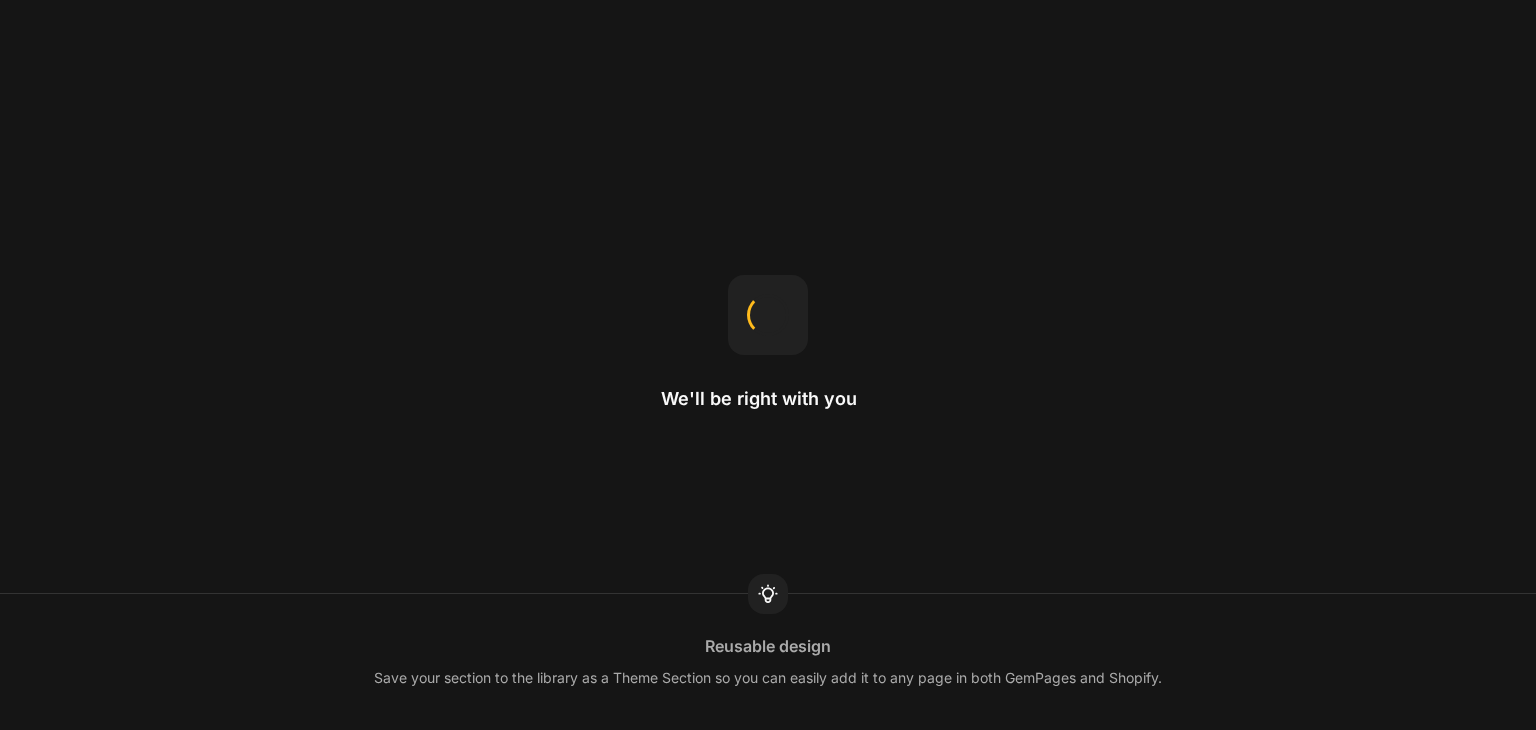 scroll, scrollTop: 0, scrollLeft: 0, axis: both 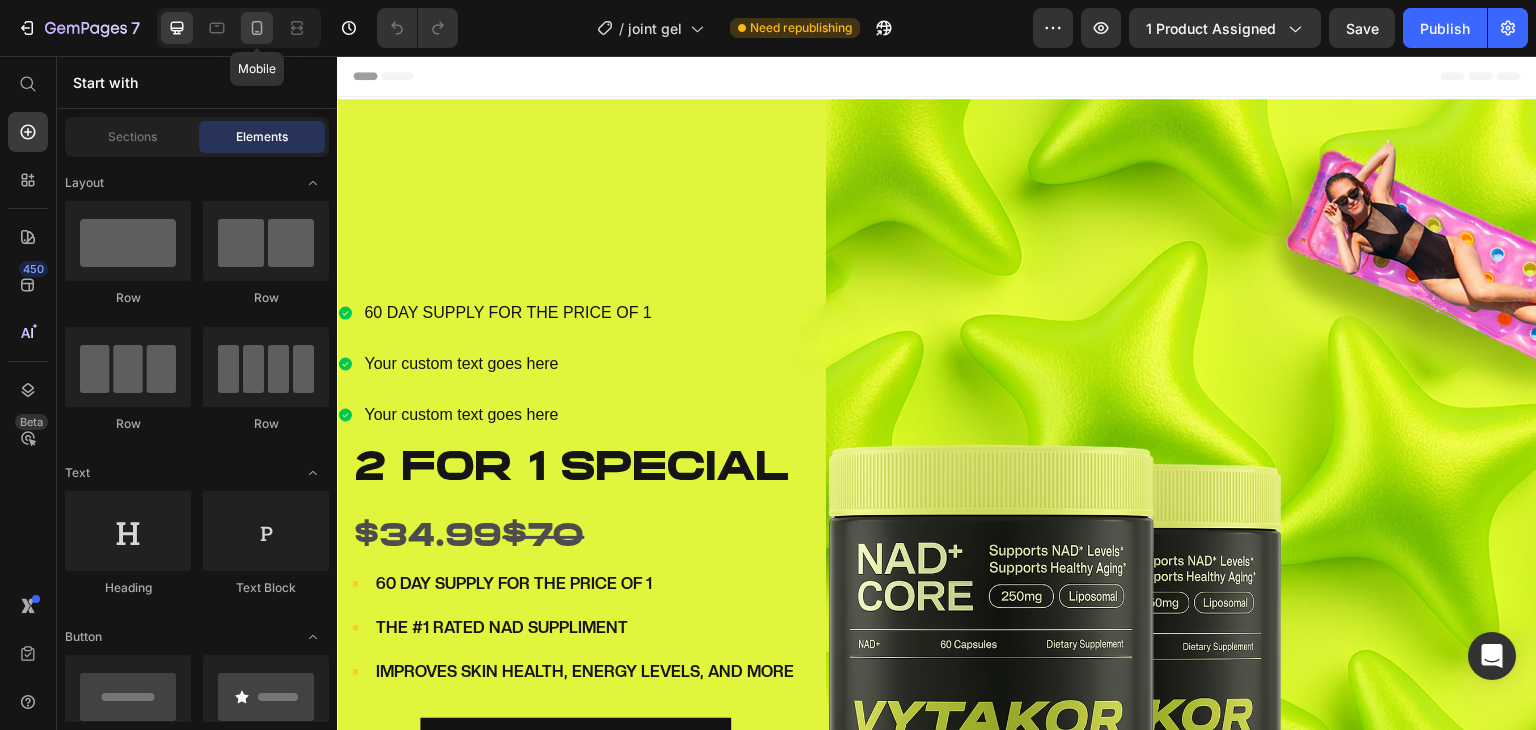 click 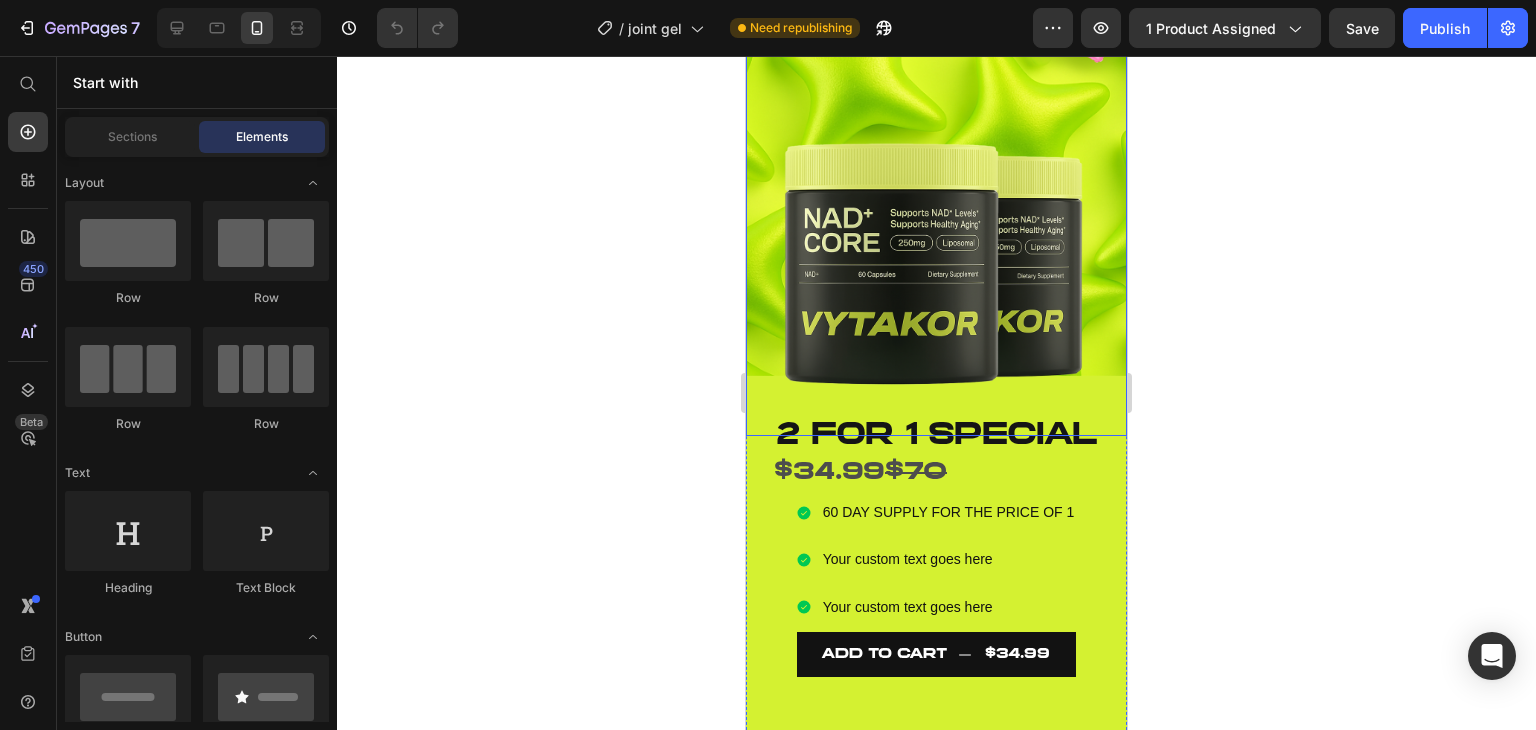 scroll, scrollTop: 183, scrollLeft: 0, axis: vertical 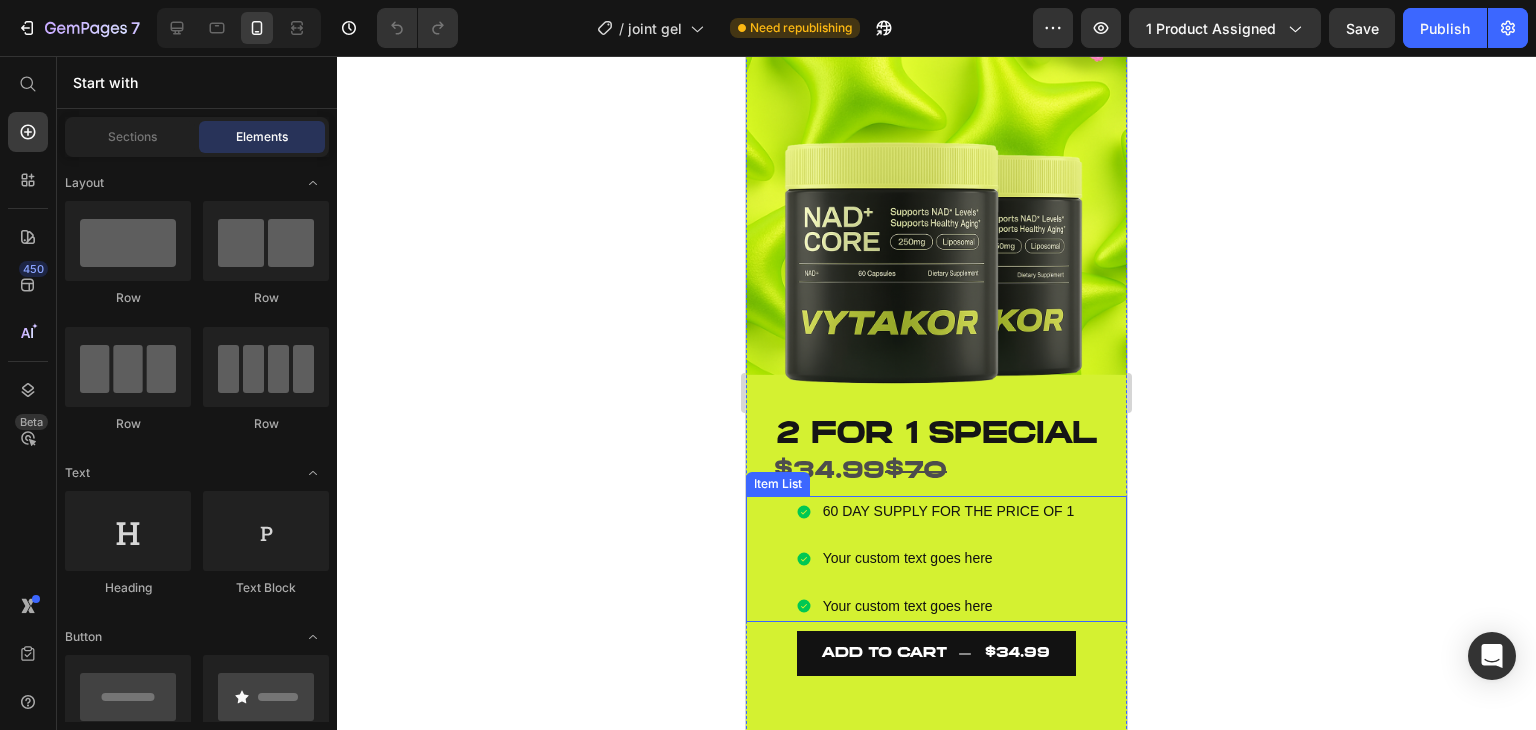 click on "60 DAY SUPPLY FOR THE PRICE OF 1 Your custom text goes here Your custom text goes here" at bounding box center [936, 559] 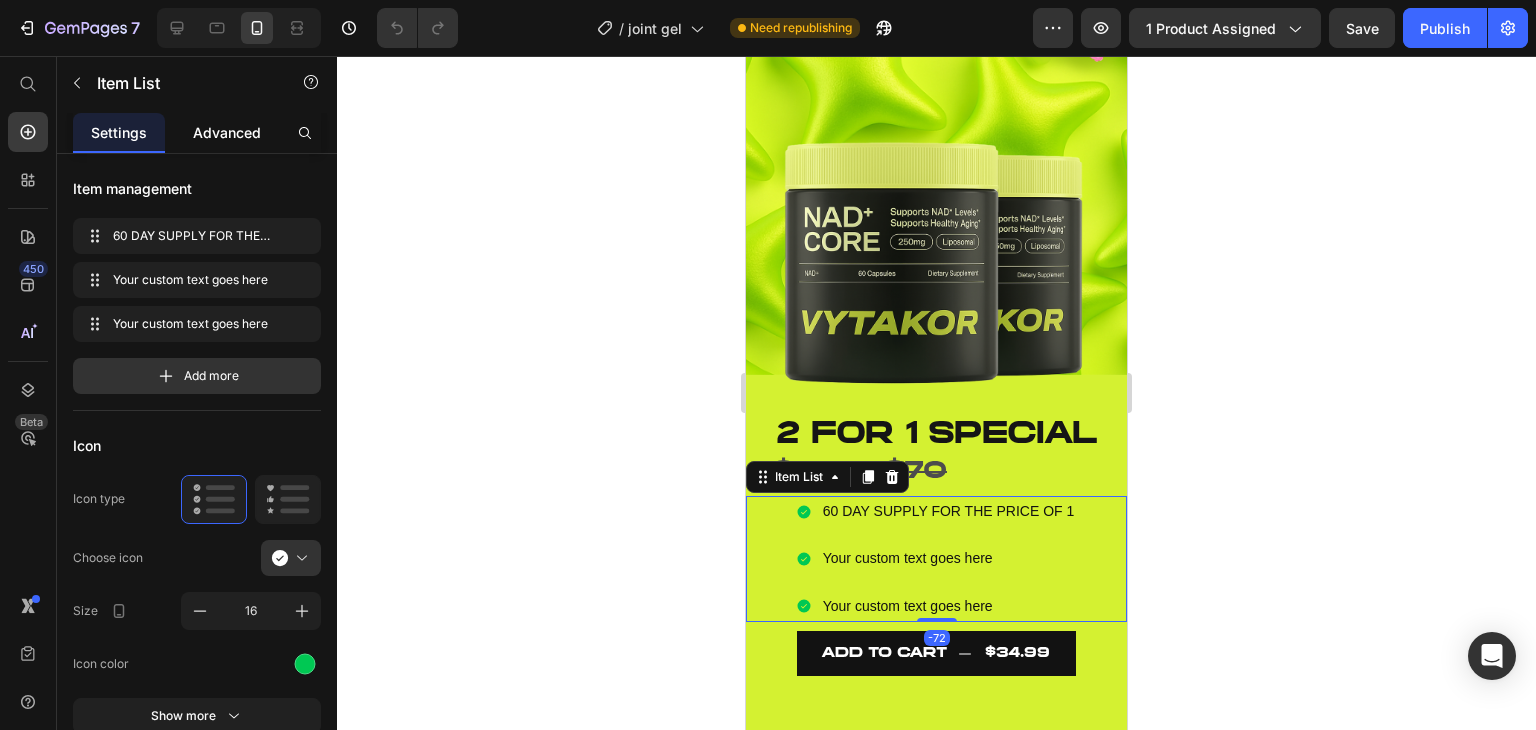 click on "Advanced" at bounding box center (227, 132) 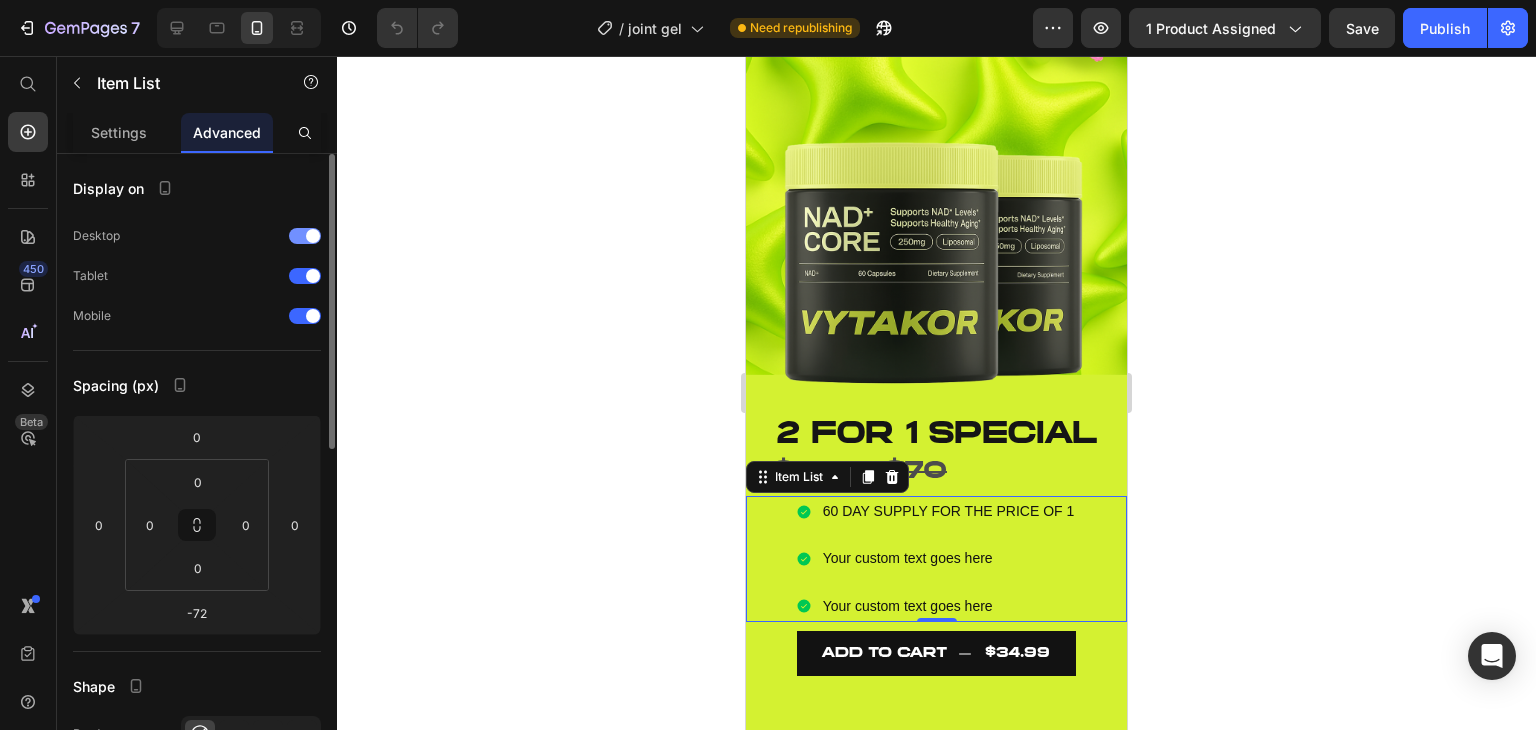 click at bounding box center (313, 236) 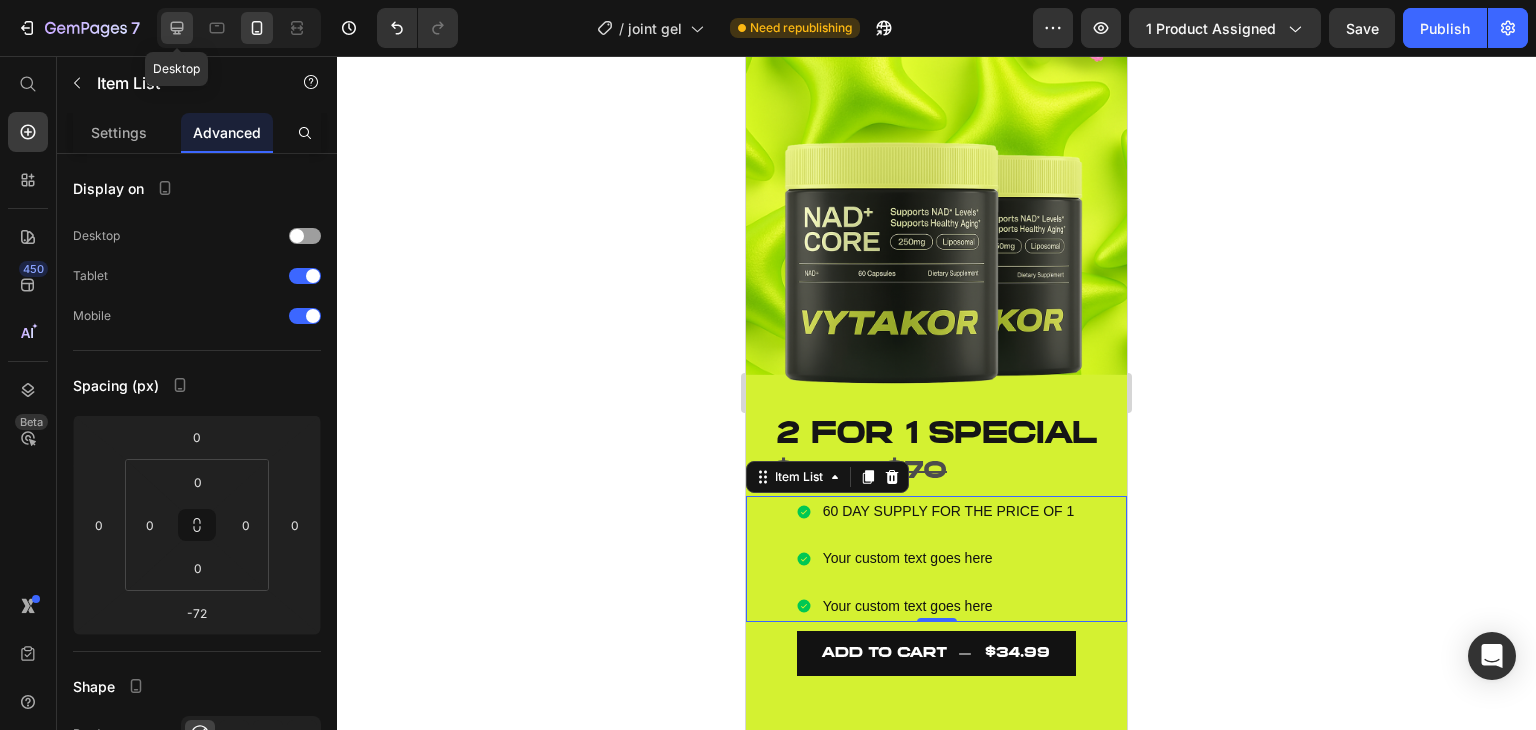 click 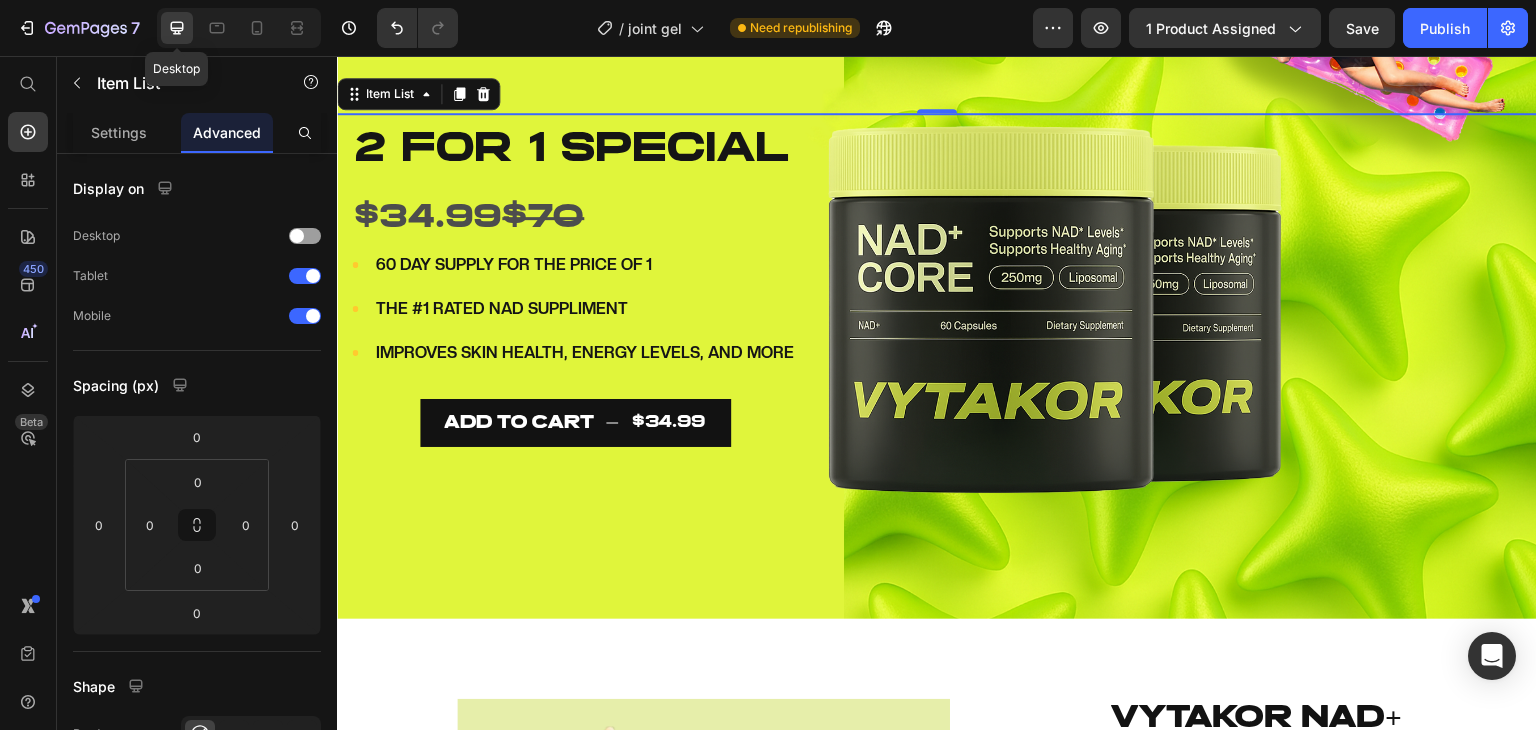 scroll, scrollTop: 169, scrollLeft: 0, axis: vertical 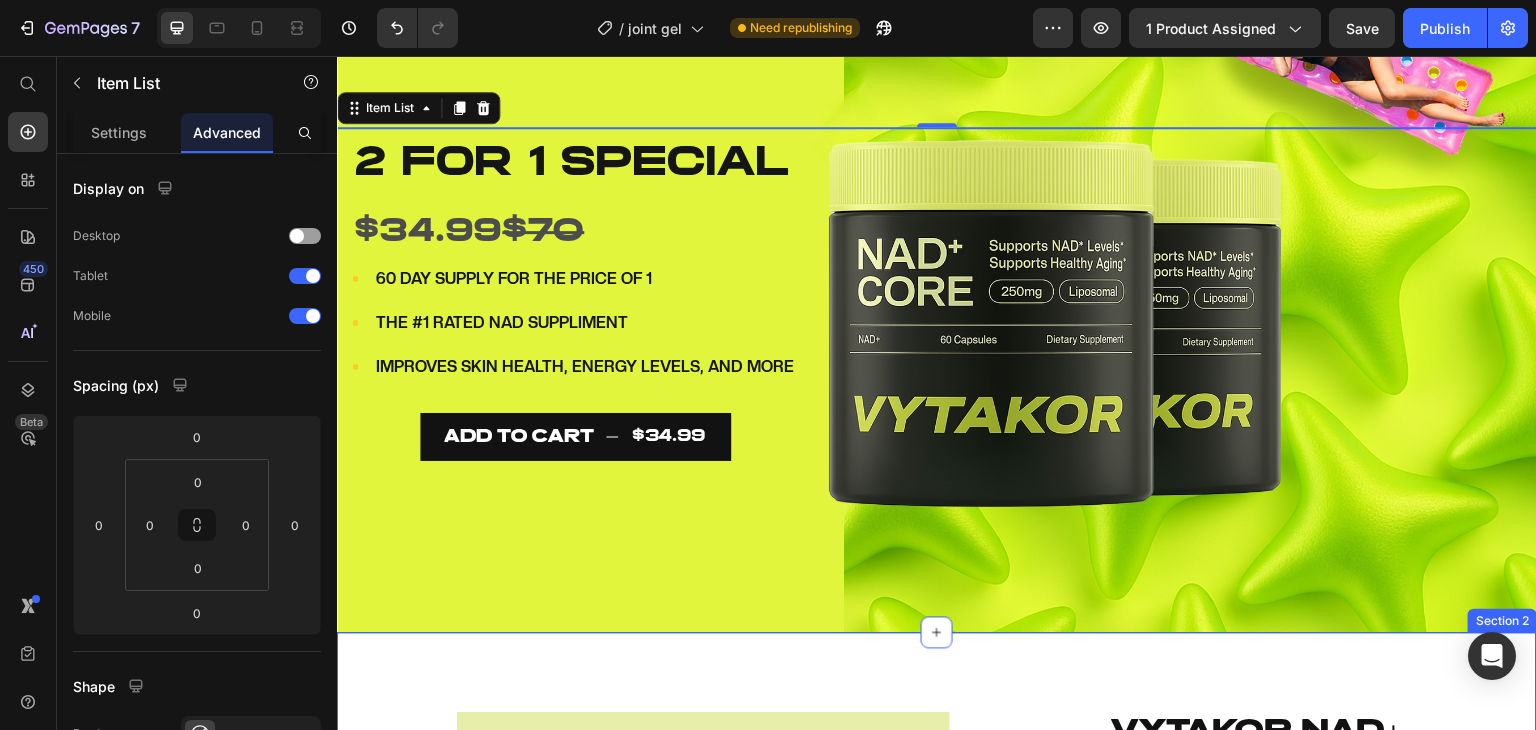 click on "Product Images
Product Overview
How to Use
benefits Accordion Icon Icon Icon Icon Icon Icon List (1 total reviews) Text Block Row VYTAKOR NAD+ SUPPLIMENT Product Title 2 FOR $34.99, 1 FOR $23.99 Text Block Icon Icon Icon Icon Icon Icon List (1 total reviews) Text Block Row Add to cart Add to Cart
Drop element here
Drop element here Row
Drop element here
Drop element here Row Row Product Section 2" at bounding box center (937, 1148) 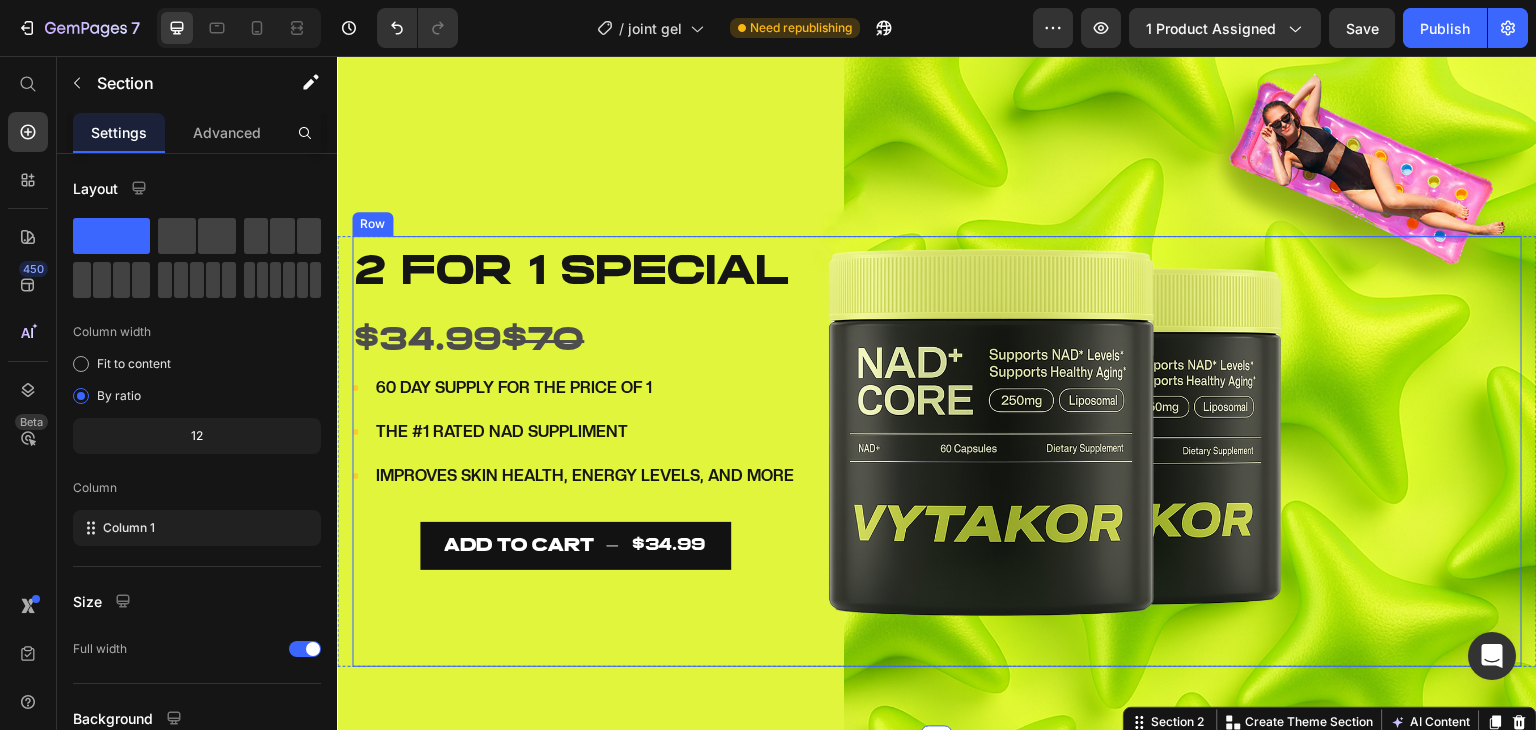 scroll, scrollTop: 0, scrollLeft: 0, axis: both 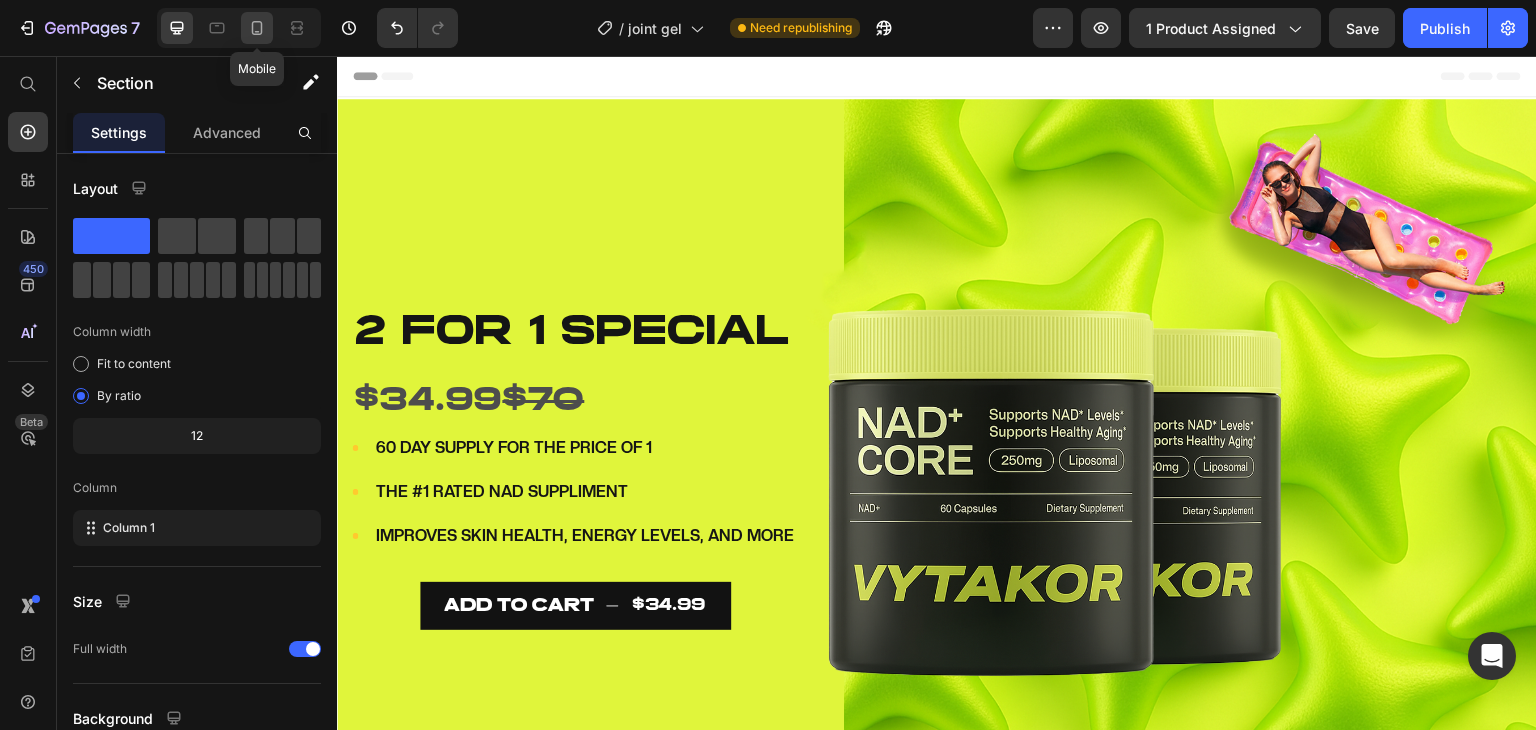 click 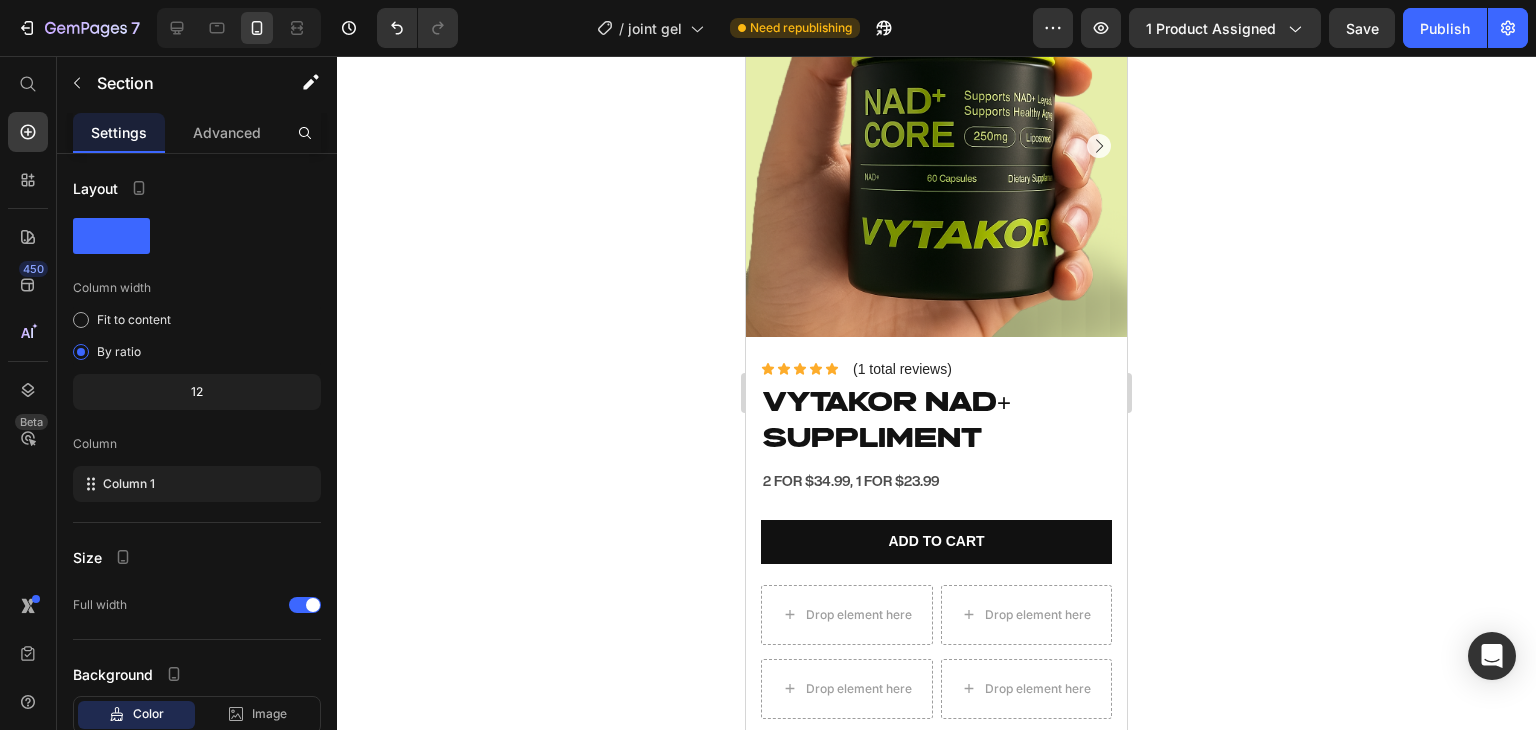 scroll, scrollTop: 974, scrollLeft: 0, axis: vertical 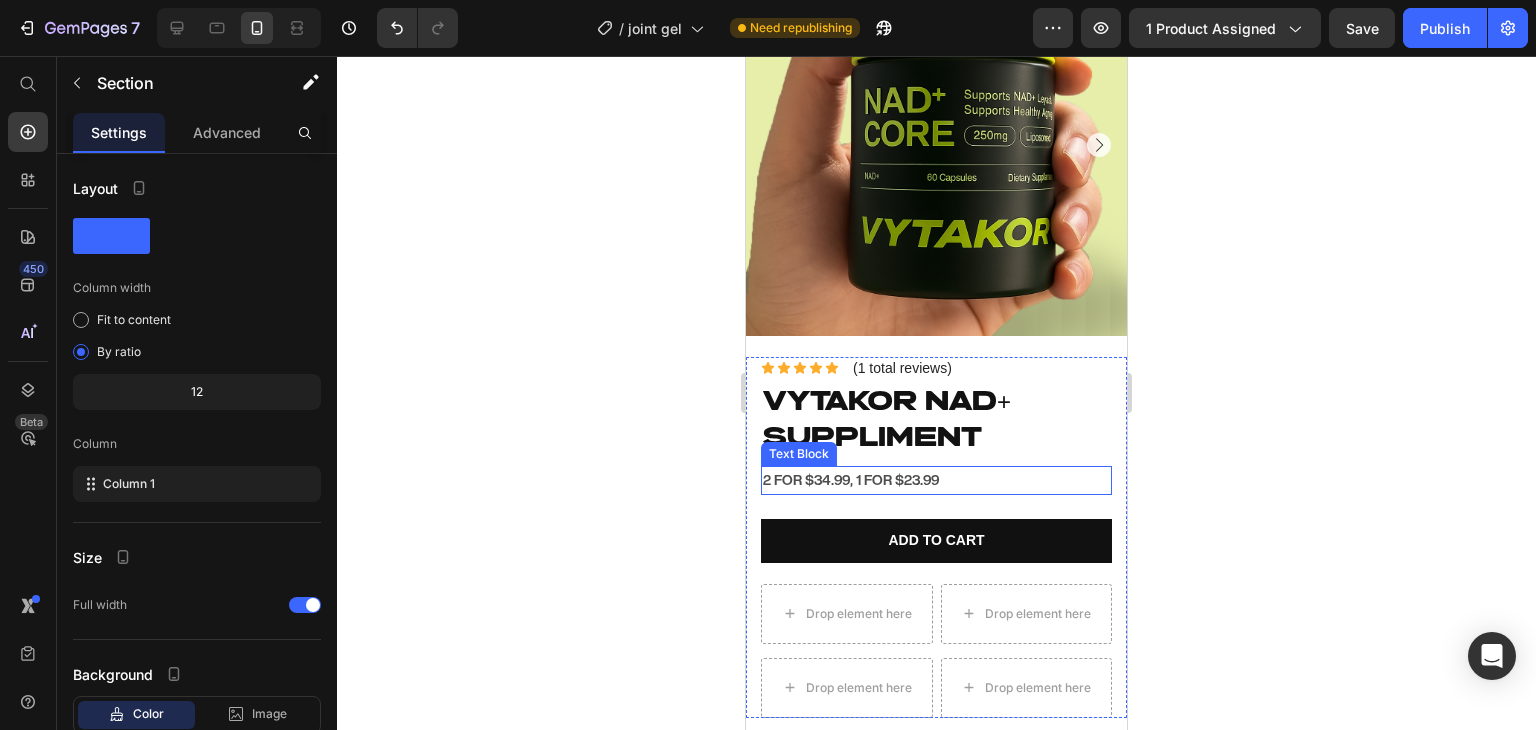 click on "2 FOR $34.99, 1 FOR $23.99" at bounding box center [936, 480] 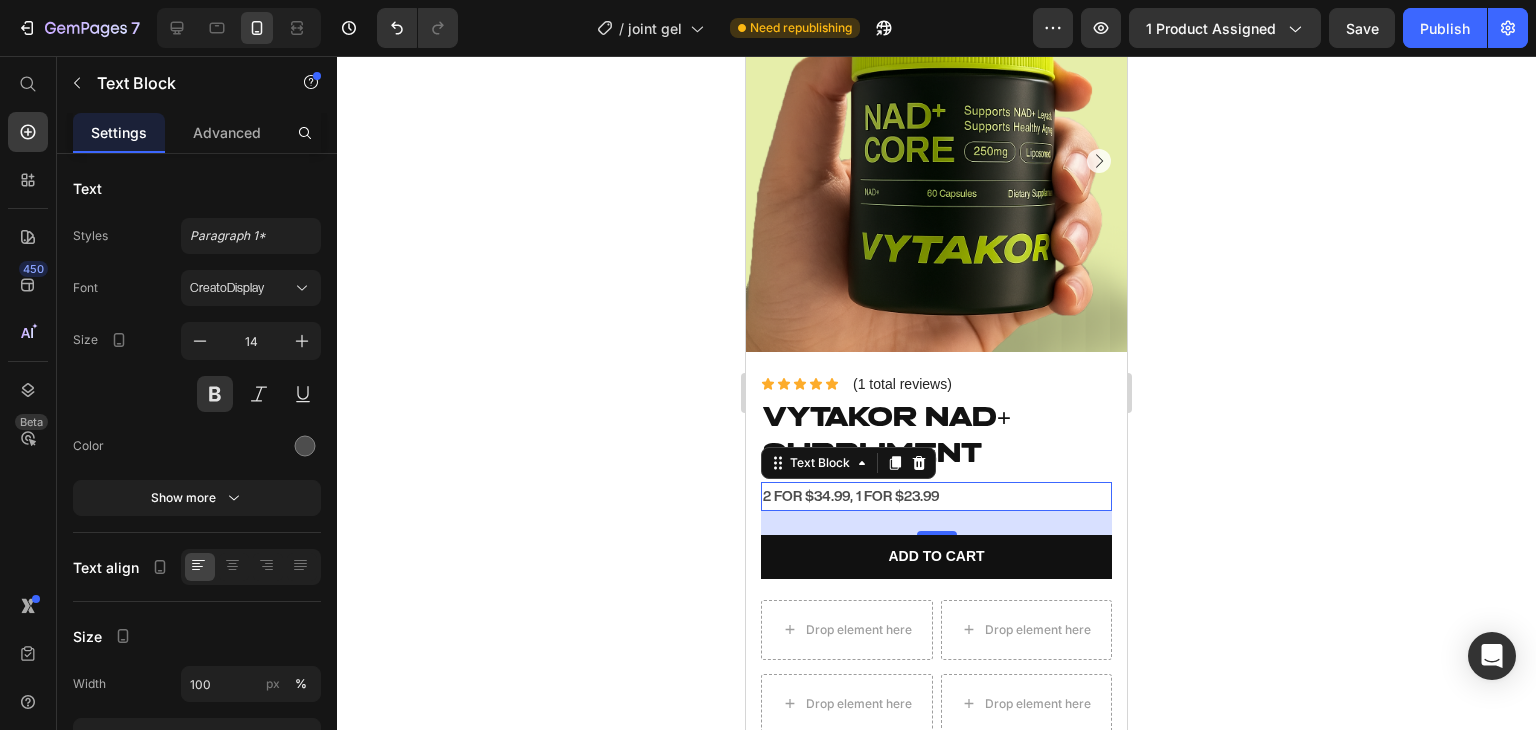 scroll, scrollTop: 953, scrollLeft: 0, axis: vertical 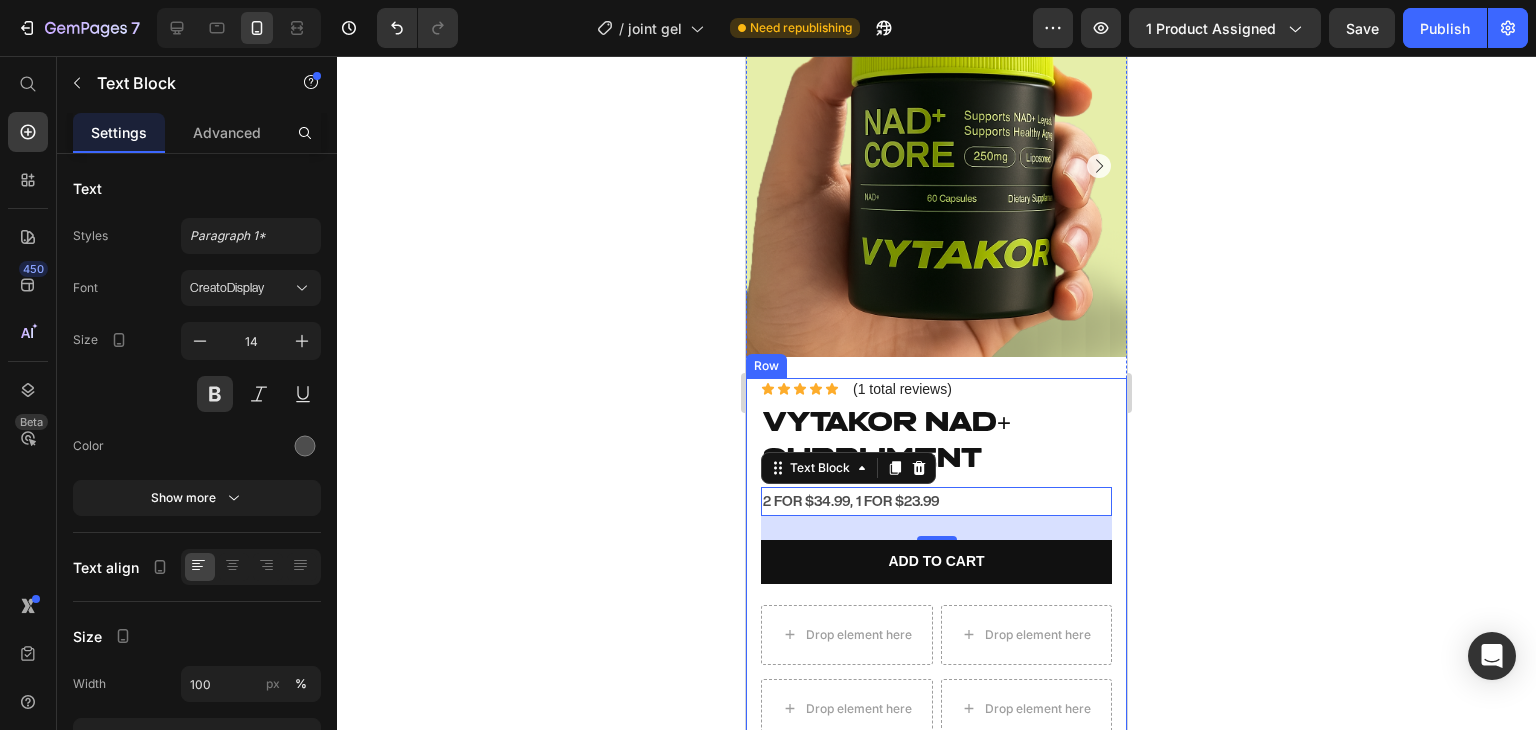 click 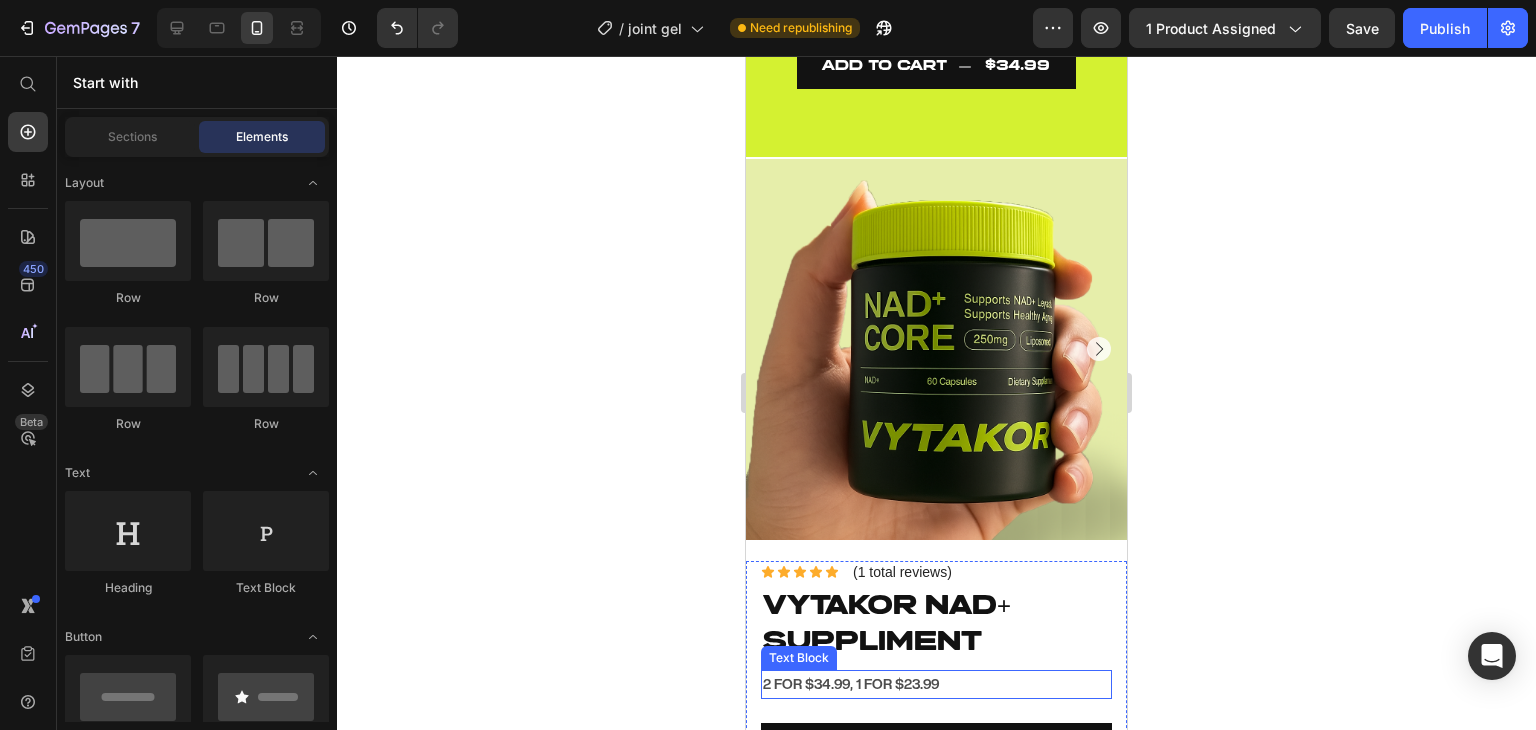 scroll, scrollTop: 769, scrollLeft: 0, axis: vertical 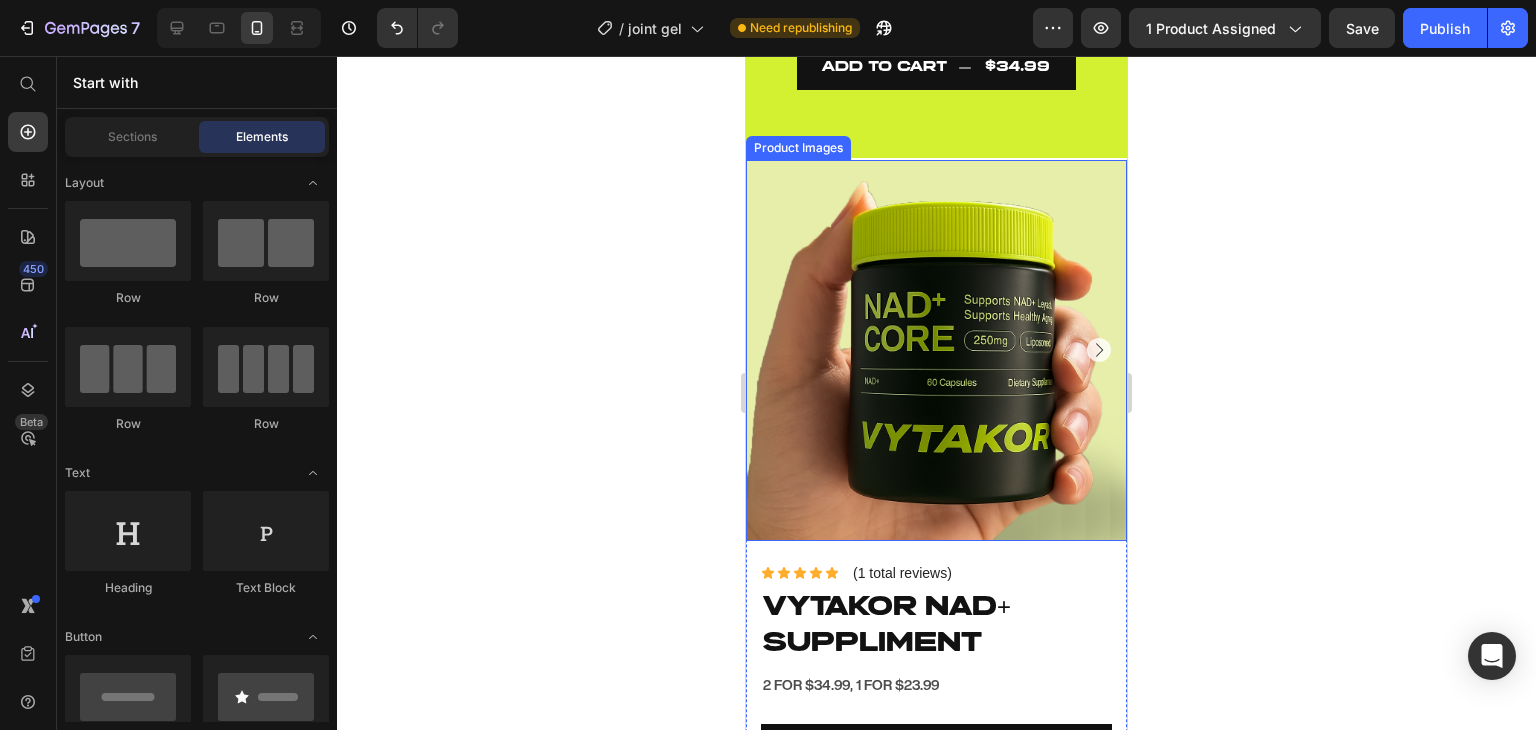 click 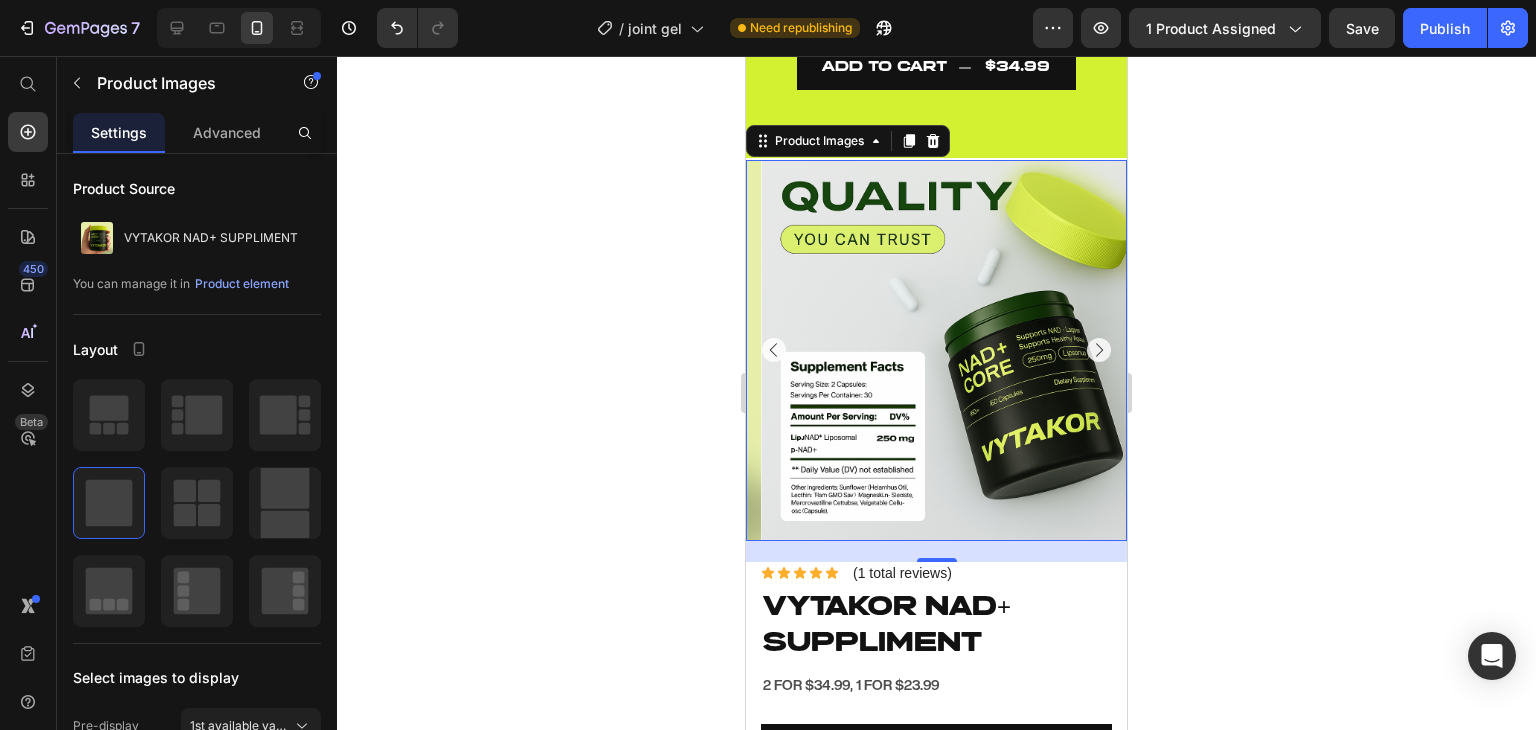 click 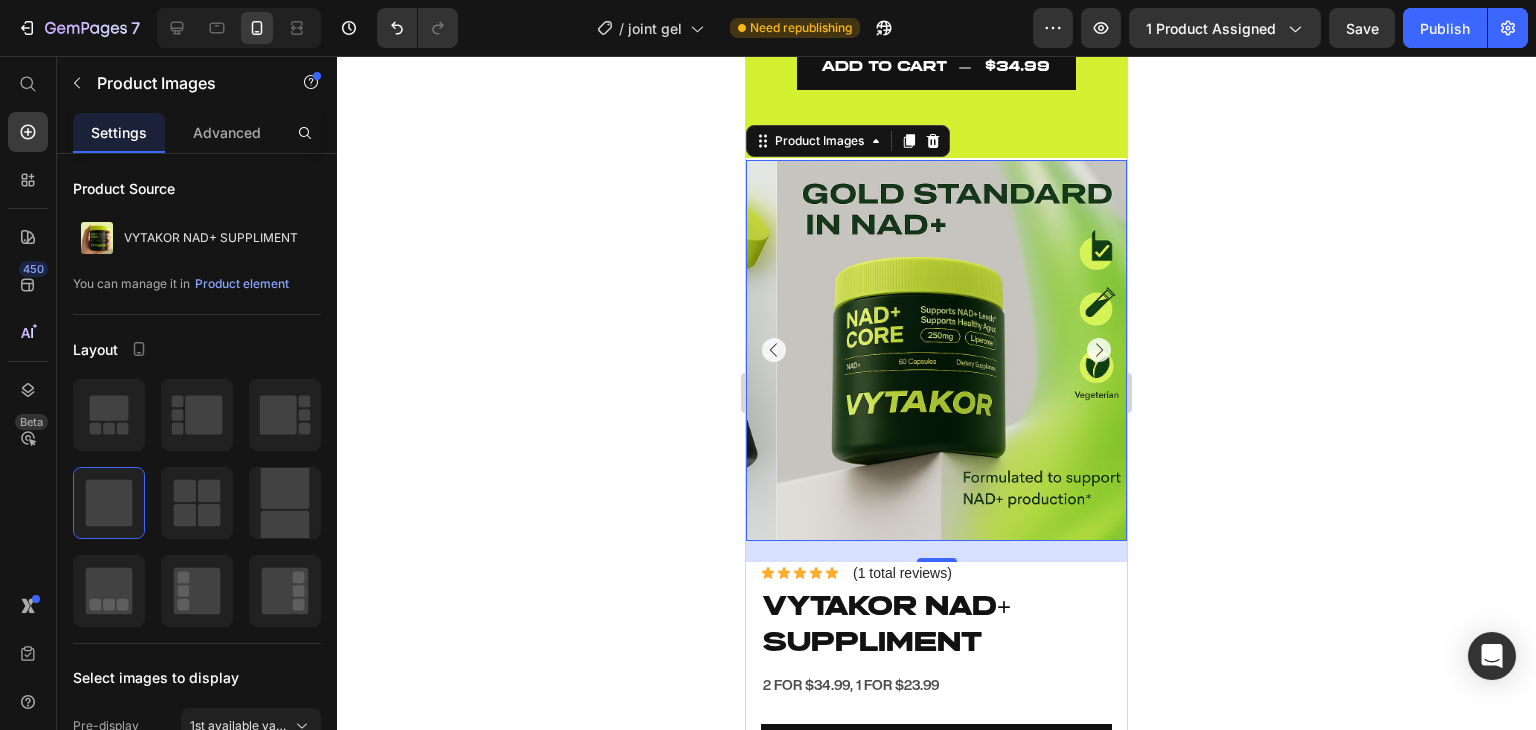 click 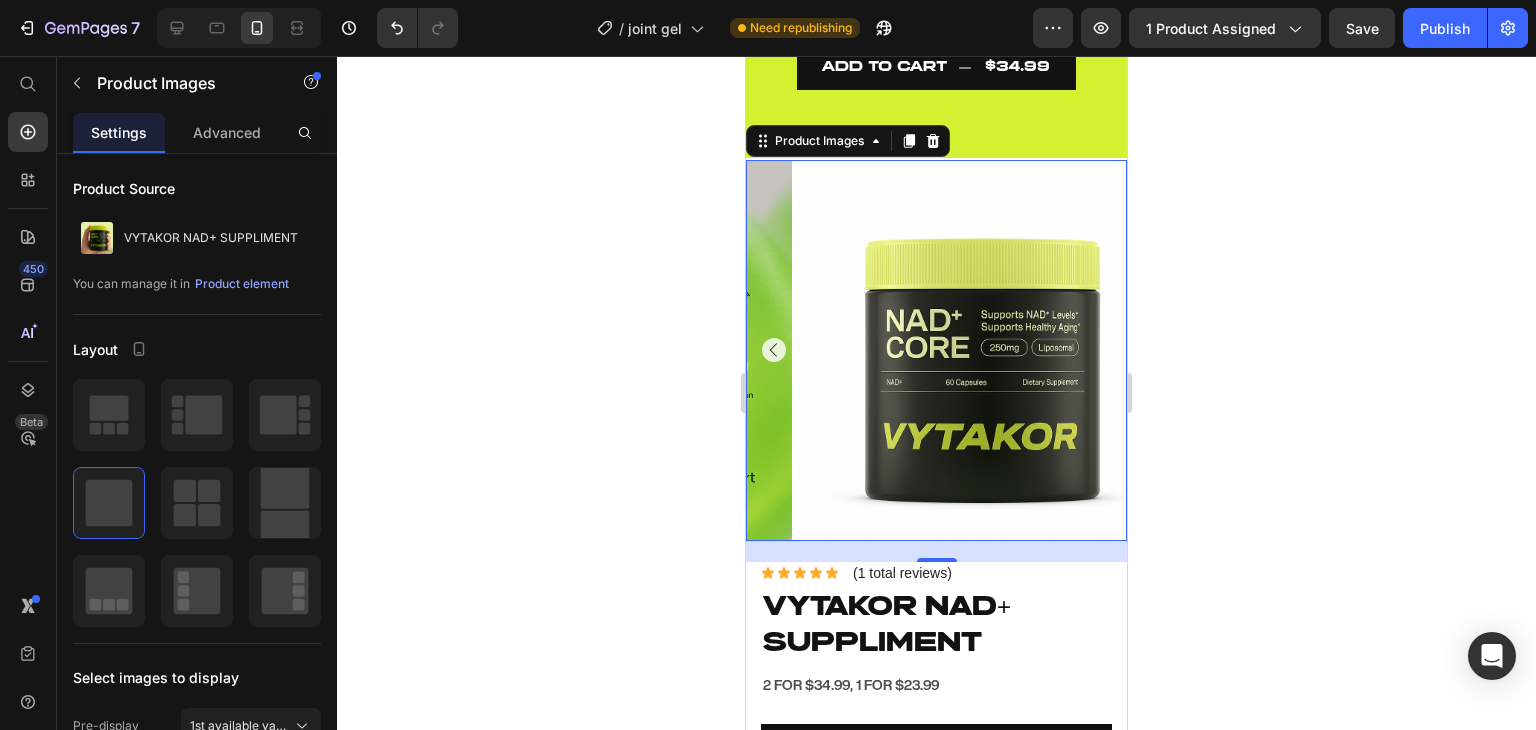 click at bounding box center (982, 350) 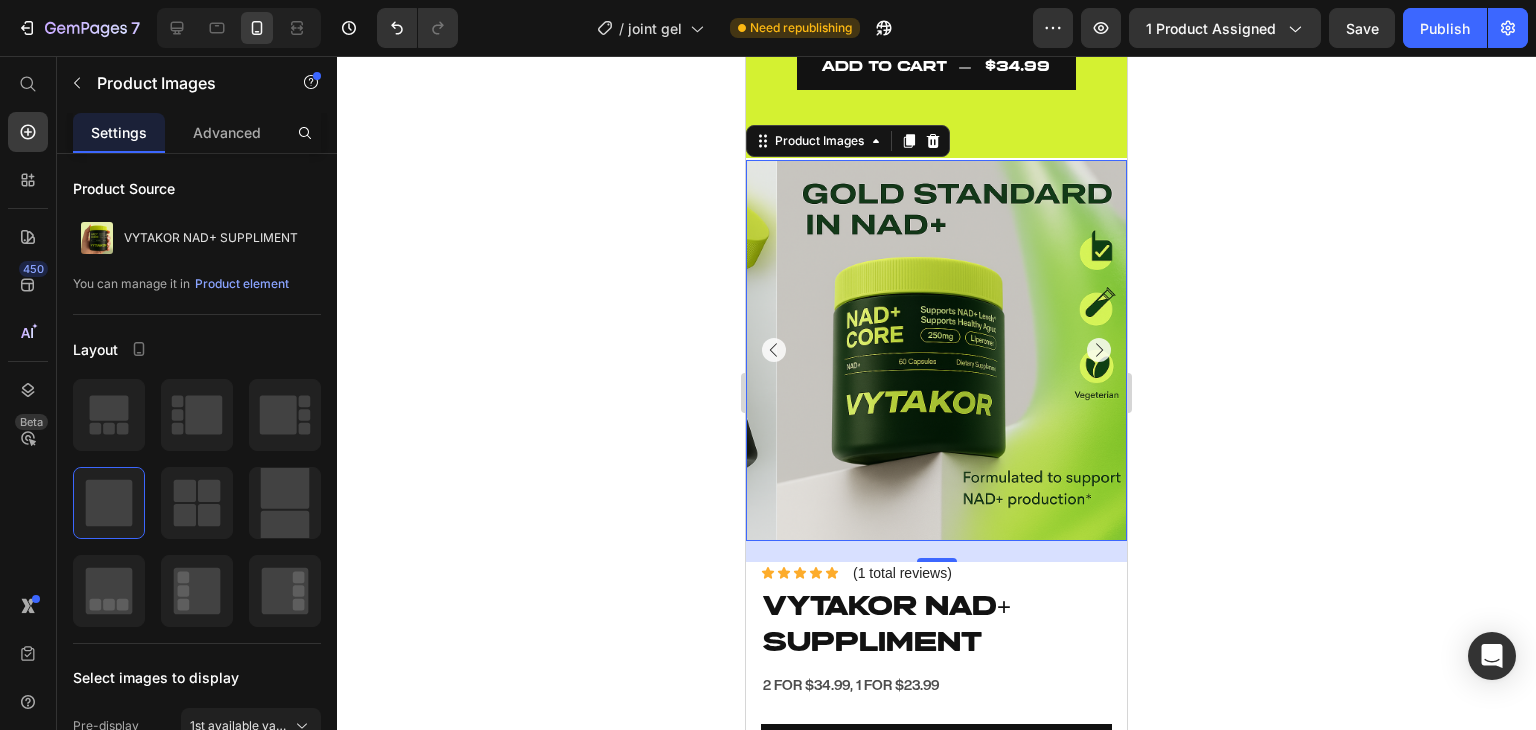 click 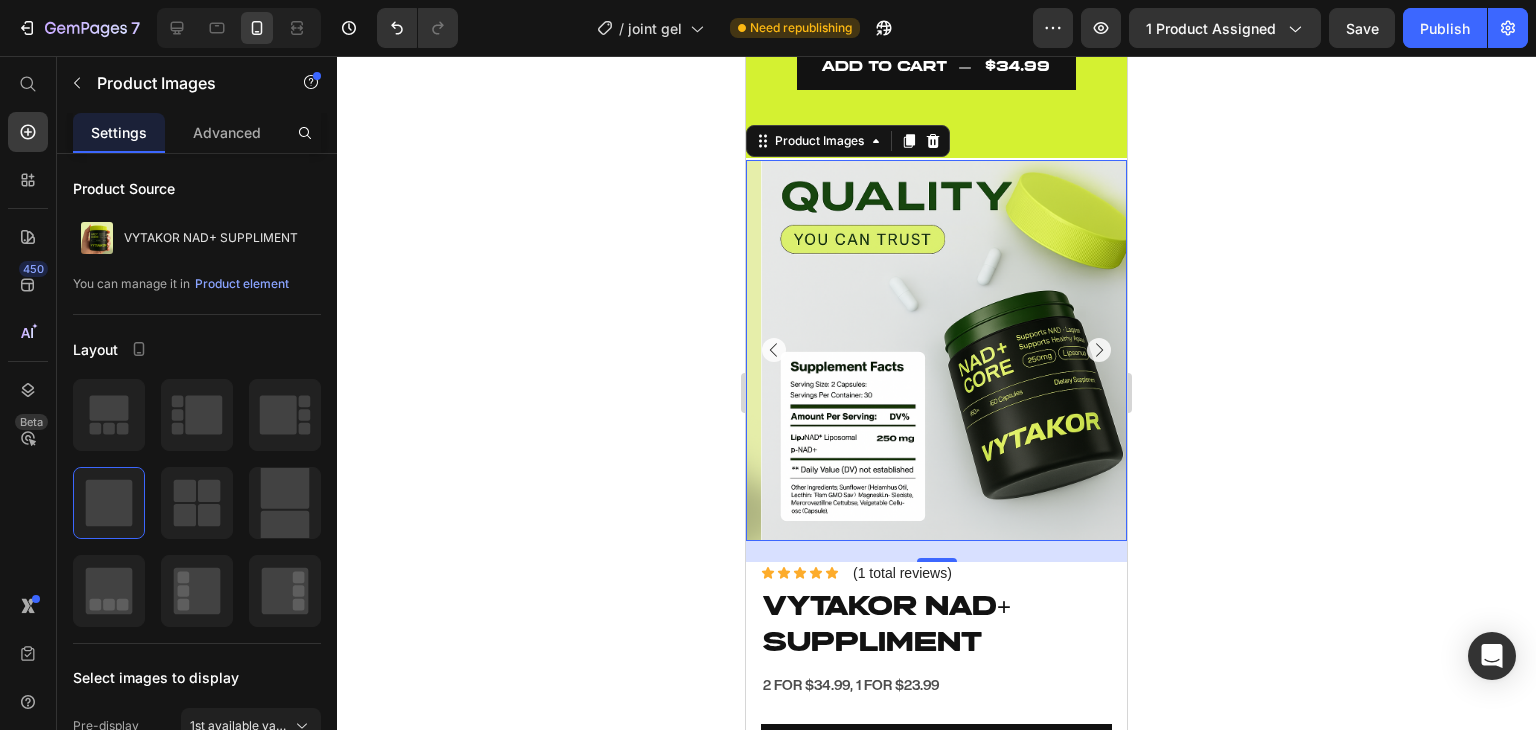 click 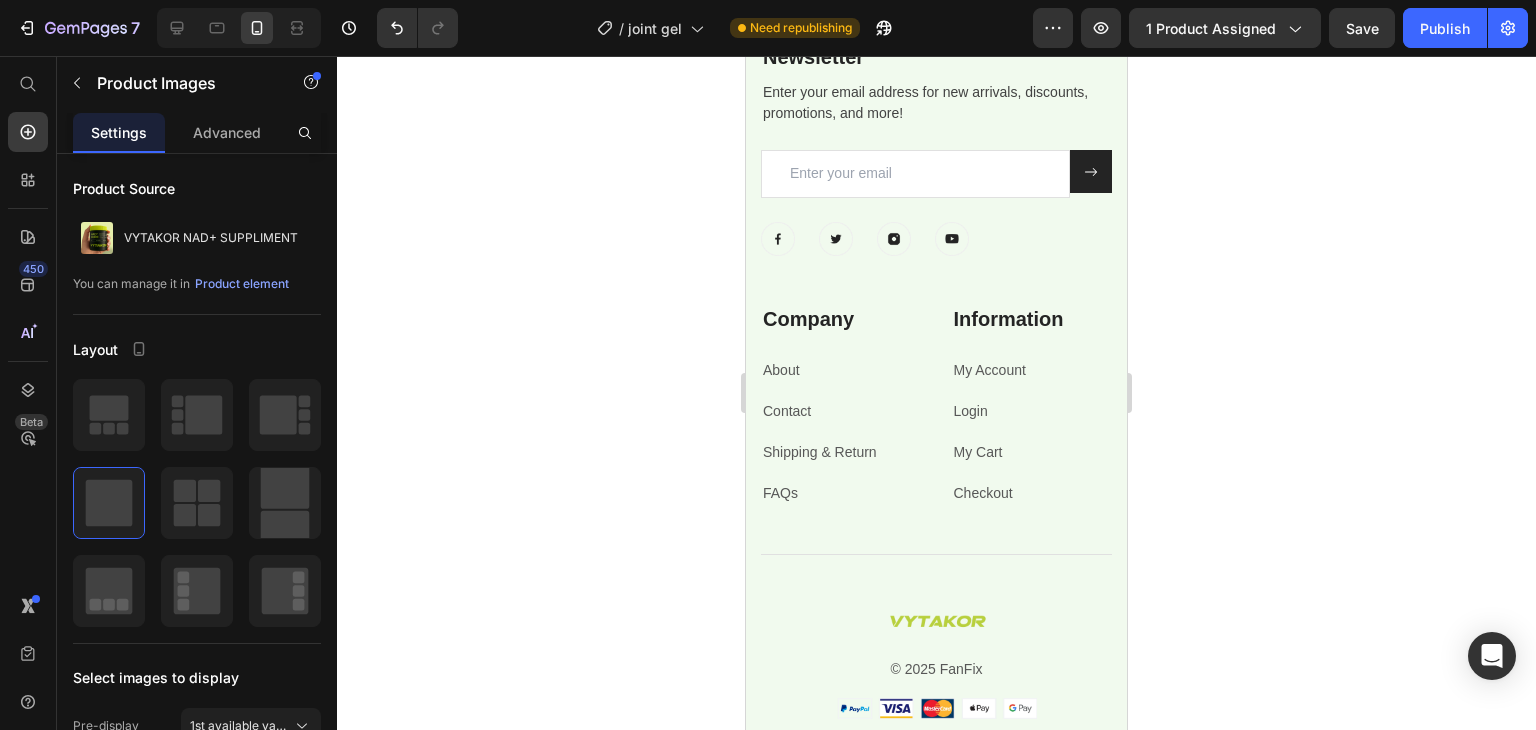 scroll, scrollTop: 1864, scrollLeft: 0, axis: vertical 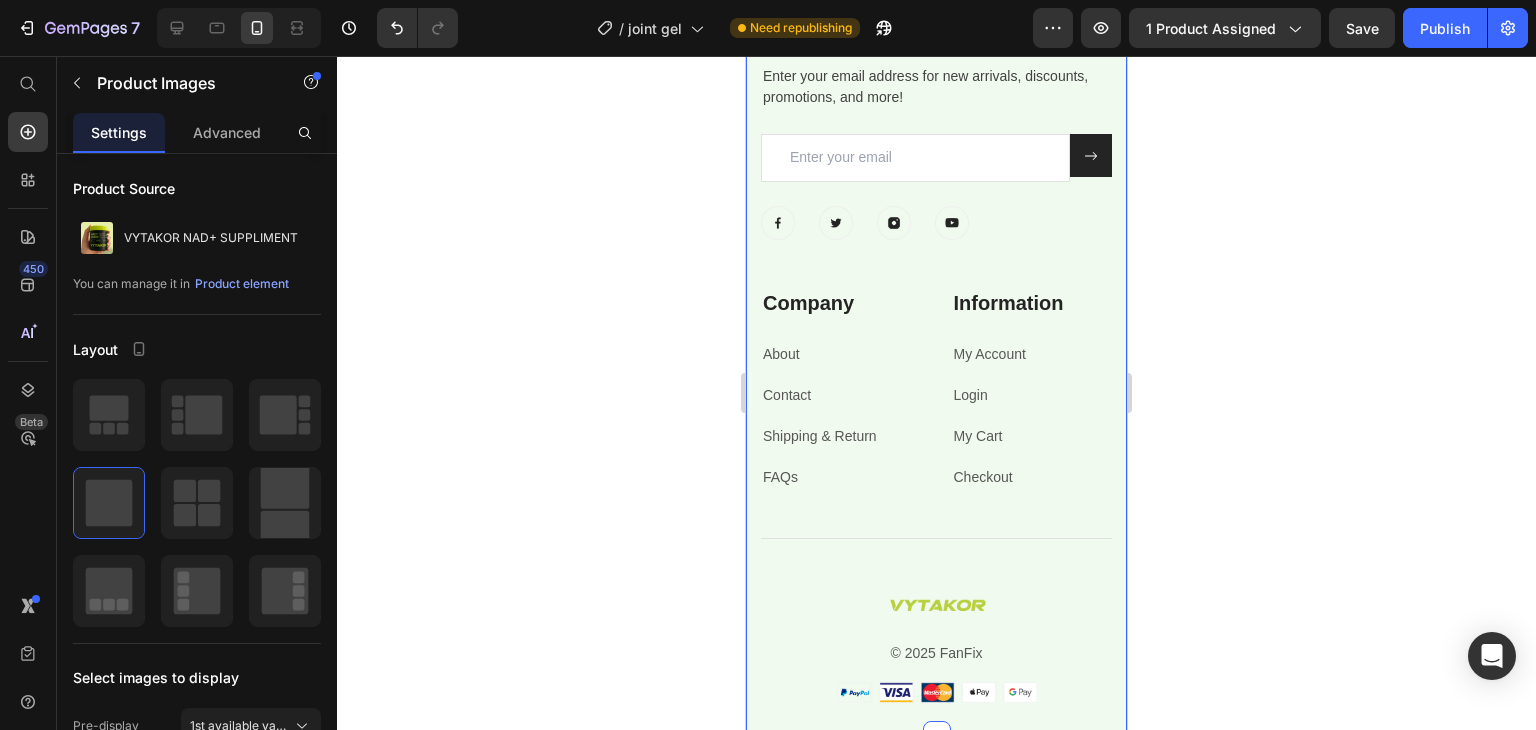 click on "Newsletter Heading Enter your email address for new arrivals, discounts, promotions, and more! Text block Email Field
Submit Button Row Newsletter Row Image Image Image Image Row Company Heading About Text block Contact Text block Shipping & Return Text block FAQs Text block Information Heading My Account Text block Login Text block My Cart Text block Checkout Text block Row Row                Title Line © 2025 FanFix Text block Image Image Row Row Section 4" at bounding box center [936, 340] 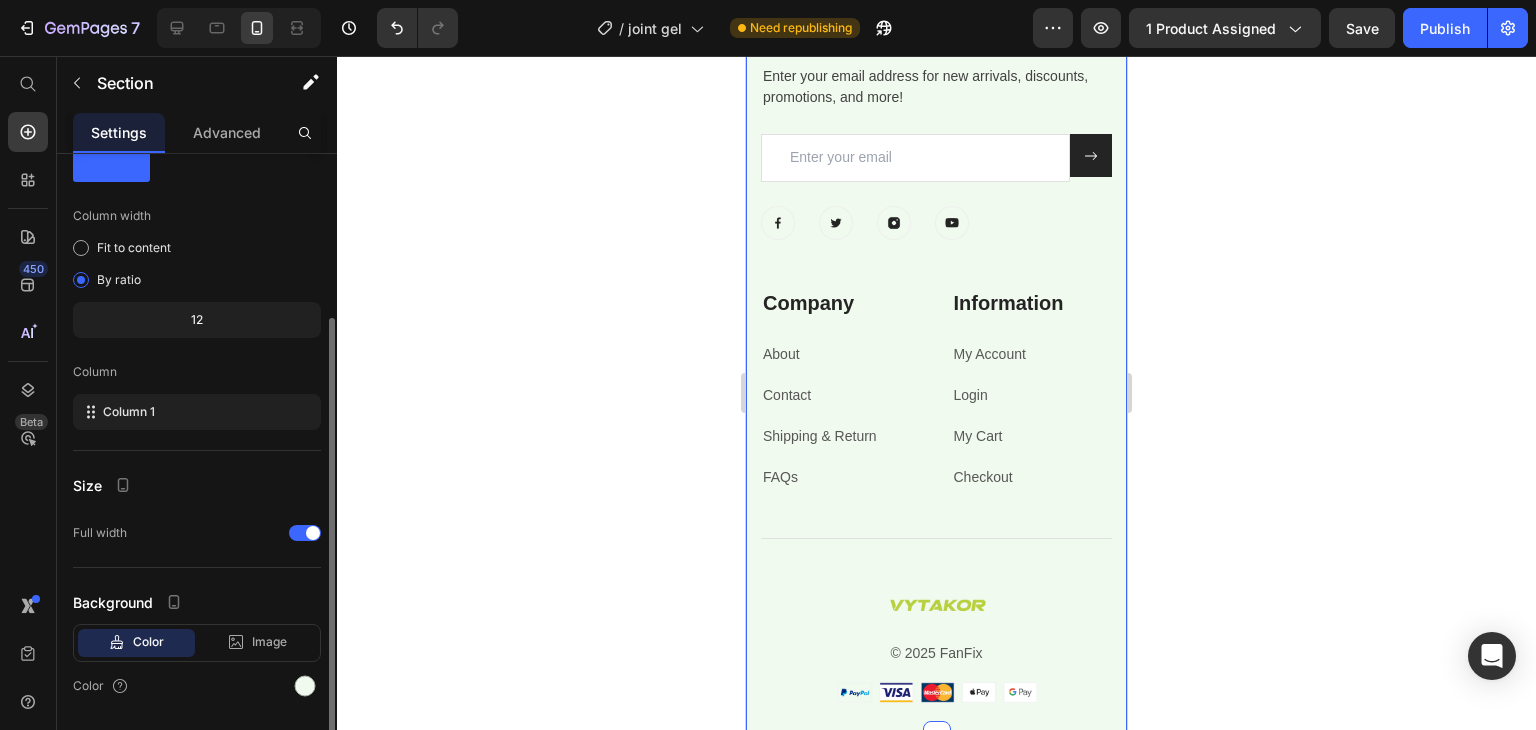 scroll, scrollTop: 129, scrollLeft: 0, axis: vertical 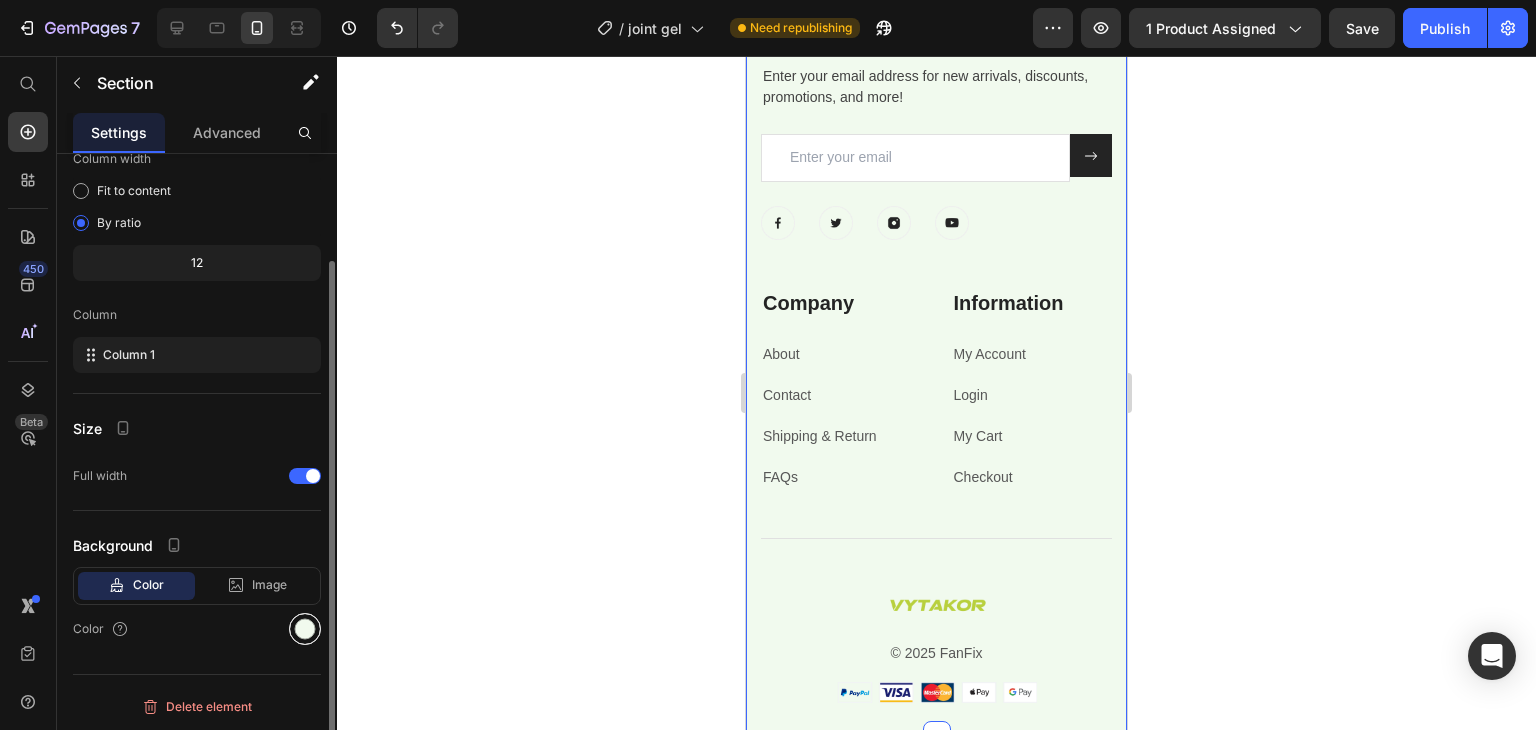 click at bounding box center [305, 629] 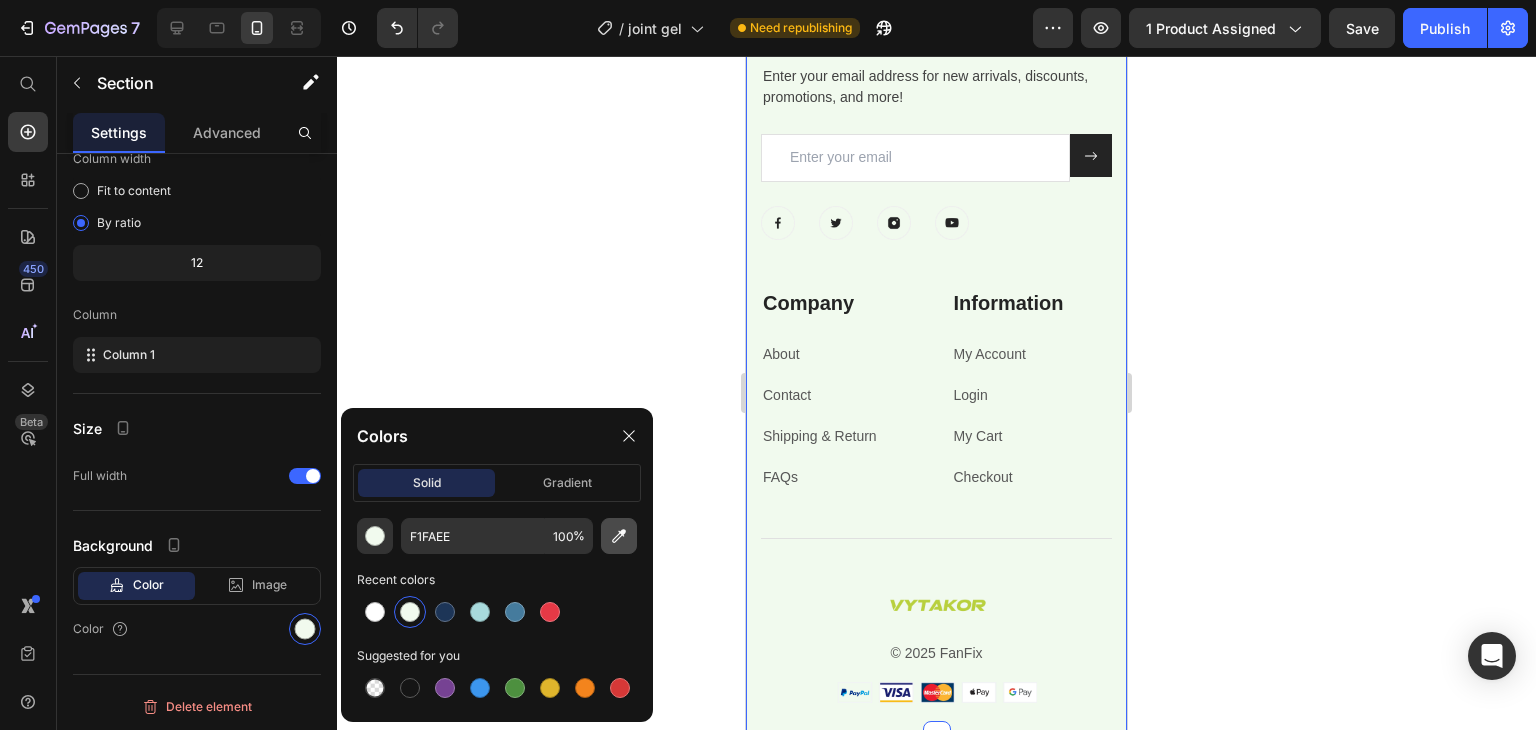 click at bounding box center (619, 536) 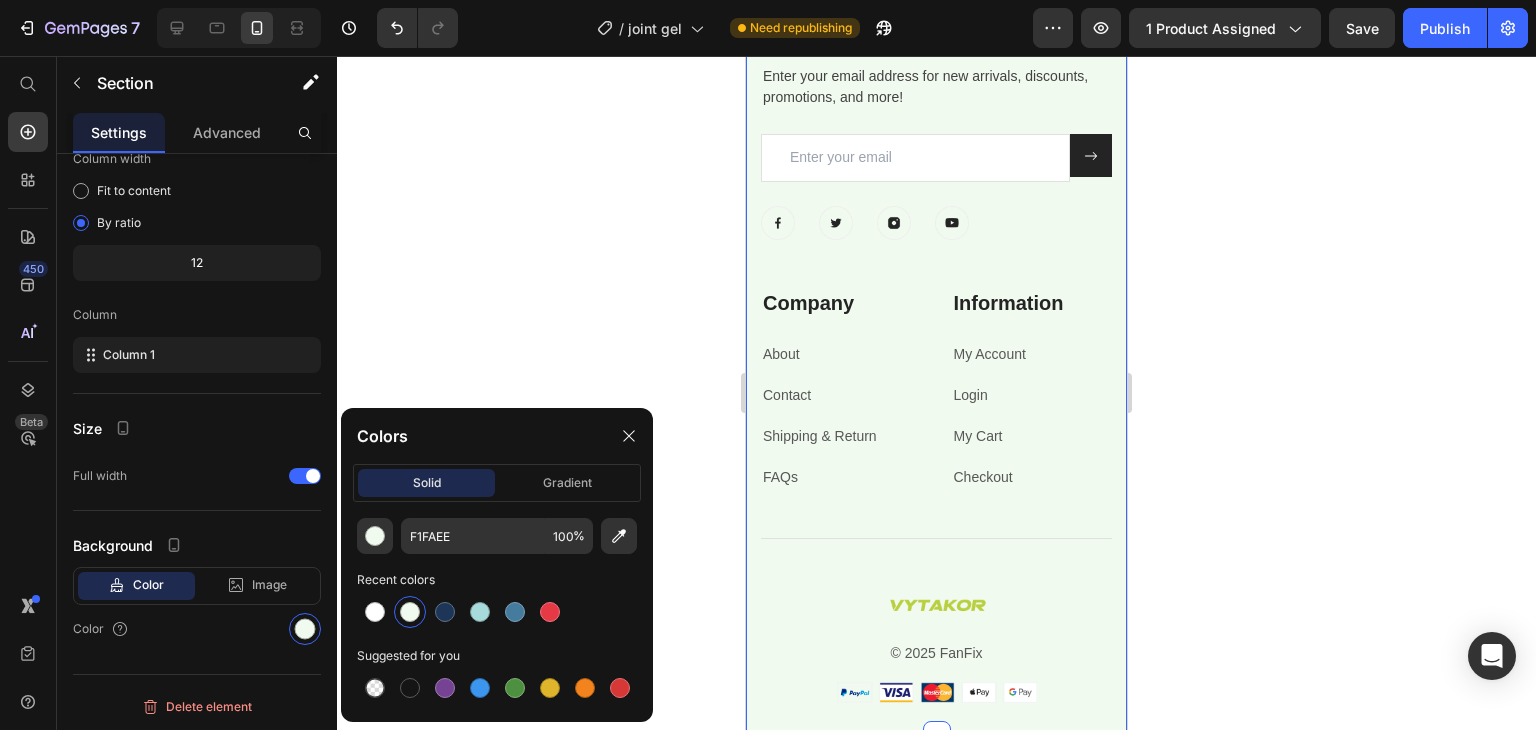 type 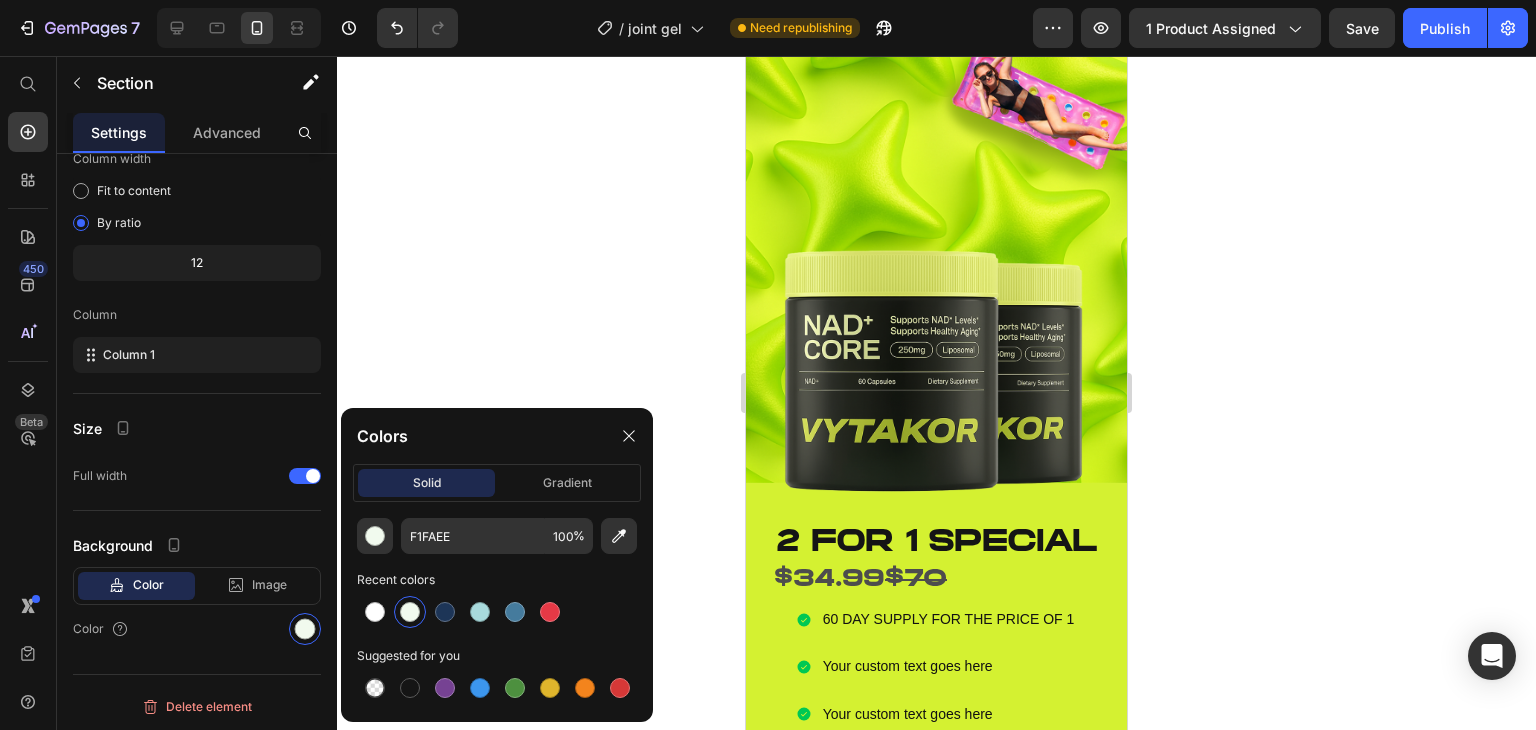 scroll, scrollTop: 80, scrollLeft: 0, axis: vertical 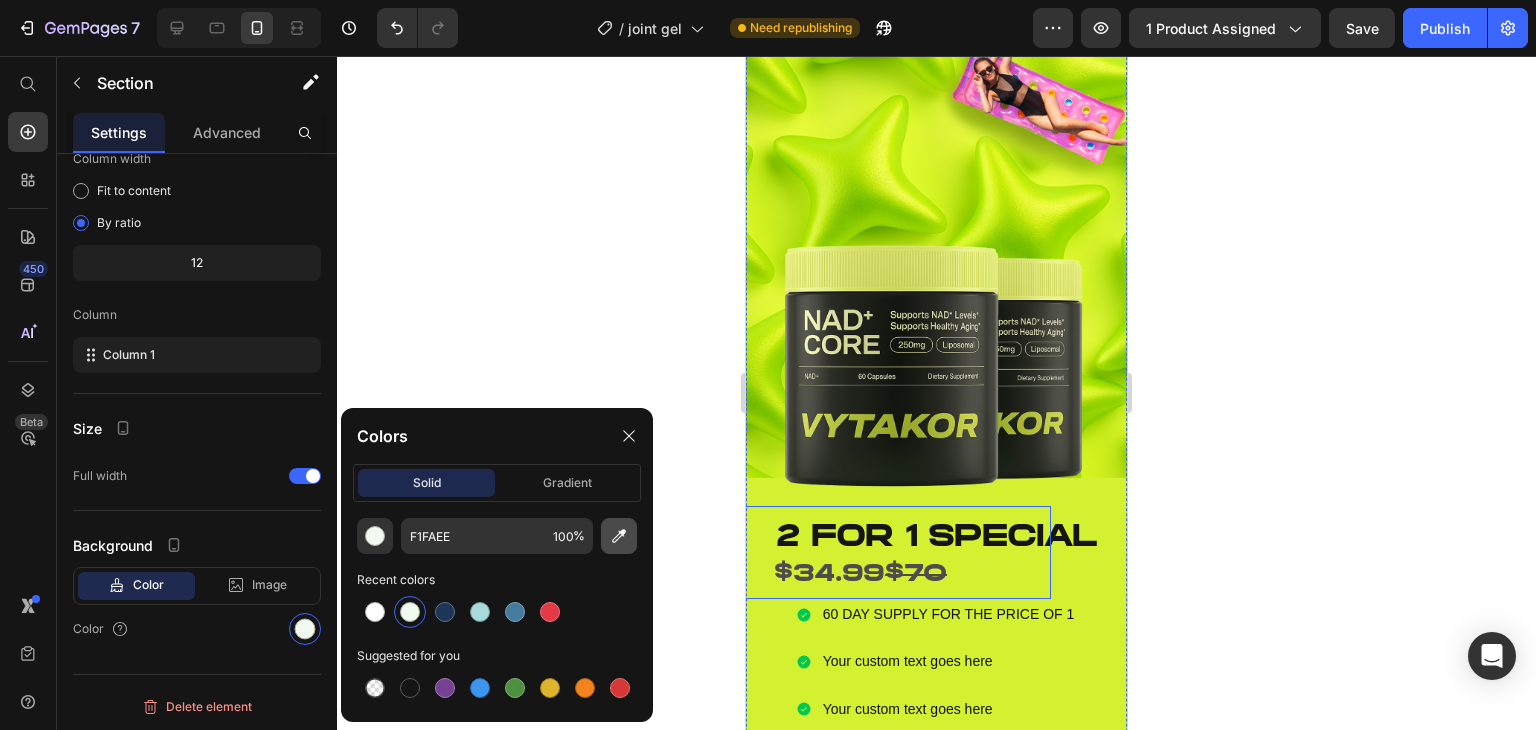 click at bounding box center [619, 536] 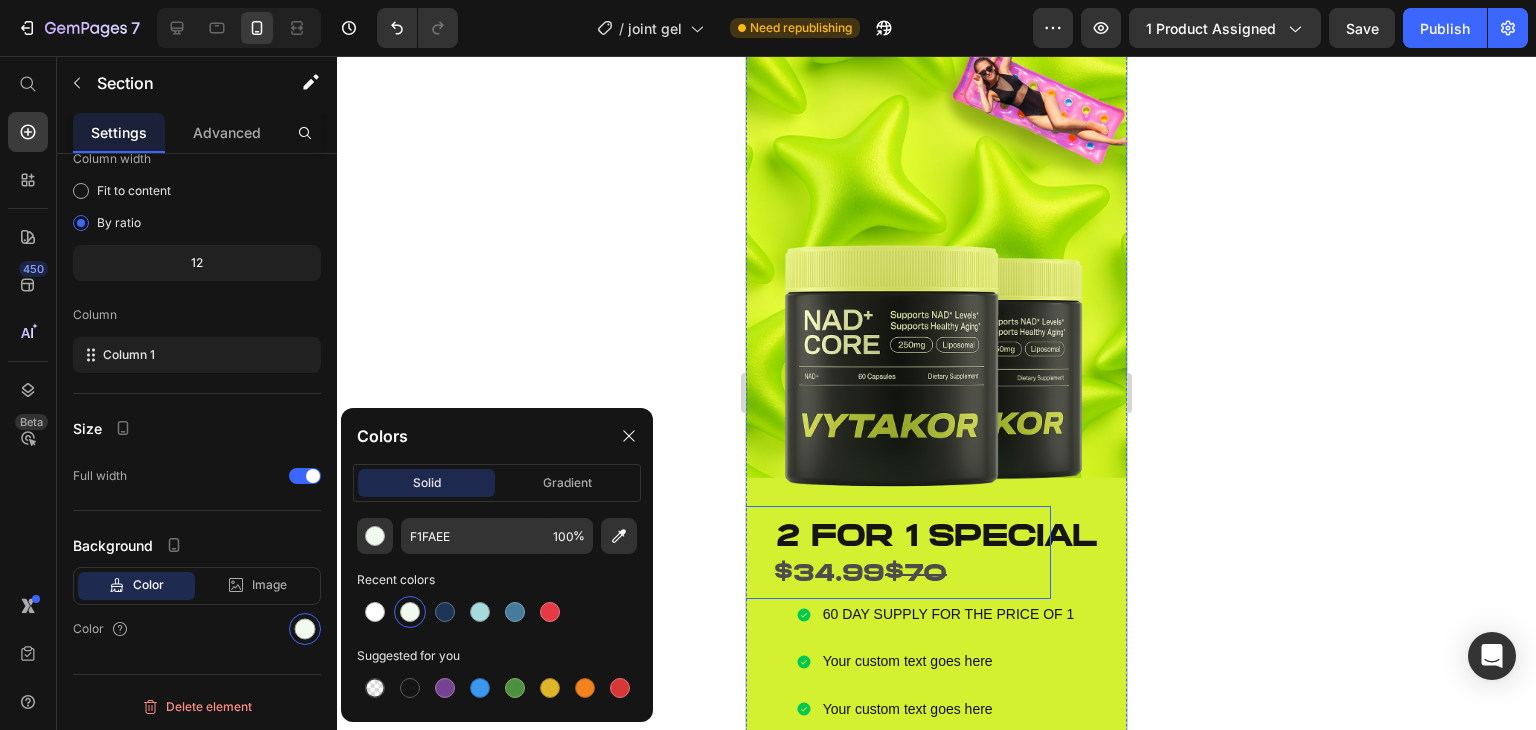 type on "D4F131" 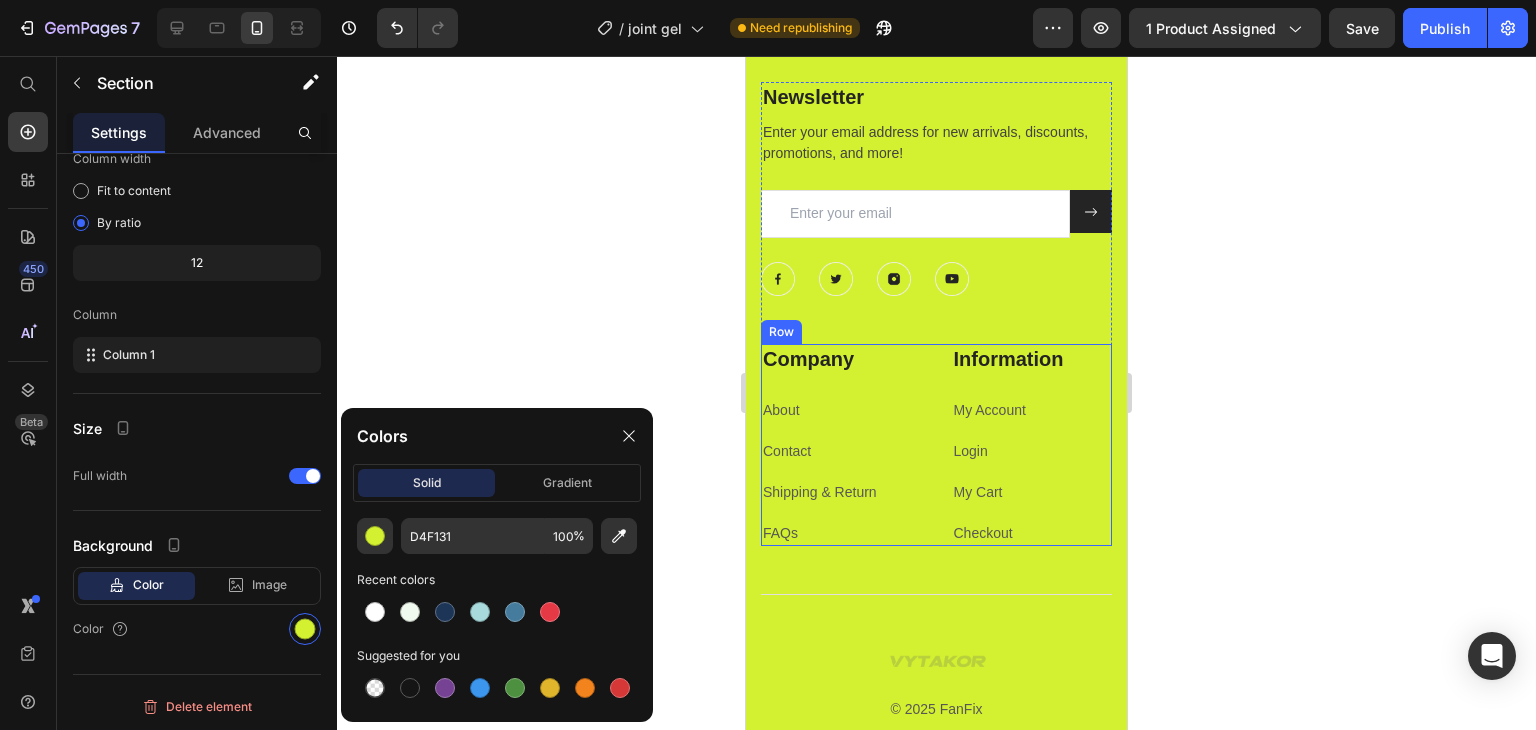 scroll, scrollTop: 1808, scrollLeft: 0, axis: vertical 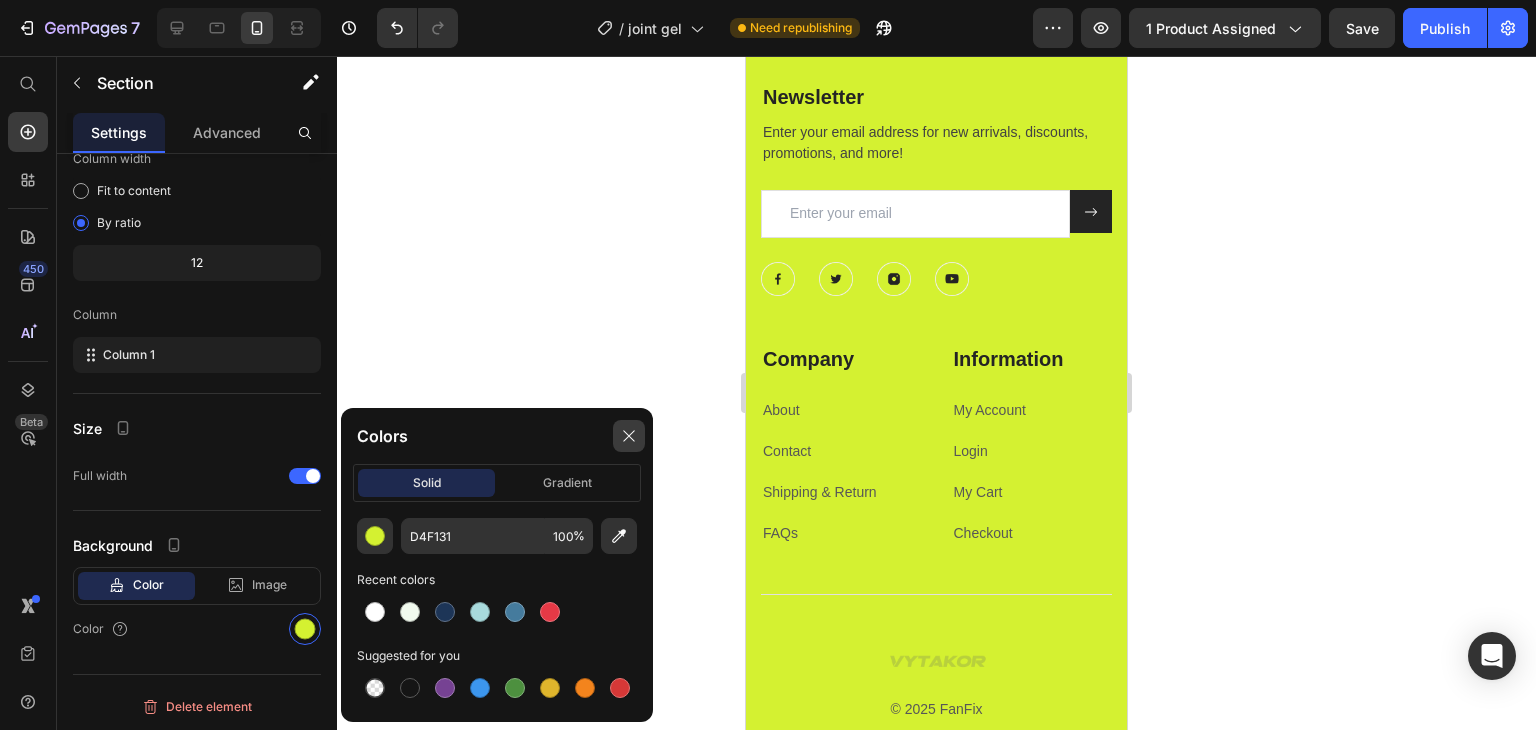 click 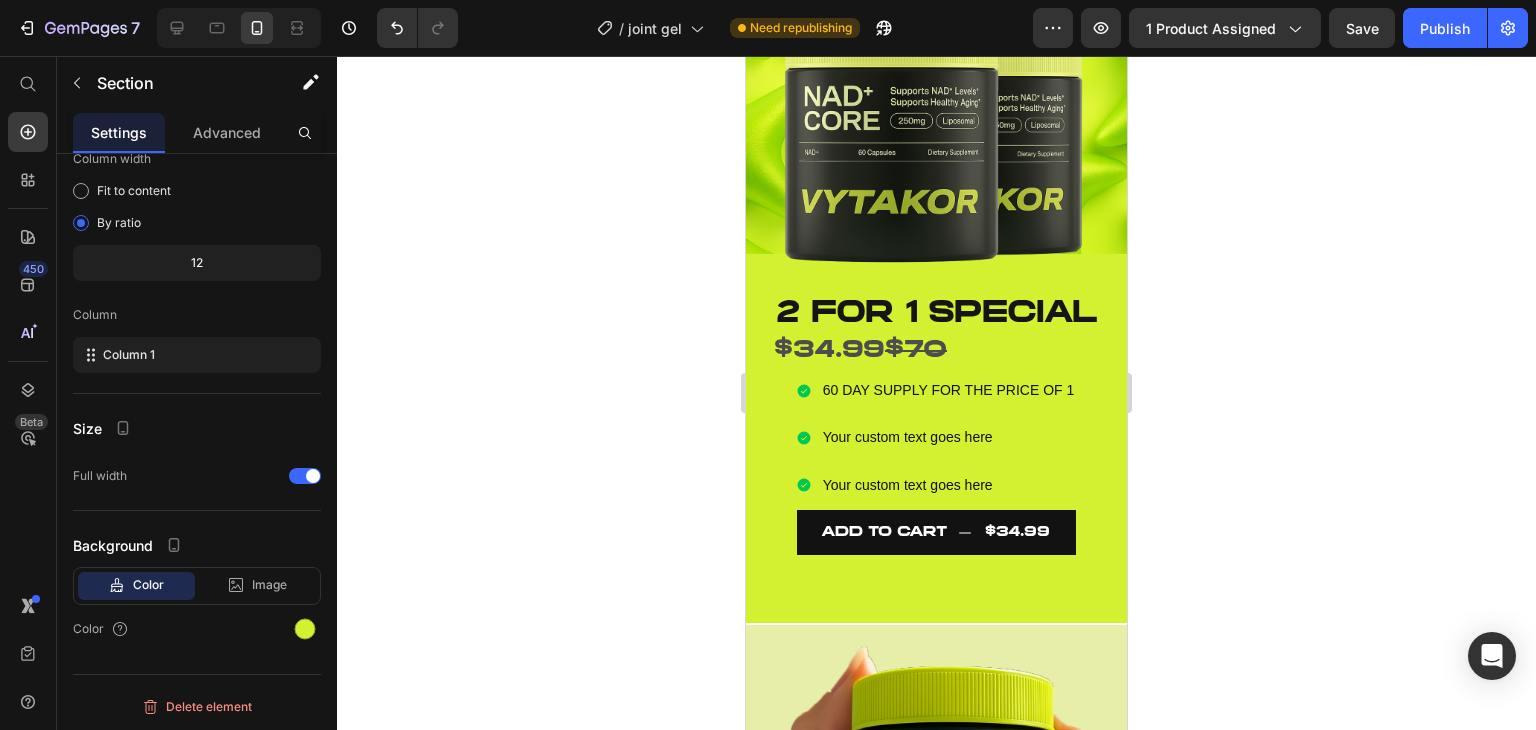 scroll, scrollTop: 310, scrollLeft: 0, axis: vertical 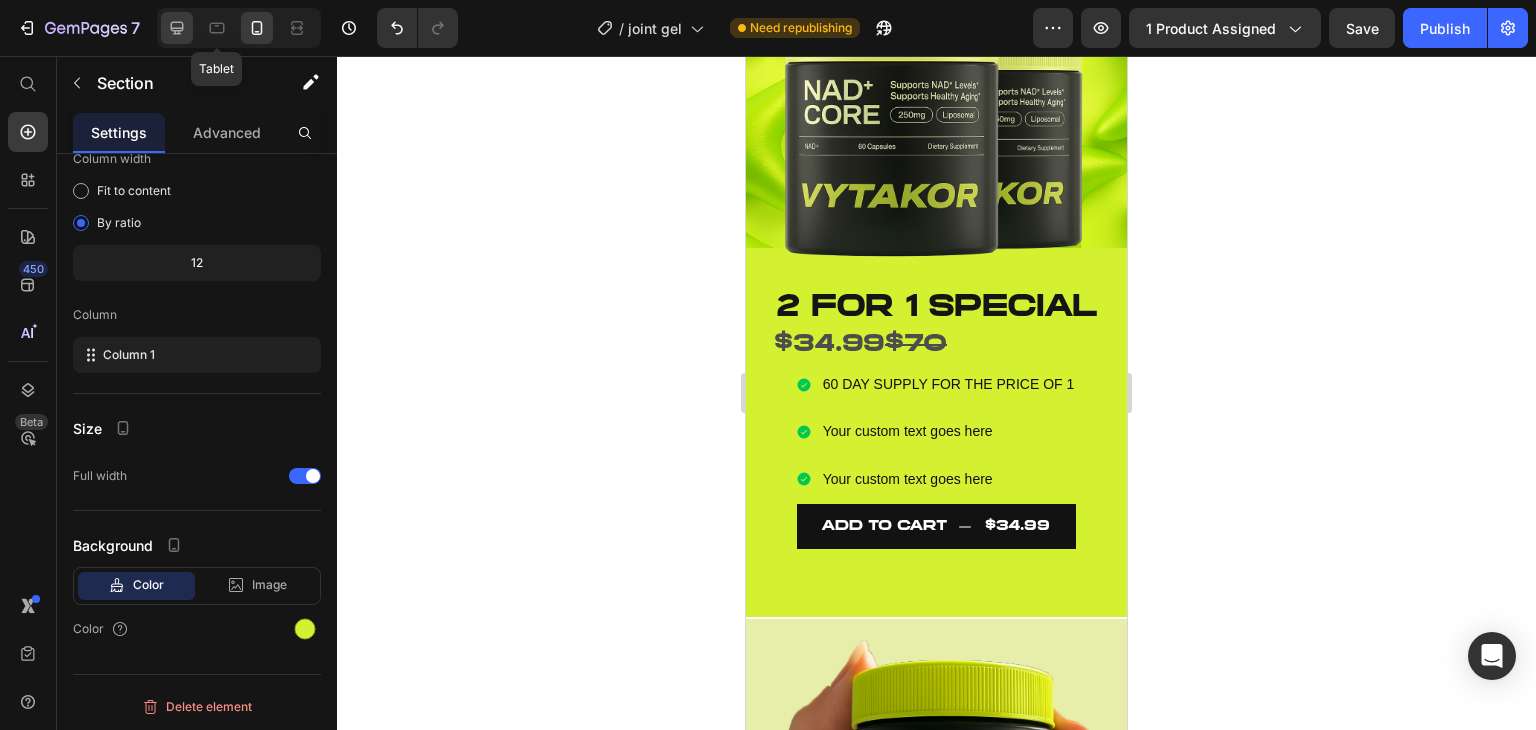 click 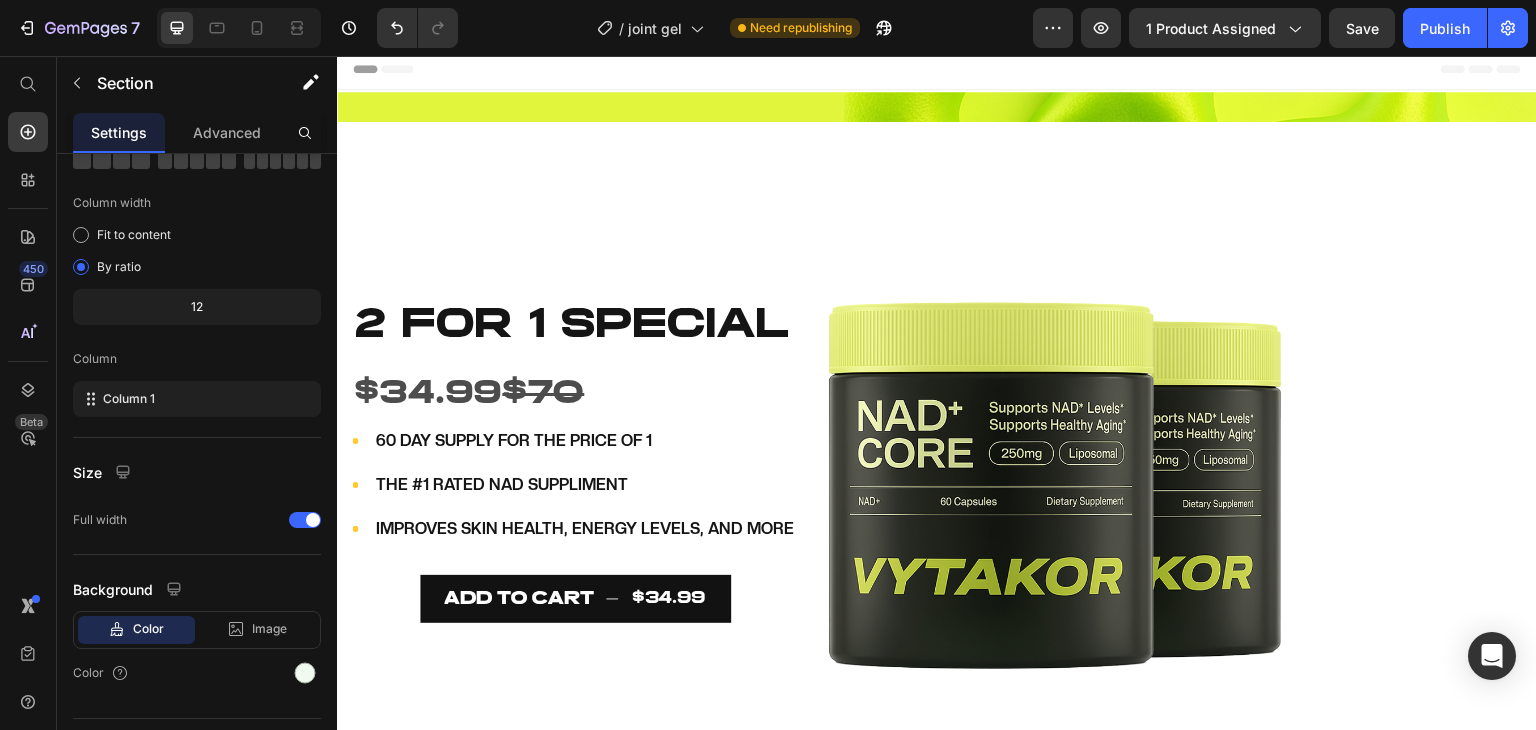 scroll, scrollTop: 3, scrollLeft: 0, axis: vertical 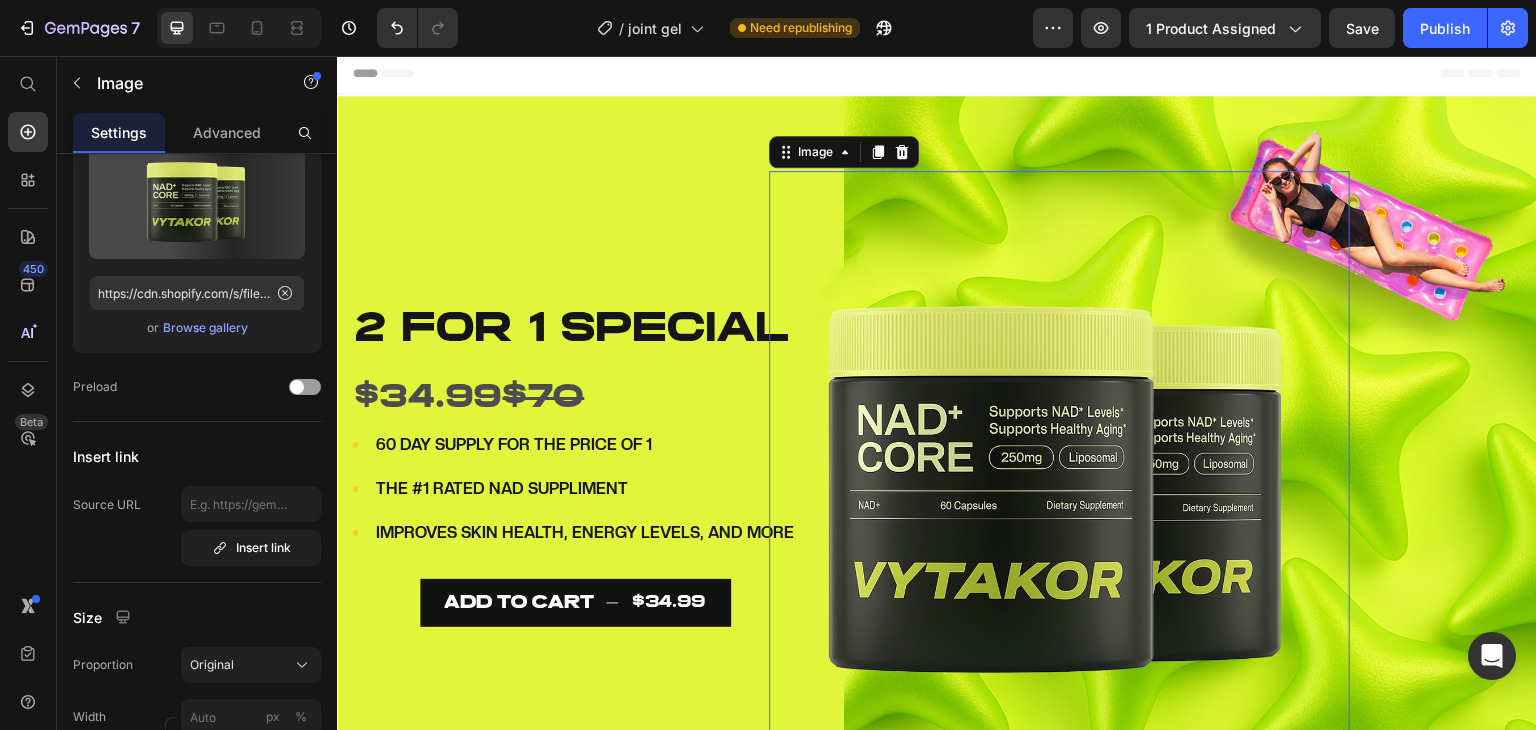 click at bounding box center [1059, 461] 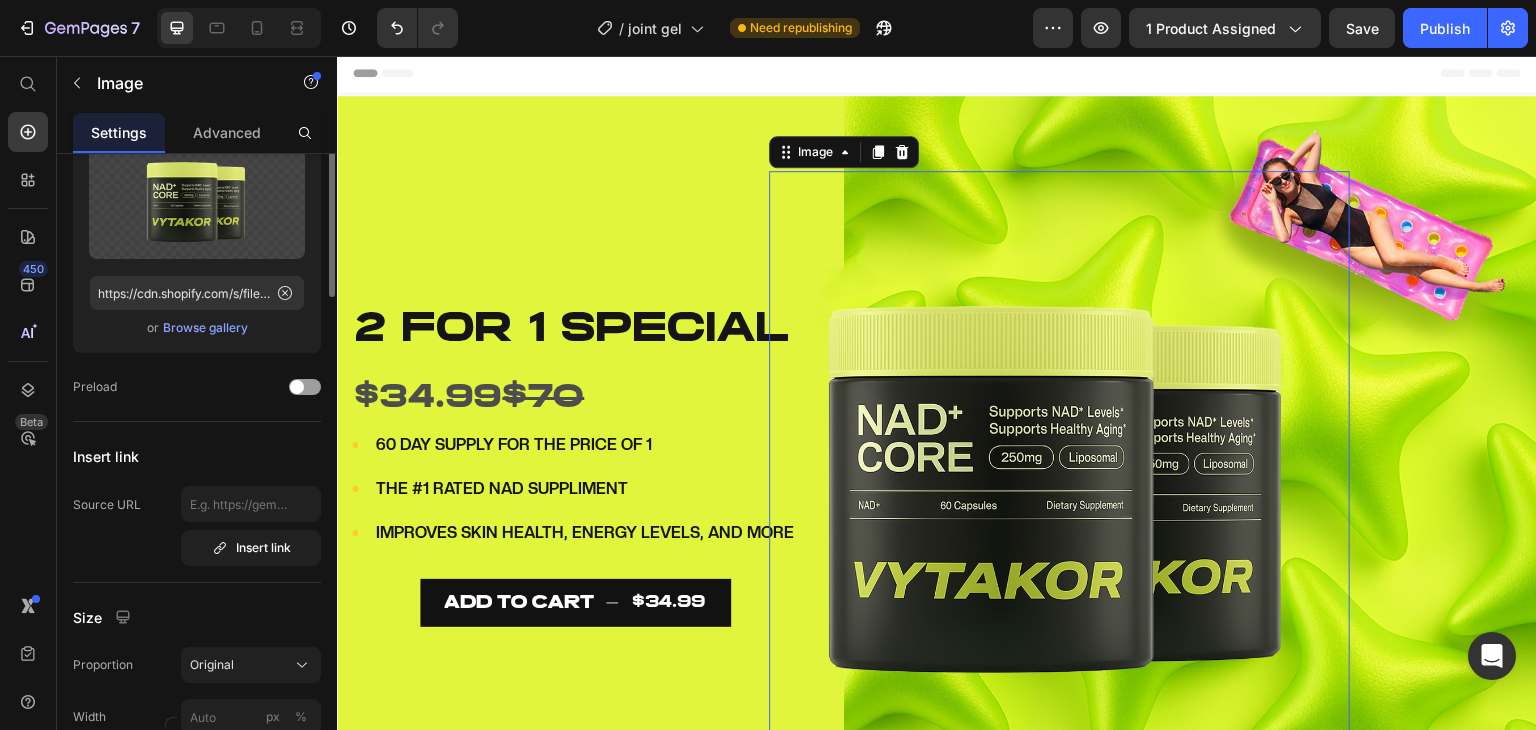 scroll, scrollTop: 0, scrollLeft: 0, axis: both 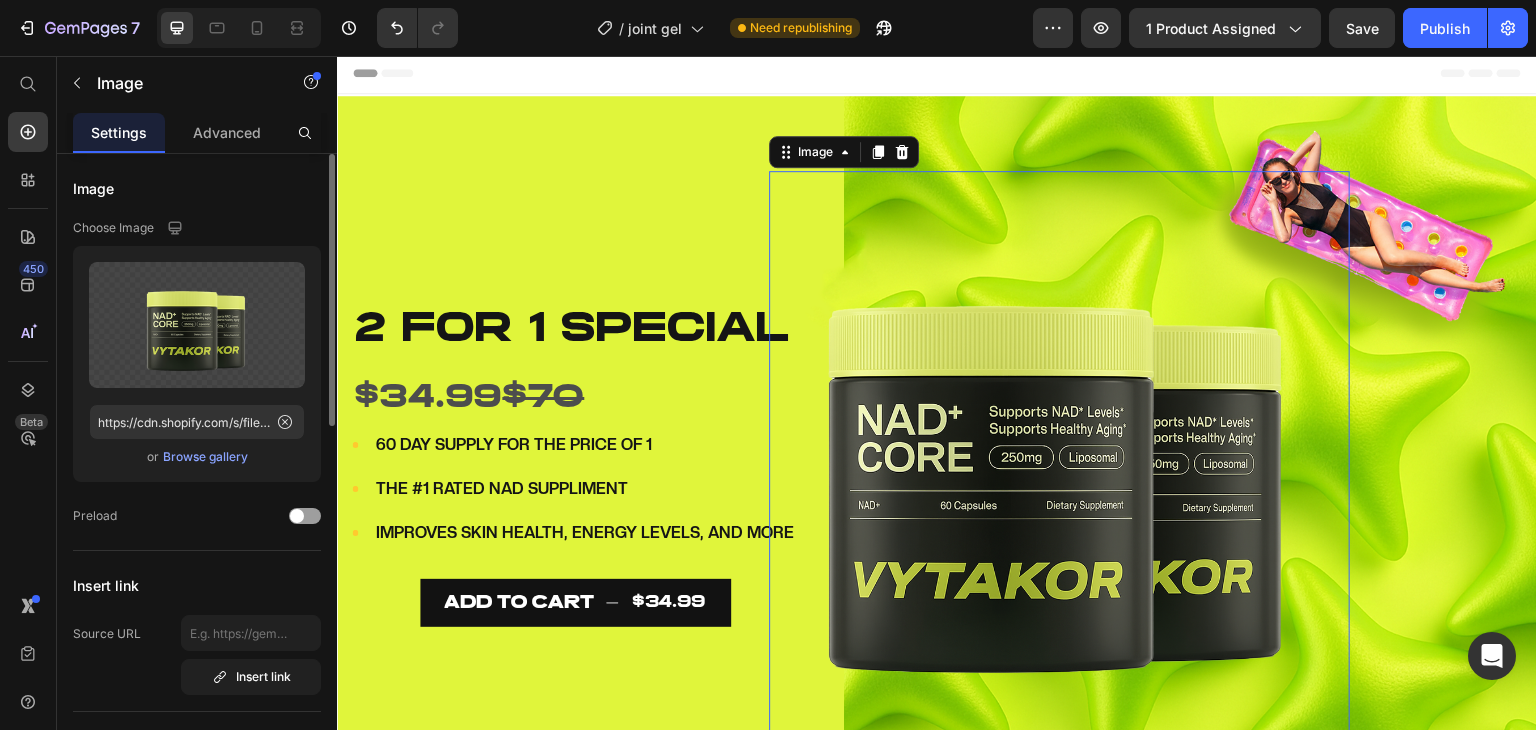 click at bounding box center (1059, 461) 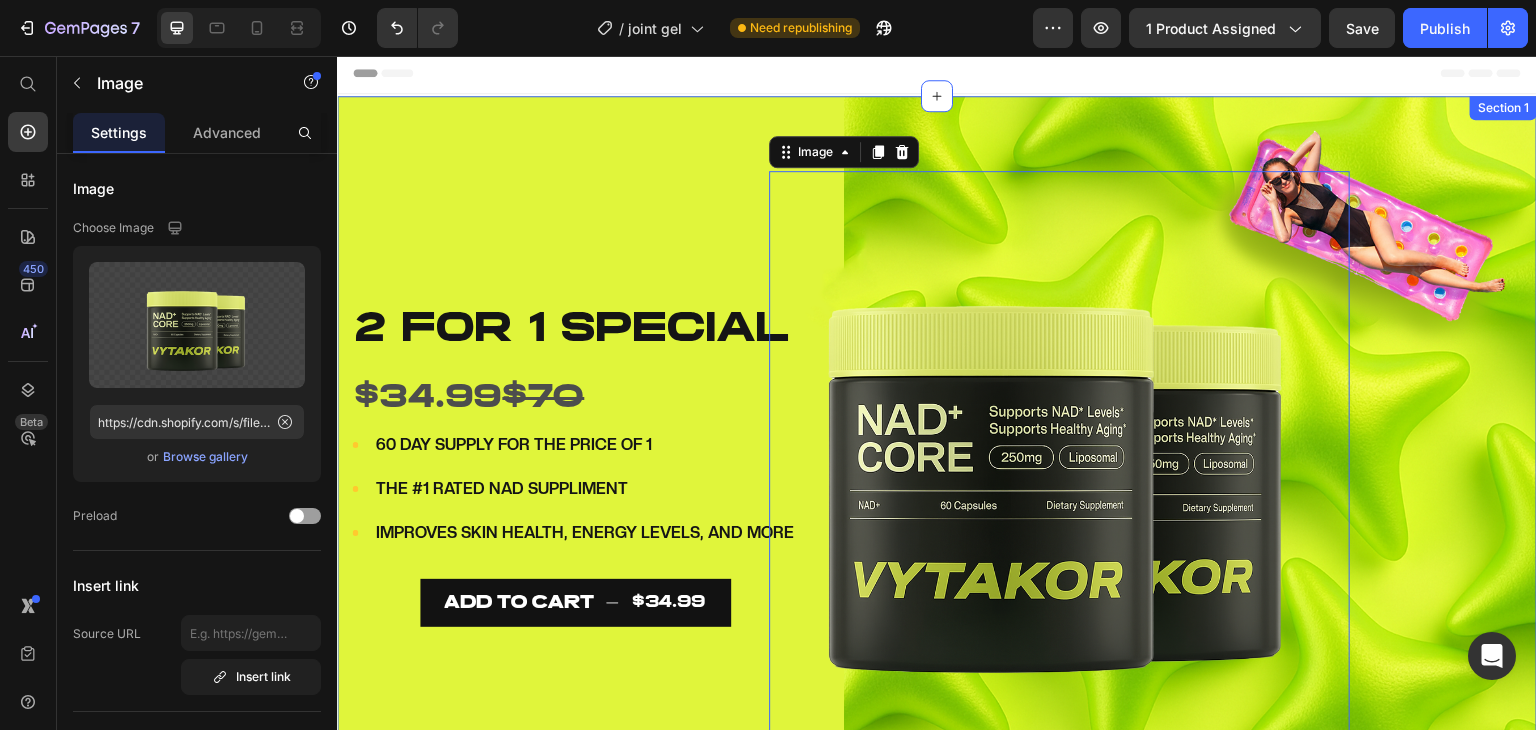 click on "Image 2 FOR 1 SPECIAL Text Block $34.99  $70 Text Block 60 DAY SUPPLY FOR THE PRICE OF 1 Your custom text goes here Your custom text goes here Item List 2 for 1 special  Text block $34.99  $70 Text Block       Icon 60 DAY SUPPLY FOR THE PRICE OF 1 Text block       Icon THE #1 RATED NAD SUPPLIMENT Text block       Icon IMPROVES SKIN HEALTH, ENERGY LEVELS, AND MORE Text block Icon List ADD TO CART
$34.99 Add to Cart Image   -28 Row ADD TO CART
$34.99 Add to Cart Product Section 1" at bounding box center [937, 447] 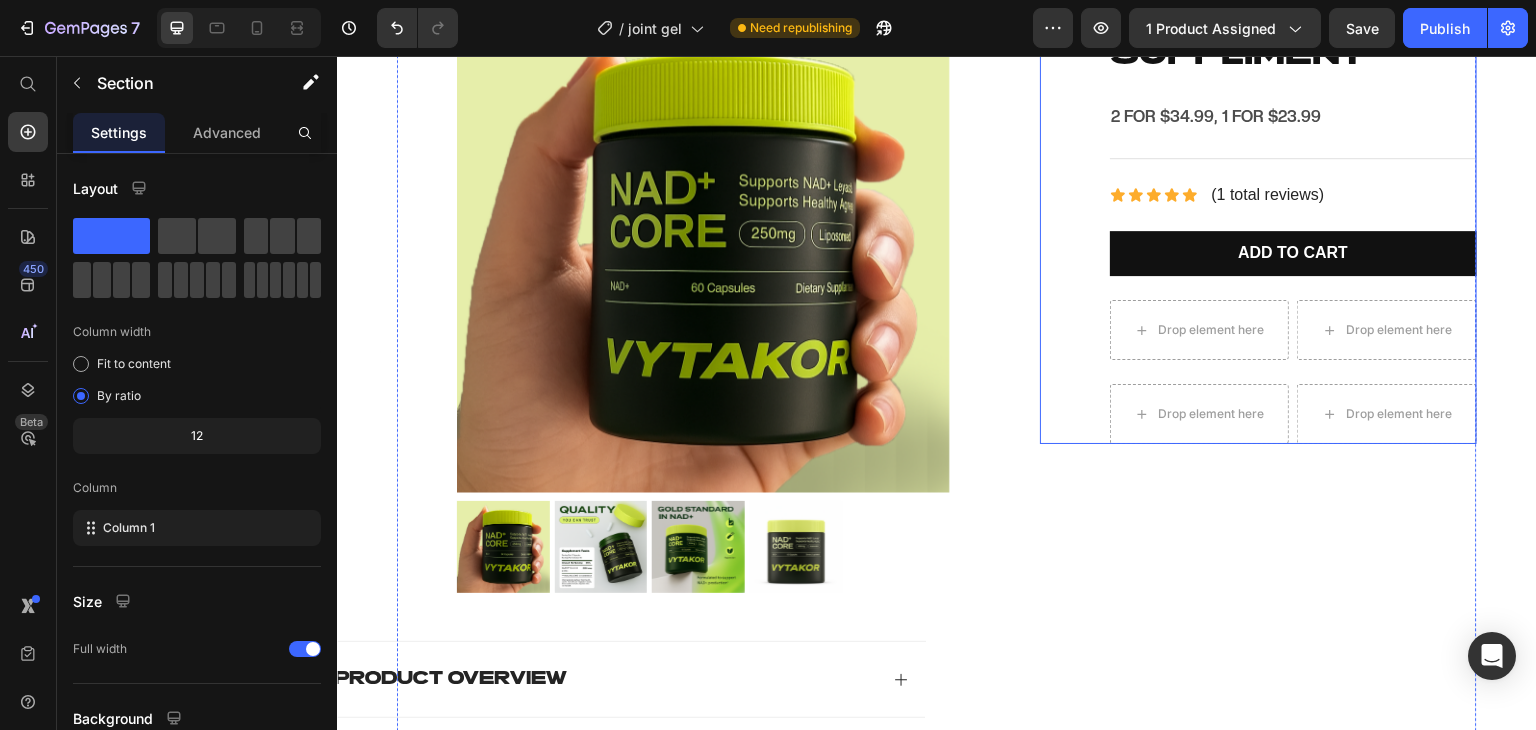 scroll, scrollTop: 884, scrollLeft: 0, axis: vertical 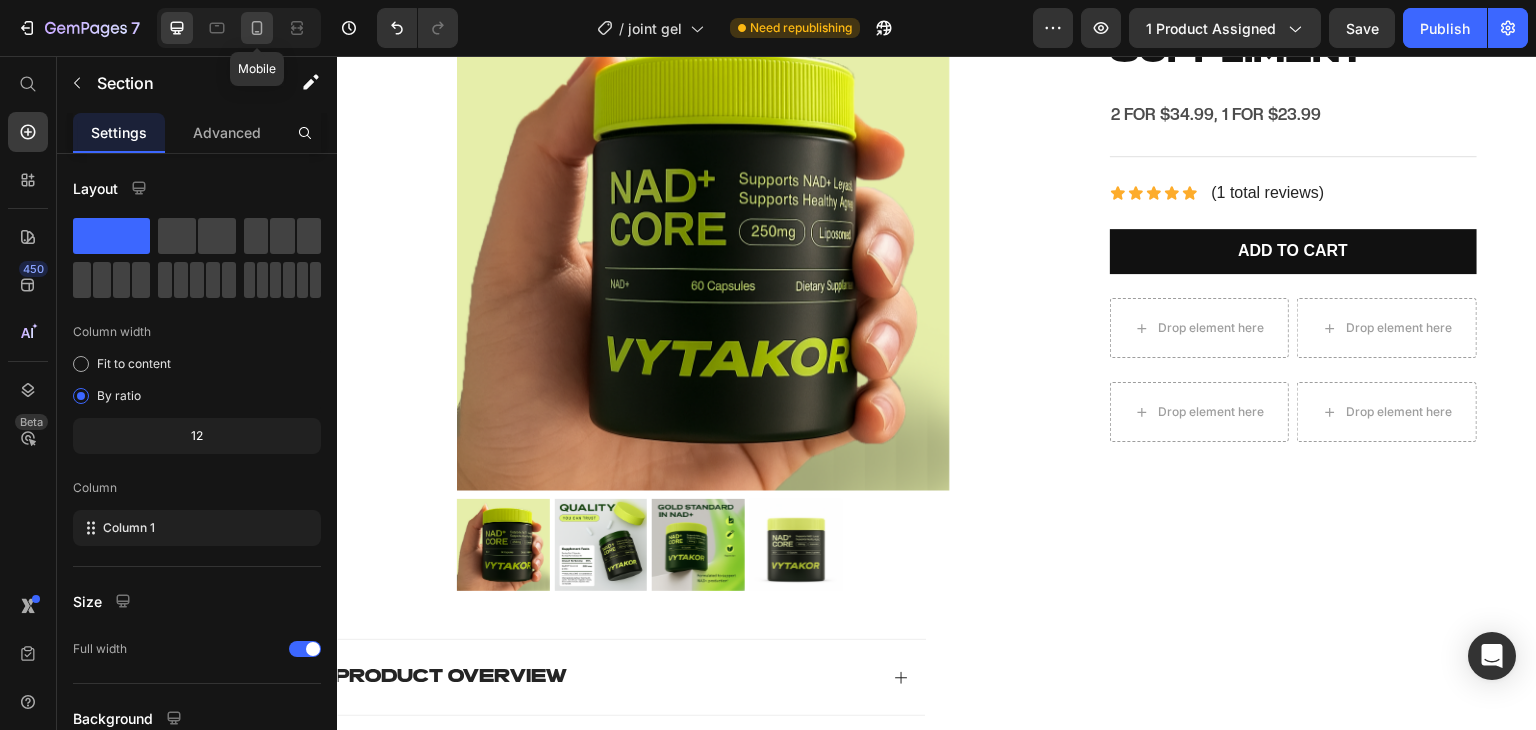 click 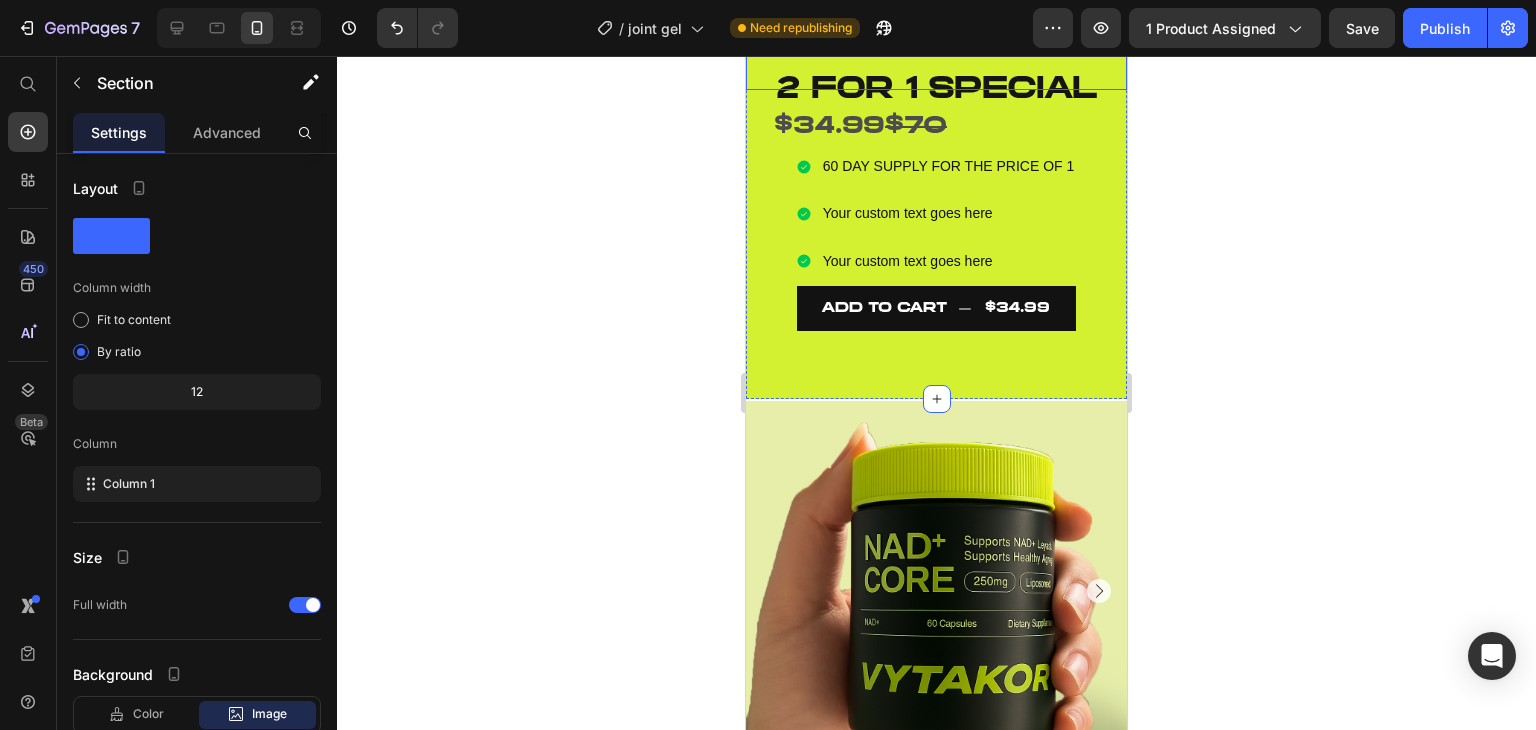 scroll, scrollTop: 664, scrollLeft: 0, axis: vertical 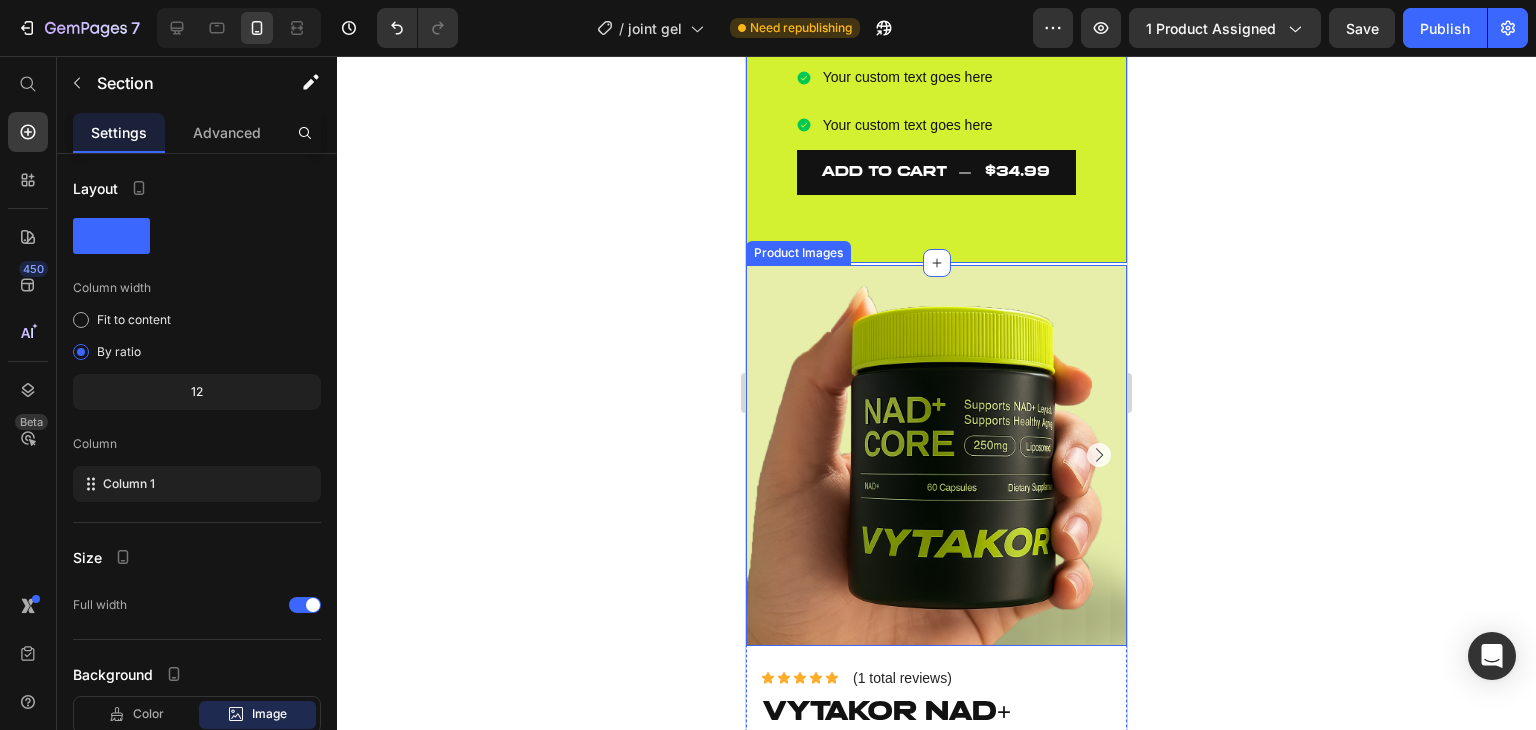 click 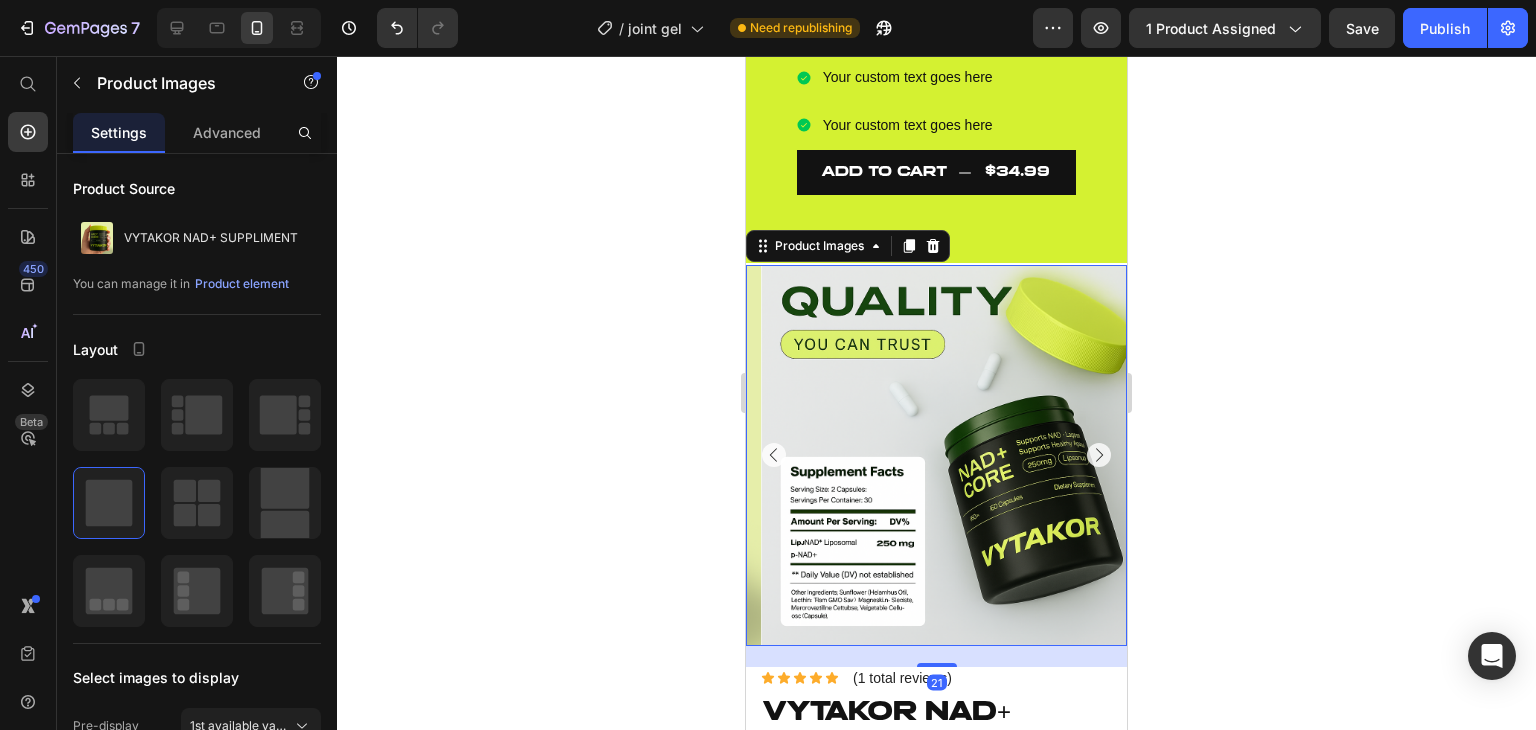 click 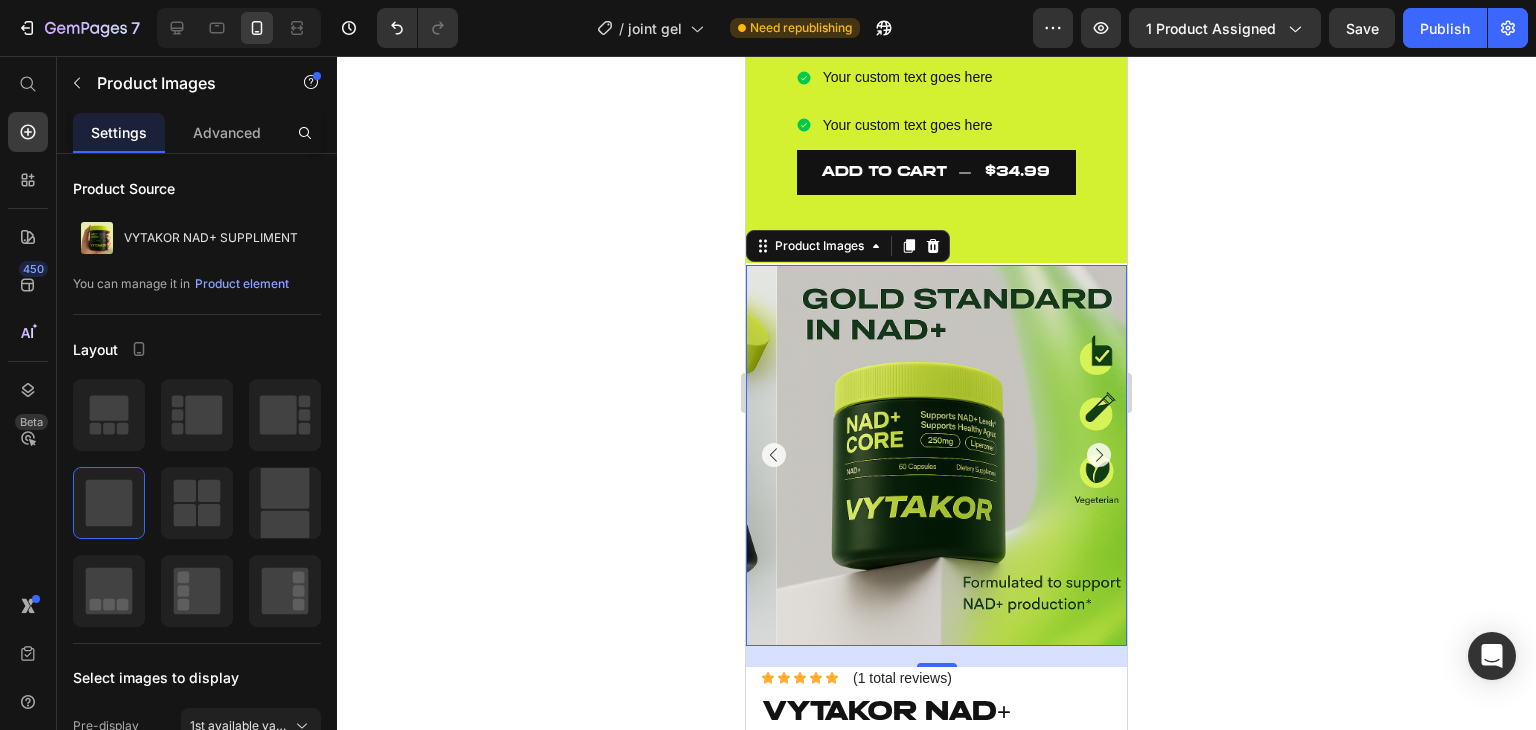 click 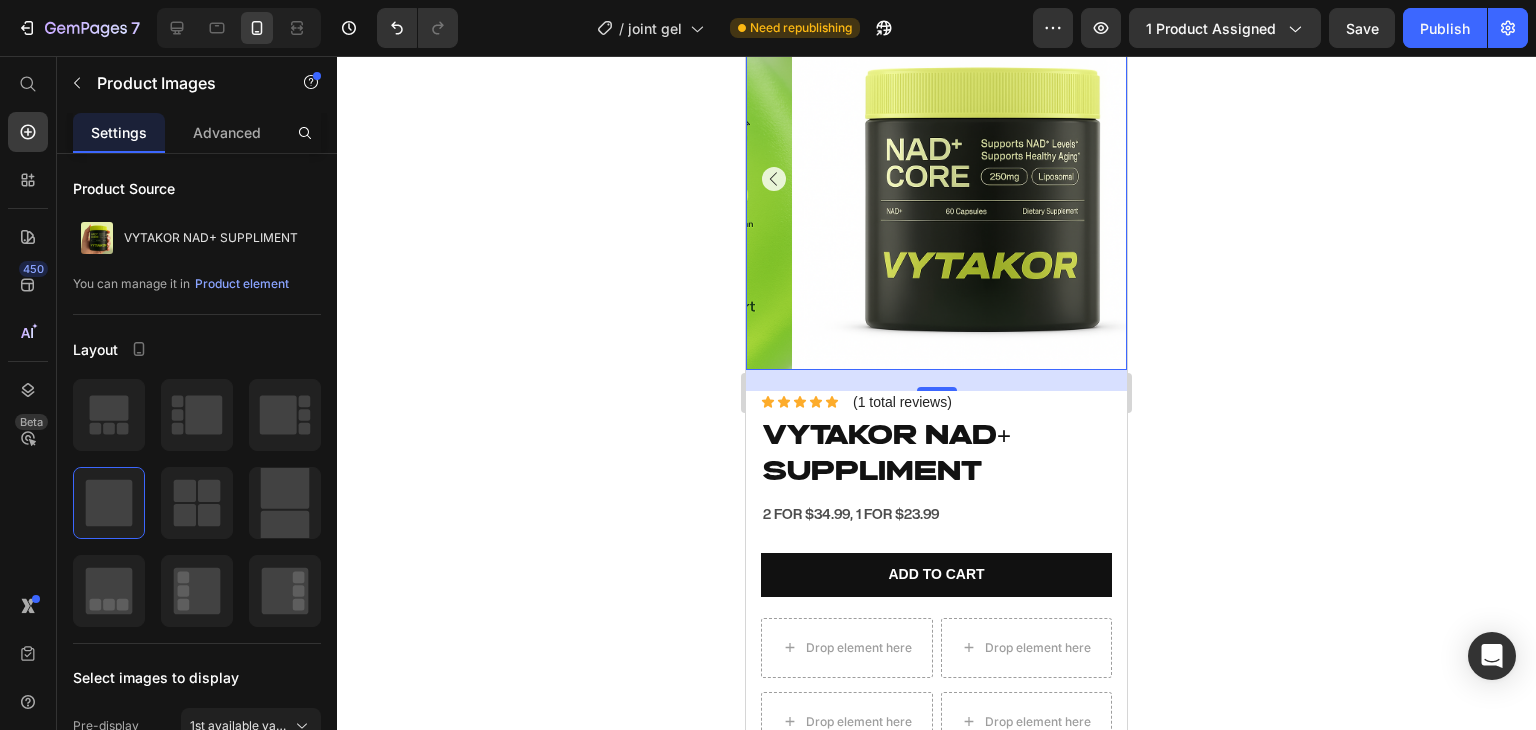 scroll, scrollTop: 986, scrollLeft: 0, axis: vertical 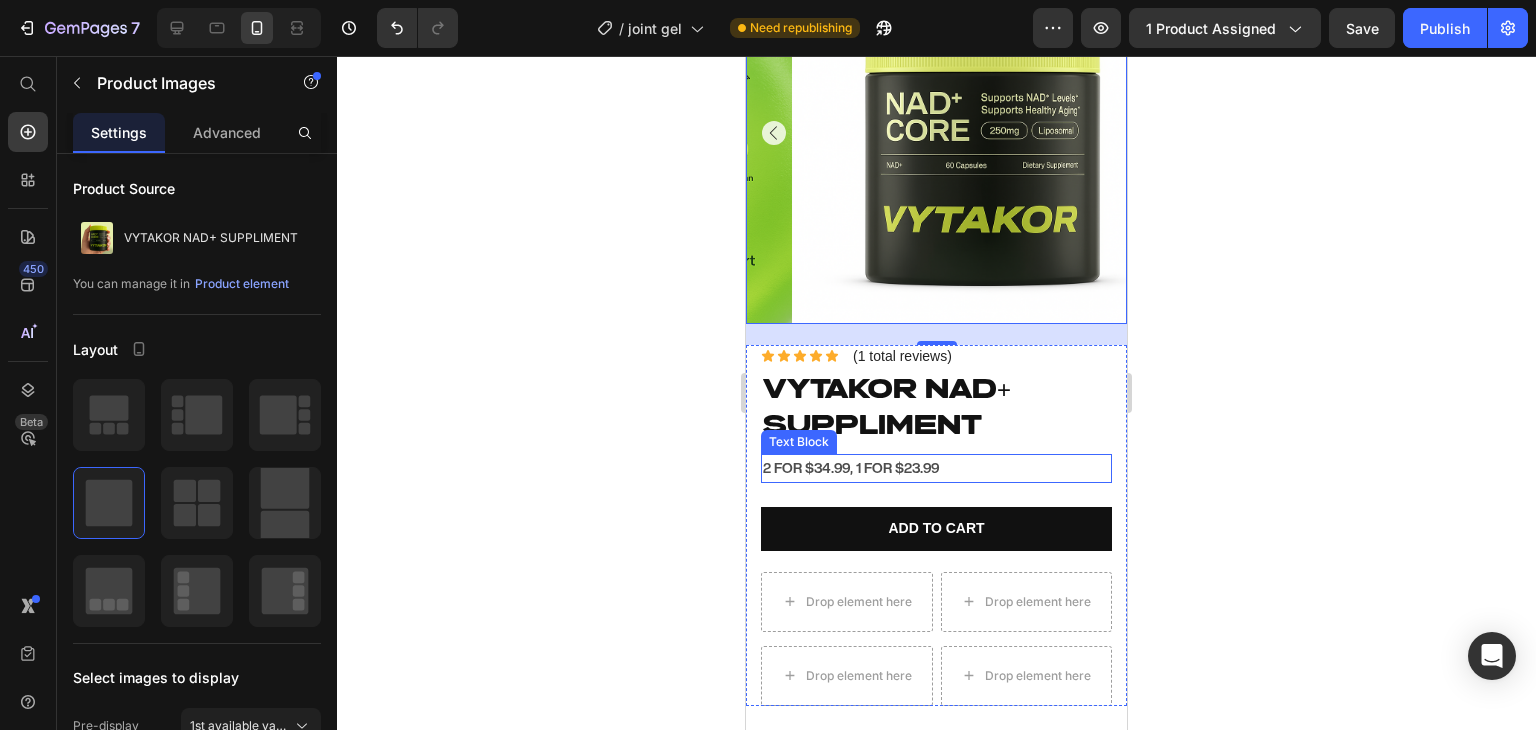 click on "2 FOR $34.99, 1 FOR $23.99" at bounding box center [936, 468] 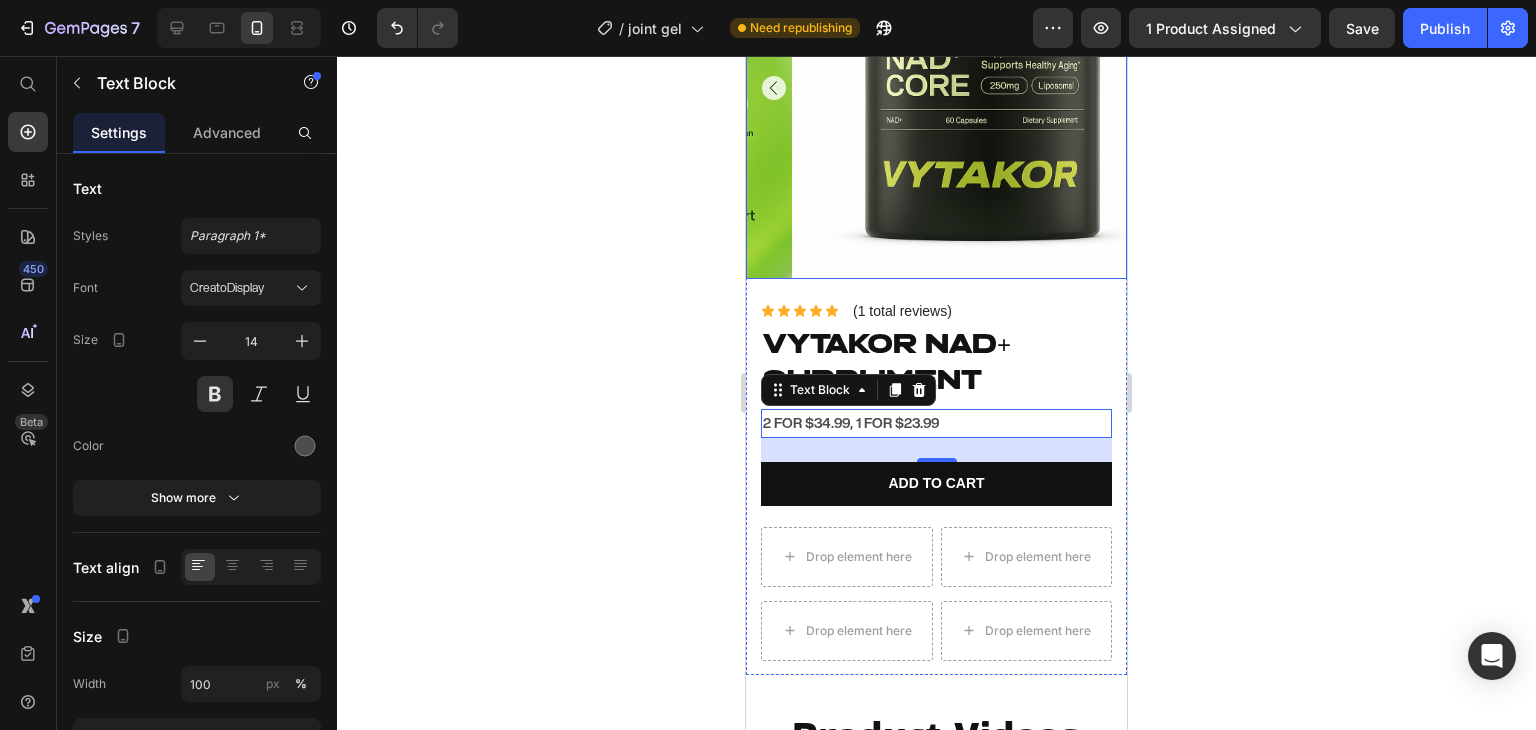 scroll, scrollTop: 1035, scrollLeft: 0, axis: vertical 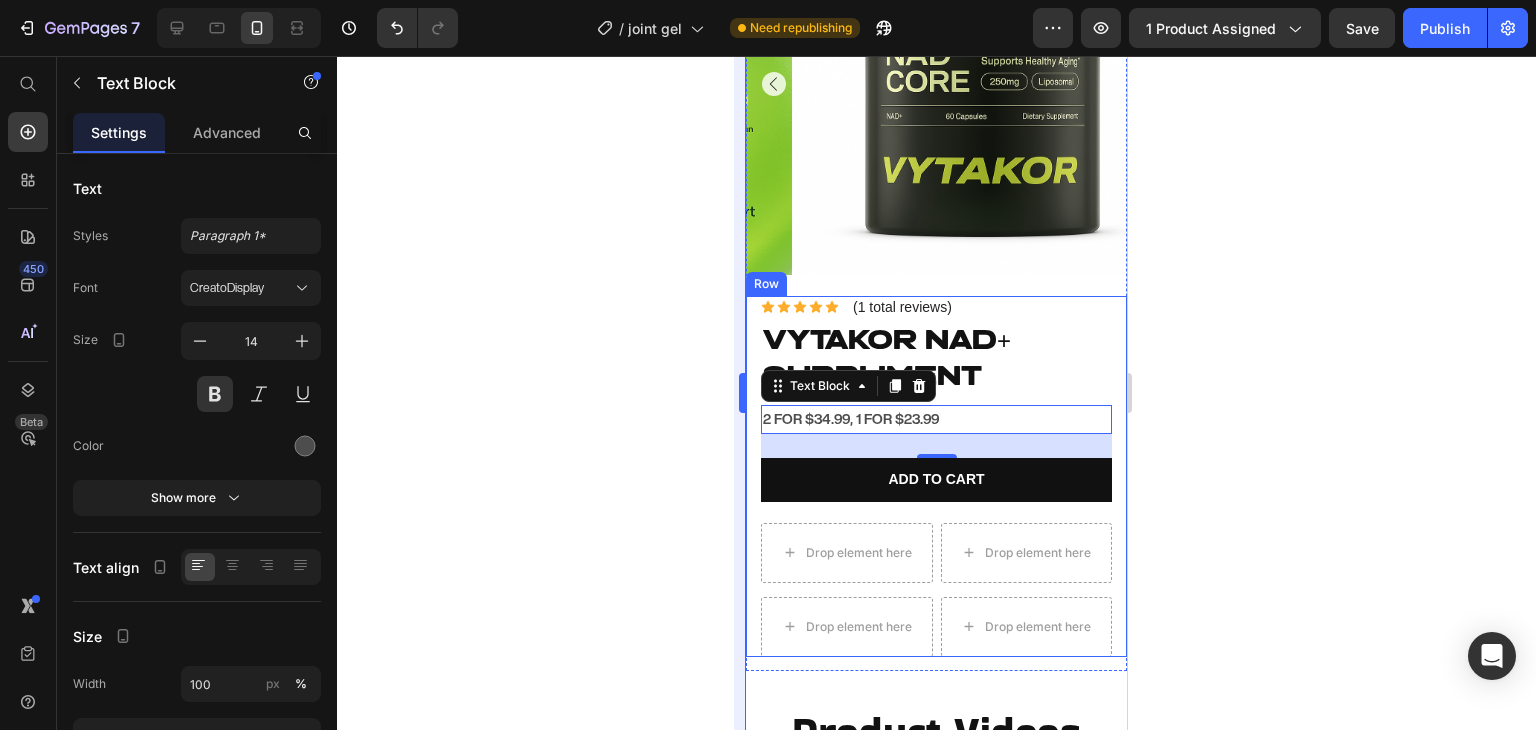 click 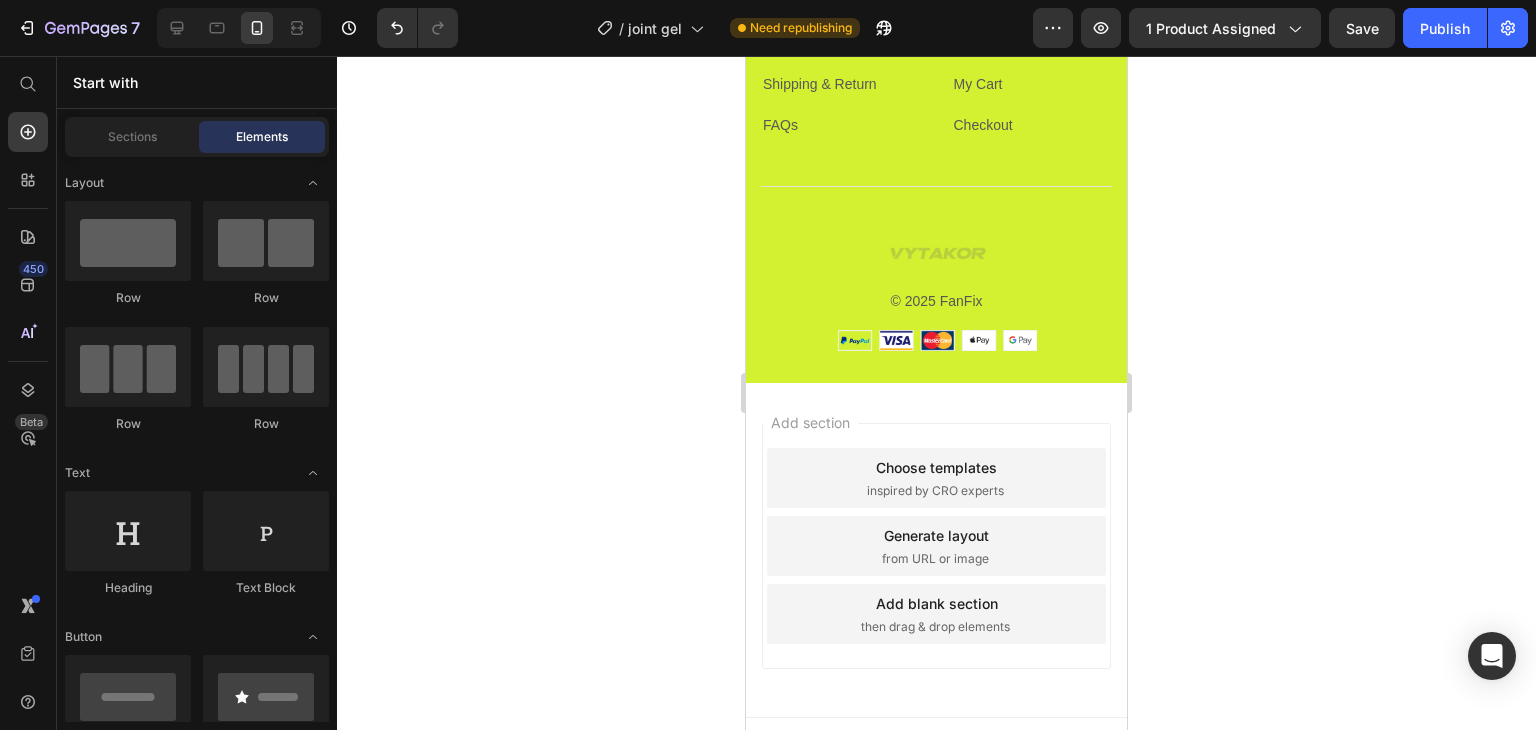 scroll, scrollTop: 2228, scrollLeft: 0, axis: vertical 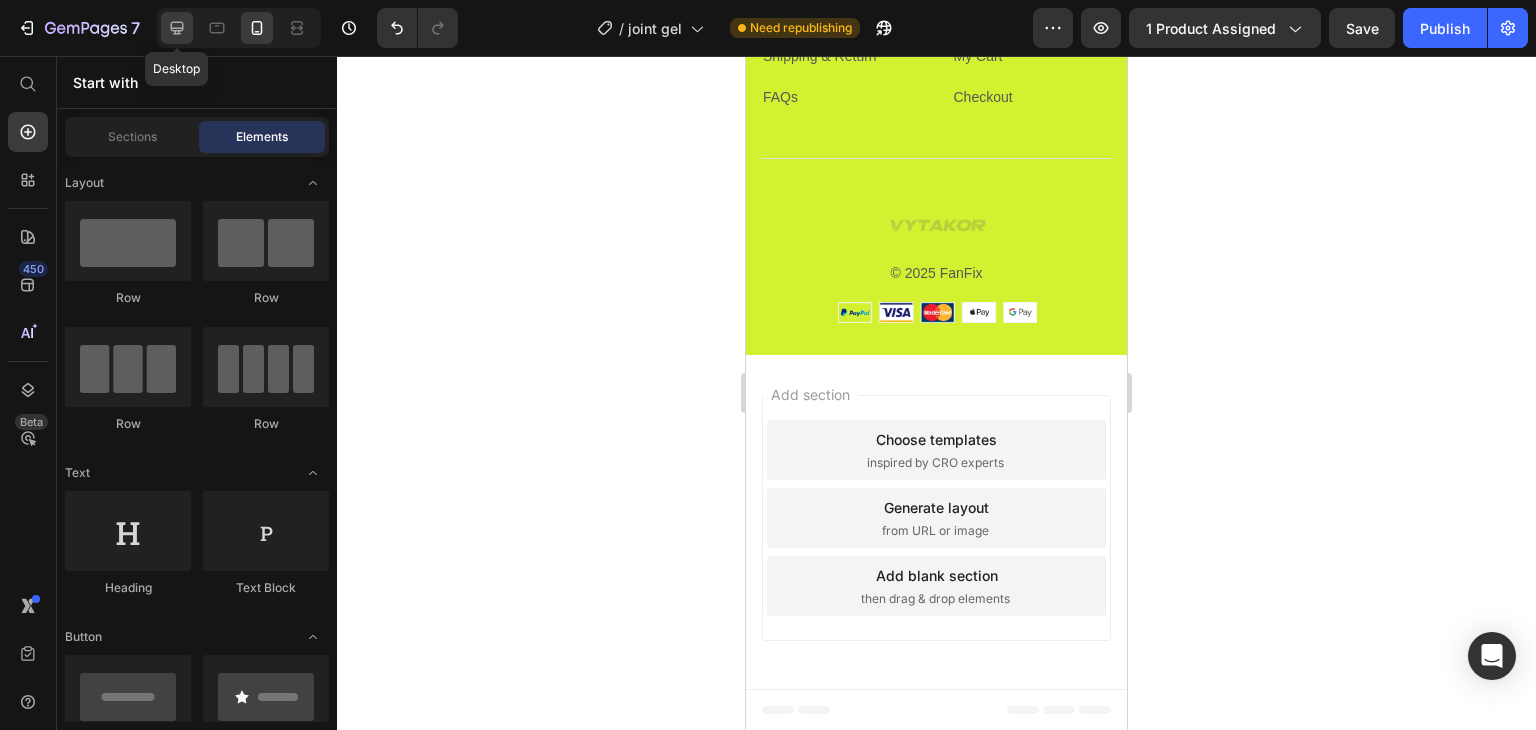click 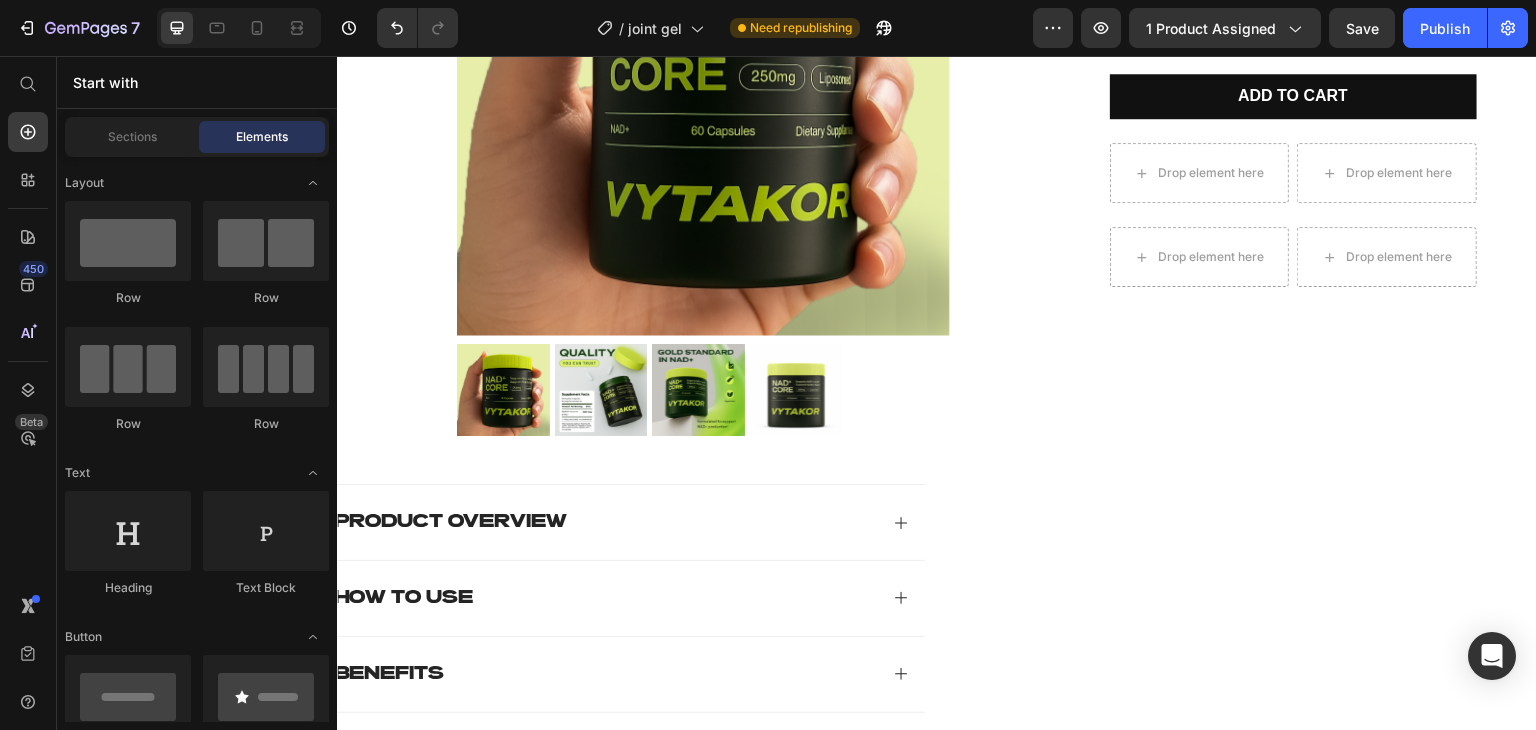 scroll, scrollTop: 1040, scrollLeft: 0, axis: vertical 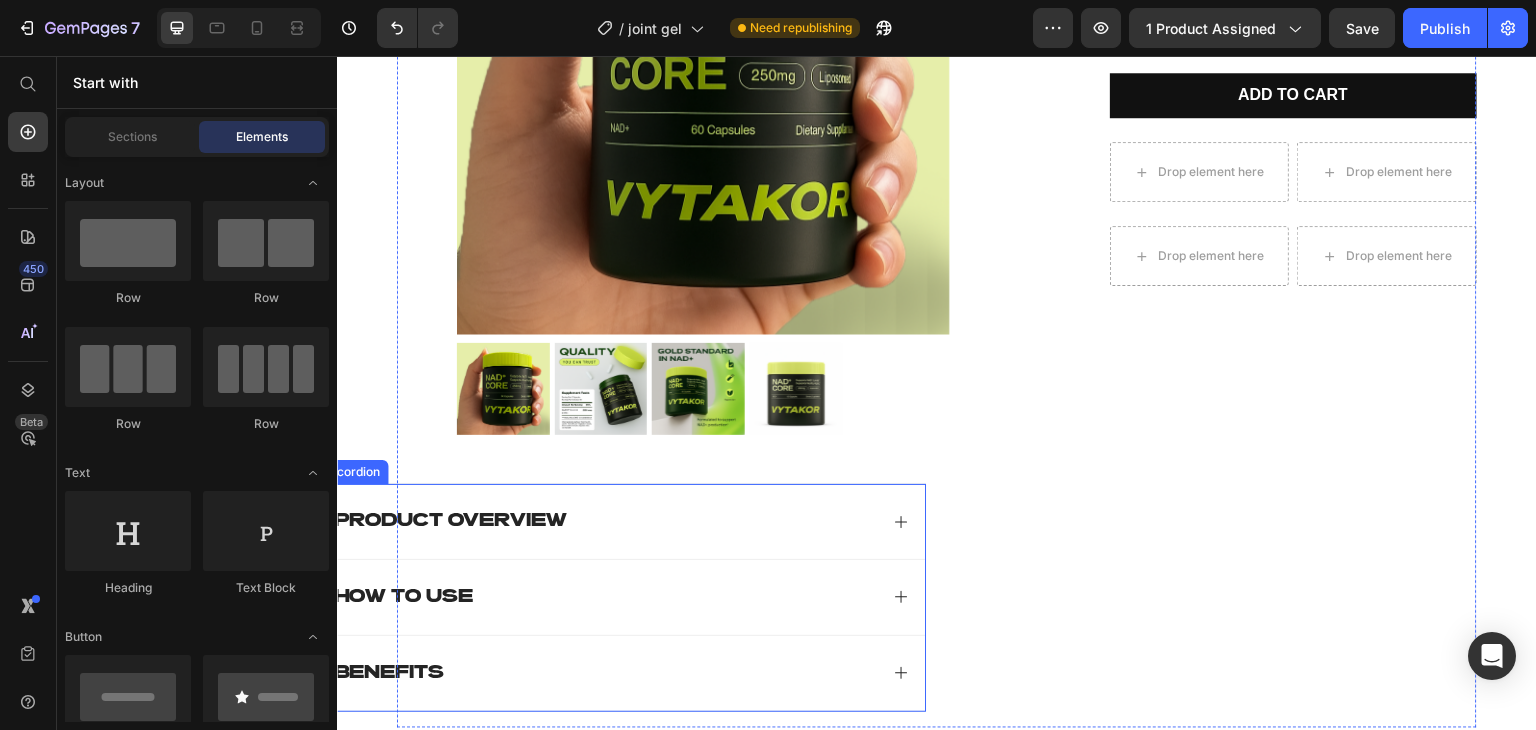 click on "Product Overview" at bounding box center (619, 521) 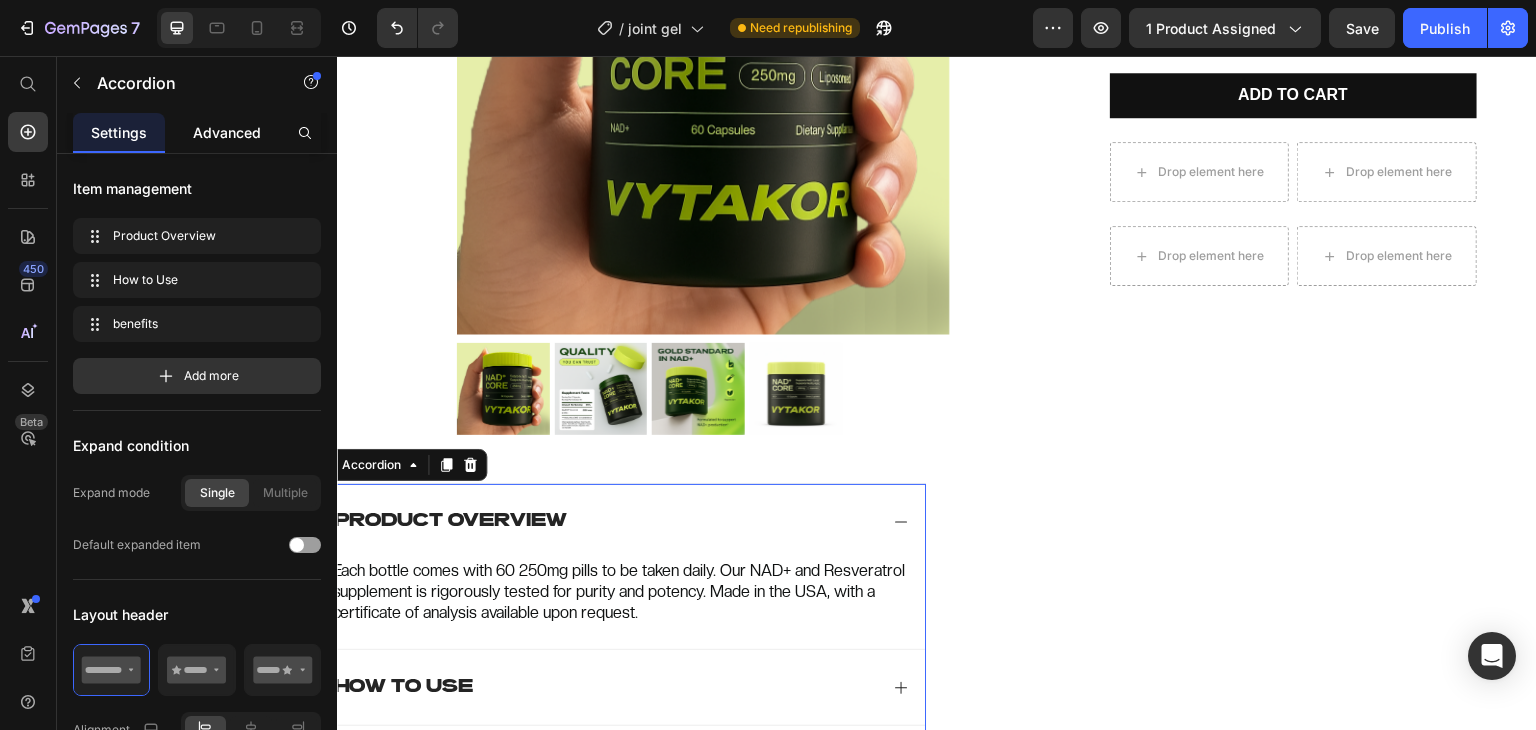 click on "Advanced" at bounding box center (227, 132) 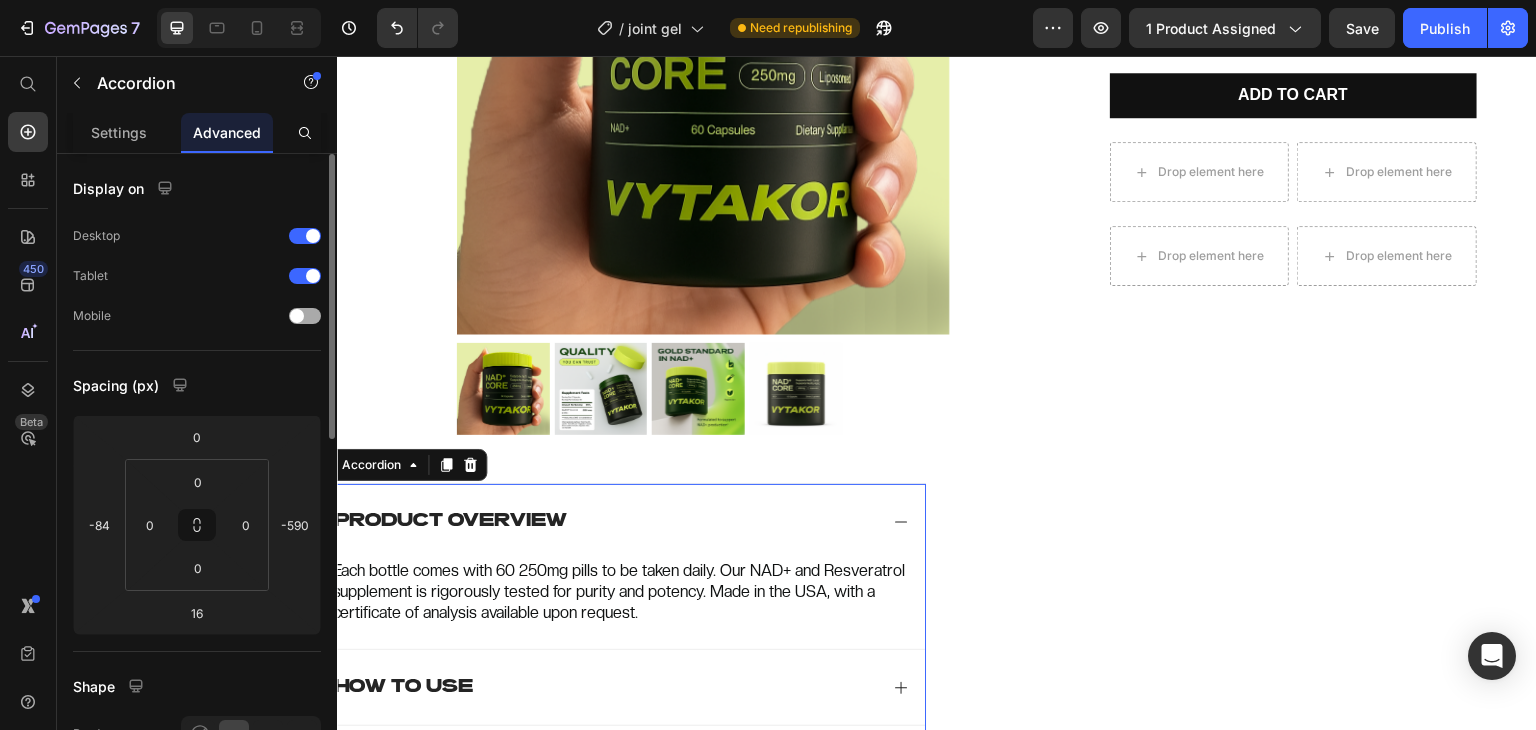 click at bounding box center [305, 316] 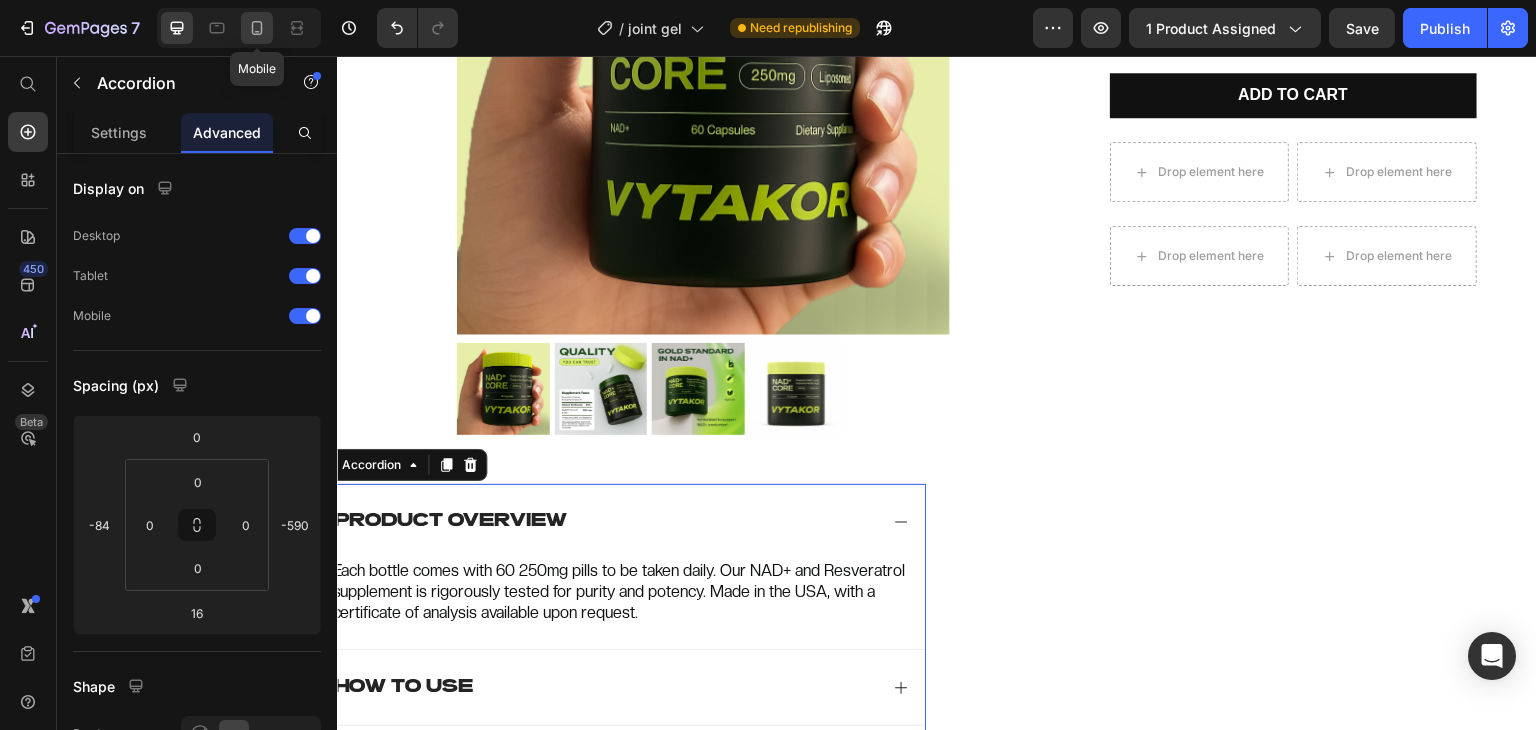 click 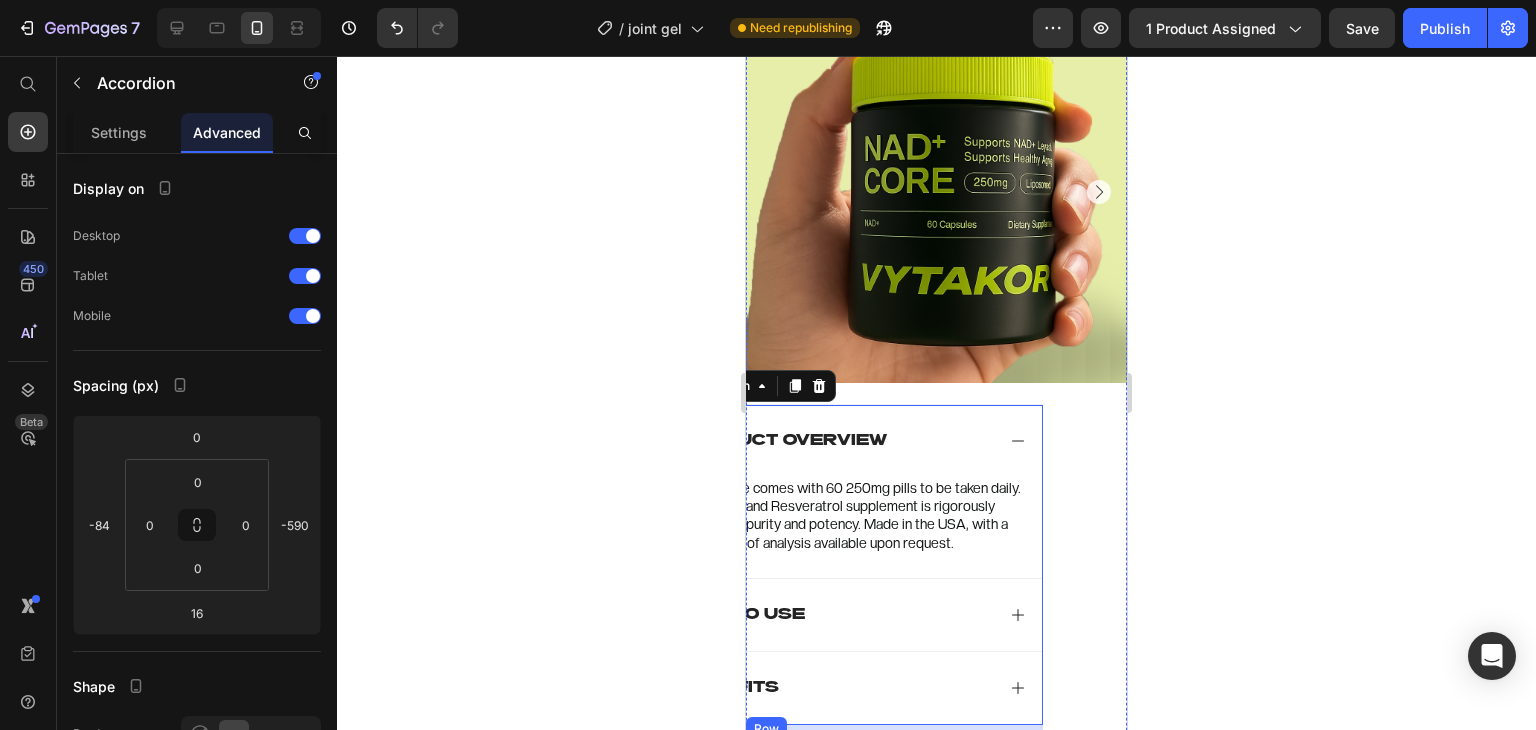 scroll, scrollTop: 926, scrollLeft: 0, axis: vertical 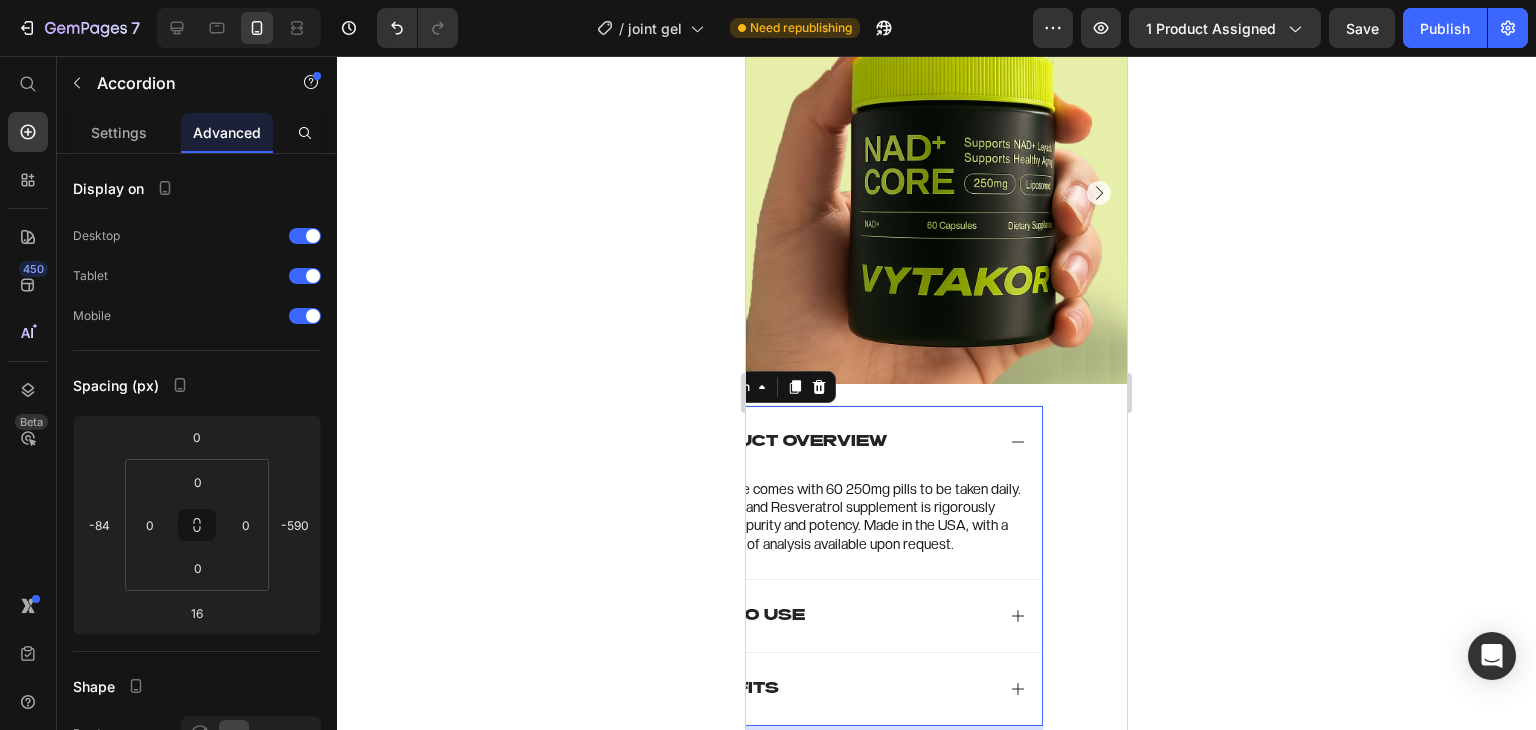 drag, startPoint x: 904, startPoint y: 386, endPoint x: 1033, endPoint y: 401, distance: 129.86917 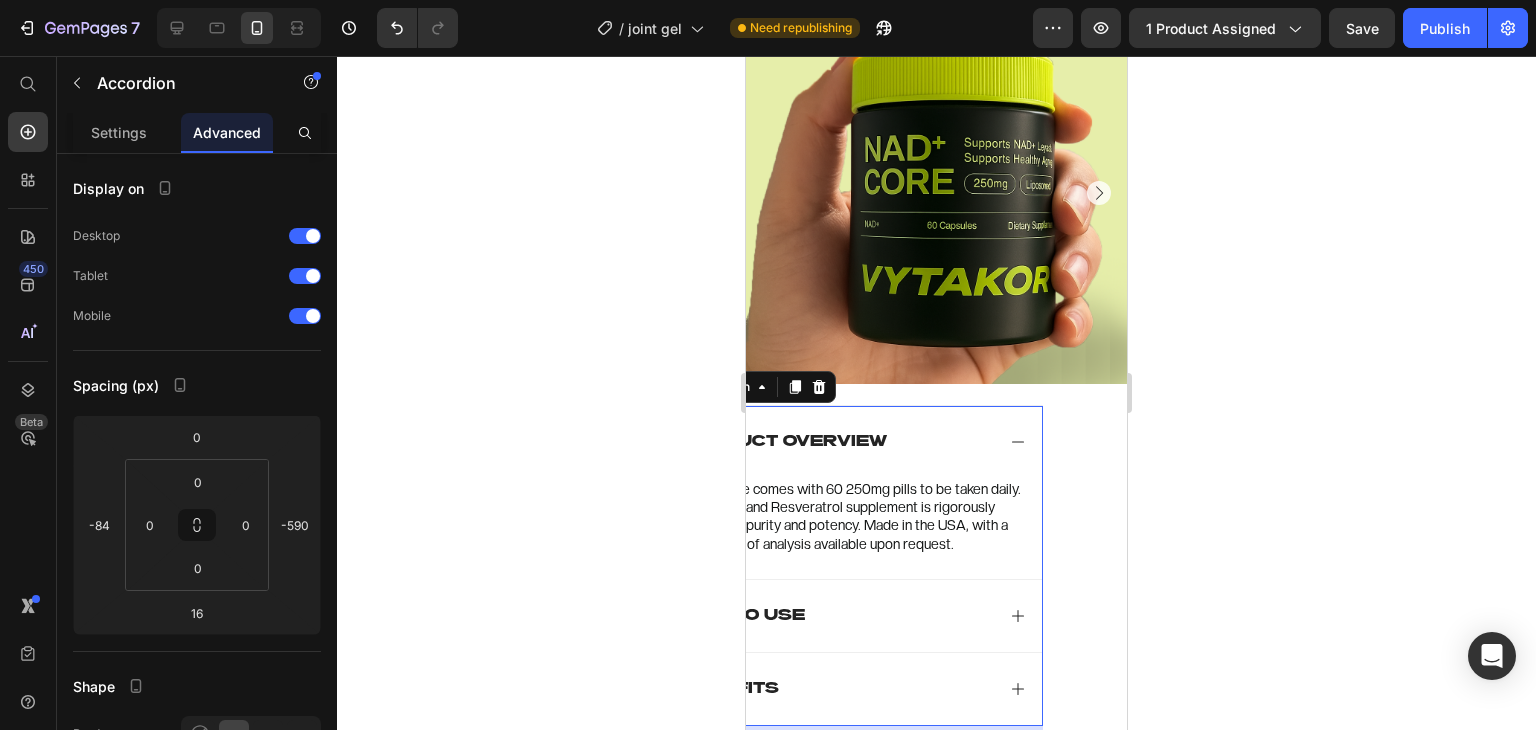 click on "Product Images
Product Overview Each bottle comes with 60 250mg pills to be taken daily. Our NAD+ and Resveratrol supplement is rigorously tested for purity and potency. Made in the USA, with a certificate of analysis available upon request. Text Block
How to Use
benefits Accordion   16" at bounding box center (936, 372) 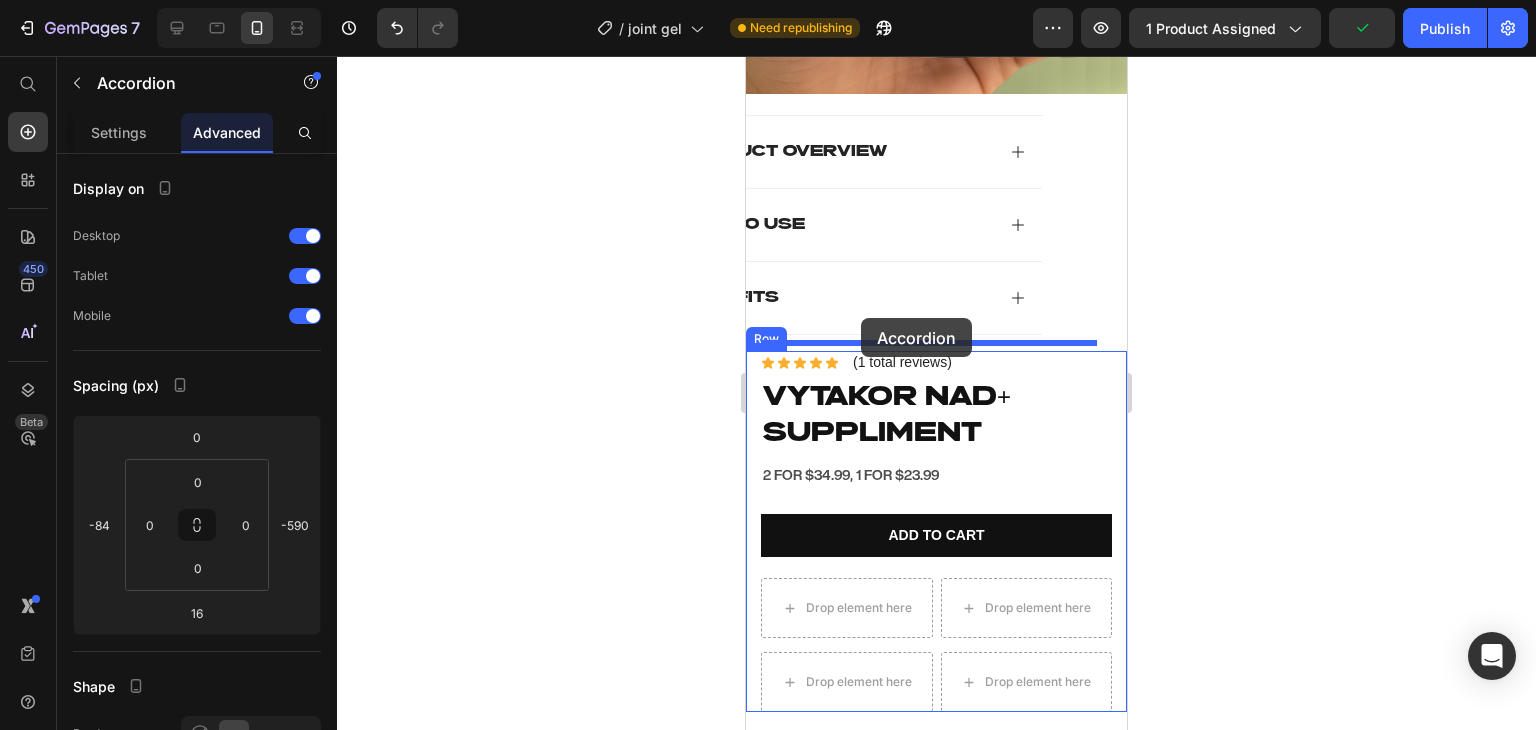 scroll, scrollTop: 1192, scrollLeft: 0, axis: vertical 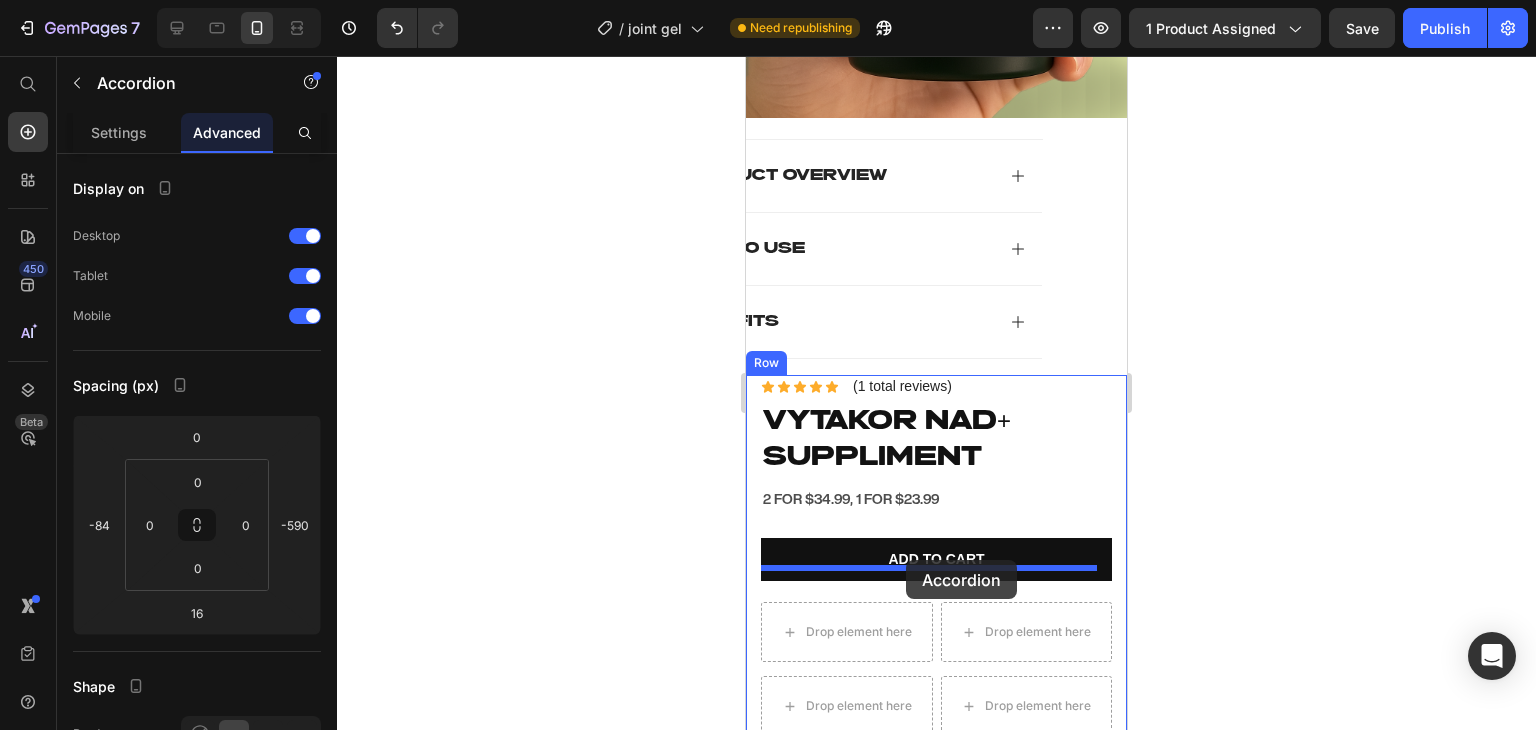 drag, startPoint x: 753, startPoint y: 341, endPoint x: 906, endPoint y: 560, distance: 267.15164 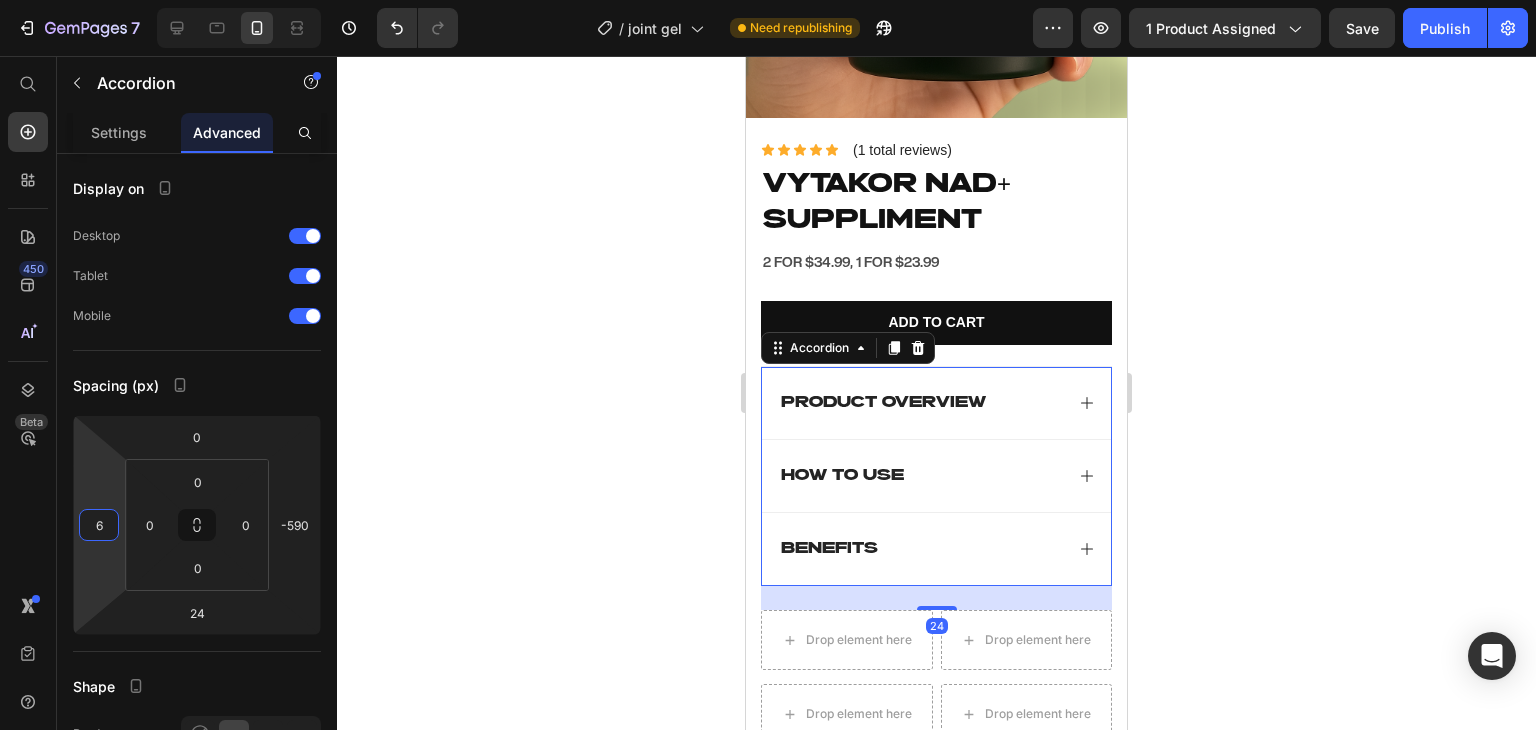 type on "8" 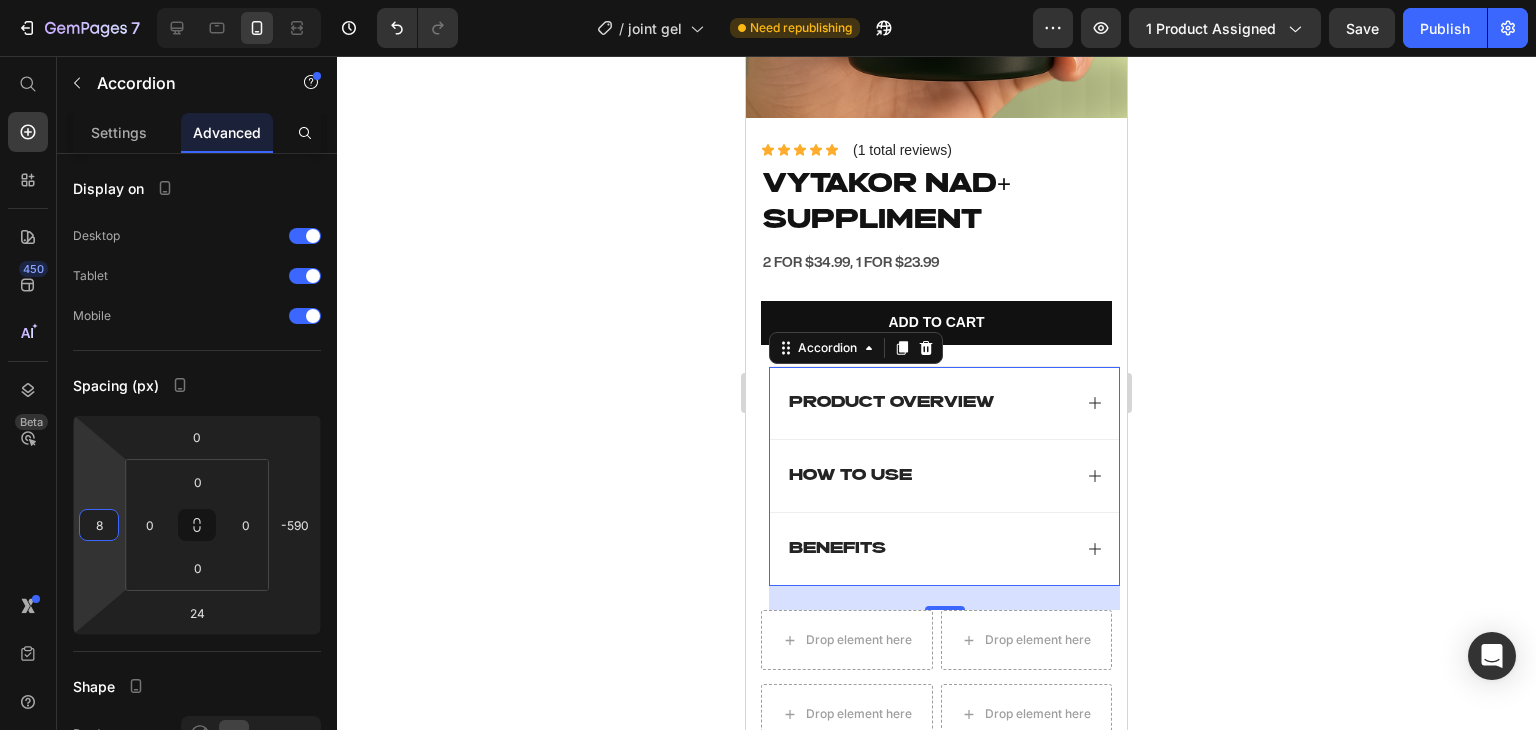 drag, startPoint x: 88, startPoint y: 485, endPoint x: 99, endPoint y: 439, distance: 47.296936 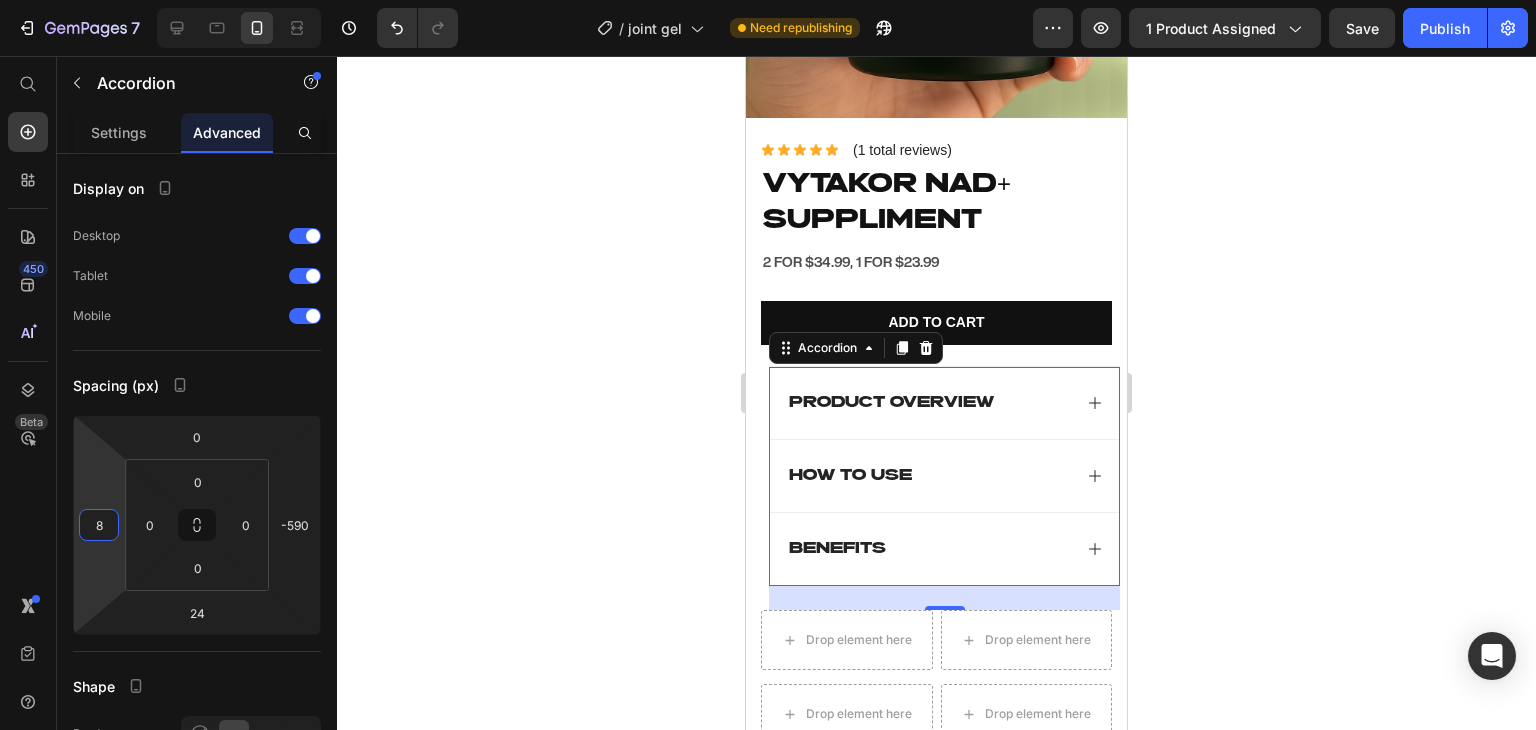 click on "7   /  joint gel Need republishing Preview 1 product assigned  Save   Publish  450 Beta Start with Sections Elements Hero Section Product Detail Brands Trusted Badges Guarantee Product Breakdown How to use Testimonials Compare Bundle FAQs Social Proof Brand Story Product List Collection Blog List Contact Sticky Add to Cart Custom Footer Browse Library 450 Layout
Row
Row
Row
Row Text
Heading
Text Block Button
Button
Button
Sticky Back to top Media
Image" at bounding box center [768, 0] 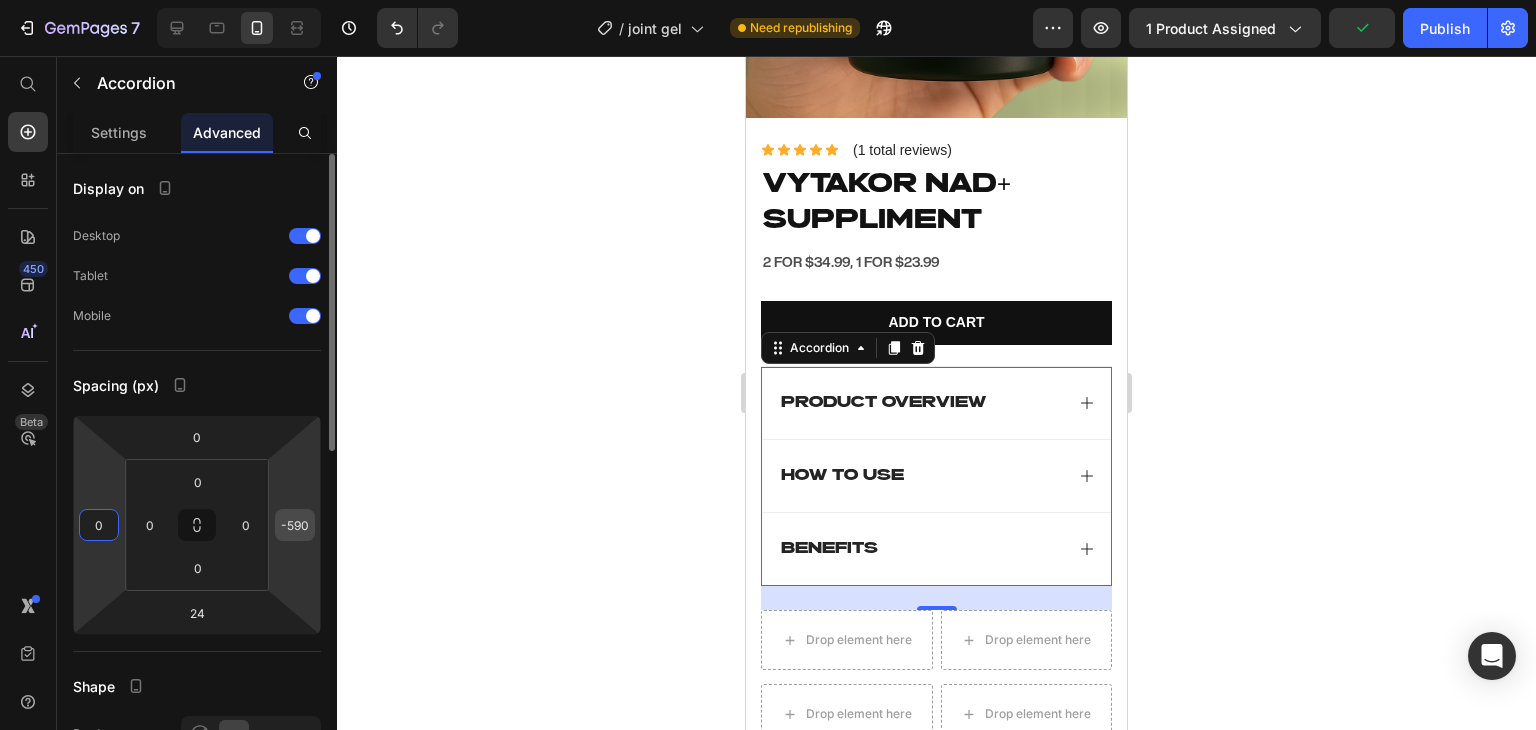 type on "0" 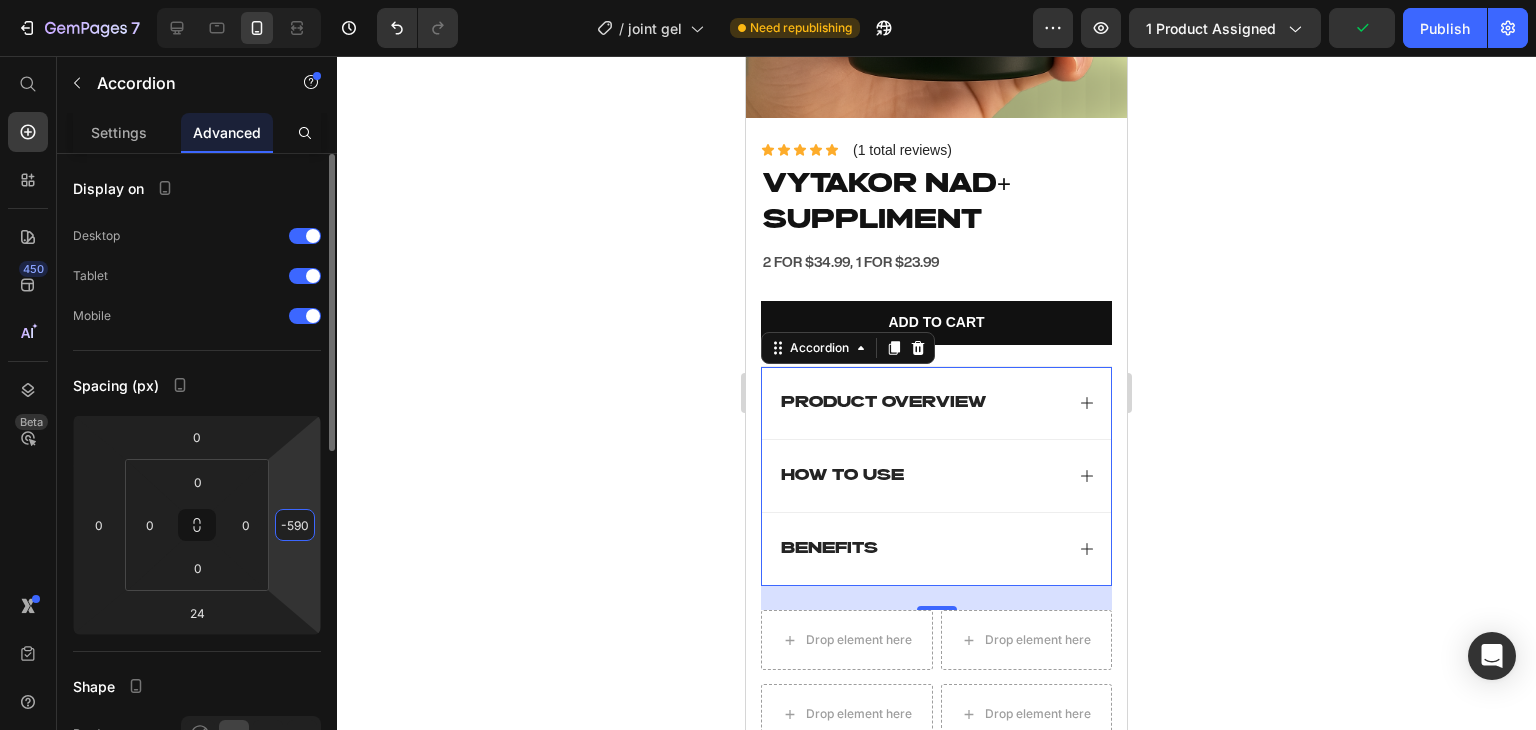 click on "-590" at bounding box center [295, 525] 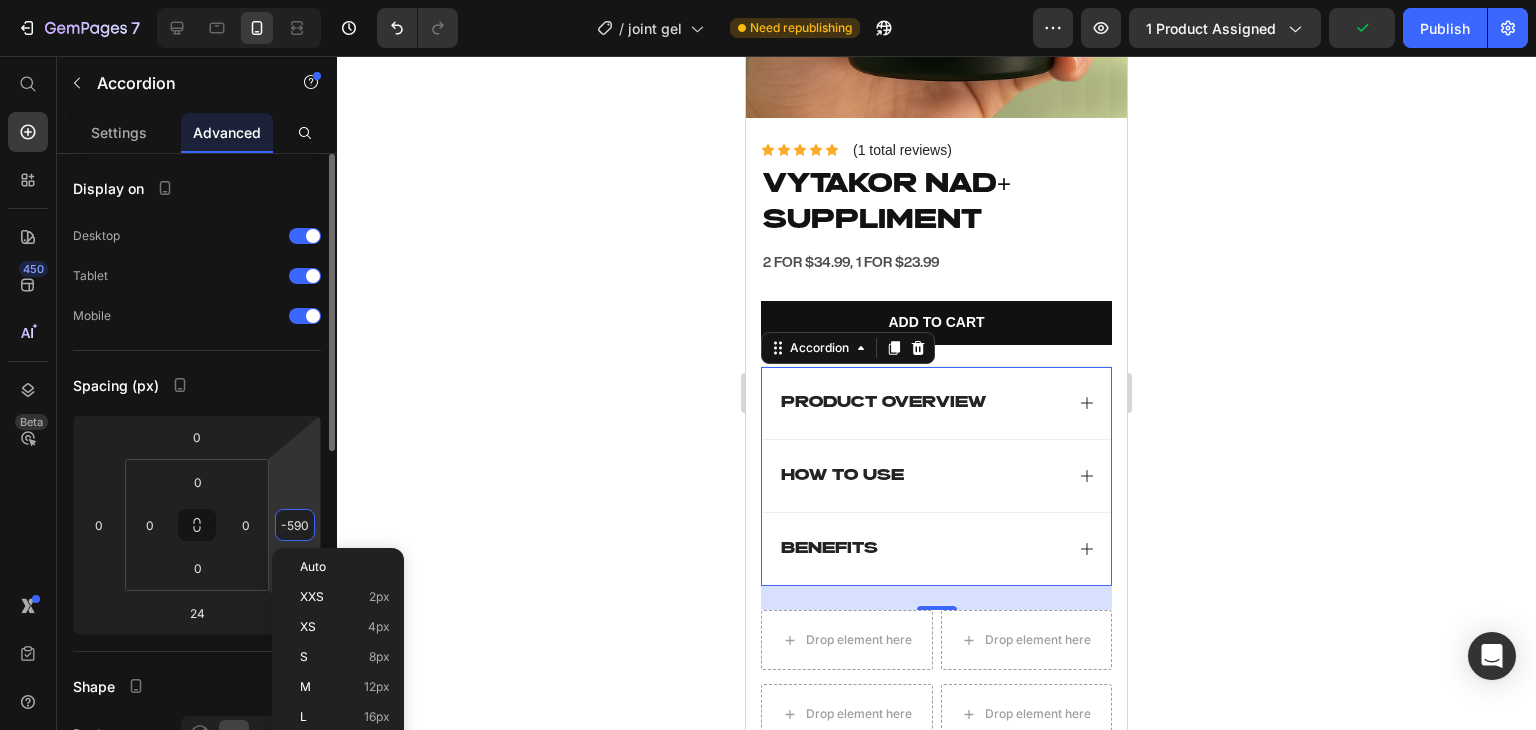 type on "0" 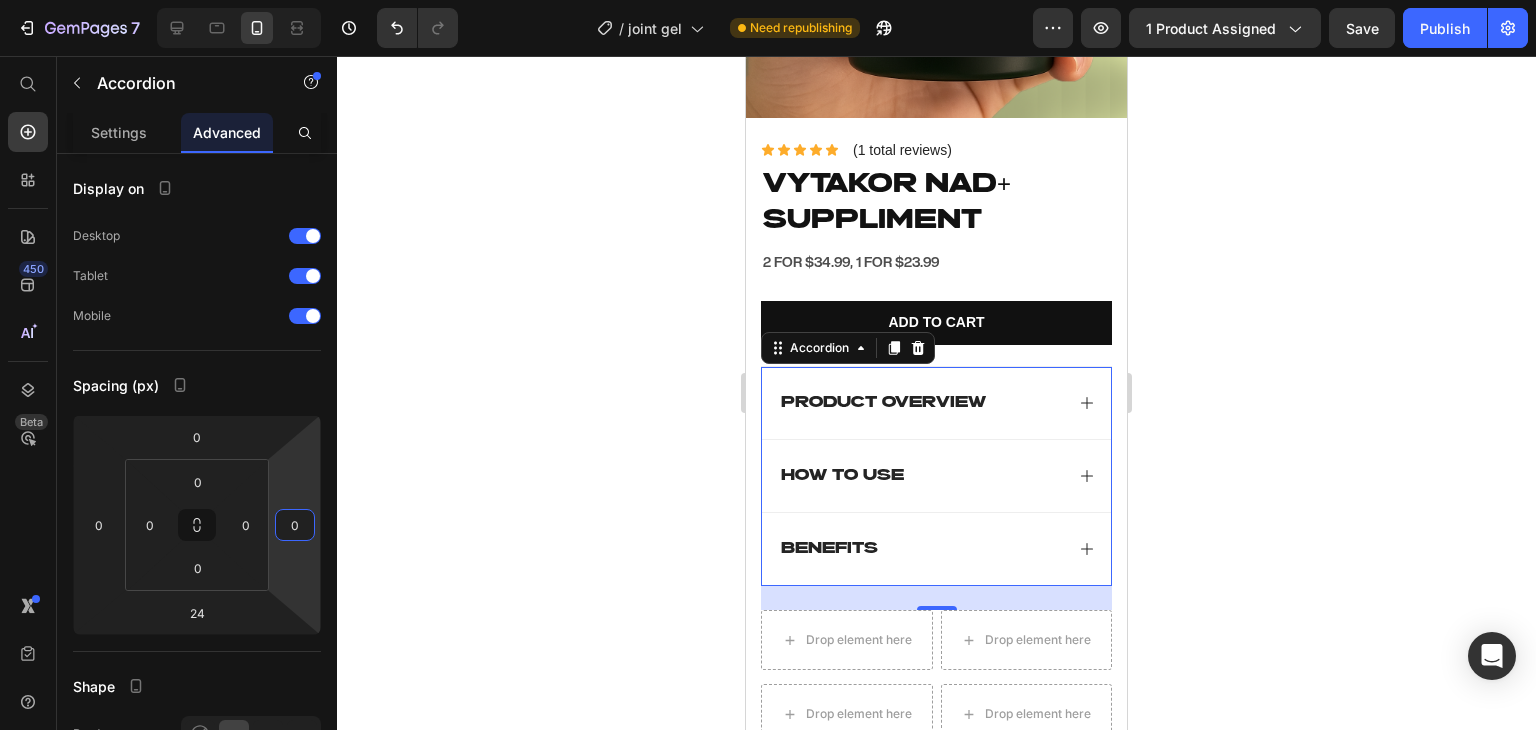 click 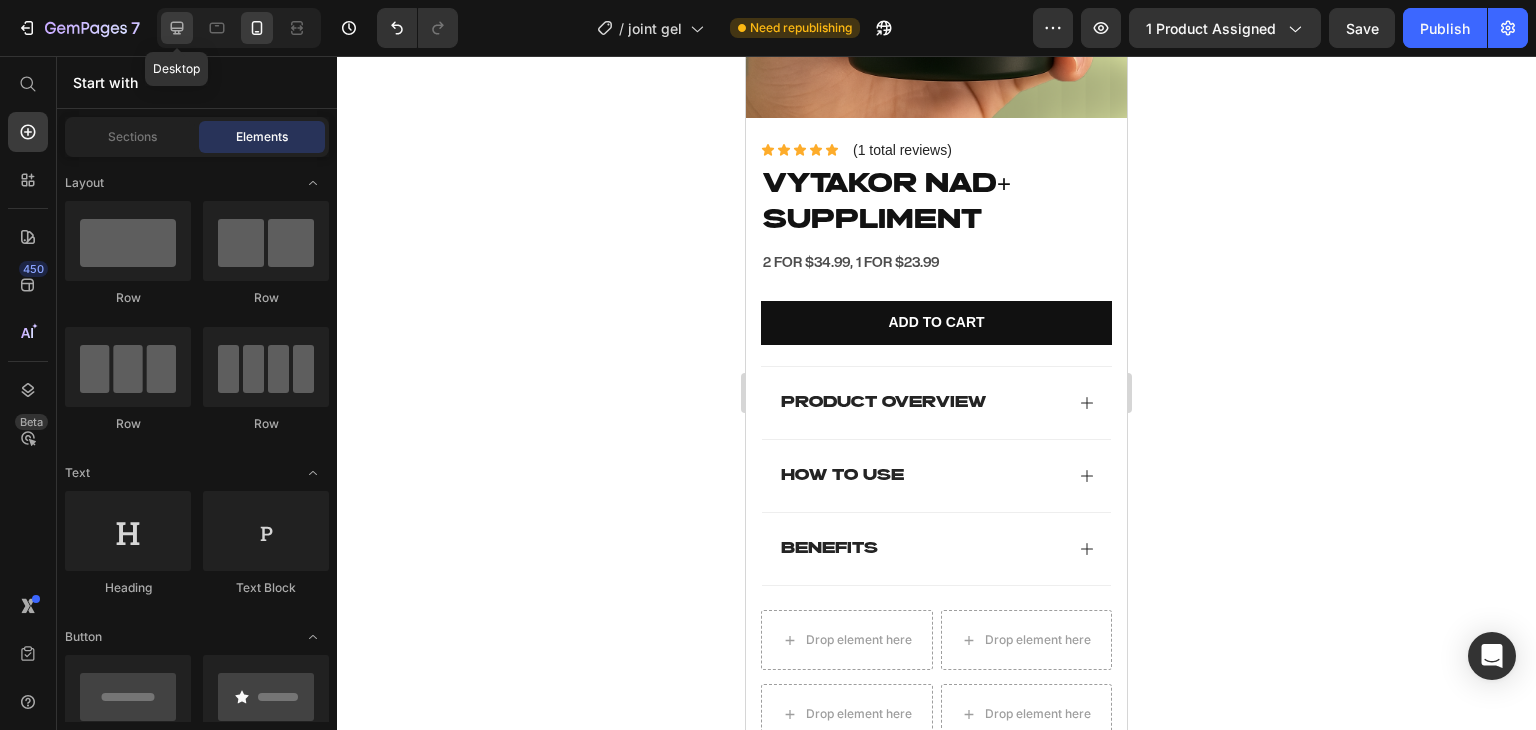 click 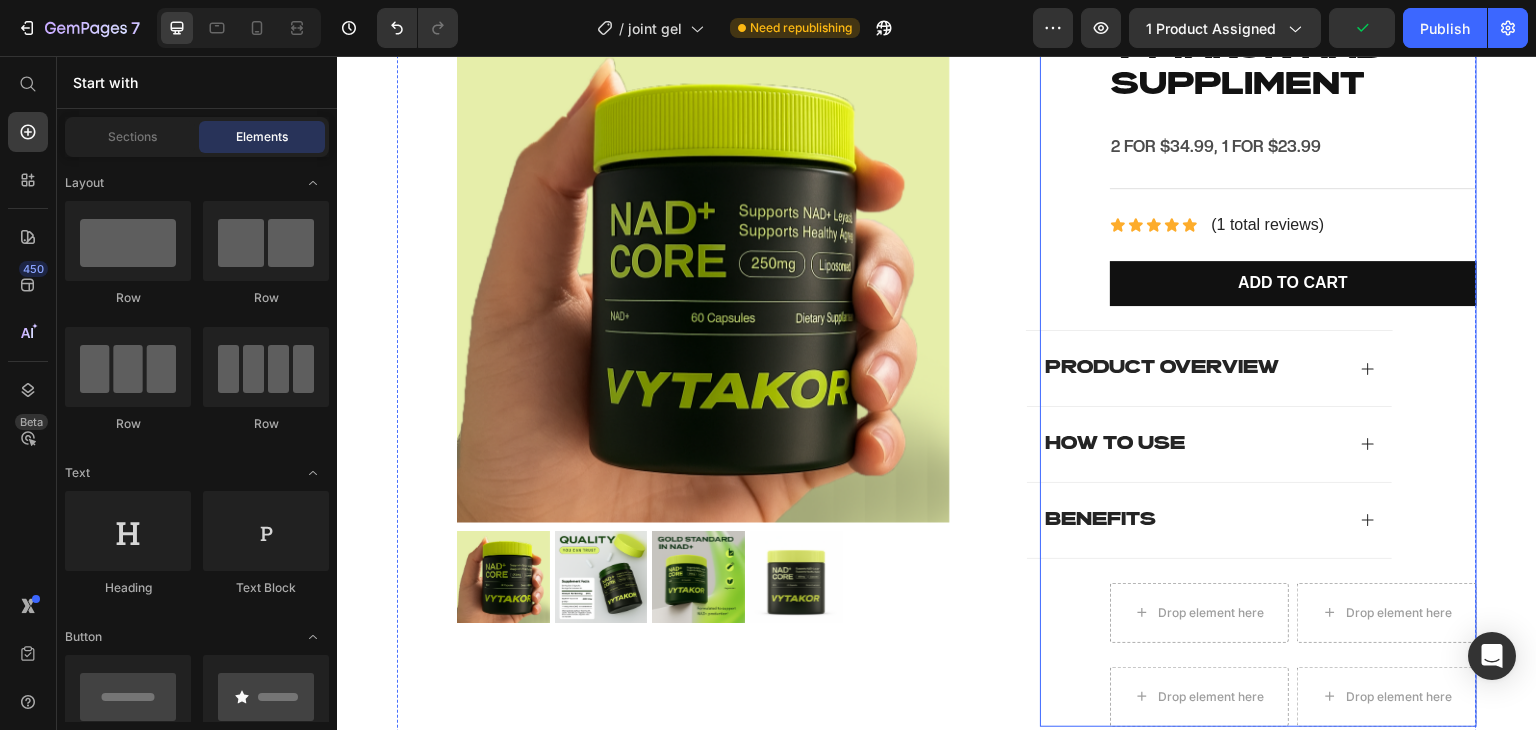 scroll, scrollTop: 924, scrollLeft: 0, axis: vertical 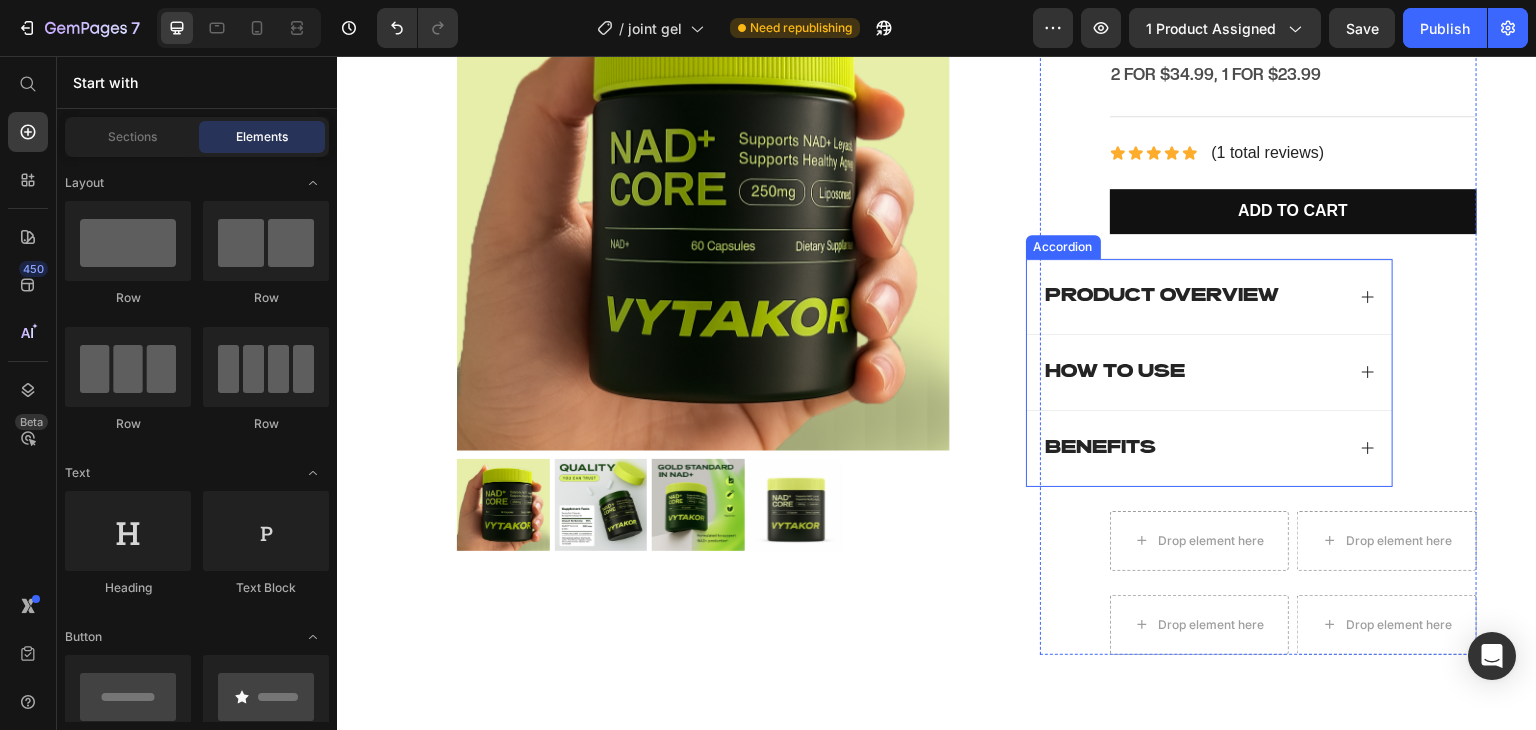 click on "Product Overview" at bounding box center (1210, 296) 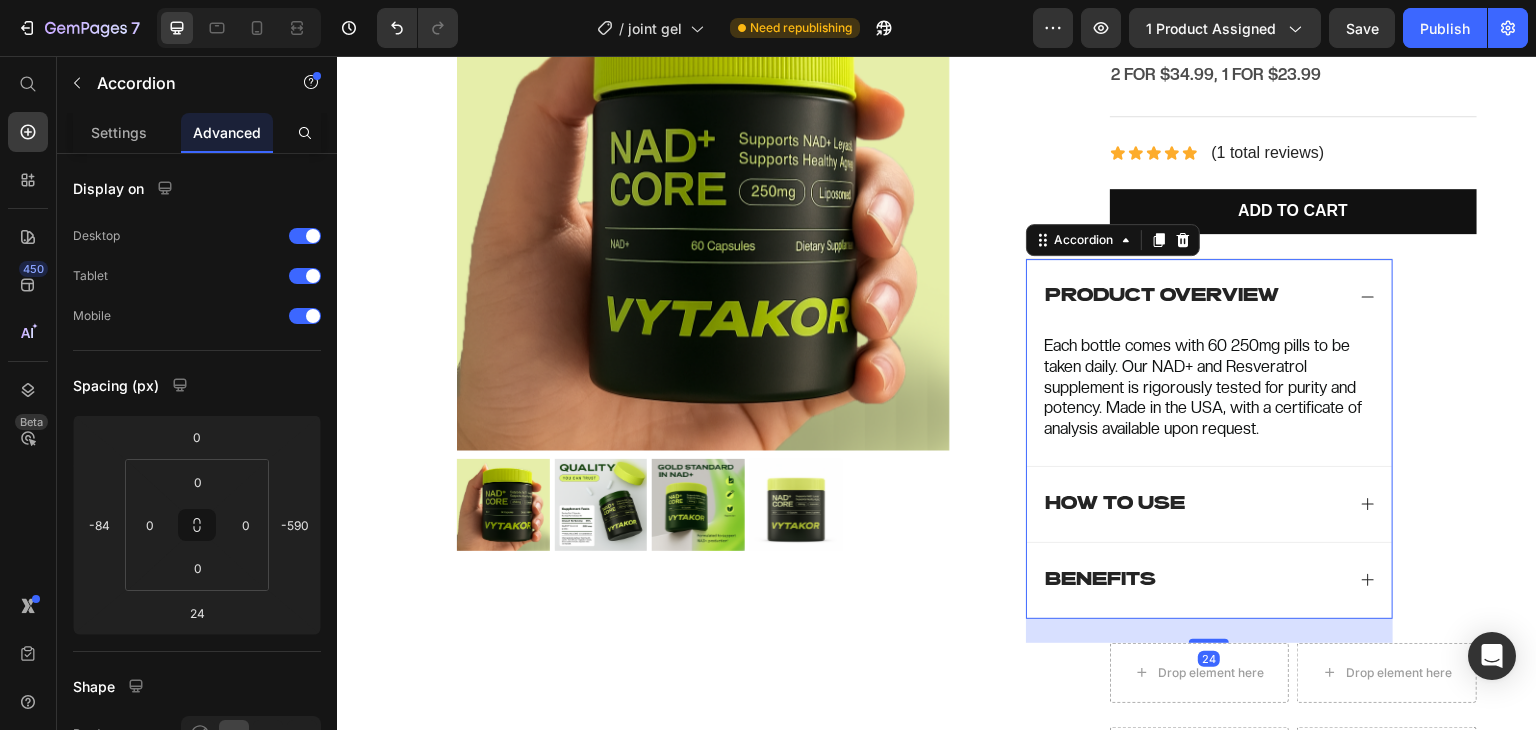 click on "Product Overview" at bounding box center (1163, 296) 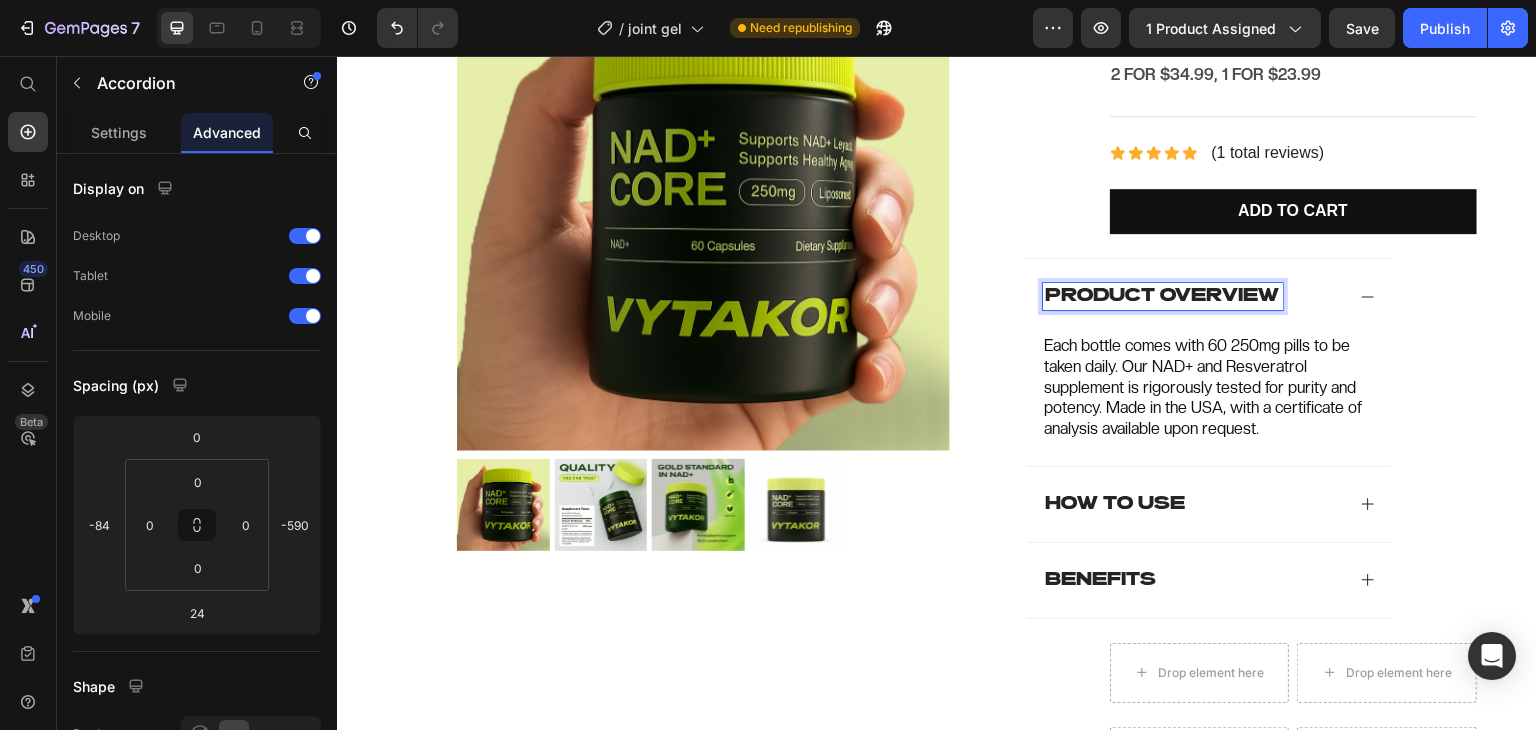 click on "Product Overview" at bounding box center (1194, 296) 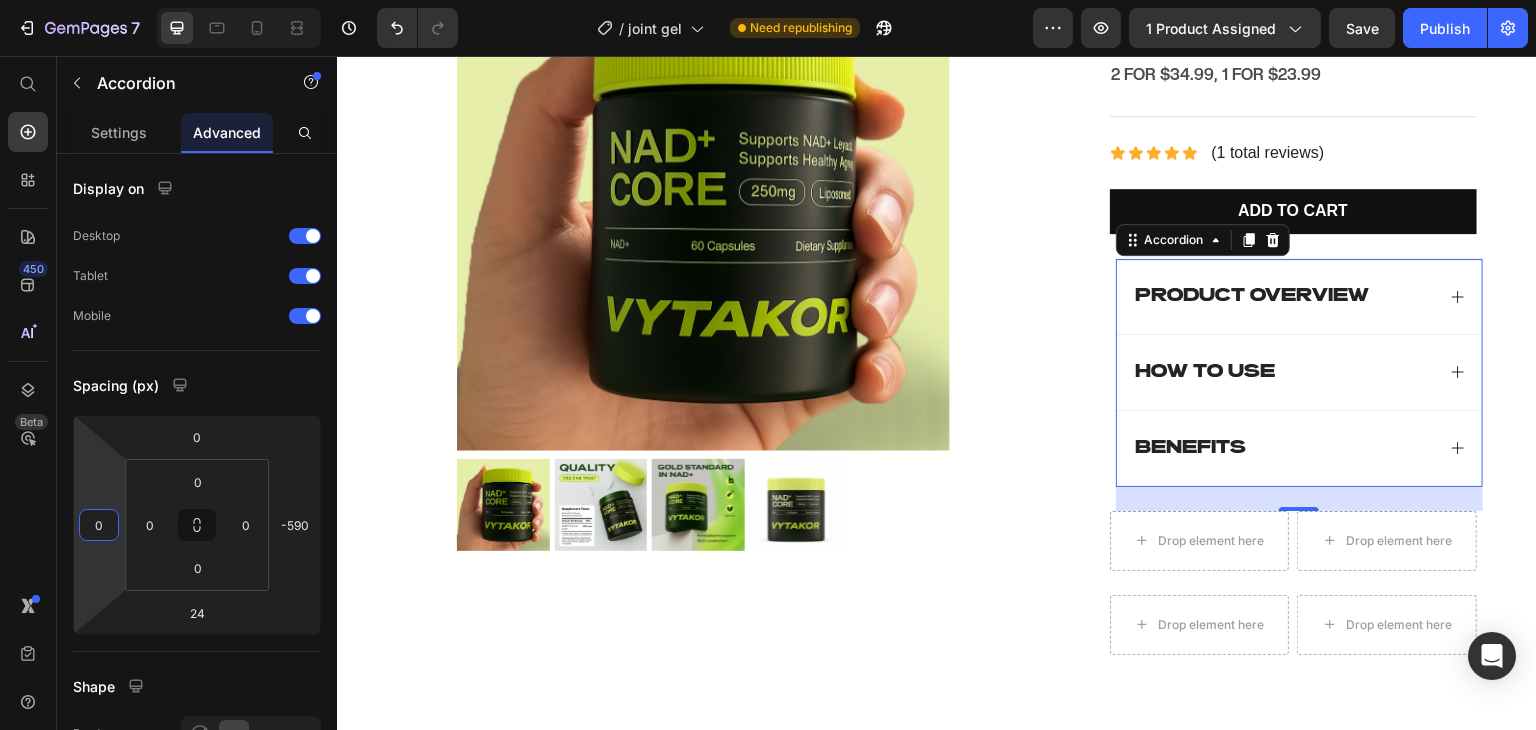 type on "-2" 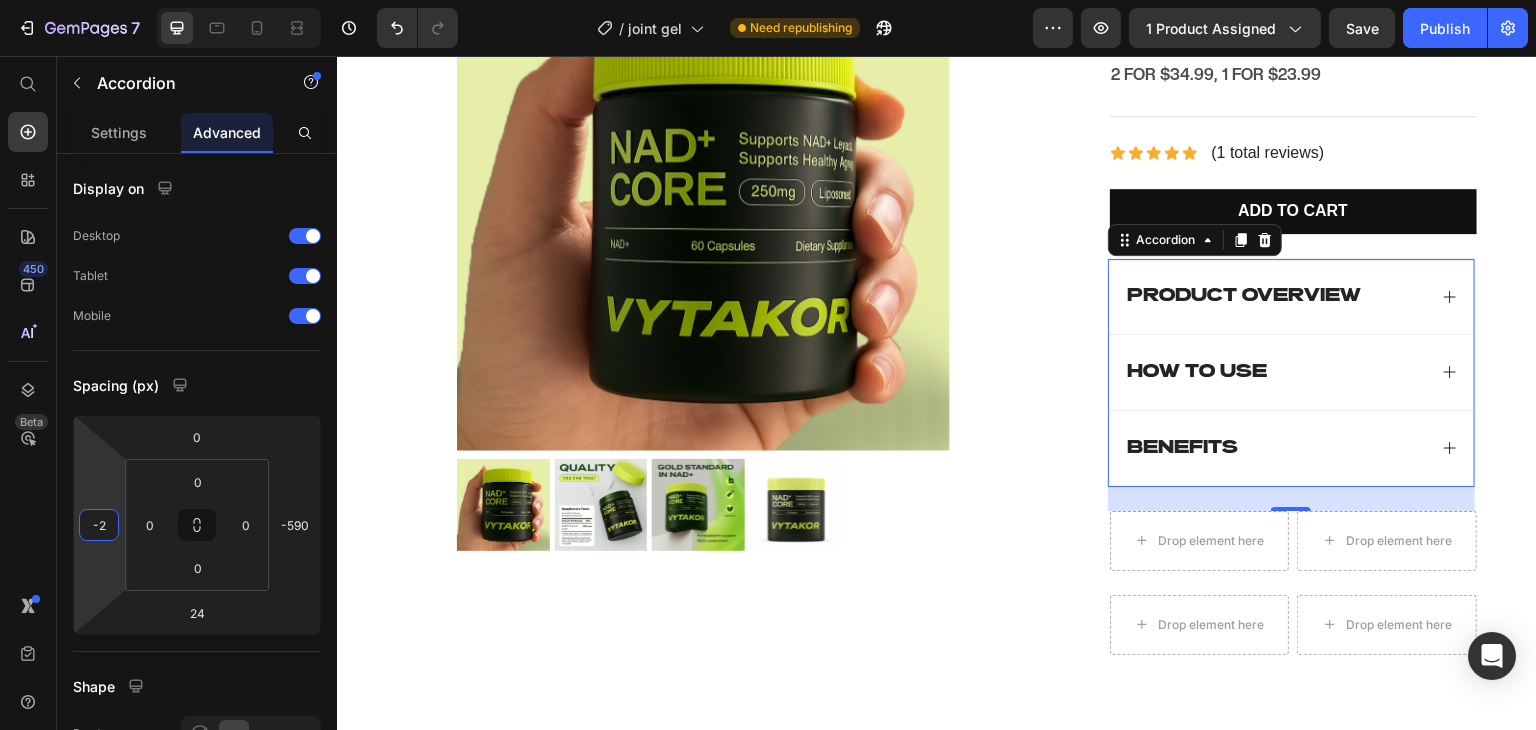drag, startPoint x: 90, startPoint y: 490, endPoint x: 89, endPoint y: 449, distance: 41.01219 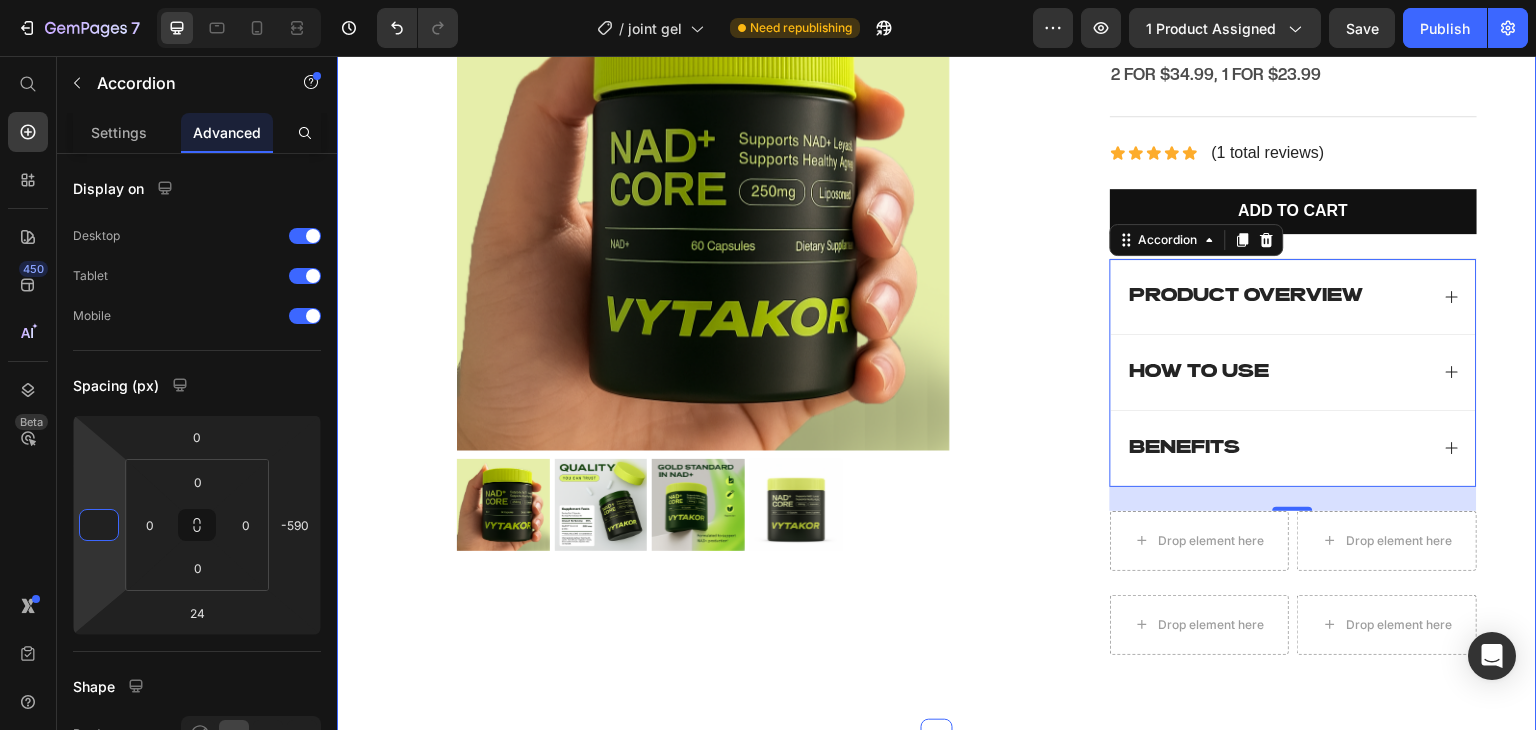 type on "0" 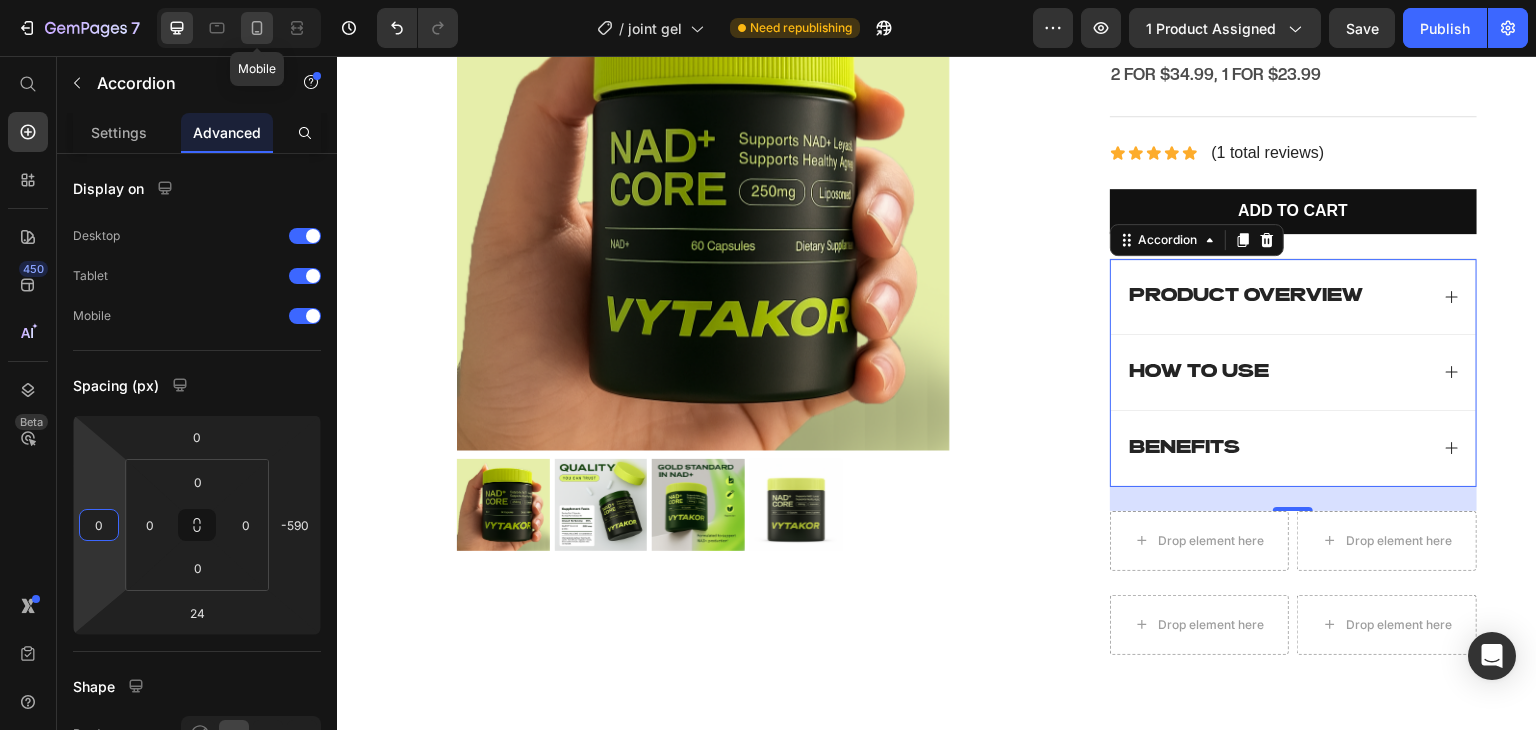 click 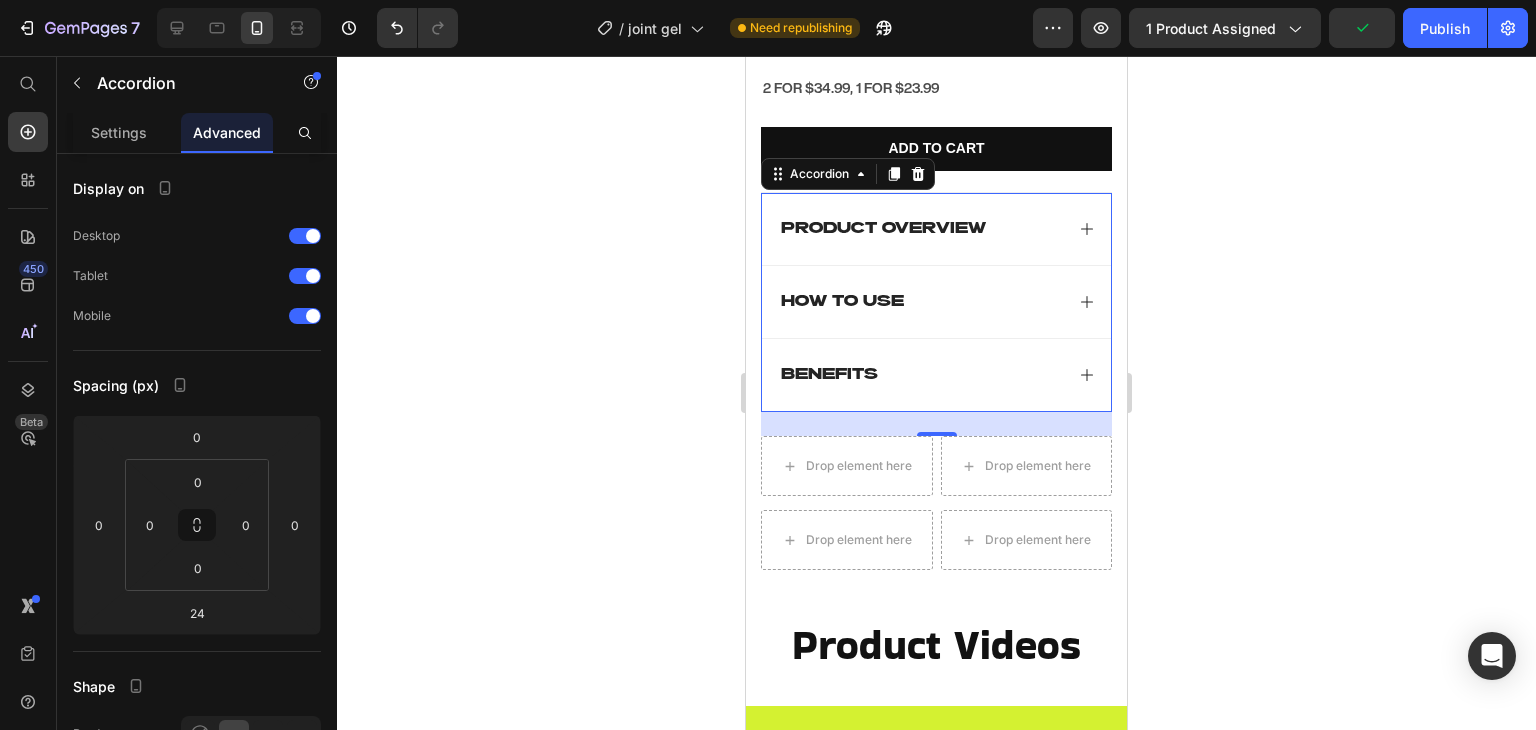 scroll, scrollTop: 1265, scrollLeft: 0, axis: vertical 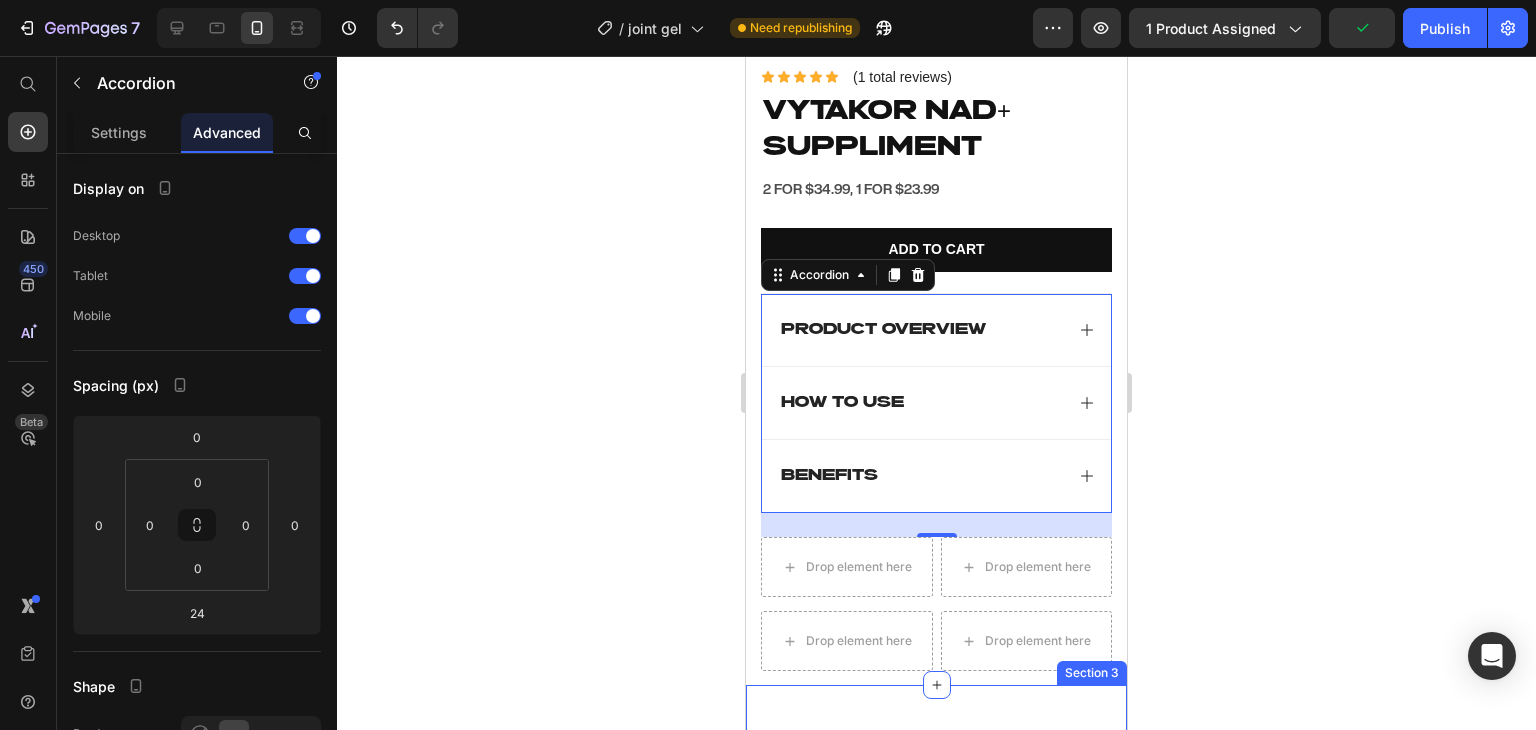 click on "Product Videos Heading Section 3" at bounding box center [936, 745] 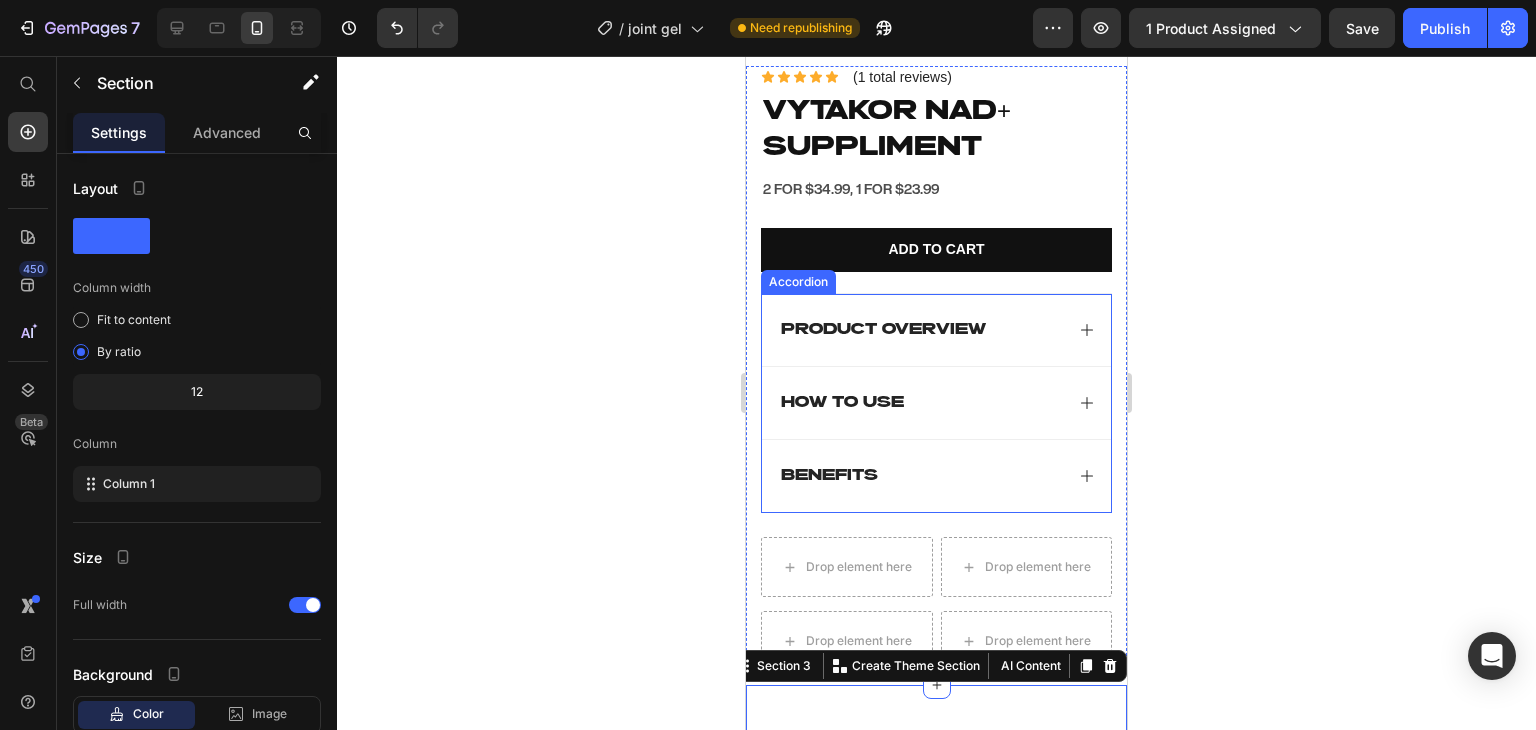click on "Product Overview" at bounding box center (920, 330) 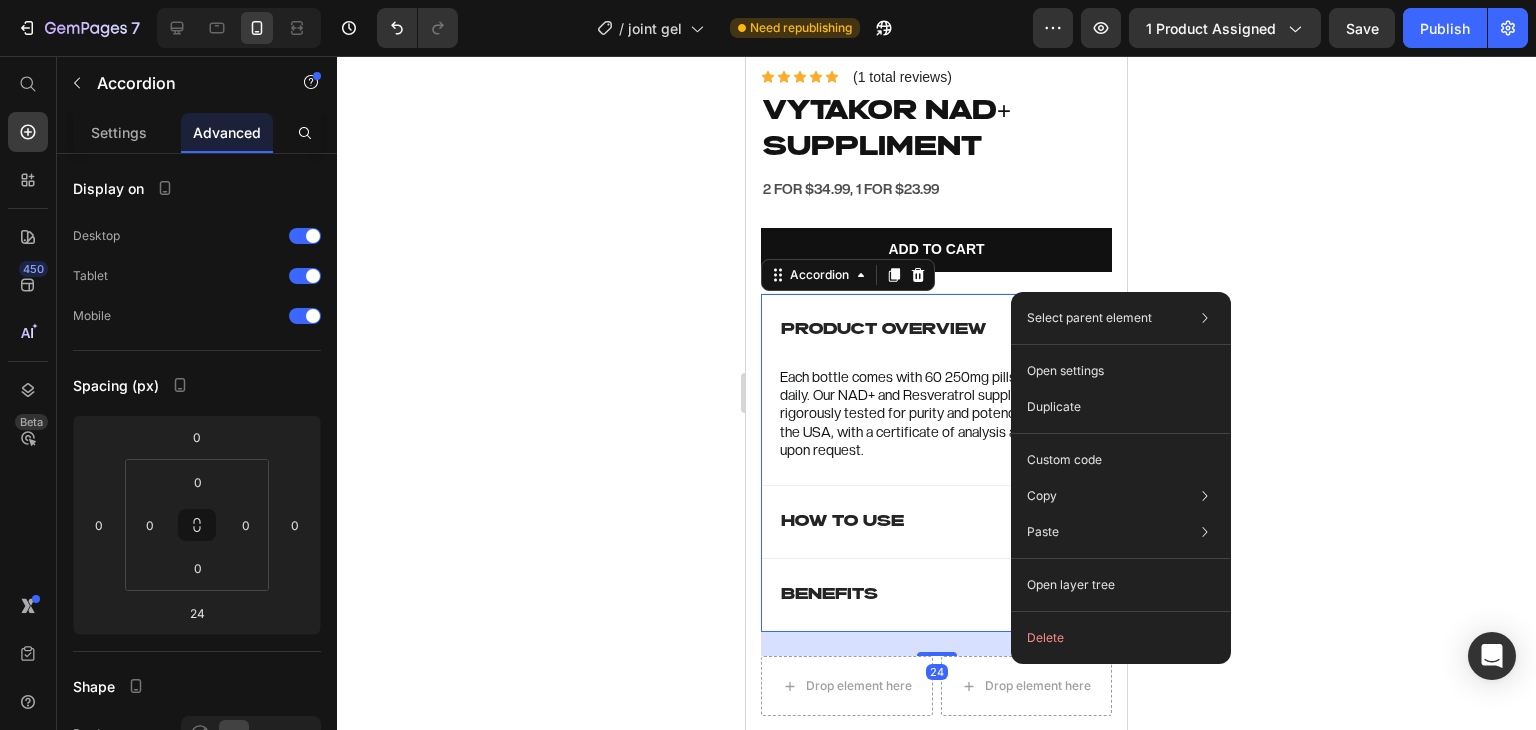 click on "Product Overview" at bounding box center [920, 330] 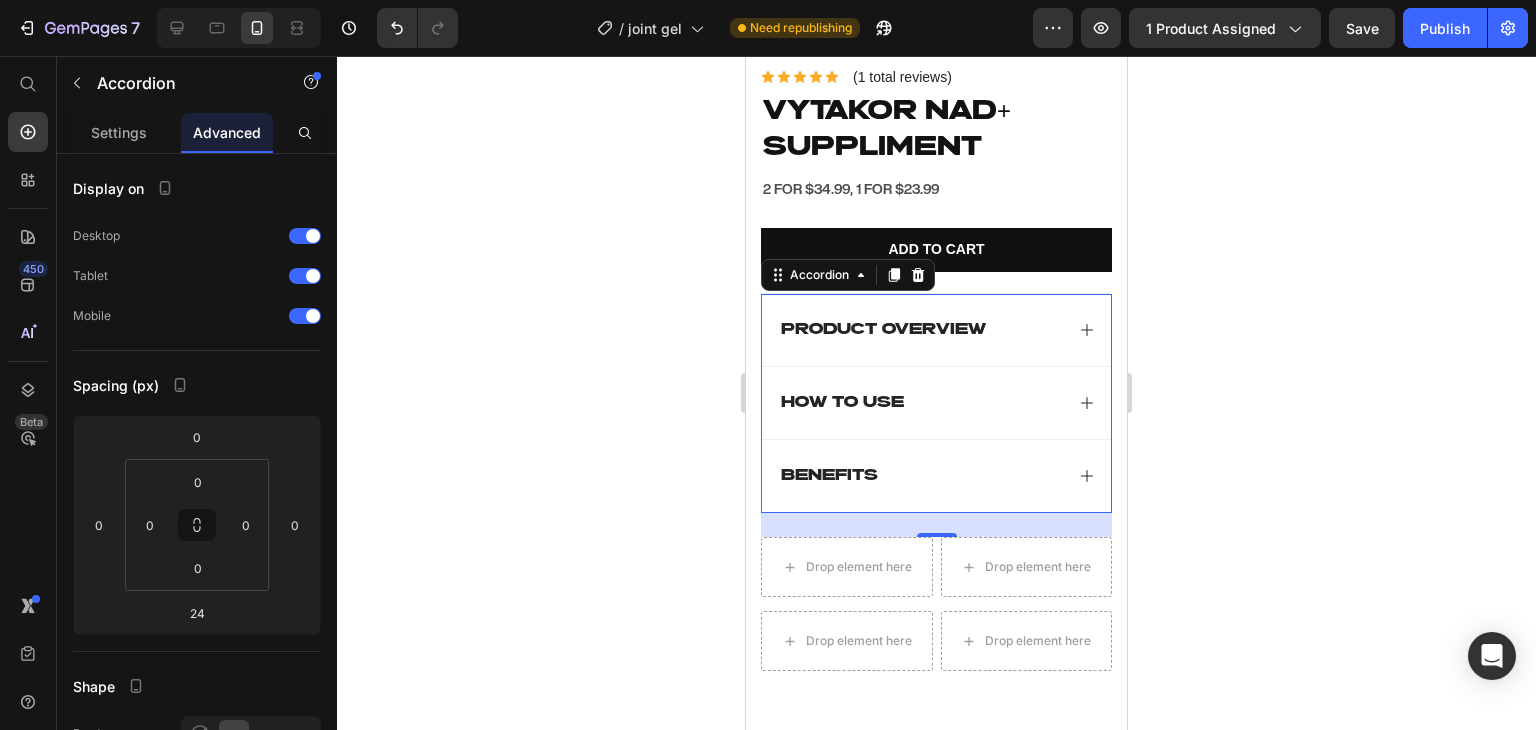 click on "How to Use" at bounding box center [920, 403] 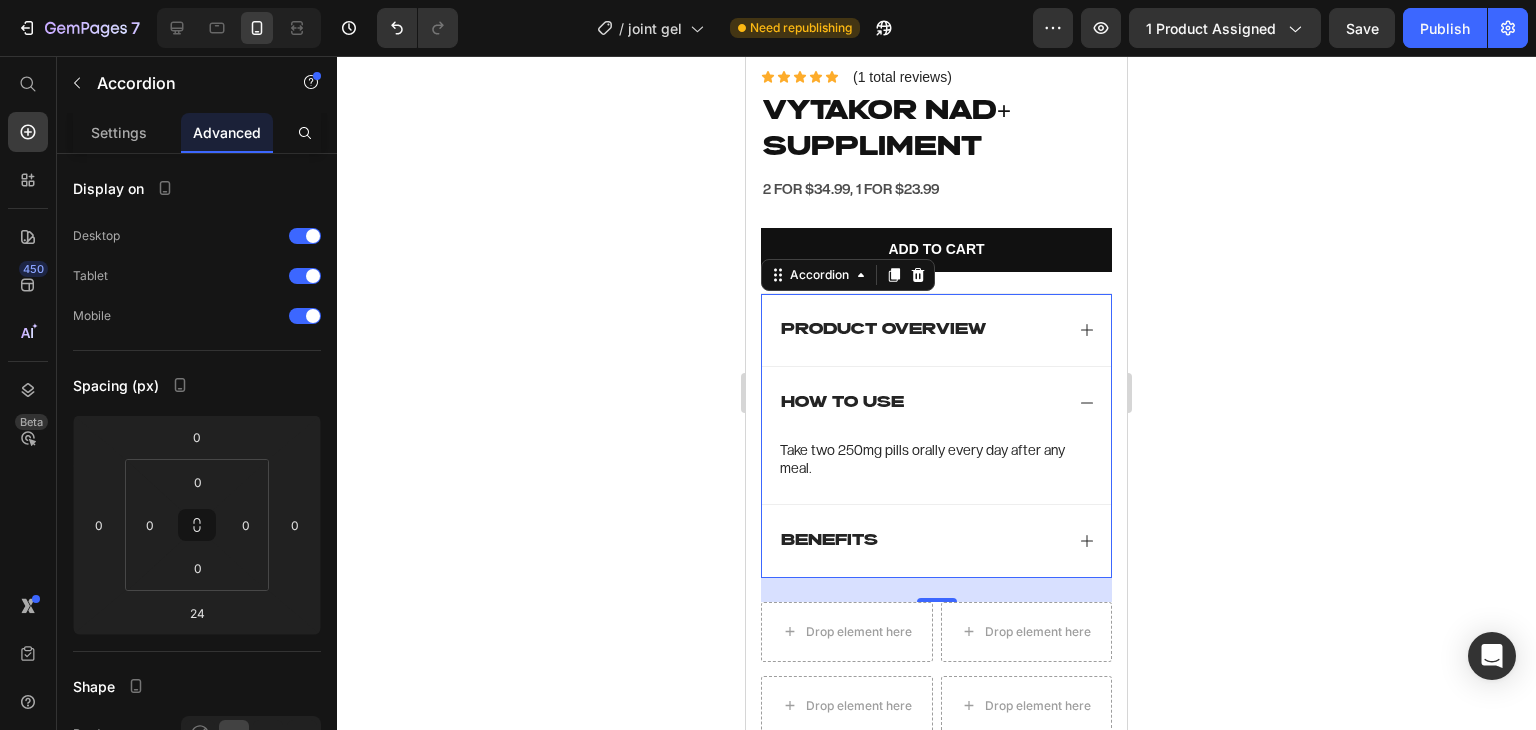 click on "How to Use" at bounding box center (920, 403) 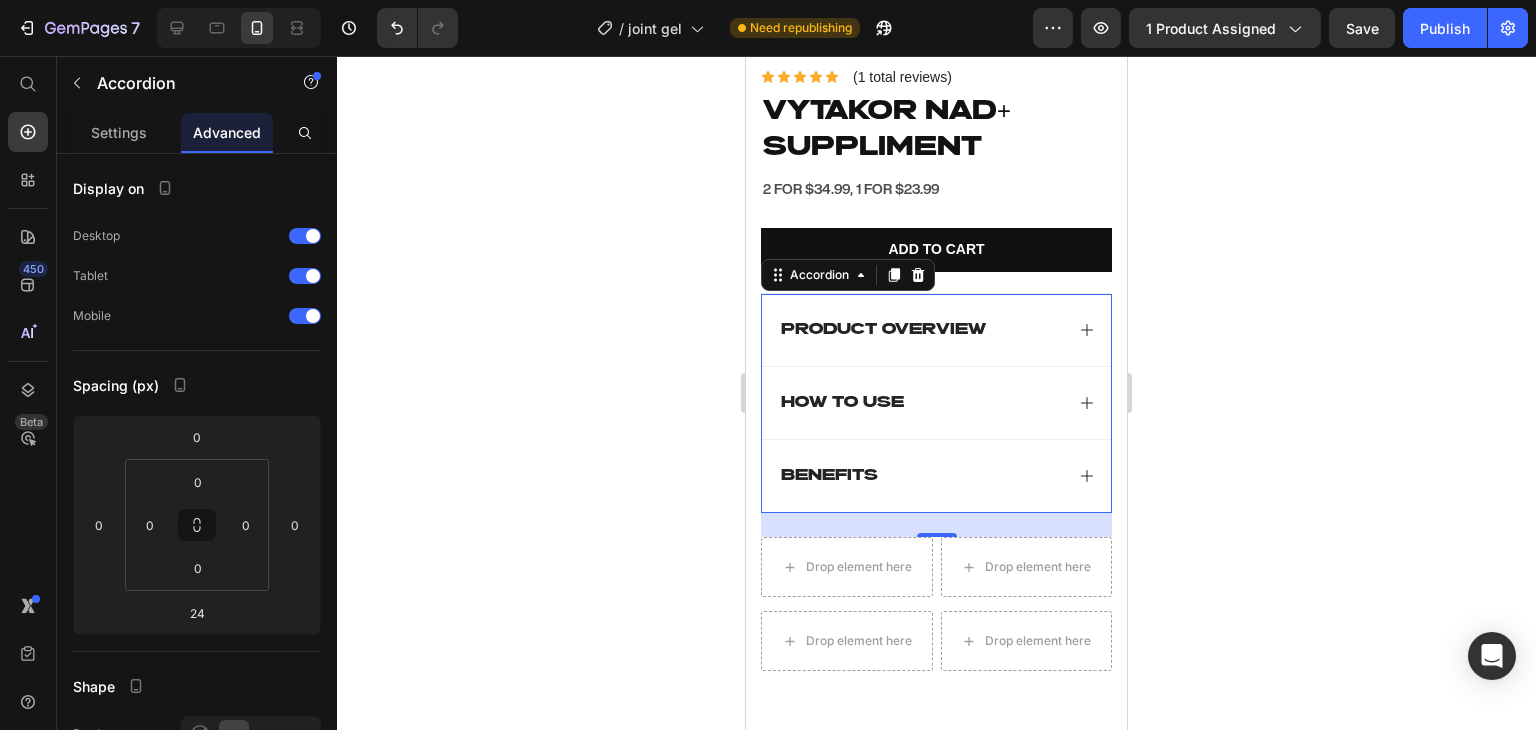click on "benefits" at bounding box center [920, 476] 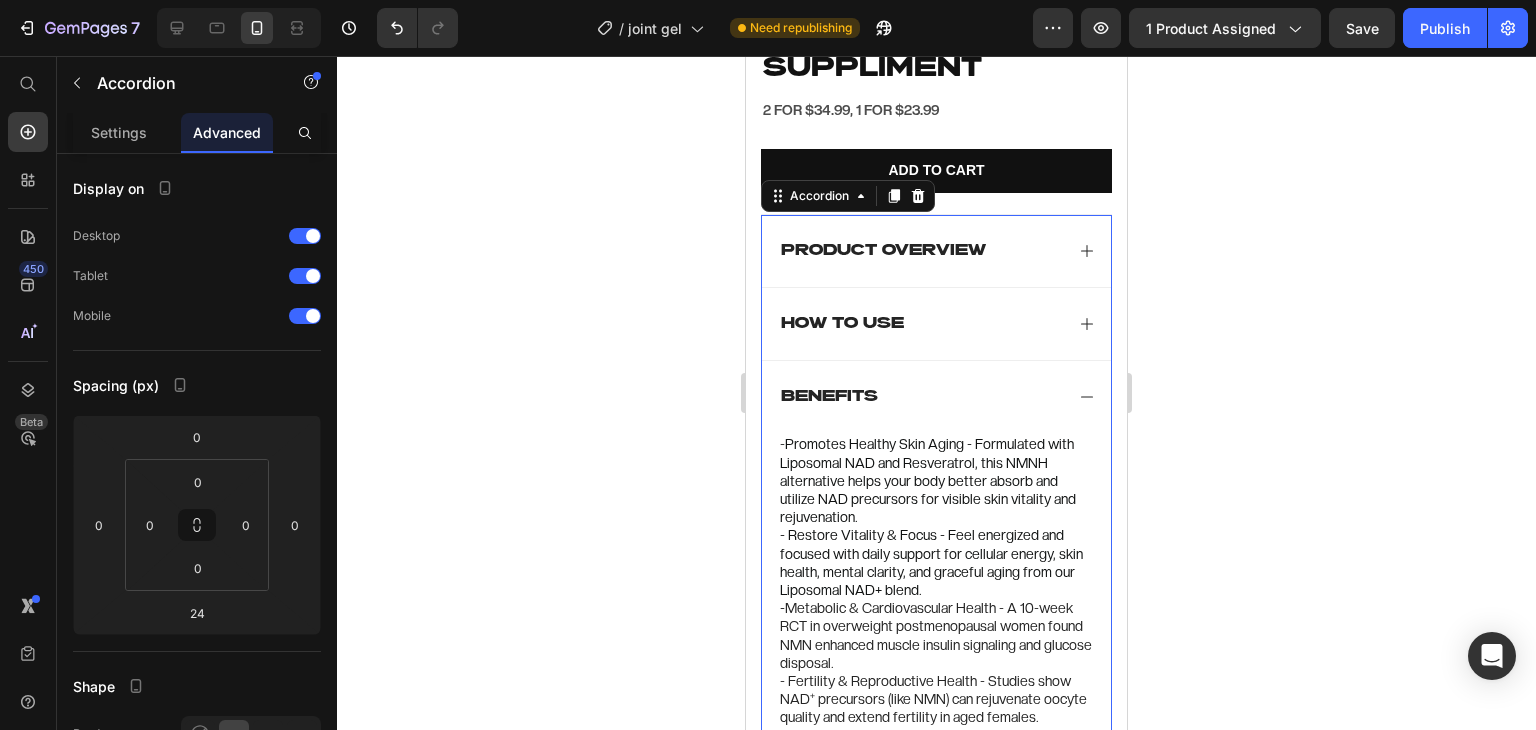 scroll, scrollTop: 1313, scrollLeft: 0, axis: vertical 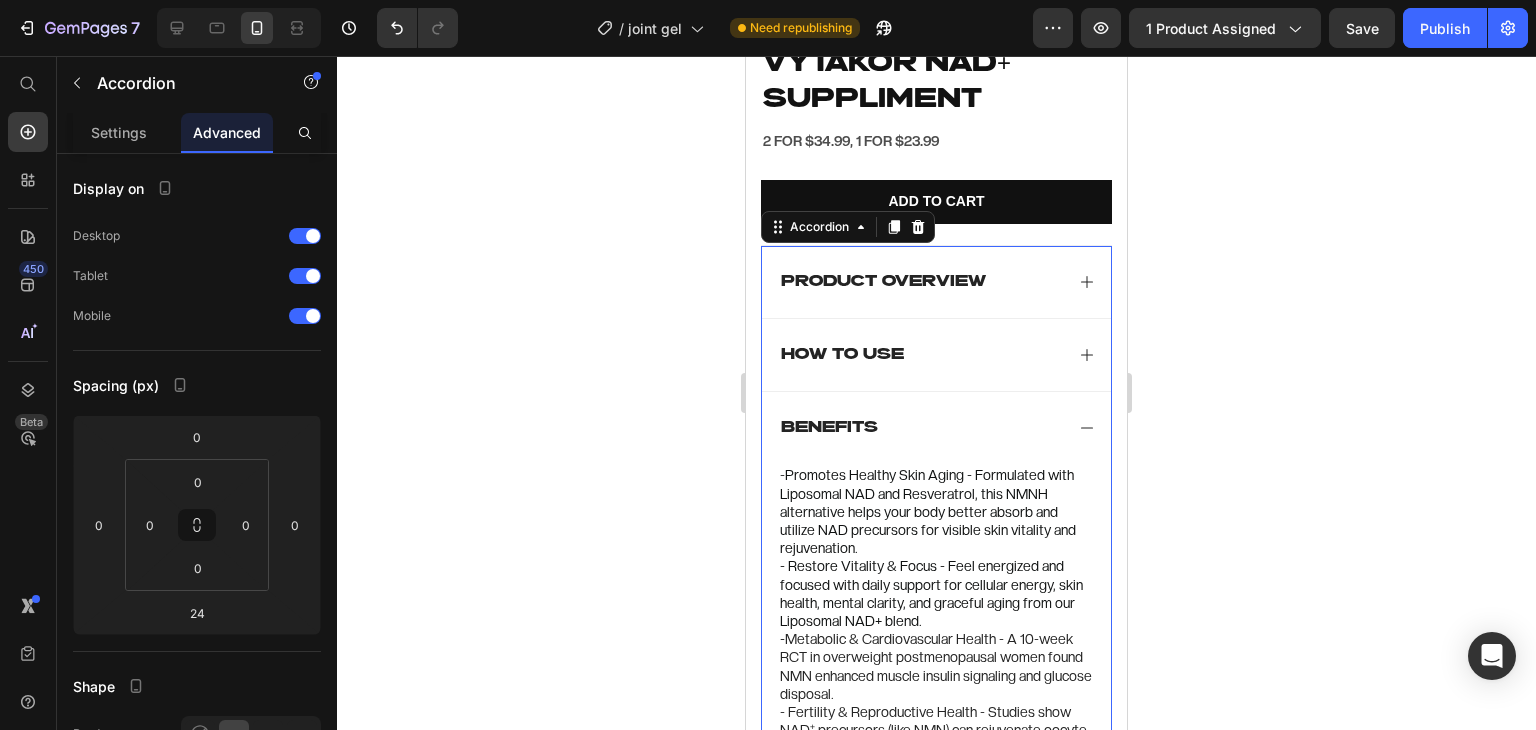 click on "benefits" at bounding box center (936, 428) 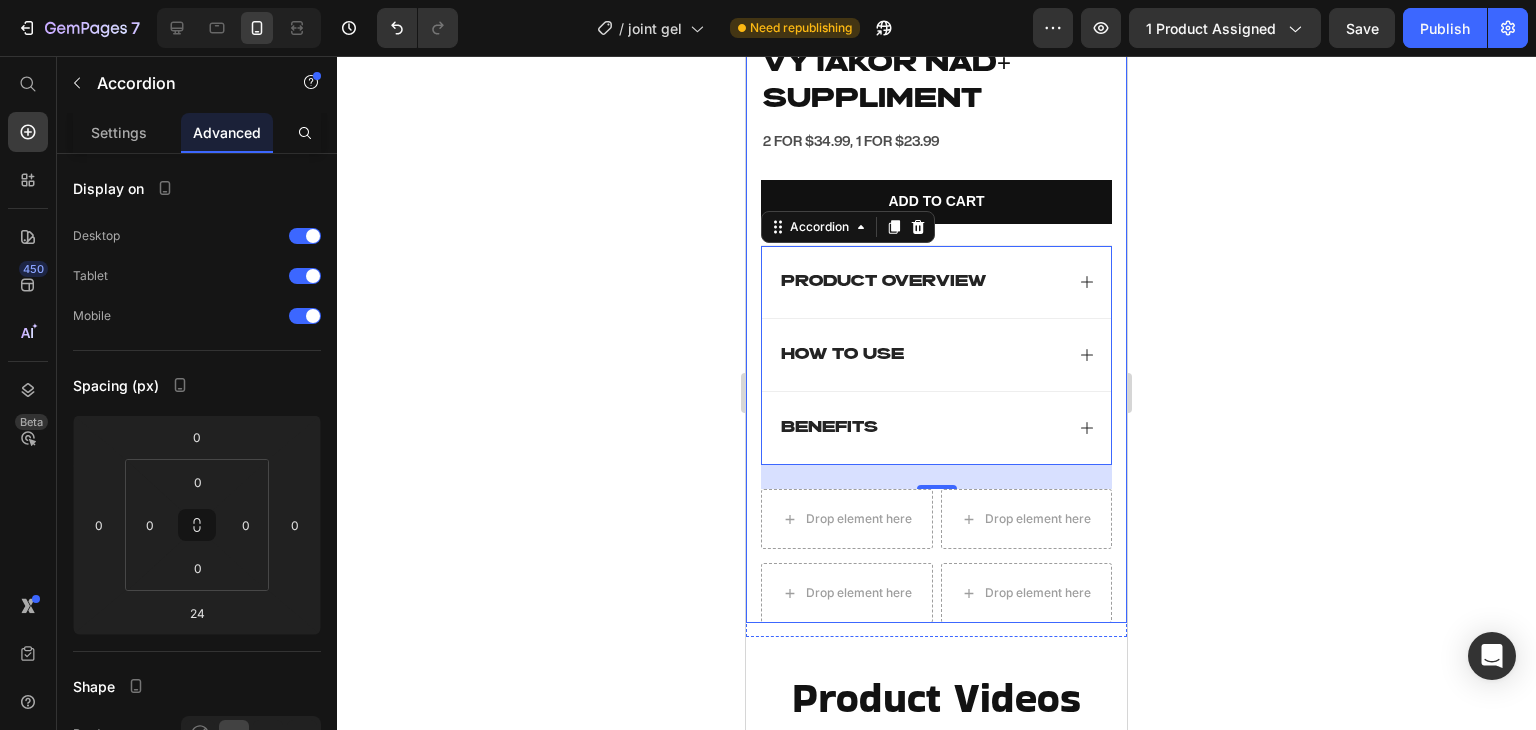 click 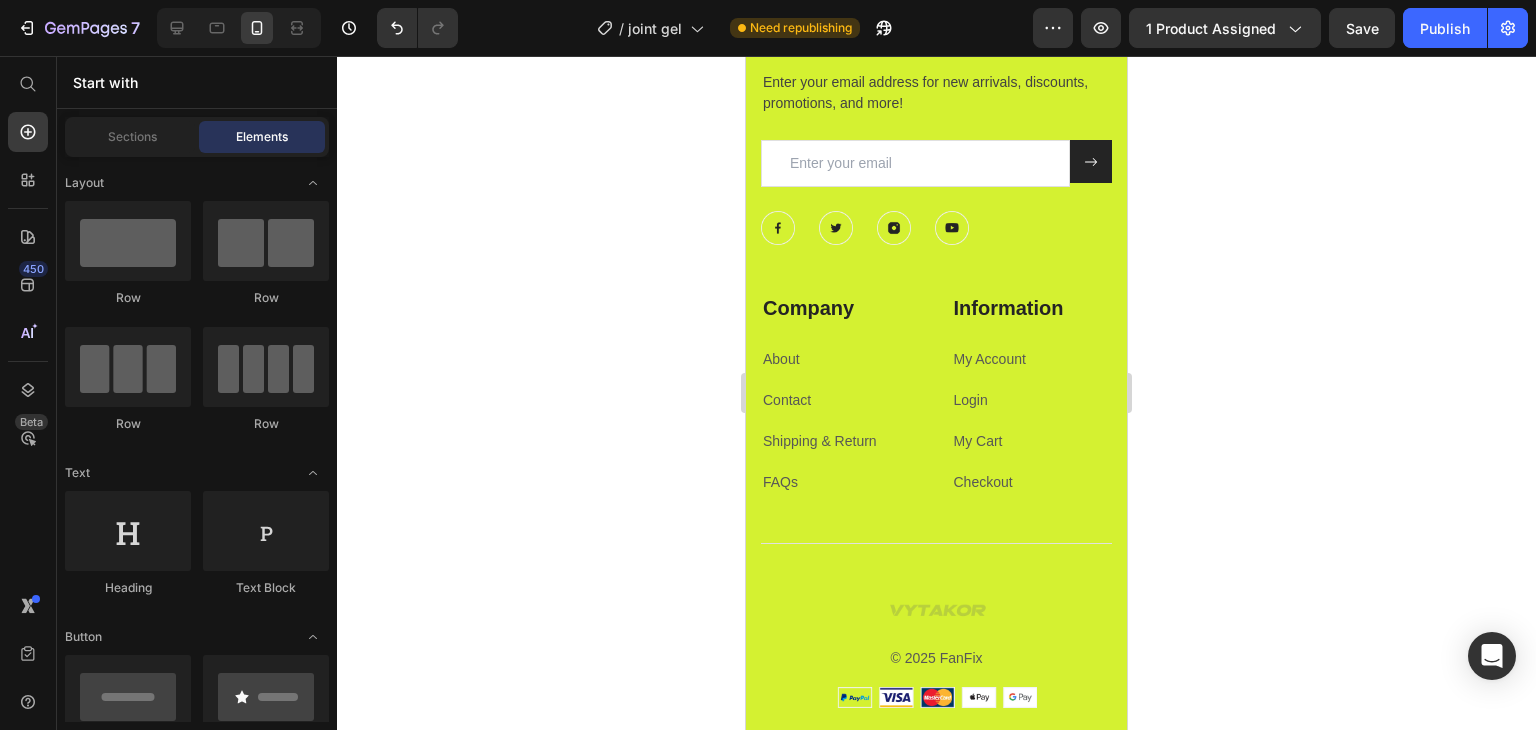 scroll, scrollTop: 2128, scrollLeft: 0, axis: vertical 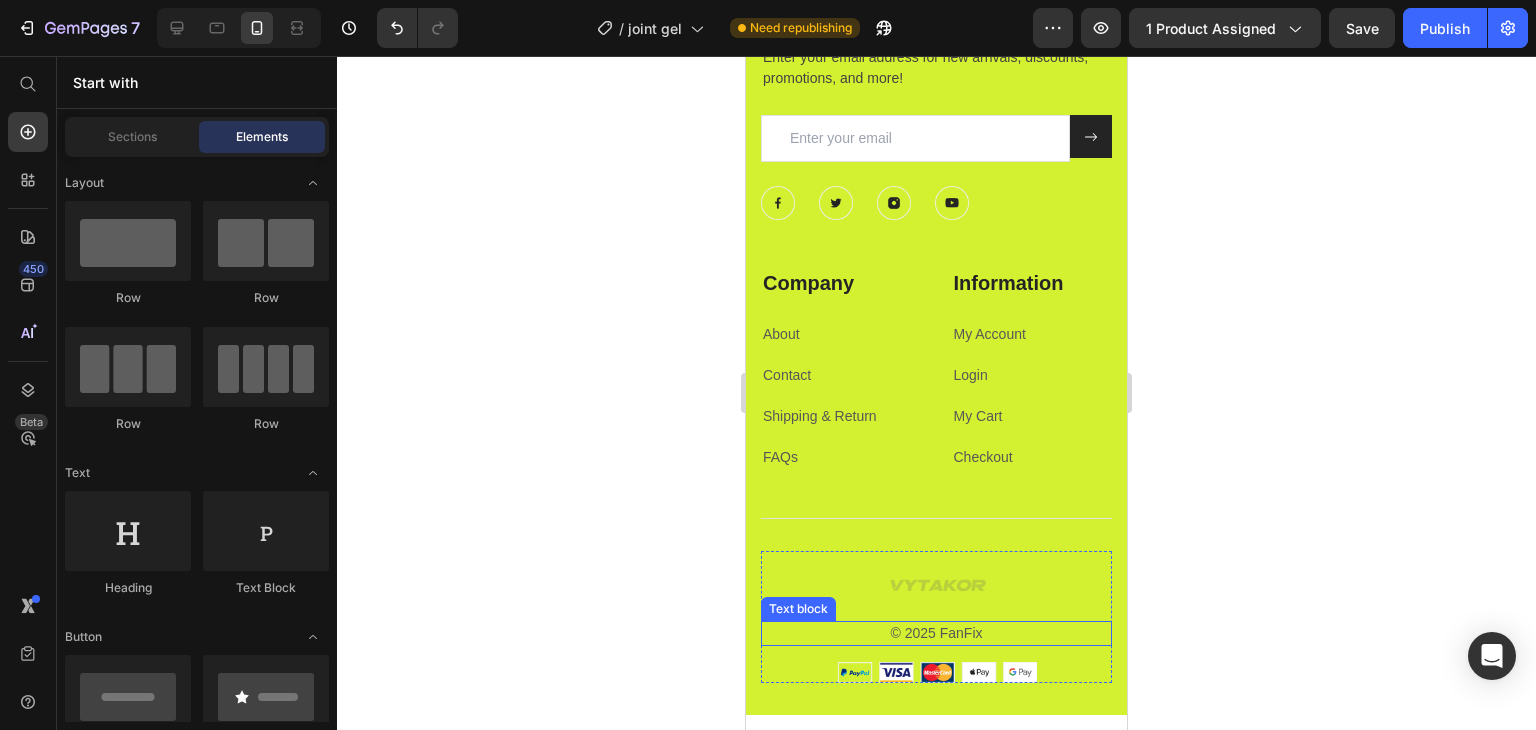 click on "© 2025 FanFix" at bounding box center (936, 633) 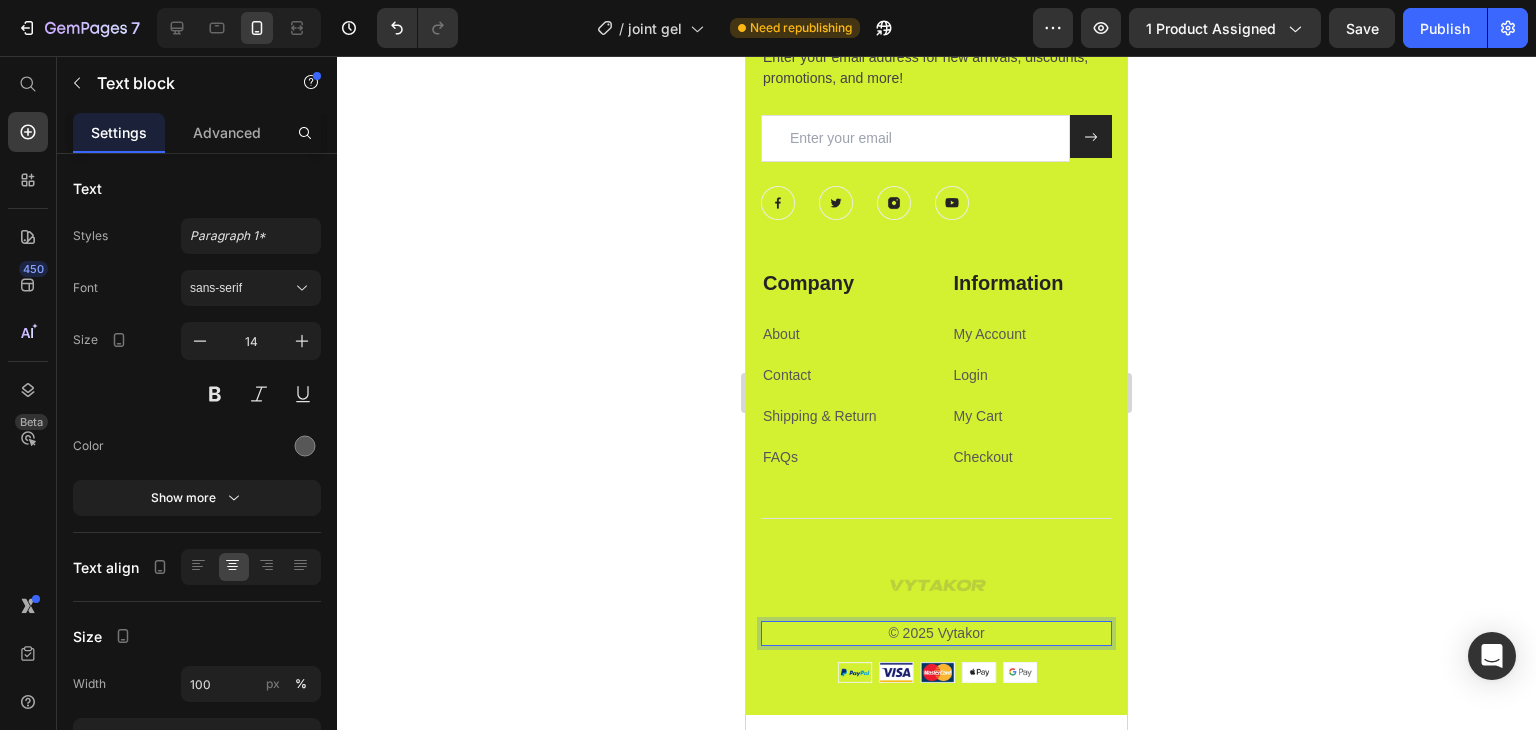 click 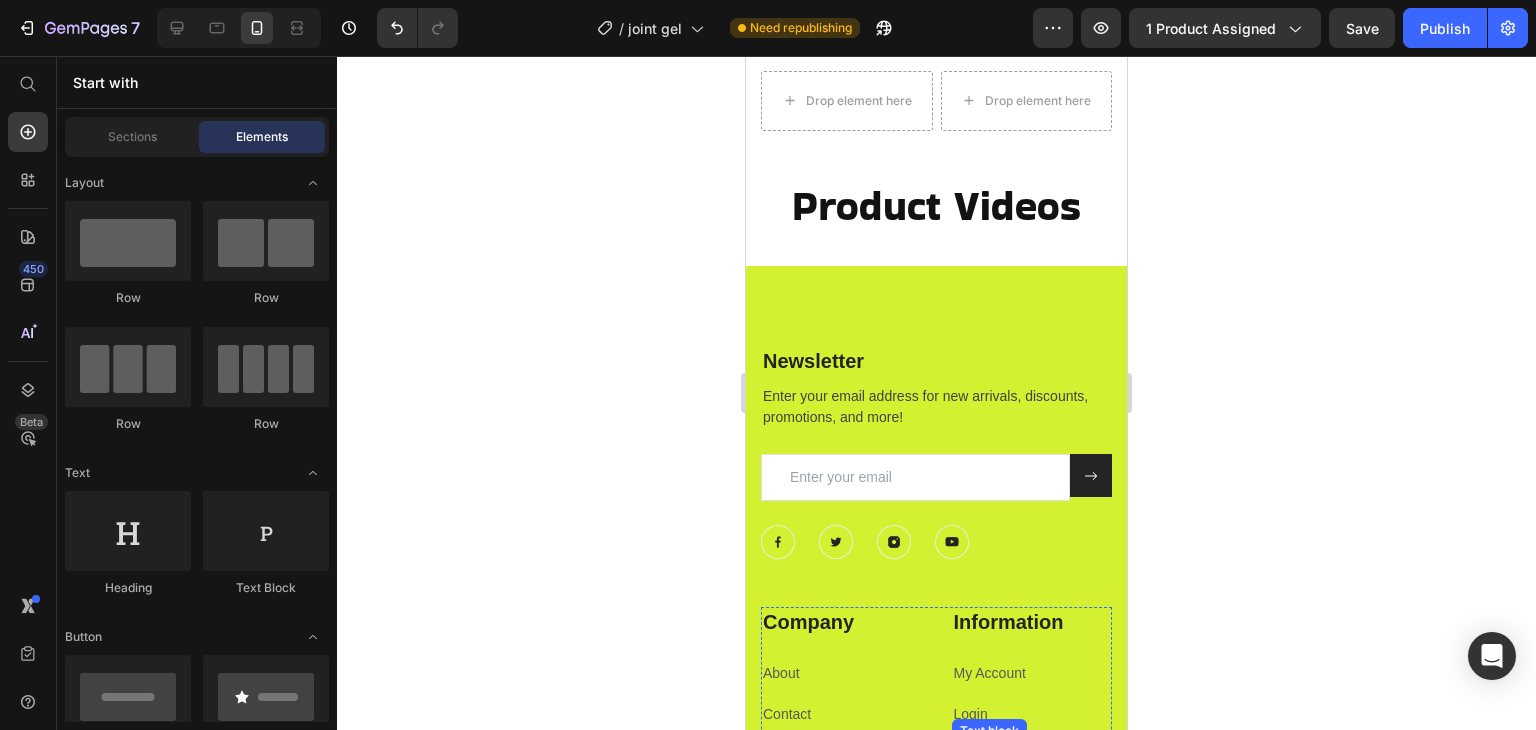 scroll, scrollTop: 1788, scrollLeft: 0, axis: vertical 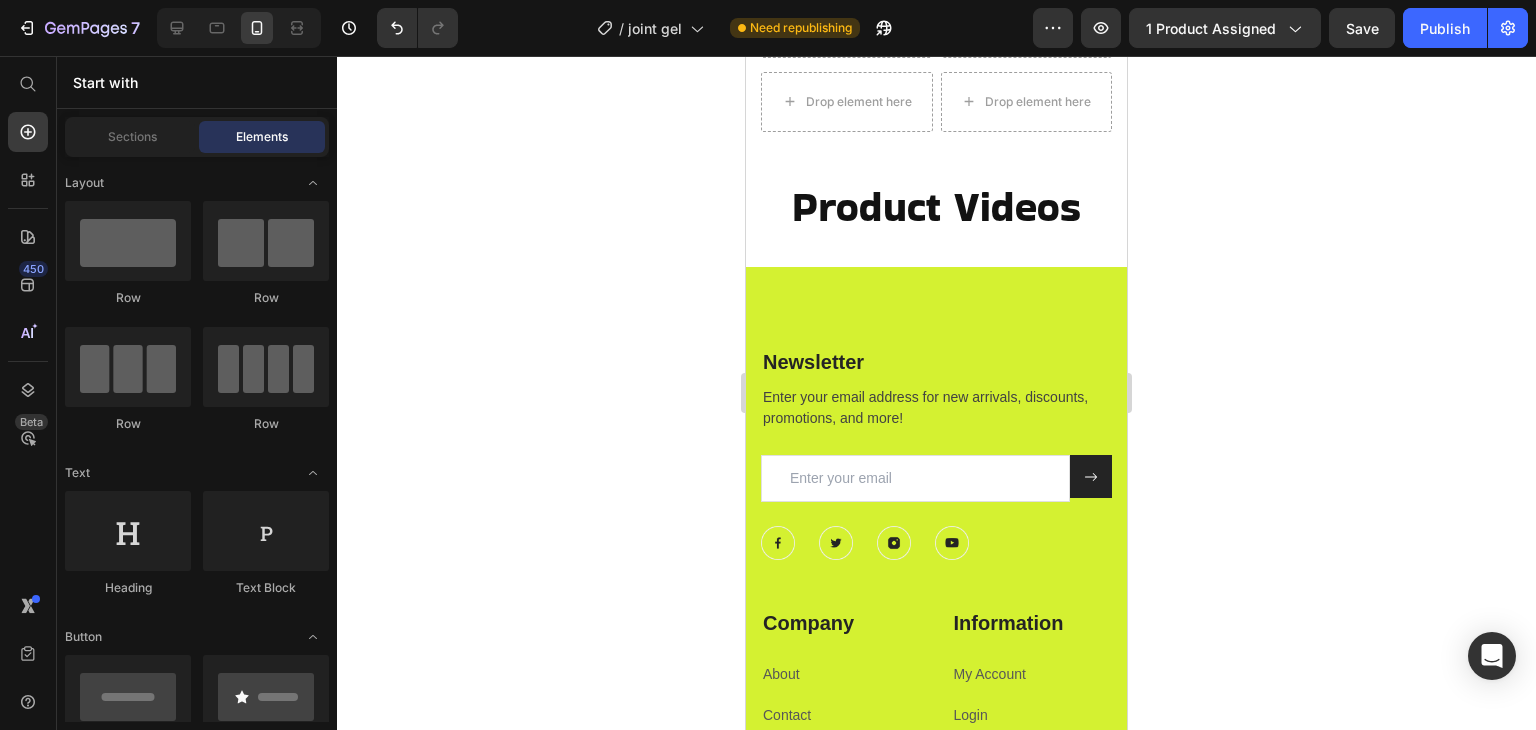 click 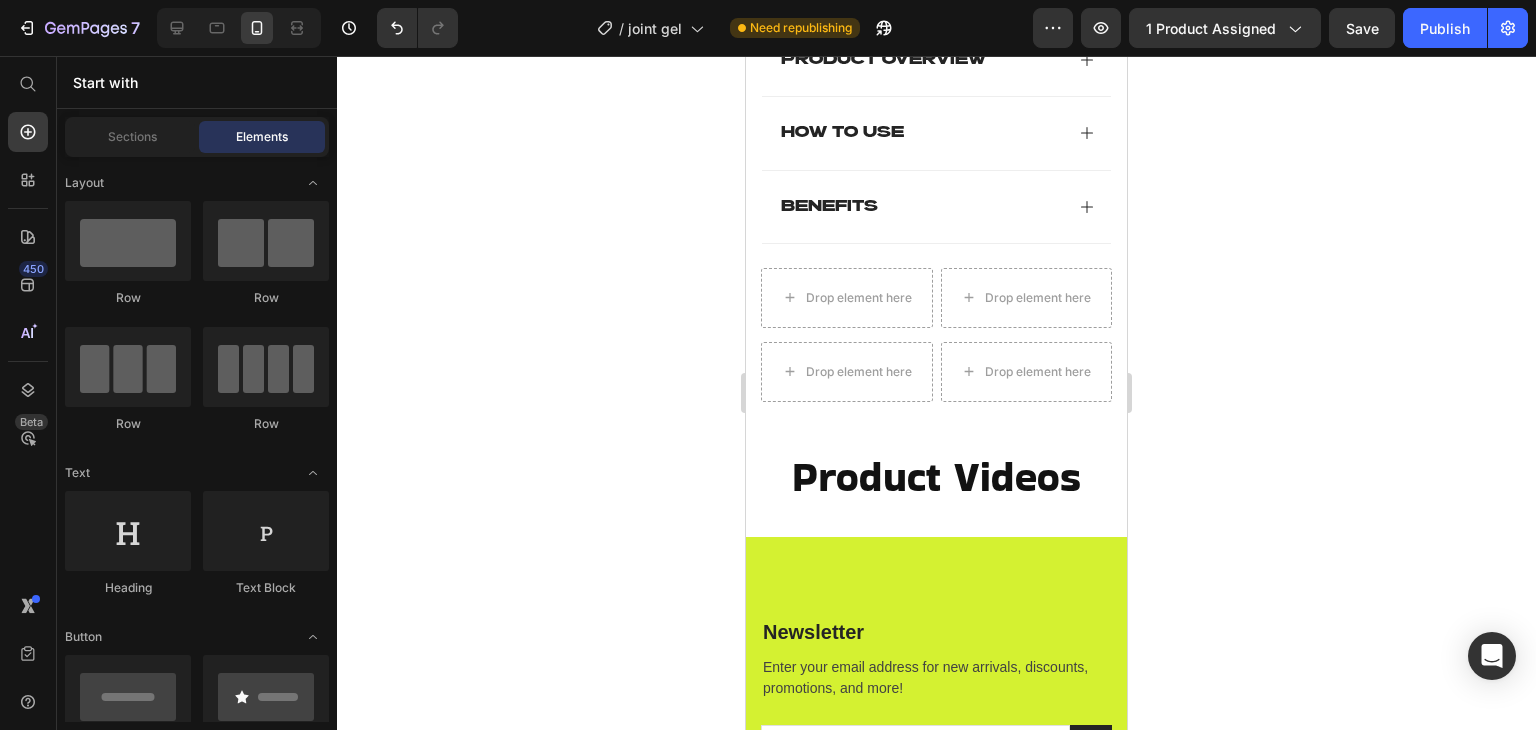 scroll, scrollTop: 1432, scrollLeft: 0, axis: vertical 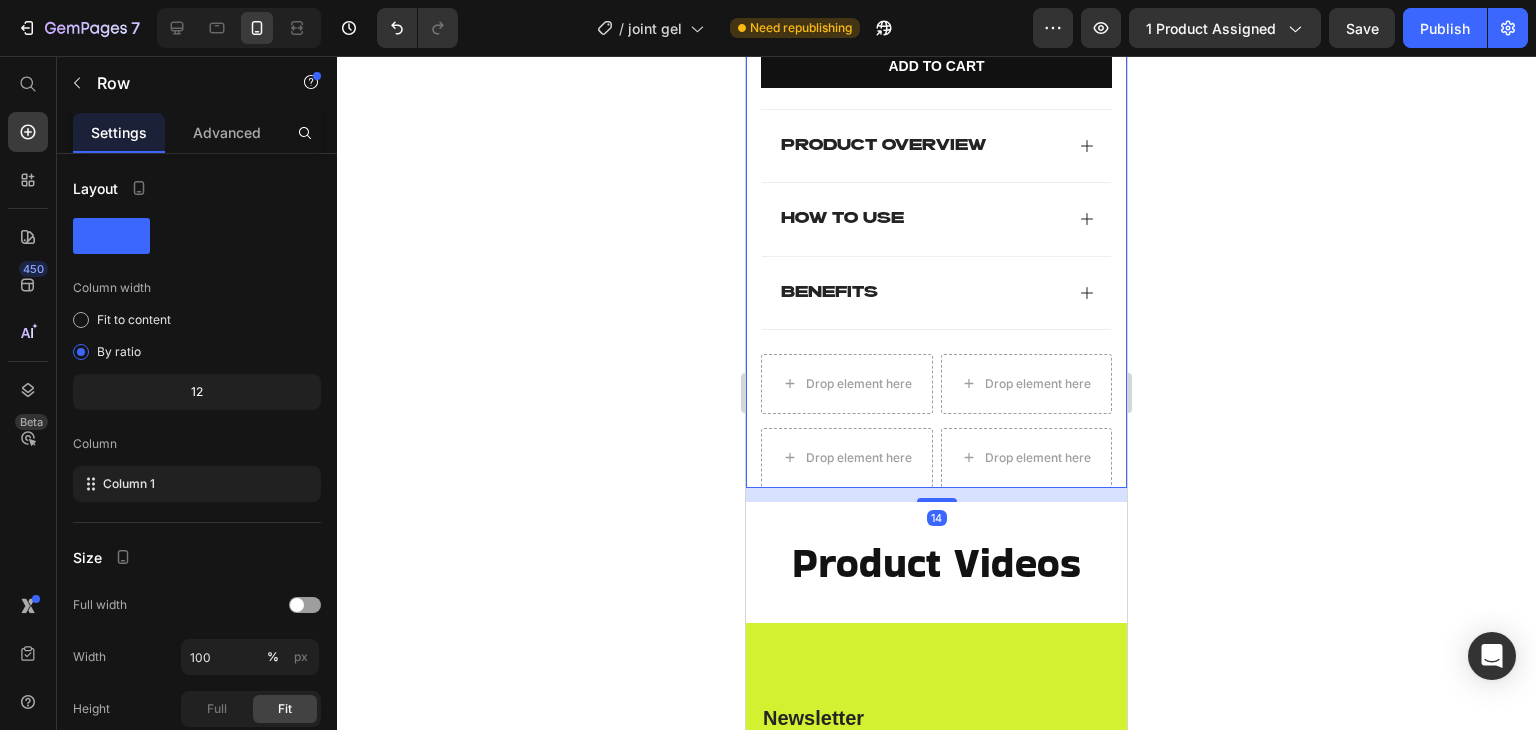 click 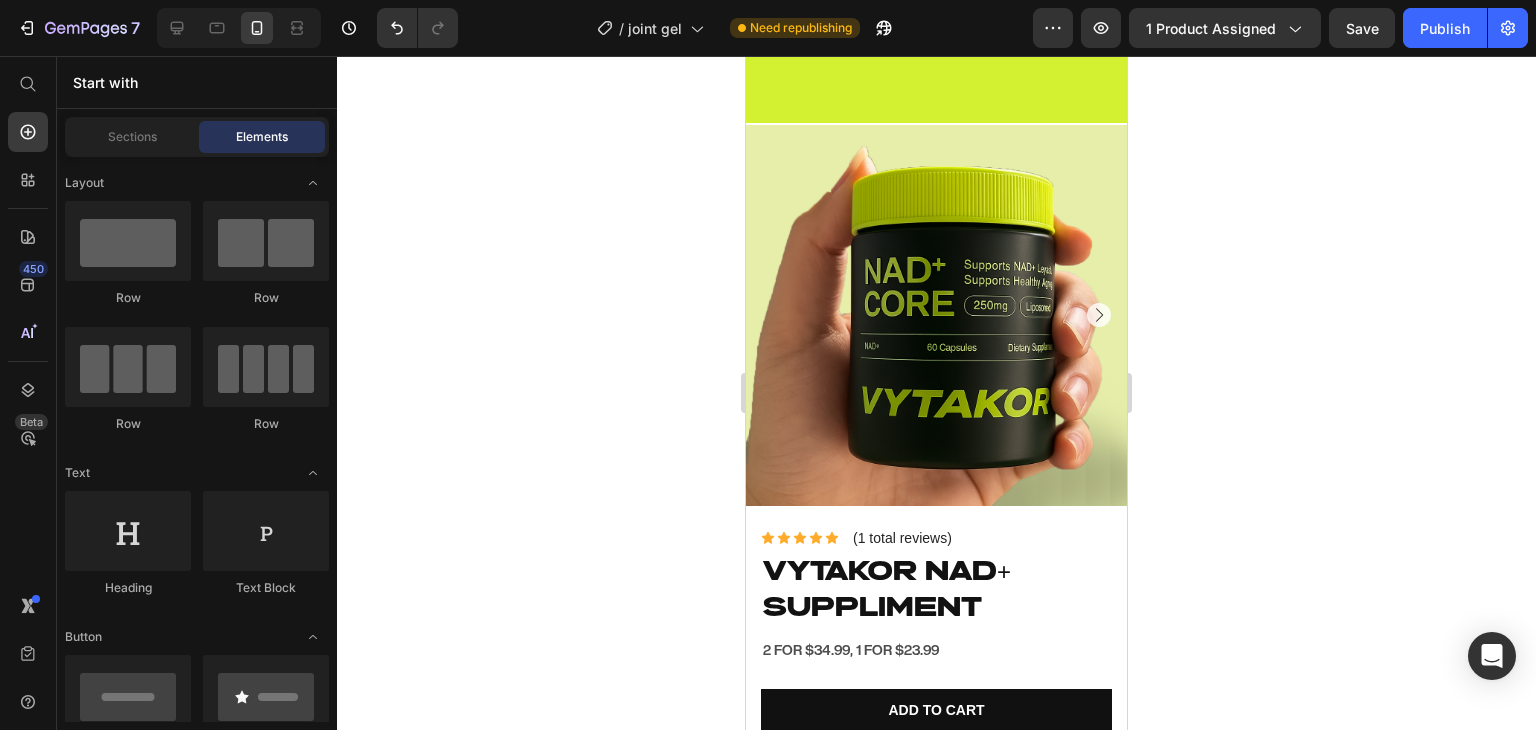 scroll, scrollTop: 801, scrollLeft: 0, axis: vertical 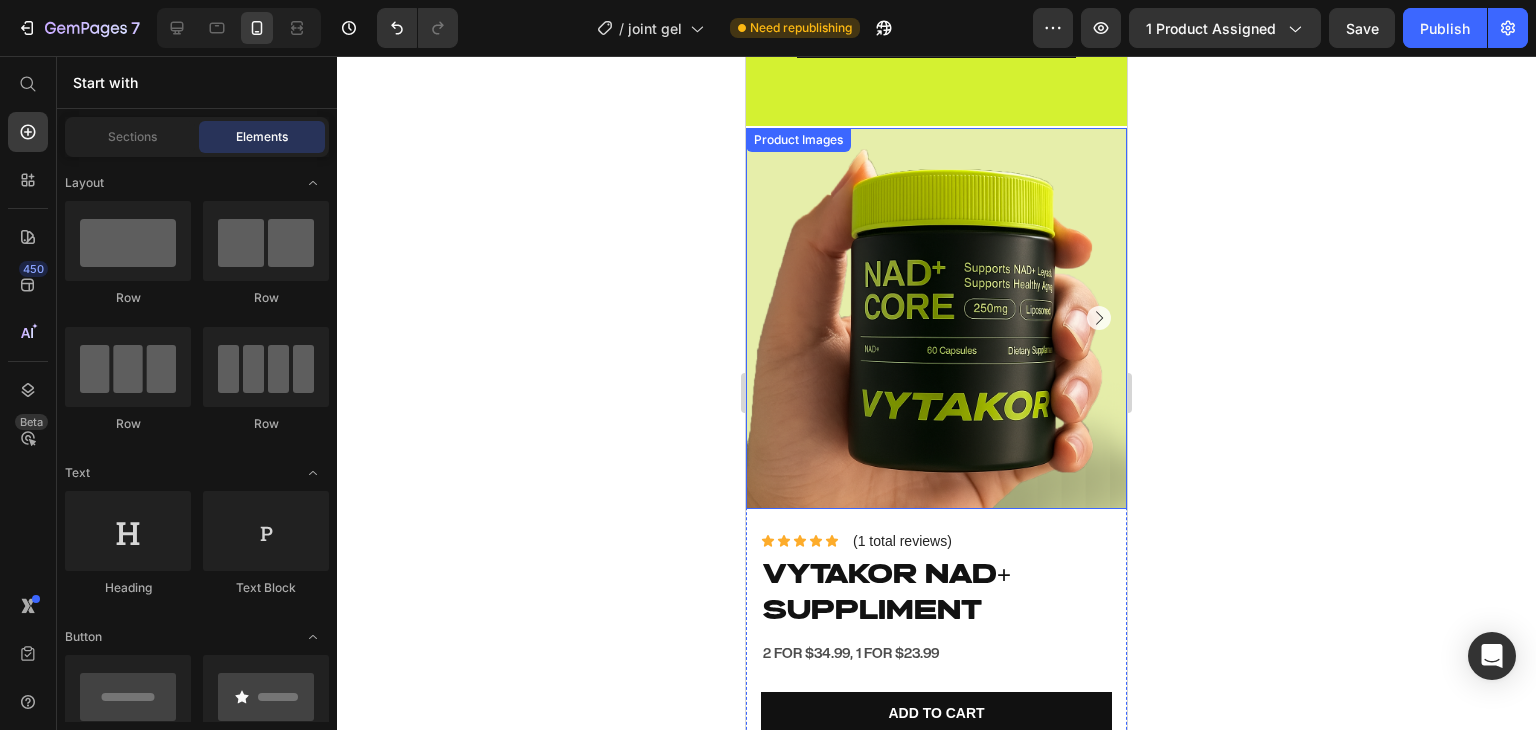 click 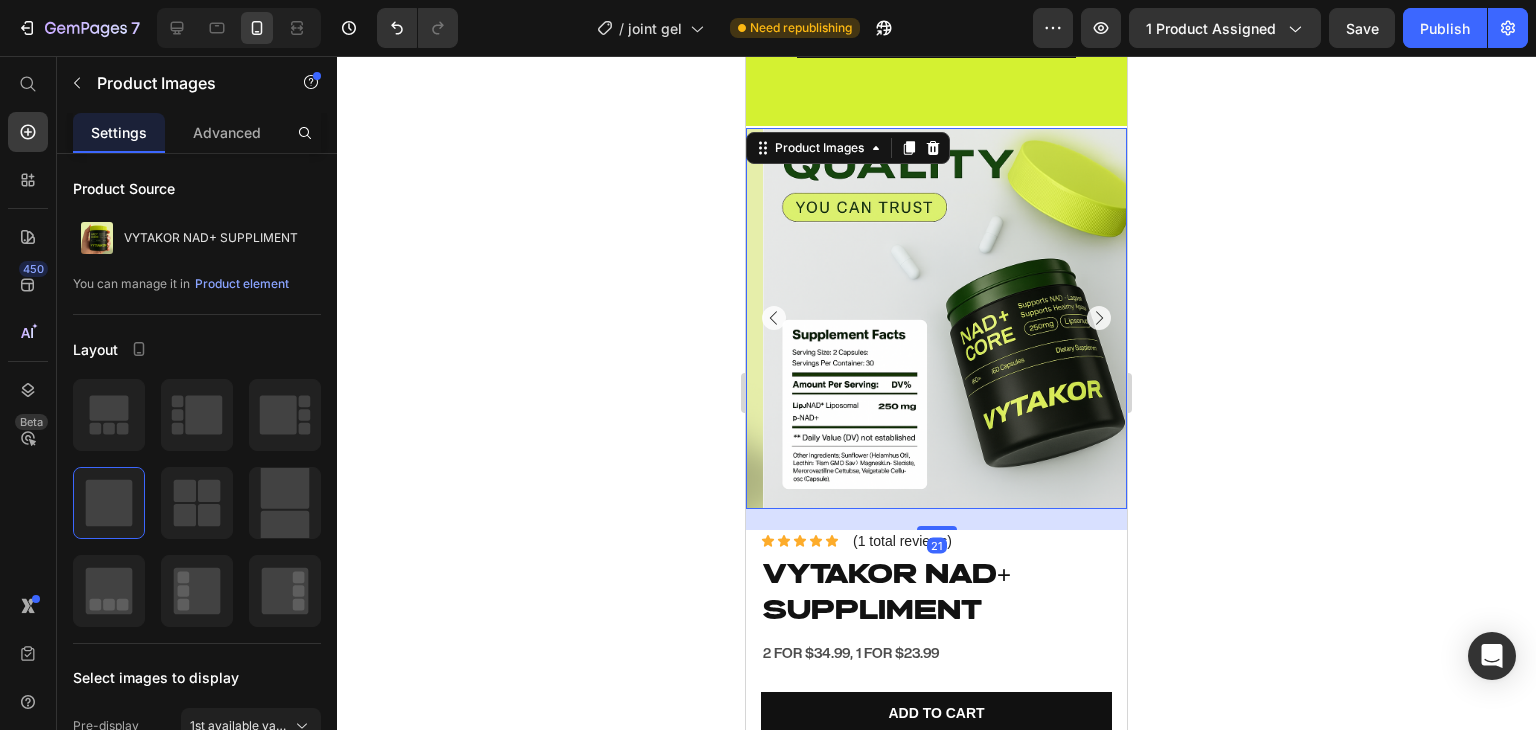 click 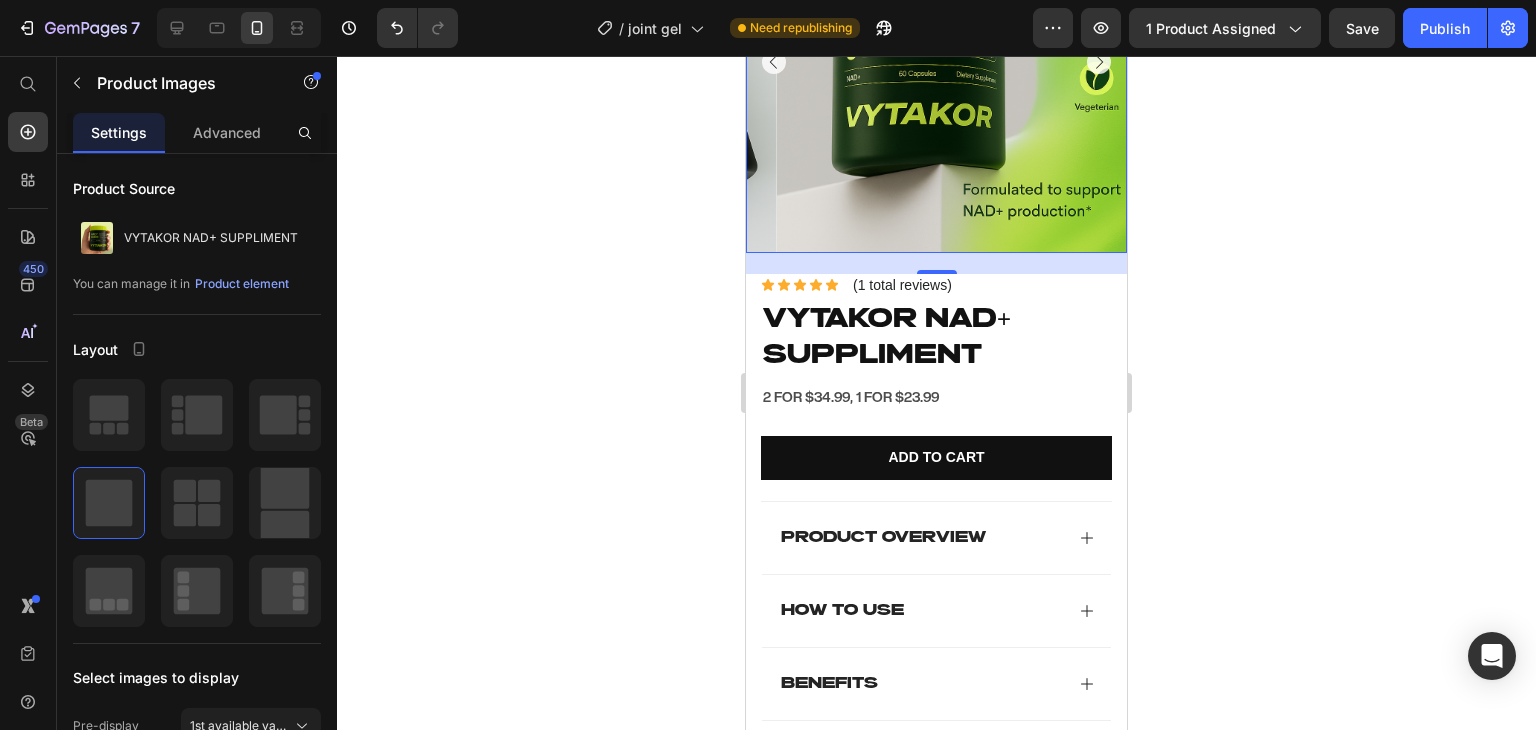 scroll, scrollTop: 1027, scrollLeft: 0, axis: vertical 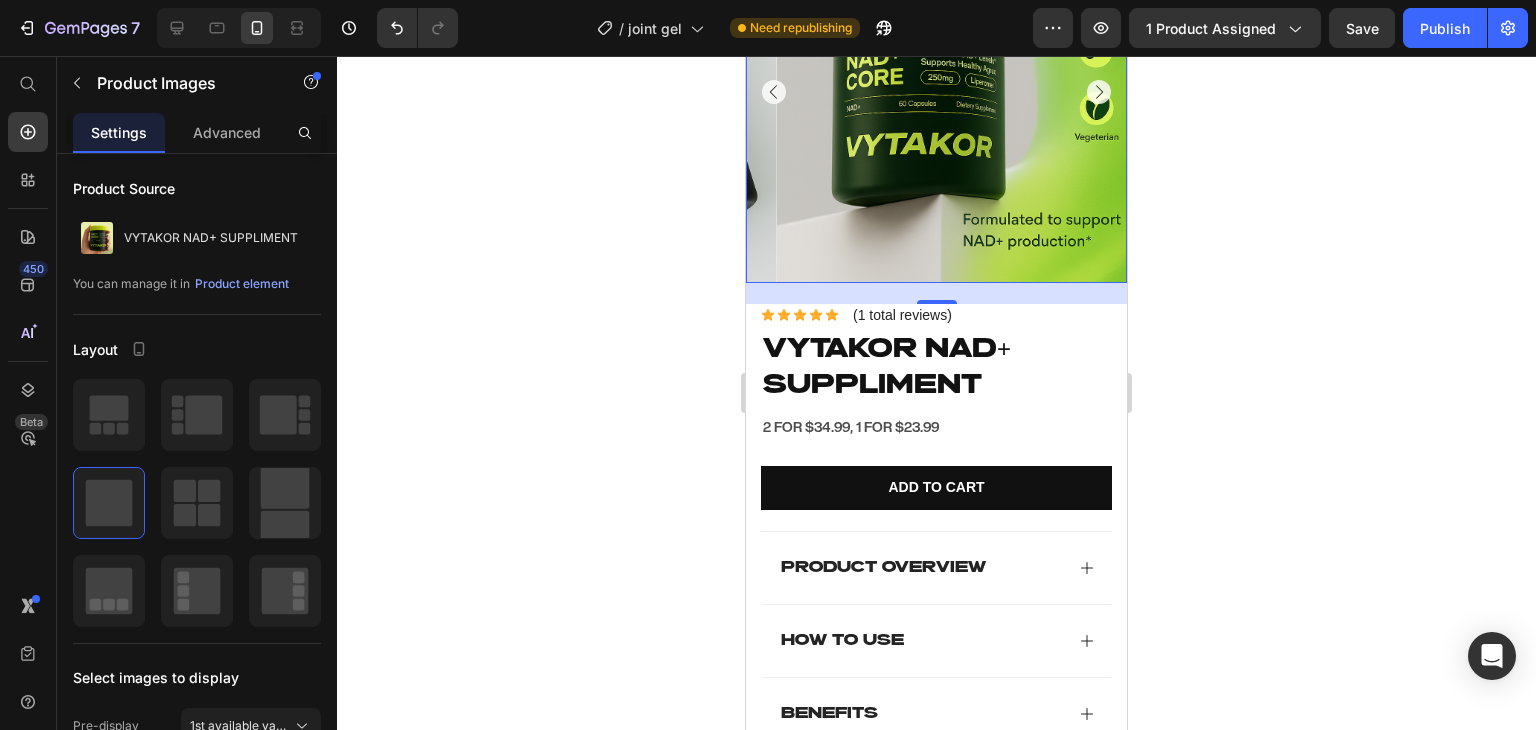 drag, startPoint x: 600, startPoint y: 76, endPoint x: 544, endPoint y: 514, distance: 441.5654 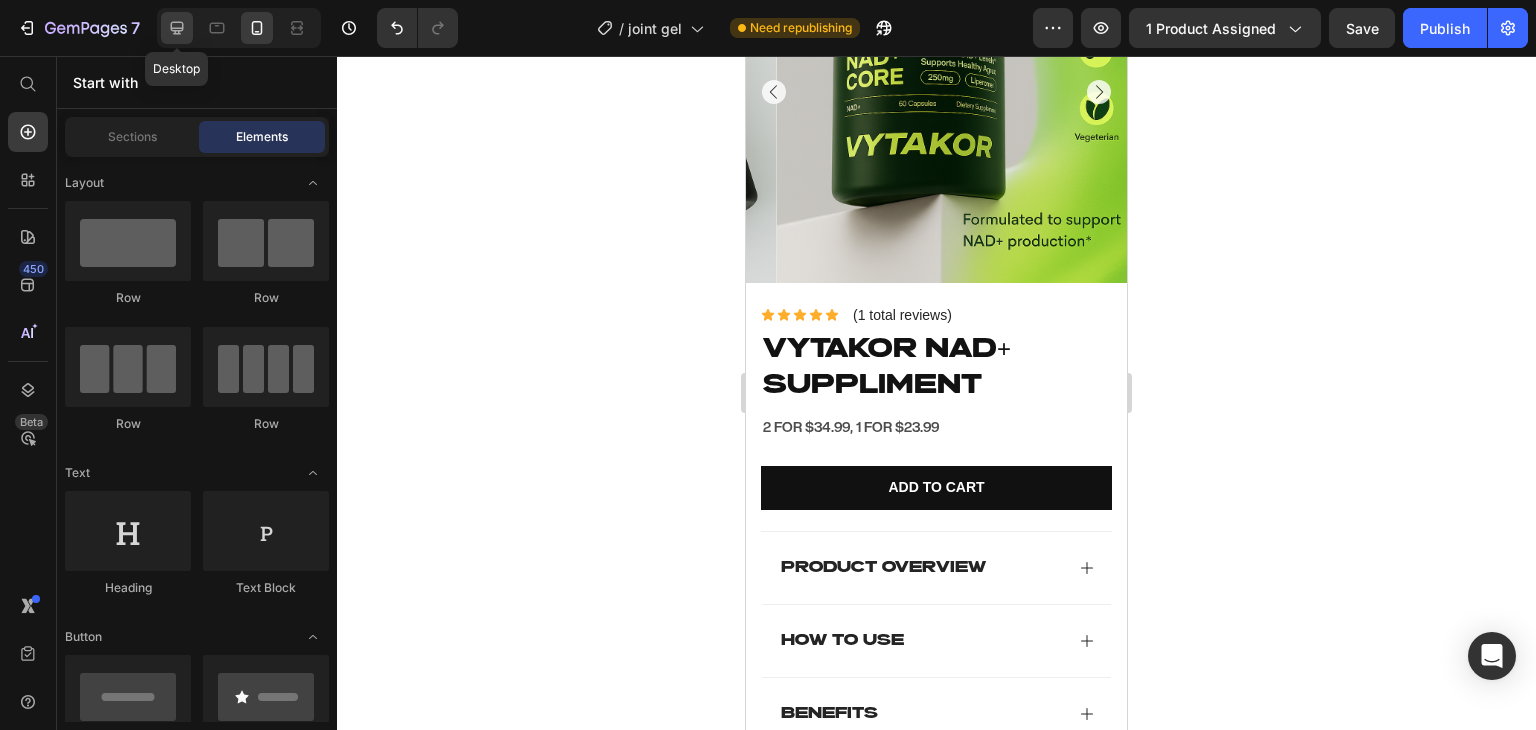 click 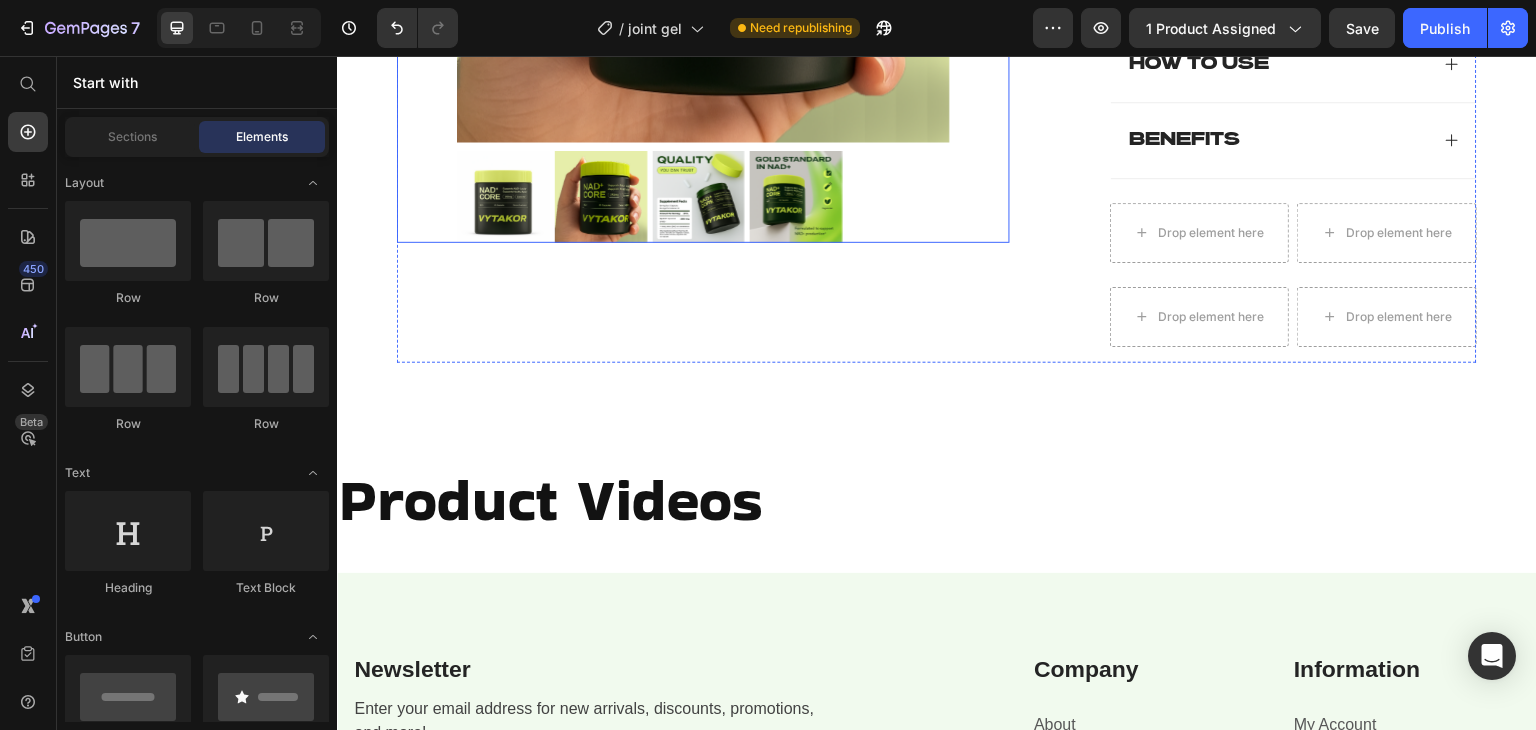scroll, scrollTop: 1233, scrollLeft: 0, axis: vertical 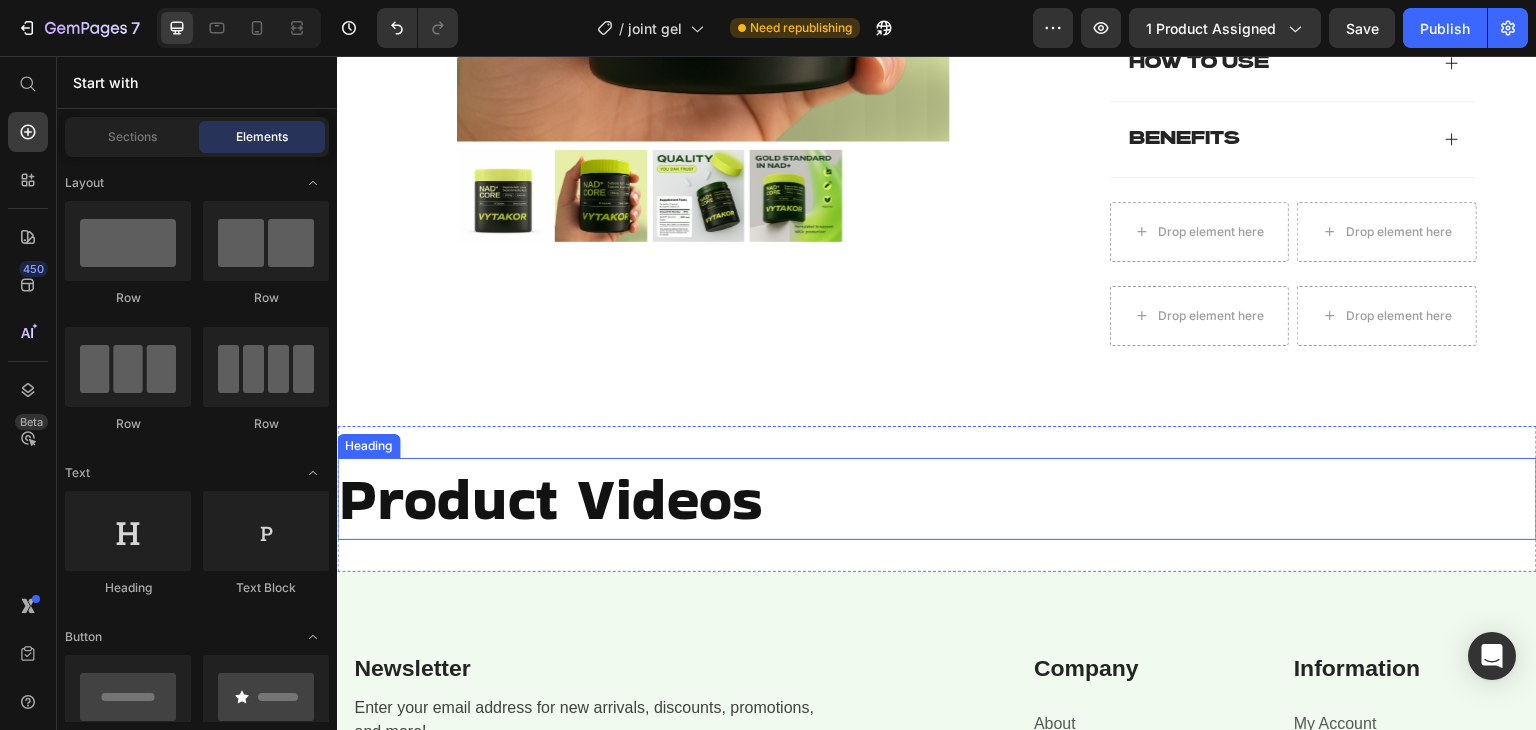 click on "Product Videos" at bounding box center [937, 499] 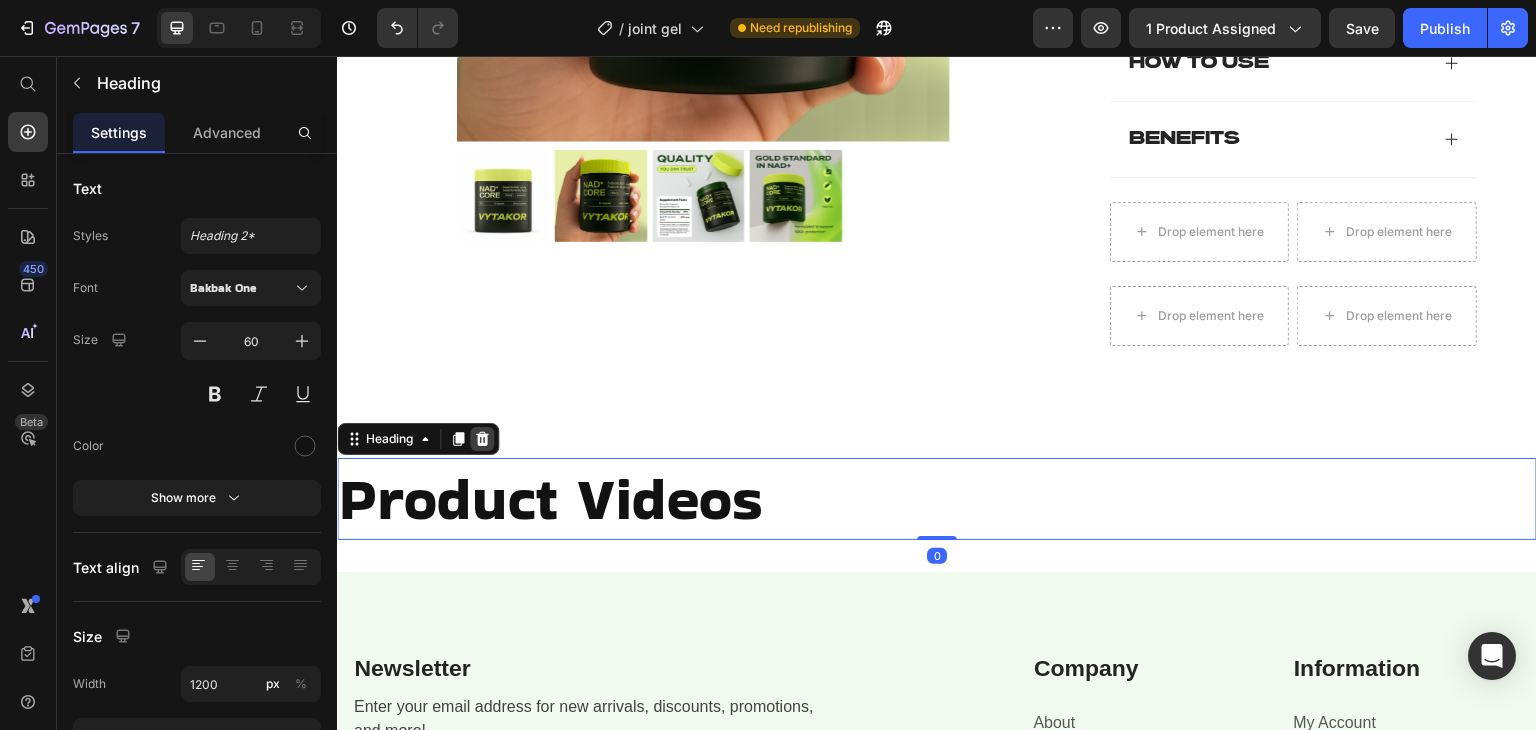click 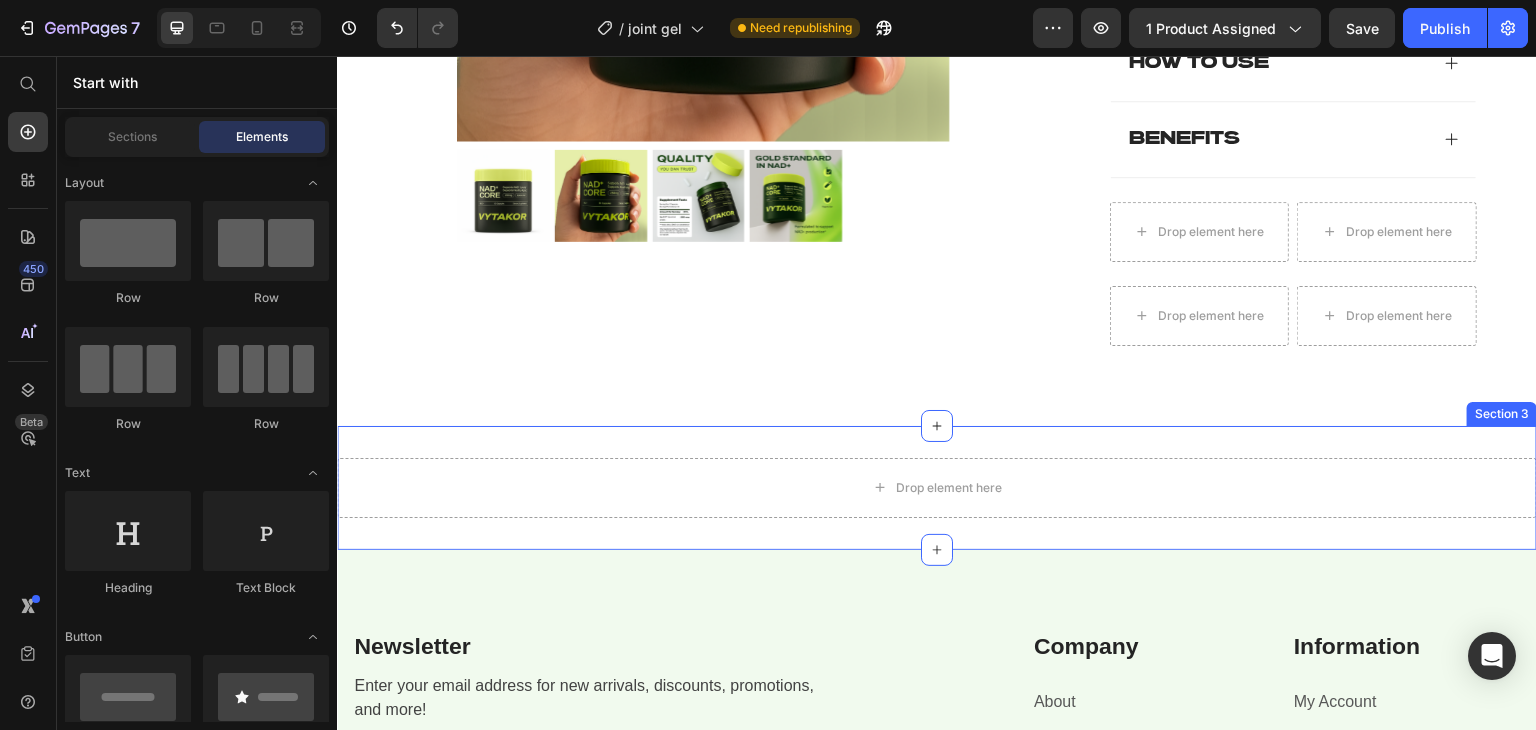 scroll, scrollTop: 1217, scrollLeft: 0, axis: vertical 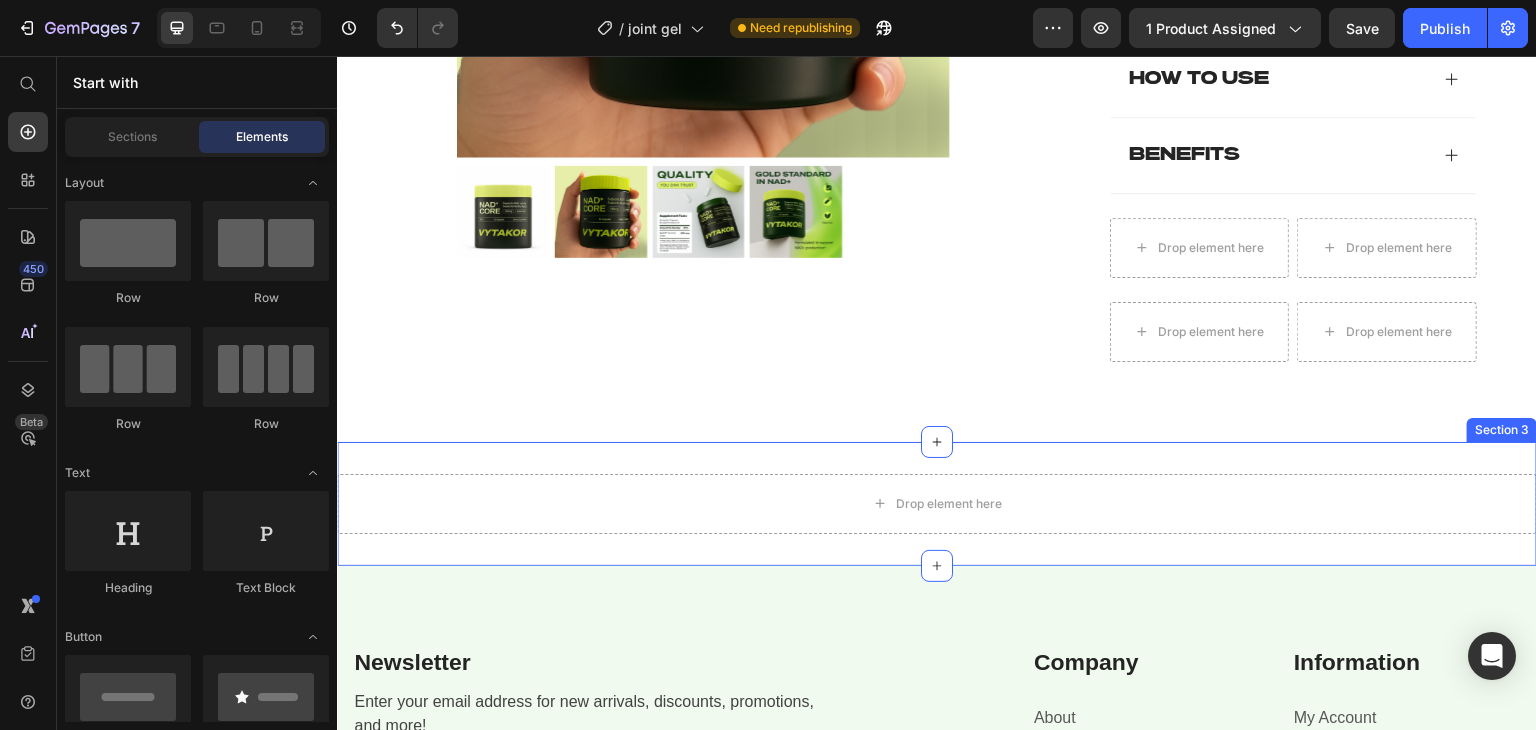 click on "Drop element here Section 3" at bounding box center (937, 504) 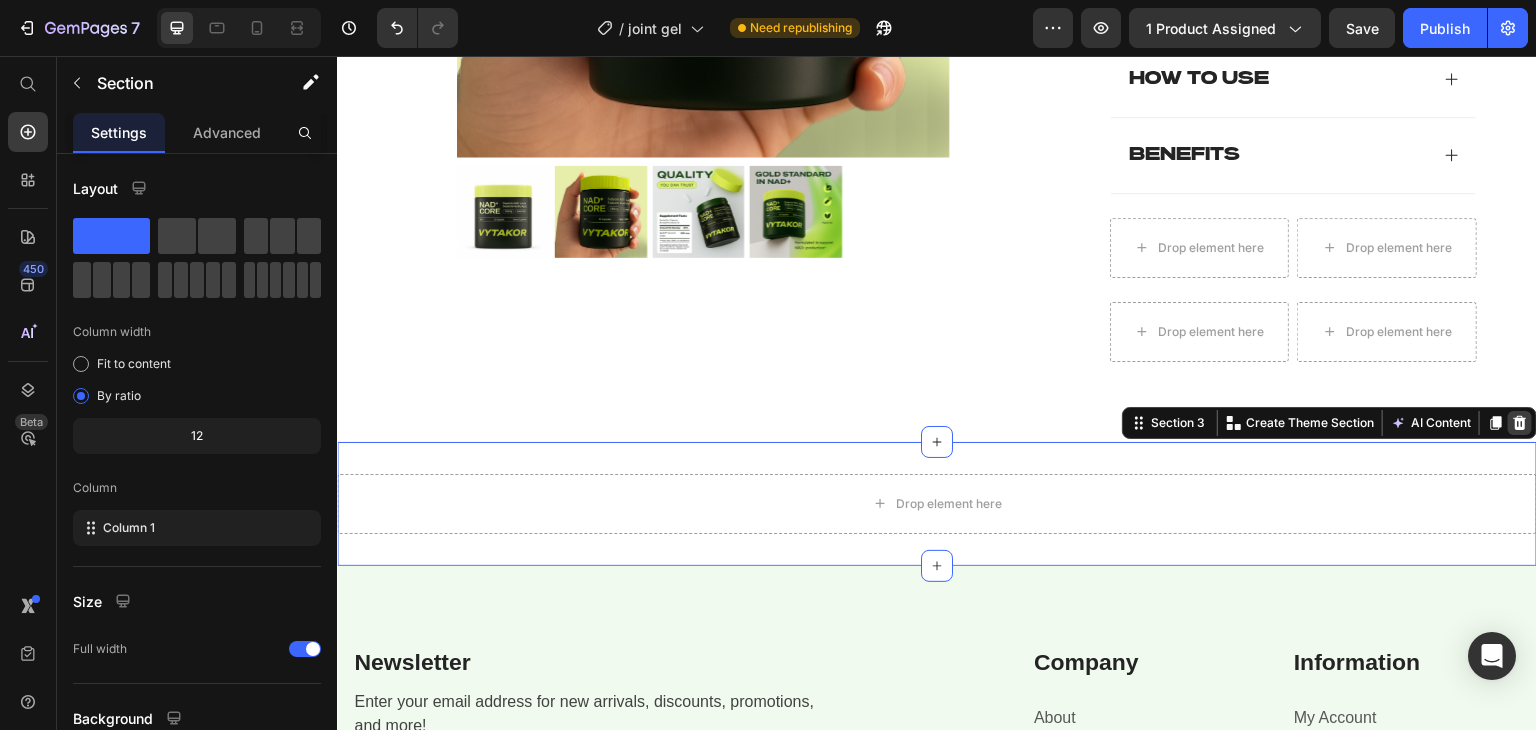 click 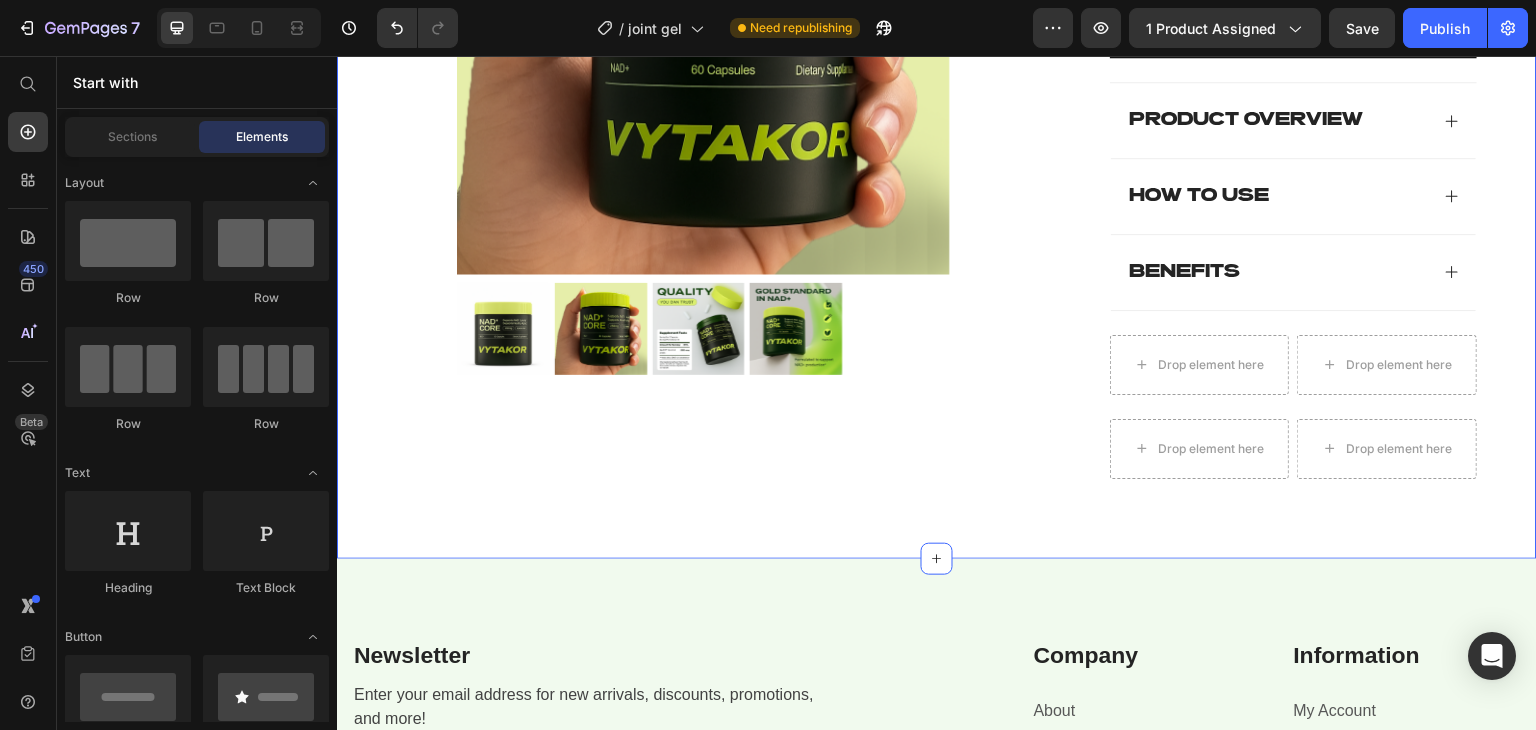 scroll, scrollTop: 1101, scrollLeft: 0, axis: vertical 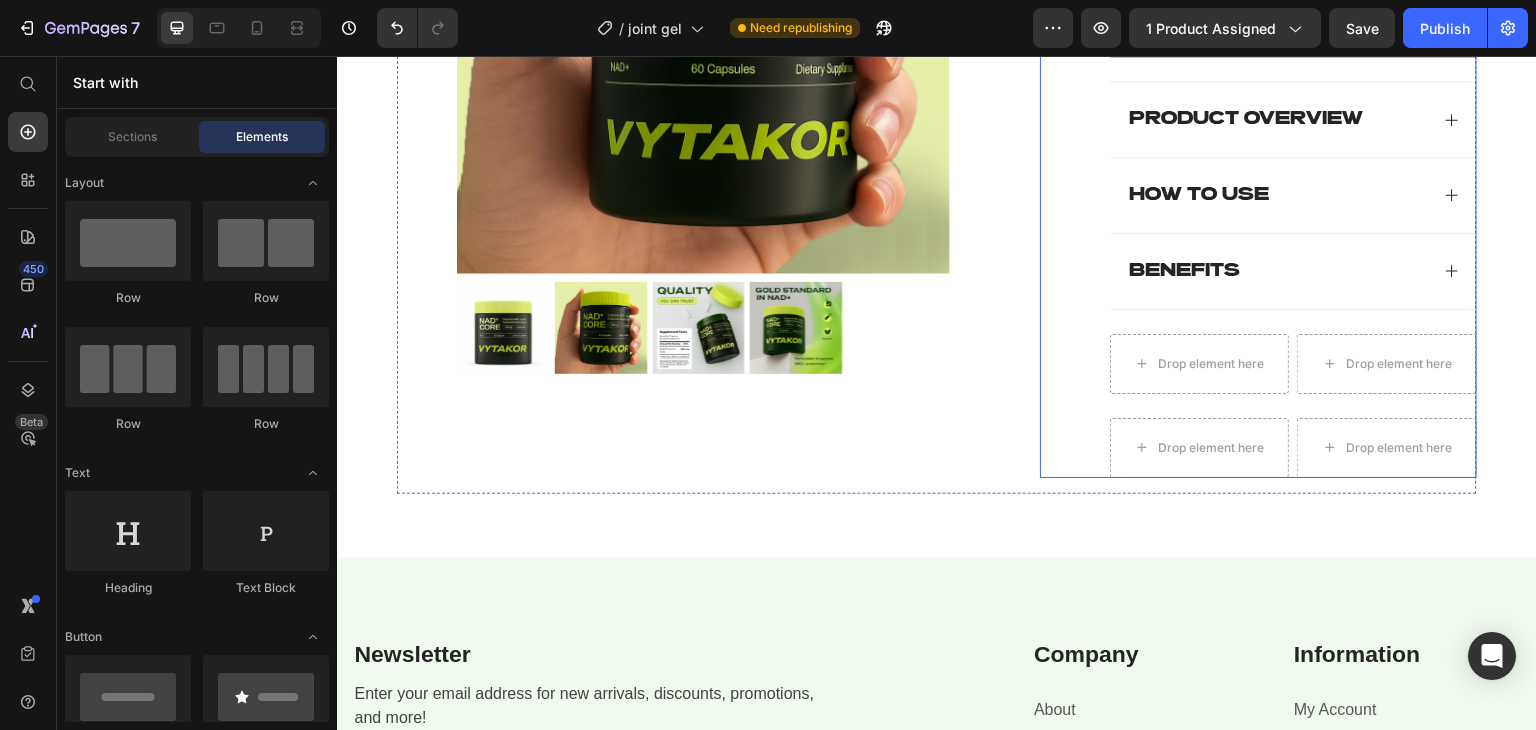 click on "Icon Icon Icon Icon Icon Icon List (1 total reviews) Text Block Row VYTAKOR NAD+ SUPPLIMENT Product Title 2 FOR $34.99, 1 FOR $23.99 Text Block Icon Icon Icon Icon Icon Icon List (1 total reviews) Text Block Row Add to cart Add to Cart
Product Overview
How to Use
benefits Accordion
Drop element here
Drop element here Row
Drop element here
Drop element here Row Row" at bounding box center [1259, 129] 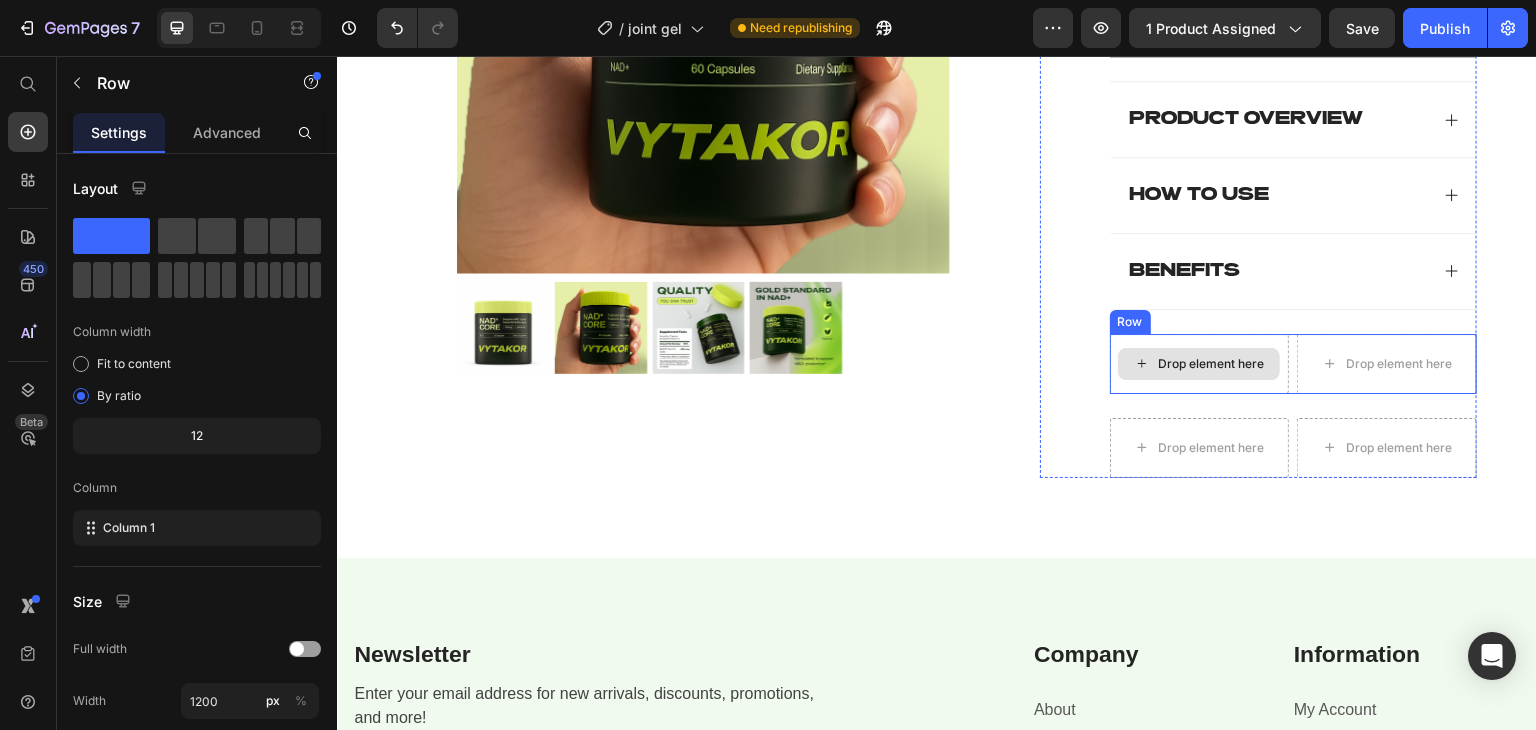 click on "Drop element here" at bounding box center (1199, 364) 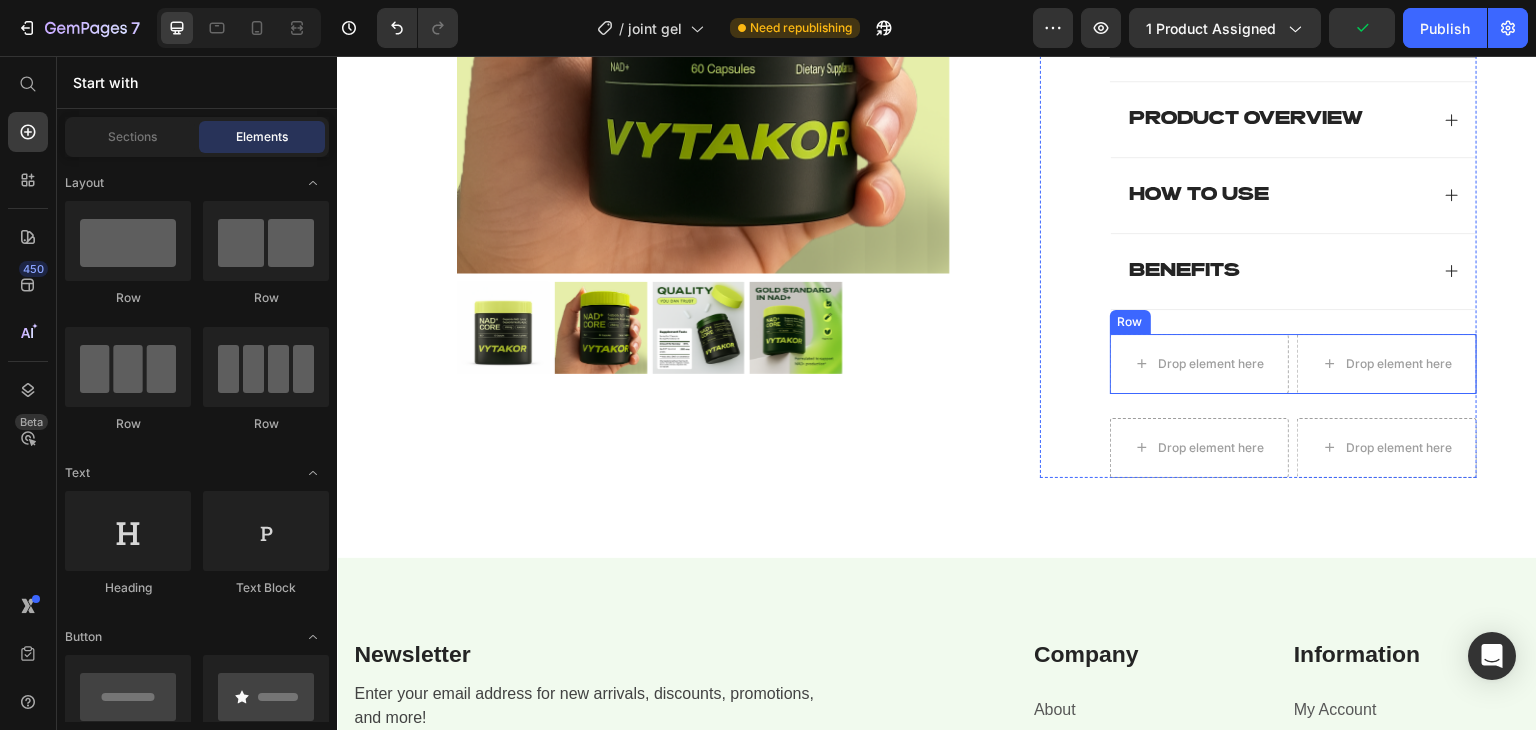 click on "Row" at bounding box center [1130, 322] 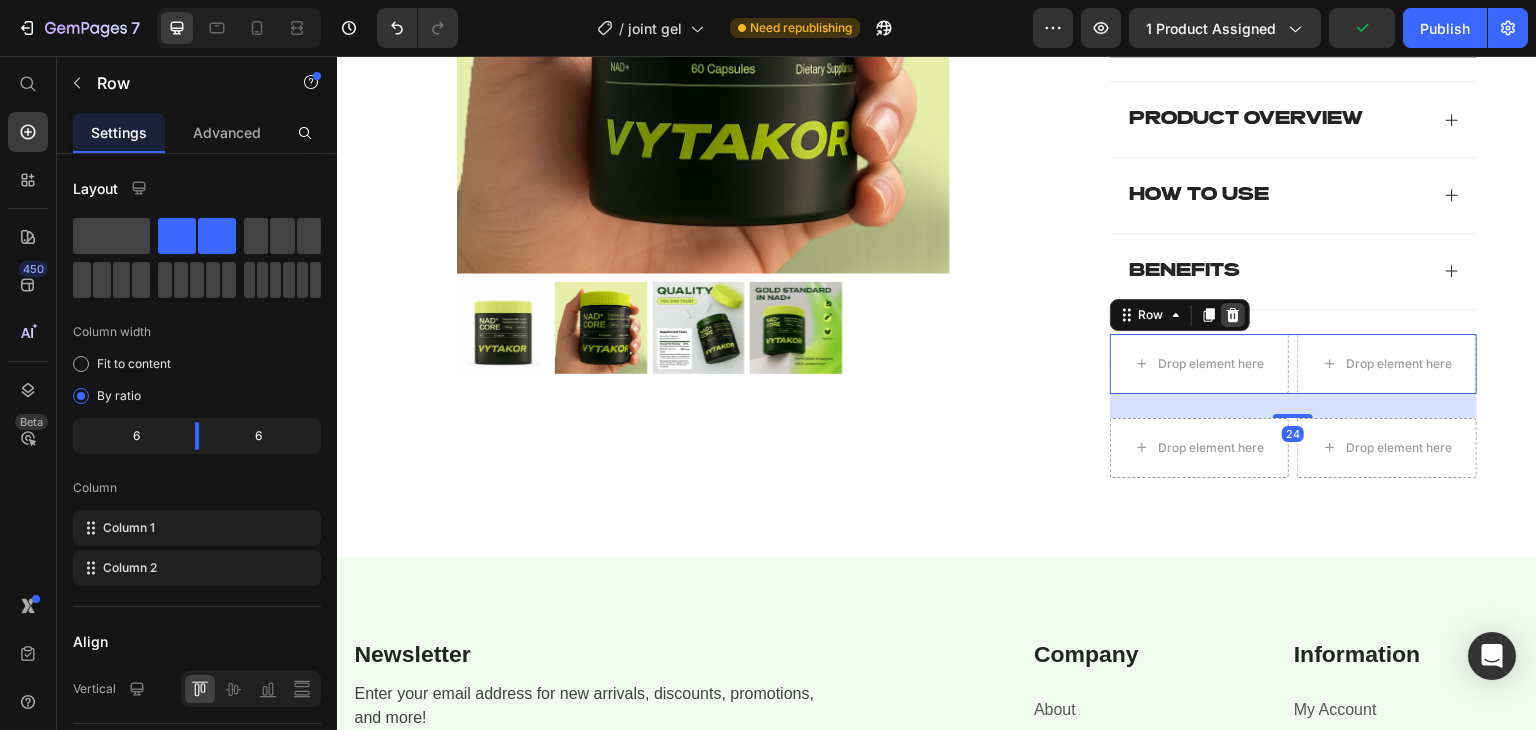click 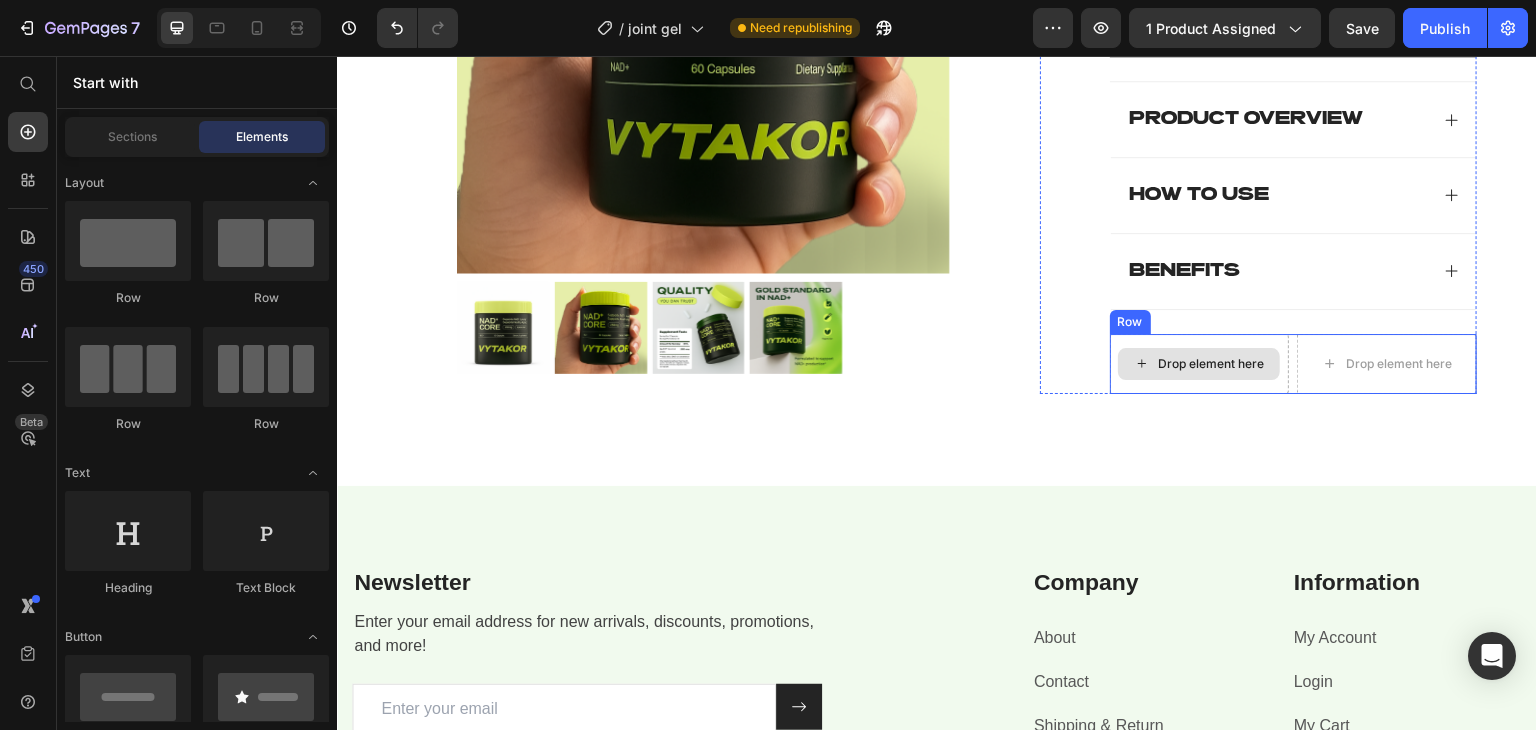 click on "Row" at bounding box center (1130, 322) 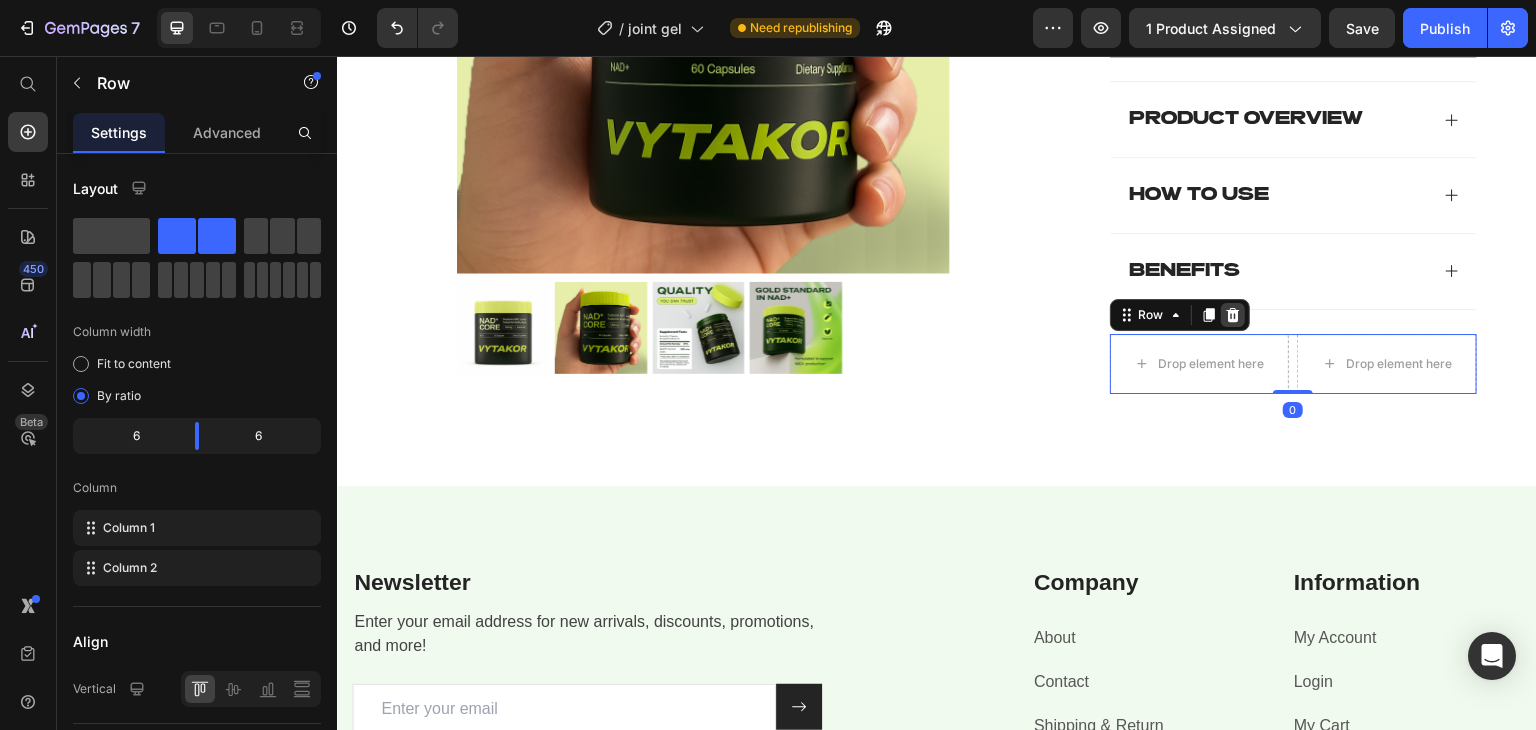 click 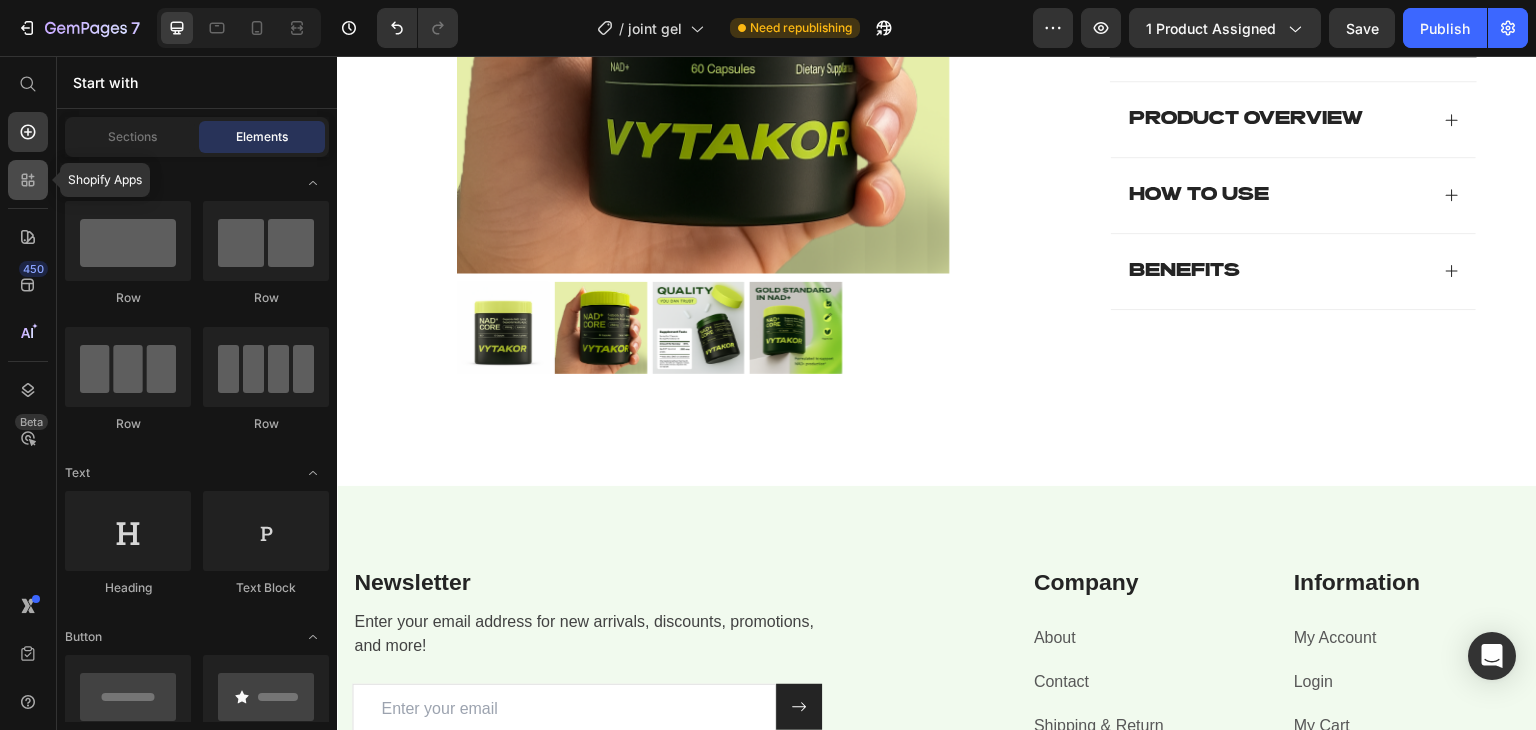 click 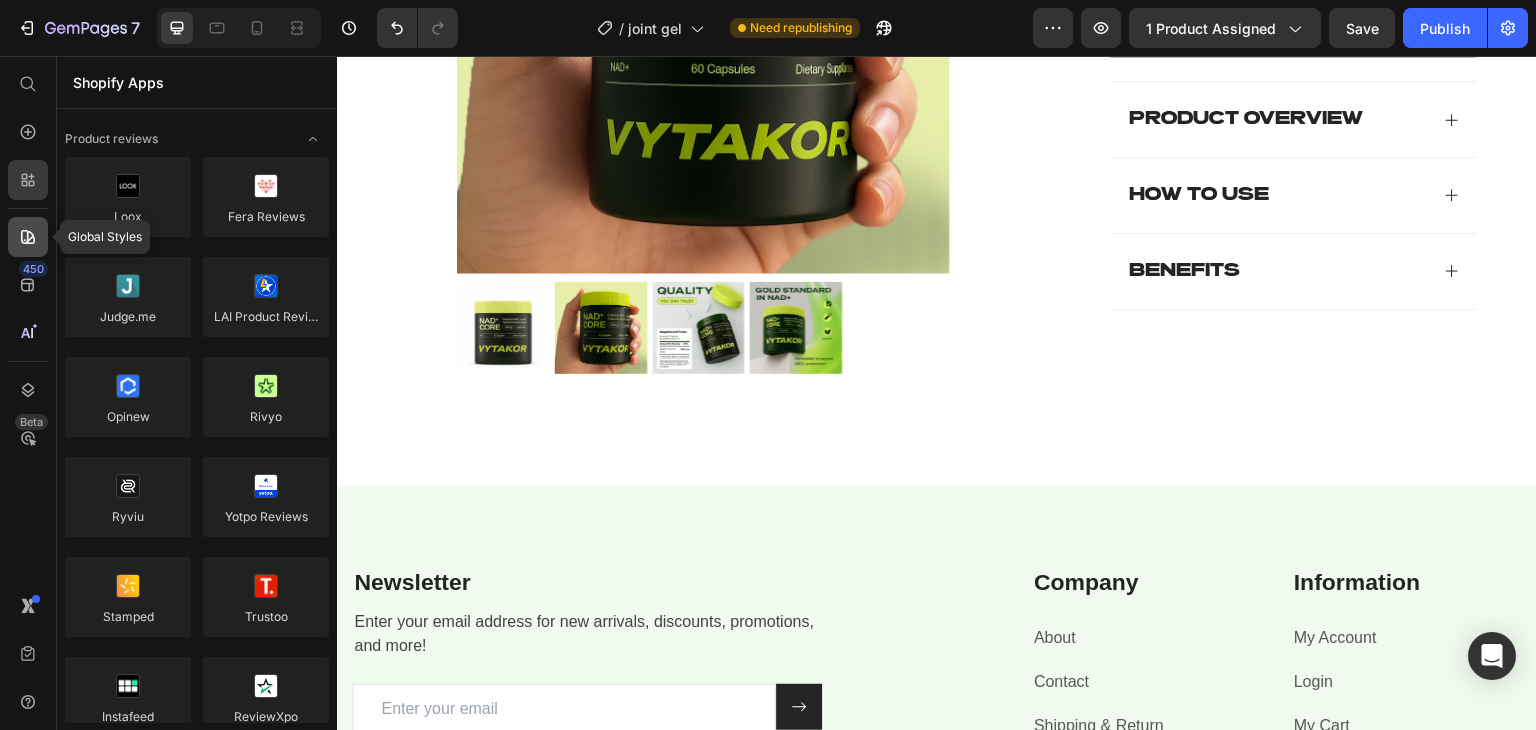 click 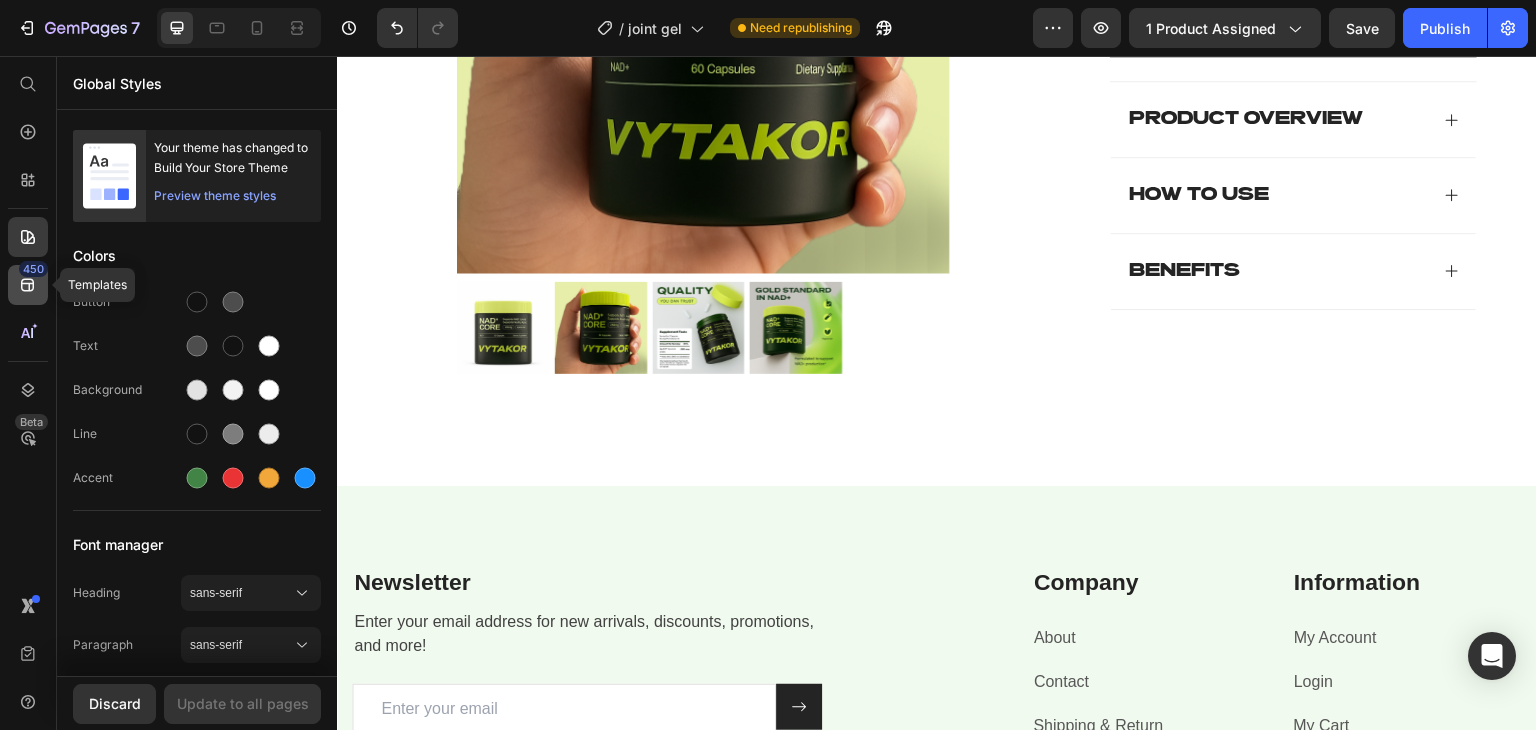 click on "450" 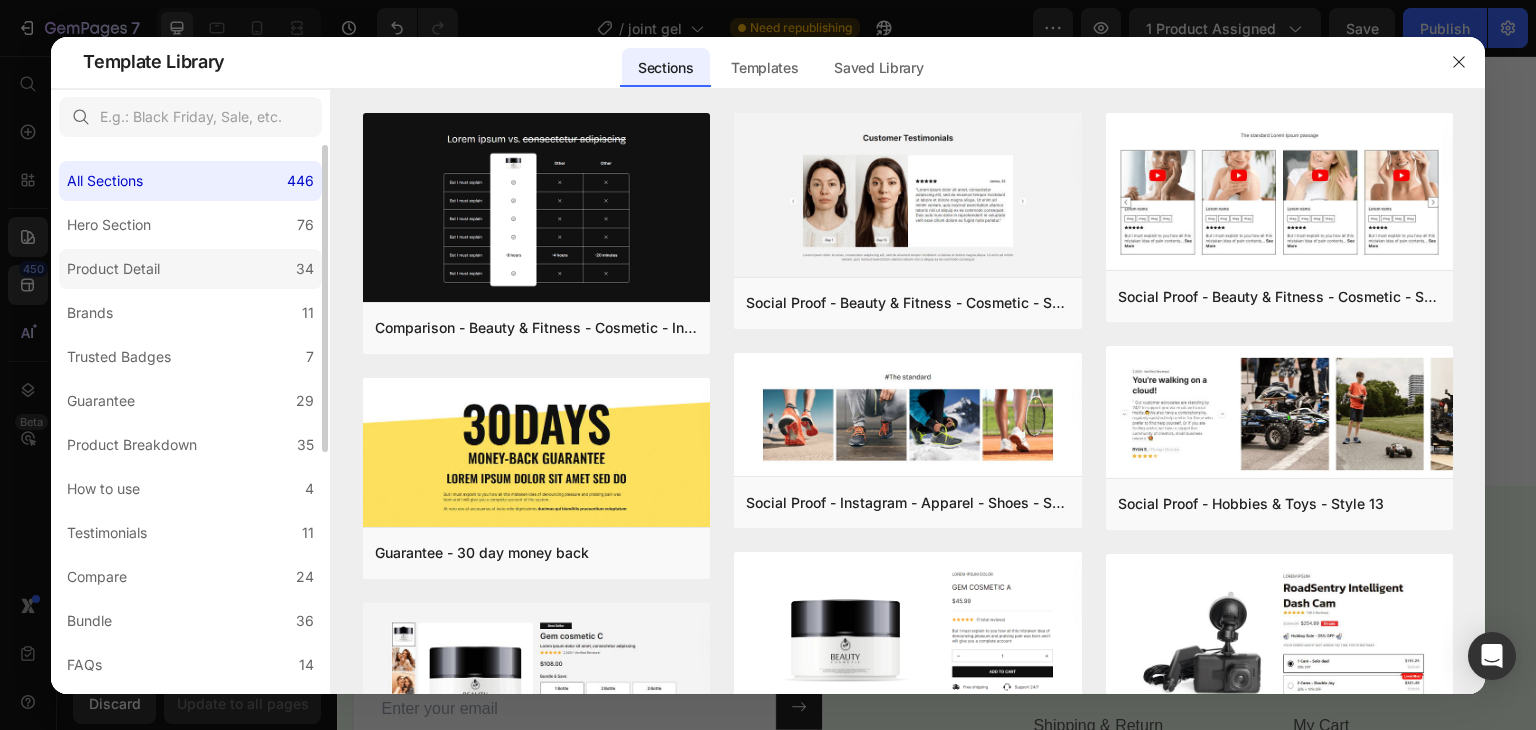 click on "Product Detail 34" 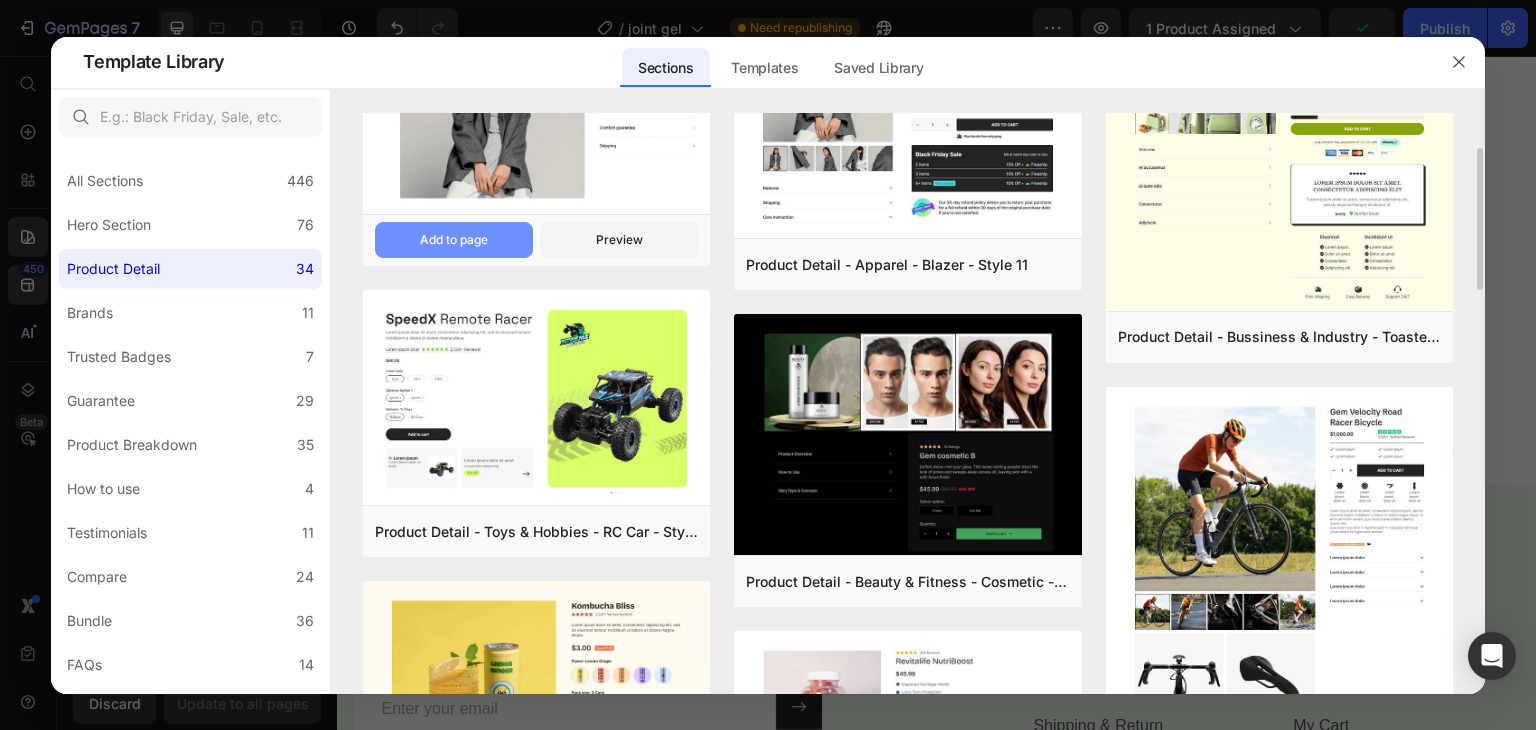 scroll, scrollTop: 128, scrollLeft: 0, axis: vertical 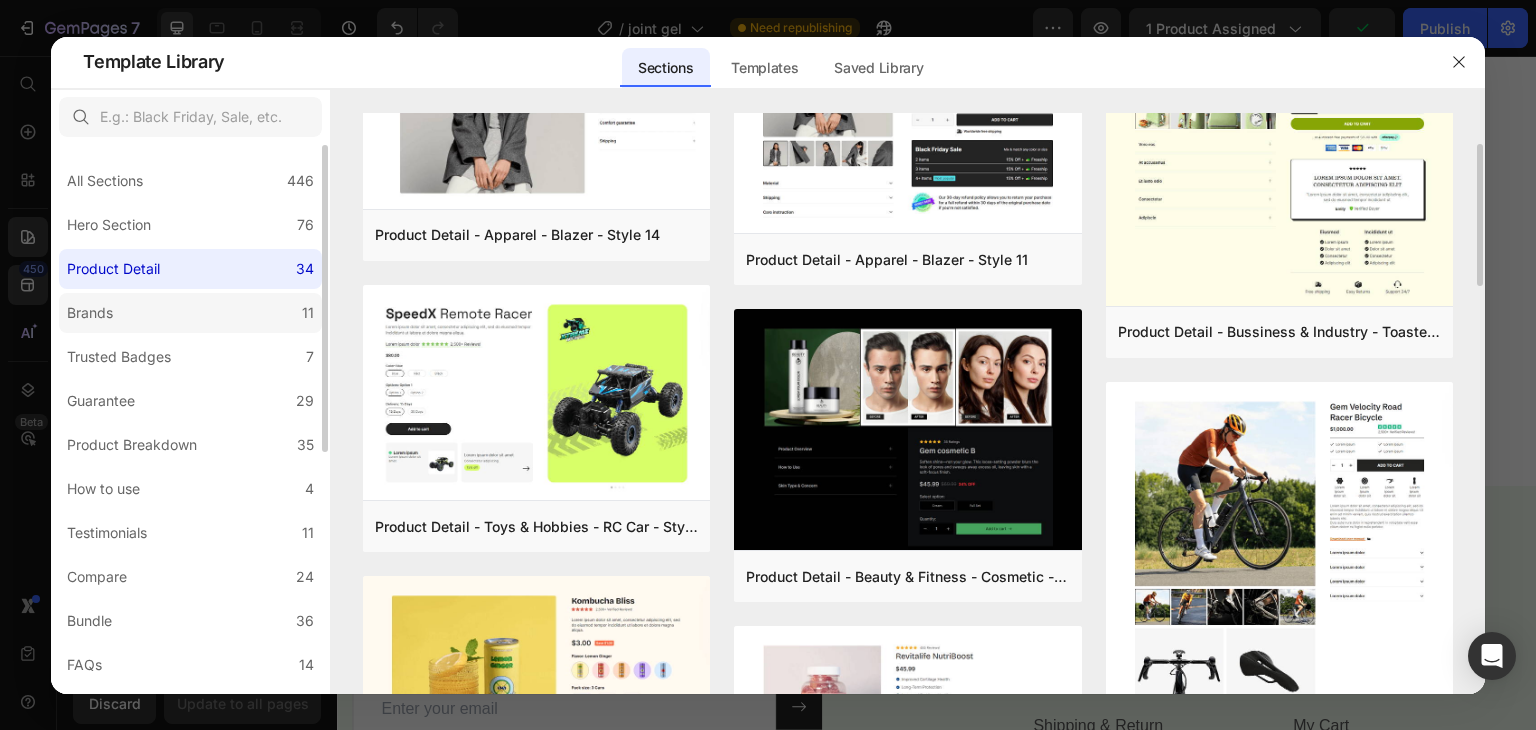click on "Brands 11" 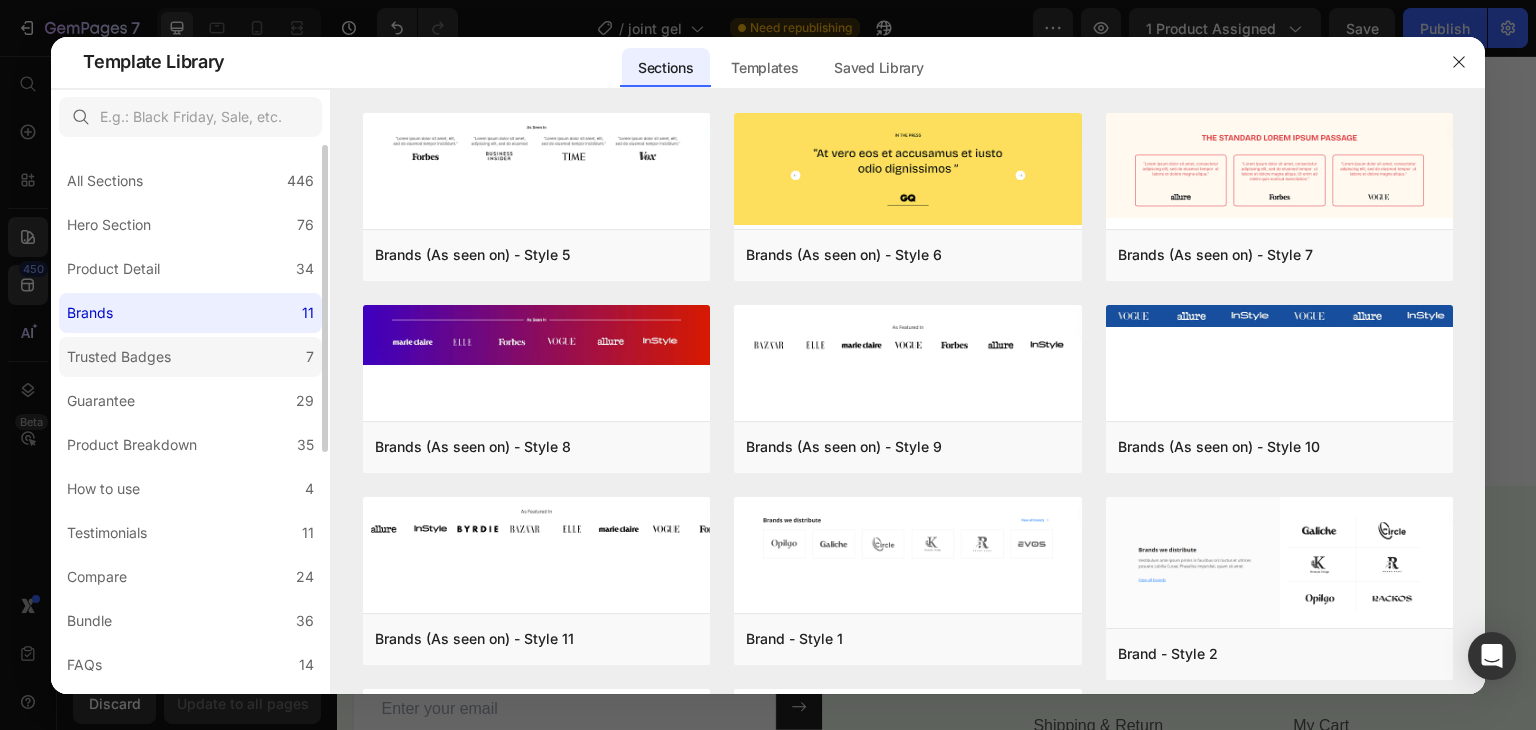 click on "Trusted Badges 7" 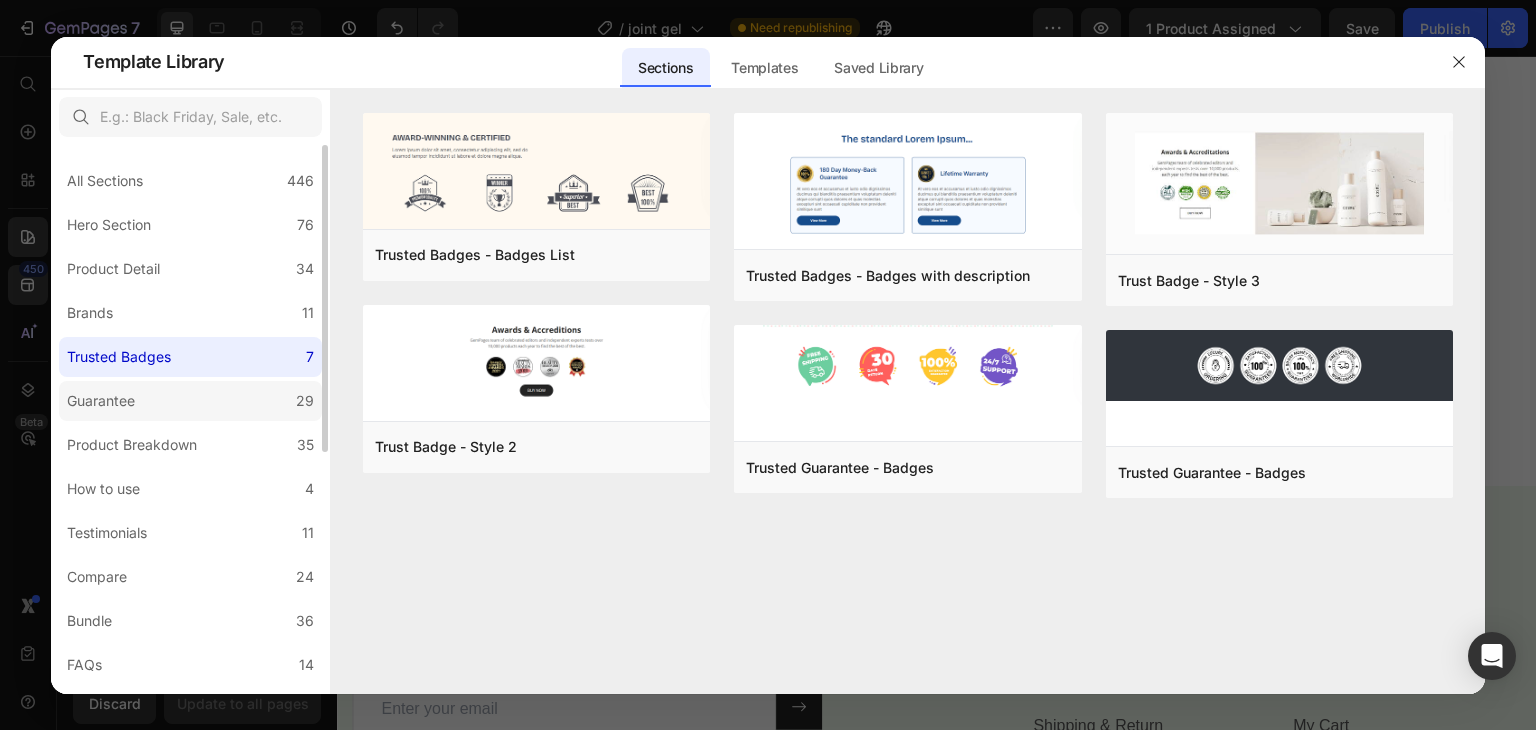 click on "Guarantee 29" 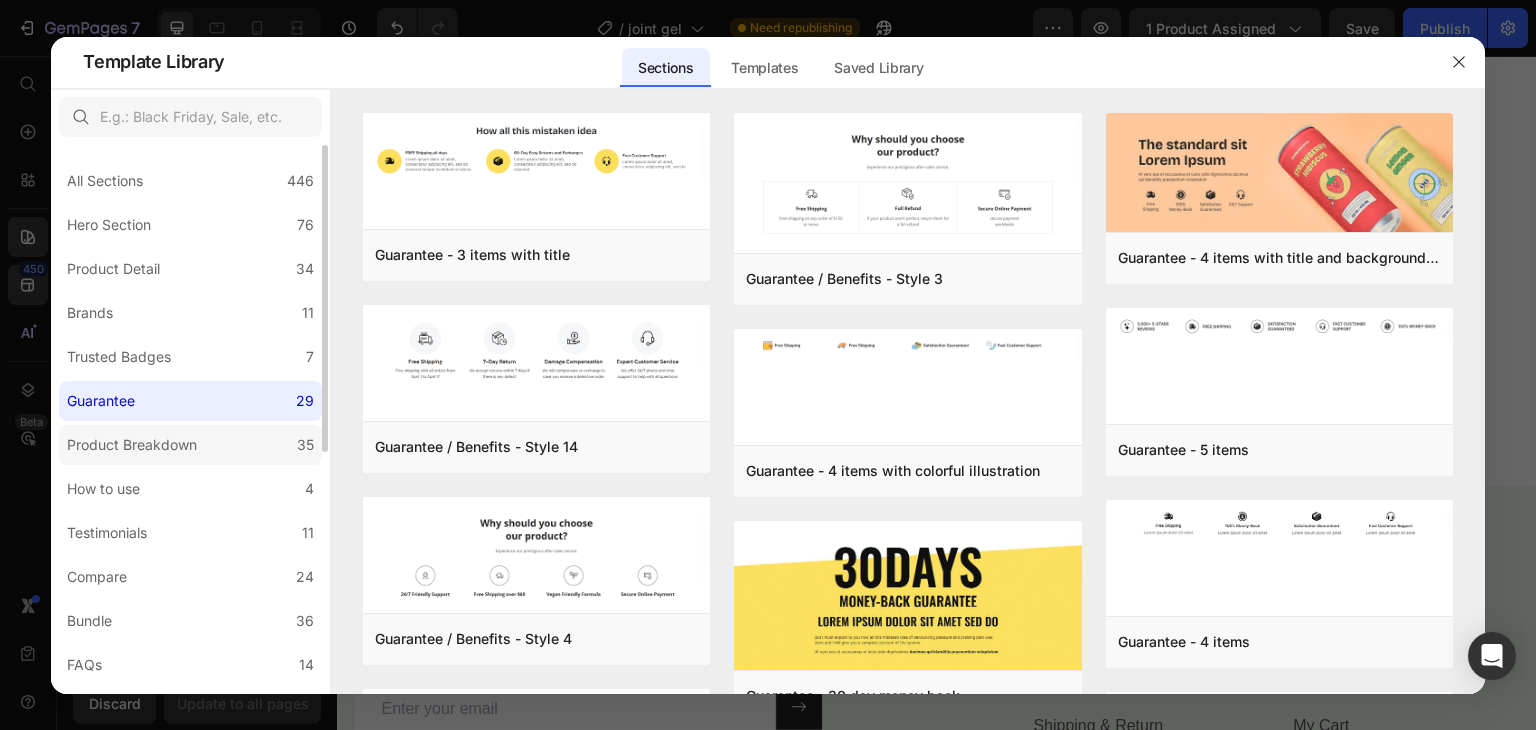 click on "Product Breakdown" at bounding box center (132, 445) 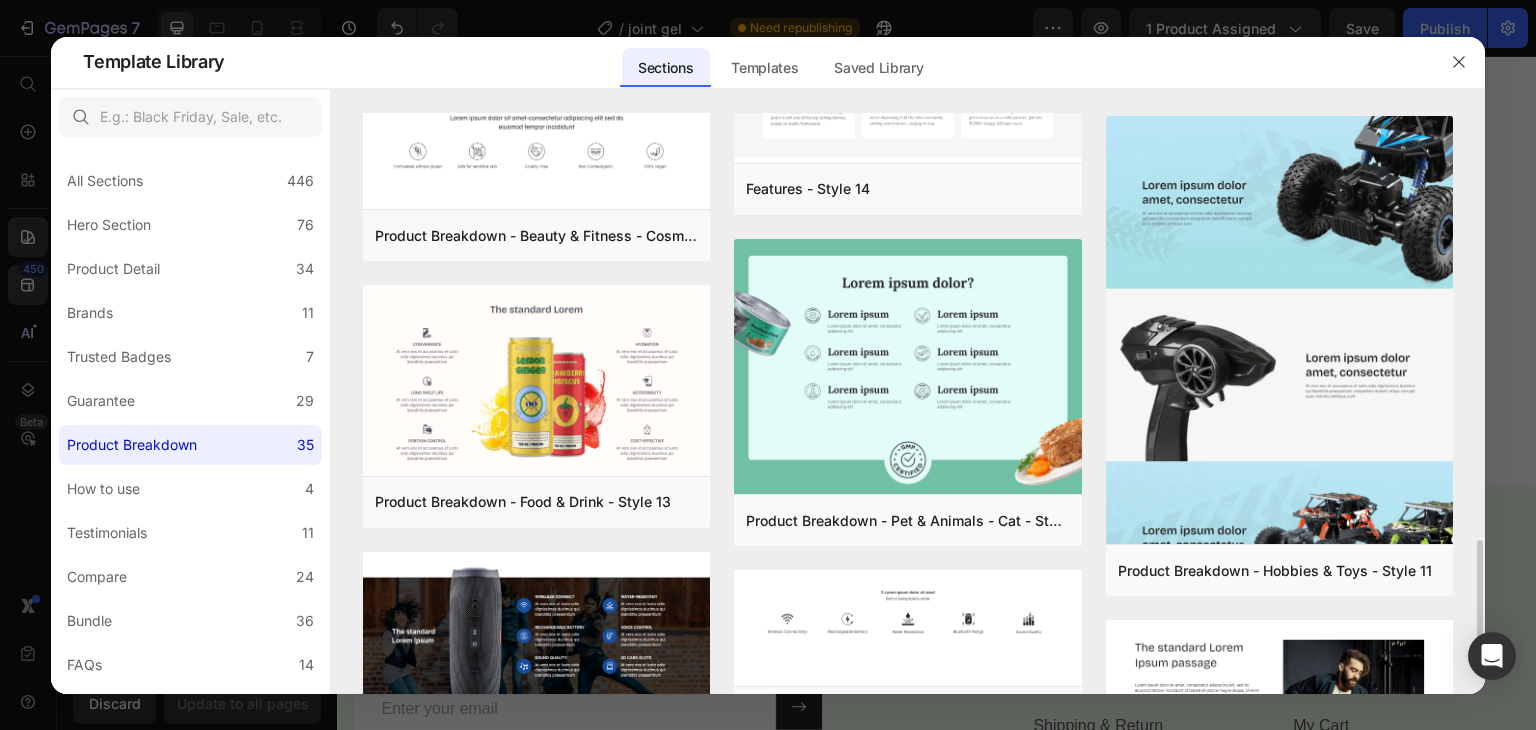 scroll, scrollTop: 2330, scrollLeft: 0, axis: vertical 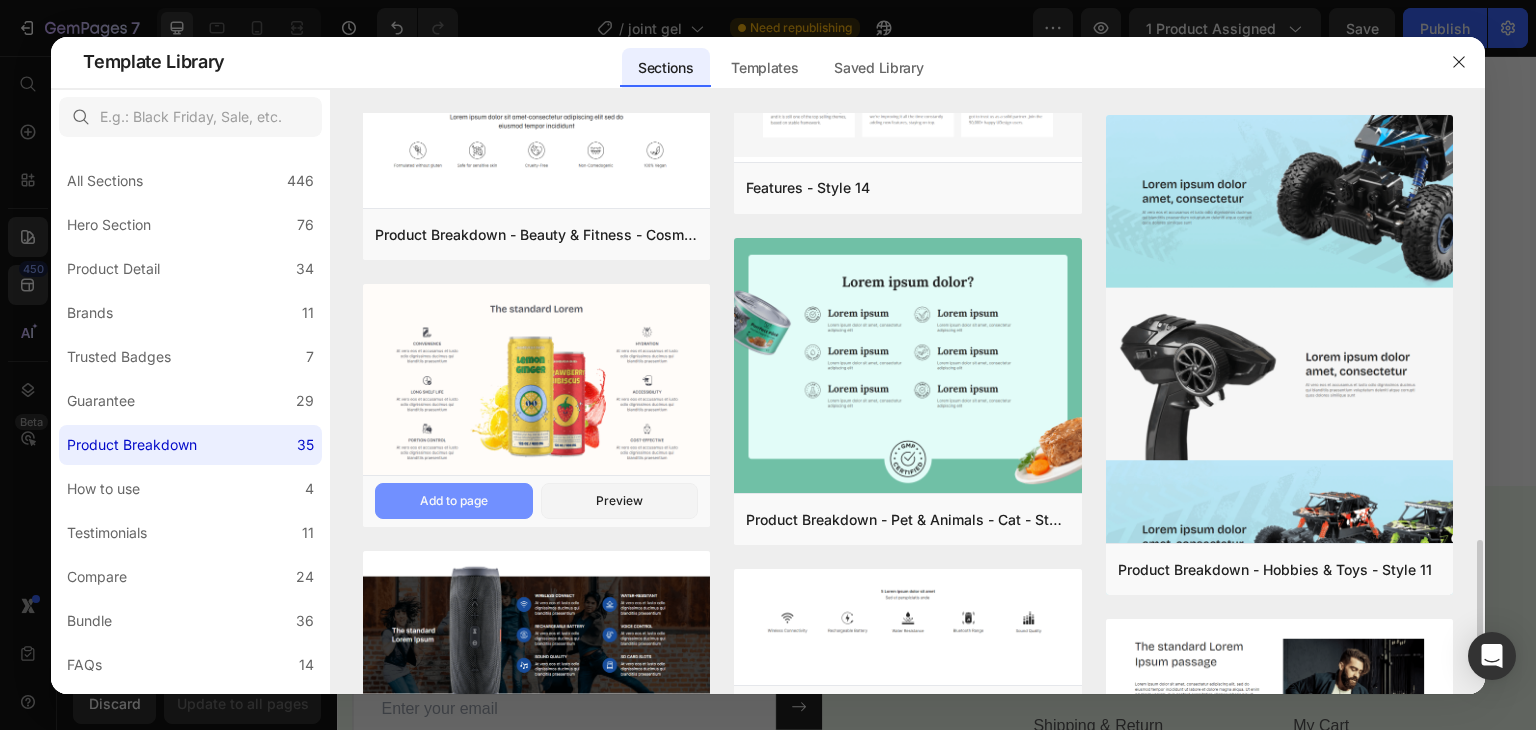 click on "Add to page" at bounding box center (454, 501) 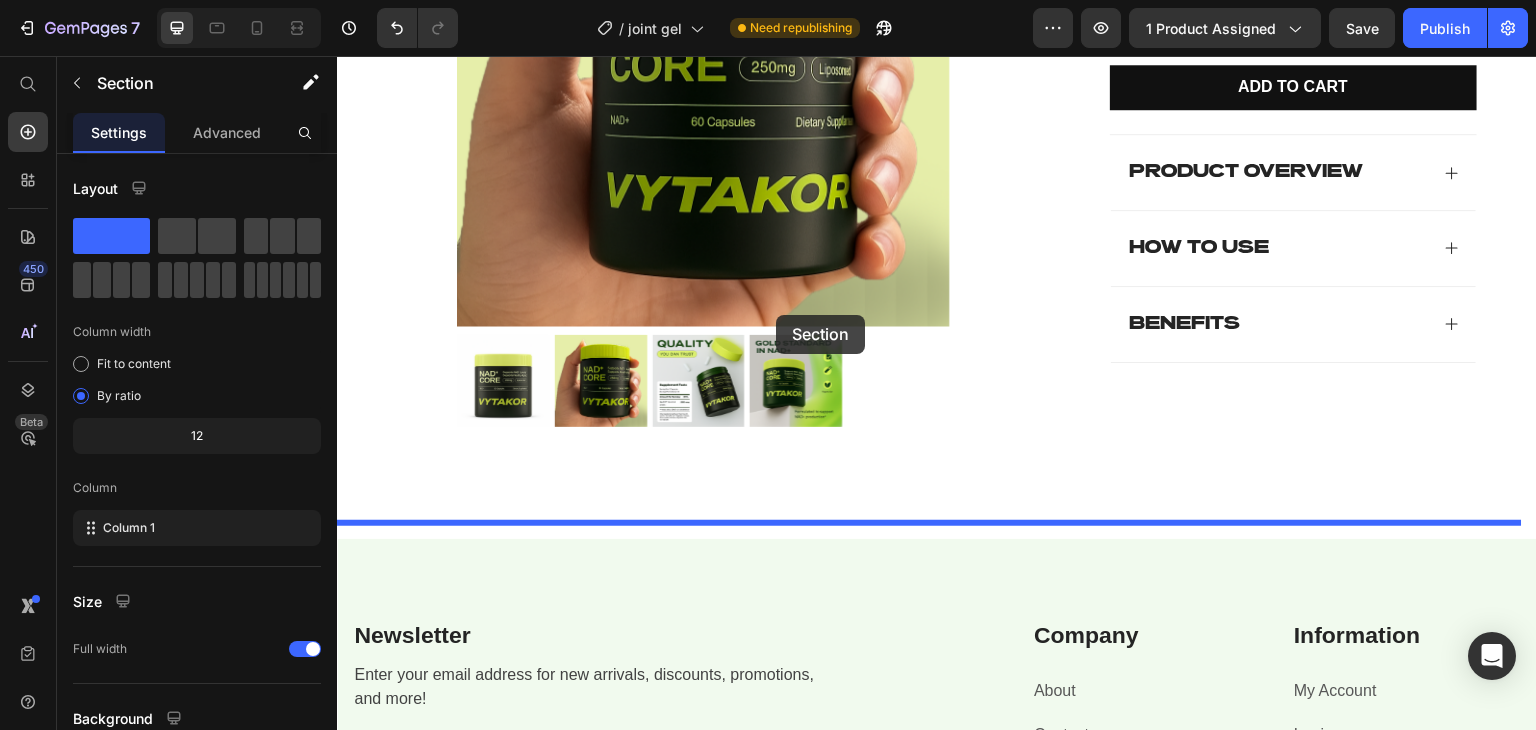 scroll, scrollTop: 1015, scrollLeft: 0, axis: vertical 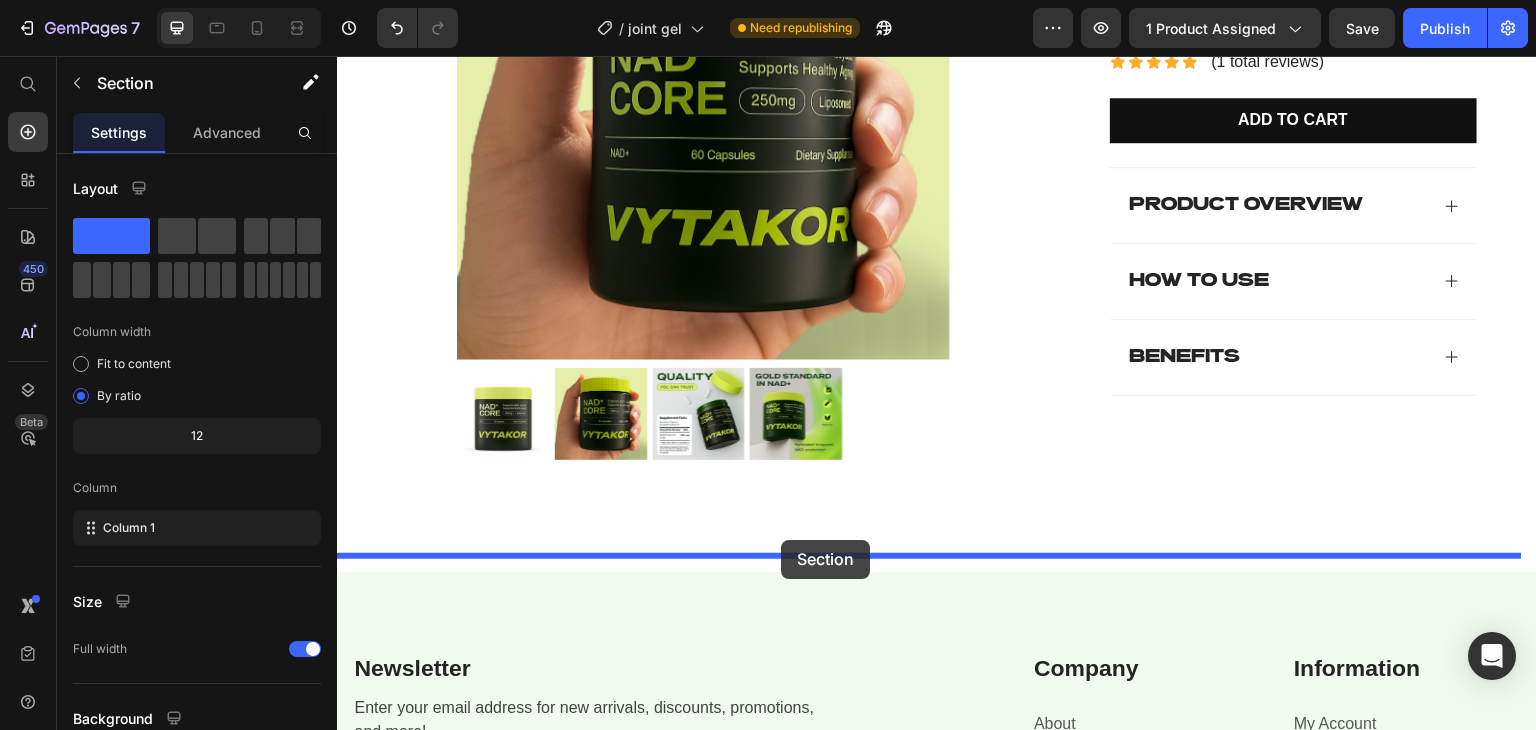 drag, startPoint x: 583, startPoint y: 498, endPoint x: 781, endPoint y: 540, distance: 202.40553 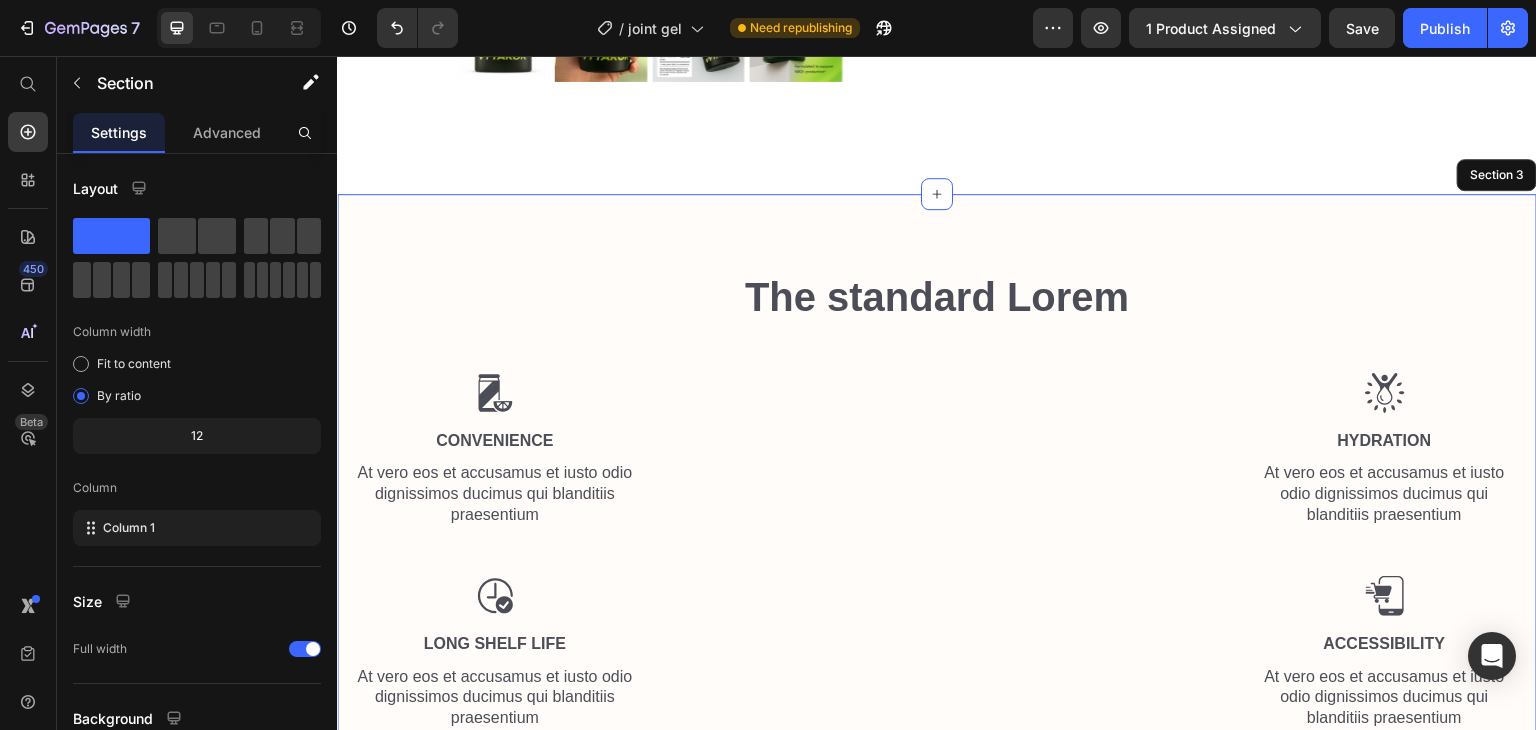 scroll, scrollTop: 1376, scrollLeft: 0, axis: vertical 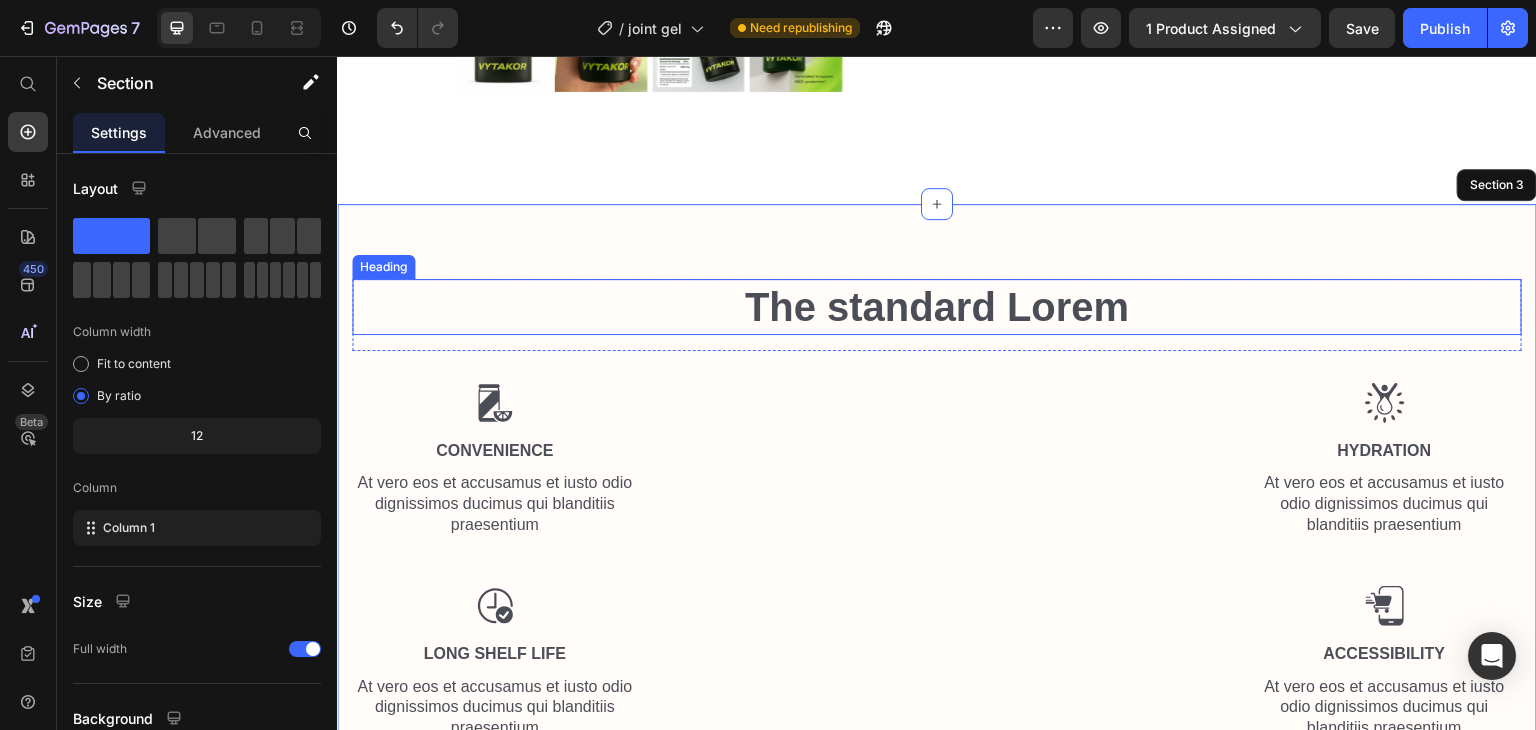 click on "The standard Lorem" at bounding box center (937, 307) 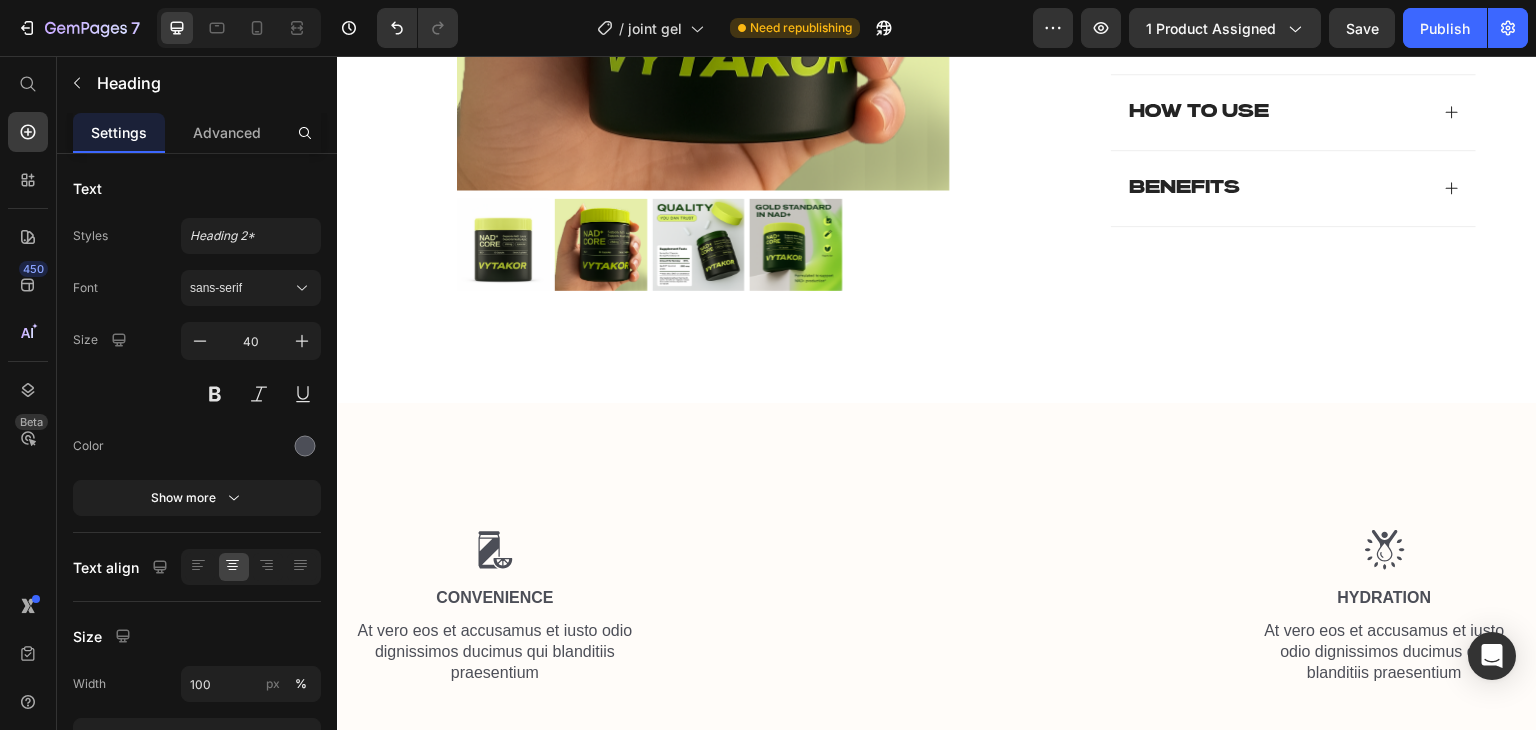 scroll, scrollTop: 1178, scrollLeft: 0, axis: vertical 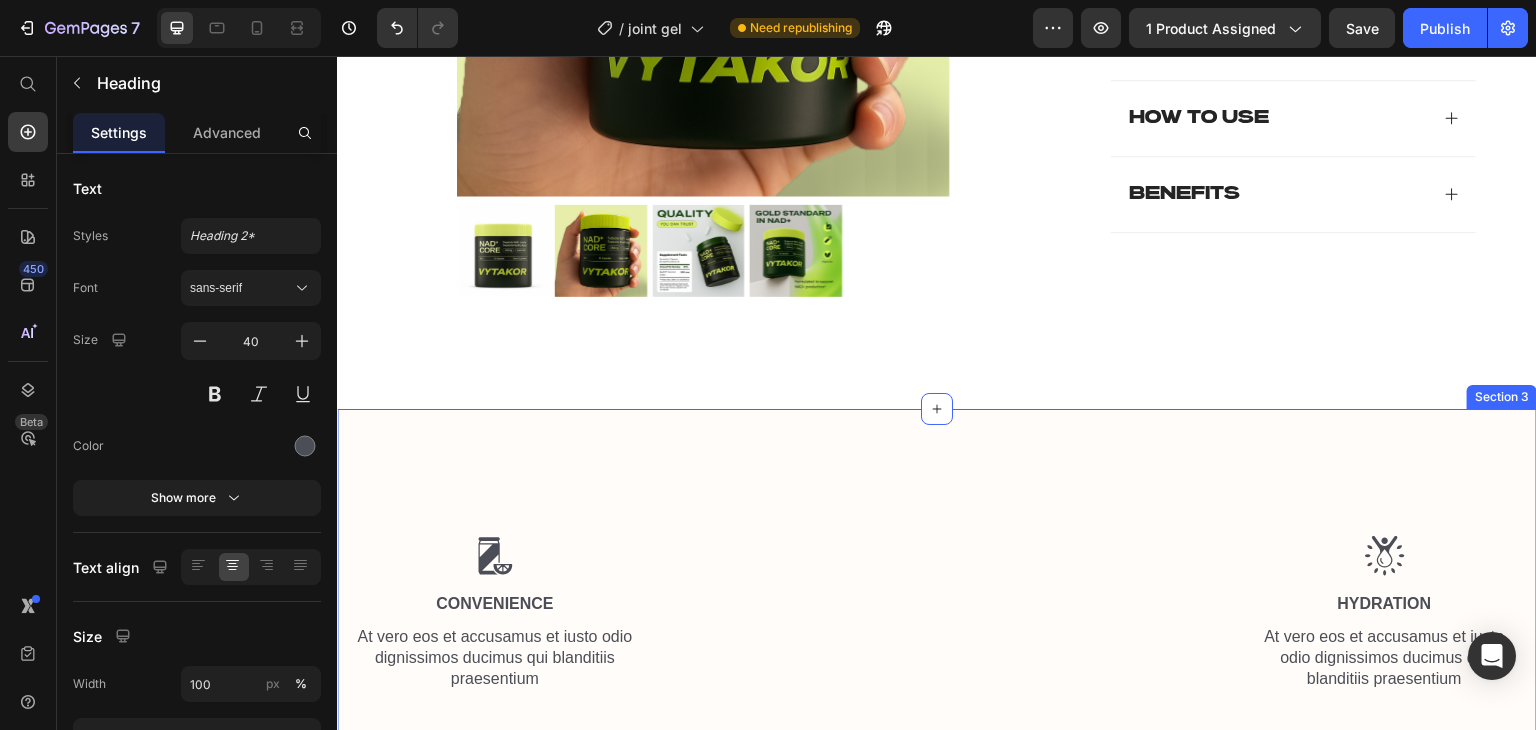 click on "Heading Row Image Convenience Text Block At vero eos et accusamus et iusto odio dignissimos ducimus qui blanditiis praesentium Text Block Image Long Shelf Life Text Block At vero eos et accusamus et iusto odio dignissimos ducimus qui blanditiis praesentium Text Block Image Portion Control Text Block At vero eos et accusamus et iusto odio dignissimos ducimus qui blanditiis praesentium Text Block Image Image Hydration Text Block At vero eos et accusamus et iusto odio dignissimos ducimus qui blanditiis praesentium Text Block Image Accessibility Text Block At vero eos et accusamus et iusto odio dignissimos ducimus qui blanditiis praesentium Text Block Image Cost-Effective Text Block At vero eos et accusamus et iusto odio dignissimos ducimus qui blanditiis praesentium Text Block Row Row Image Section 3" at bounding box center [937, 791] 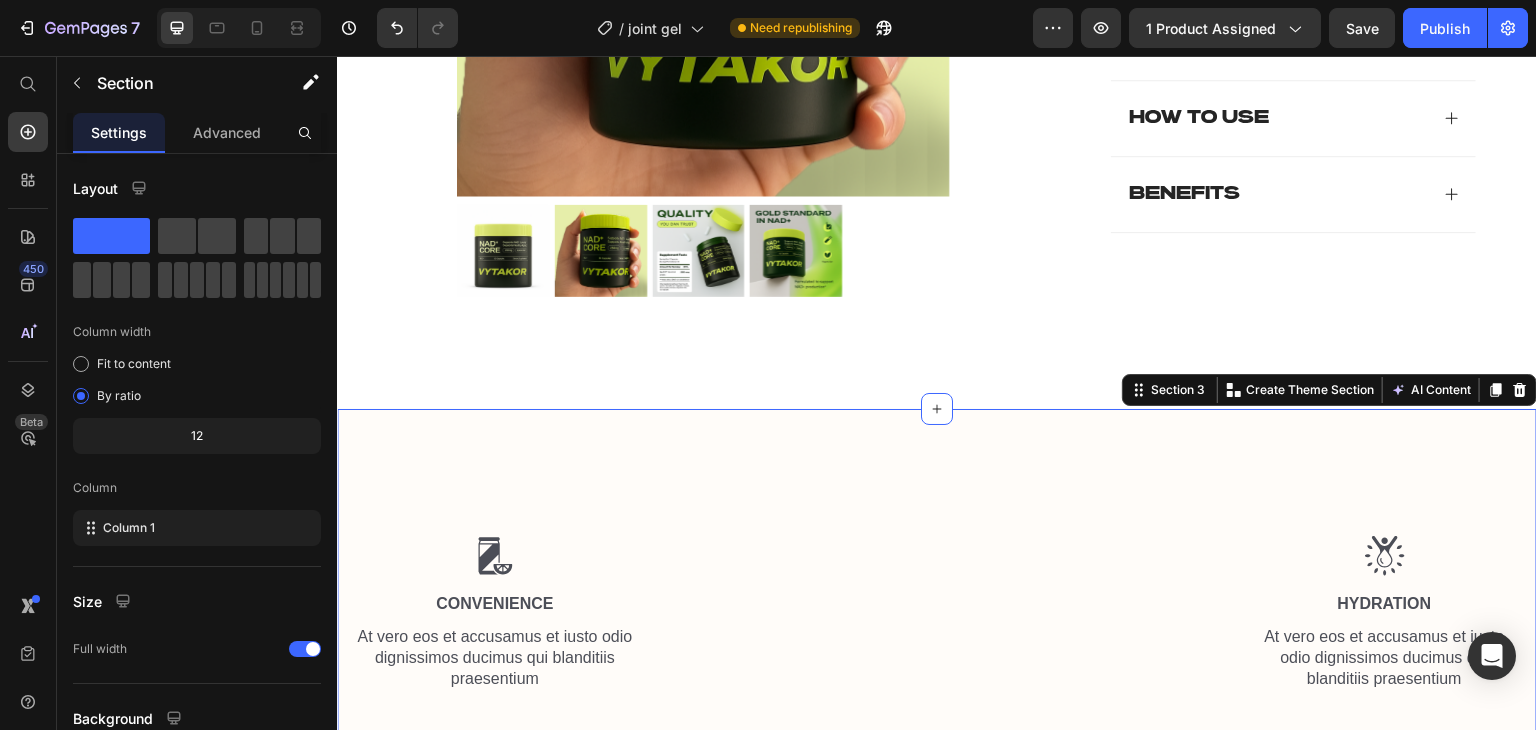 click on "Heading Row Image Convenience Text Block At vero eos et accusamus et iusto odio dignissimos ducimus qui blanditiis praesentium Text Block Image Long Shelf Life Text Block At vero eos et accusamus et iusto odio dignissimos ducimus qui blanditiis praesentium Text Block Image Portion Control Text Block At vero eos et accusamus et iusto odio dignissimos ducimus qui blanditiis praesentium Text Block Image Image Hydration Text Block At vero eos et accusamus et iusto odio dignissimos ducimus qui blanditiis praesentium Text Block Image Accessibility Text Block At vero eos et accusamus et iusto odio dignissimos ducimus qui blanditiis praesentium Text Block Image Cost-Effective Text Block At vero eos et accusamus et iusto odio dignissimos ducimus qui blanditiis praesentium Text Block Row Row Image Section 3   You can create reusable sections Create Theme Section AI Content Write with GemAI What would you like to describe here? Tone and Voice Persuasive Product VYTAKOR NAD+ SUPPLIMENT Show more Generate" at bounding box center [937, 791] 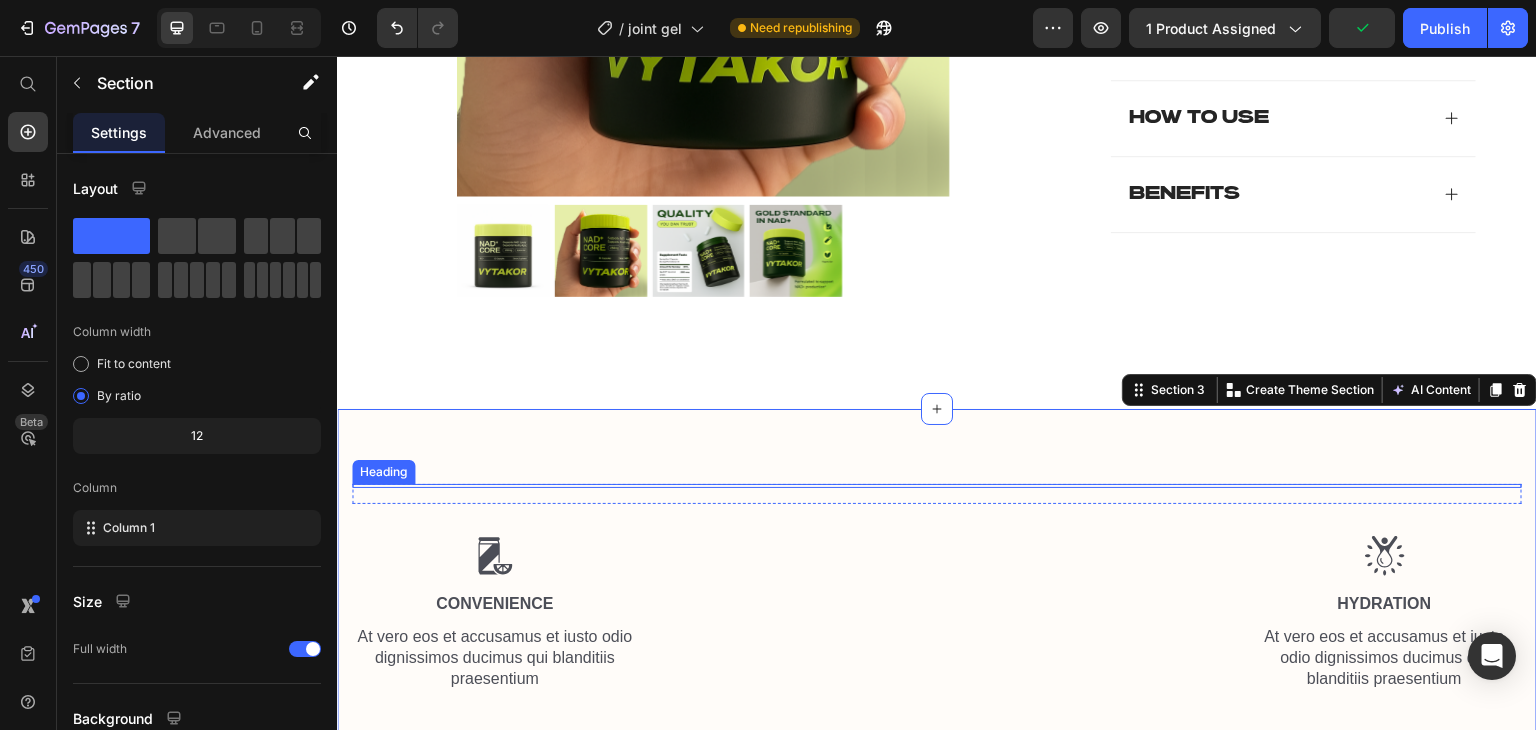 click on "Heading" at bounding box center [937, 494] 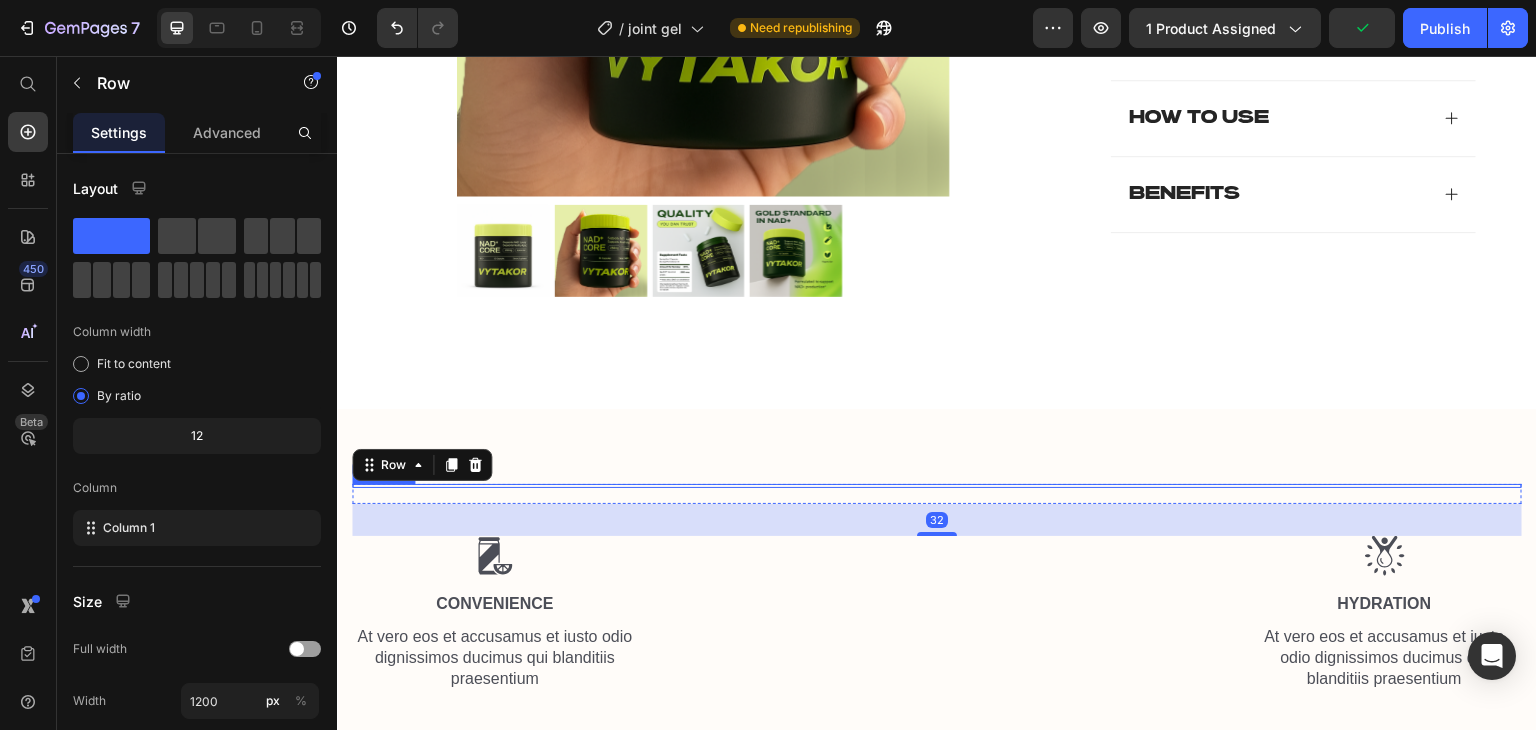 click at bounding box center (937, 486) 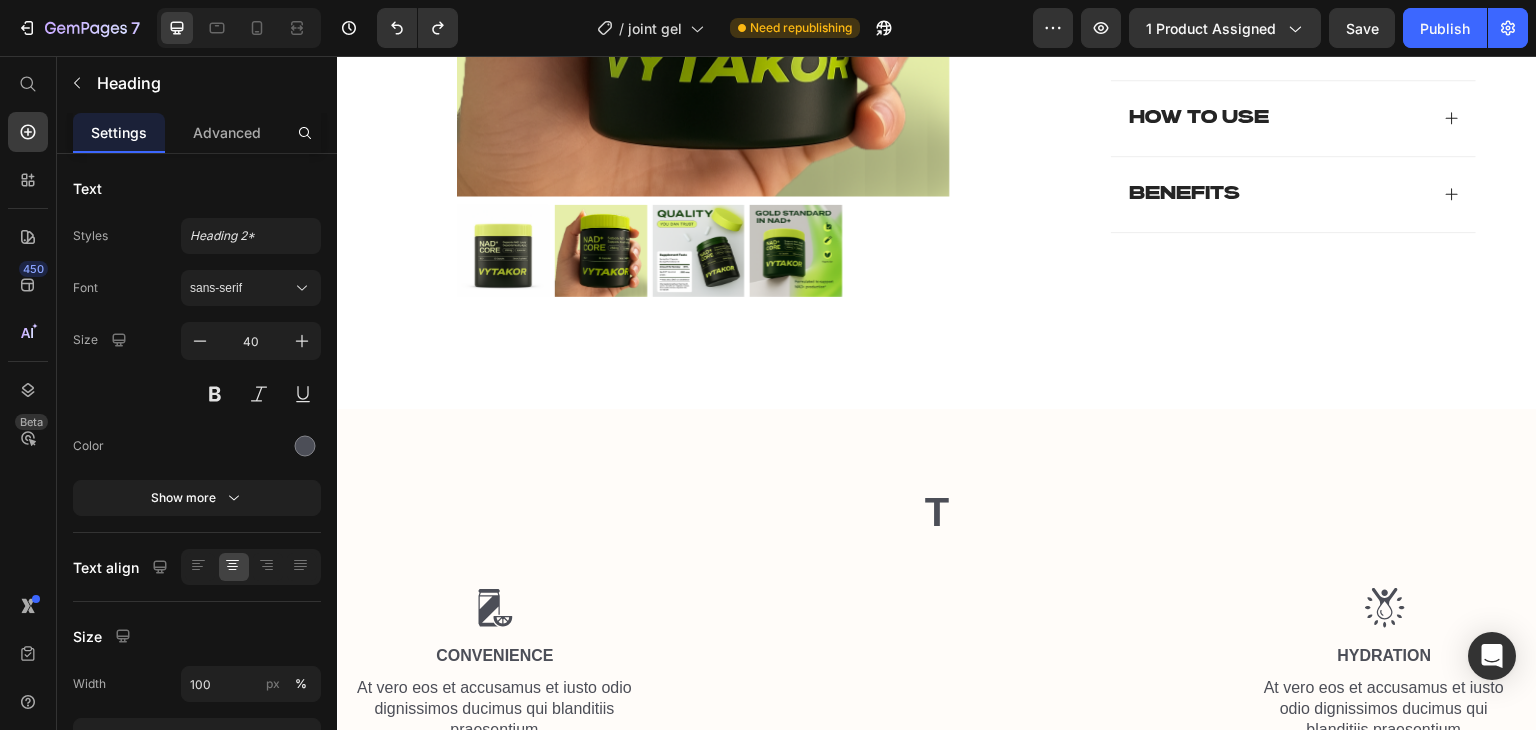 click on "T" at bounding box center (937, 512) 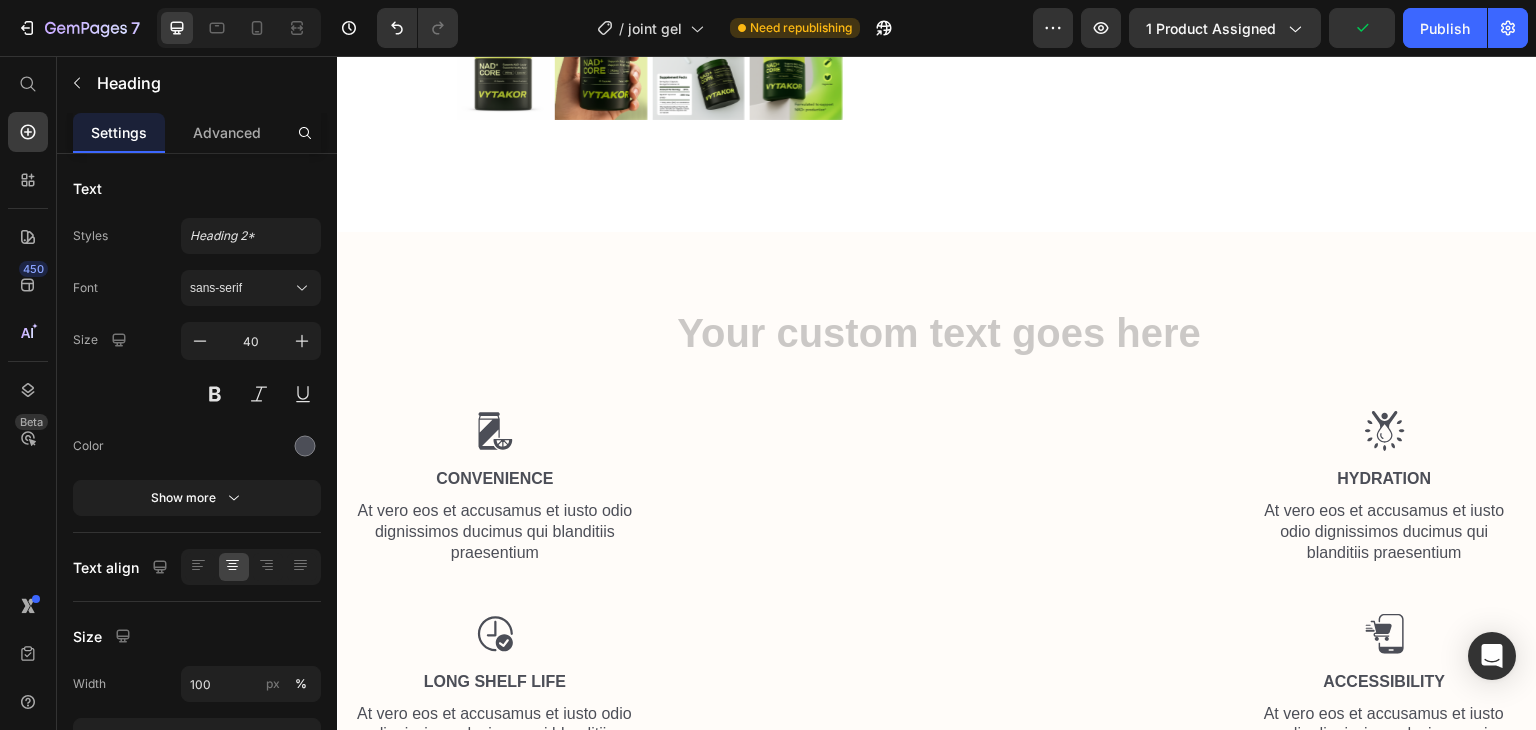 scroll, scrollTop: 1344, scrollLeft: 0, axis: vertical 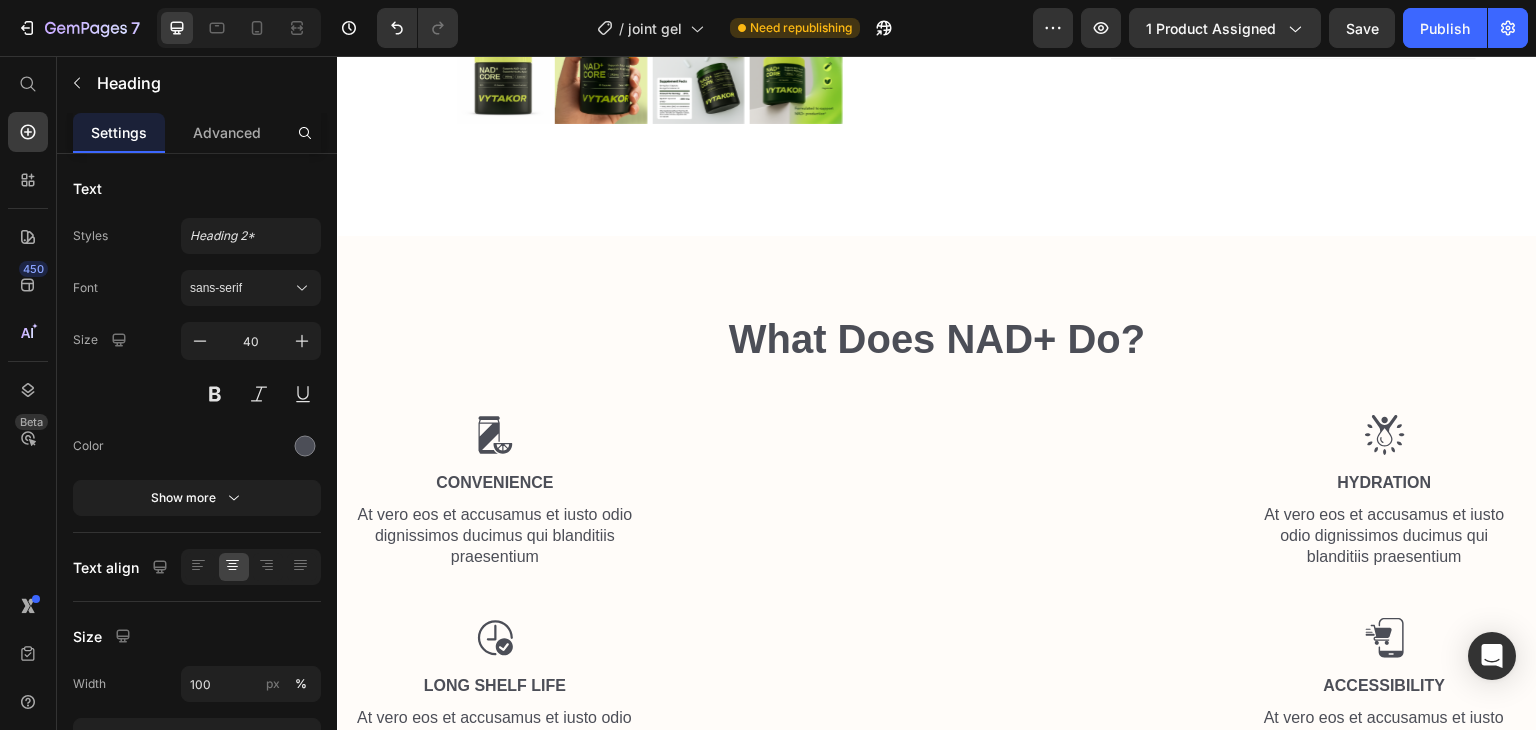 click on "What Does NAD+ Do?" at bounding box center (937, 339) 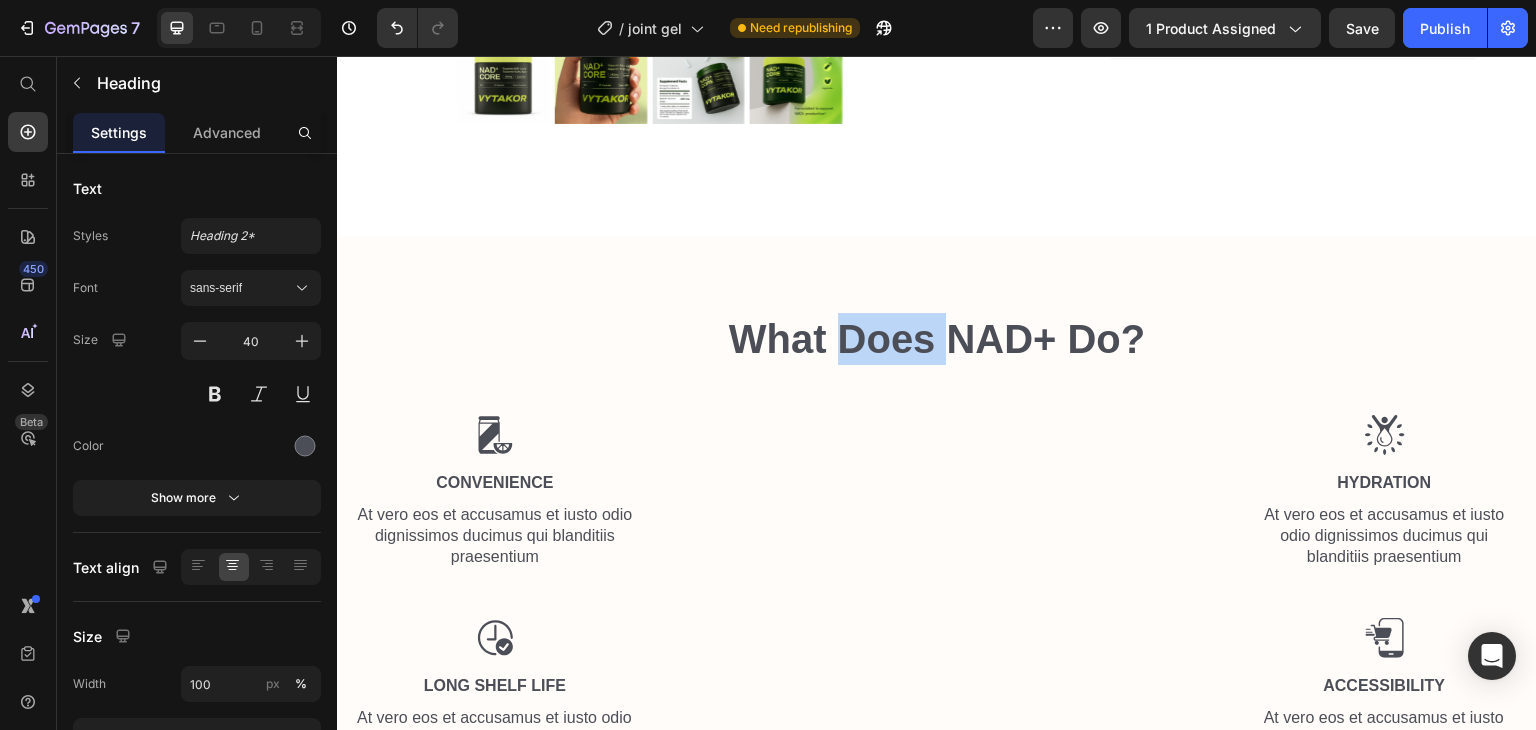 click on "What Does NAD+ Do?" at bounding box center (937, 339) 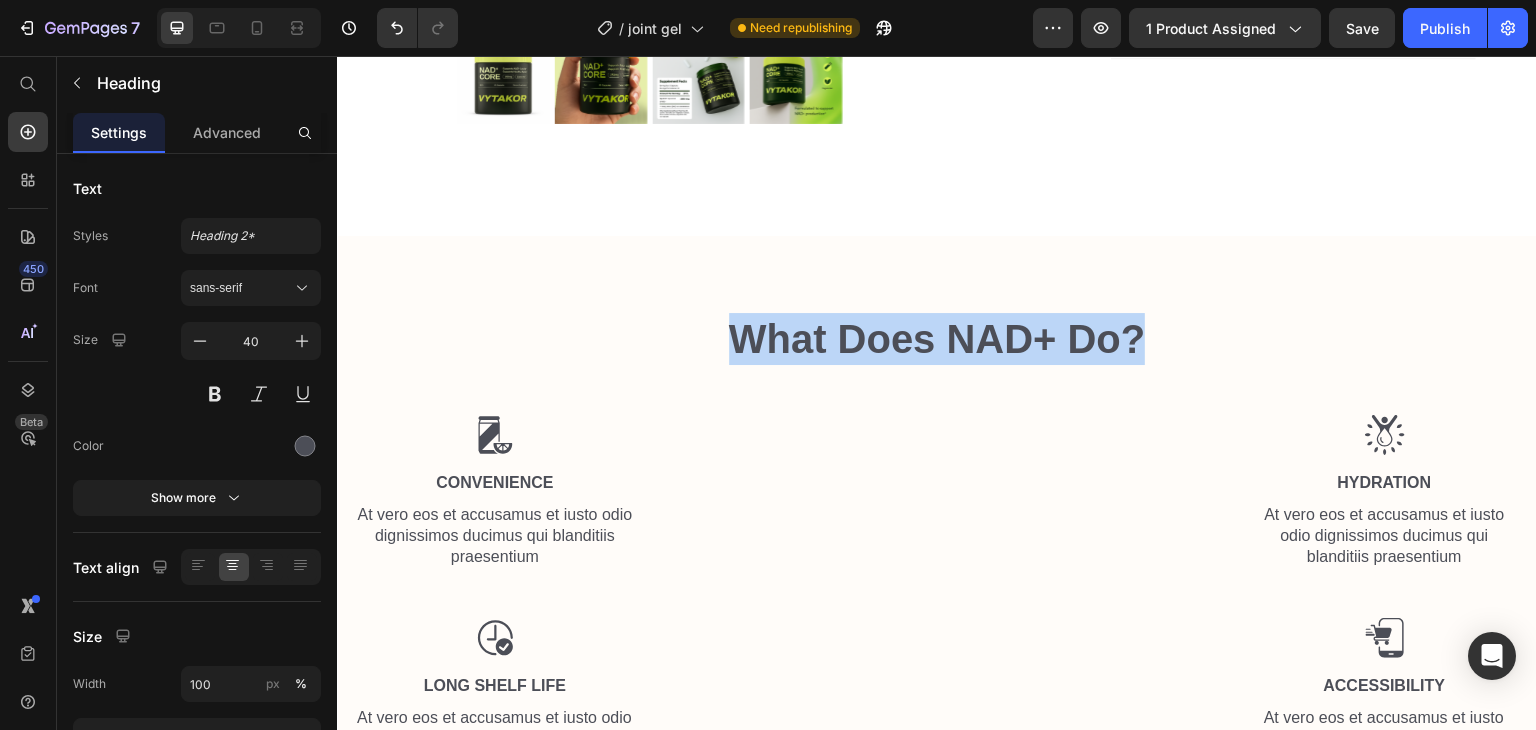 click on "What Does NAD+ Do?" at bounding box center (937, 339) 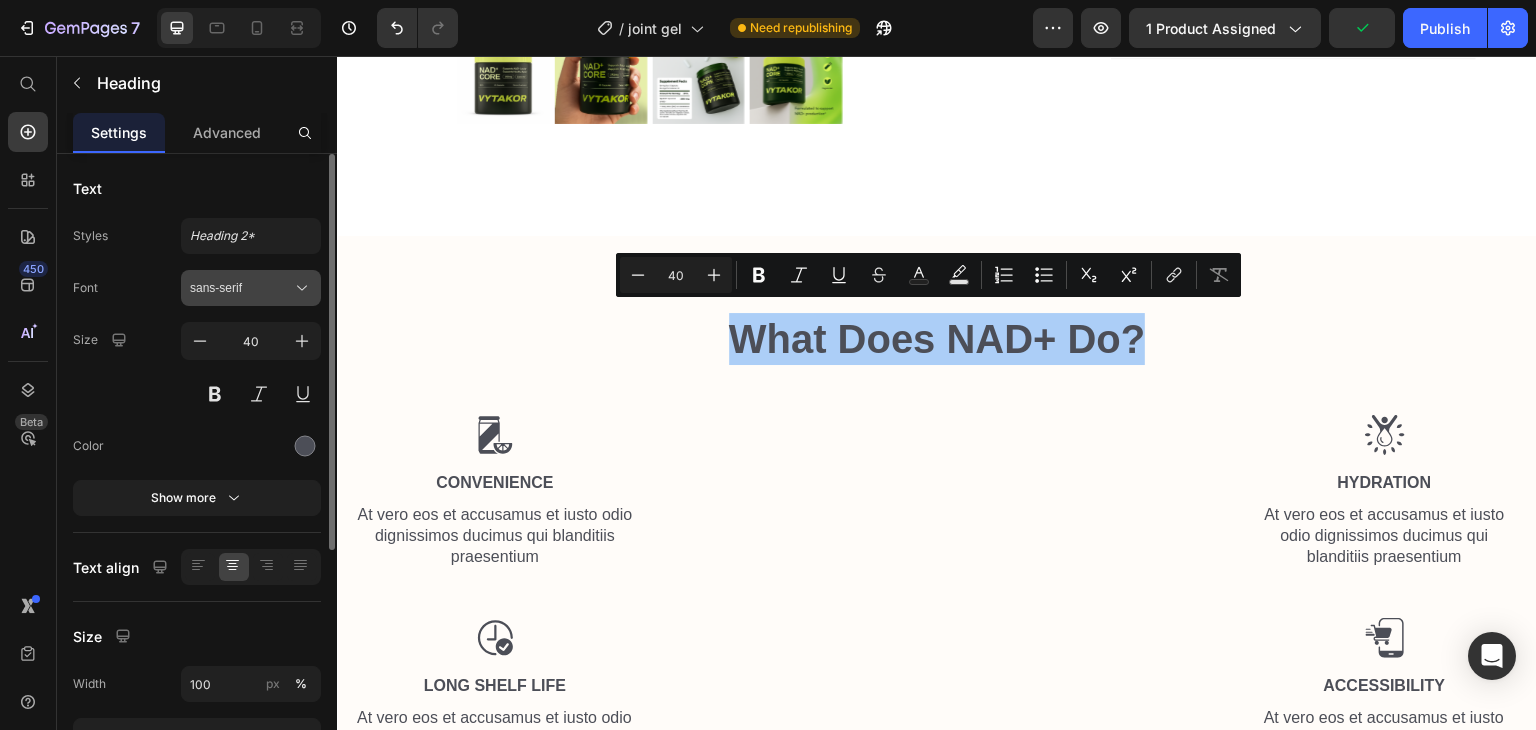 click on "sans-serif" at bounding box center (241, 288) 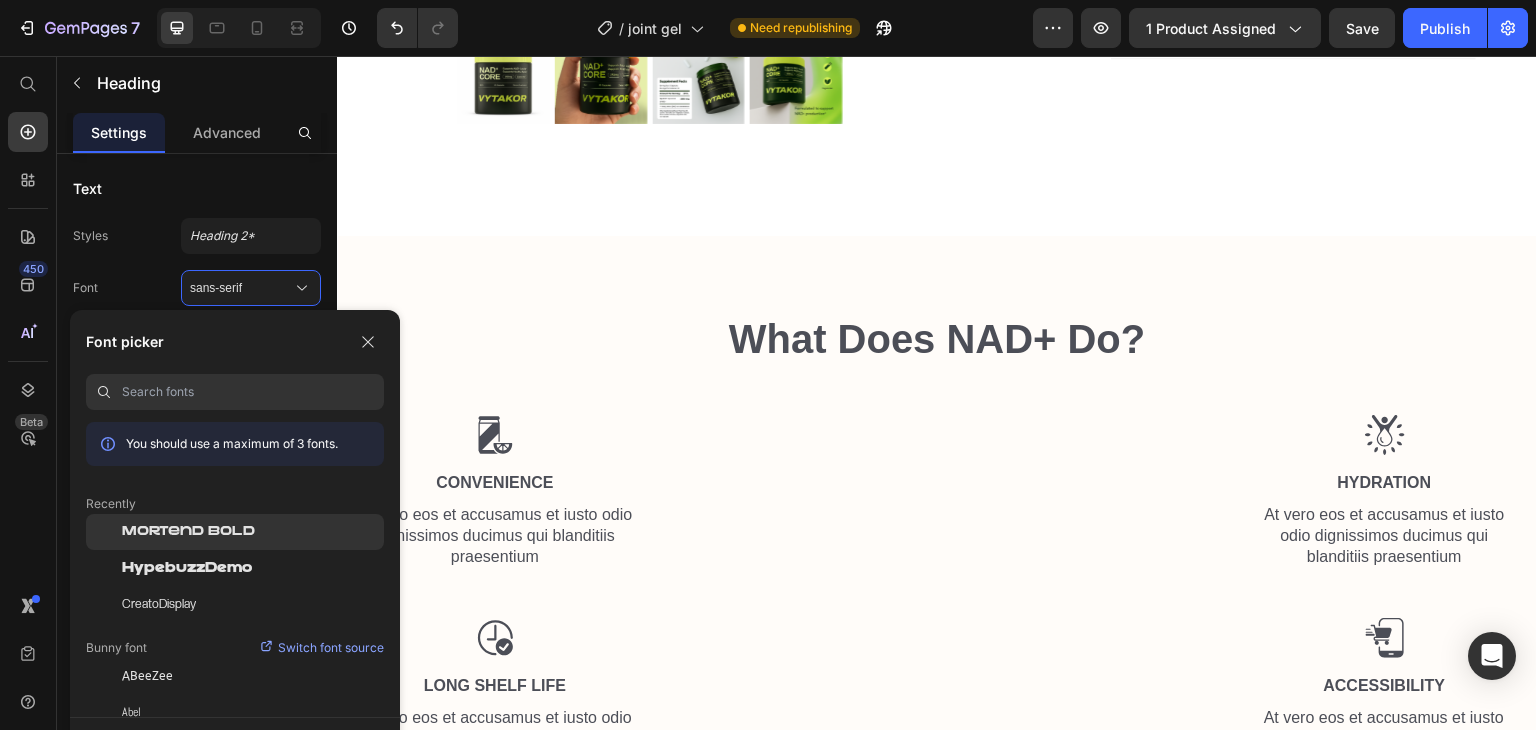 click on "Mortend Bold" at bounding box center (188, 532) 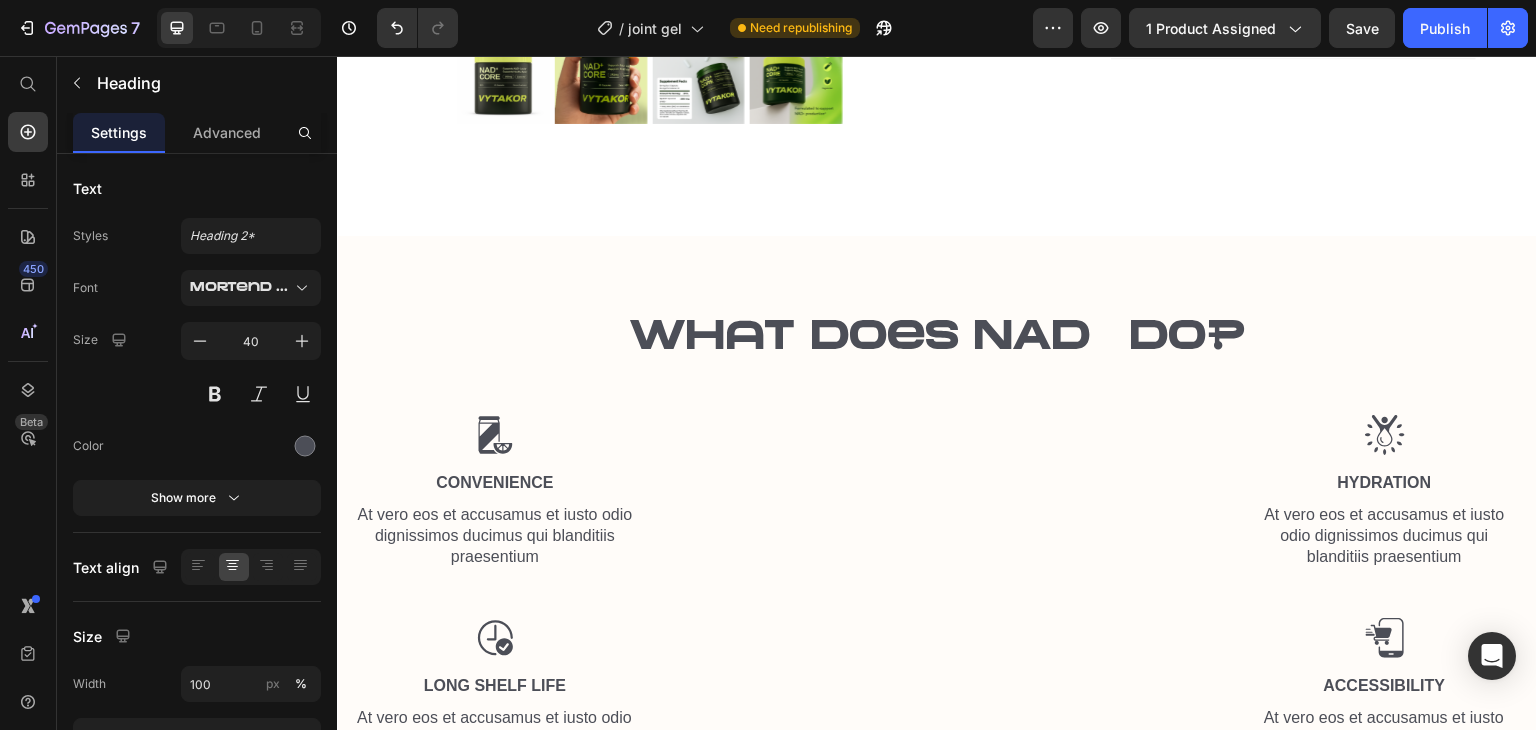 click on "What Does NAD+ Do?" at bounding box center [937, 339] 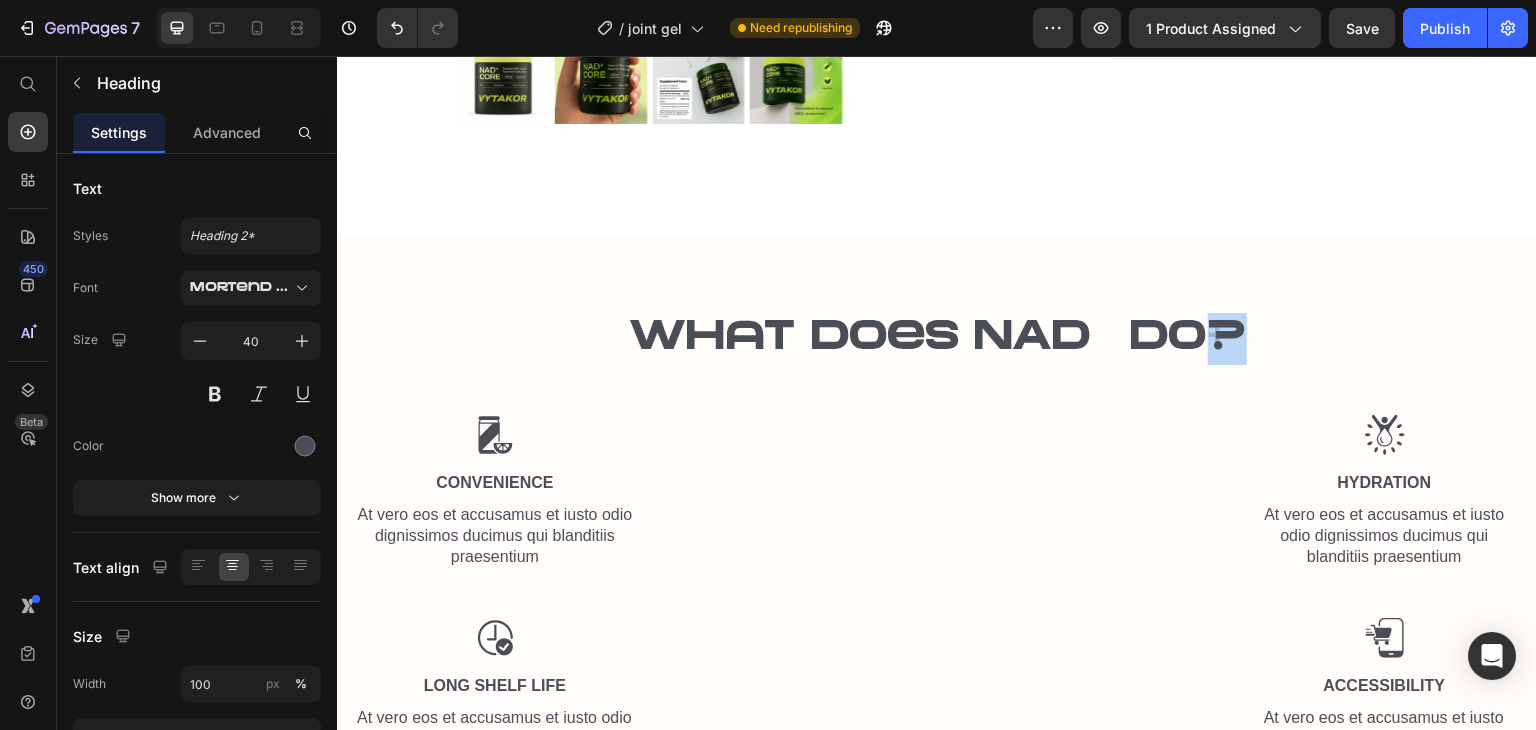 click on "What Does NAD+ Do?" at bounding box center [937, 339] 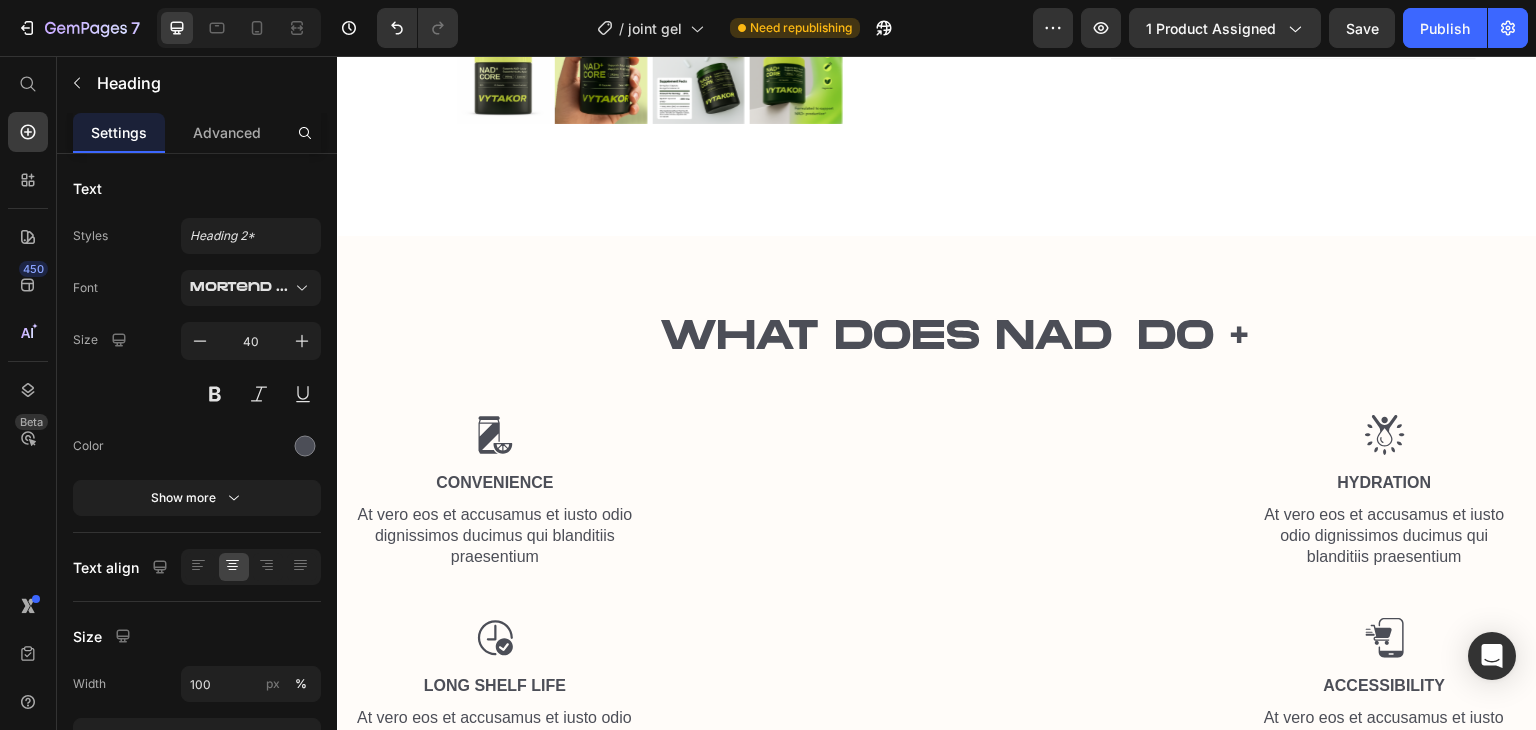 click on "WHAT DOES NAD+DO" at bounding box center [937, 339] 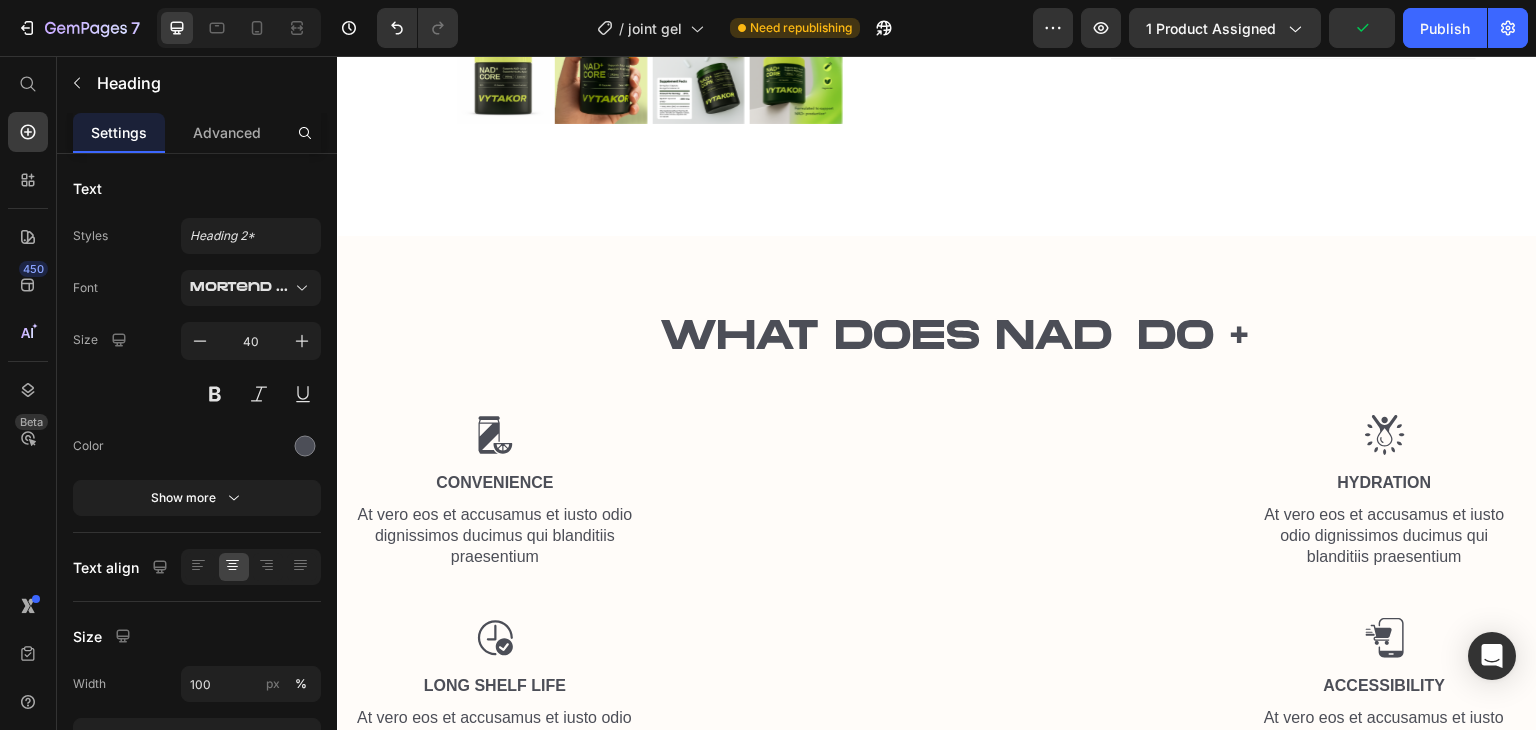 drag, startPoint x: 678, startPoint y: 319, endPoint x: 1174, endPoint y: 305, distance: 496.19754 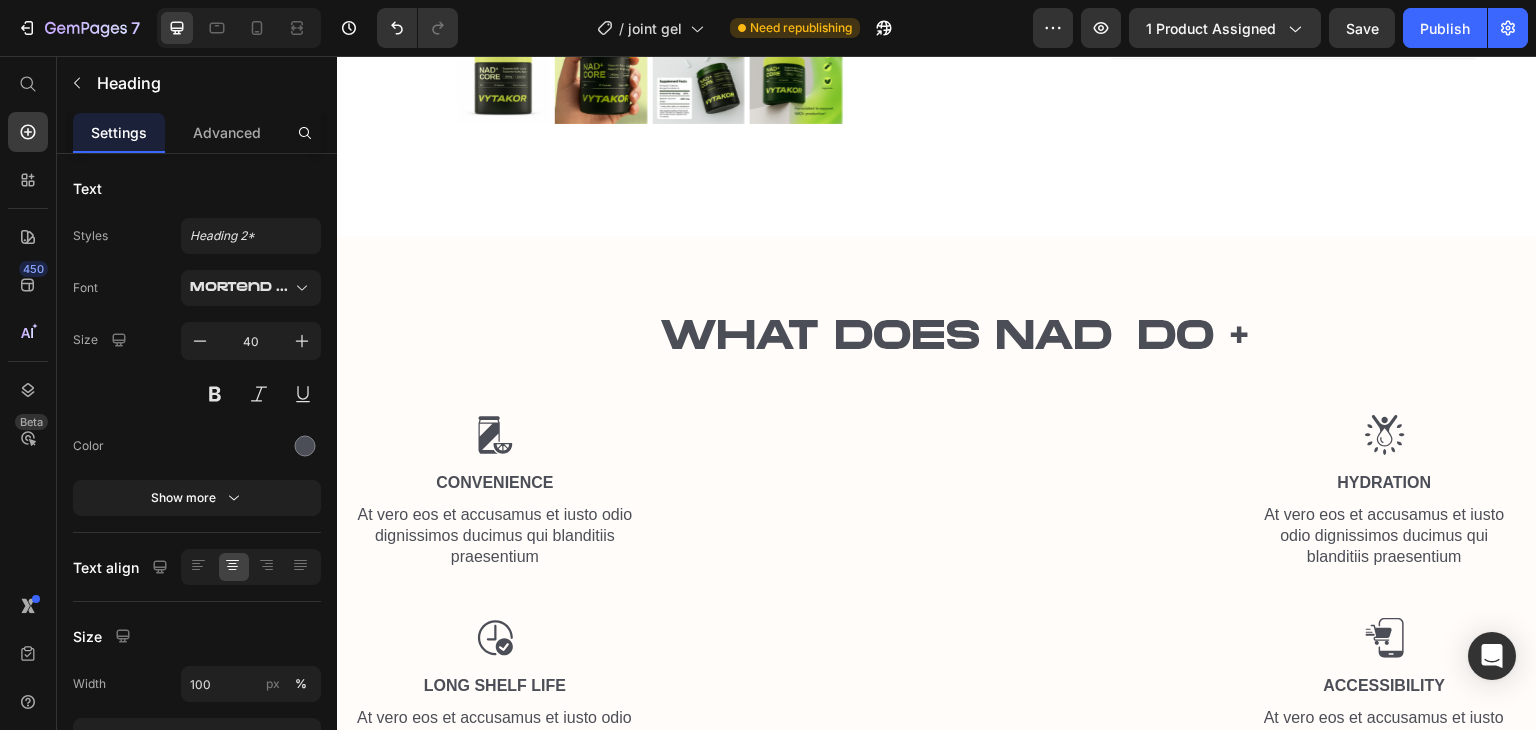 click on "WHAT DOES NAD+DO" at bounding box center (937, 339) 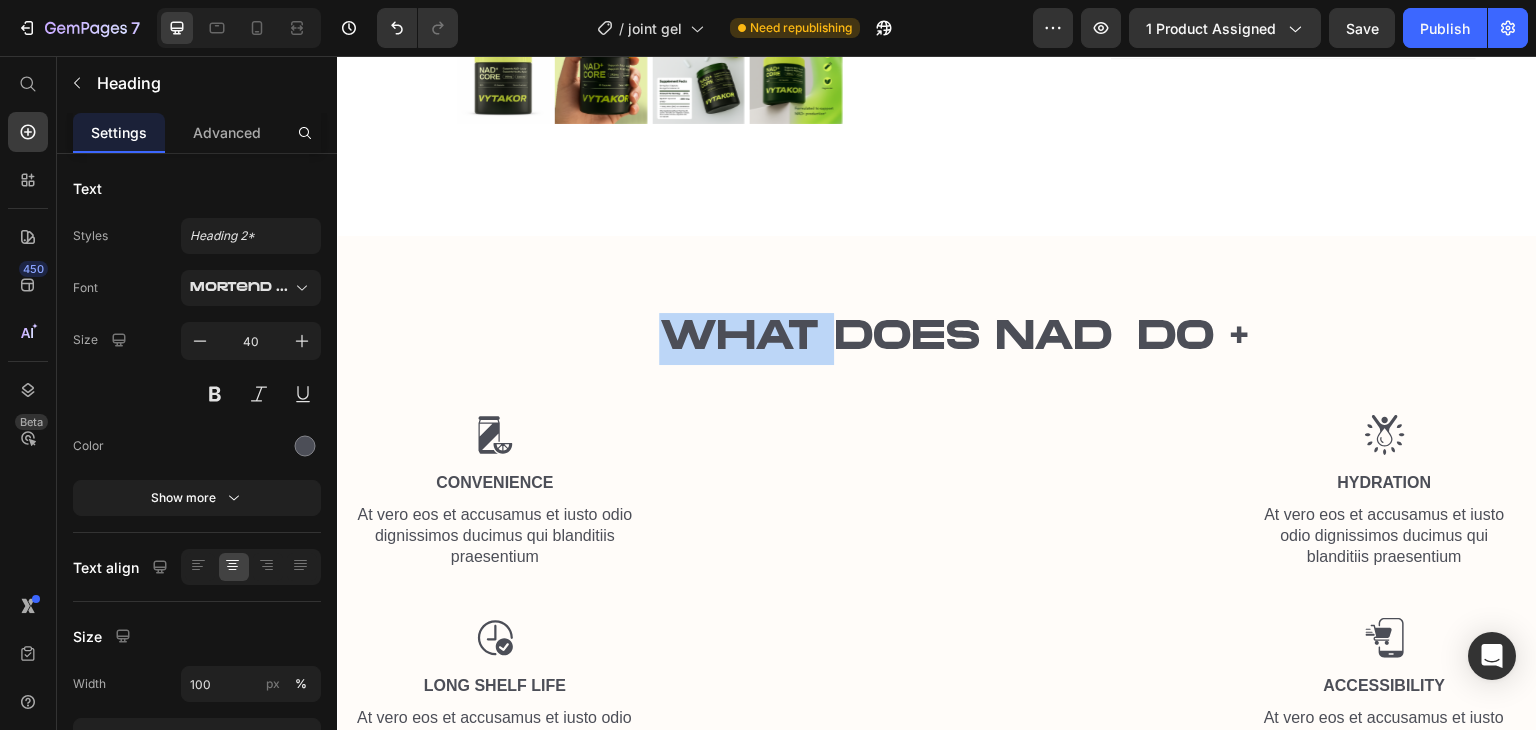 click on "WHAT DOES NAD+DO" at bounding box center (937, 339) 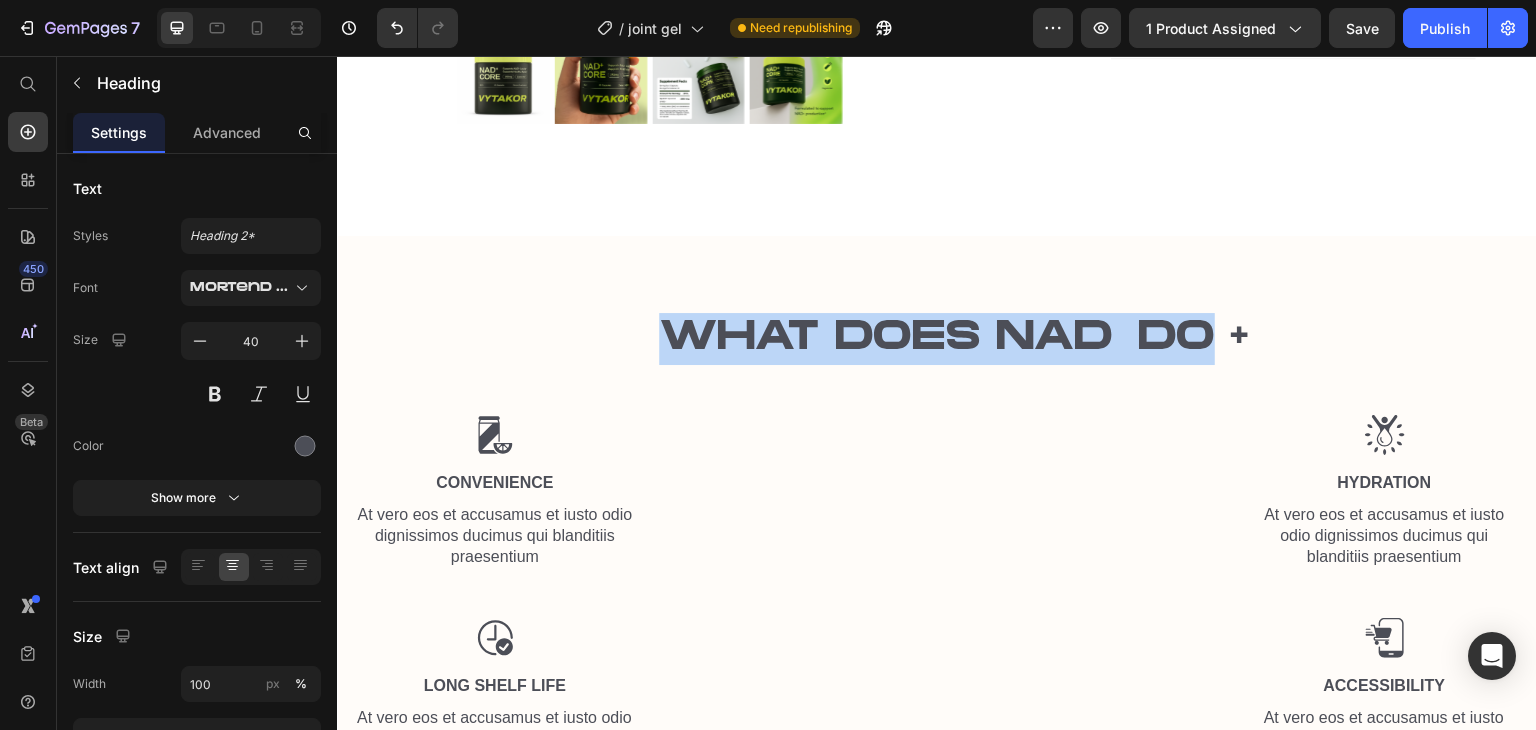 click on "WHAT DOES NAD+DO" at bounding box center [937, 339] 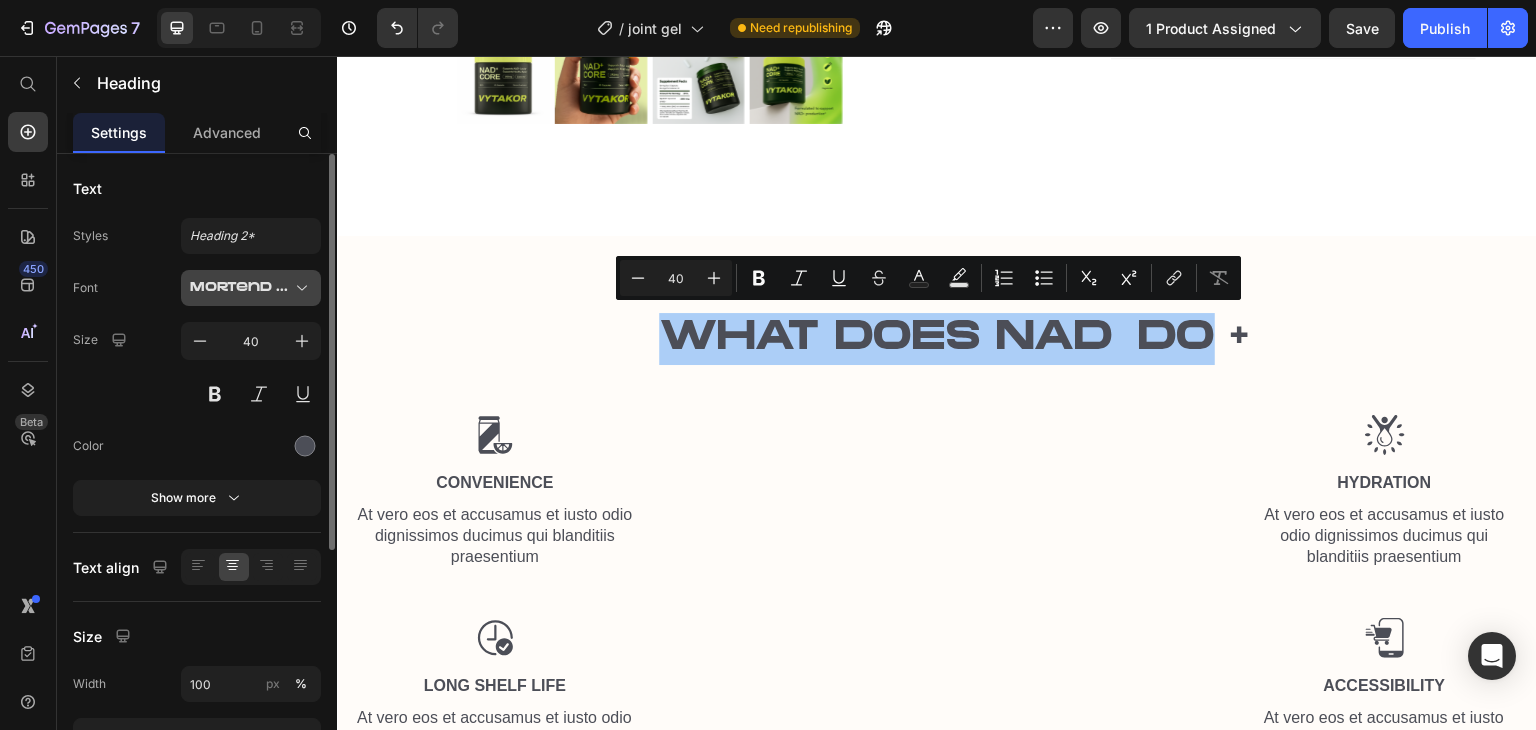 click on "Mortend Bold" at bounding box center [241, 288] 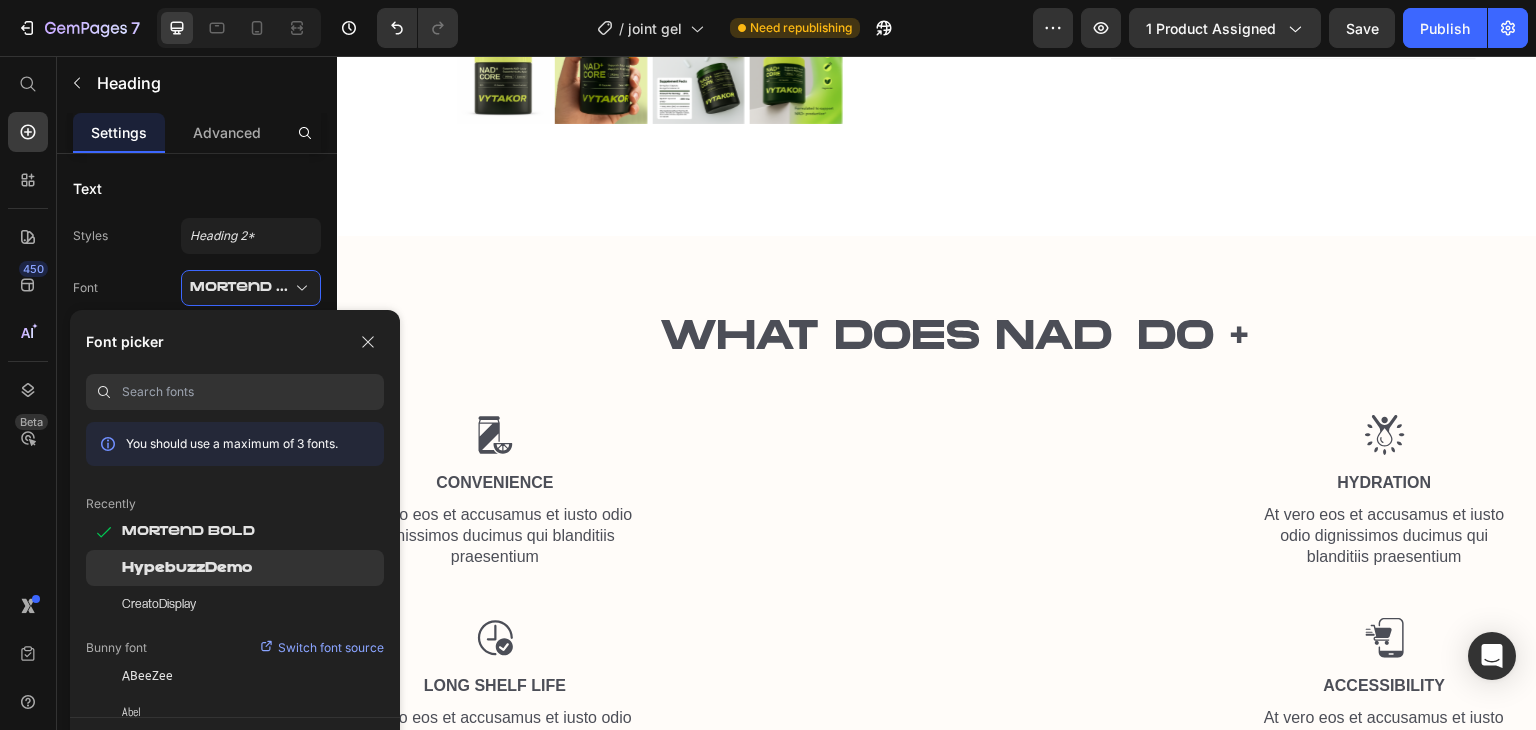 drag, startPoint x: 250, startPoint y: 564, endPoint x: 229, endPoint y: 564, distance: 21 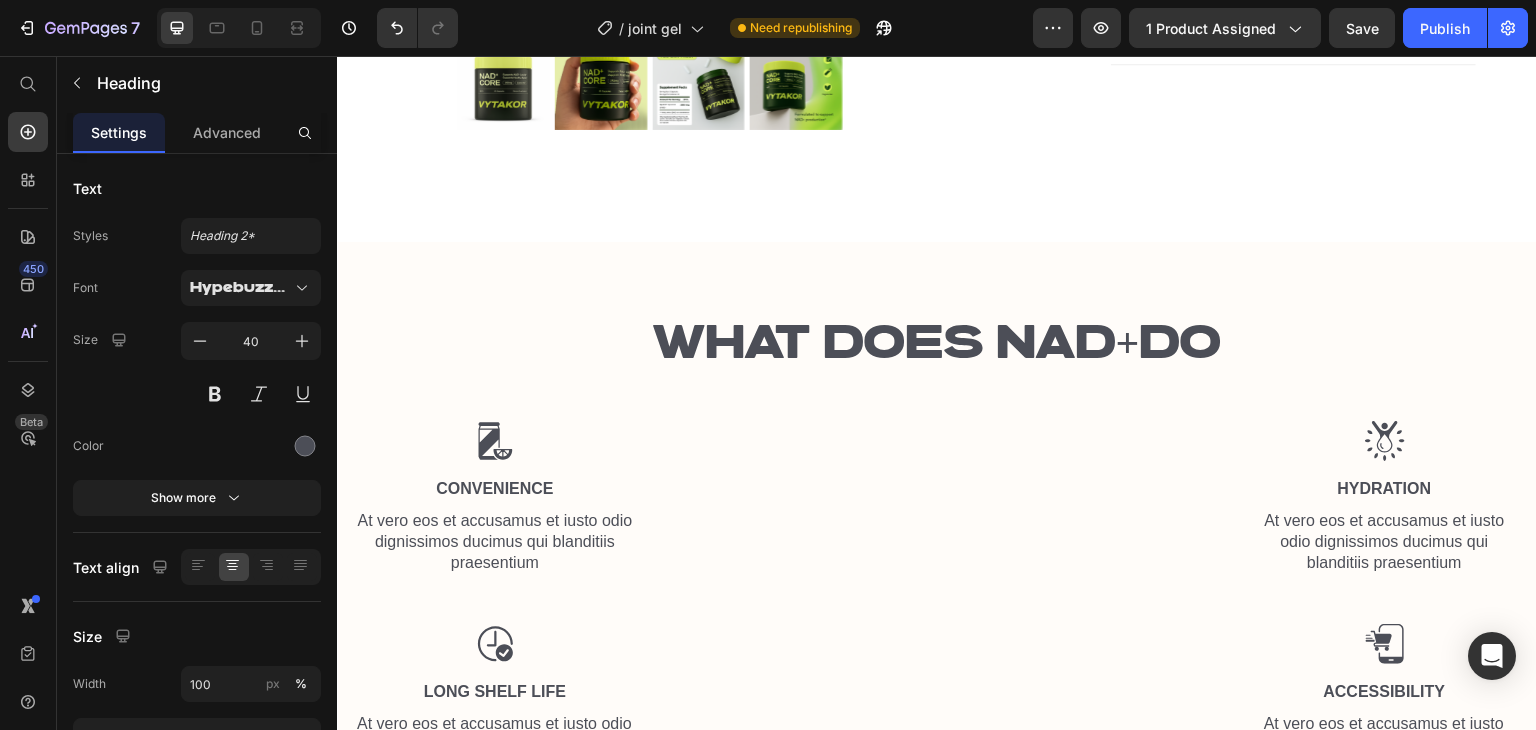 scroll, scrollTop: 1330, scrollLeft: 0, axis: vertical 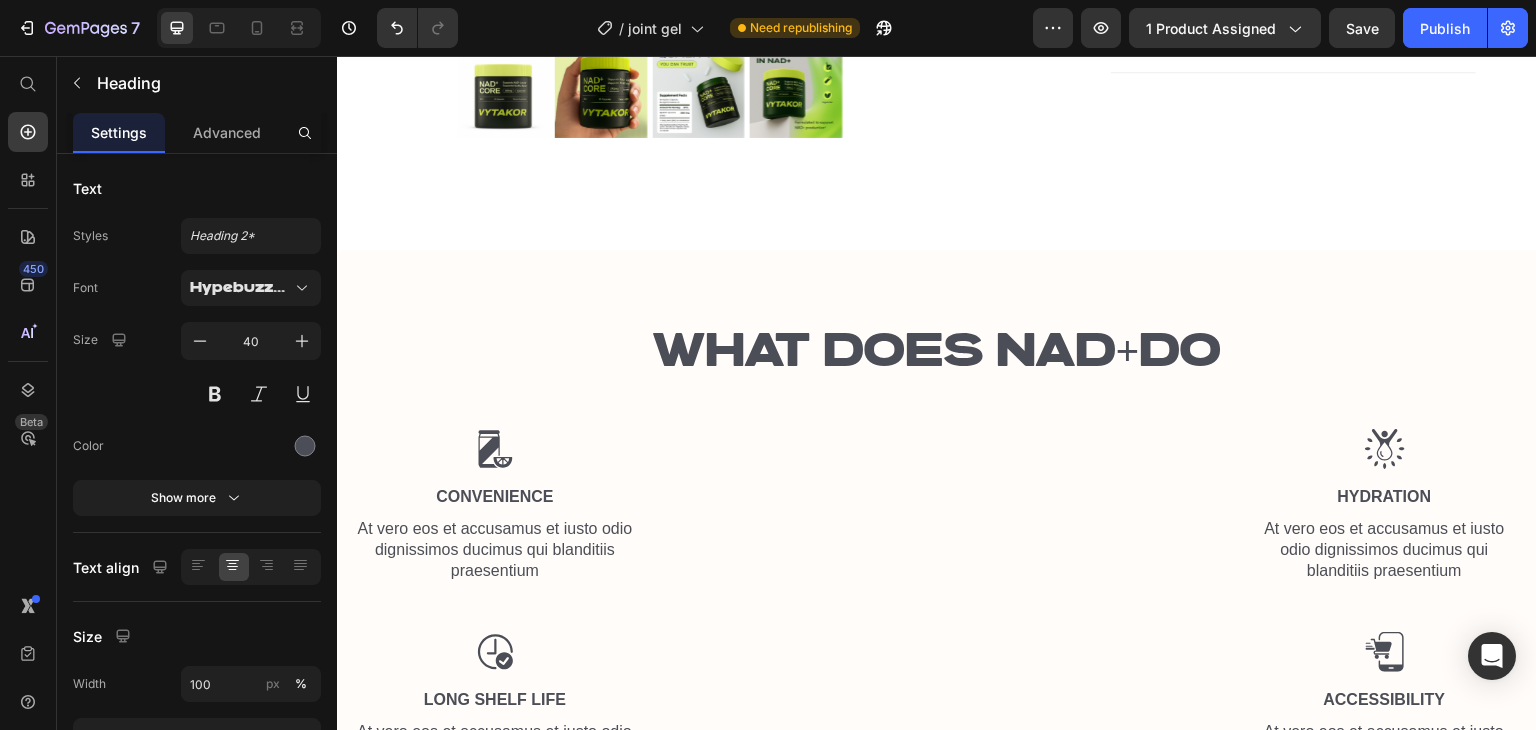 click on "WHAT DOES NAD+DO" at bounding box center [937, 353] 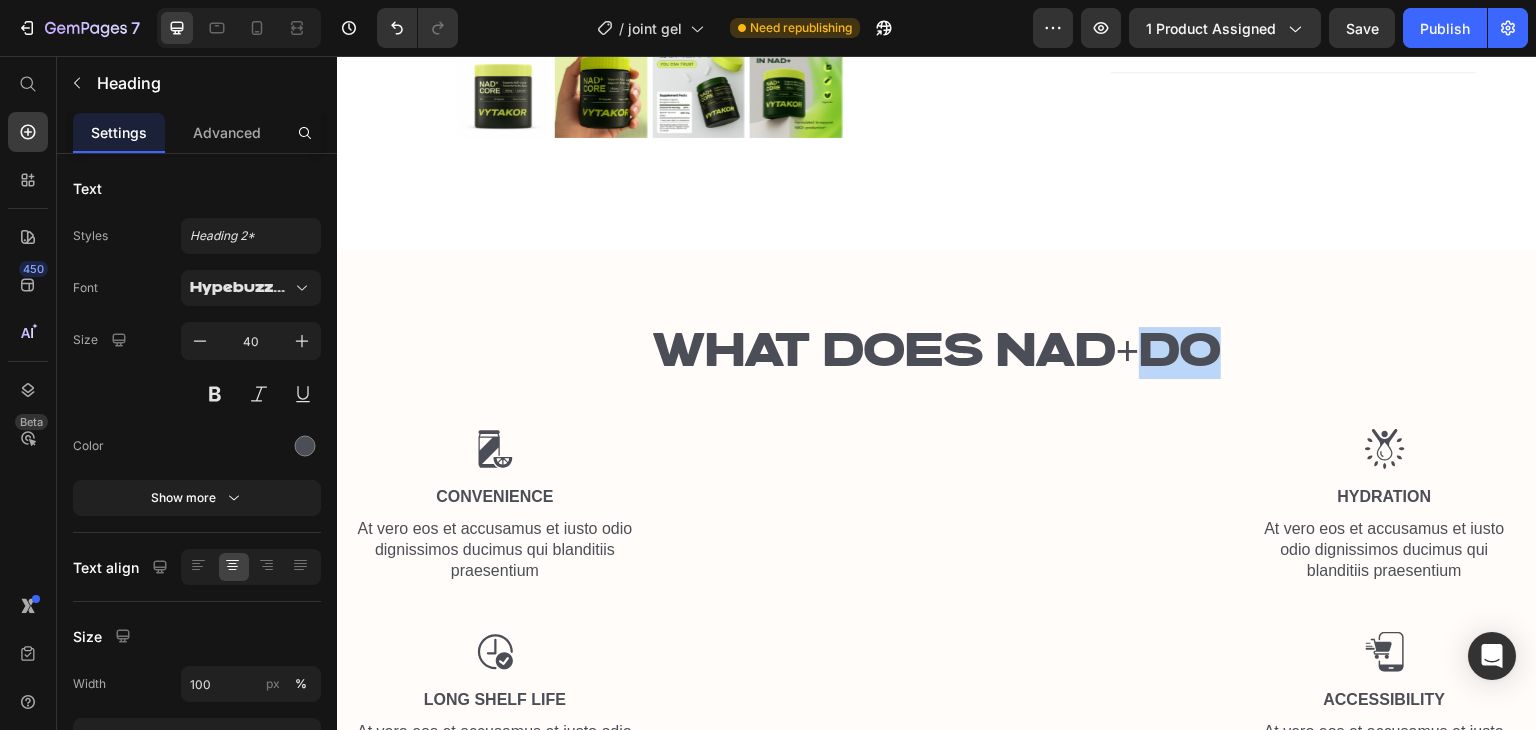 click on "WHAT DOES NAD+DO" at bounding box center (937, 353) 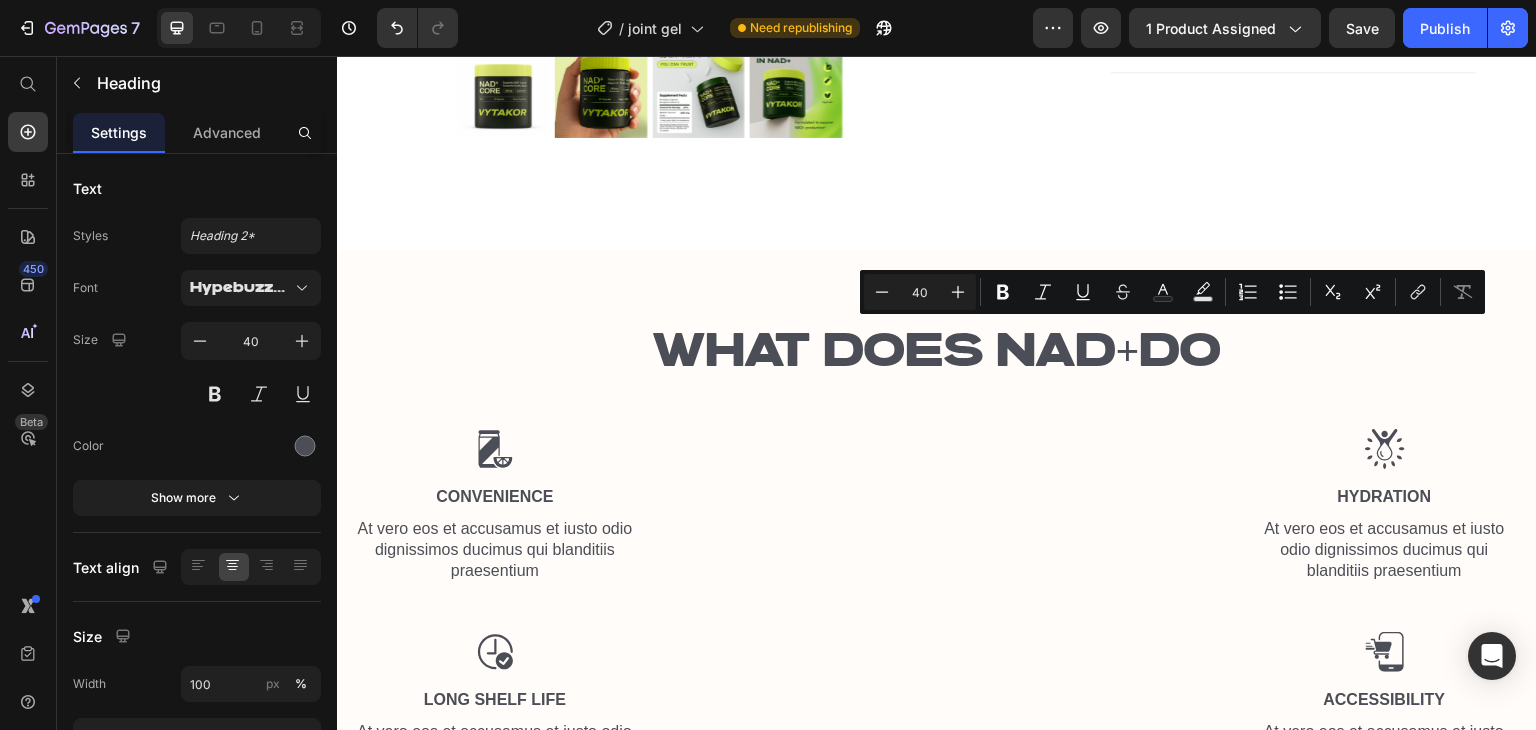 drag, startPoint x: 1128, startPoint y: 338, endPoint x: 1112, endPoint y: 341, distance: 16.27882 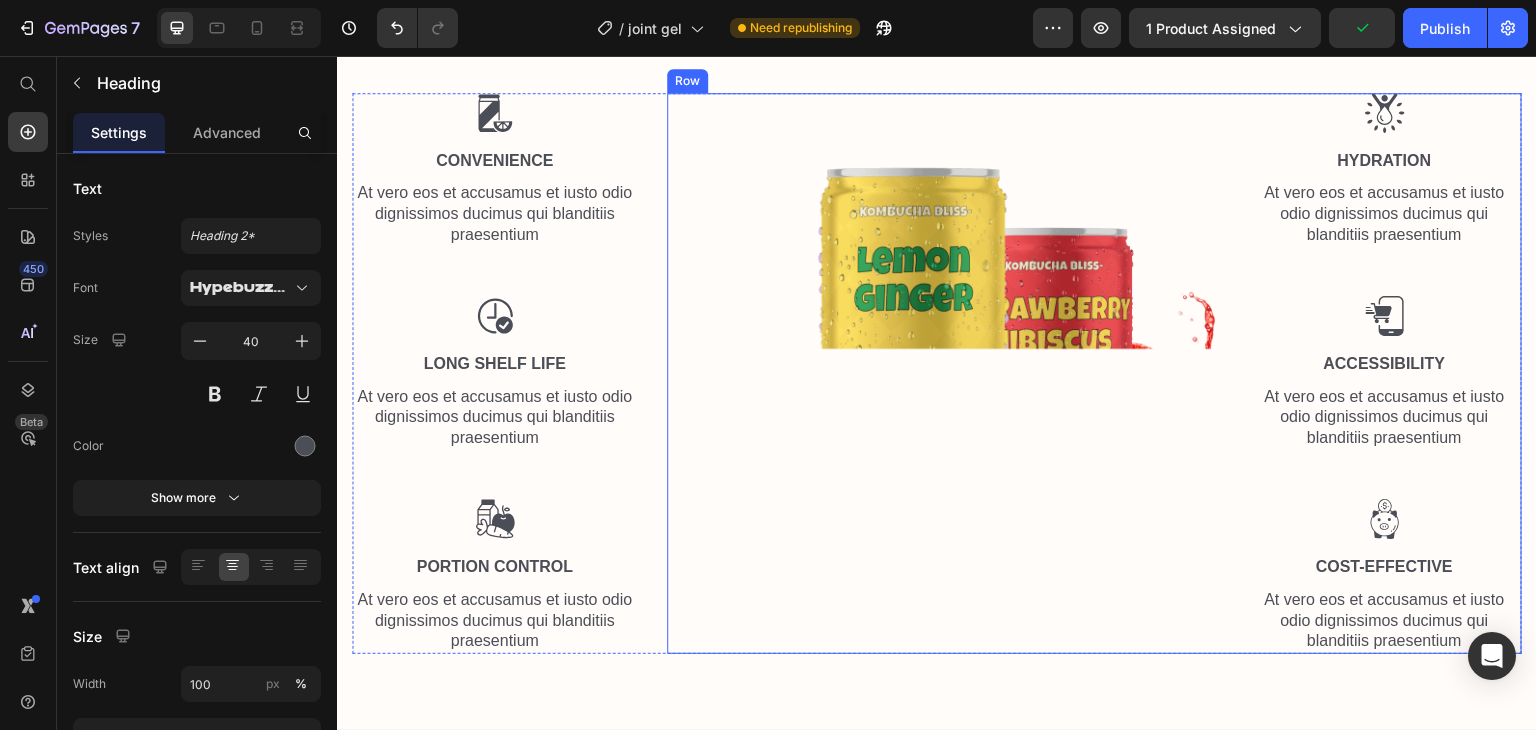 scroll, scrollTop: 1664, scrollLeft: 0, axis: vertical 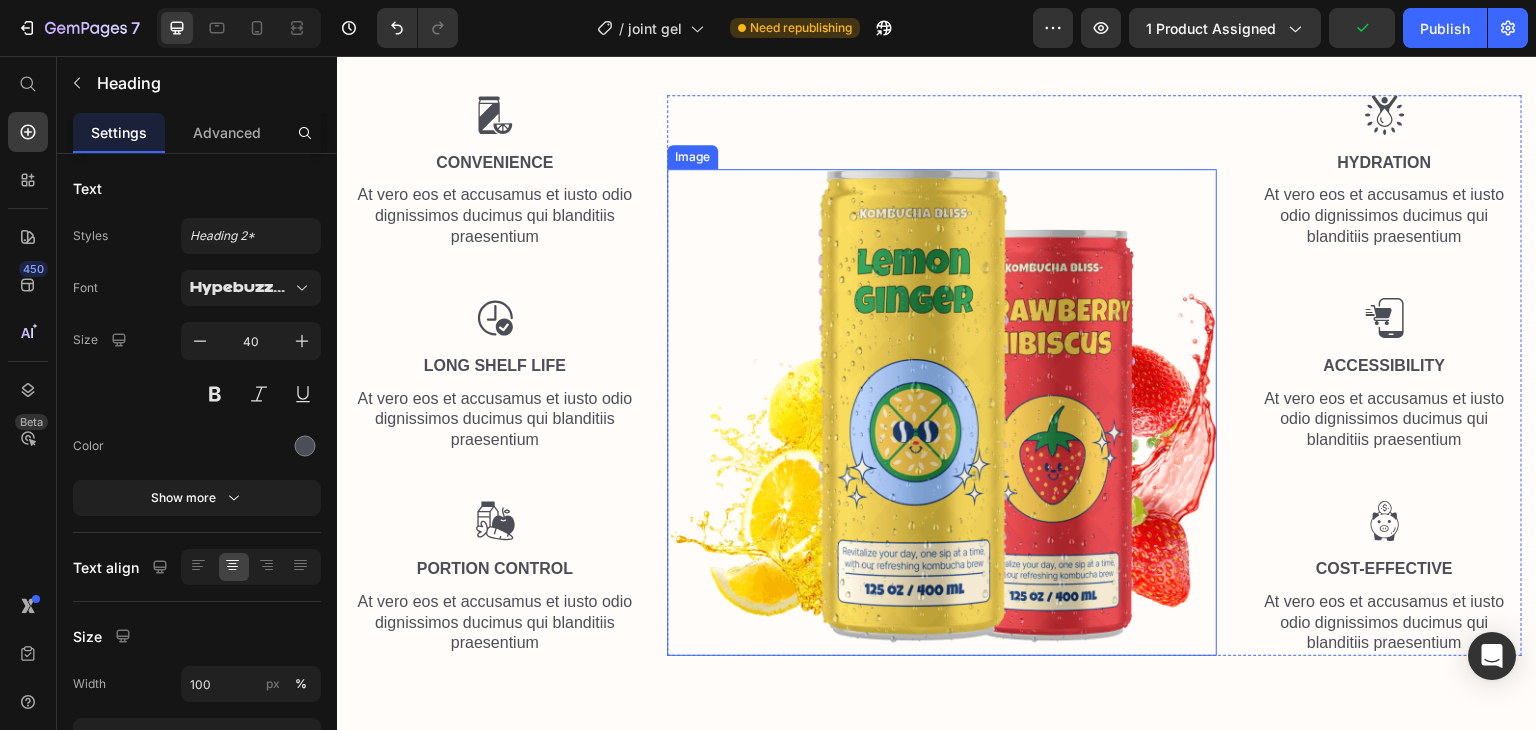 click at bounding box center [942, 412] 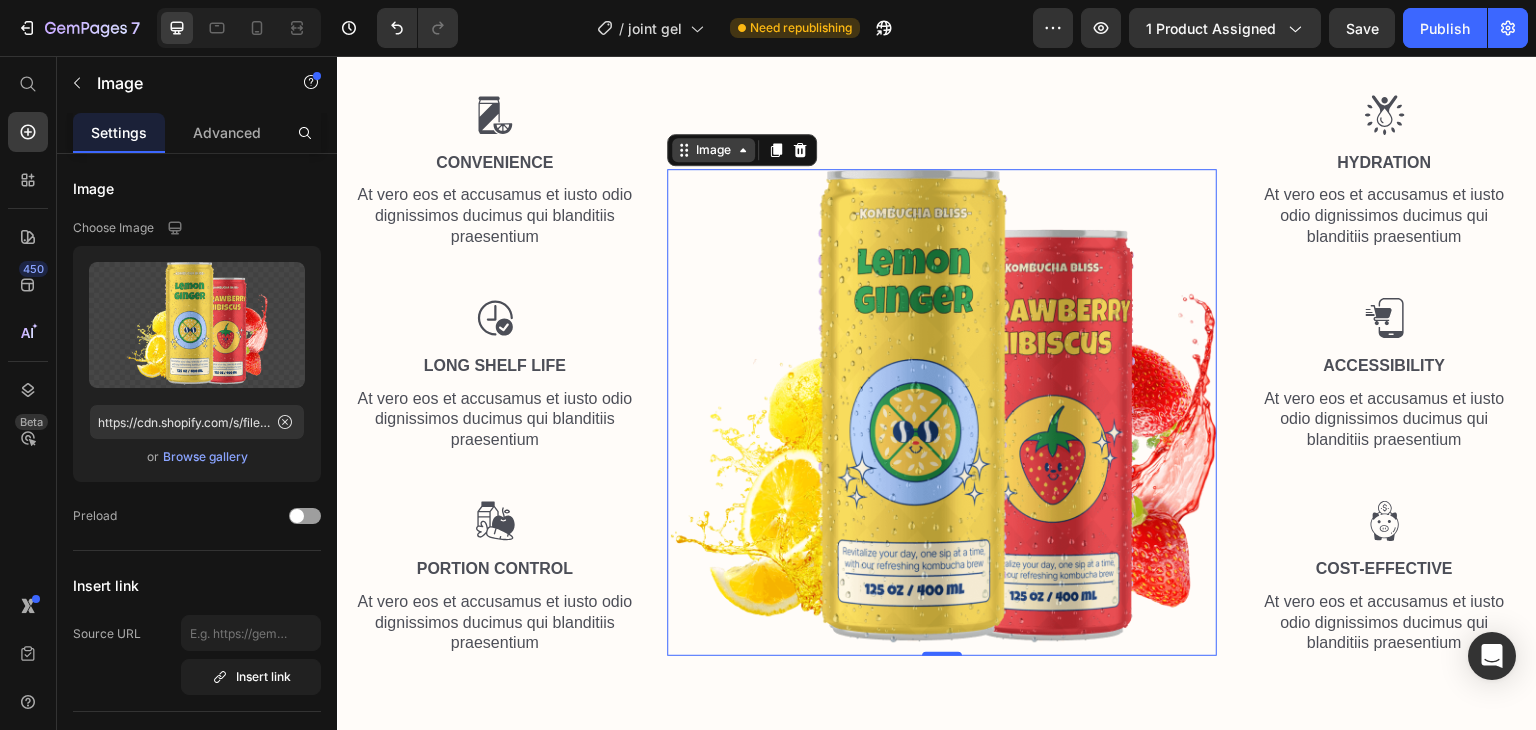 click on "Image" at bounding box center (713, 150) 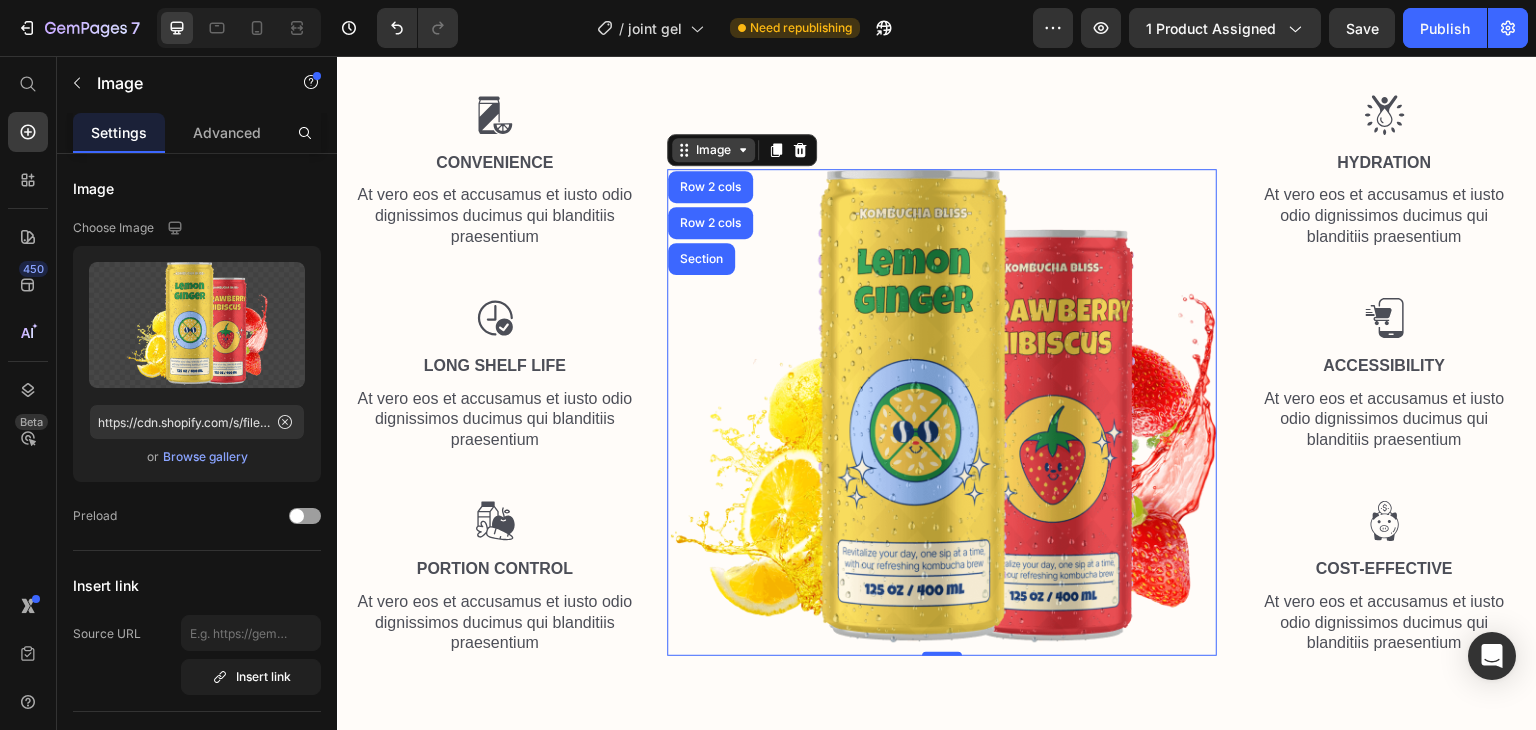 click on "Image" at bounding box center [713, 150] 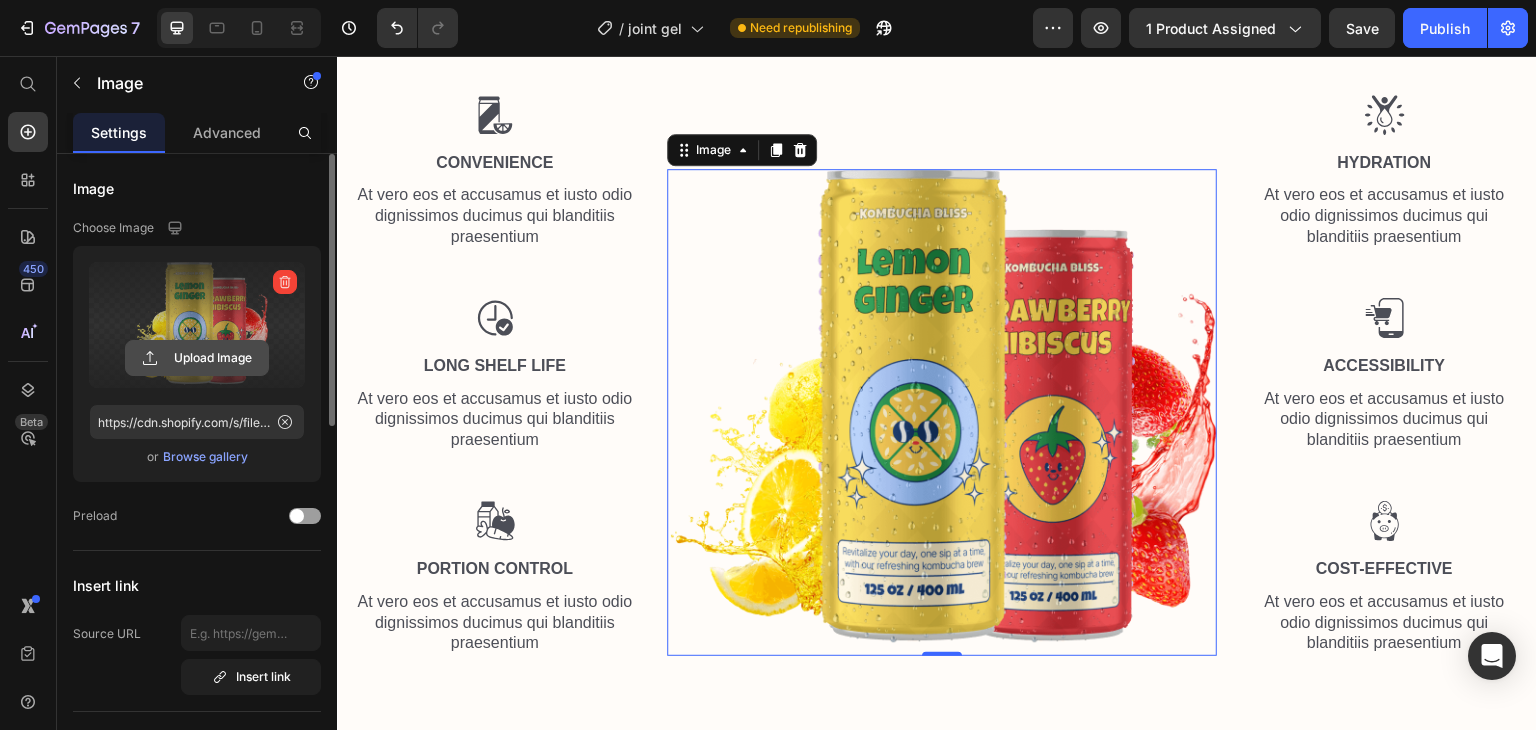 click 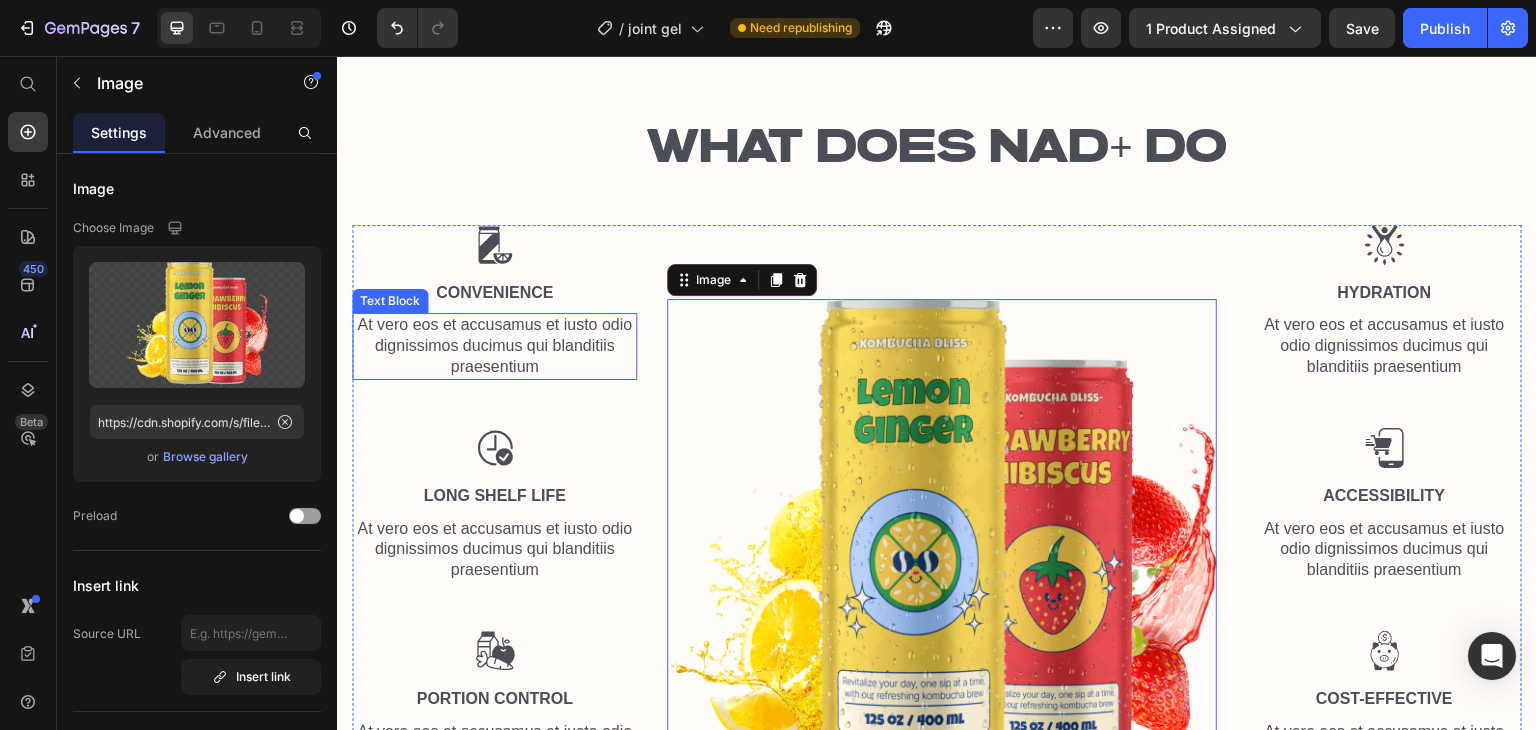 scroll, scrollTop: 1530, scrollLeft: 0, axis: vertical 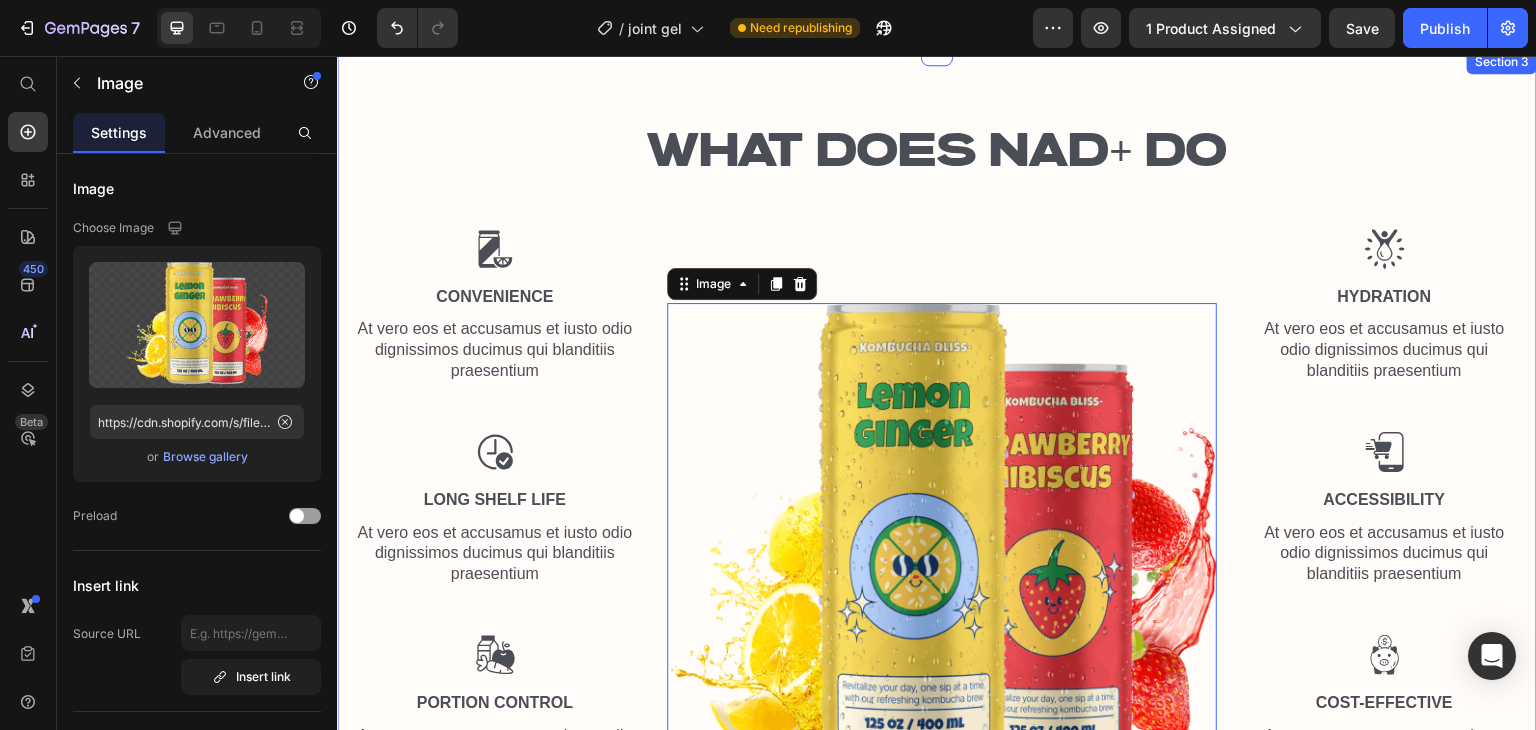 click on "WHAT DOES NAD+ DO" at bounding box center [937, 153] 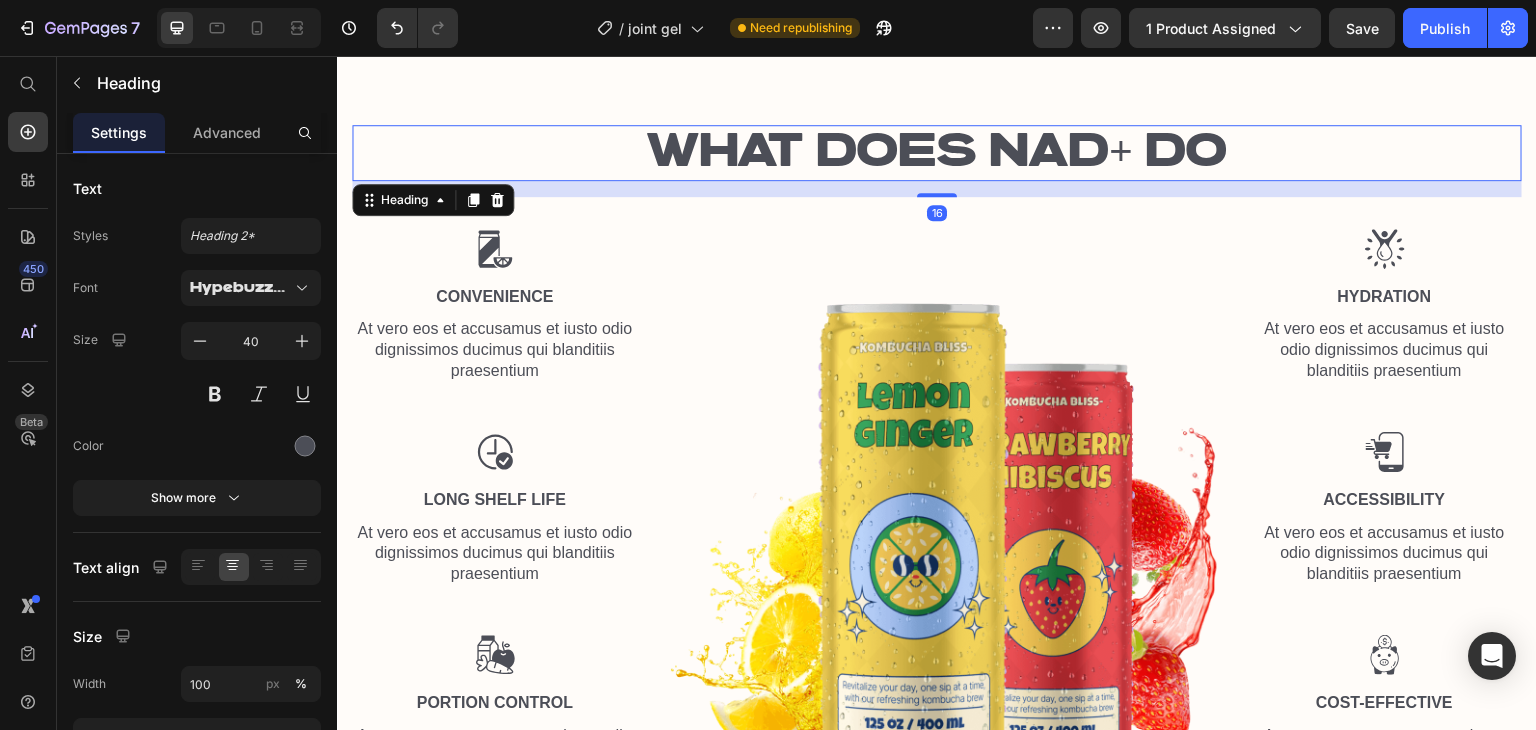 click on "WHAT DOES NAD+ DO Heading   16 Row Image Convenience Text Block At vero eos et accusamus et iusto odio dignissimos ducimus qui blanditiis praesentium Text Block Image Long Shelf Life Text Block At vero eos et accusamus et iusto odio dignissimos ducimus qui blanditiis praesentium Text Block Image Portion Control Text Block At vero eos et accusamus et iusto odio dignissimos ducimus qui blanditiis praesentium Text Block Image Image Hydration Text Block At vero eos et accusamus et iusto odio dignissimos ducimus qui blanditiis praesentium Text Block Image Accessibility Text Block At vero eos et accusamus et iusto odio dignissimos ducimus qui blanditiis praesentium Text Block Image Cost-Effective Text Block At vero eos et accusamus et iusto odio dignissimos ducimus qui blanditiis praesentium Text Block Row Row Image" at bounding box center [937, 466] 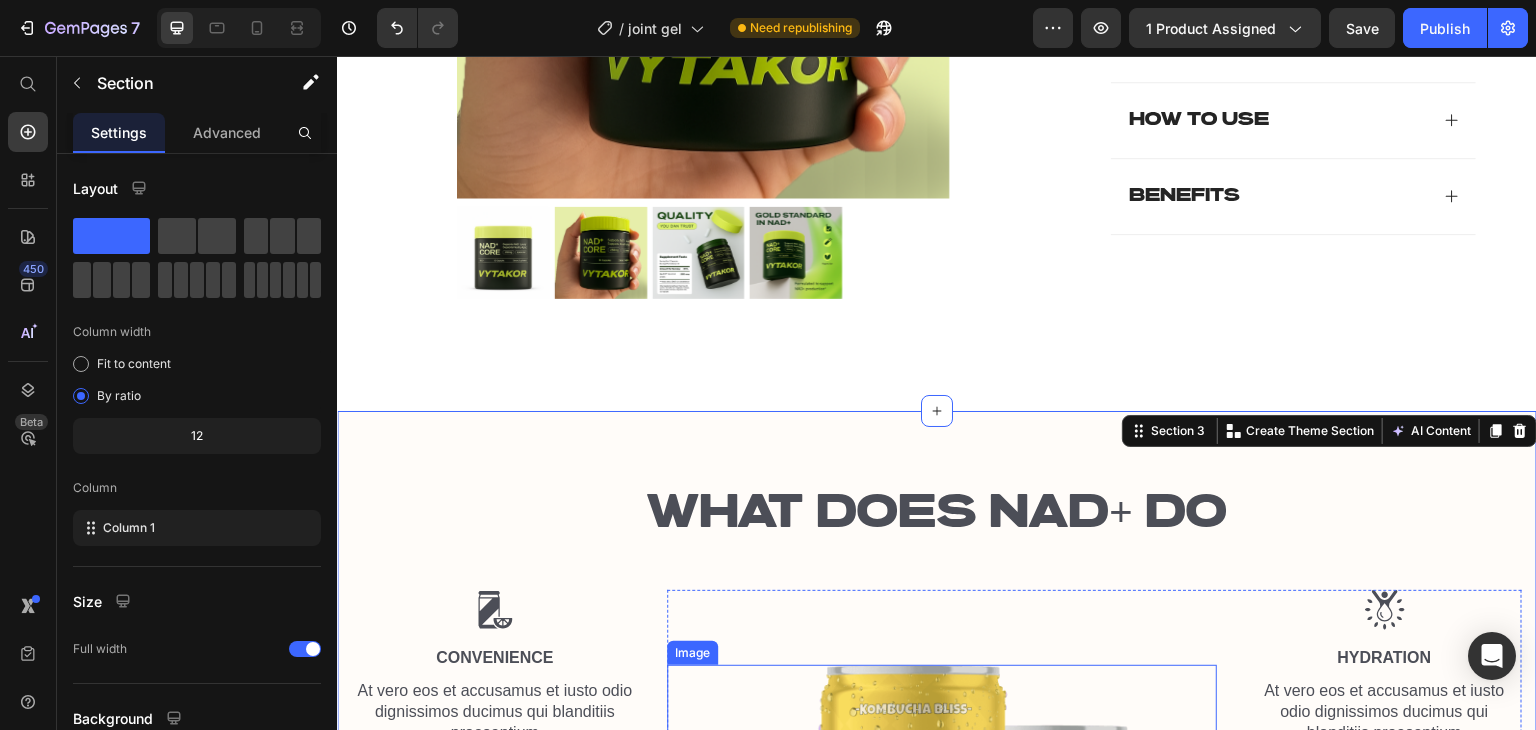 scroll, scrollTop: 1224, scrollLeft: 0, axis: vertical 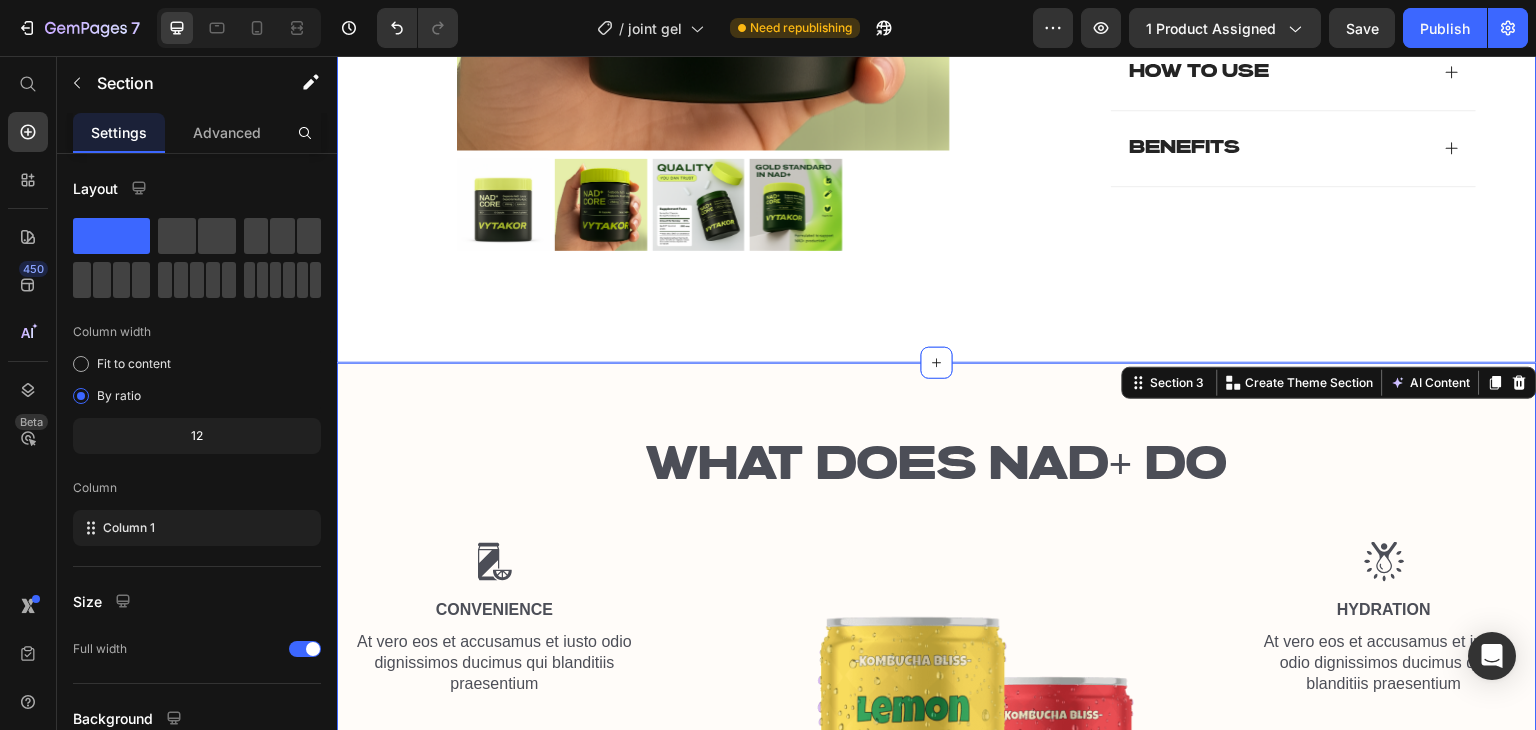 click on "Product Images Icon Icon Icon Icon Icon Icon List (1 total reviews) Text Block Row VYTAKOR NAD+ SUPPLIMENT Product Title 2 FOR $34.99, 1 FOR $23.99 Text Block Icon Icon Icon Icon Icon Icon List (1 total reviews) Text Block Row Add to cart Add to Cart
Product Overview
How to Use
benefits Accordion Row Product Section 2" at bounding box center (937, -30) 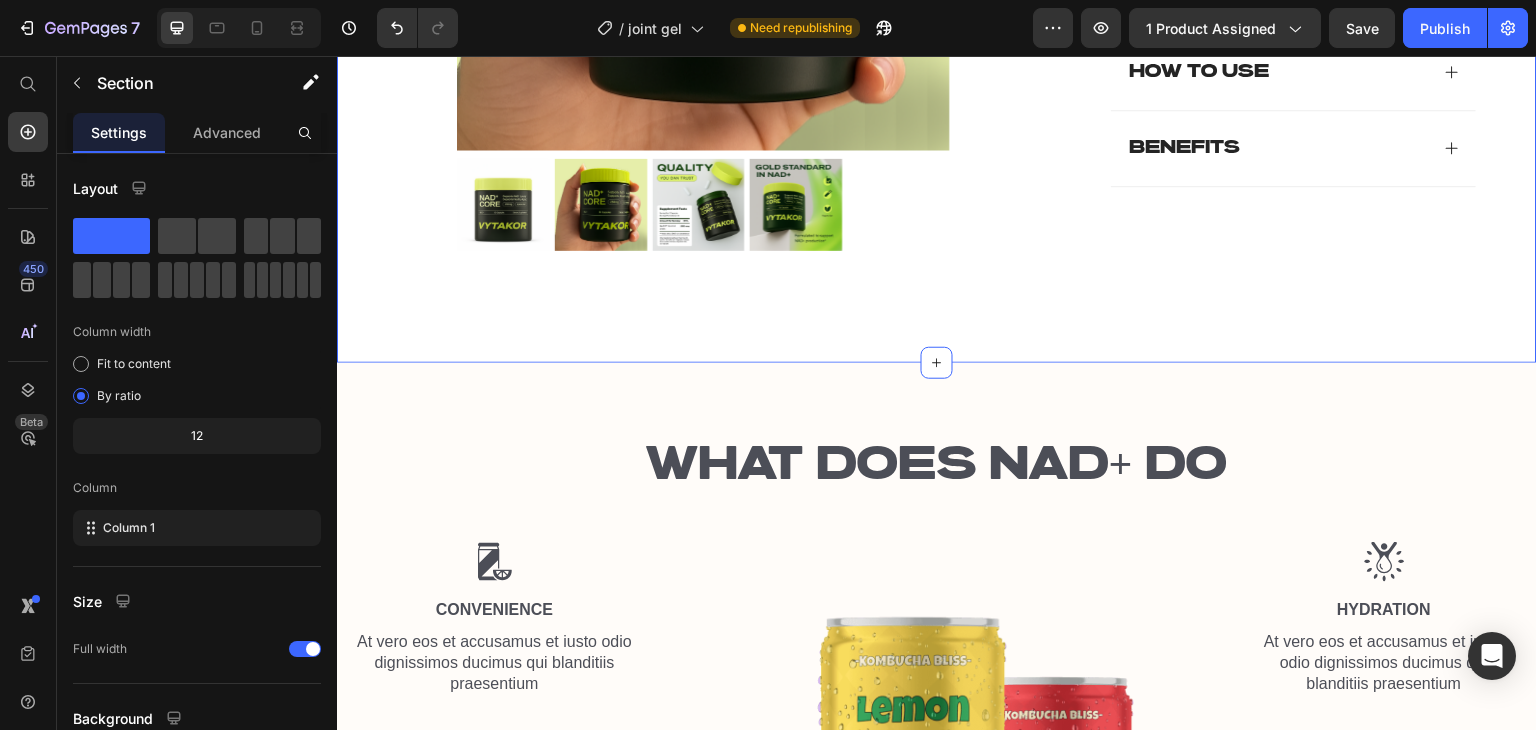 click on "WHAT DOES NAD+ DO" at bounding box center [937, 466] 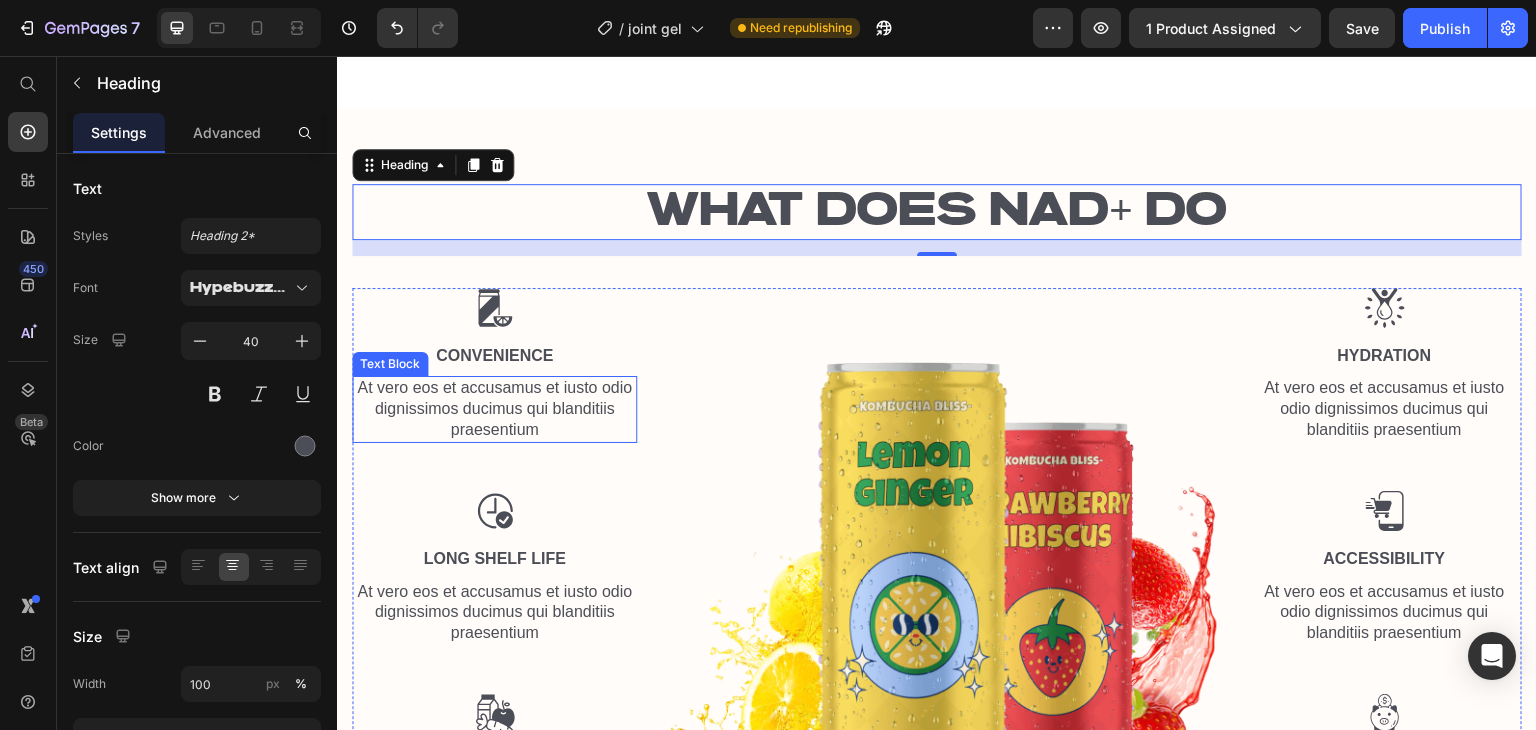 scroll, scrollTop: 1472, scrollLeft: 0, axis: vertical 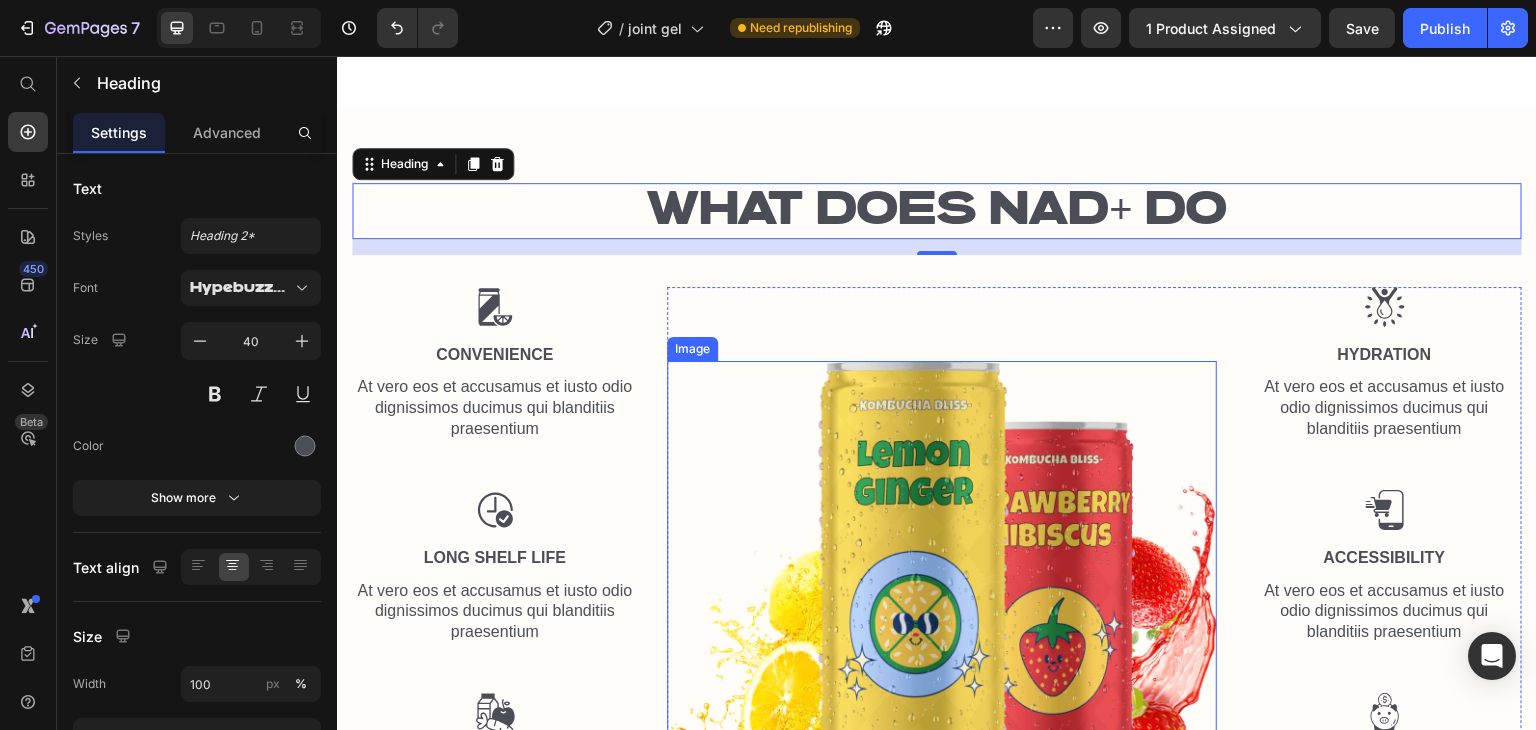 click at bounding box center [942, 604] 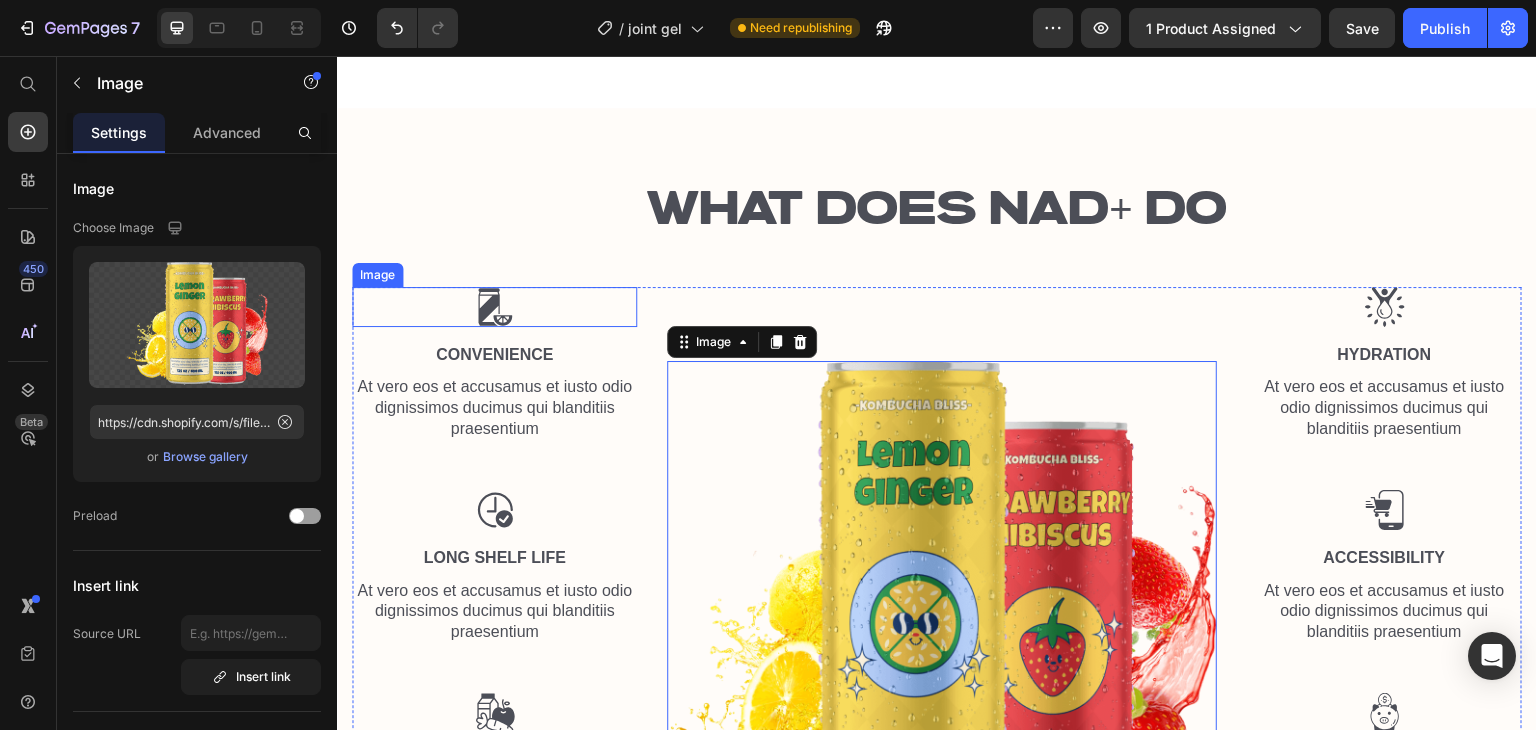 click at bounding box center [494, 307] 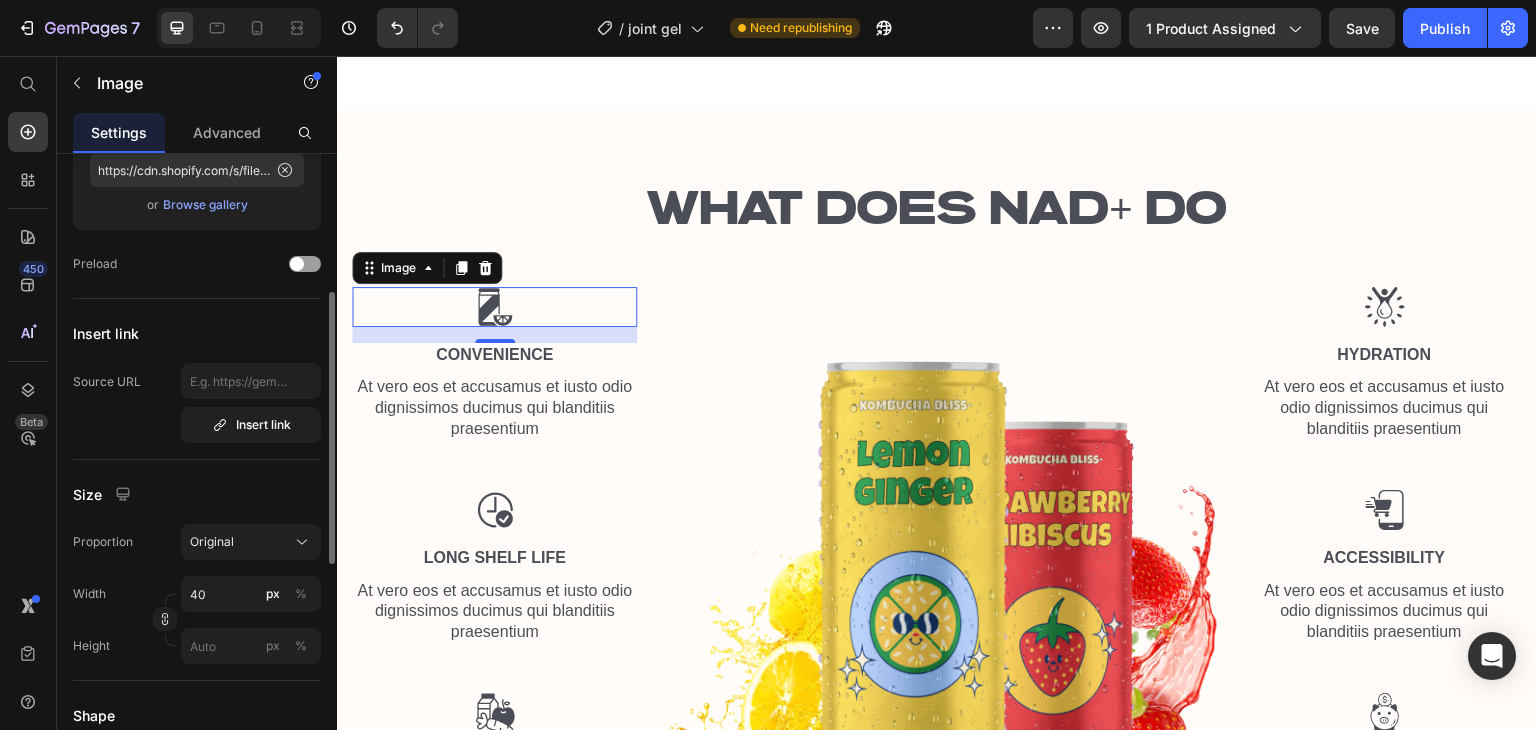 scroll, scrollTop: 0, scrollLeft: 0, axis: both 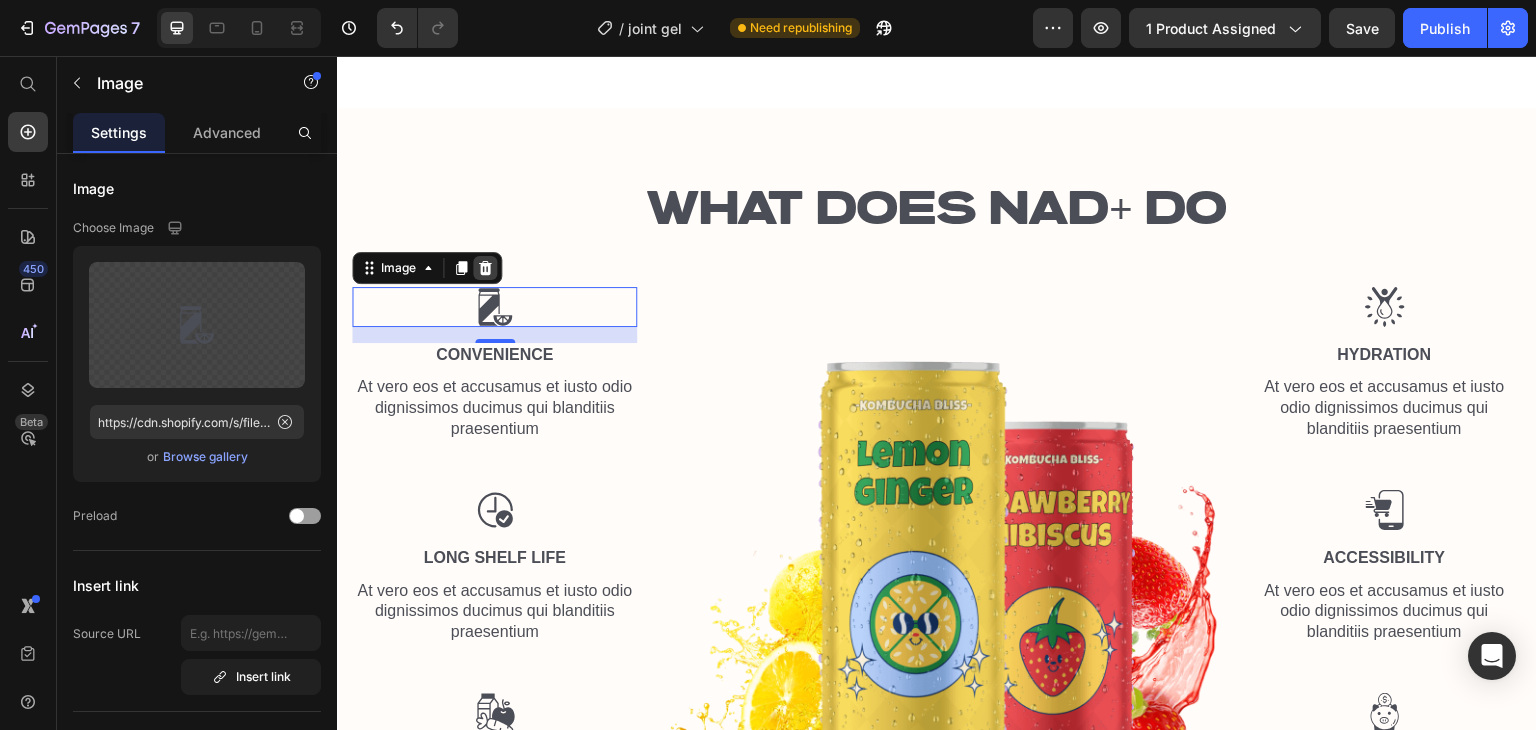 click 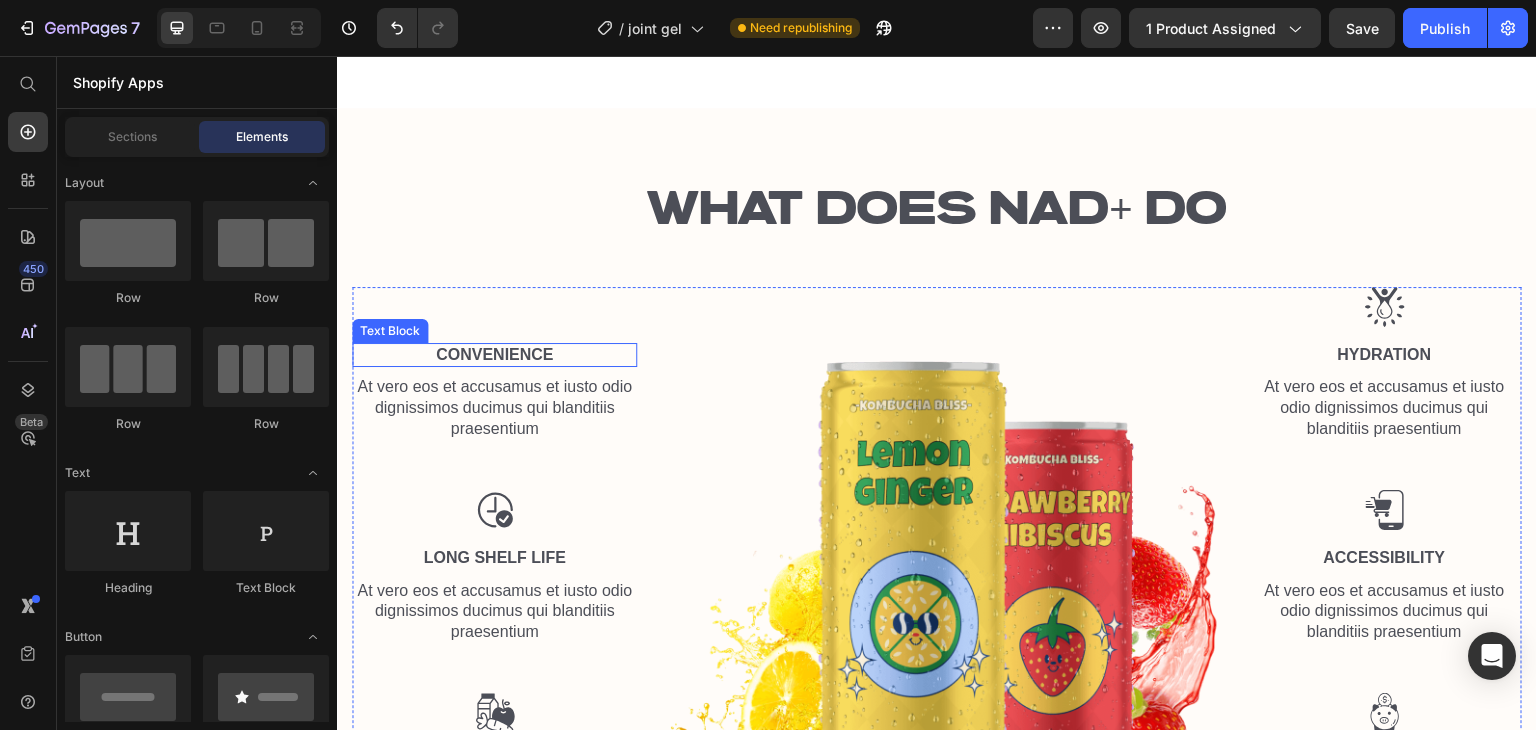 click on "Convenience" at bounding box center (494, 355) 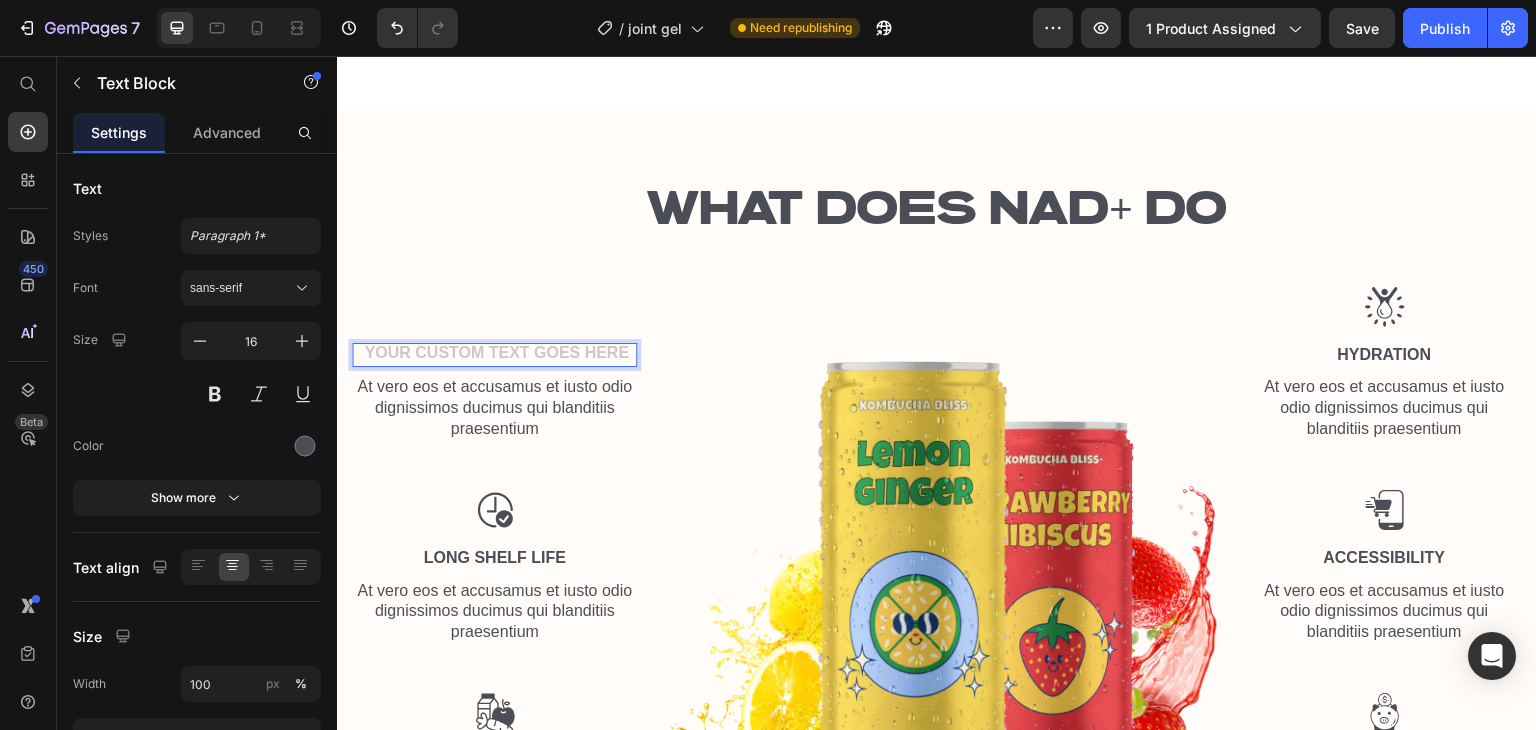 scroll, scrollTop: 1451, scrollLeft: 0, axis: vertical 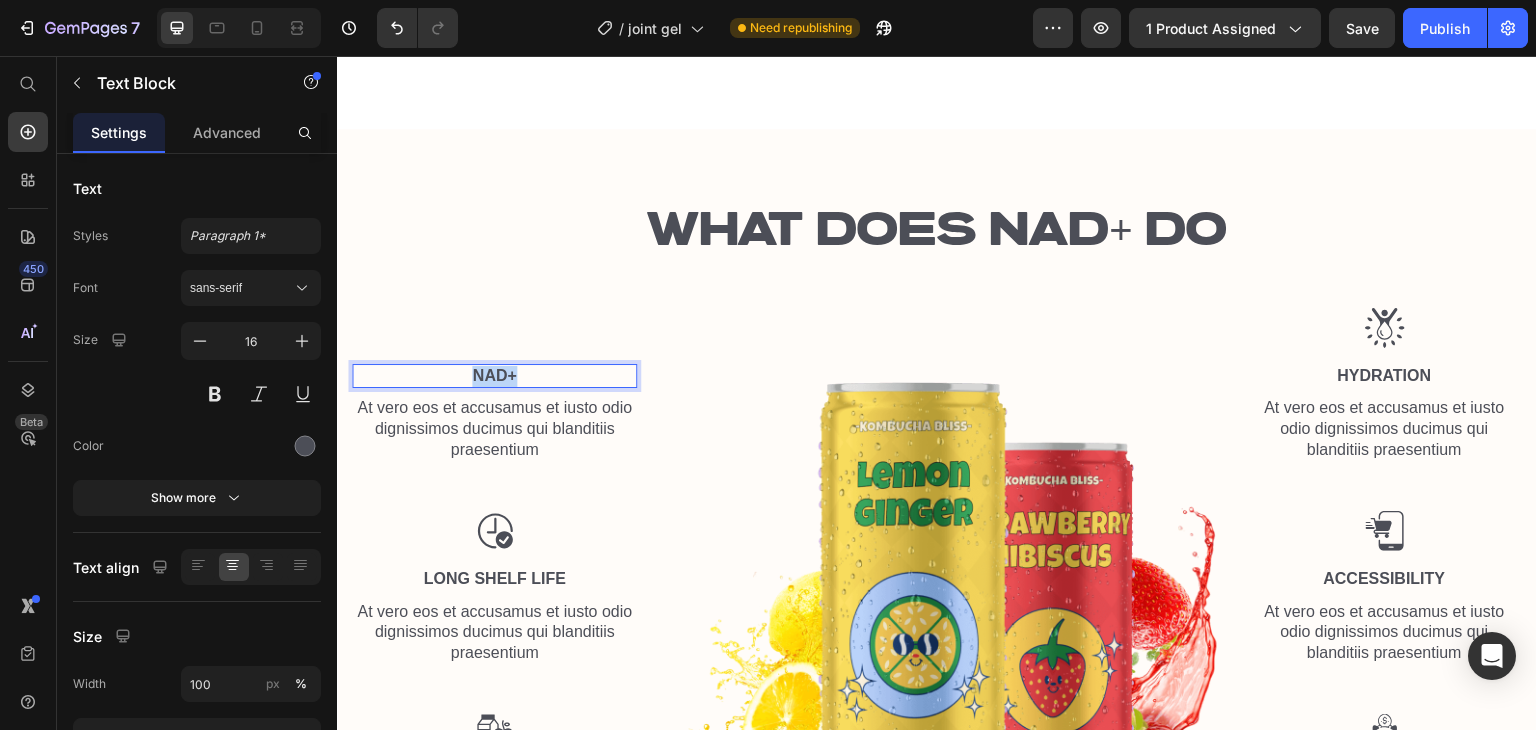 drag, startPoint x: 528, startPoint y: 358, endPoint x: 436, endPoint y: 344, distance: 93.05912 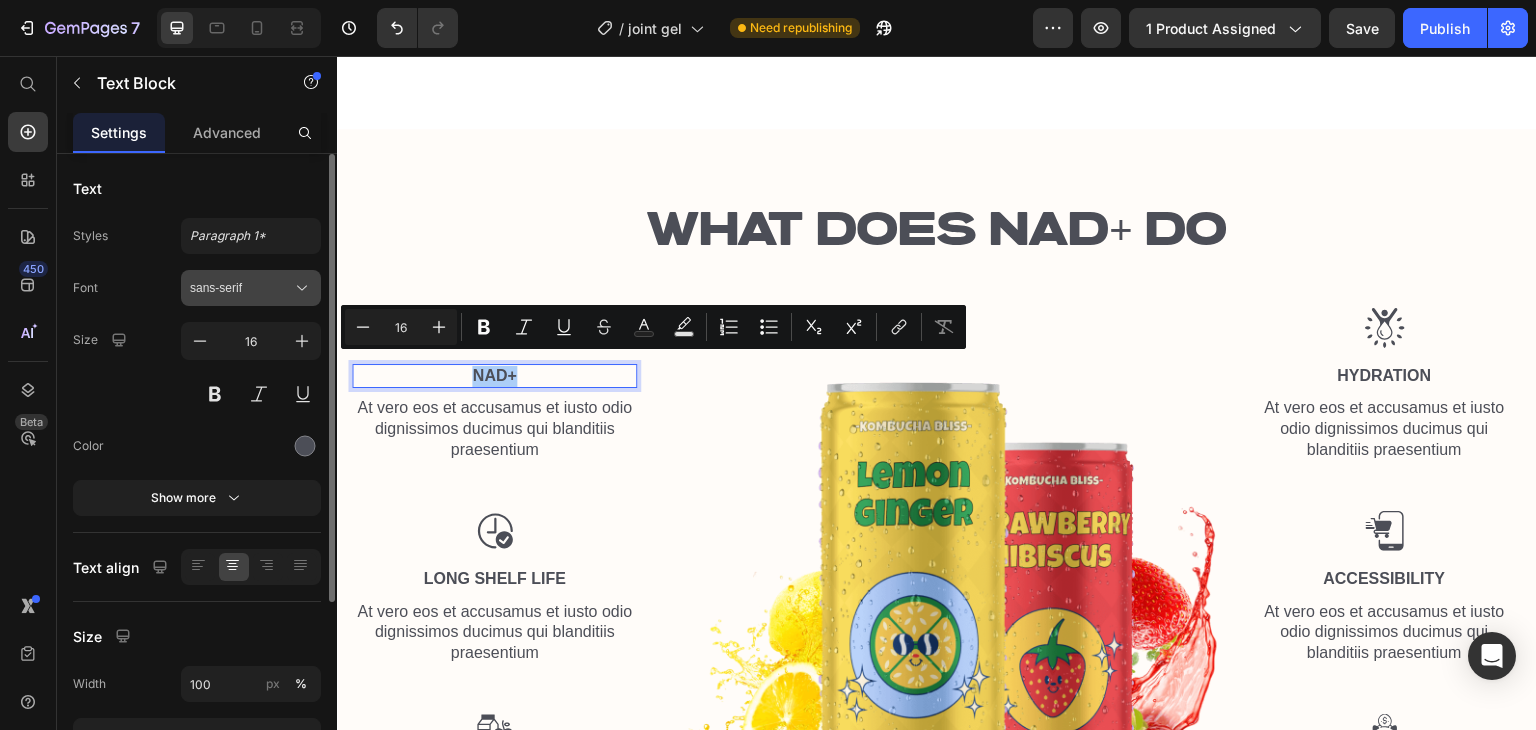 click on "sans-serif" at bounding box center (241, 288) 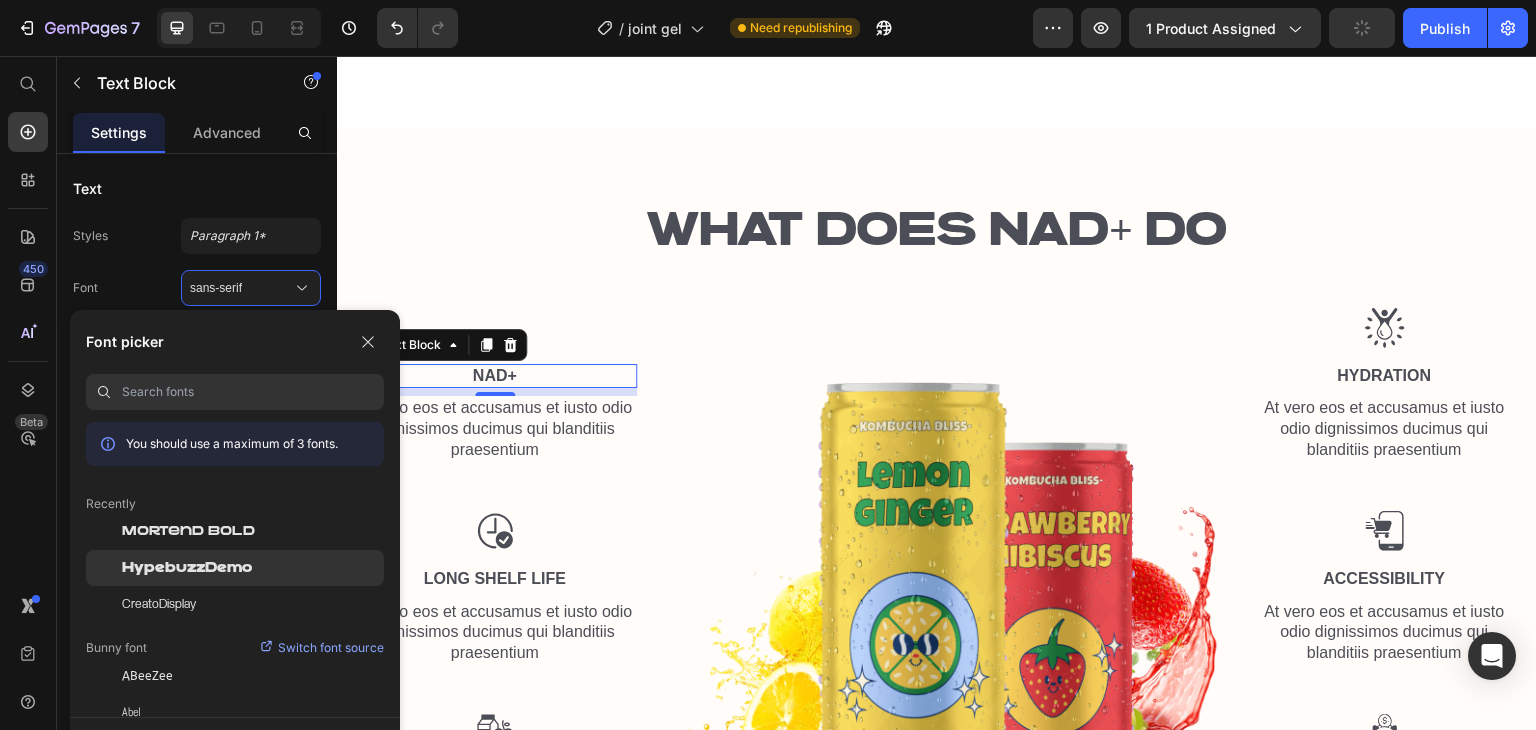 click on "HypebuzzDemo" at bounding box center (187, 568) 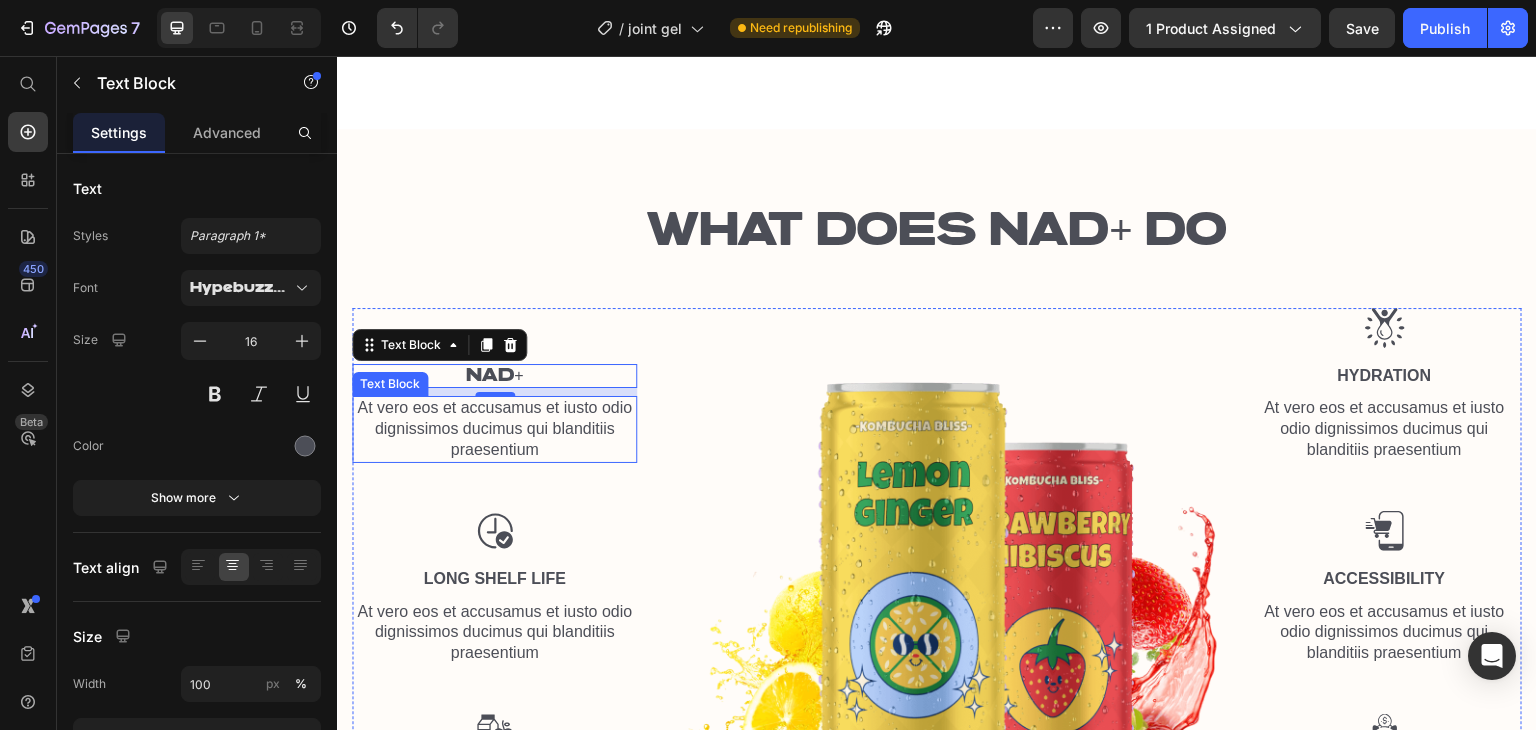 click on "At vero eos et accusamus et iusto odio dignissimos ducimus qui blanditiis praesentium" at bounding box center [494, 429] 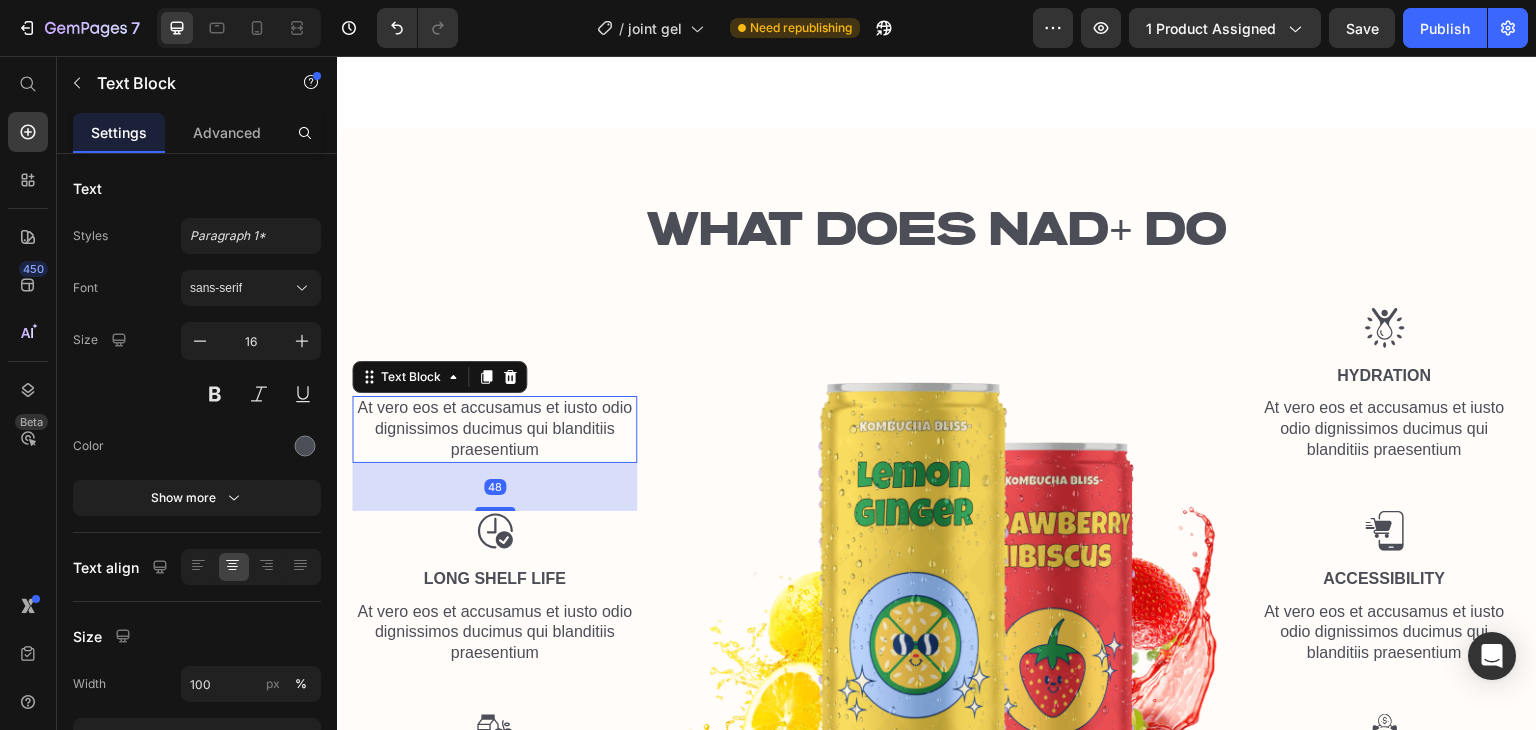 click on "At vero eos et accusamus et iusto odio dignissimos ducimus qui blanditiis praesentium" at bounding box center [494, 429] 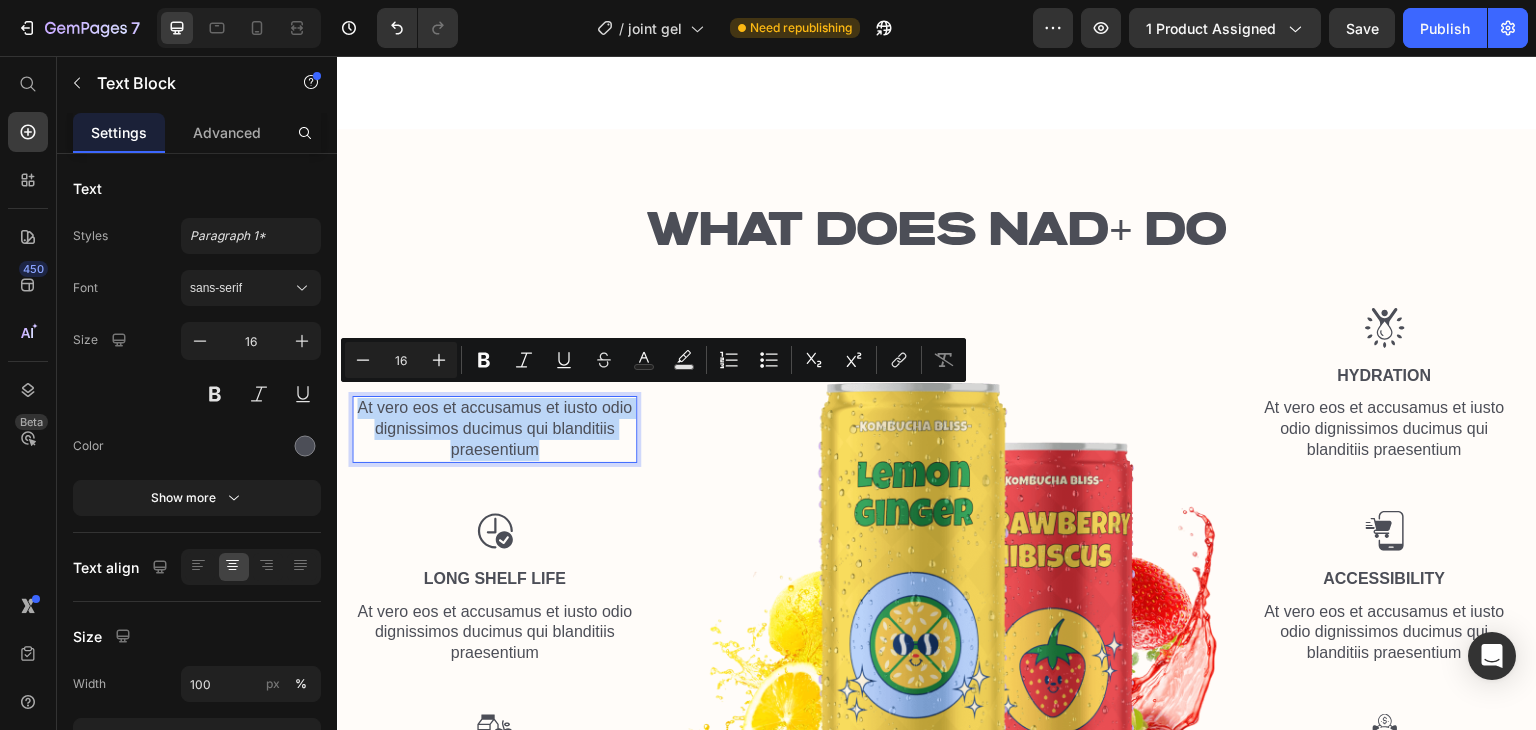 drag, startPoint x: 514, startPoint y: 431, endPoint x: 355, endPoint y: 398, distance: 162.38843 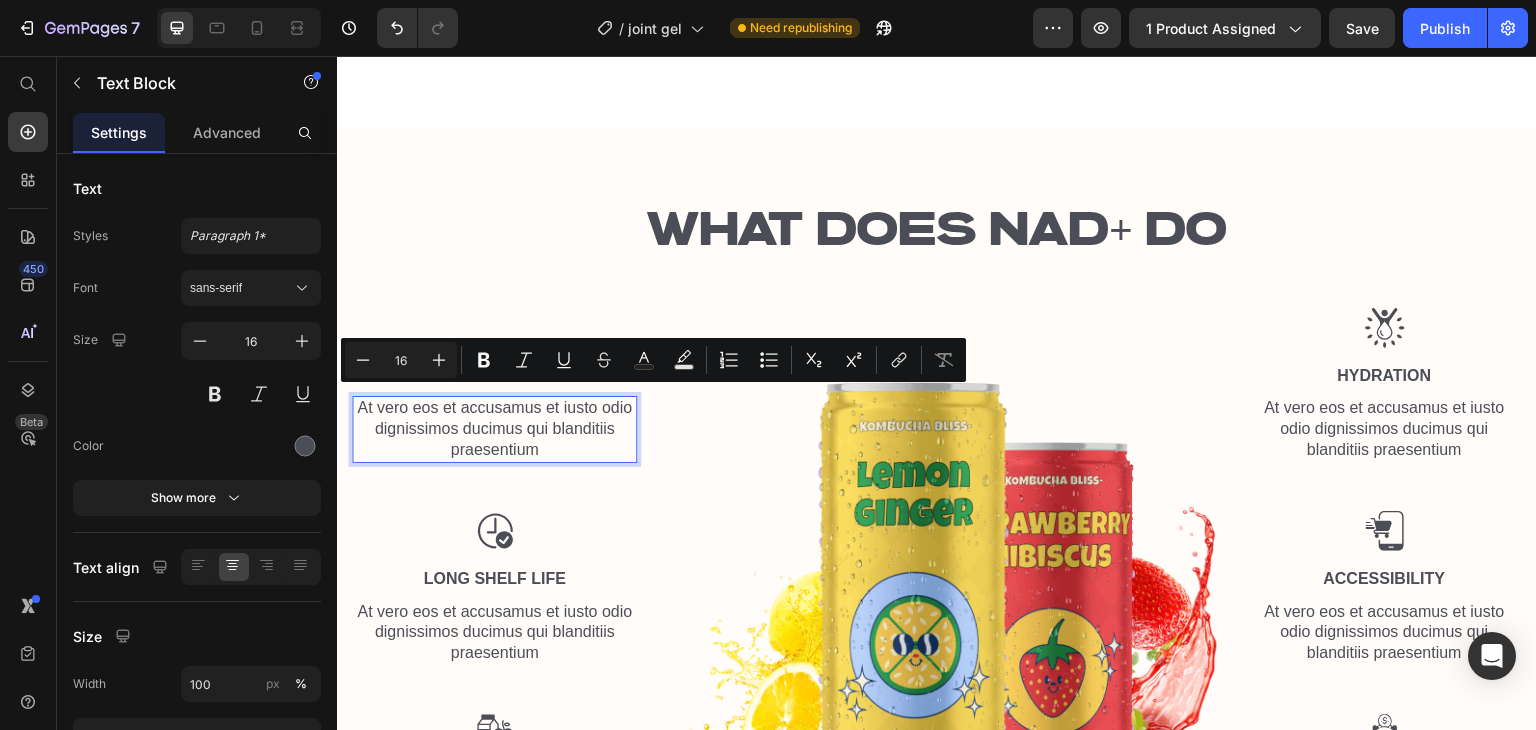 scroll, scrollTop: 1430, scrollLeft: 0, axis: vertical 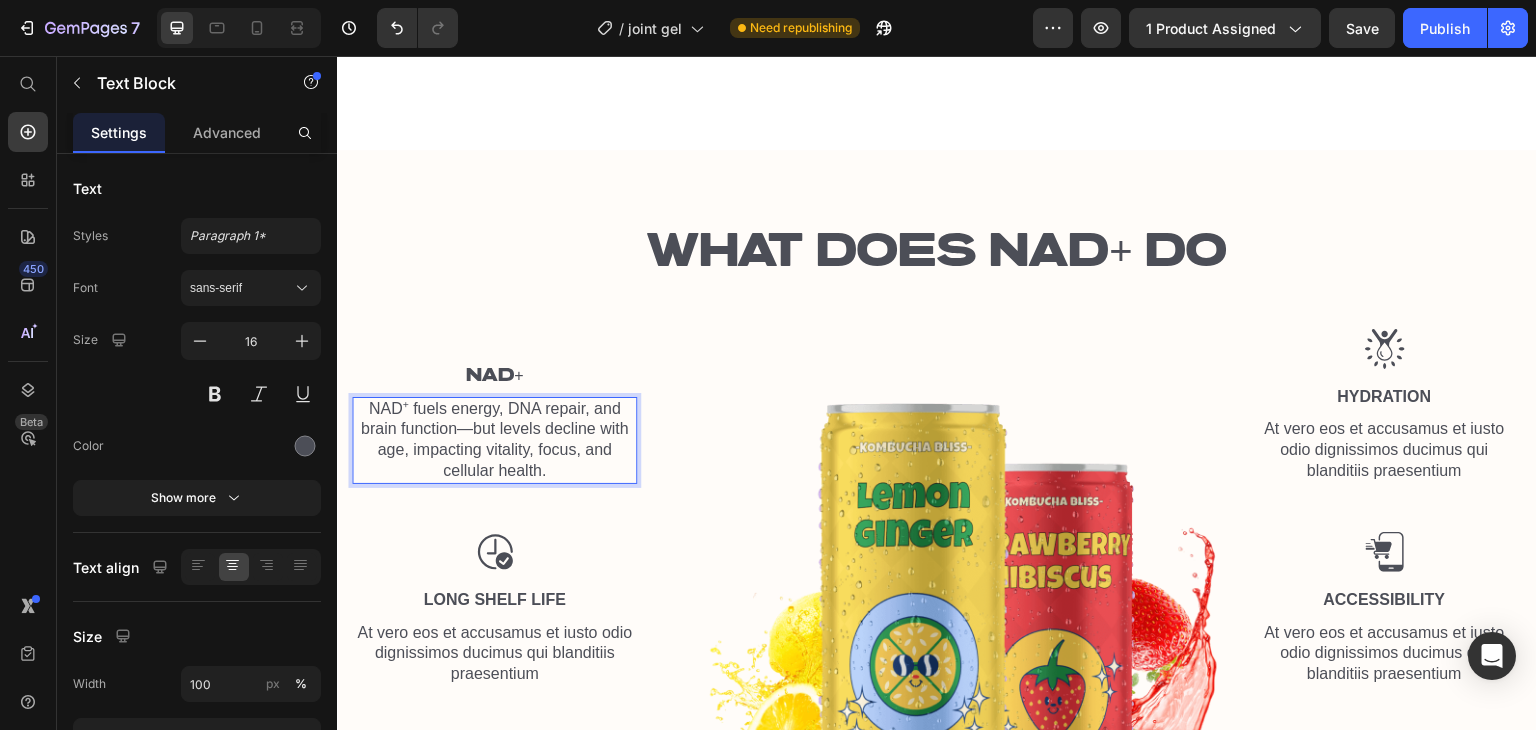 click on "NAD⁺ fuels energy, DNA repair, and brain function—but levels decline with age, impacting vitality, focus, and cellular health." at bounding box center [494, 440] 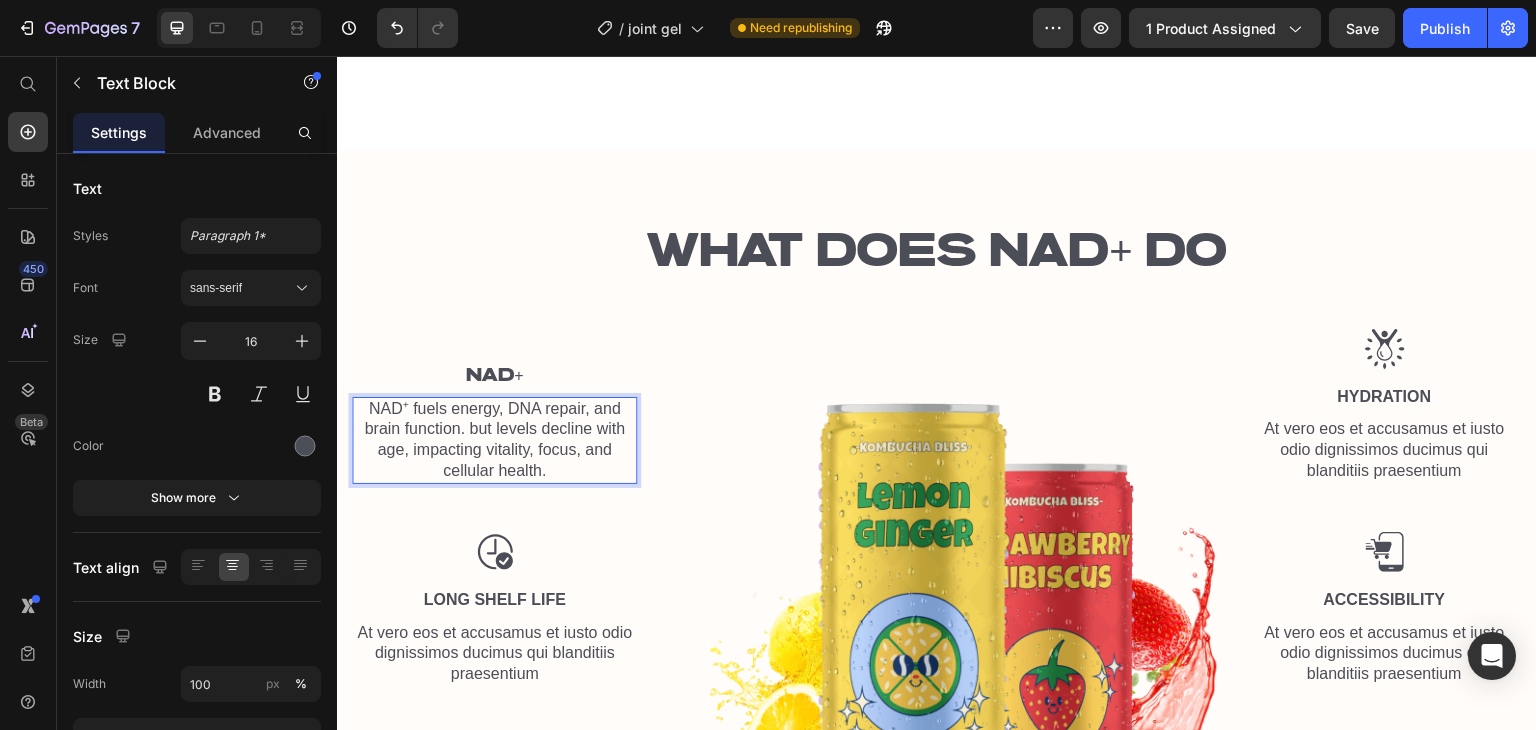 click on "NAD⁺ fuels energy, DNA repair, and brain function. but levels decline with age, impacting vitality, focus, and cellular health." at bounding box center (494, 440) 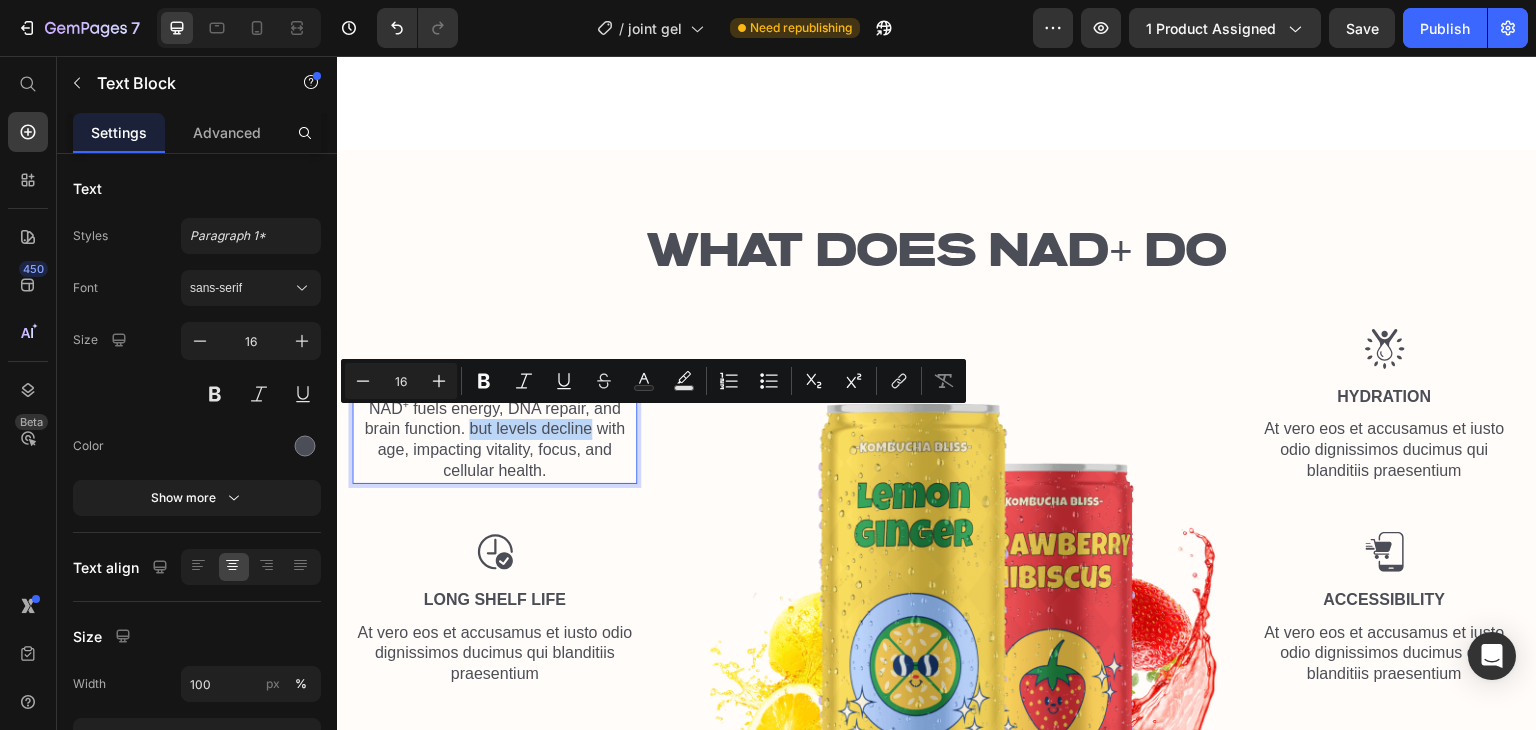 drag, startPoint x: 590, startPoint y: 419, endPoint x: 470, endPoint y: 420, distance: 120.004166 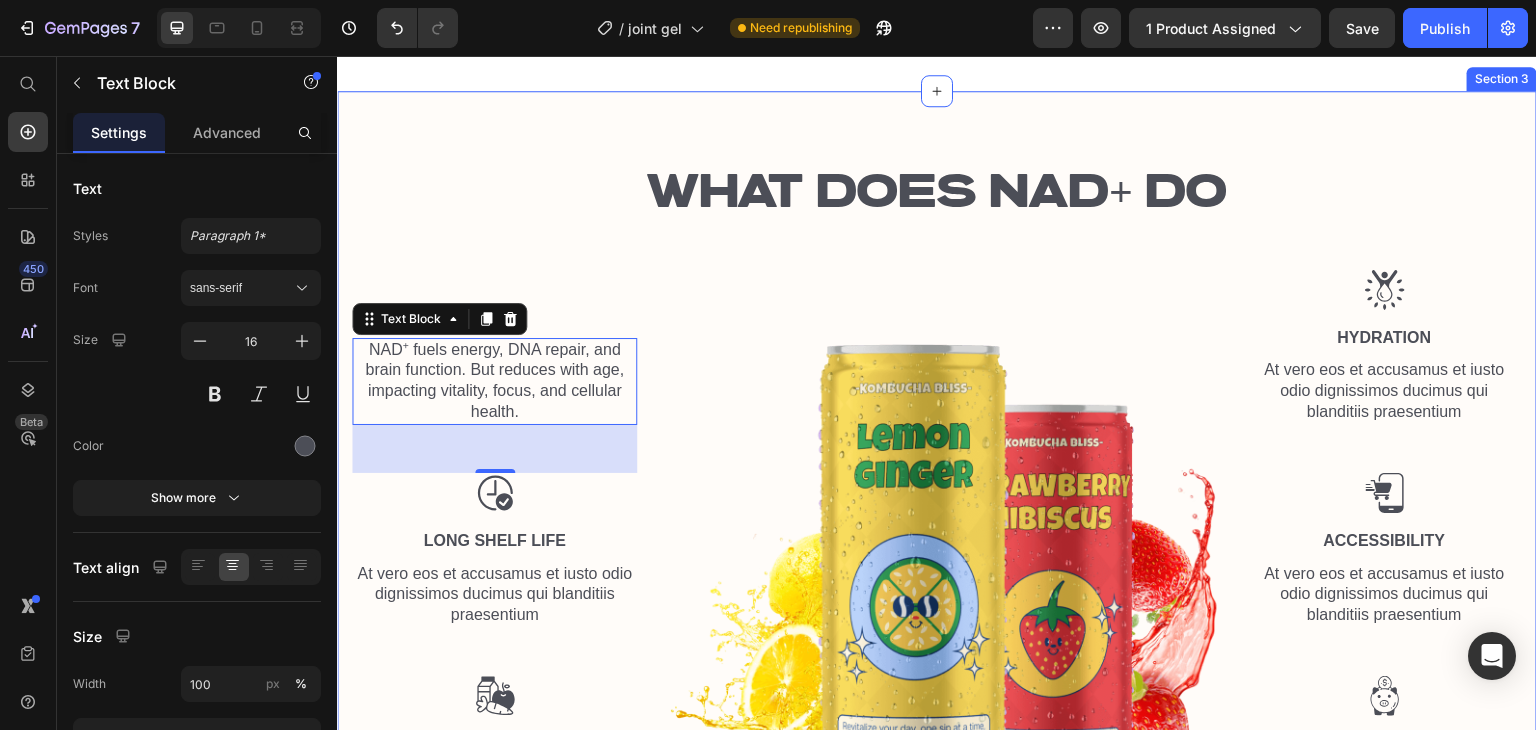 scroll, scrollTop: 1513, scrollLeft: 0, axis: vertical 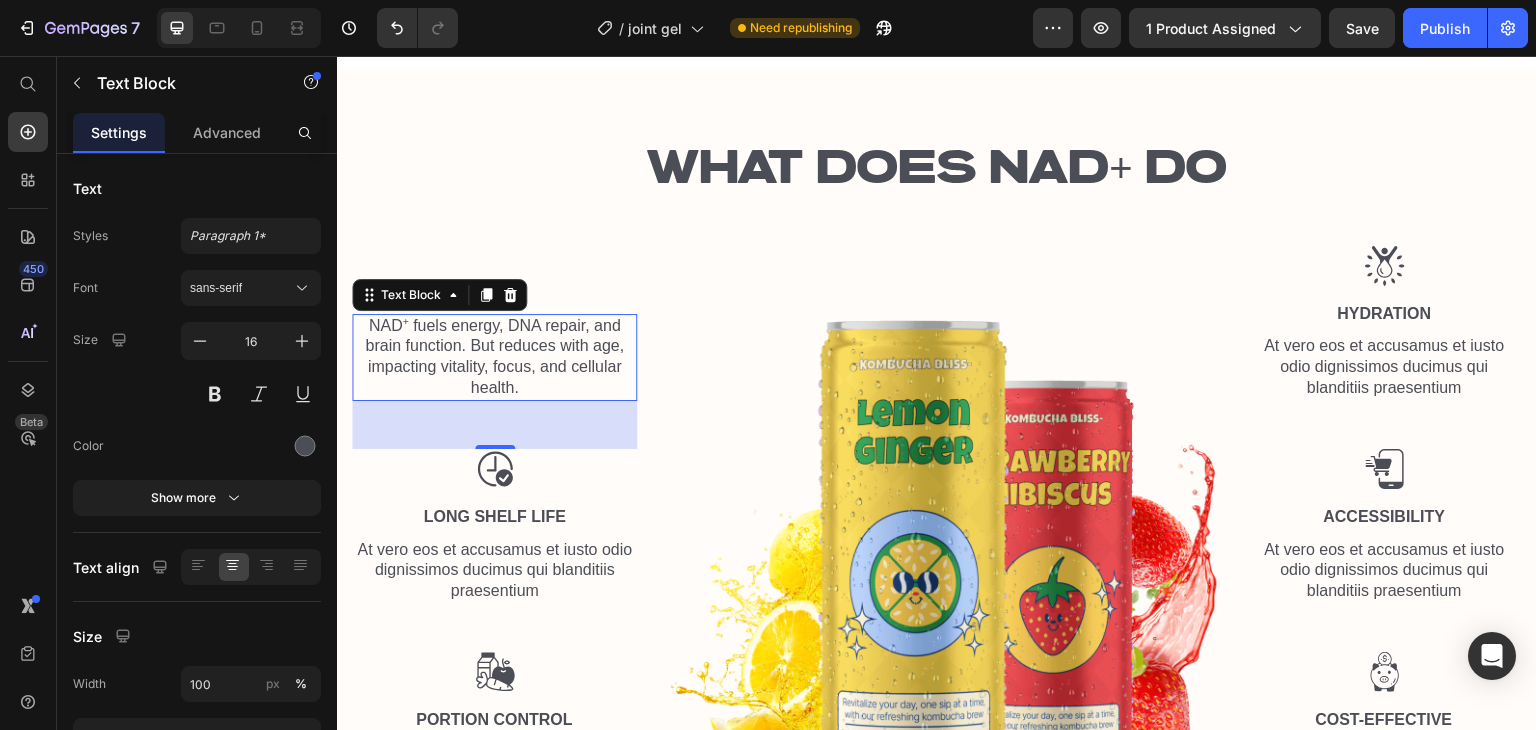 click on "NAD⁺ fuels energy, DNA repair, and brain function. But reduces with age, impacting vitality, focus, and cellular health." at bounding box center [494, 357] 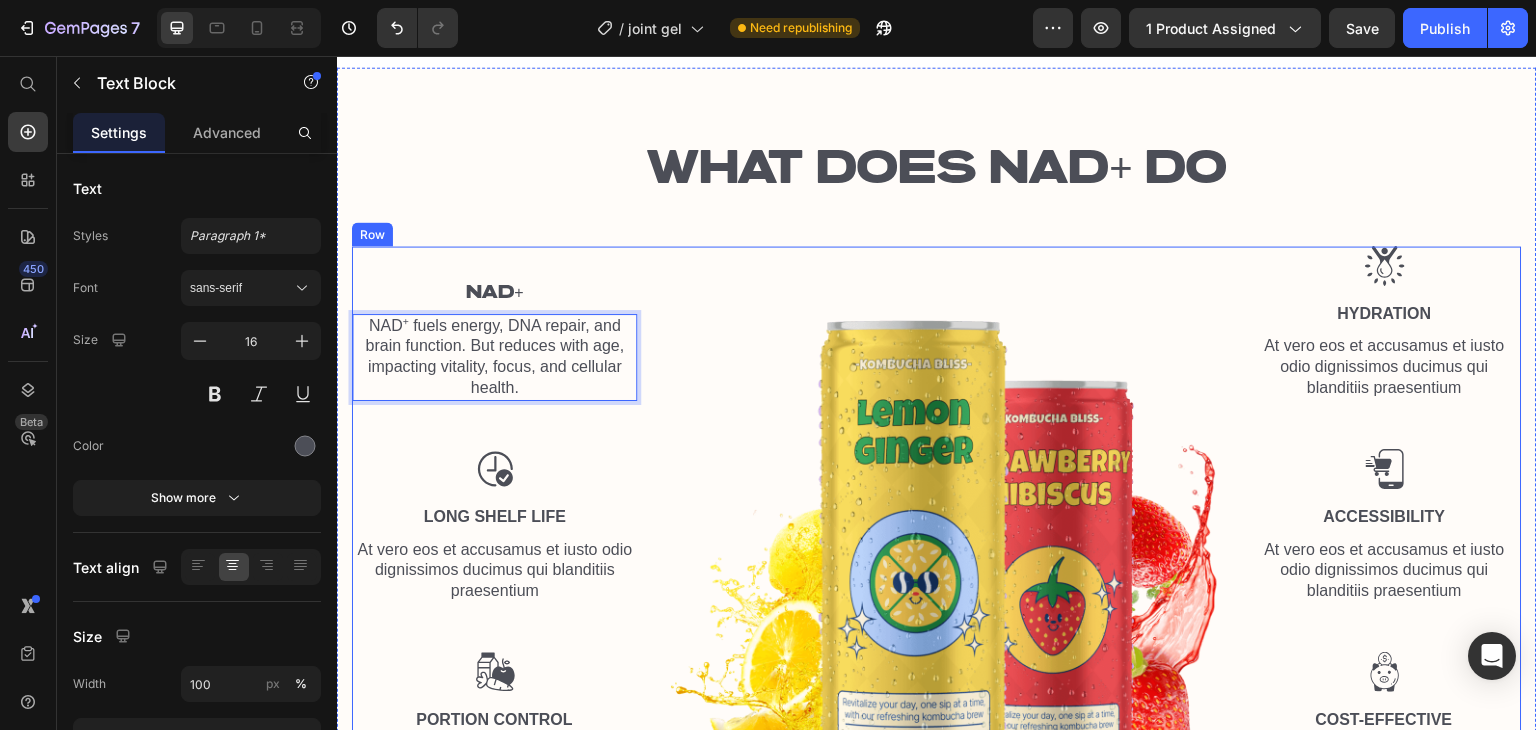 click on "NAD+ Text Block NAD⁺ fuels energy, DNA repair, and brain function. But reduces with age, impacting vitality, focus, and cellular health. Text Block   48 Image Long Shelf Life Text Block At vero eos et accusamus et iusto odio dignissimos ducimus qui blanditiis praesentium Text Block Image Portion Control Text Block At vero eos et accusamus et iusto odio dignissimos ducimus qui blanditiis praesentium Text Block" at bounding box center (494, 527) 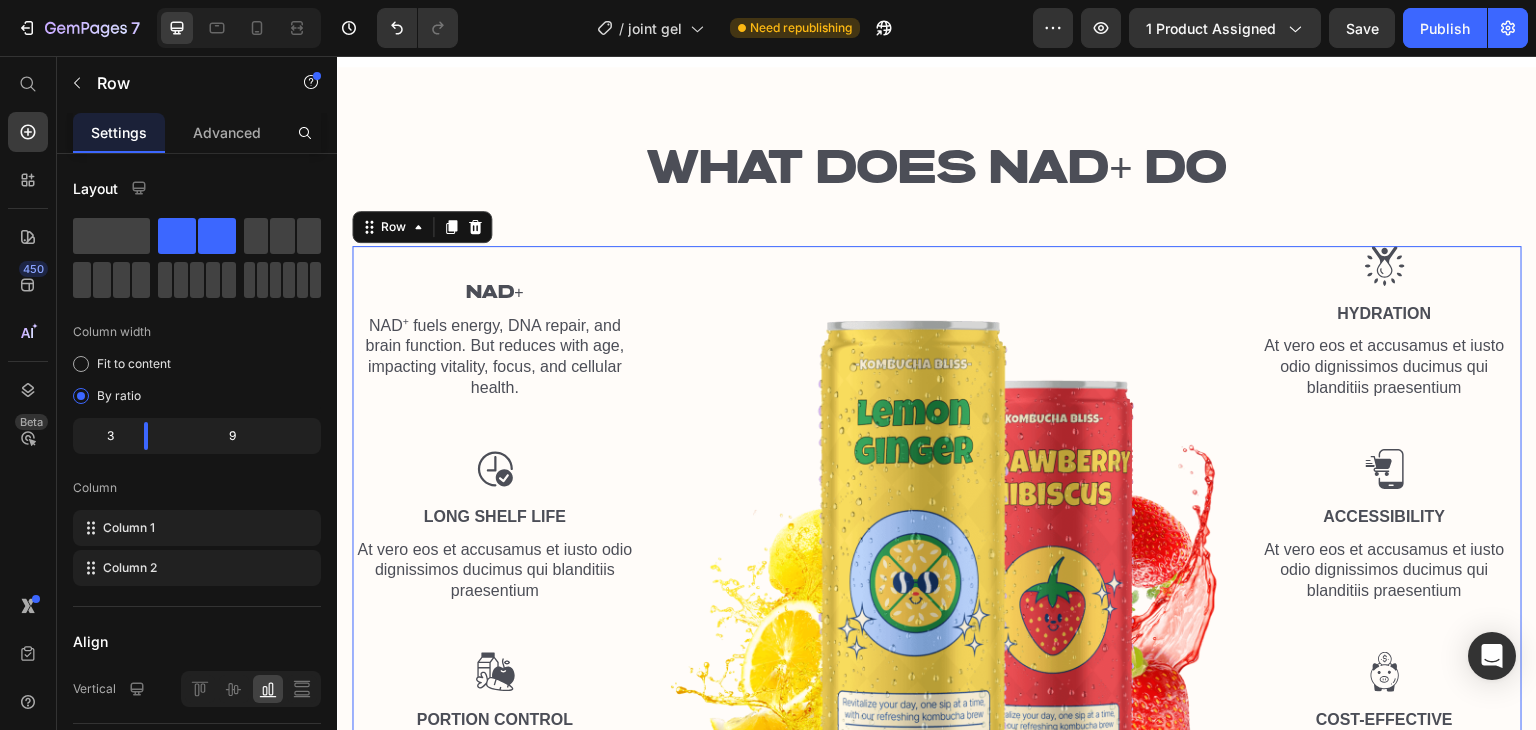 click on "NAD+ Text Block NAD⁺ fuels energy, DNA repair, and brain function. But reduces with age, impacting vitality, focus, and cellular health. Text Block Image Long Shelf Life Text Block At vero eos et accusamus et iusto odio dignissimos ducimus qui blanditiis praesentium Text Block Image Portion Control Text Block At vero eos et accusamus et iusto odio dignissimos ducimus qui blanditiis praesentium Text Block" at bounding box center [494, 527] 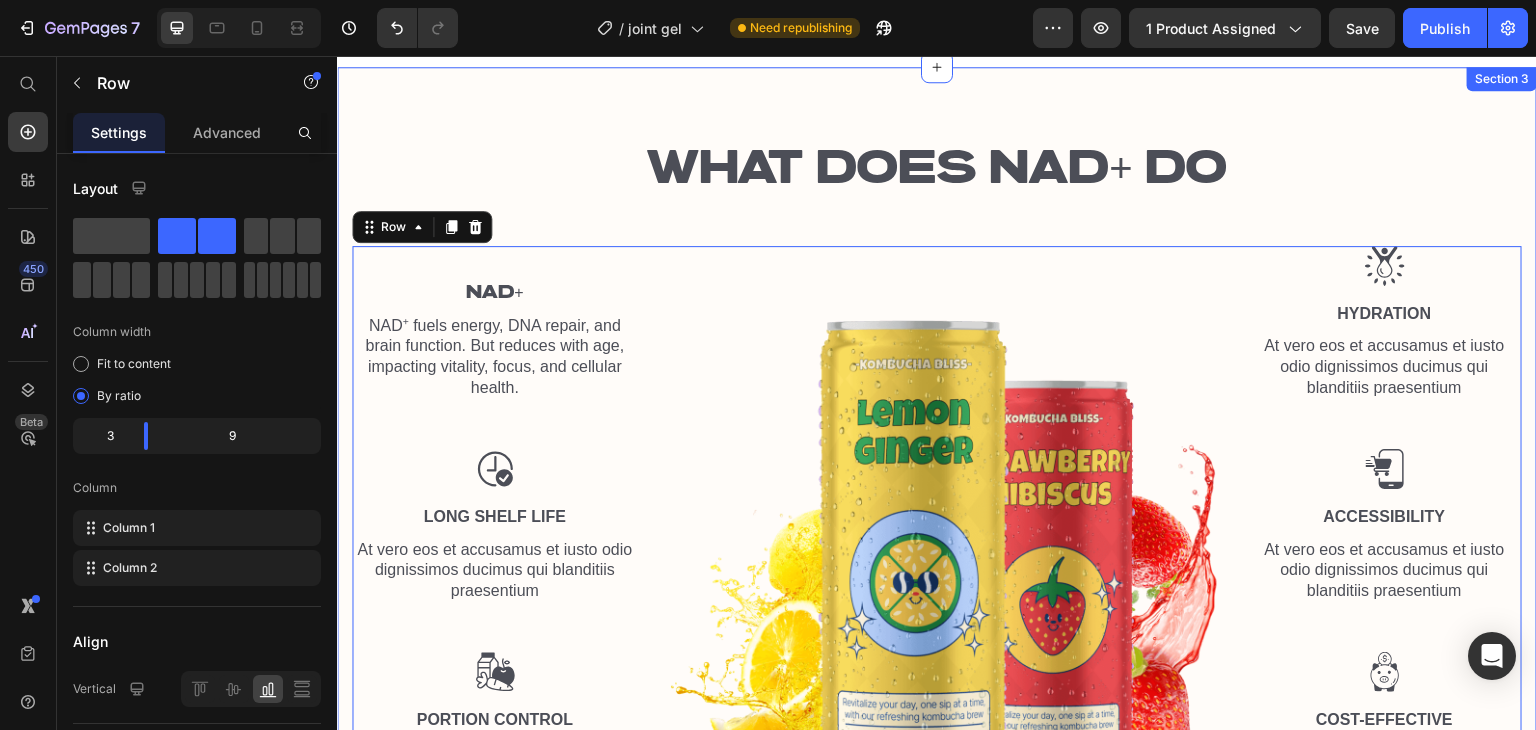 click on "WHAT DOES NAD+ DO Heading" at bounding box center (937, 178) 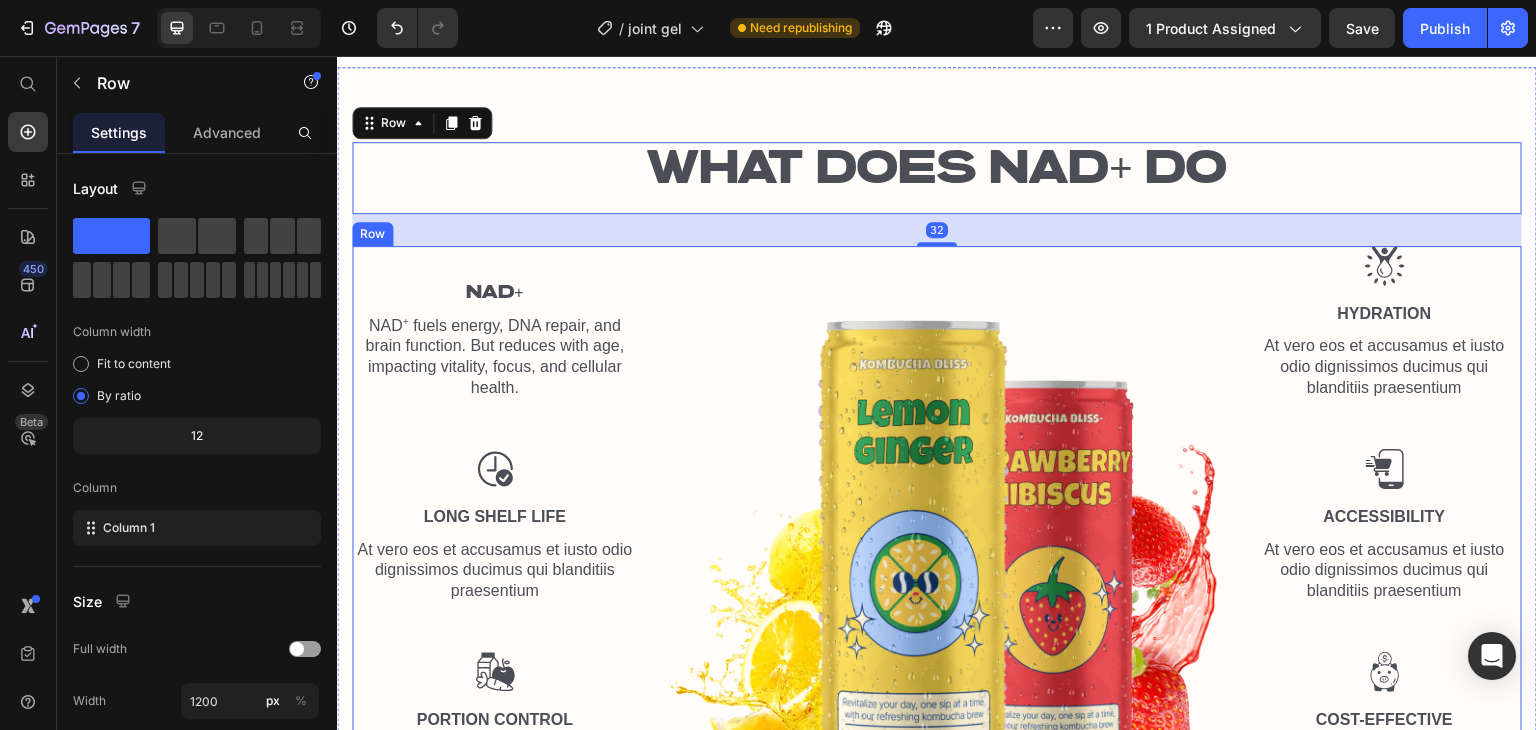 click on "NAD+ Text Block NAD⁺ fuels energy, DNA repair, and brain function. But reduces with age, impacting vitality, focus, and cellular health. Text Block Image Long Shelf Life Text Block At vero eos et accusamus et iusto odio dignissimos ducimus qui blanditiis praesentium Text Block Image Portion Control Text Block At vero eos et accusamus et iusto odio dignissimos ducimus qui blanditiis praesentium Text Block" at bounding box center (494, 527) 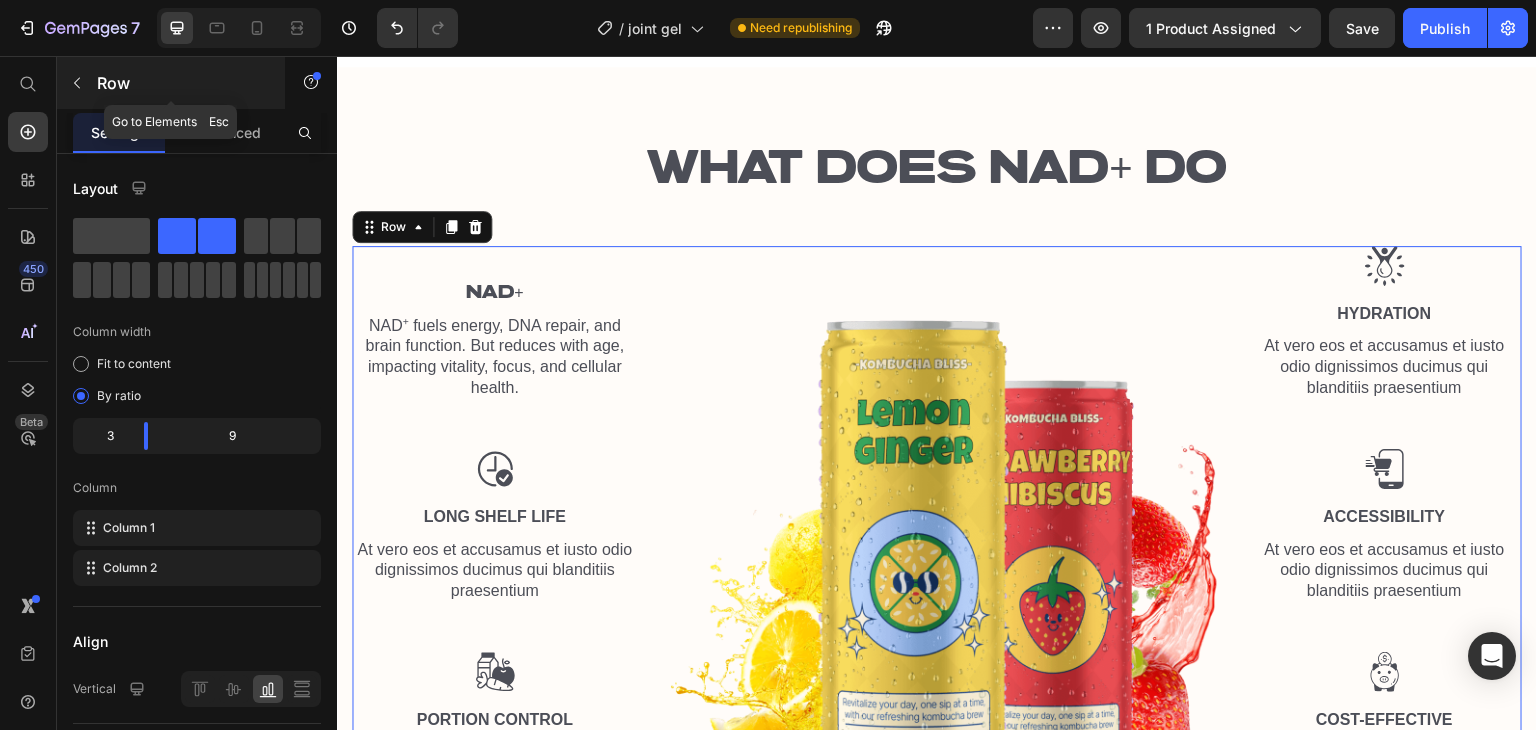 click 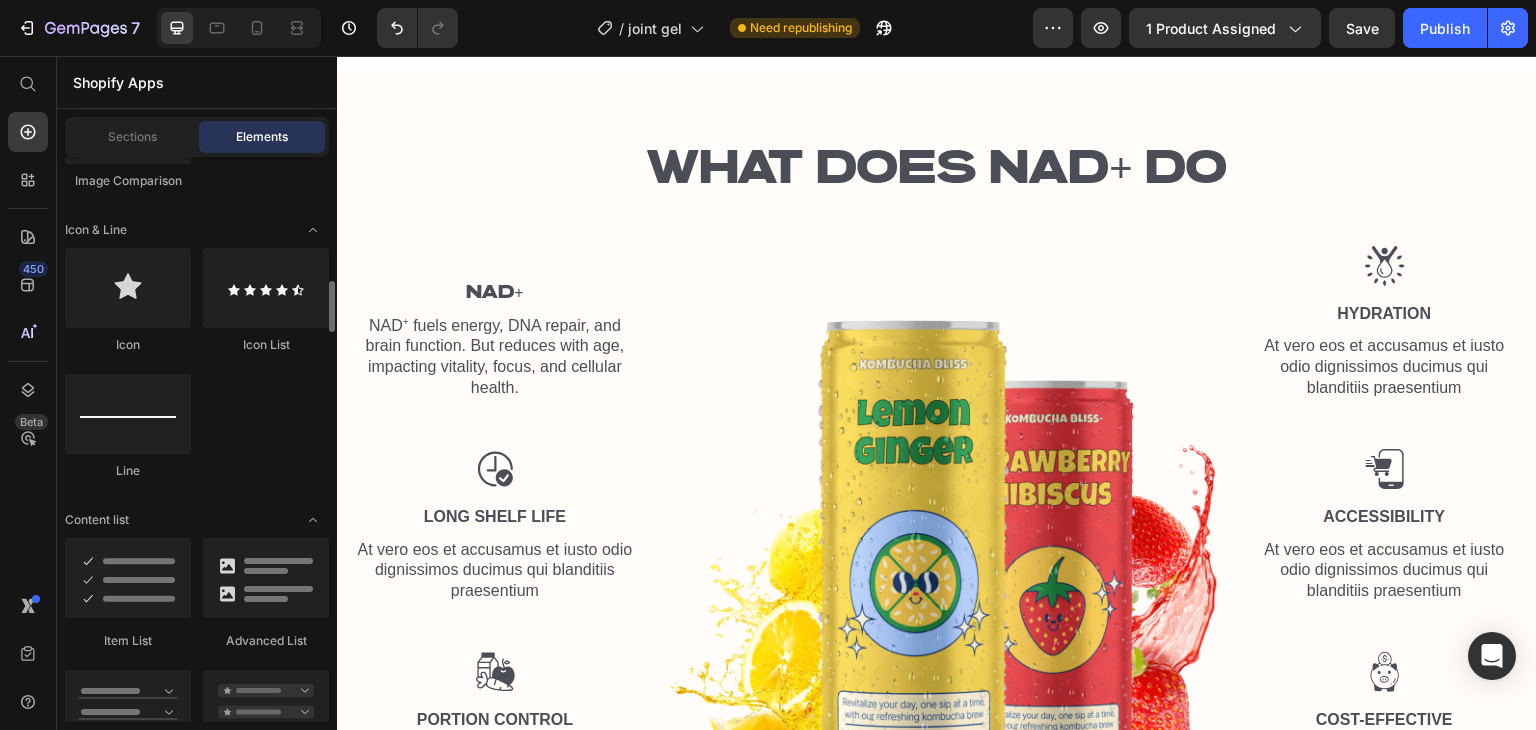scroll, scrollTop: 1365, scrollLeft: 0, axis: vertical 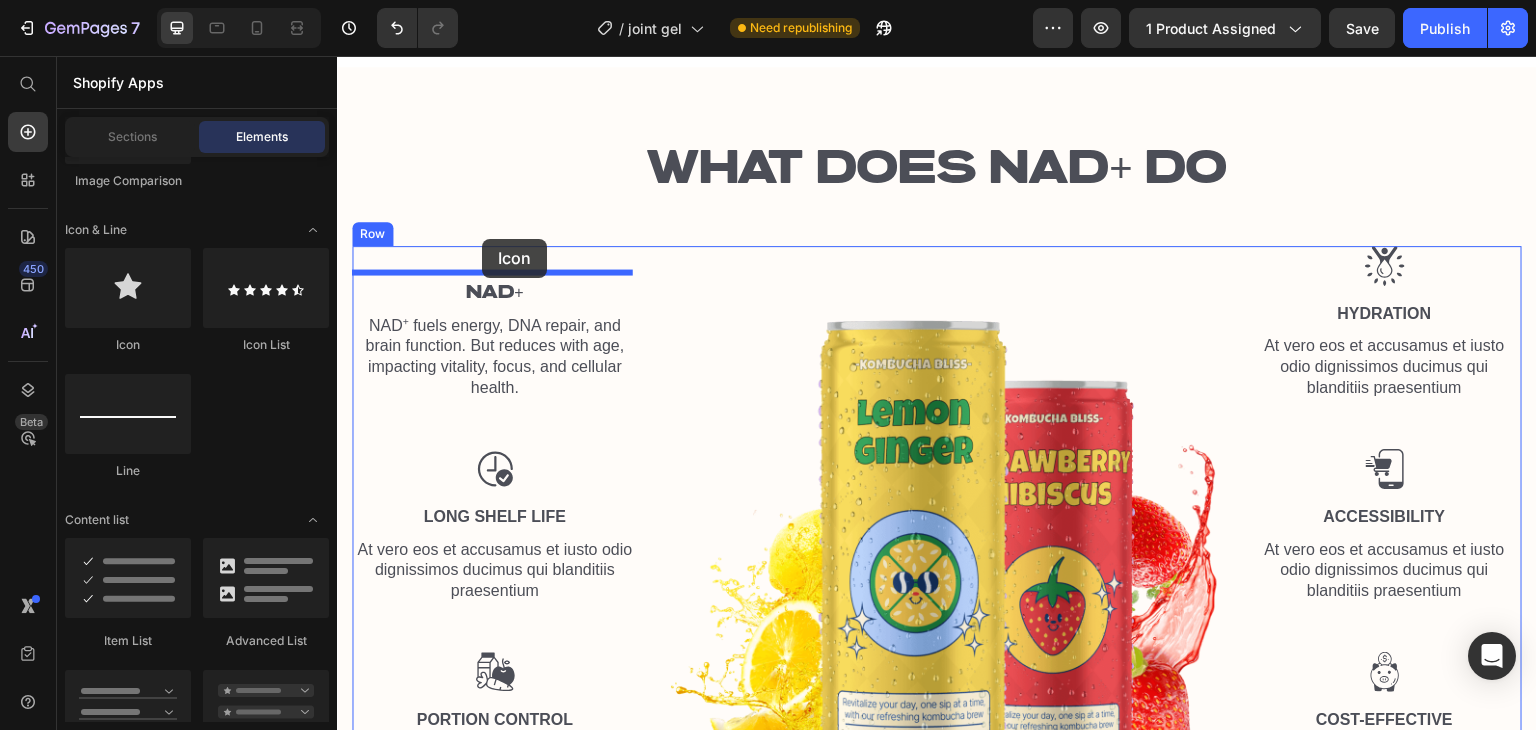 drag, startPoint x: 408, startPoint y: 373, endPoint x: 482, endPoint y: 242, distance: 150.45598 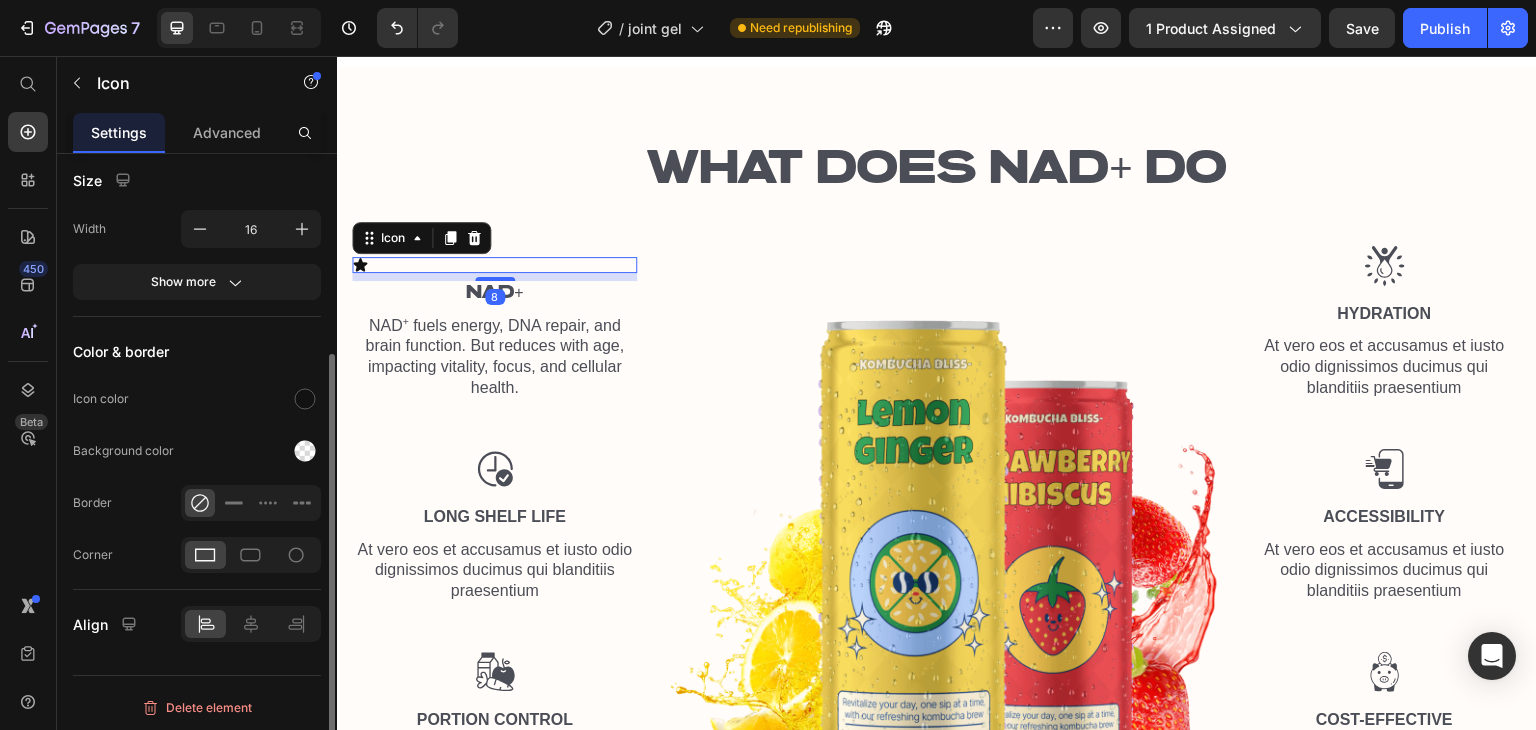 scroll, scrollTop: 288, scrollLeft: 0, axis: vertical 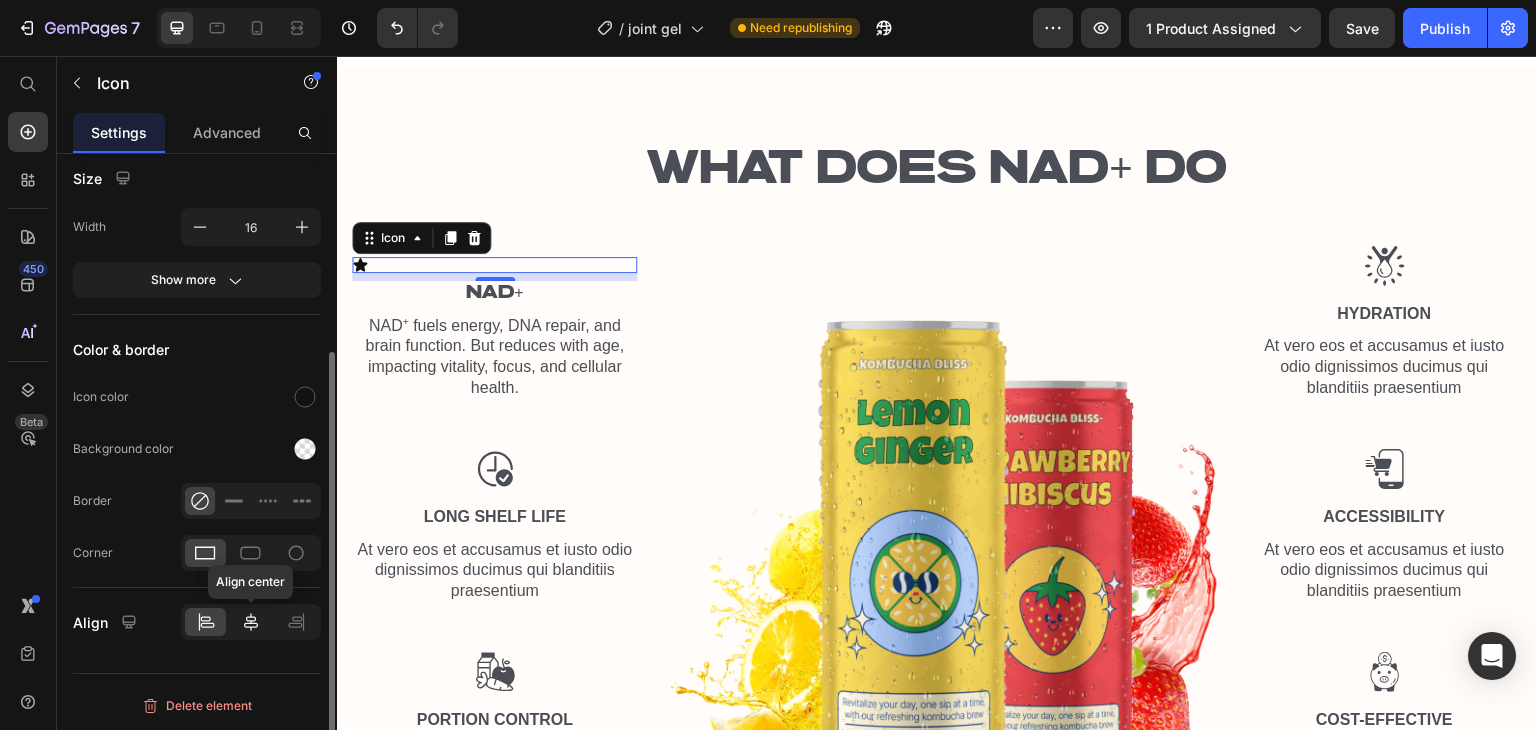 click 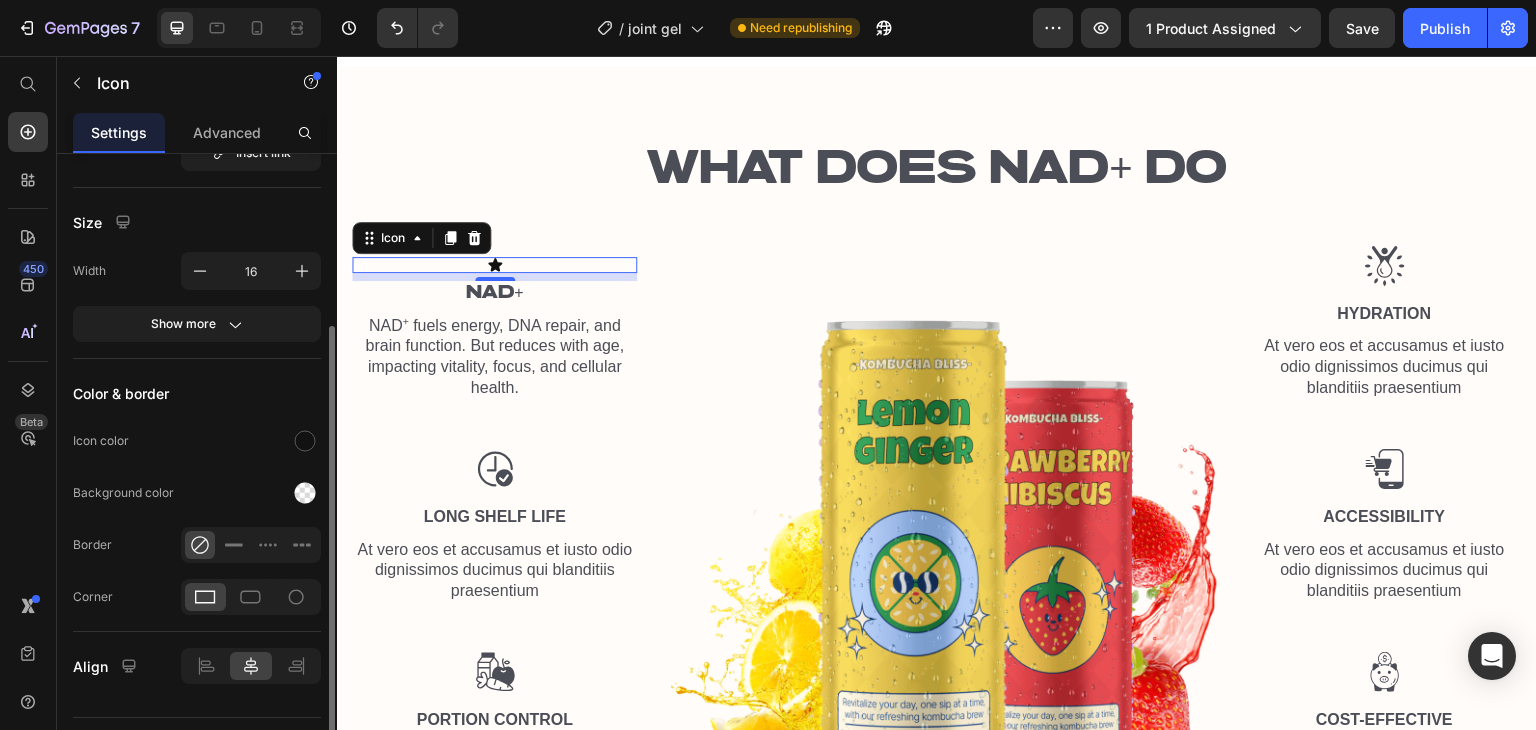 scroll, scrollTop: 241, scrollLeft: 0, axis: vertical 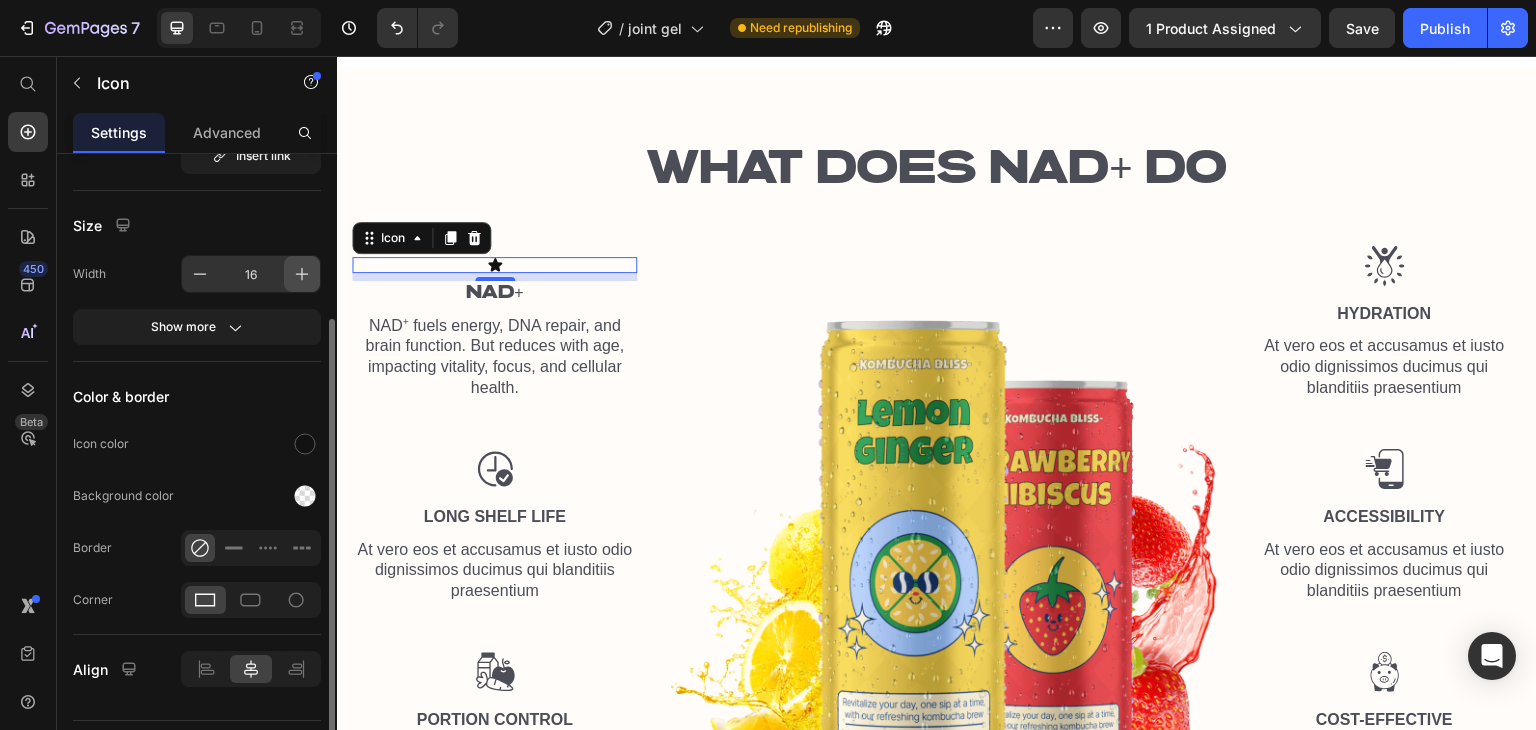 click 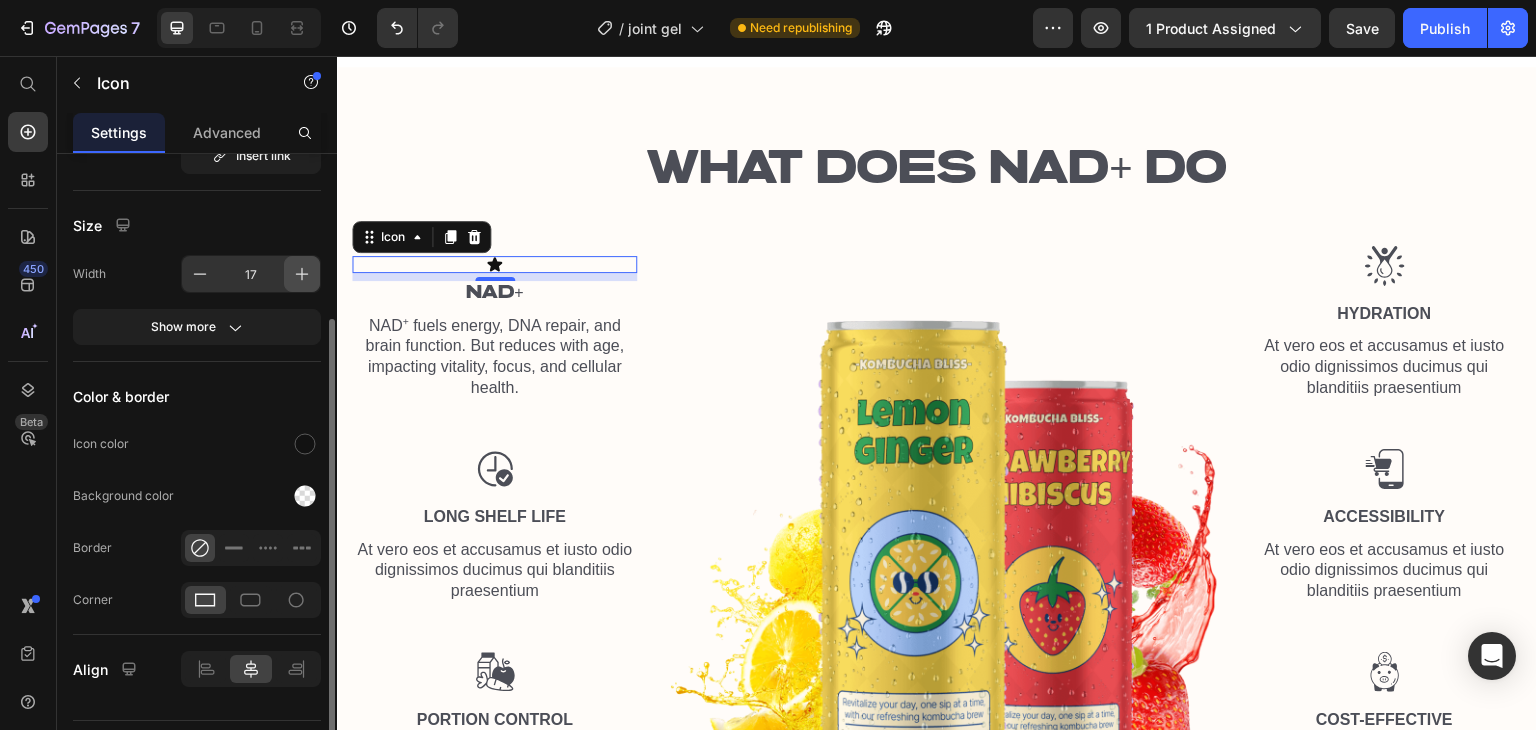 click 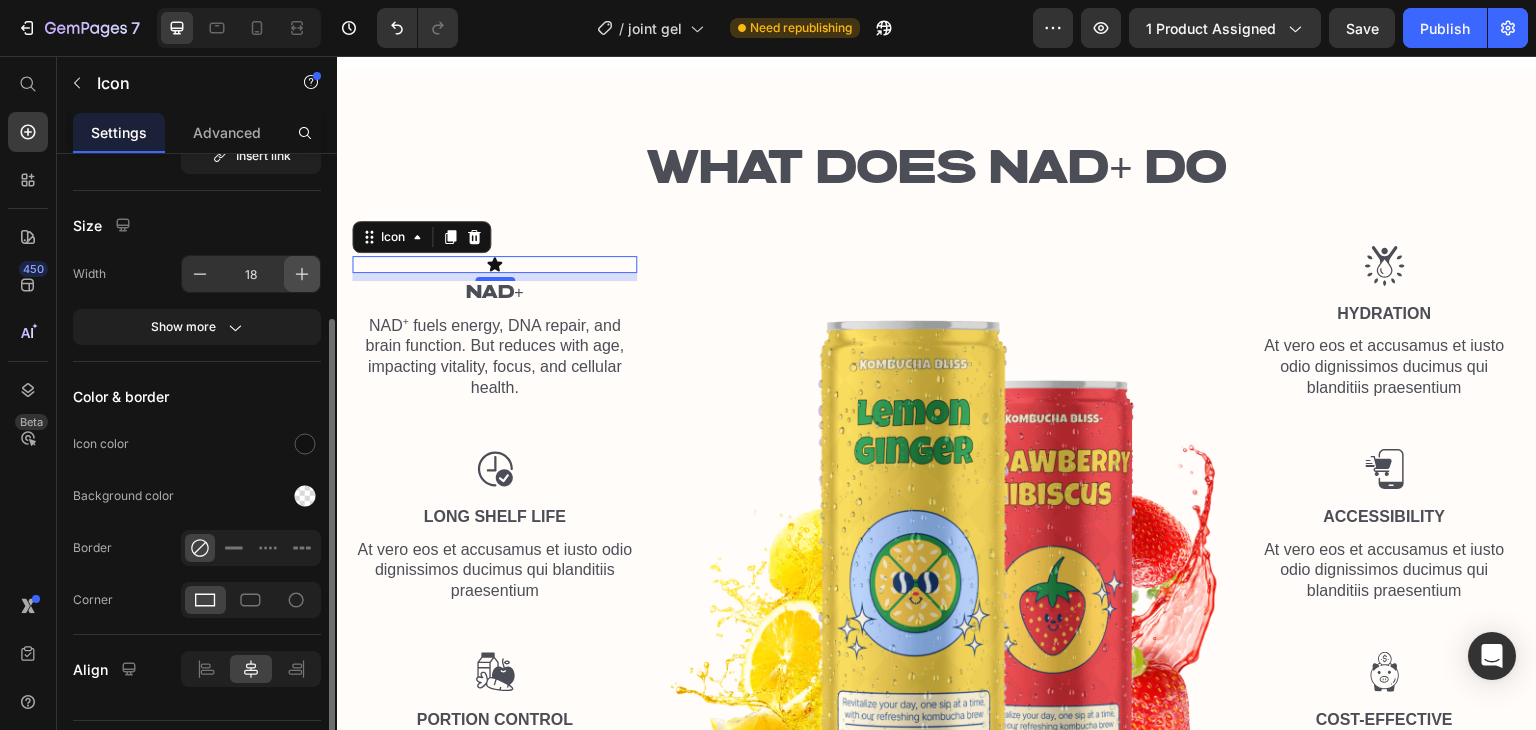 click 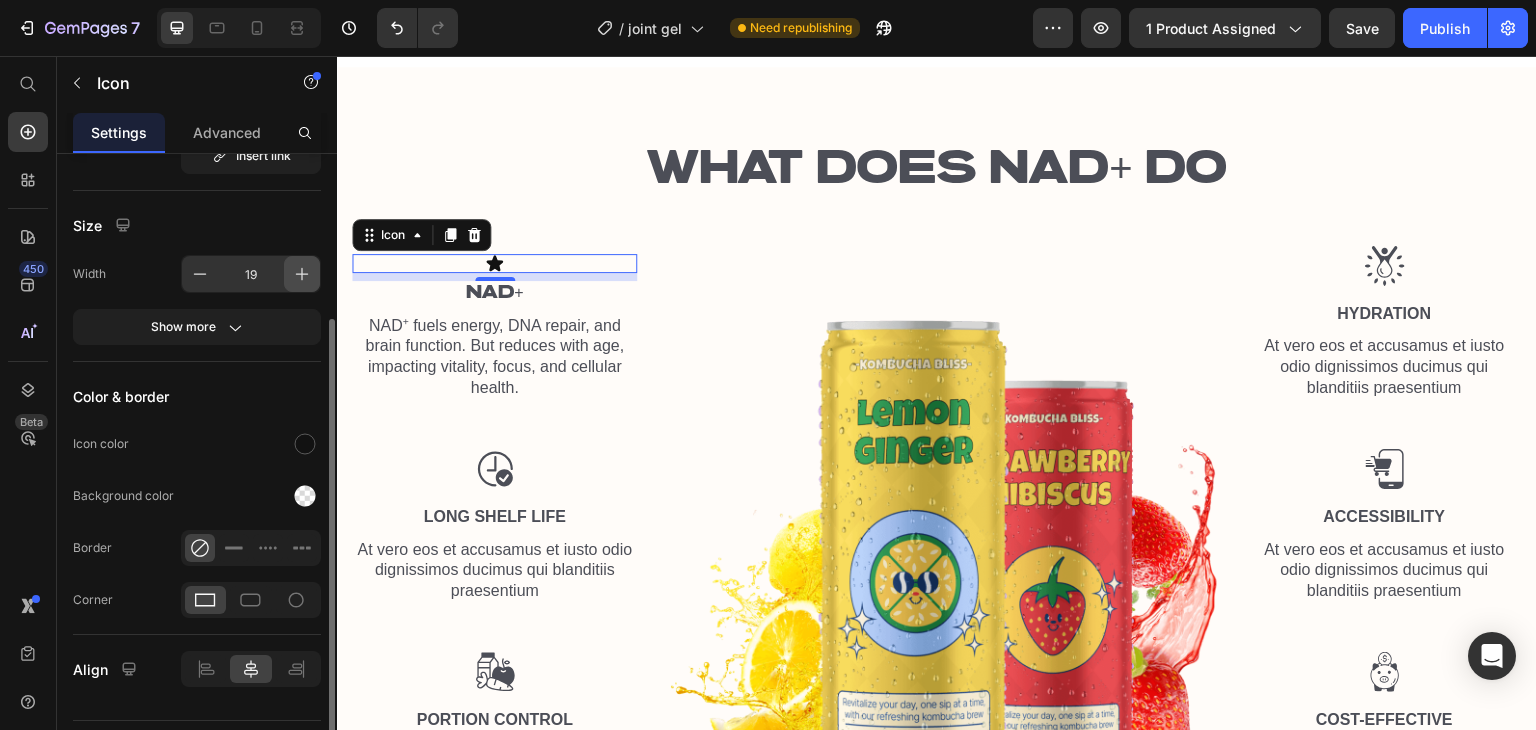click 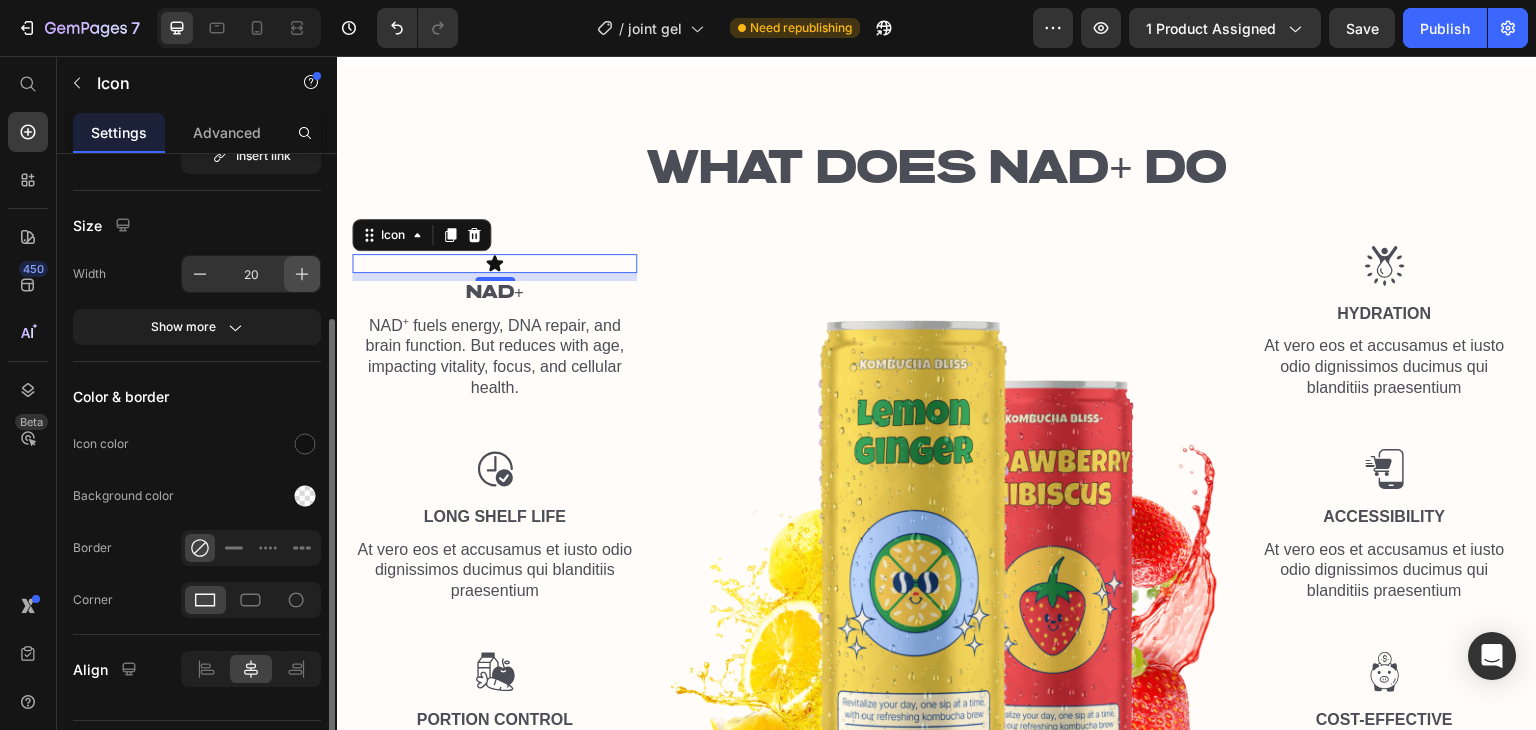 click 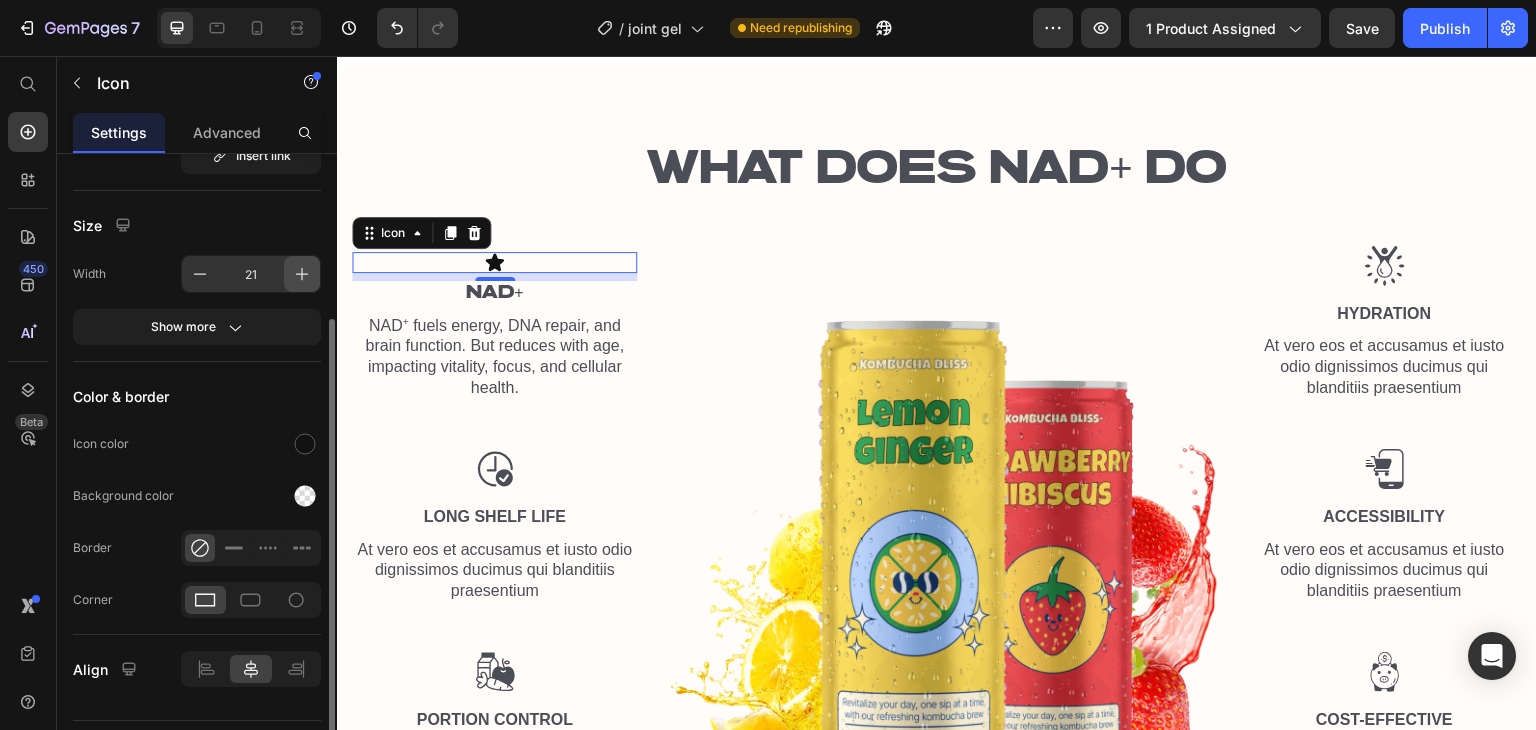 click 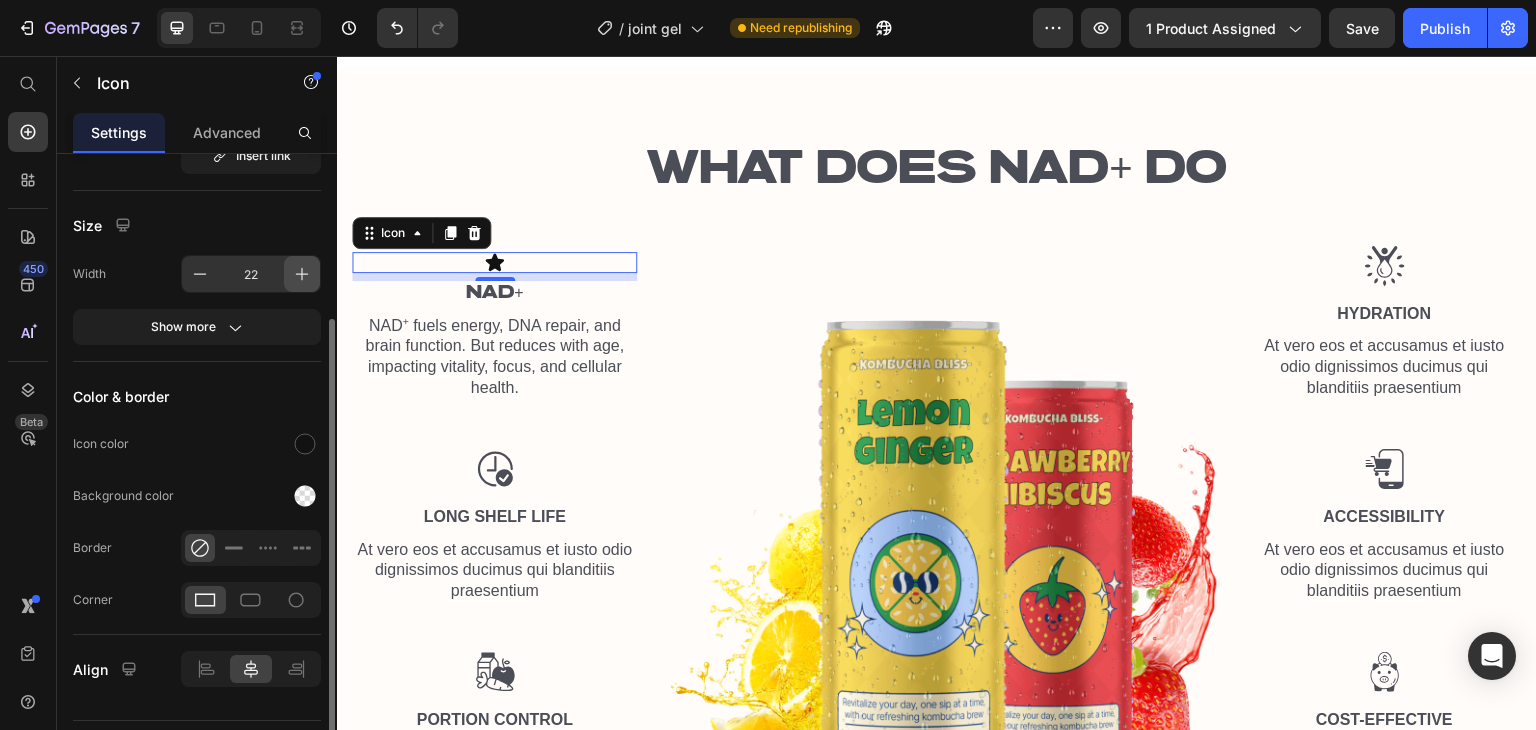 click 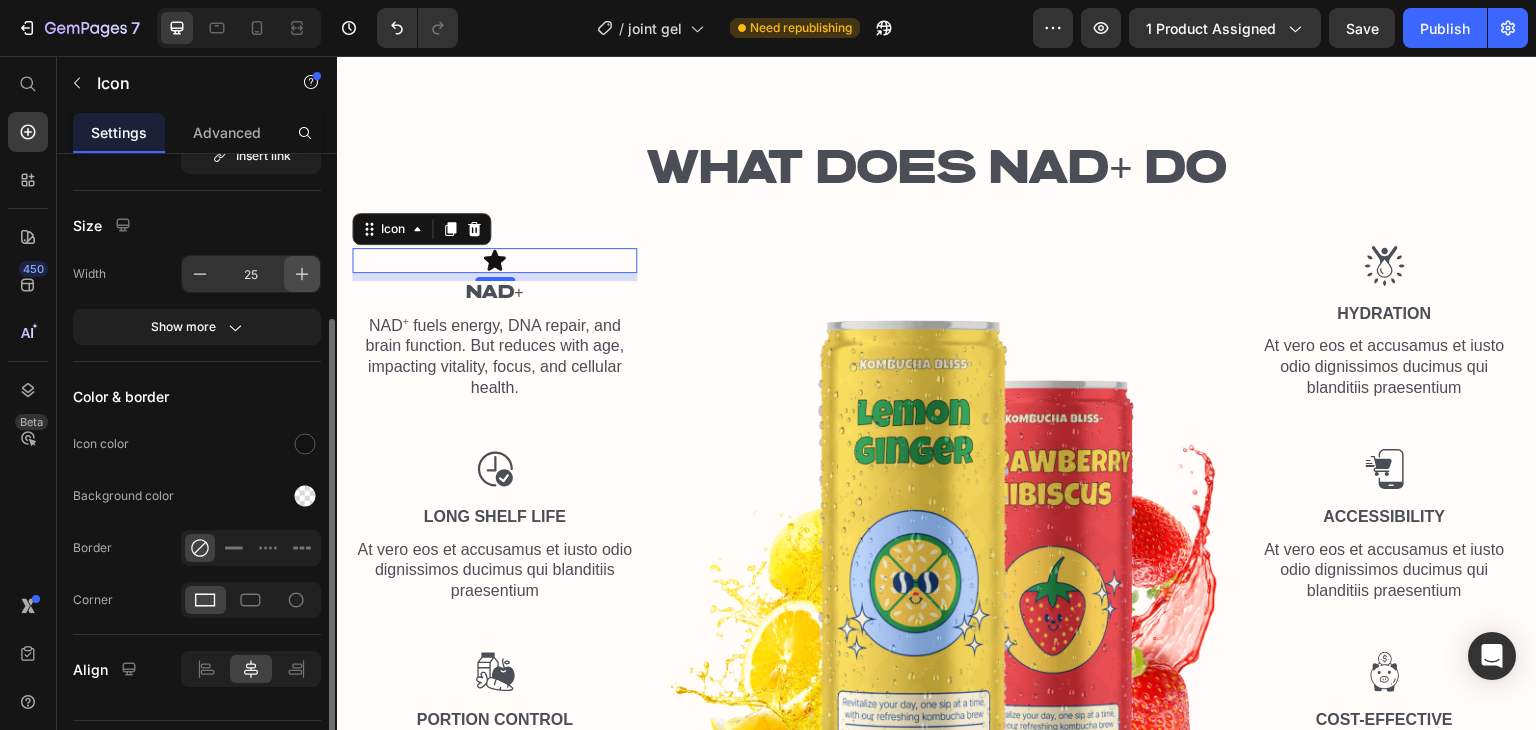 click 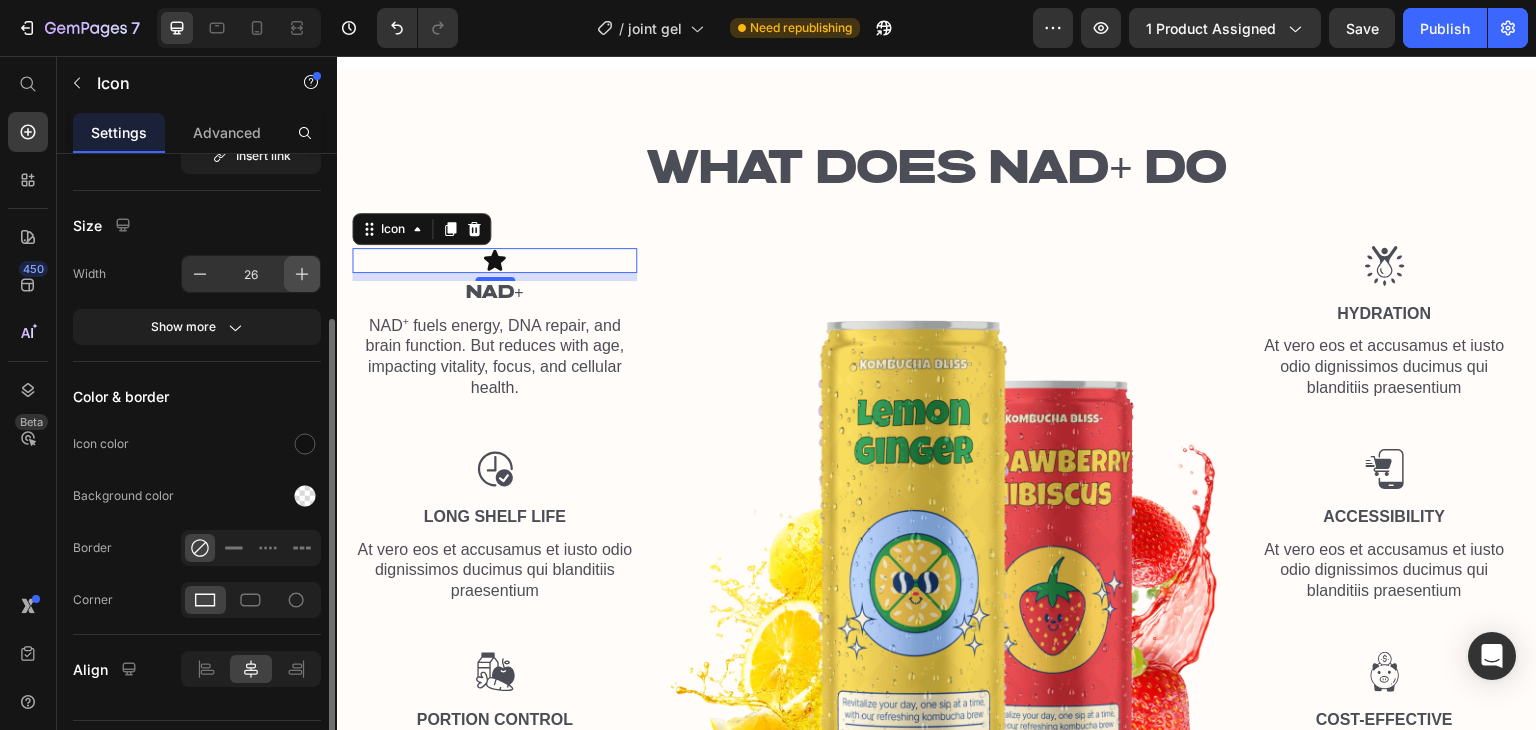 click 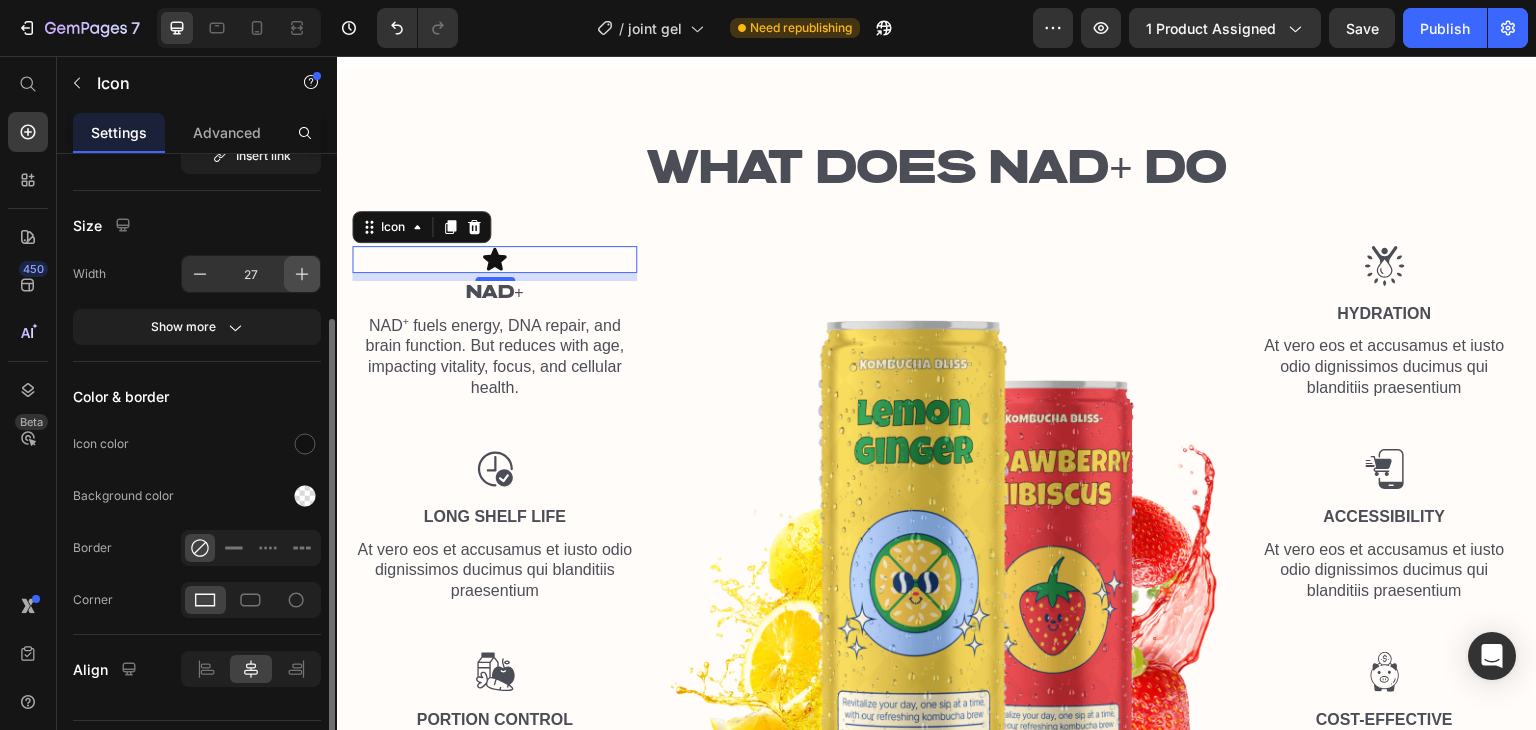 click 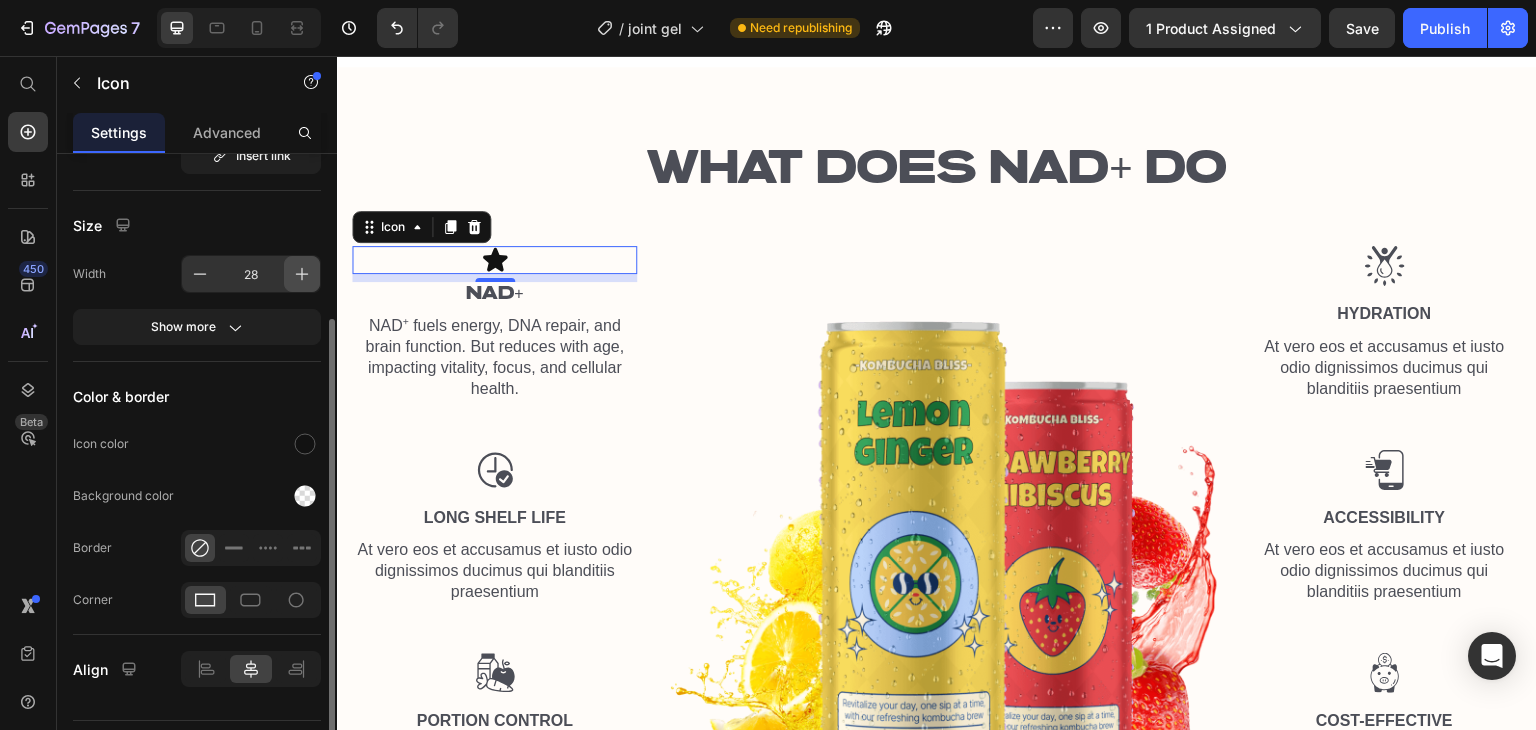 click 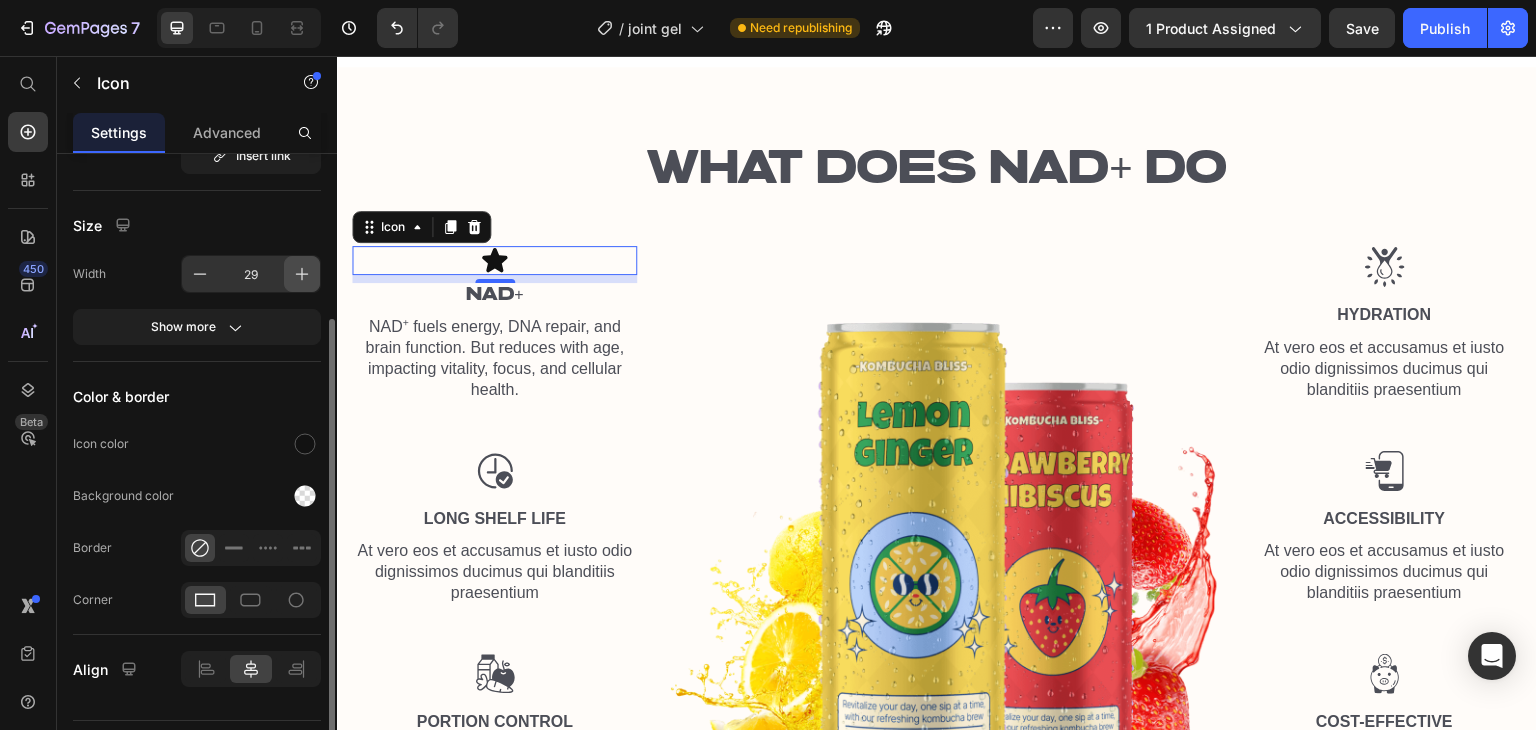 click 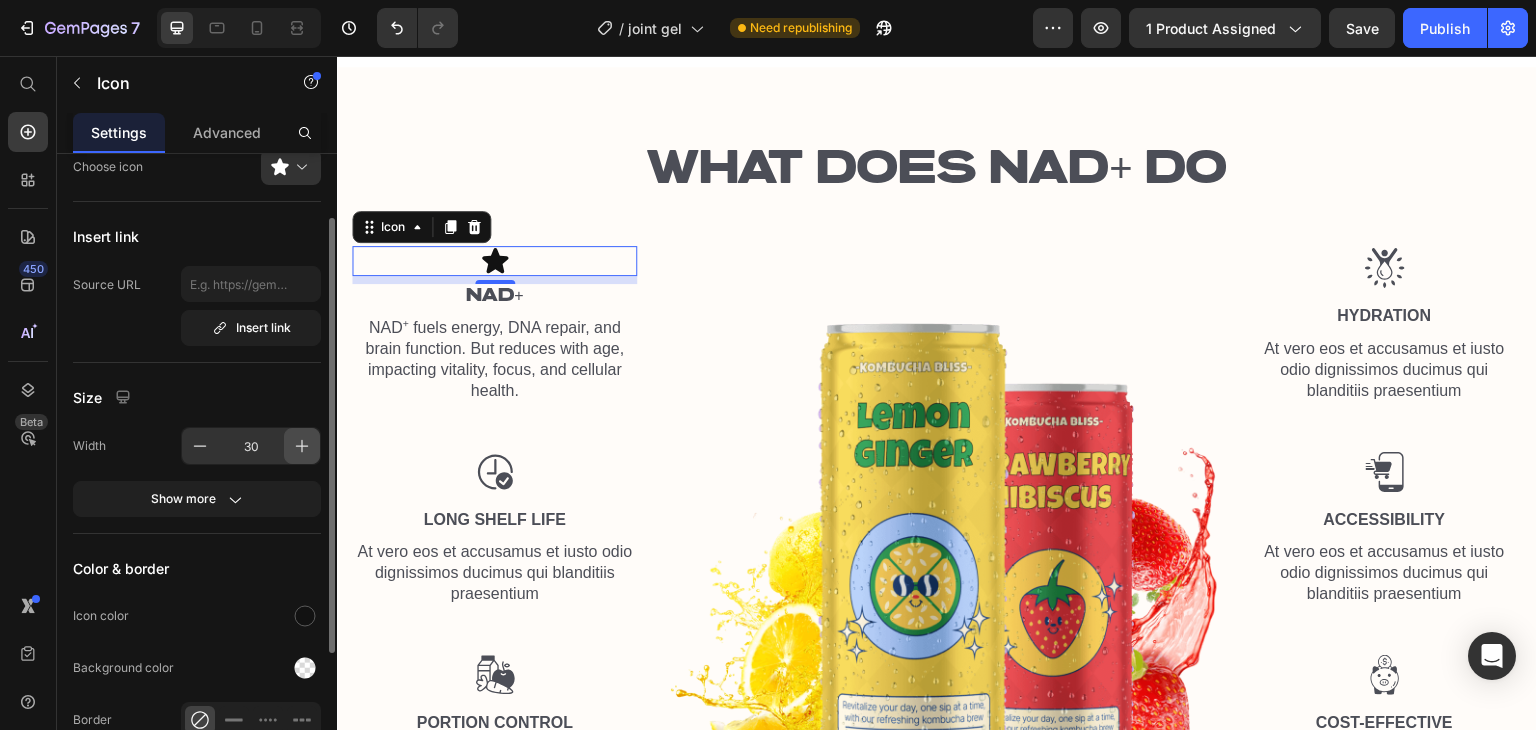scroll, scrollTop: 68, scrollLeft: 0, axis: vertical 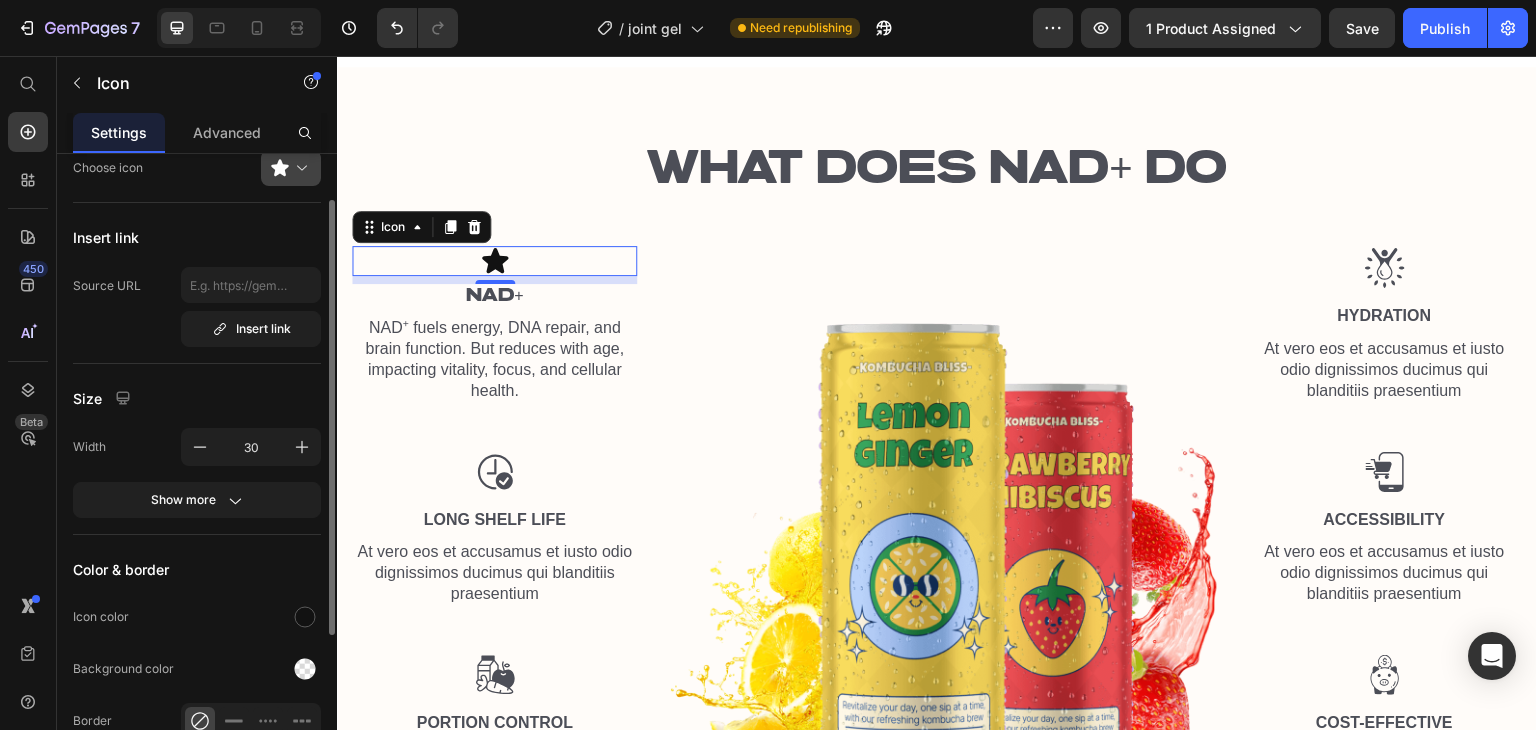click at bounding box center (299, 168) 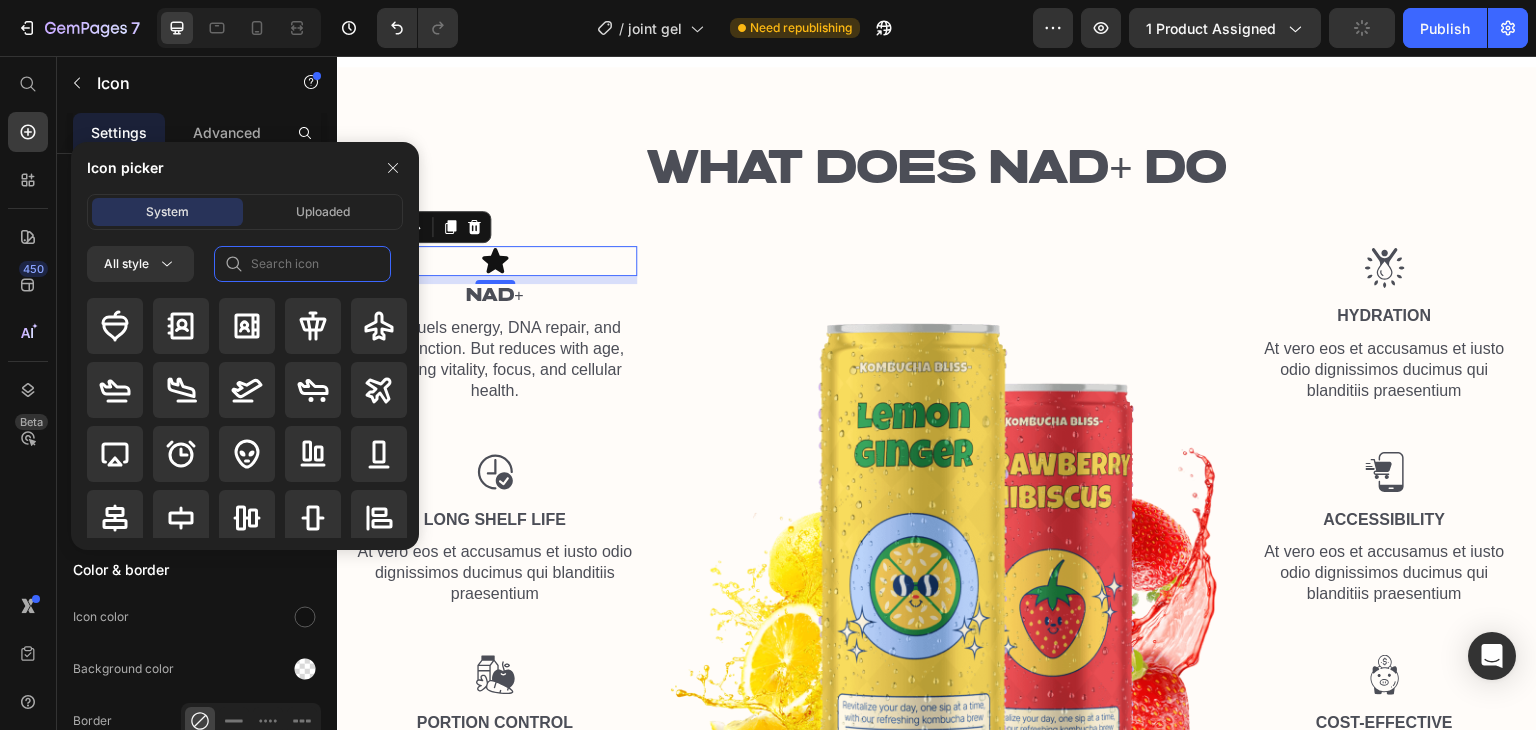 click 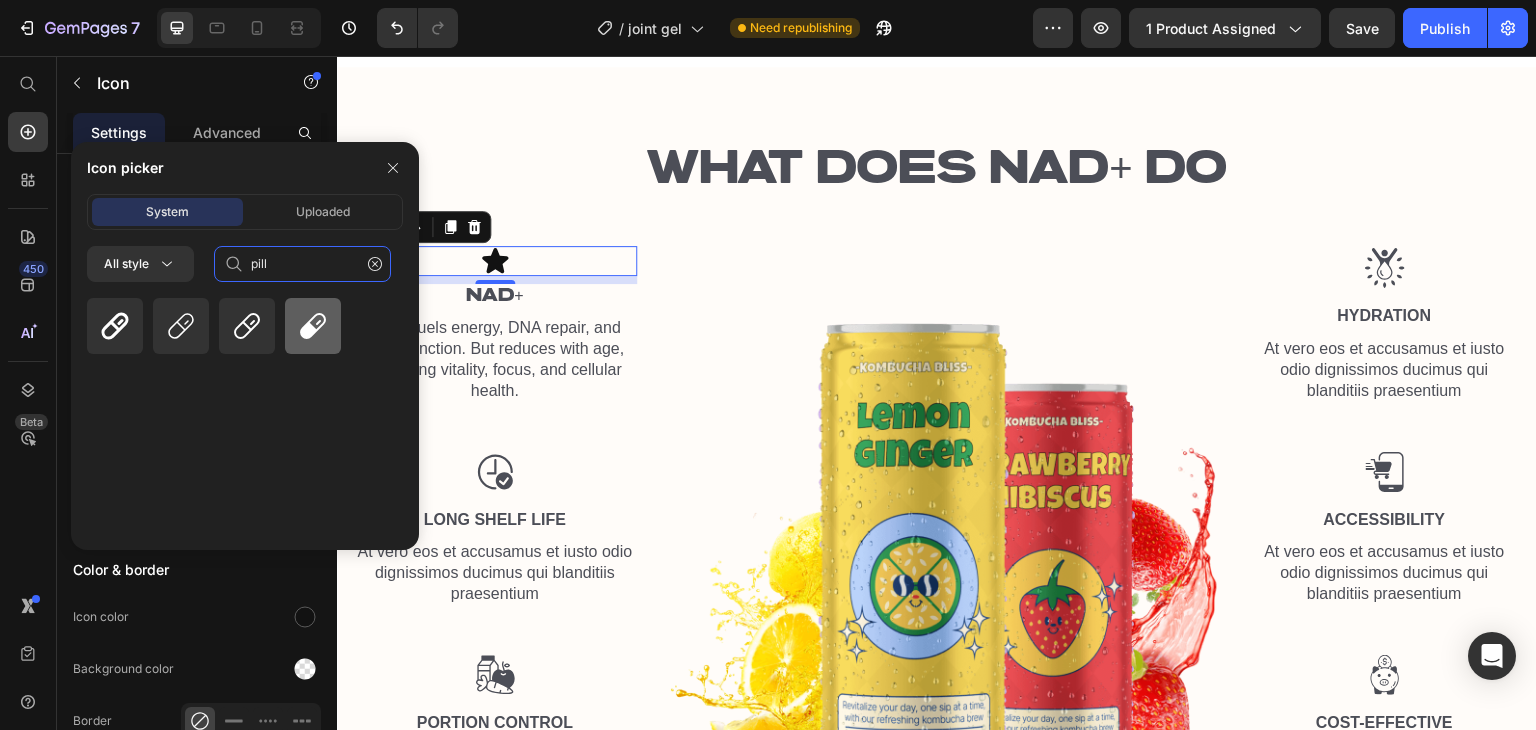type on "pill" 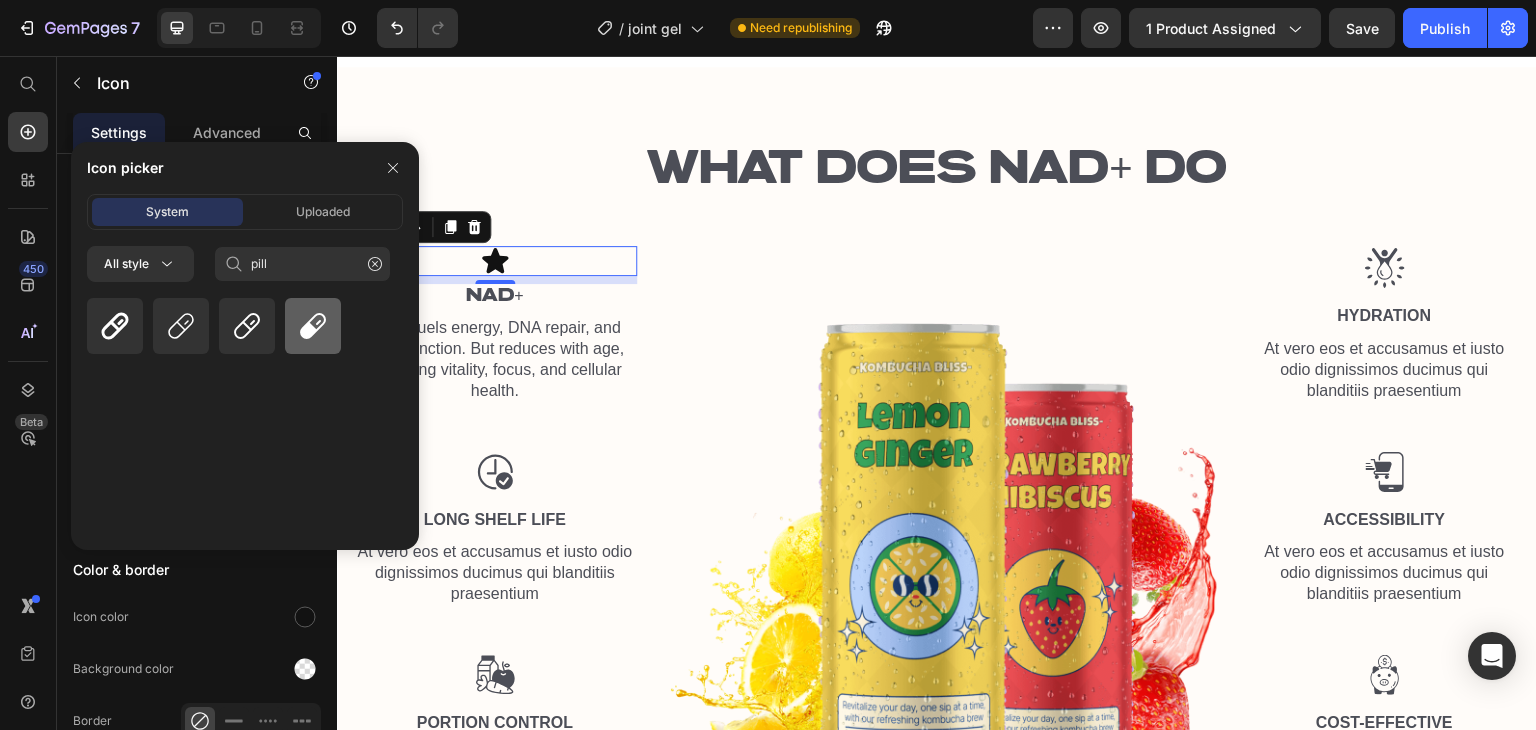 click 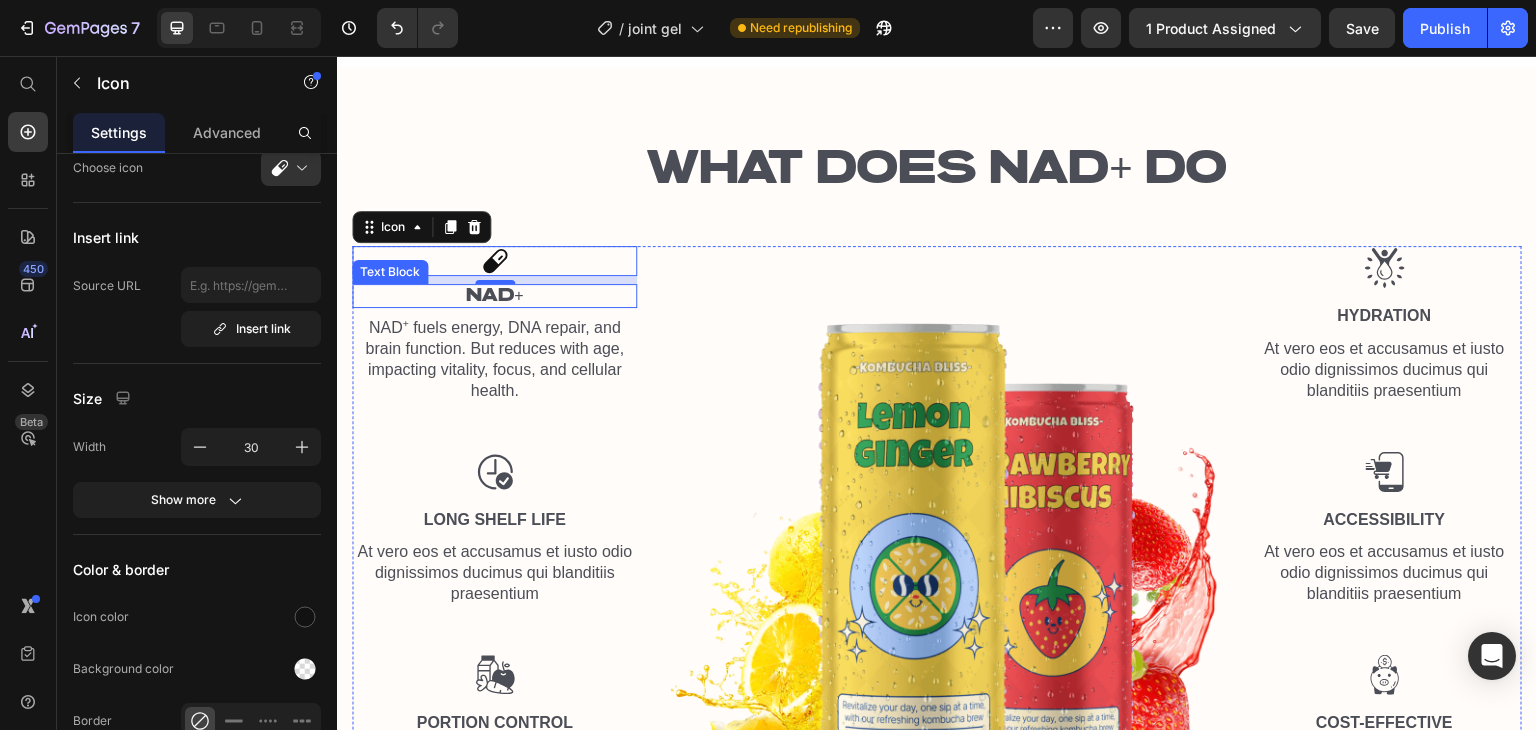 click on "NAD+" at bounding box center (494, 296) 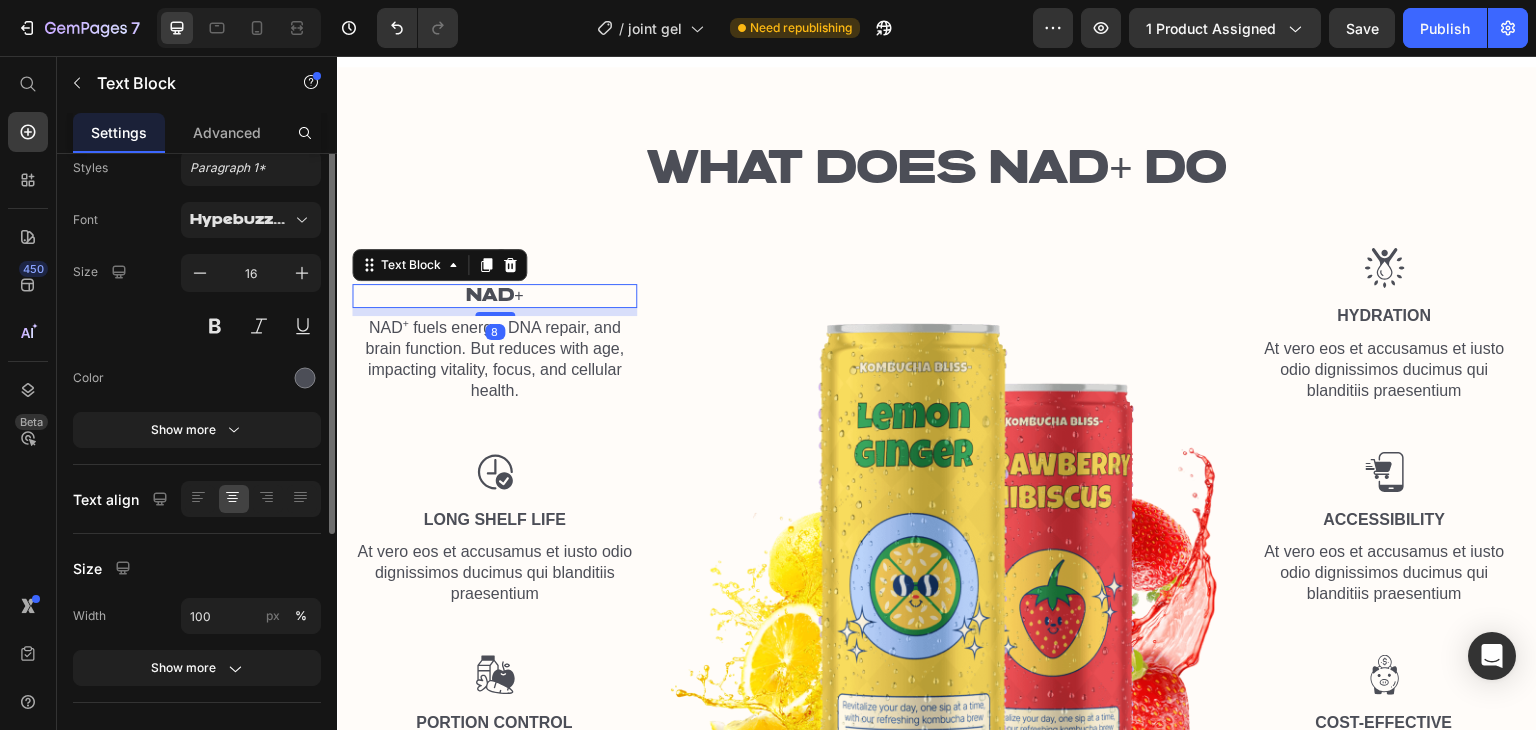 scroll, scrollTop: 0, scrollLeft: 0, axis: both 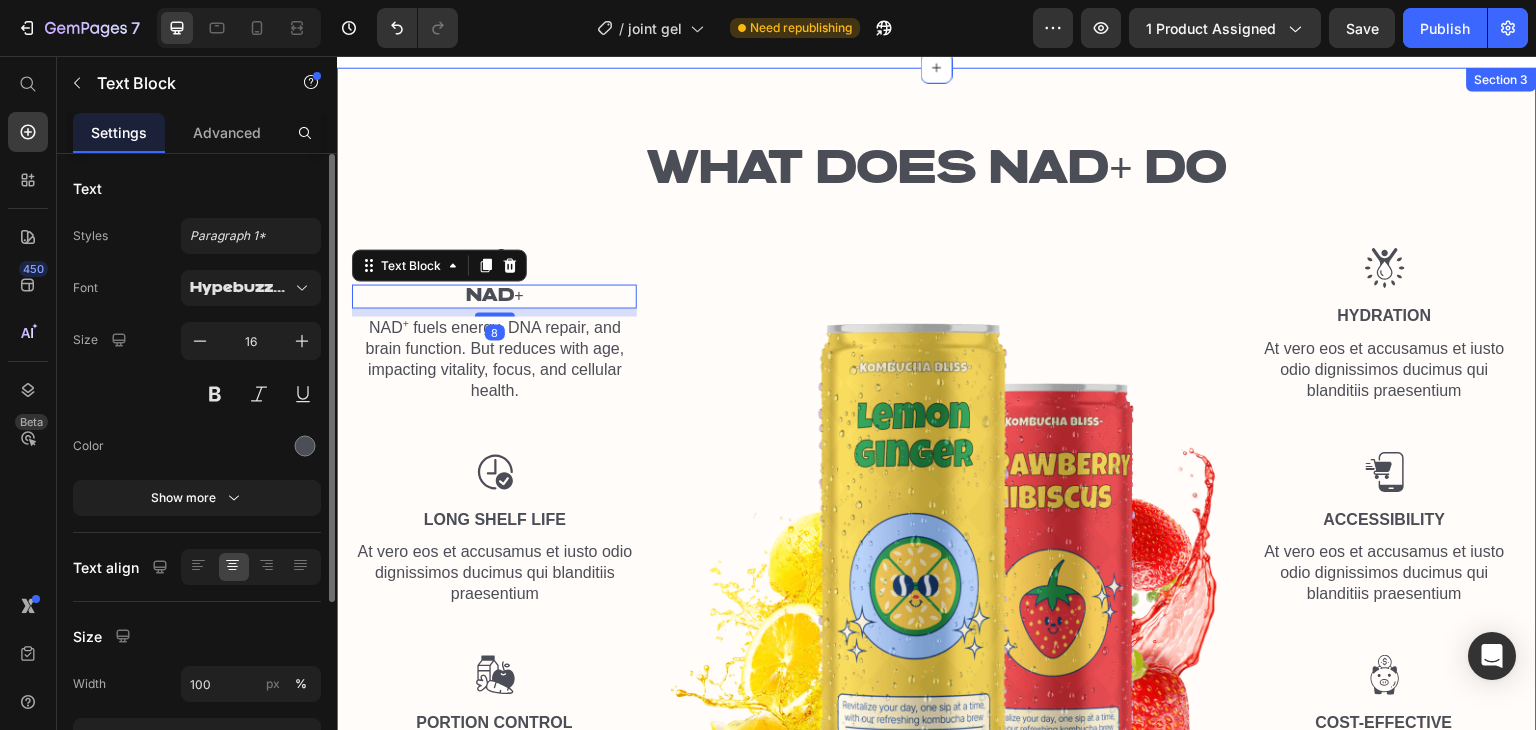 click on "WHAT DOES NAD+ DO Heading Row
Icon NAD+ Text Block   8 NAD⁺ fuels energy, DNA repair, and brain function. But reduces with age, impacting vitality, focus, and cellular health. Text Block Image Long Shelf Life Text Block At vero eos et accusamus et iusto odio dignissimos ducimus qui blanditiis praesentium Text Block Image Portion Control Text Block At vero eos et accusamus et iusto odio dignissimos ducimus qui blanditiis praesentium Text Block Image Image Hydration Text Block At vero eos et accusamus et iusto odio dignissimos ducimus qui blanditiis praesentium Text Block Image Accessibility Text Block At vero eos et accusamus et iusto odio dignissimos ducimus qui blanditiis praesentium Text Block Image Cost-Effective Text Block At vero eos et accusamus et iusto odio dignissimos ducimus qui blanditiis praesentium Text Block Row Row Image" at bounding box center (937, 484) 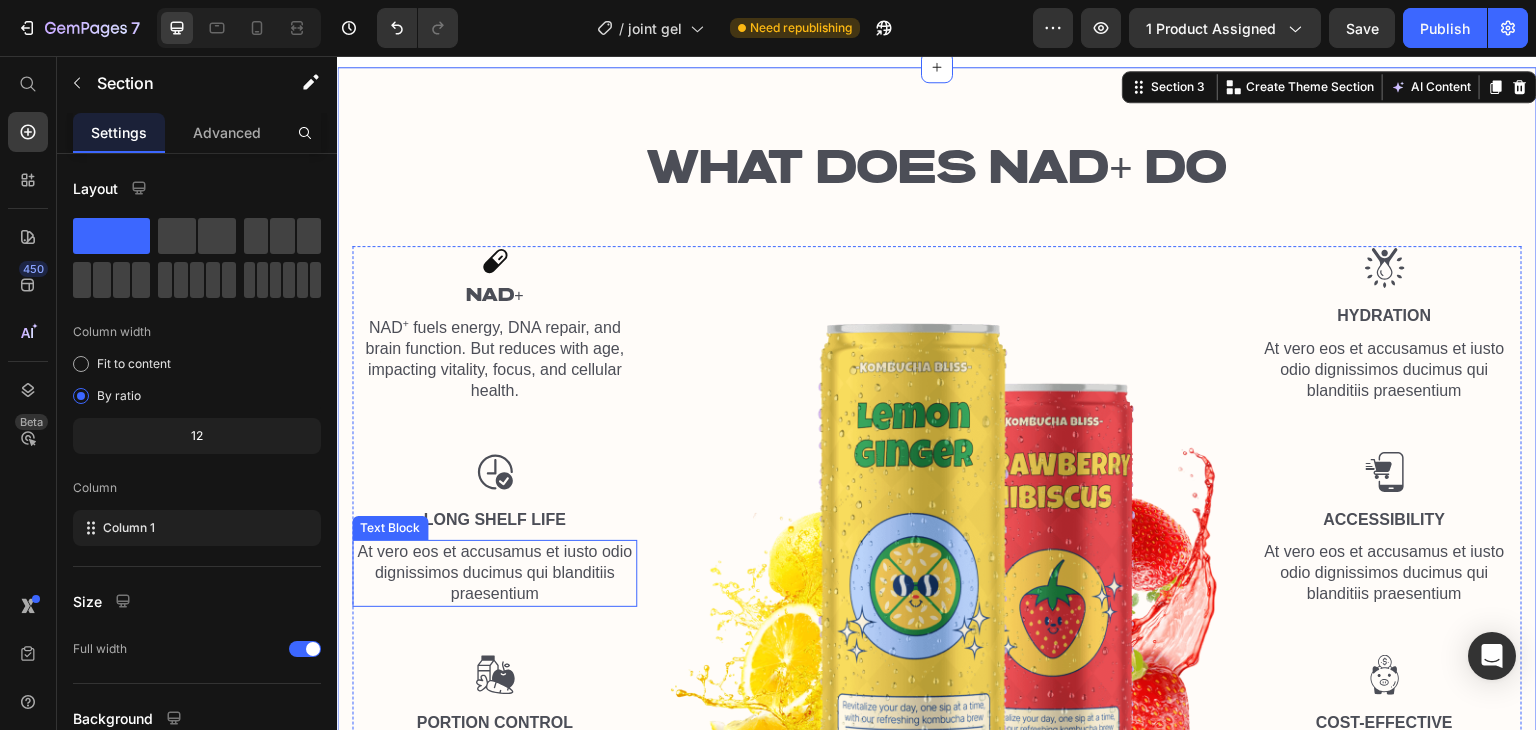 click on "At vero eos et accusamus et iusto odio dignissimos ducimus qui blanditiis praesentium" at bounding box center (494, 573) 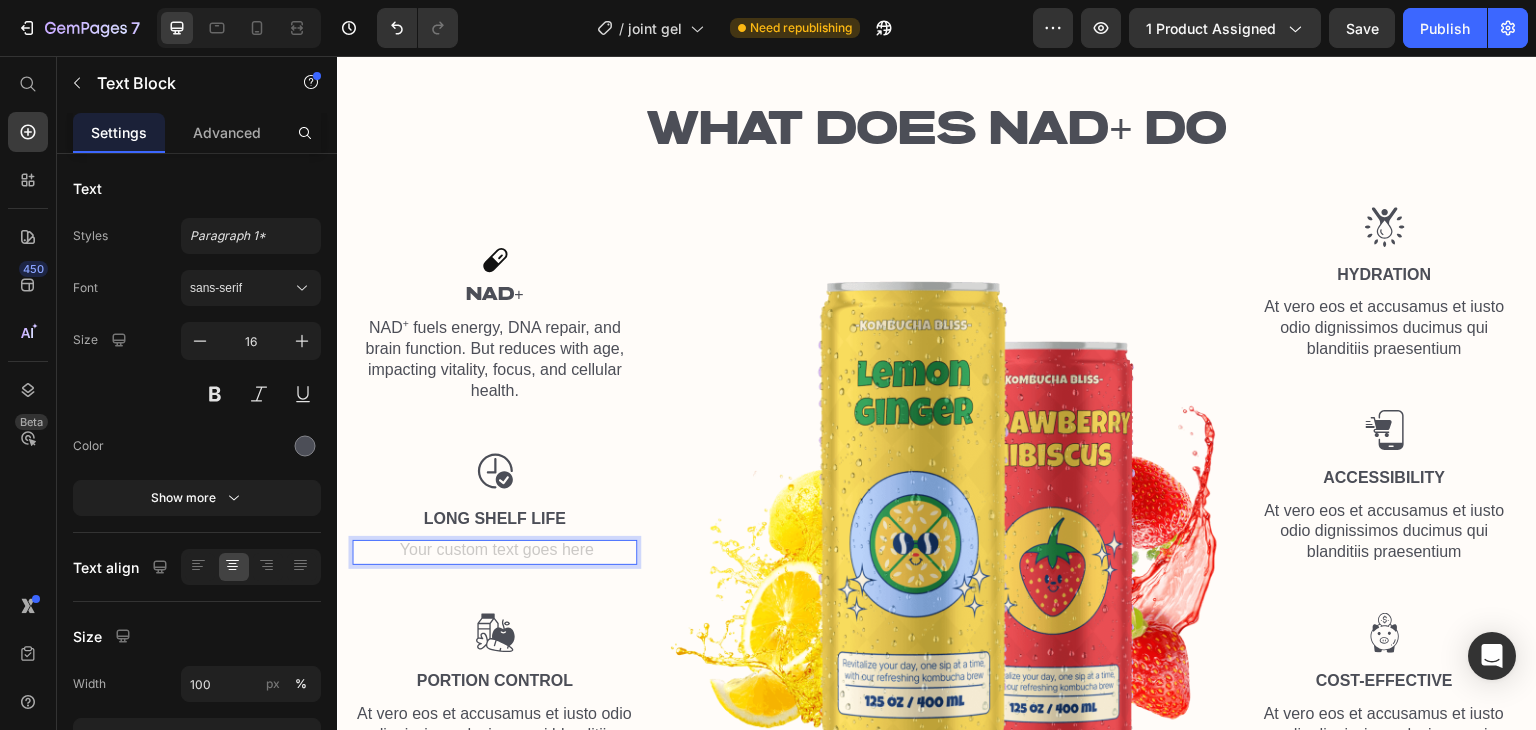 scroll, scrollTop: 1492, scrollLeft: 0, axis: vertical 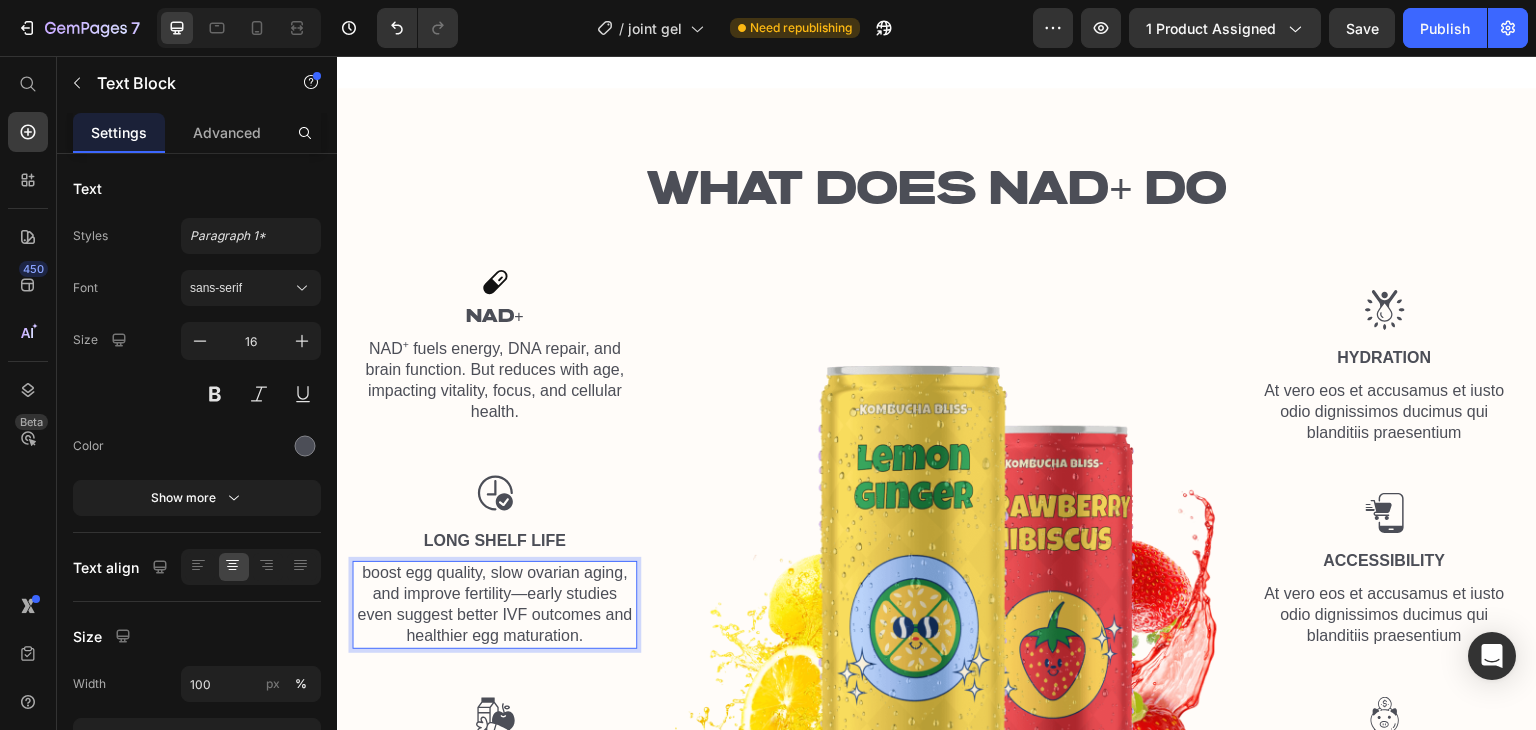 click on "boost egg quality, slow ovarian aging, and improve fertility—early studies even suggest better IVF outcomes and healthier egg maturation." at bounding box center [494, 604] 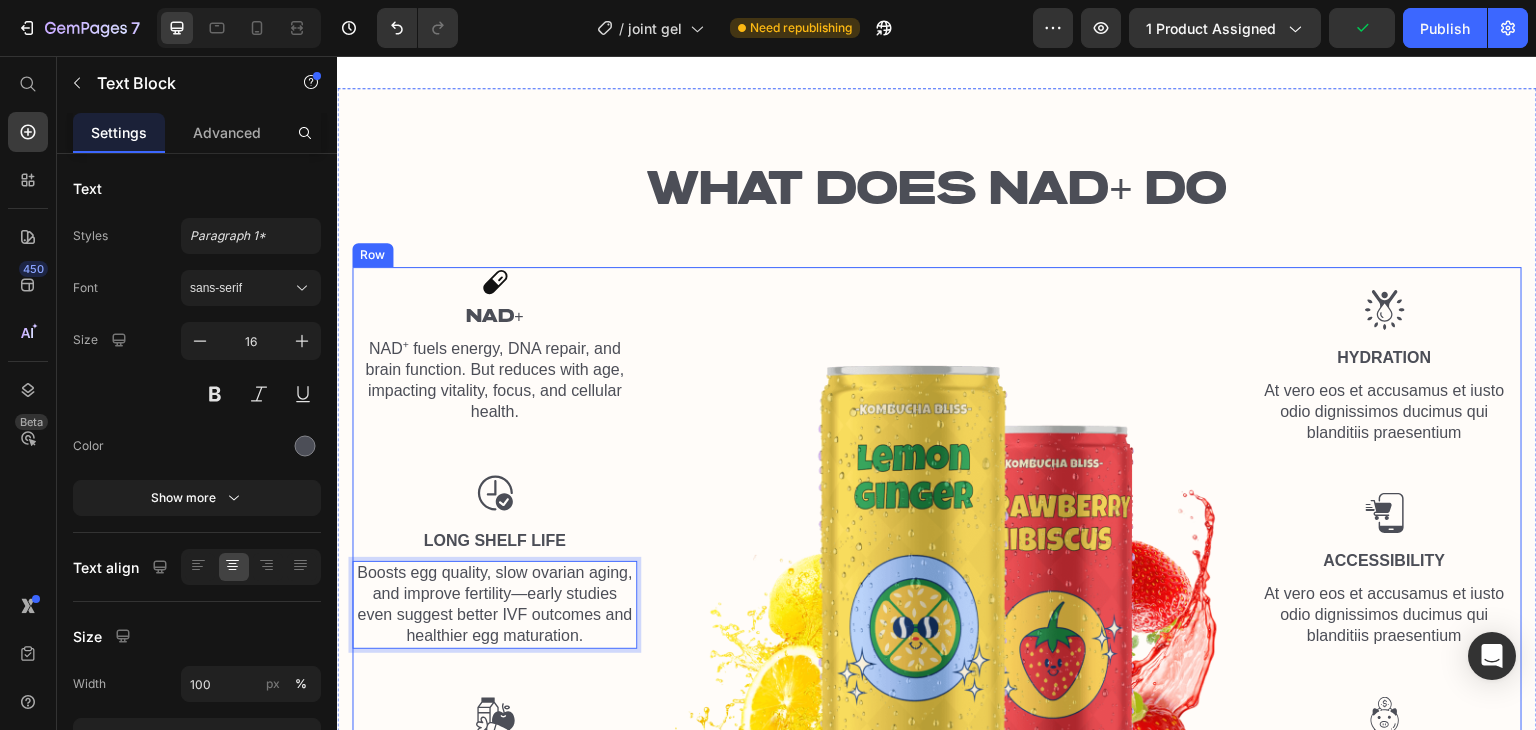 click on "Long Shelf Life" at bounding box center [494, 541] 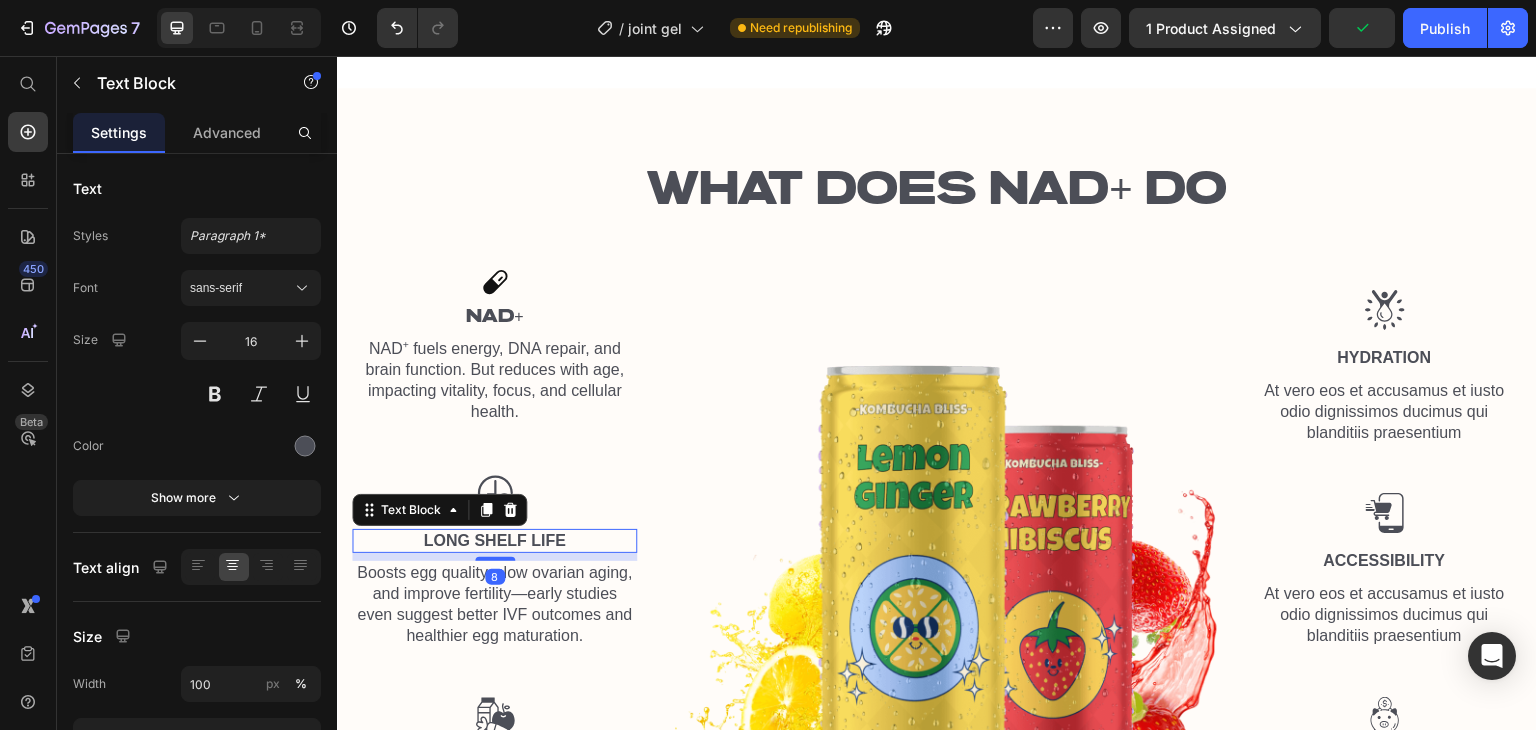 click on "Long Shelf Life" at bounding box center [494, 541] 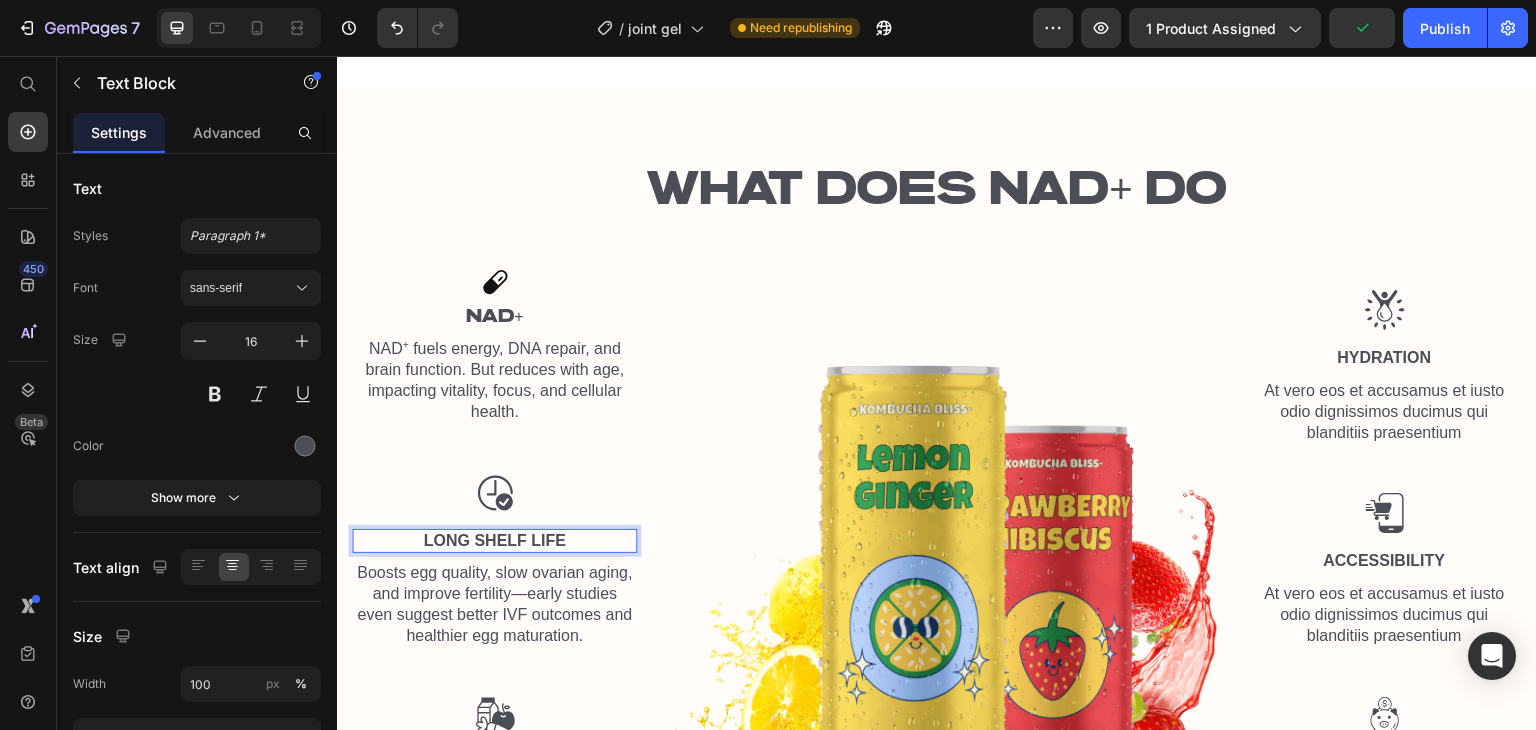 click on "Long Shelf Life" at bounding box center [494, 541] 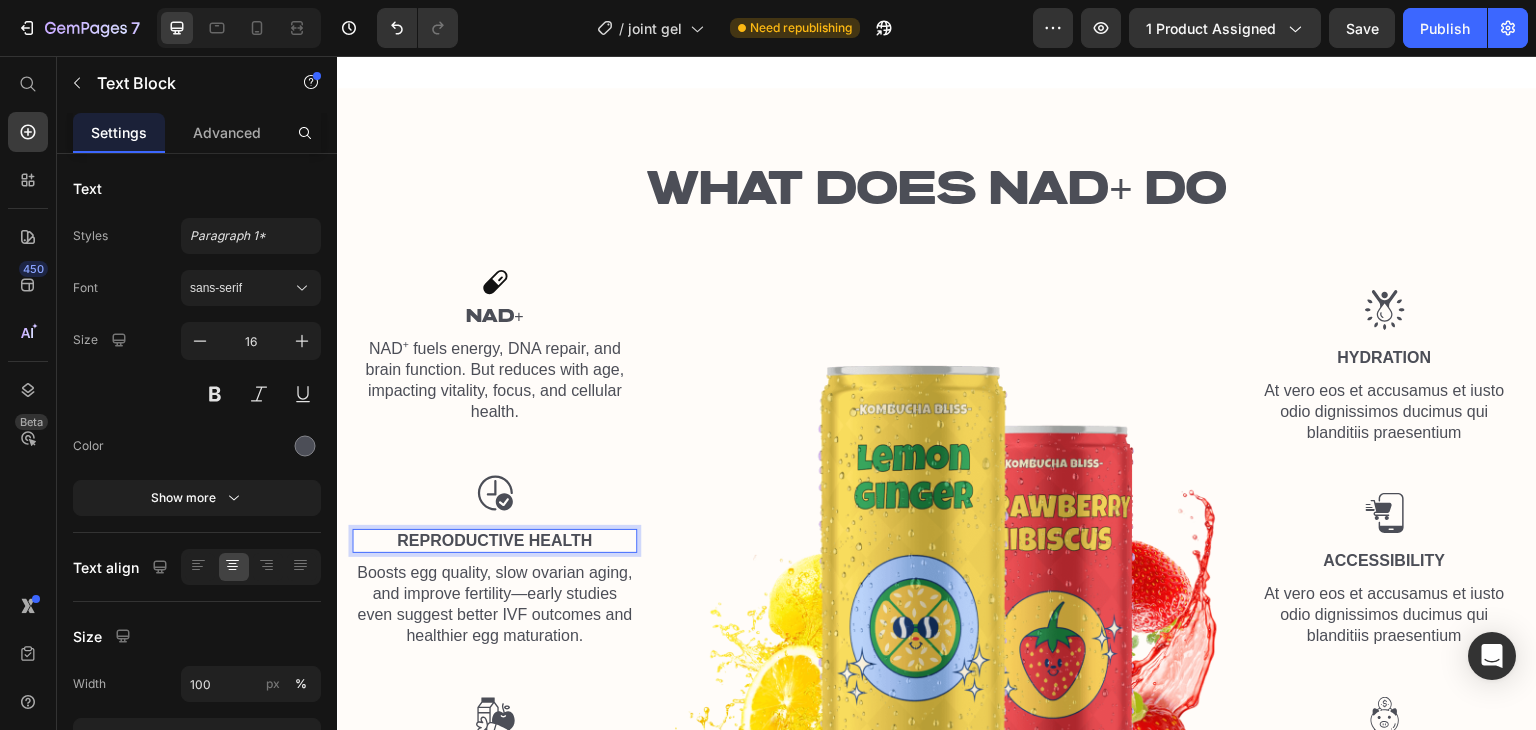 drag, startPoint x: 592, startPoint y: 528, endPoint x: 348, endPoint y: 522, distance: 244.07376 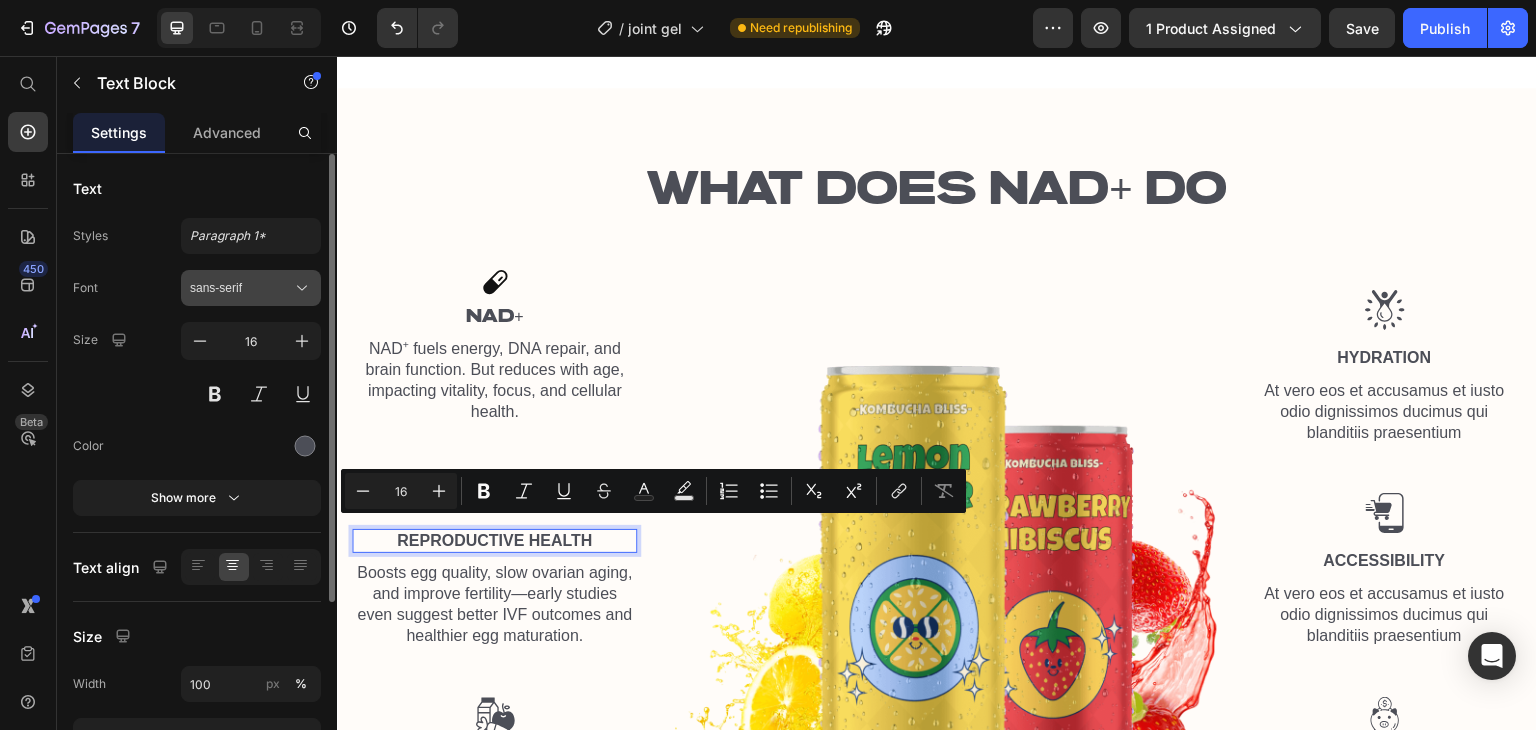 click on "sans-serif" at bounding box center (241, 288) 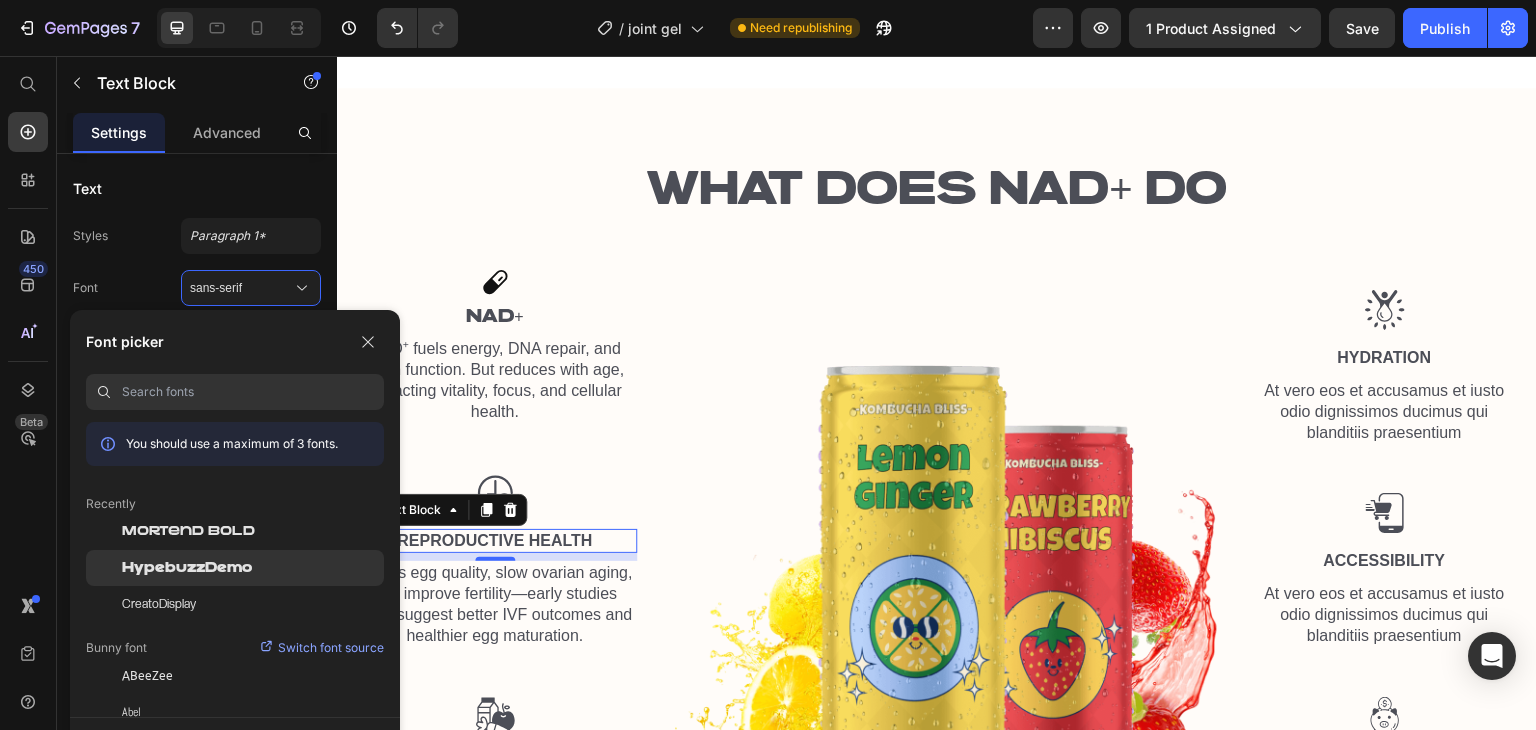 click on "HypebuzzDemo" 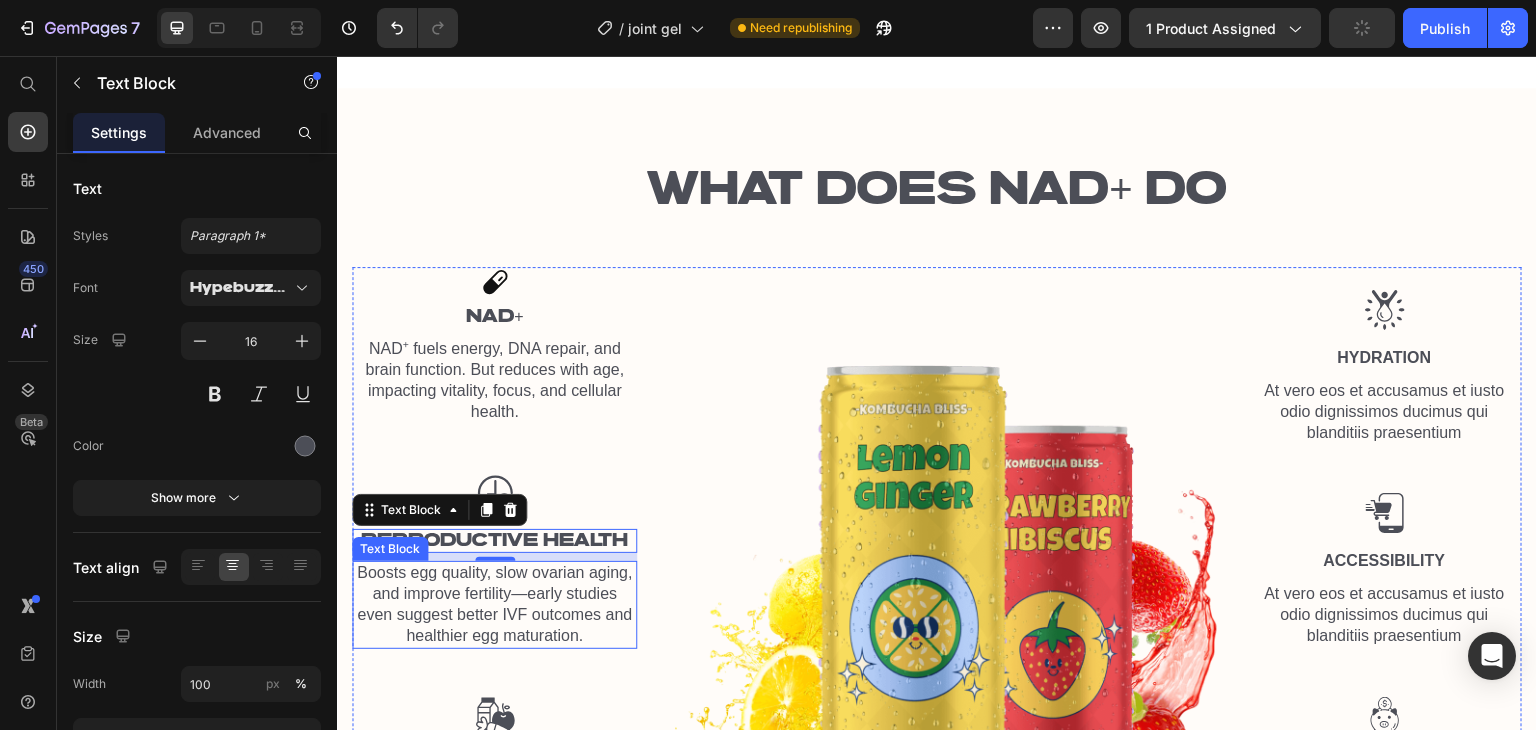 click on "Boosts egg quality, slow ovarian aging, and improve fertility—early studies even suggest better IVF outcomes and healthier egg maturation." at bounding box center [494, 604] 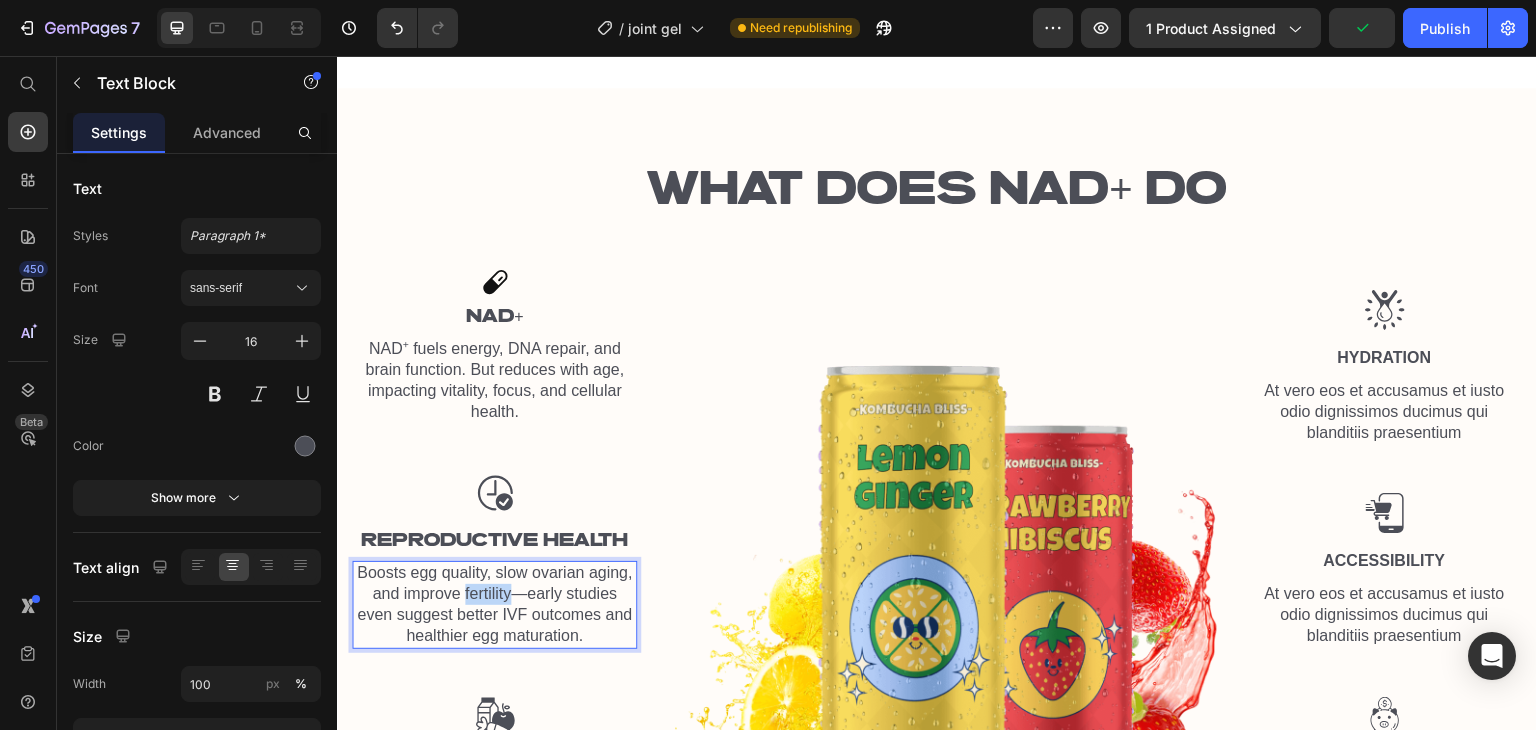 click on "Boosts egg quality, slow ovarian aging, and improve fertility—early studies even suggest better IVF outcomes and healthier egg maturation." at bounding box center [494, 604] 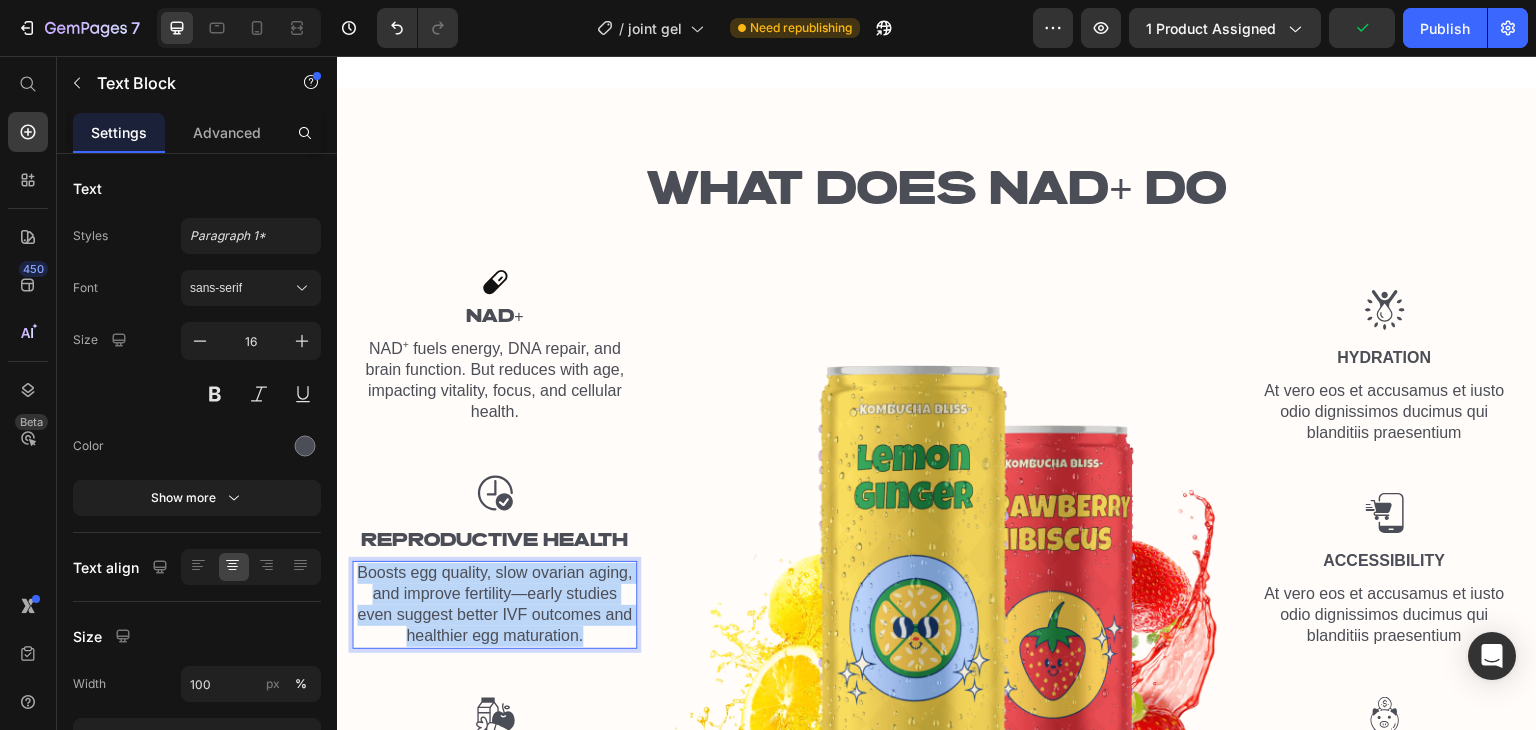 click on "Boosts egg quality, slow ovarian aging, and improve fertility—early studies even suggest better IVF outcomes and healthier egg maturation." at bounding box center (494, 604) 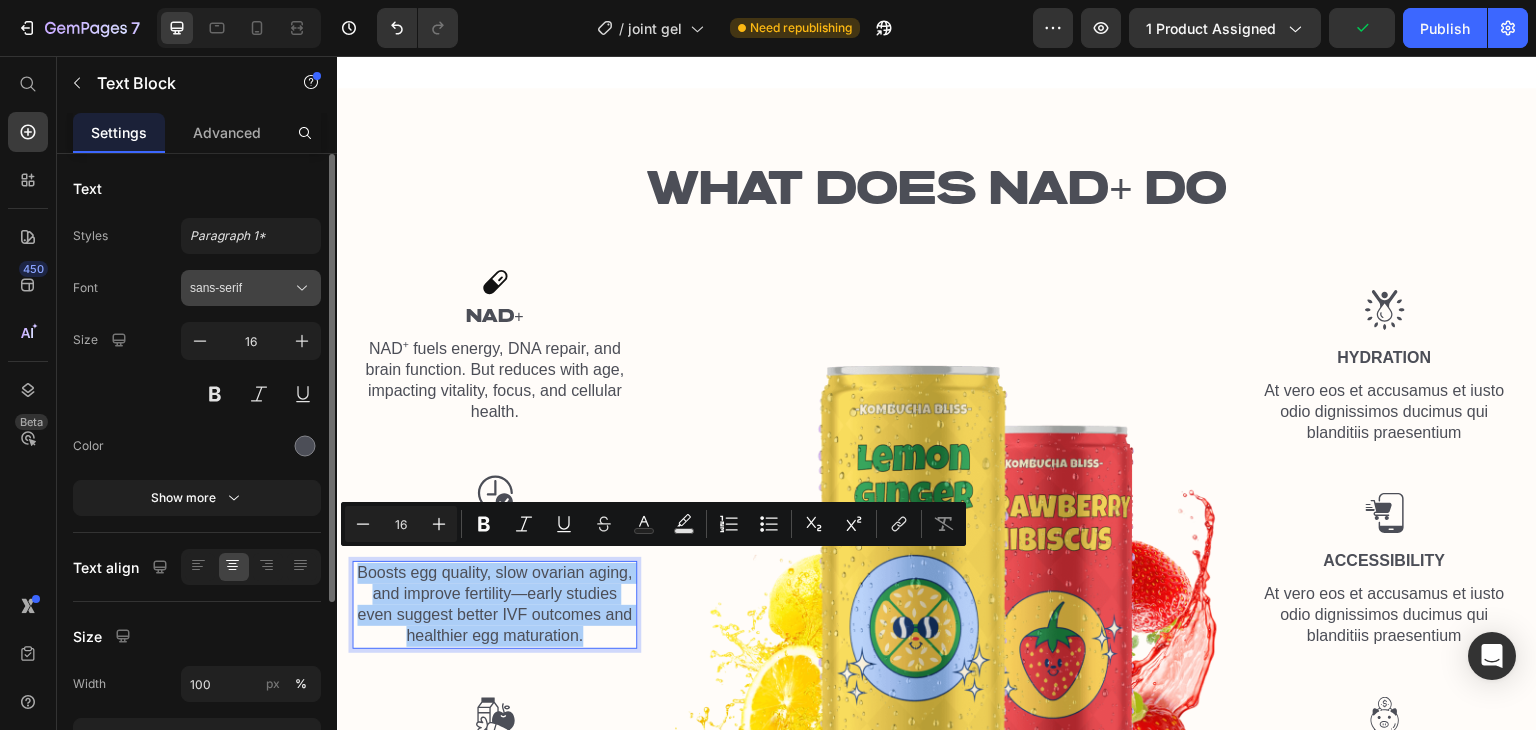 click on "sans-serif" at bounding box center [241, 288] 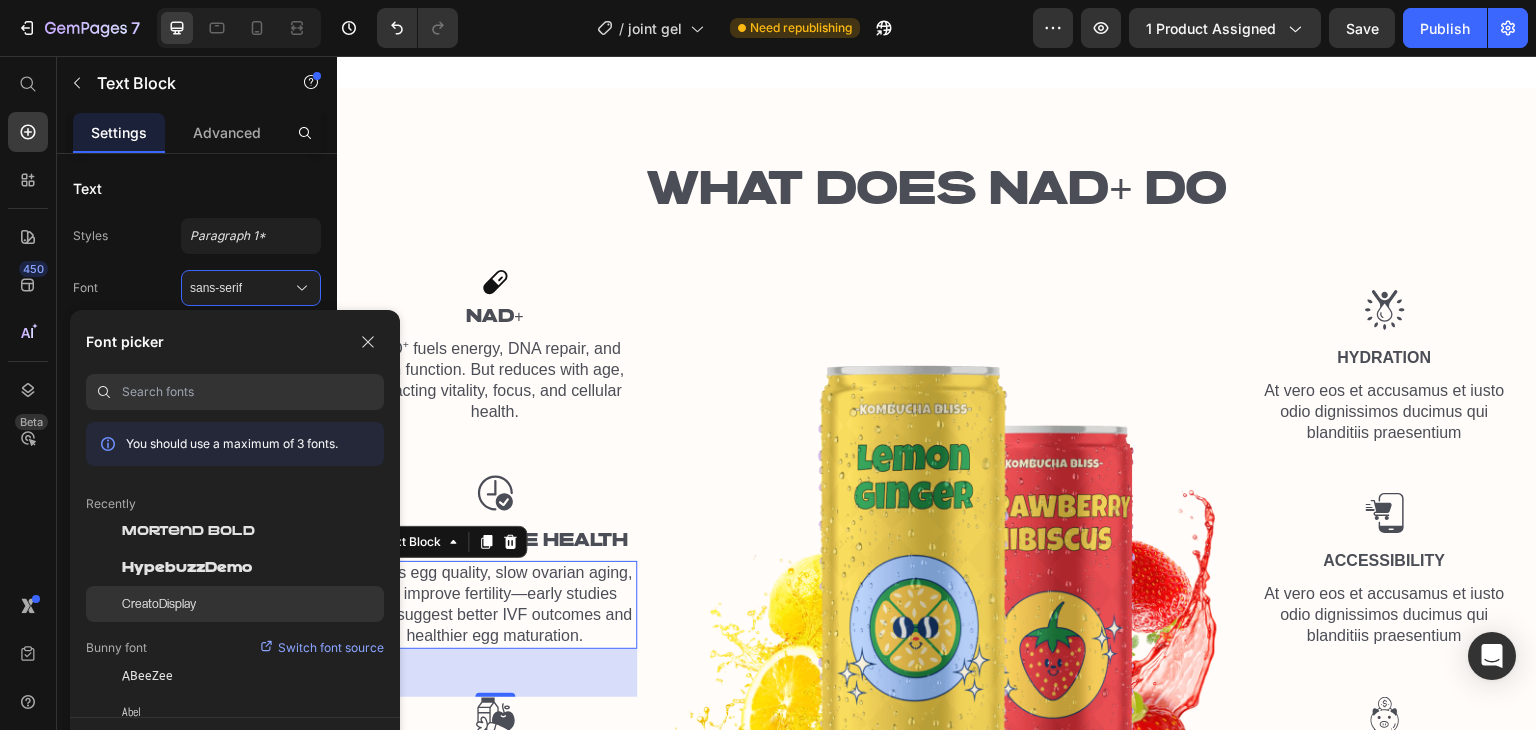 click on "CreatoDisplay" 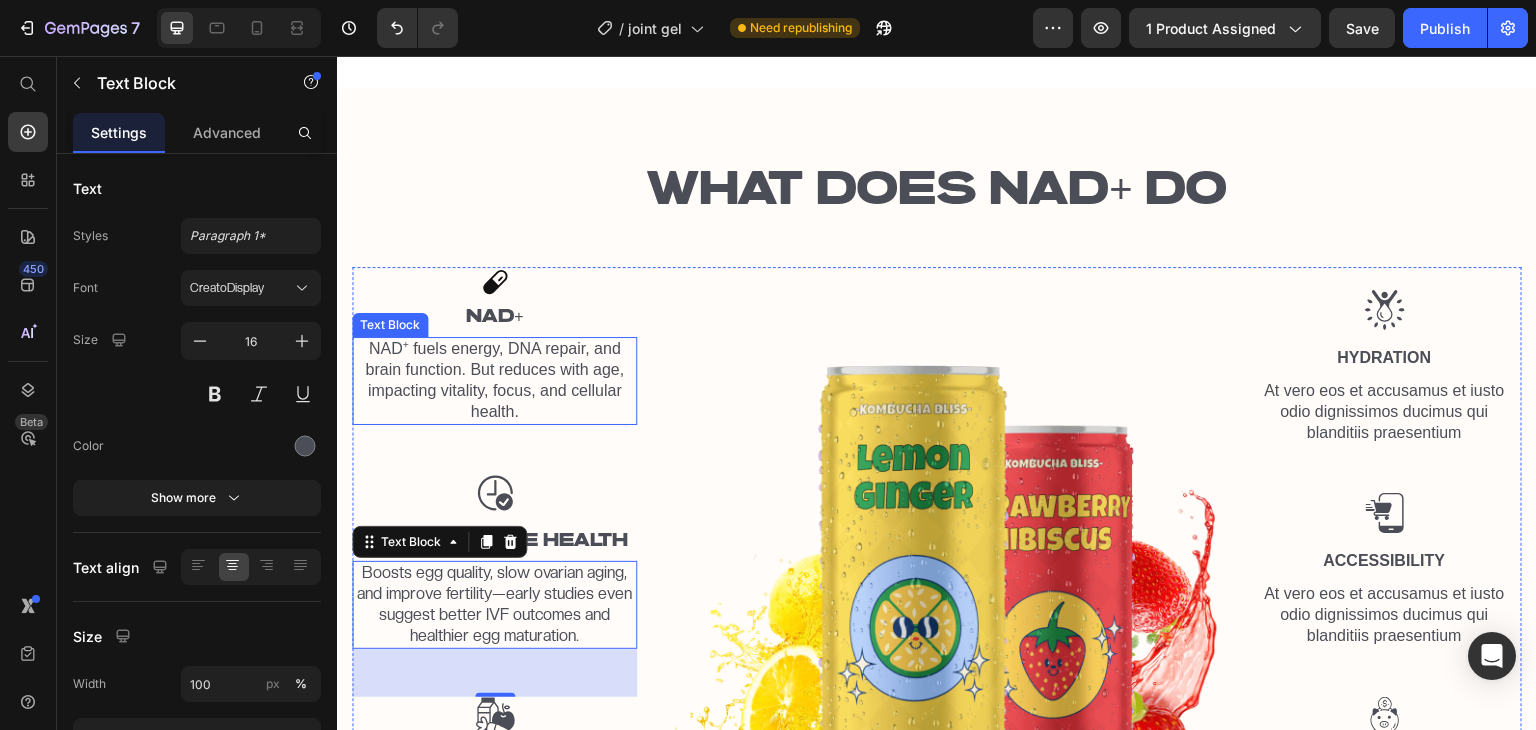 click on "NAD⁺ fuels energy, DNA repair, and brain function. But reduces with age, impacting vitality, focus, and cellular health." at bounding box center [494, 380] 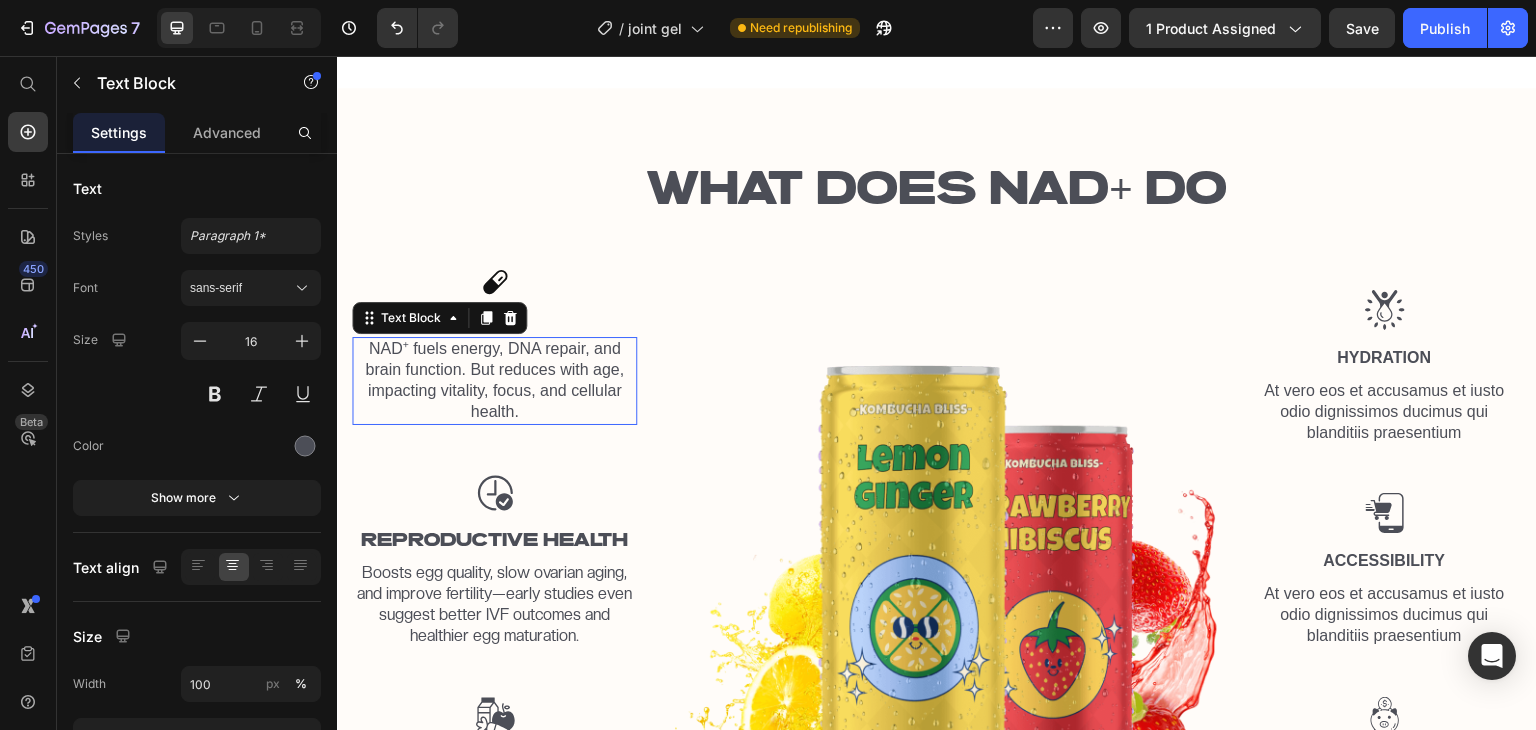 click on "NAD⁺ fuels energy, DNA repair, and brain function. But reduces with age, impacting vitality, focus, and cellular health." at bounding box center (494, 380) 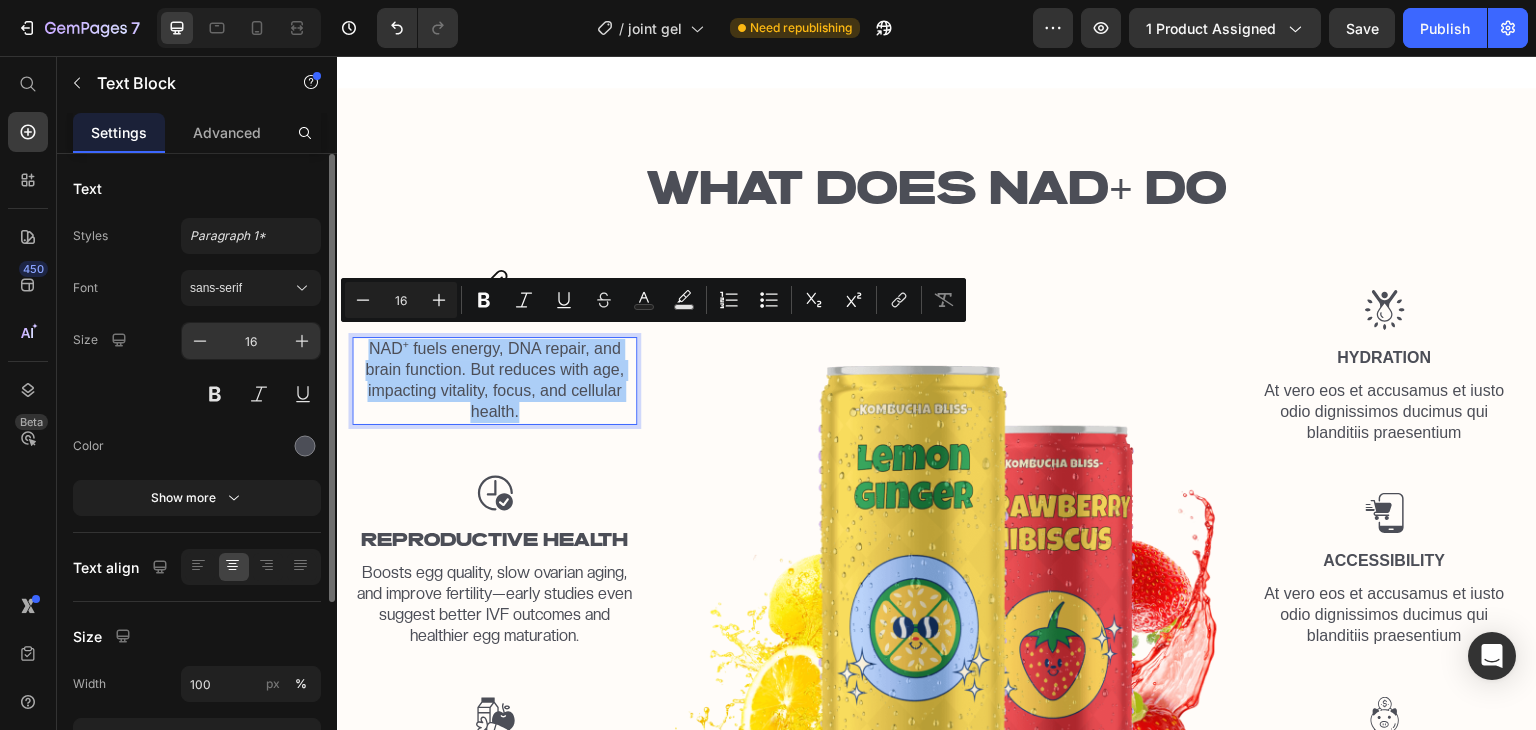 click on "16" at bounding box center (251, 341) 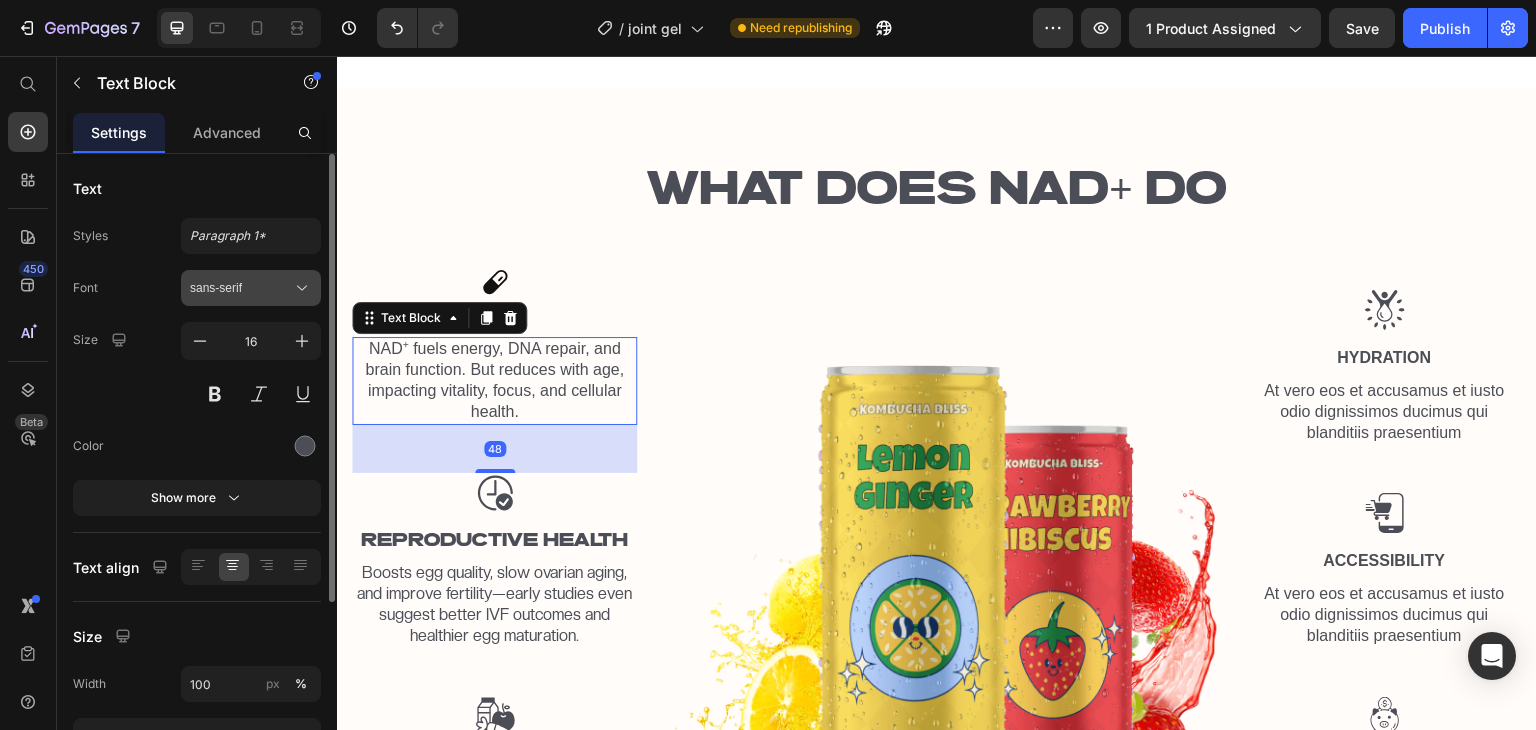 click on "sans-serif" at bounding box center [241, 288] 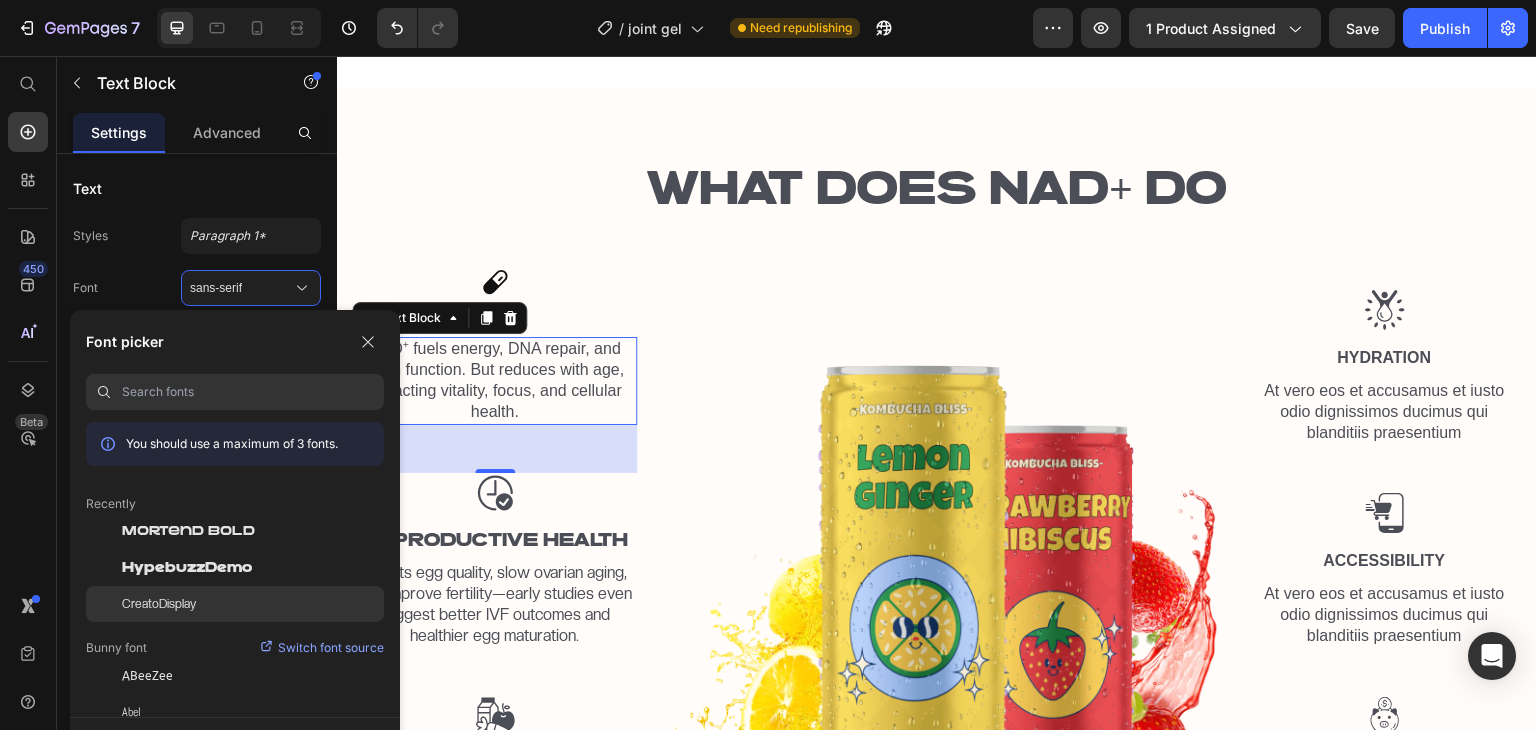 click on "CreatoDisplay" 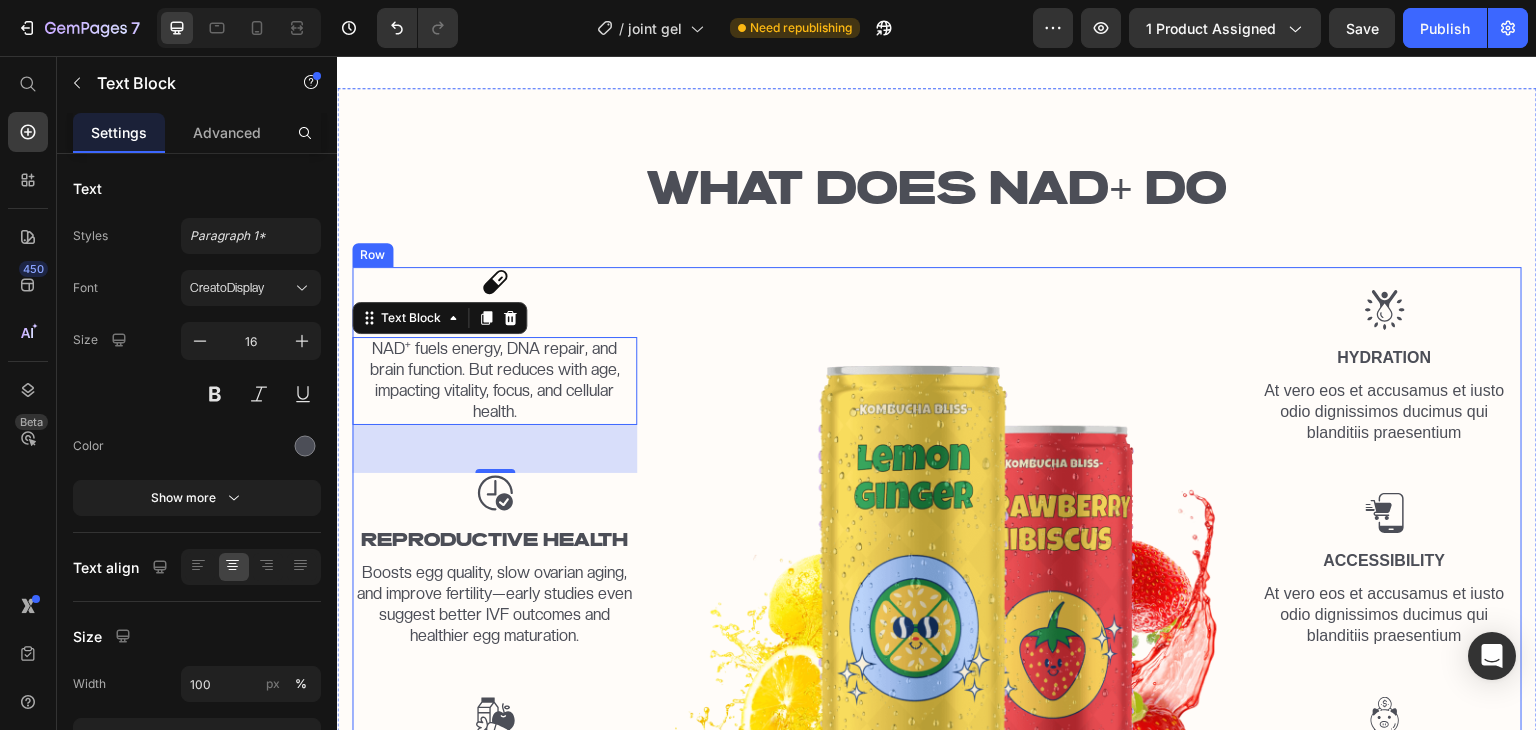 click on "Icon NAD+ Text Block NAD⁺ fuels energy, DNA repair, and brain function. But reduces with age, impacting vitality, focus, and cellular health. Text Block   48 Image REPRODUCTIVE HEALTH  Text Block Boosts egg quality, slow ovarian aging, and improve fertility—early studies even suggest better IVF outcomes and healthier egg maturation. Text Block Image Portion Control Text Block At vero eos et accusamus et iusto odio dignissimos ducimus qui blanditiis praesentium Text Block Image Image Hydration Text Block At vero eos et accusamus et iusto odio dignissimos ducimus qui blanditiis praesentium Text Block Image Accessibility Text Block At vero eos et accusamus et iusto odio dignissimos ducimus qui blanditiis praesentium Text Block Image Cost-Effective Text Block At vero eos et accusamus et iusto odio dignissimos ducimus qui blanditiis praesentium Text Block Row Row" at bounding box center [937, 559] 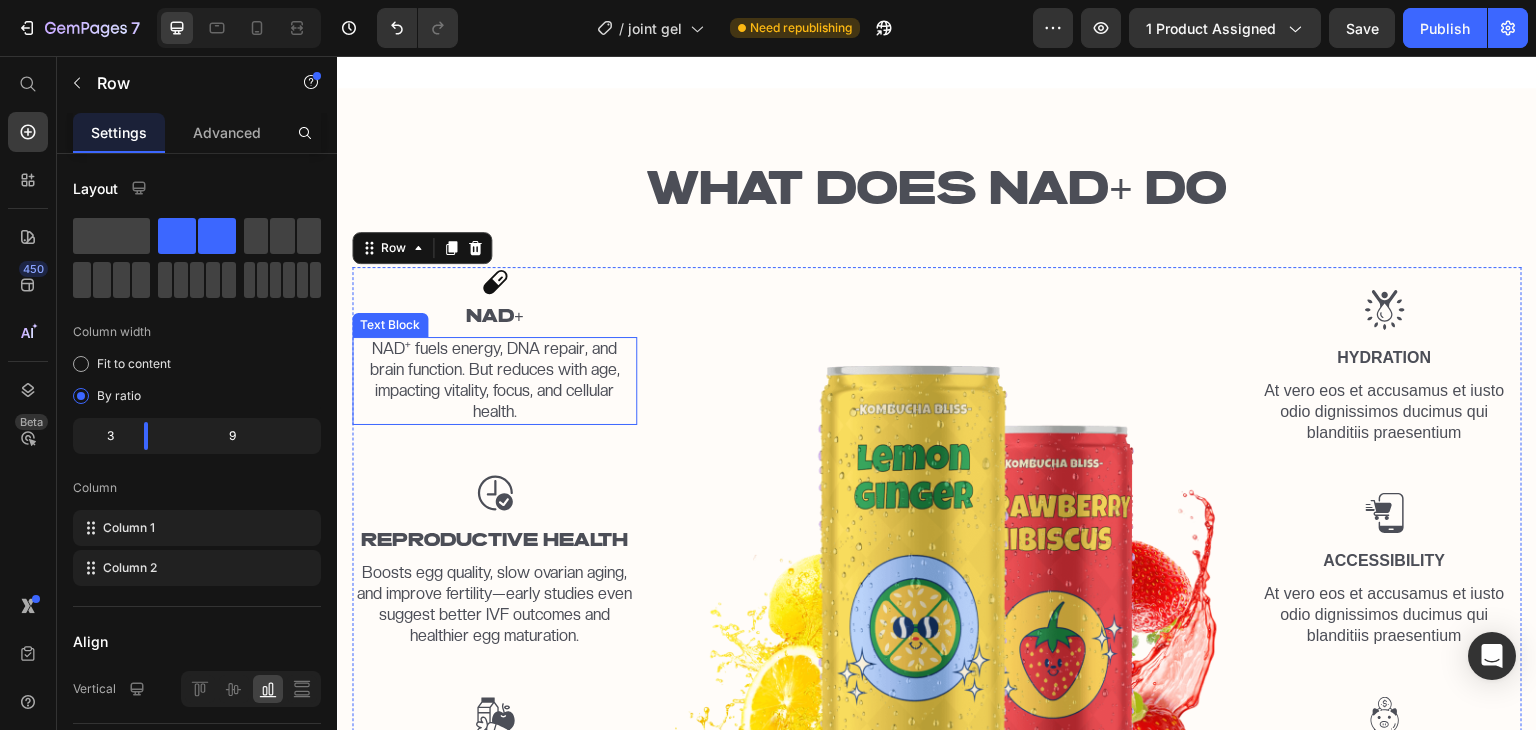 click on "NAD⁺ fuels energy, DNA repair, and brain function. But reduces with age, impacting vitality, focus, and cellular health." at bounding box center (494, 380) 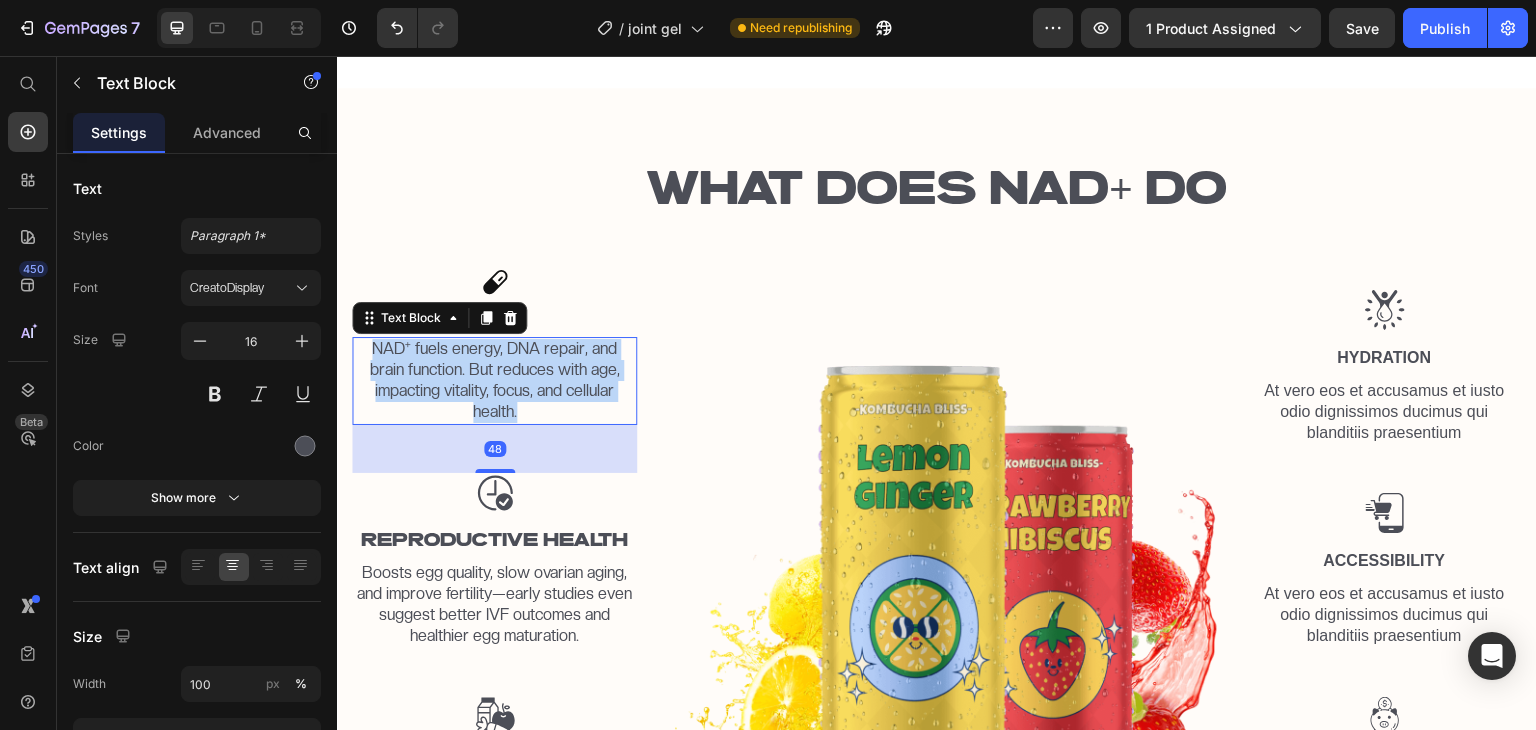 click on "NAD⁺ fuels energy, DNA repair, and brain function. But reduces with age, impacting vitality, focus, and cellular health." at bounding box center [494, 380] 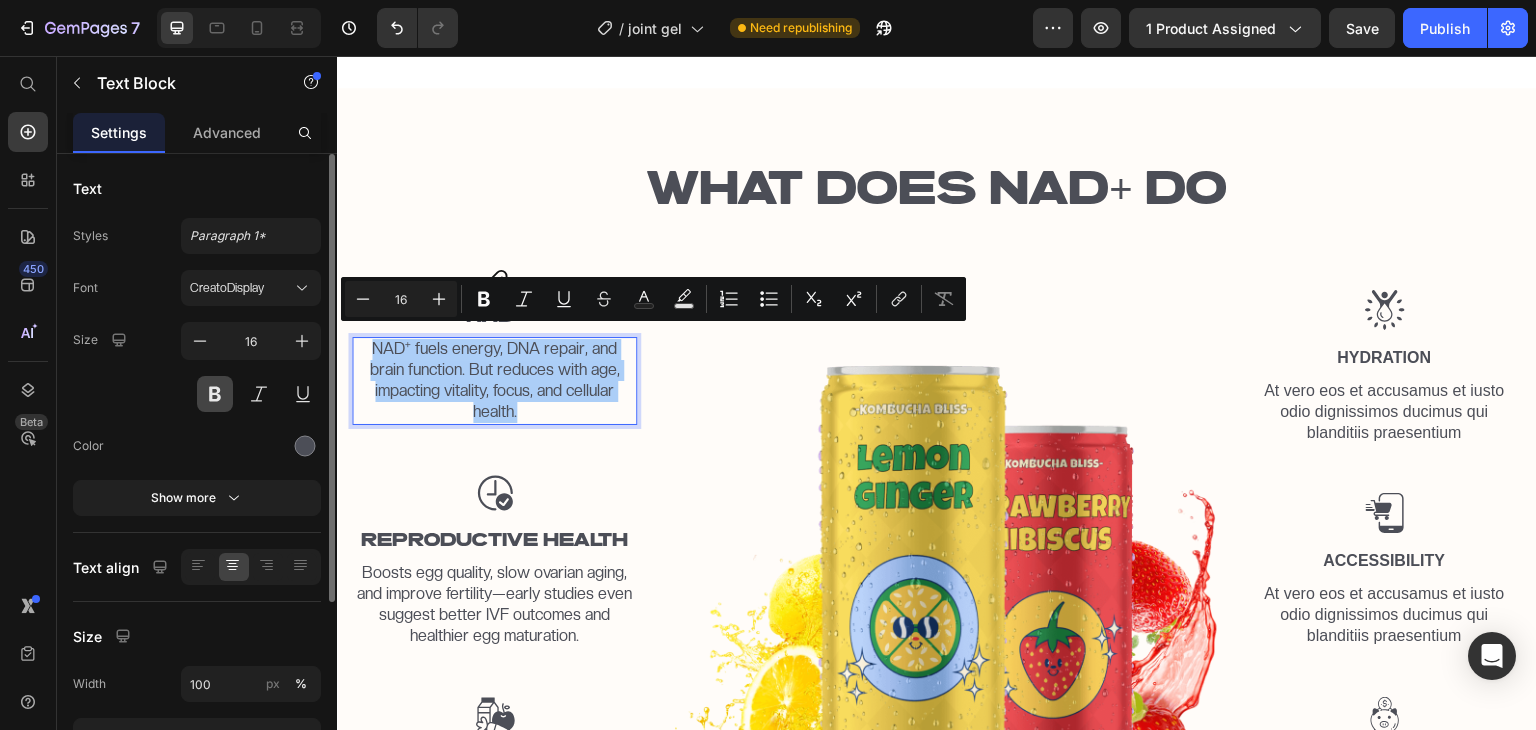 click at bounding box center [215, 394] 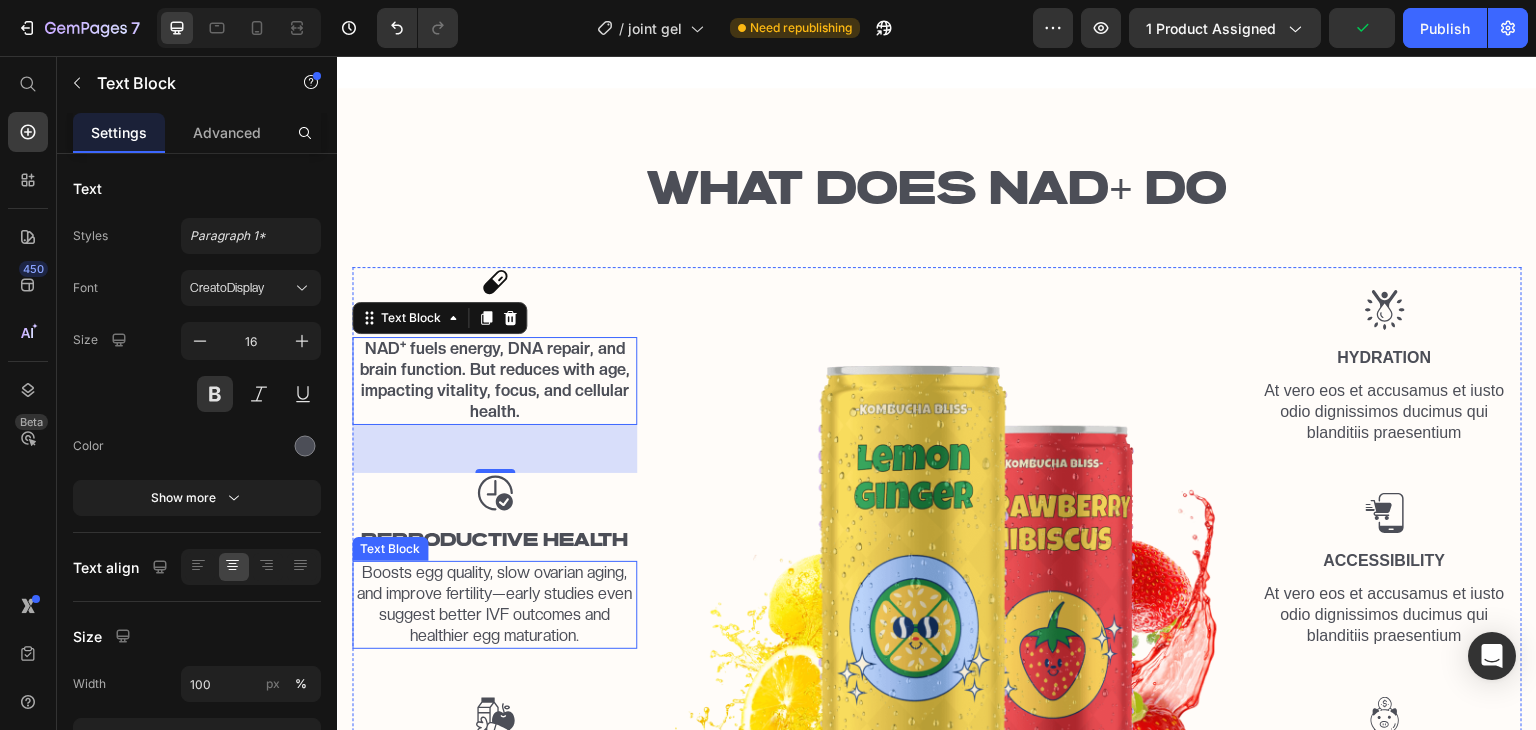 click on "Boosts egg quality, slow ovarian aging, and improve fertility—early studies even suggest better IVF outcomes and healthier egg maturation." at bounding box center [494, 604] 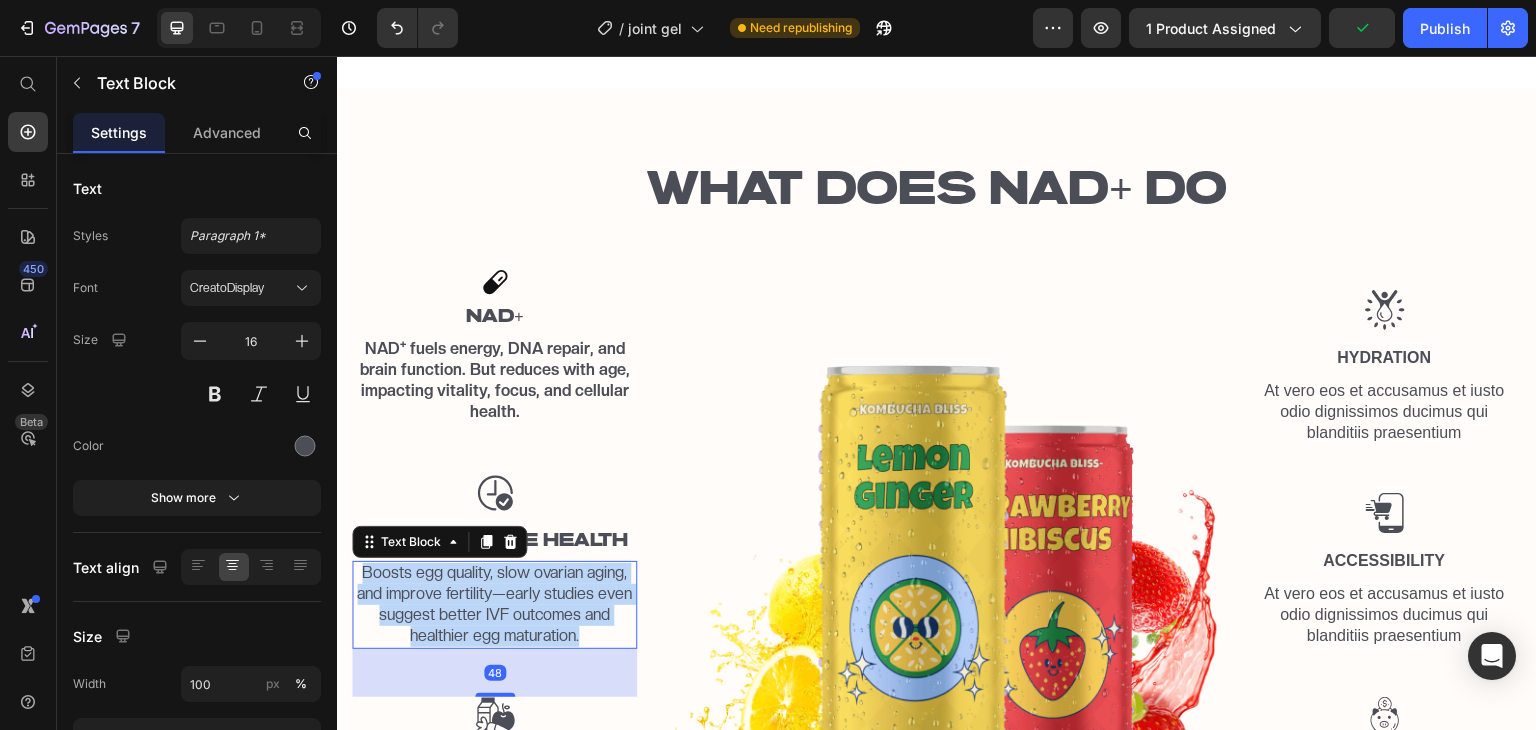 click on "Boosts egg quality, slow ovarian aging, and improve fertility—early studies even suggest better IVF outcomes and healthier egg maturation." at bounding box center [494, 604] 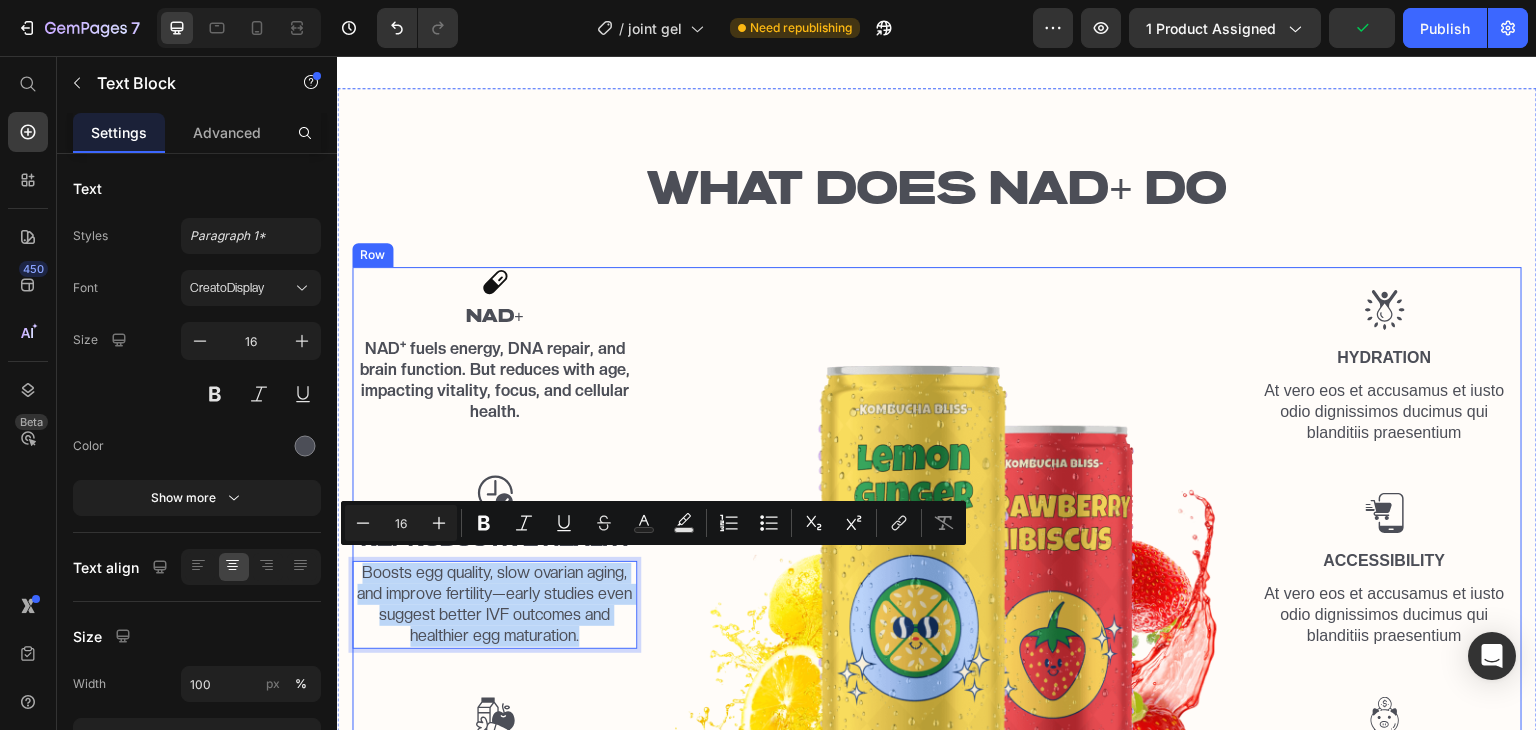click on "NAD⁺ fuels energy, DNA repair, and brain function. But reduces with age, impacting vitality, focus, and cellular health." at bounding box center (494, 380) 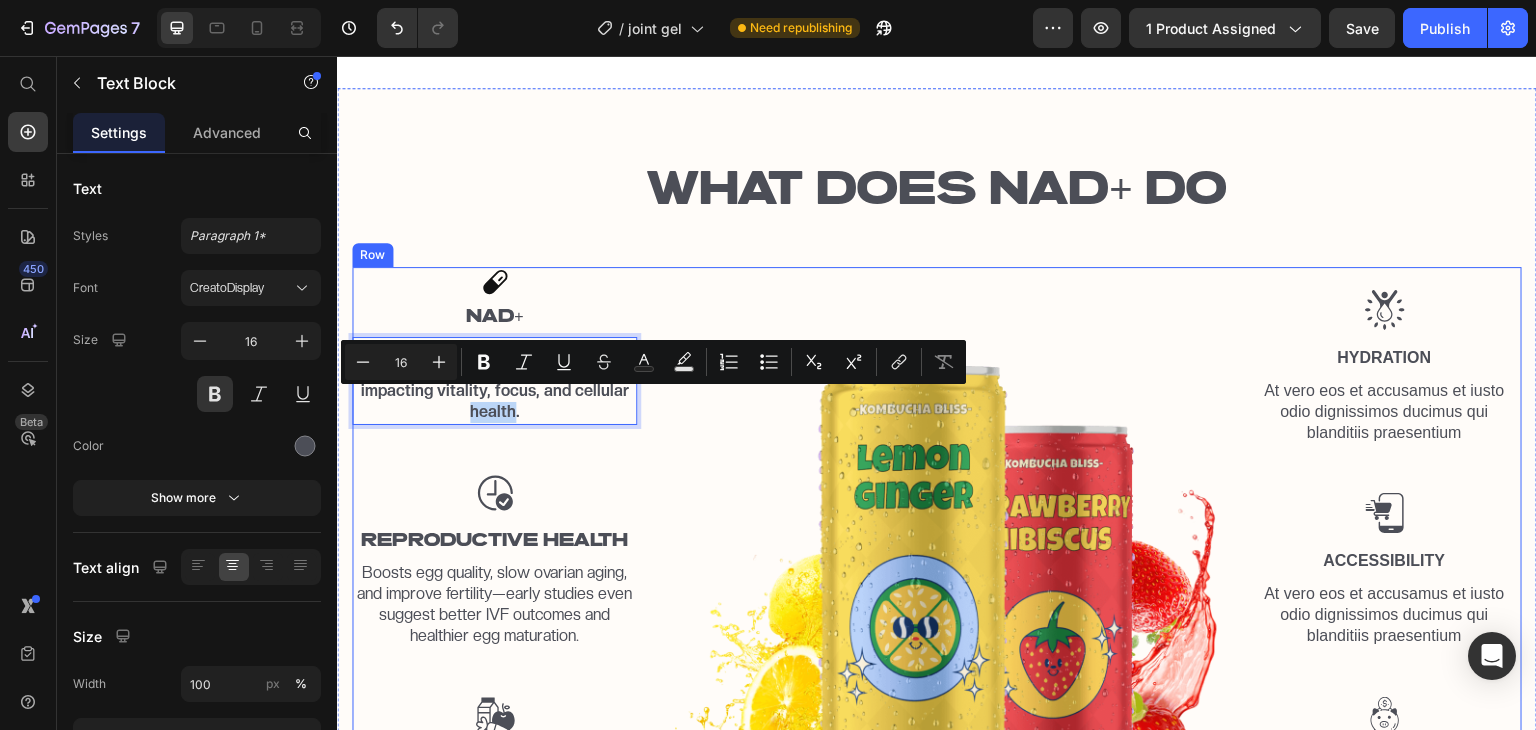 click on "Icon NAD+ Text Block NAD⁺ fuels energy, DNA repair, and brain function. But reduces with age, impacting vitality, focus, and cellular health. Text Block   48 Image REPRODUCTIVE HEALTH  Text Block Boosts egg quality, slow ovarian aging, and improve fertility—early studies even suggest better IVF outcomes and healthier egg maturation. Text Block Image Portion Control Text Block At vero eos et accusamus et iusto odio dignissimos ducimus qui blanditiis praesentium Text Block" at bounding box center (494, 559) 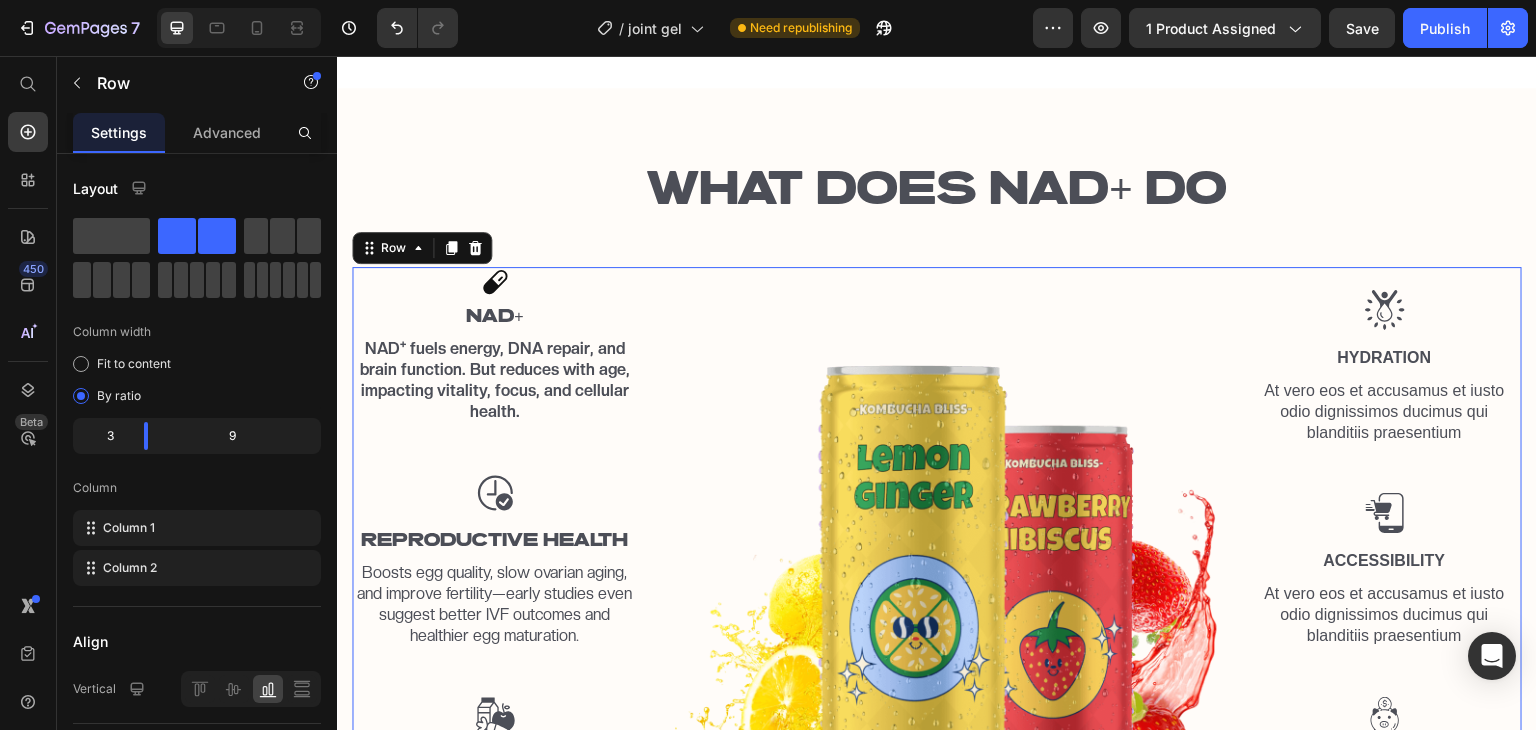 click on "NAD⁺ fuels energy, DNA repair, and brain function. But reduces with age, impacting vitality, focus, and cellular health." at bounding box center [494, 380] 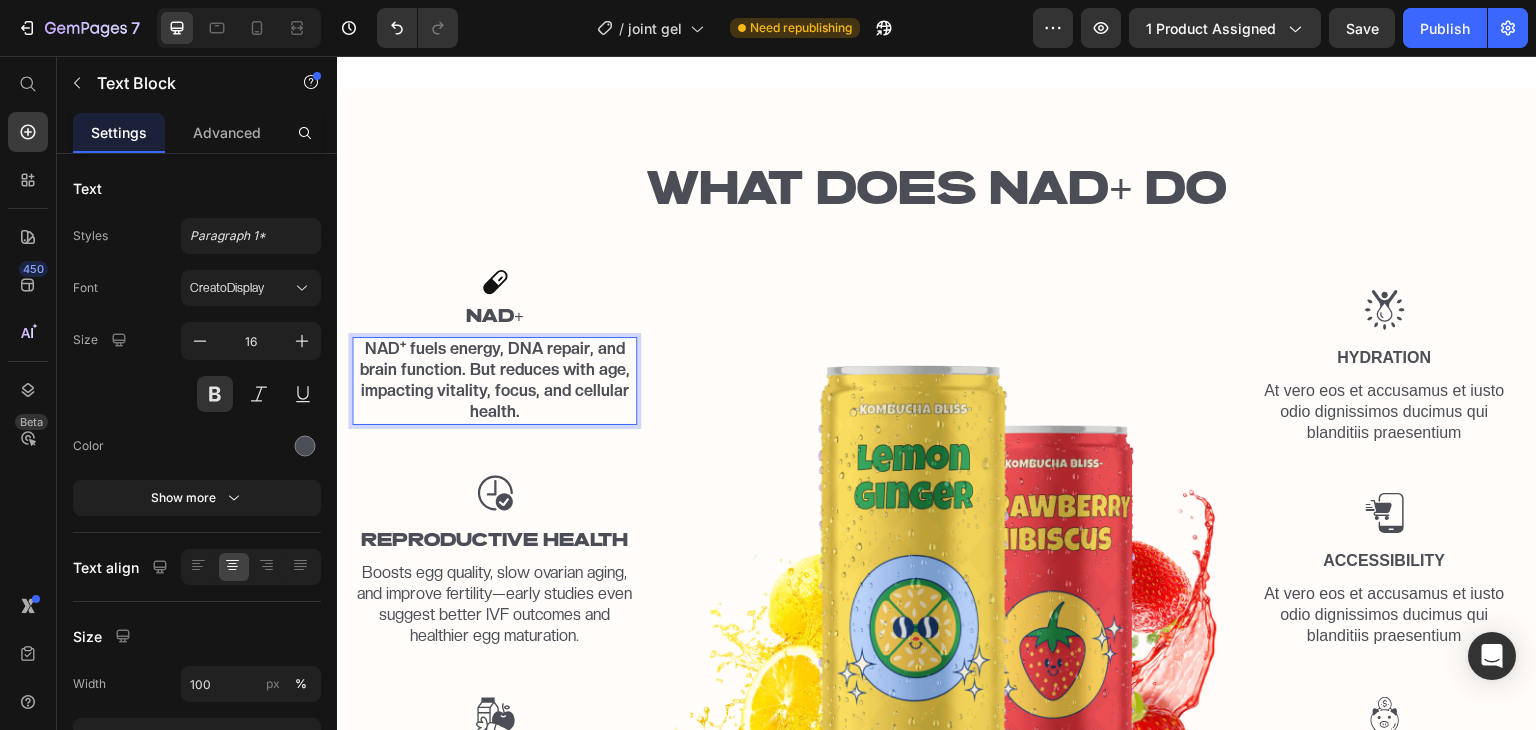 click on "NAD⁺ fuels energy, DNA repair, and brain function. But reduces with age, impacting vitality, focus, and cellular health." at bounding box center (494, 380) 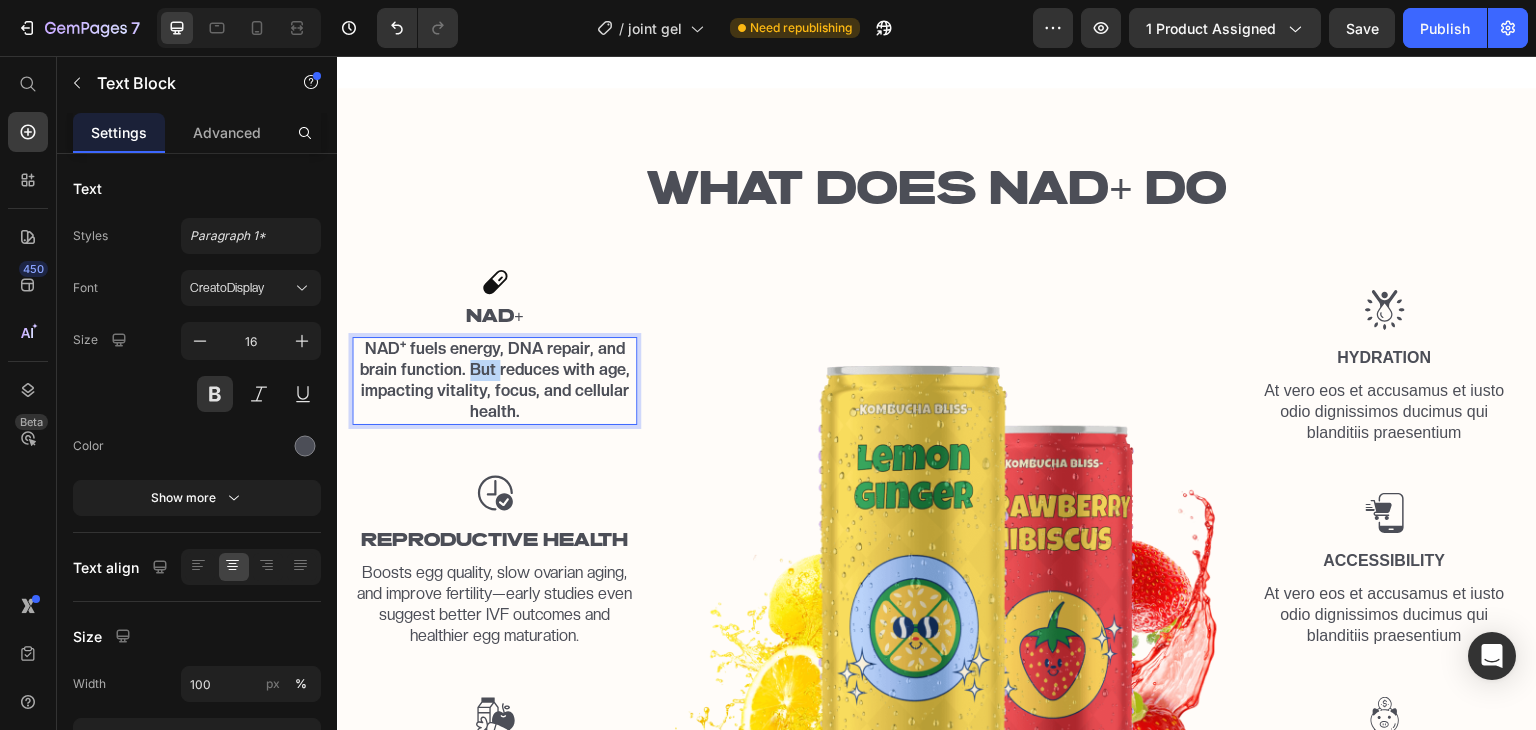 click on "NAD⁺ fuels energy, DNA repair, and brain function. But reduces with age, impacting vitality, focus, and cellular health." at bounding box center [494, 380] 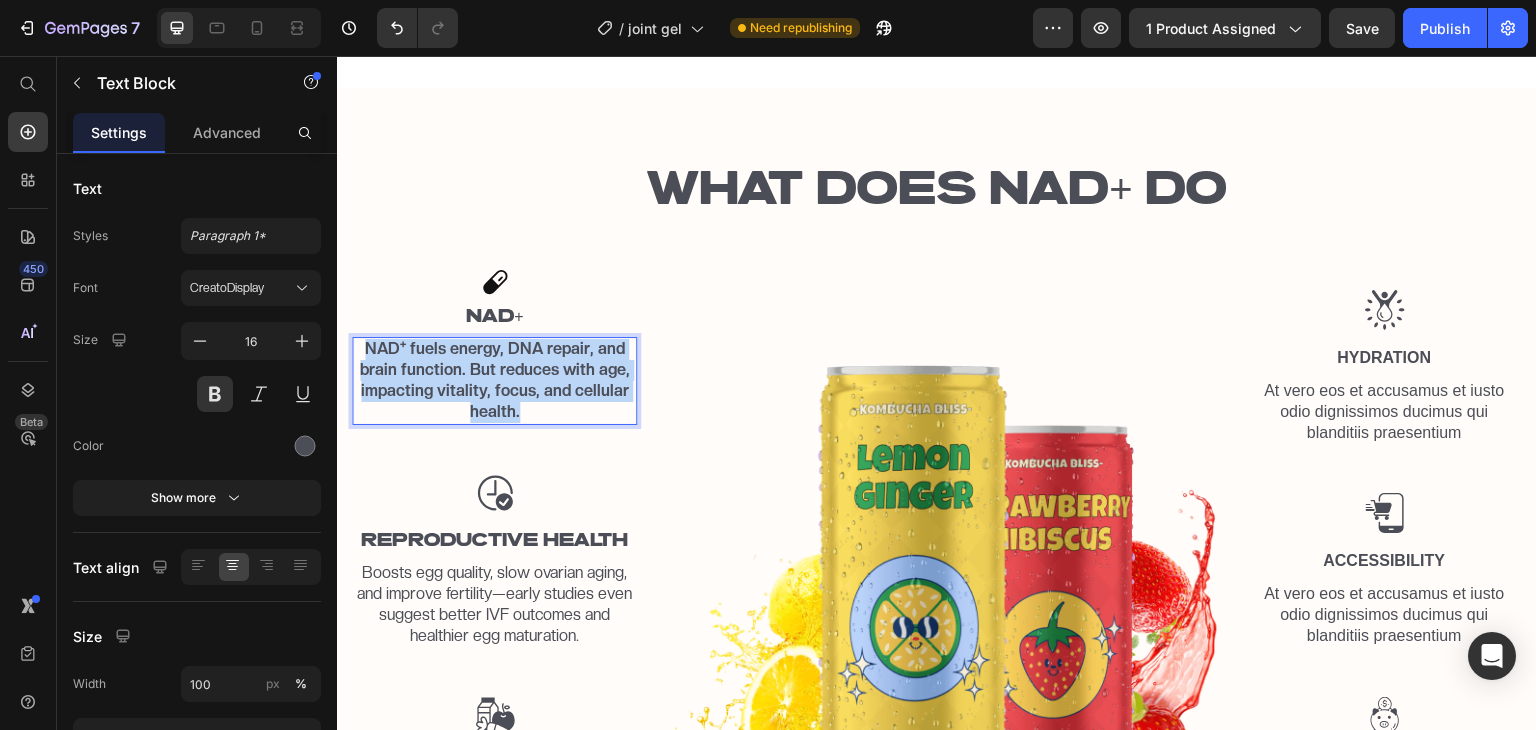 click on "NAD⁺ fuels energy, DNA repair, and brain function. But reduces with age, impacting vitality, focus, and cellular health." at bounding box center [494, 380] 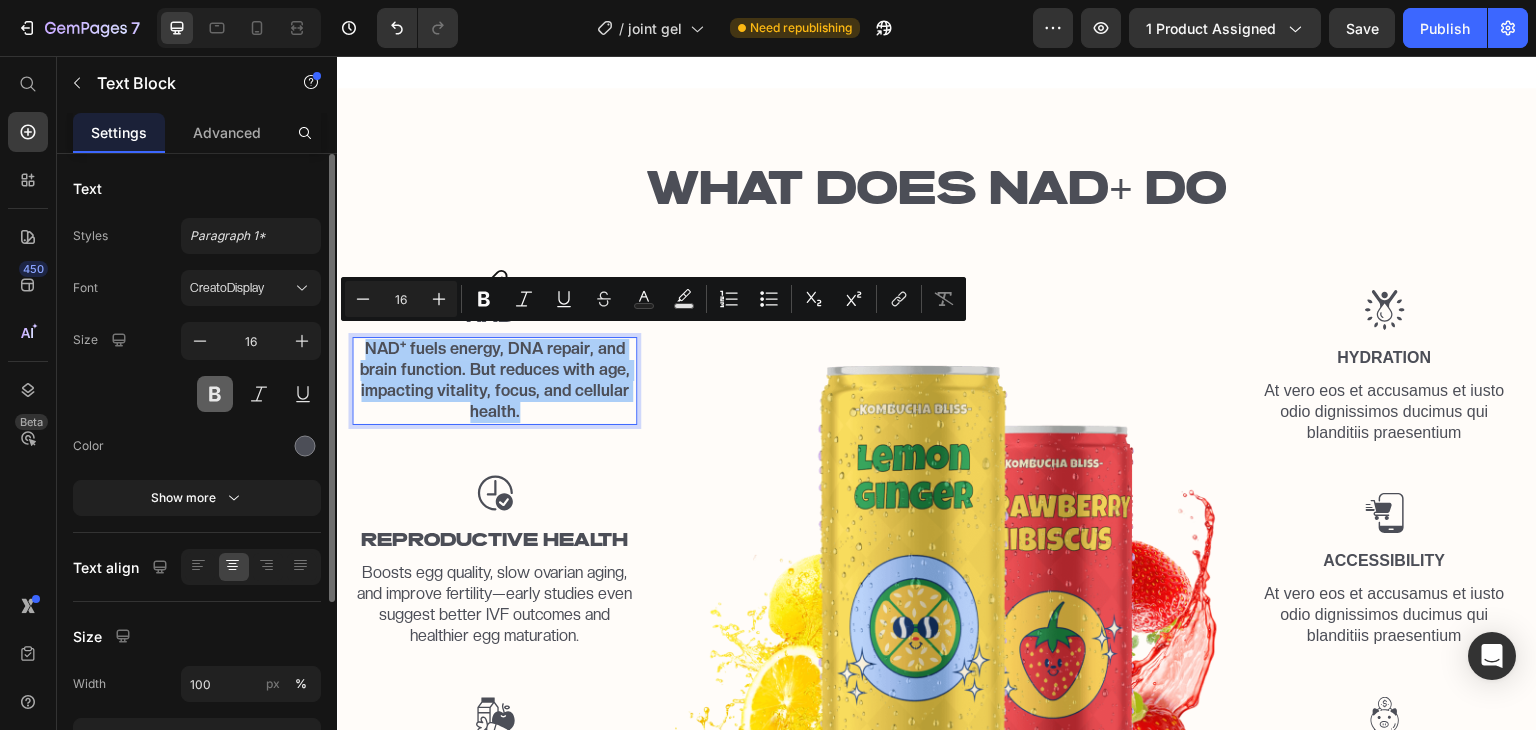 click at bounding box center [215, 394] 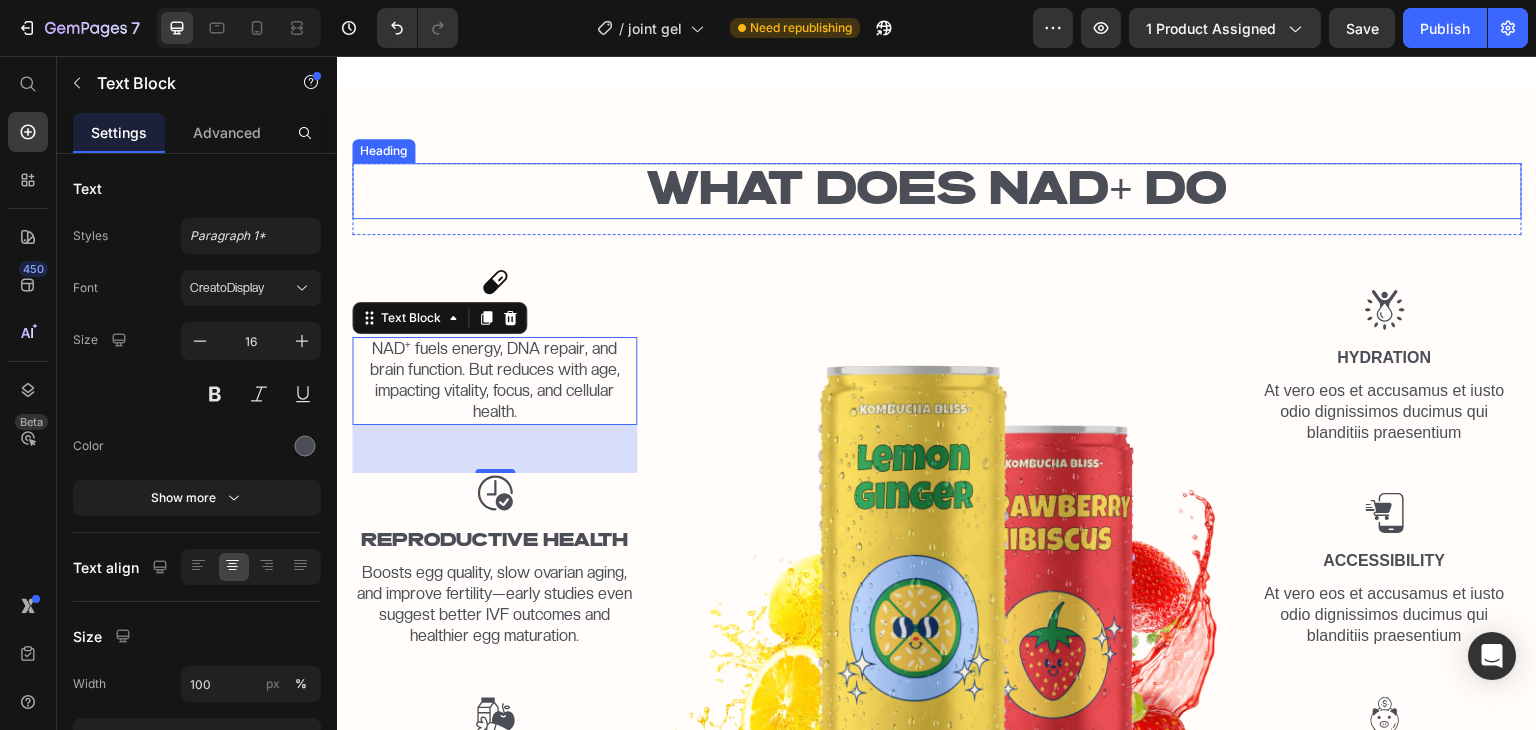 scroll, scrollTop: 1566, scrollLeft: 0, axis: vertical 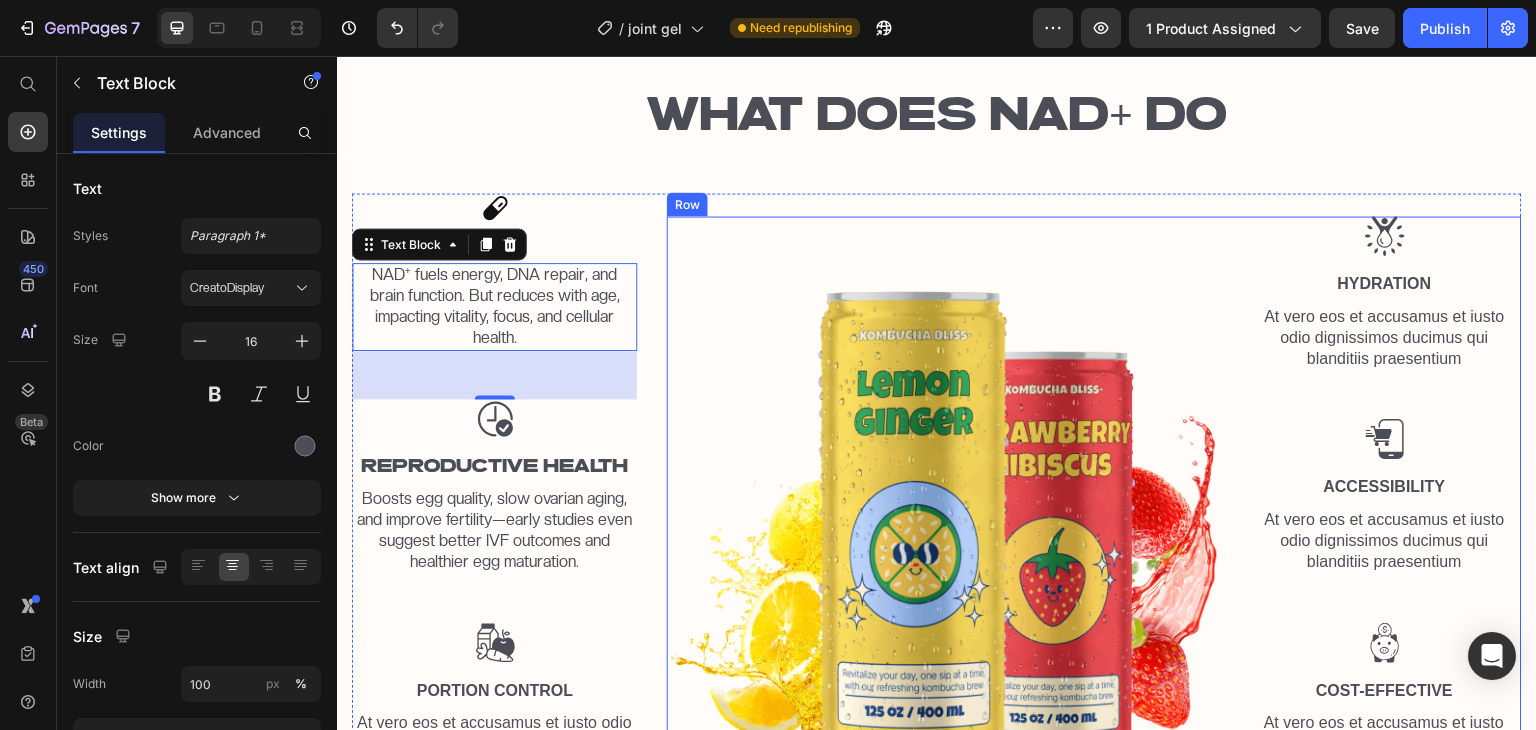 click on "Image" at bounding box center (942, 497) 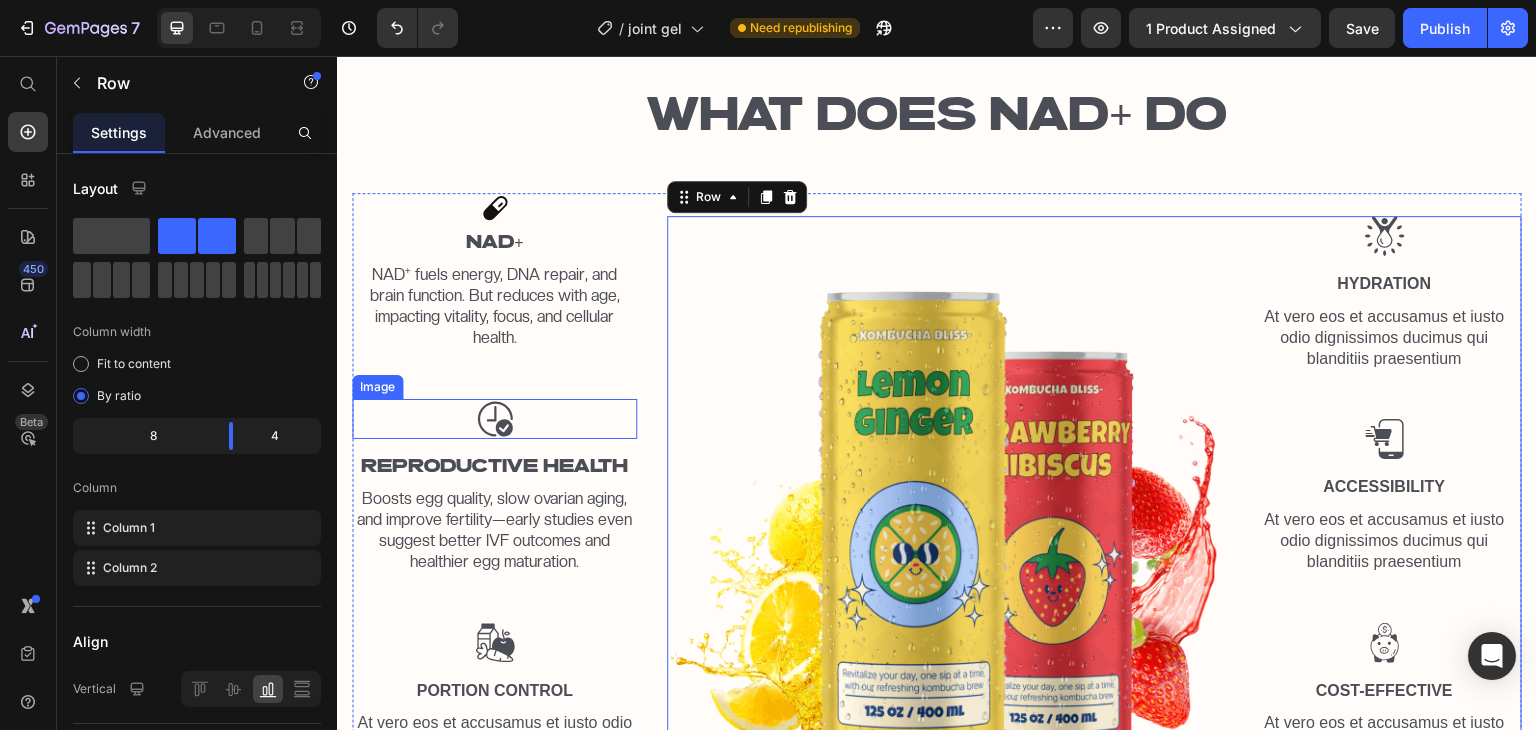 click at bounding box center (494, 419) 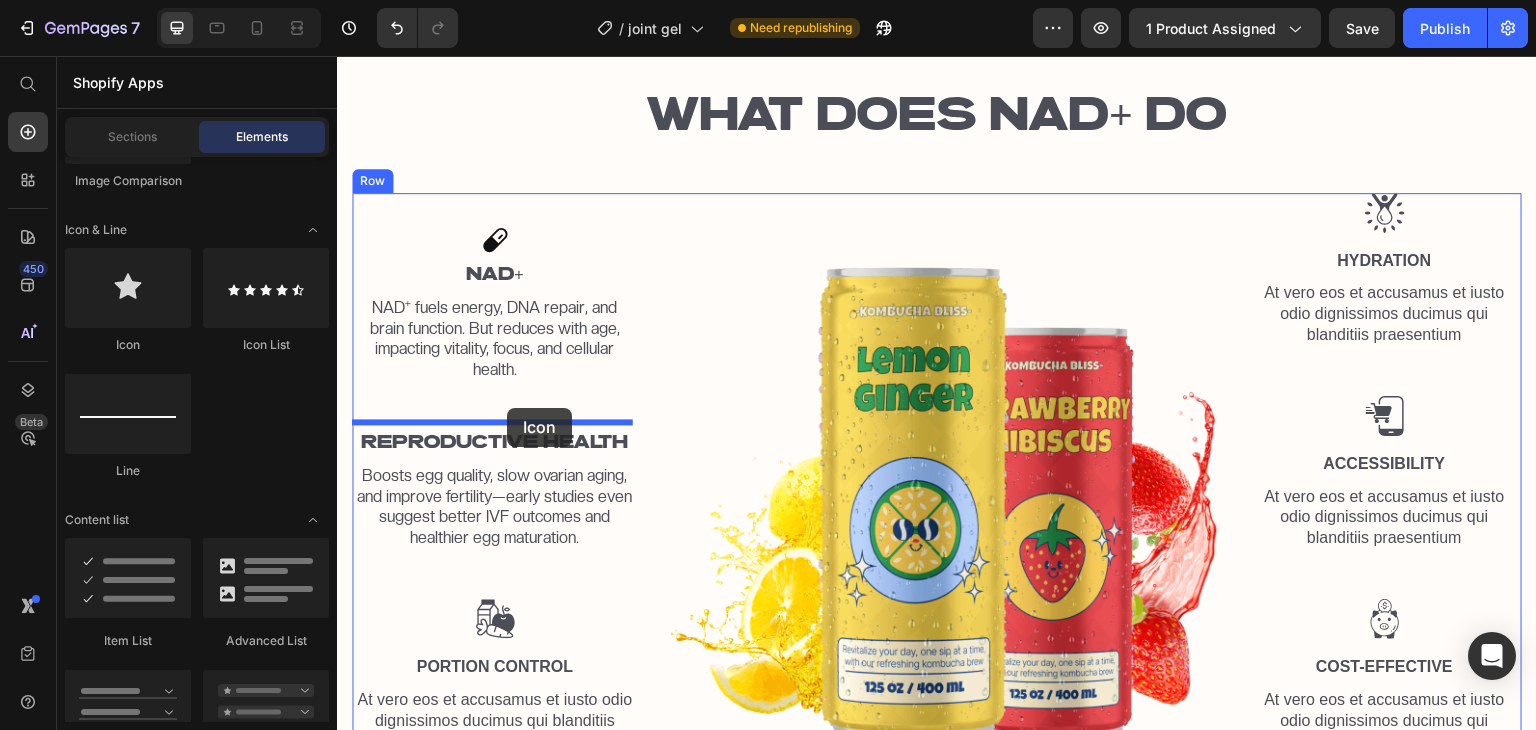 drag, startPoint x: 555, startPoint y: 361, endPoint x: 500, endPoint y: 408, distance: 72.34639 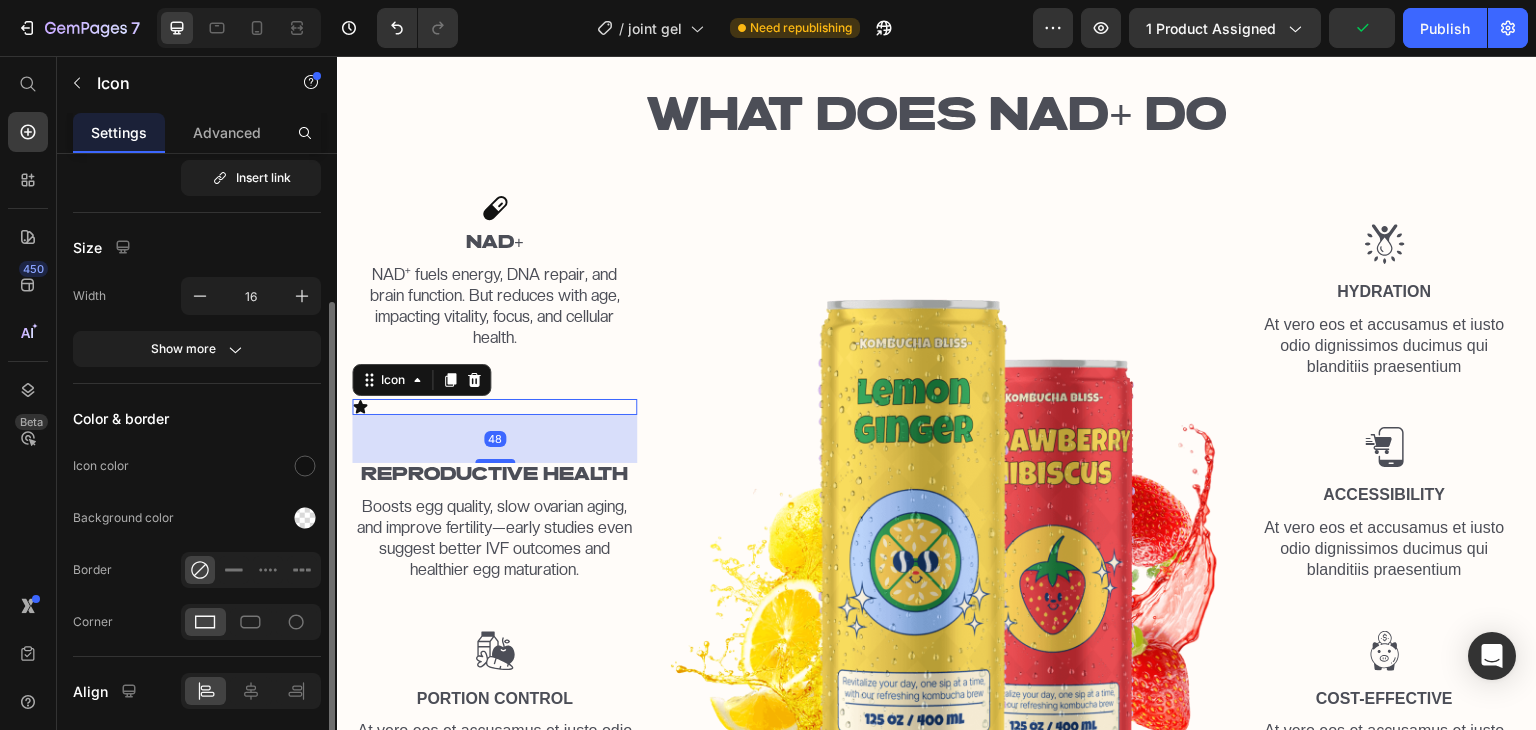 scroll, scrollTop: 218, scrollLeft: 0, axis: vertical 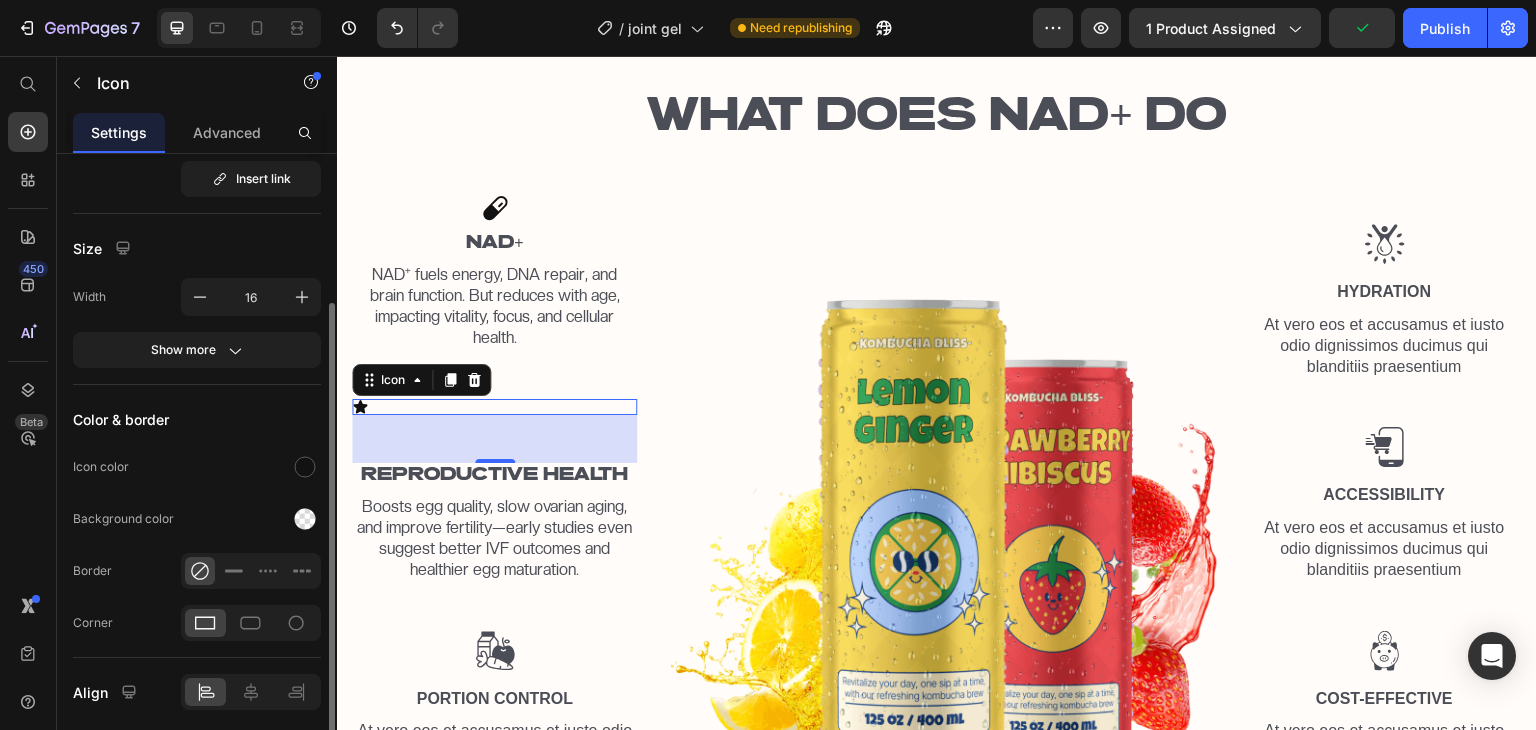 click on "Color & border Icon color Background color Border Corner" 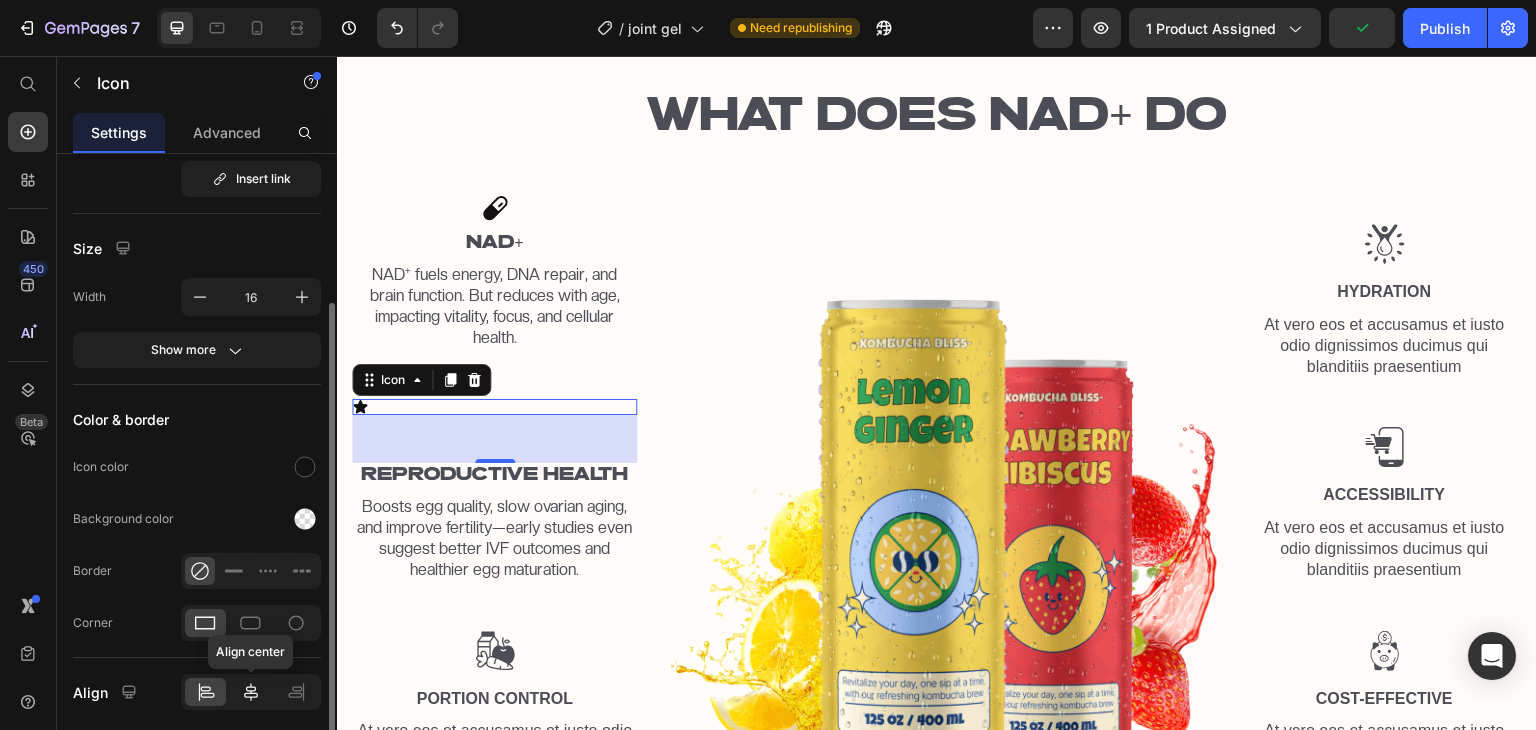 click 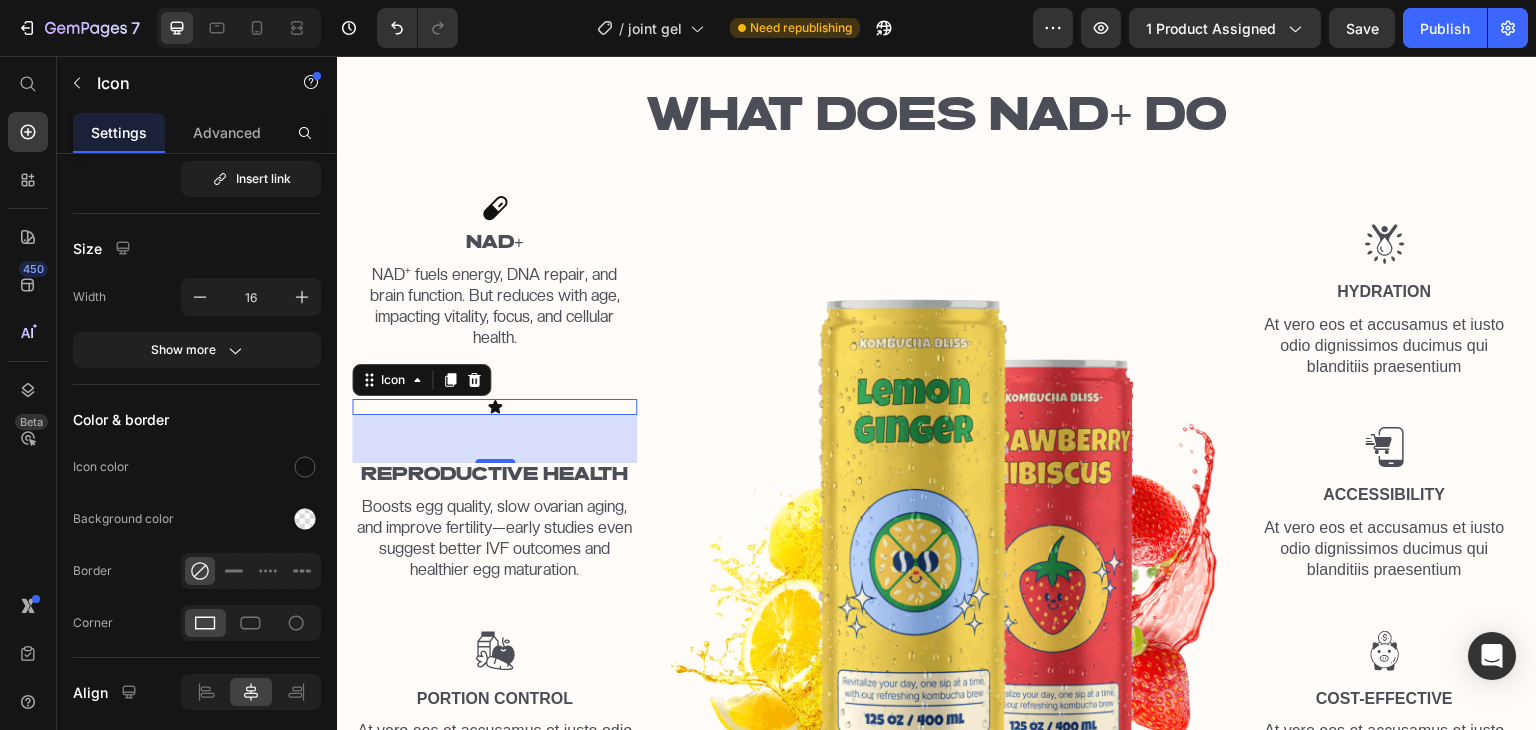 click on "48" at bounding box center (494, 439) 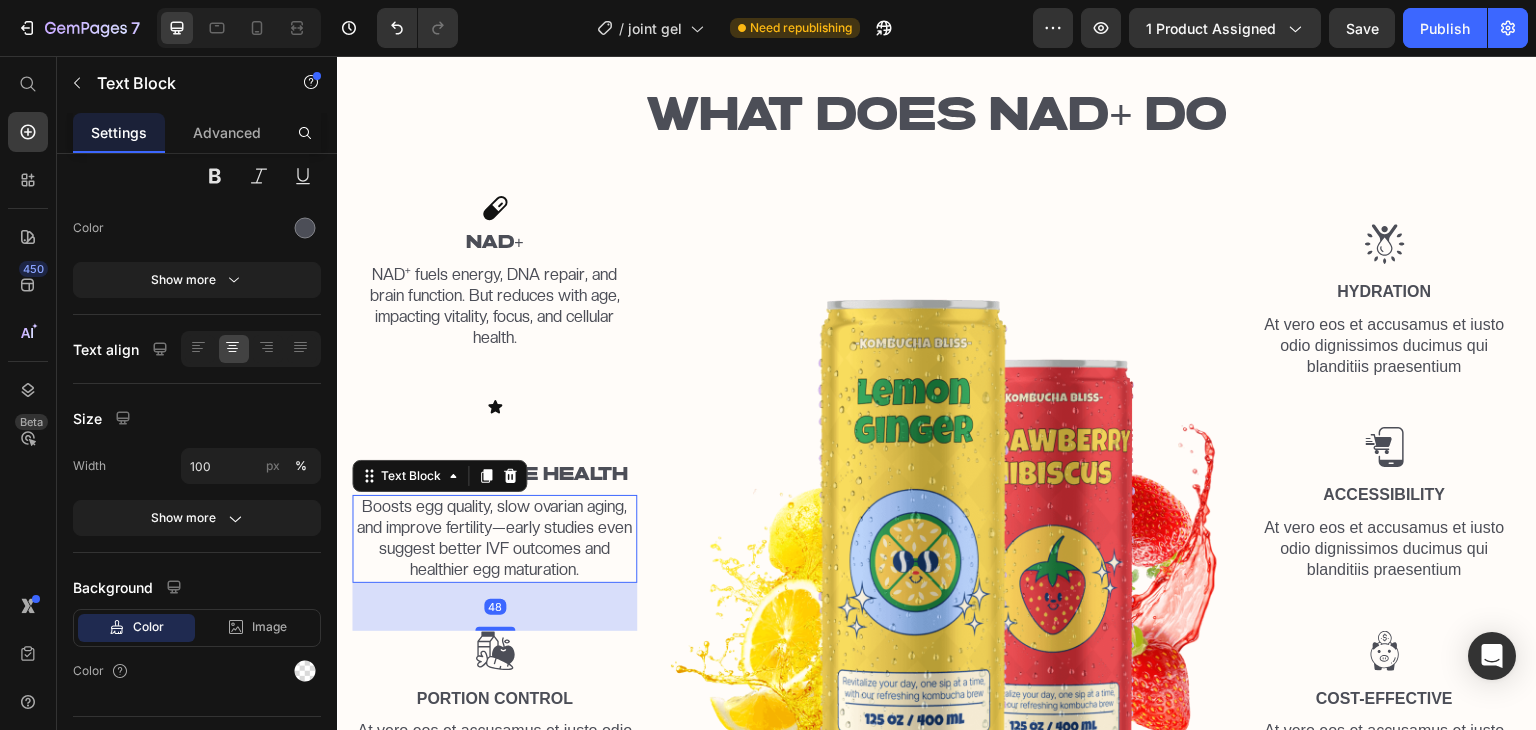 scroll, scrollTop: 0, scrollLeft: 0, axis: both 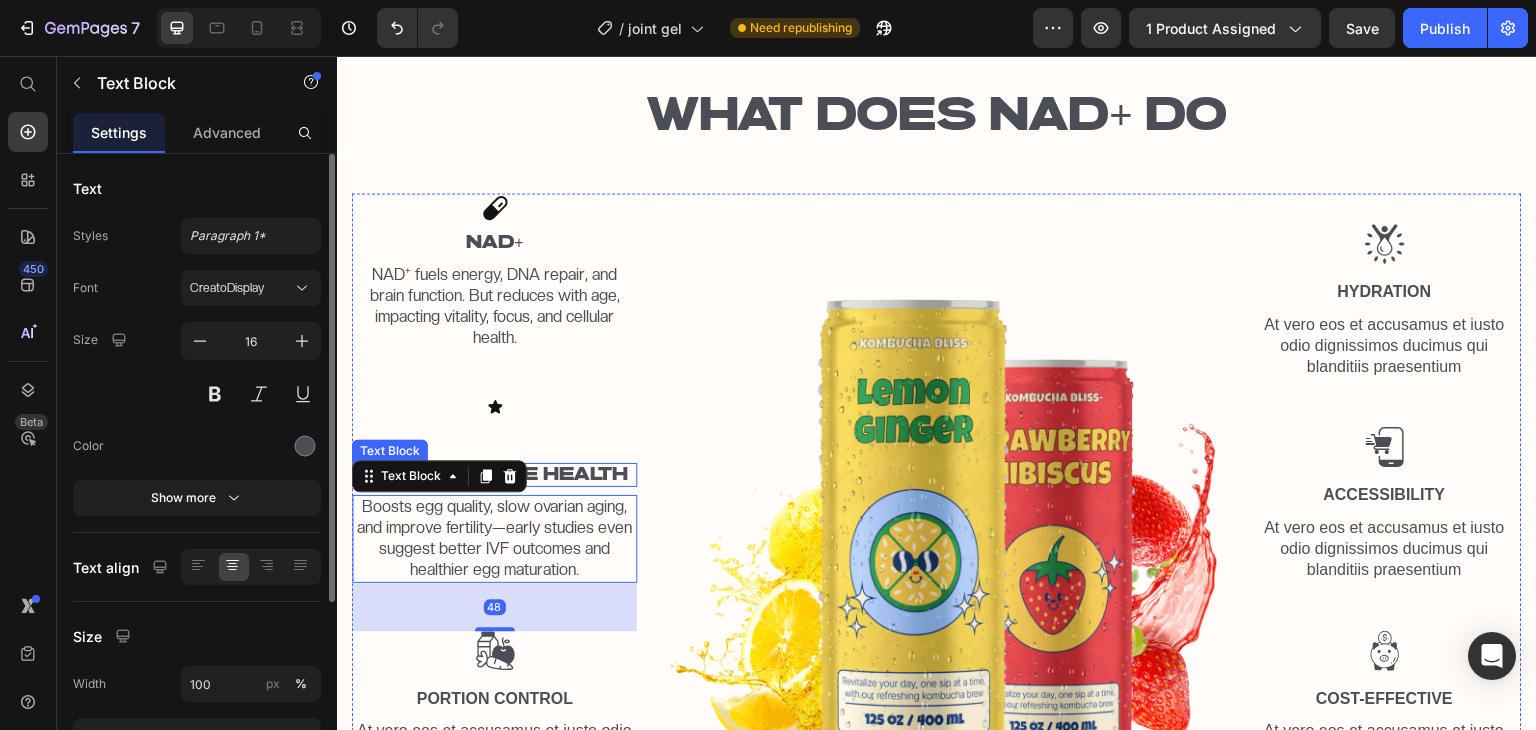 click on "Icon NAD+ Text Block NAD⁺ fuels energy, DNA repair, and brain function. But reduces with age, impacting vitality, focus, and cellular health. Text Block
Icon REPRODUCTIVE HEALTH  Text Block Boosts egg quality, slow ovarian aging, and improve fertility—early studies even suggest better IVF outcomes and healthier egg maturation. Text Block   48 Image Portion Control Text Block At vero eos et accusamus et iusto odio dignissimos ducimus qui blanditiis praesentium Text Block" at bounding box center [494, 489] 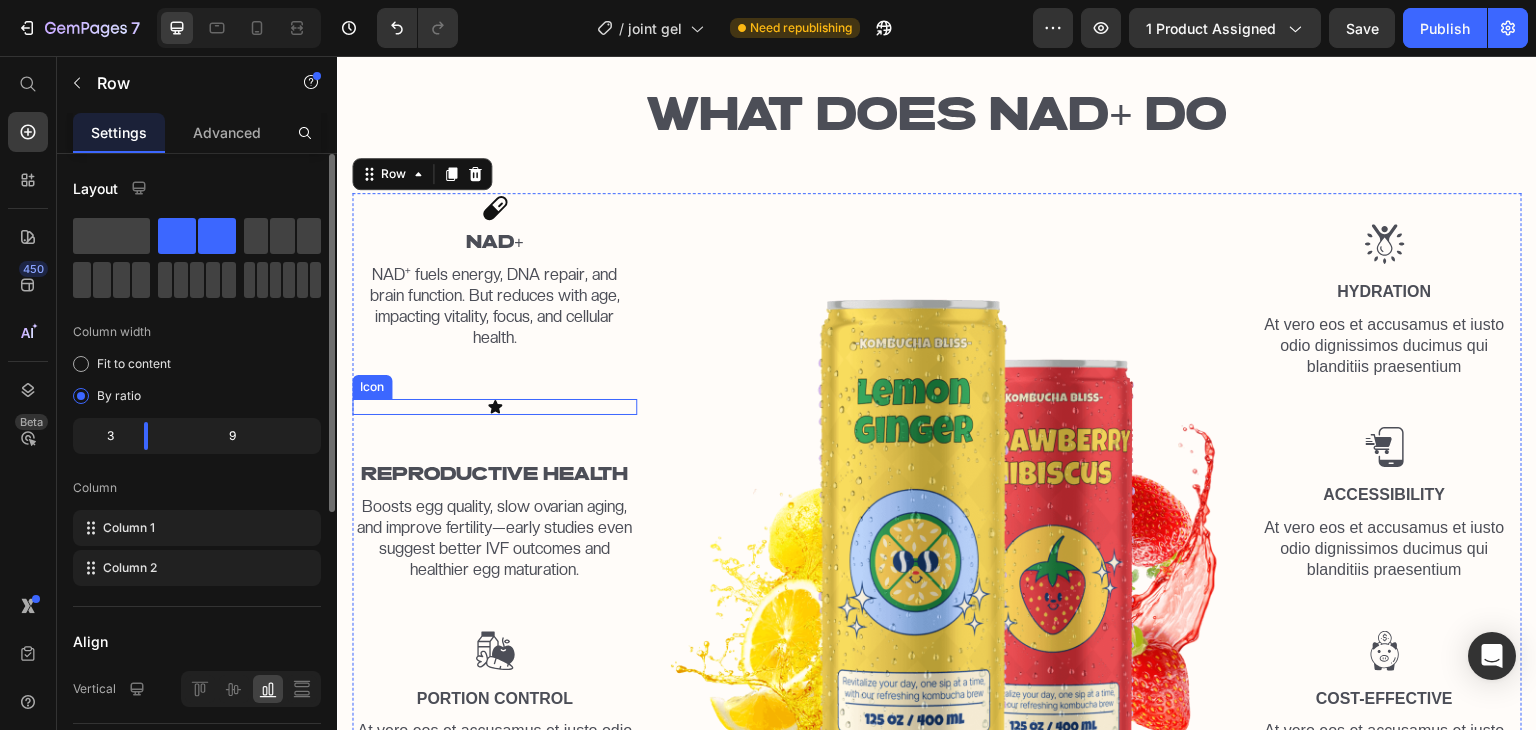 click on "Icon" at bounding box center [494, 407] 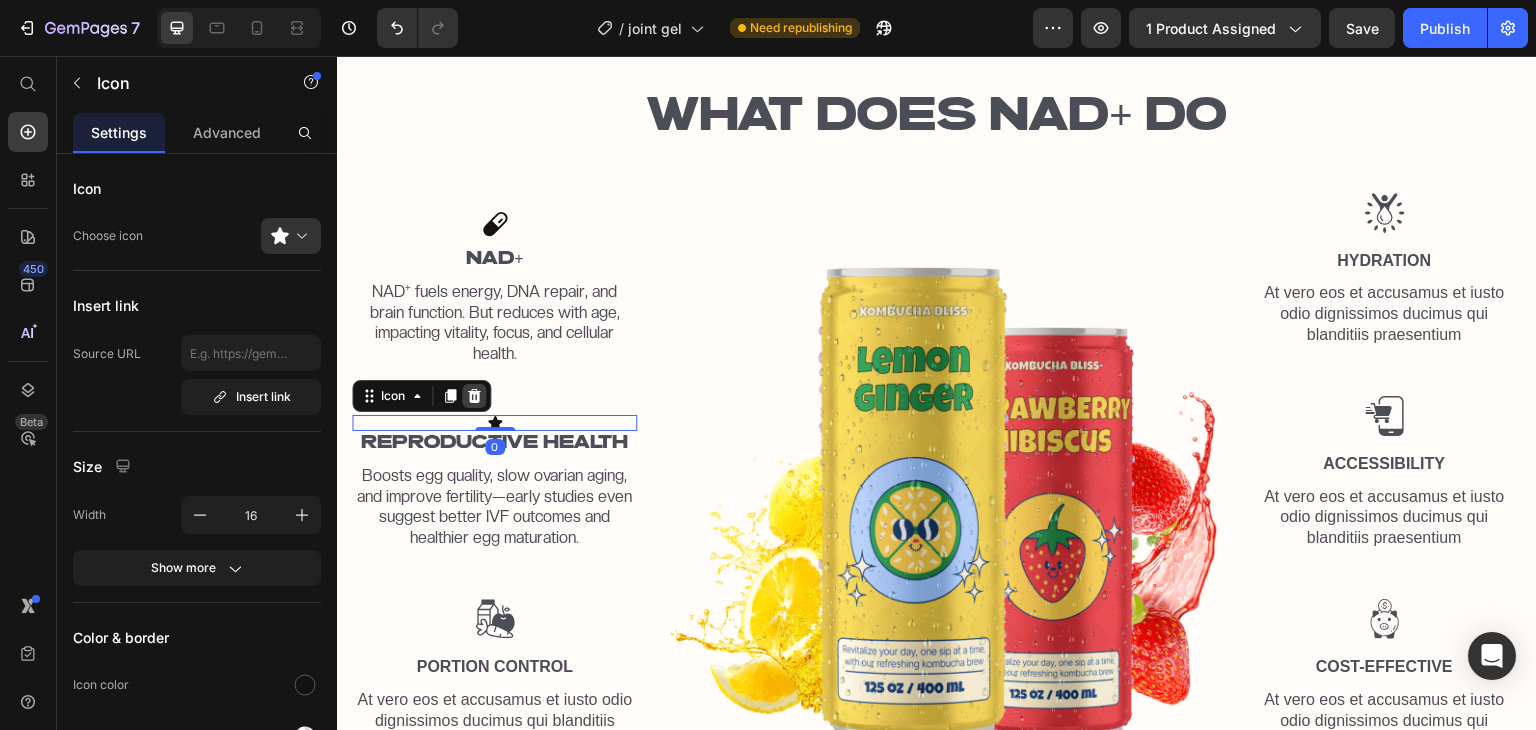 drag, startPoint x: 497, startPoint y: 450, endPoint x: 484, endPoint y: 394, distance: 57.48913 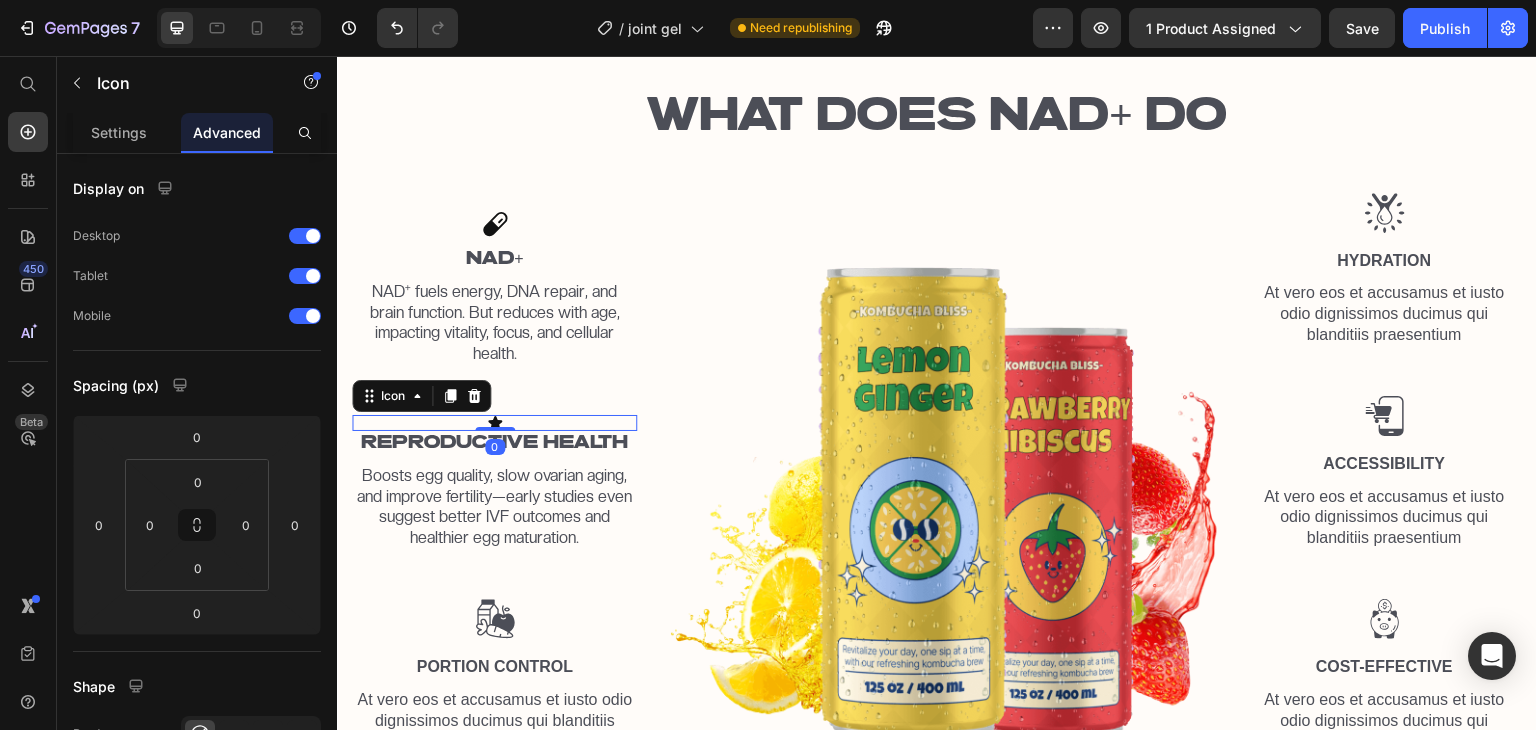 click on "Icon   0" at bounding box center (494, 423) 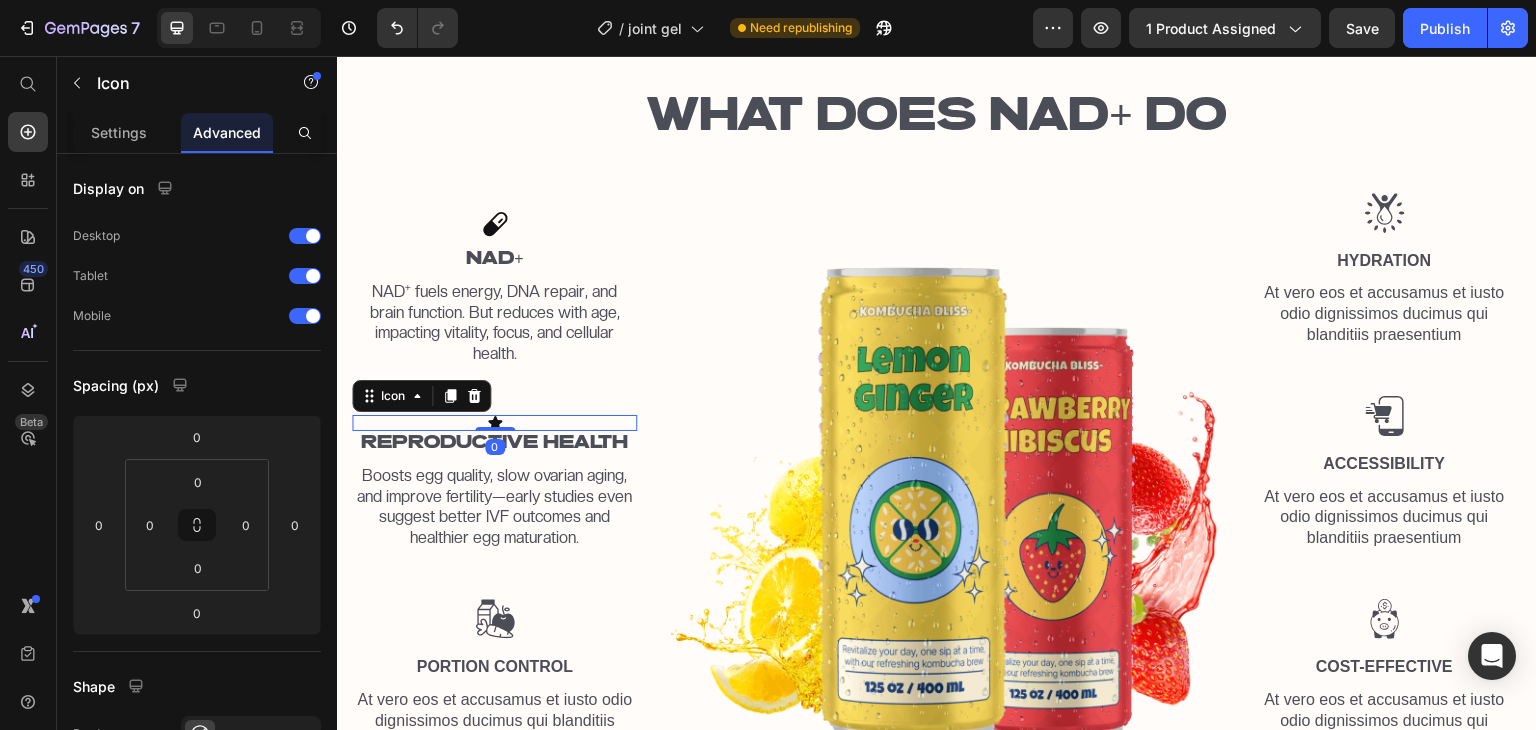 click on "REPRODUCTIVE HEALTH" at bounding box center (494, 443) 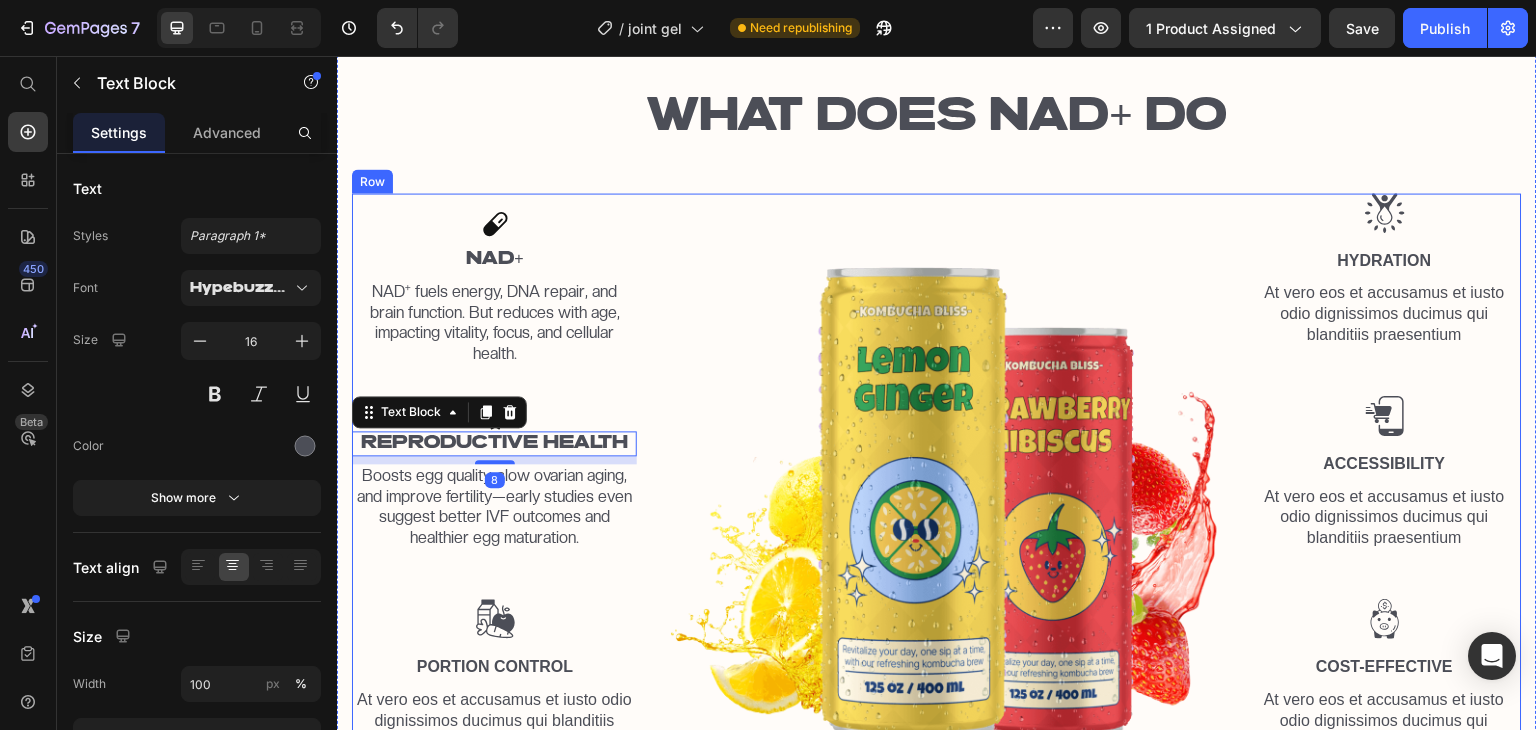 click on "Icon" at bounding box center (494, 423) 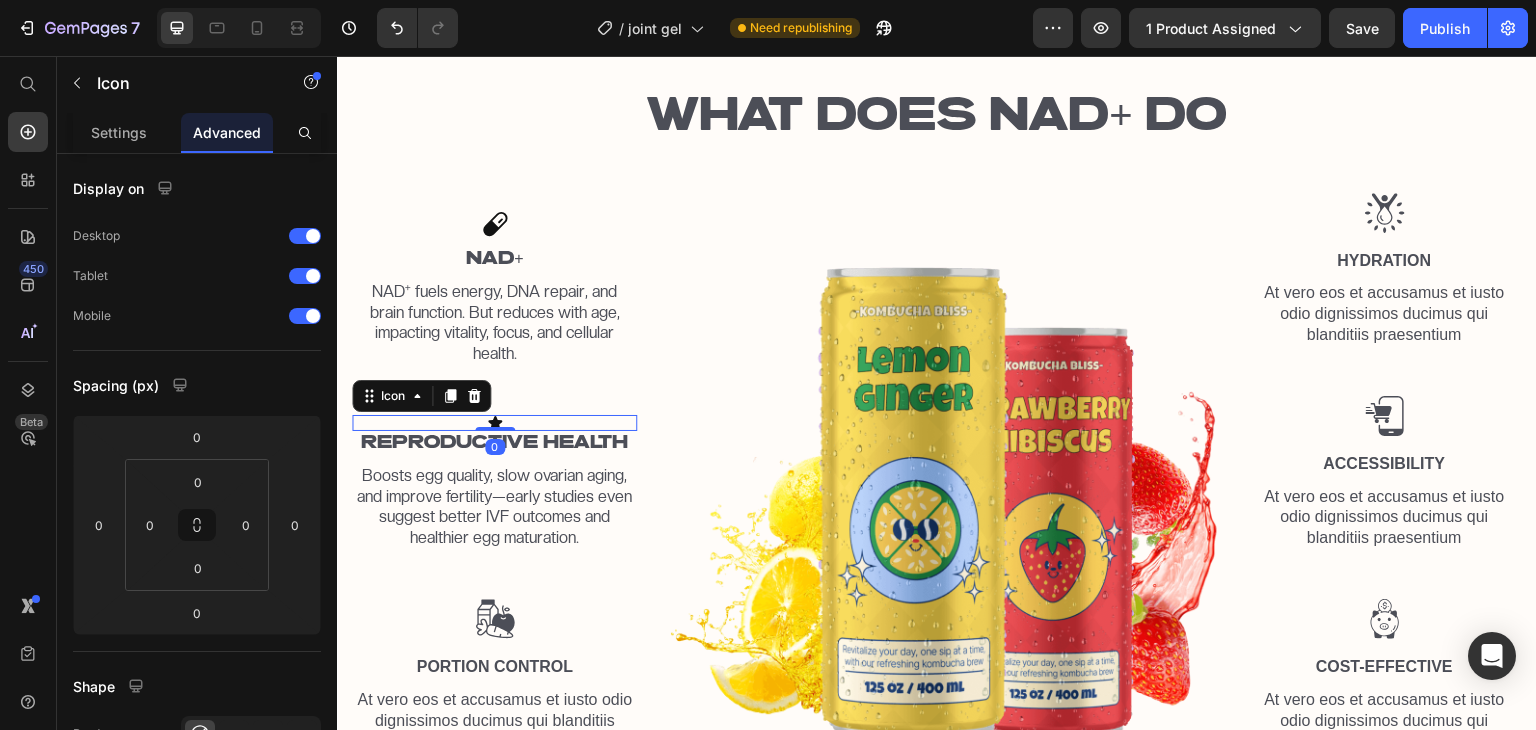 click on "Icon   0" at bounding box center (494, 423) 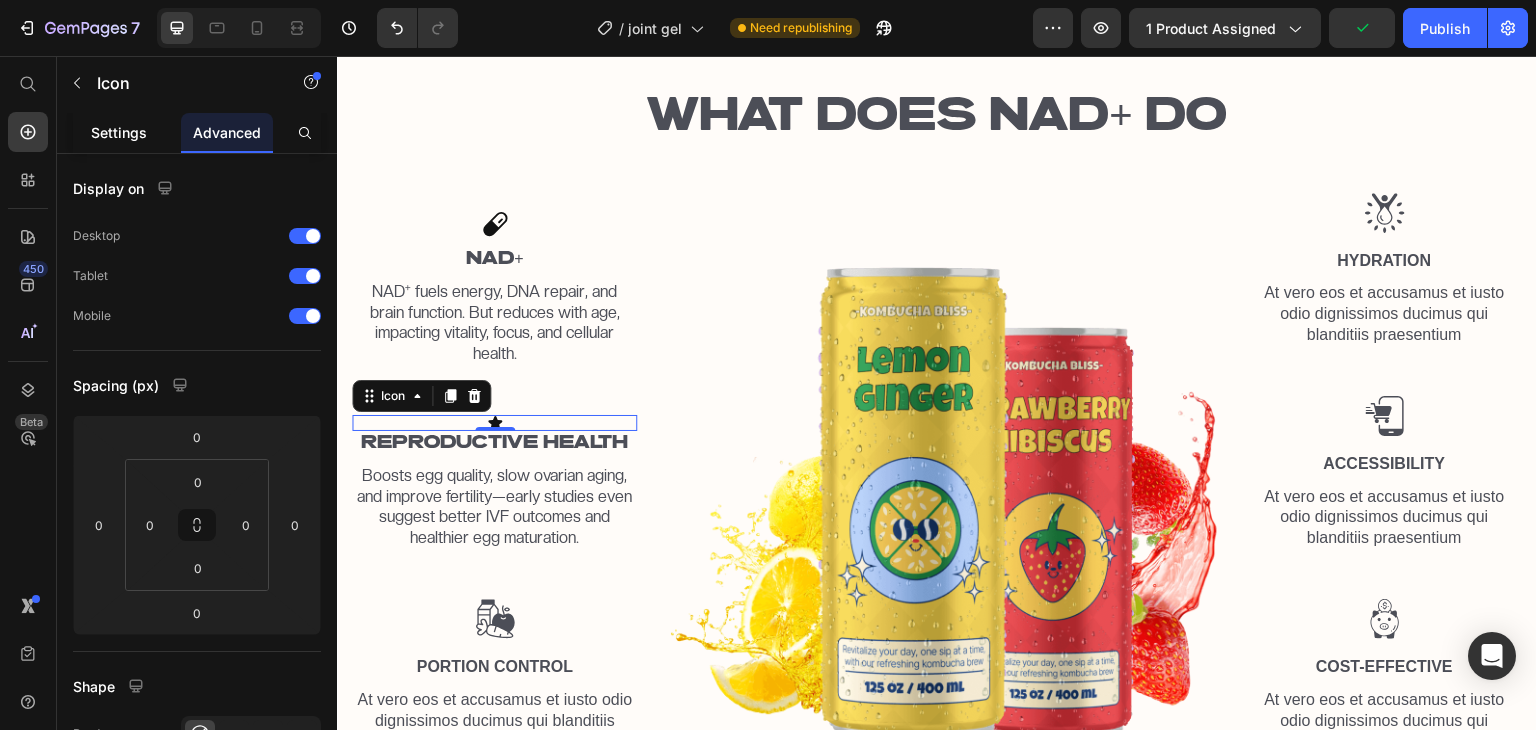 click on "Settings" 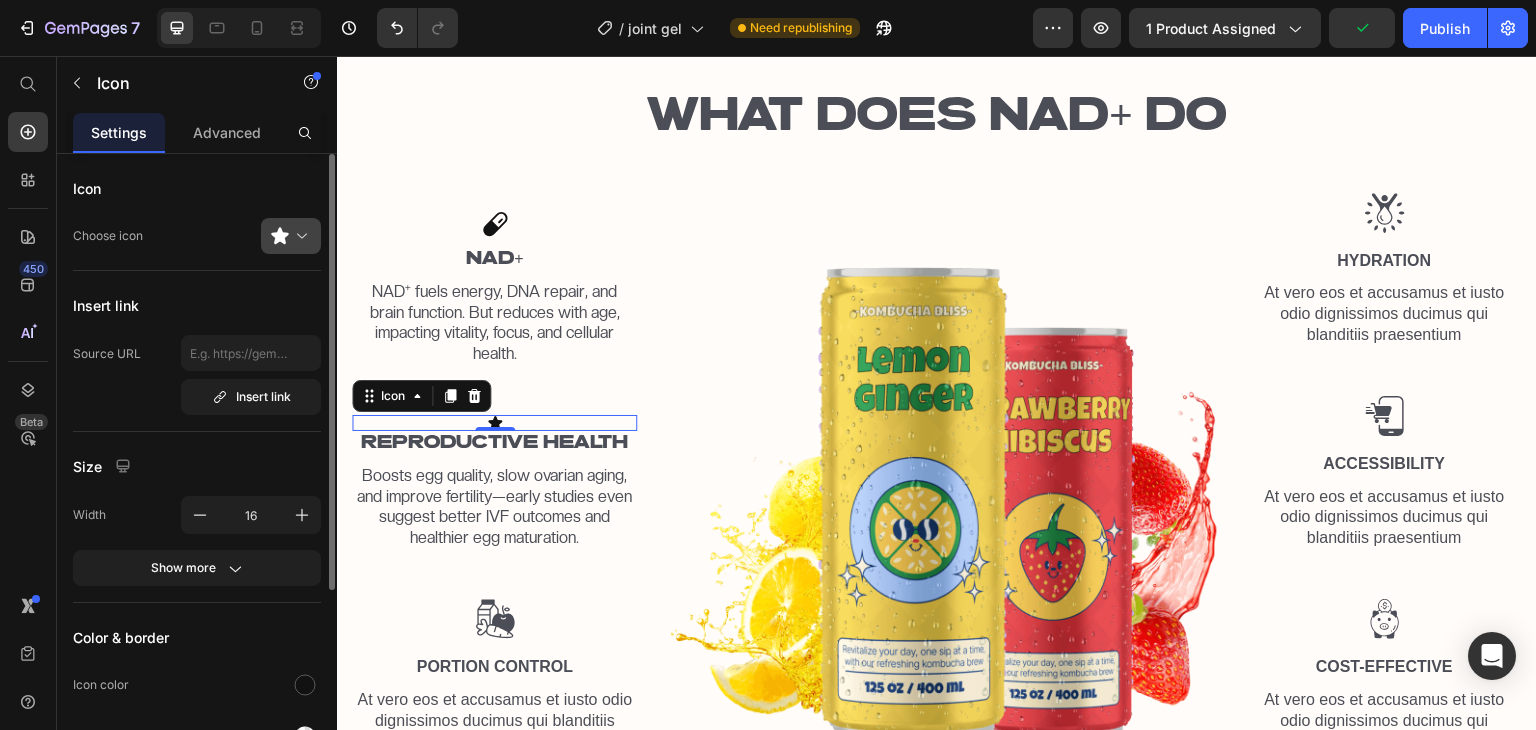 click at bounding box center [299, 236] 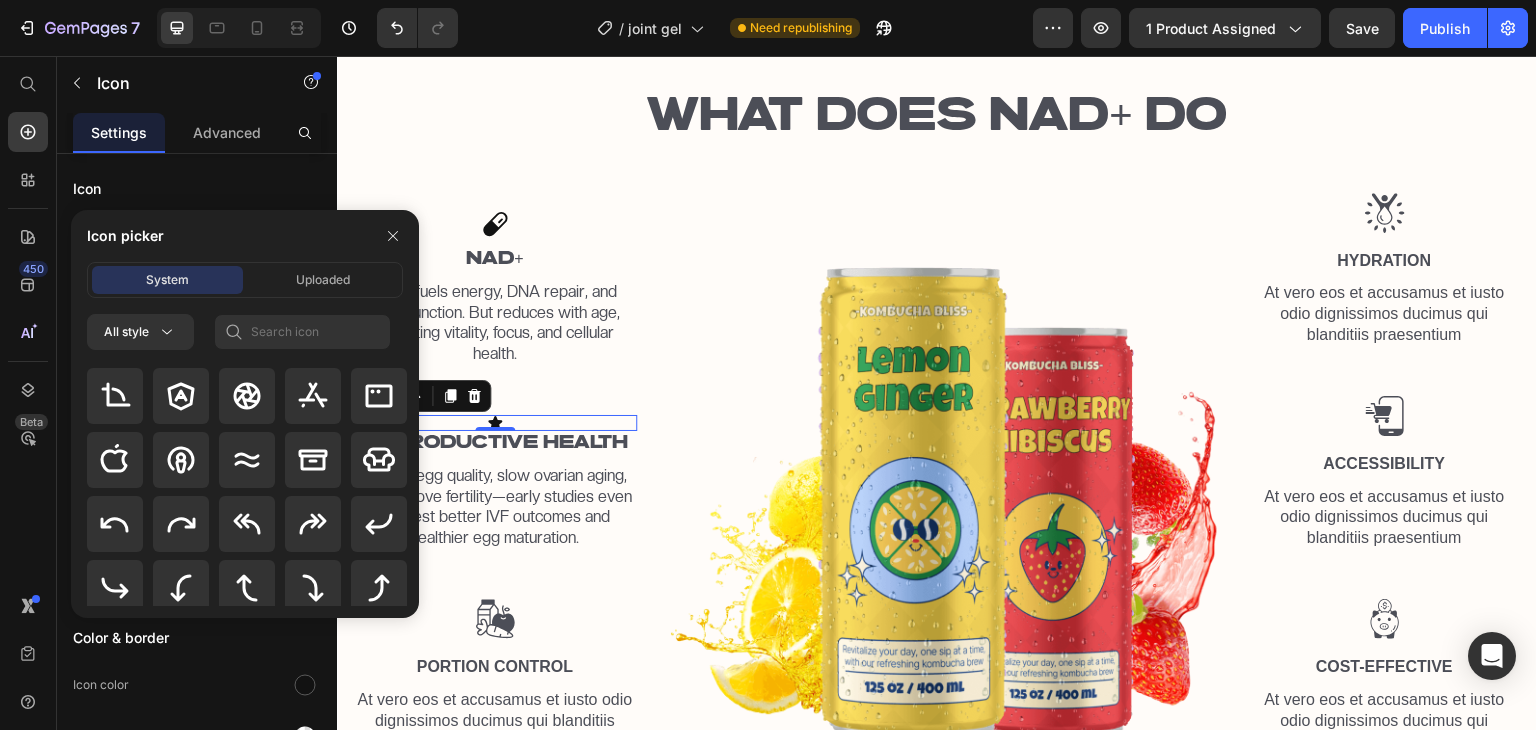scroll, scrollTop: 359, scrollLeft: 0, axis: vertical 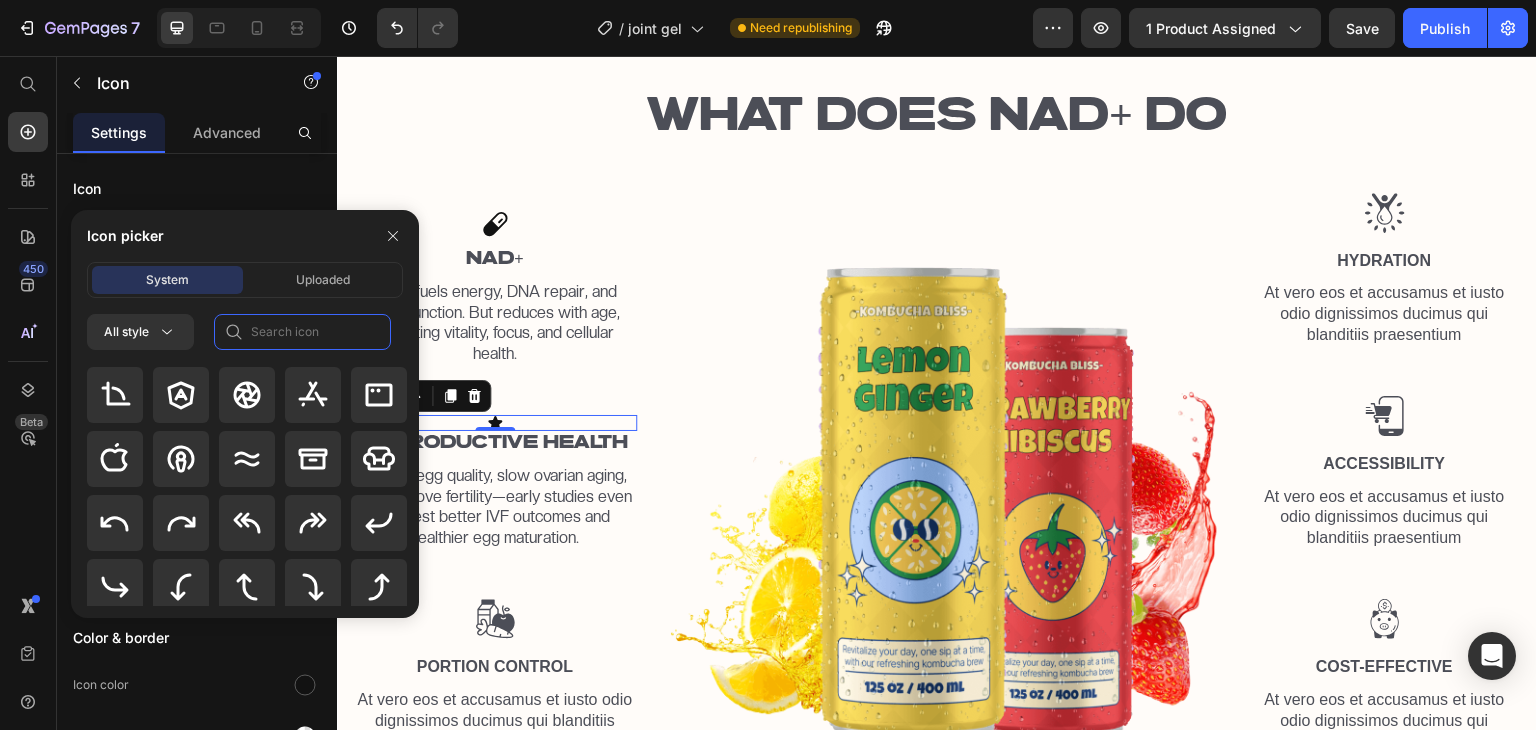 click 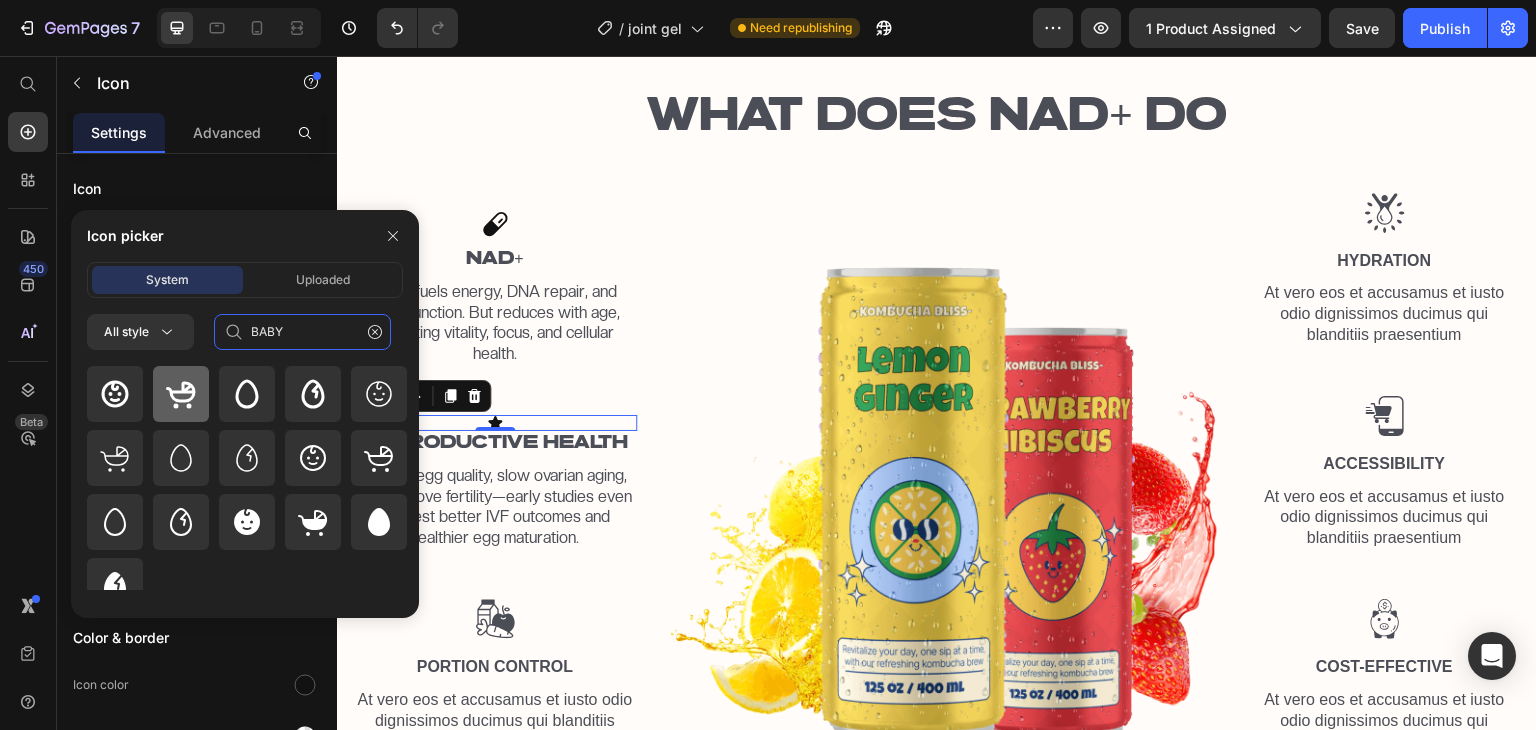 type on "BABY" 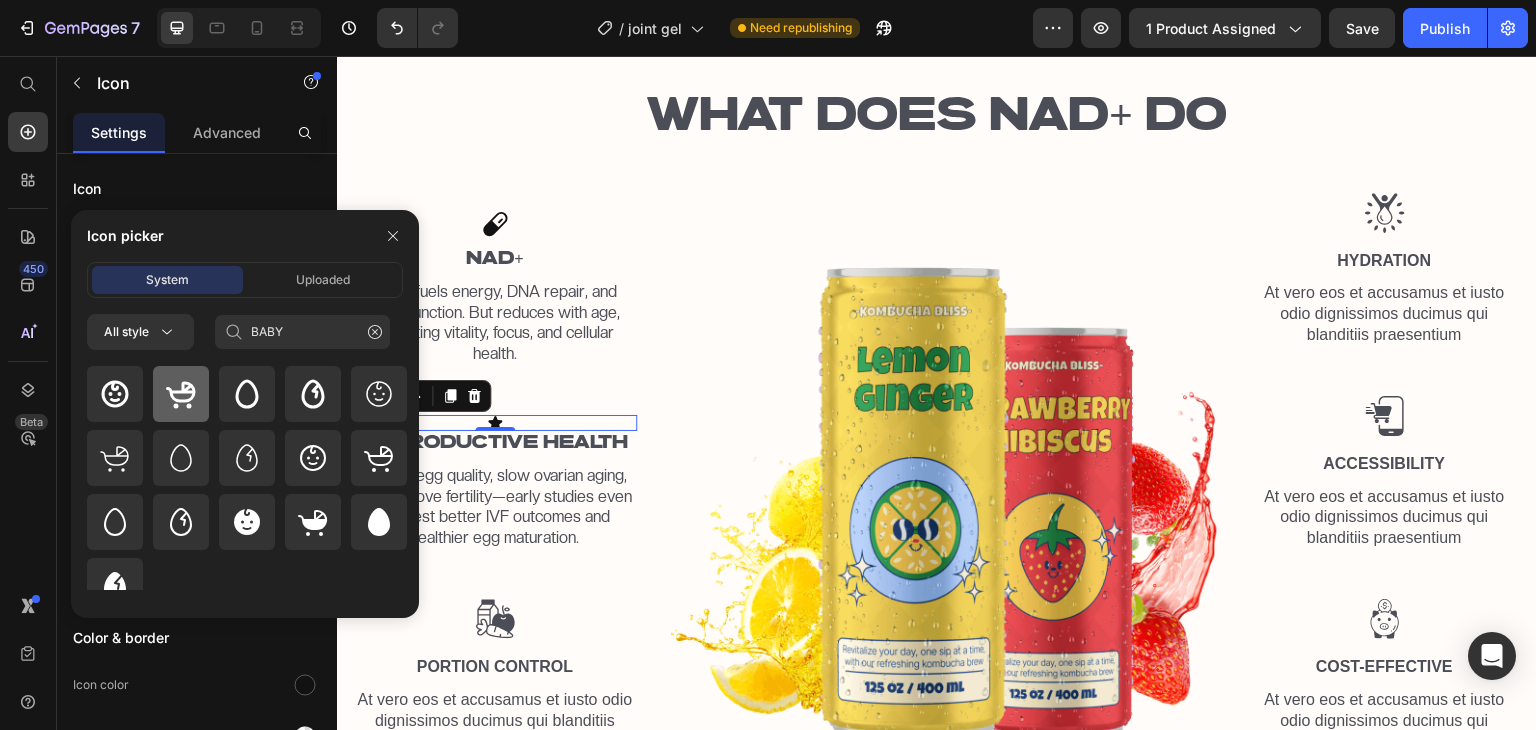 click 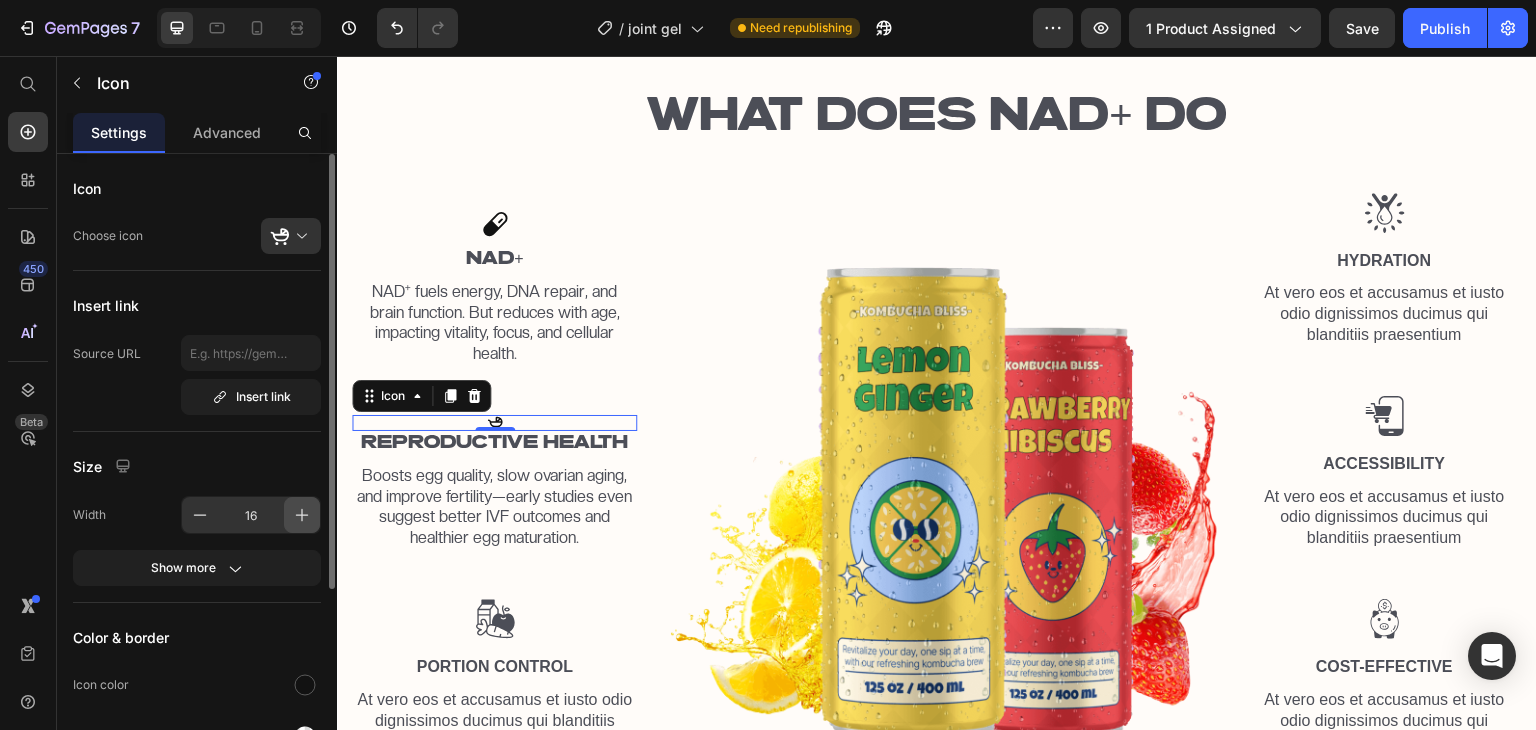 click 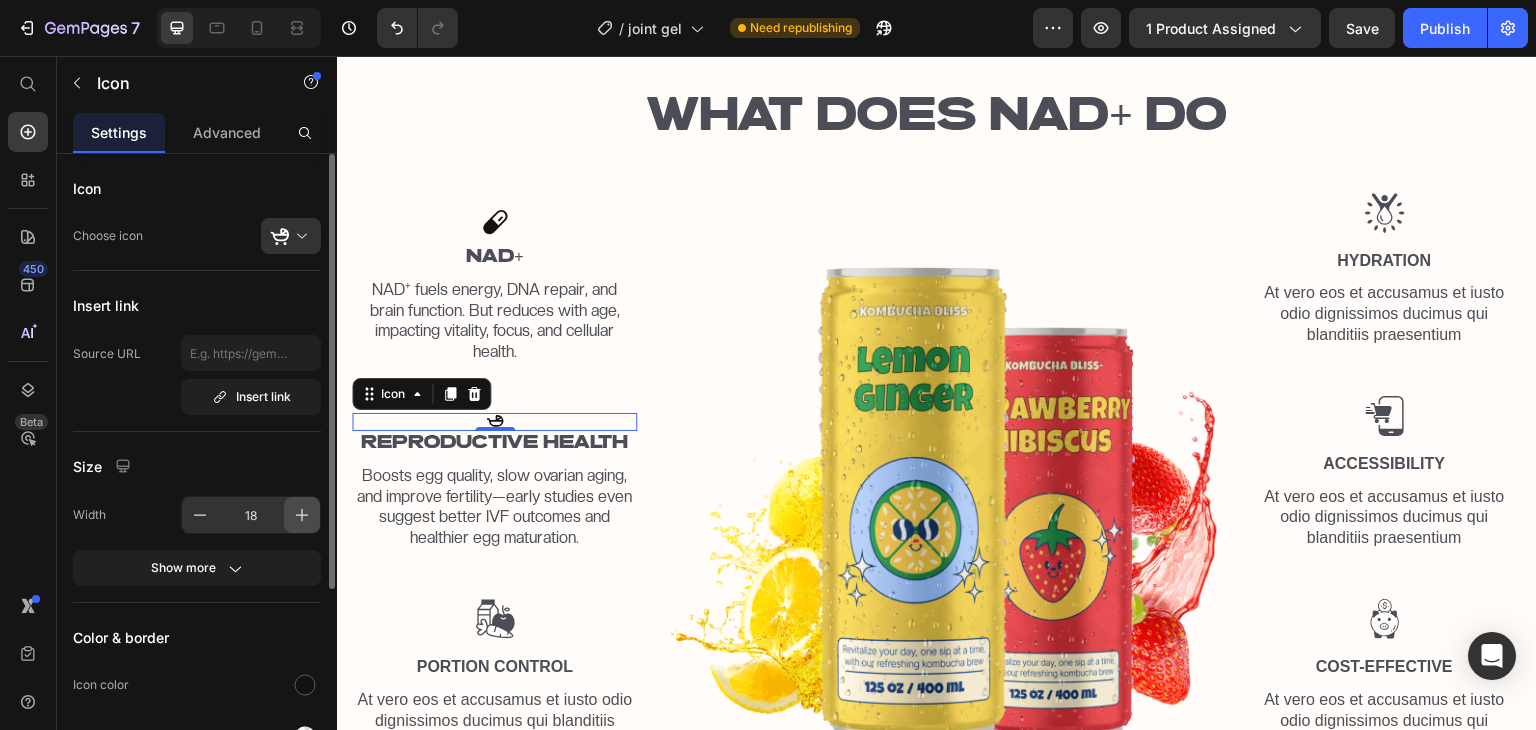 click 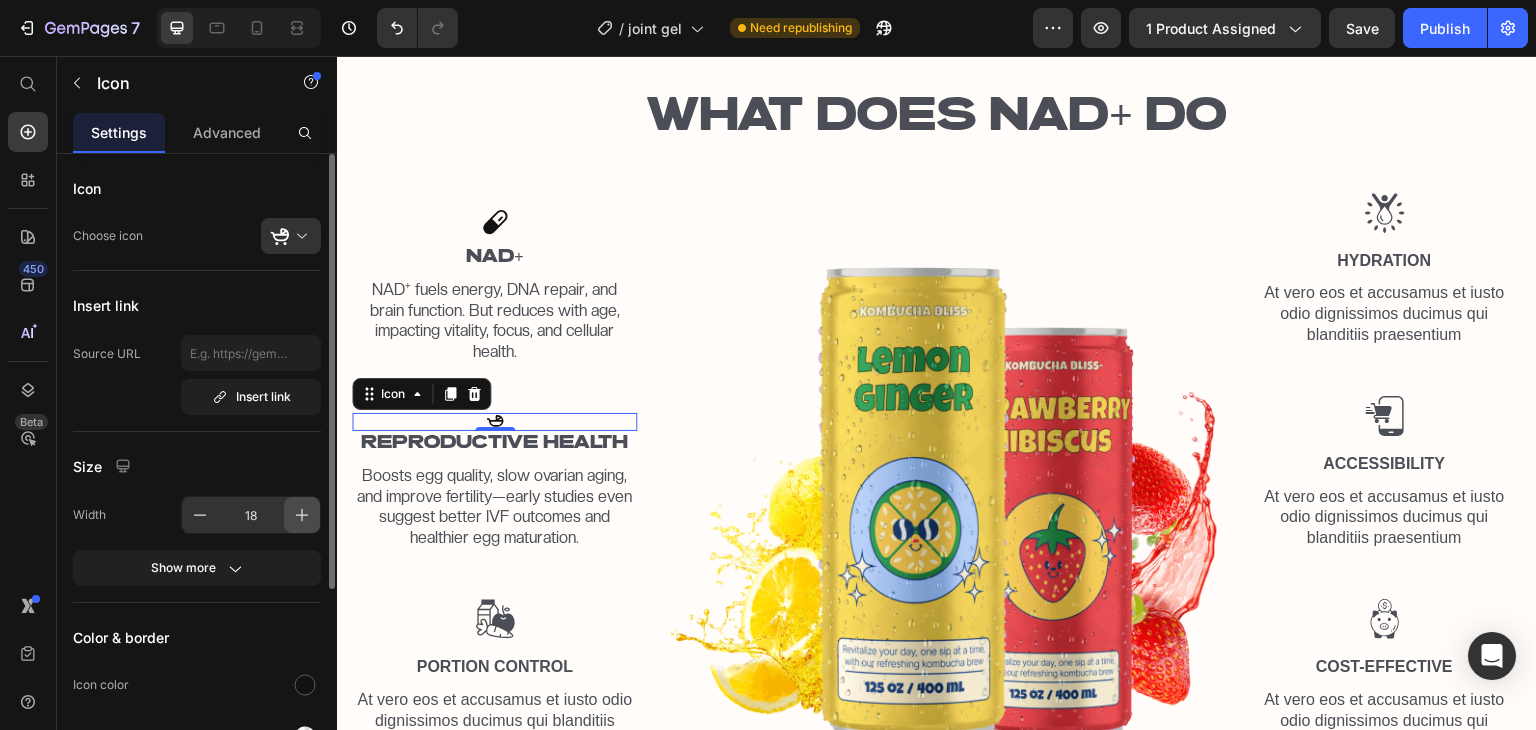 click 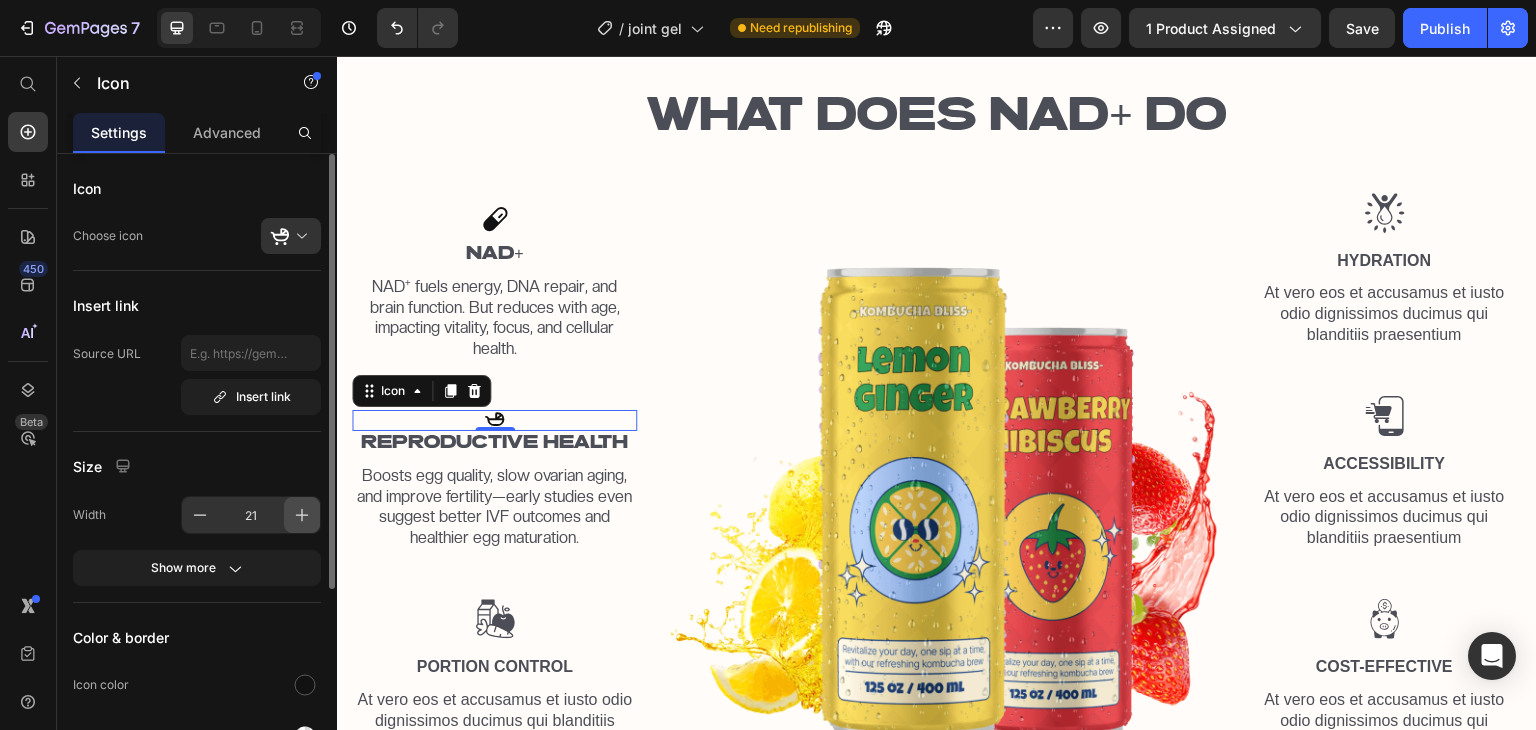 click 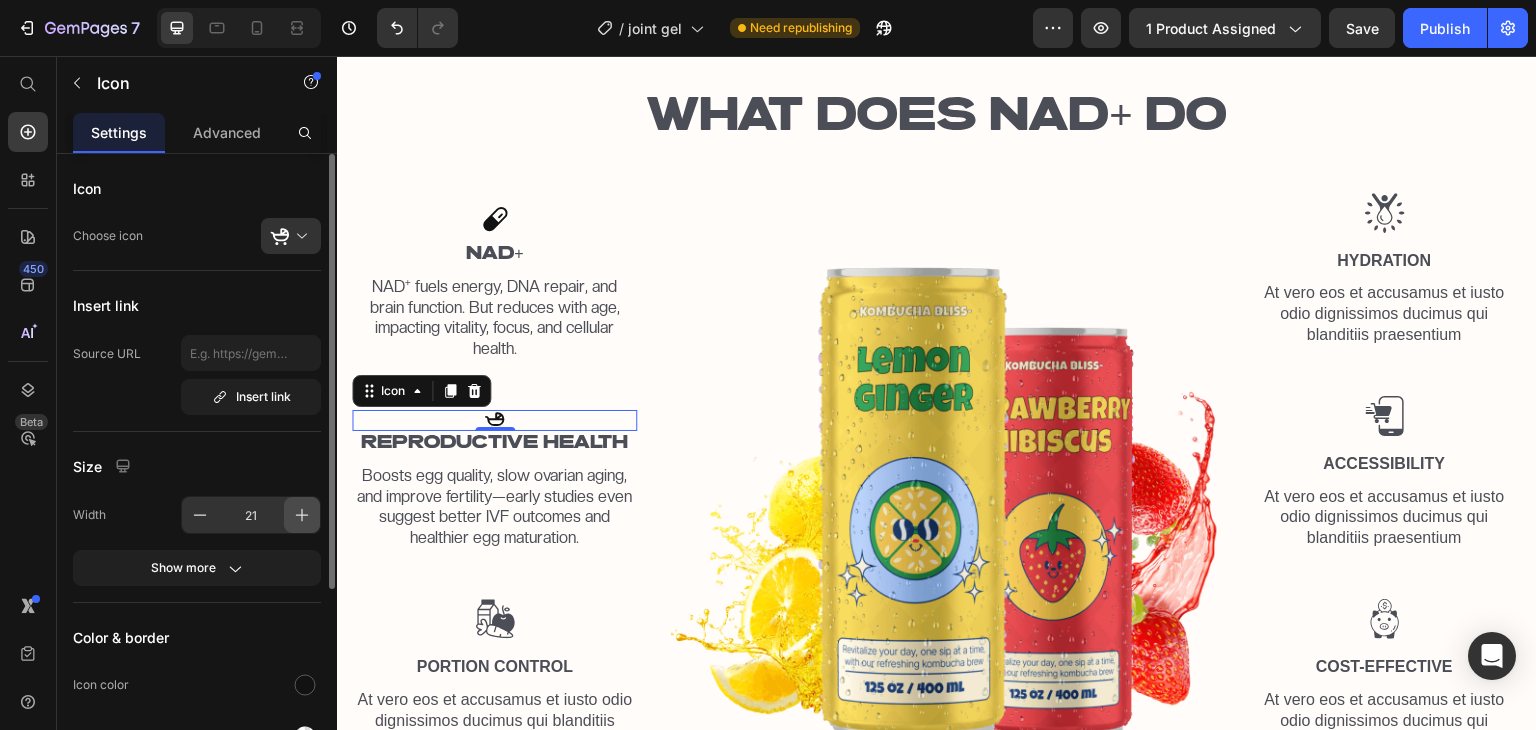 click 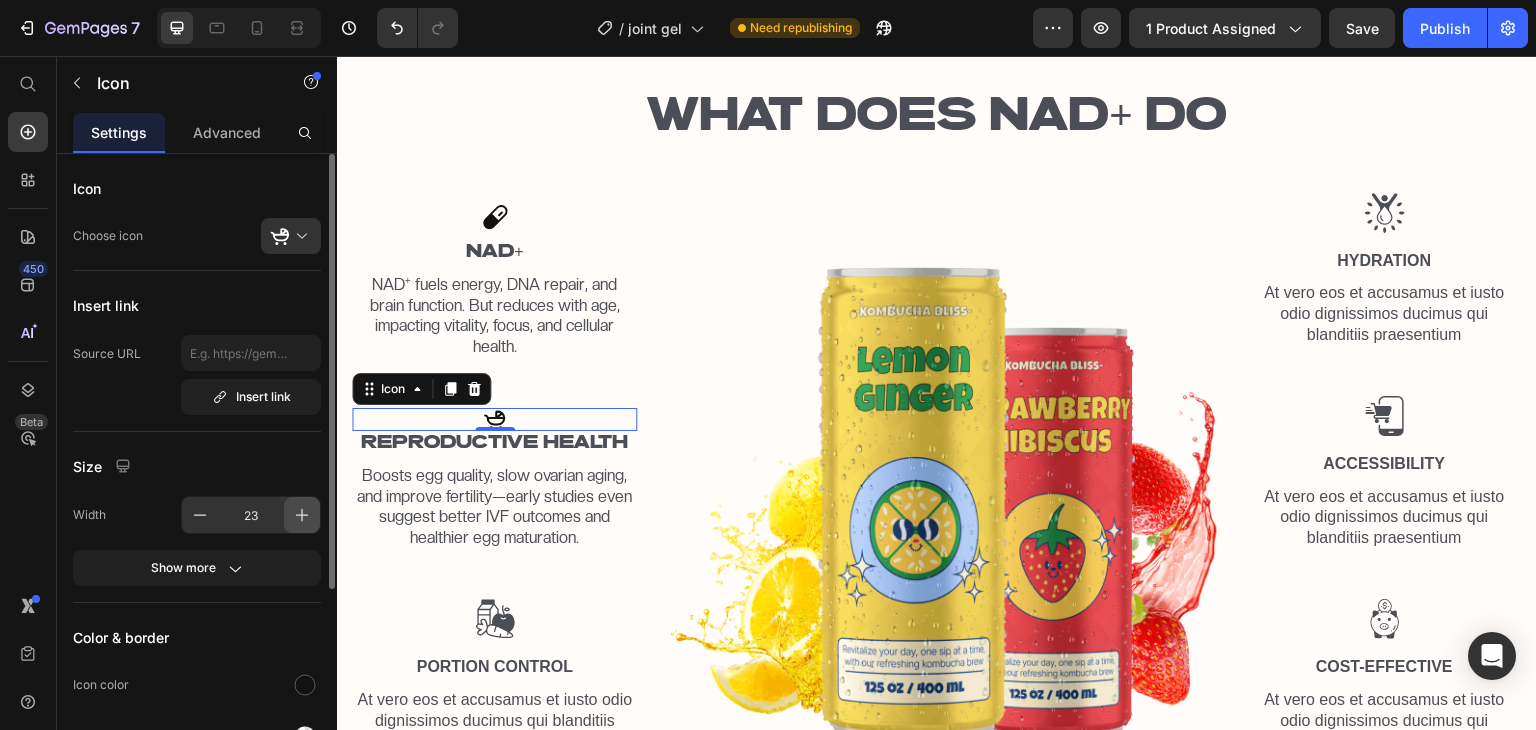 click 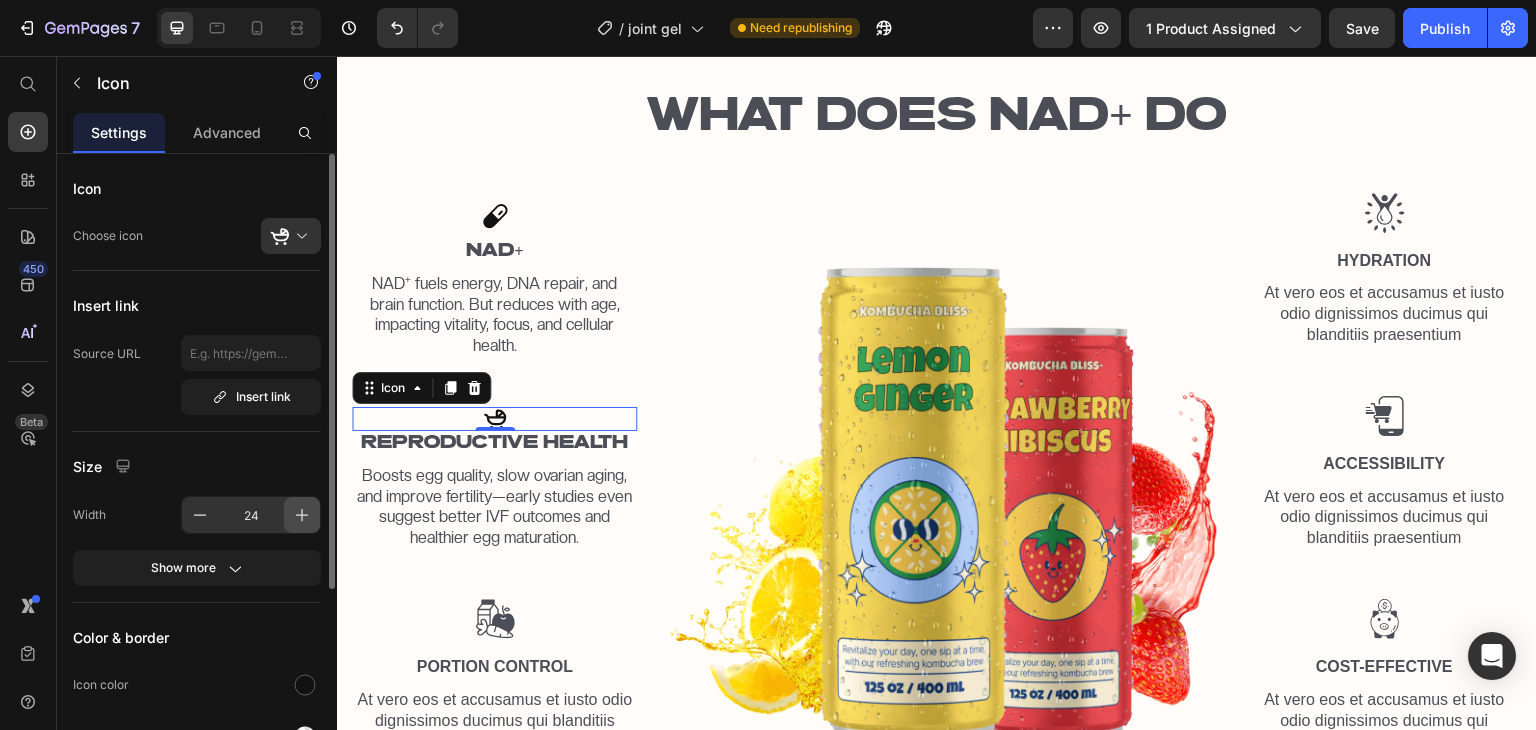 click 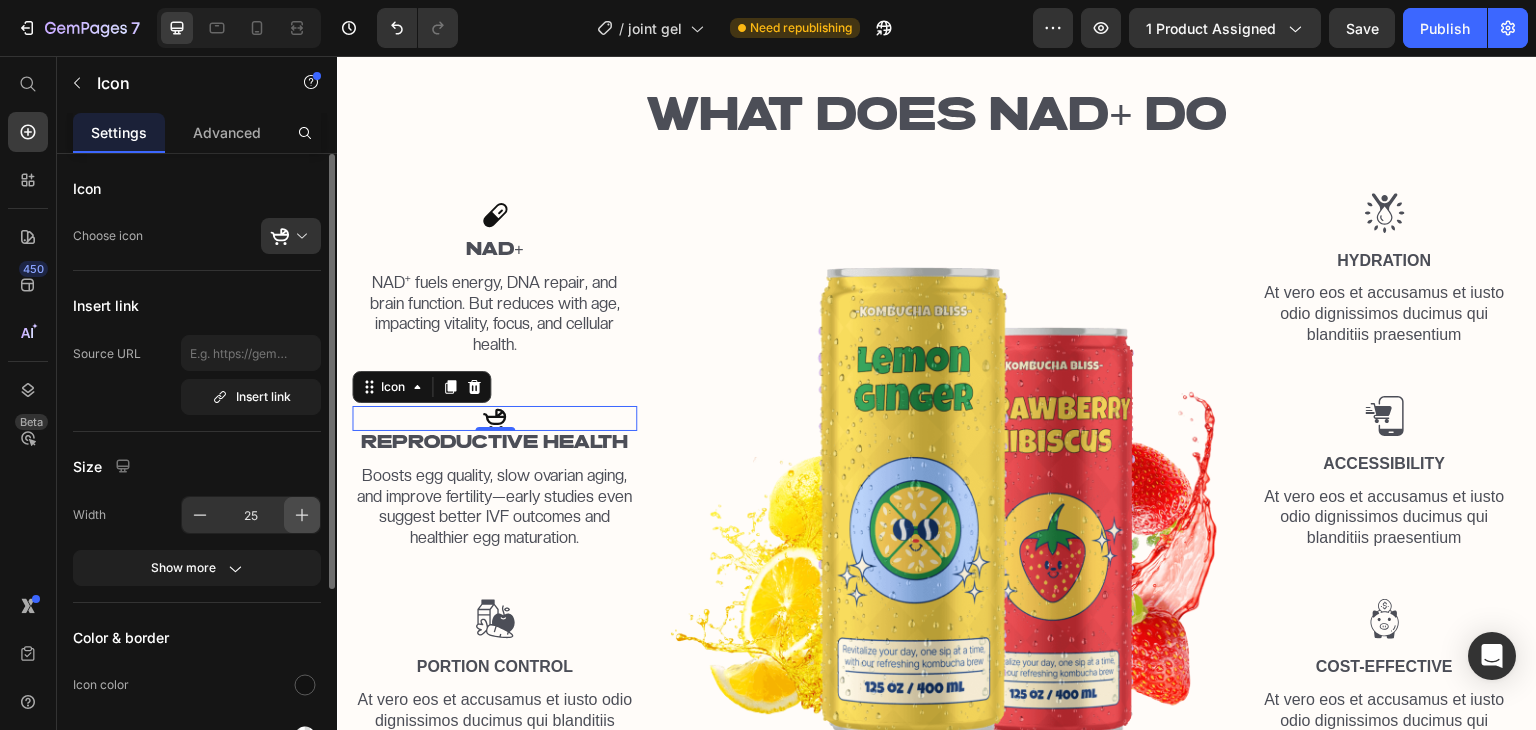 click 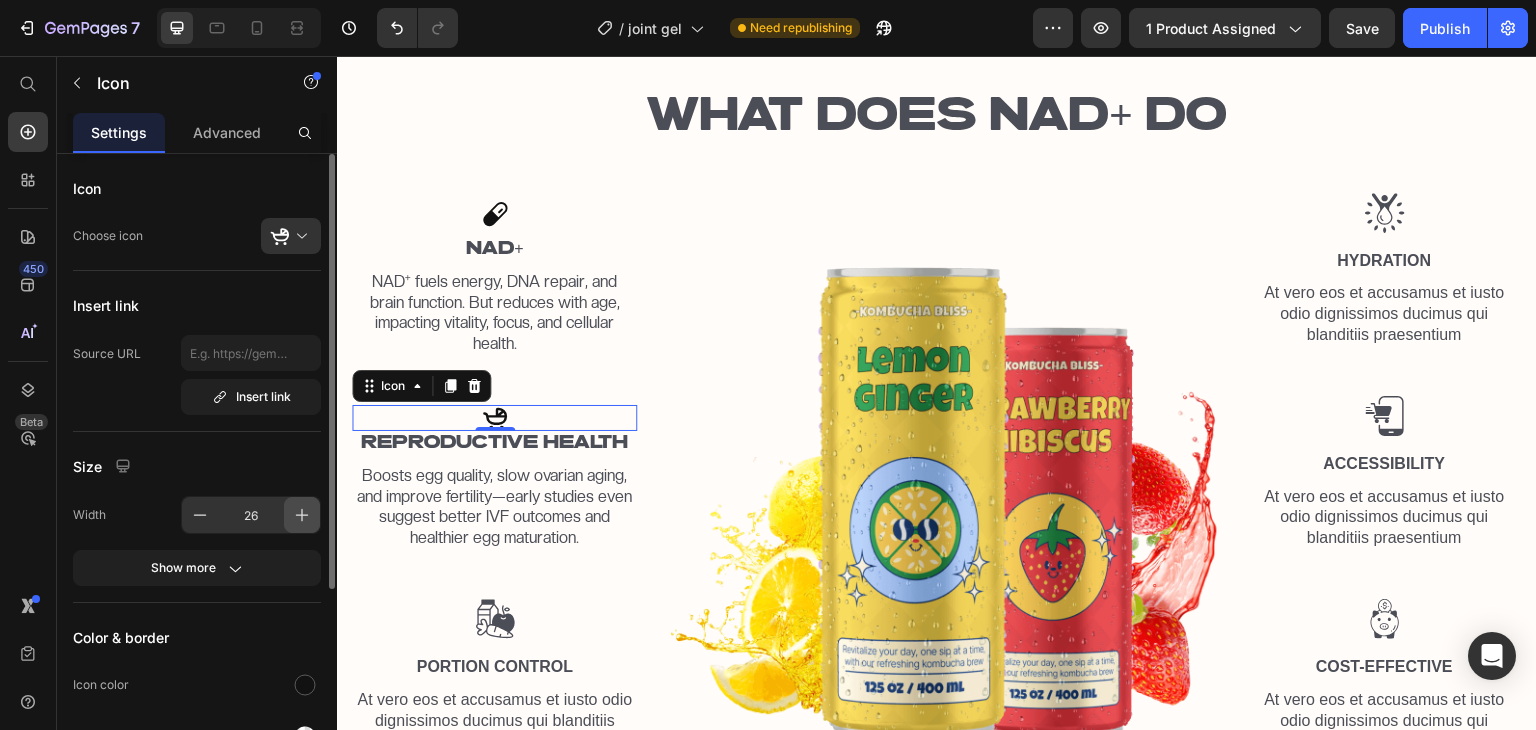 click 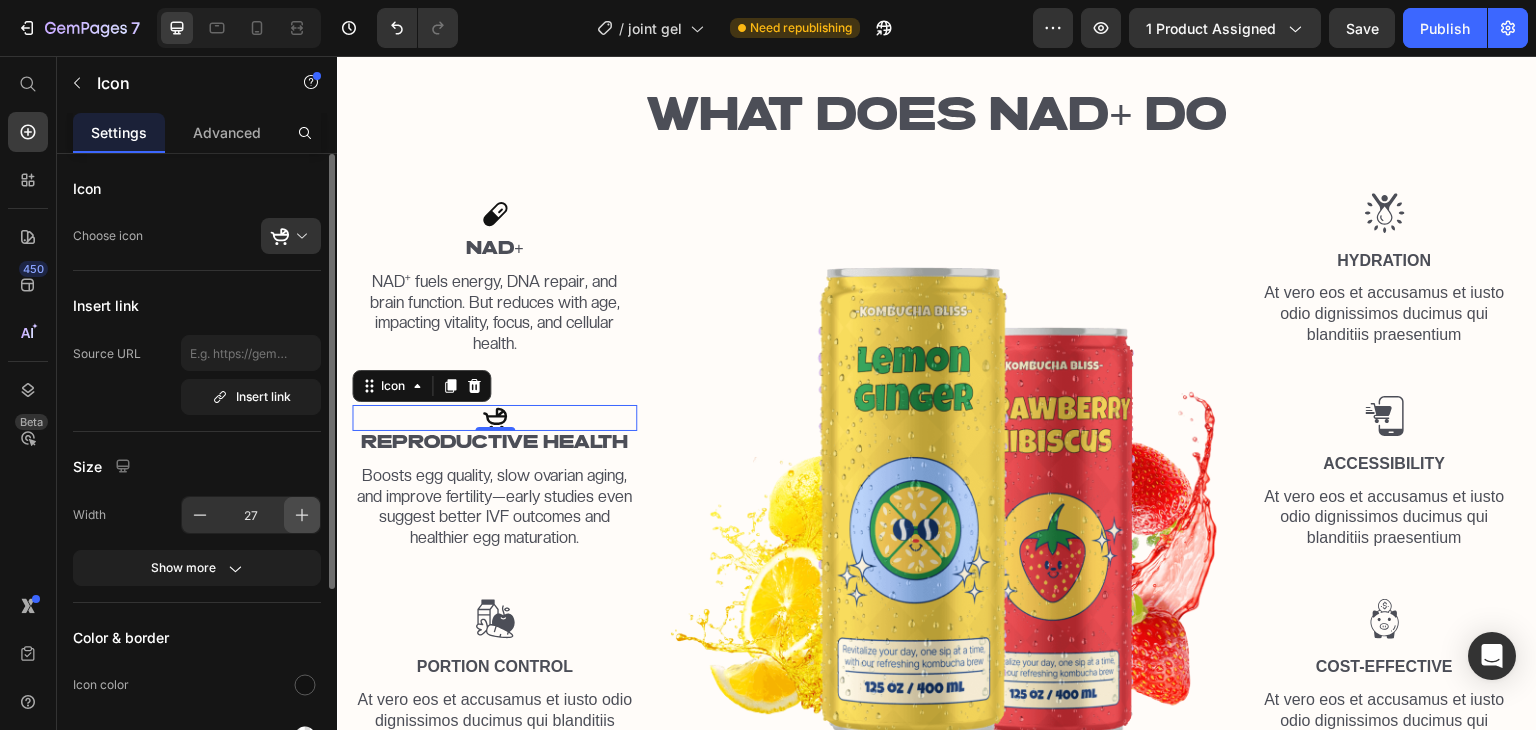 click 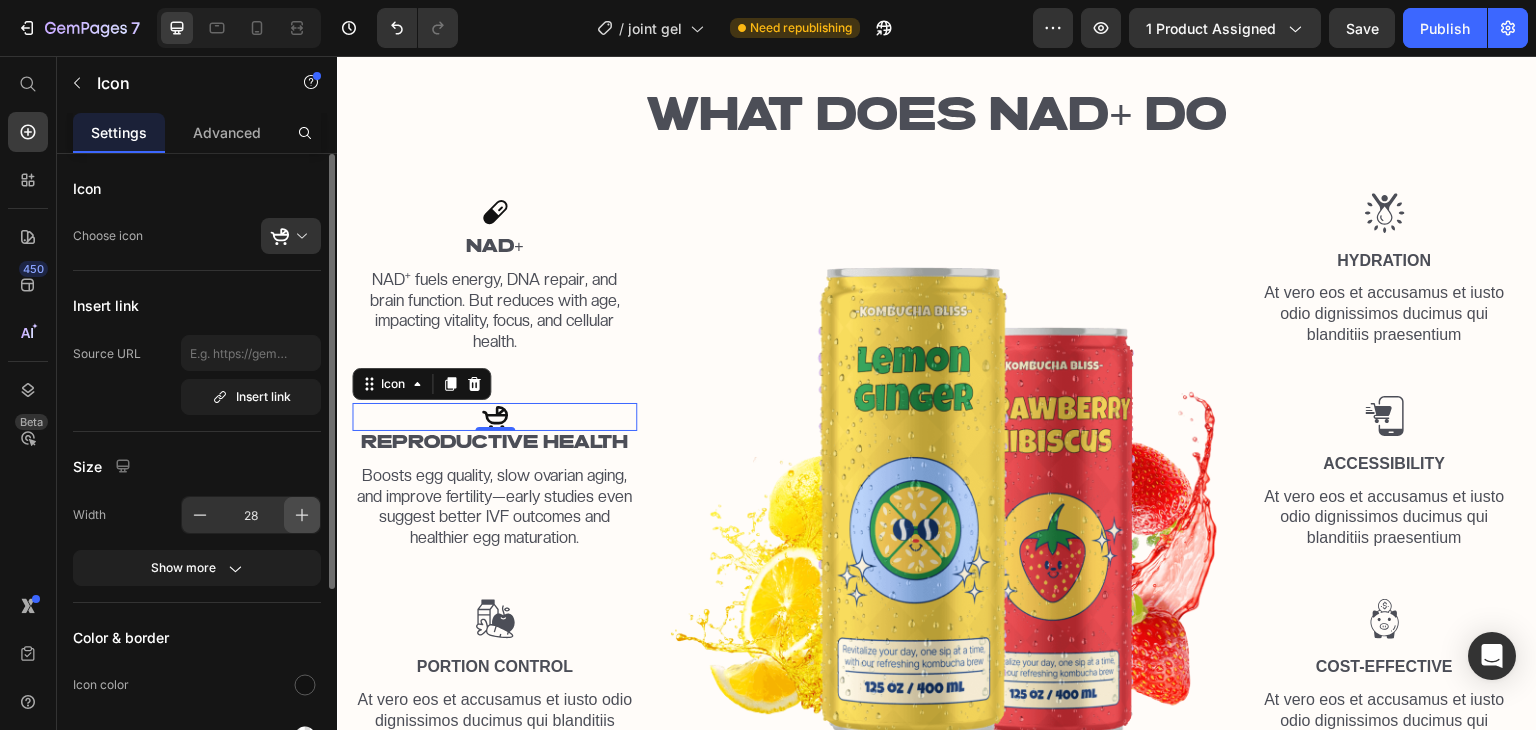 click 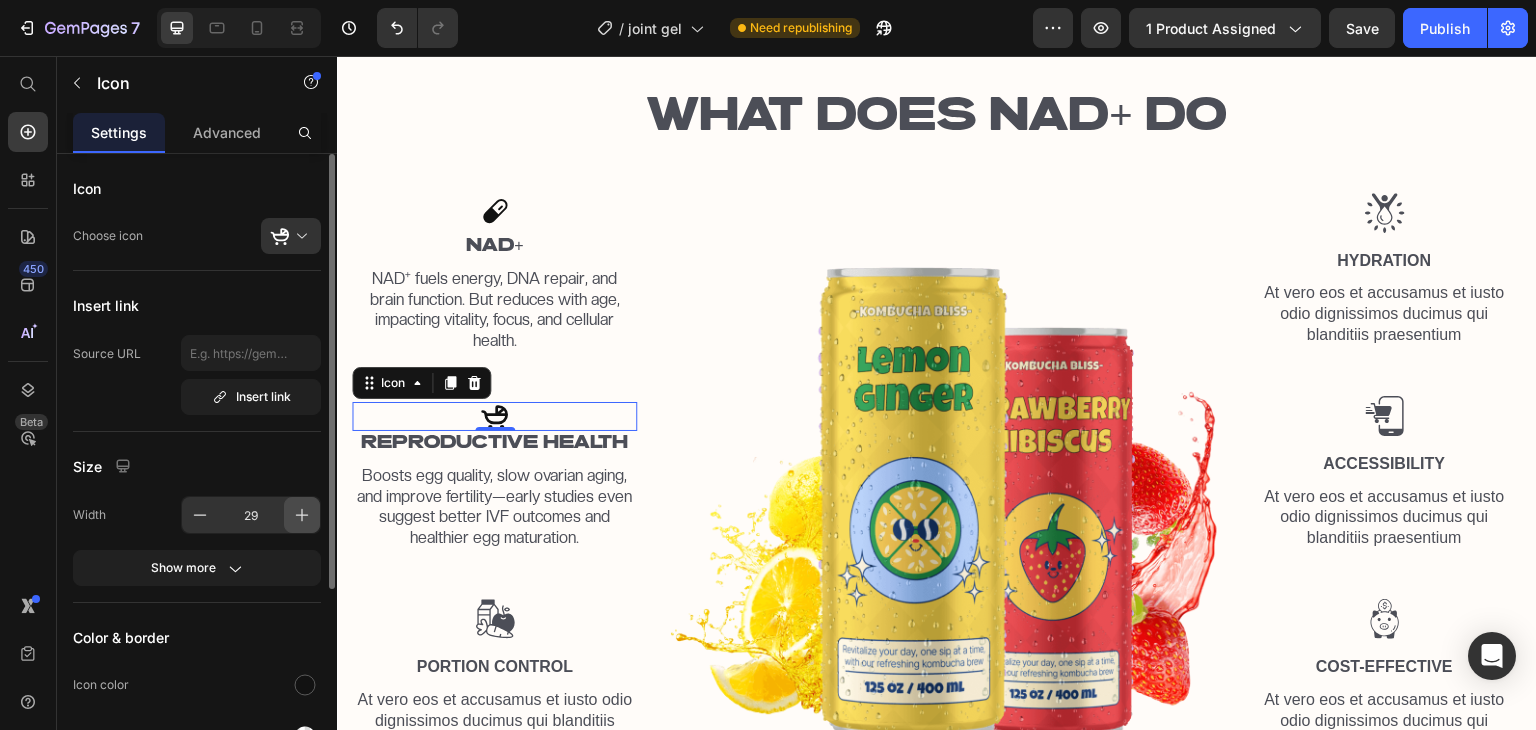 click 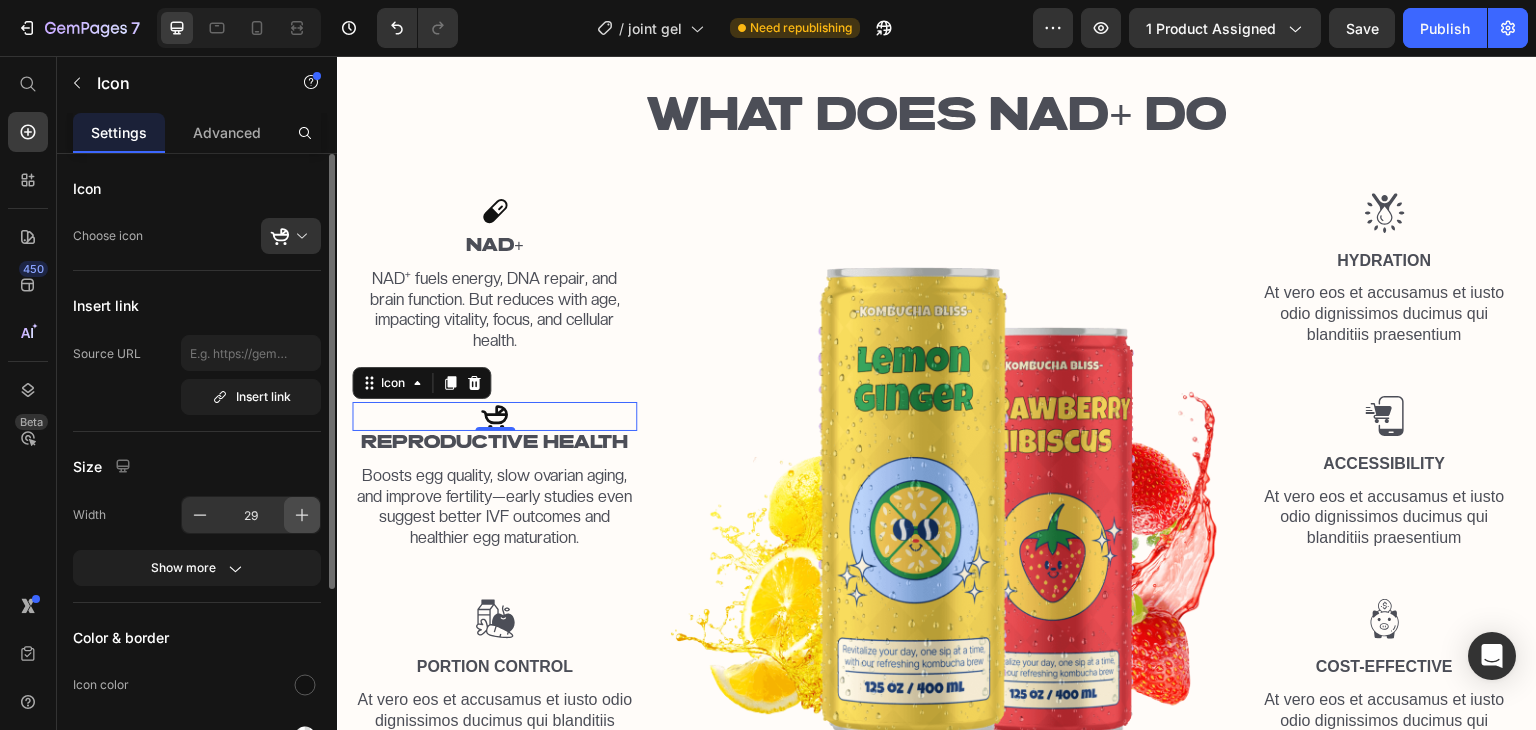type on "30" 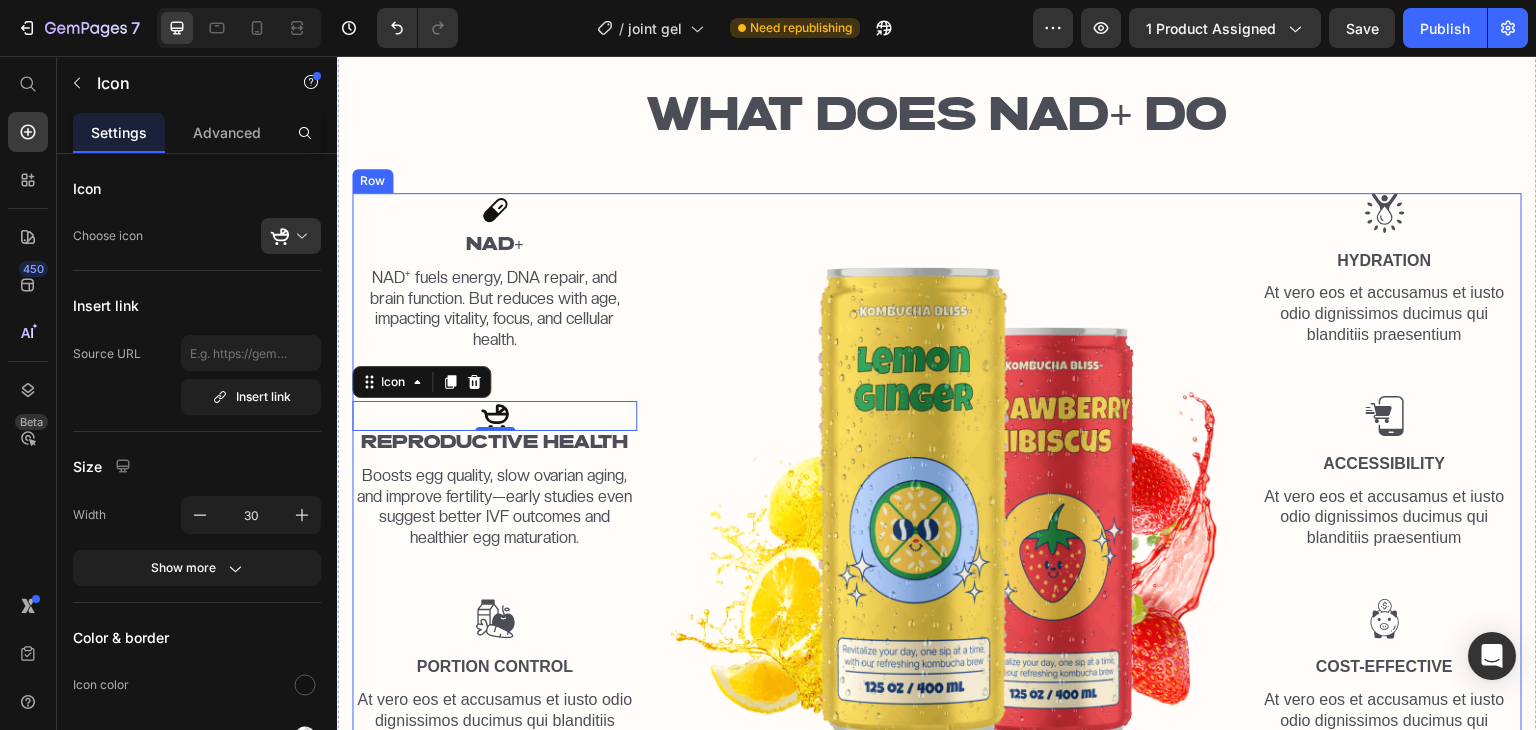 click at bounding box center [942, 510] 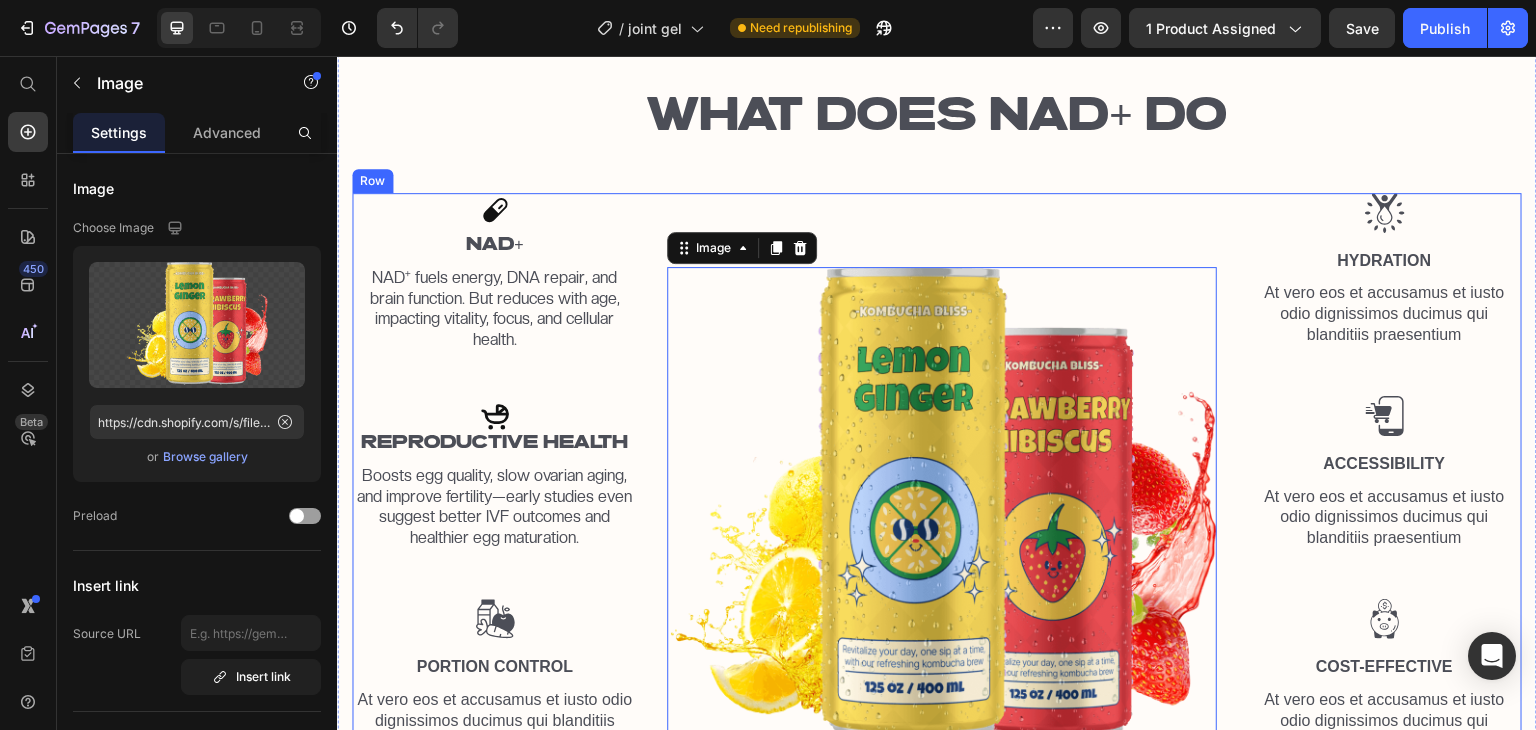 click on "Icon NAD+ Text Block NAD⁺ fuels energy, DNA repair, and brain function. But reduces with age, impacting vitality, focus, and cellular health. Text Block
Icon REPRODUCTIVE HEALTH  Text Block Boosts egg quality, slow ovarian aging, and improve fertility—early studies even suggest better IVF outcomes and healthier egg maturation. Text Block Image Portion Control Text Block At vero eos et accusamus et iusto odio dignissimos ducimus qui blanditiis praesentium Text Block" at bounding box center [494, 474] 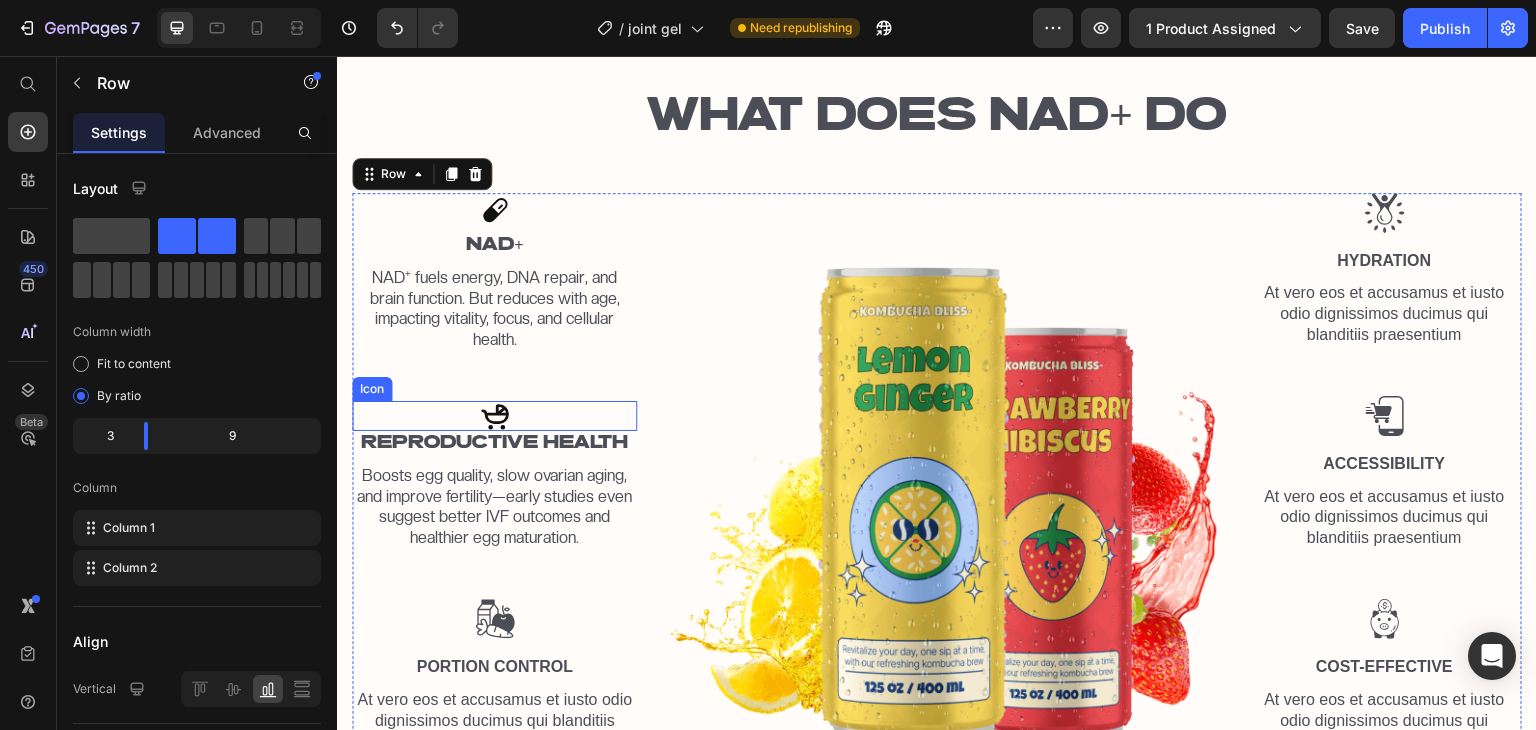 click 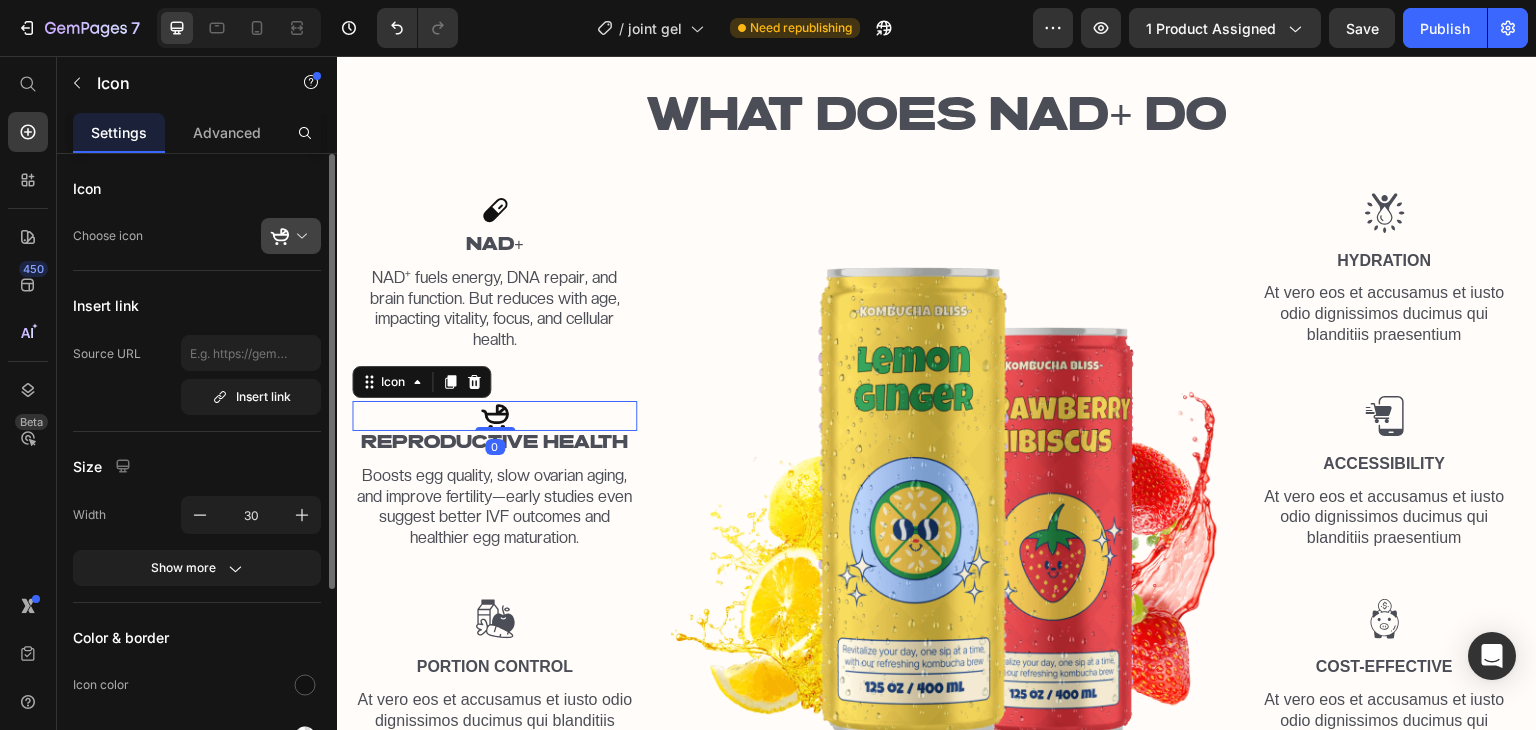 click at bounding box center (299, 236) 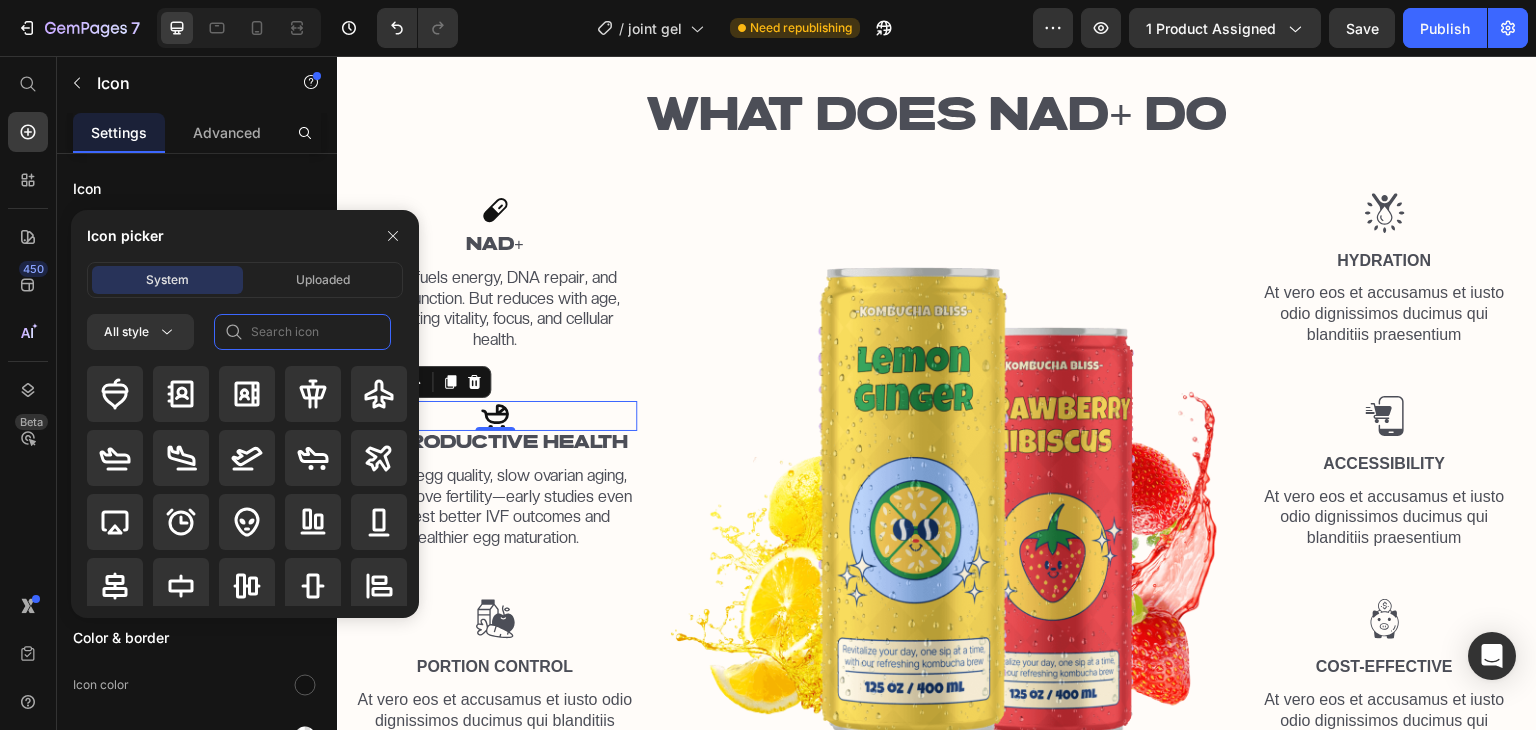 click 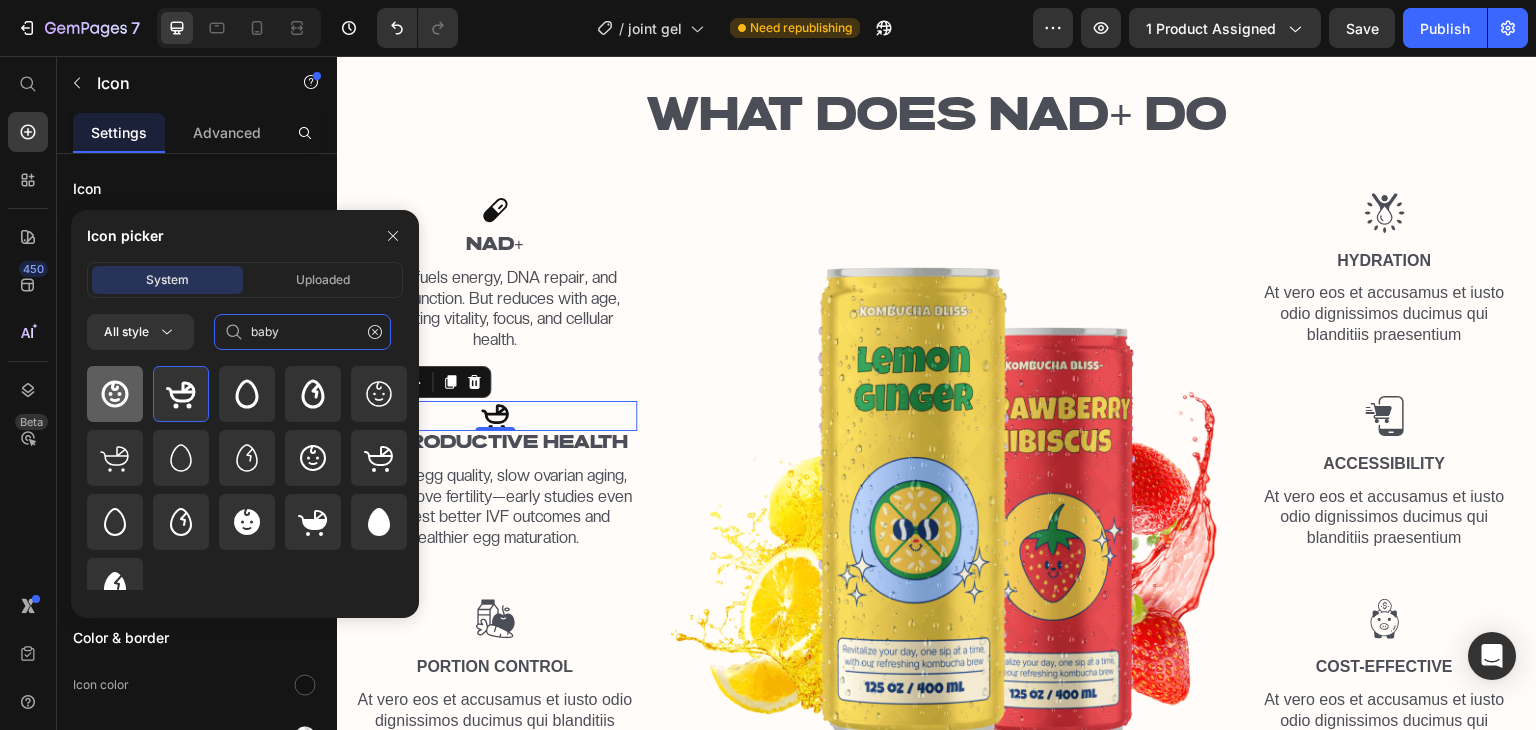 type on "baby" 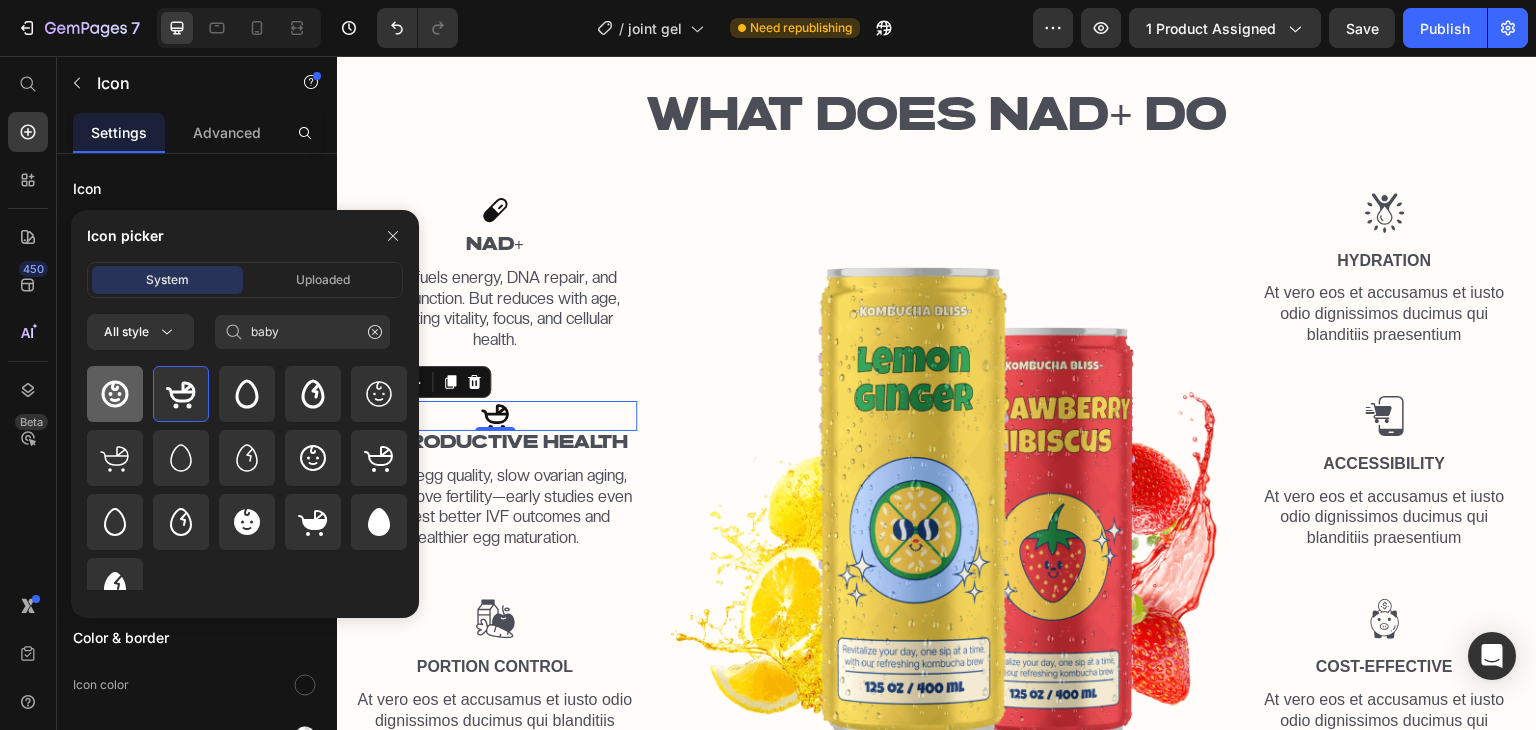 click 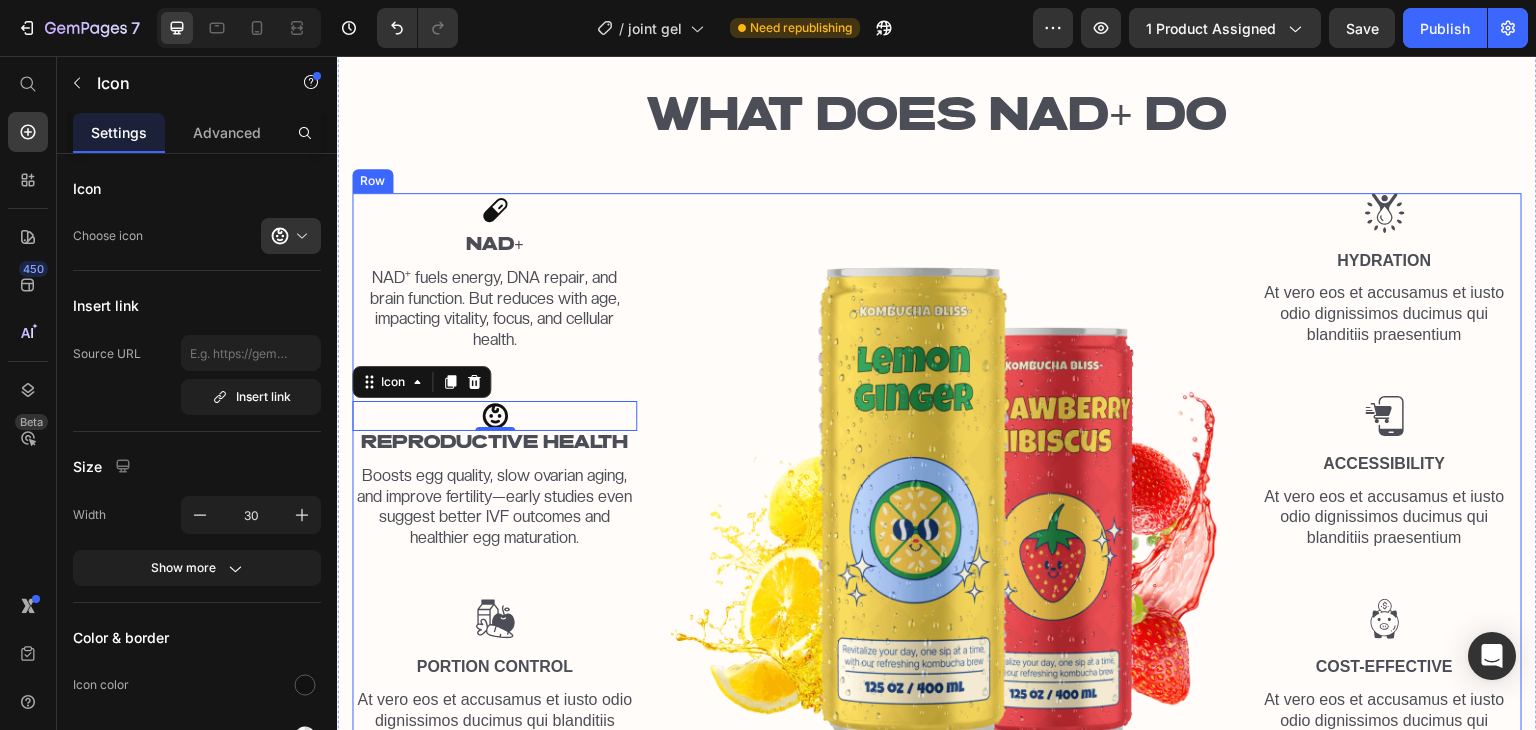 click on "Icon NAD+ Text Block NAD⁺ fuels energy, DNA repair, and brain function. But reduces with age, impacting vitality, focus, and cellular health. Text Block
Icon   0 REPRODUCTIVE HEALTH  Text Block Boosts egg quality, slow ovarian aging, and improve fertility—early studies even suggest better IVF outcomes and healthier egg maturation. Text Block Image Portion Control Text Block At vero eos et accusamus et iusto odio dignissimos ducimus qui blanditiis praesentium Text Block" at bounding box center (494, 474) 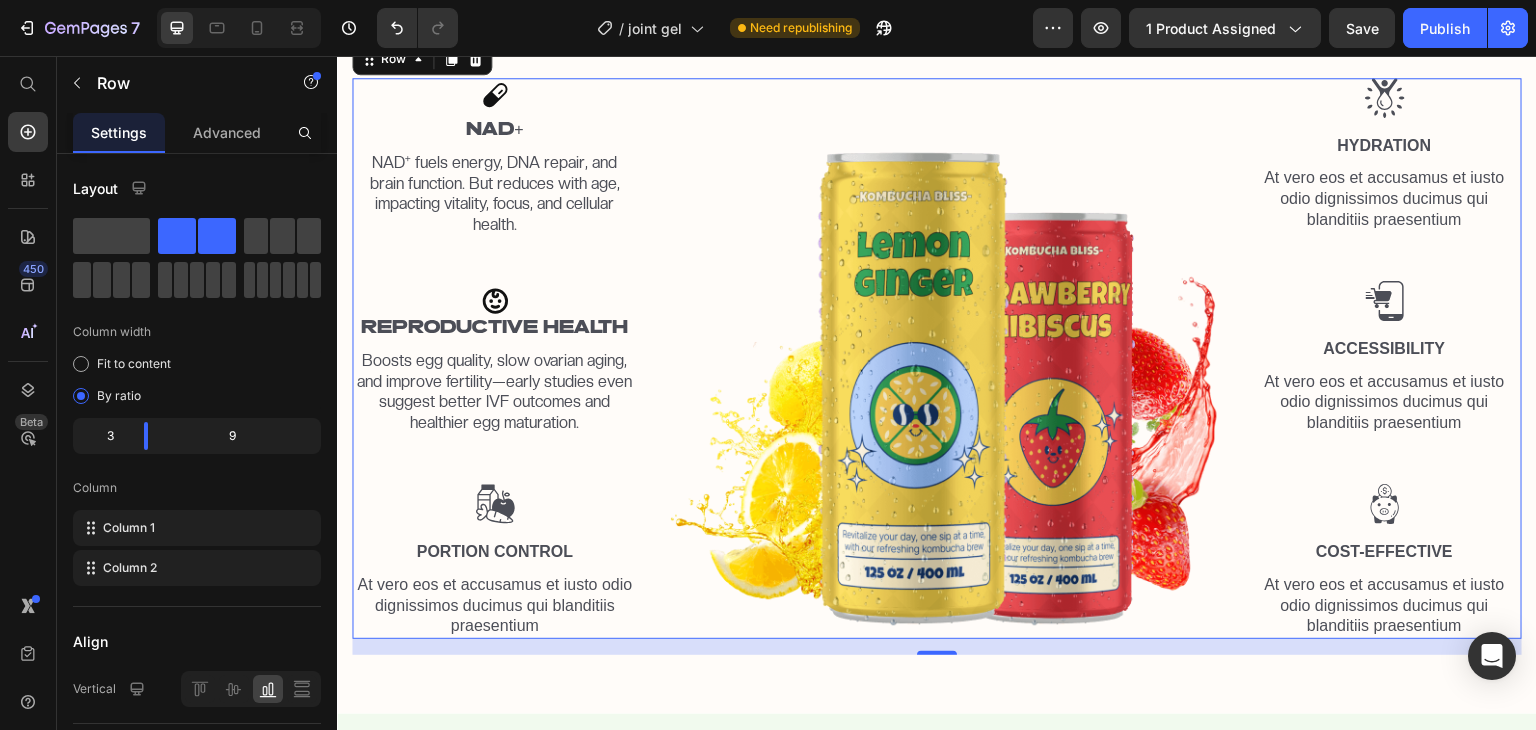 scroll, scrollTop: 1692, scrollLeft: 0, axis: vertical 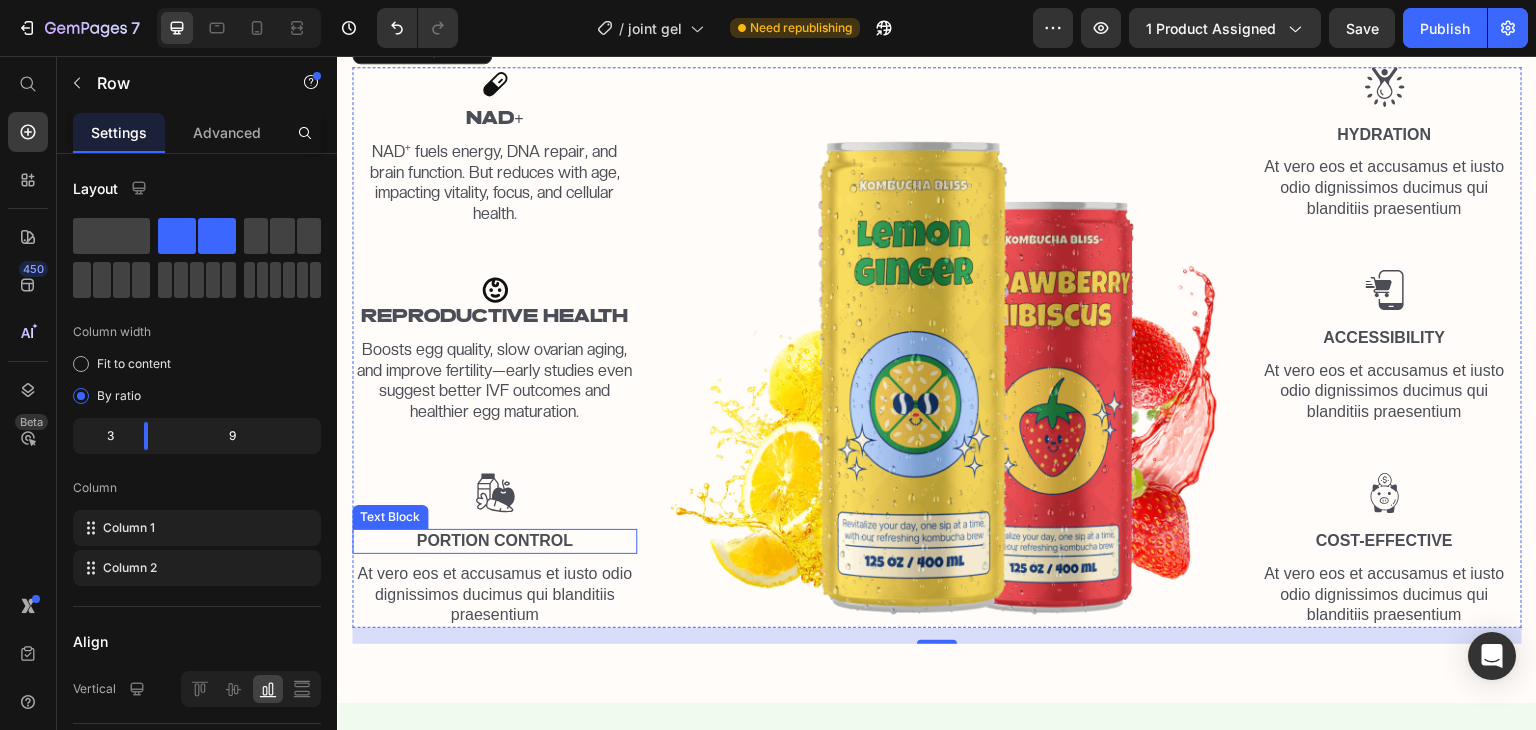 click on "At vero eos et accusamus et iusto odio dignissimos ducimus qui blanditiis praesentium" at bounding box center (494, 595) 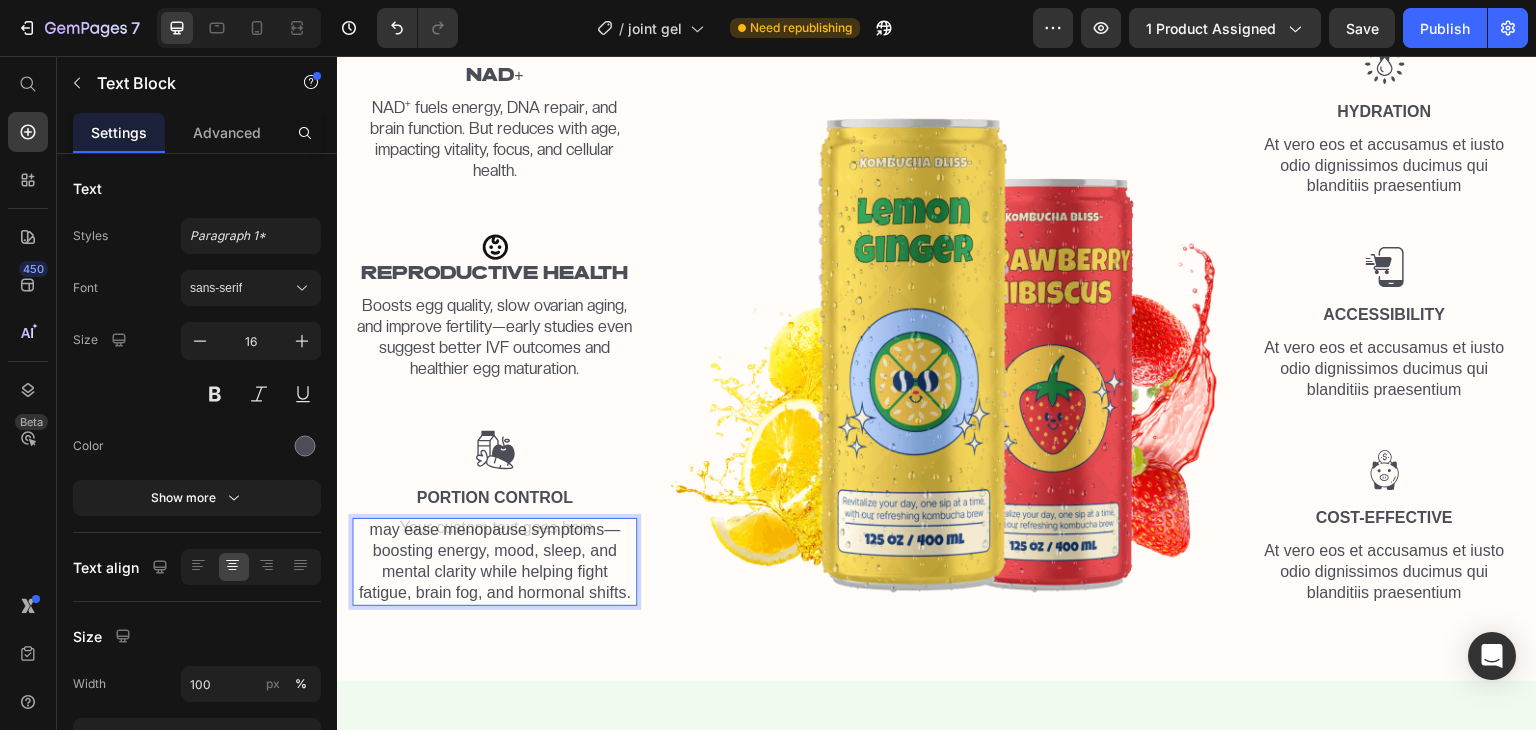scroll, scrollTop: 1668, scrollLeft: 0, axis: vertical 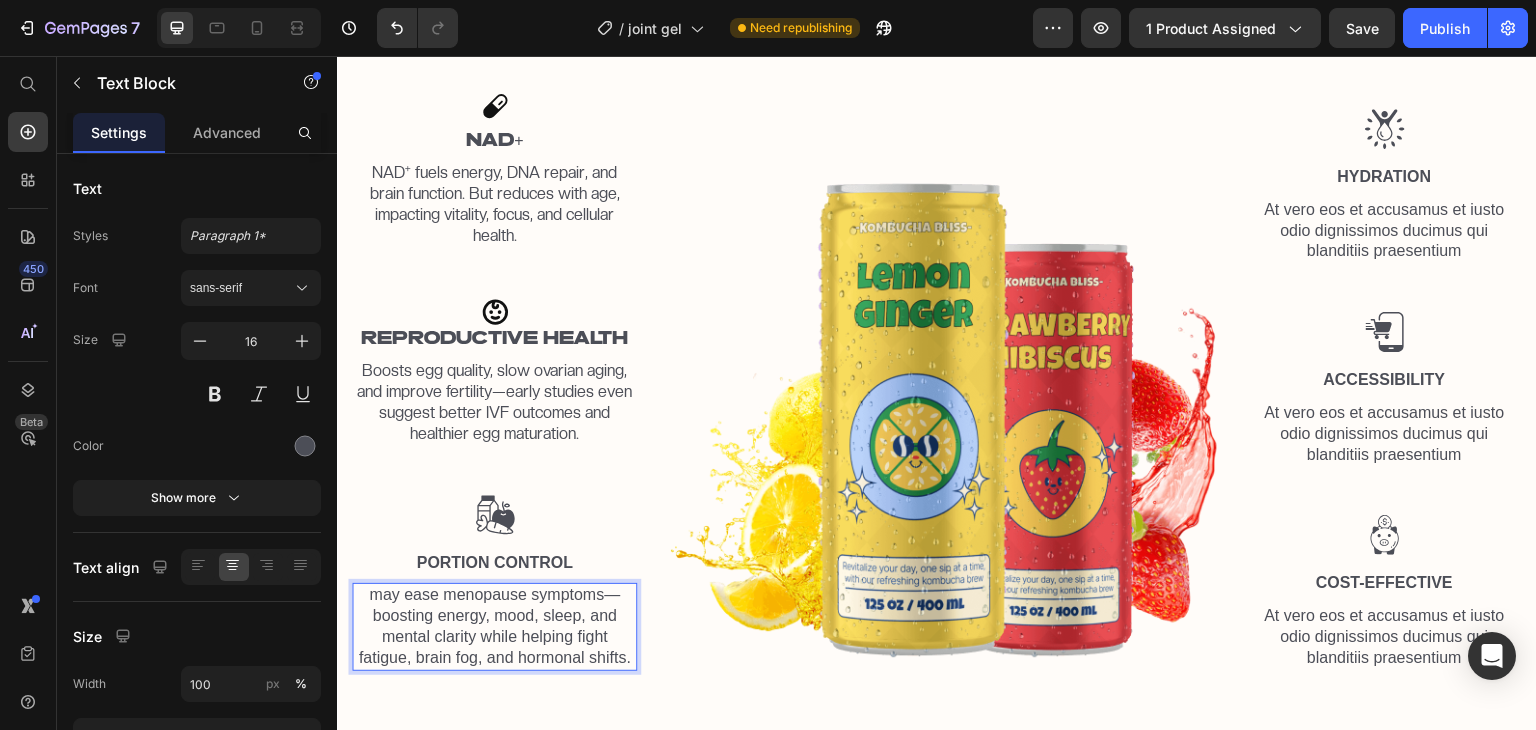 click on "may ease menopause symptoms—boosting energy, mood, sleep, and mental clarity while helping fight fatigue, brain fog, and hormonal shifts." at bounding box center [494, 626] 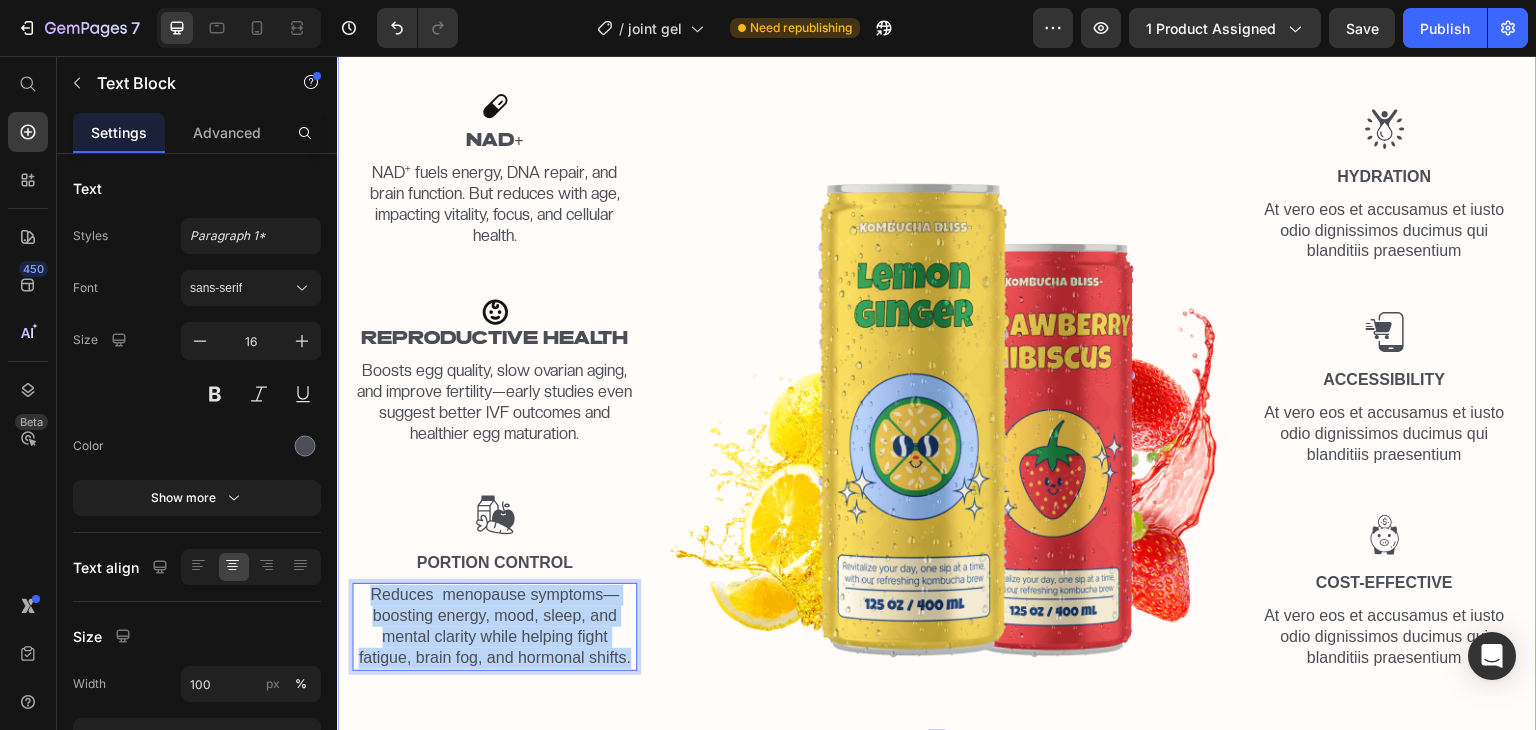 drag, startPoint x: 373, startPoint y: 582, endPoint x: 661, endPoint y: 661, distance: 298.63858 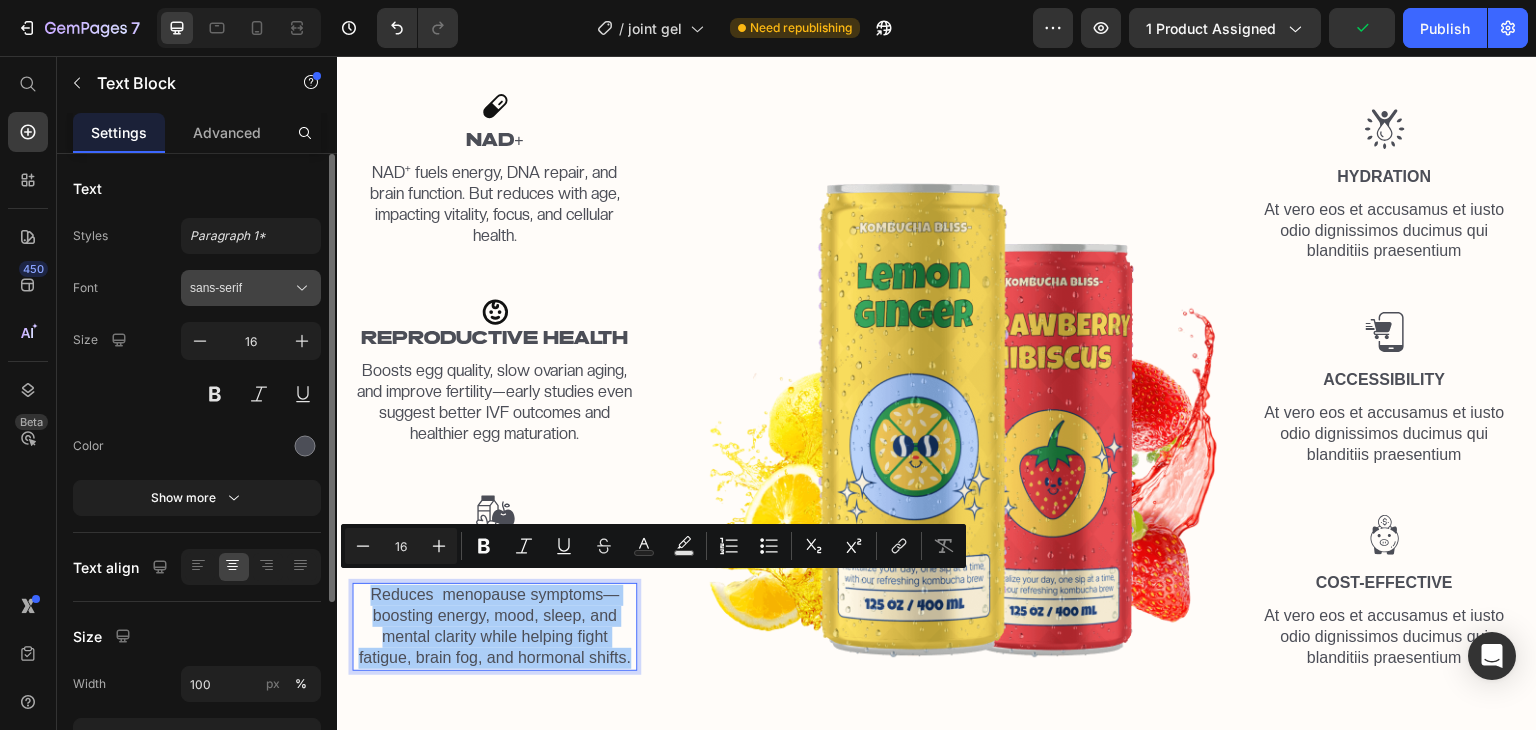 click on "sans-serif" at bounding box center (241, 288) 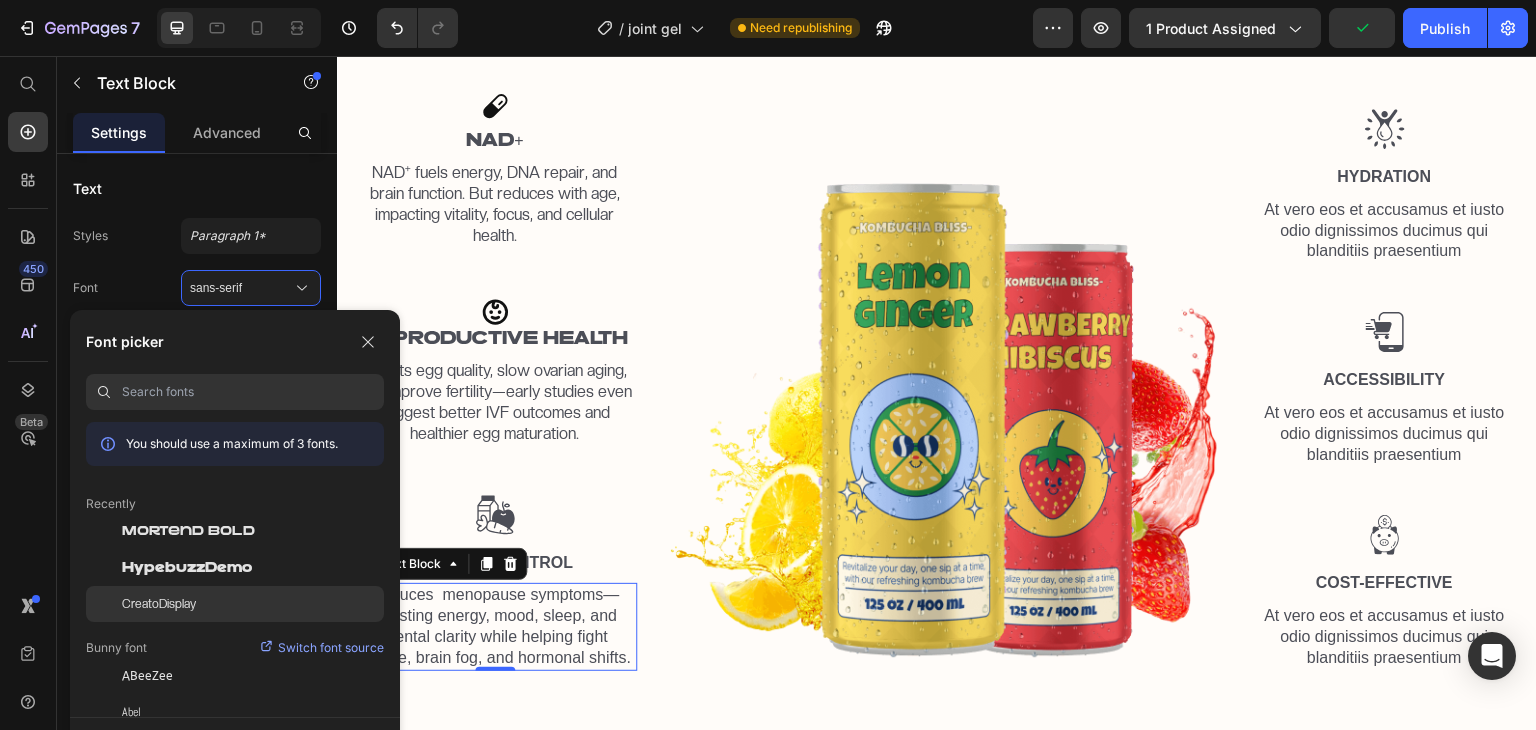 click on "CreatoDisplay" 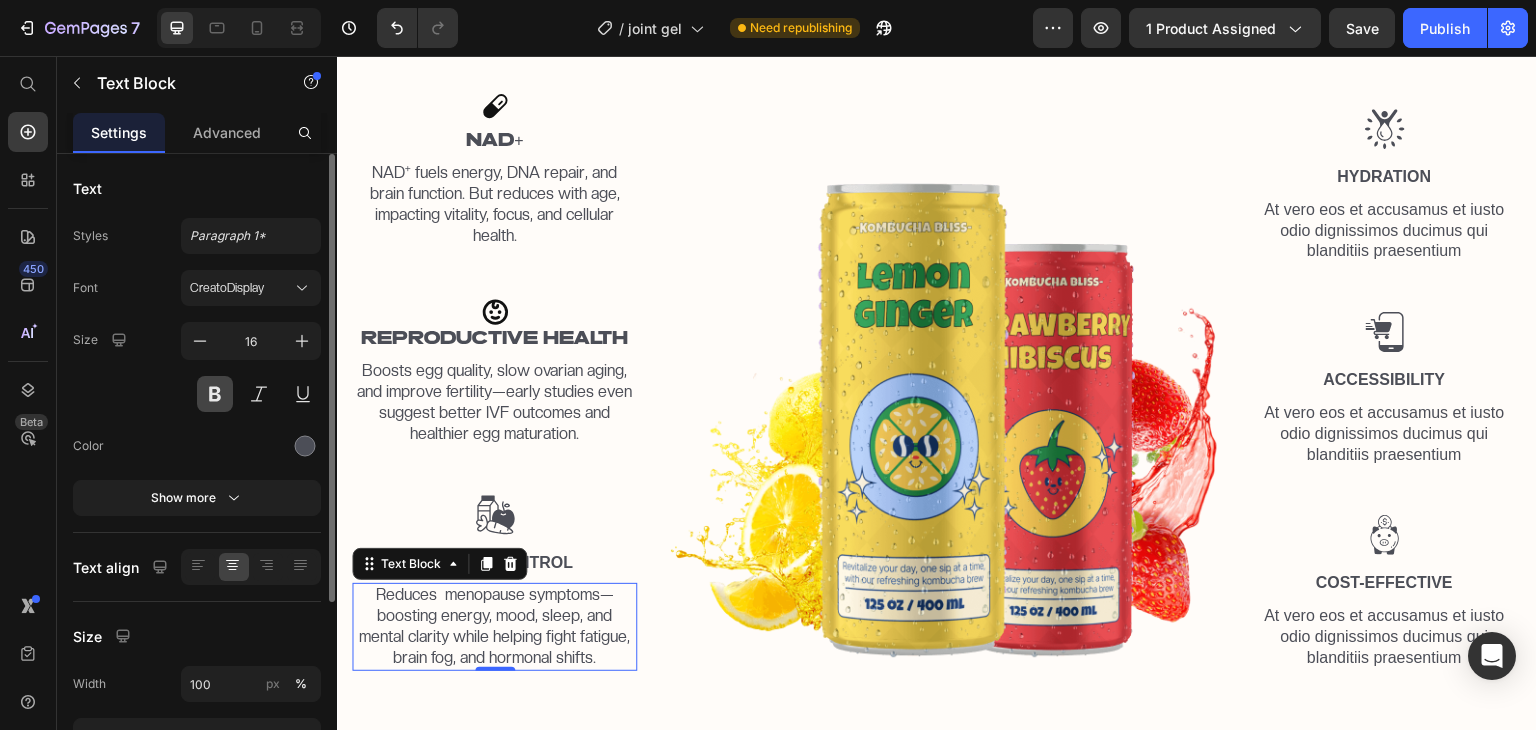 click at bounding box center (215, 394) 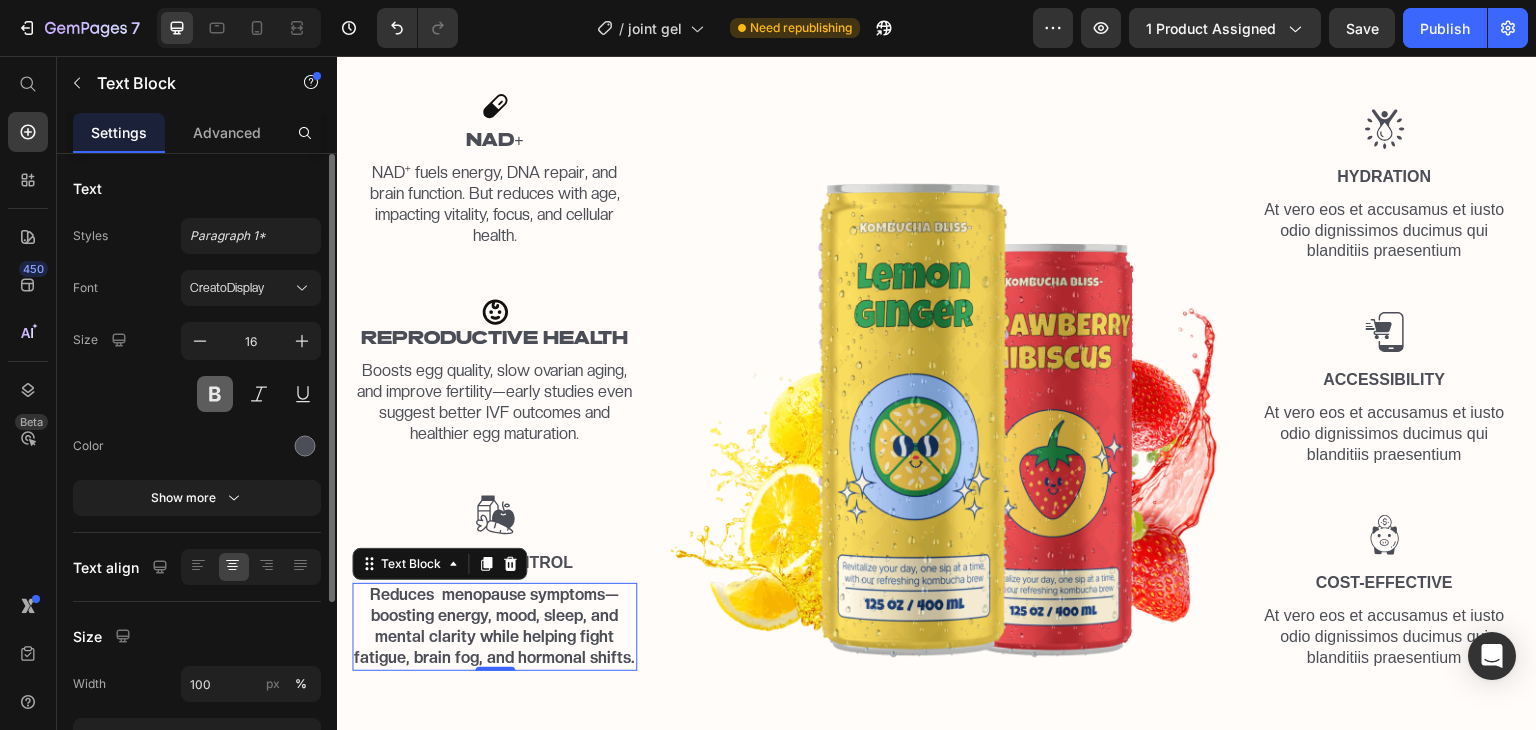 click at bounding box center (215, 394) 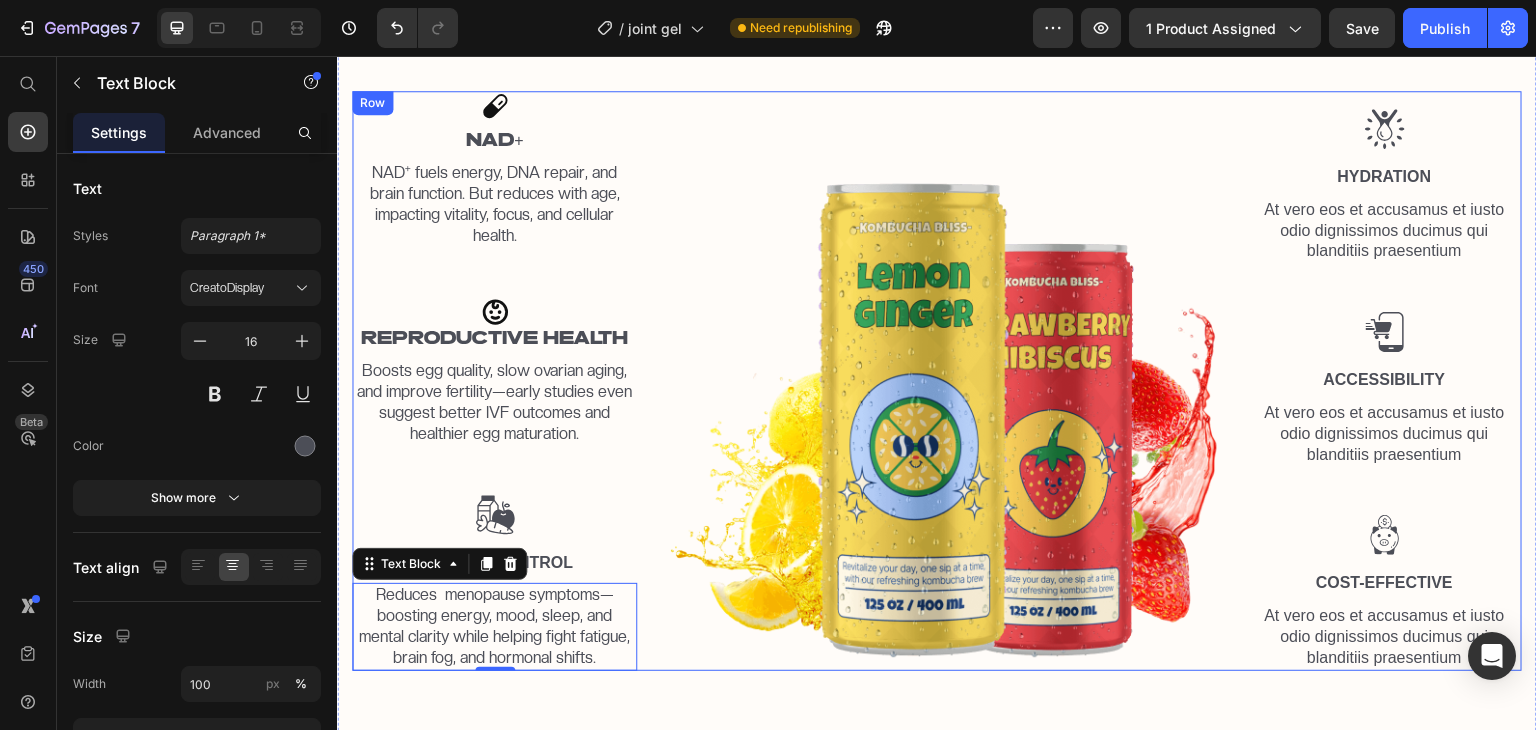 click on "Icon NAD+ Text Block NAD⁺ fuels energy, DNA repair, and brain function. But reduces with age, impacting vitality, focus, and cellular health. Text Block
Icon REPRODUCTIVE HEALTH  Text Block Boosts egg quality, slow ovarian aging, and improve fertility—early studies even suggest better IVF outcomes and healthier egg maturation. Text Block Image Portion Control Text Block Reduces  menopause symptoms—boosting energy, mood, sleep, and mental clarity while helping fight fatigue, brain fog, and hormonal shifts. Text Block   0" at bounding box center [494, 381] 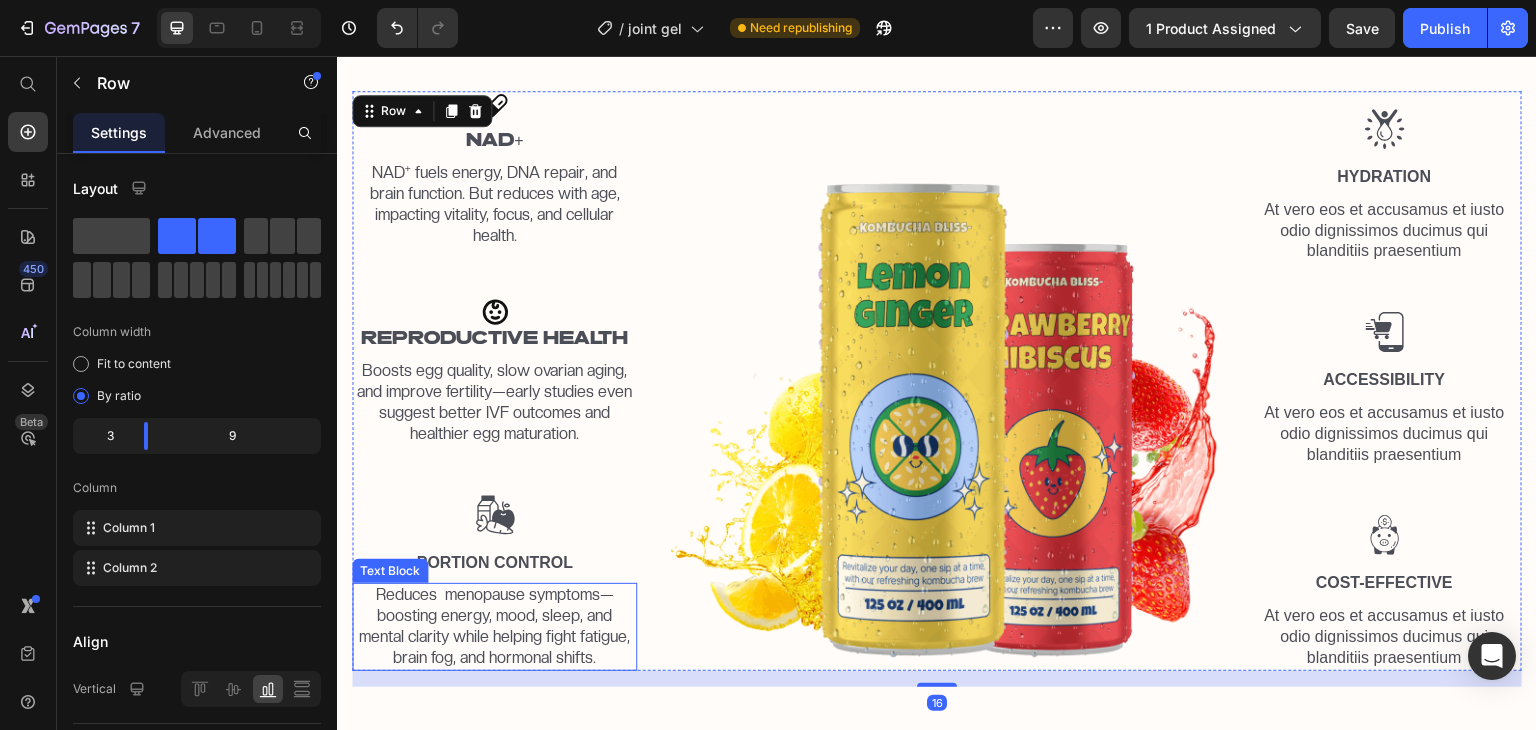 click on "Reduces  menopause symptoms—boosting energy, mood, sleep, and mental clarity while helping fight fatigue, brain fog, and hormonal shifts." at bounding box center (494, 626) 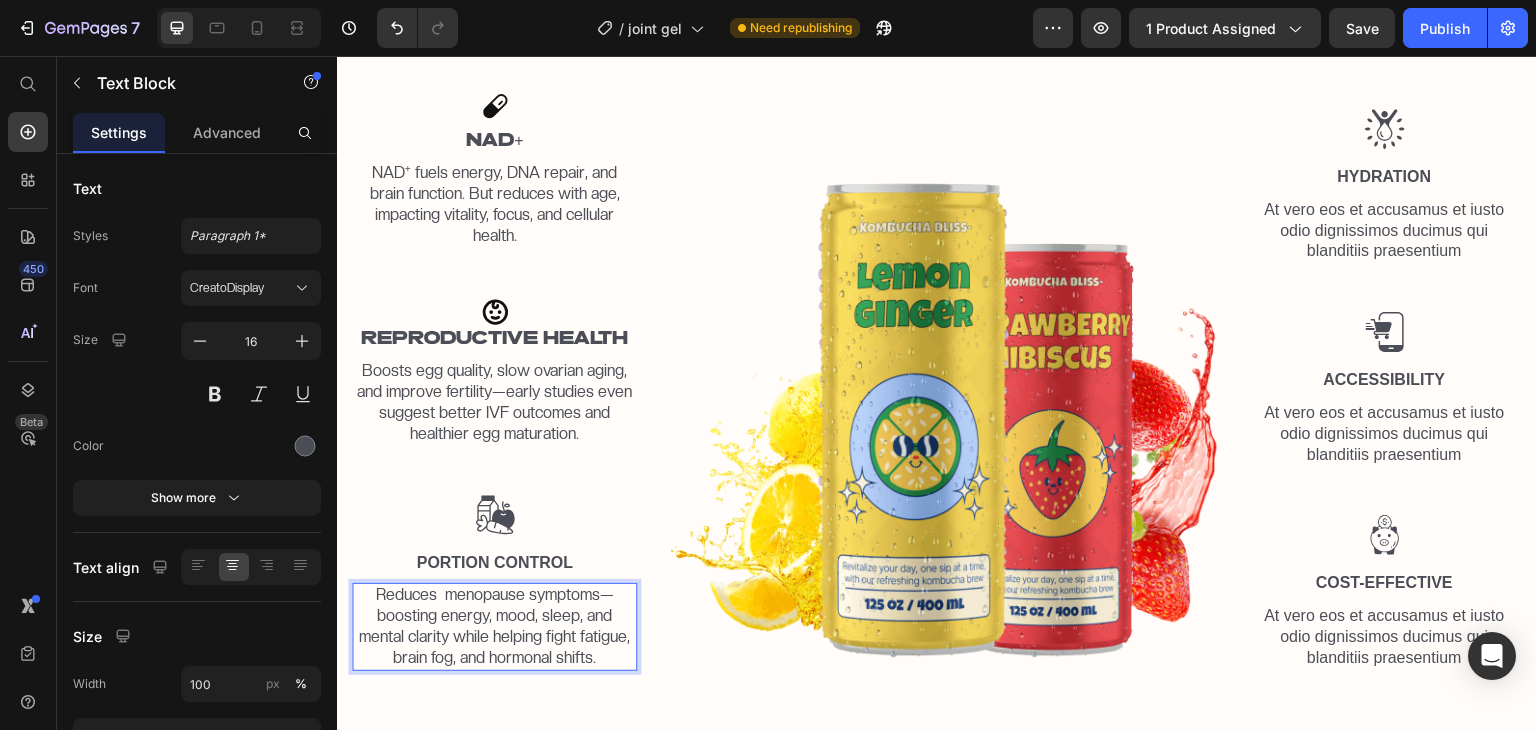 click on "Reduces  menopause symptoms—boosting energy, mood, sleep, and mental clarity while helping fight fatigue, brain fog, and hormonal shifts." at bounding box center (494, 626) 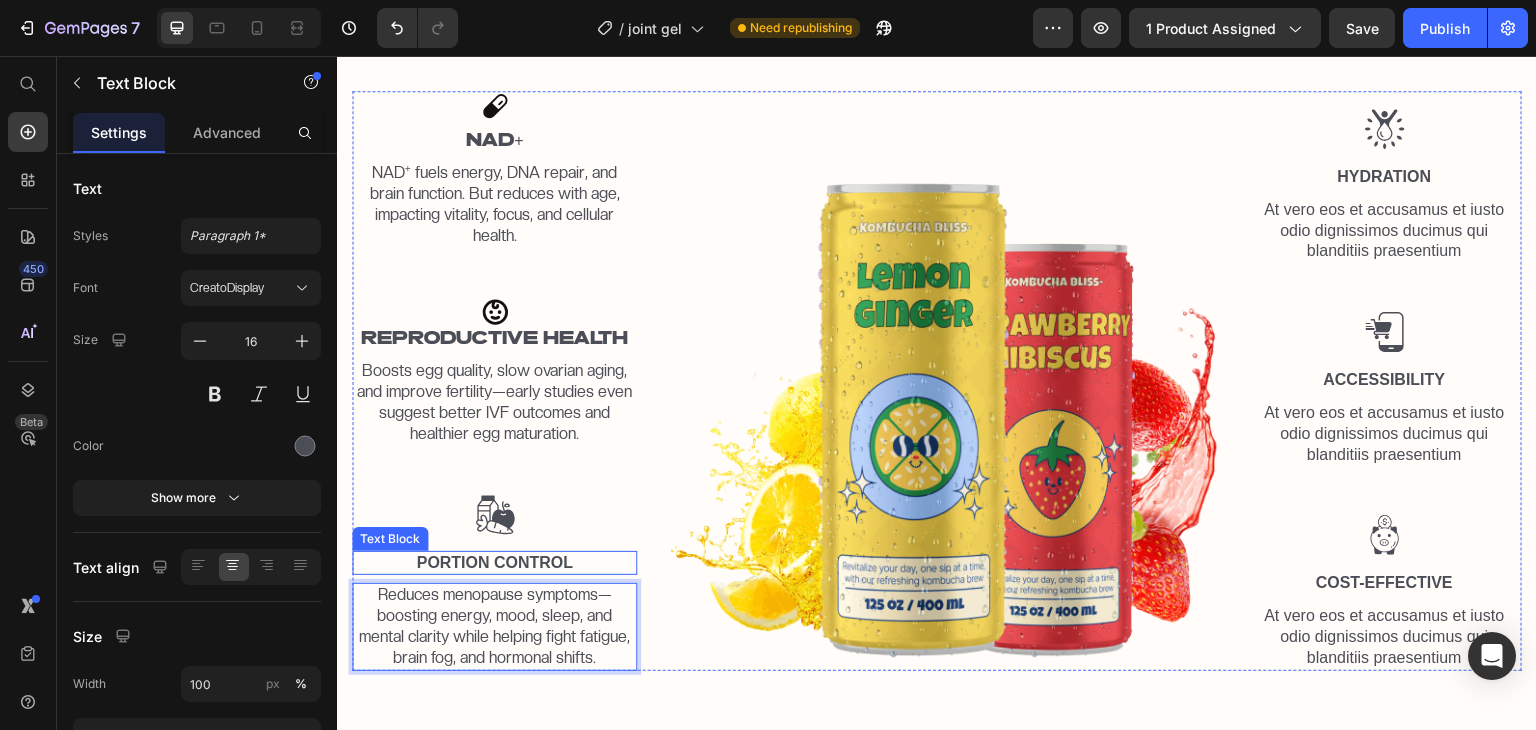 click on "Portion Control" at bounding box center [494, 563] 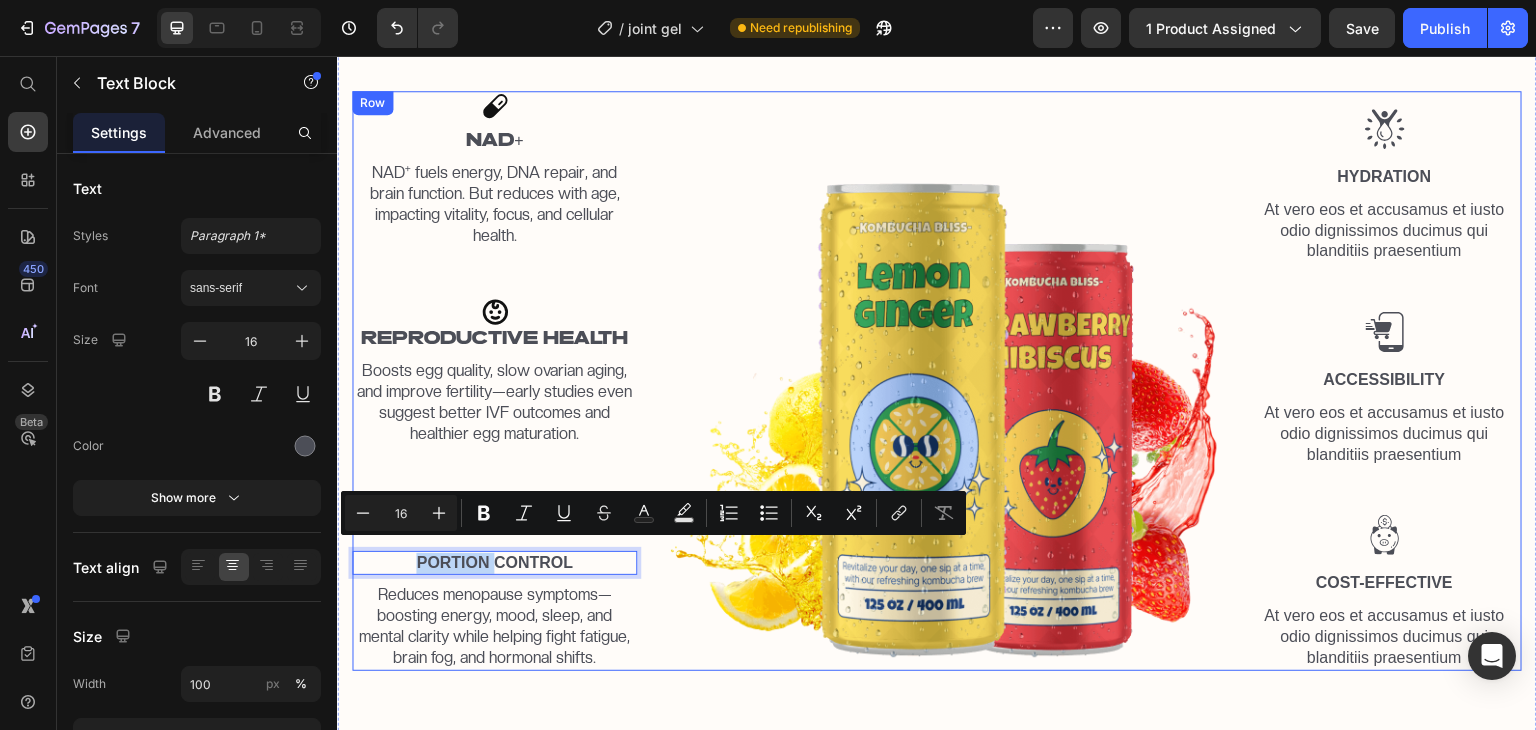 click on "Icon NAD+ Text Block NAD⁺ fuels energy, DNA repair, and brain function. But reduces with age, impacting vitality, focus, and cellular health. Text Block
Icon REPRODUCTIVE HEALTH  Text Block Boosts egg quality, slow ovarian aging, and improve fertility—early studies even suggest better IVF outcomes and healthier egg maturation. Text Block Image Portion Control Text Block   8 Reduces menopause symptoms—boosting energy, mood, sleep, and mental clarity while helping fight fatigue, brain fog, and hormonal shifts. Text Block" at bounding box center [494, 381] 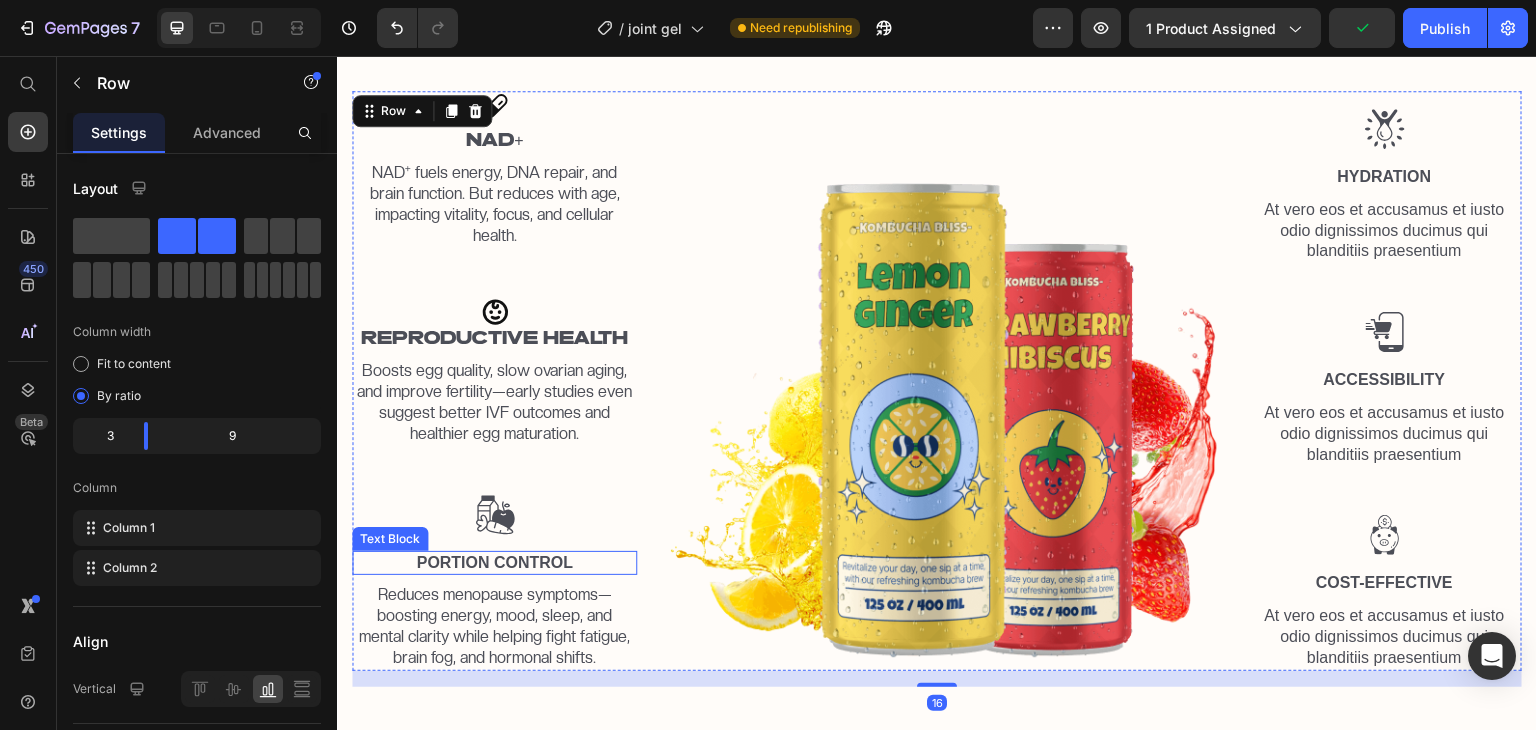 click on "Portion Control" at bounding box center [494, 563] 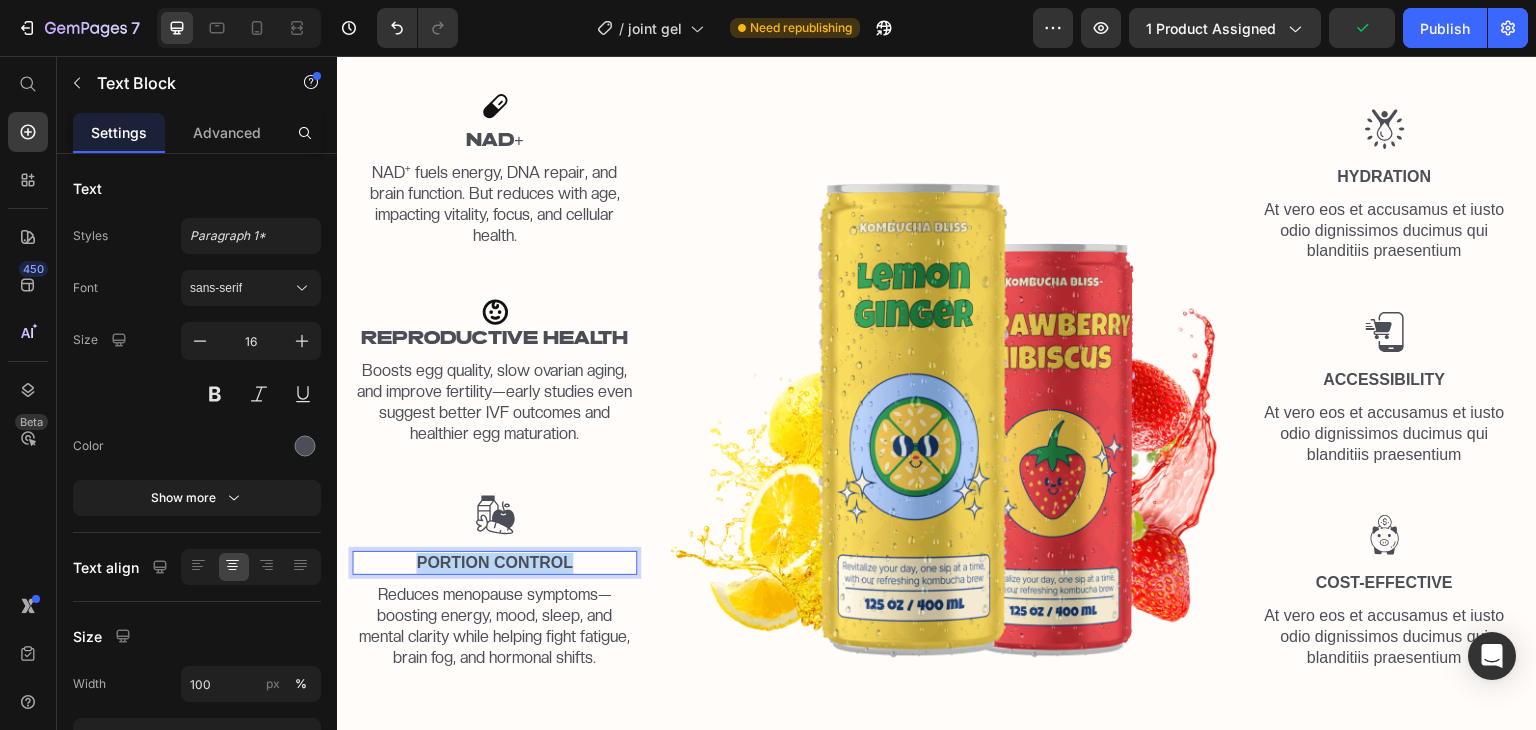 click on "Portion Control" at bounding box center (494, 563) 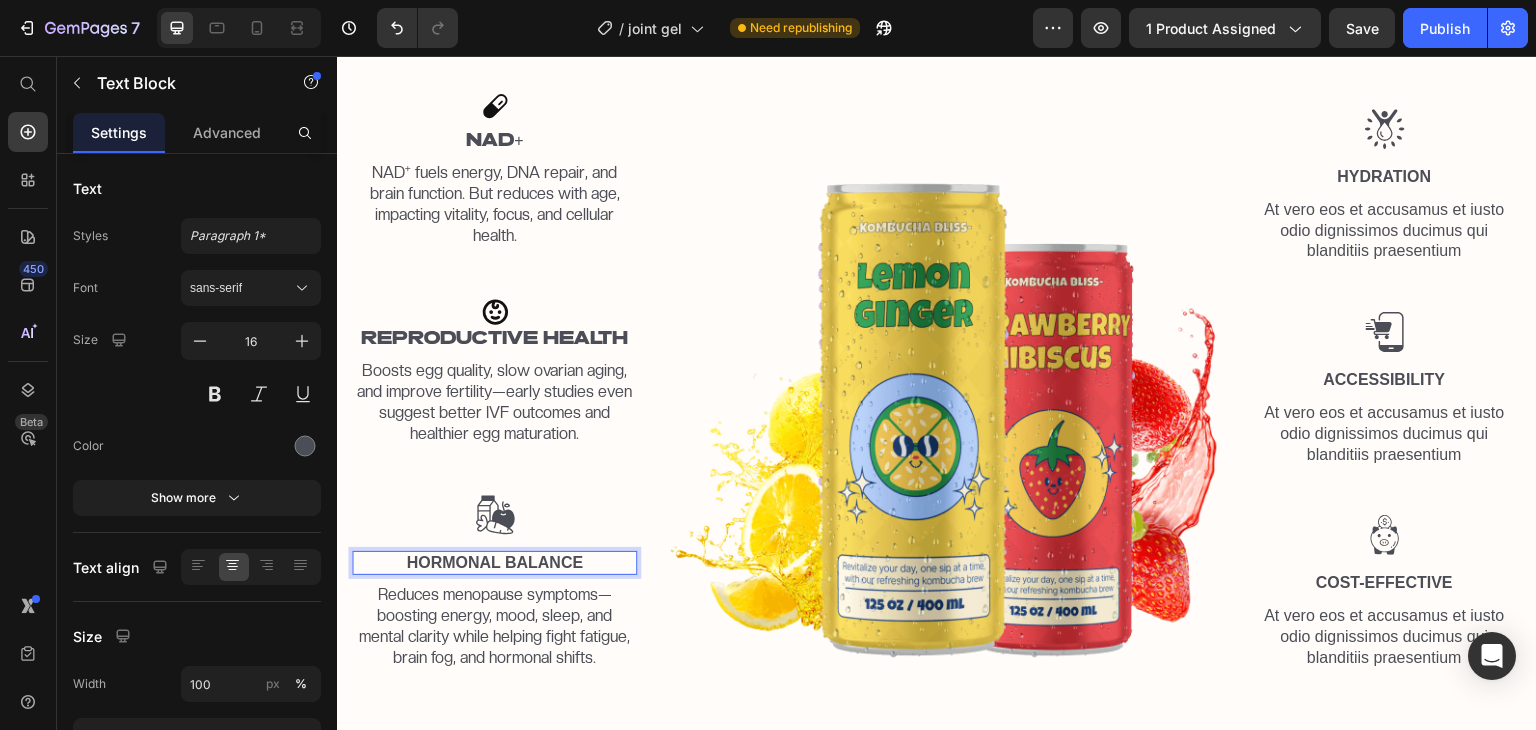 click on "HORMONAL BALANCE" at bounding box center (494, 563) 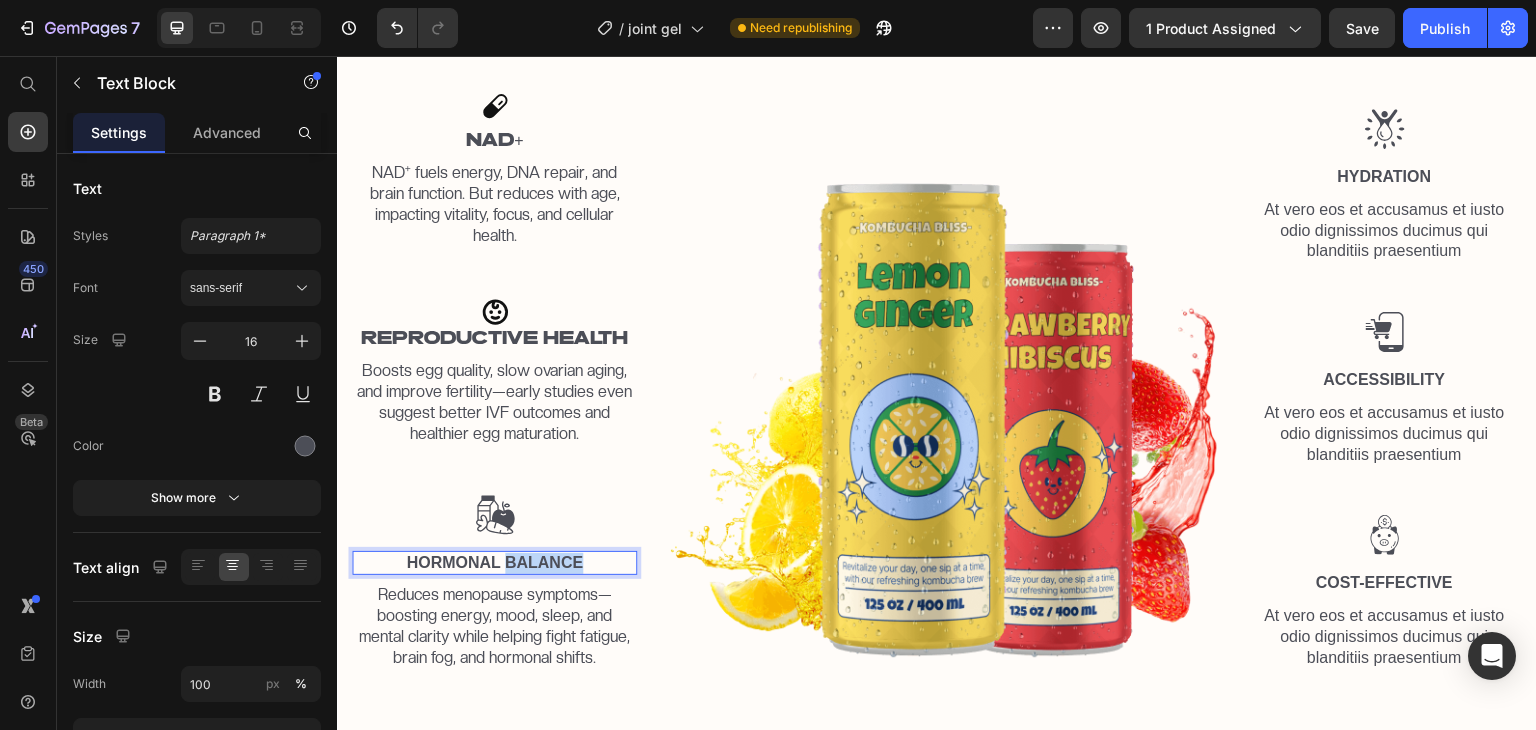 click on "HORMONAL BALANCE" at bounding box center (494, 563) 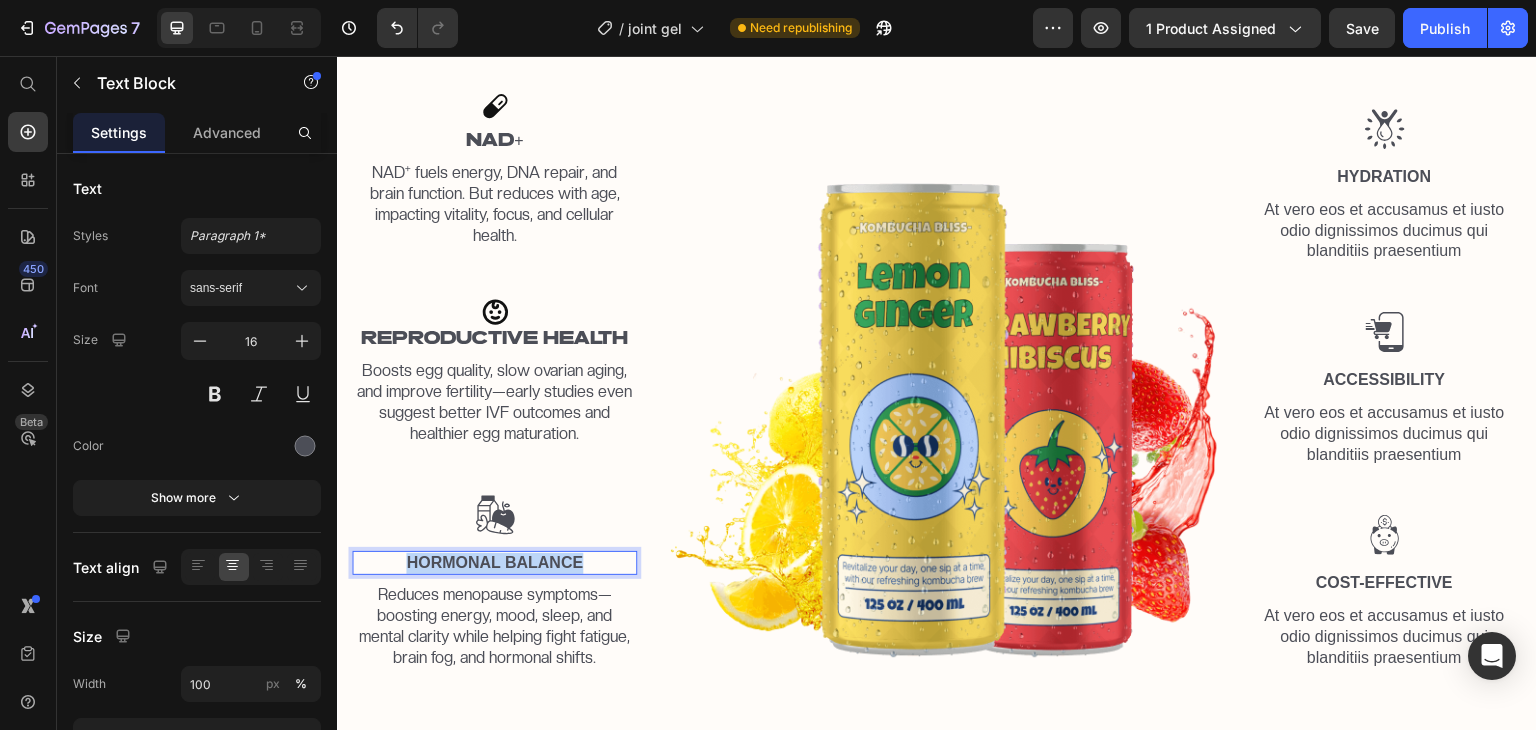 click on "HORMONAL BALANCE" at bounding box center [494, 563] 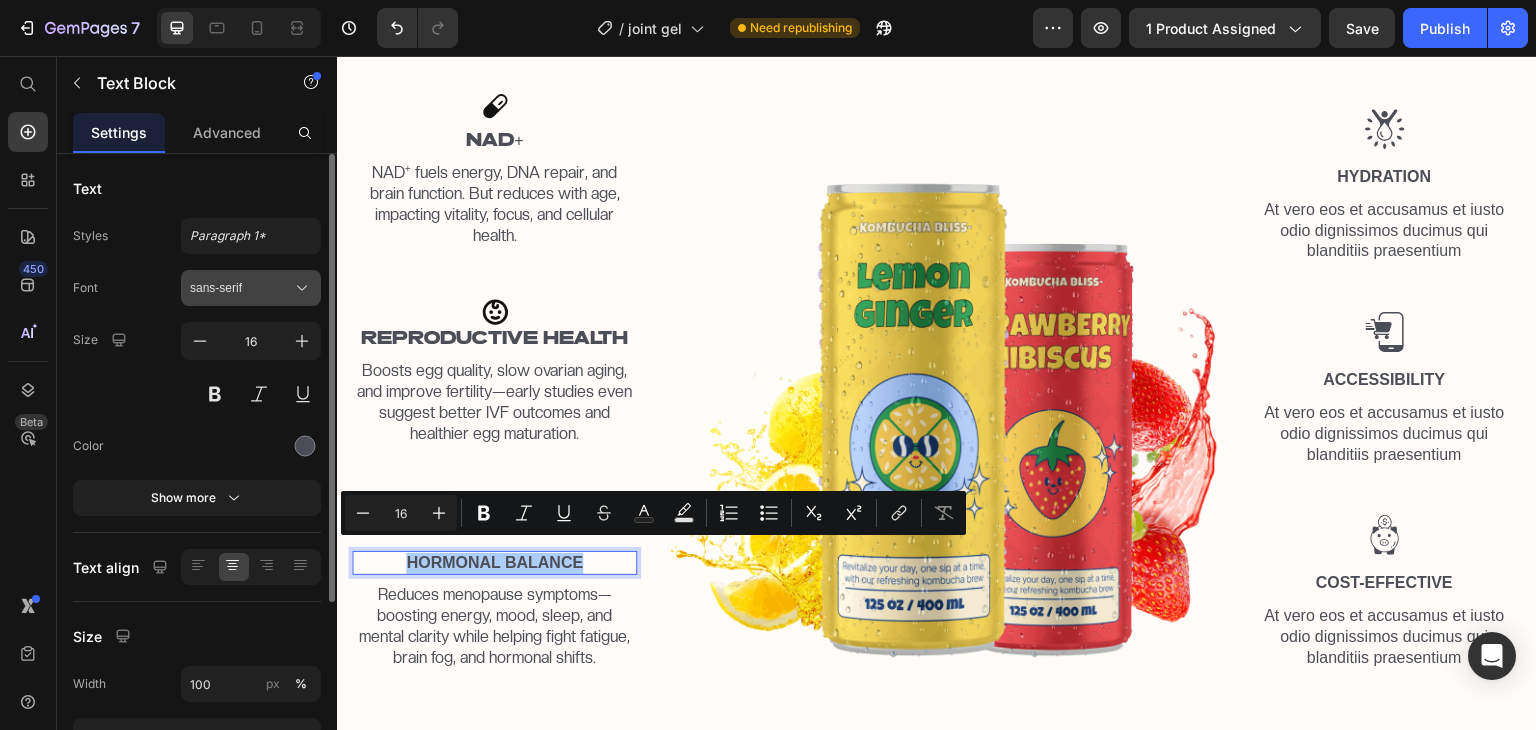 click on "sans-serif" at bounding box center (251, 288) 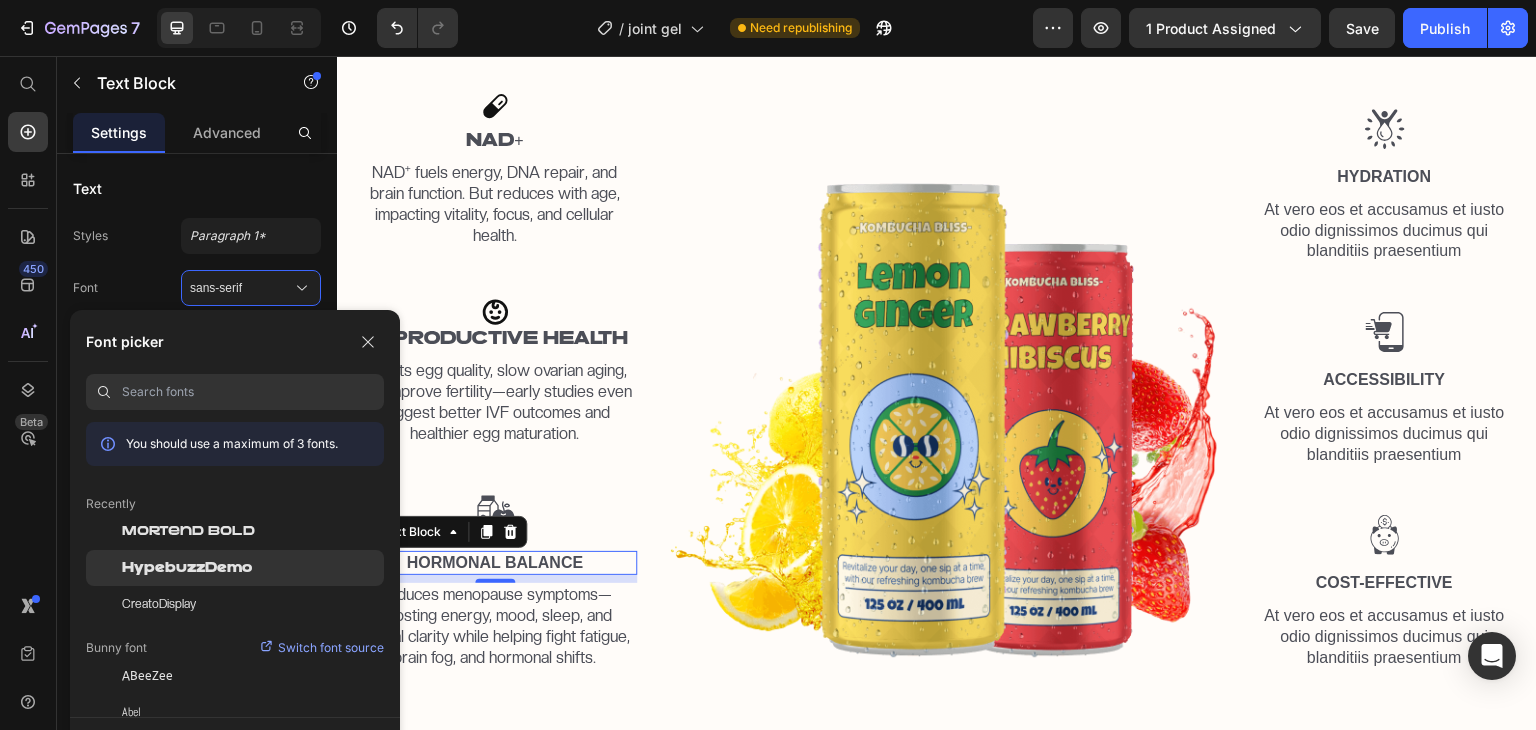click on "HypebuzzDemo" at bounding box center [187, 568] 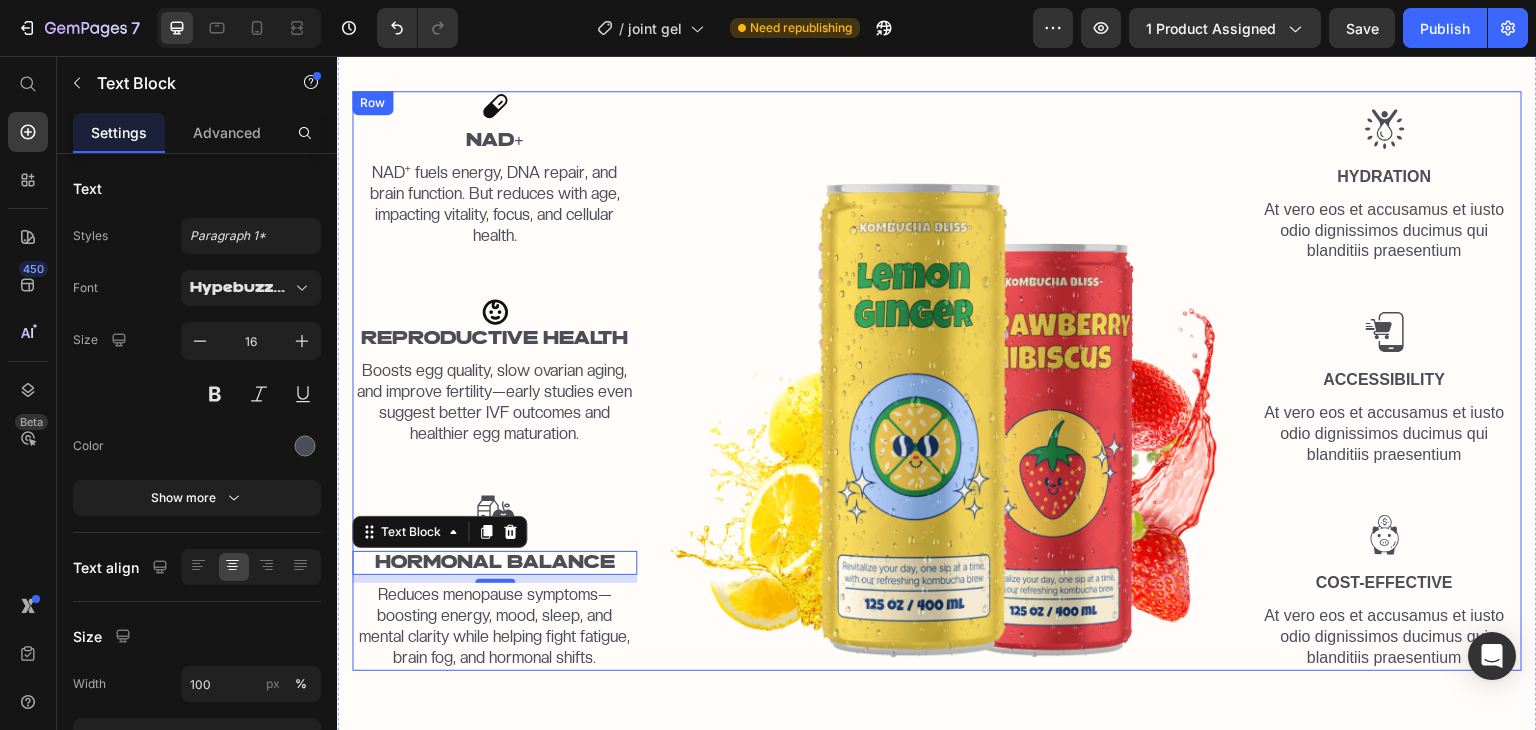 click on "Icon NAD+ Text Block NAD⁺ fuels energy, DNA repair, and brain function. But reduces with age, impacting vitality, focus, and cellular health. Text Block
Icon REPRODUCTIVE HEALTH  Text Block Boosts egg quality, slow ovarian aging, and improve fertility—early studies even suggest better IVF outcomes and healthier egg maturation. Text Block Image HORMONAL BALANCE Text Block   8 Reduces menopause symptoms—boosting energy, mood, sleep, and mental clarity while helping fight fatigue, brain fog, and hormonal shifts. Text Block" at bounding box center [494, 381] 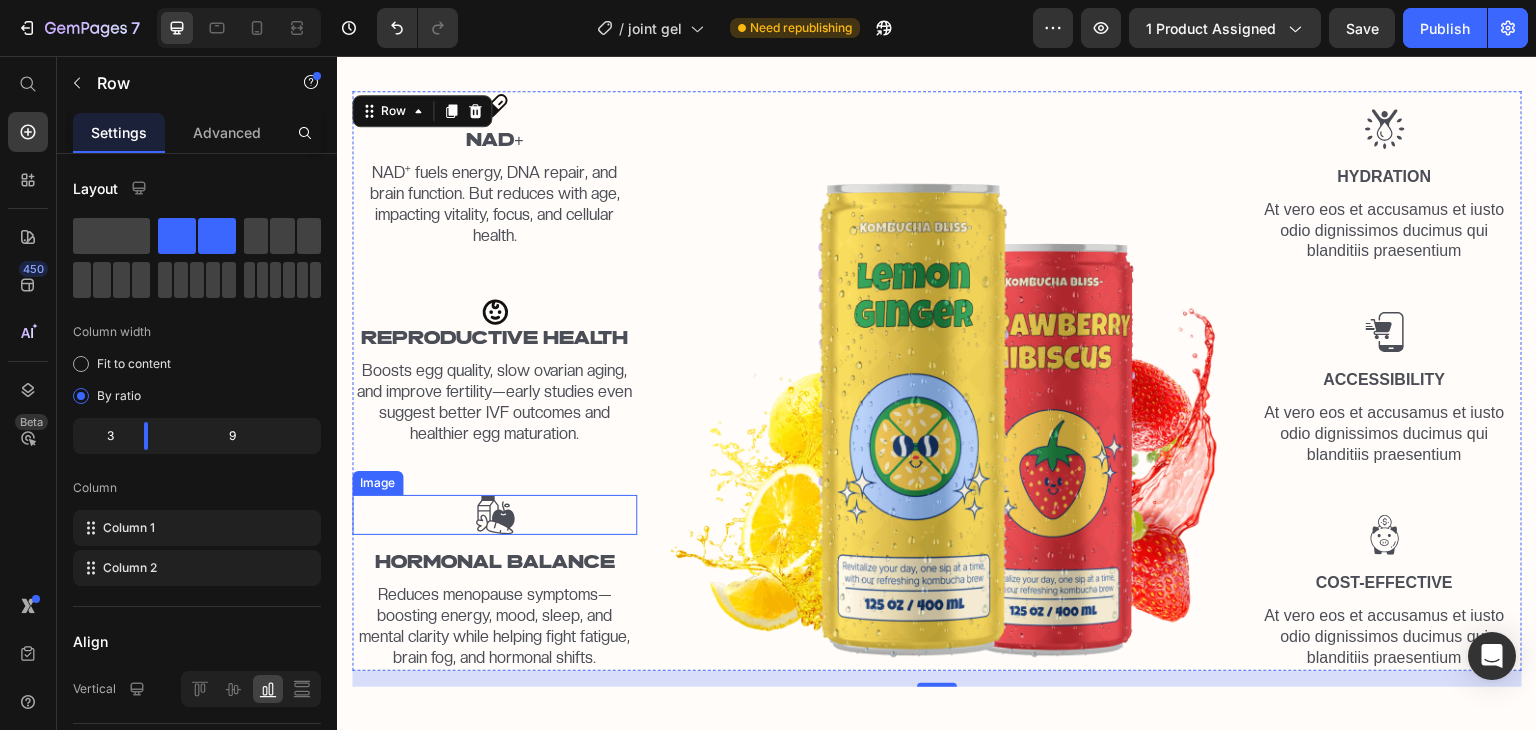 click at bounding box center (494, 515) 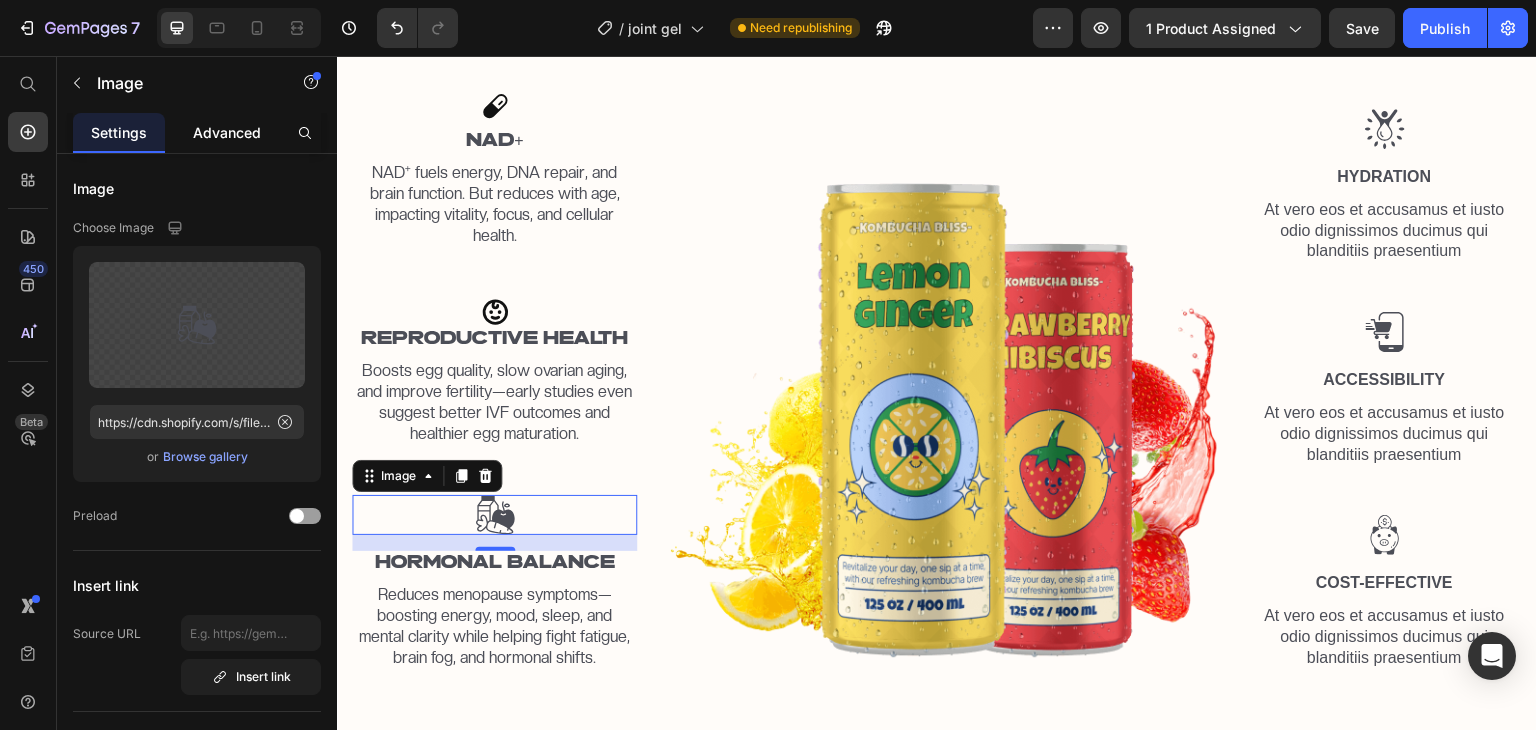 click on "Advanced" at bounding box center (227, 132) 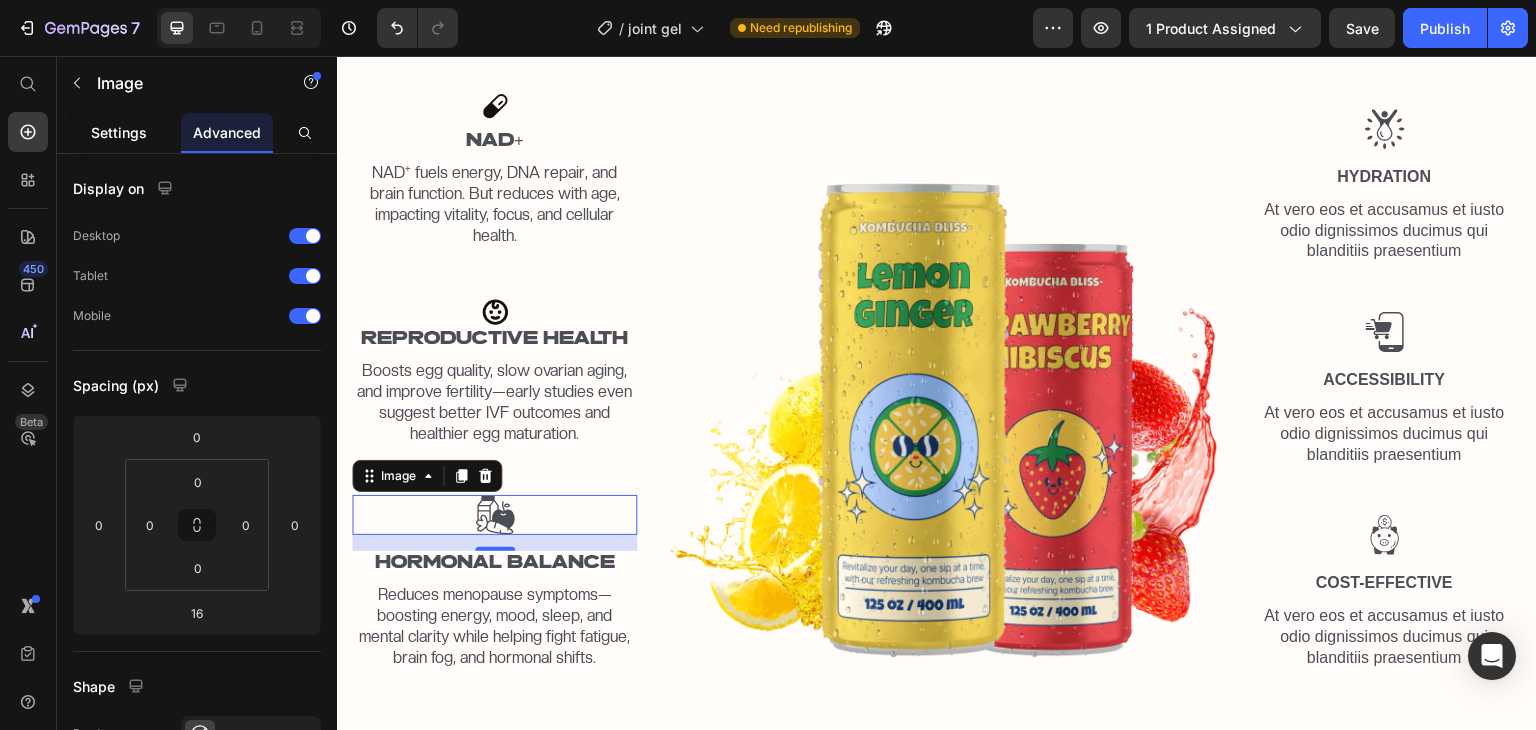 click on "Settings" 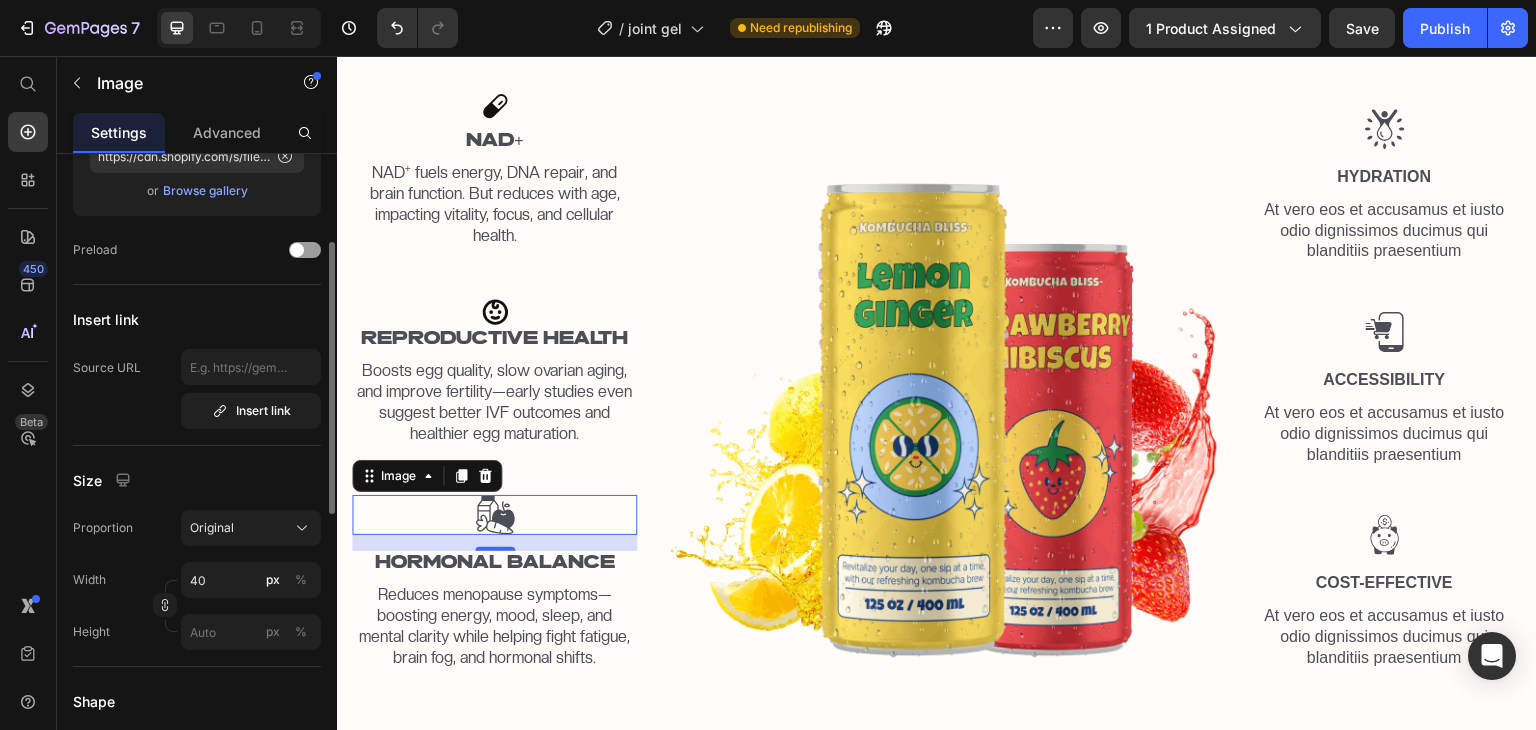 scroll, scrollTop: 276, scrollLeft: 0, axis: vertical 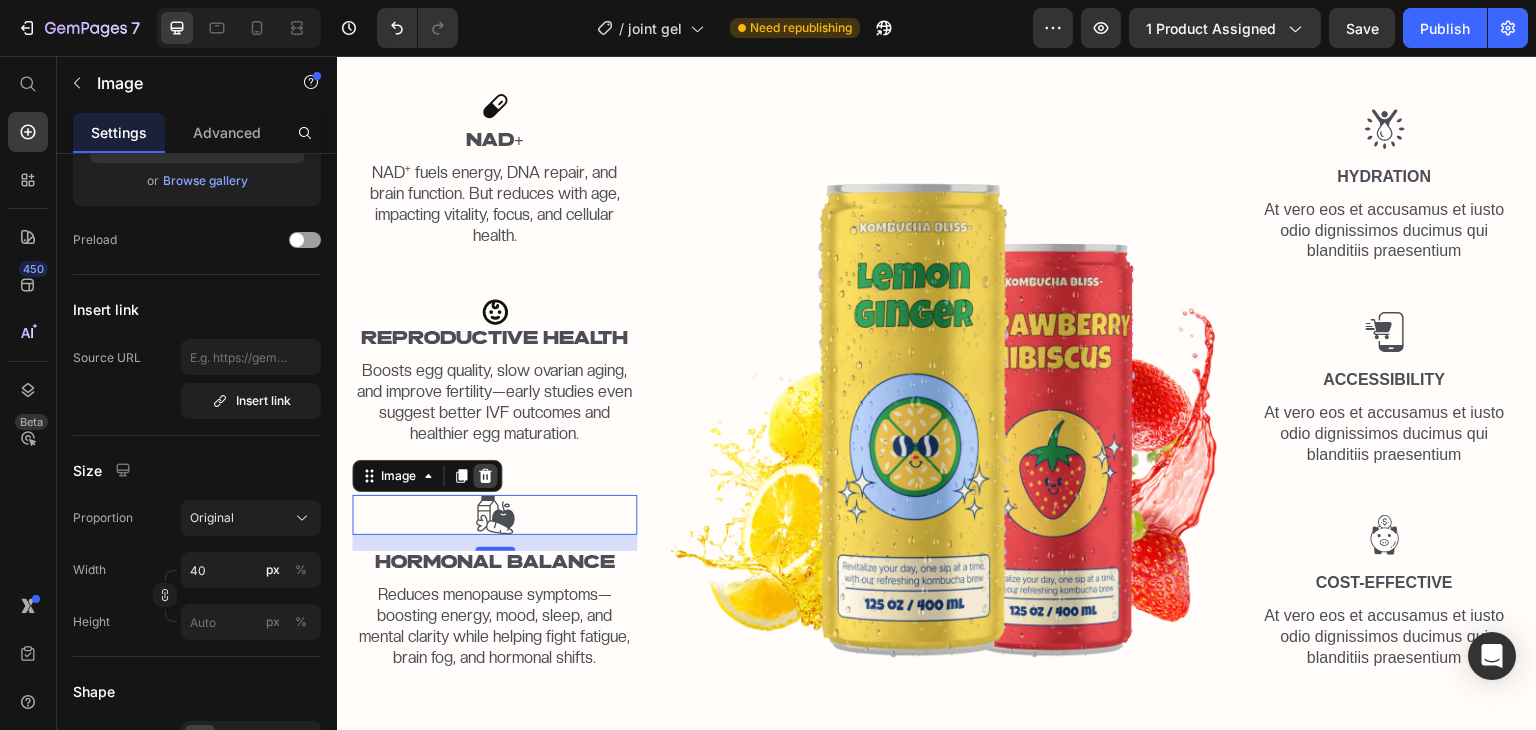 click 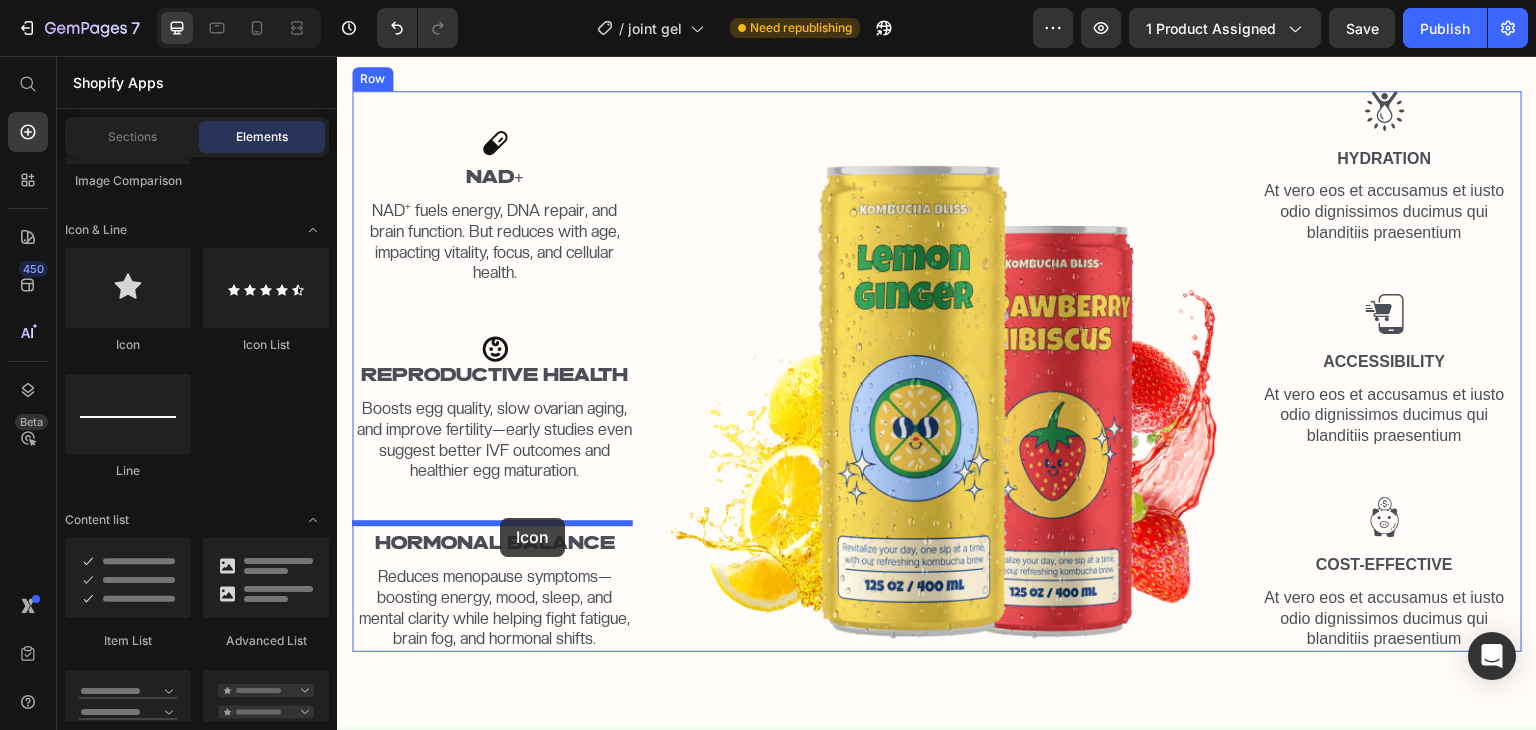 drag, startPoint x: 465, startPoint y: 357, endPoint x: 500, endPoint y: 518, distance: 164.76044 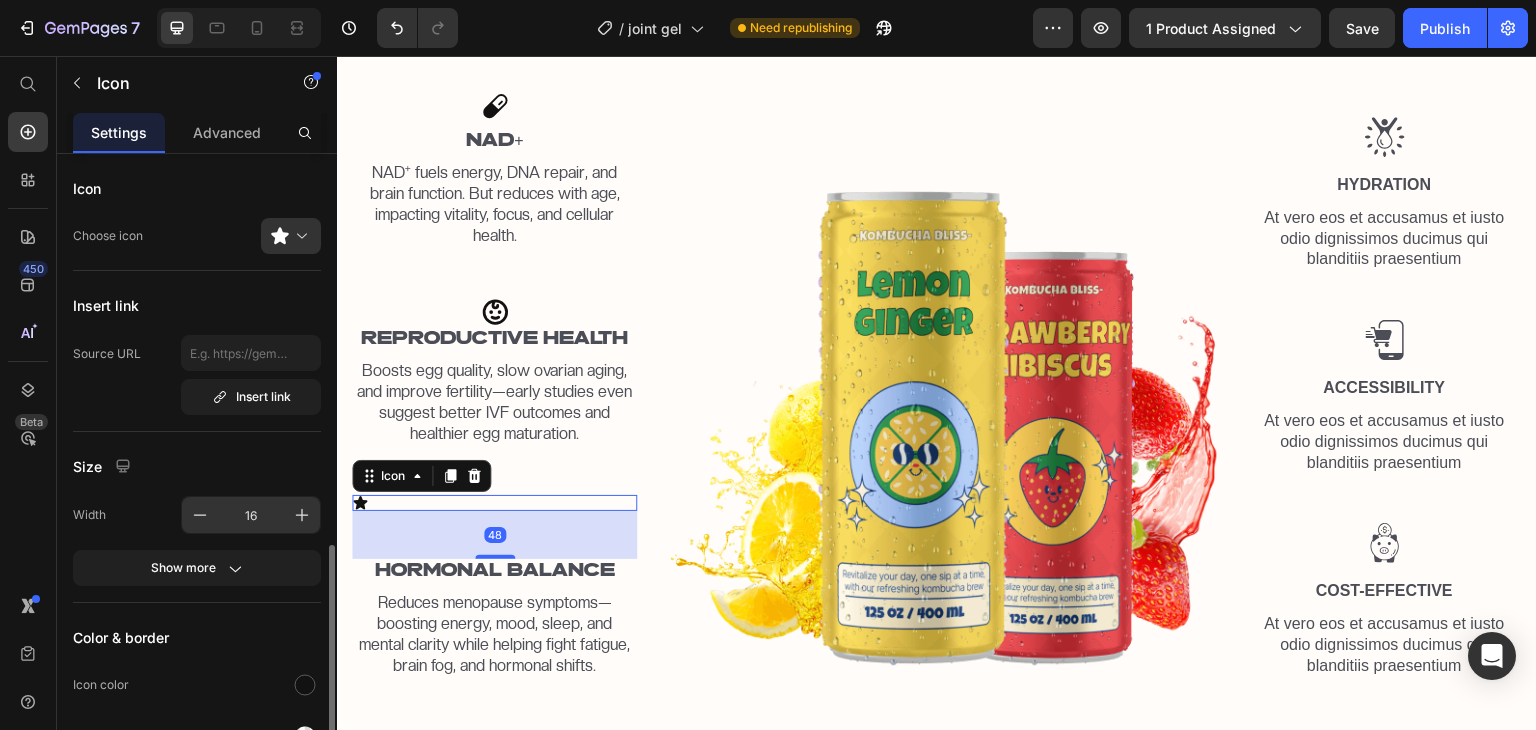 scroll, scrollTop: 233, scrollLeft: 0, axis: vertical 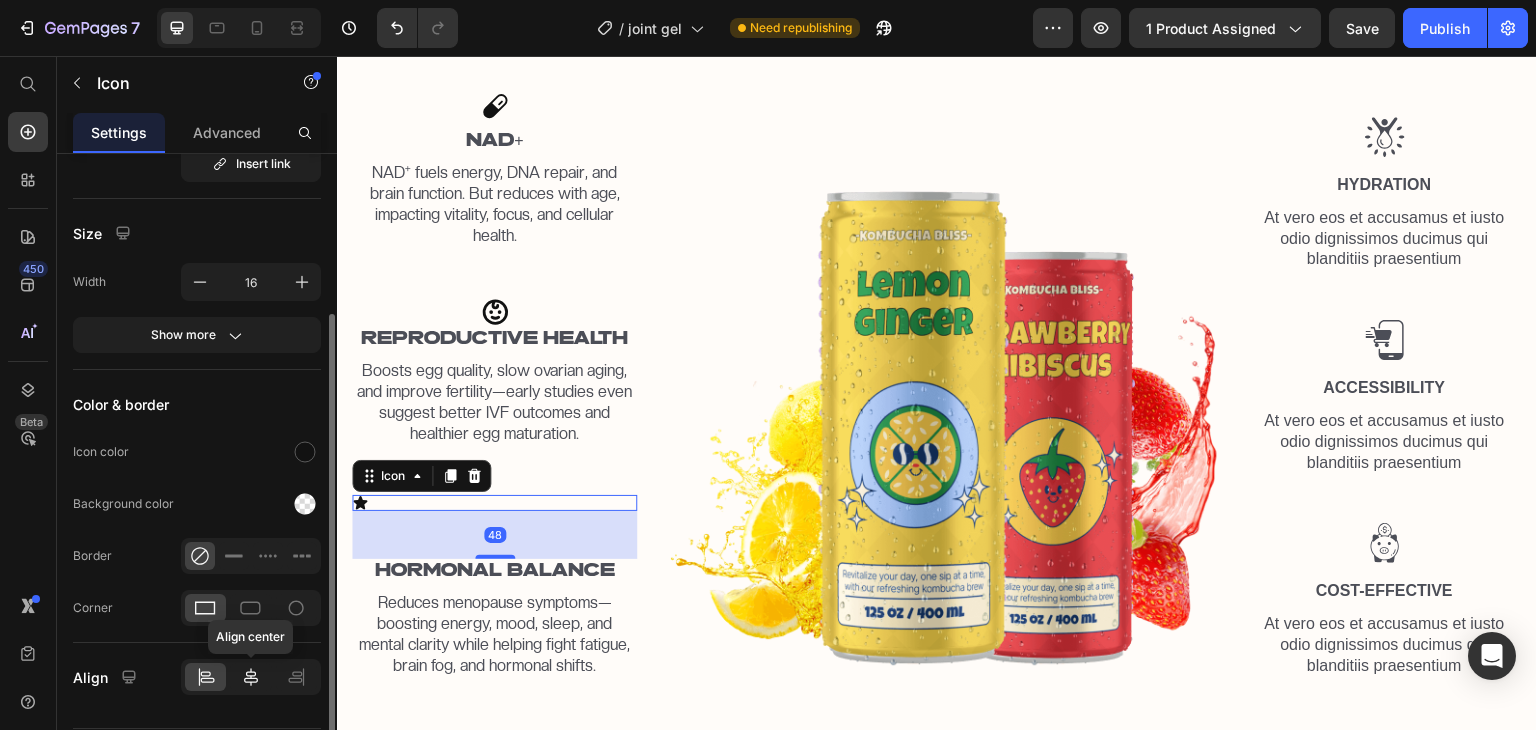 click 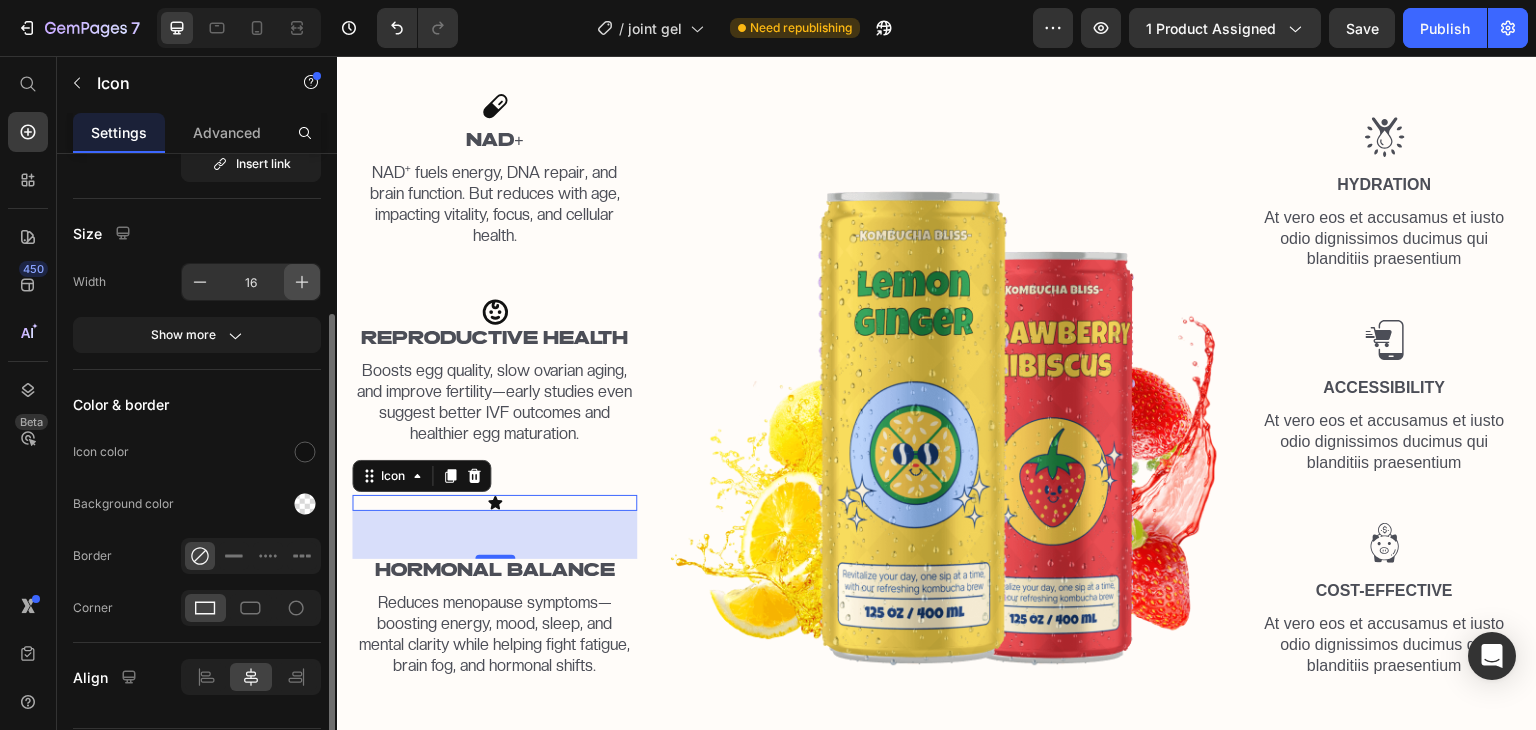 click at bounding box center [302, 282] 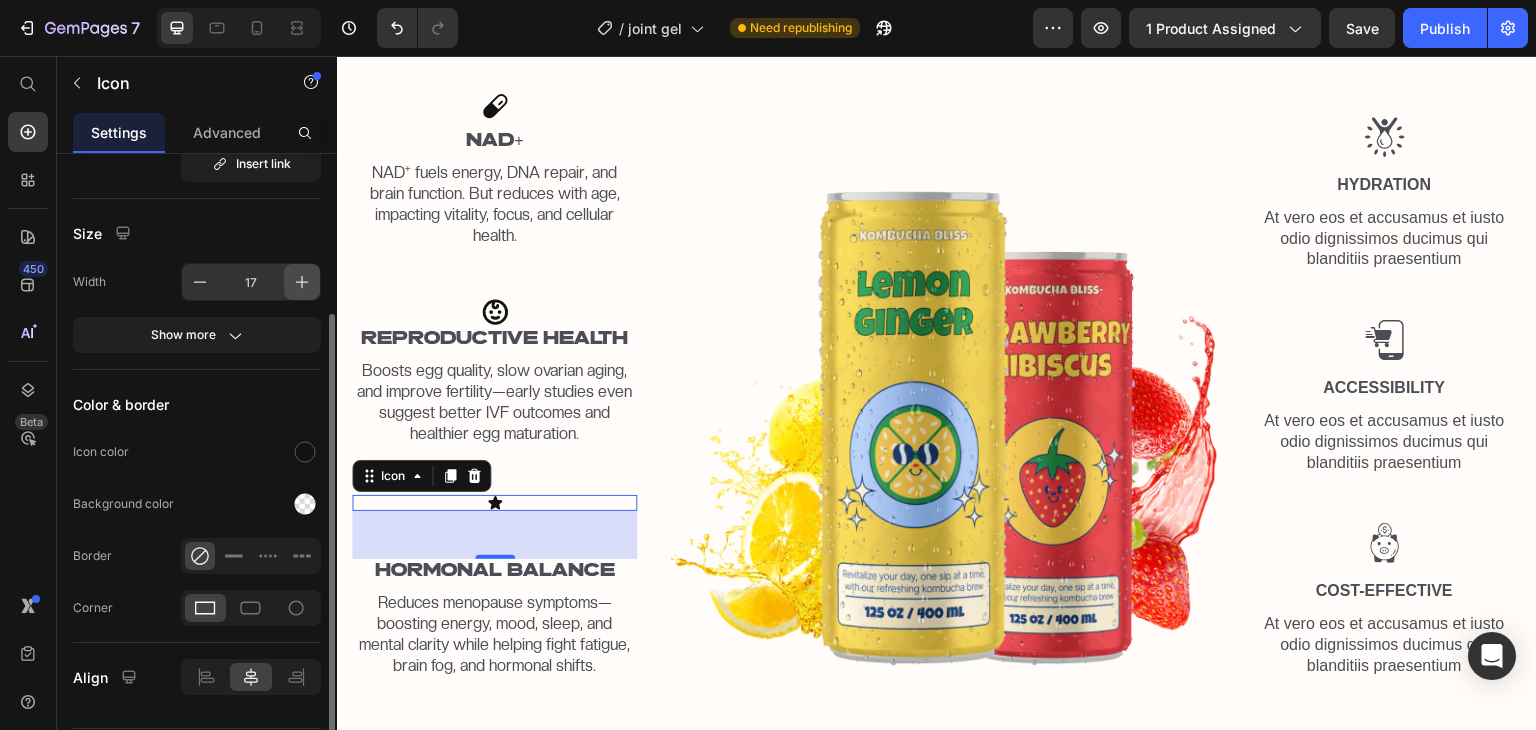 click at bounding box center [302, 282] 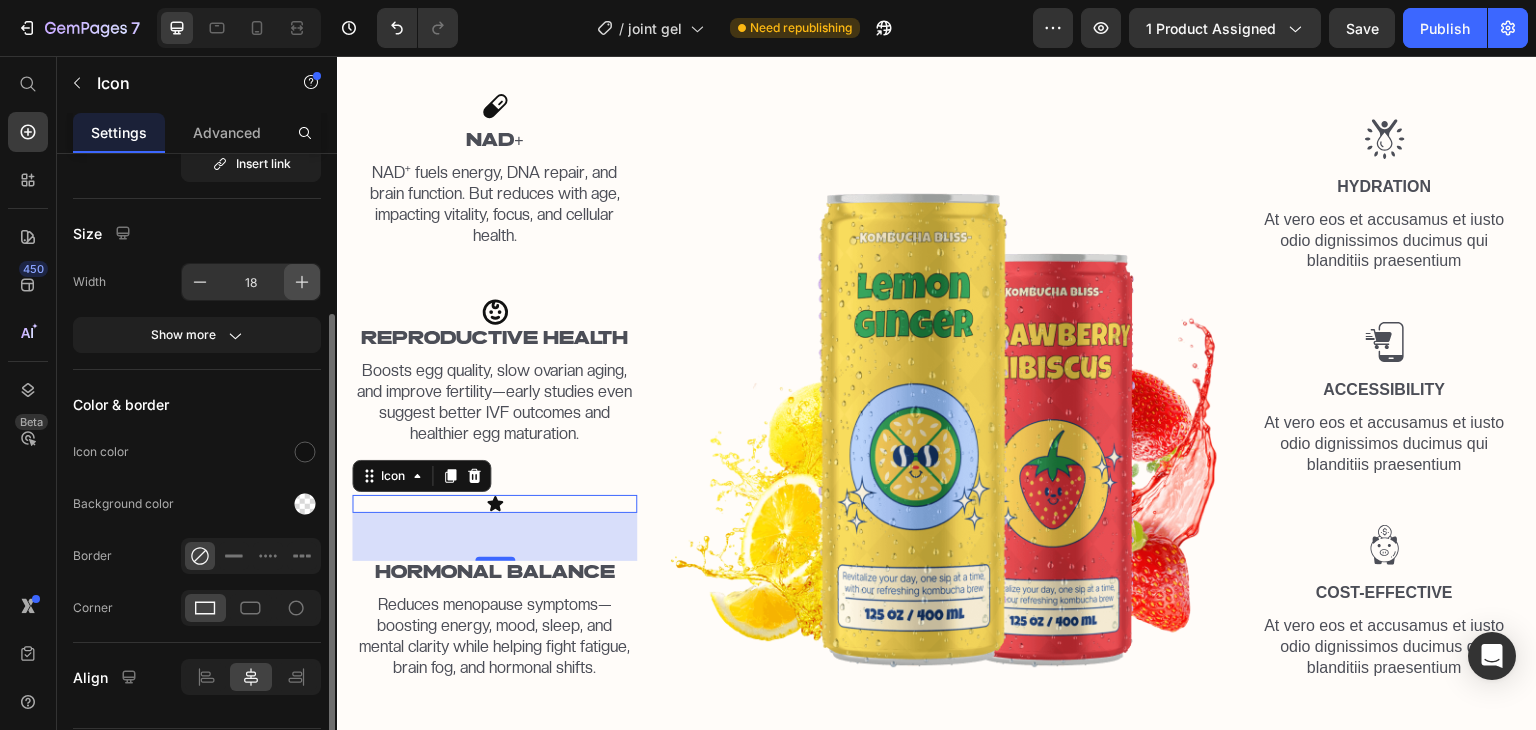 click at bounding box center [302, 282] 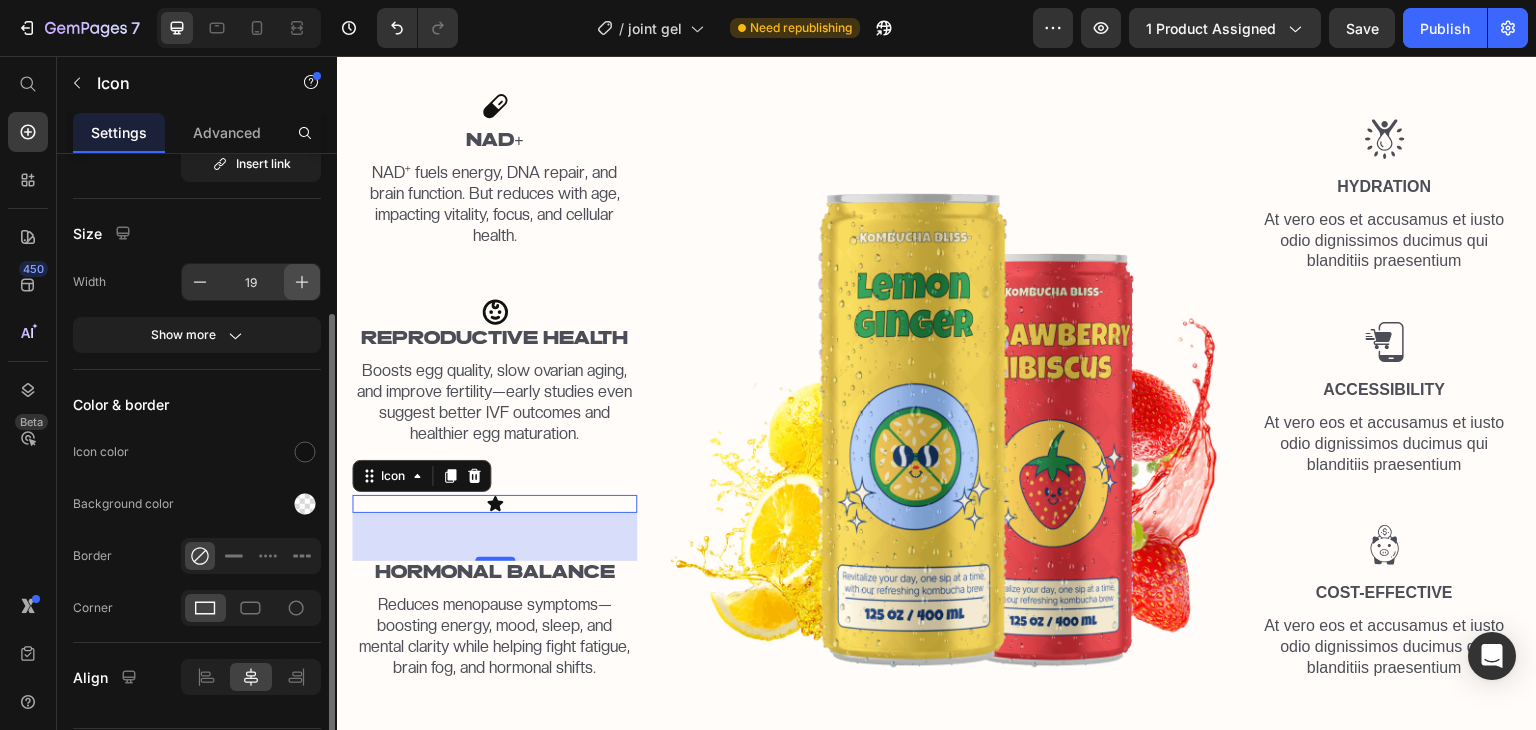 click at bounding box center (302, 282) 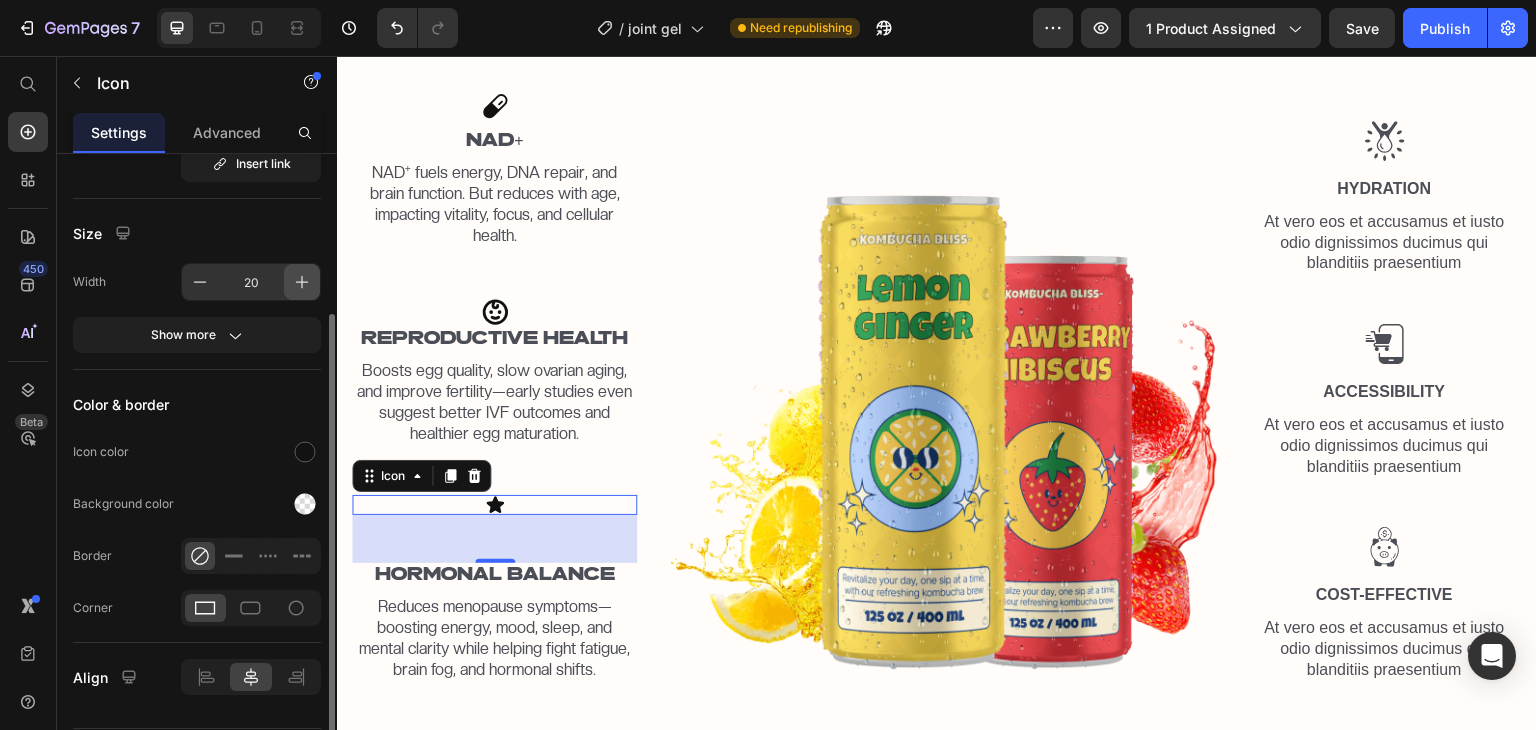 click at bounding box center [302, 282] 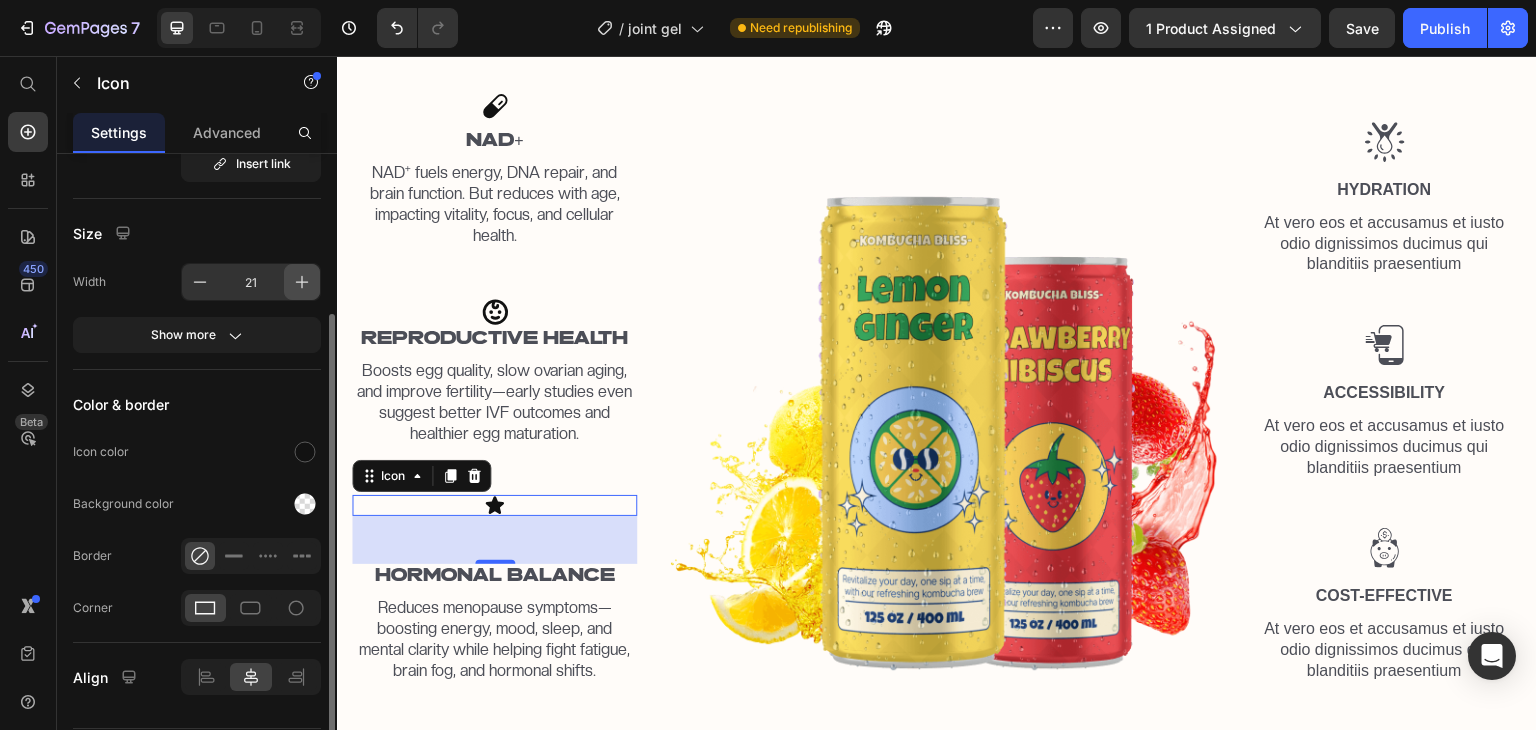click at bounding box center (302, 282) 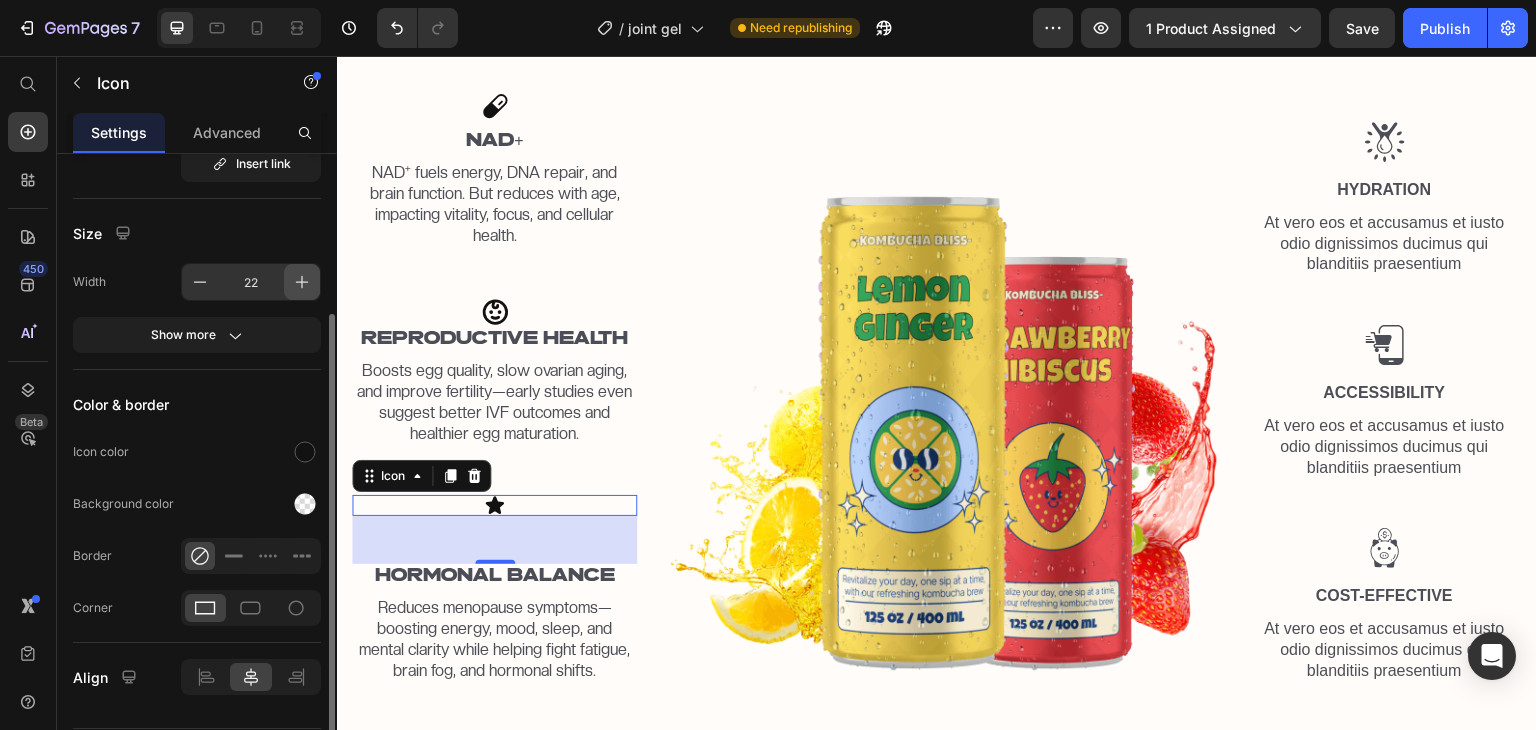 click at bounding box center [302, 282] 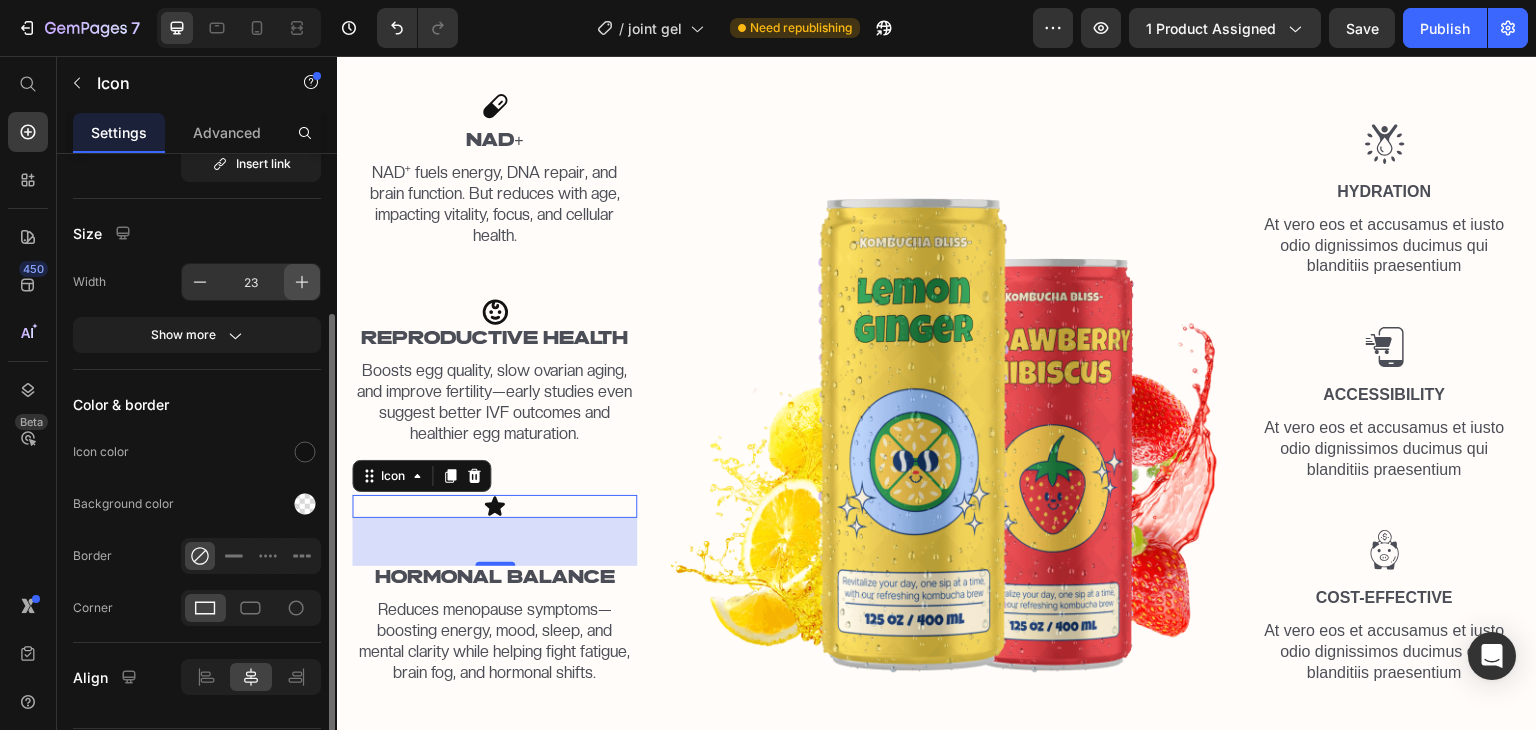 click at bounding box center [302, 282] 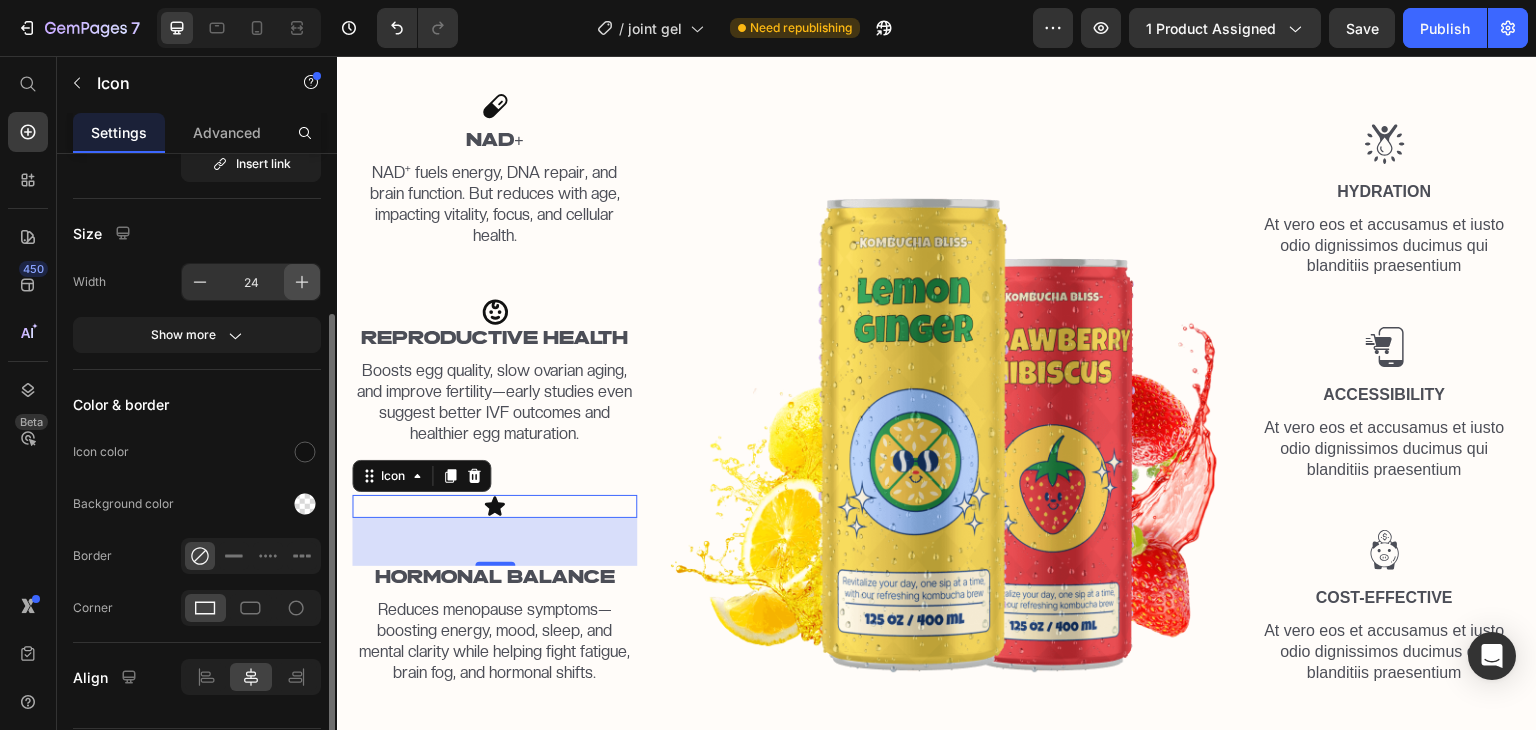 click at bounding box center (302, 282) 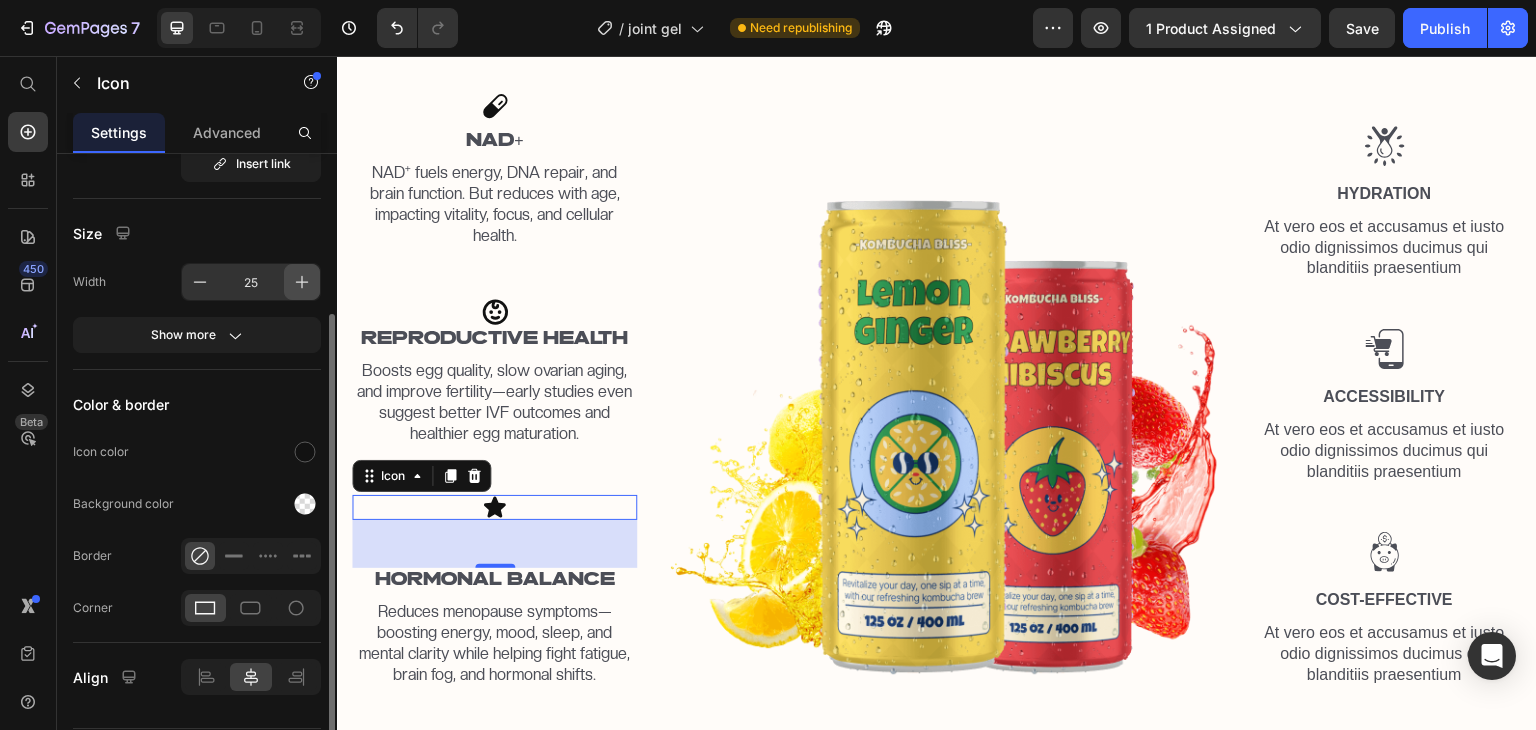 click at bounding box center (302, 282) 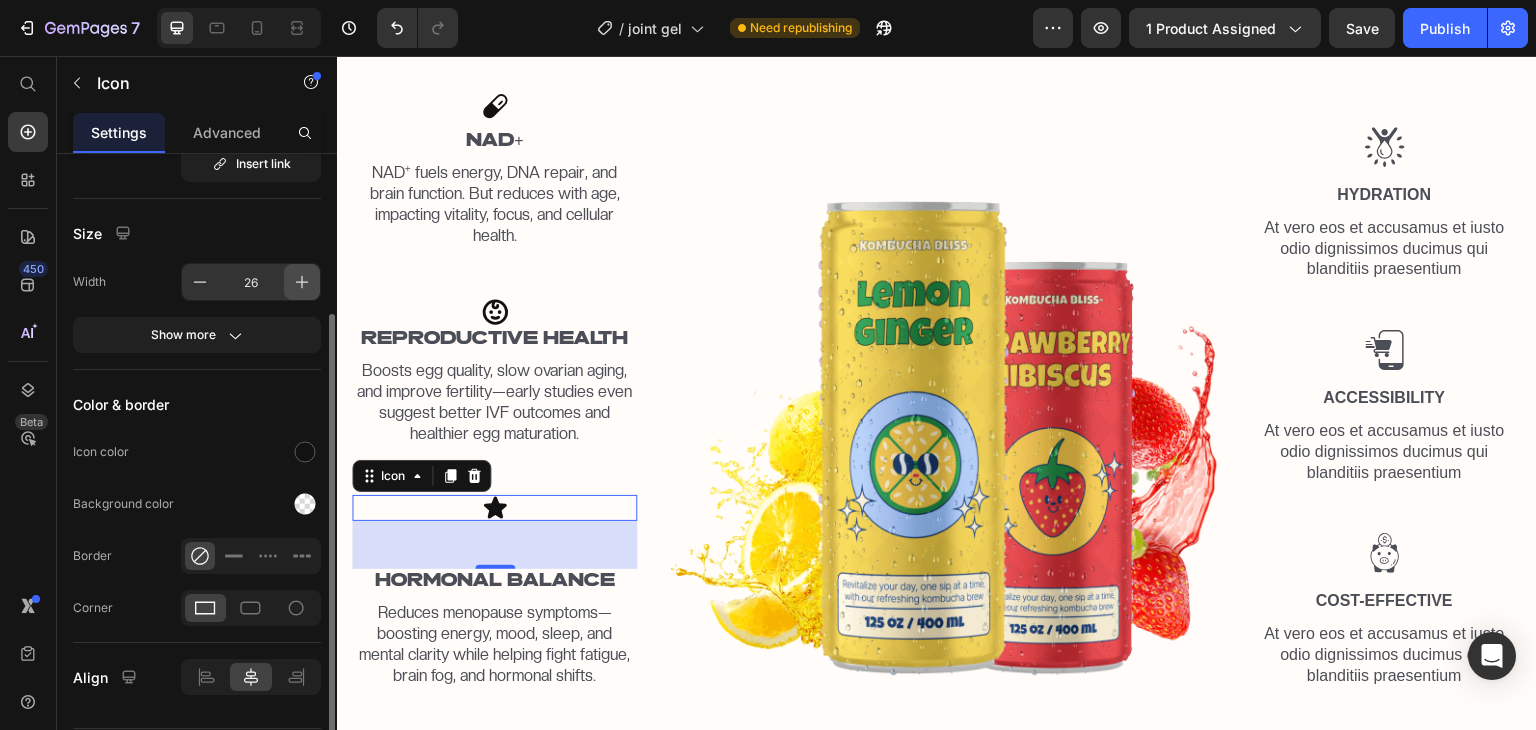 click at bounding box center (302, 282) 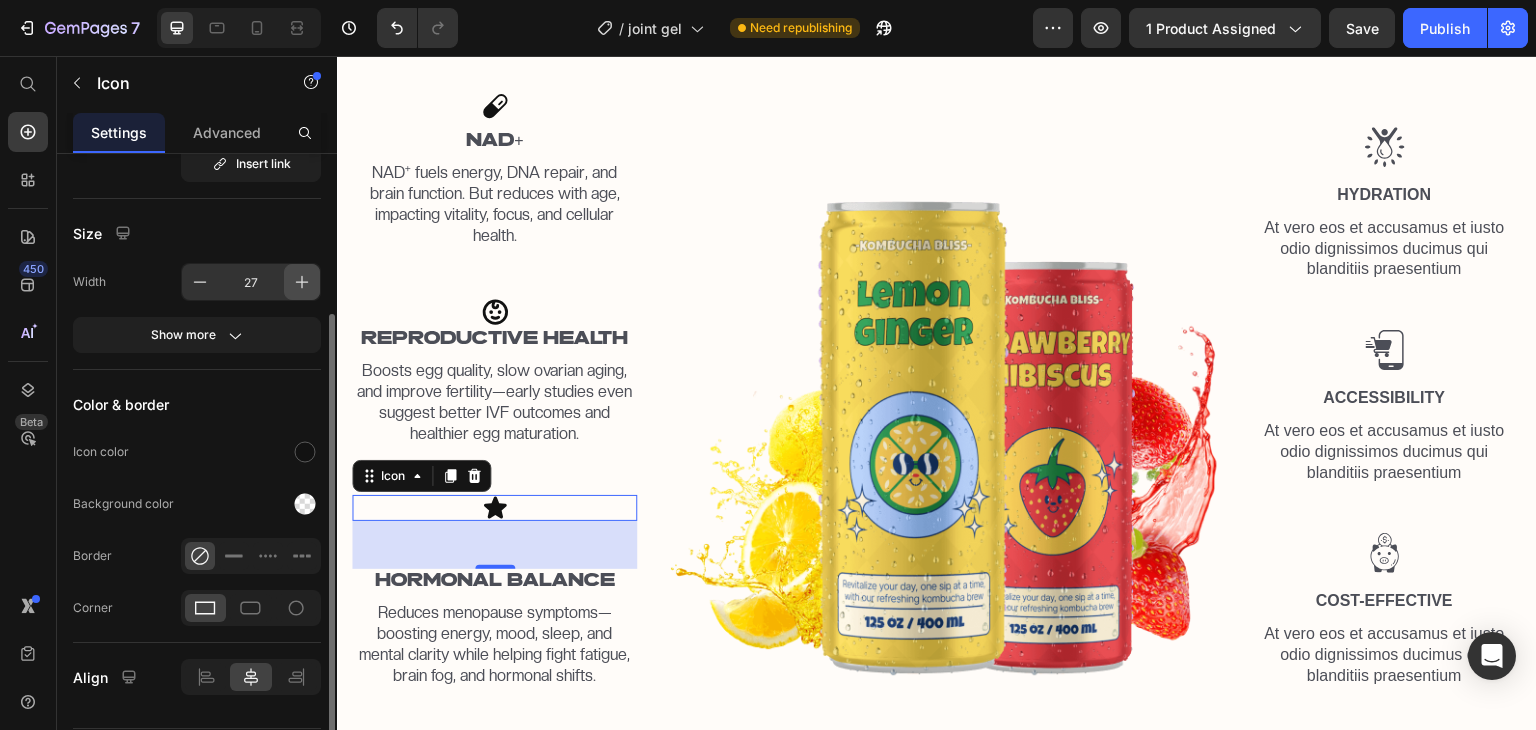 click at bounding box center (302, 282) 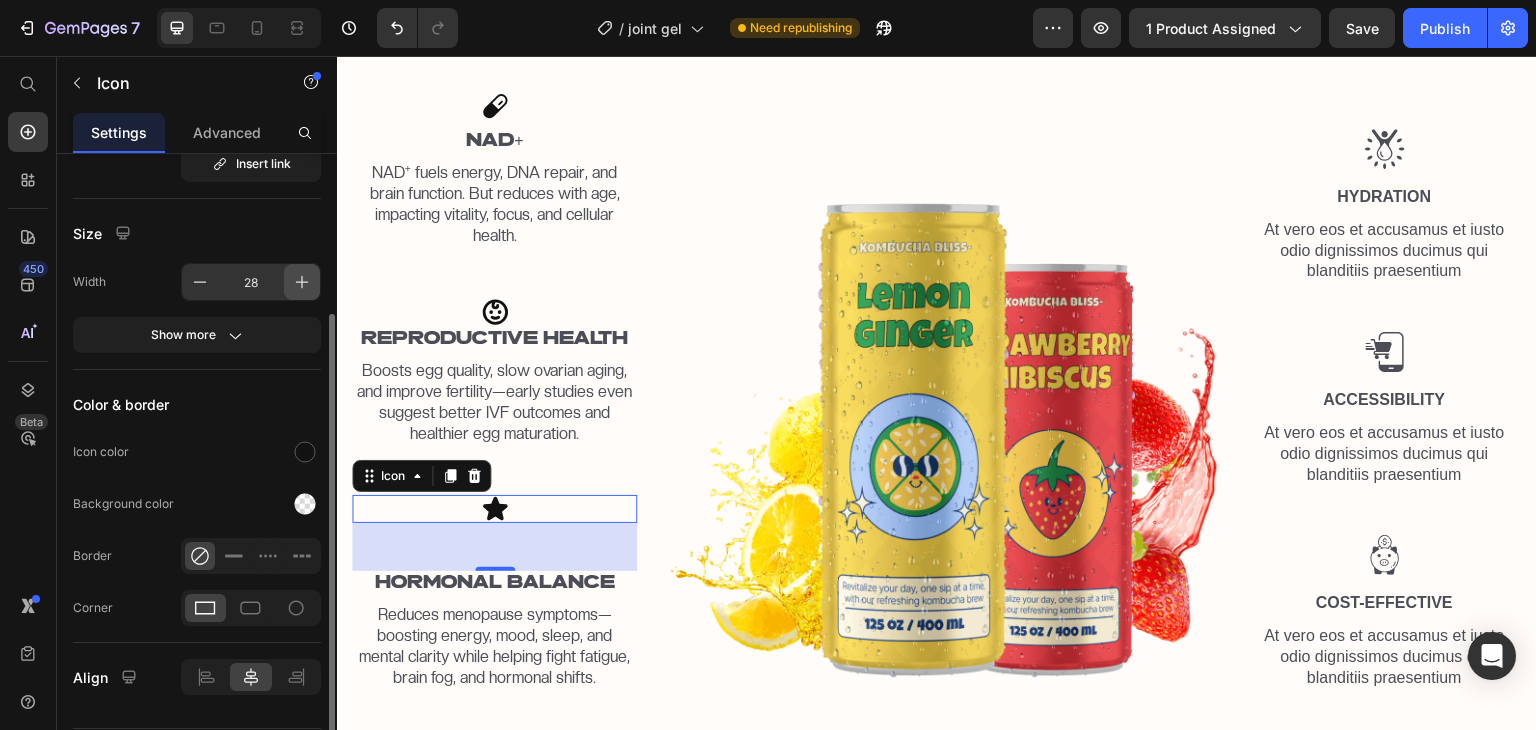 click at bounding box center (302, 282) 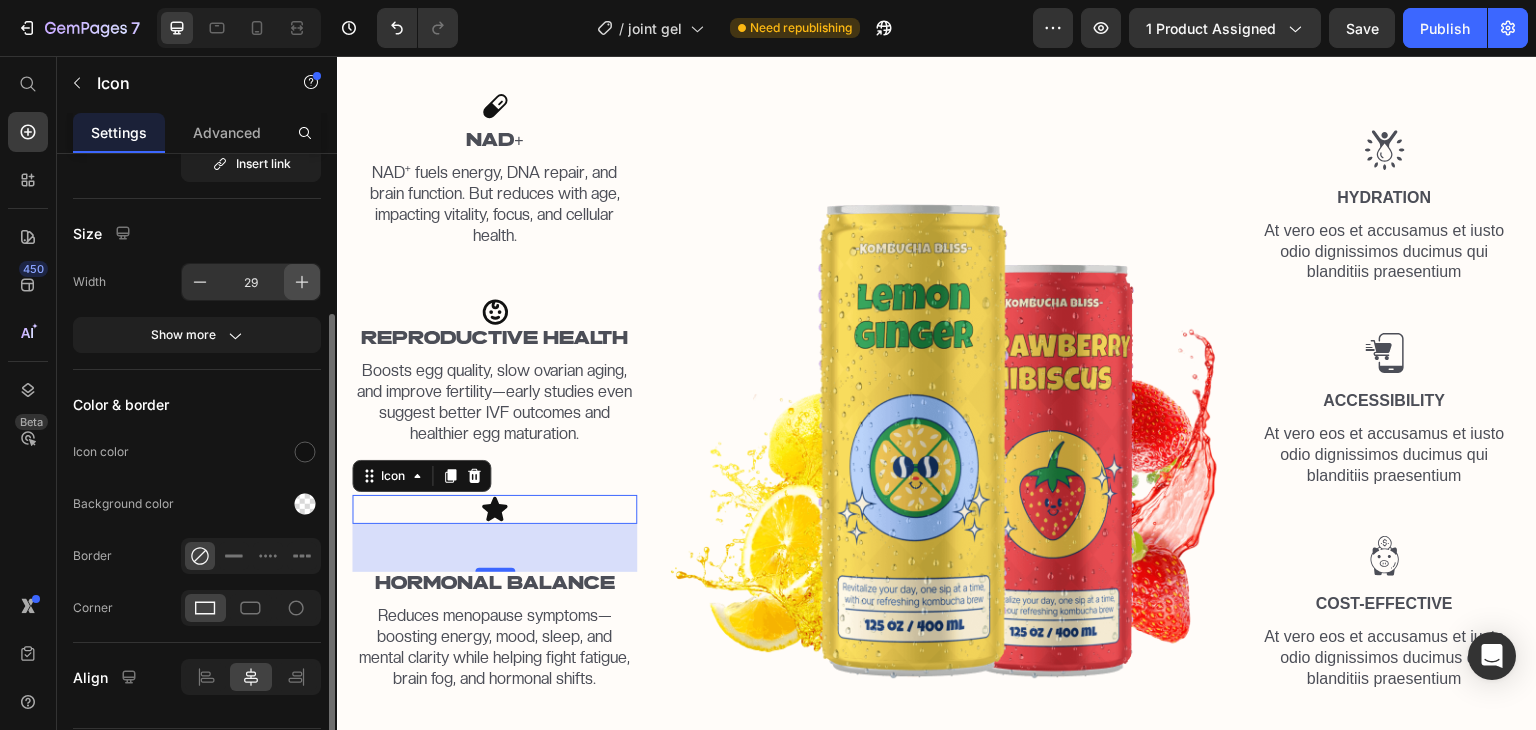 click at bounding box center [302, 282] 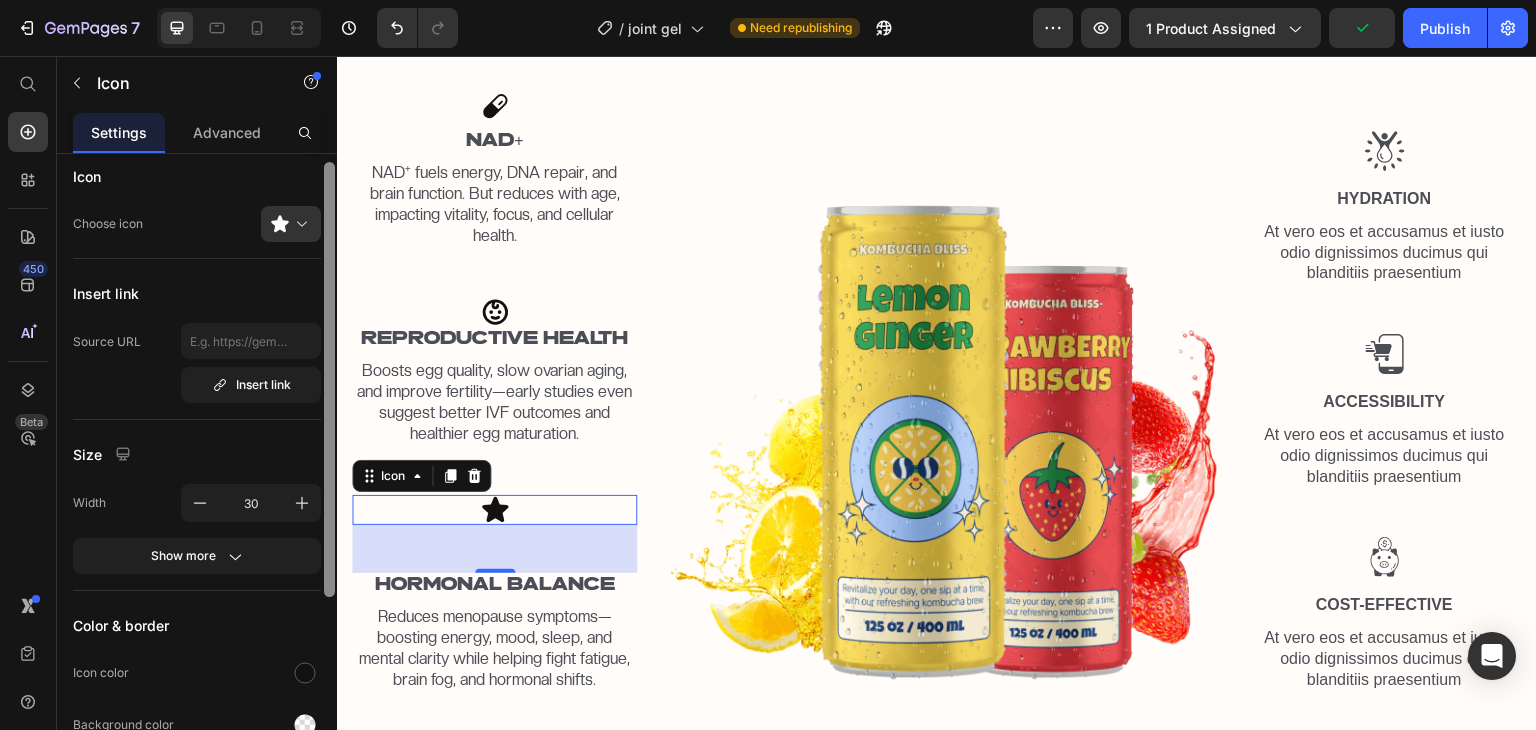 scroll, scrollTop: 12, scrollLeft: 0, axis: vertical 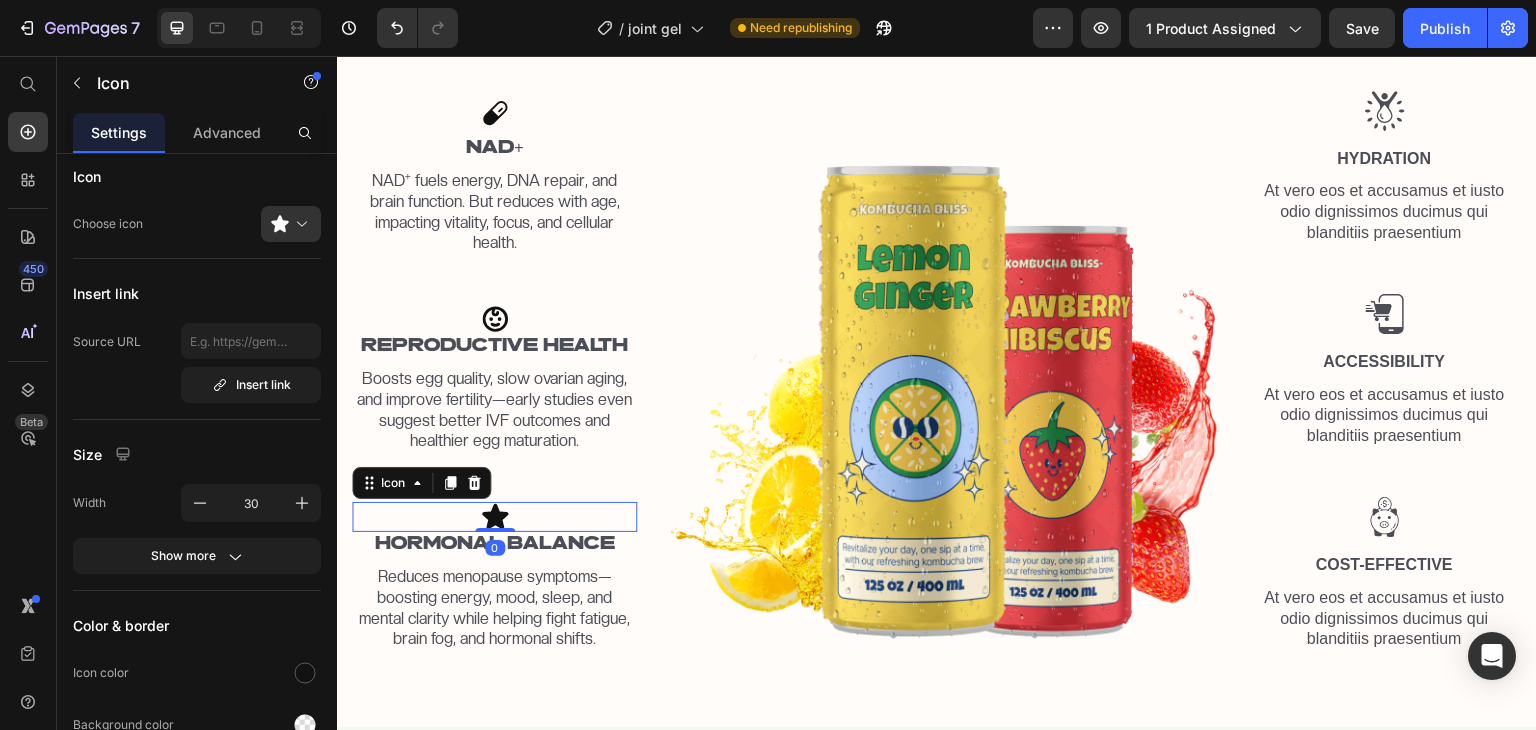drag, startPoint x: 494, startPoint y: 561, endPoint x: 536, endPoint y: 511, distance: 65.29931 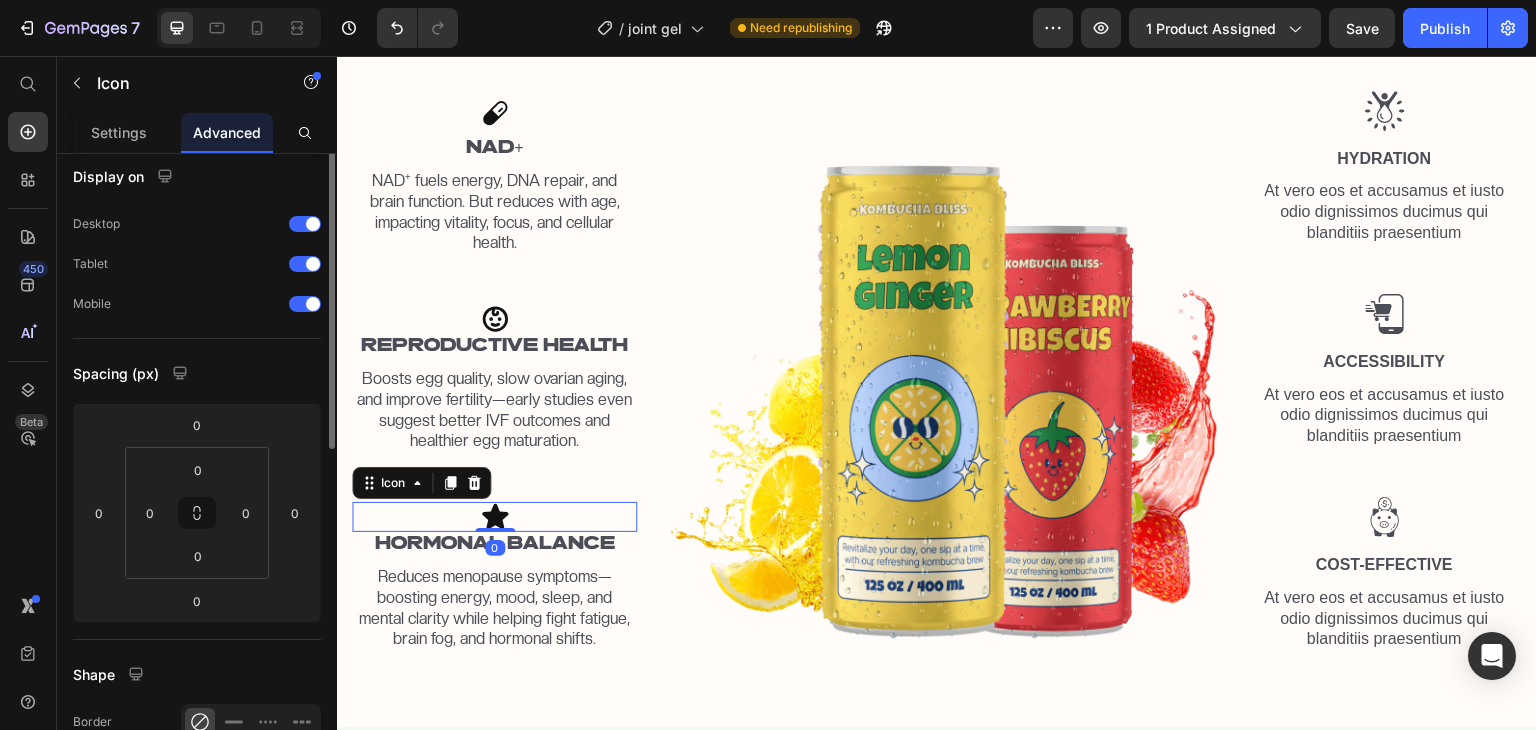 scroll, scrollTop: 0, scrollLeft: 0, axis: both 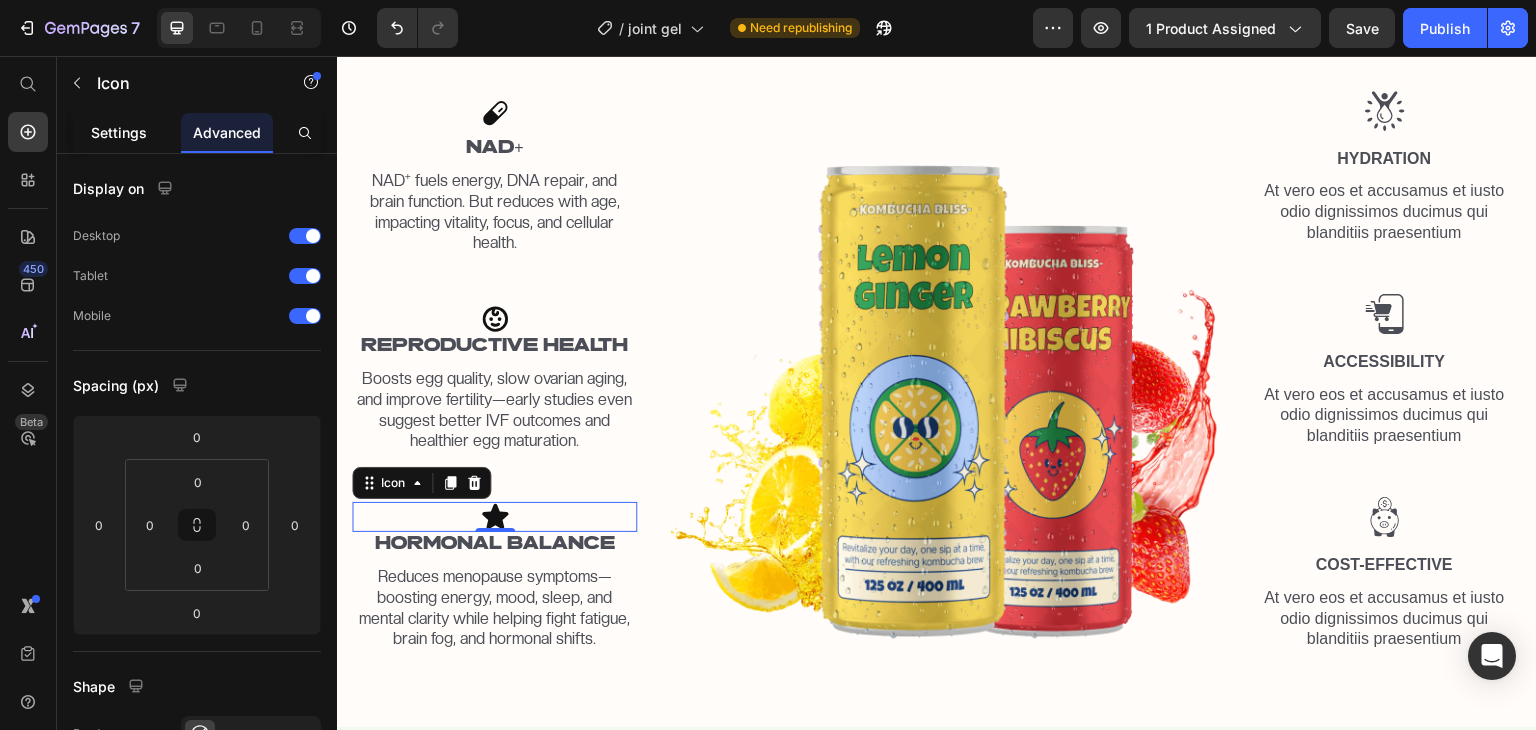 click on "Settings" at bounding box center [119, 132] 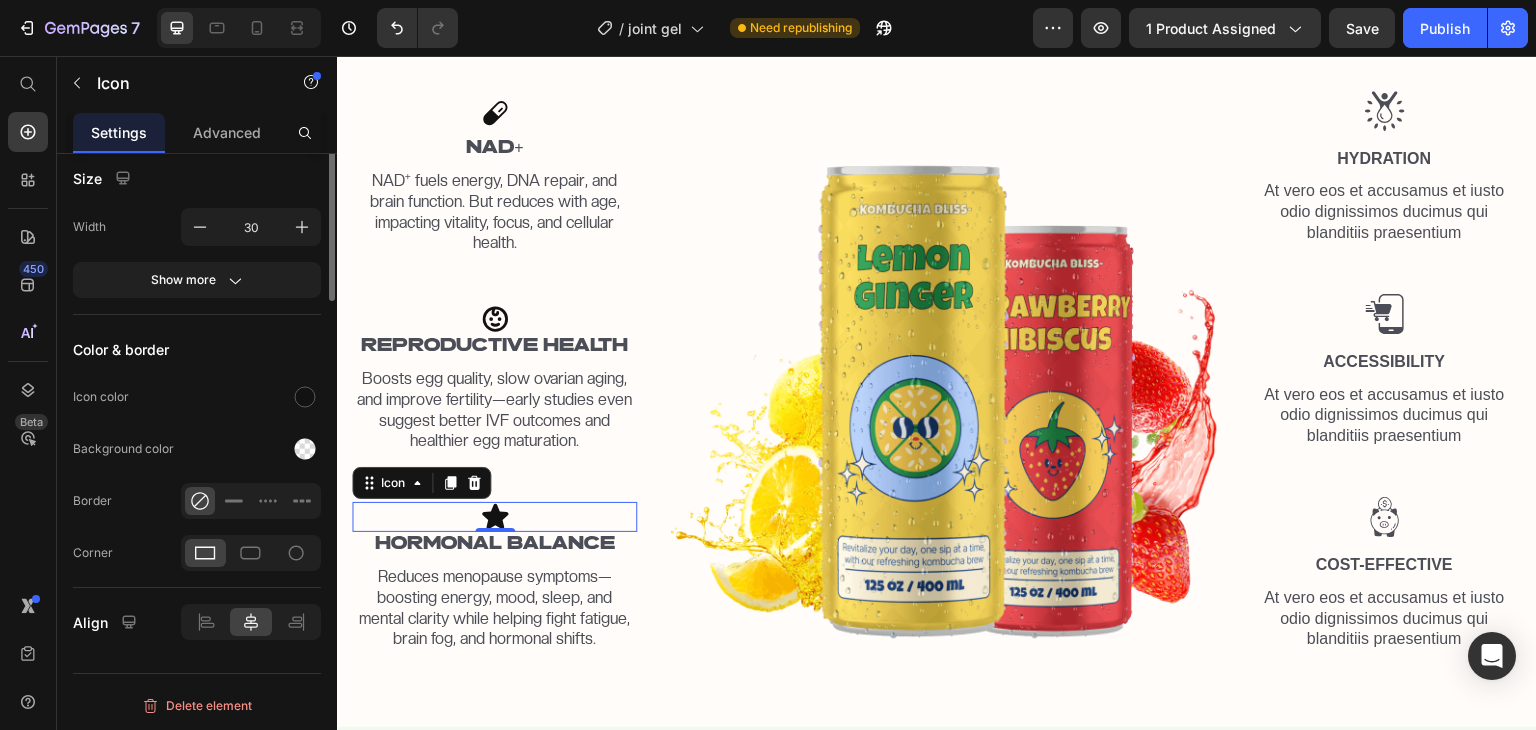 scroll, scrollTop: 0, scrollLeft: 0, axis: both 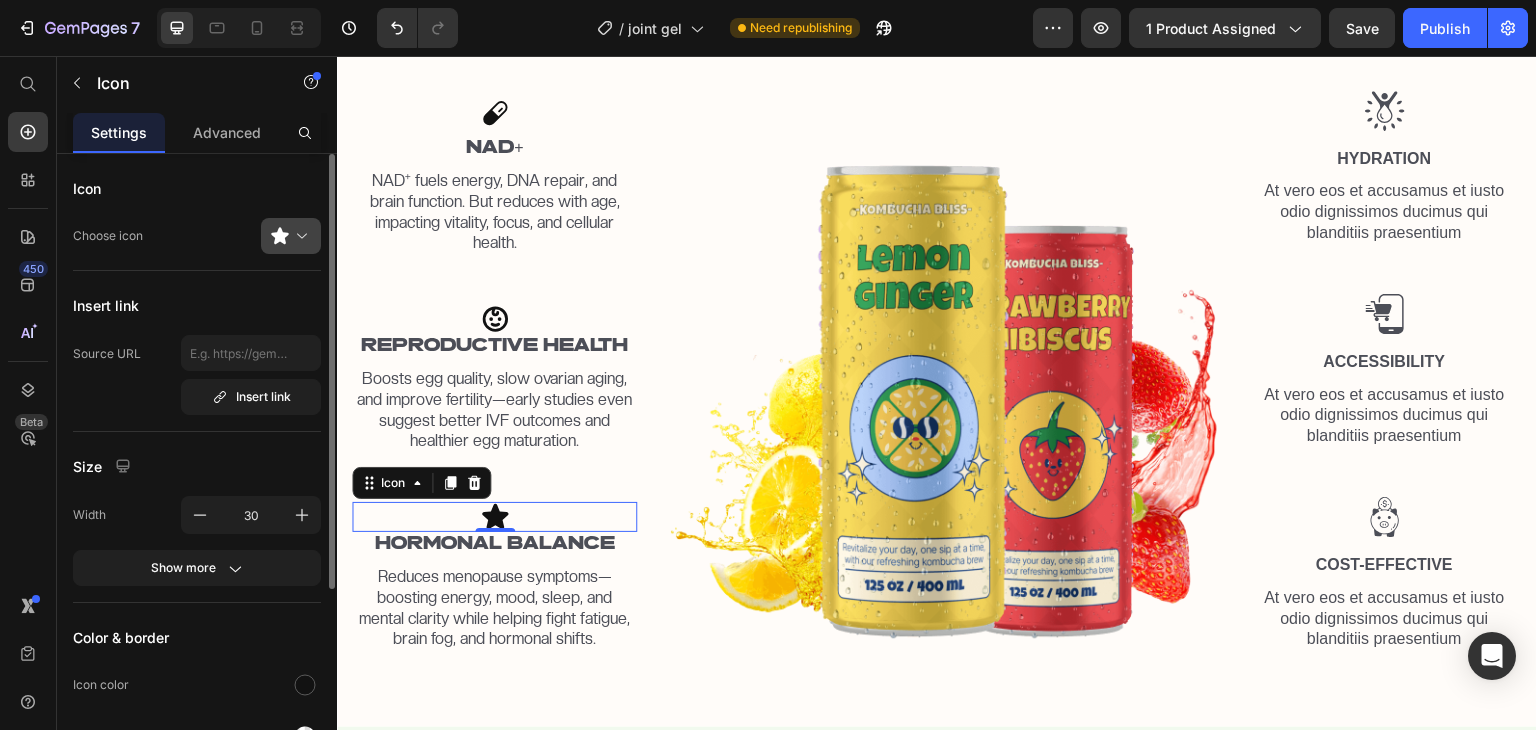 click at bounding box center (299, 236) 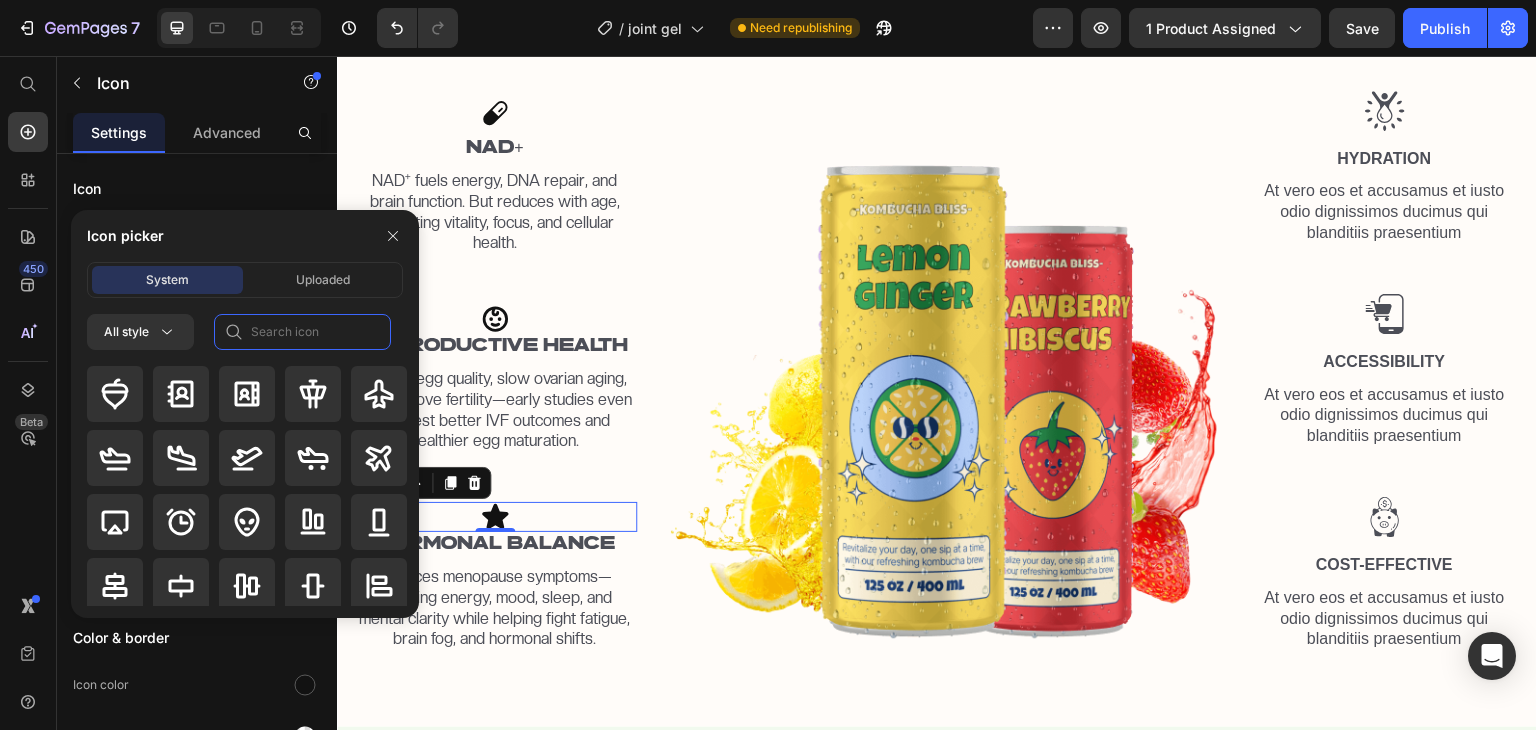 click 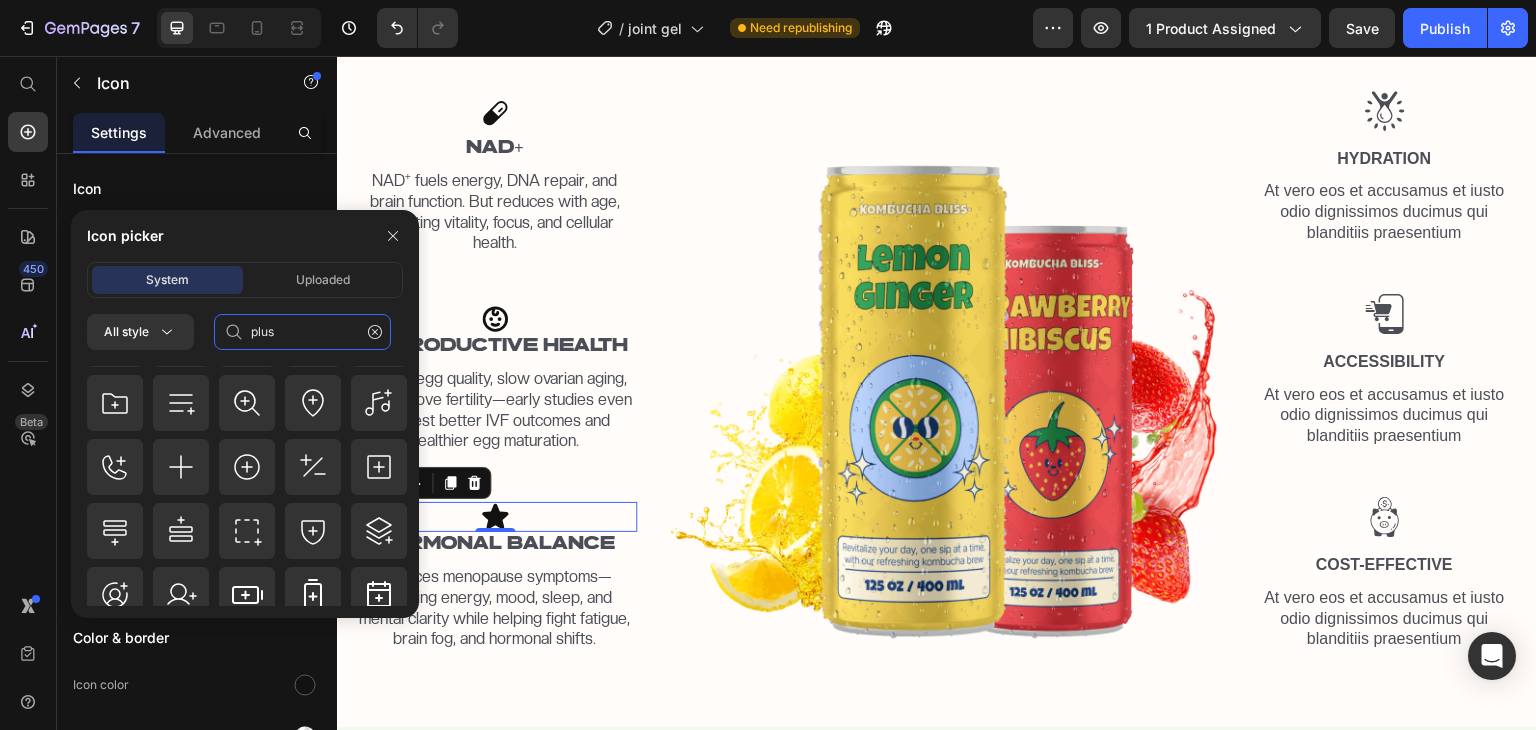 scroll, scrollTop: 408, scrollLeft: 0, axis: vertical 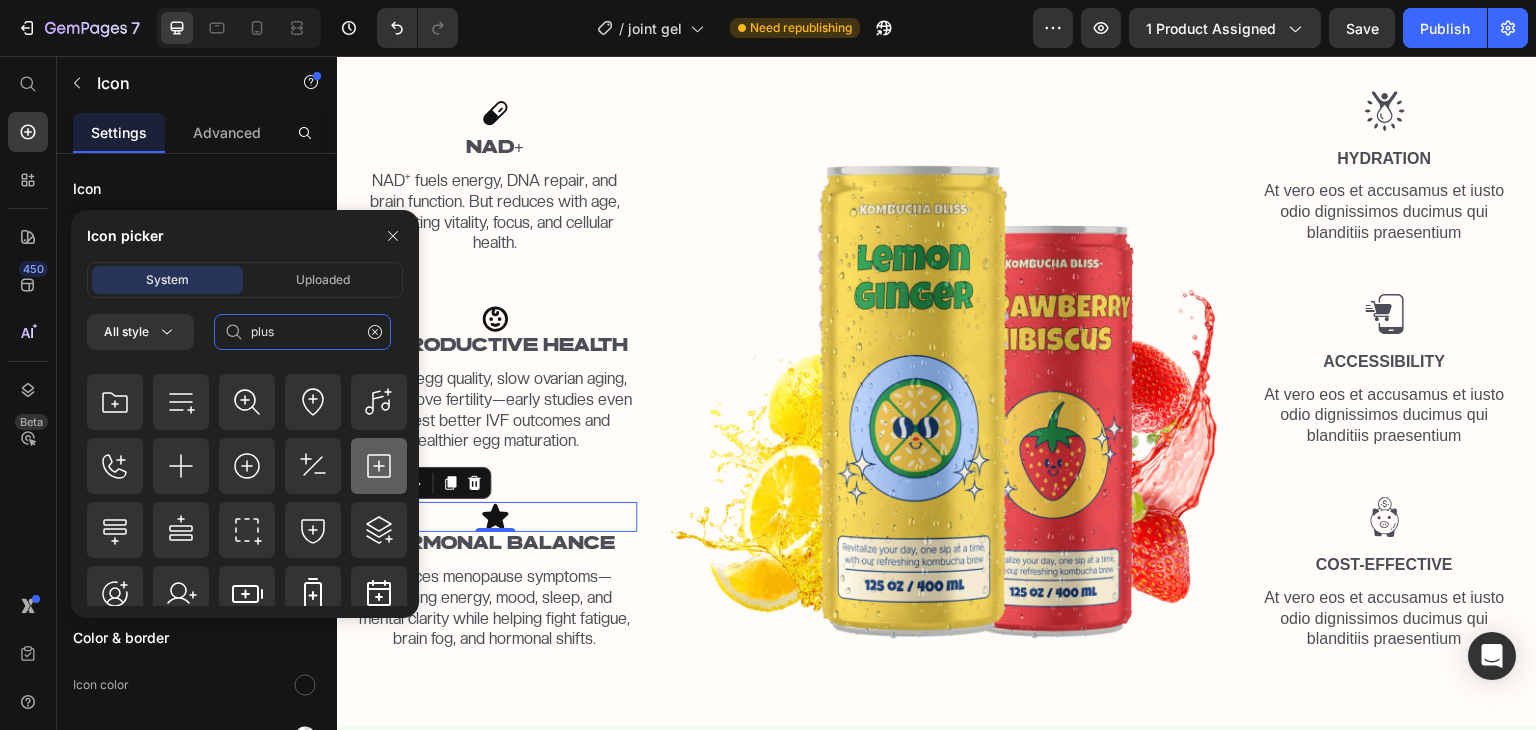 type on "plus" 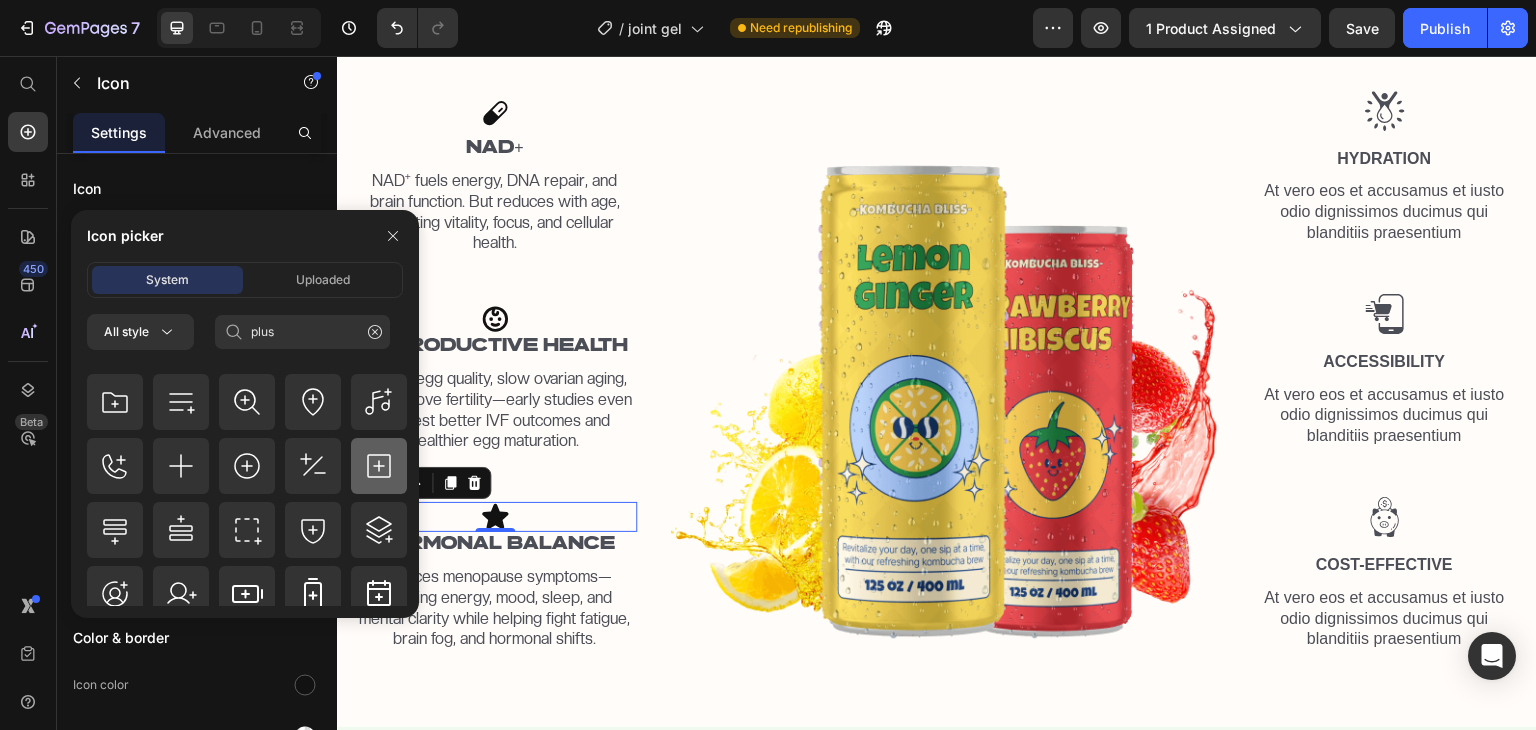 click 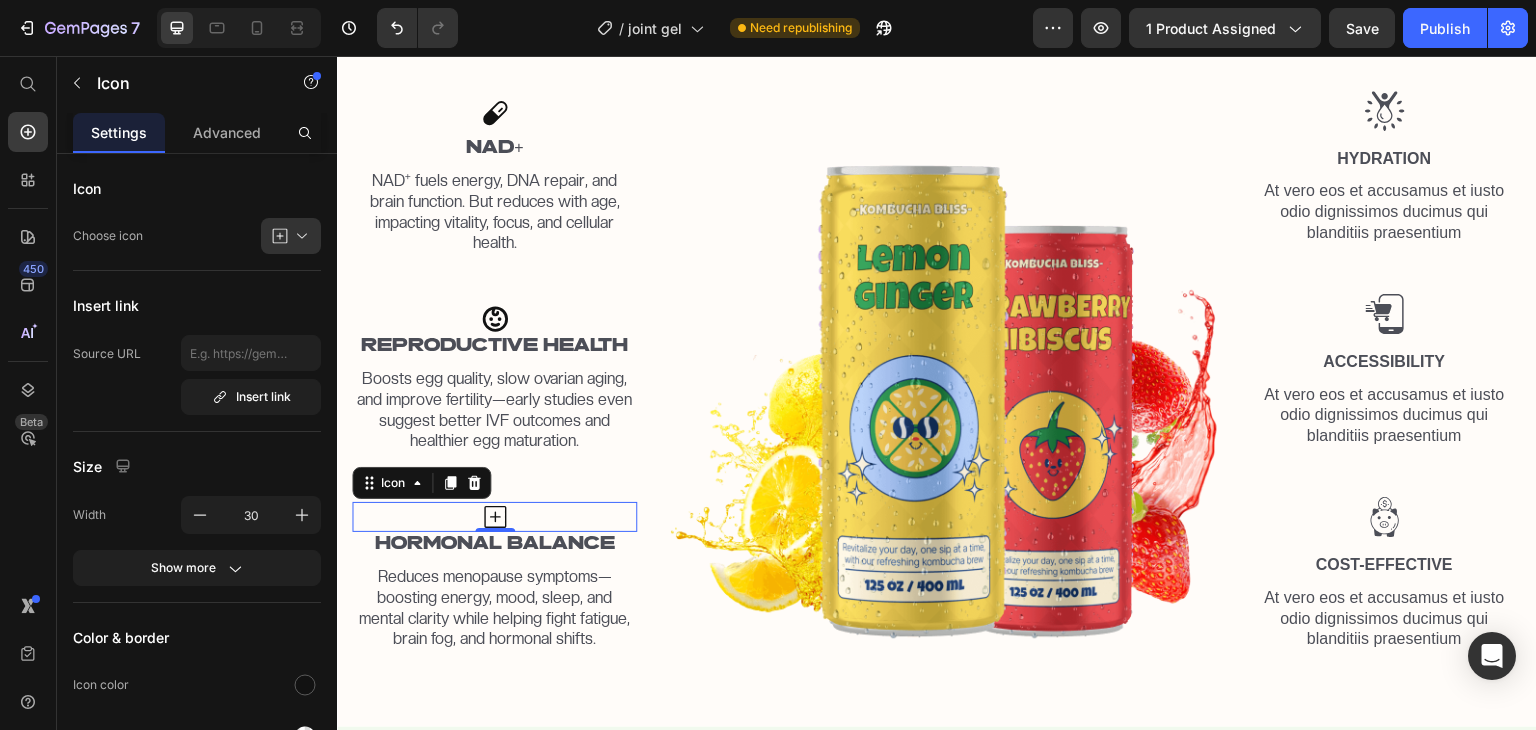 scroll, scrollTop: 0, scrollLeft: 0, axis: both 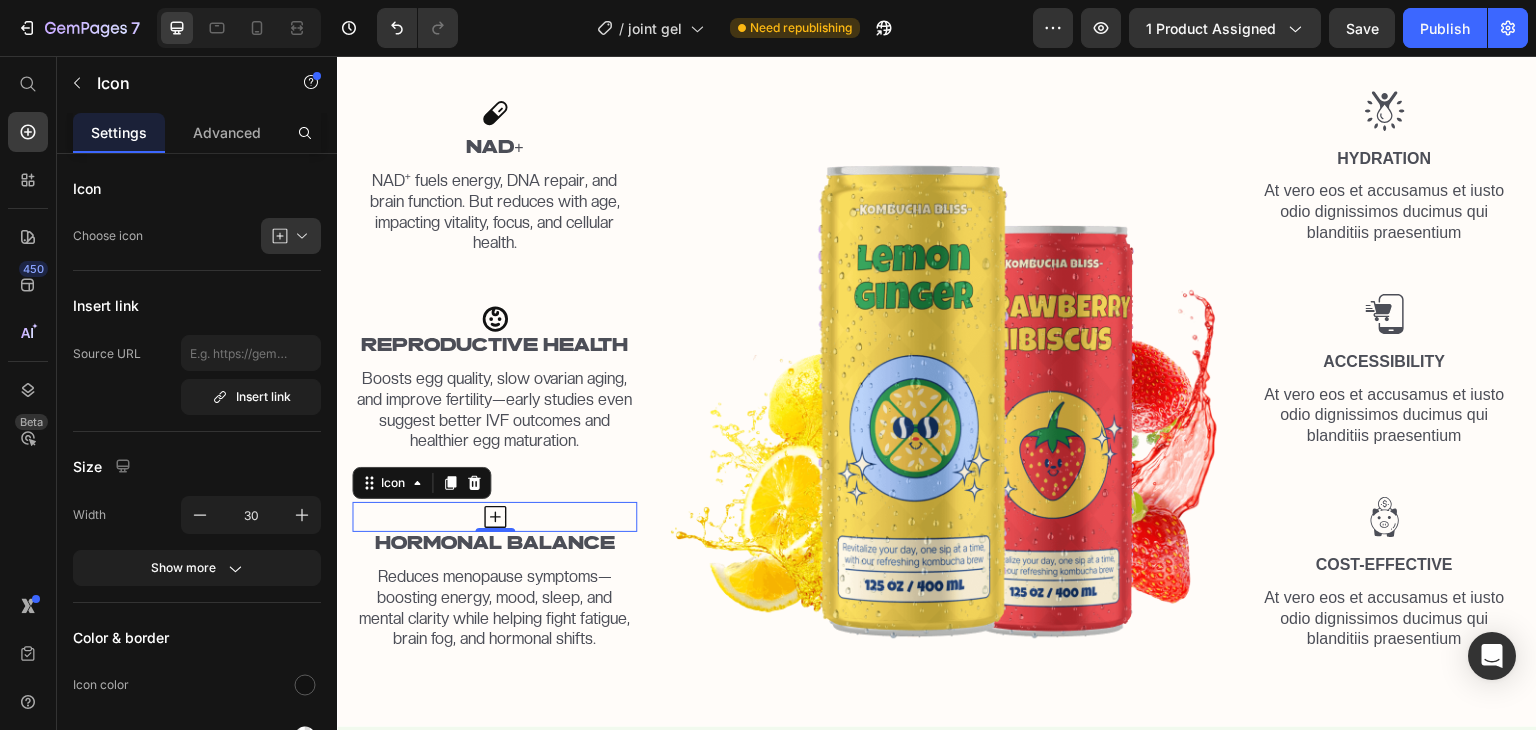 click on "Reduces menopause symptoms—boosting energy, mood, sleep, and mental clarity while helping fight fatigue, brain fog, and hormonal shifts." at bounding box center (494, 608) 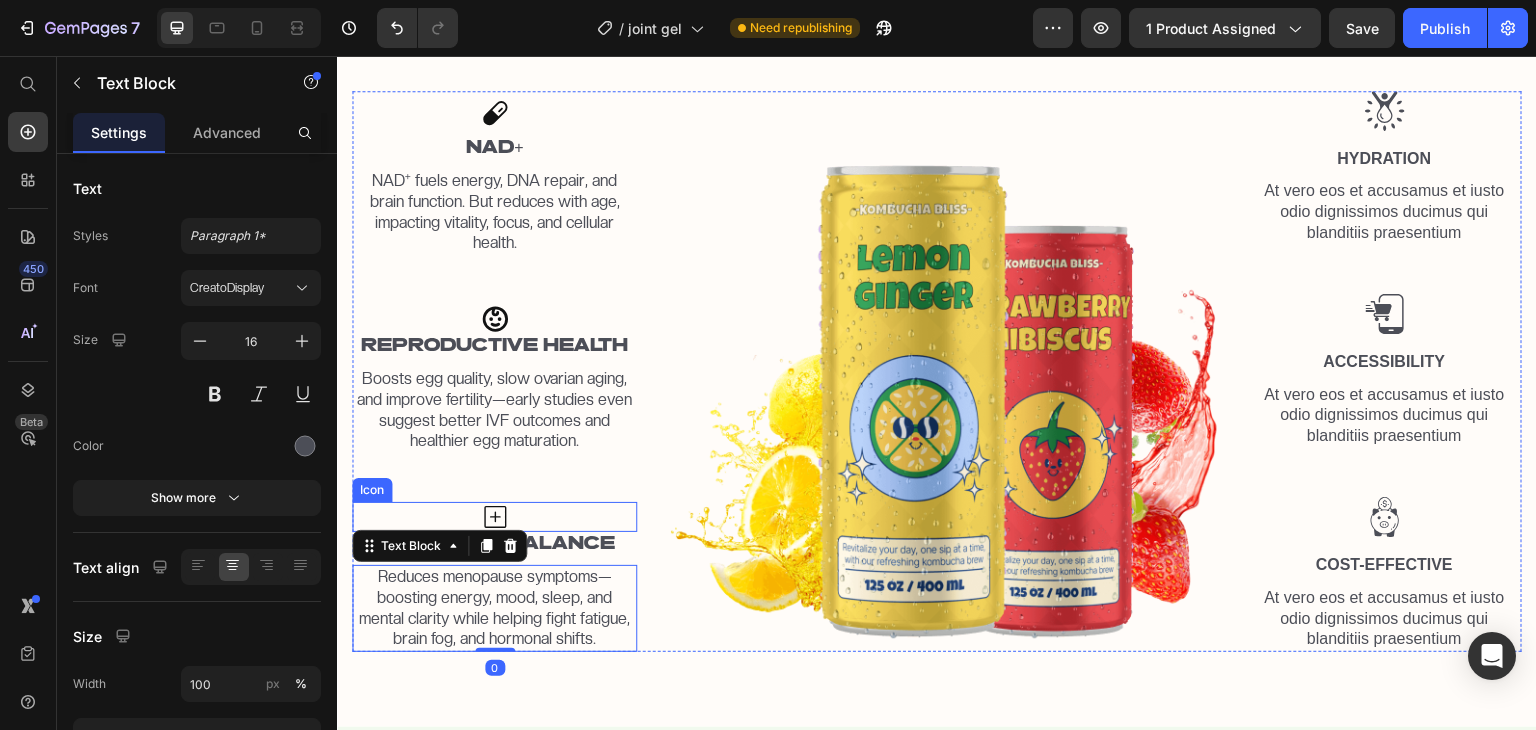 click on "Icon" at bounding box center [494, 517] 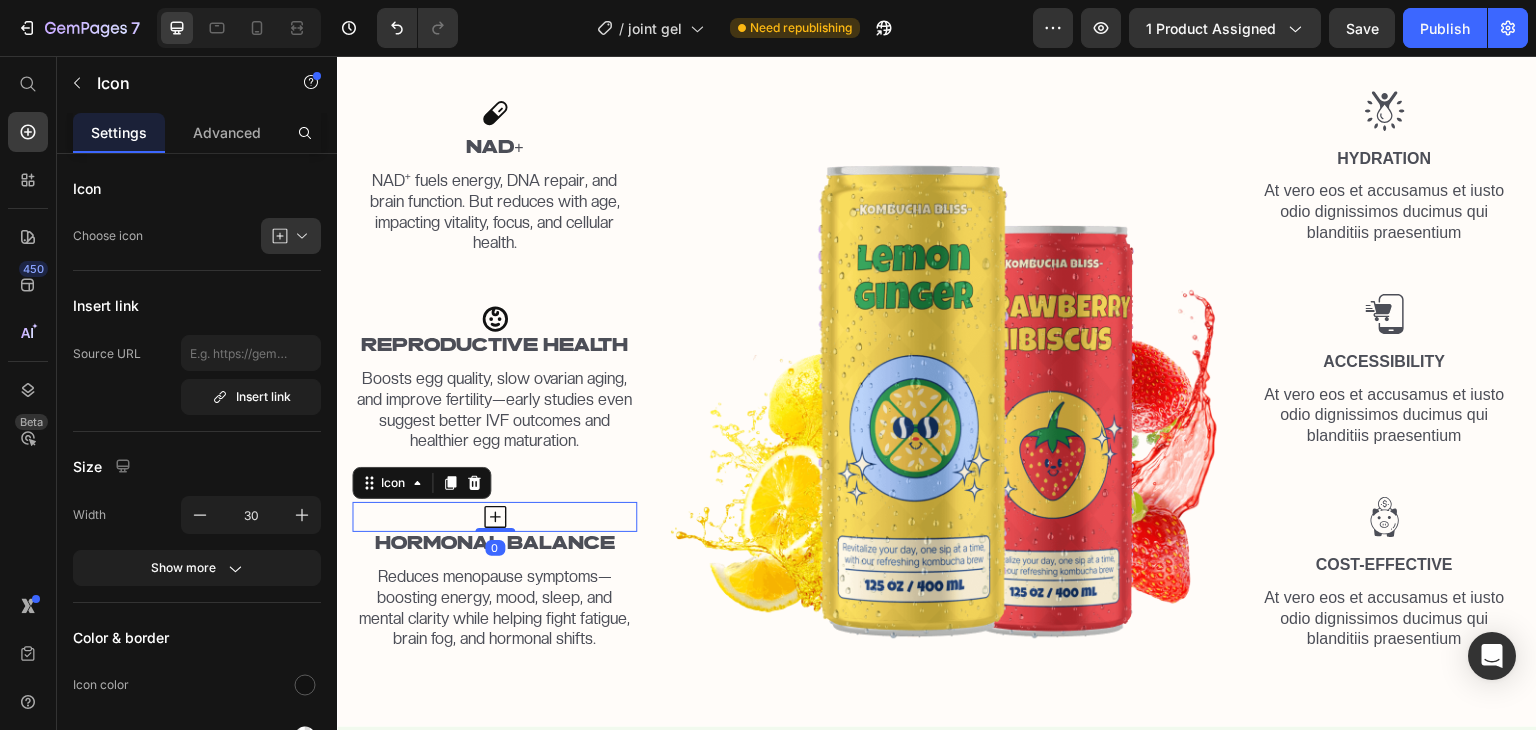click on "Icon   0" at bounding box center (494, 517) 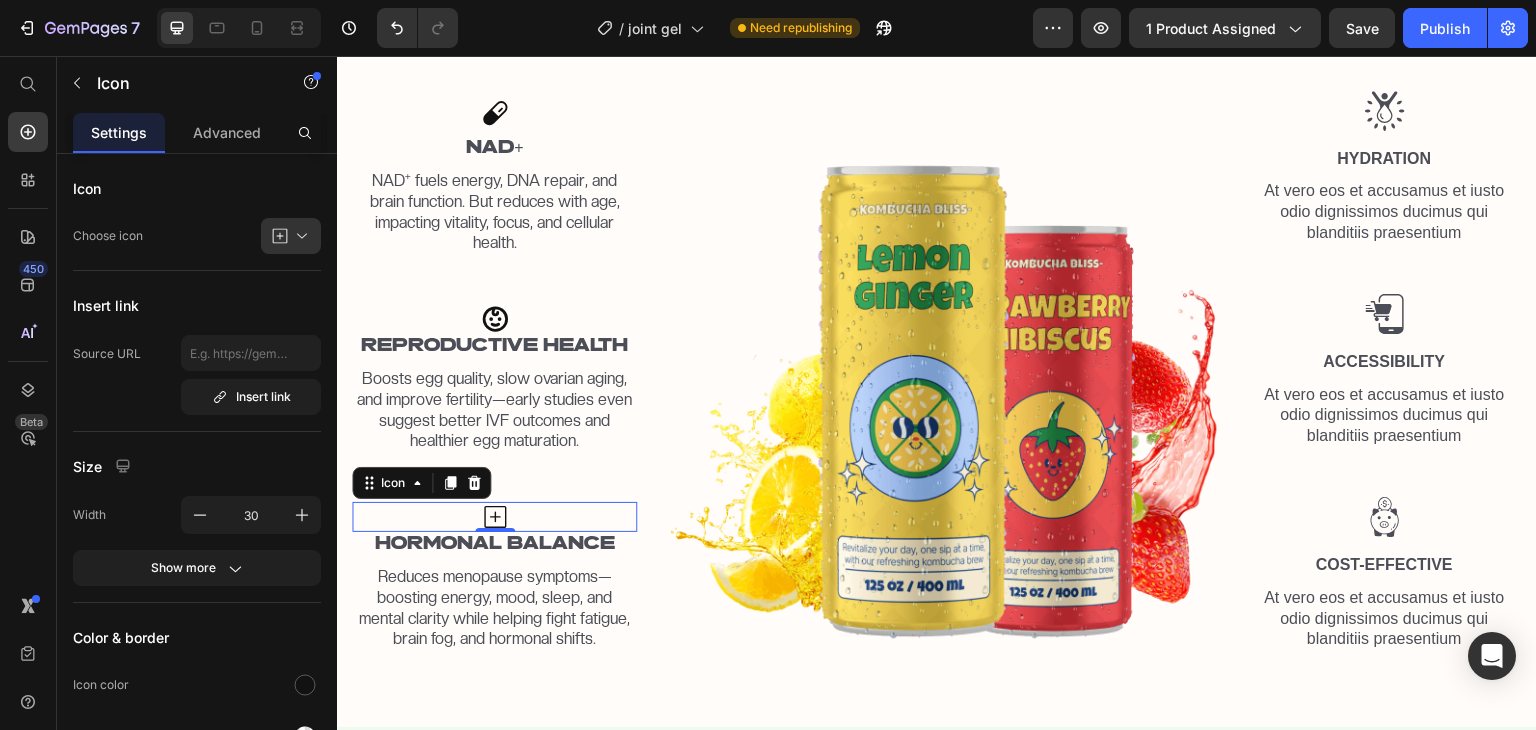 click on "Icon NAD+ Text Block NAD⁺ fuels energy, DNA repair, and brain function. But reduces with age, impacting vitality, focus, and cellular health. Text Block
Icon REPRODUCTIVE HEALTH  Text Block Boosts egg quality, slow ovarian aging, and improve fertility—early studies even suggest better IVF outcomes and healthier egg maturation. Text Block
Icon   0 HORMONAL BALANCE Text Block Reduces menopause symptoms—boosting energy, mood, sleep, and mental clarity while helping fight fatigue, brain fog, and hormonal shifts. Text Block Image Image Hydration Text Block At vero eos et accusamus et iusto odio dignissimos ducimus qui blanditiis praesentium Text Block Image Accessibility Text Block At vero eos et accusamus et iusto odio dignissimos ducimus qui blanditiis praesentium Text Block Image Cost-Effective Text Block At vero eos et accusamus et iusto odio dignissimos ducimus qui blanditiis praesentium Text Block Row Row" at bounding box center [937, 372] 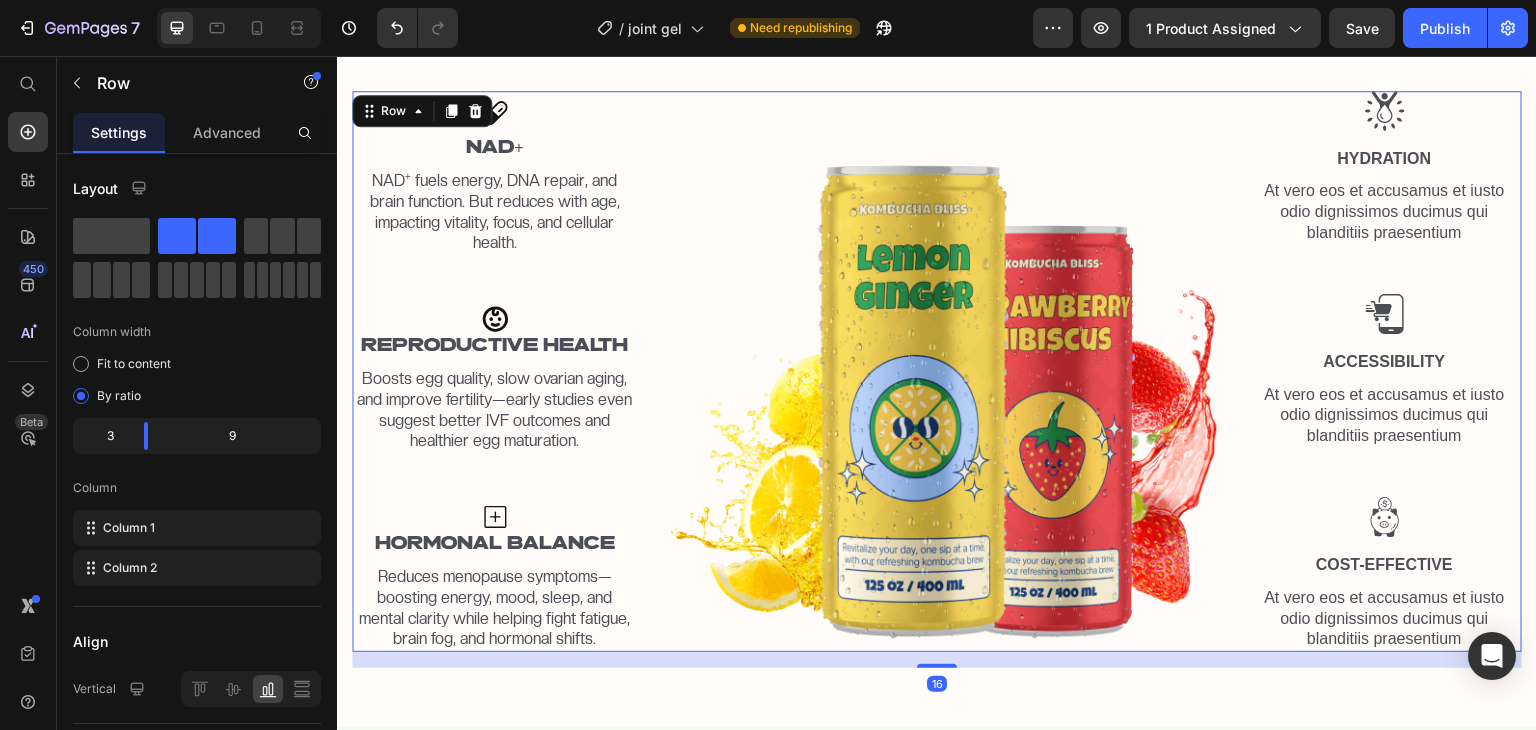 click on "WHAT DOES NAD+ DO Heading Row
Icon NAD+ Text Block NAD⁺ fuels energy, DNA repair, and brain function. But reduces with age, impacting vitality, focus, and cellular health. Text Block
Icon REPRODUCTIVE HEALTH  Text Block Boosts egg quality, slow ovarian aging, and improve fertility—early studies even suggest better IVF outcomes and healthier egg maturation. Text Block
Icon HORMONAL BALANCE Text Block Reduces menopause symptoms—boosting energy, mood, sleep, and mental clarity while helping fight fatigue, brain fog, and hormonal shifts. Text Block Image Image Hydration Text Block At vero eos et accusamus et iusto odio dignissimos ducimus qui blanditiis praesentium Text Block Image Accessibility Text Block At vero eos et accusamus et iusto odio dignissimos ducimus qui blanditiis praesentium Text Block Image Cost-Effective Text Block At vero eos et accusamus et iusto odio dignissimos ducimus qui blanditiis praesentium Text Block Row Row   16 Image Section 3" at bounding box center (937, 320) 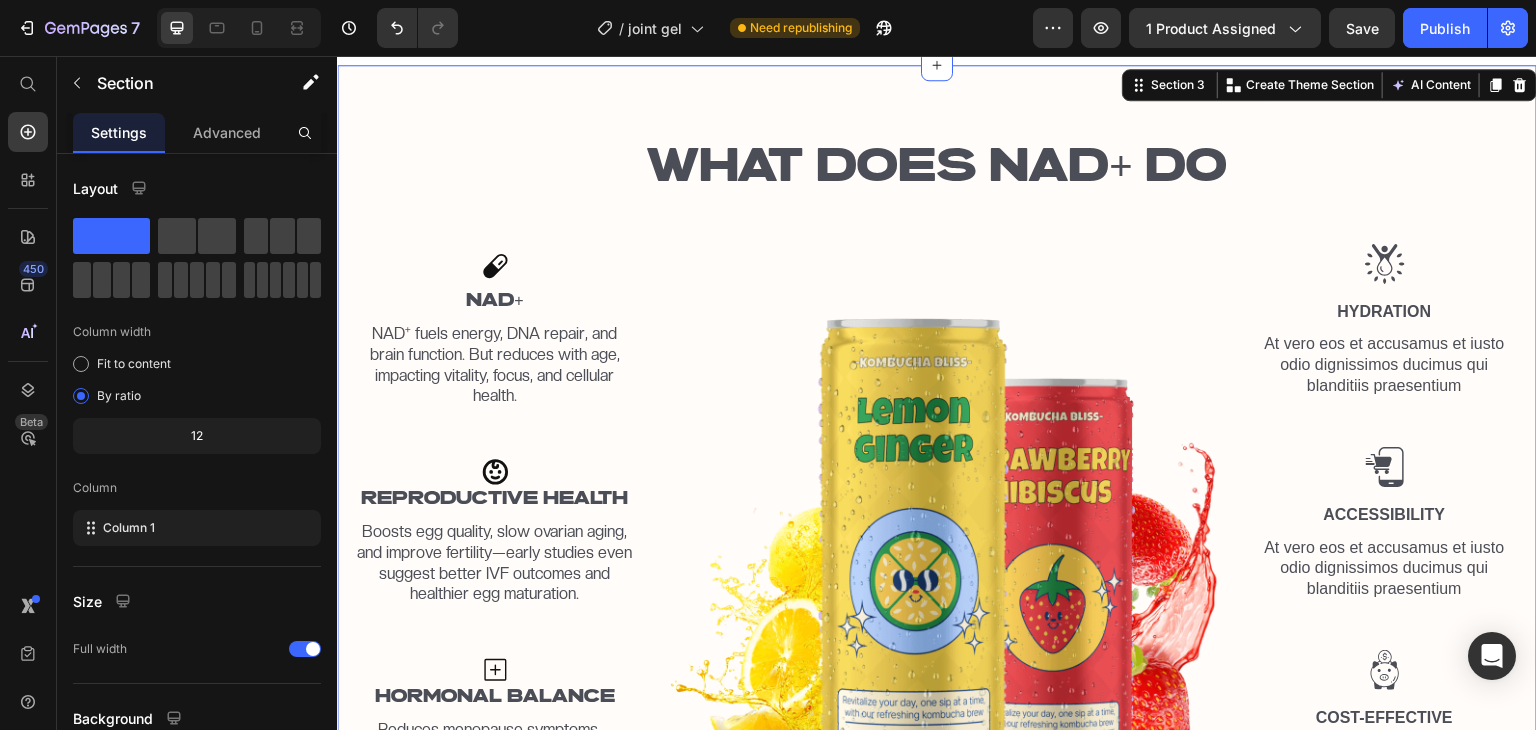 scroll, scrollTop: 1504, scrollLeft: 0, axis: vertical 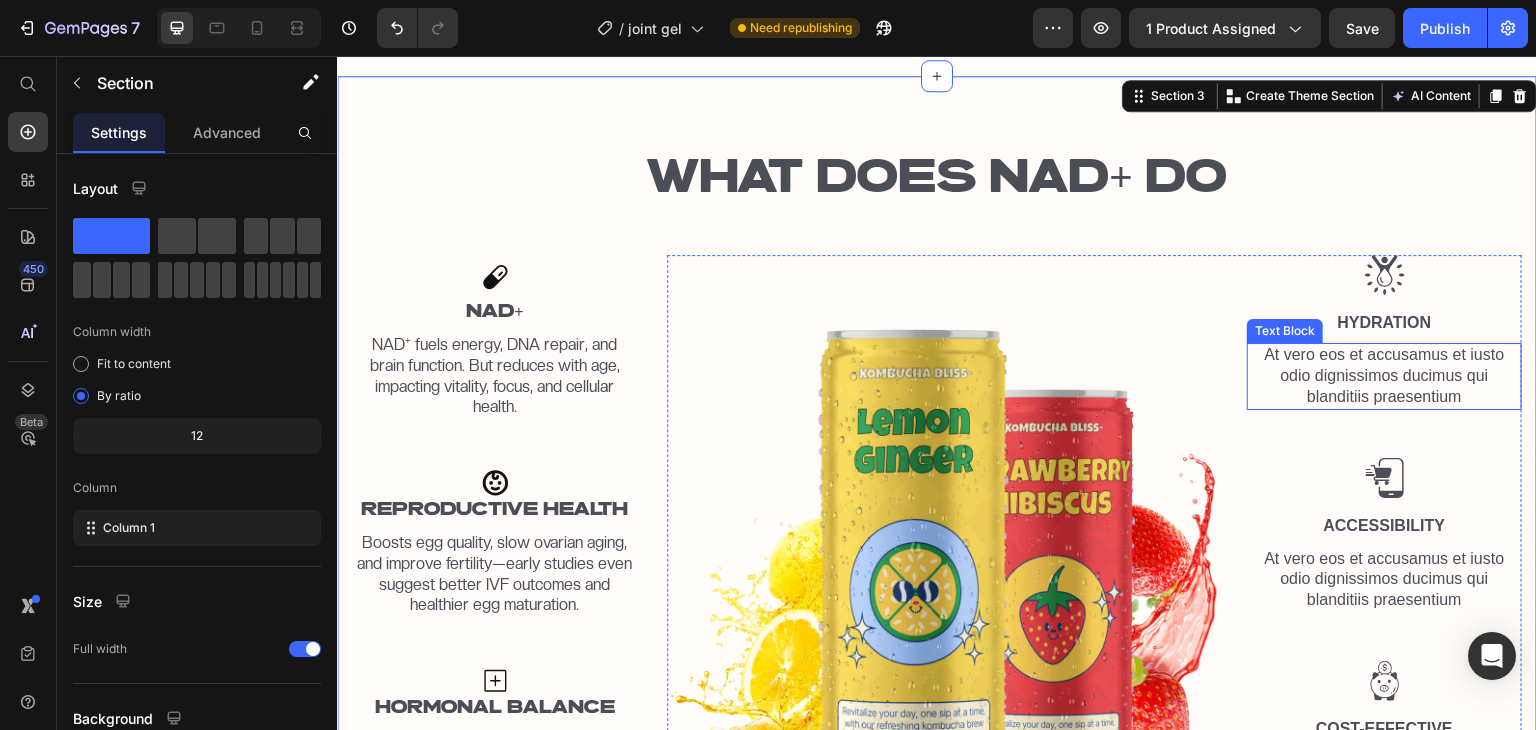 click on "At vero eos et accusamus et iusto odio dignissimos ducimus qui blanditiis praesentium" at bounding box center [1384, 376] 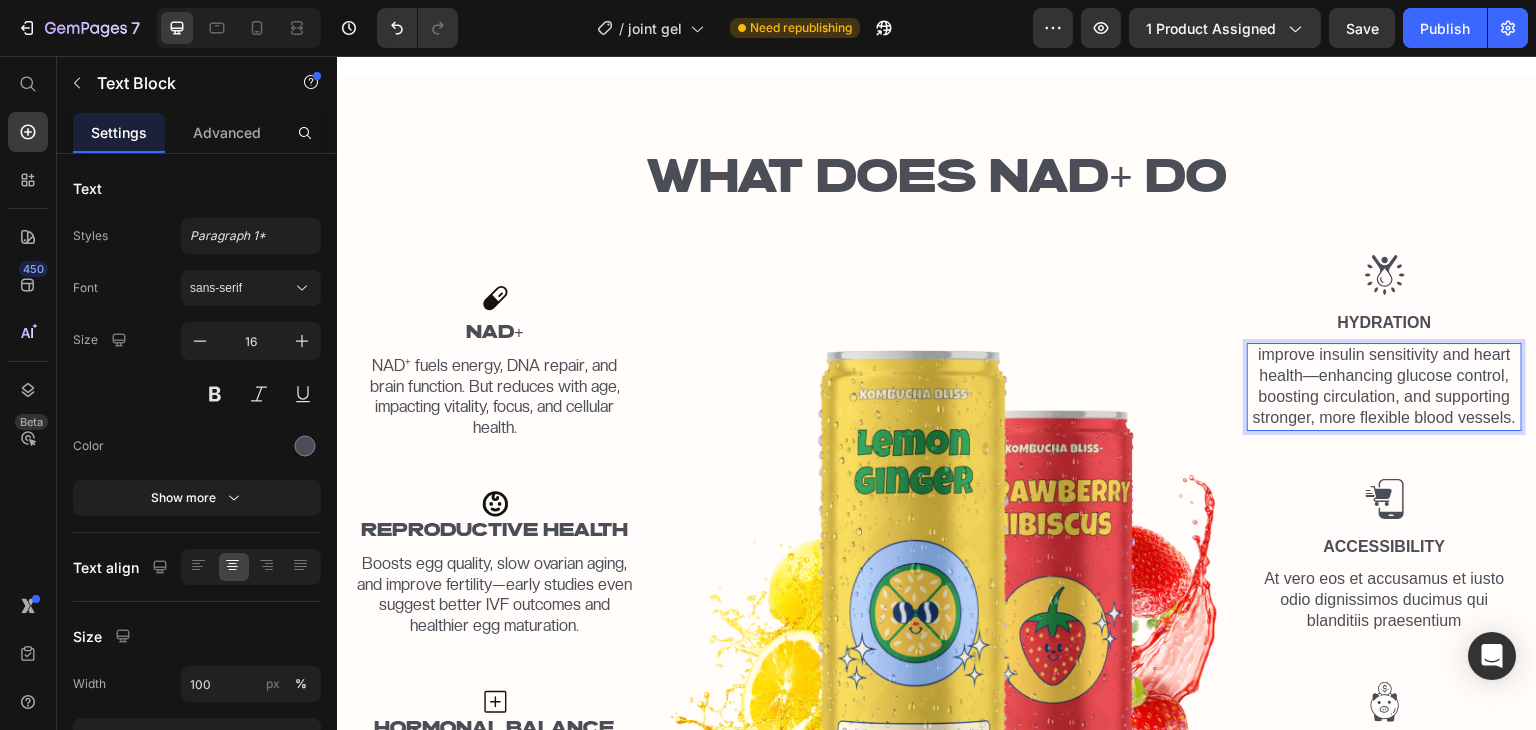 click on "improve insulin sensitivity and heart health—enhancing glucose control, boosting circulation, and supporting stronger, more flexible blood vessels." at bounding box center [1384, 386] 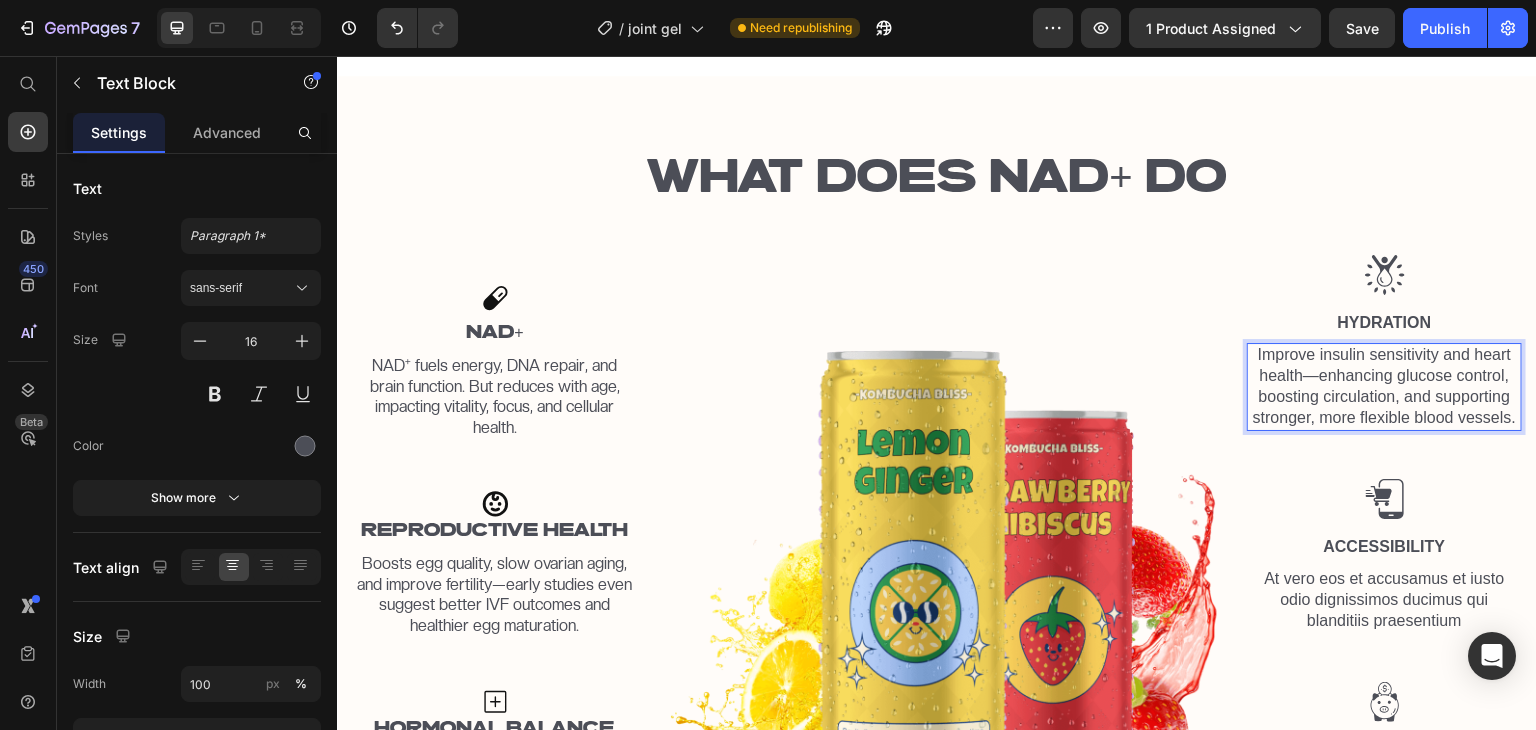 click on "Improve insulin sensitivity and heart health—enhancing glucose control, boosting circulation, and supporting stronger, more flexible blood vessels." at bounding box center (1384, 386) 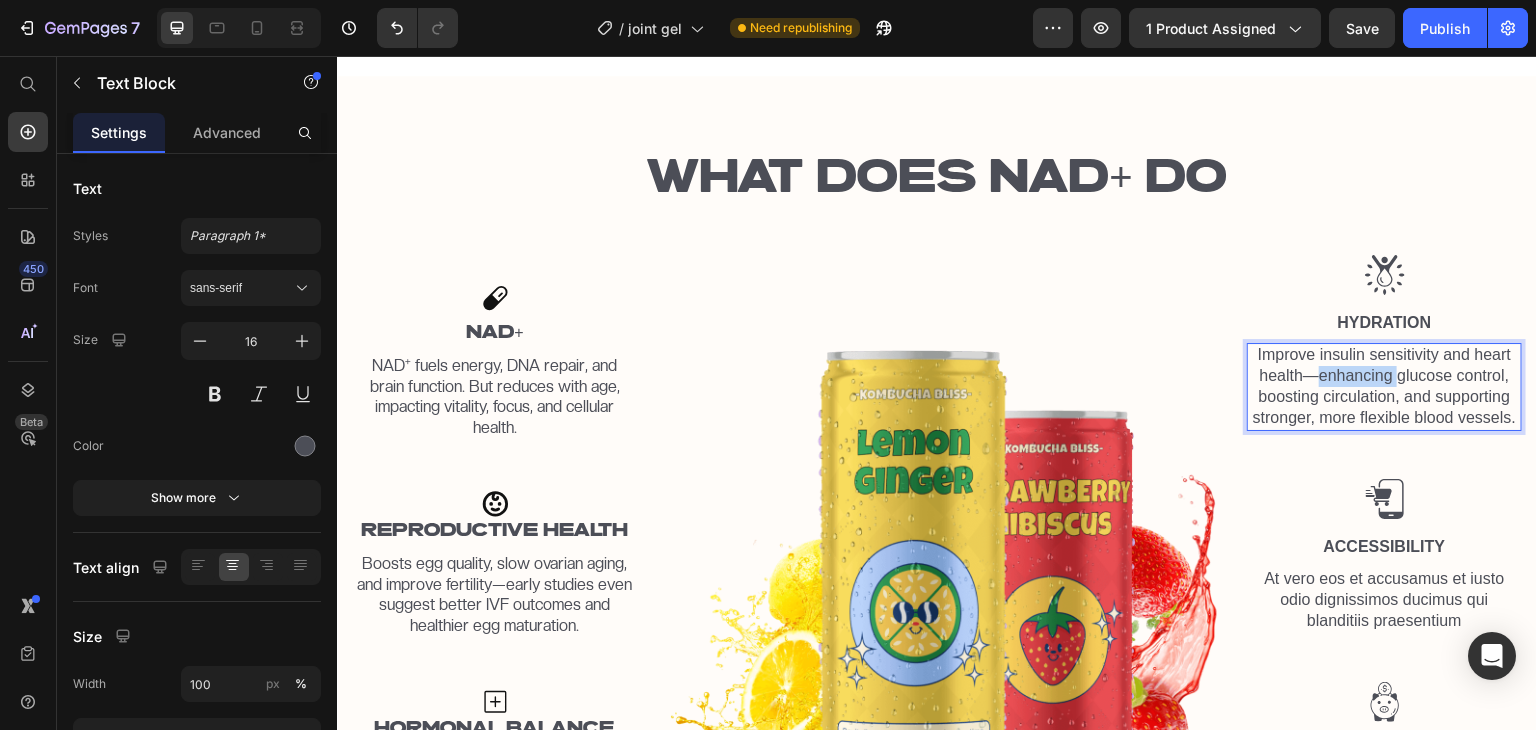 click on "Improve insulin sensitivity and heart health—enhancing glucose control, boosting circulation, and supporting stronger, more flexible blood vessels." at bounding box center [1384, 386] 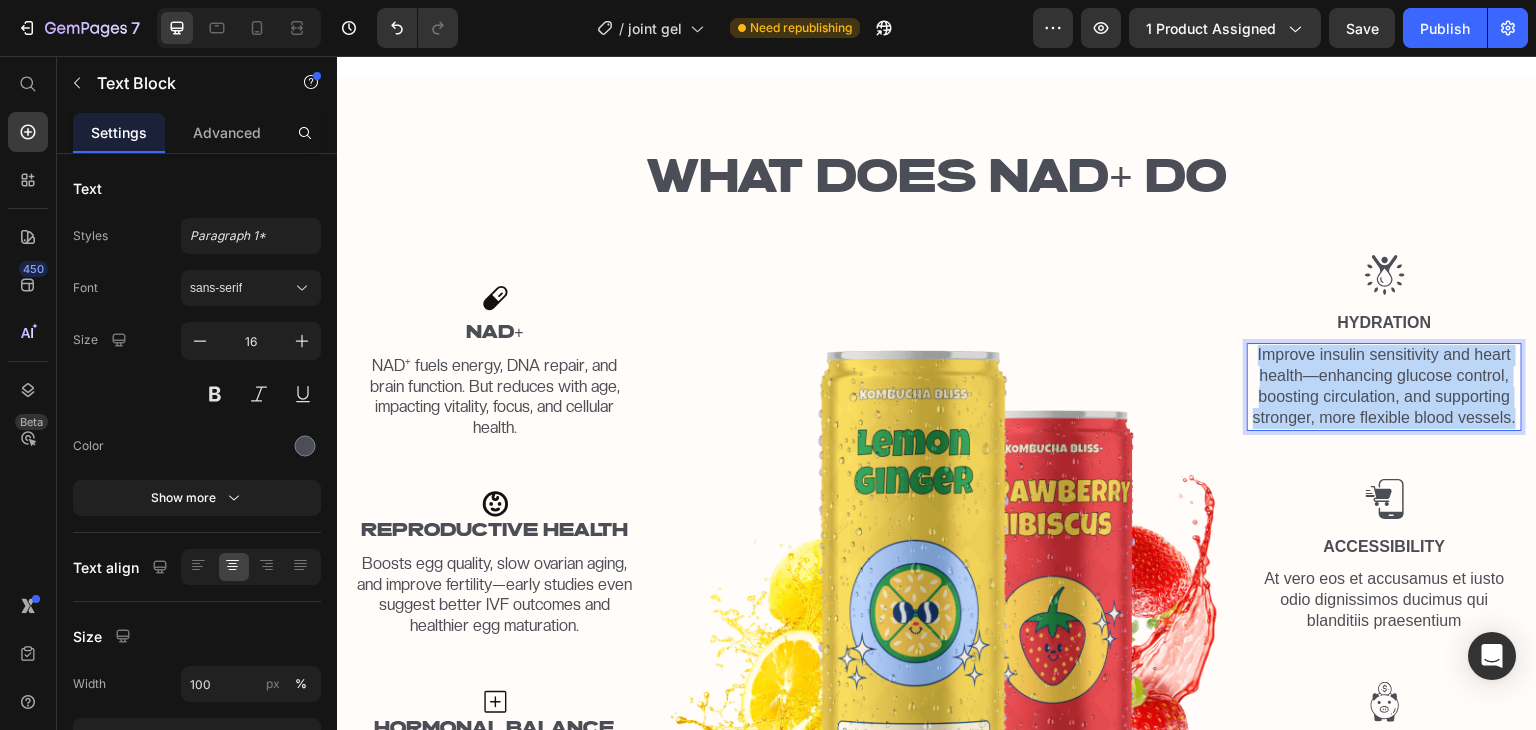 click on "Improve insulin sensitivity and heart health—enhancing glucose control, boosting circulation, and supporting stronger, more flexible blood vessels." at bounding box center (1384, 386) 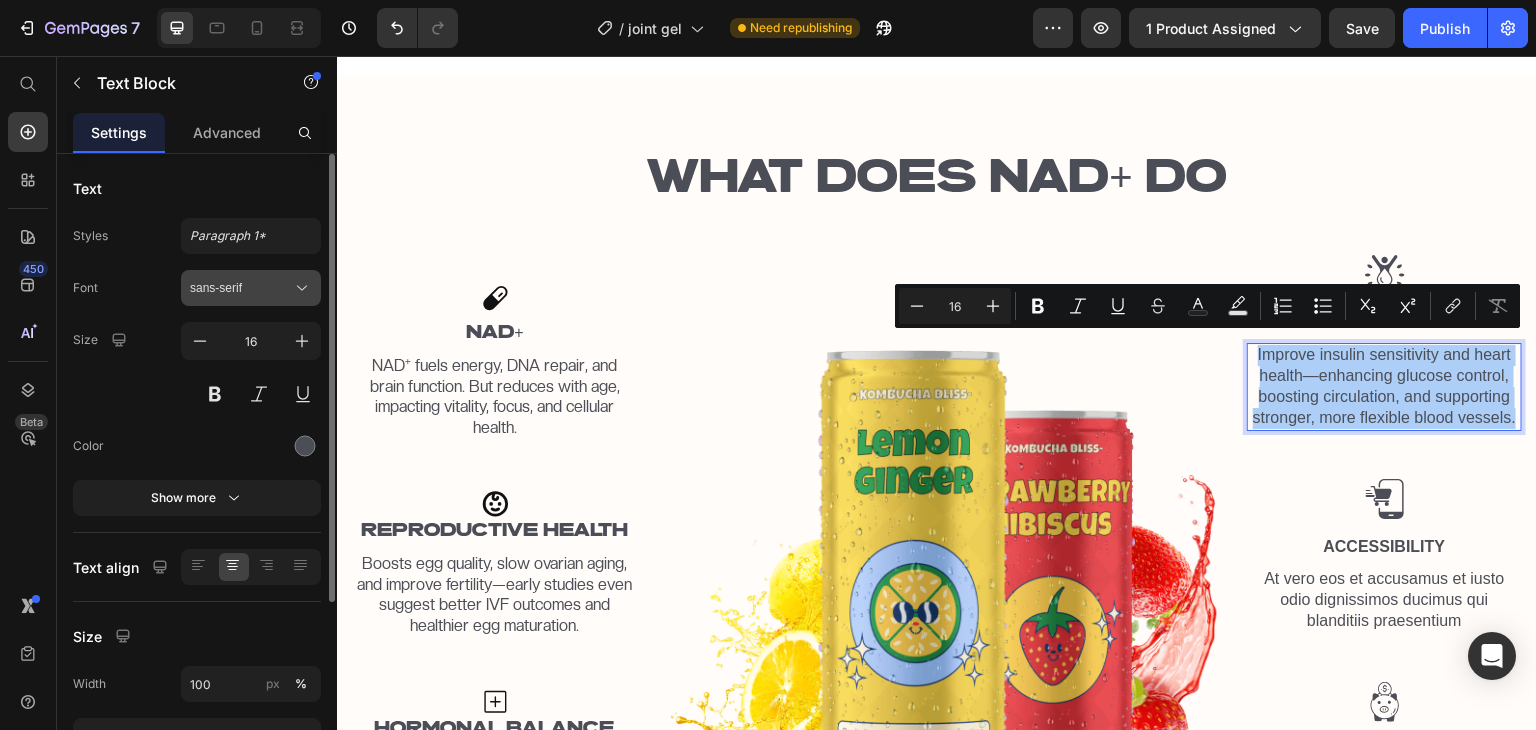 click on "sans-serif" at bounding box center (241, 288) 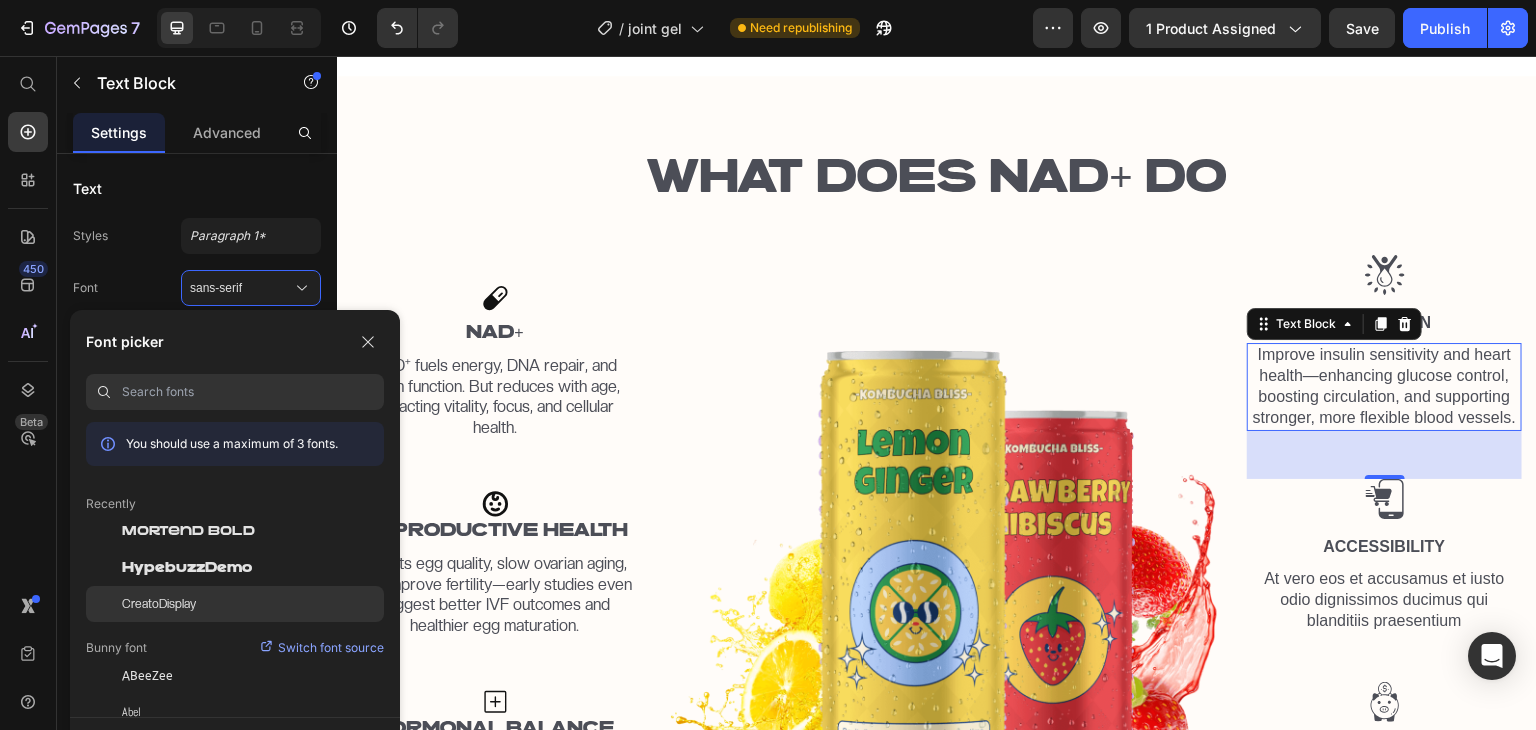 click on "CreatoDisplay" 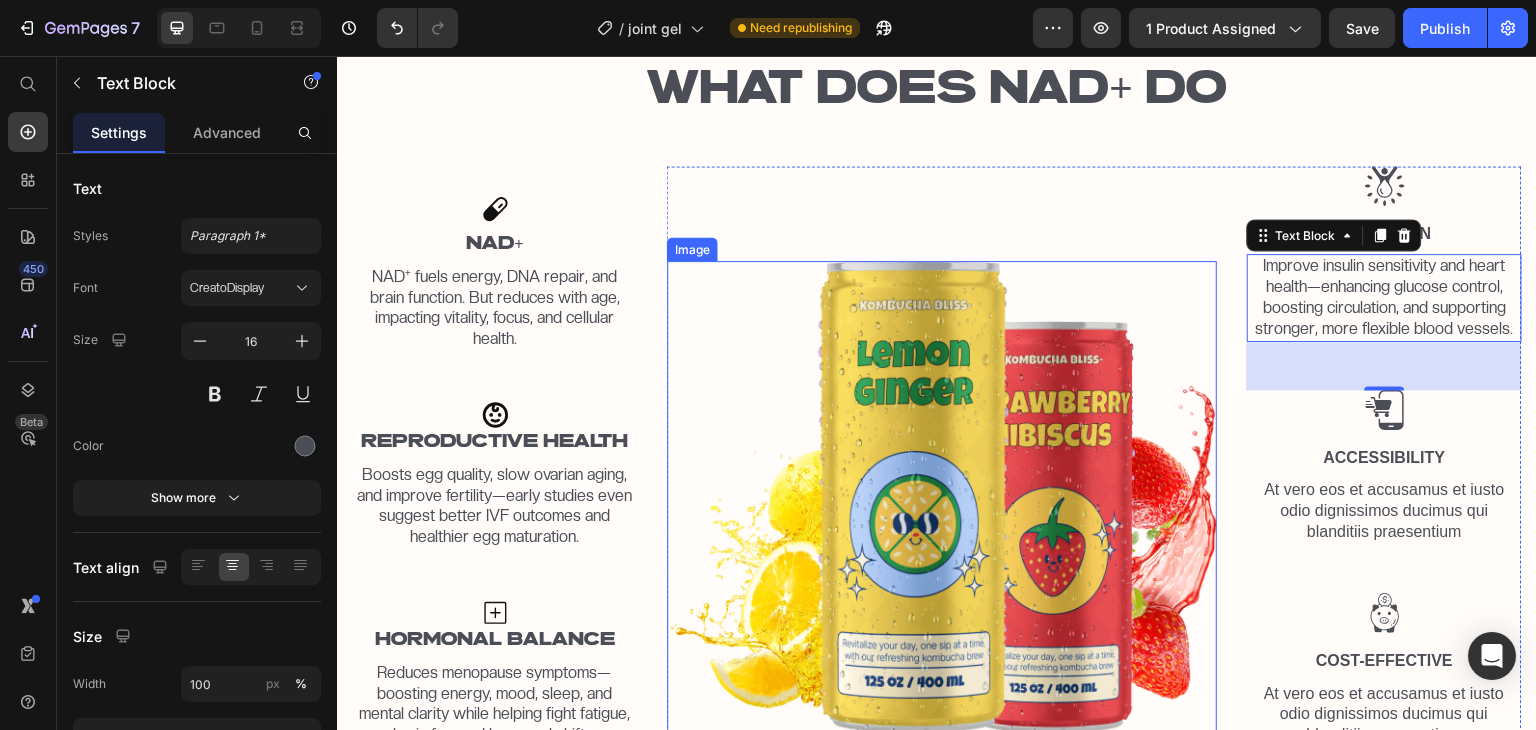 scroll, scrollTop: 1592, scrollLeft: 0, axis: vertical 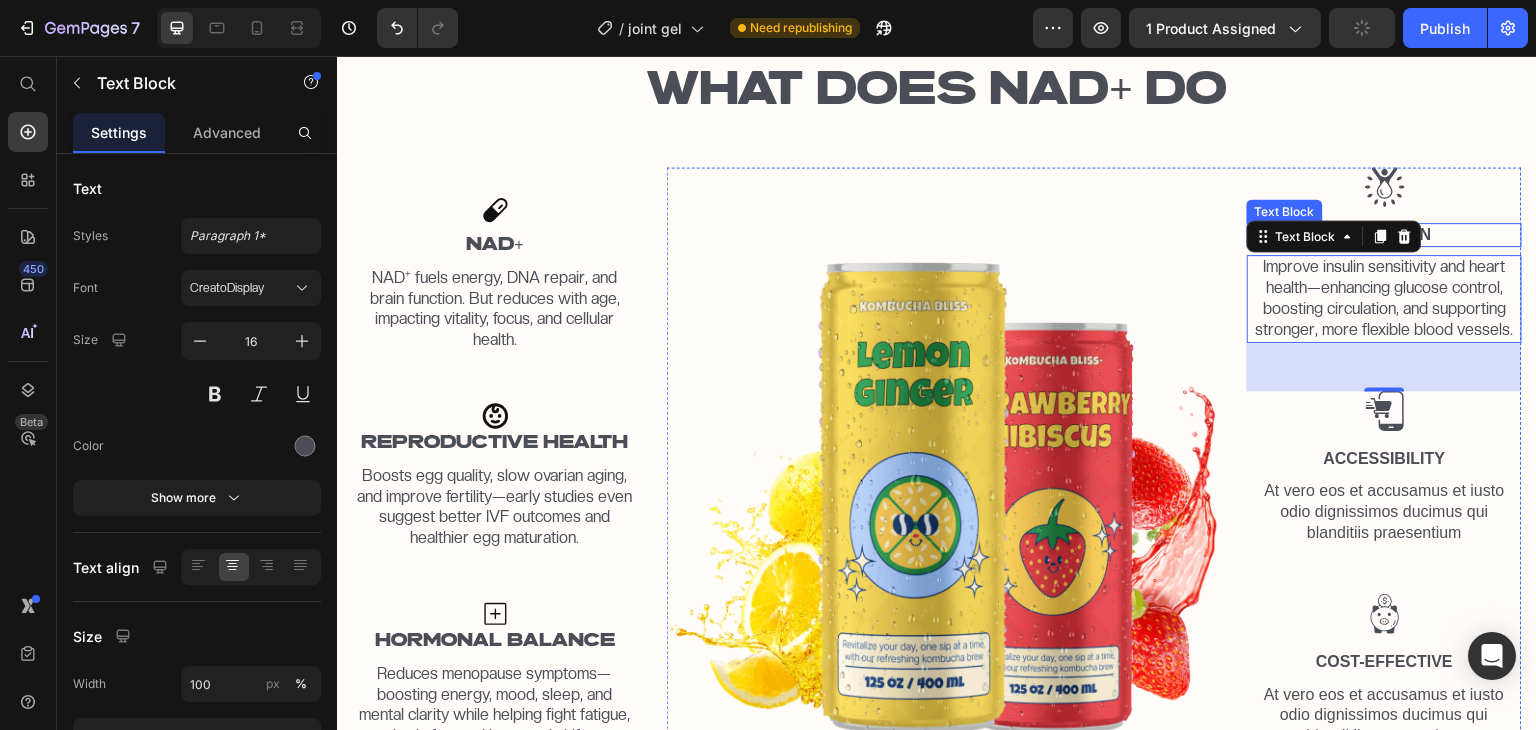 click on "Hydration" at bounding box center (1384, 235) 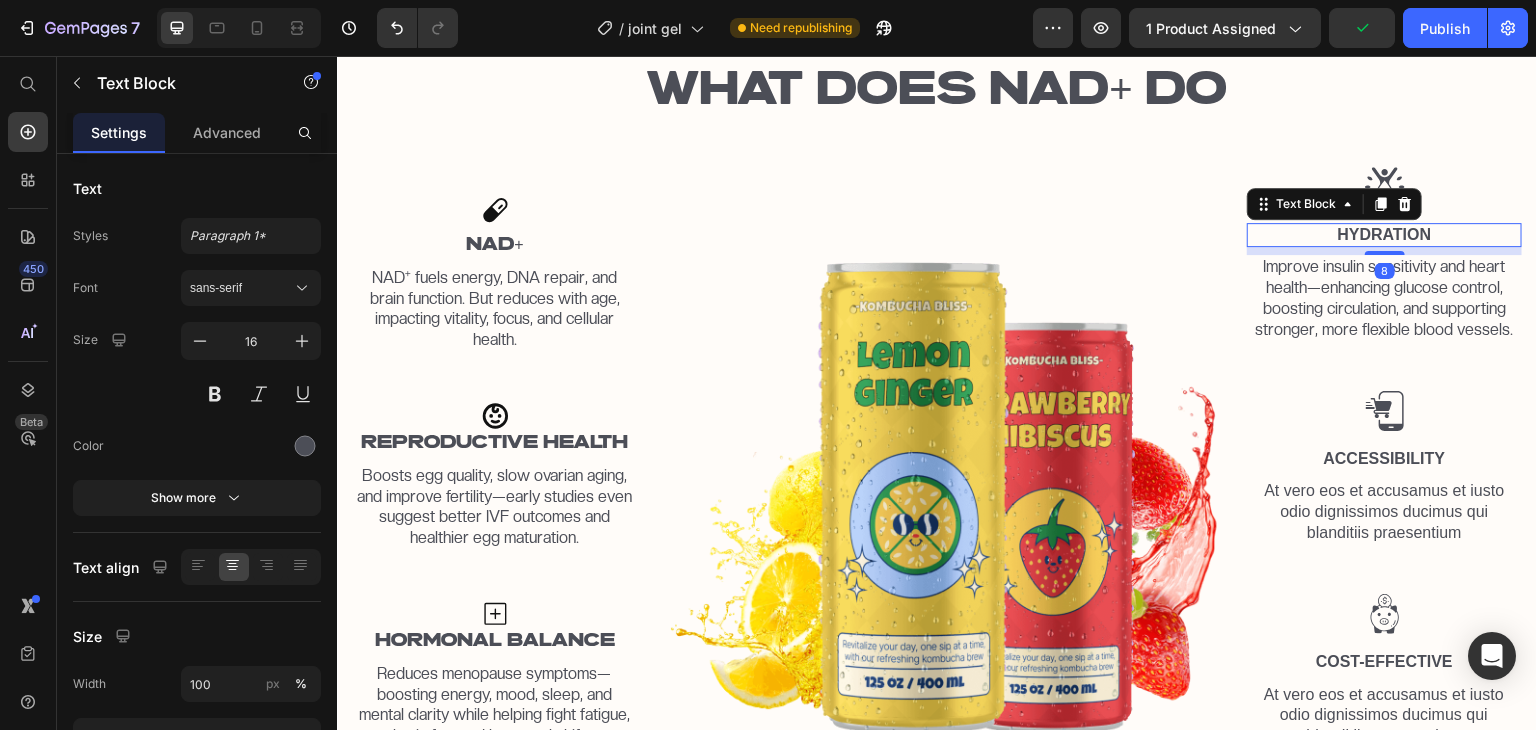 click on "Hydration" at bounding box center (1384, 235) 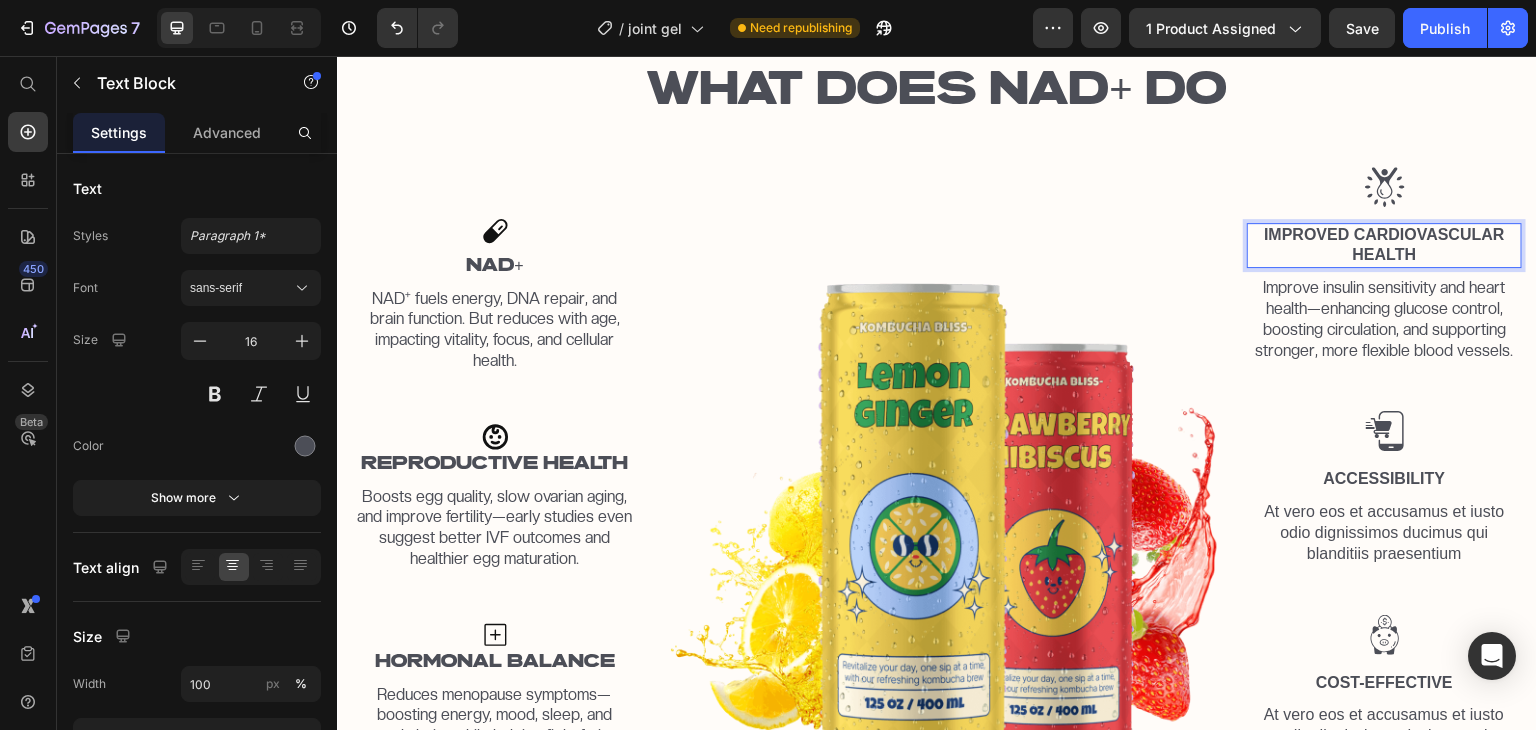 click on "IMPROVED CARDIOVASCULAR HEALTH" at bounding box center [1384, 246] 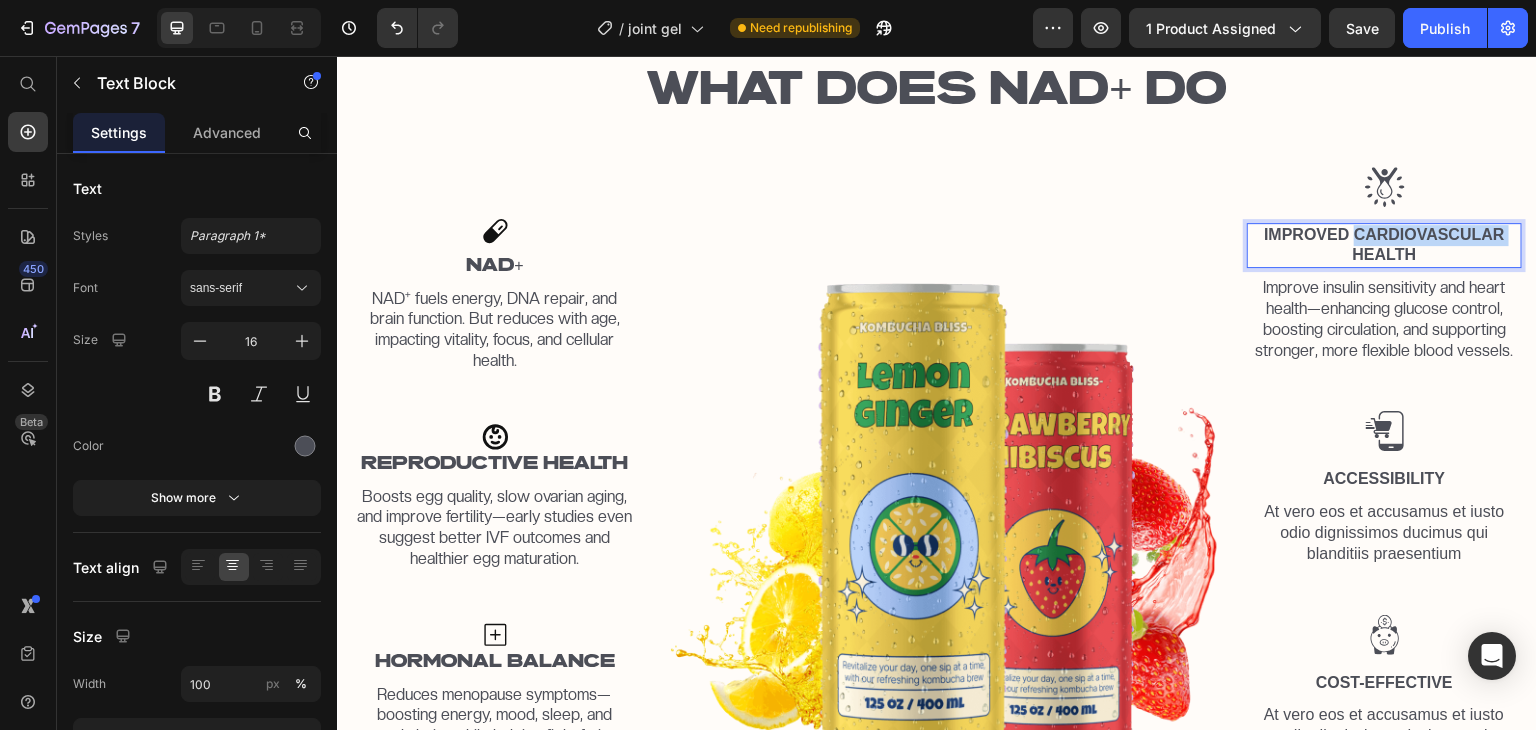 click on "IMPROVED CARDIOVASCULAR HEALTH" at bounding box center [1384, 246] 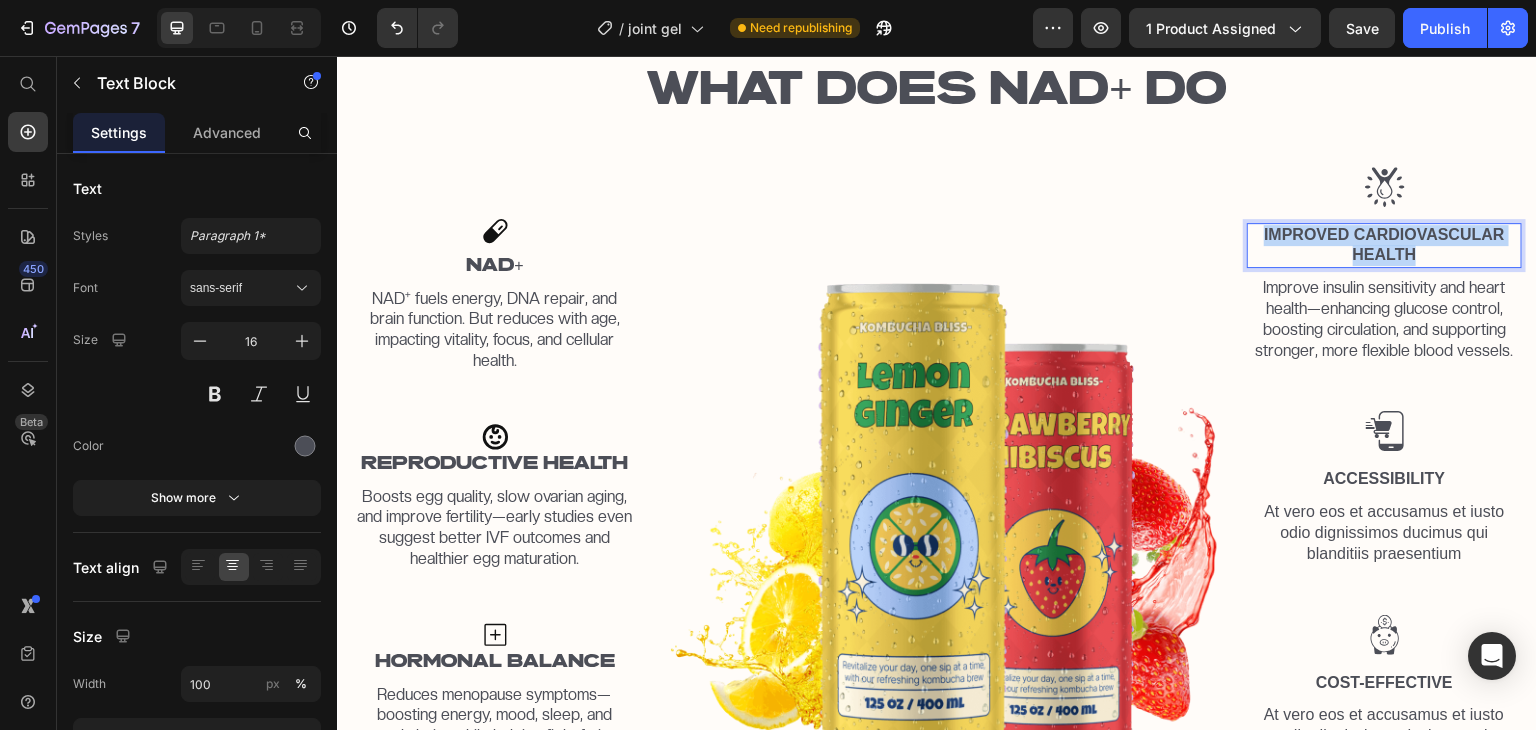 click on "IMPROVED CARDIOVASCULAR HEALTH" at bounding box center (1384, 246) 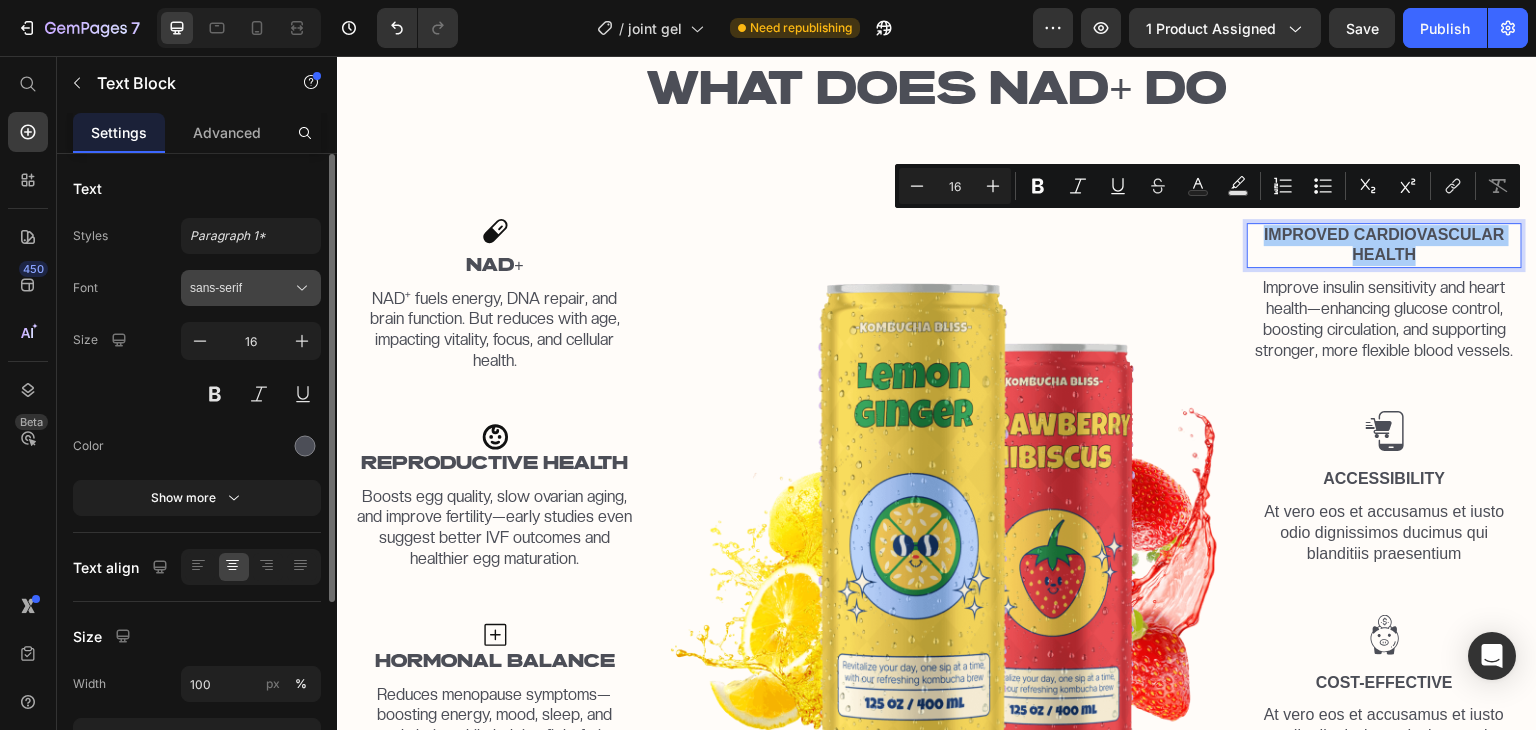 click on "sans-serif" at bounding box center [241, 288] 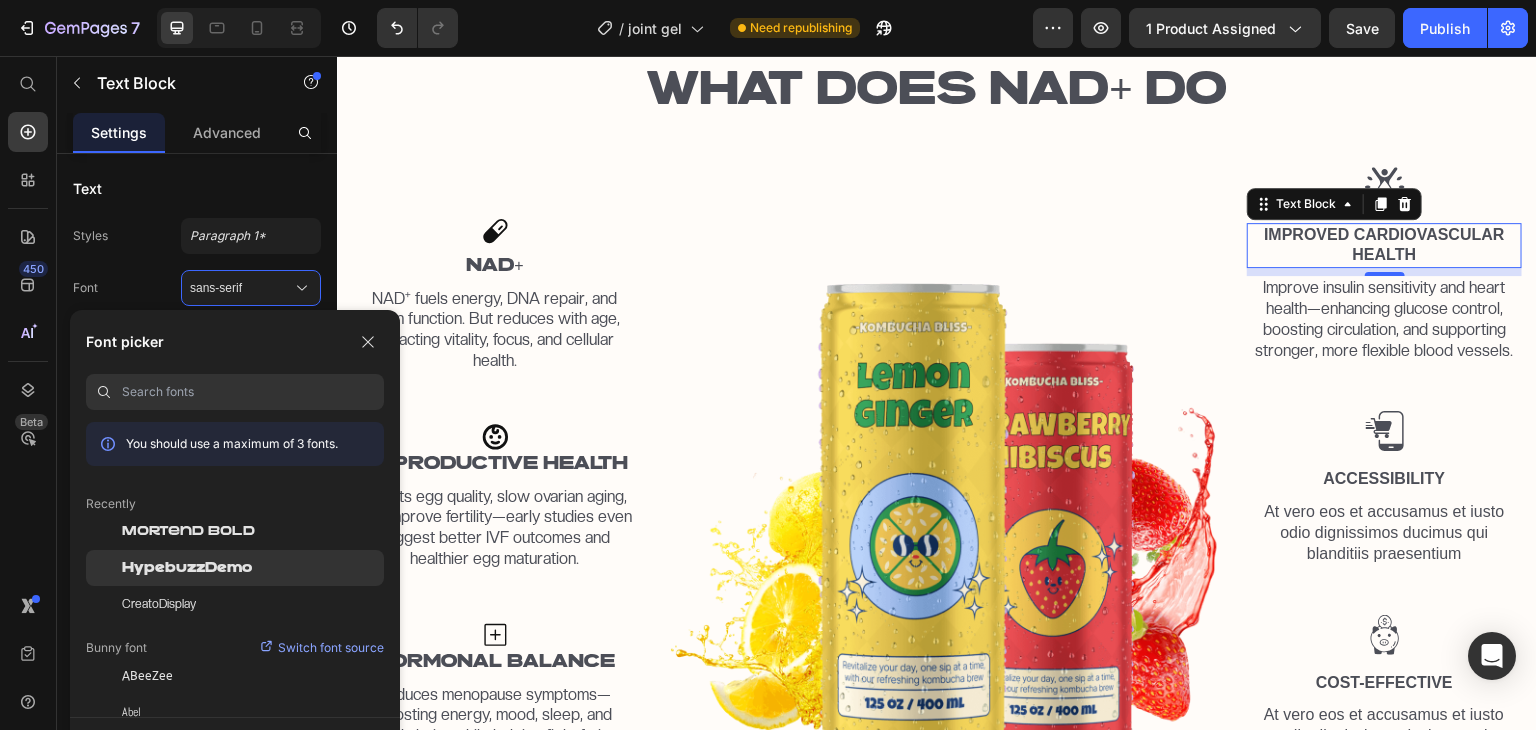 click on "HypebuzzDemo" at bounding box center [187, 568] 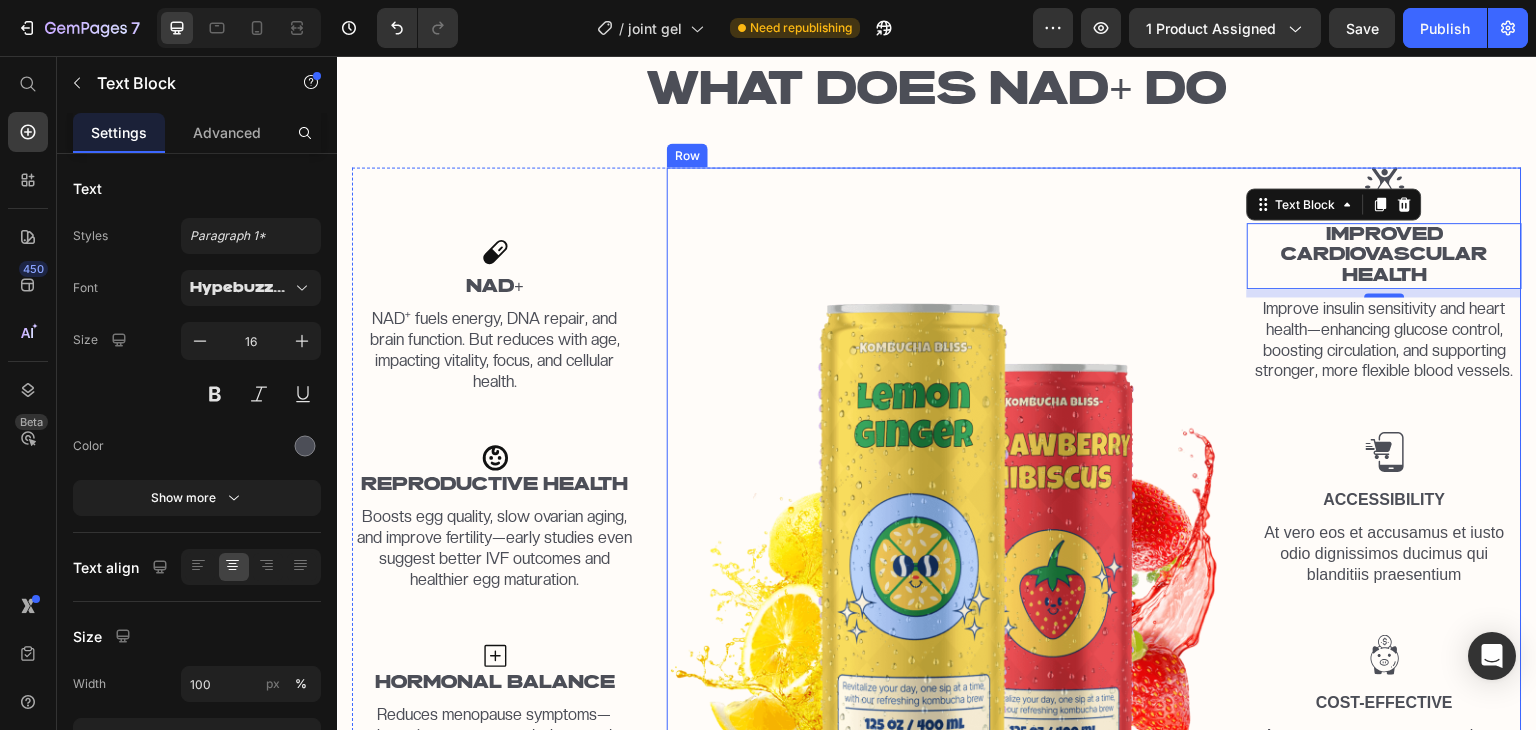 click on "Image" at bounding box center (942, 479) 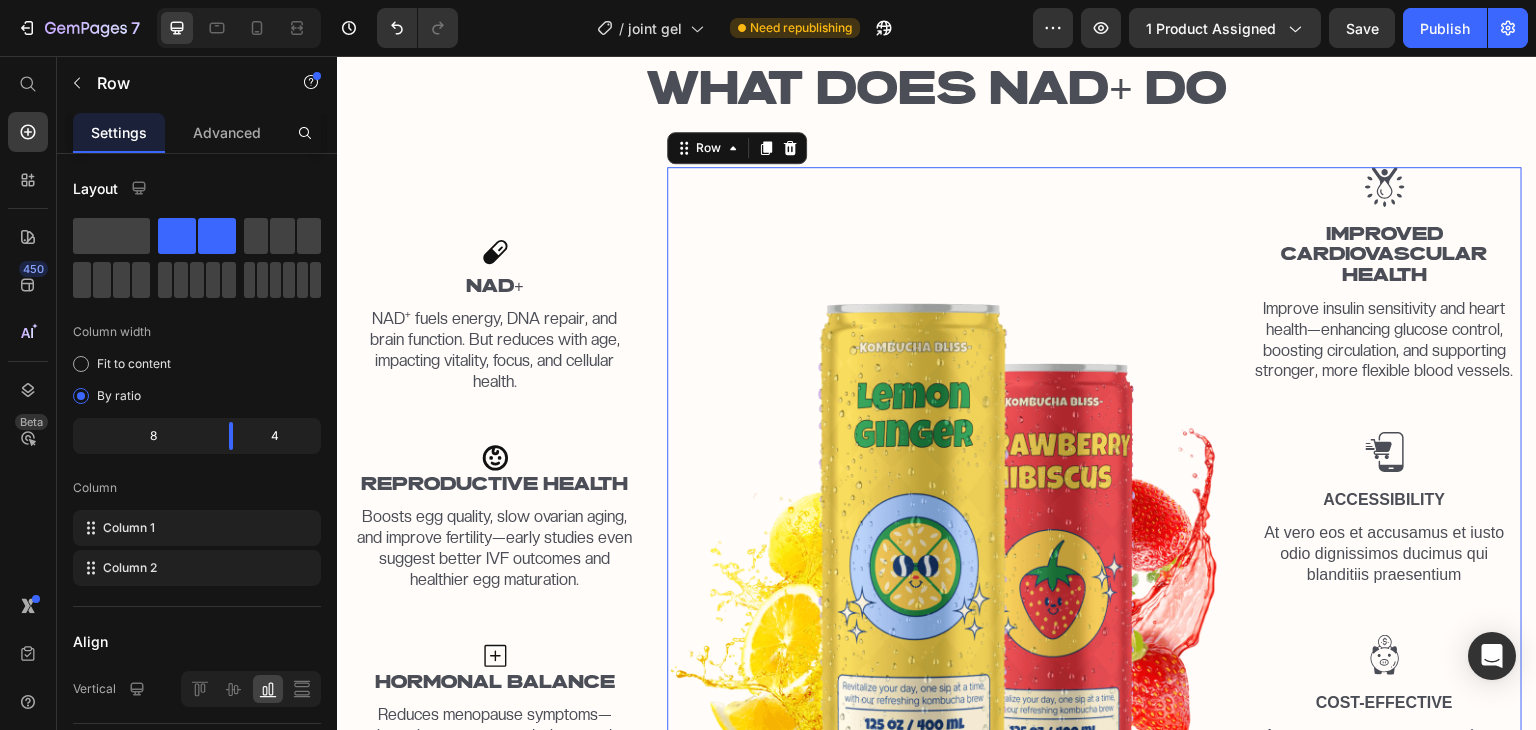 click on "Image IMPROVED CARDIOVASCULAR HEALTH Text Block Improve insulin sensitivity and heart health—enhancing glucose control, boosting circulation, and supporting stronger, more flexible blood vessels. Text Block Image Accessibility Text Block At vero eos et accusamus et iusto odio dignissimos ducimus qui blanditiis praesentium Text Block Image Cost-Effective Text Block At vero eos et accusamus et iusto odio dignissimos ducimus qui blanditiis praesentium Text Block" at bounding box center [1384, 479] 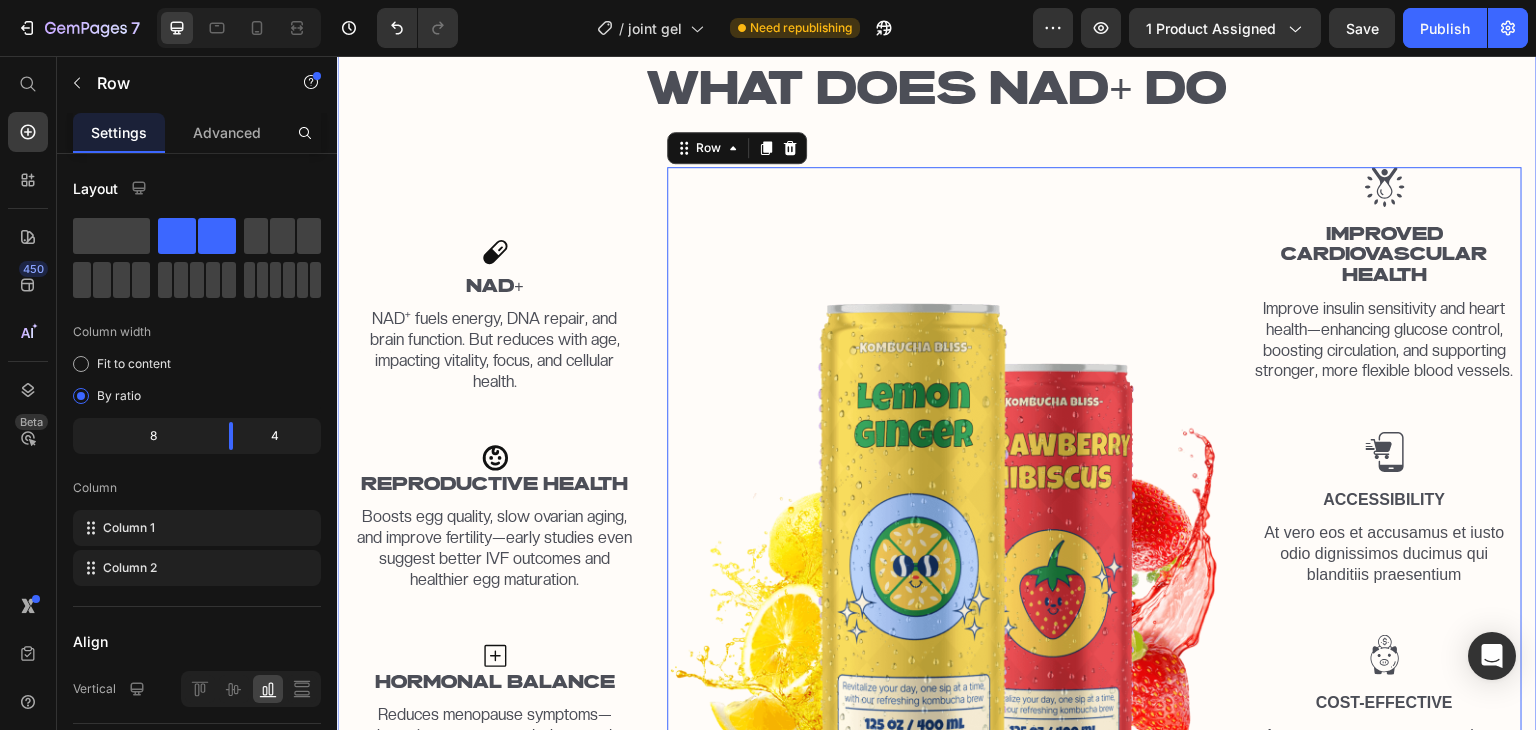click on "WHAT DOES NAD+ DO Heading Row
Icon NAD+ Text Block NAD⁺ fuels energy, DNA repair, and brain function. But reduces with age, impacting vitality, focus, and cellular health. Text Block
Icon REPRODUCTIVE HEALTH  Text Block Boosts egg quality, slow ovarian aging, and improve fertility—early studies even suggest better IVF outcomes and healthier egg maturation. Text Block
Icon HORMONAL BALANCE Text Block Reduces menopause symptoms—boosting energy, mood, sleep, and mental clarity while helping fight fatigue, brain fog, and hormonal shifts. Text Block Image Image IMPROVED CARDIOVASCULAR HEALTH Text Block Improve insulin sensitivity and heart health—enhancing glucose control, boosting circulation, and supporting stronger, more flexible blood vessels. Text Block Image Accessibility Text Block At vero eos et accusamus et iusto odio dignissimos ducimus qui blanditiis praesentium Text Block Image Cost-Effective Text Block Text Block Row   0 Row Image" at bounding box center (937, 435) 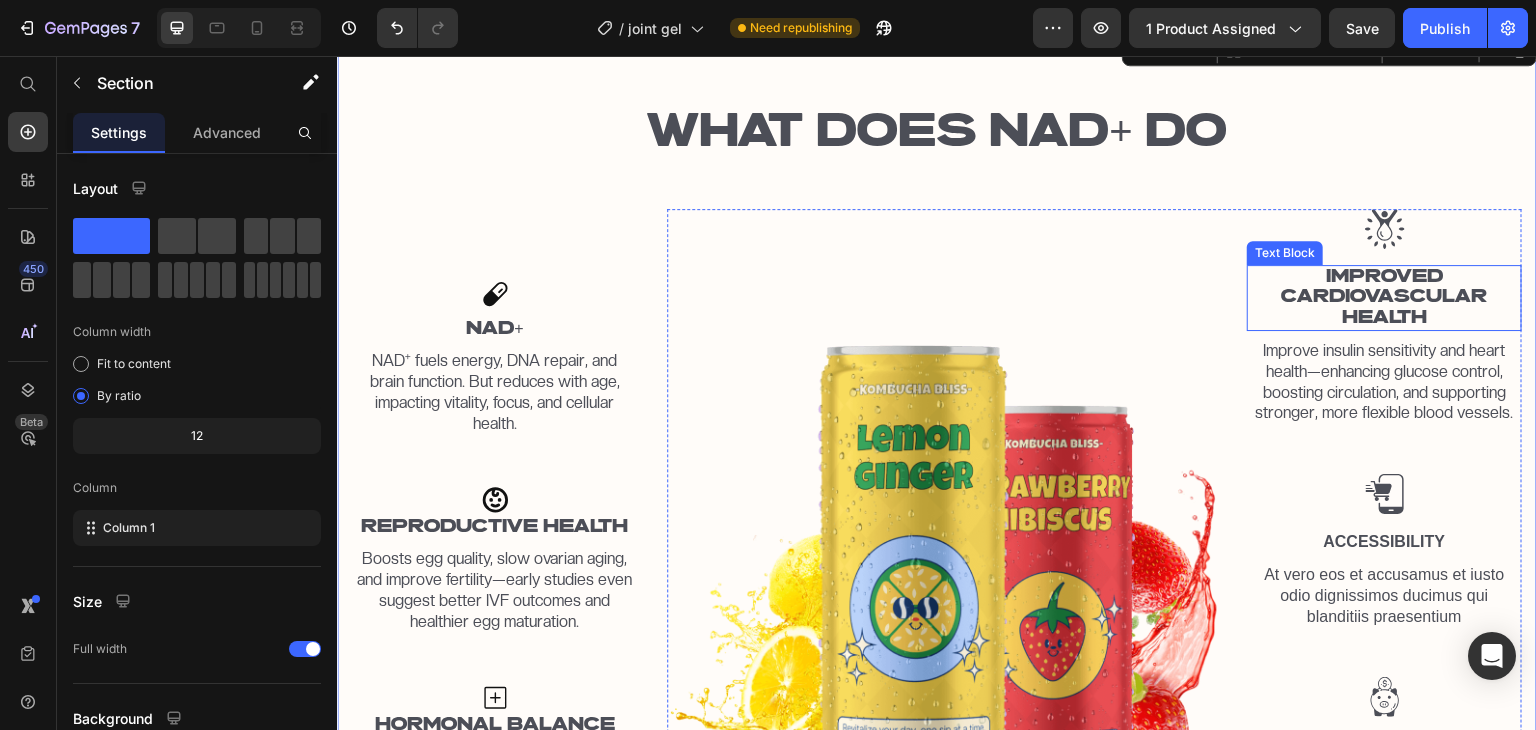 scroll, scrollTop: 1547, scrollLeft: 0, axis: vertical 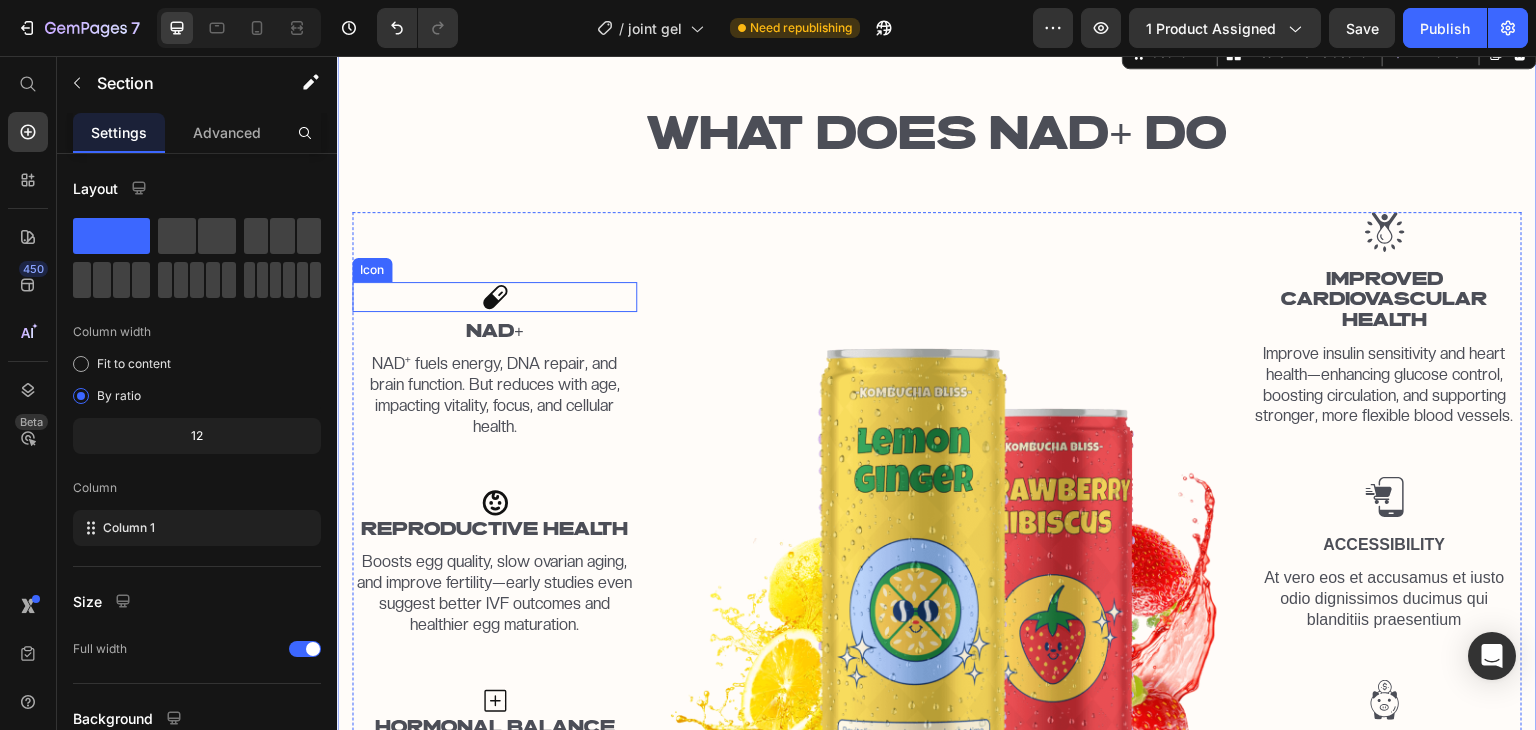 click on "Icon" at bounding box center (494, 297) 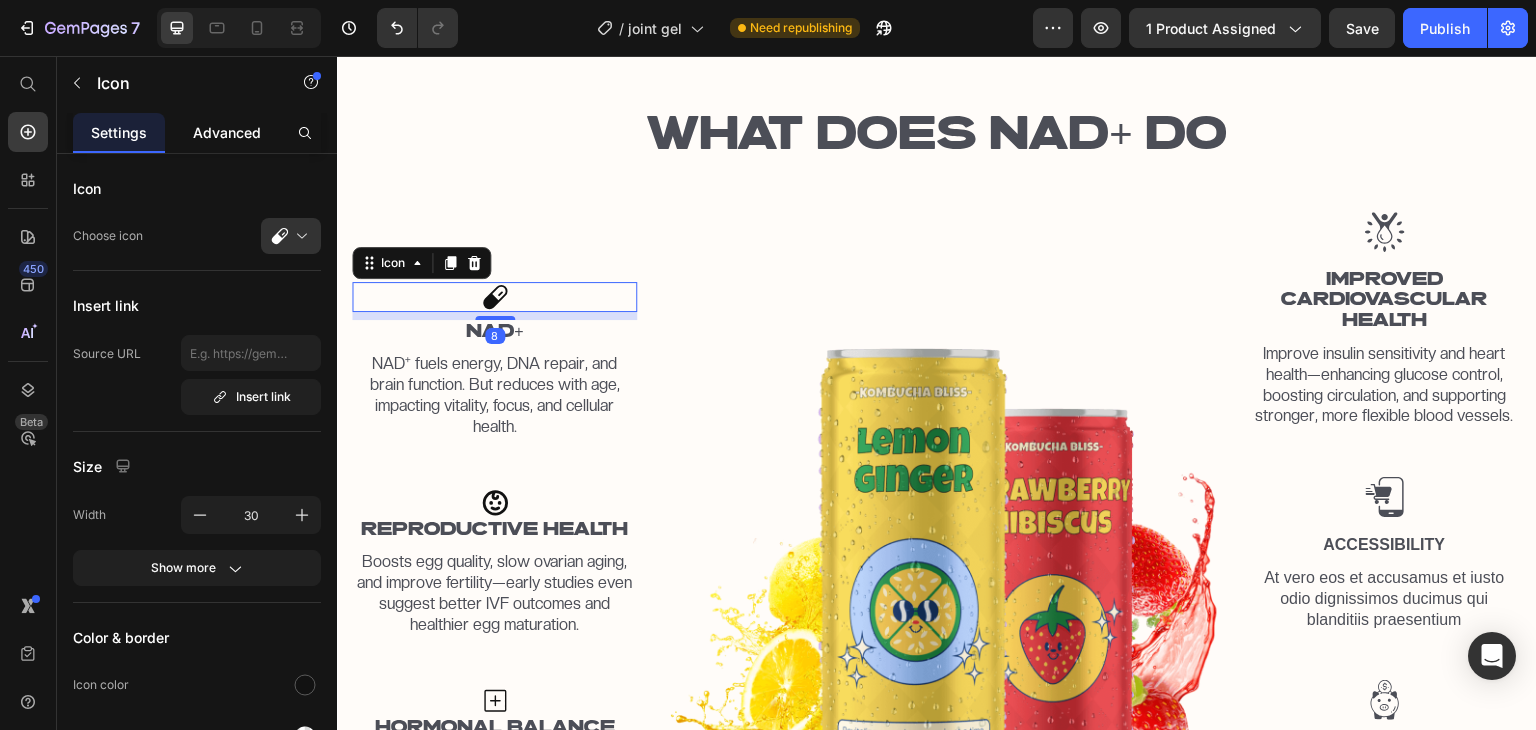 click on "Advanced" at bounding box center (227, 132) 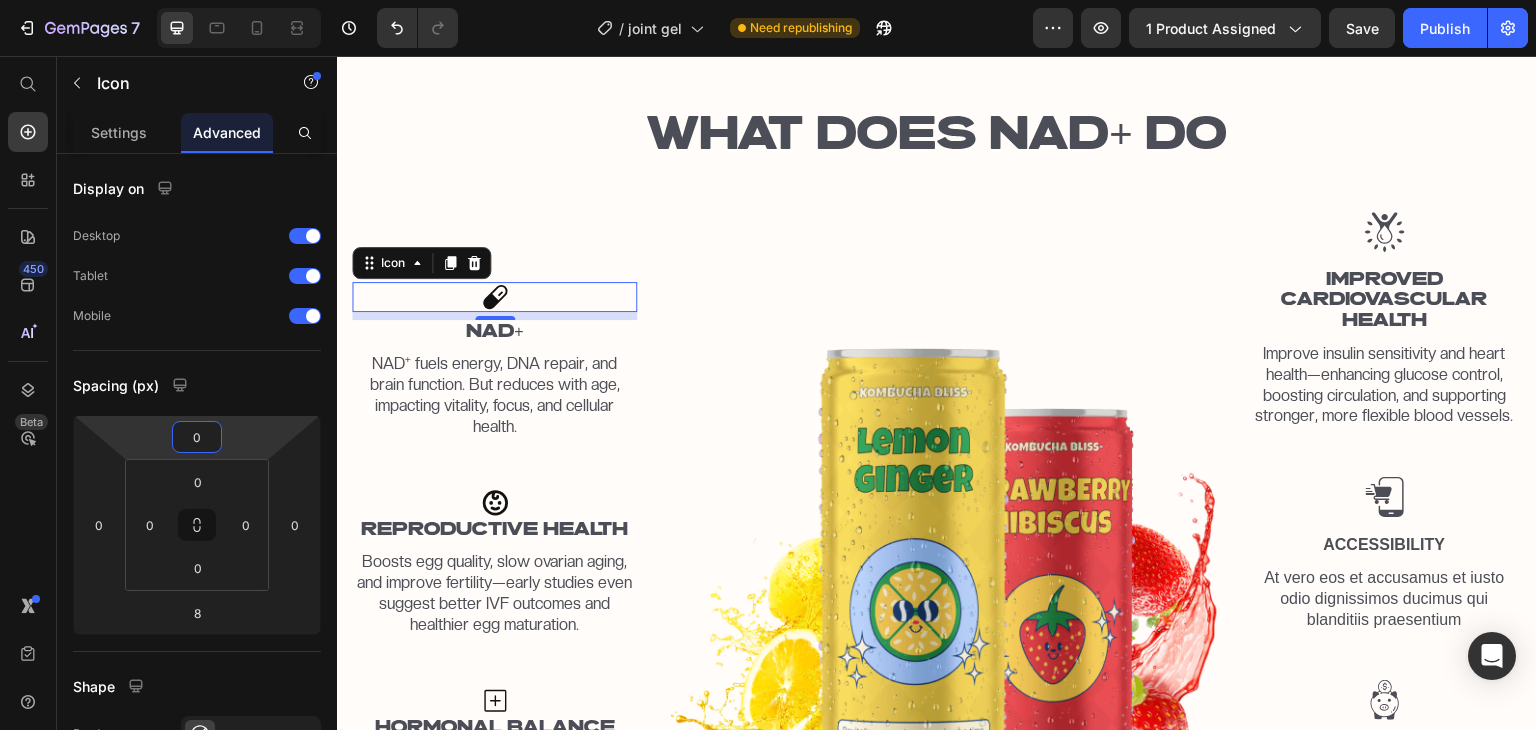 type on "-2" 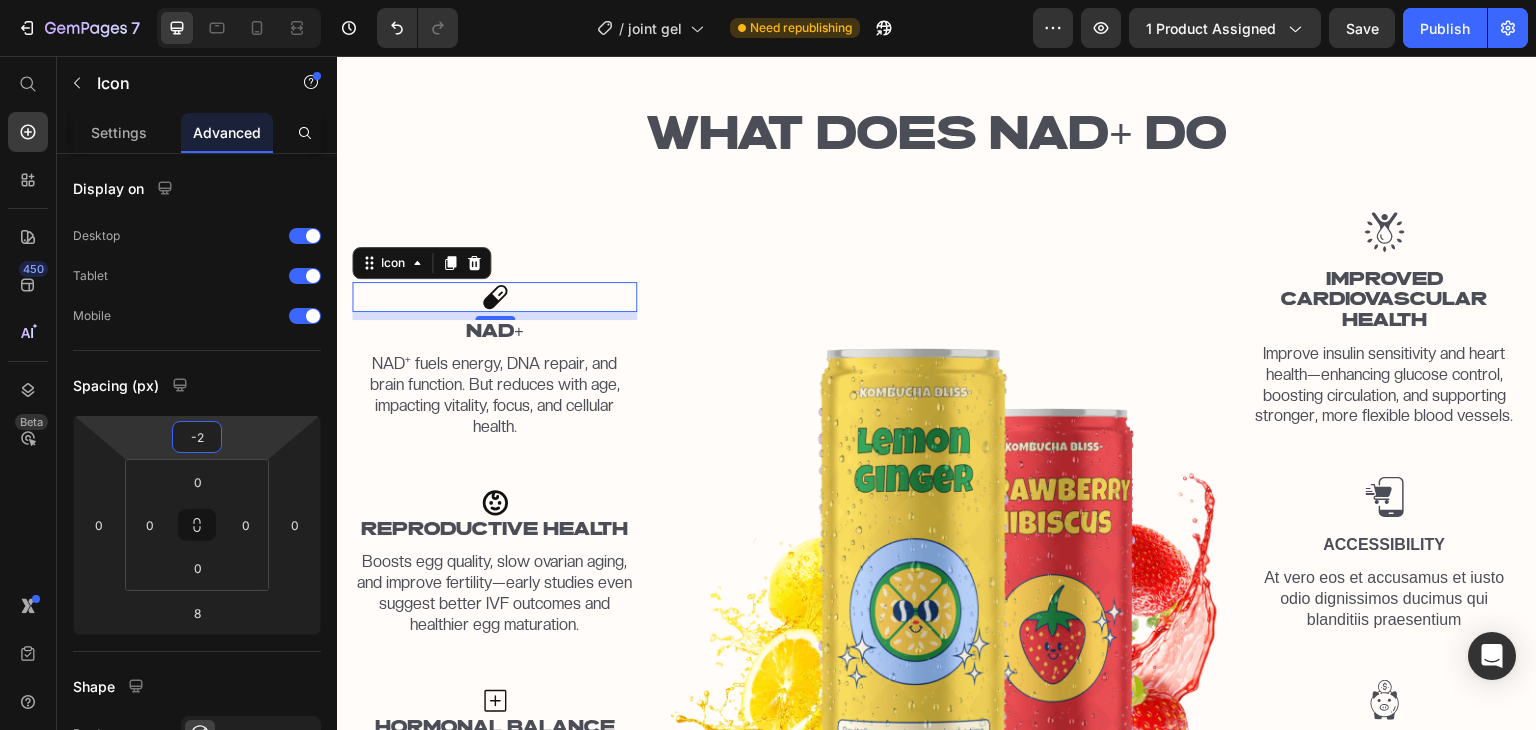drag, startPoint x: 230, startPoint y: 452, endPoint x: 259, endPoint y: 440, distance: 31.38471 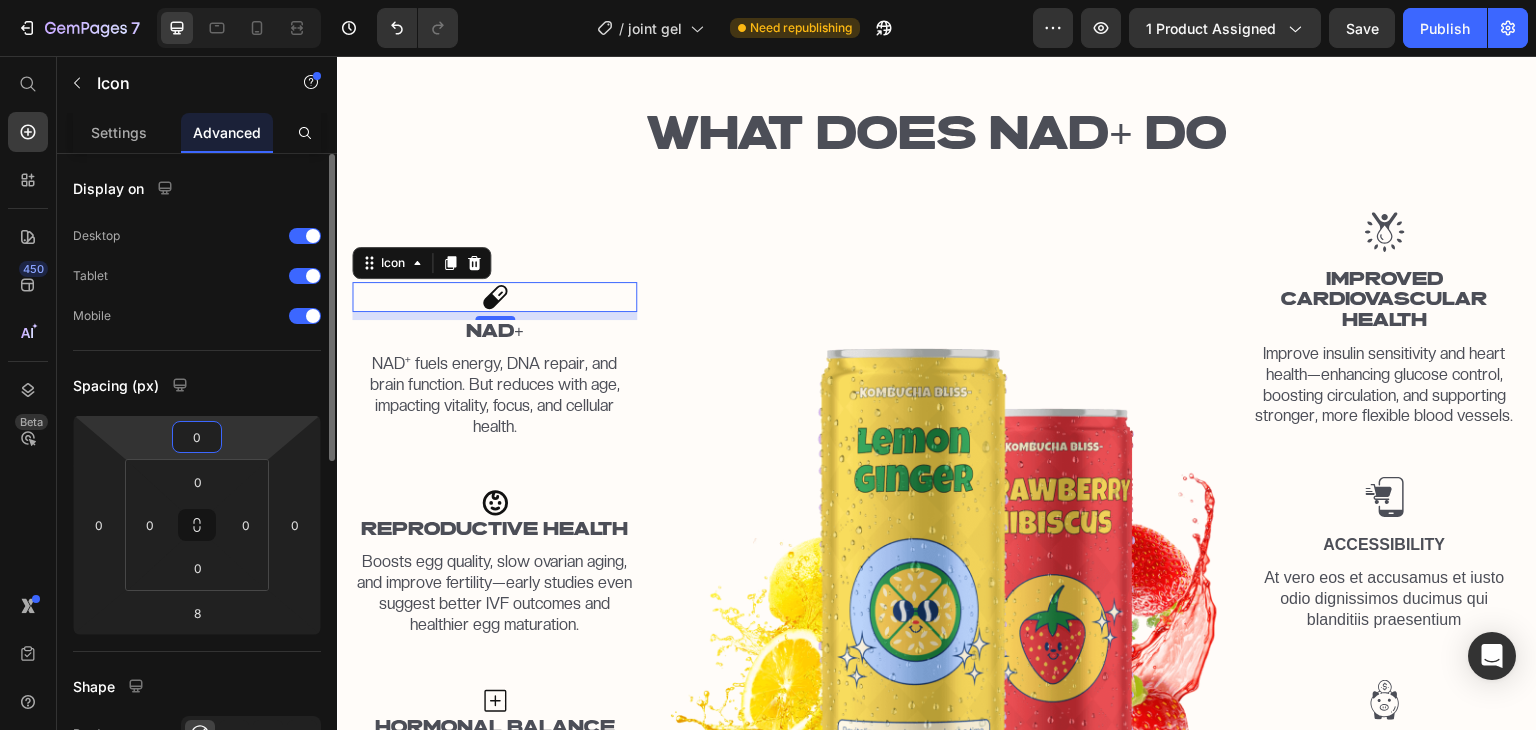 type on "0" 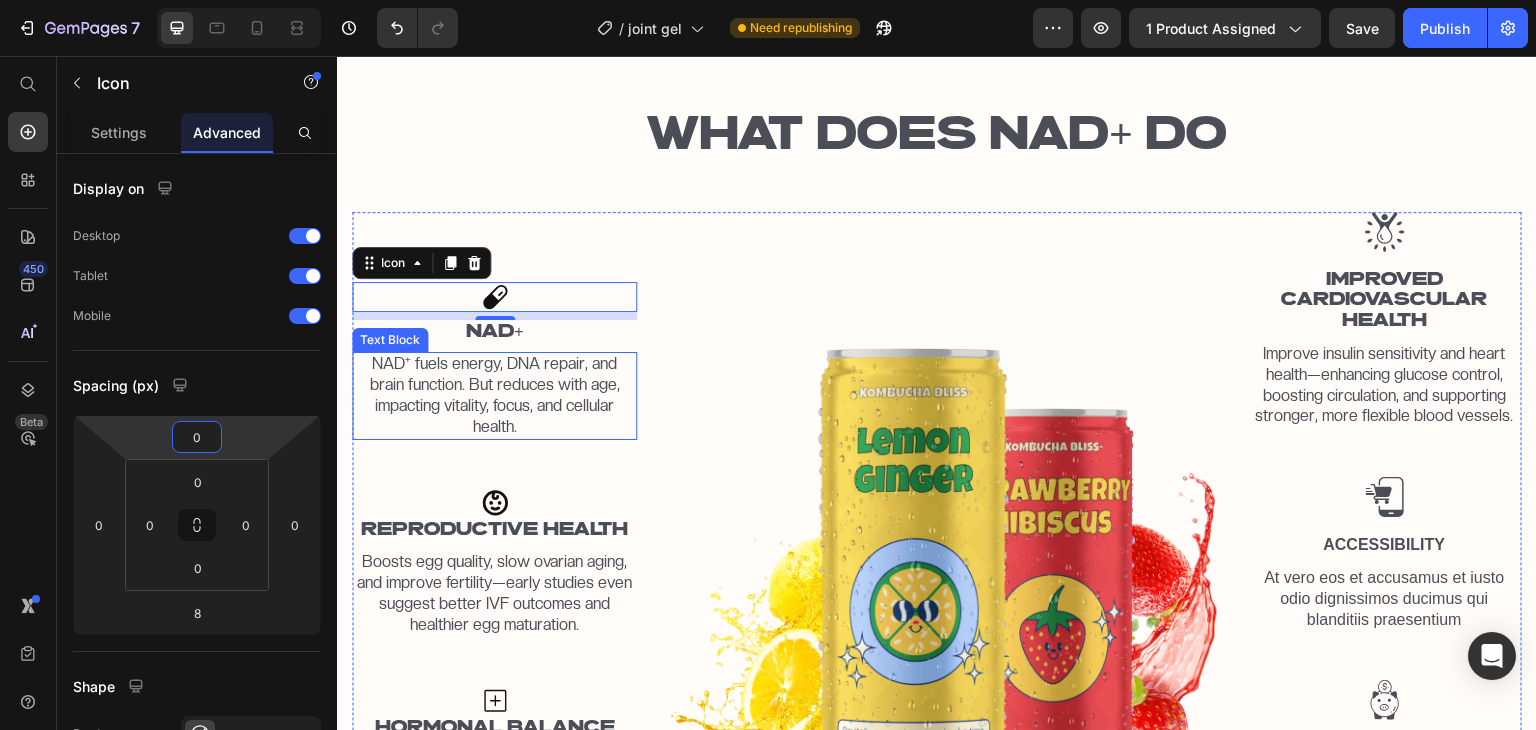 click on "Image" at bounding box center [942, 524] 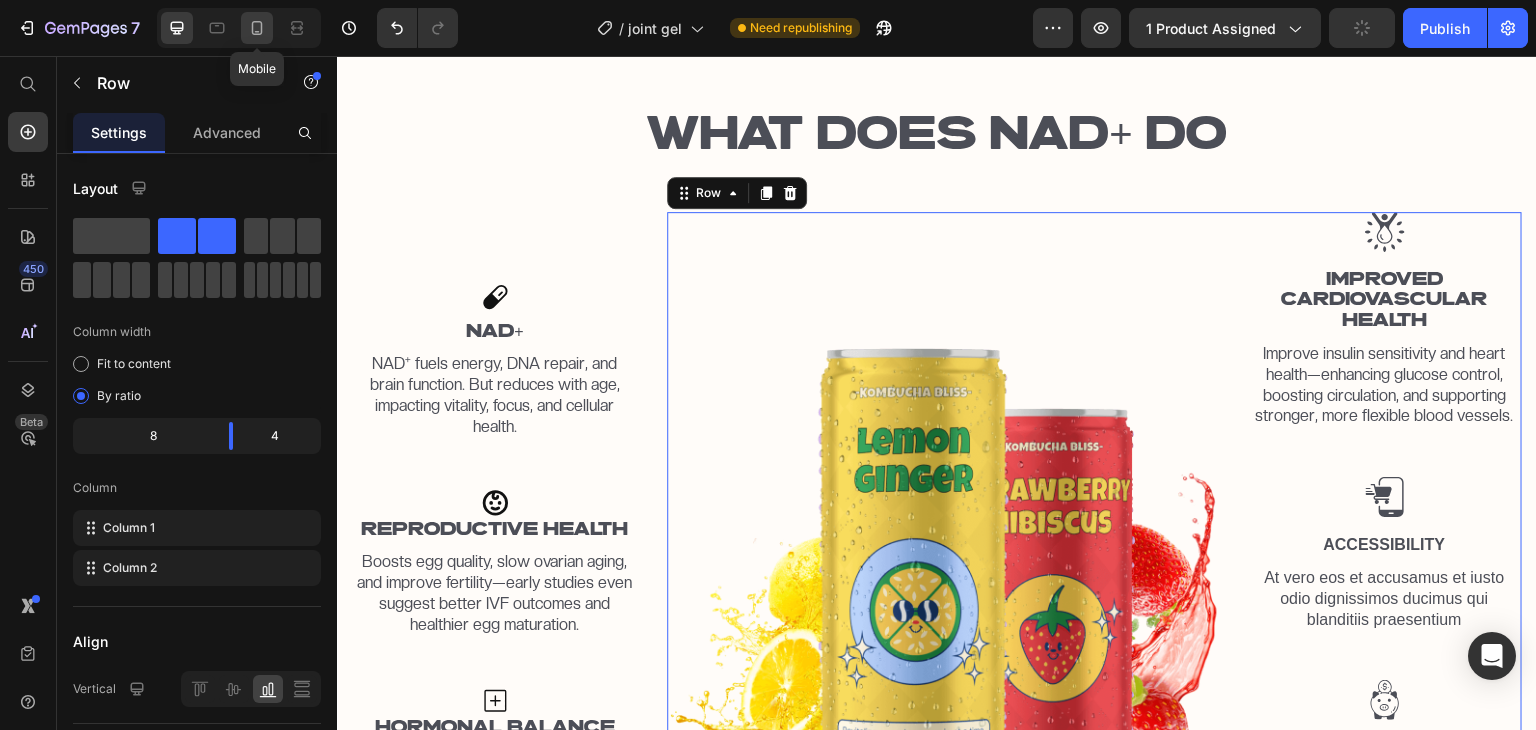 click 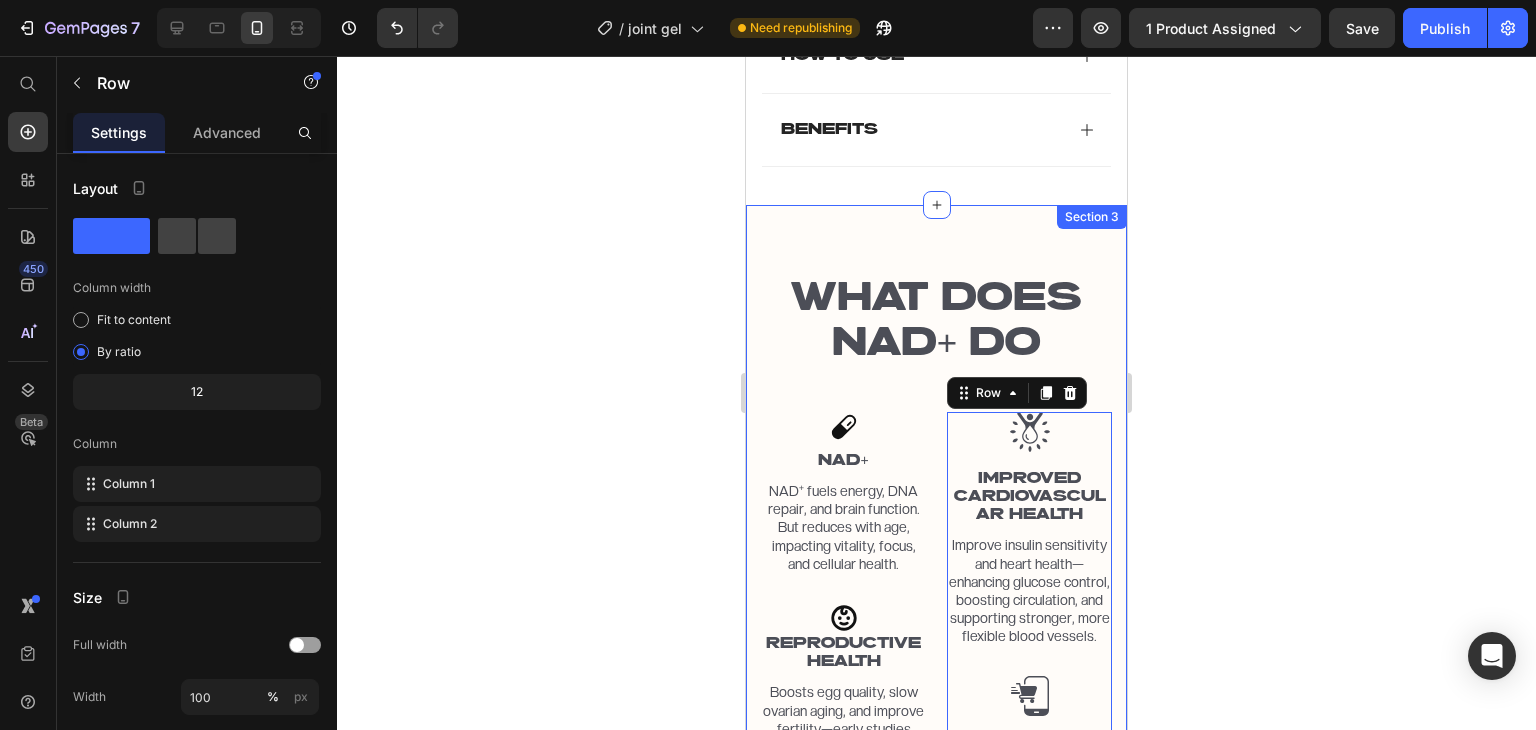 scroll, scrollTop: 1598, scrollLeft: 0, axis: vertical 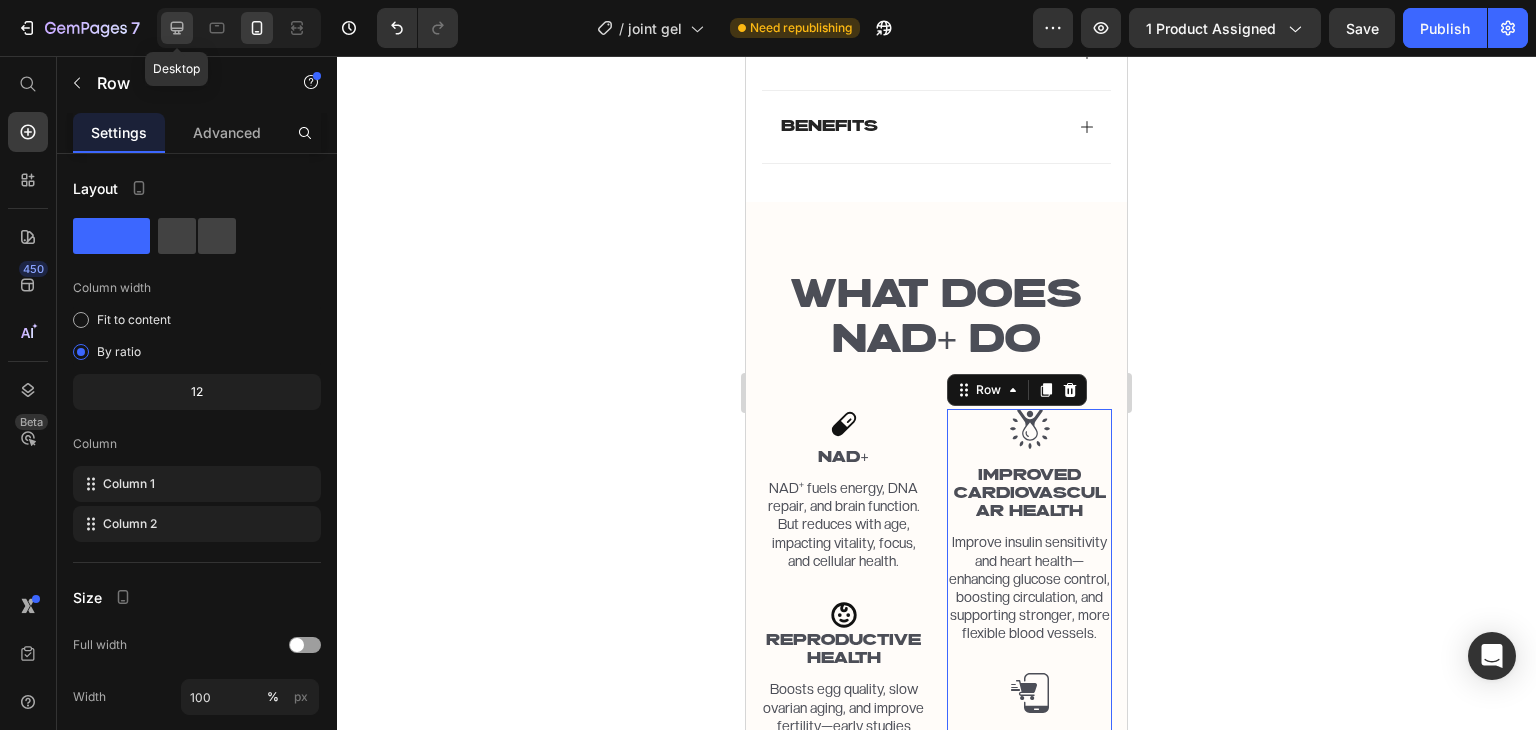 click 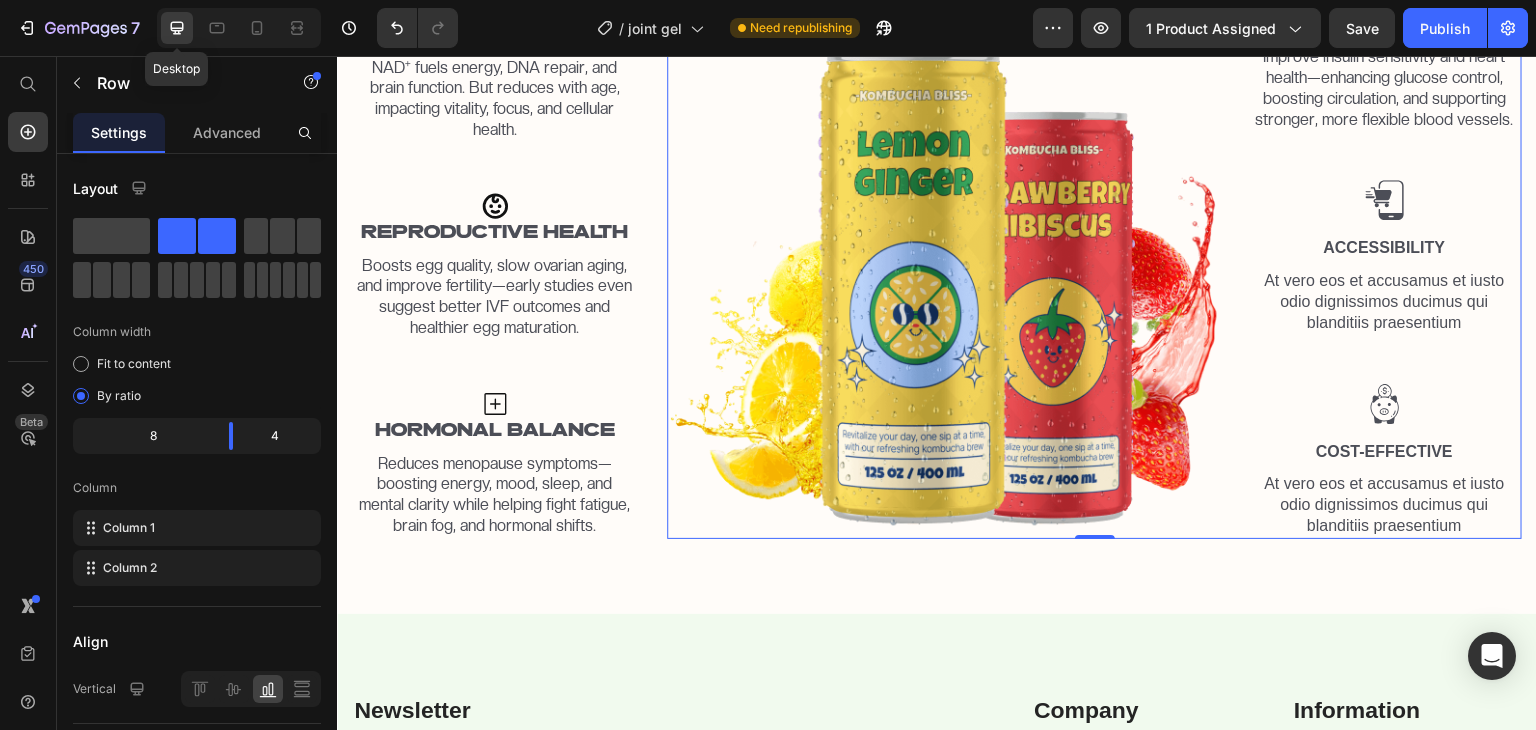 scroll, scrollTop: 1485, scrollLeft: 0, axis: vertical 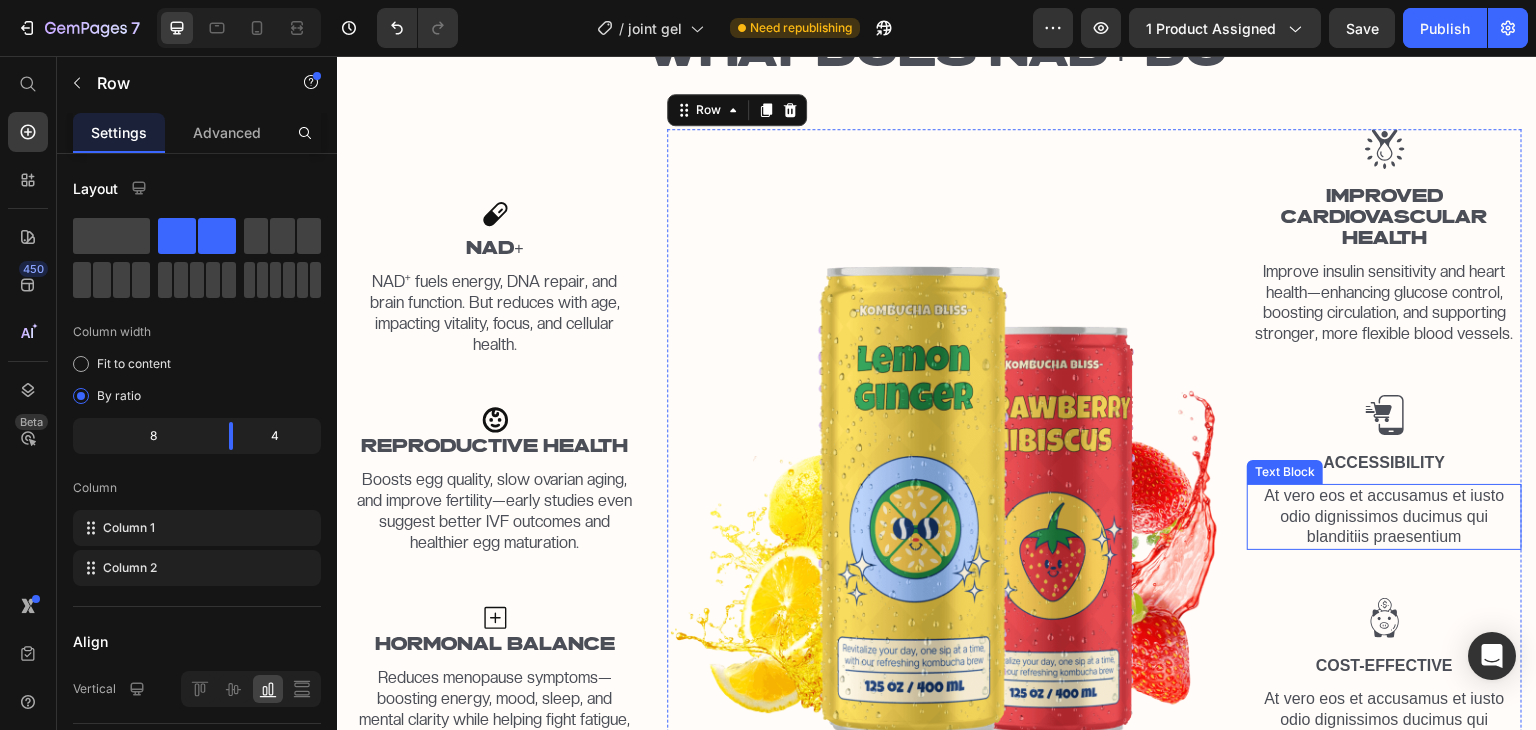 click on "At vero eos et accusamus et iusto odio dignissimos ducimus qui blanditiis praesentium" at bounding box center [1384, 517] 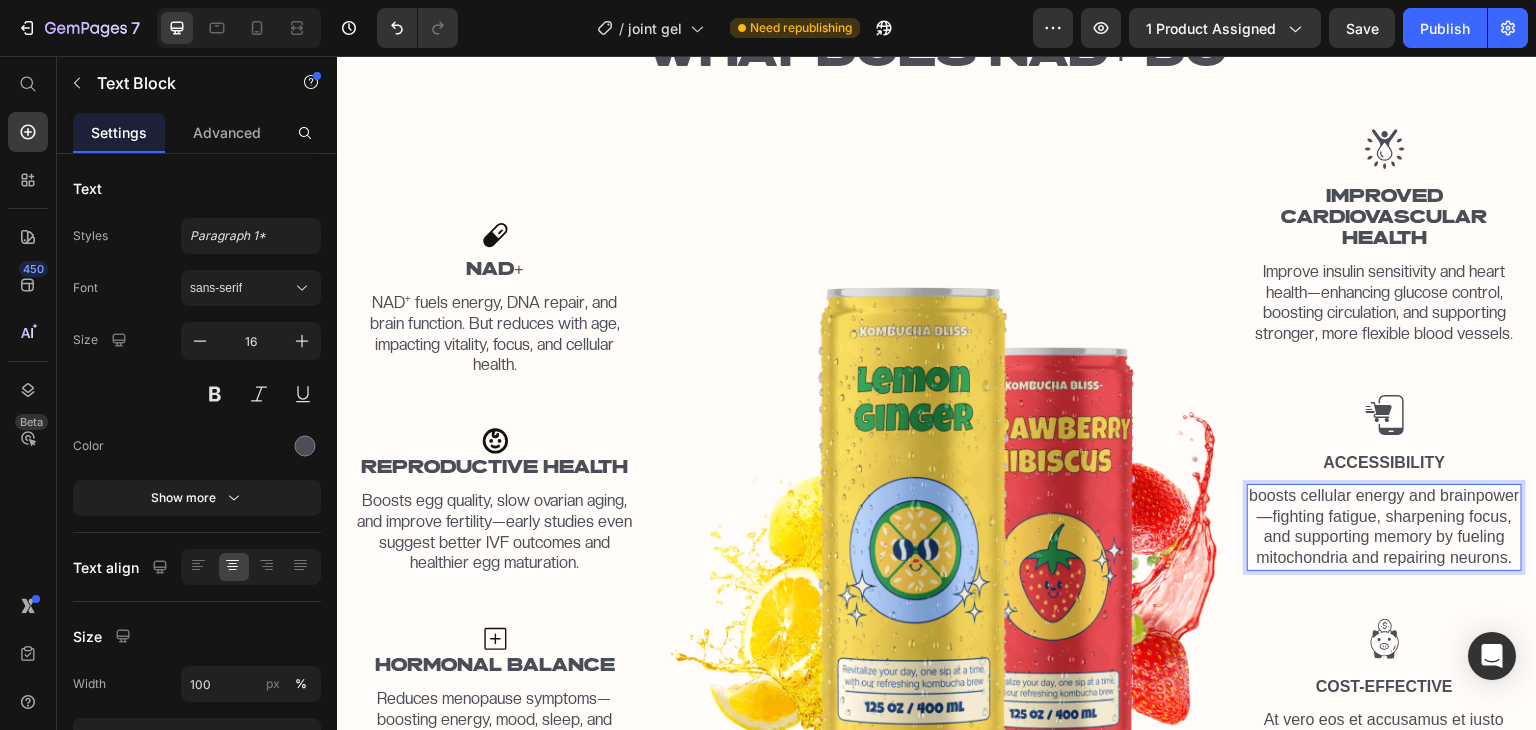 click on "boosts cellular energy and brainpower—fighting fatigue, sharpening focus, and supporting memory by fueling mitochondria and repairing neurons." at bounding box center (1384, 527) 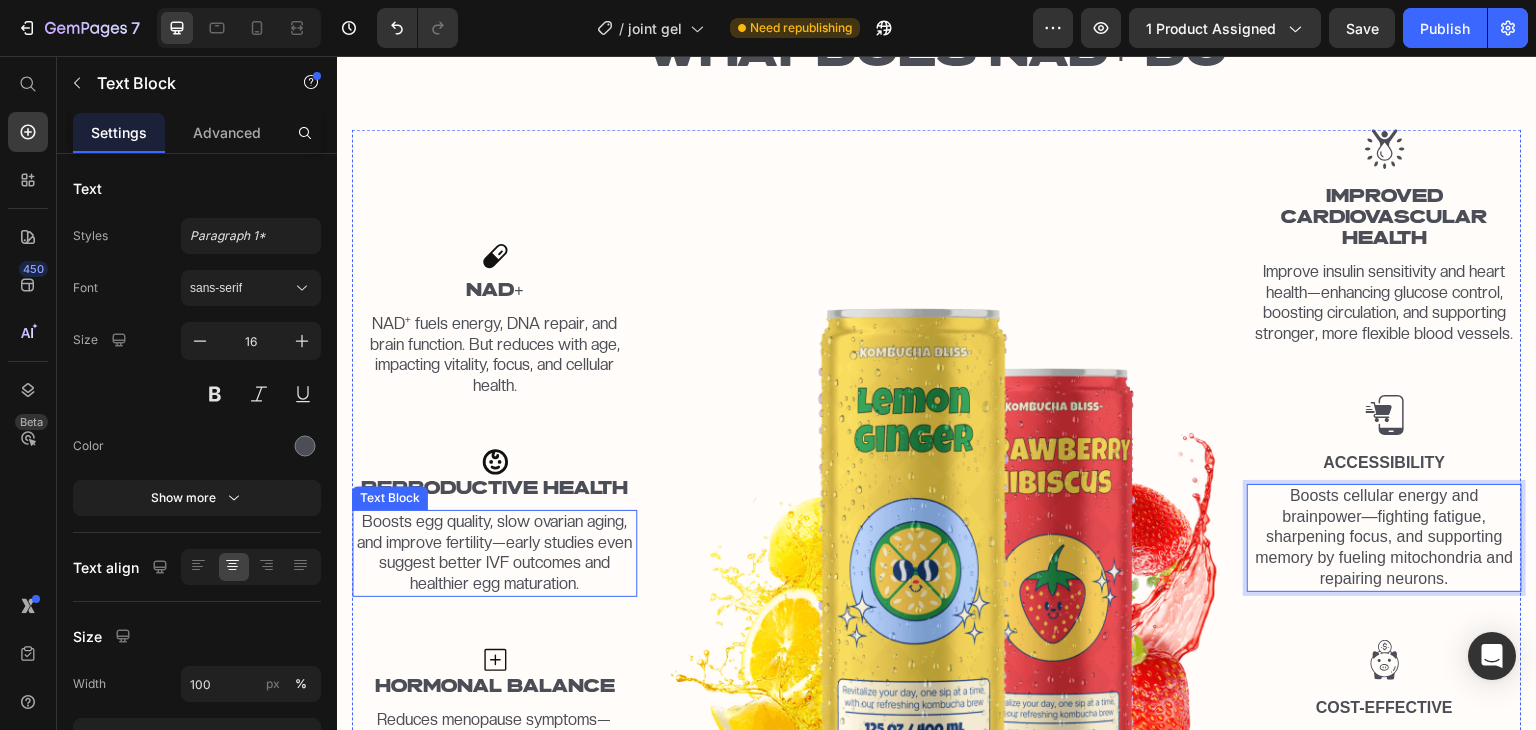 click on "Boosts egg quality, slow ovarian aging, and improve fertility—early studies even suggest better IVF outcomes and healthier egg maturation." at bounding box center (494, 553) 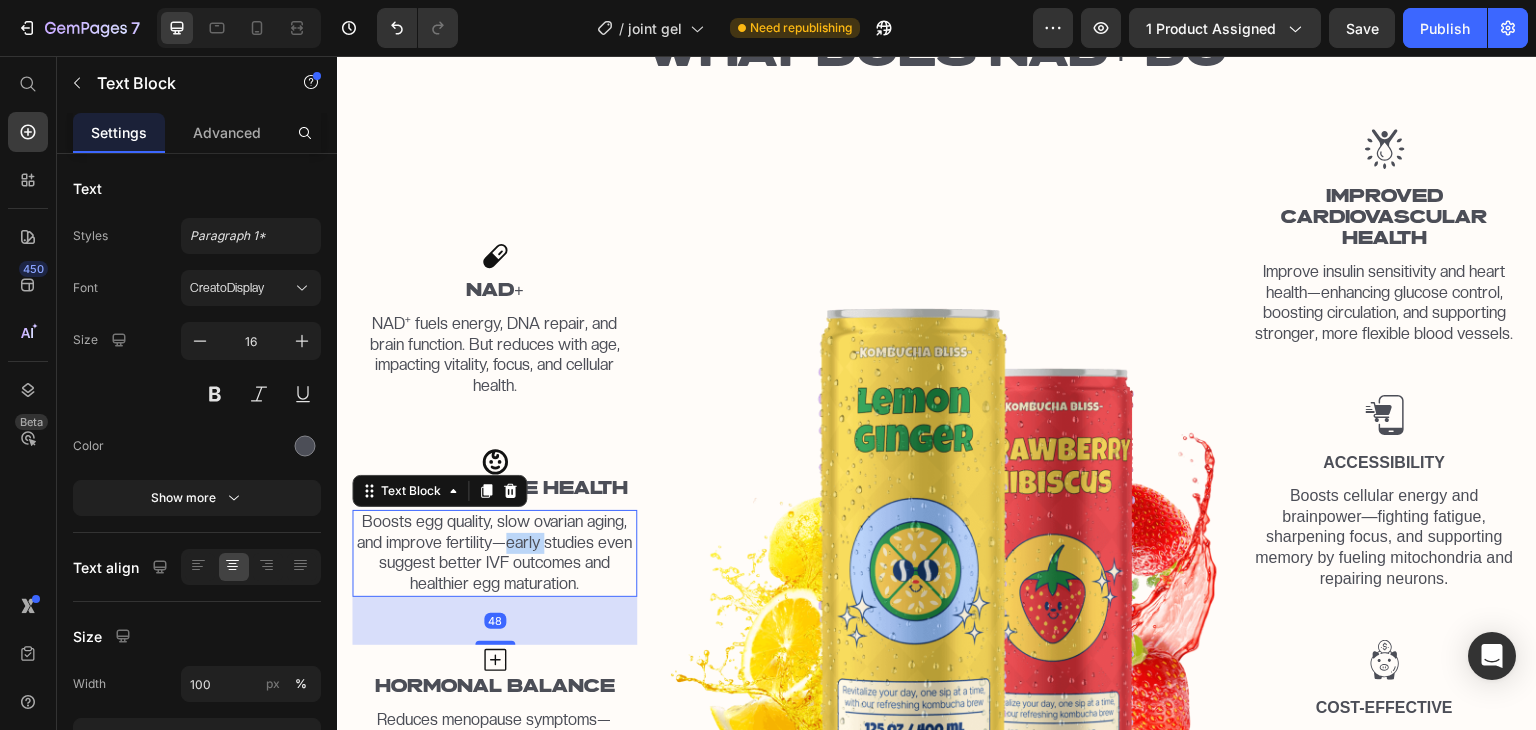 click on "Boosts egg quality, slow ovarian aging, and improve fertility—early studies even suggest better IVF outcomes and healthier egg maturation." at bounding box center (494, 553) 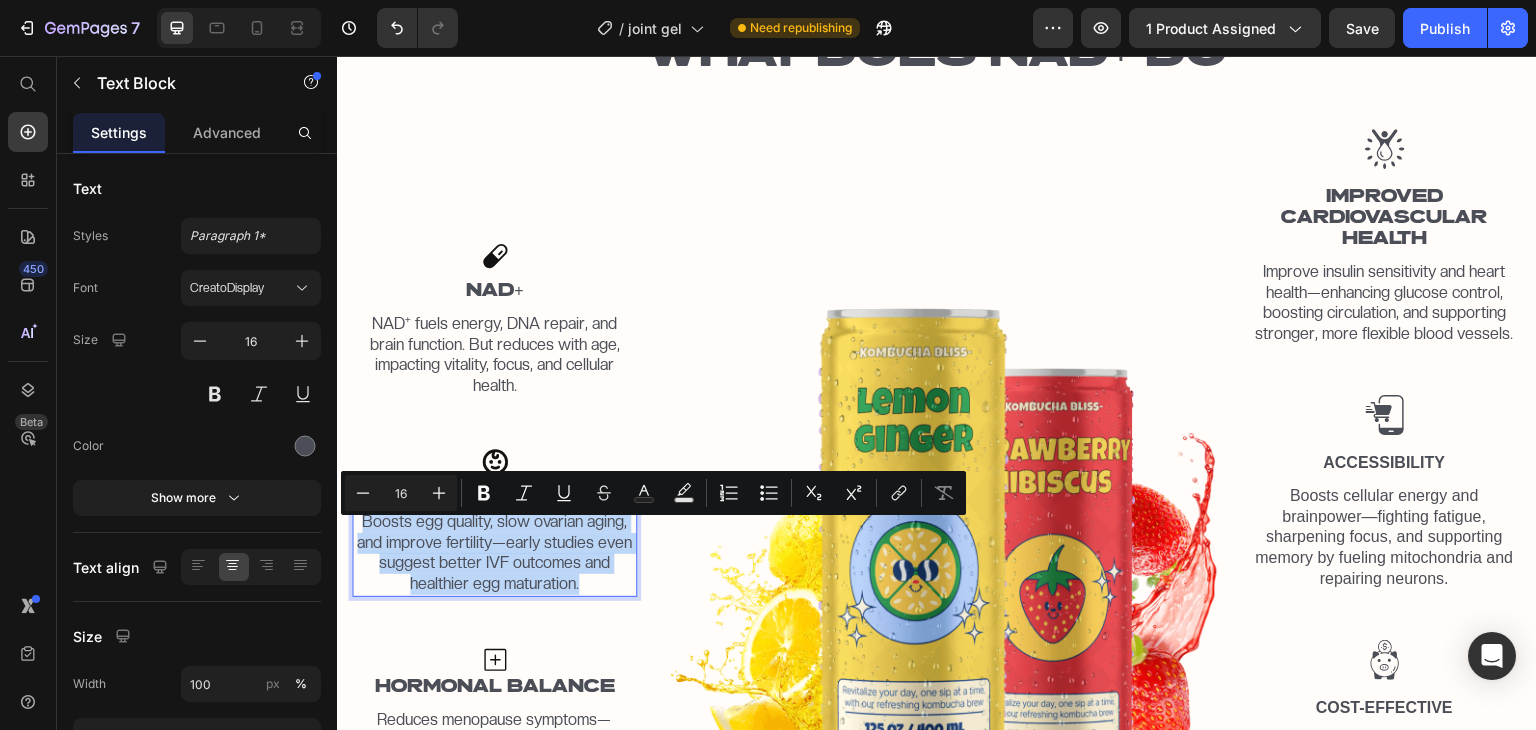 click on "Boosts egg quality, slow ovarian aging, and improve fertility—early studies even suggest better IVF outcomes and healthier egg maturation." at bounding box center (494, 553) 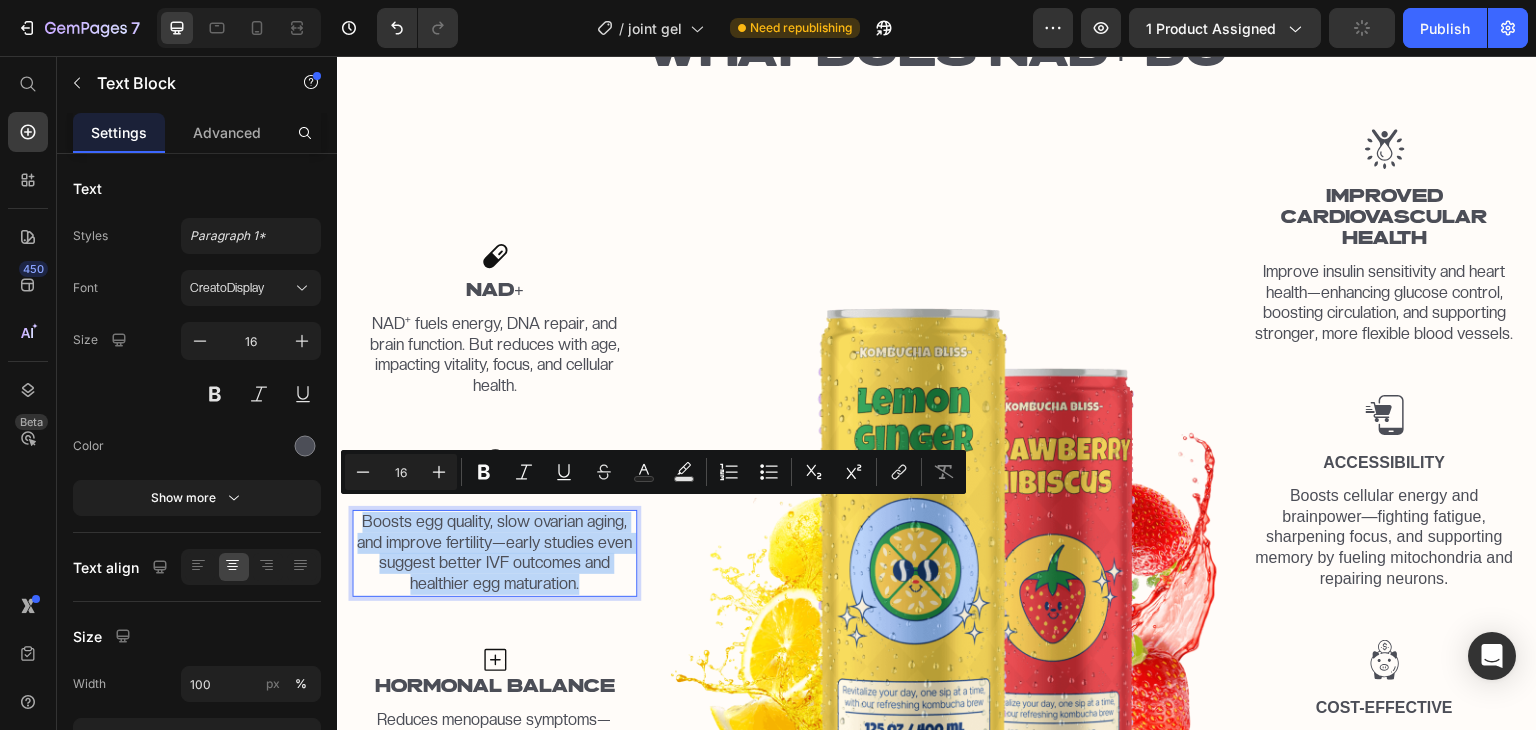 drag, startPoint x: 502, startPoint y: 534, endPoint x: 444, endPoint y: 536, distance: 58.034473 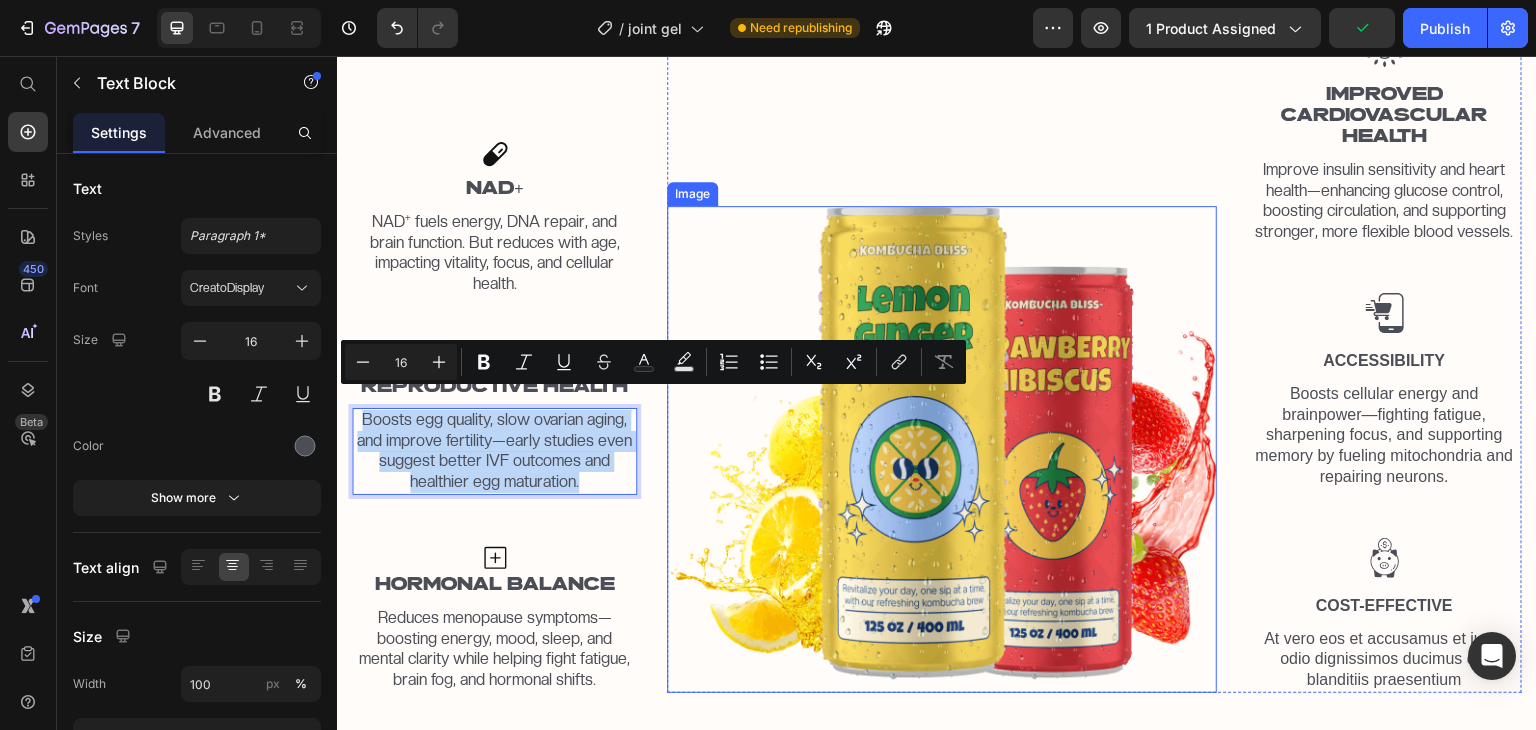 scroll, scrollTop: 1670, scrollLeft: 0, axis: vertical 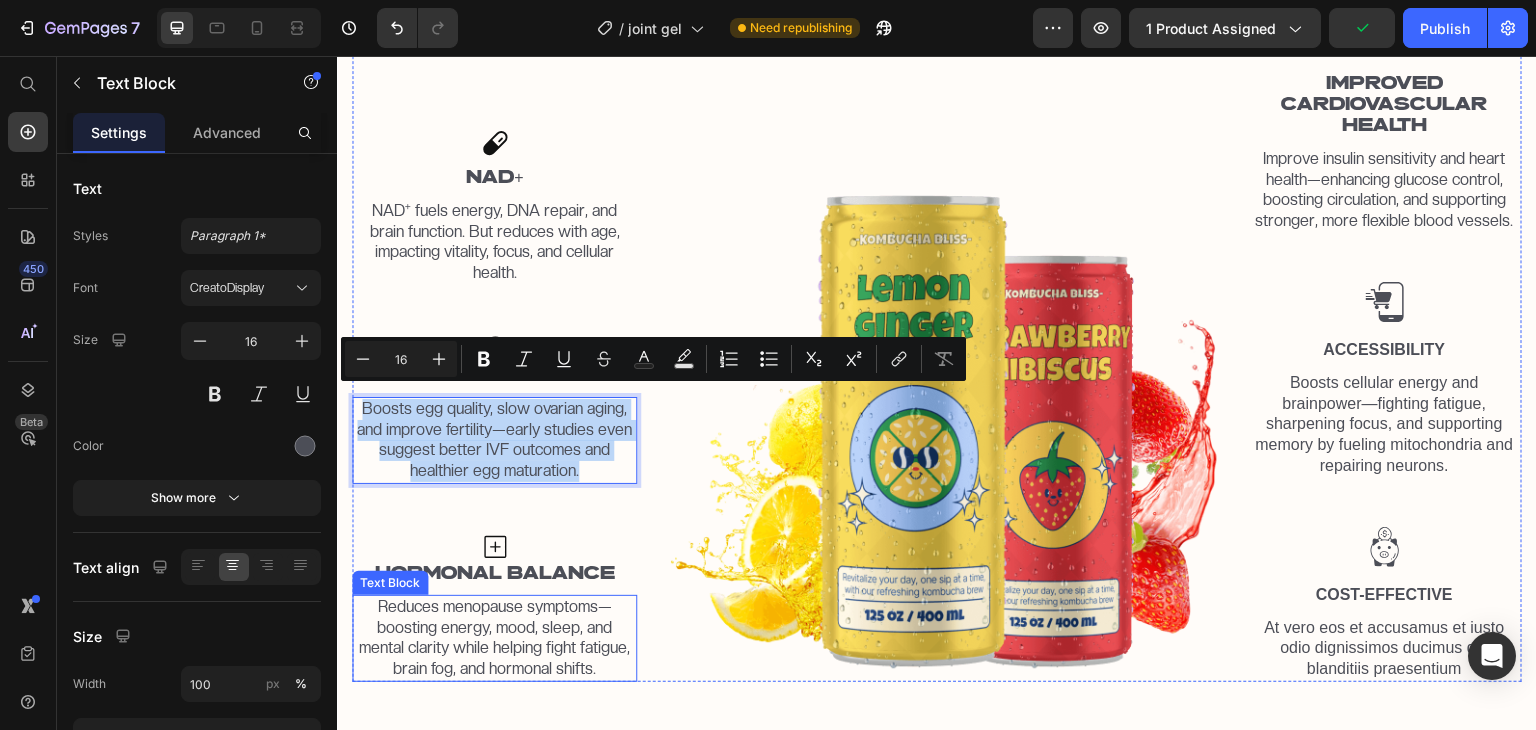 click on "Reduces menopause symptoms—boosting energy, mood, sleep, and mental clarity while helping fight fatigue, brain fog, and hormonal shifts." at bounding box center (494, 638) 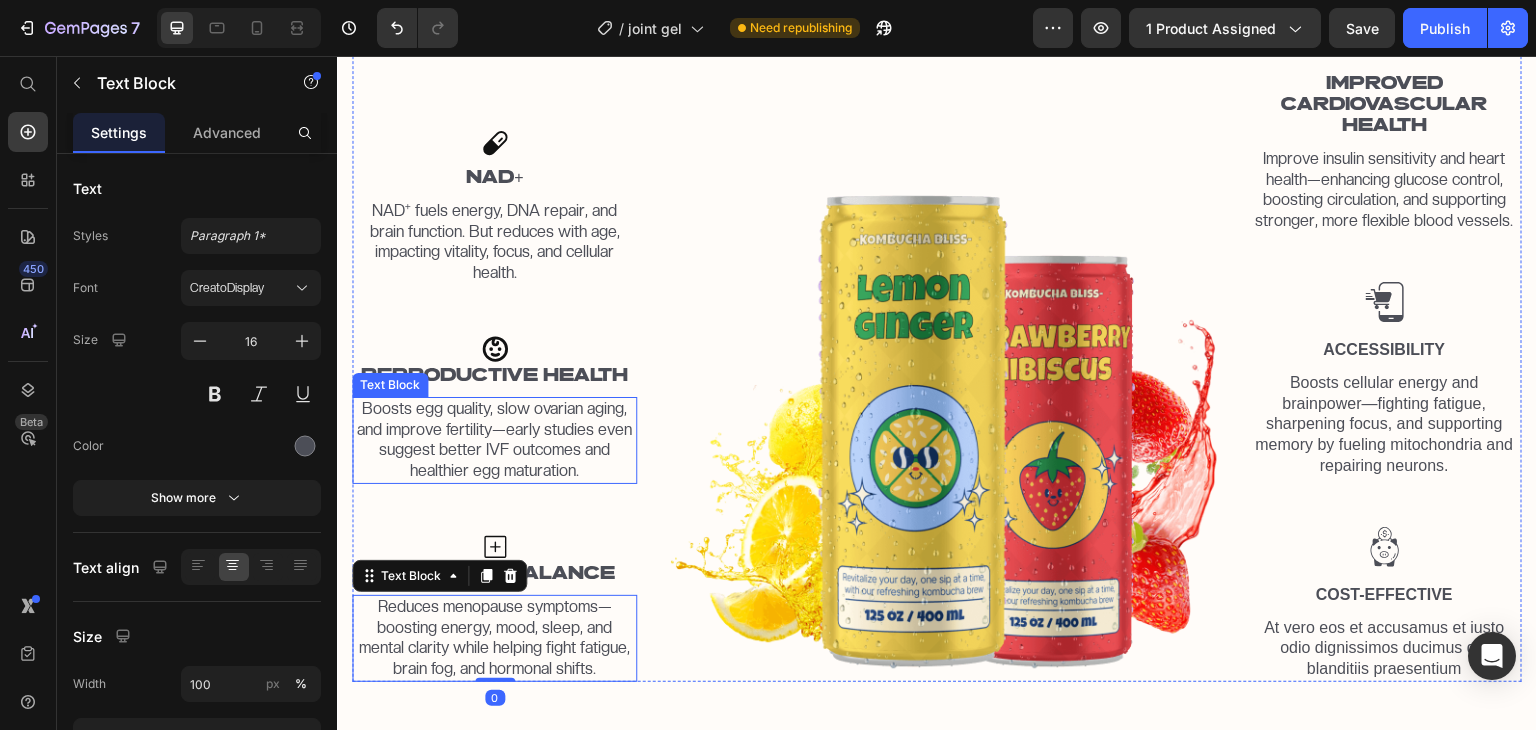 click on "Boosts egg quality, slow ovarian aging, and improve fertility—early studies even suggest better IVF outcomes and healthier egg maturation." at bounding box center [494, 440] 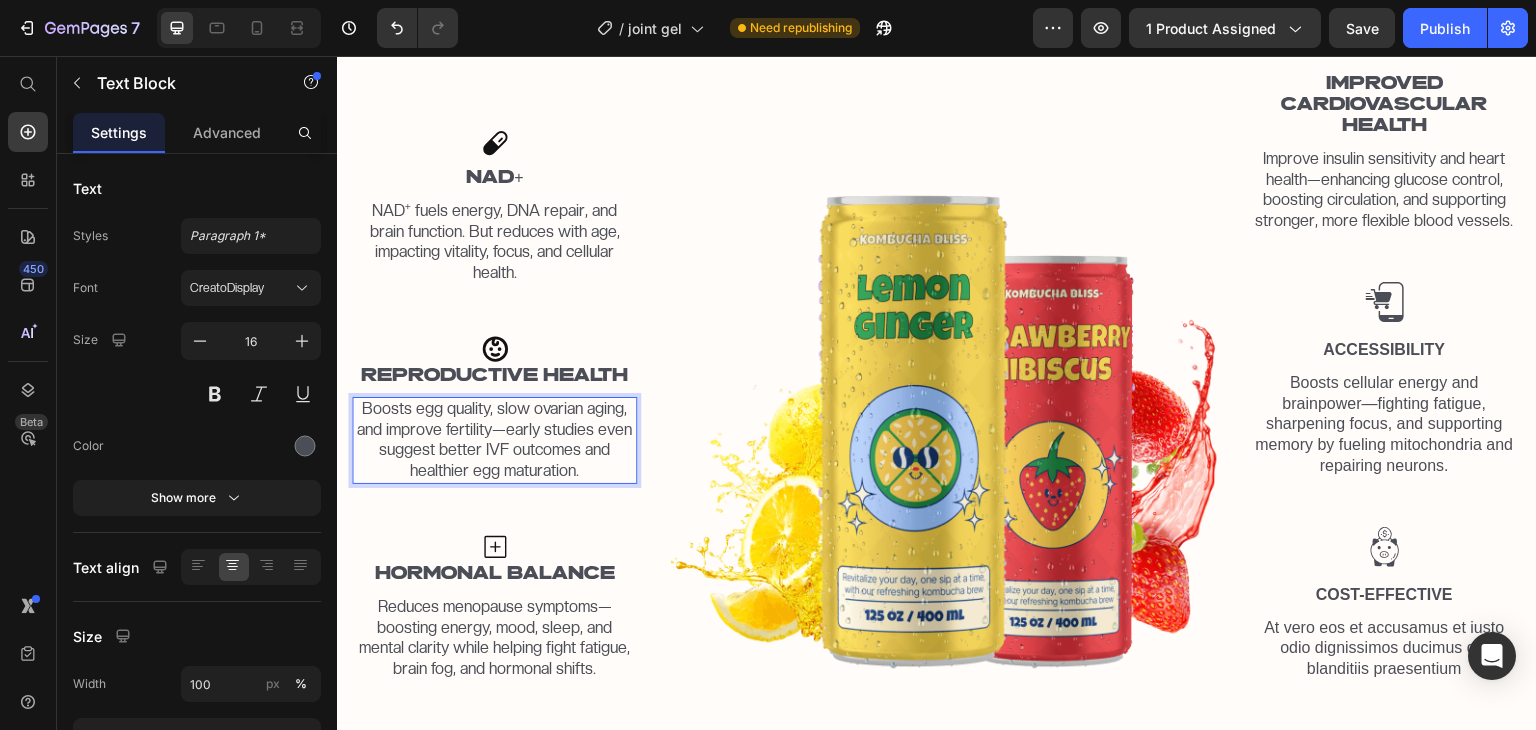 click on "Boosts egg quality, slow ovarian aging, and improve fertility—early studies even suggest better IVF outcomes and healthier egg maturation." at bounding box center [494, 440] 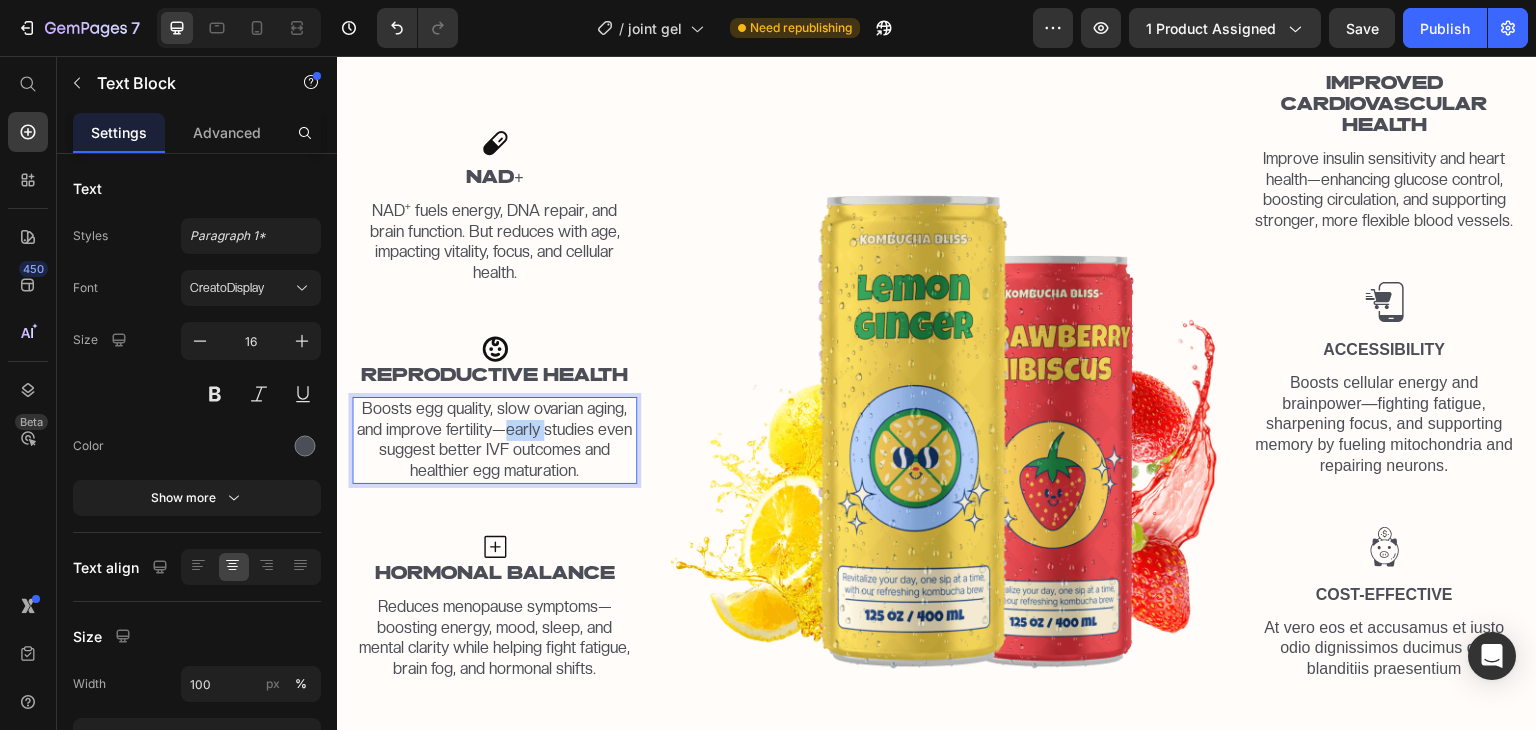 click on "Boosts egg quality, slow ovarian aging, and improve fertility—early studies even suggest better IVF outcomes and healthier egg maturation." at bounding box center [494, 440] 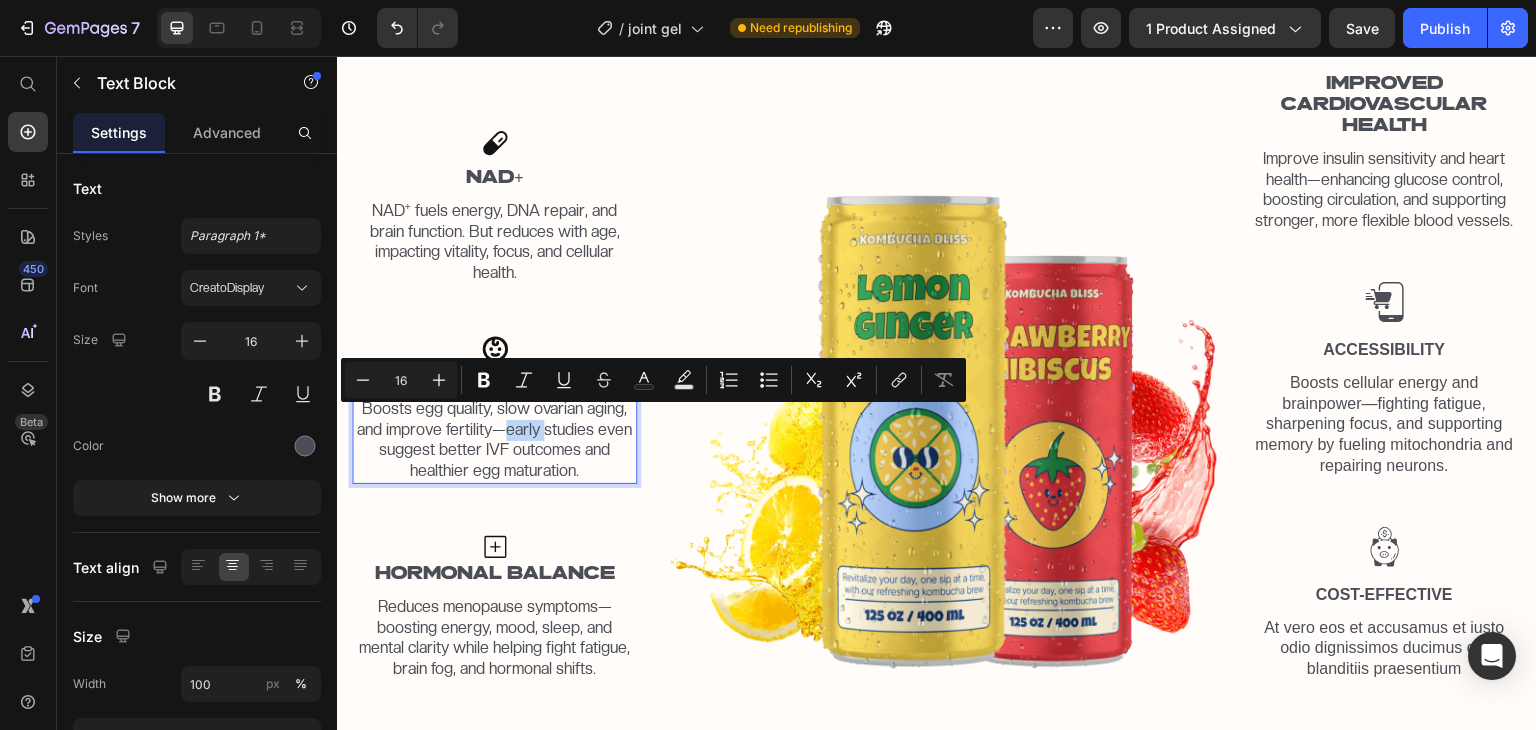click on "Boosts egg quality, slow ovarian aging, and improve fertility—early studies even suggest better IVF outcomes and healthier egg maturation." at bounding box center [494, 440] 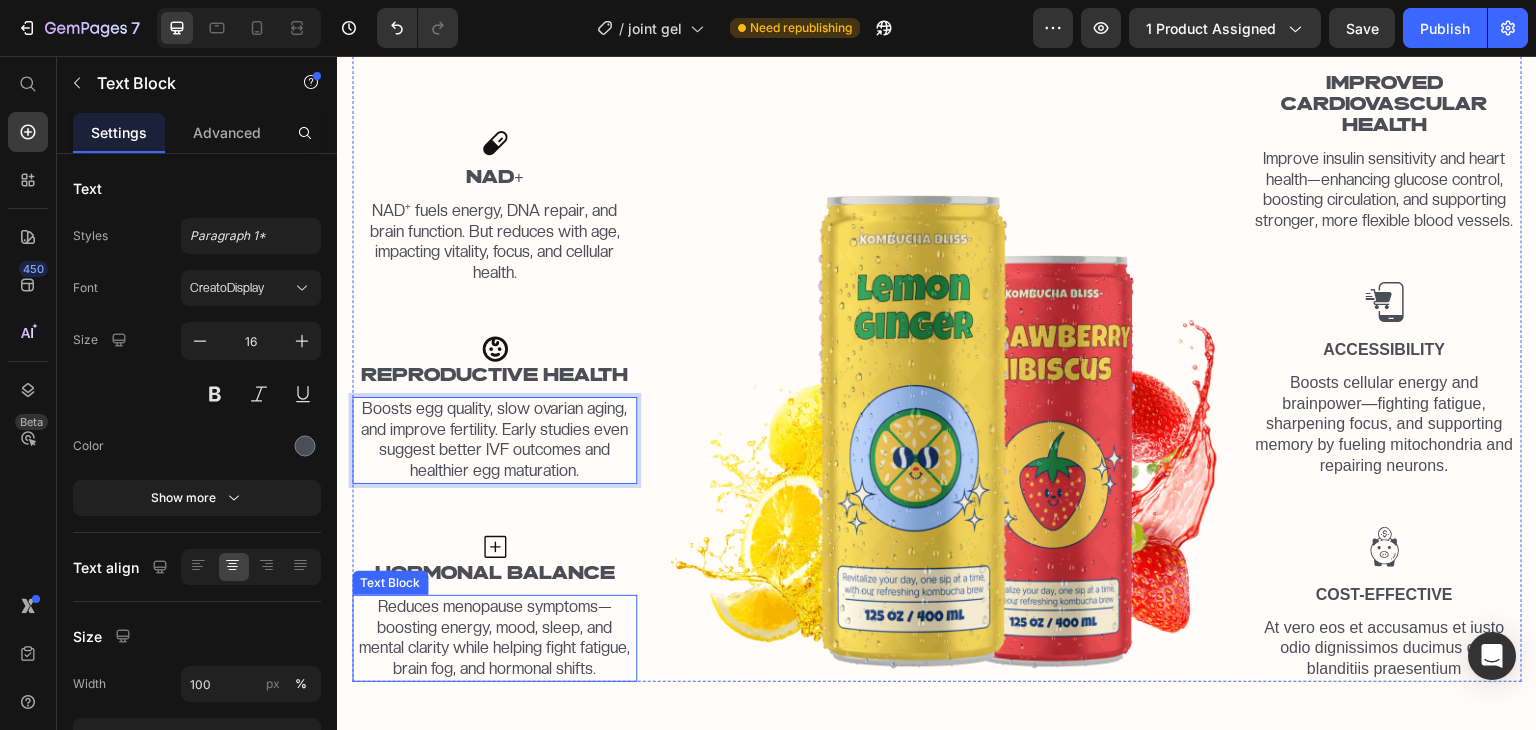 click on "Reduces menopause symptoms—boosting energy, mood, sleep, and mental clarity while helping fight fatigue, brain fog, and hormonal shifts." at bounding box center (494, 638) 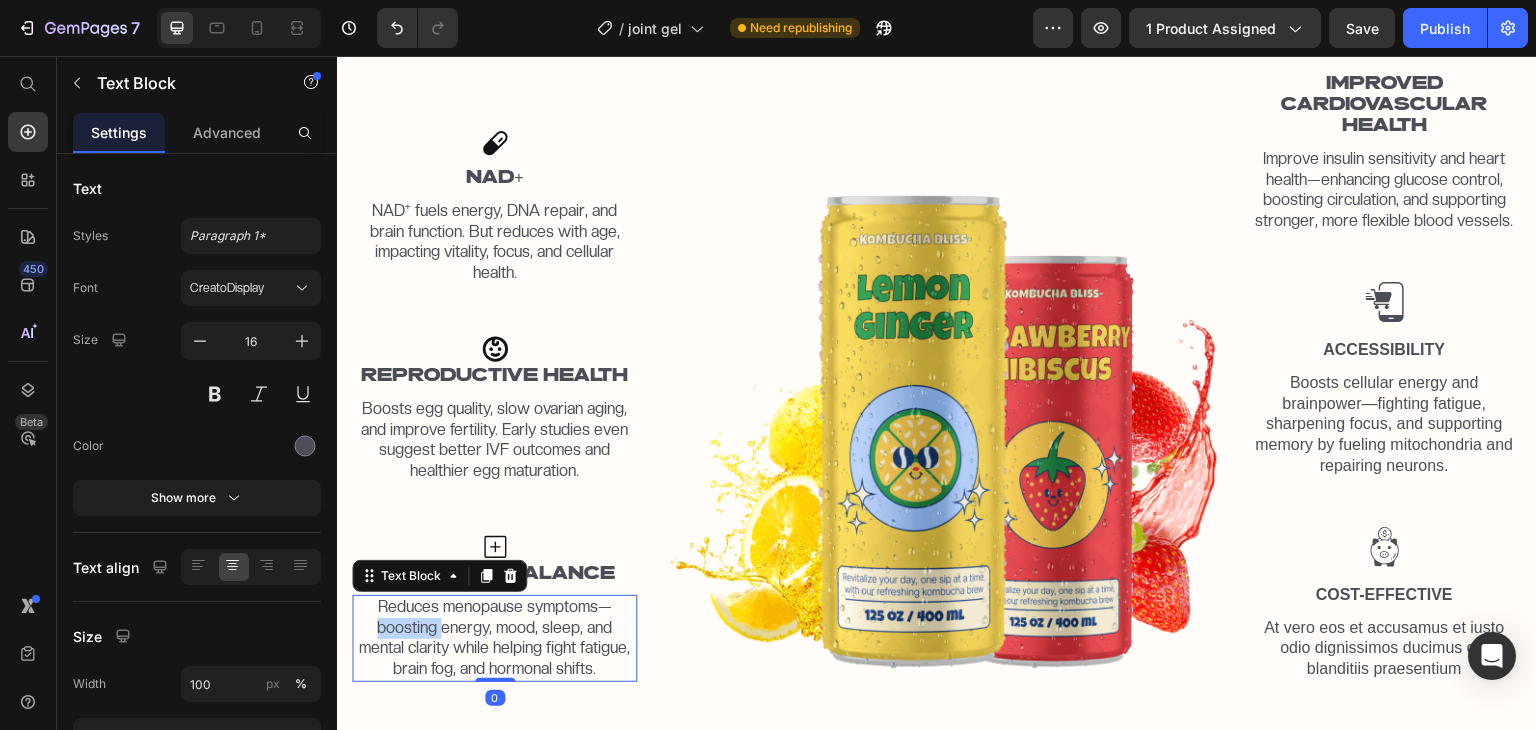 click on "Reduces menopause symptoms—boosting energy, mood, sleep, and mental clarity while helping fight fatigue, brain fog, and hormonal shifts." at bounding box center [494, 638] 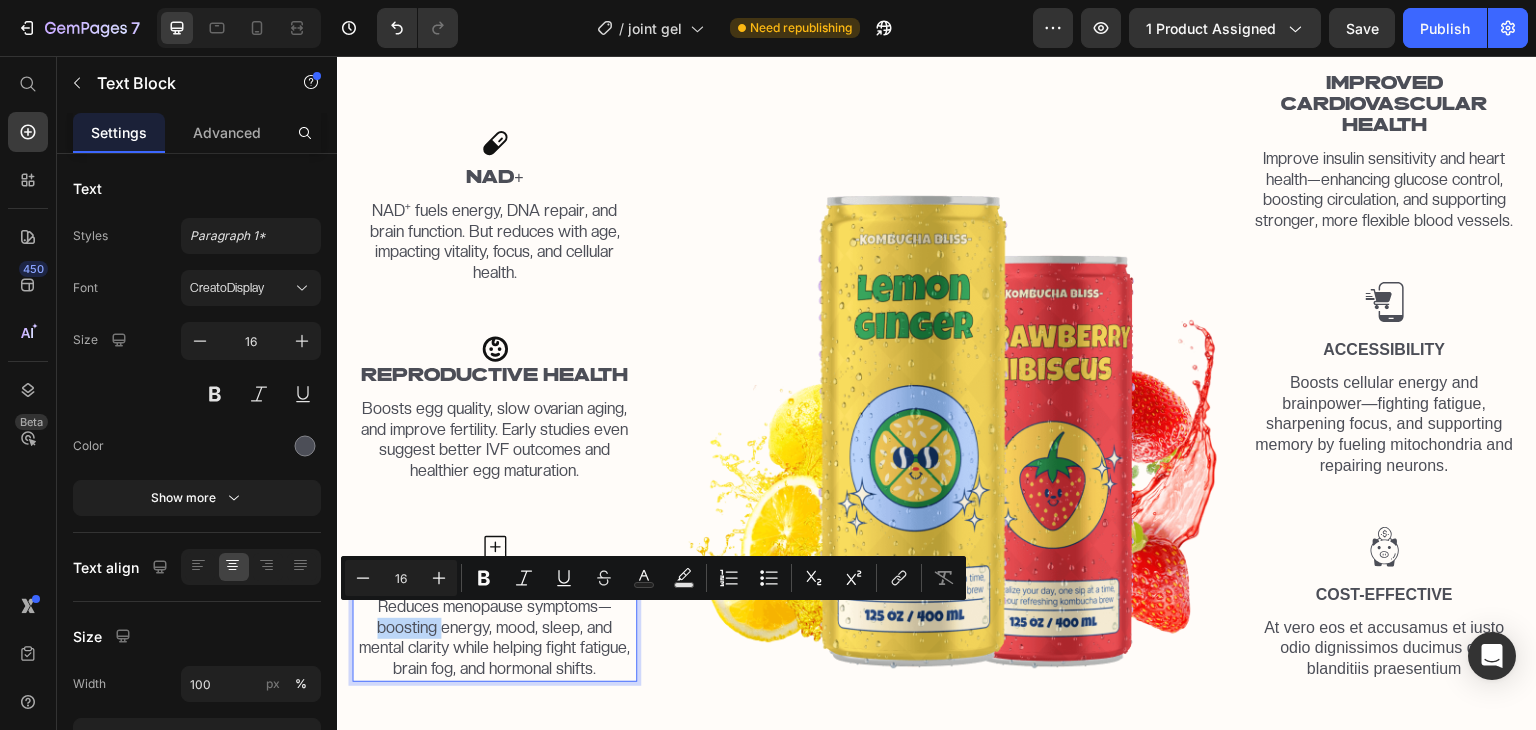 drag, startPoint x: 609, startPoint y: 597, endPoint x: 590, endPoint y: 629, distance: 37.215588 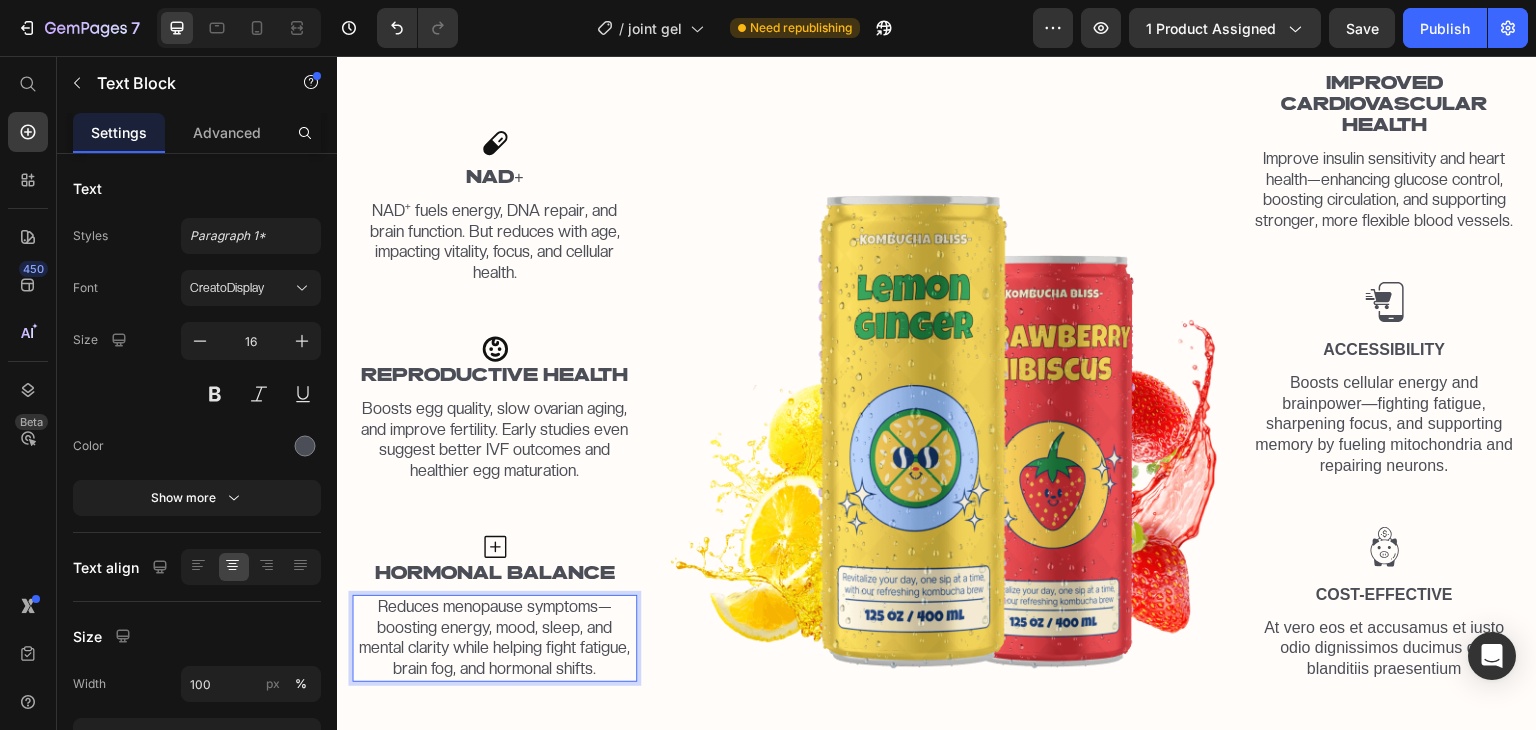 click on "Reduces menopause symptoms—boosting energy, mood, sleep, and mental clarity while helping fight fatigue, brain fog, and hormonal shifts." at bounding box center [494, 638] 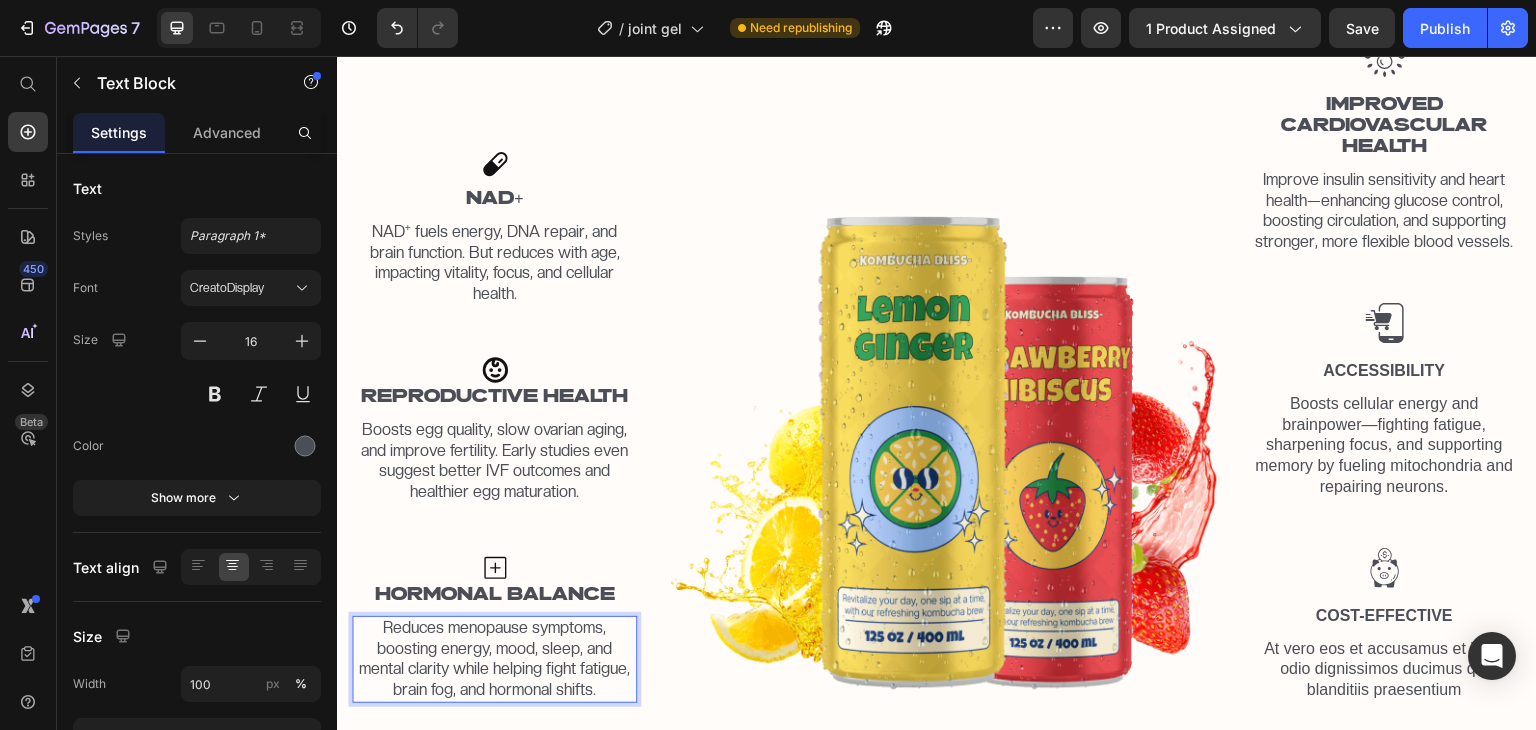 scroll, scrollTop: 1670, scrollLeft: 0, axis: vertical 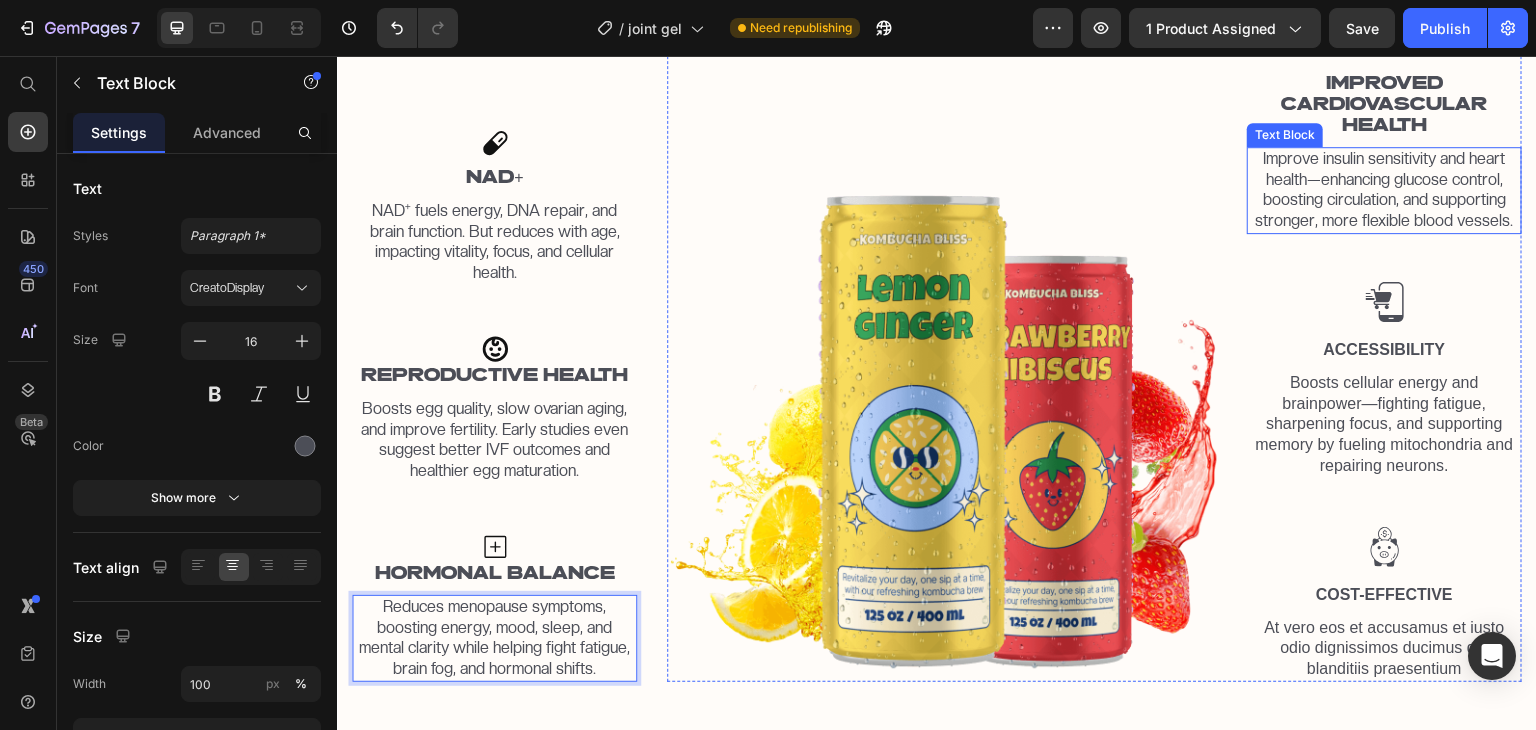 click on "Improve insulin sensitivity and heart health—enhancing glucose control, boosting circulation, and supporting stronger, more flexible blood vessels." at bounding box center (1384, 190) 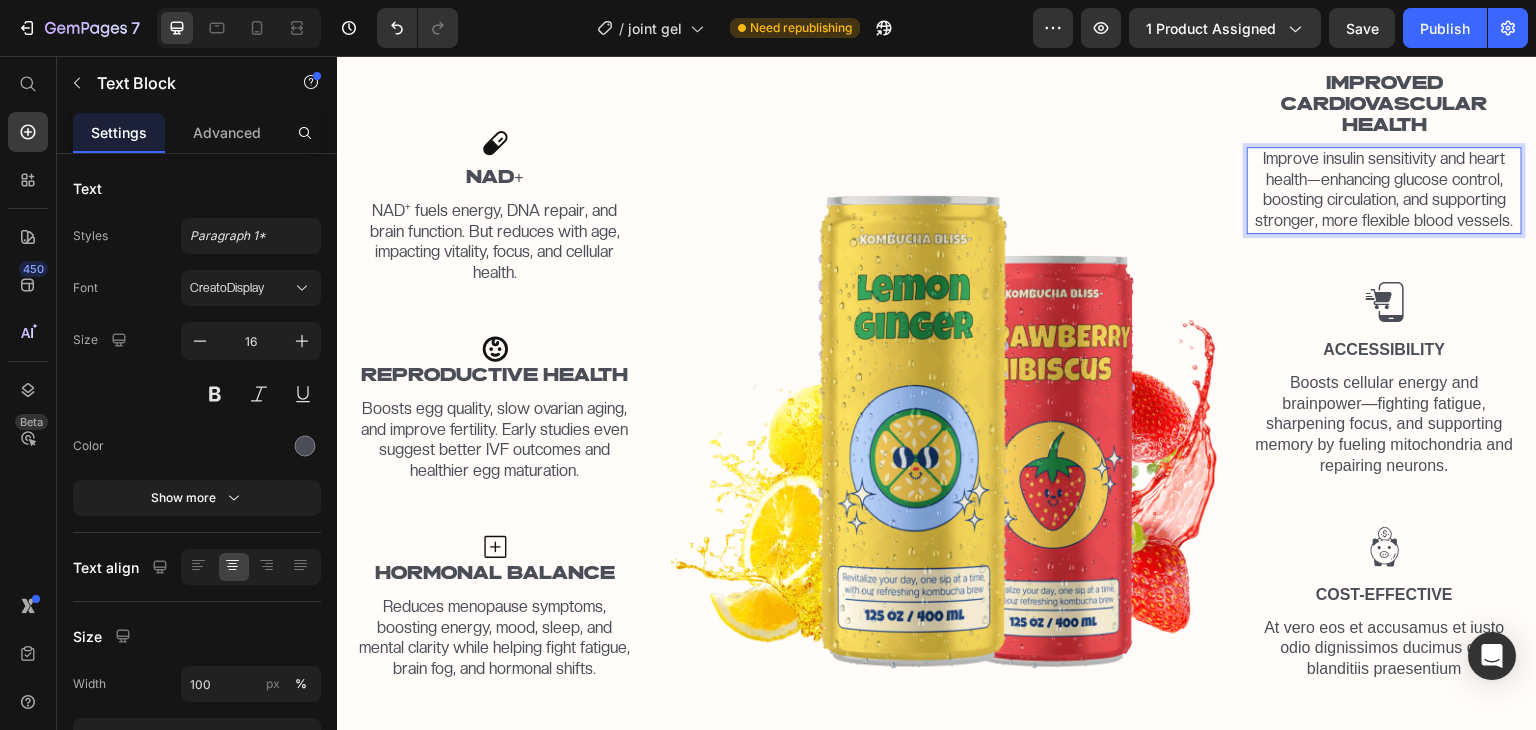 click on "Improve insulin sensitivity and heart health—enhancing glucose control, boosting circulation, and supporting stronger, more flexible blood vessels." at bounding box center [1384, 190] 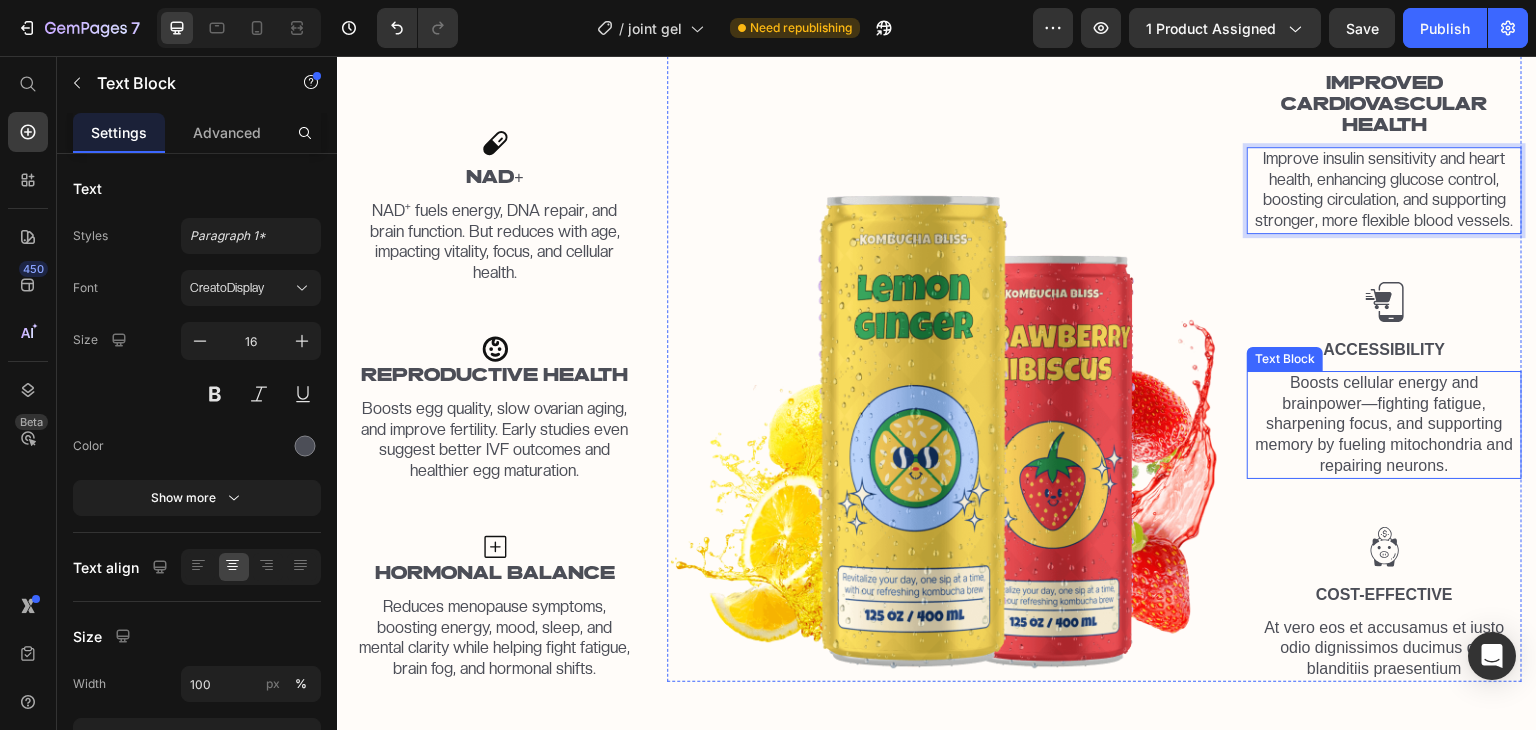 click on "Boosts cellular energy and brainpower—fighting fatigue, sharpening focus, and supporting memory by fueling mitochondria and repairing neurons." at bounding box center [1384, 425] 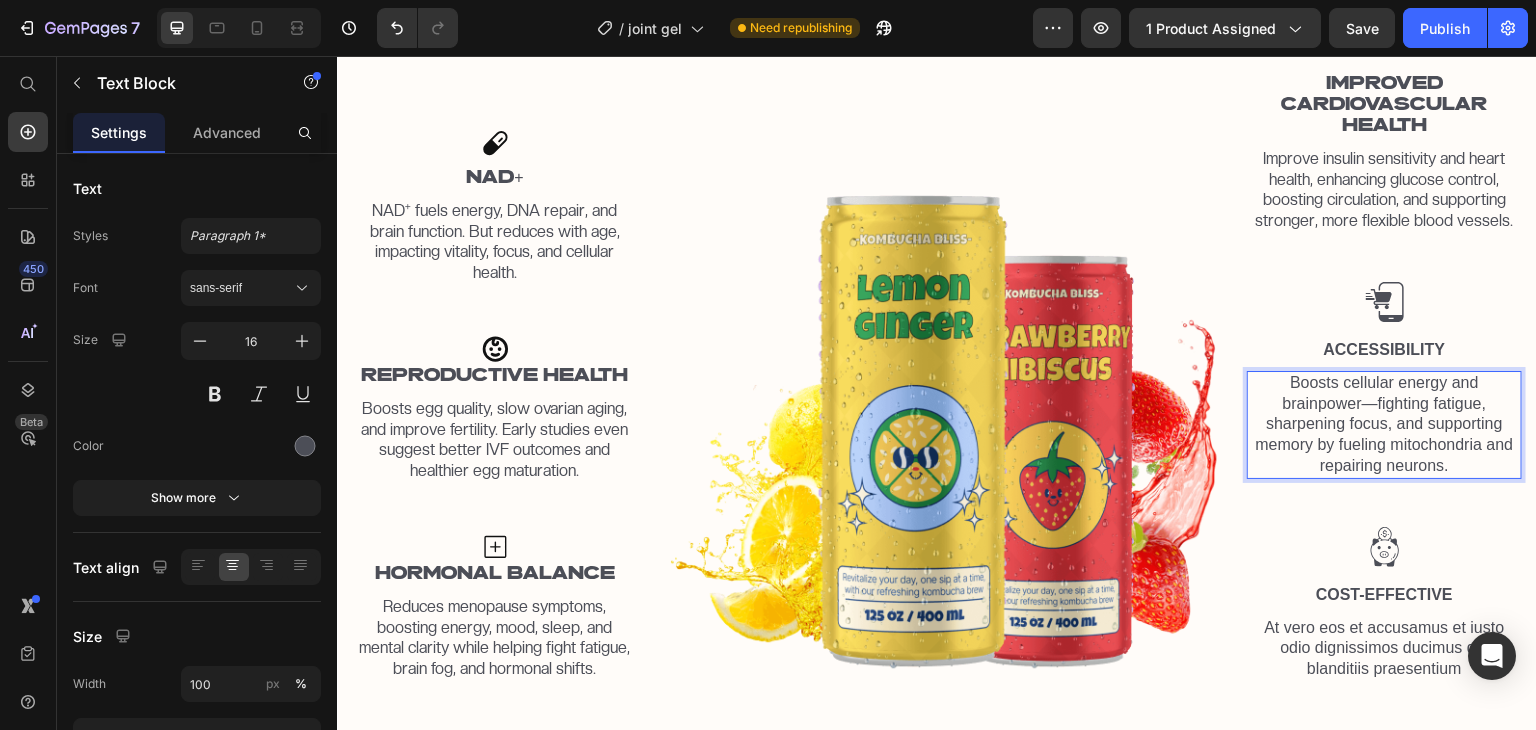 click on "Boosts cellular energy and brainpower—fighting fatigue, sharpening focus, and supporting memory by fueling mitochondria and repairing neurons." at bounding box center (1384, 425) 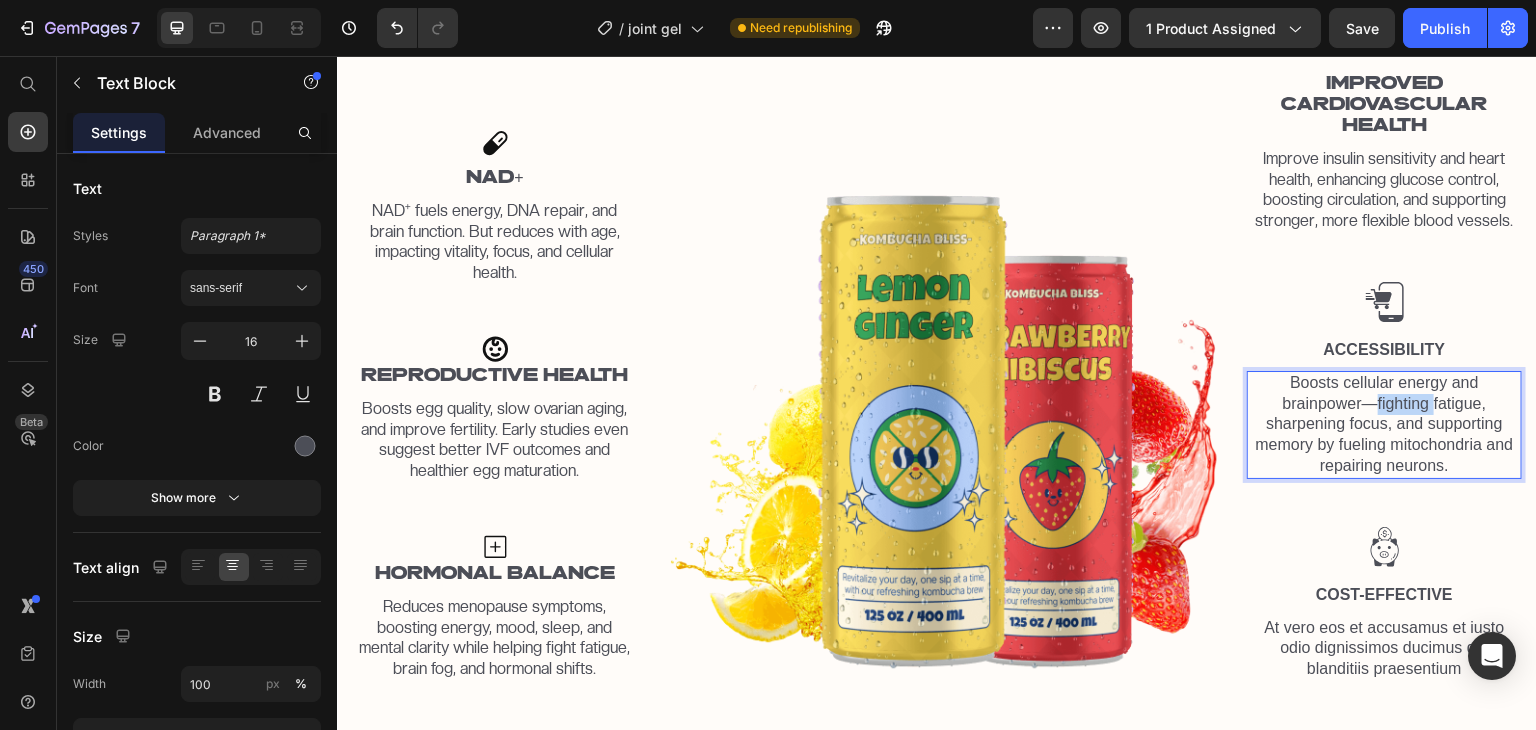 click on "Boosts cellular energy and brainpower—fighting fatigue, sharpening focus, and supporting memory by fueling mitochondria and repairing neurons." at bounding box center (1384, 425) 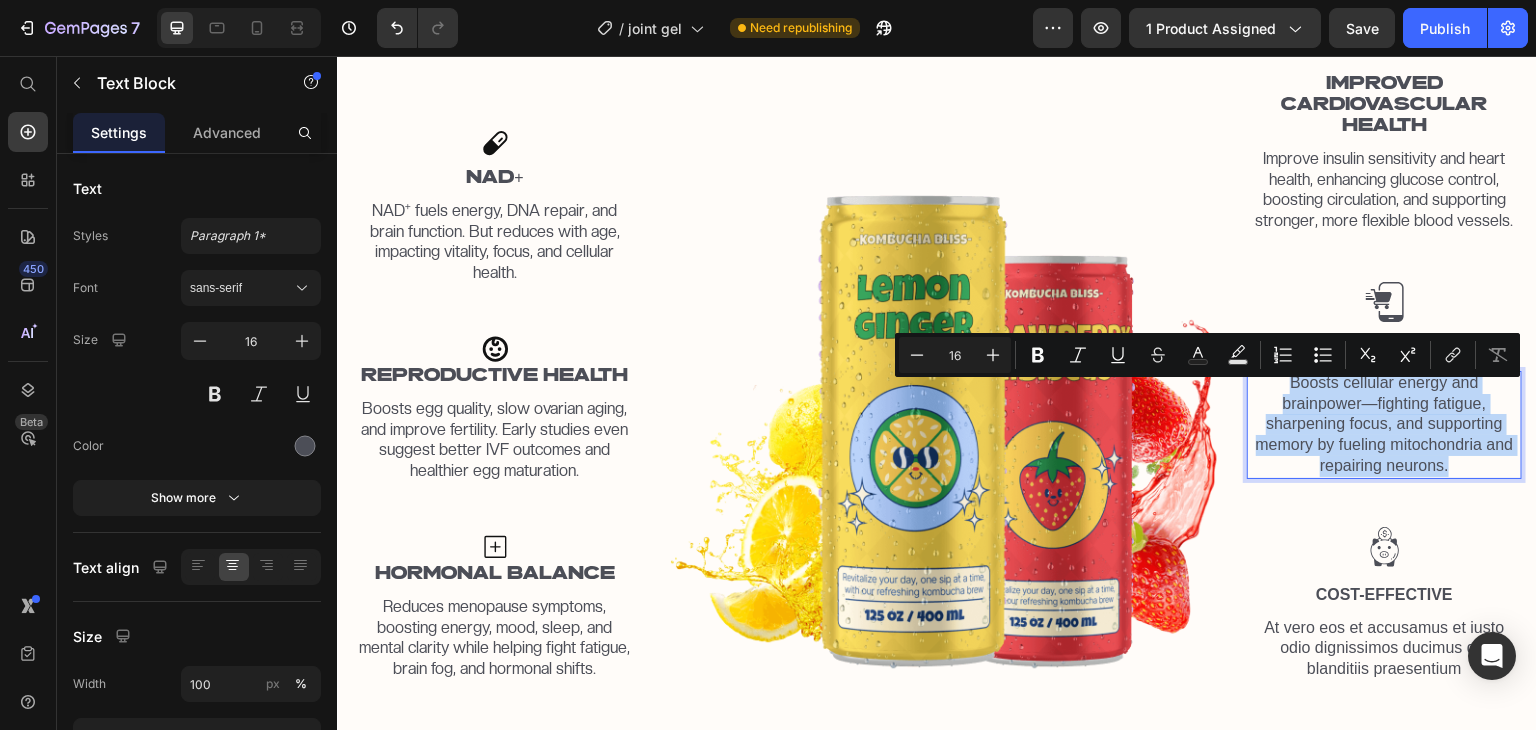 click on "Boosts cellular energy and brainpower—fighting fatigue, sharpening focus, and supporting memory by fueling mitochondria and repairing neurons." at bounding box center (1384, 425) 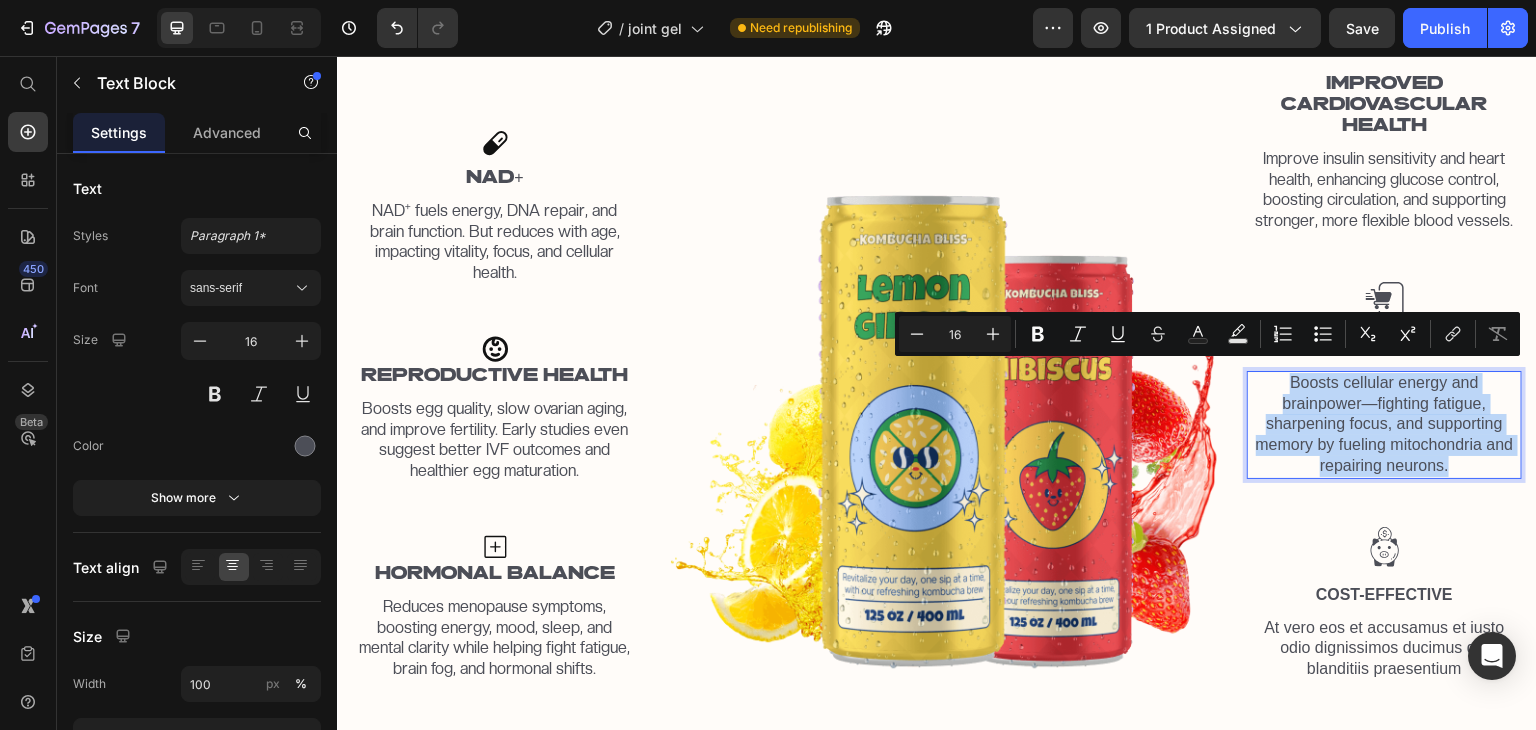 click on "Boosts cellular energy and brainpower—fighting fatigue, sharpening focus, and supporting memory by fueling mitochondria and repairing neurons." at bounding box center [1384, 425] 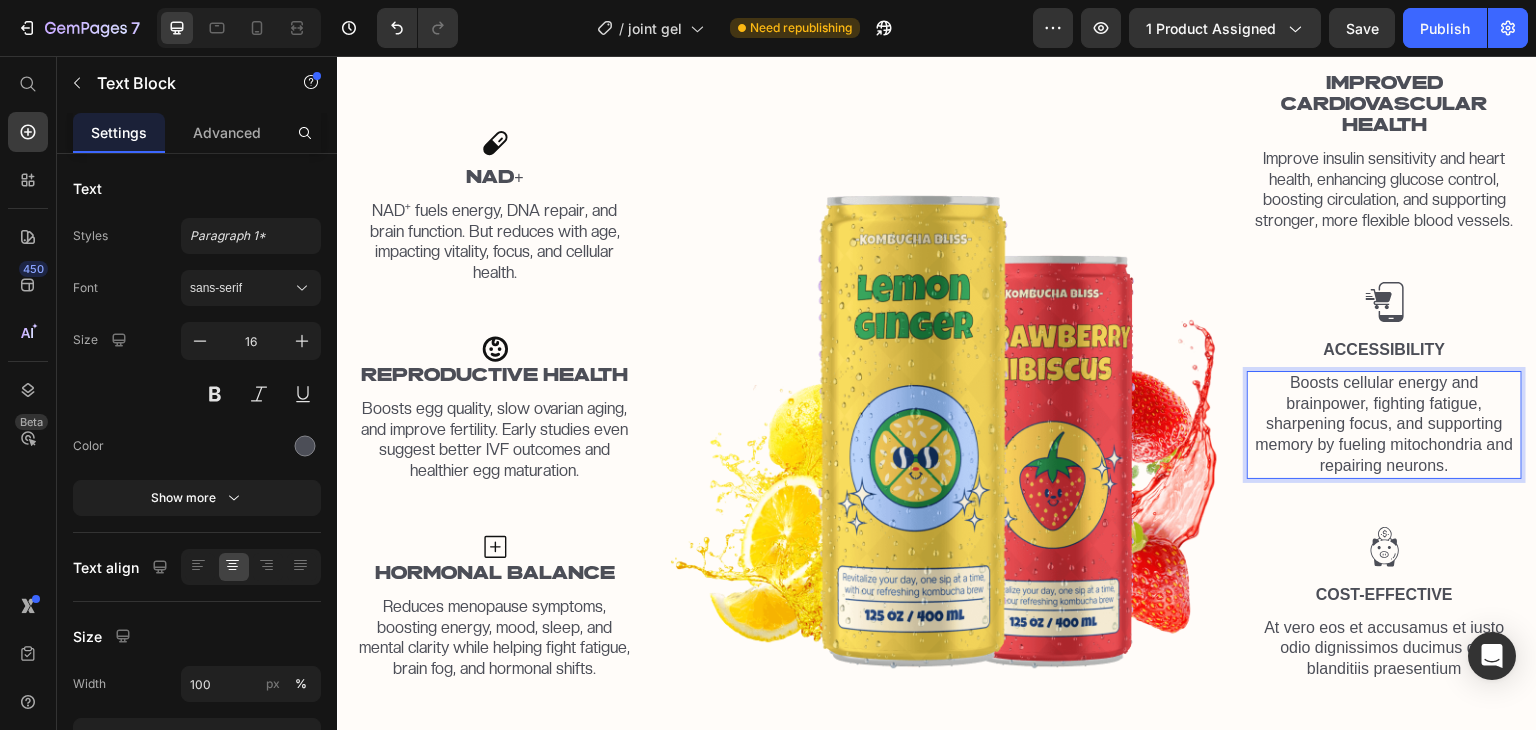 scroll, scrollTop: 1681, scrollLeft: 0, axis: vertical 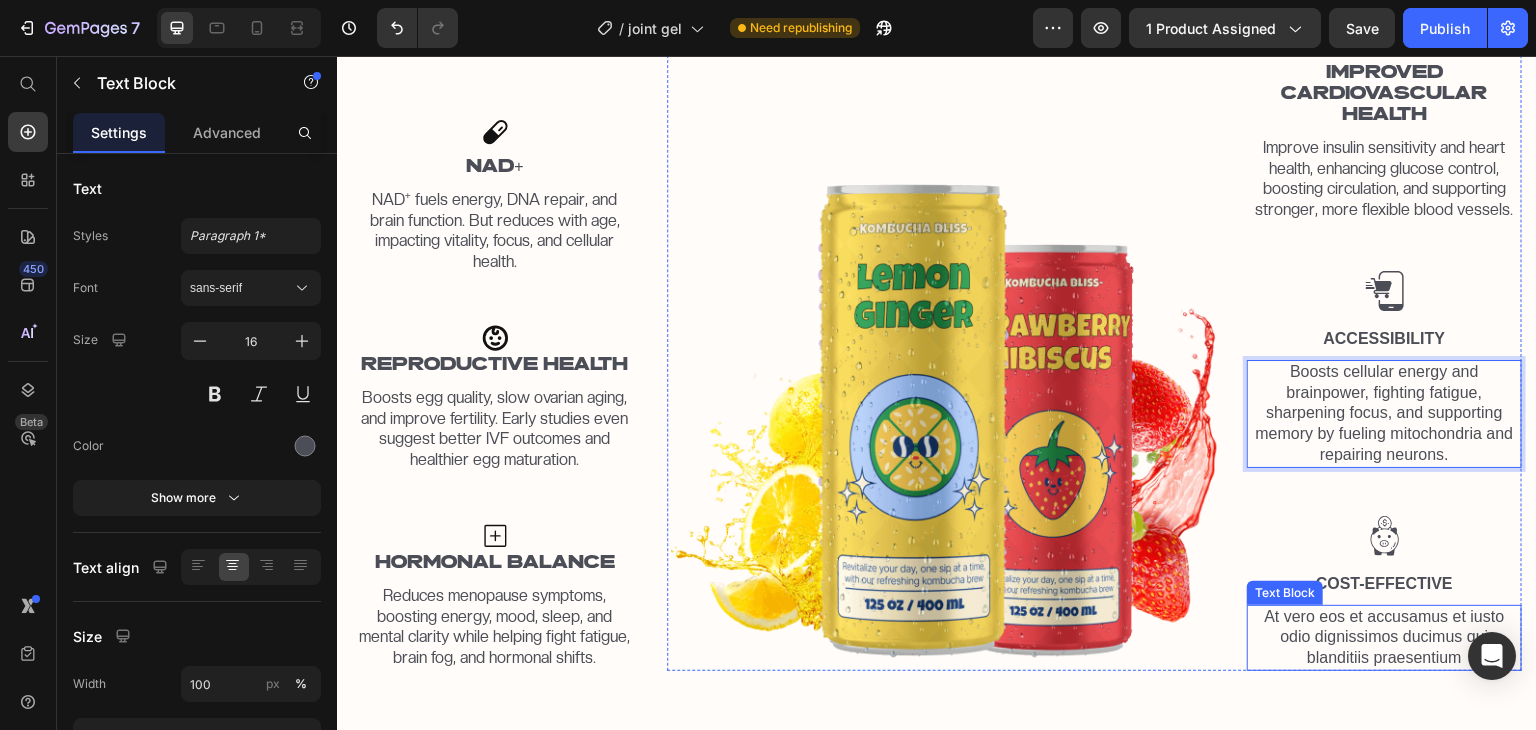 click on "At vero eos et accusamus et iusto odio dignissimos ducimus qui blanditiis praesentium" at bounding box center [1384, 638] 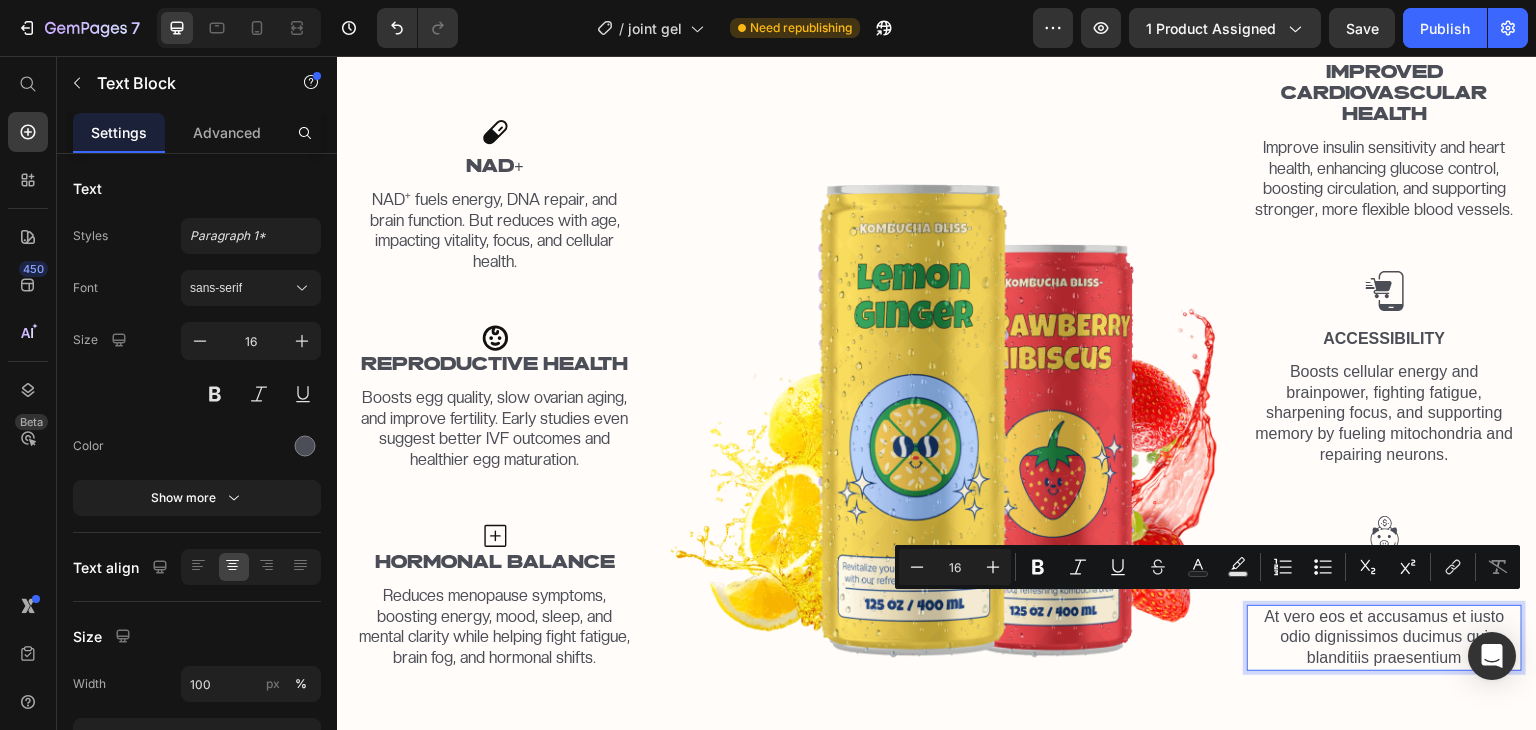 click on "At vero eos et accusamus et iusto odio dignissimos ducimus qui blanditiis praesentium" at bounding box center (1384, 638) 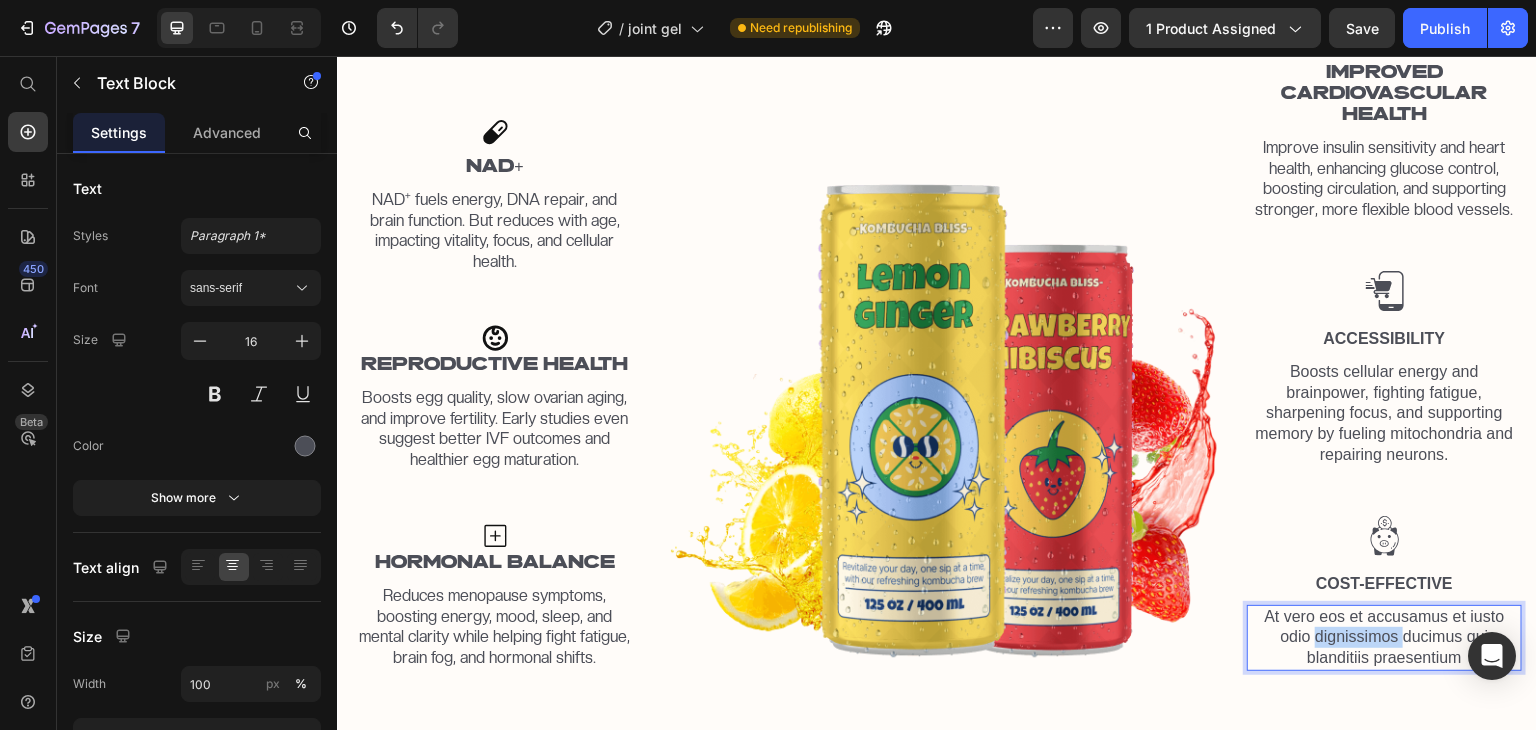 click on "At vero eos et accusamus et iusto odio dignissimos ducimus qui blanditiis praesentium" at bounding box center [1384, 638] 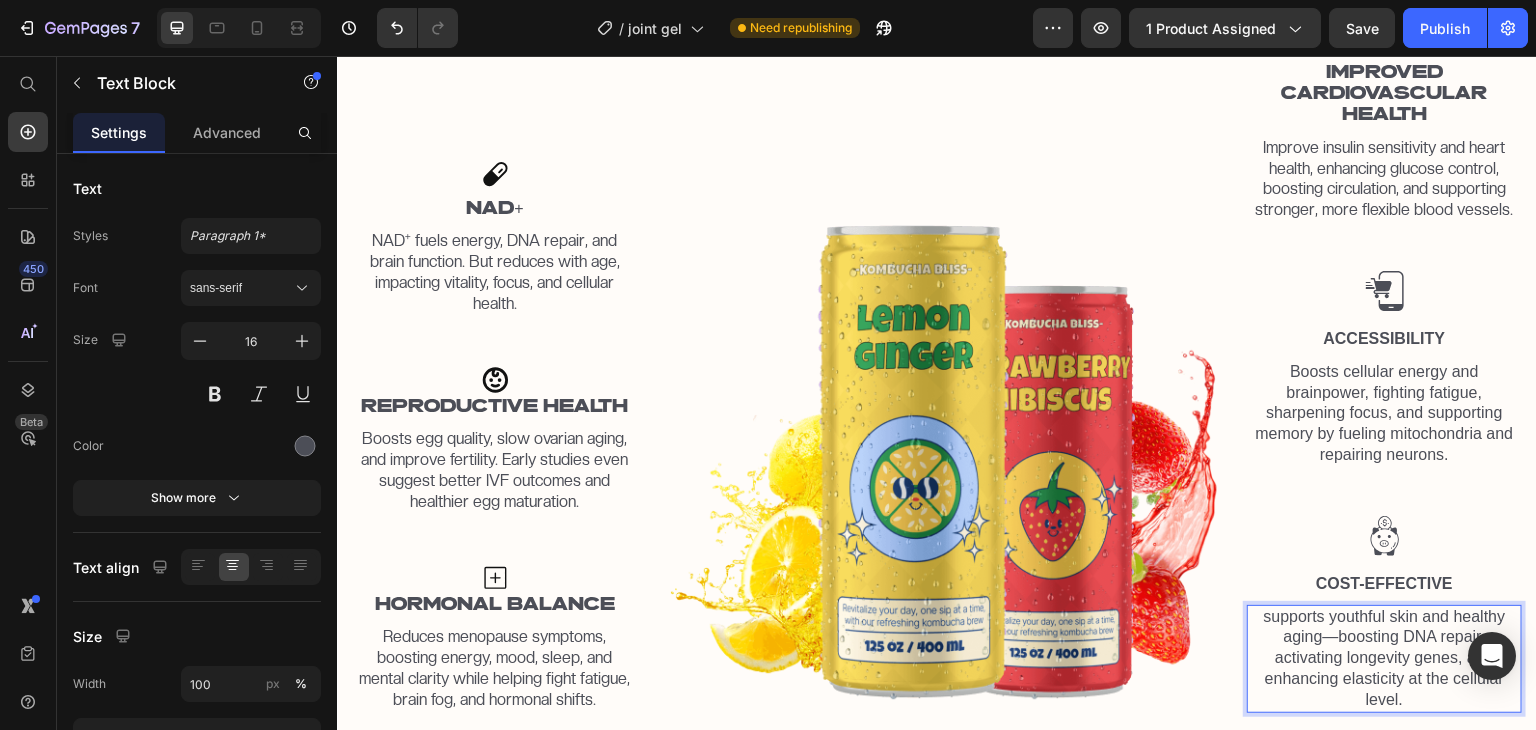 click on "supports youthful skin and healthy aging—boosting DNA repair, activating longevity genes, and enhancing elasticity at the cellular level." at bounding box center (1384, 659) 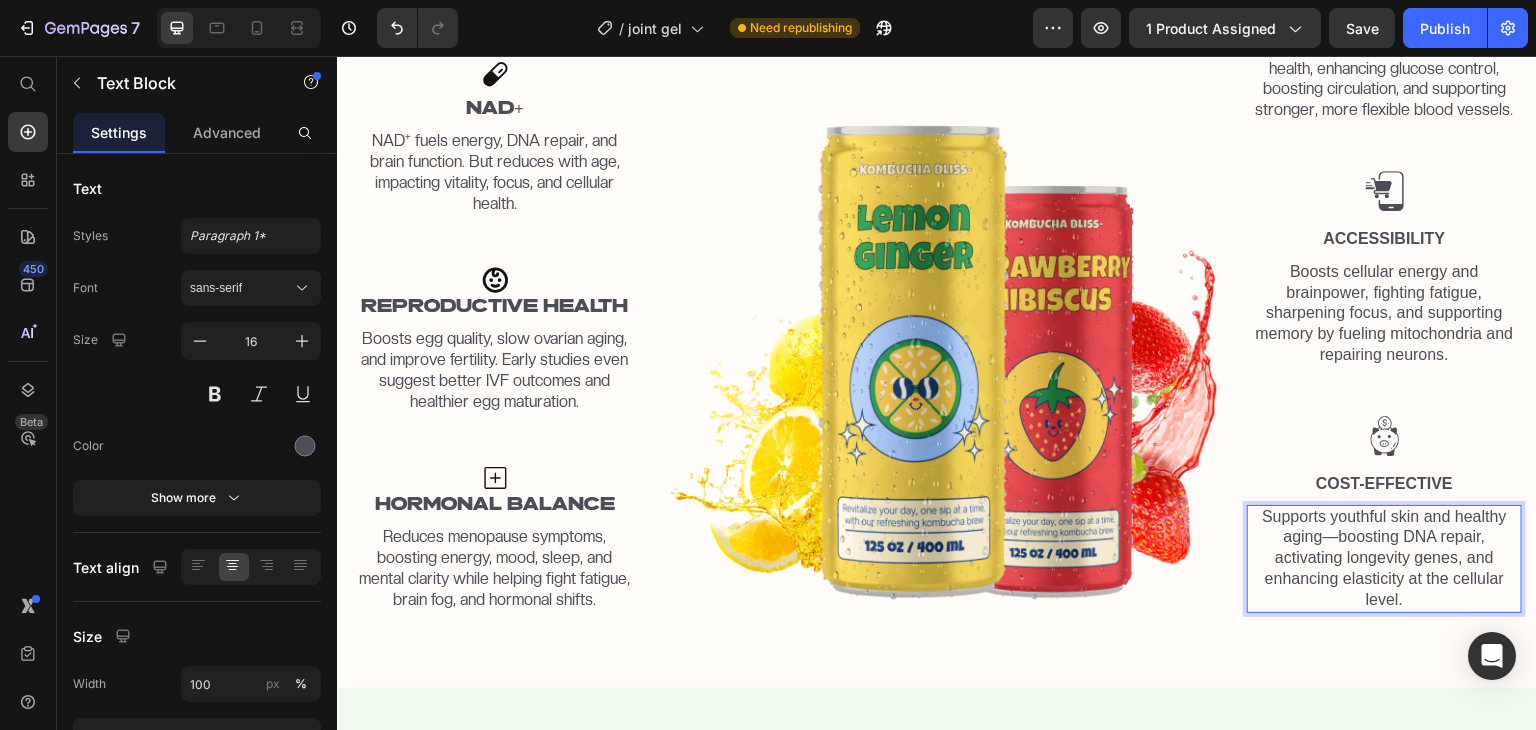 scroll, scrollTop: 1782, scrollLeft: 0, axis: vertical 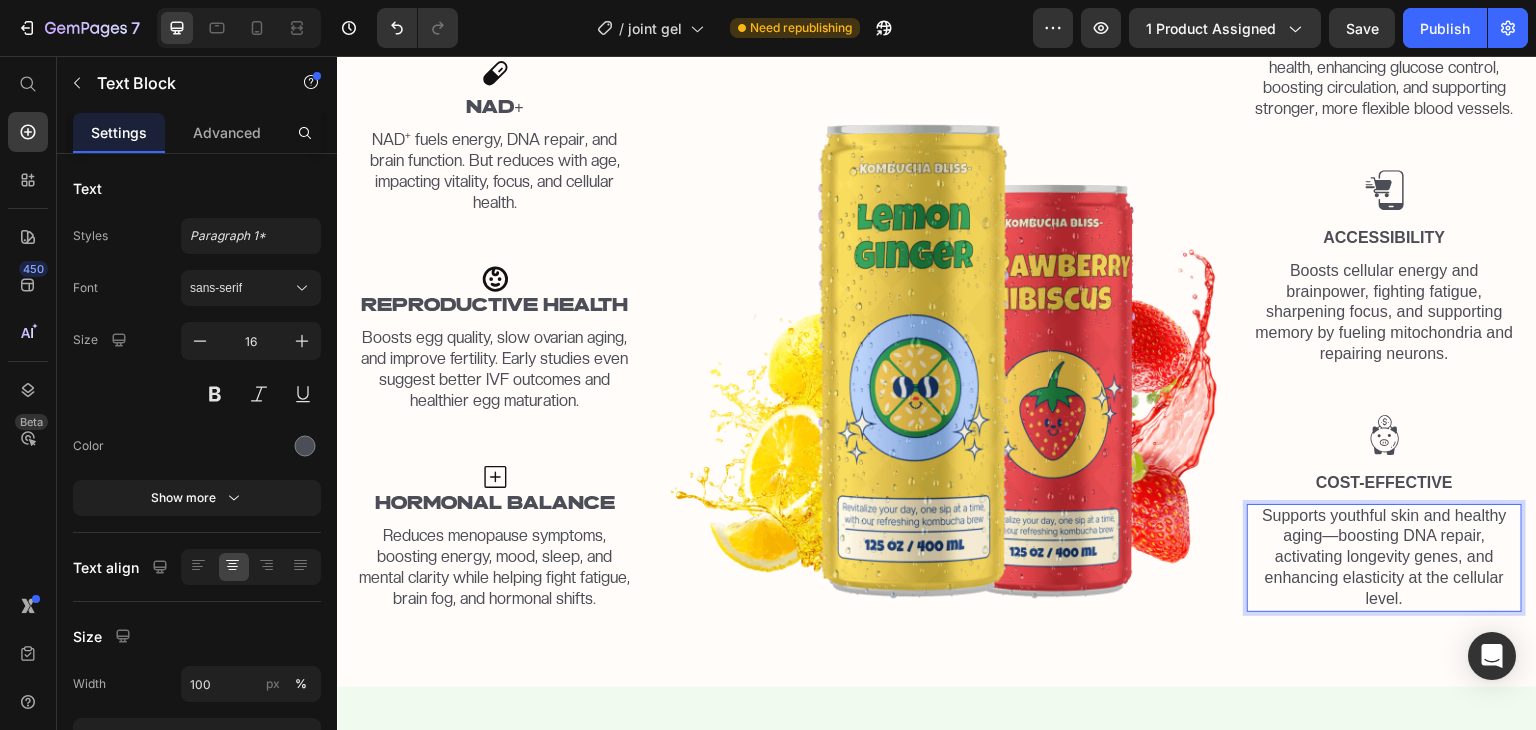 click on "Supports youthful skin and healthy aging—boosting DNA repair, activating longevity genes, and enhancing elasticity at the cellular level." at bounding box center [1384, 558] 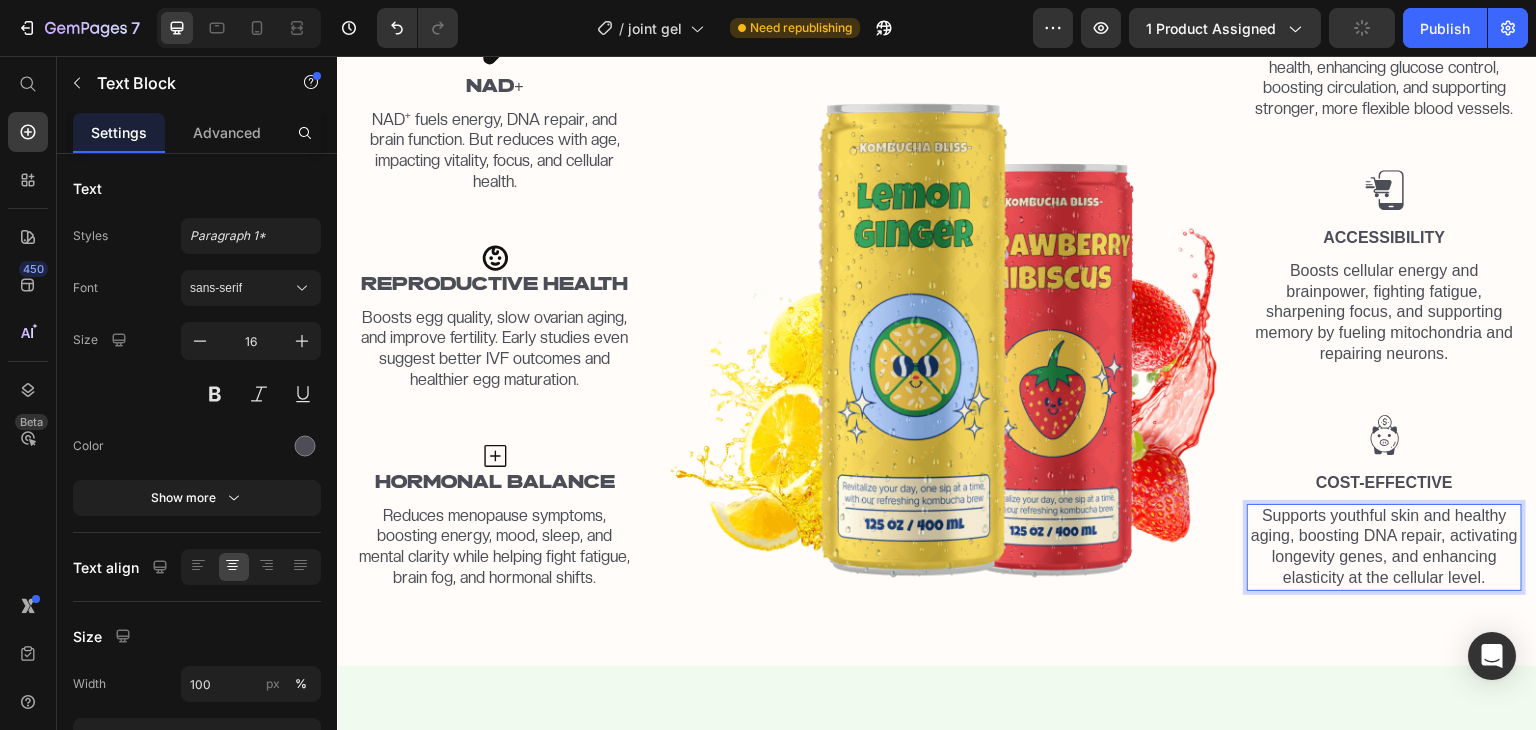 click on "Supports youthful skin and healthy aging, boosting DNA repair, activating longevity genes, and enhancing elasticity at the cellular level." at bounding box center [1384, 547] 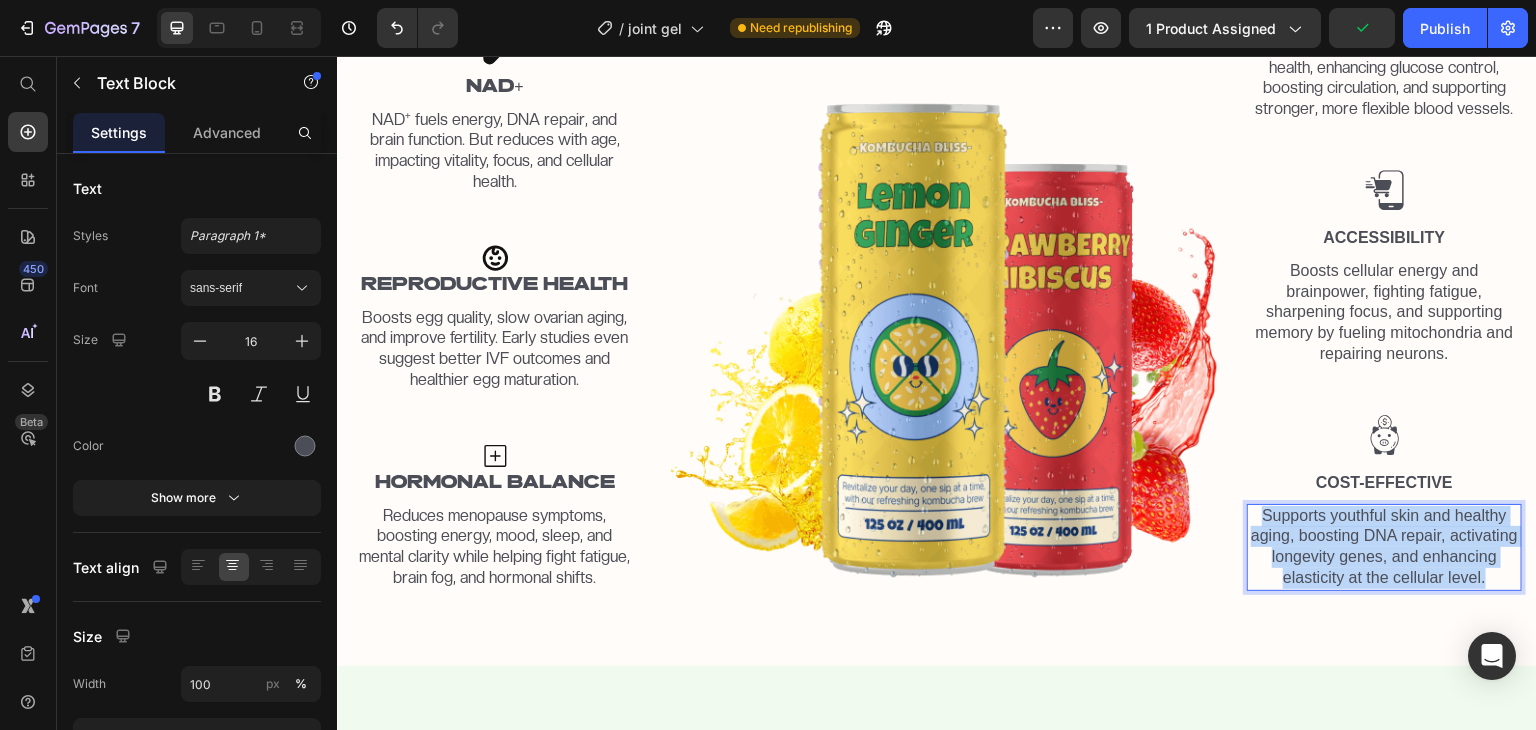 click on "Supports youthful skin and healthy aging, boosting DNA repair, activating longevity genes, and enhancing elasticity at the cellular level." at bounding box center (1384, 547) 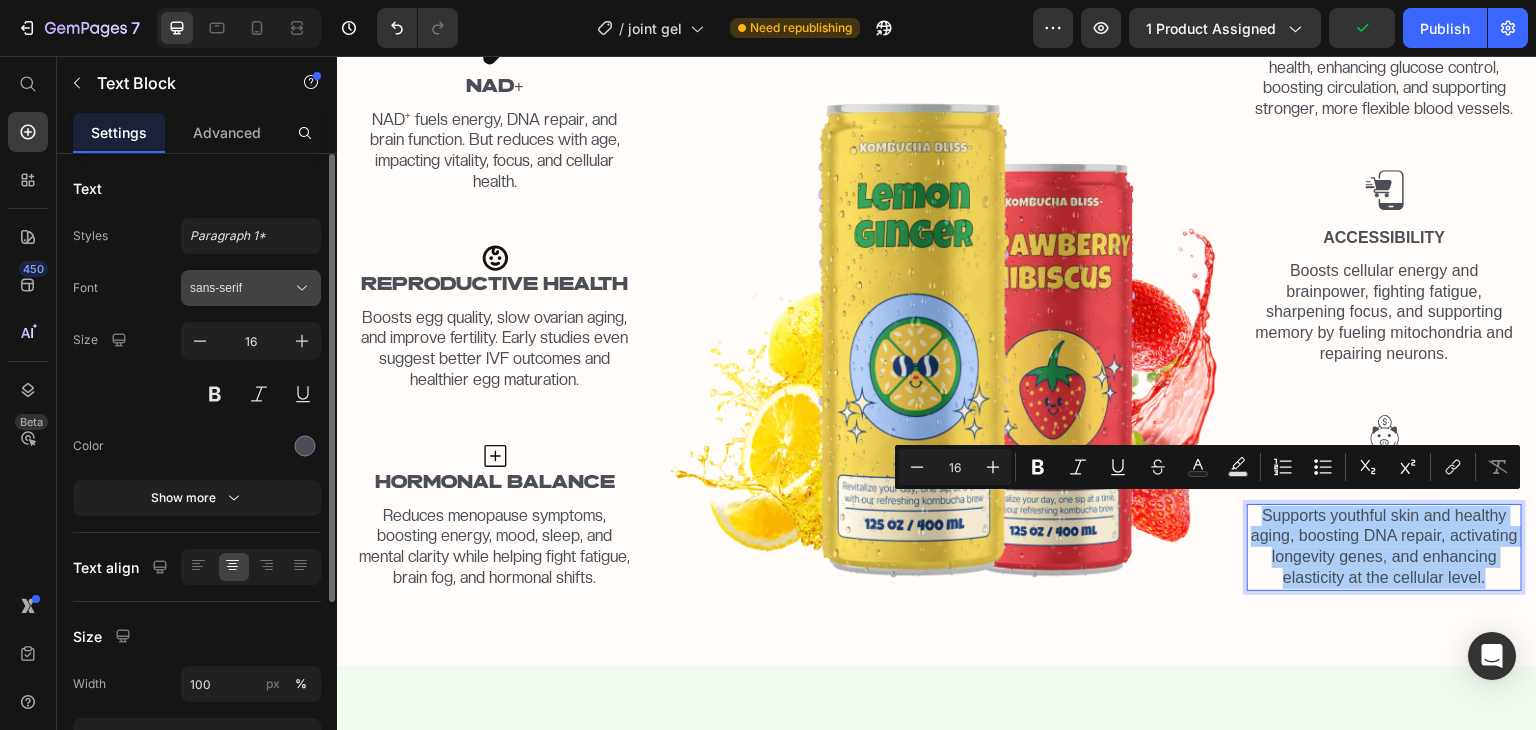 click on "sans-serif" at bounding box center [241, 288] 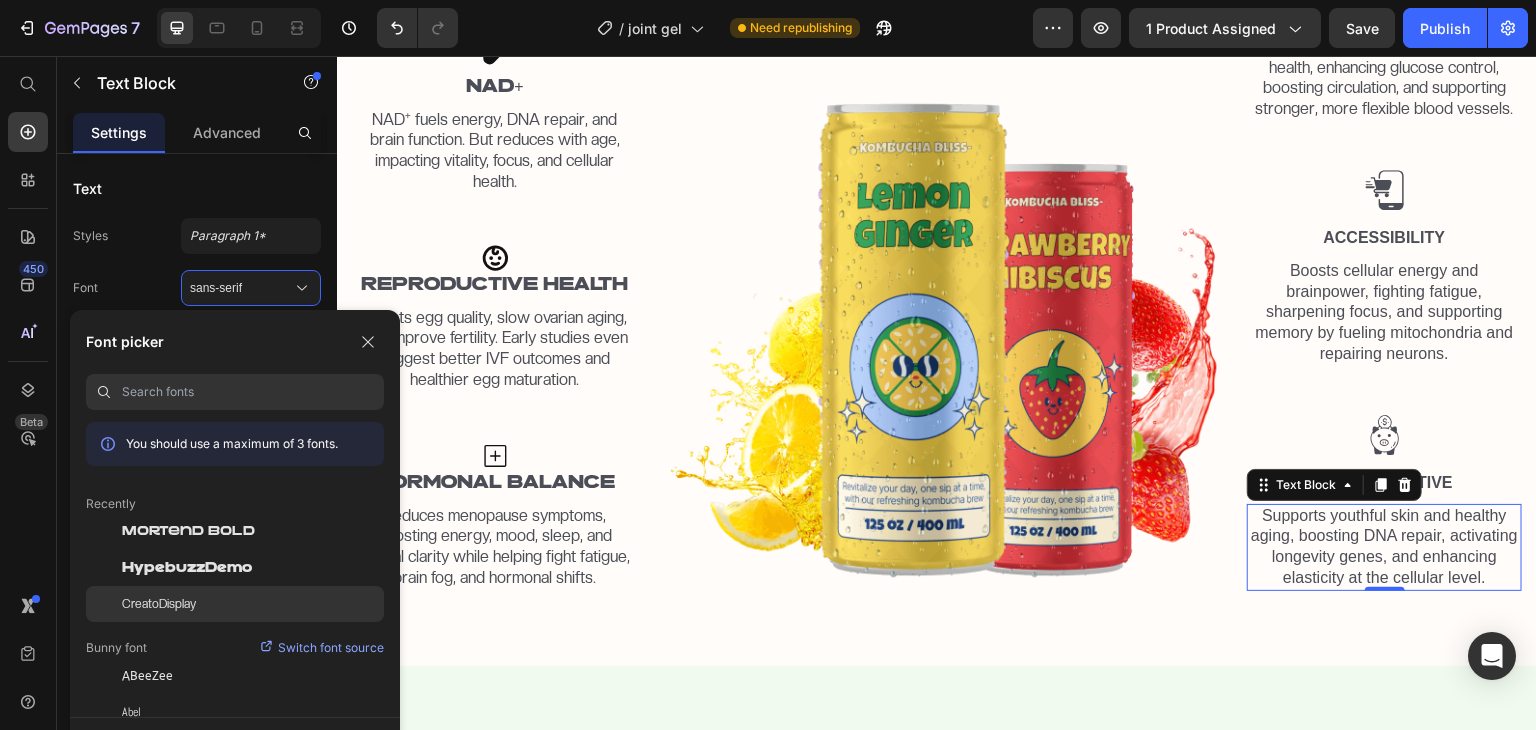 click on "CreatoDisplay" 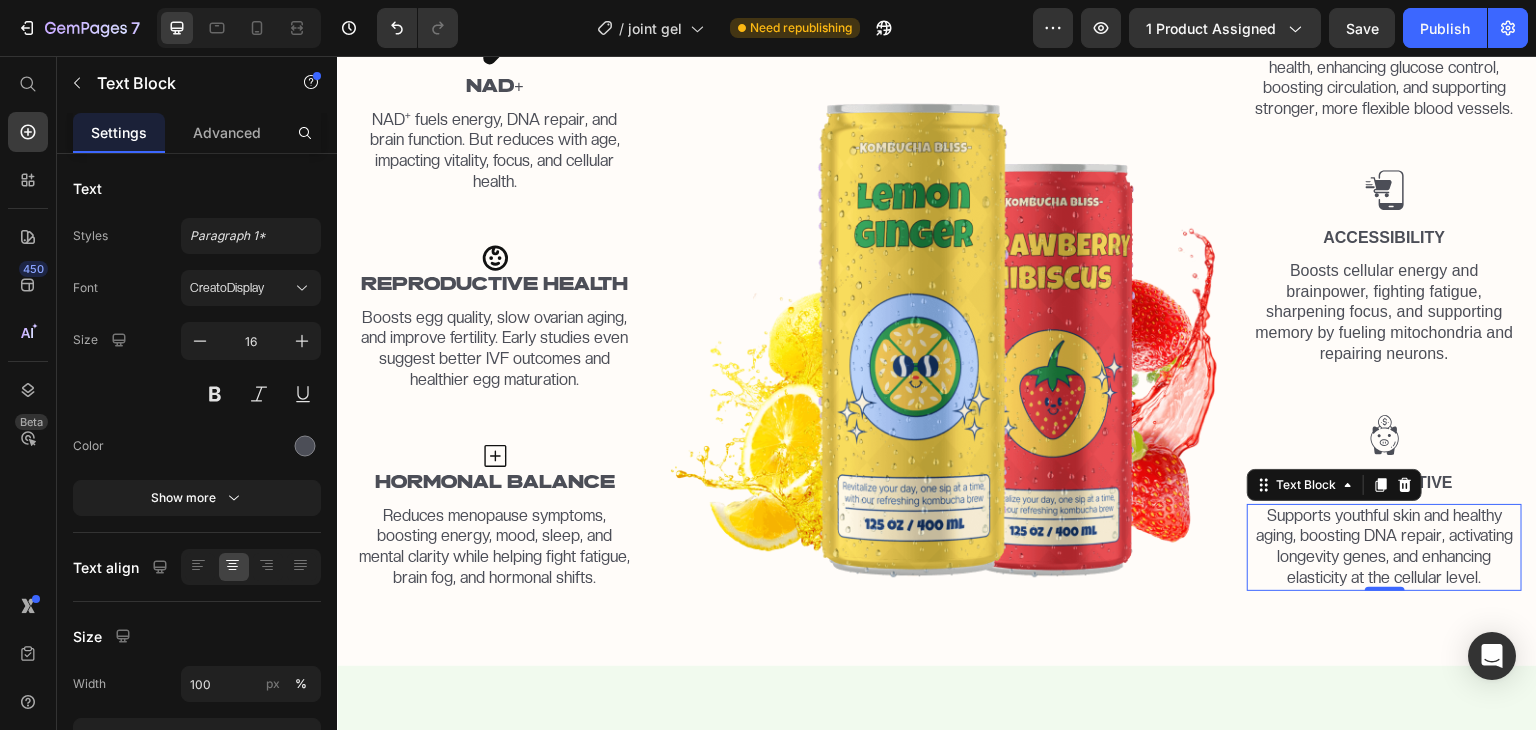 click on "WHAT DOES NAD+ DO Heading Row
Icon NAD+ Text Block NAD⁺ fuels energy, DNA repair, and brain function. But reduces with age, impacting vitality, focus, and cellular health. Text Block
Icon REPRODUCTIVE HEALTH  Text Block Boosts egg quality, slow ovarian aging, and improve fertility. Early studies even suggest better IVF outcomes and healthier egg maturation. Text Block
Icon HORMONAL BALANCE Text Block Reduces menopause symptoms, boosting energy, mood, sleep, and mental clarity while helping fight fatigue, brain fog, and hormonal shifts. Text Block Image Image IMPROVED CARDIOVASCULAR HEALTH Text Block Improve insulin sensitivity and heart health, enhancing glucose control, boosting circulation, and supporting stronger, more flexible blood vessels. Text Block Image Accessibility Text Block Boosts cellular energy and brainpower, fighting fatigue, sharpening focus, and supporting memory by fueling mitochondria and repairing neurons. Text Block Image Cost-Effective" at bounding box center [937, 195] 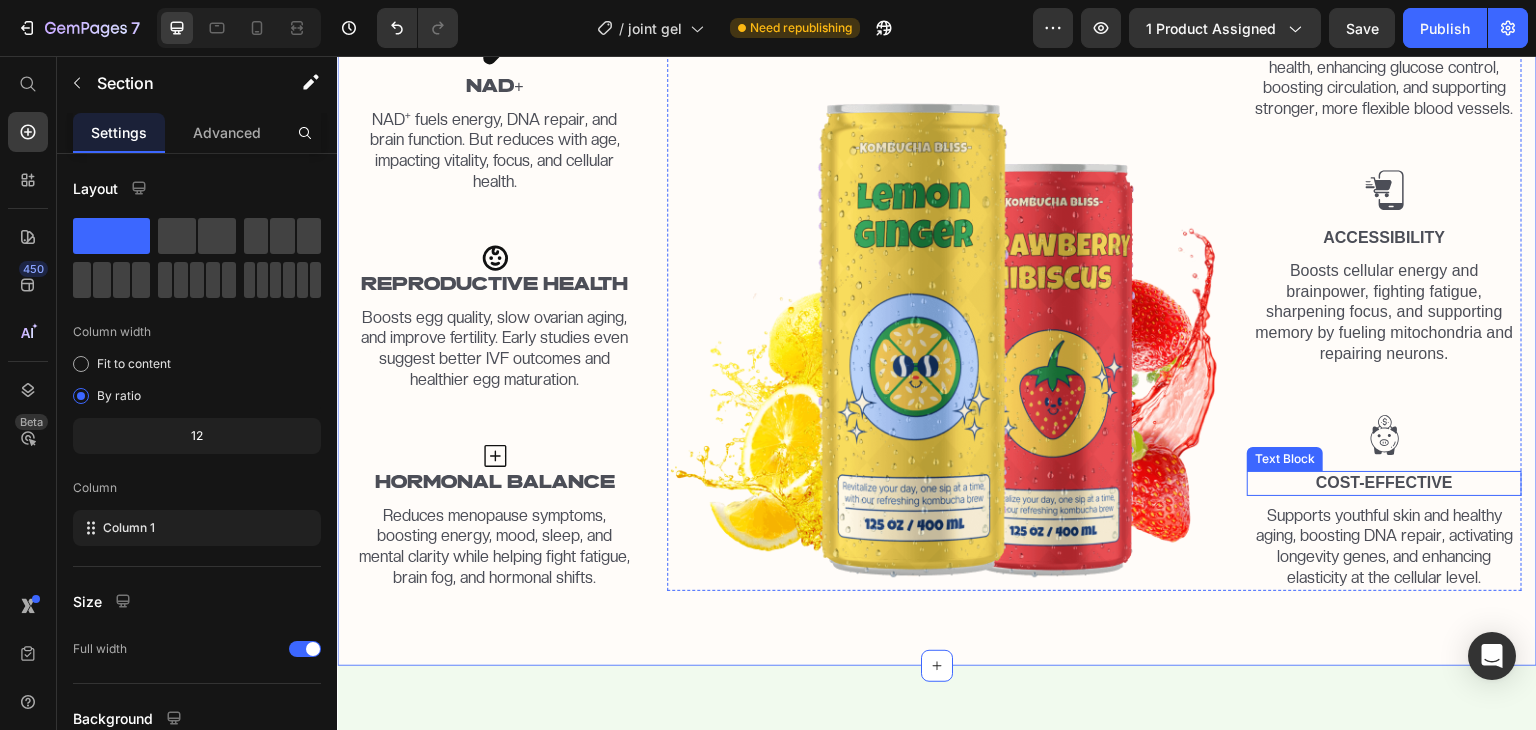 click on "Cost-Effective" at bounding box center (1384, 483) 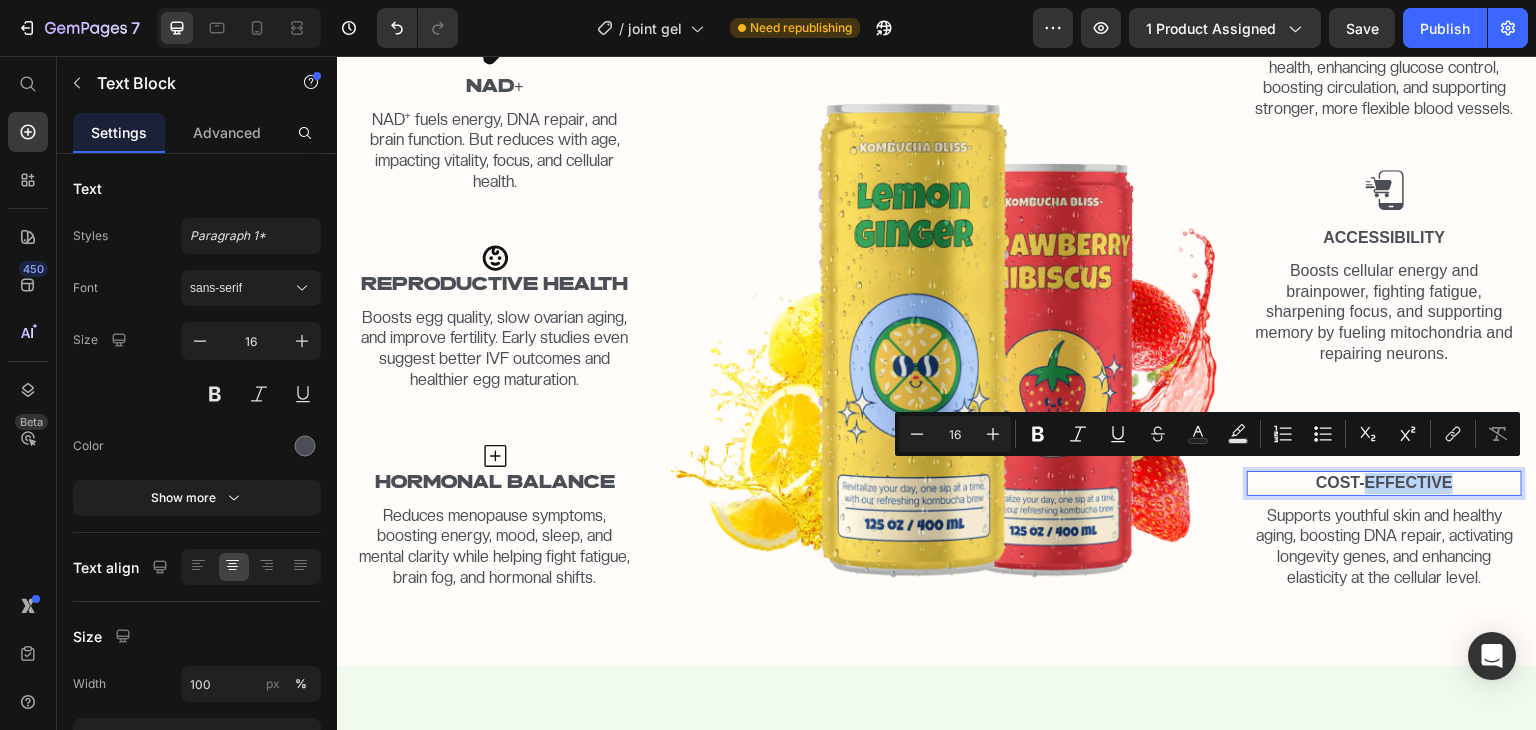 click on "Cost-Effective" at bounding box center [1384, 483] 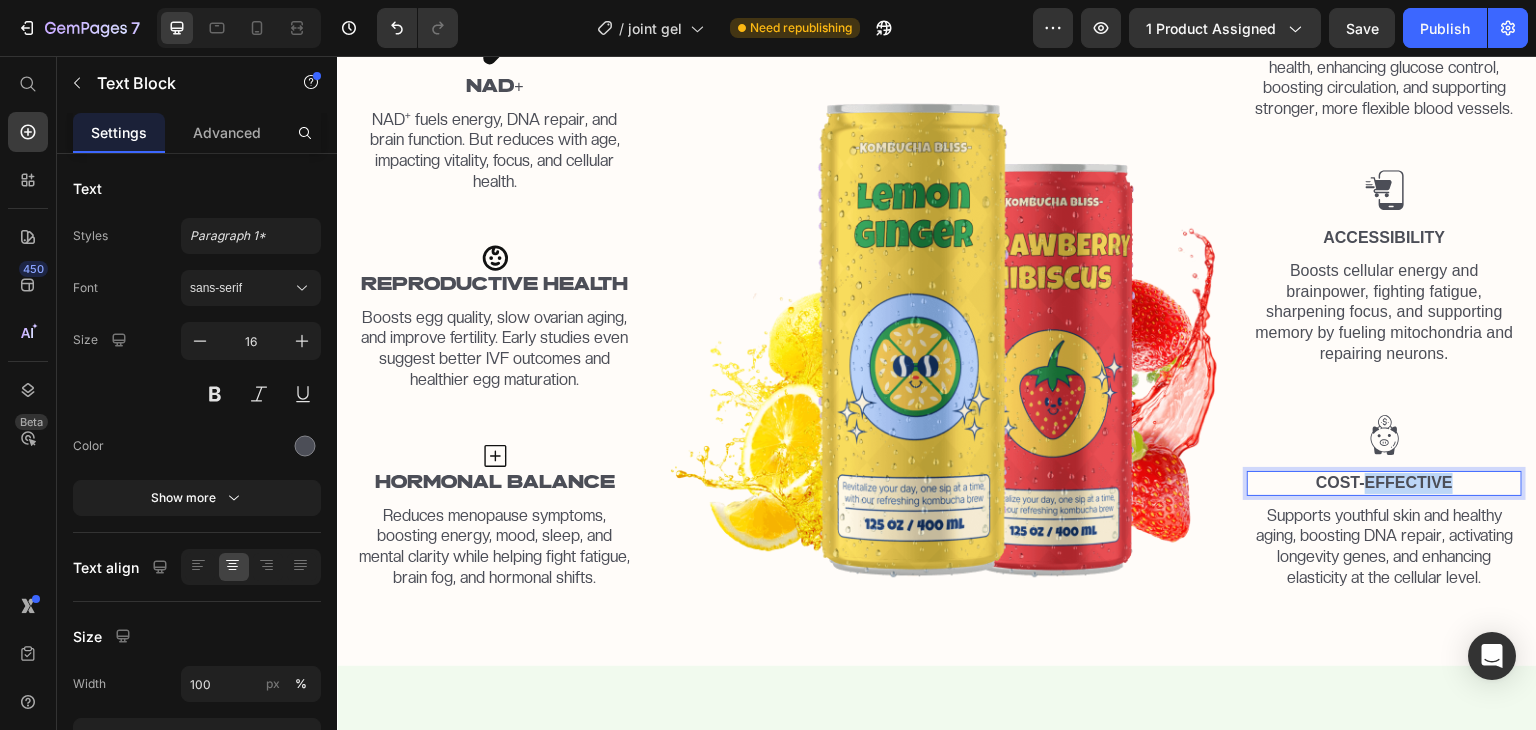 click on "Cost-Effective" at bounding box center [1384, 483] 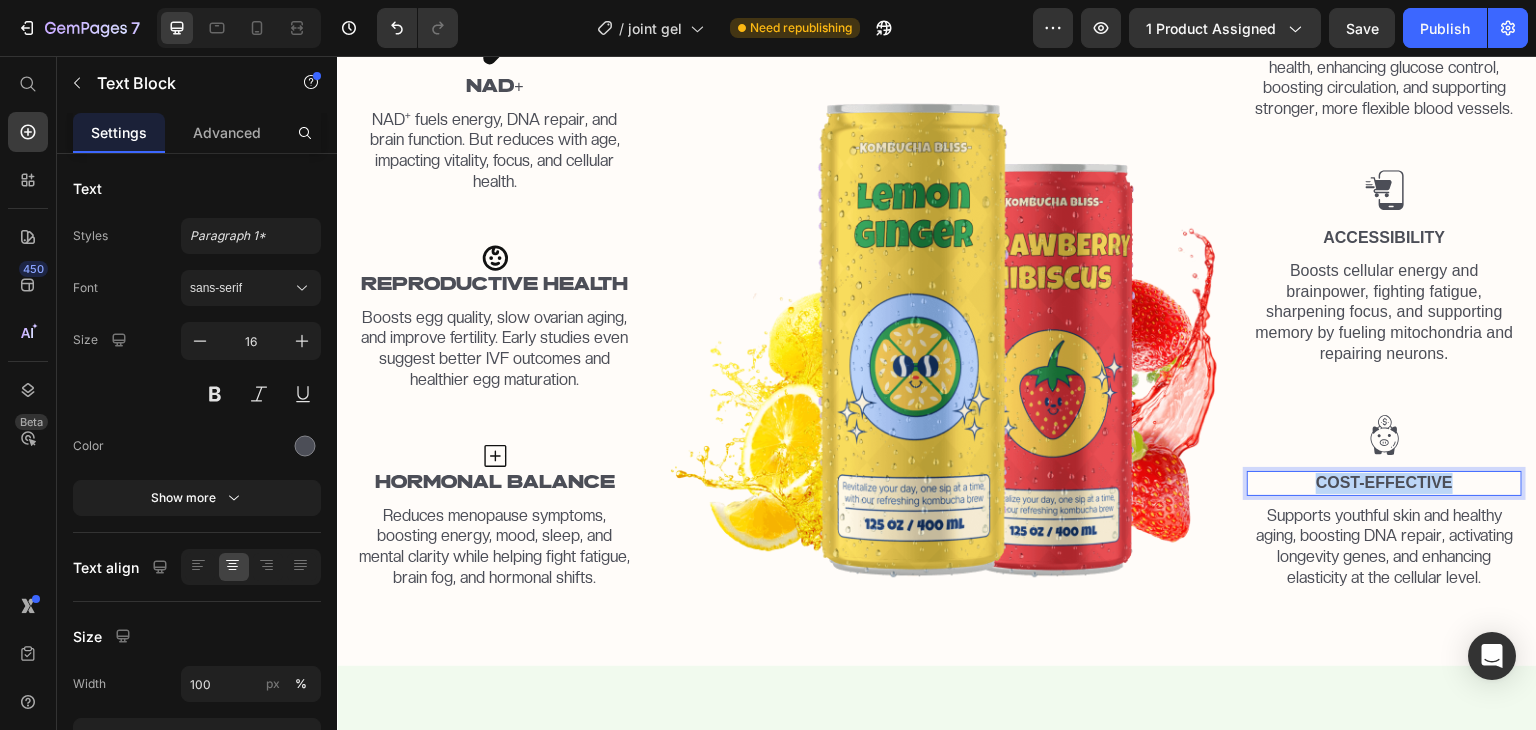 click on "Cost-Effective" at bounding box center (1384, 483) 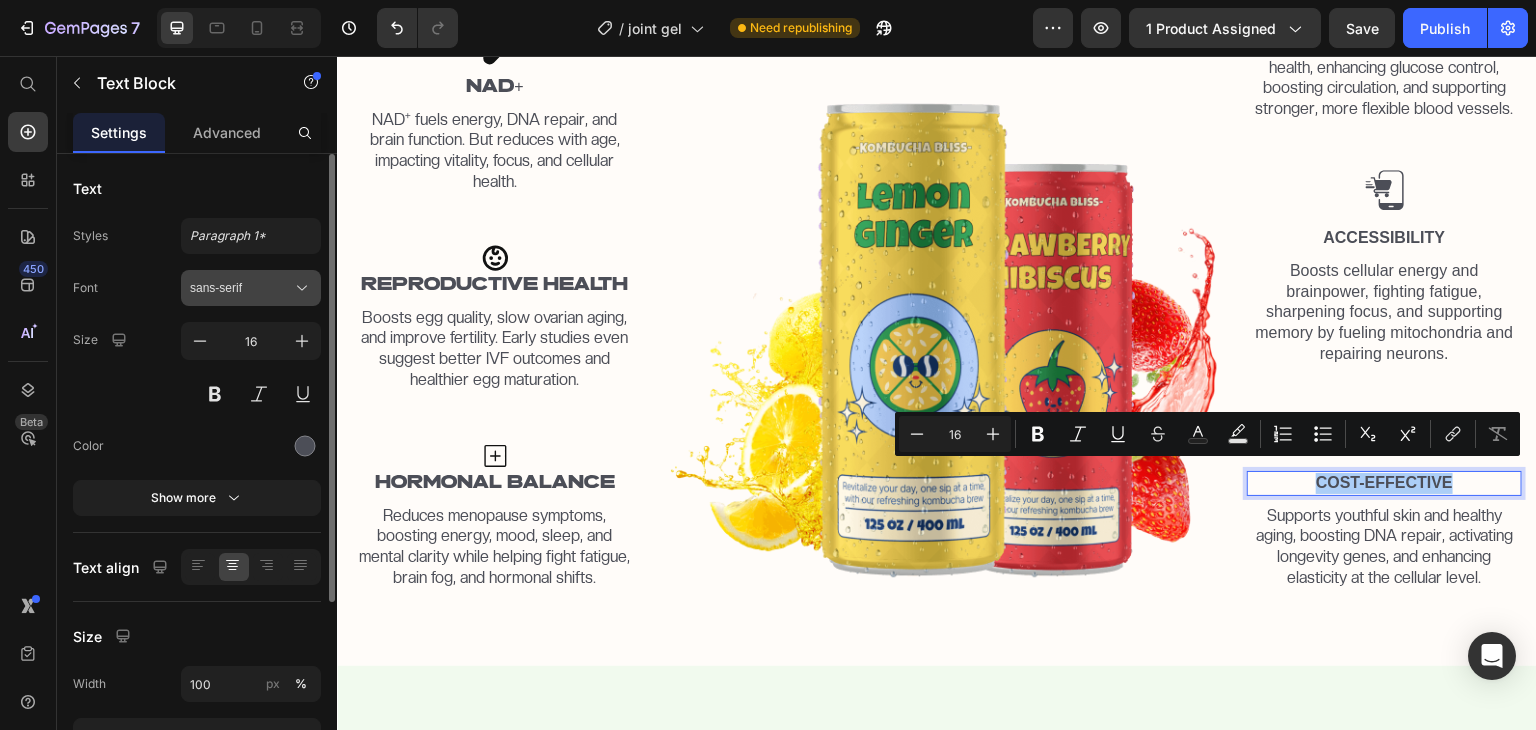 click on "sans-serif" at bounding box center [241, 288] 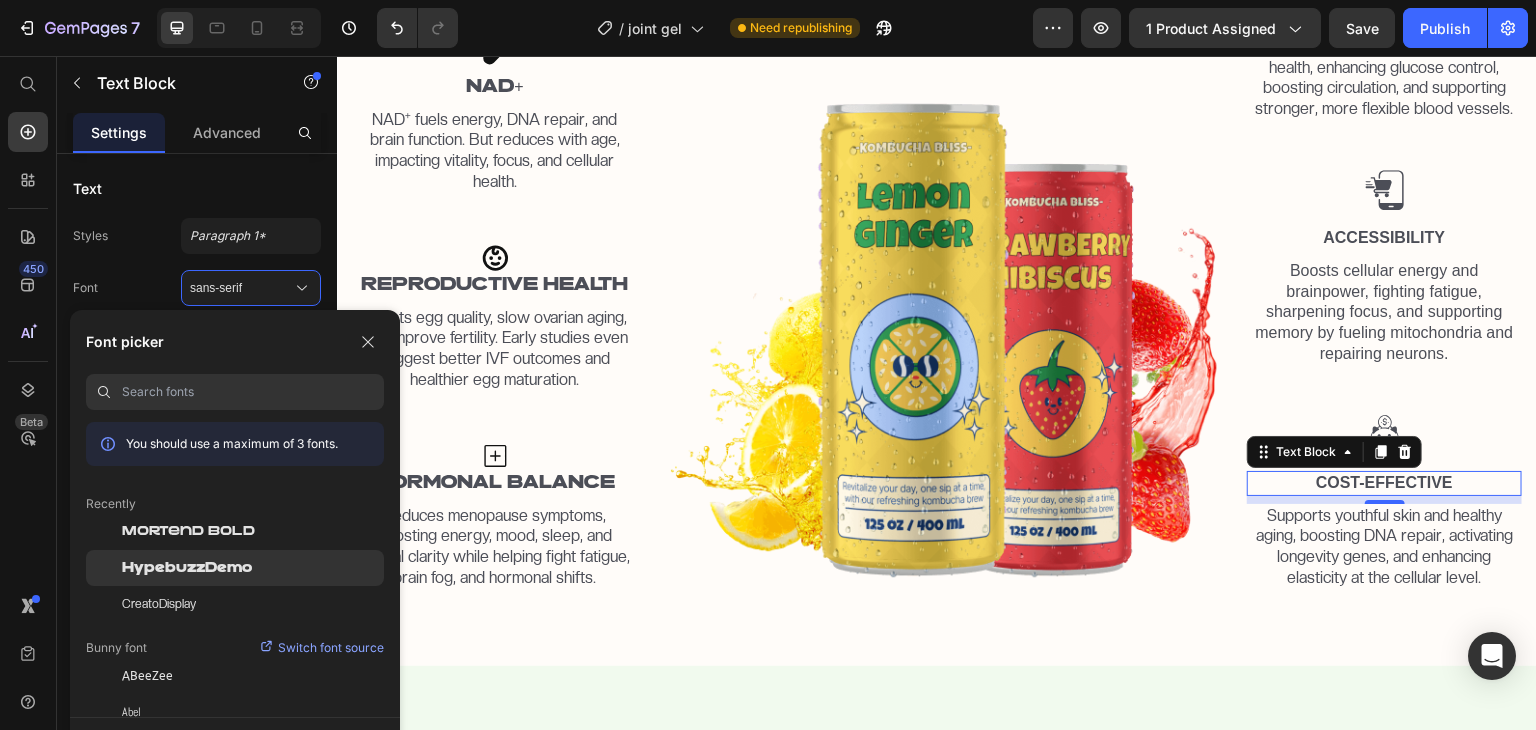 click on "HypebuzzDemo" at bounding box center (187, 568) 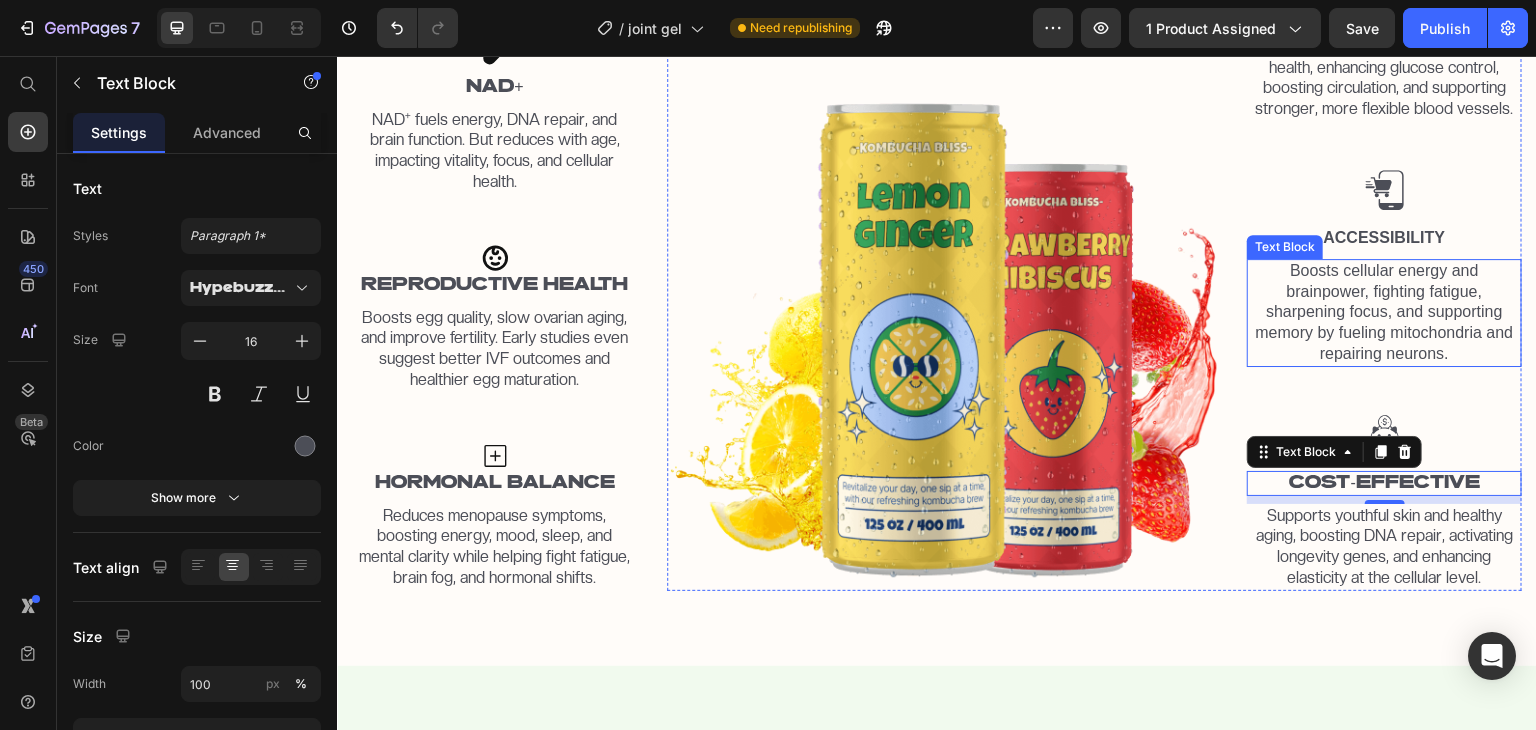 click on "Boosts cellular energy and brainpower, fighting fatigue, sharpening focus, and supporting memory by fueling mitochondria and repairing neurons." at bounding box center (1384, 313) 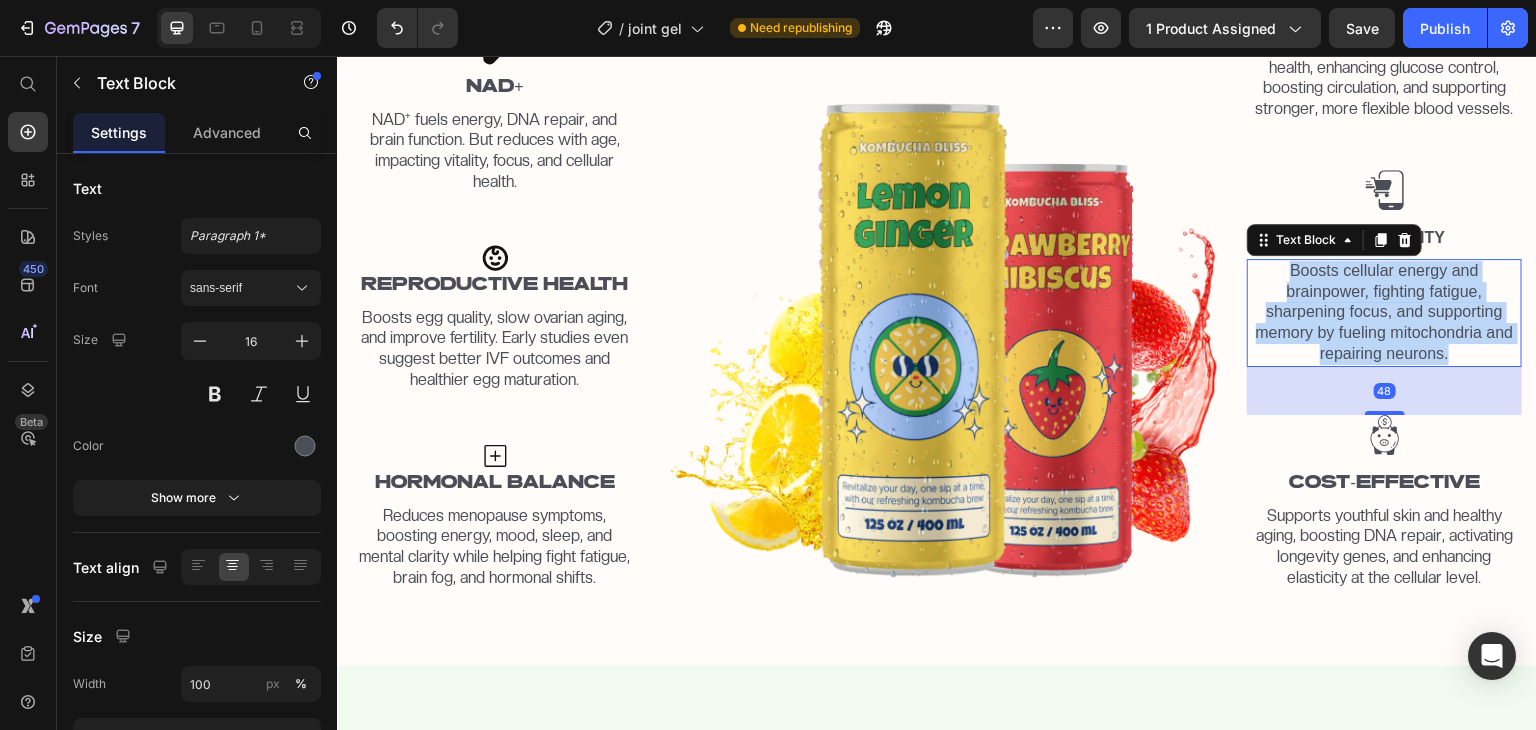 click on "Boosts cellular energy and brainpower, fighting fatigue, sharpening focus, and supporting memory by fueling mitochondria and repairing neurons." at bounding box center (1384, 313) 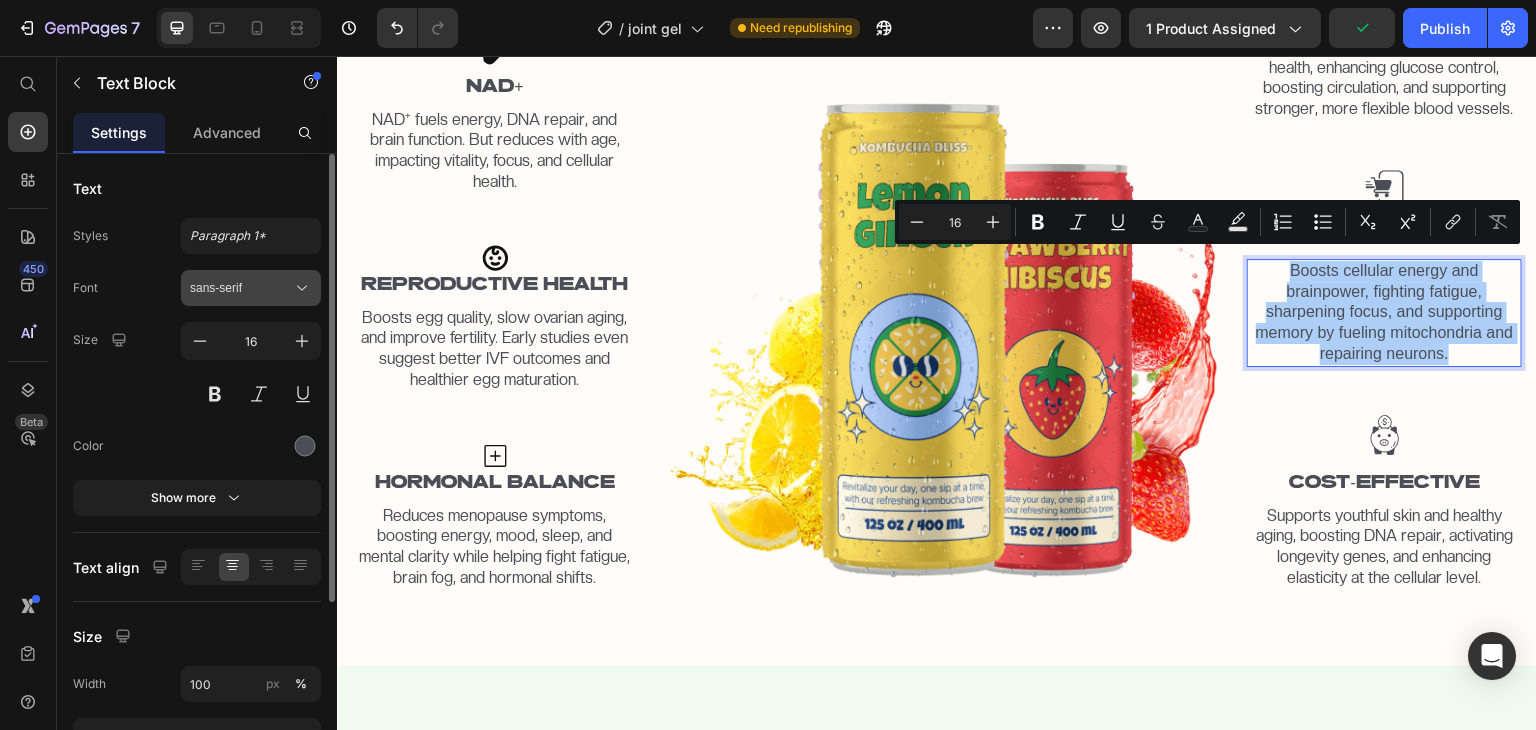 click on "sans-serif" at bounding box center (251, 288) 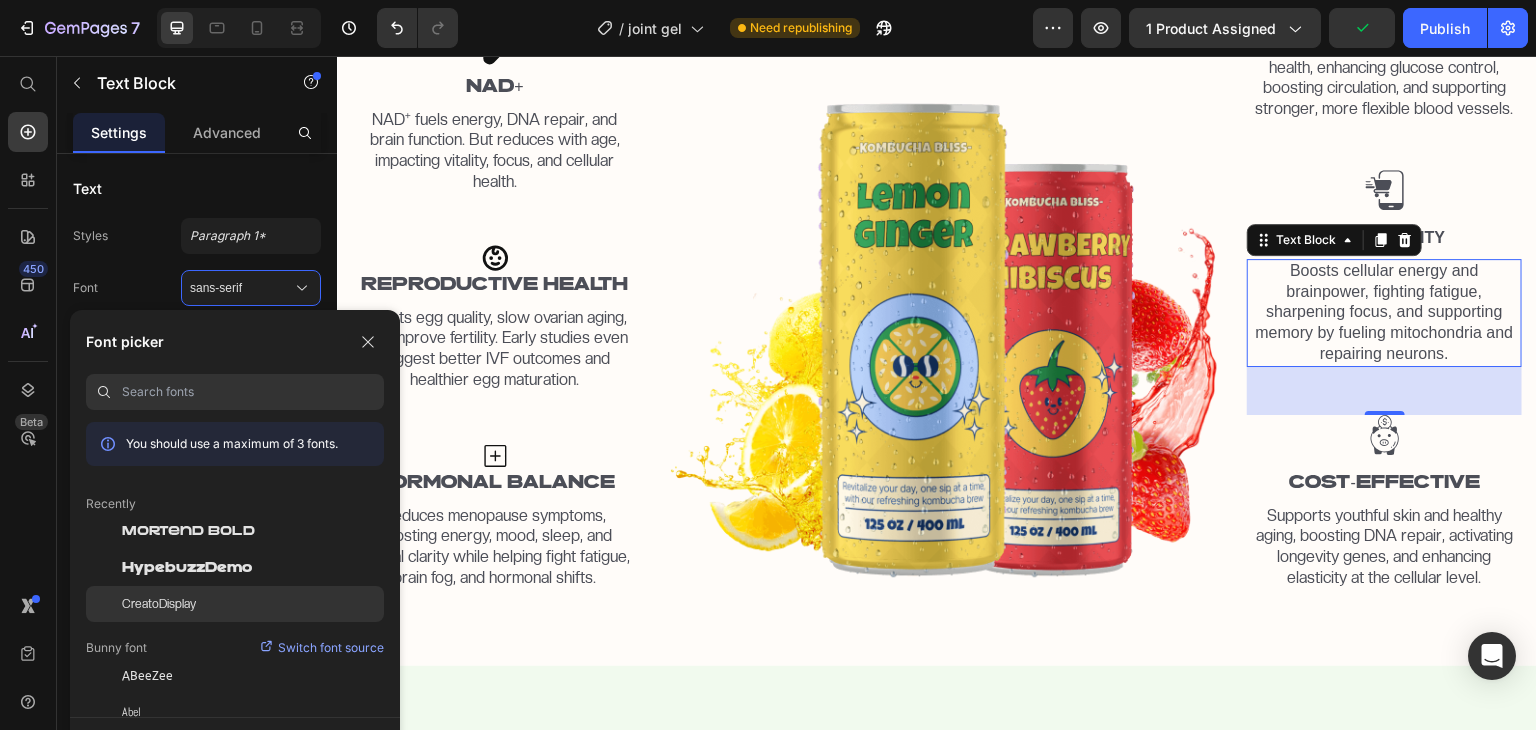 click on "CreatoDisplay" 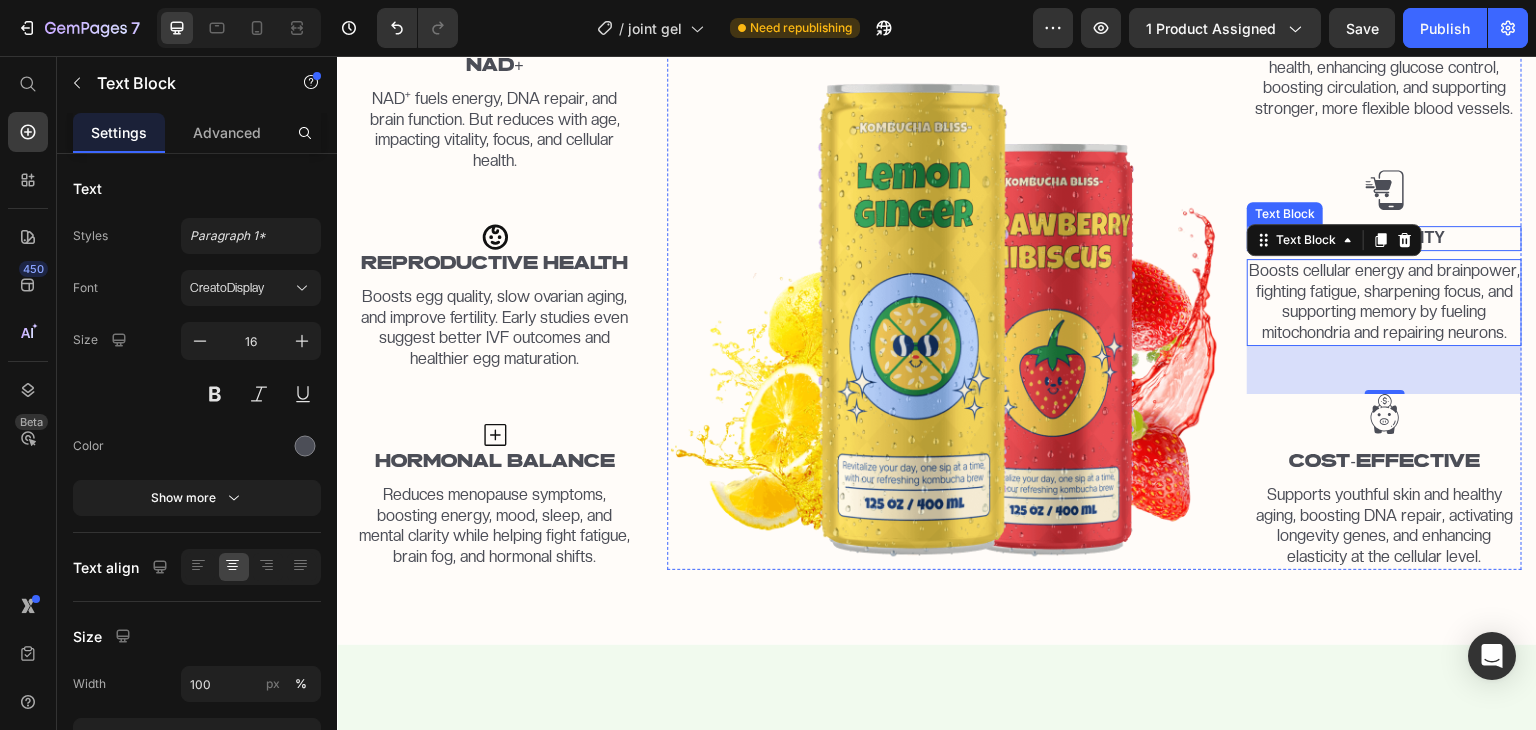 click on "Accessibility" at bounding box center [1384, 238] 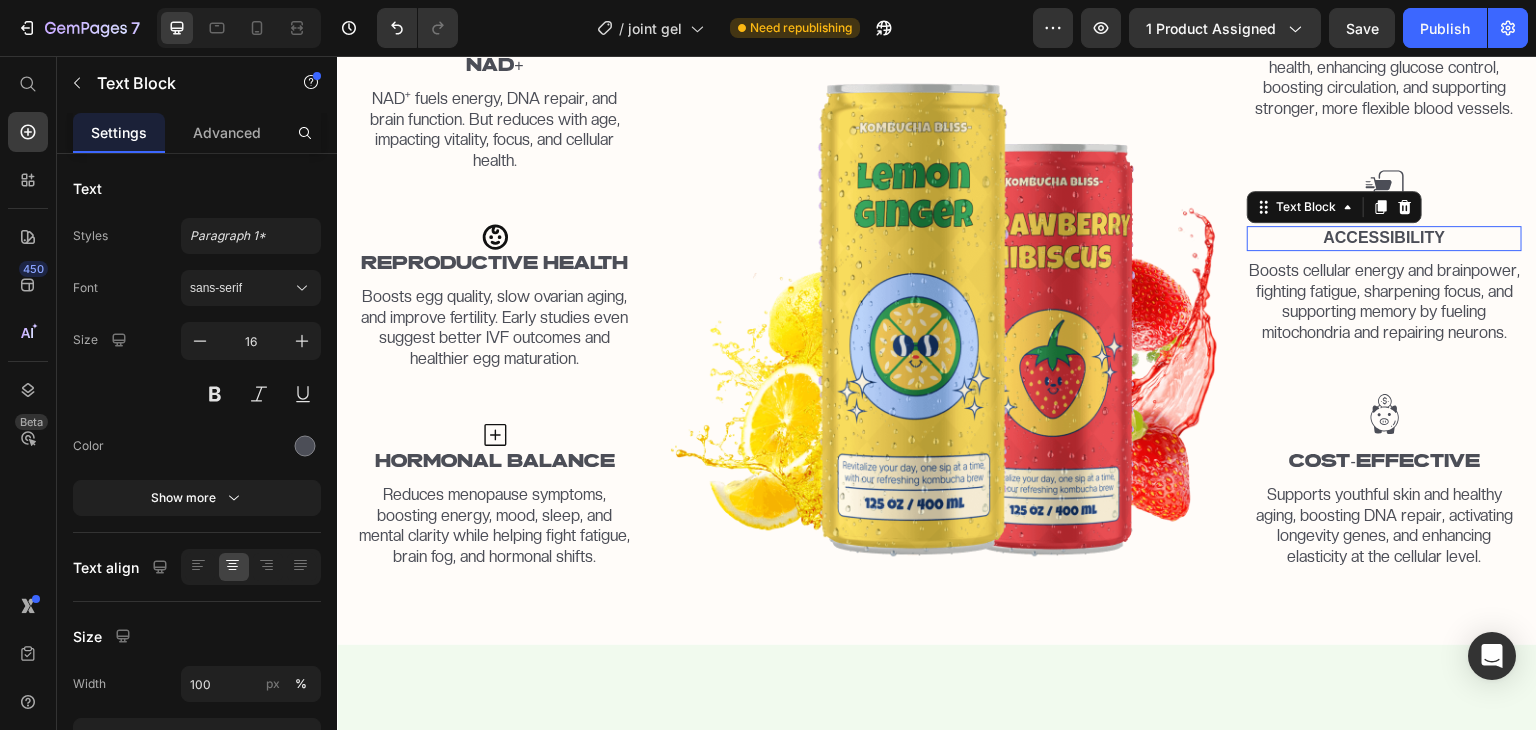 click on "Accessibility" at bounding box center (1384, 238) 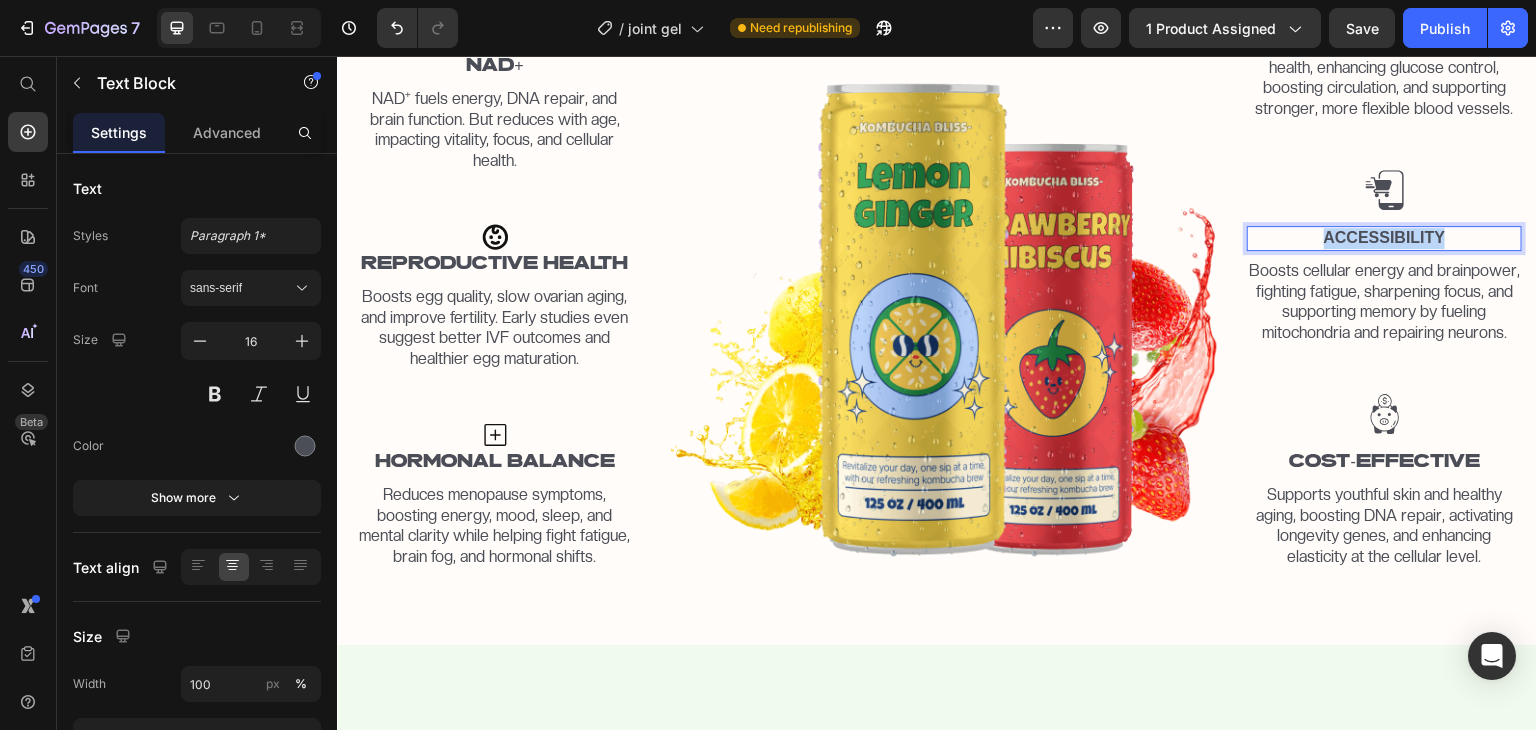 click on "Accessibility" at bounding box center (1384, 238) 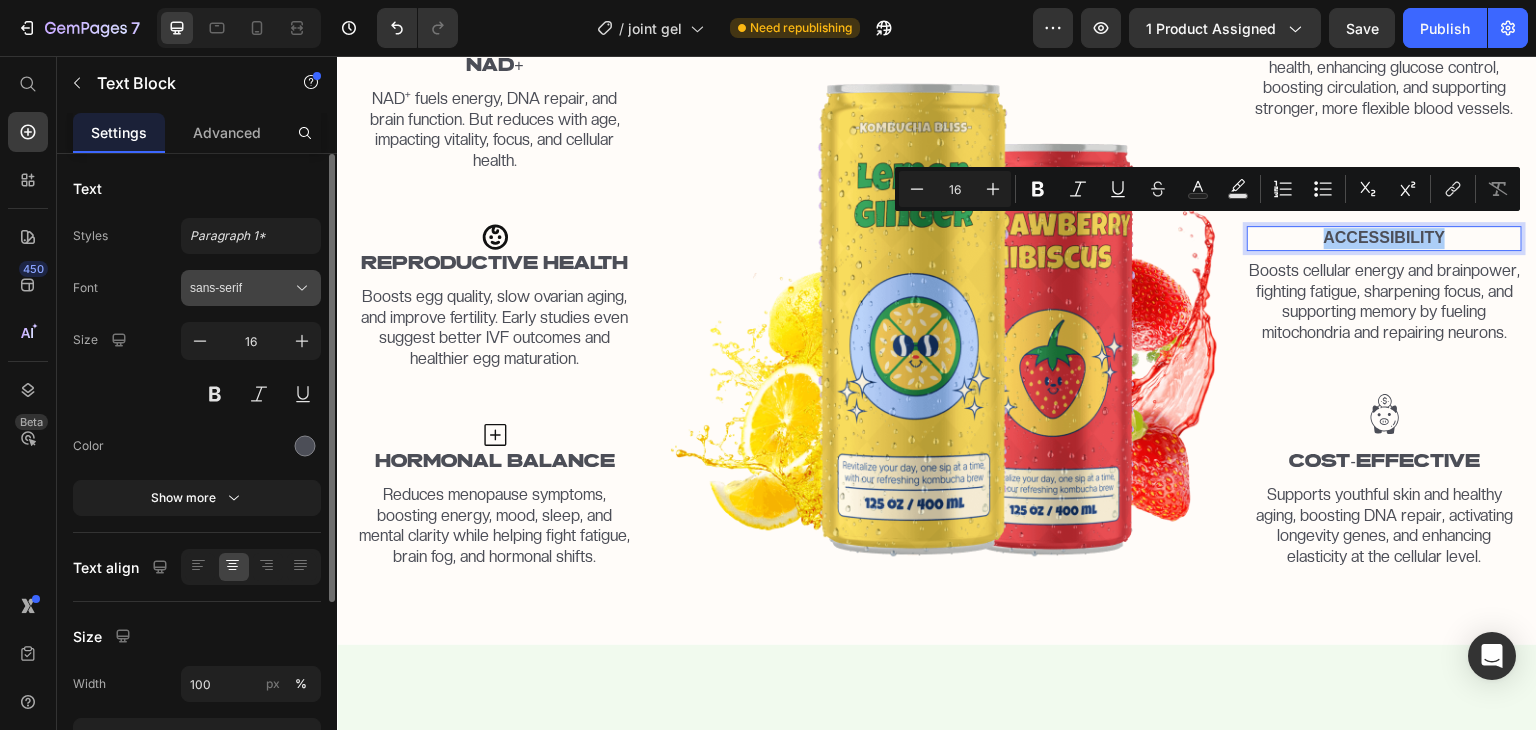 click on "sans-serif" at bounding box center [241, 288] 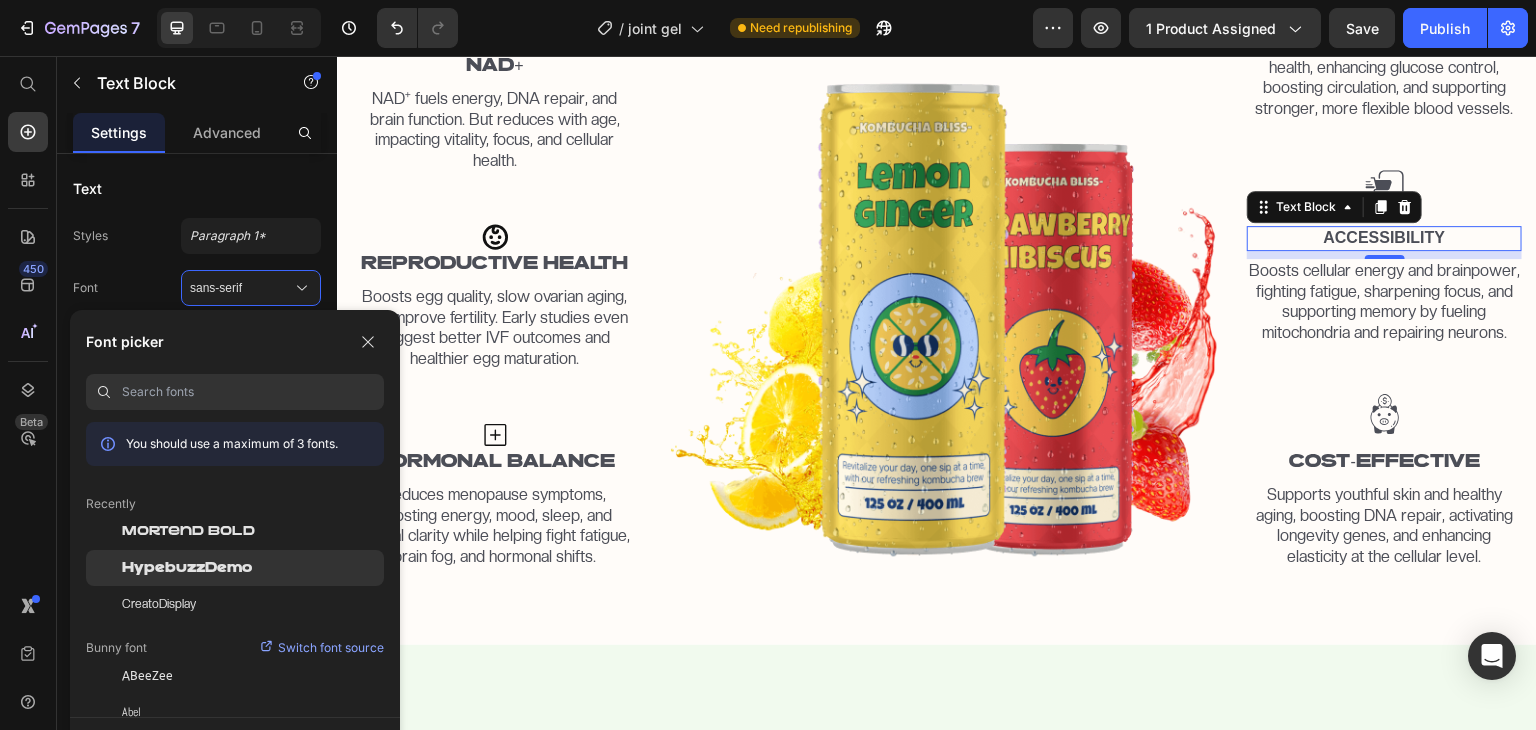 click on "HypebuzzDemo" 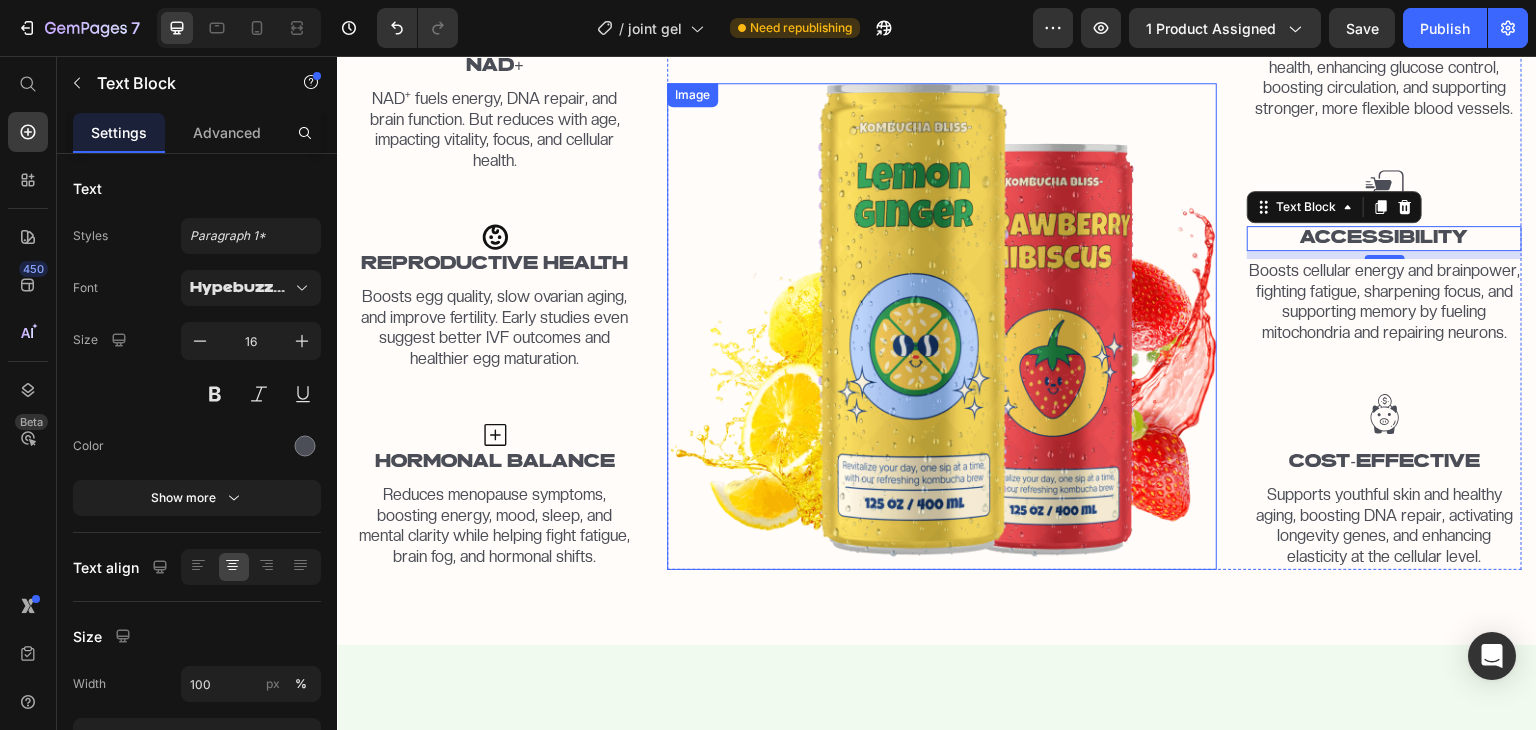 click at bounding box center (942, 326) 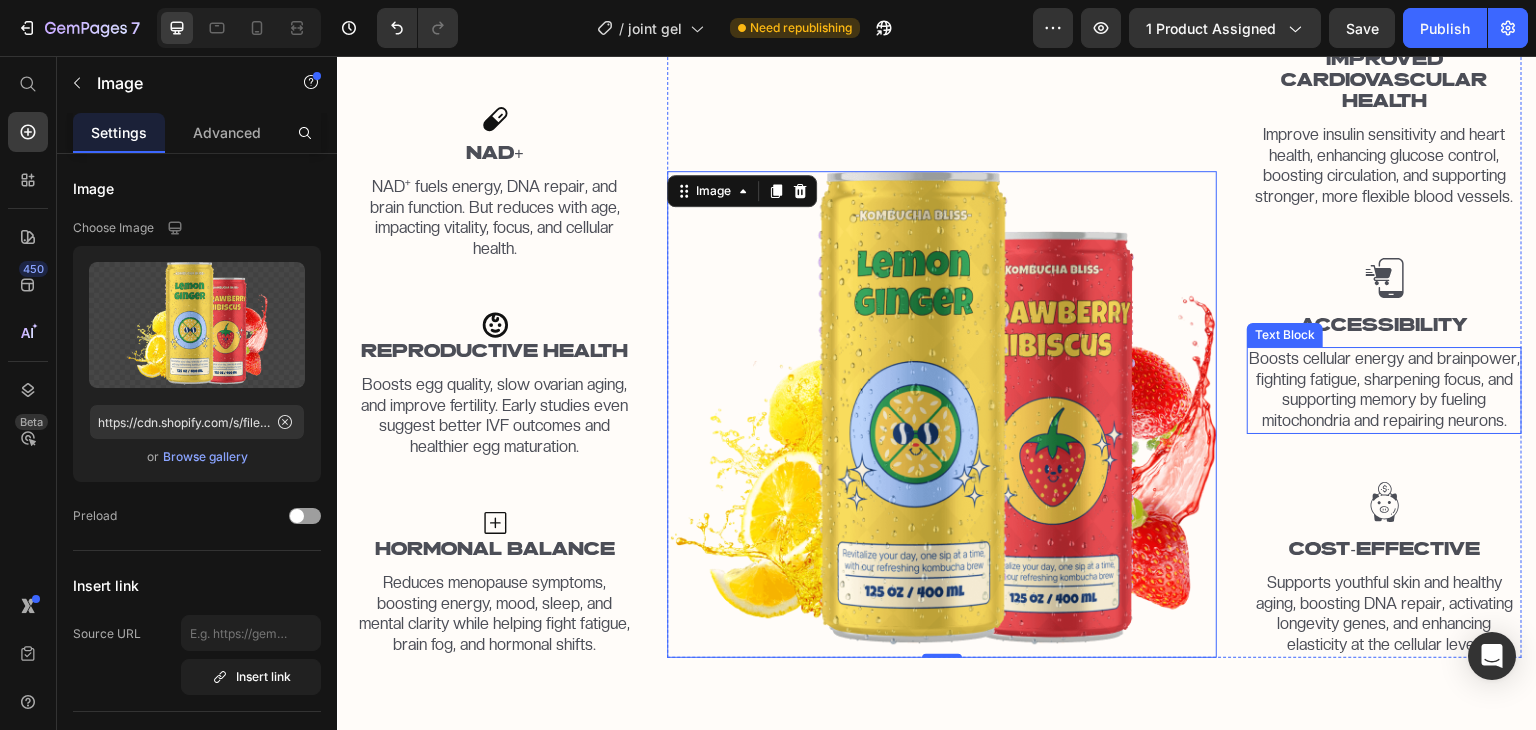 scroll, scrollTop: 1695, scrollLeft: 0, axis: vertical 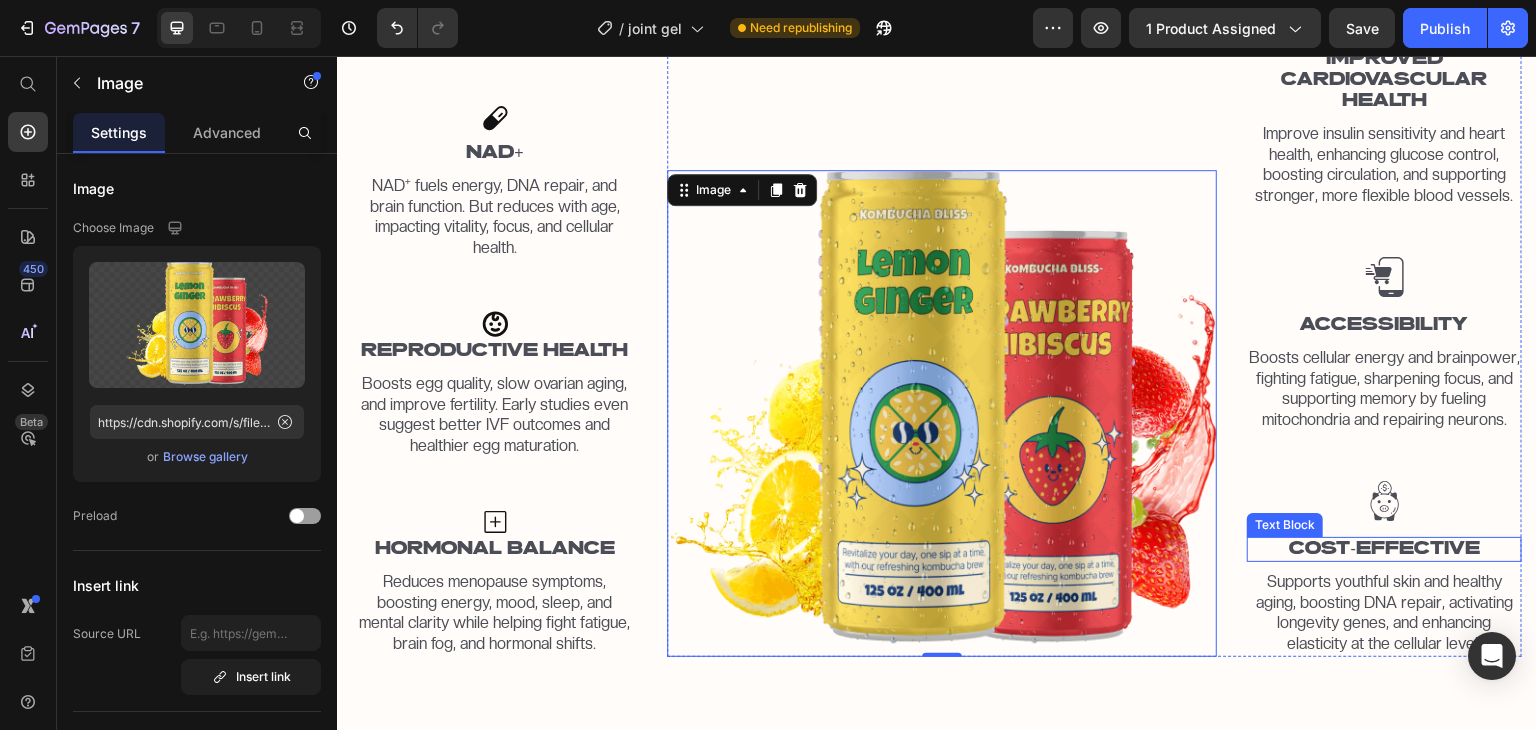 click on "Cost-Effective" at bounding box center (1384, 549) 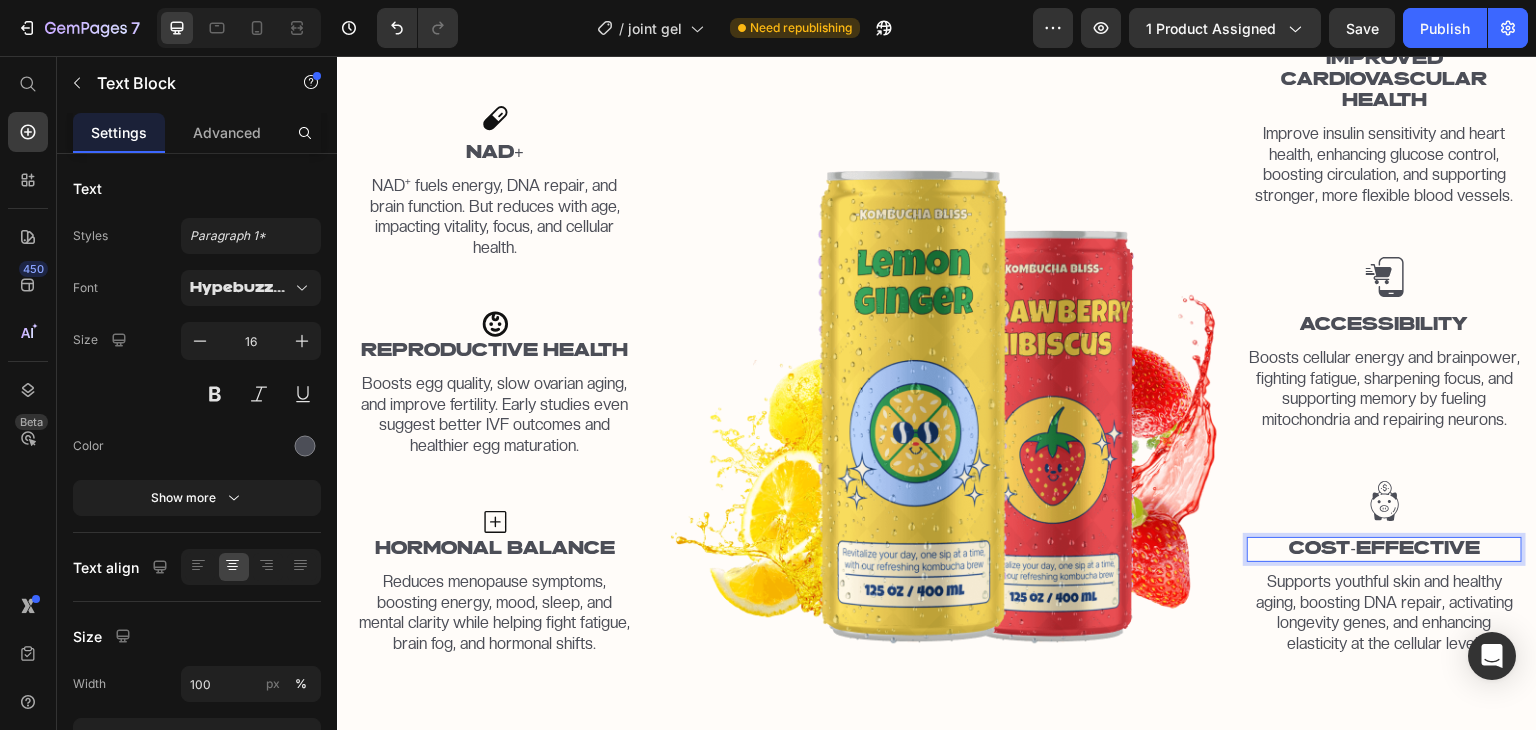 click on "Cost-Effective" at bounding box center (1384, 549) 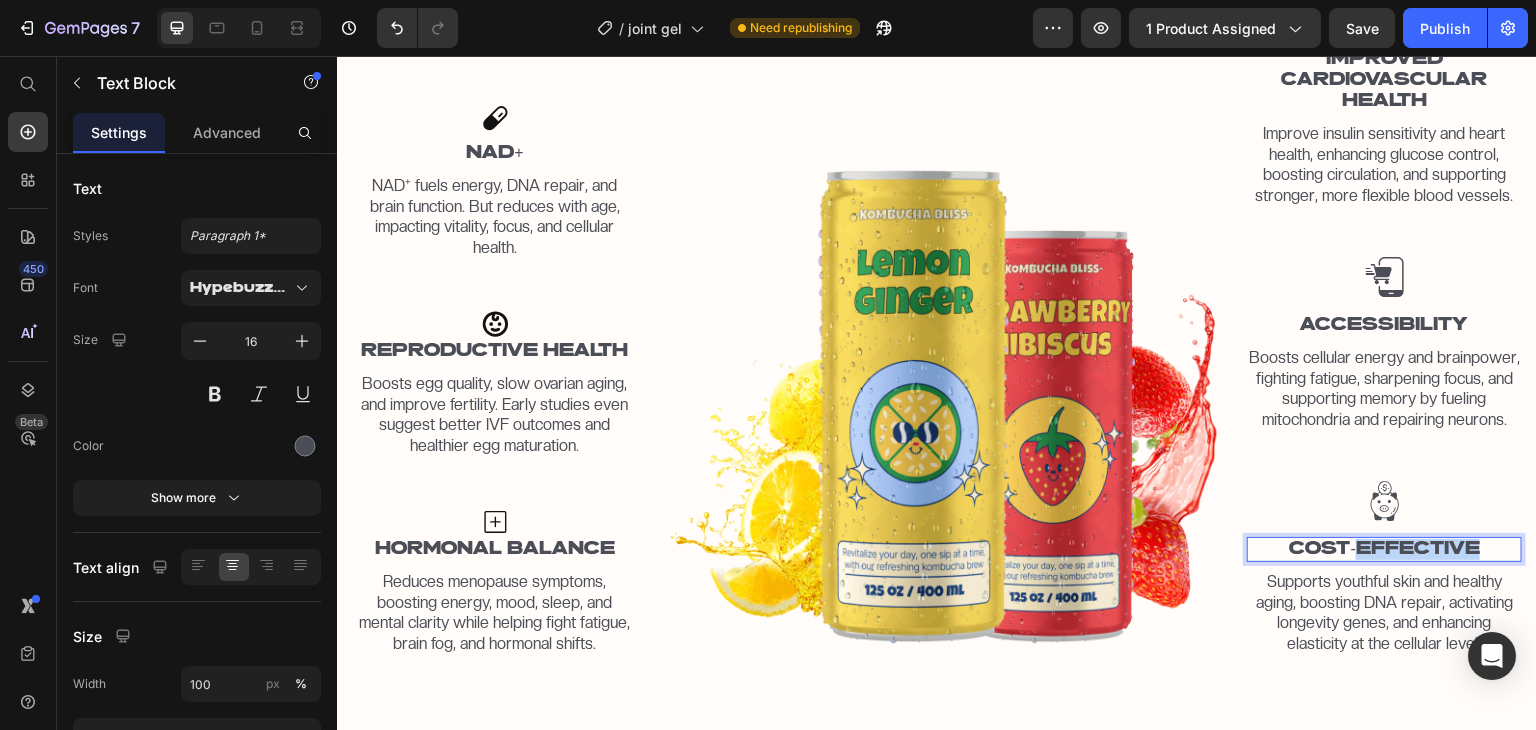 click on "Cost-Effective" at bounding box center (1384, 549) 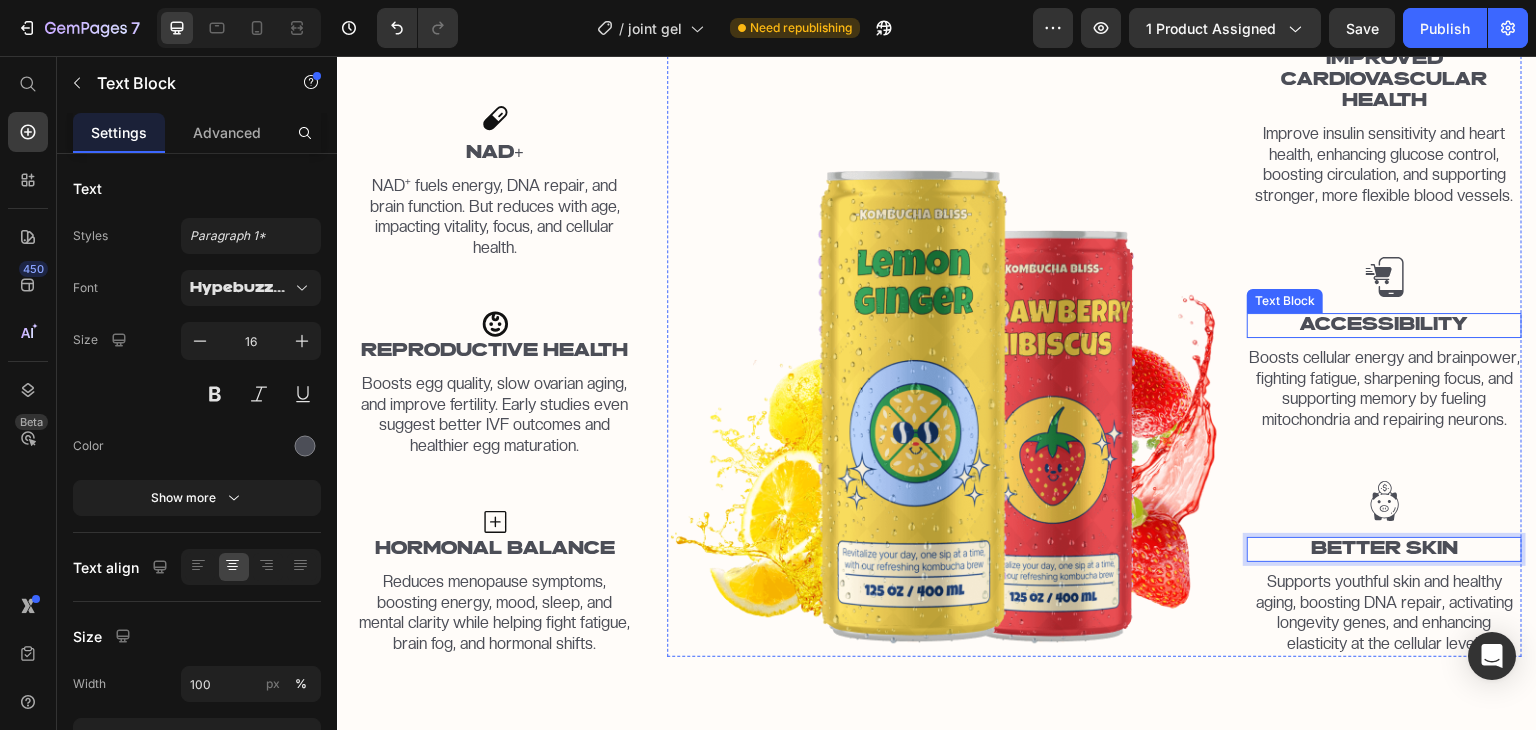 click on "Accessibility" at bounding box center (1384, 325) 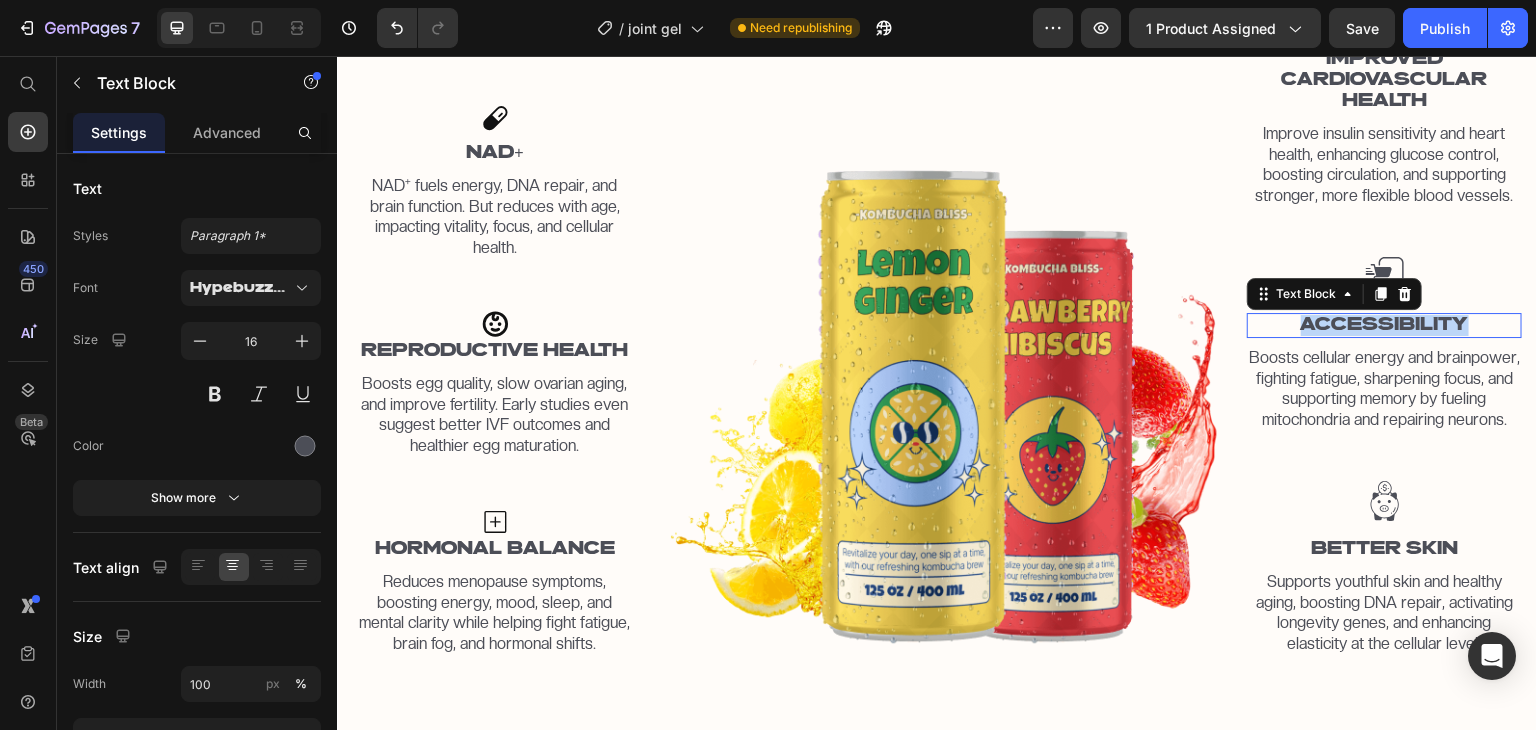 click on "Accessibility" at bounding box center (1384, 325) 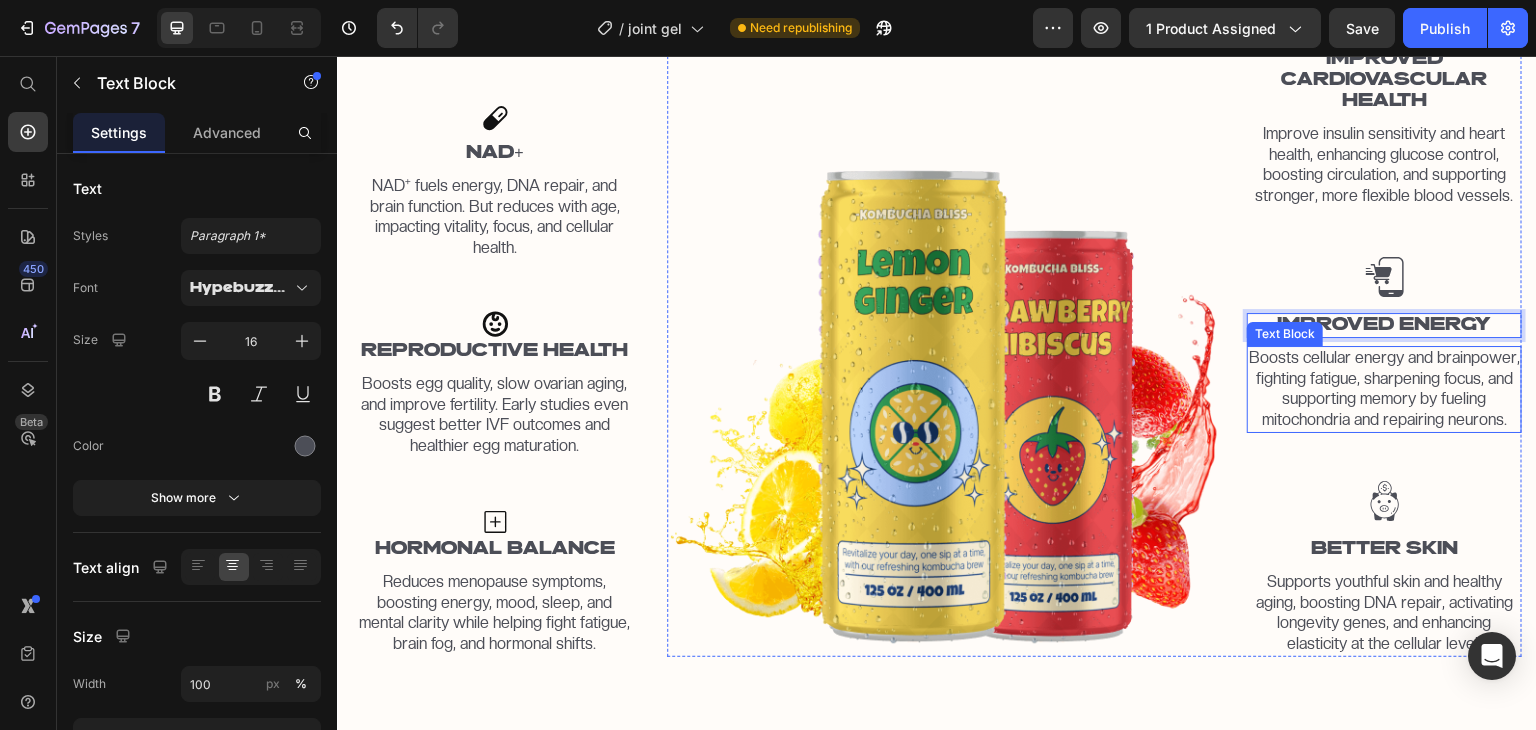 click on "Image IMPROVED CARDIOVASCULAR HEALTH Text Block Improve insulin sensitivity and heart health, enhancing glucose control, boosting circulation, and supporting stronger, more flexible blood vessels. Text Block Image IMPROVED ENERGY Text Block   8 Boosts cellular energy and brainpower, fighting fatigue, sharpening focus, and supporting memory by fueling mitochondria and repairing neurons. Text Block Image BETTER SKIN Text Block Supports youthful skin and healthy aging, boosting DNA repair, activating longevity genes, and enhancing elasticity at the cellular level. Text Block" at bounding box center [1384, 324] 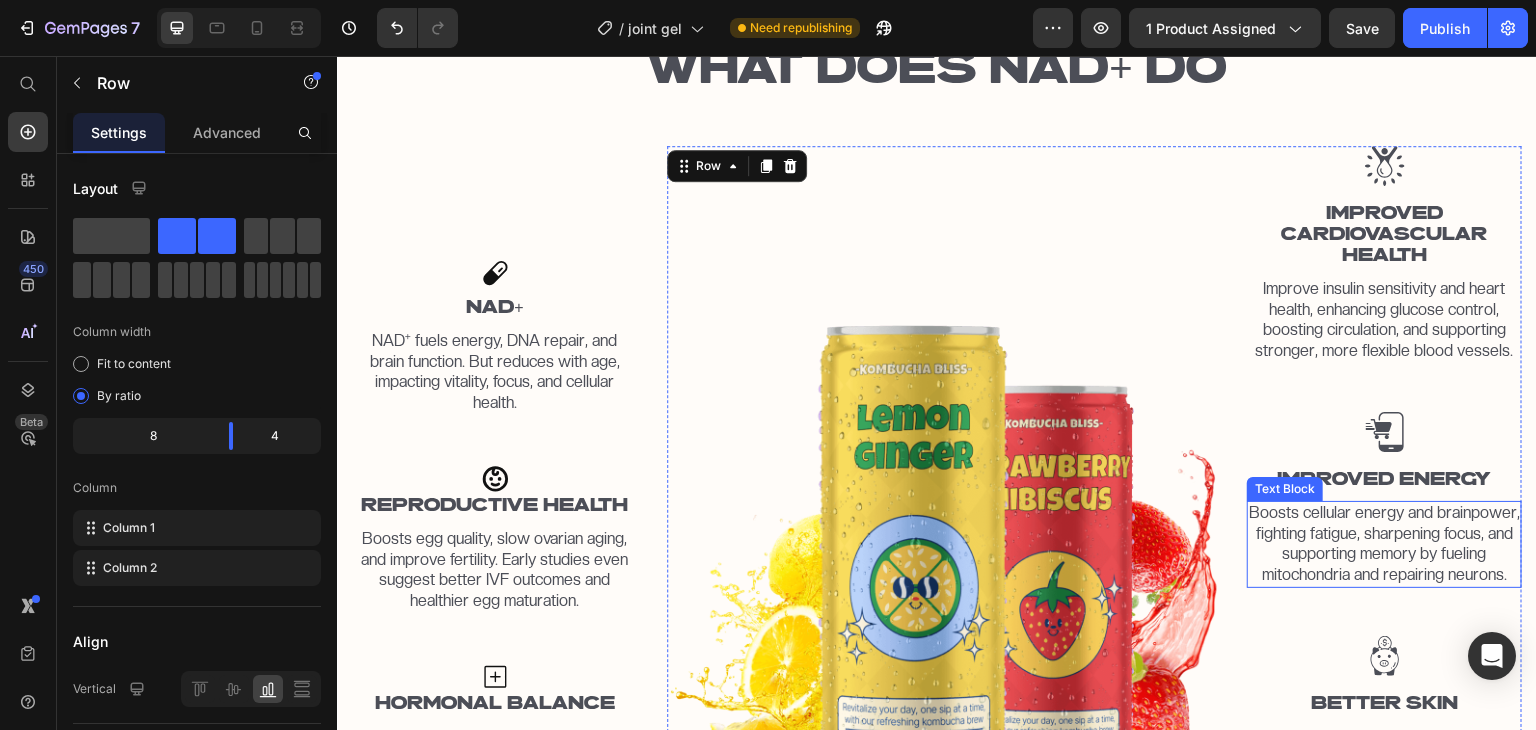 scroll, scrollTop: 1539, scrollLeft: 0, axis: vertical 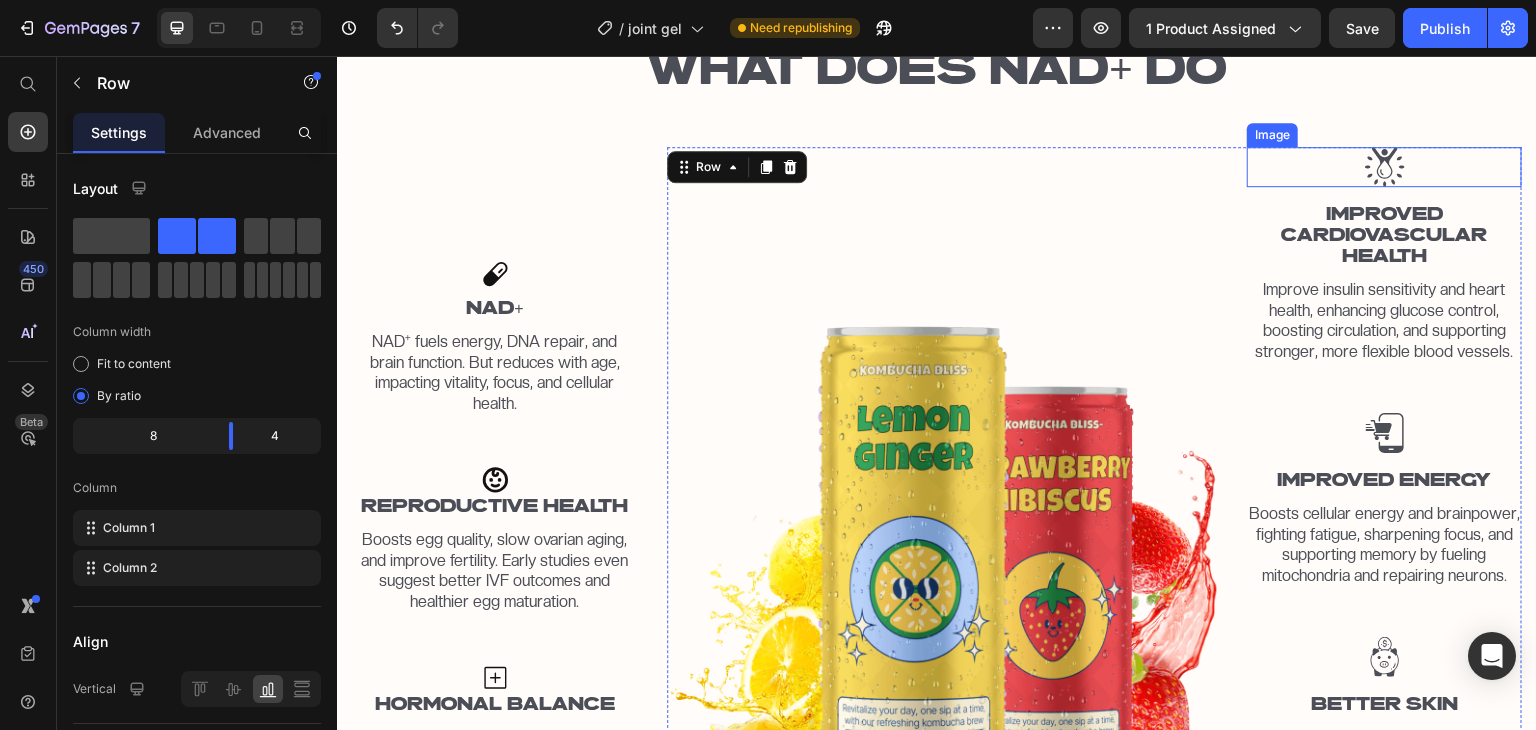 click at bounding box center [1384, 167] 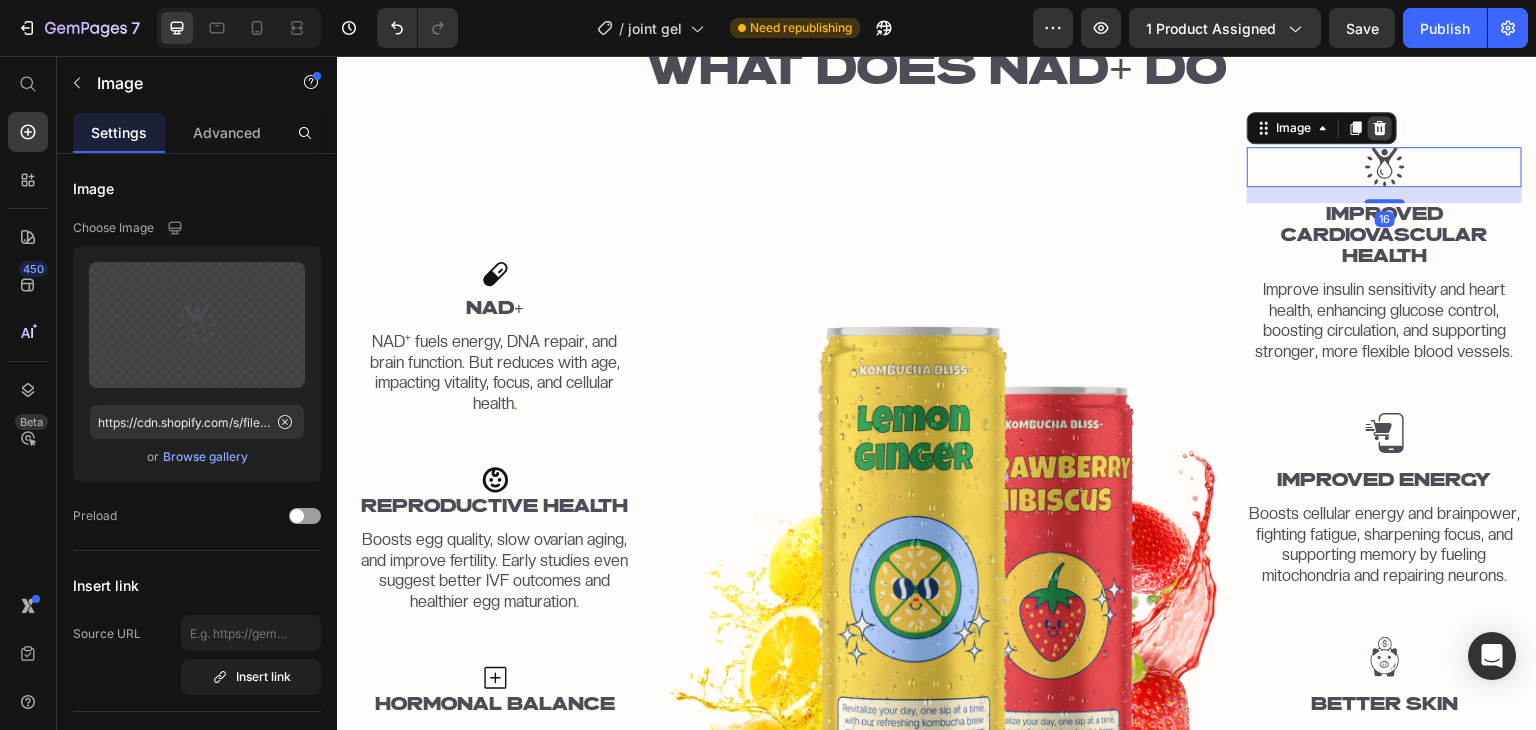 click 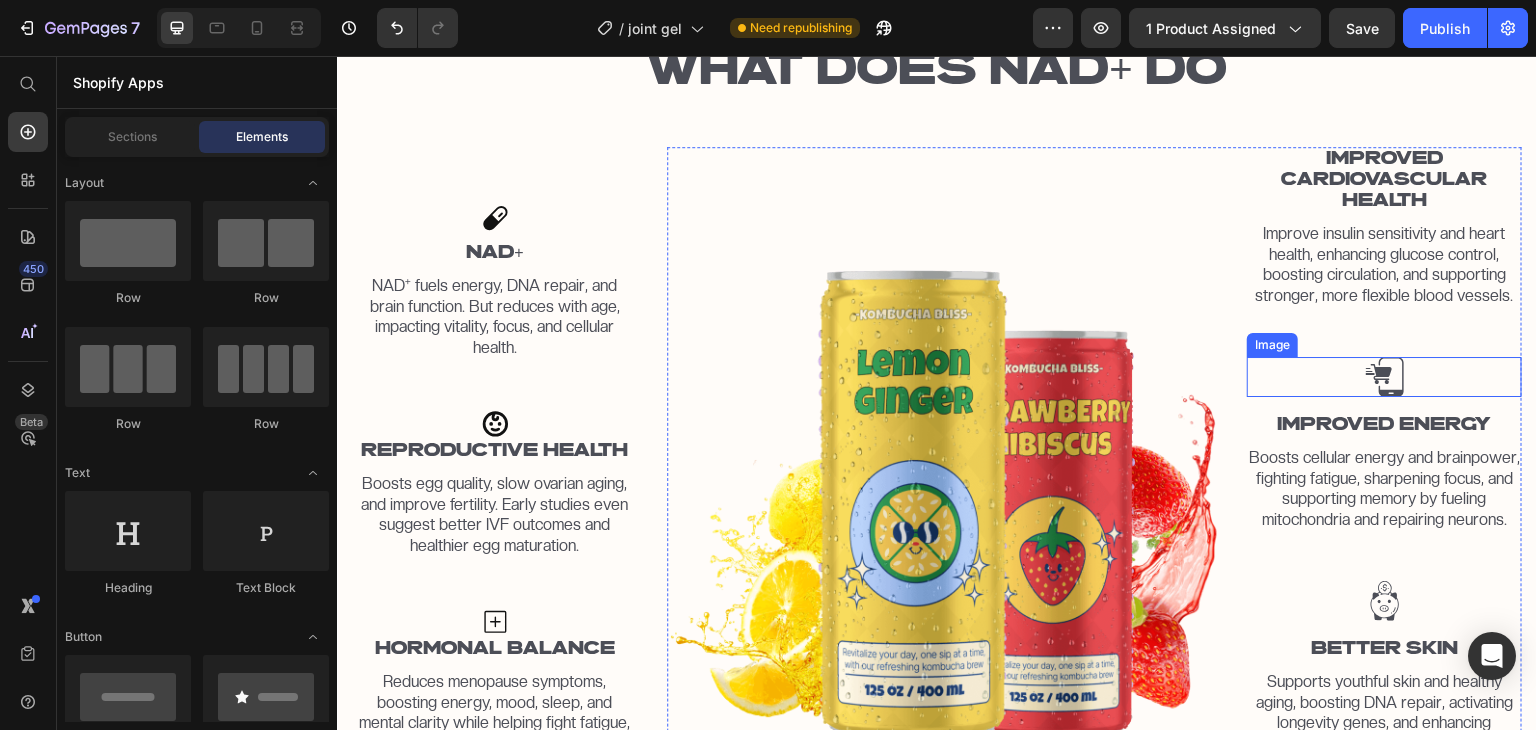 click at bounding box center (1384, 377) 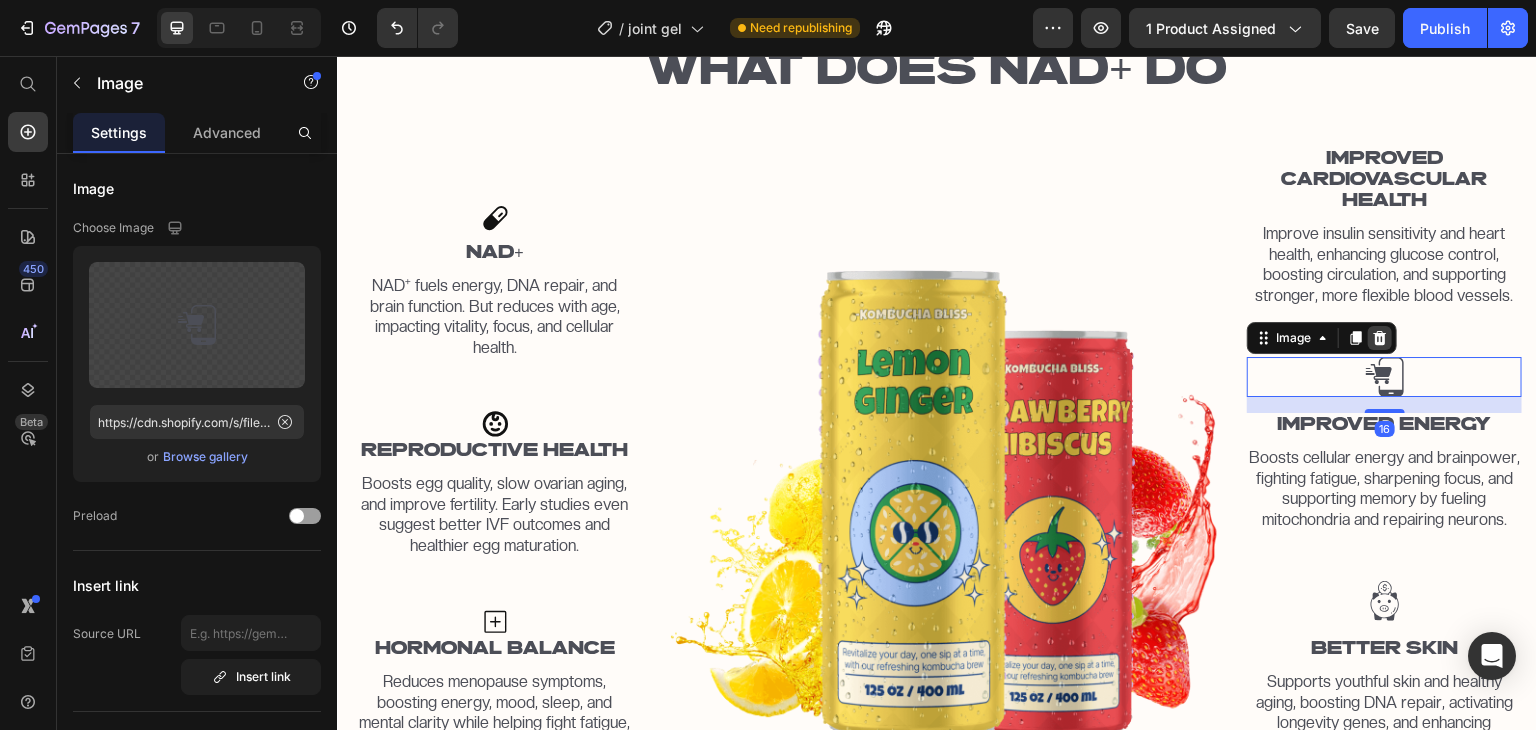 click 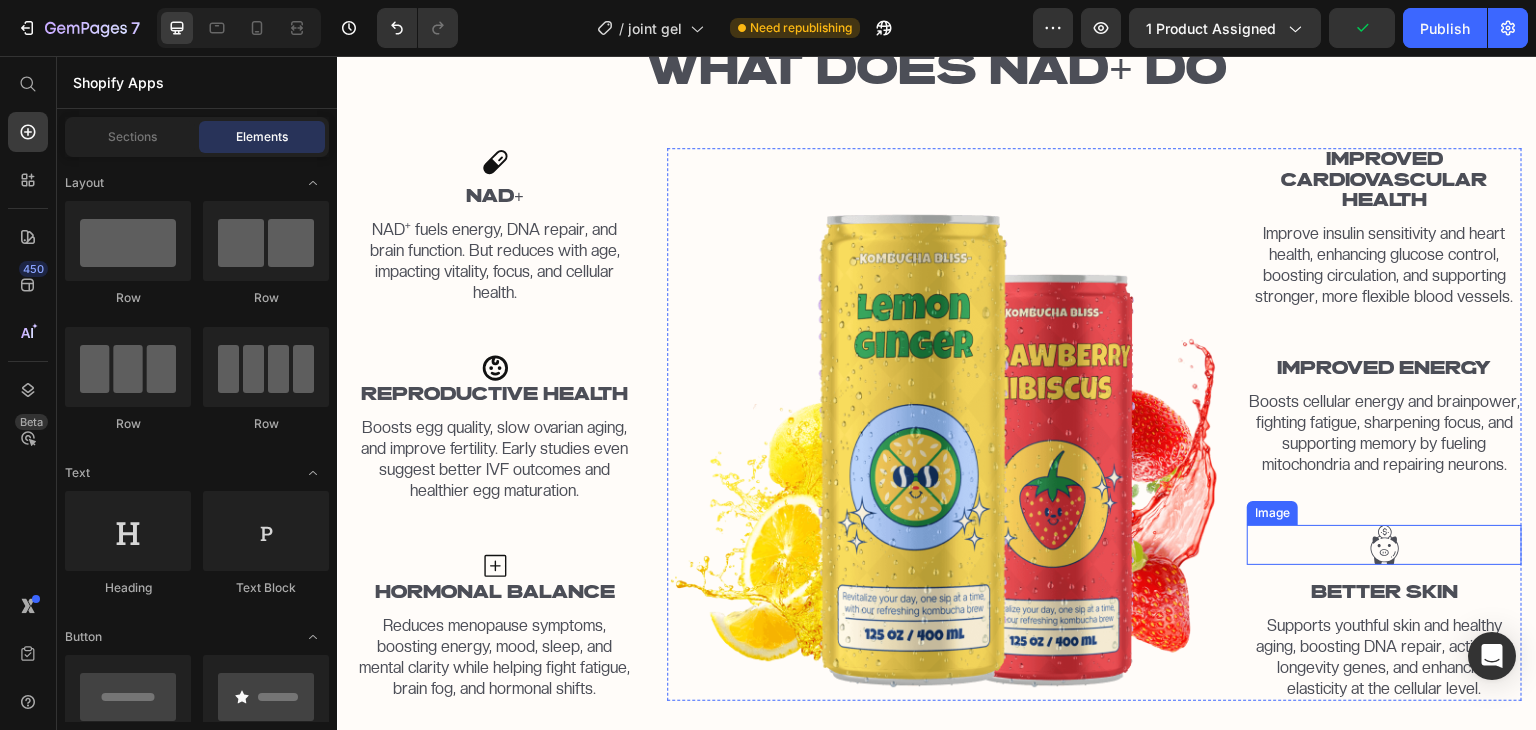 click at bounding box center (1384, 545) 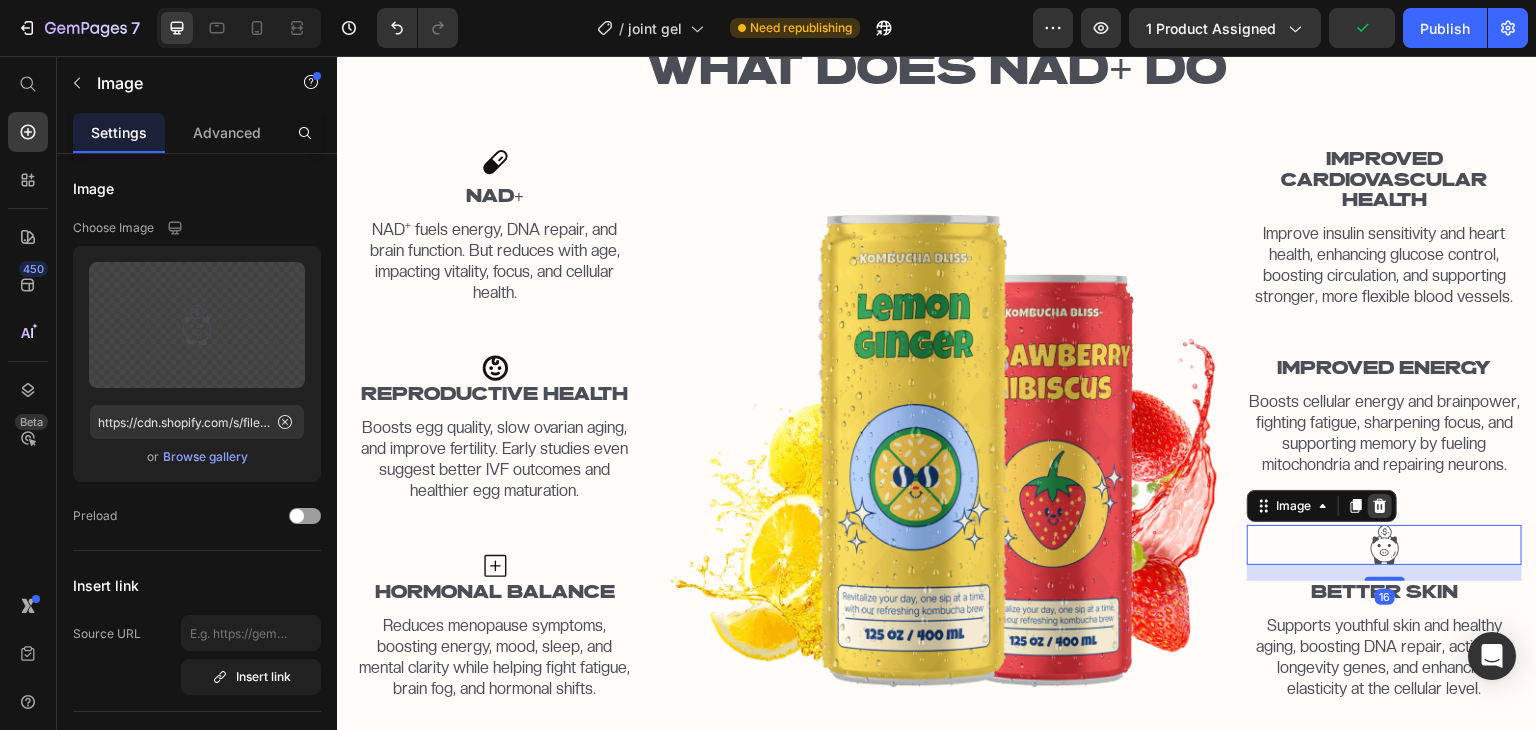 click at bounding box center (1380, 506) 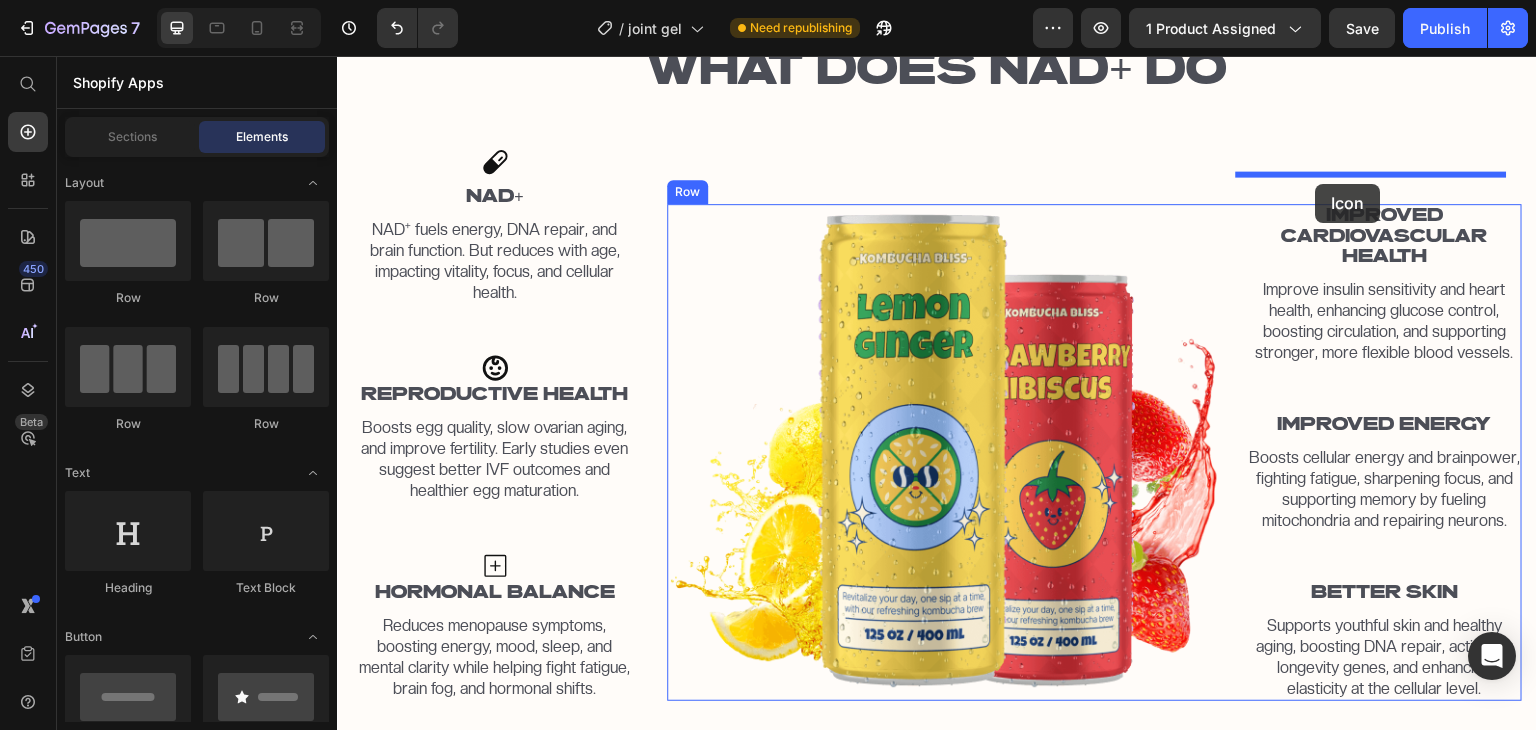 drag, startPoint x: 485, startPoint y: 333, endPoint x: 1316, endPoint y: 182, distance: 844.6076 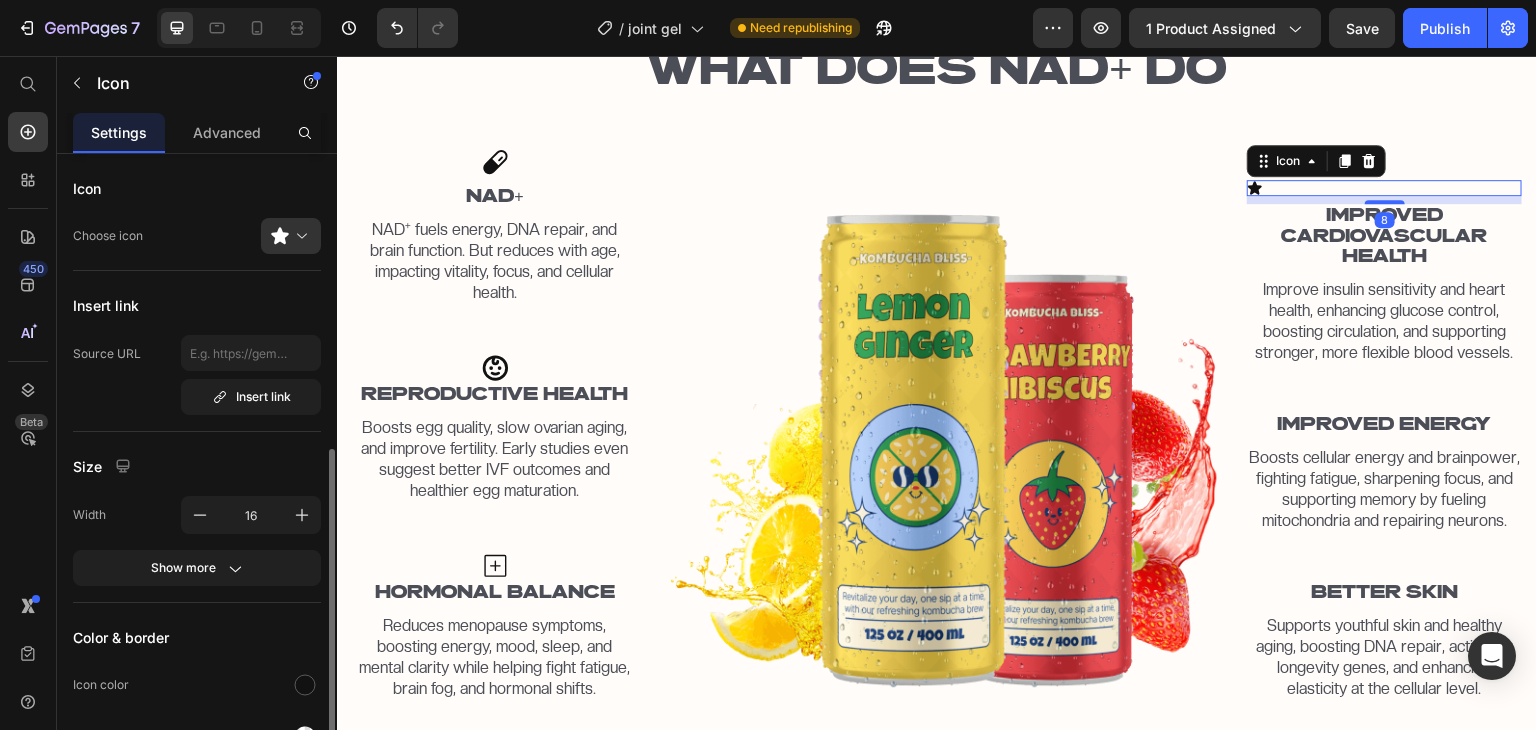 scroll, scrollTop: 288, scrollLeft: 0, axis: vertical 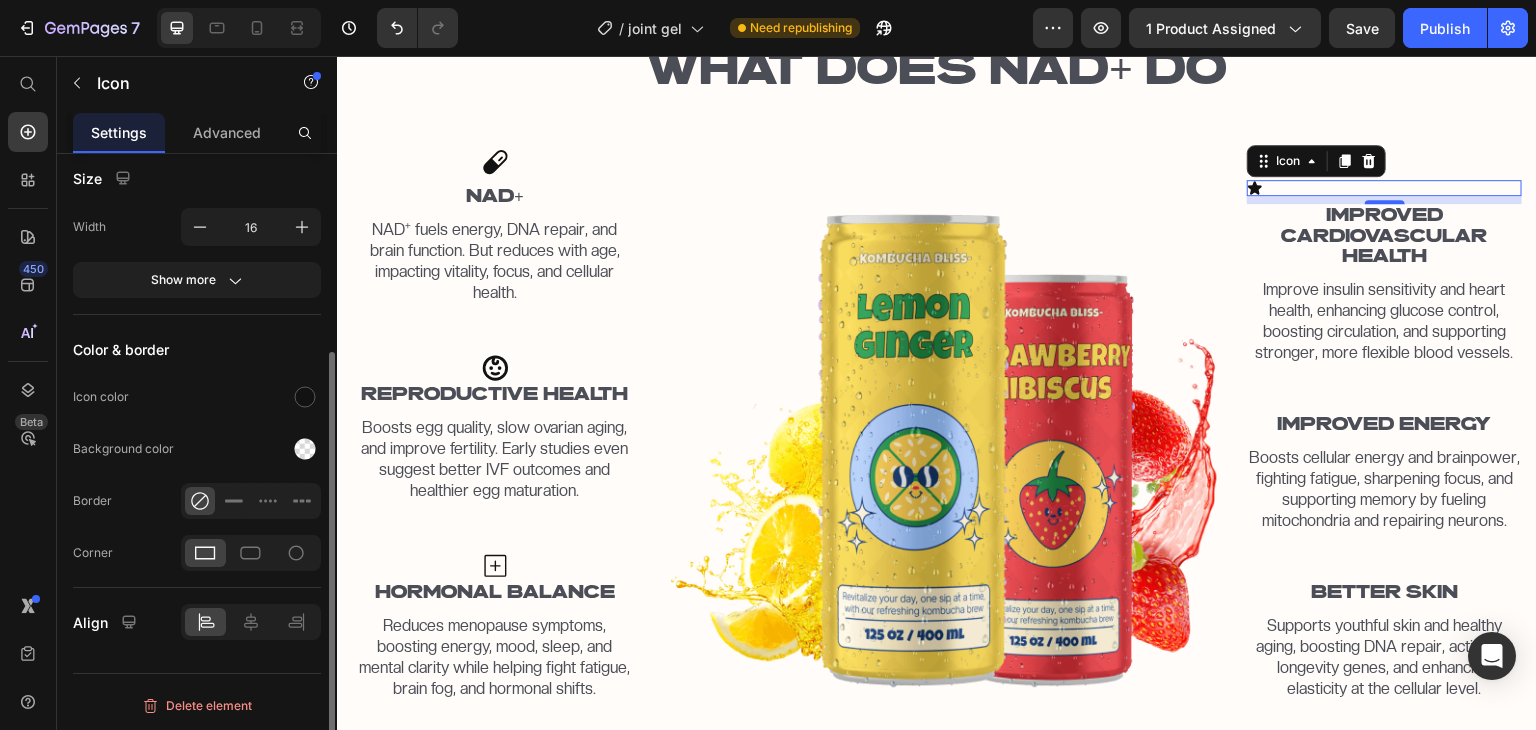 click 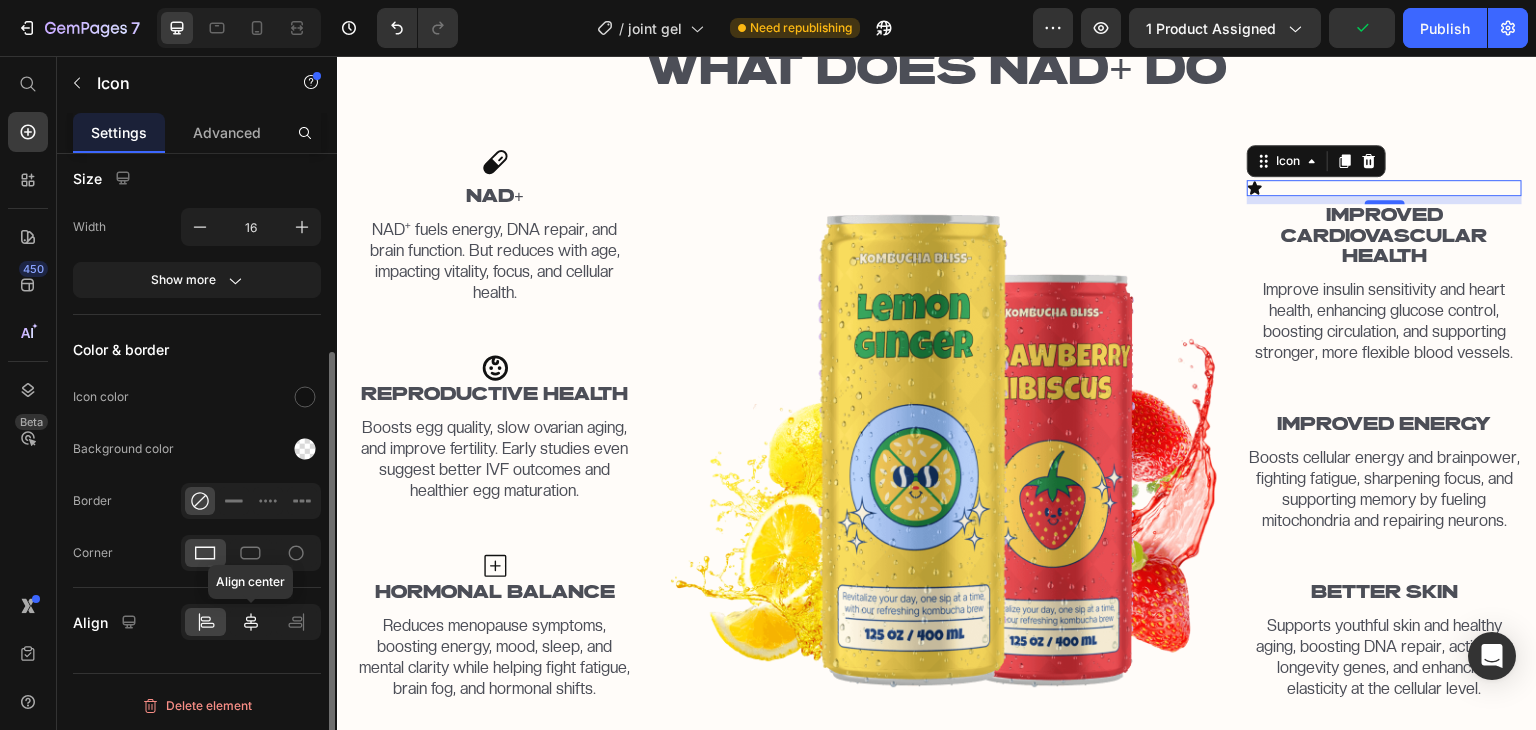 click 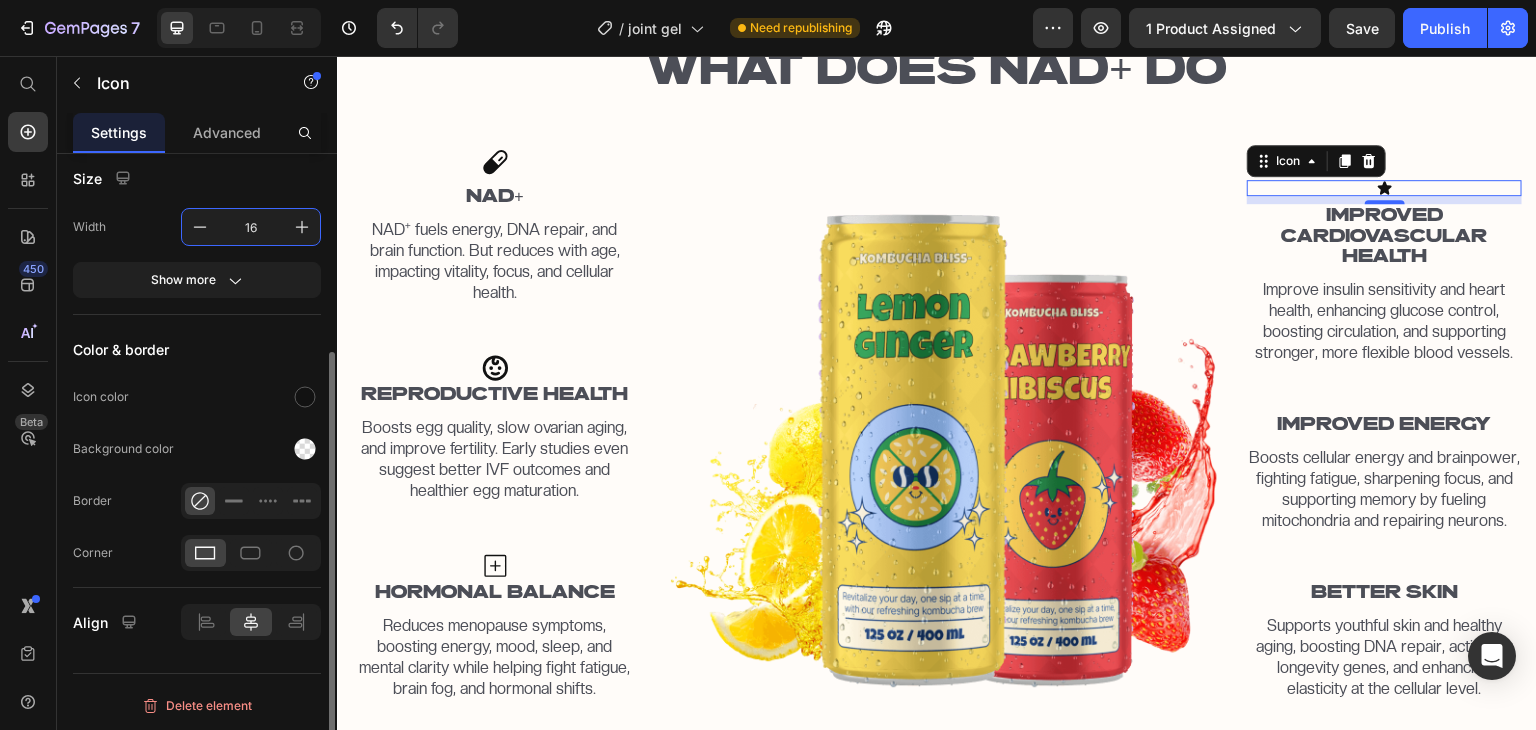 click on "16" at bounding box center [251, 227] 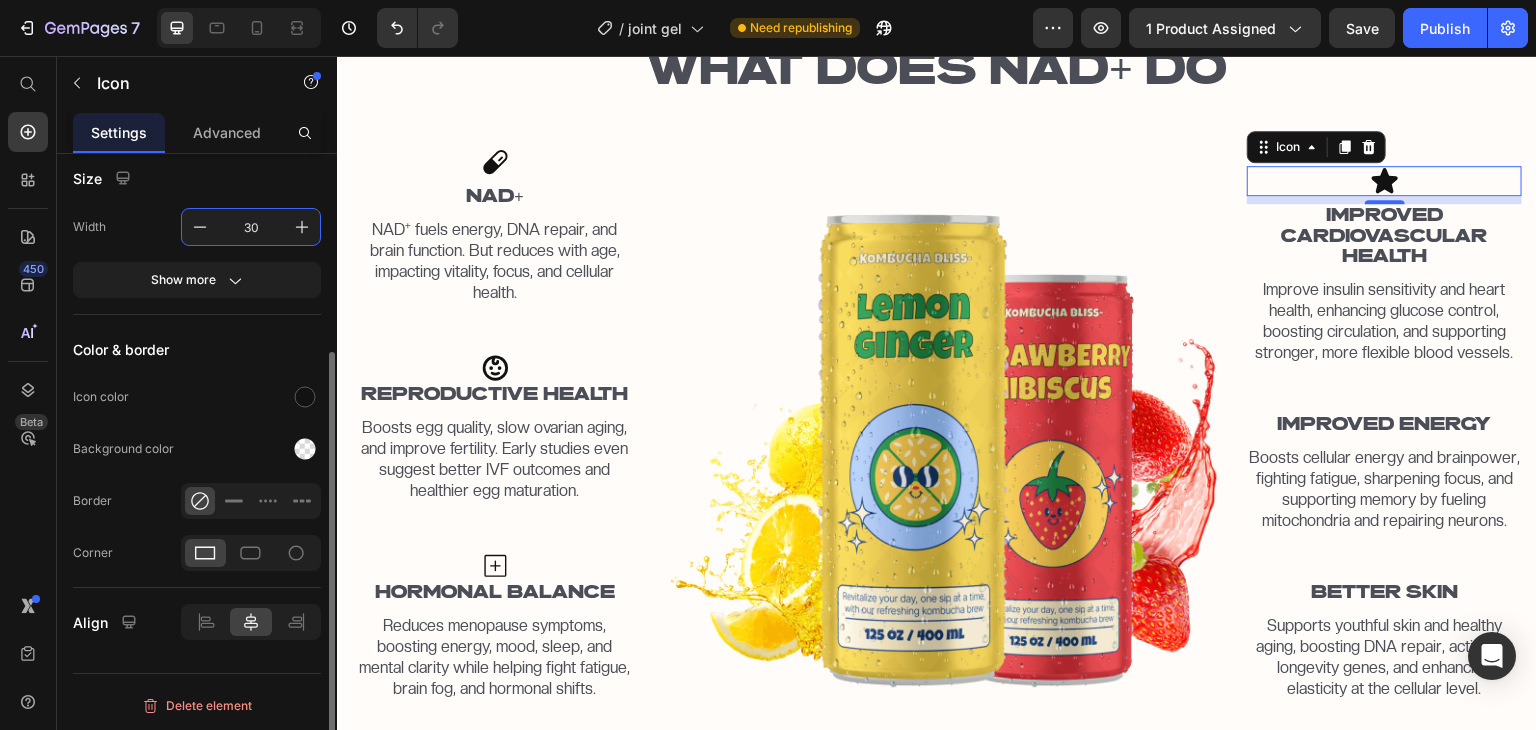 type on "30" 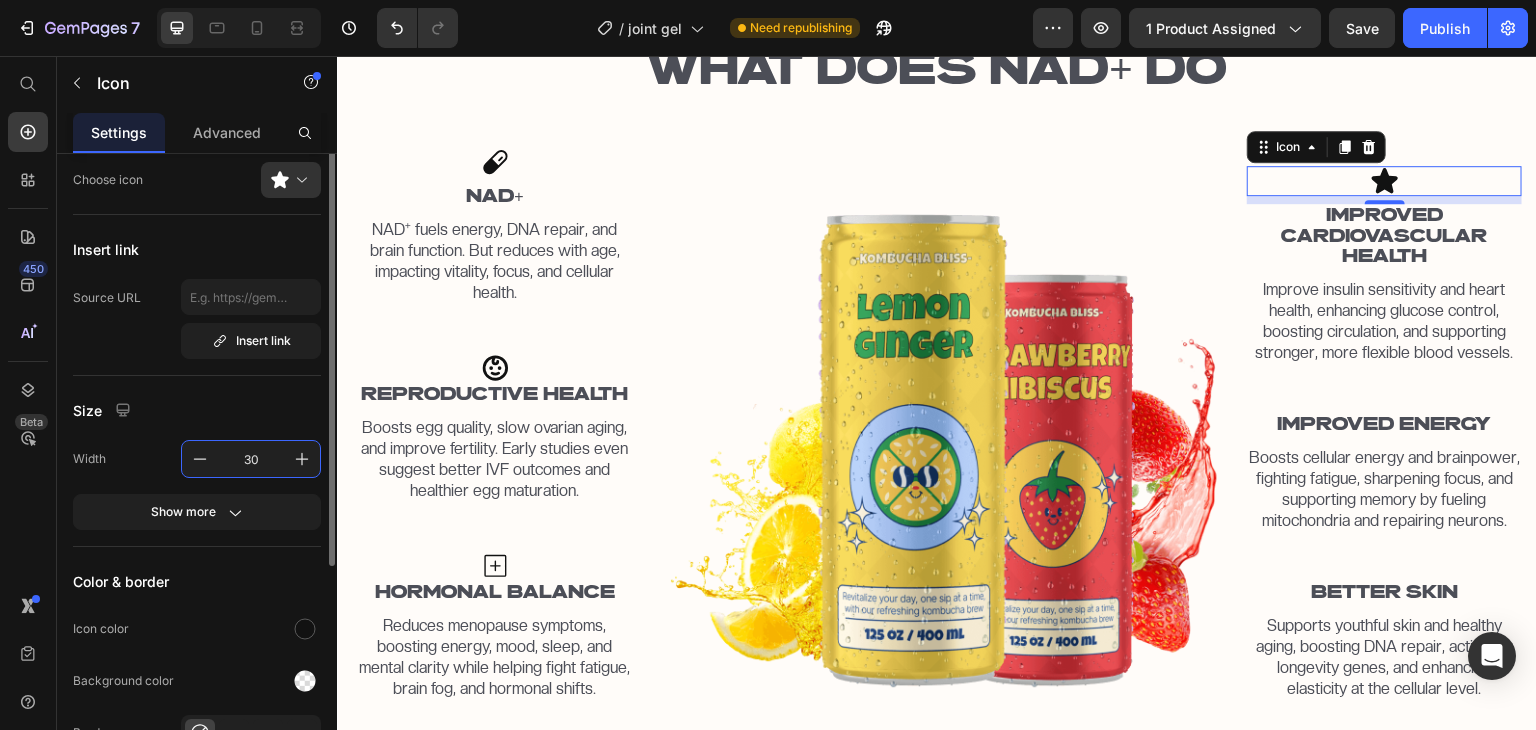 scroll, scrollTop: 0, scrollLeft: 0, axis: both 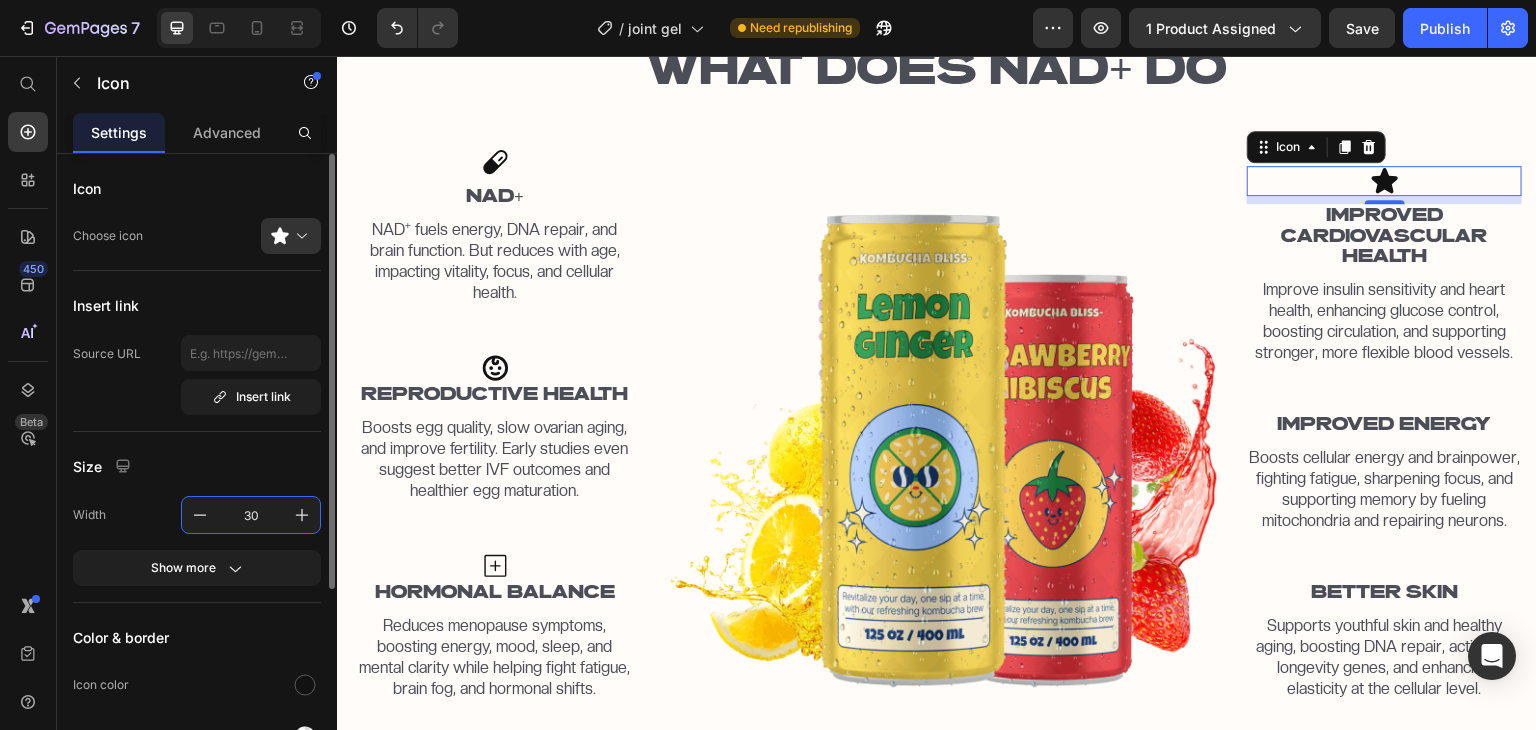 click on "Icon Choose icon" 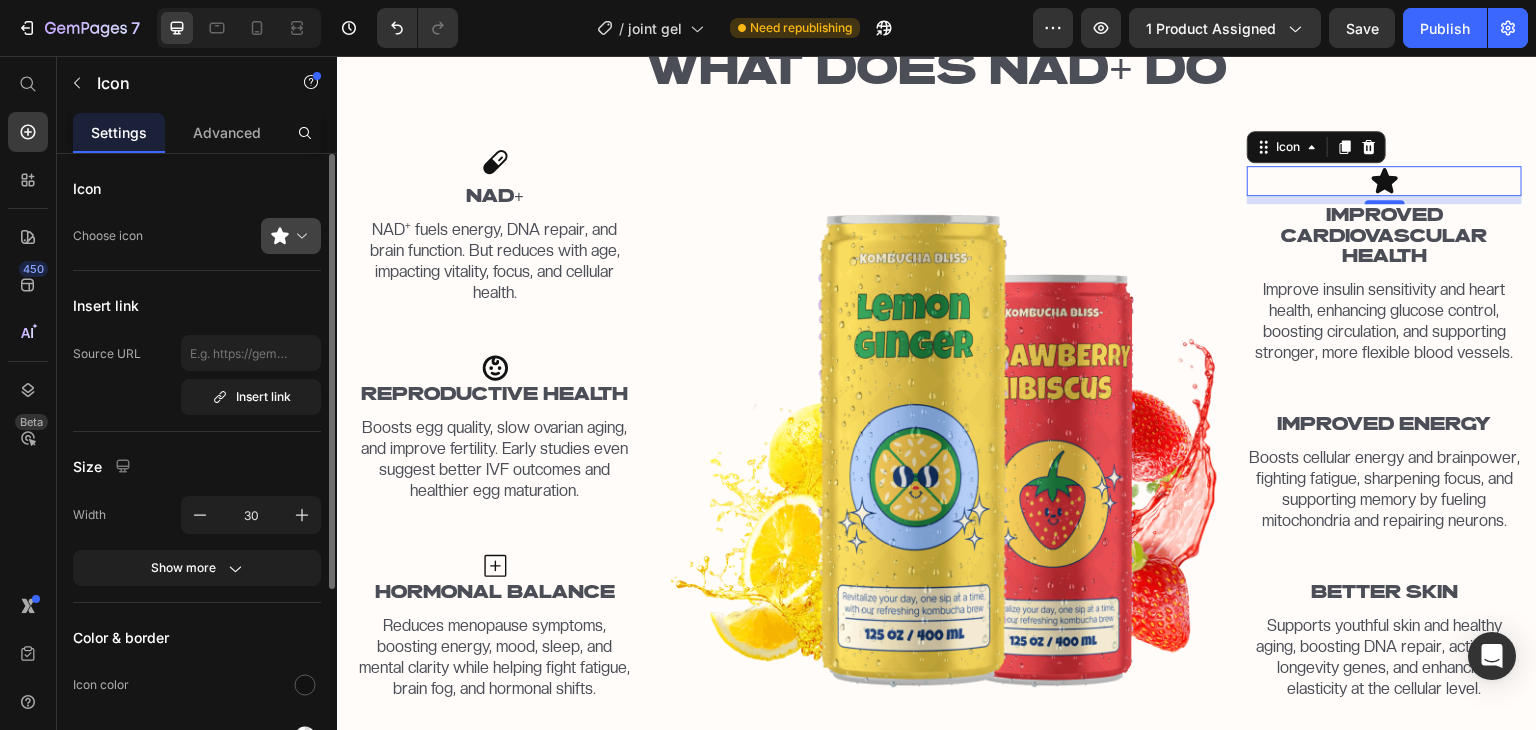 click at bounding box center (299, 236) 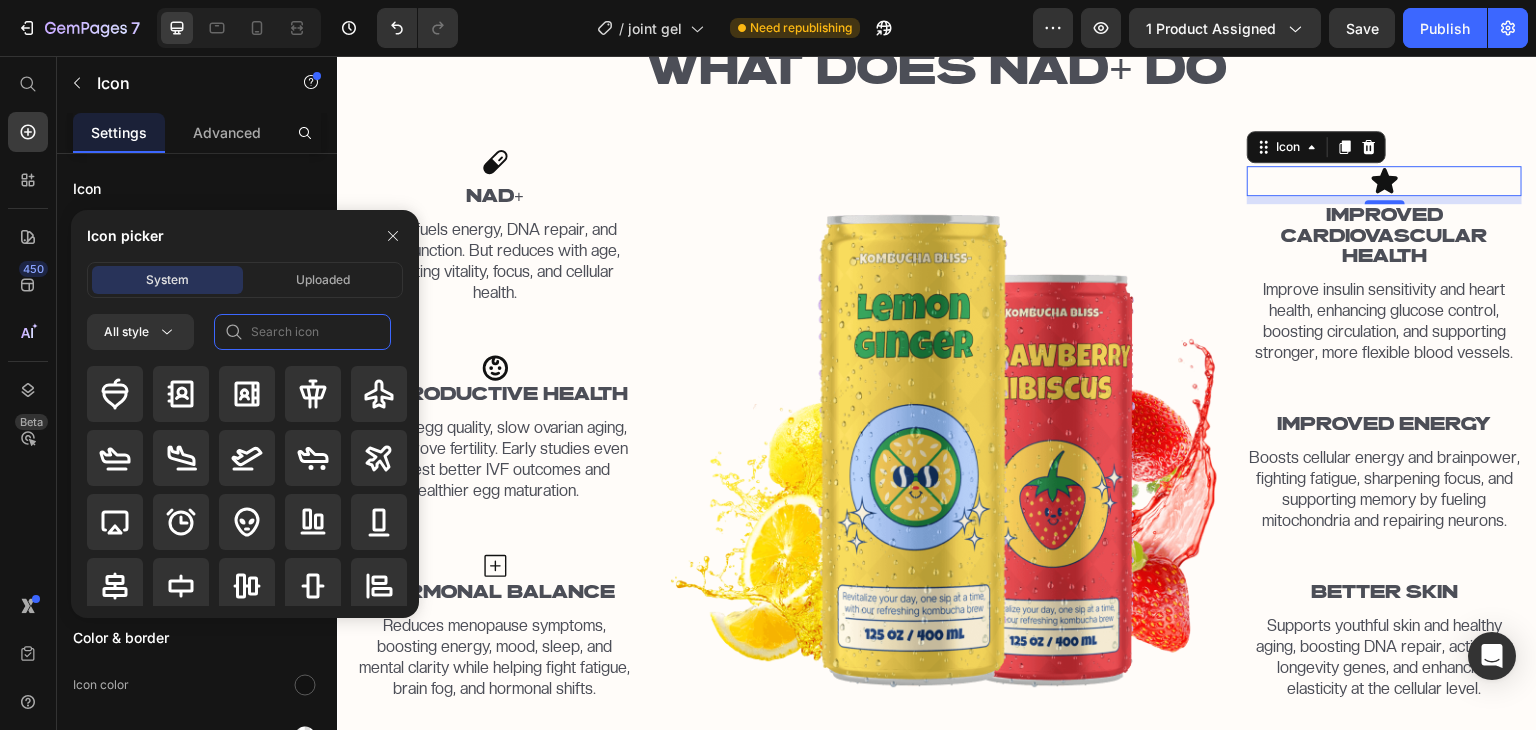 click 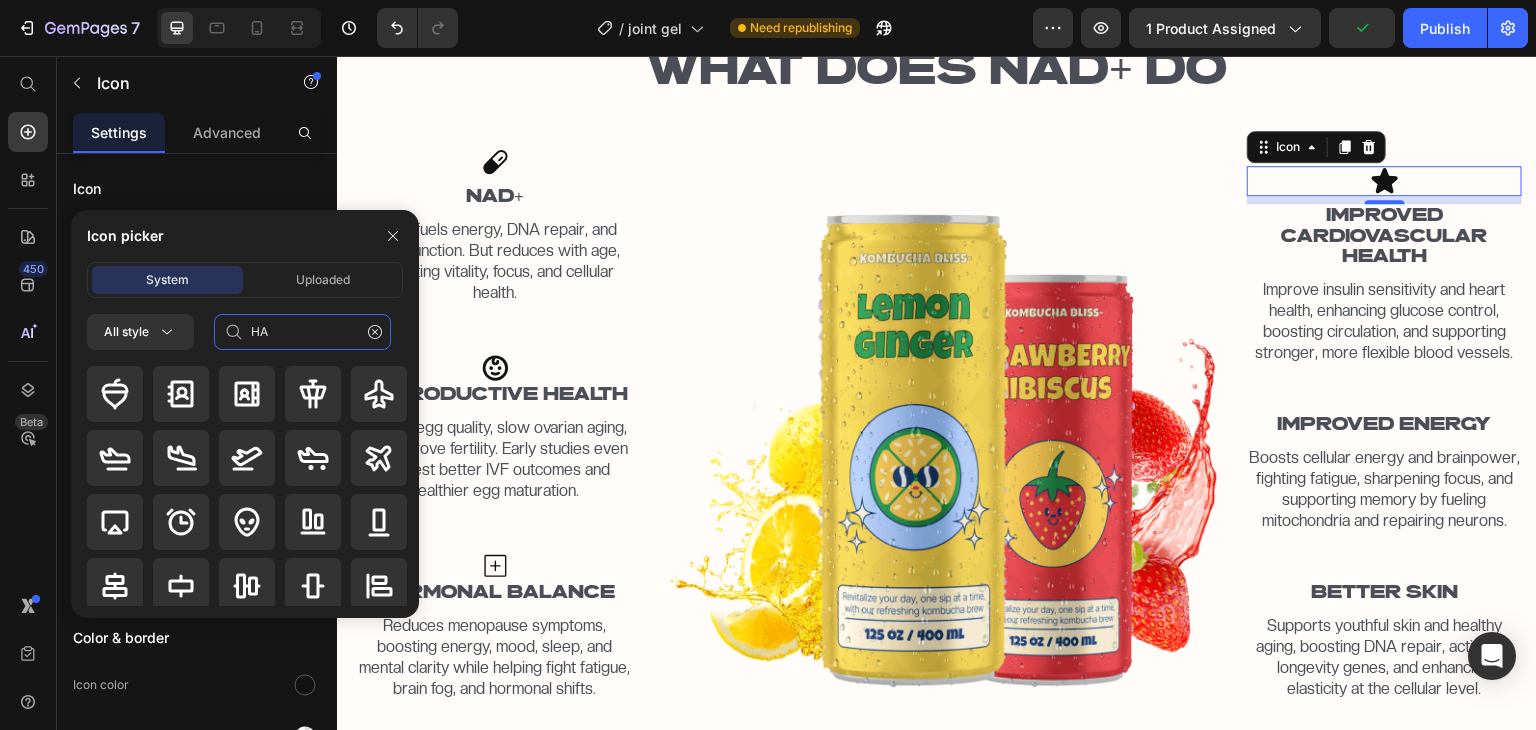 click on "HA" 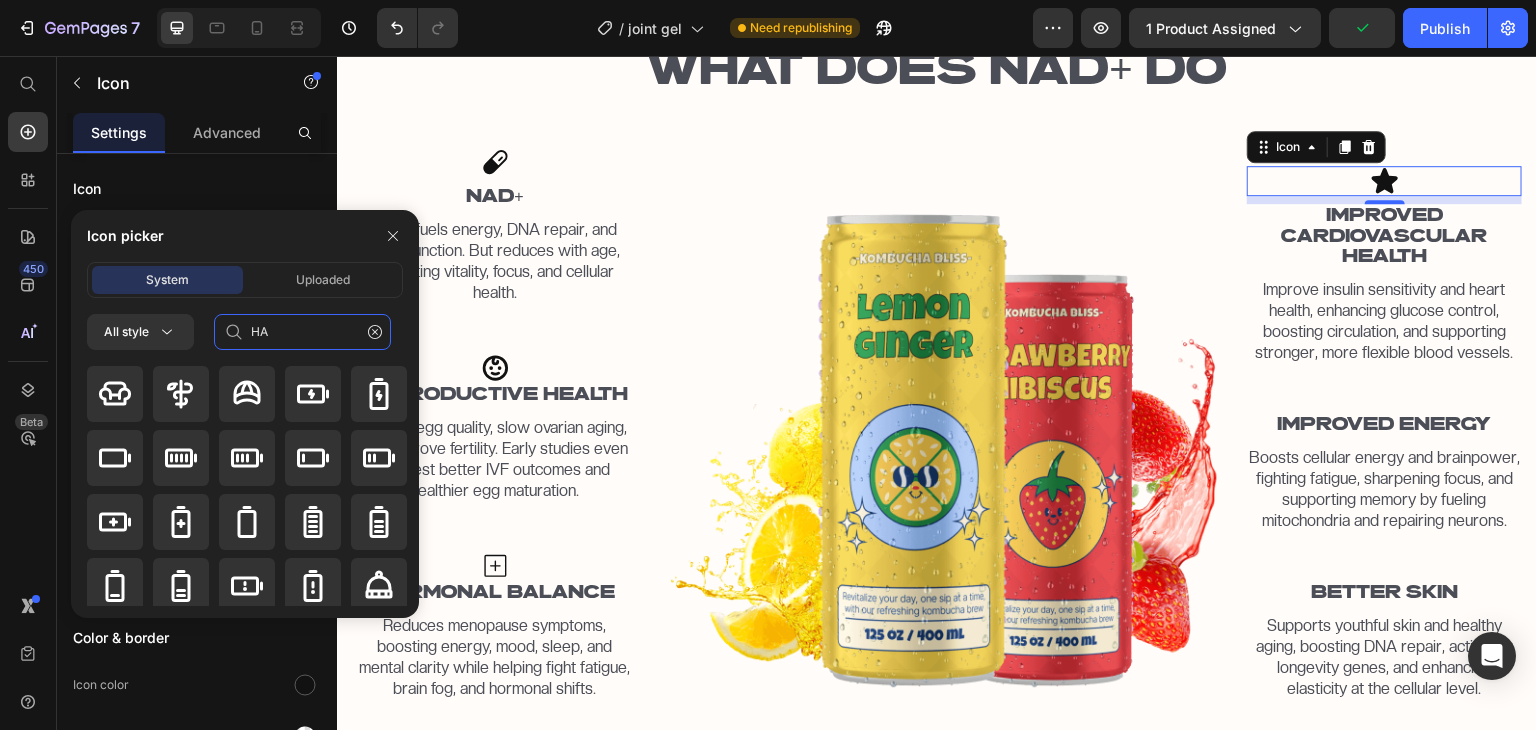 type on "H" 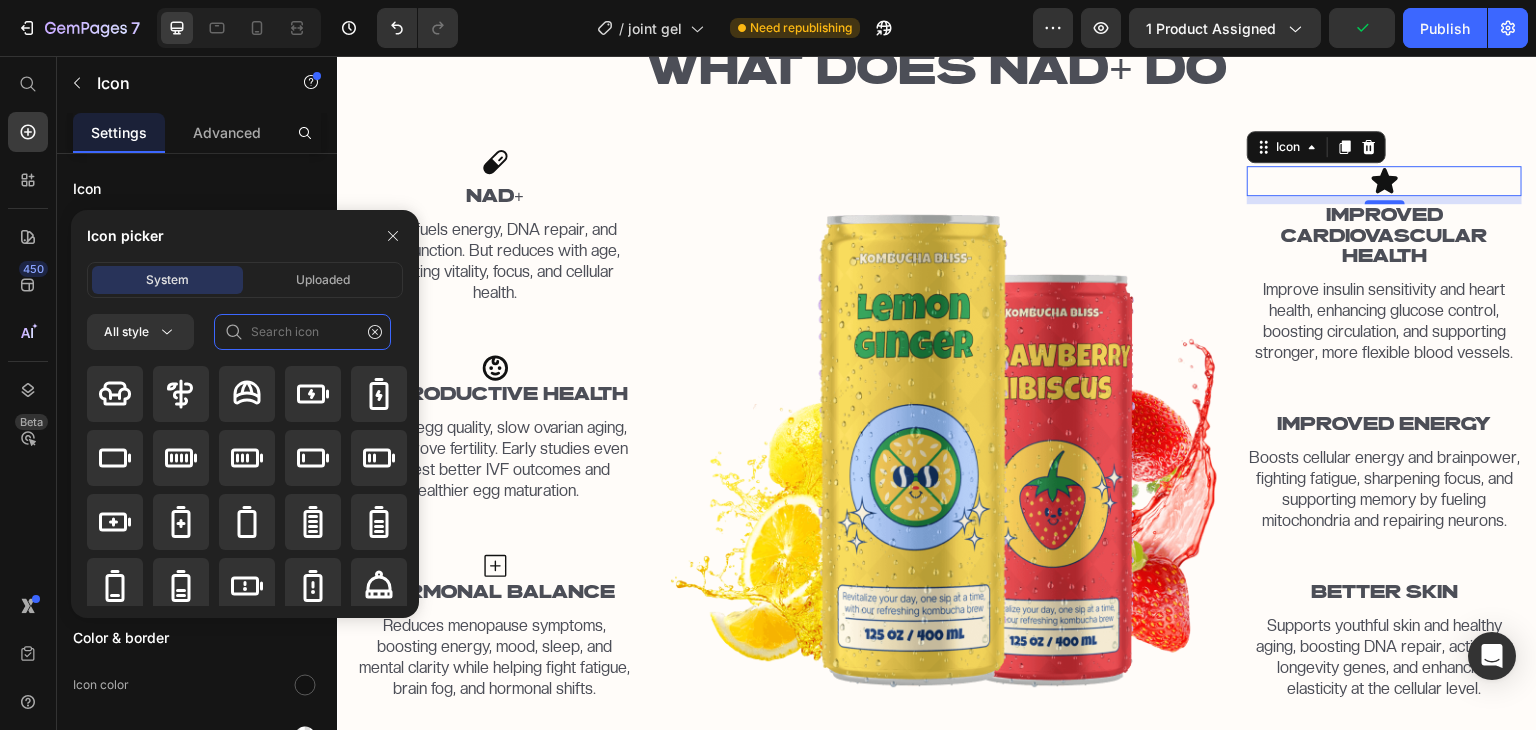 type on "A" 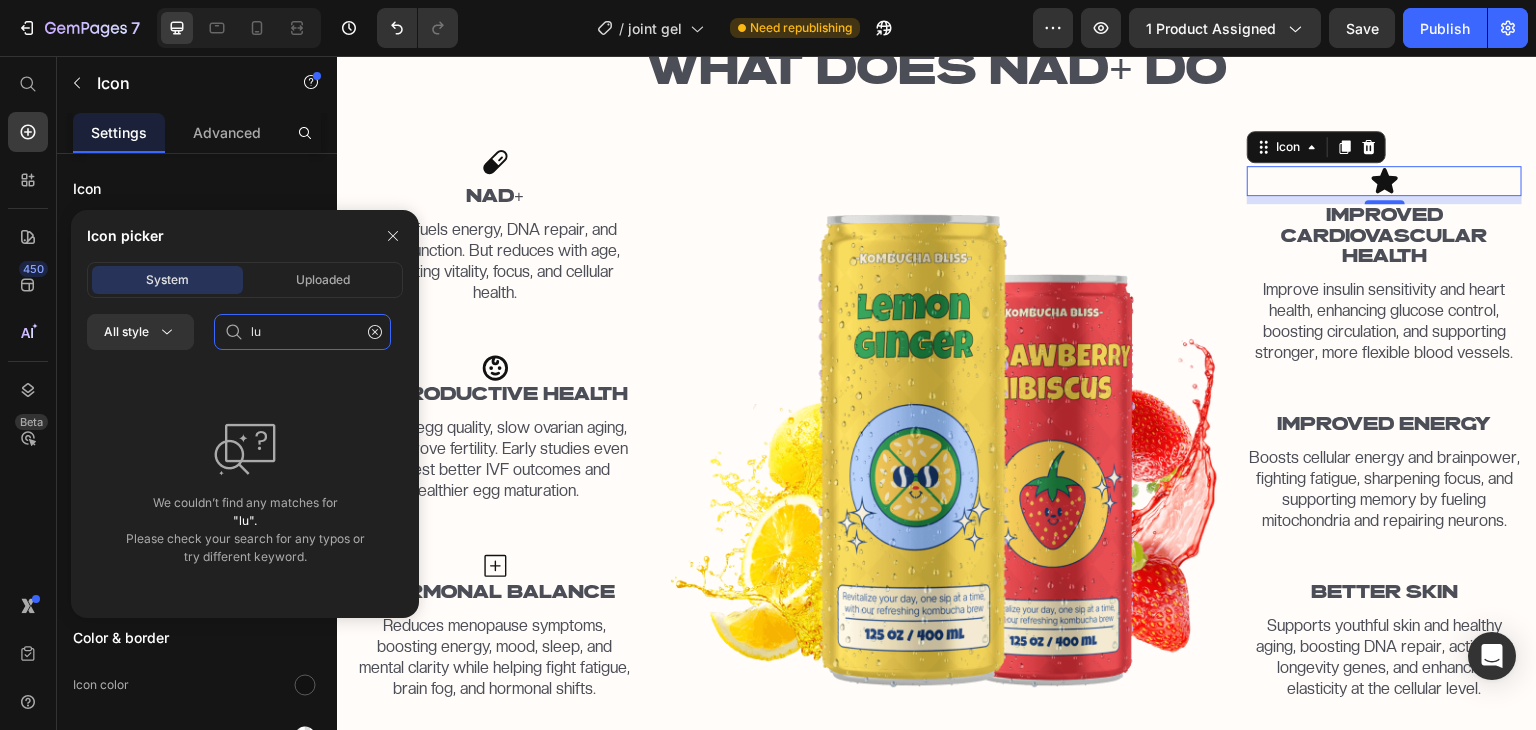 type on "l" 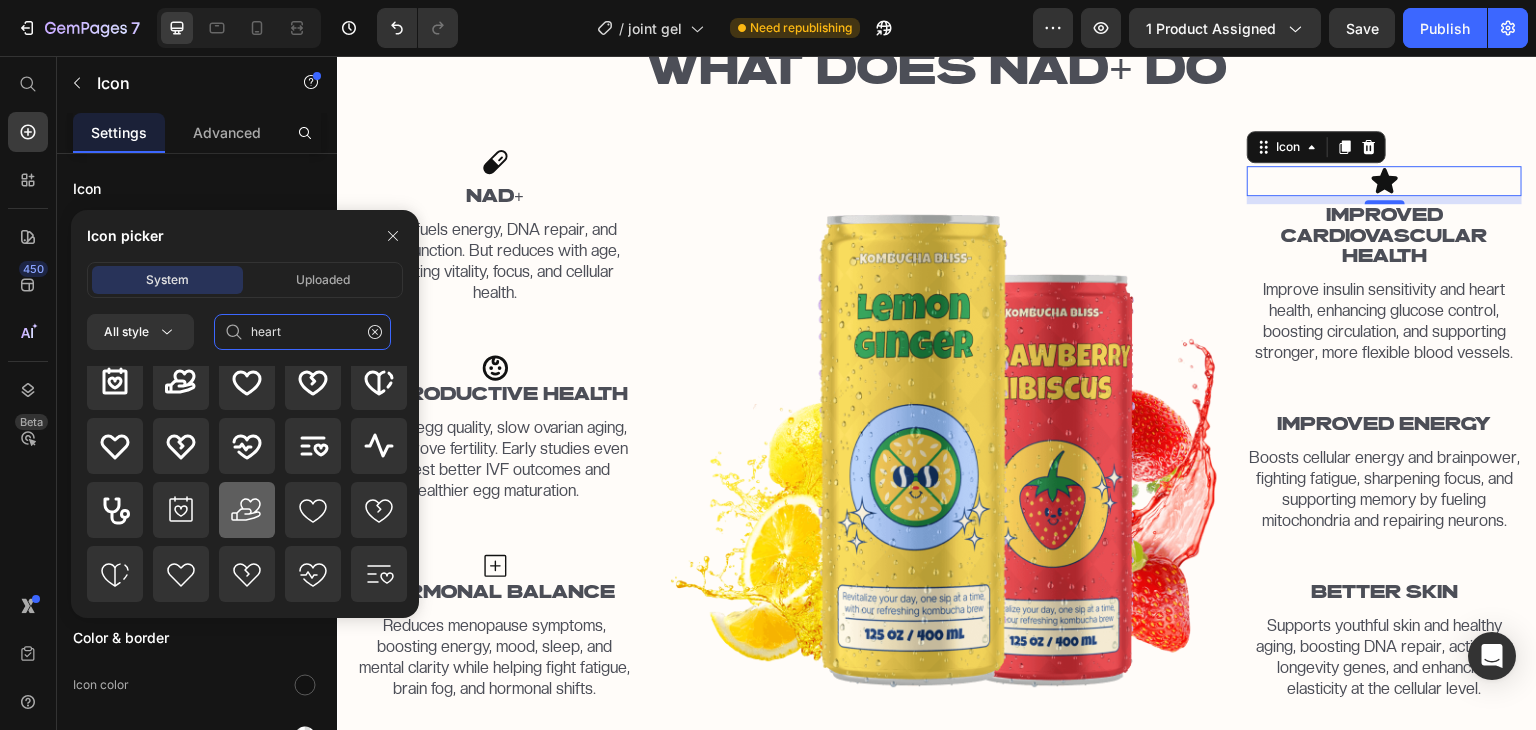 scroll, scrollTop: 0, scrollLeft: 0, axis: both 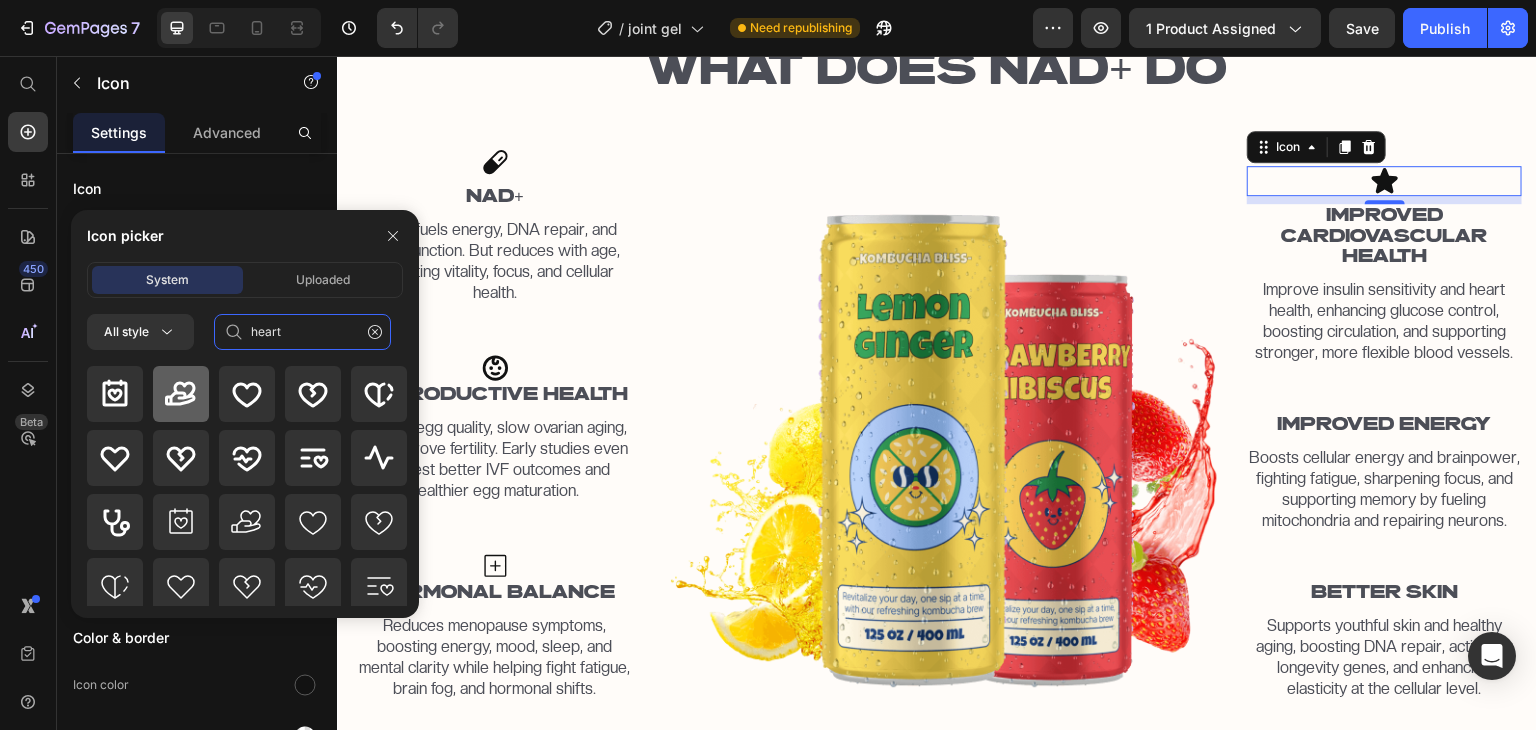 type on "heart" 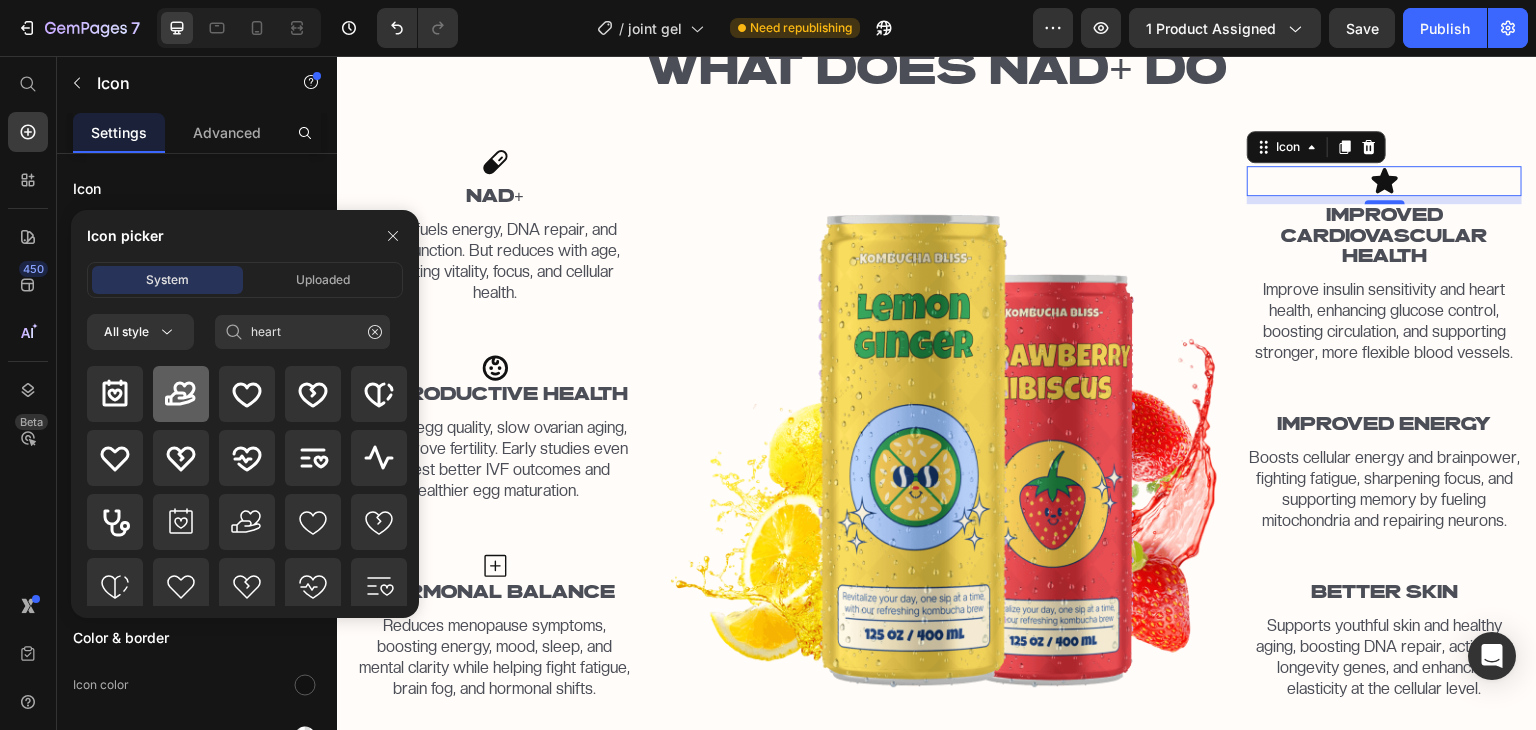 click 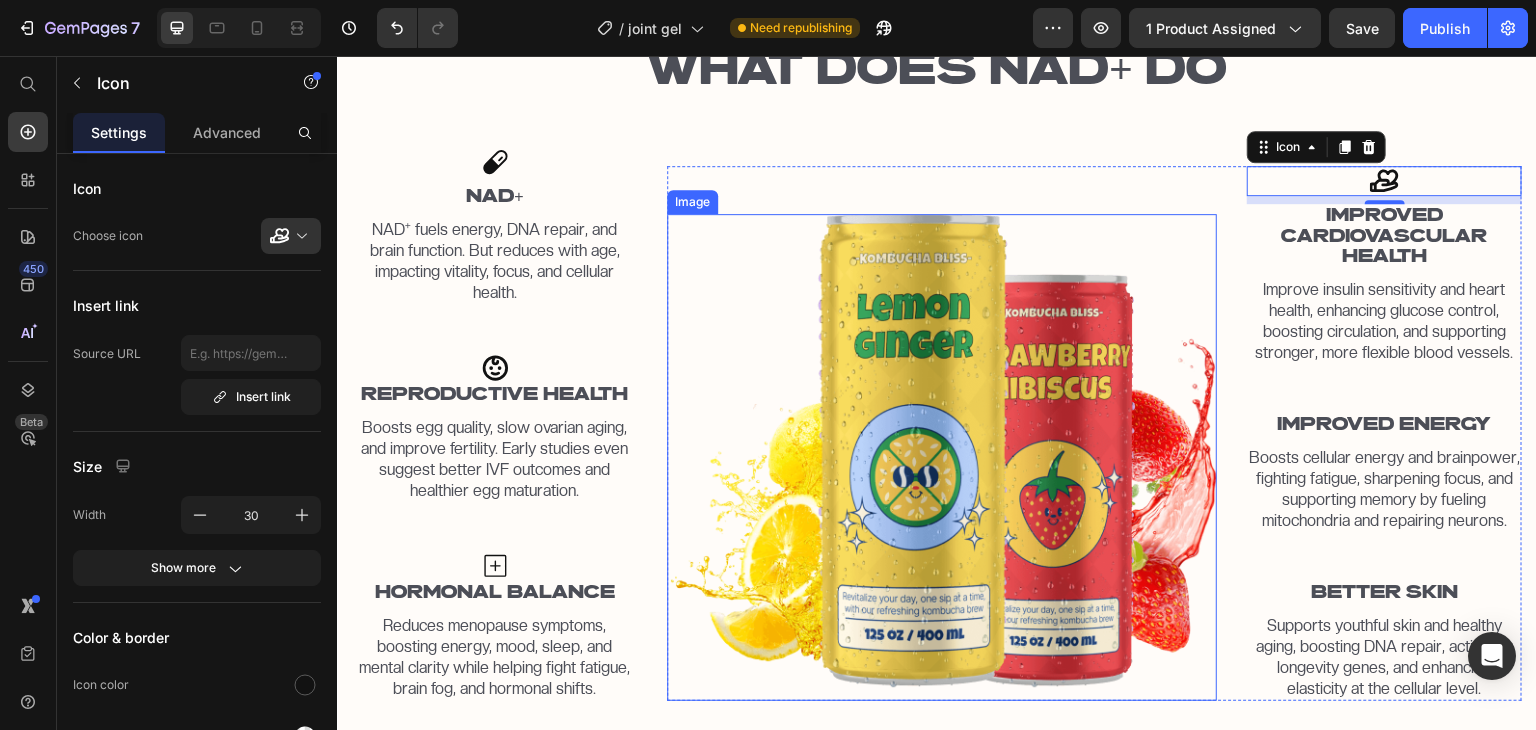 click at bounding box center (942, 457) 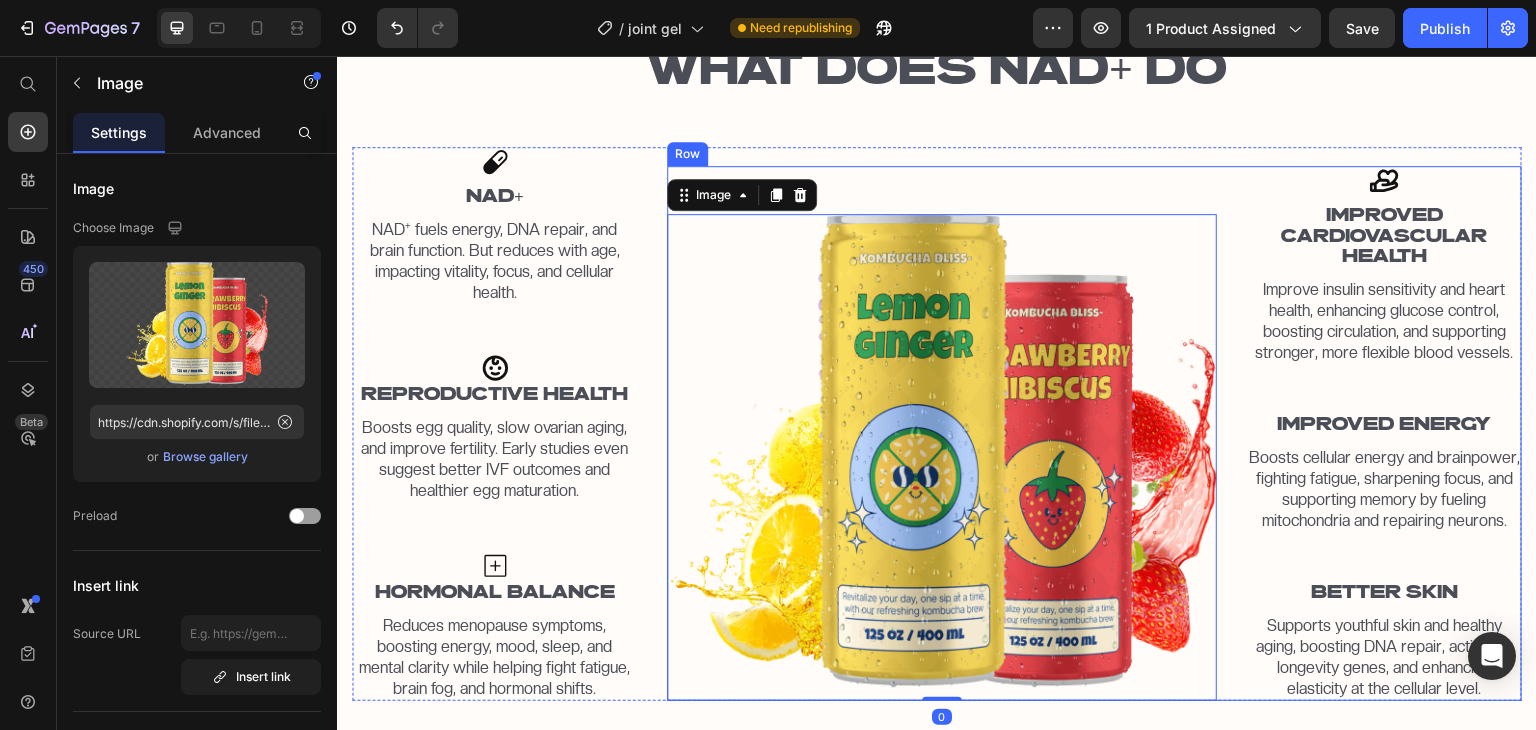 click on "Icon IMPROVED CARDIOVASCULAR HEALTH Text Block Improve insulin sensitivity and heart health, enhancing glucose control, boosting circulation, and supporting stronger, more flexible blood vessels. Text Block IMPROVED ENERGY Text Block Boosts cellular energy and brainpower, fighting fatigue, sharpening focus, and supporting memory by fueling mitochondria and repairing neurons. Text Block BETTER SKIN Text Block Supports youthful skin and healthy aging, boosting DNA repair, activating longevity genes, and enhancing elasticity at the cellular level. Text Block" at bounding box center (1384, 434) 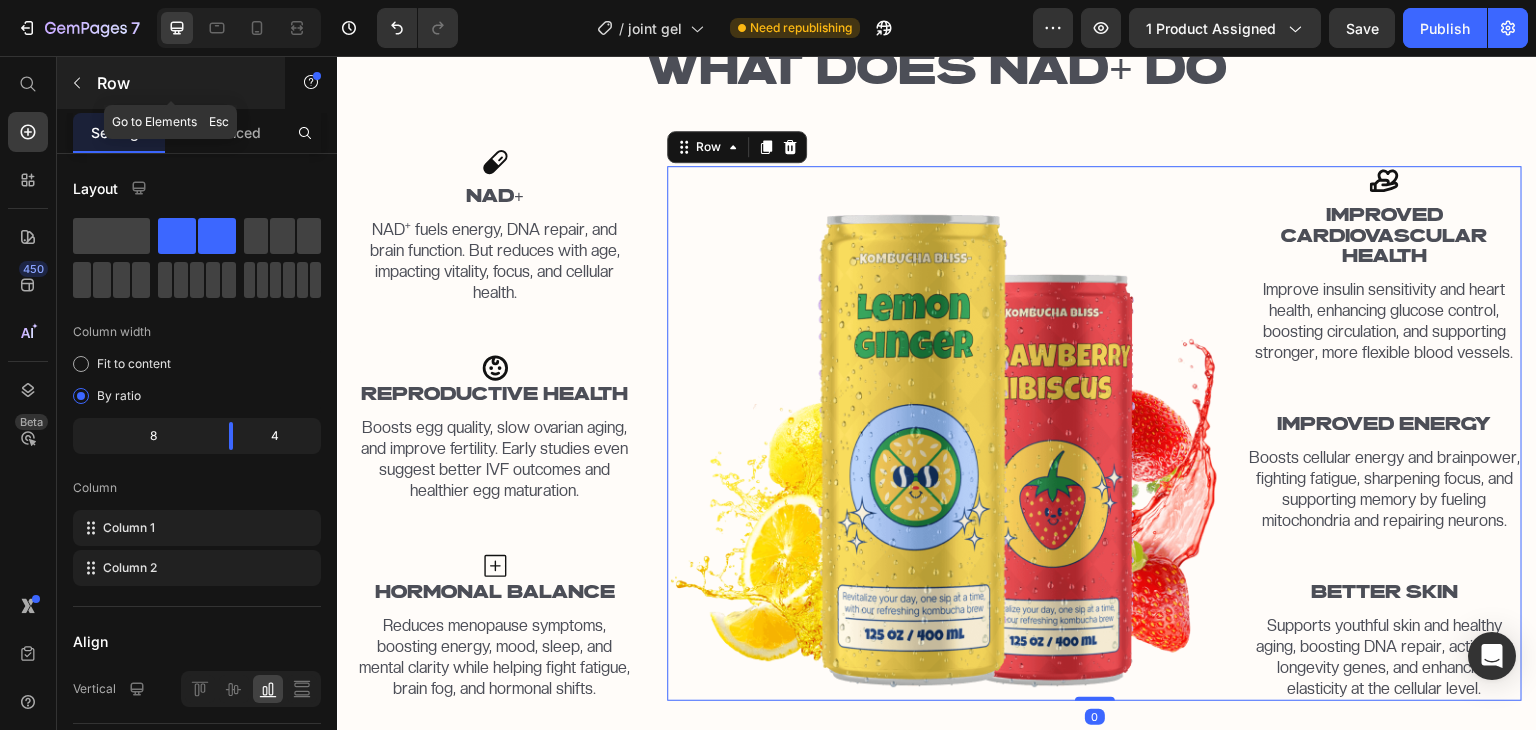 click 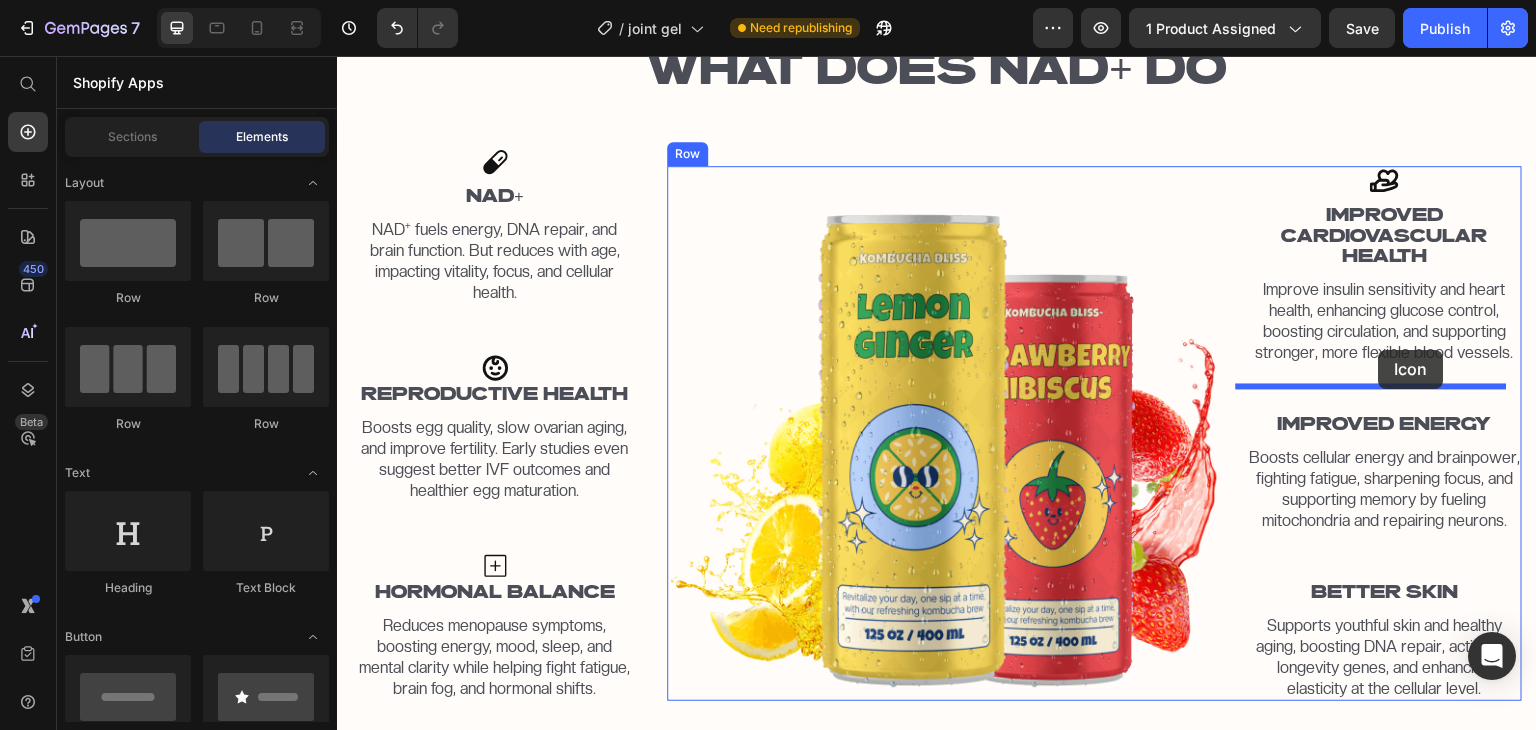 drag, startPoint x: 608, startPoint y: 356, endPoint x: 1379, endPoint y: 350, distance: 771.0234 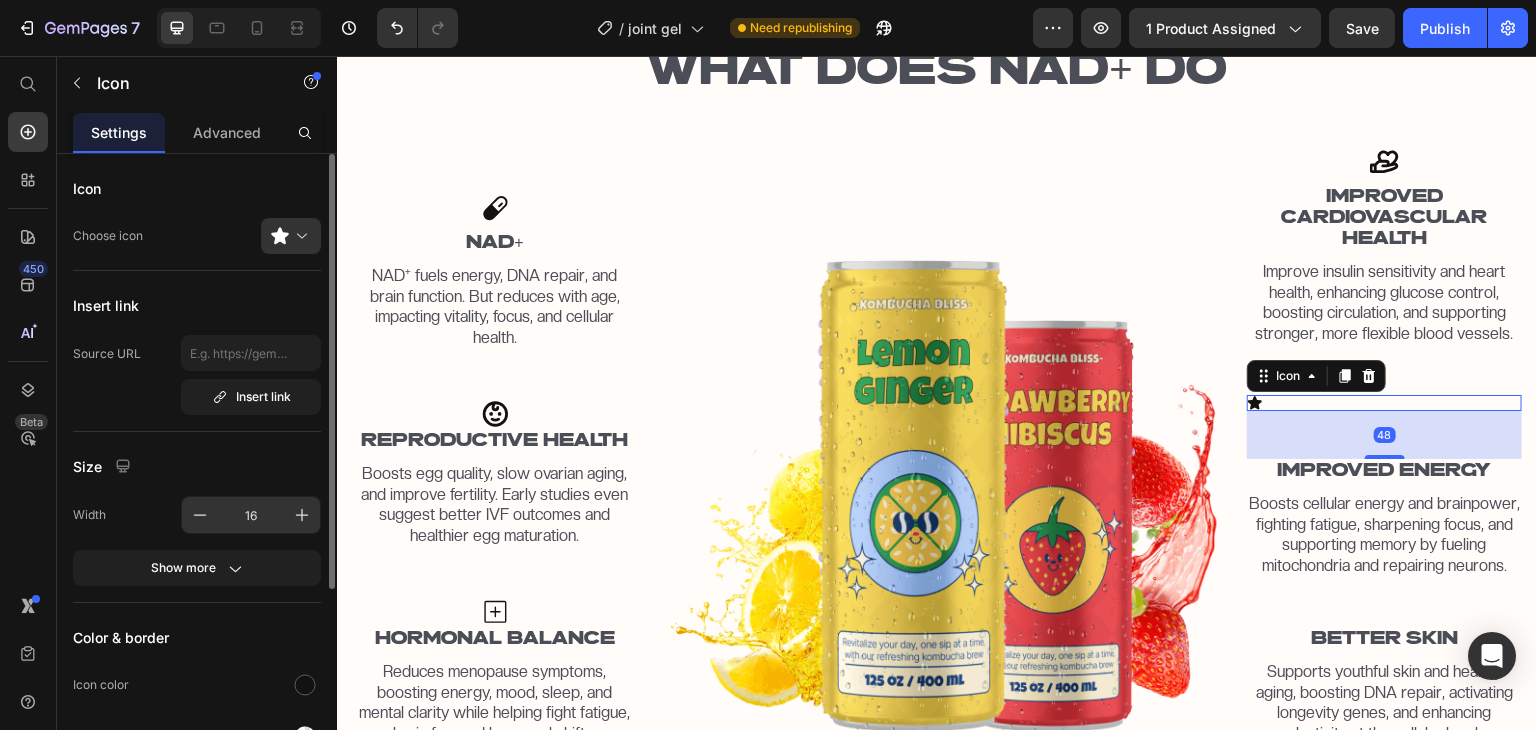 click on "16" at bounding box center [251, 515] 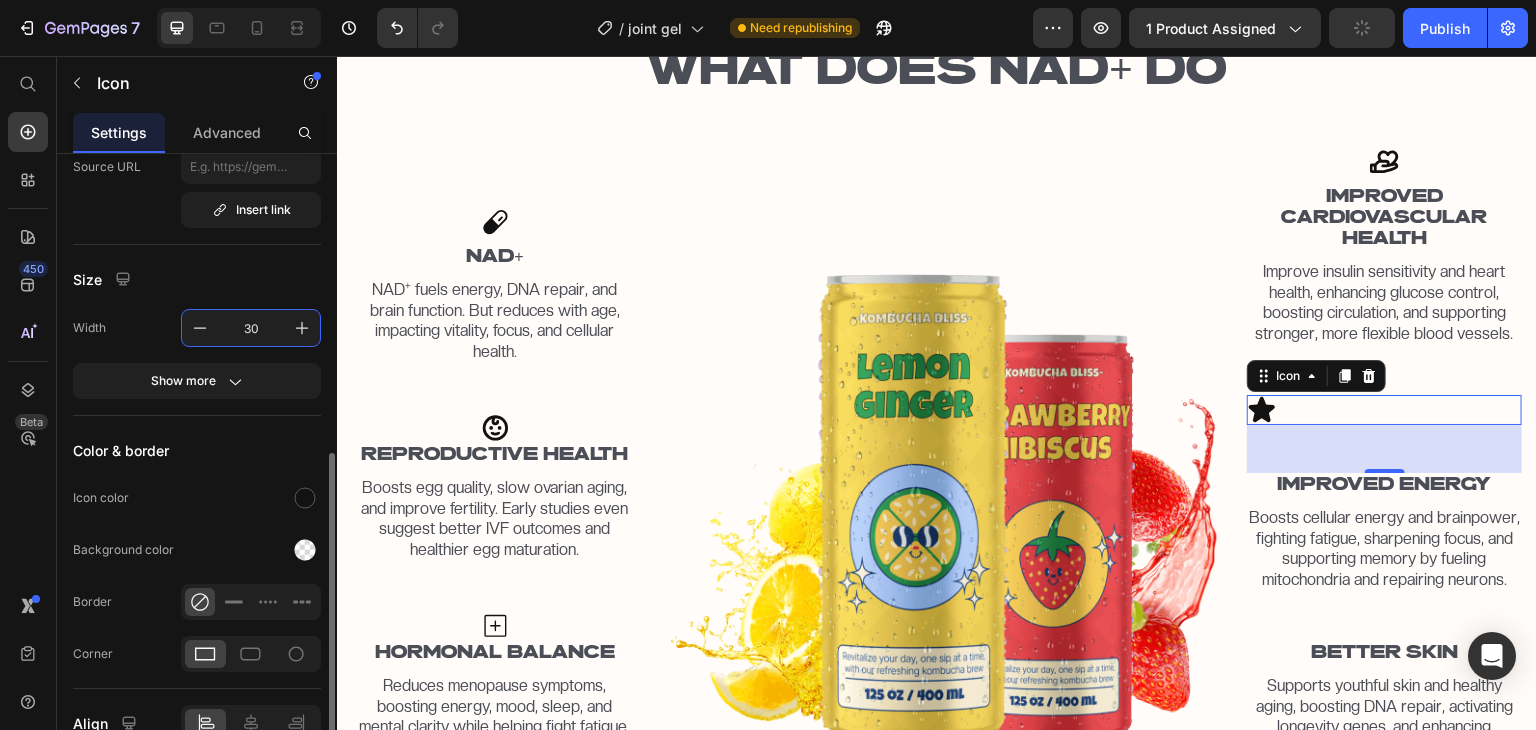 scroll, scrollTop: 288, scrollLeft: 0, axis: vertical 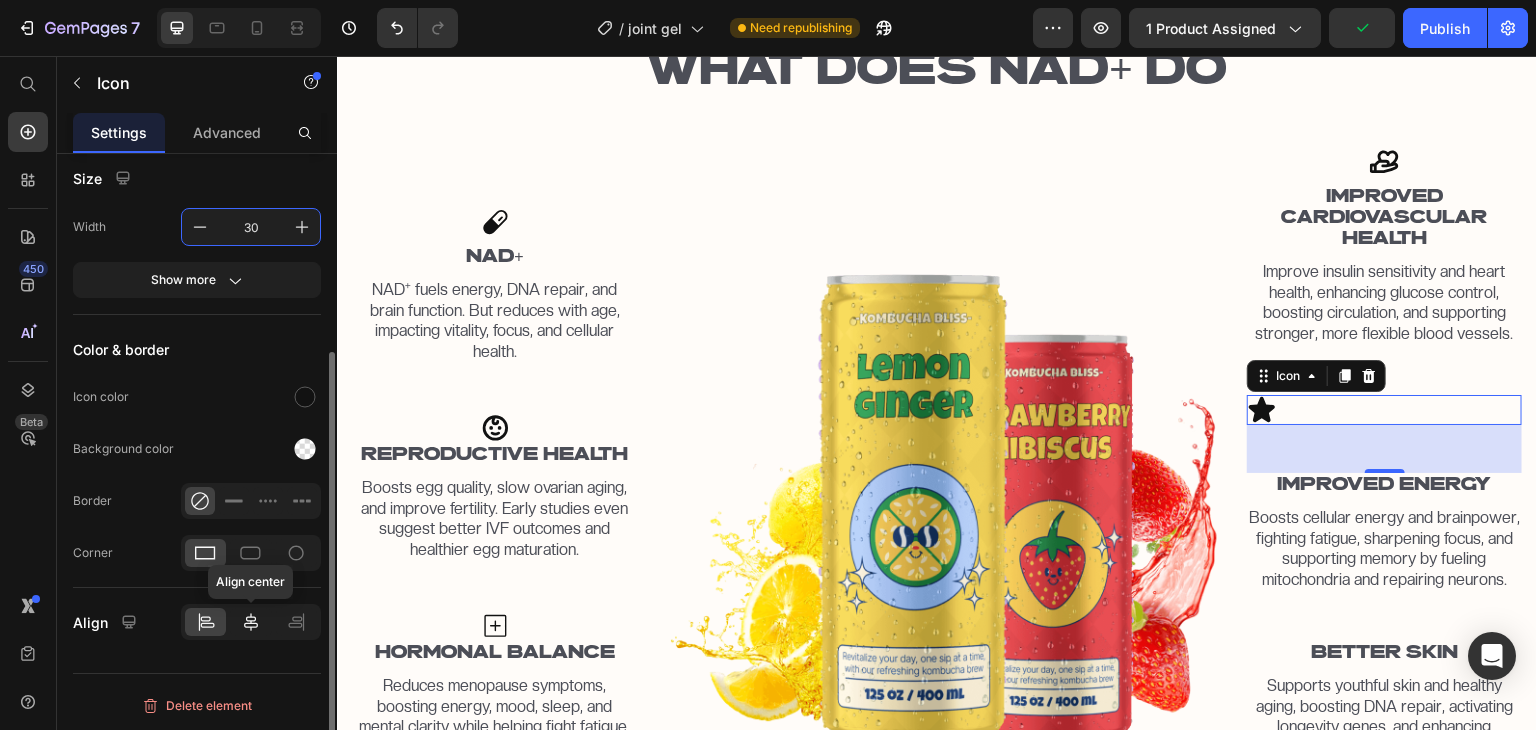 type on "30" 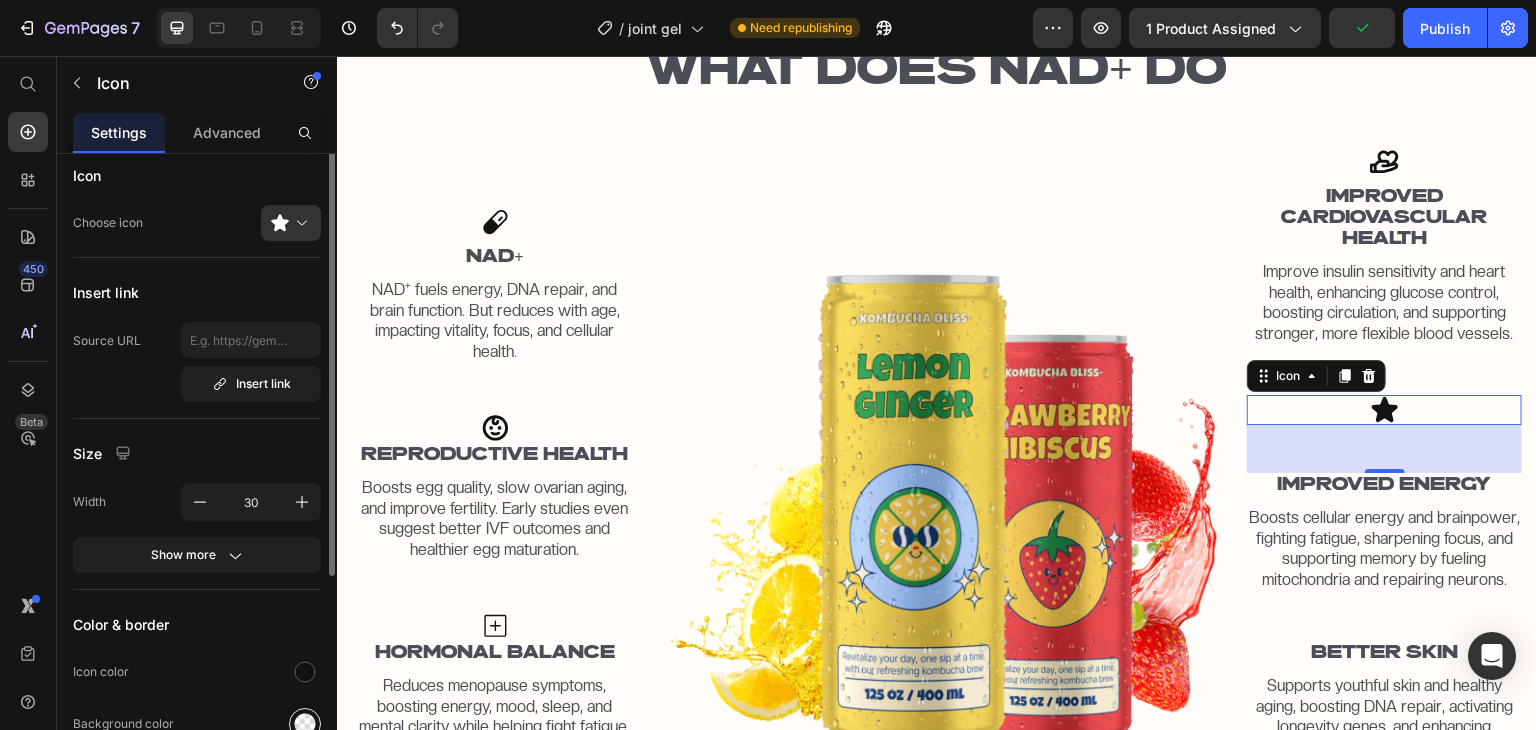 scroll, scrollTop: 0, scrollLeft: 0, axis: both 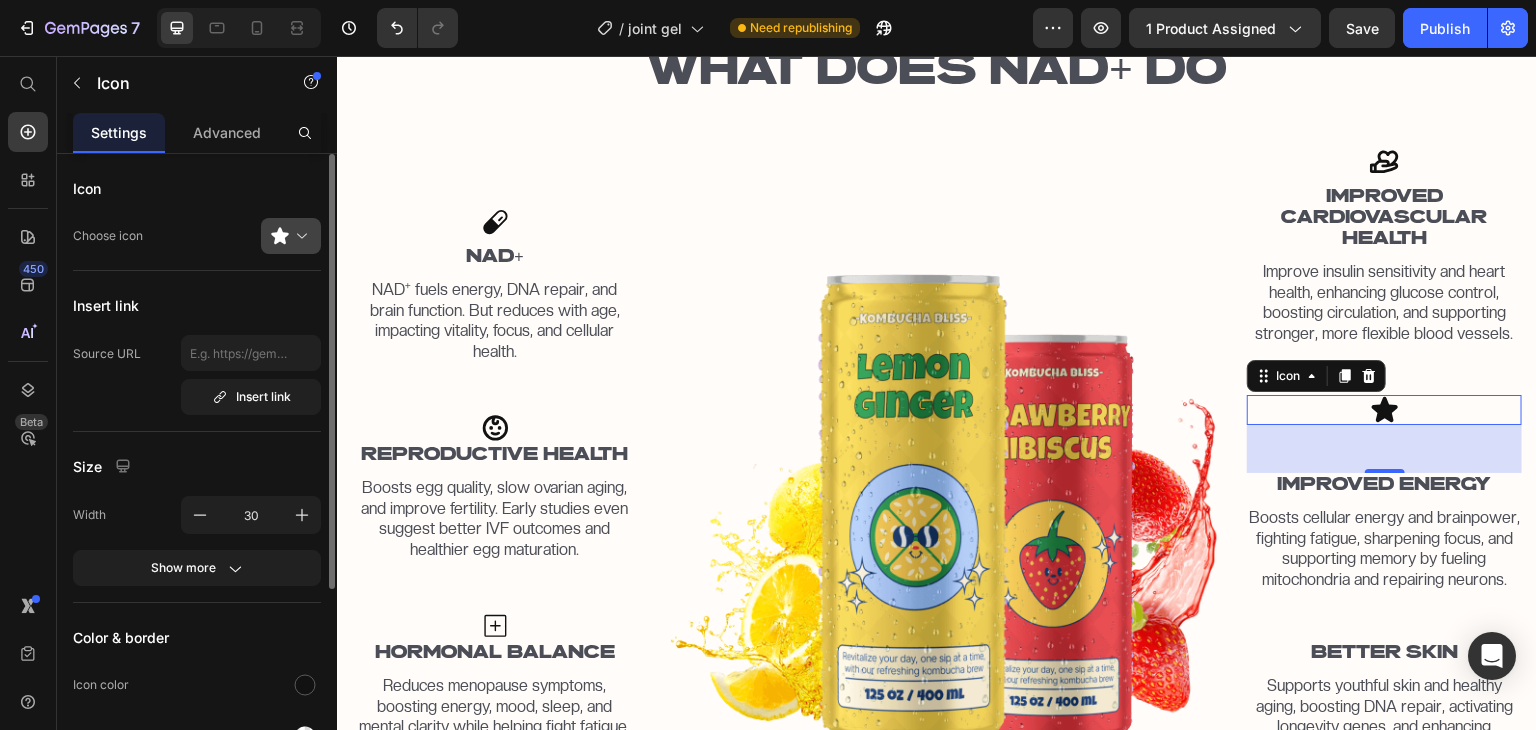 click at bounding box center (299, 236) 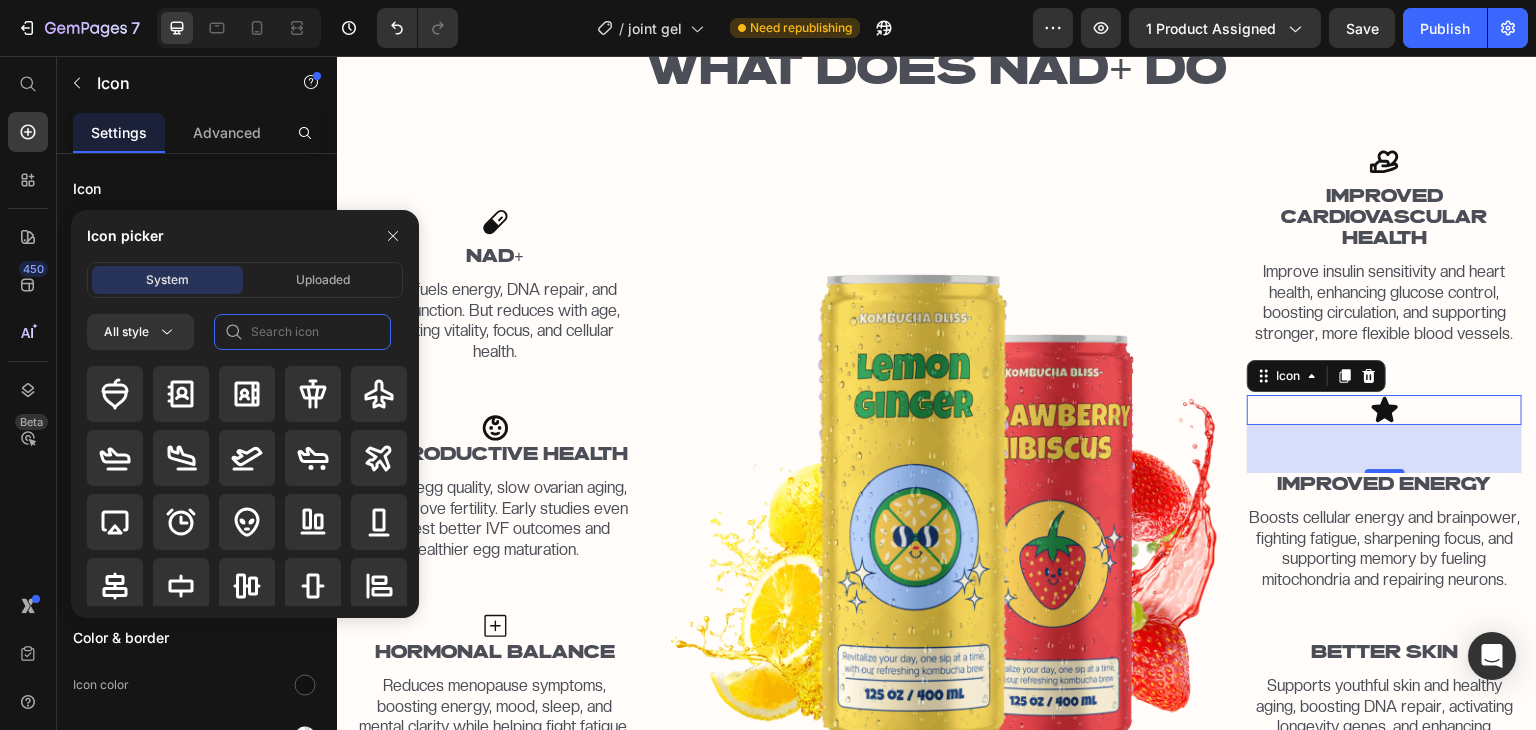 click 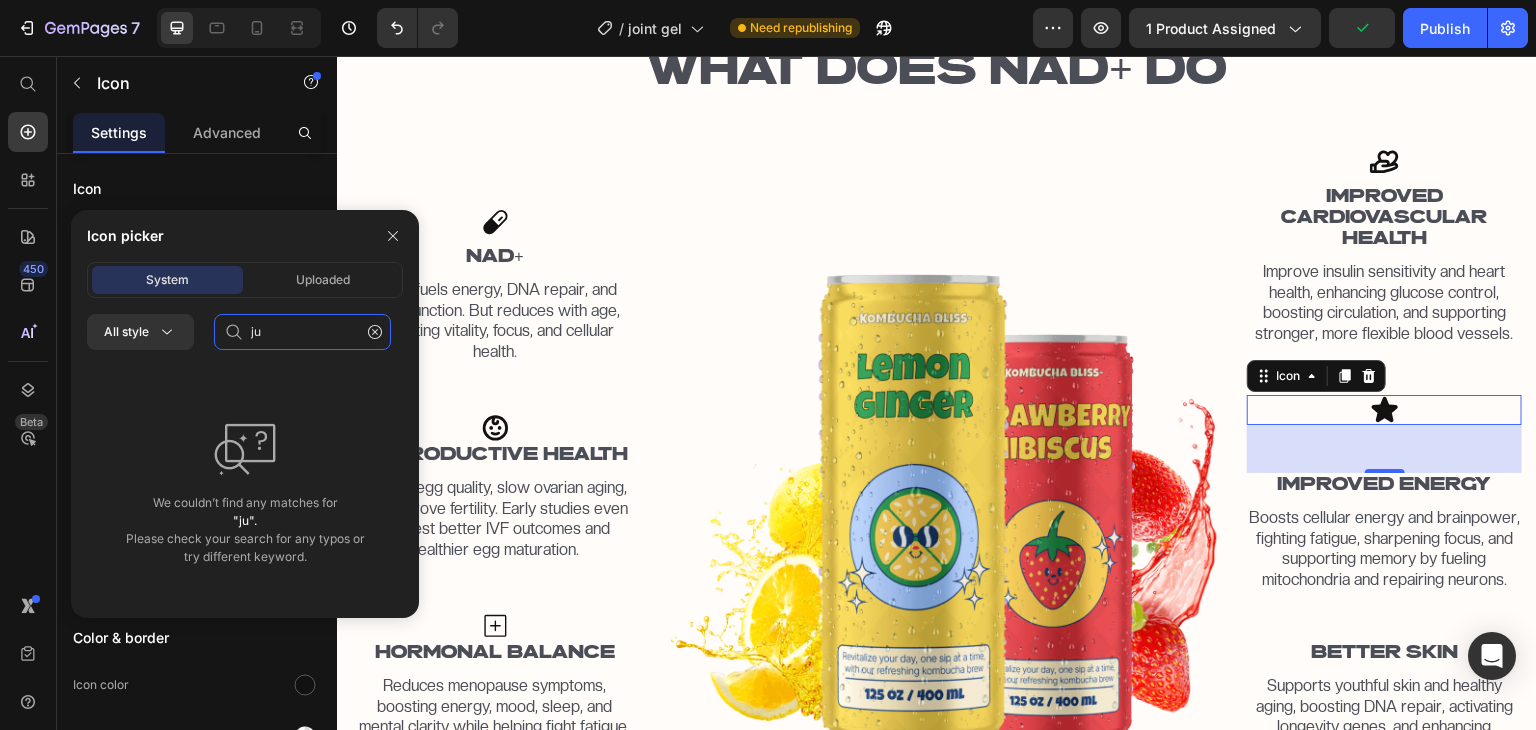 type on "j" 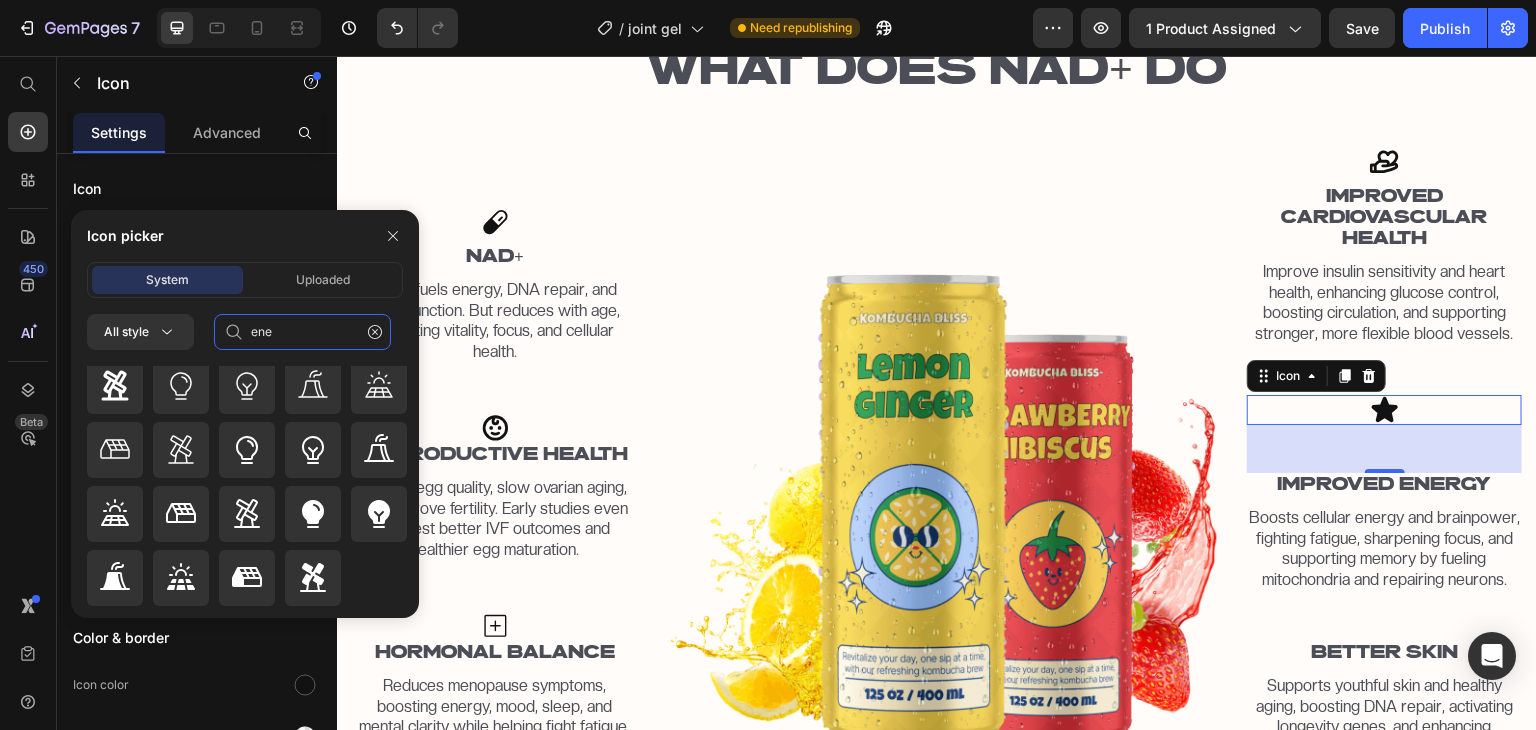 scroll, scrollTop: 0, scrollLeft: 0, axis: both 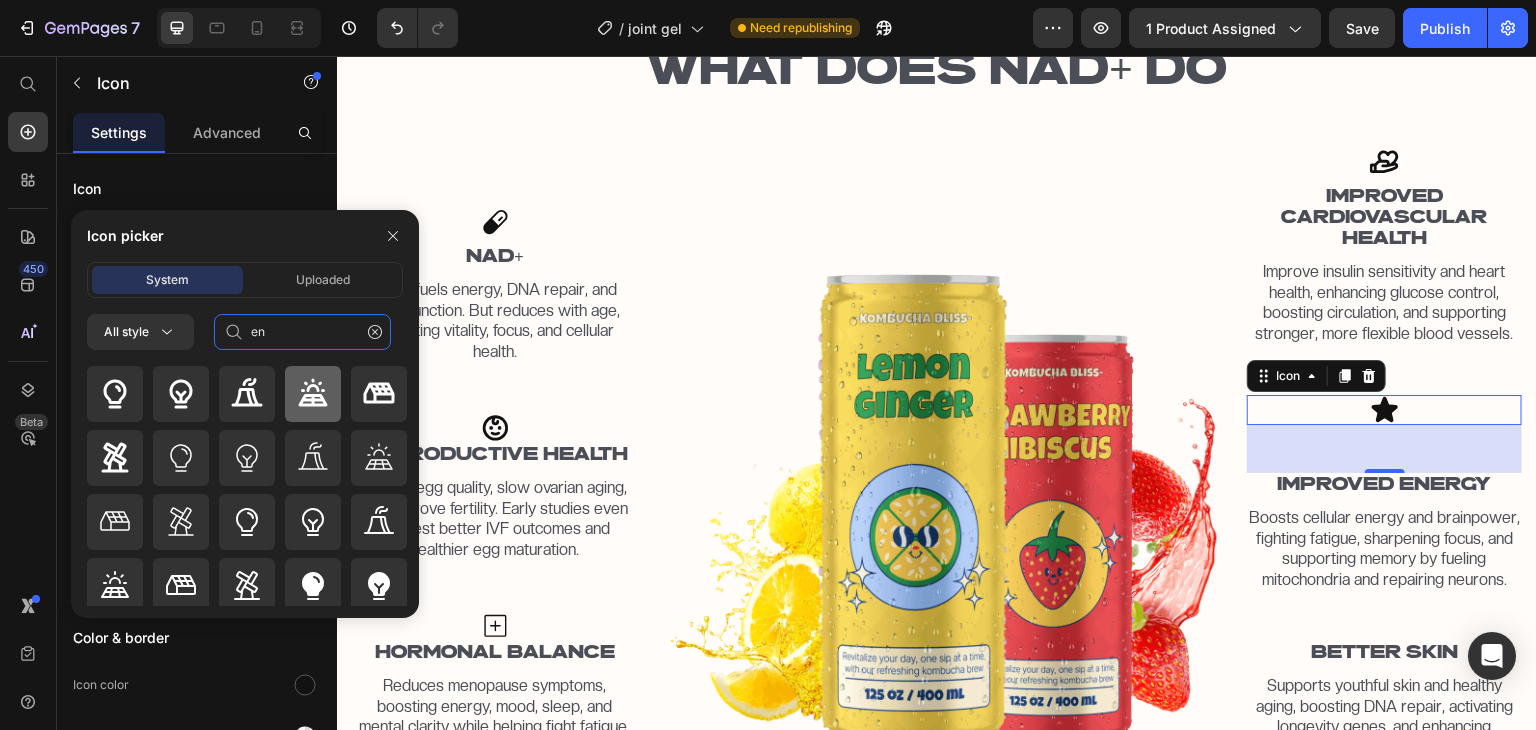 type on "e" 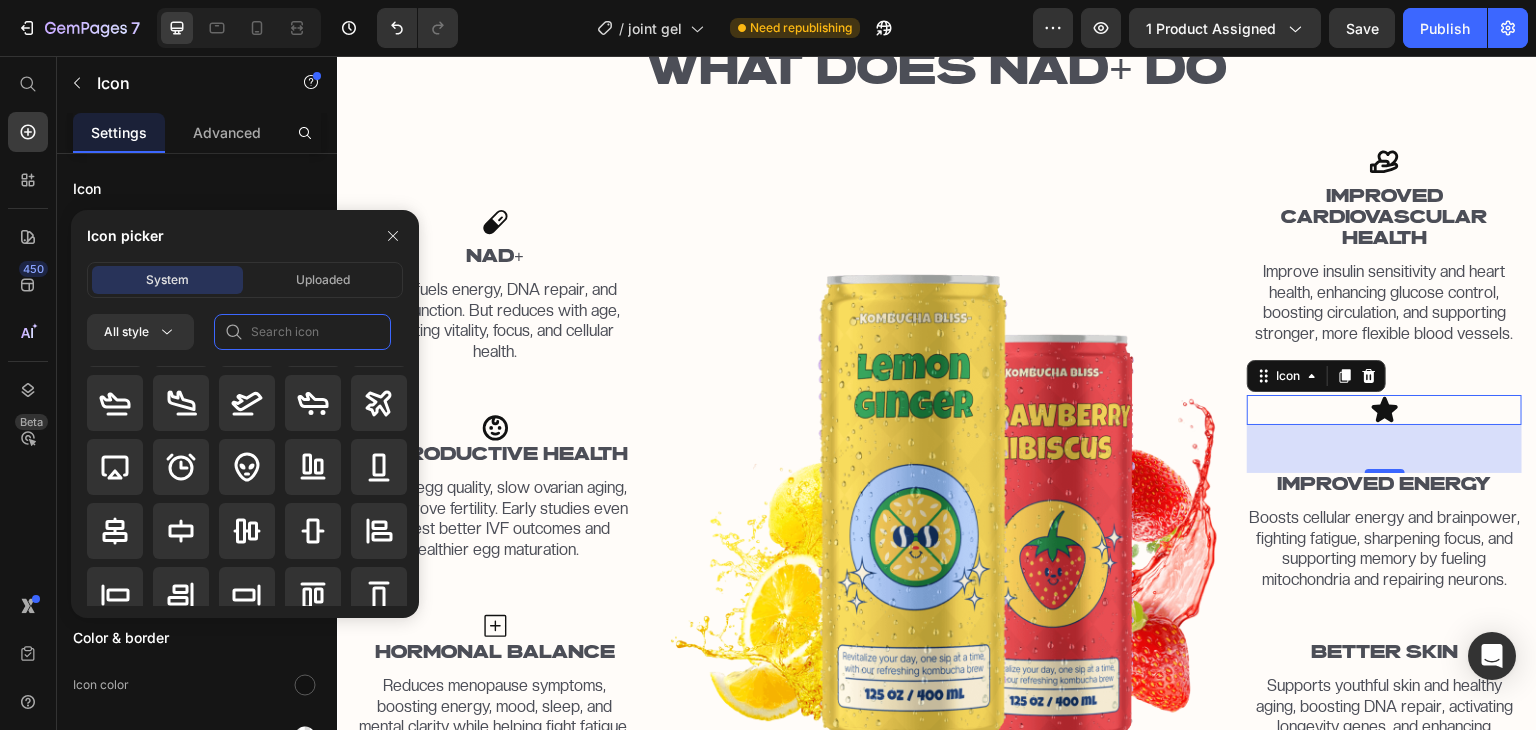 scroll, scrollTop: 0, scrollLeft: 0, axis: both 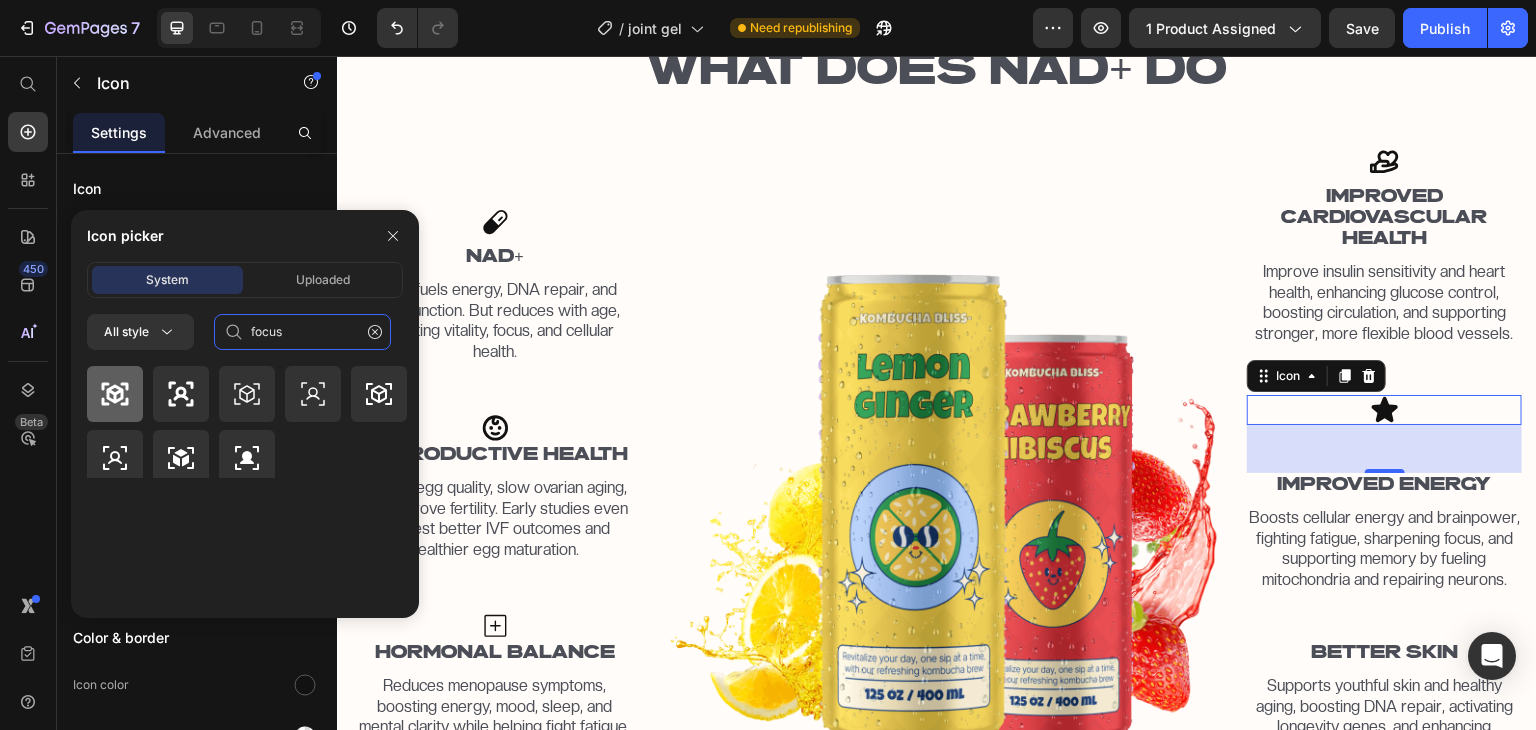 type on "focus" 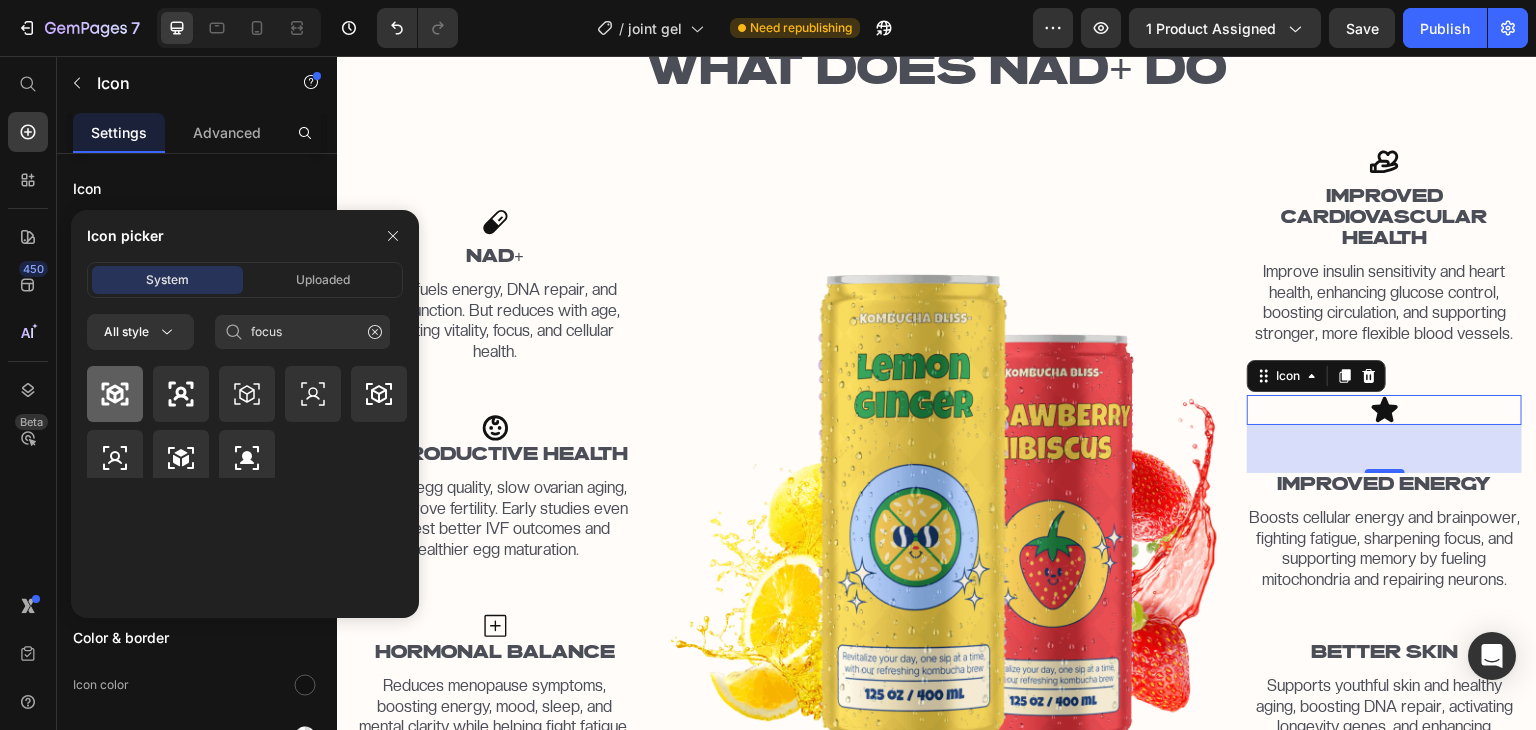 click 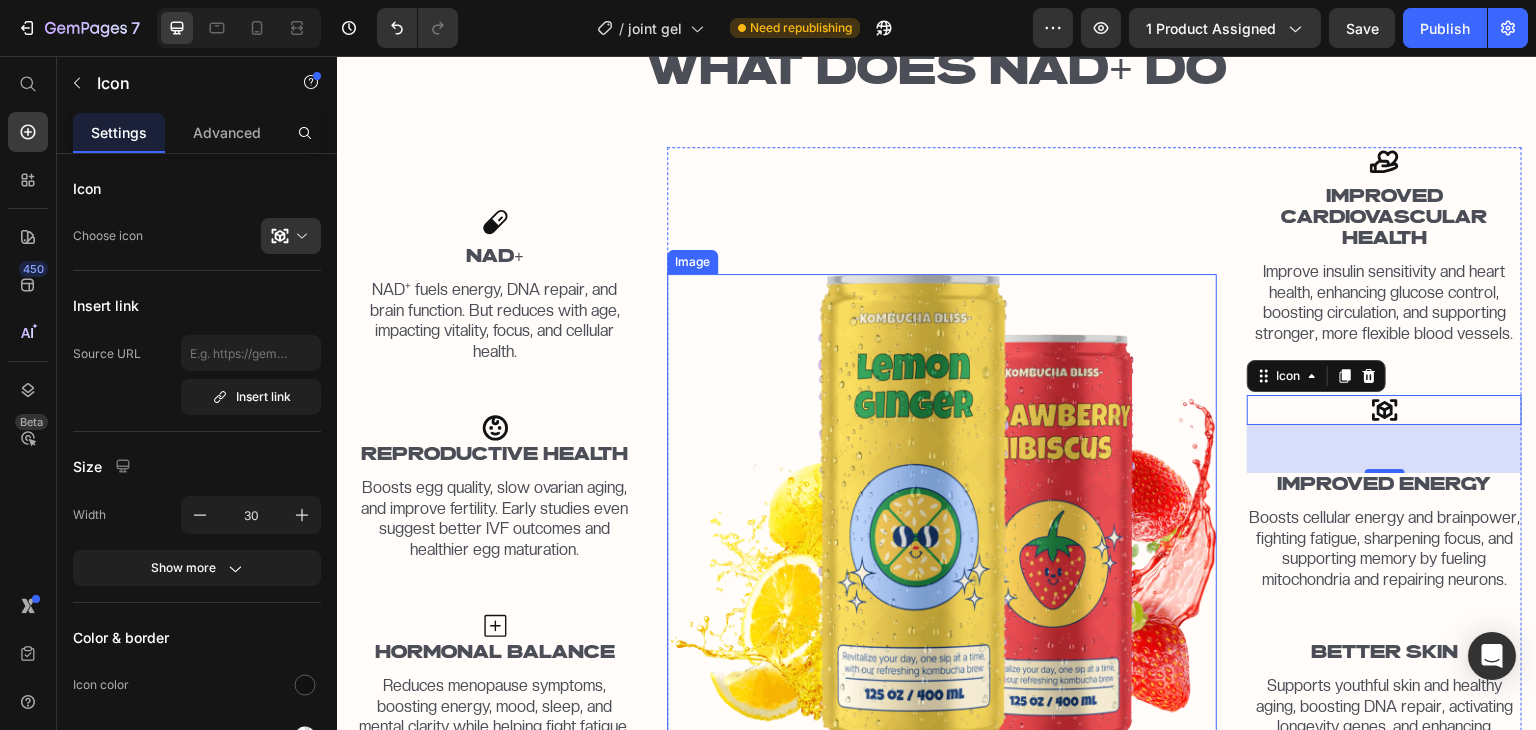 click at bounding box center (942, 517) 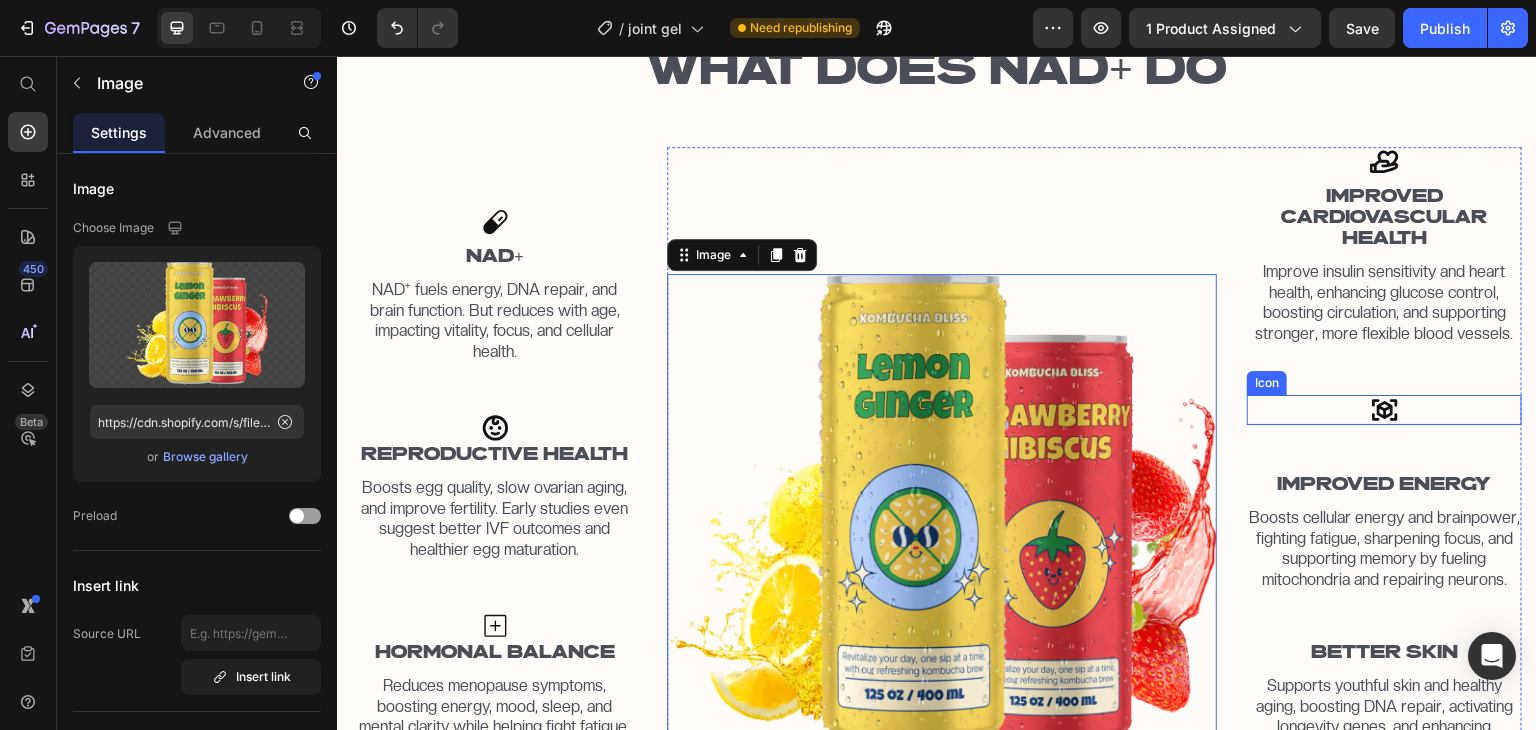 click 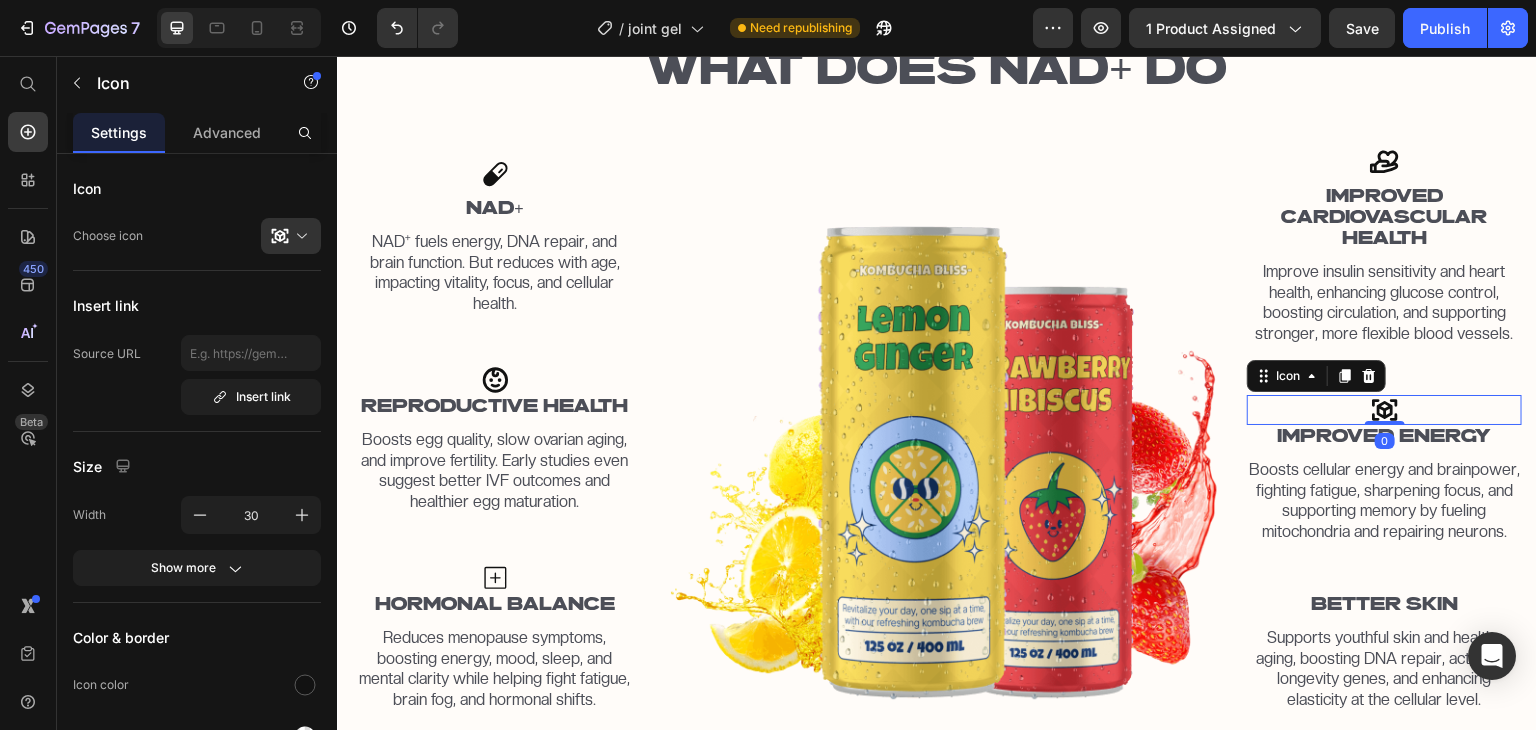 drag, startPoint x: 1376, startPoint y: 459, endPoint x: 1374, endPoint y: 408, distance: 51.0392 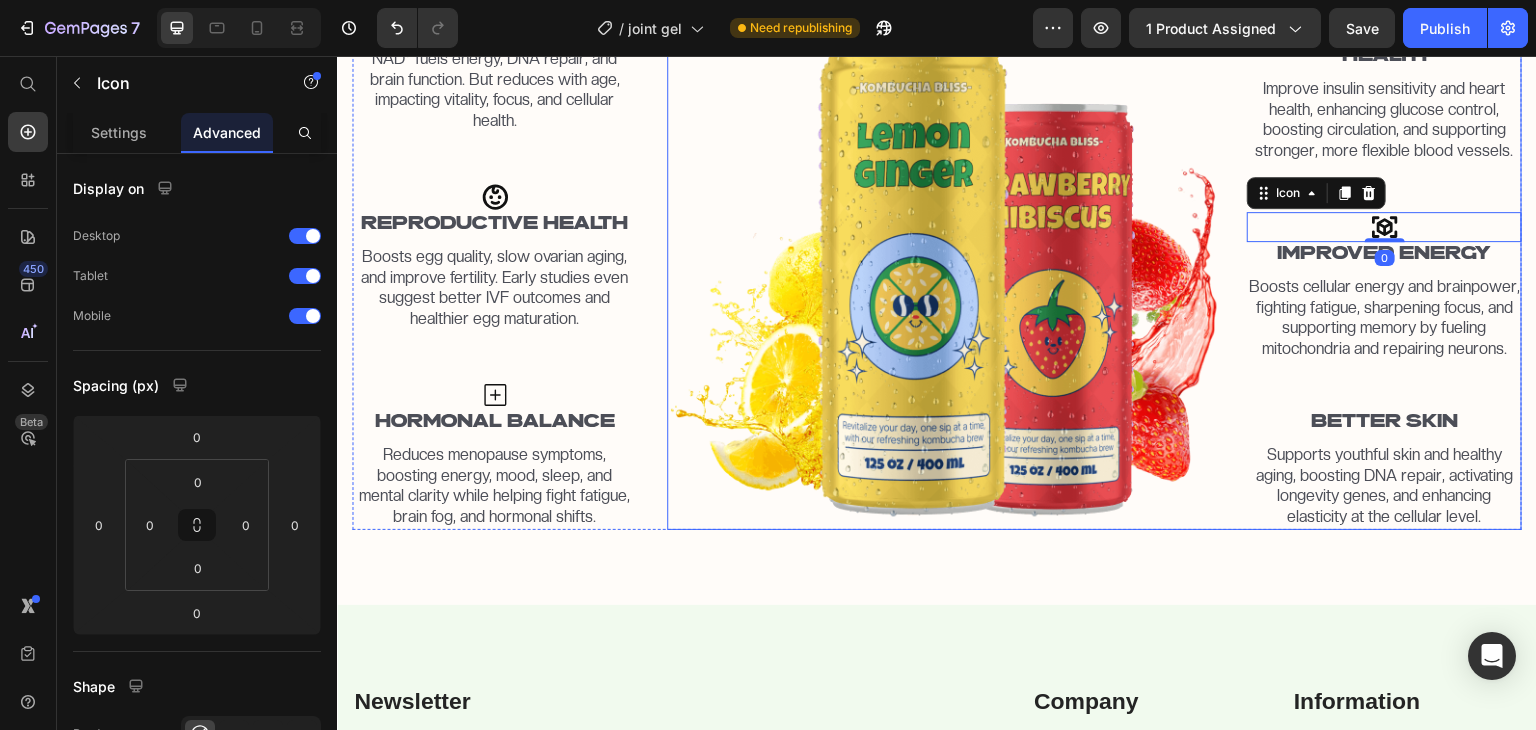 scroll, scrollTop: 1723, scrollLeft: 0, axis: vertical 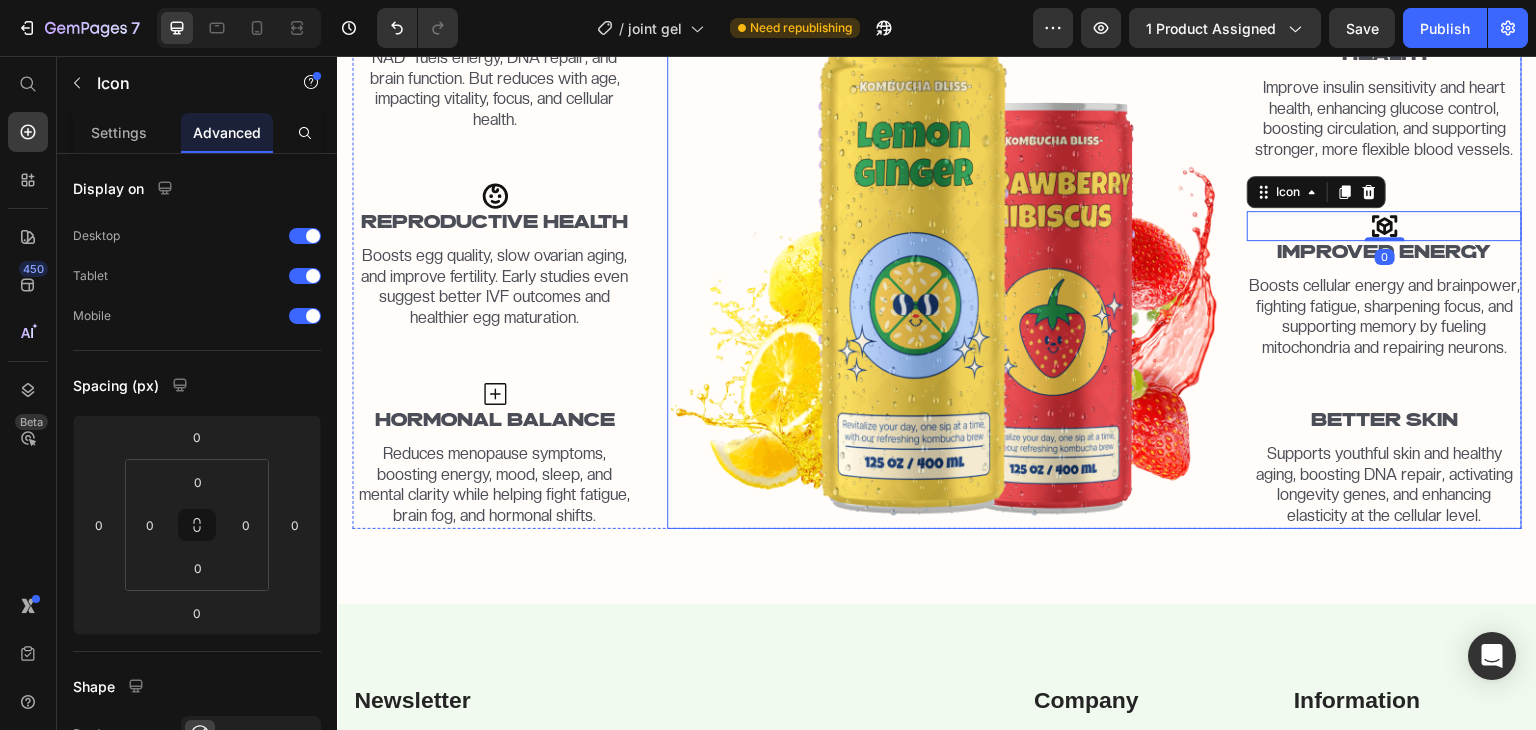 click on "Icon IMPROVED CARDIOVASCULAR HEALTH Text Block Improve insulin sensitivity and heart health, enhancing glucose control, boosting circulation, and supporting stronger, more flexible blood vessels. Text Block
Icon   0 IMPROVED ENERGY Text Block Boosts cellular energy and brainpower, fighting fatigue, sharpening focus, and supporting memory by fueling mitochondria and repairing neurons. Text Block BETTER SKIN Text Block Supports youthful skin and healthy aging, boosting DNA repair, activating longevity genes, and enhancing elasticity at the cellular level. Text Block" at bounding box center (1384, 246) 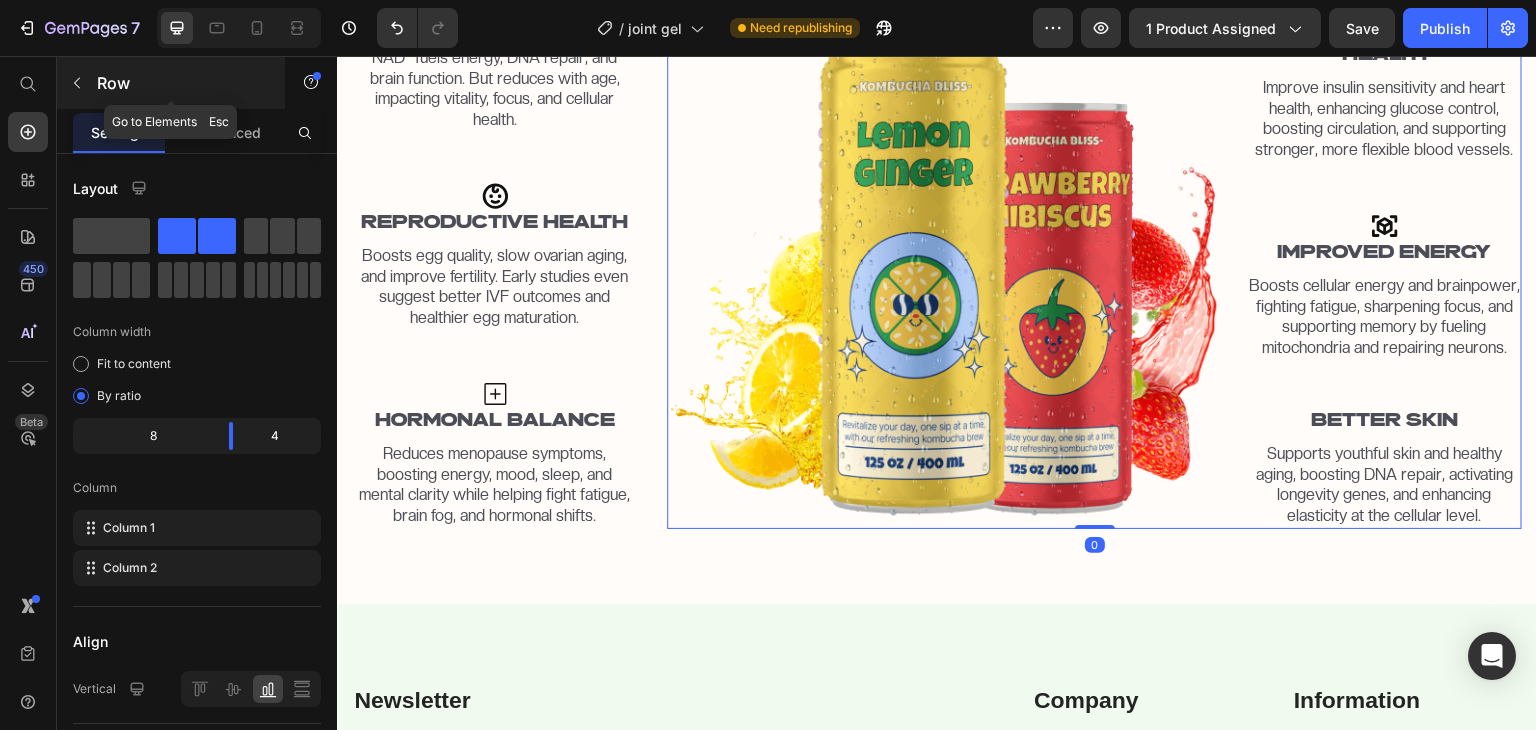 click at bounding box center [77, 83] 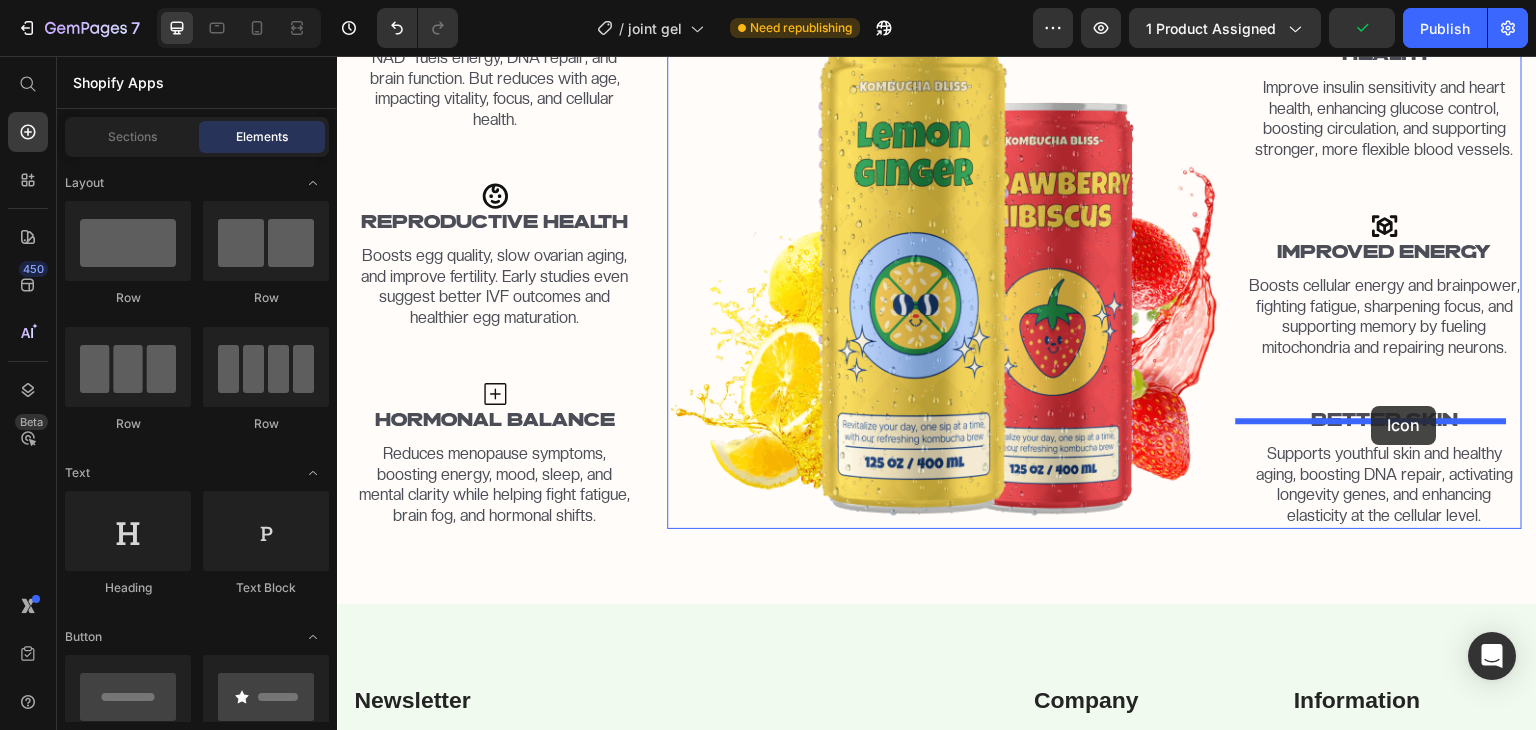 drag, startPoint x: 489, startPoint y: 380, endPoint x: 1372, endPoint y: 406, distance: 883.3827 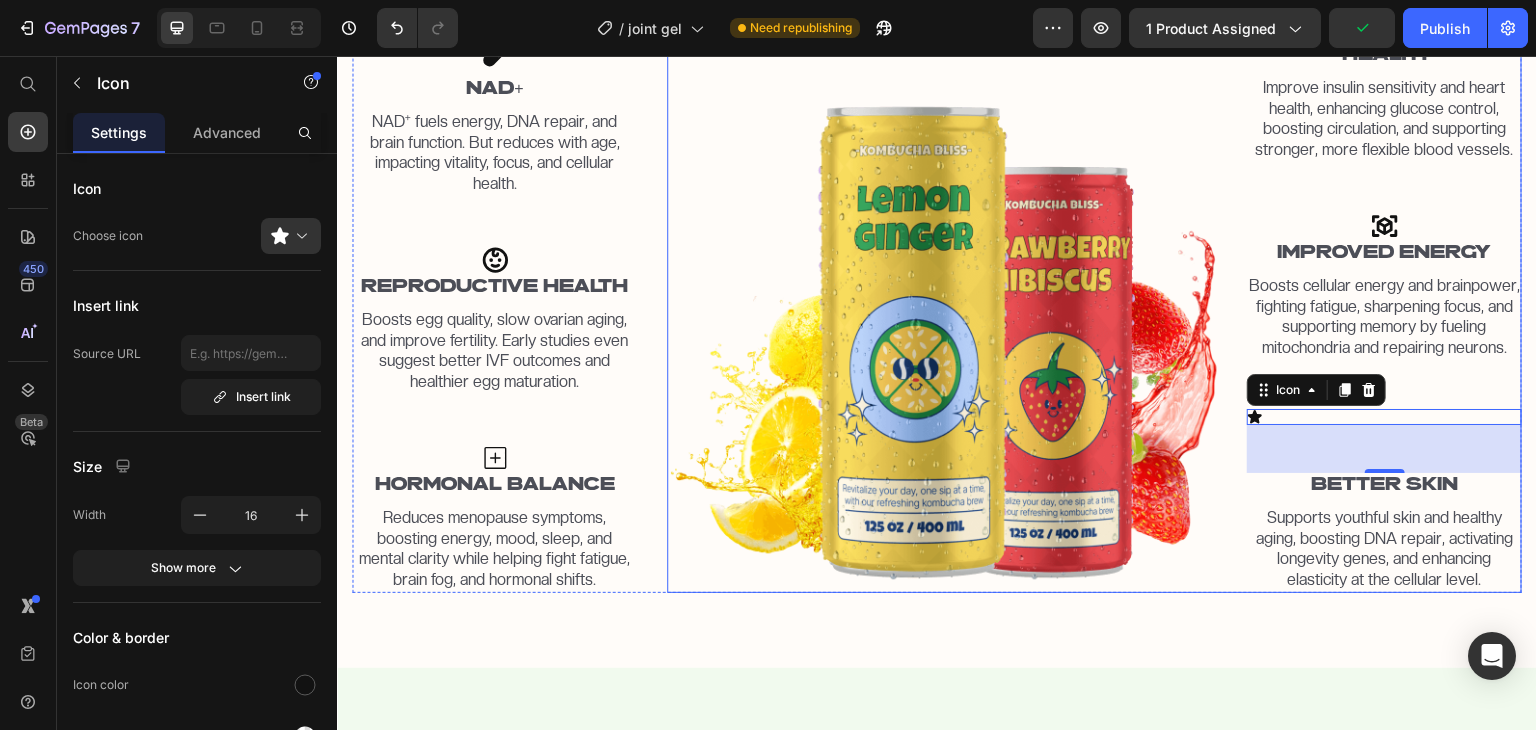 scroll, scrollTop: 1787, scrollLeft: 0, axis: vertical 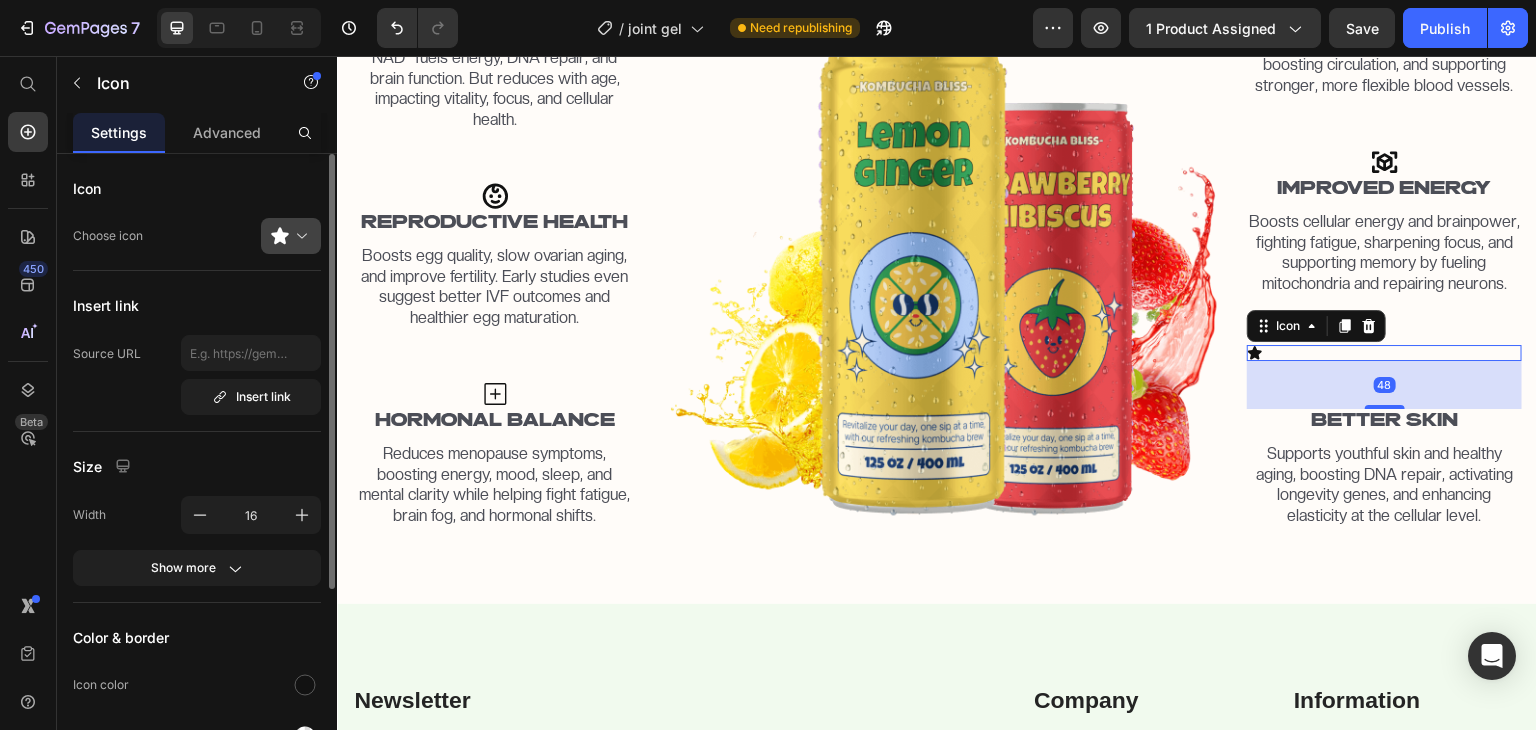 click at bounding box center [299, 236] 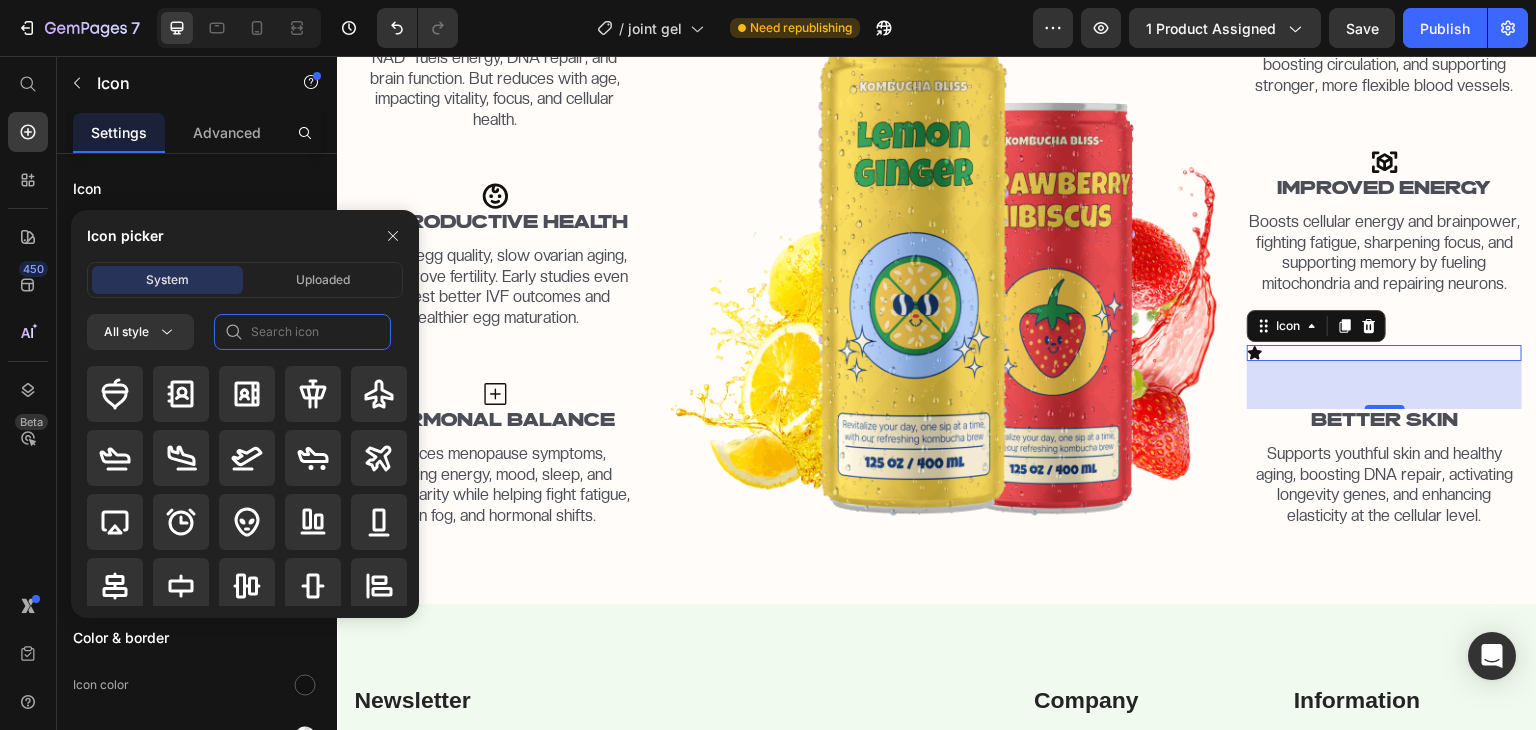 click 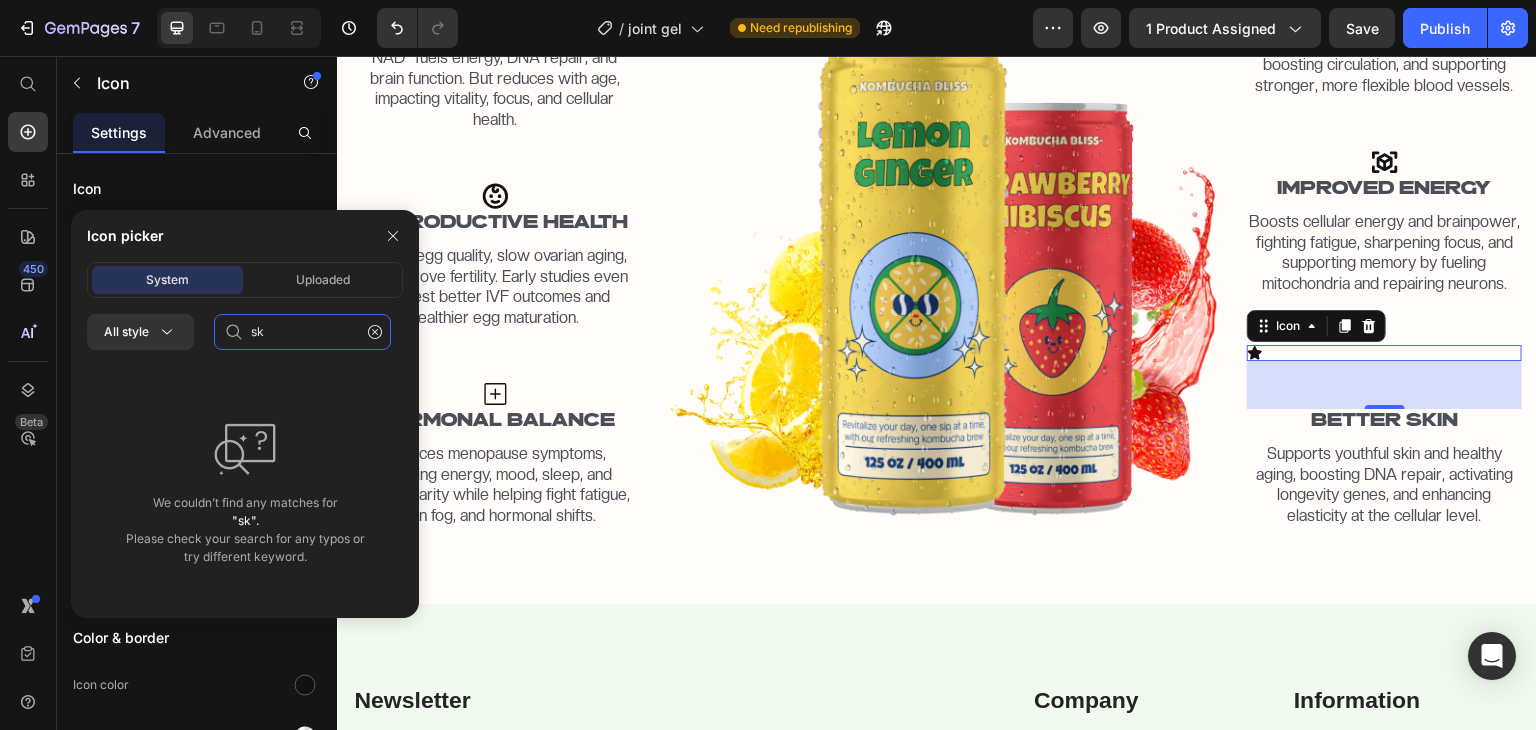 type on "s" 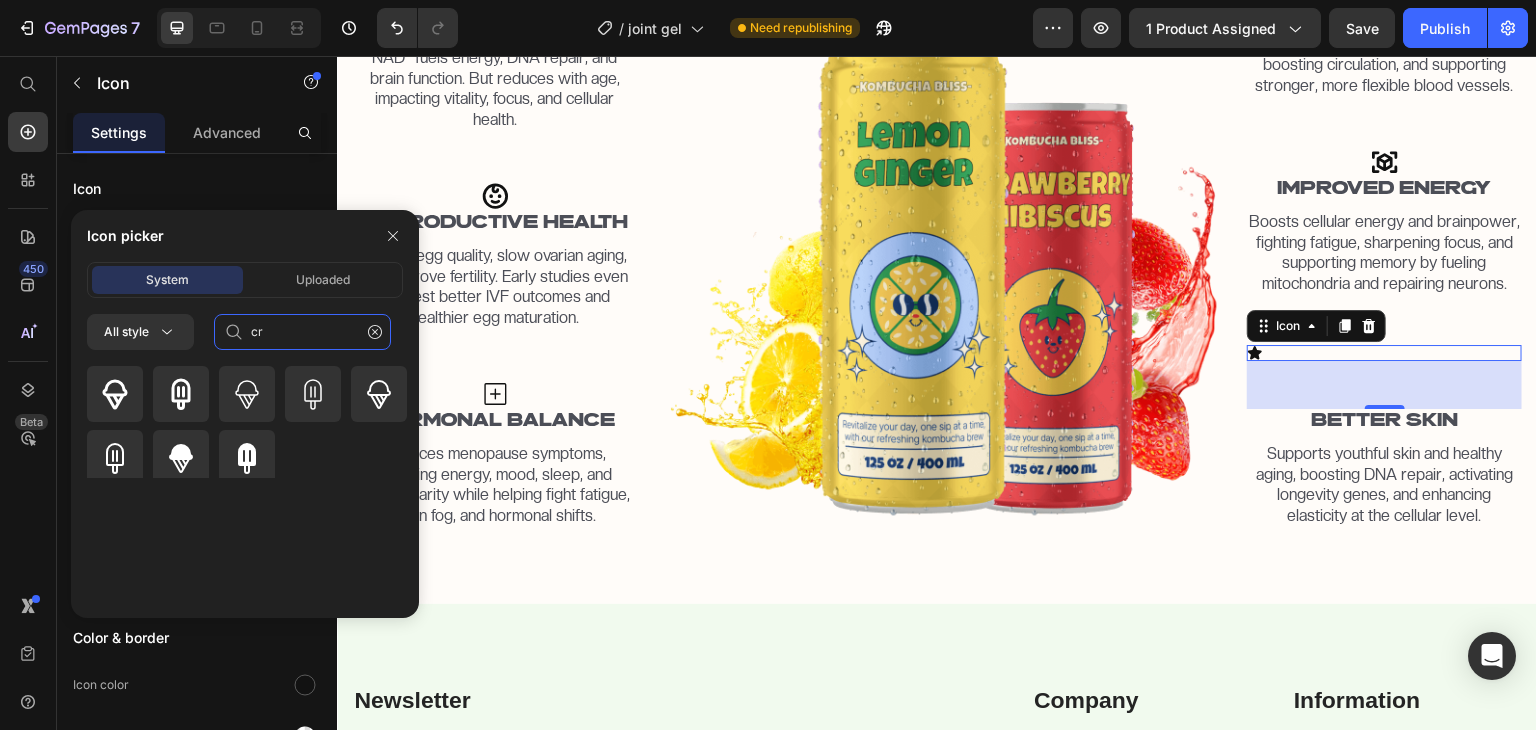 type on "c" 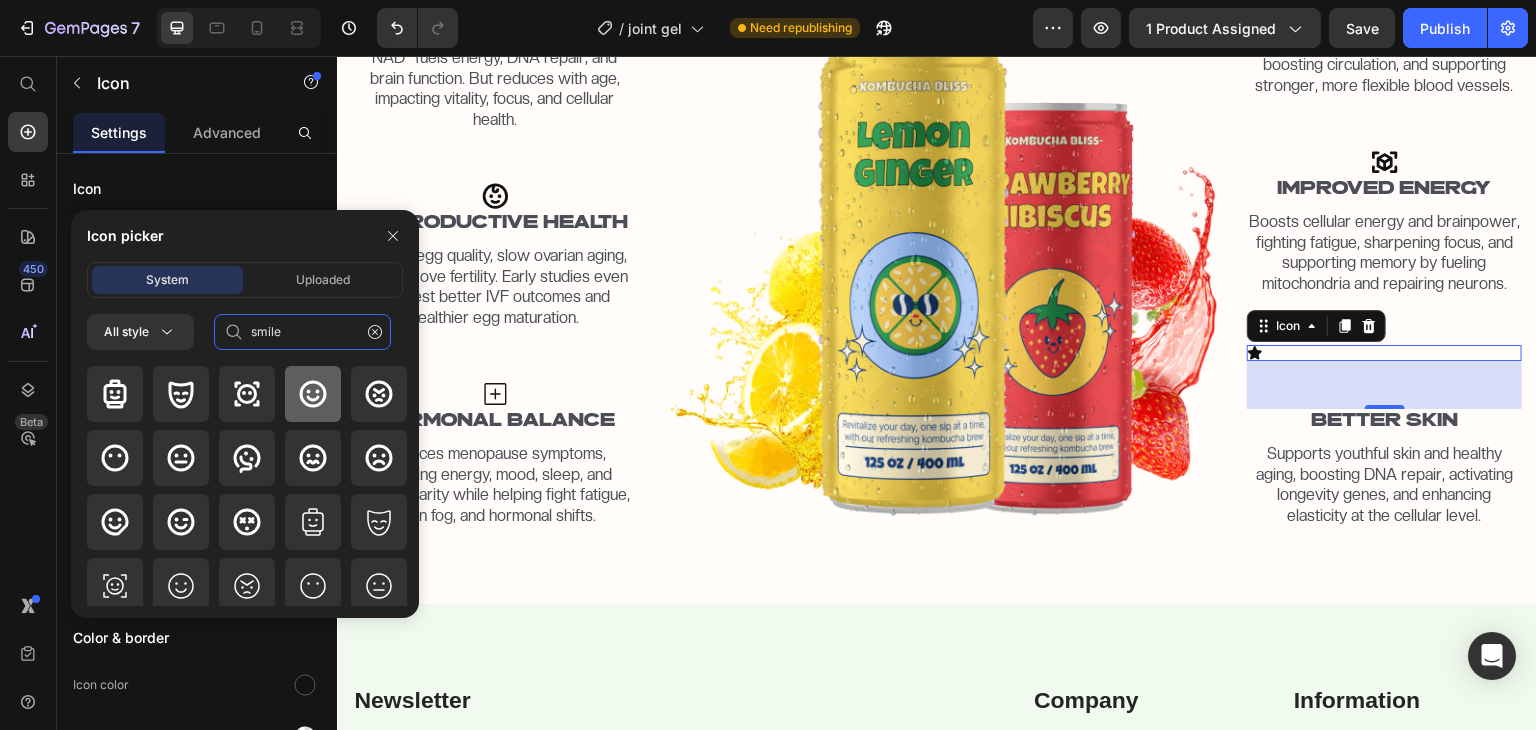 type on "smile" 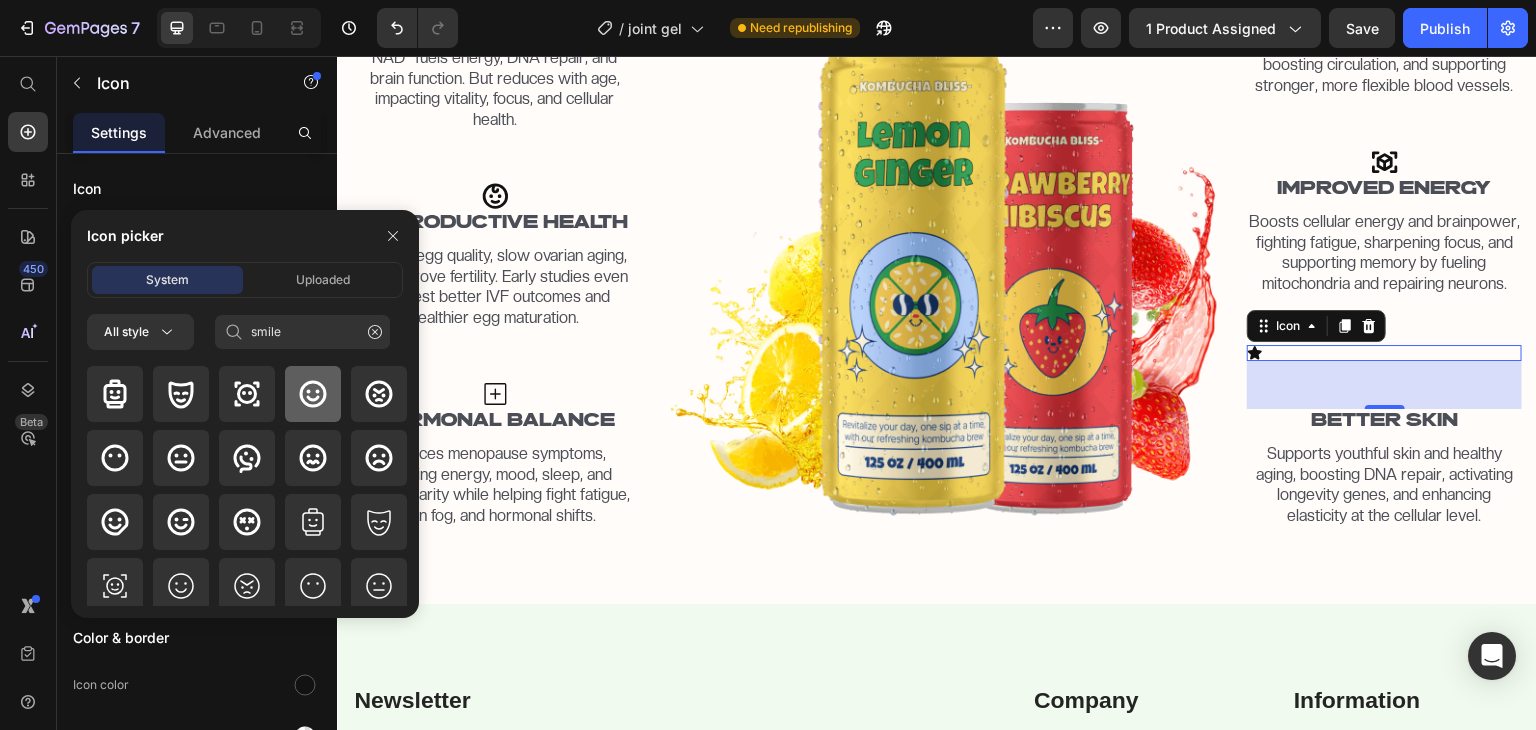 click 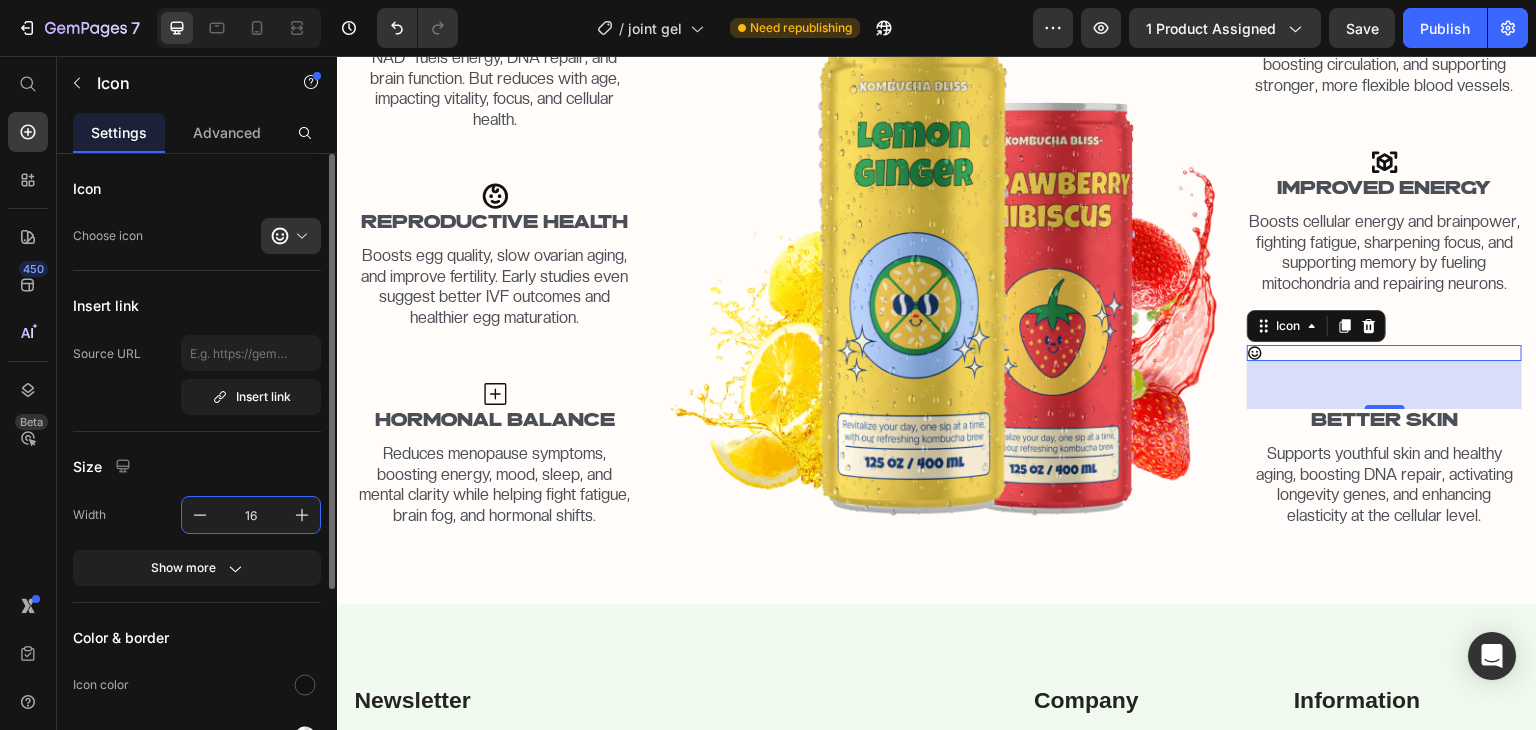 click on "16" at bounding box center [251, 515] 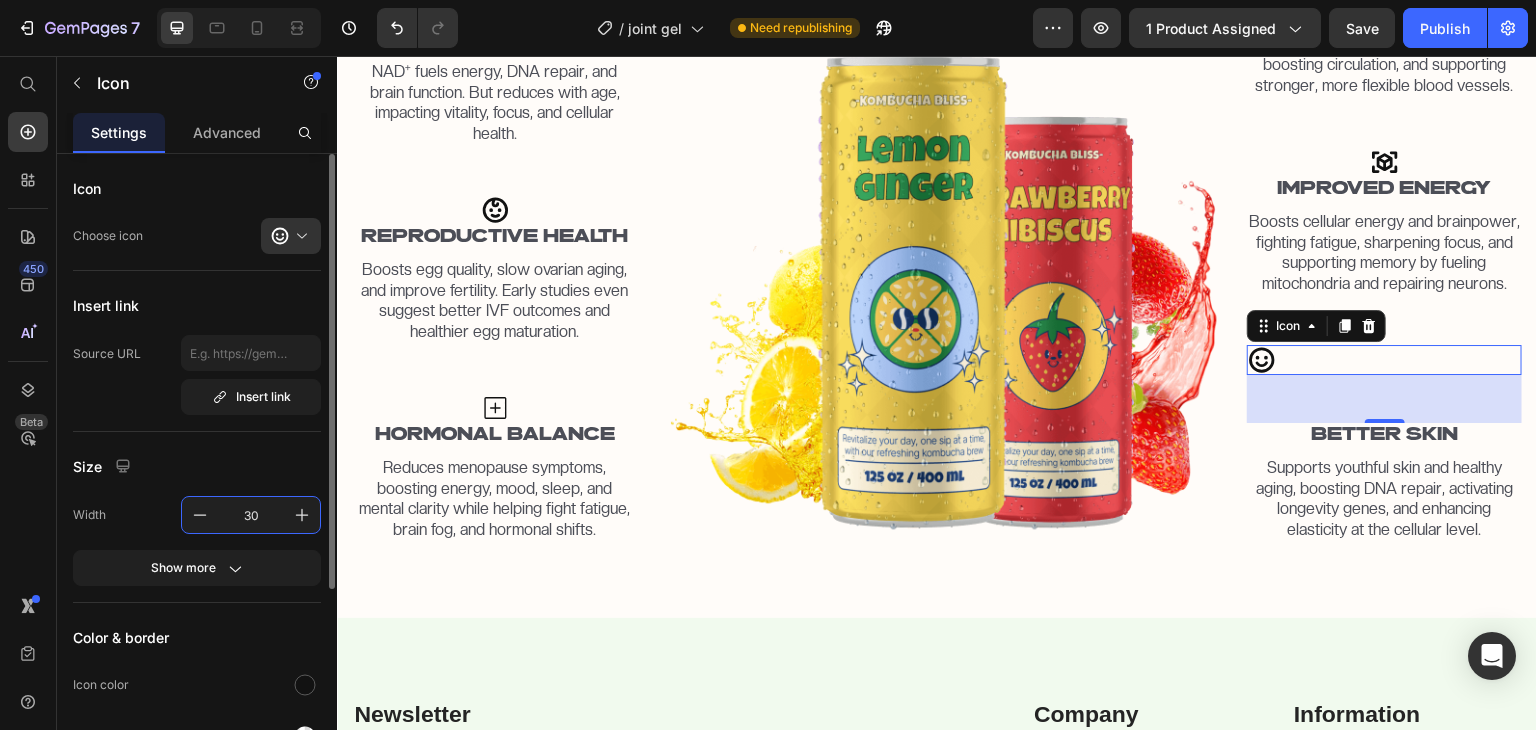 scroll, scrollTop: 1800, scrollLeft: 0, axis: vertical 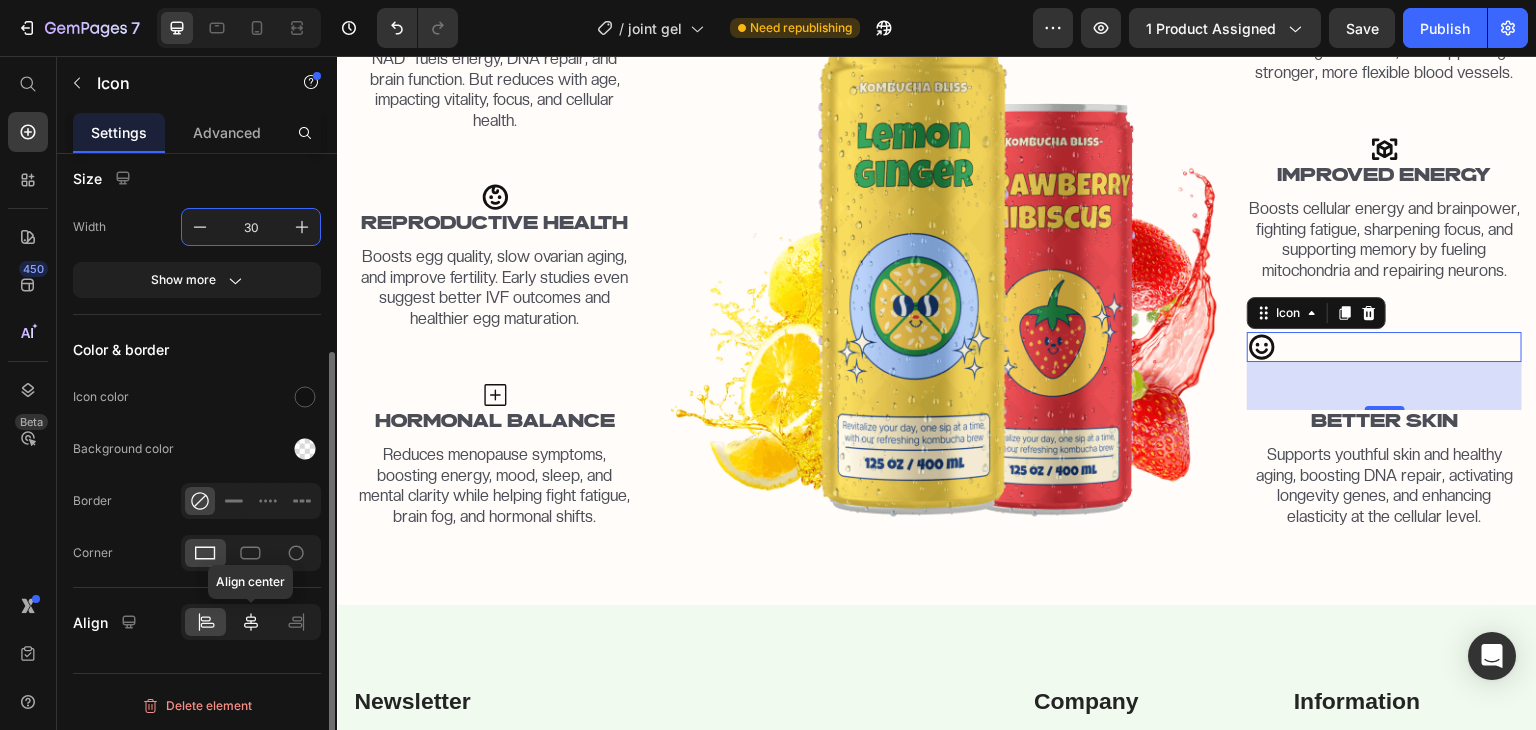 type on "30" 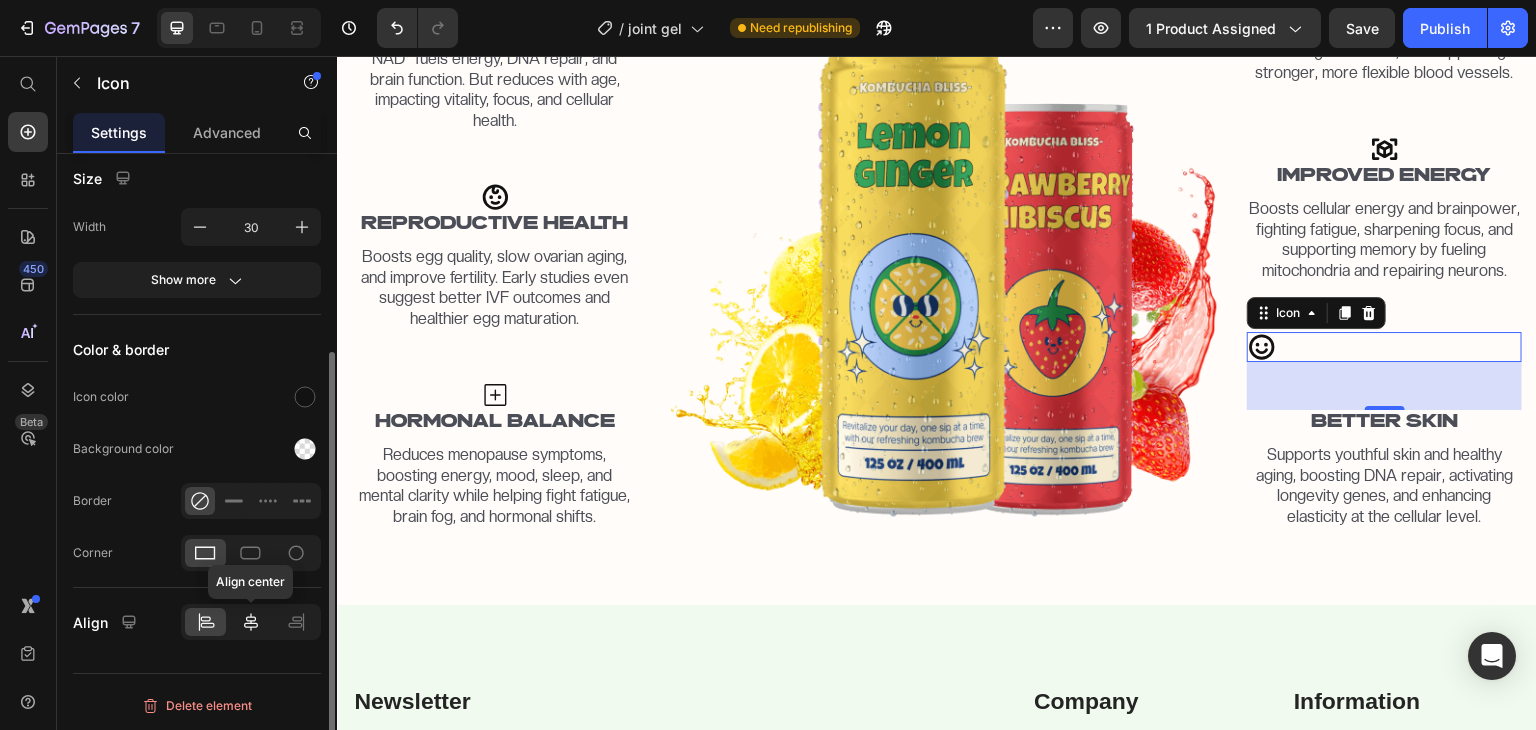 click 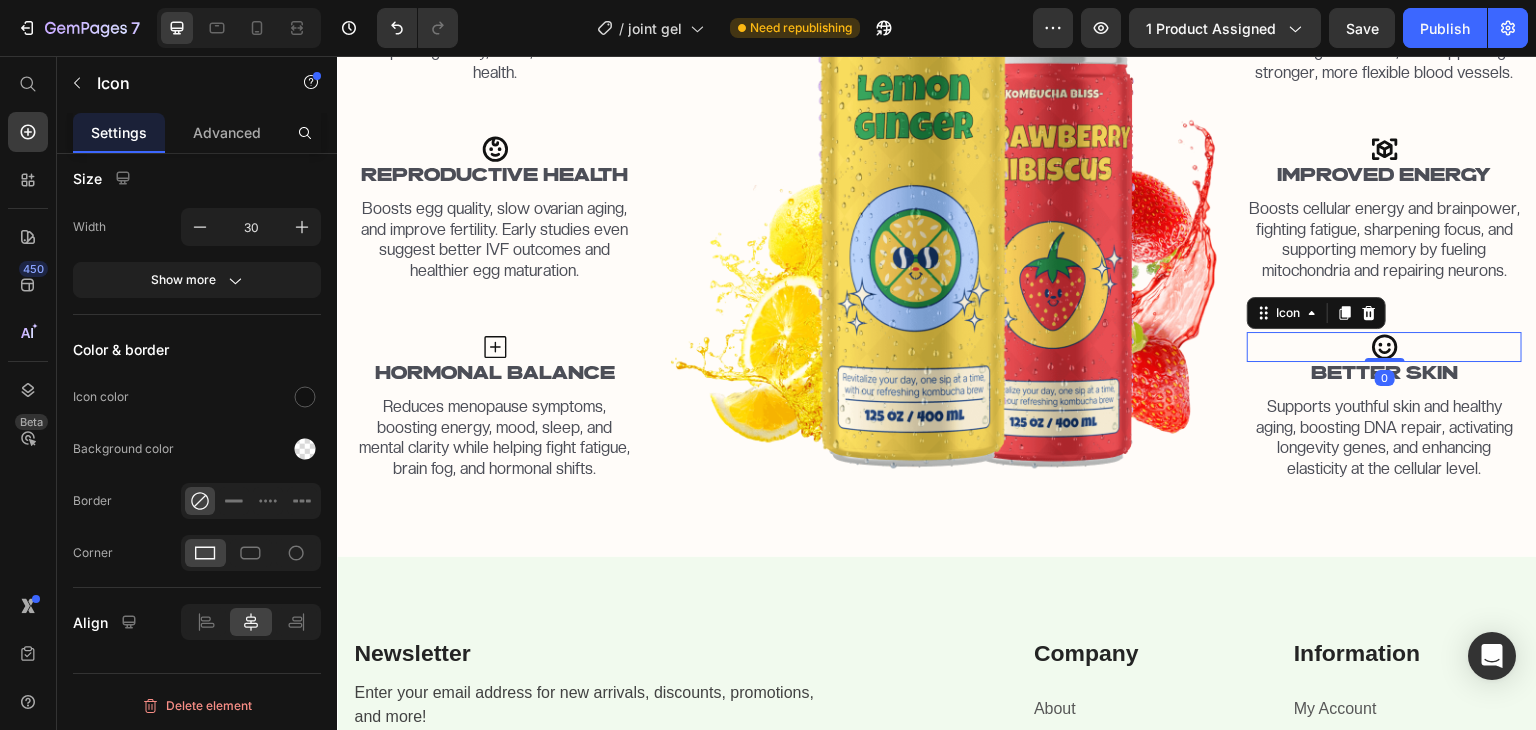 scroll, scrollTop: 1752, scrollLeft: 0, axis: vertical 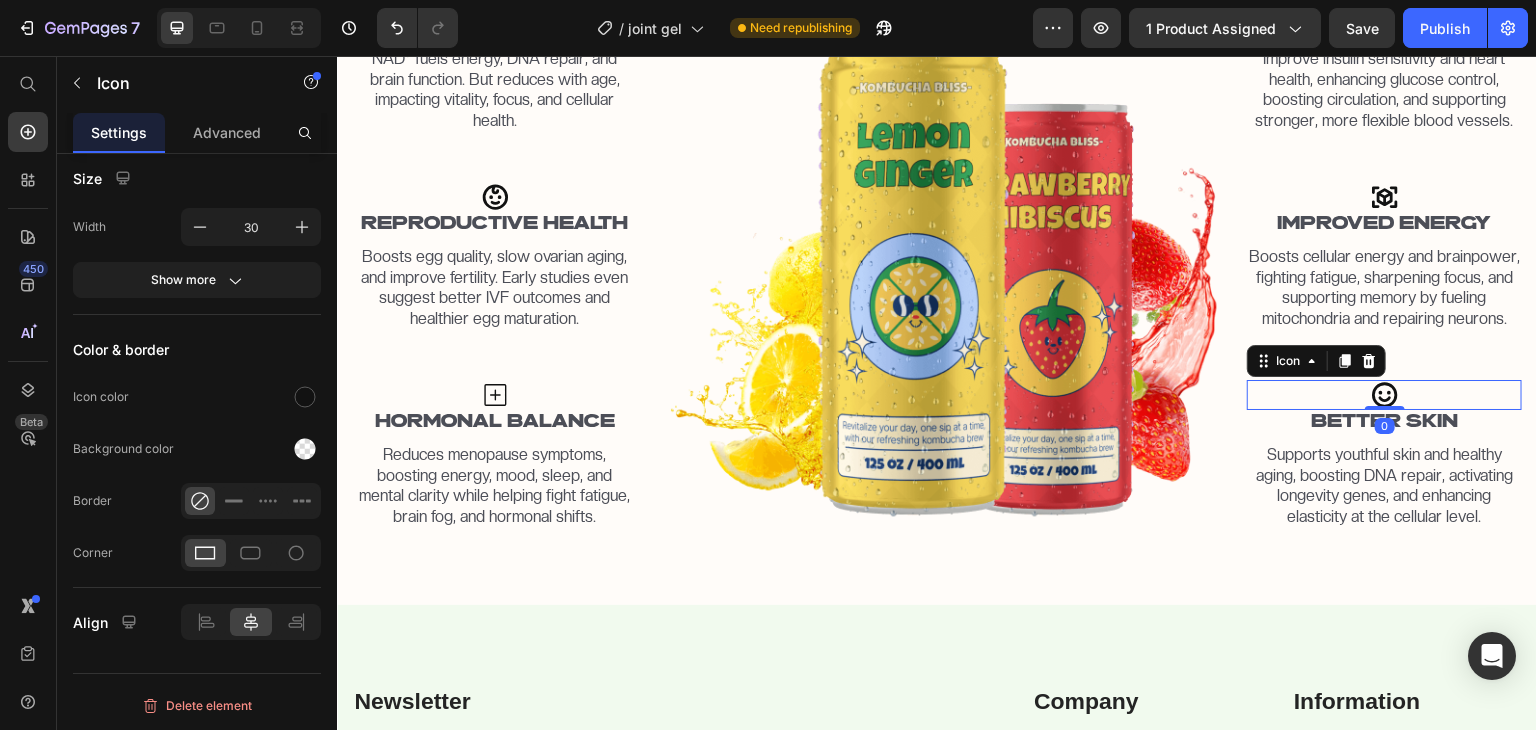 drag, startPoint x: 1376, startPoint y: 415, endPoint x: 1385, endPoint y: 338, distance: 77.52419 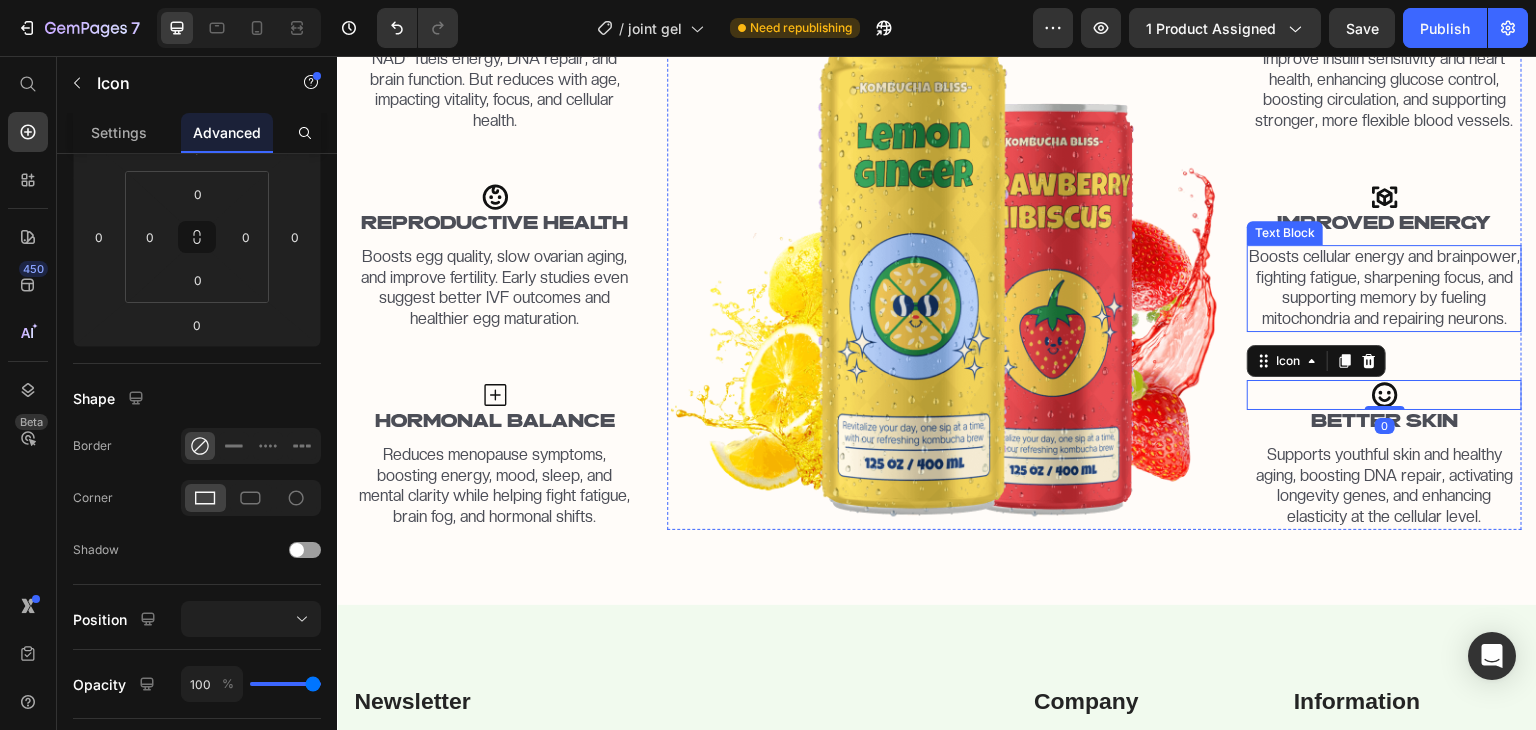 scroll, scrollTop: 0, scrollLeft: 0, axis: both 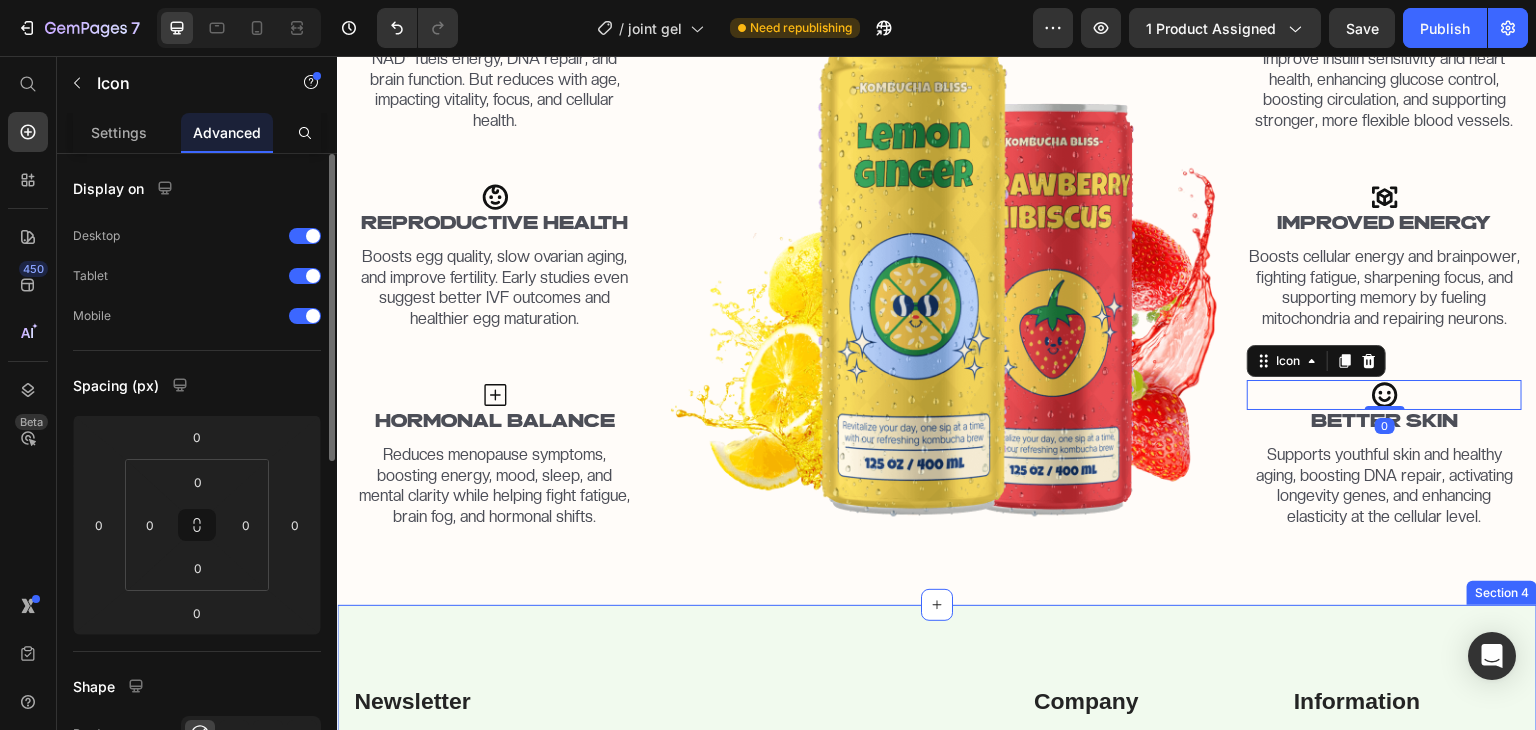 click on "Newsletter Heading Enter your email address for new arrivals, discounts, promotions, and more! Text block Email Field
Submit Button Row Newsletter Row Image Image Image Image Row Company Heading About Text block Contact Text block Shipping & Return Text block FAQs Text block Information Heading My Account Text block Login Text block My Cart Text block Checkout Text block Row Row                Title Line © 2025 Vytakor Text block Image Image Row Row Section 4" at bounding box center (937, 845) 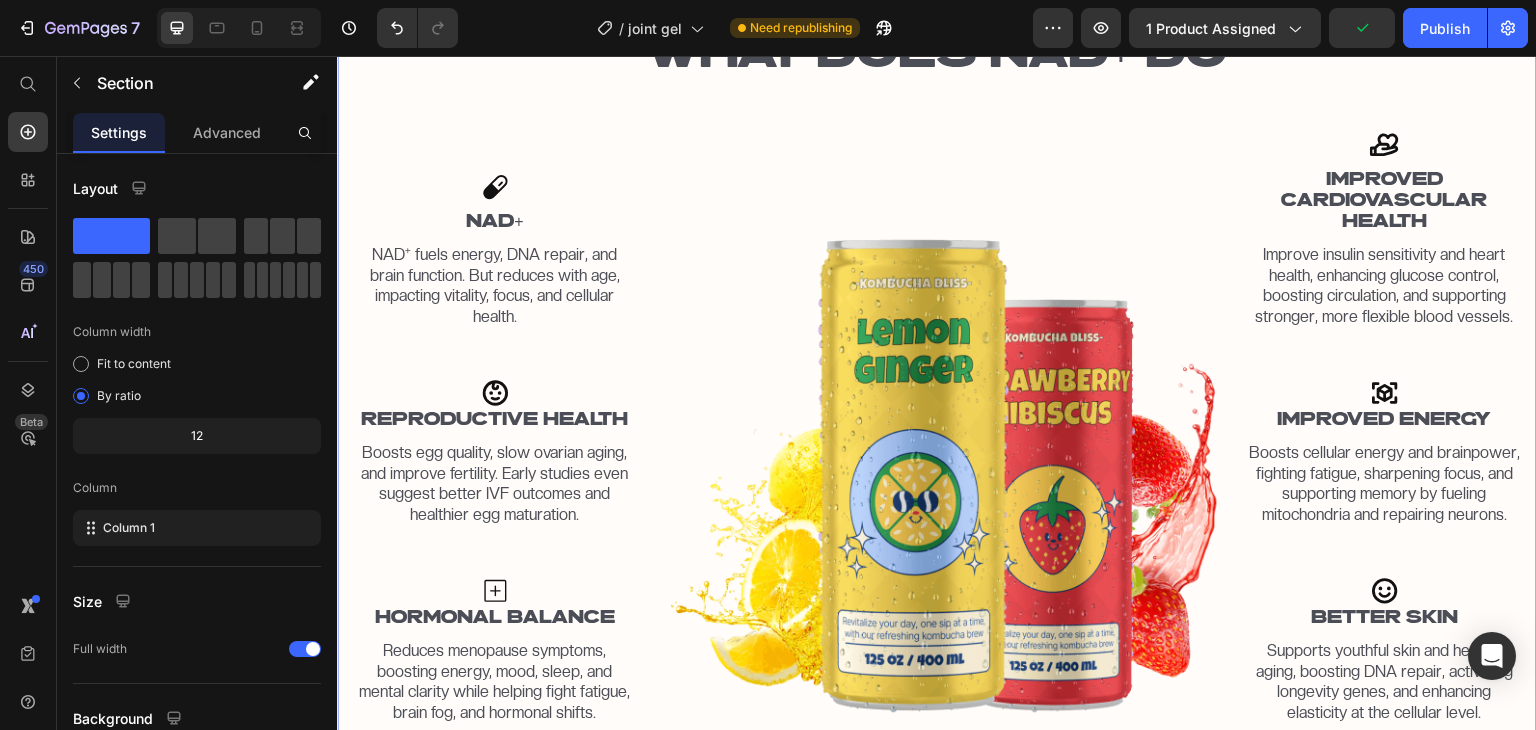 scroll, scrollTop: 1524, scrollLeft: 0, axis: vertical 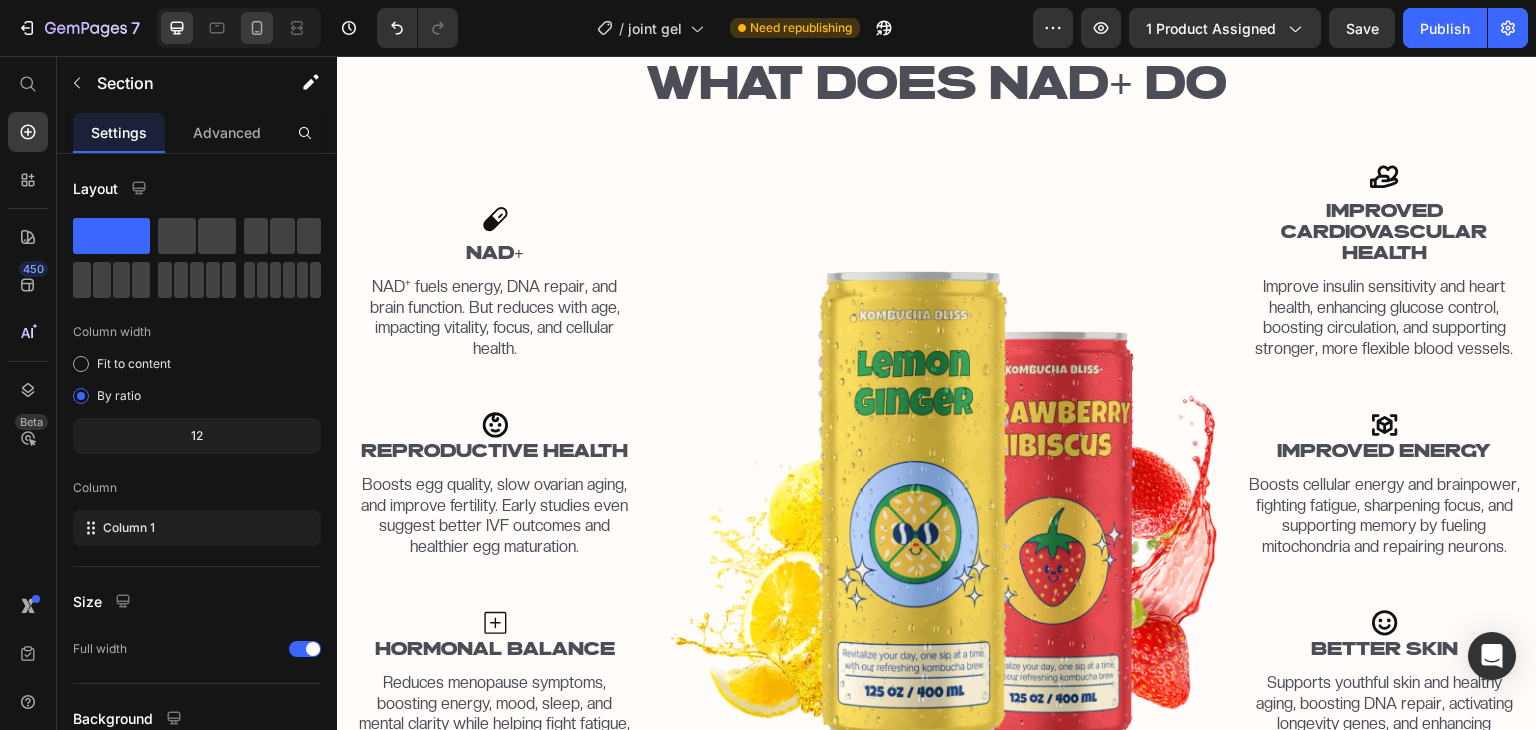 click 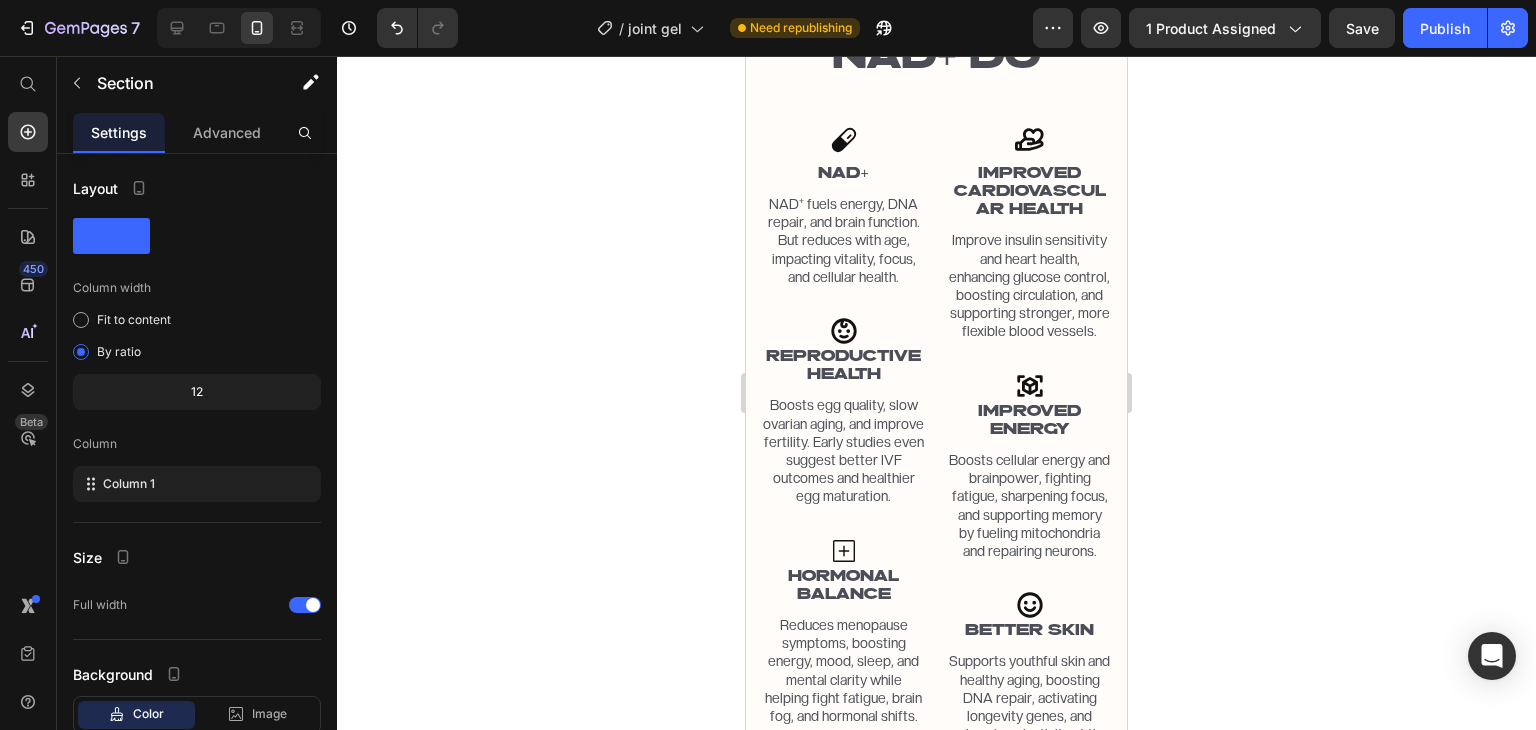 scroll, scrollTop: 1881, scrollLeft: 0, axis: vertical 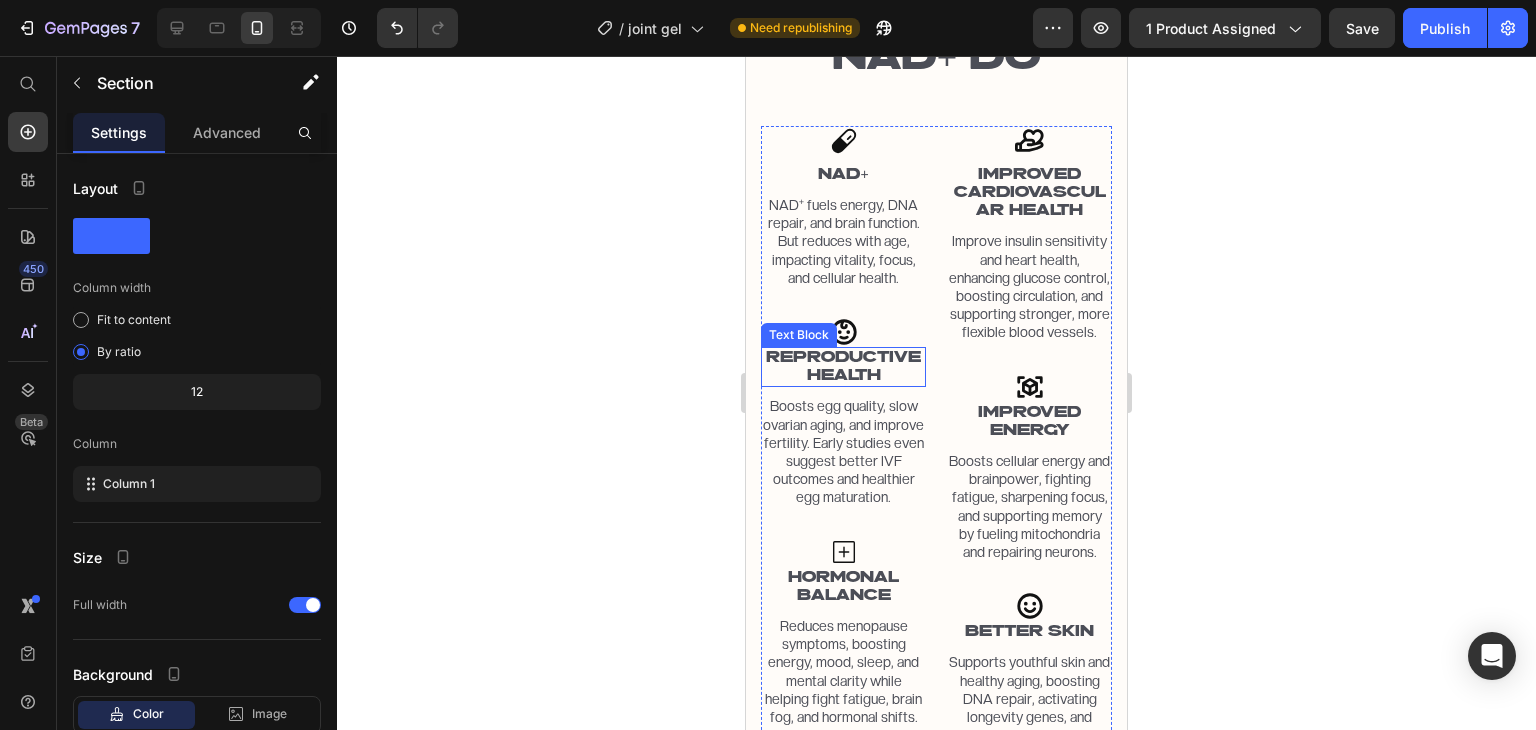 click on "REPRODUCTIVE HEALTH" at bounding box center (843, 367) 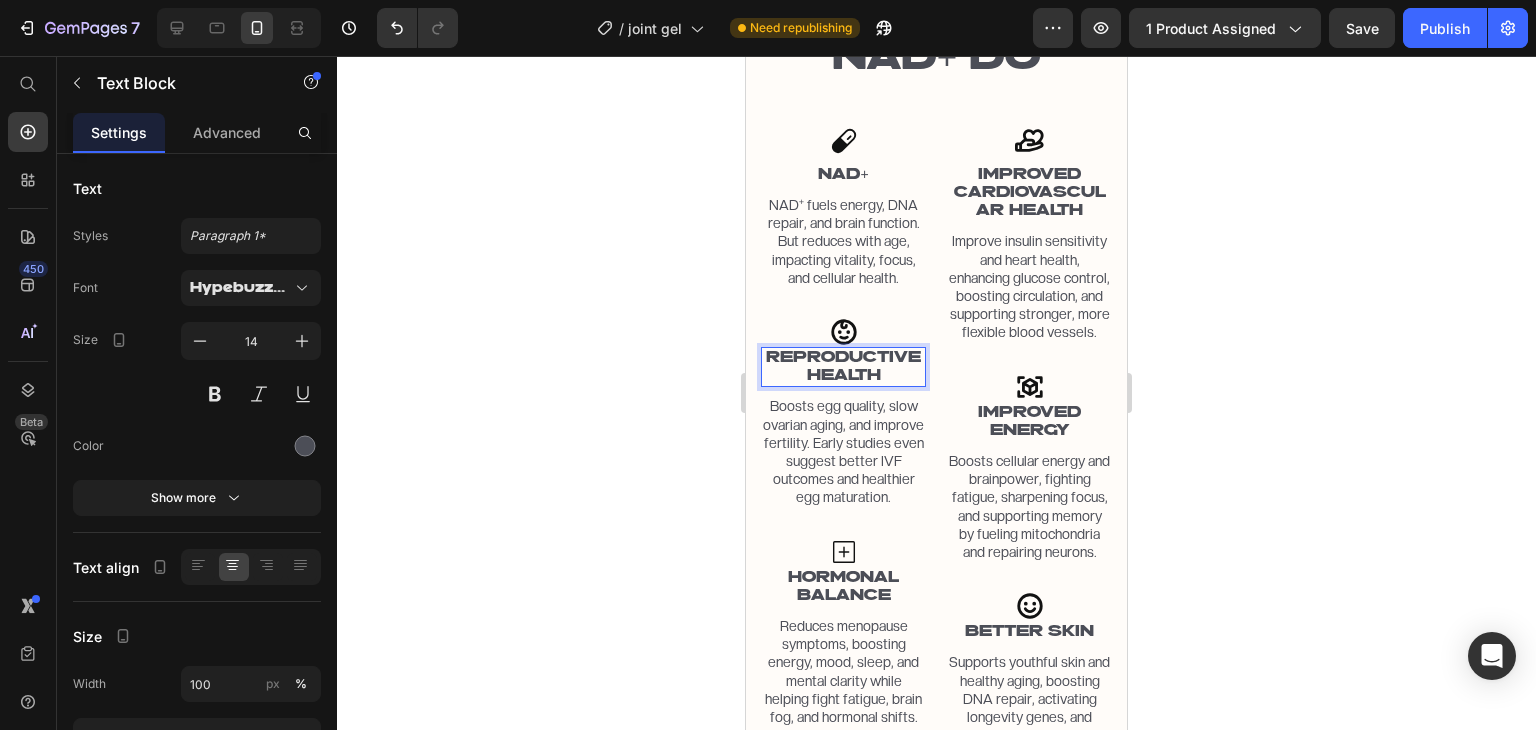 click on "REPRODUCTIVE HEALTH" at bounding box center [843, 367] 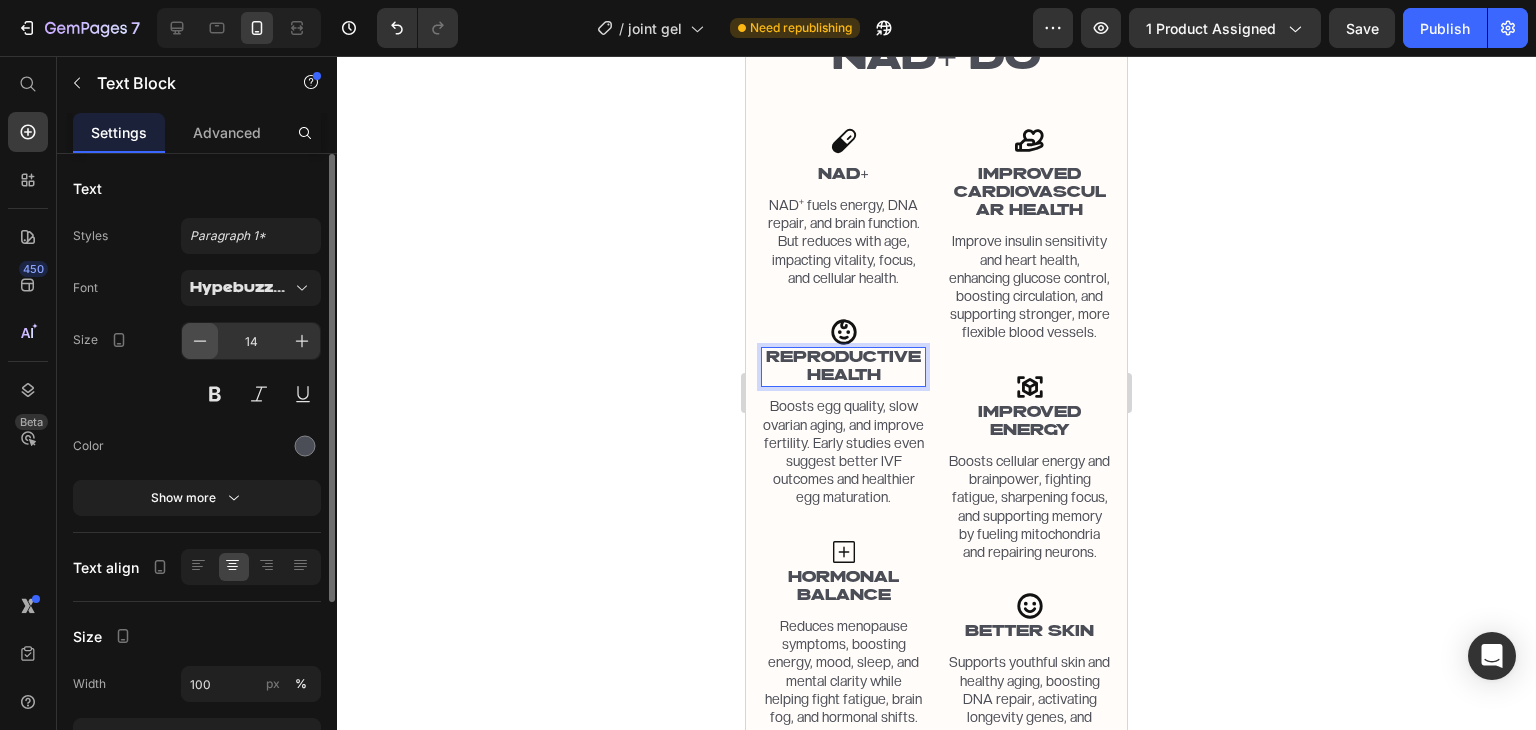 click 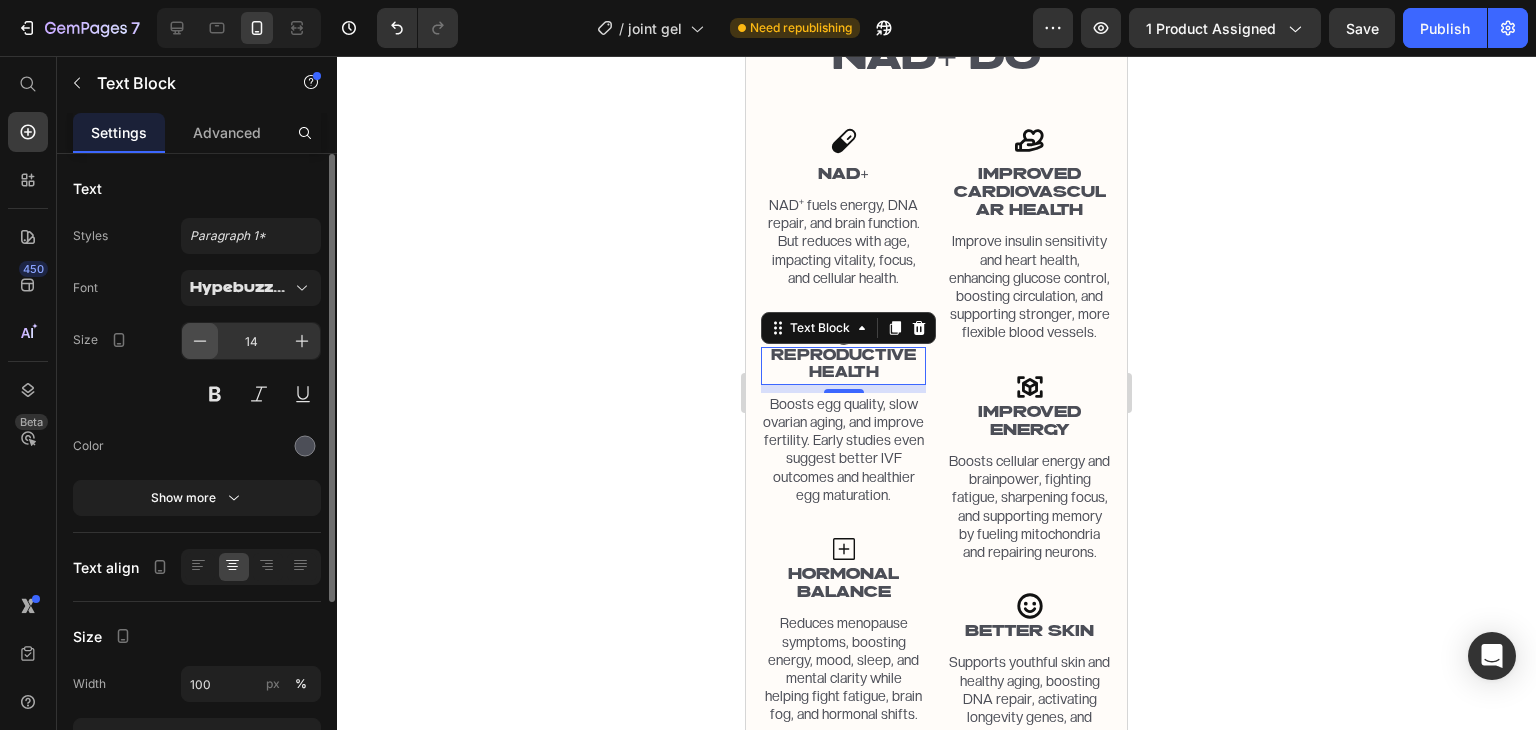 type on "13" 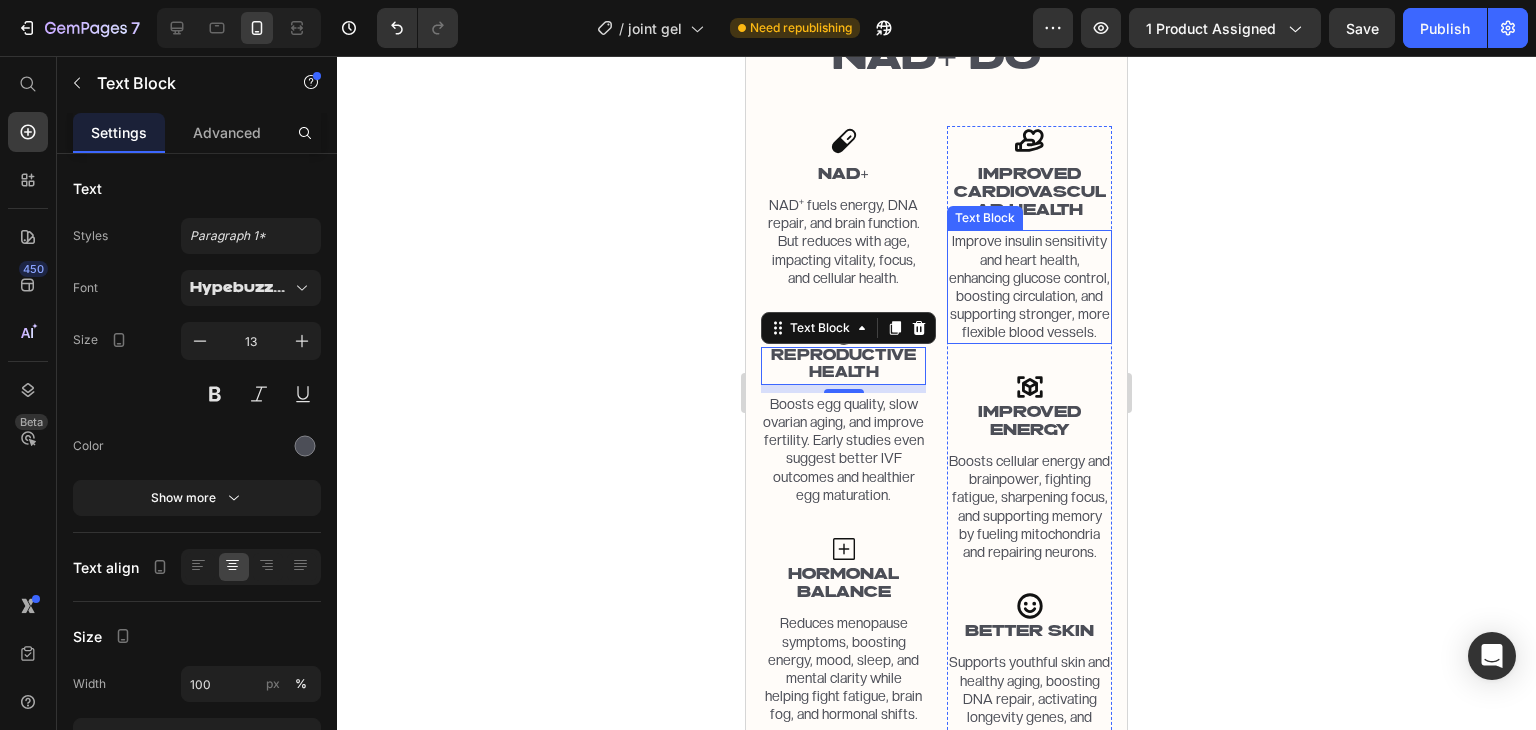 click on "IMPROVED CARDIOVASCULAR HEALTH" at bounding box center (1029, 193) 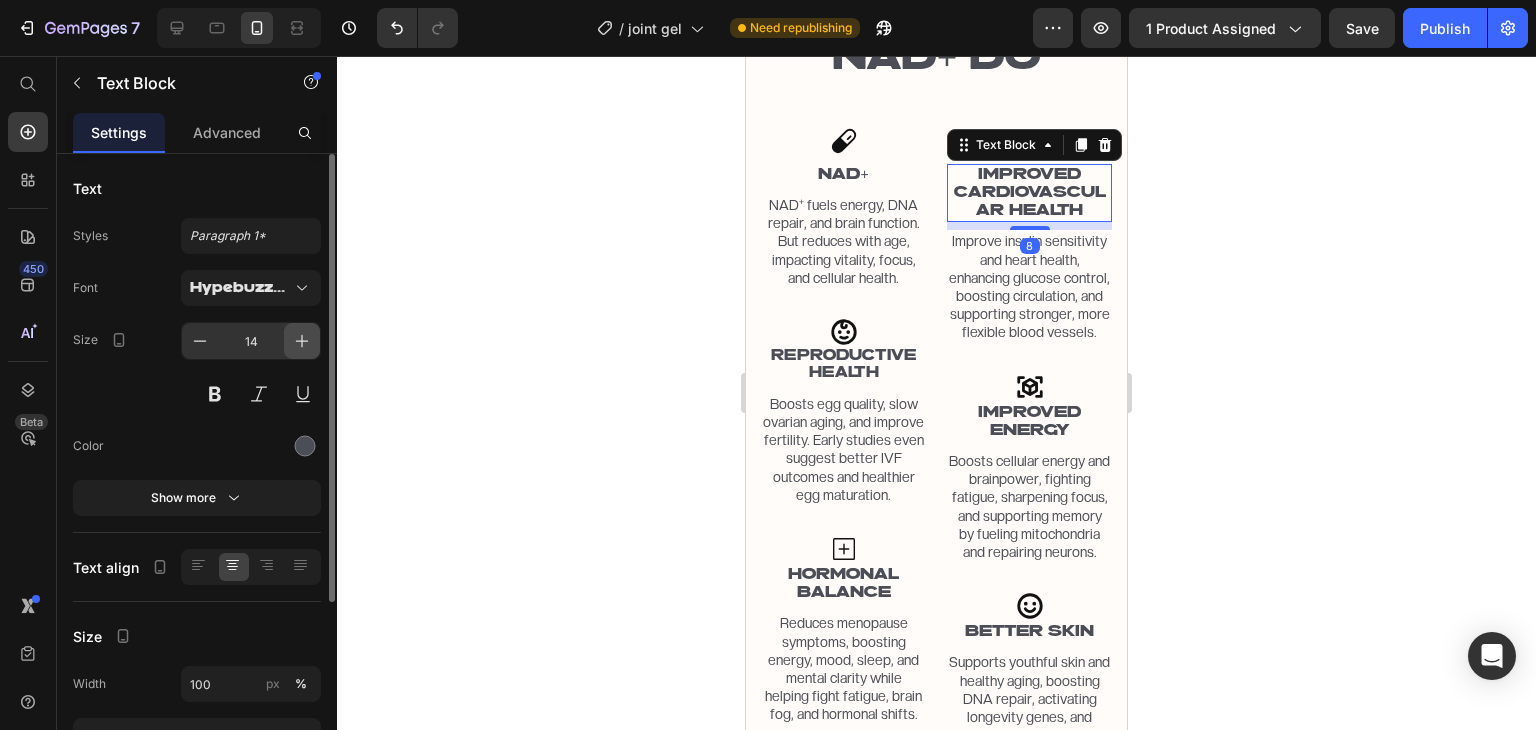 click 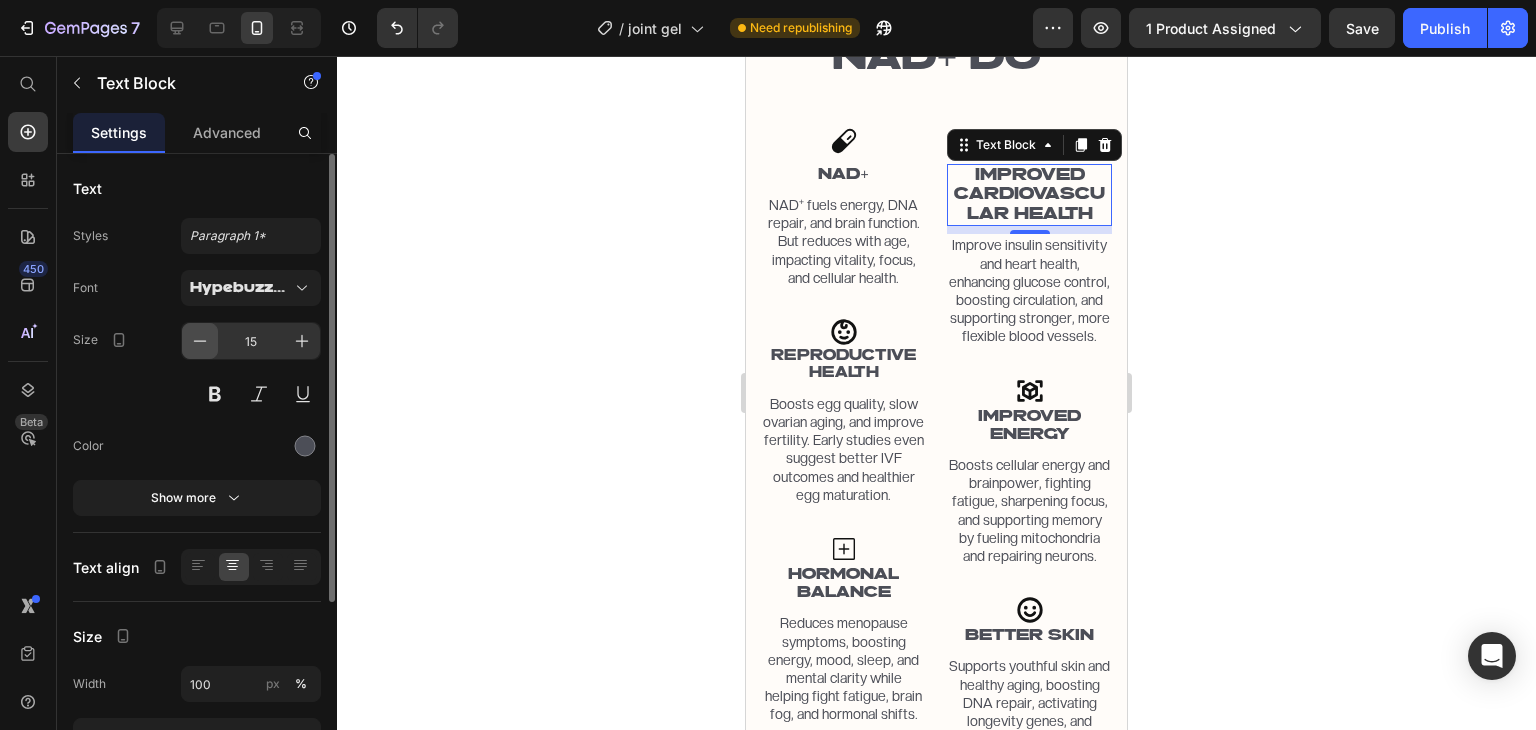 click 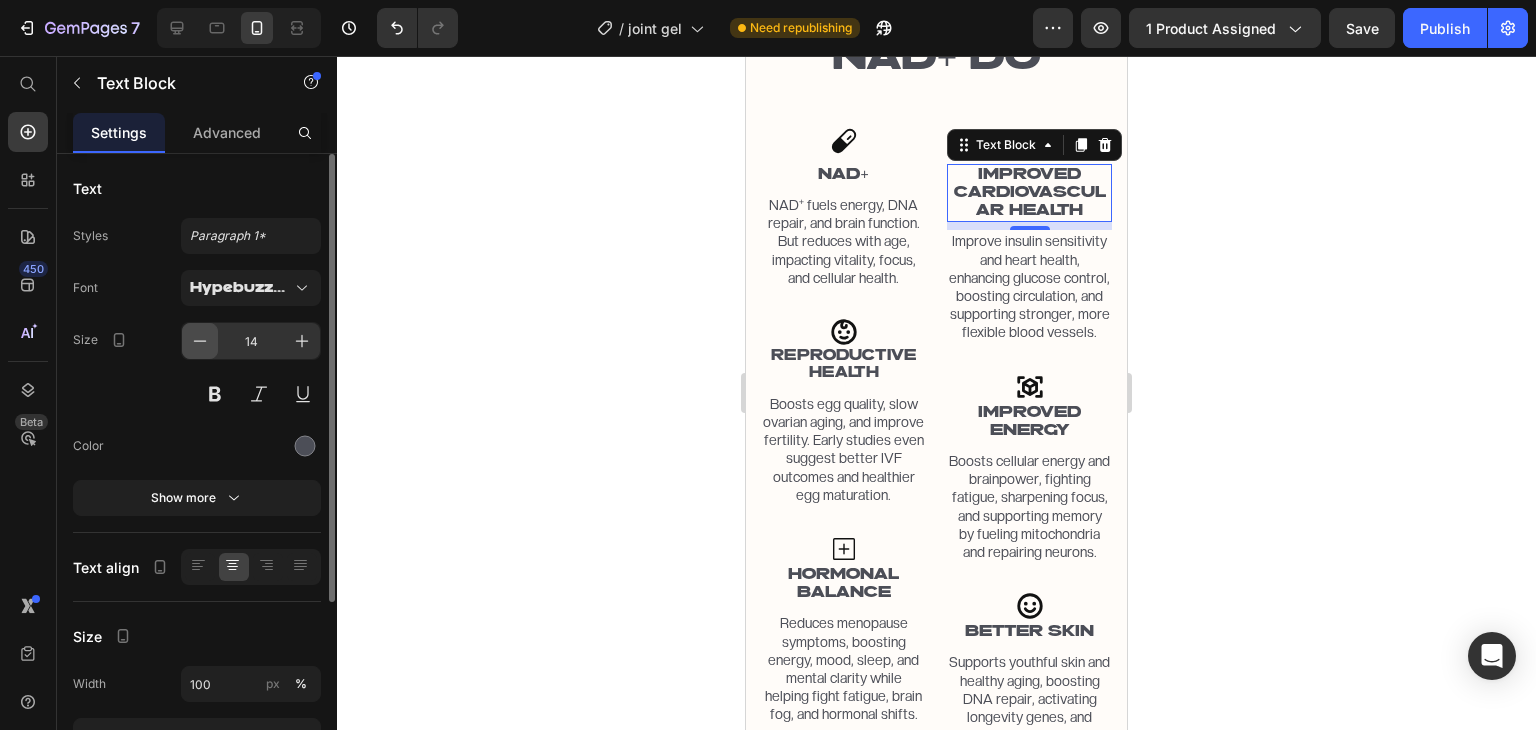 click 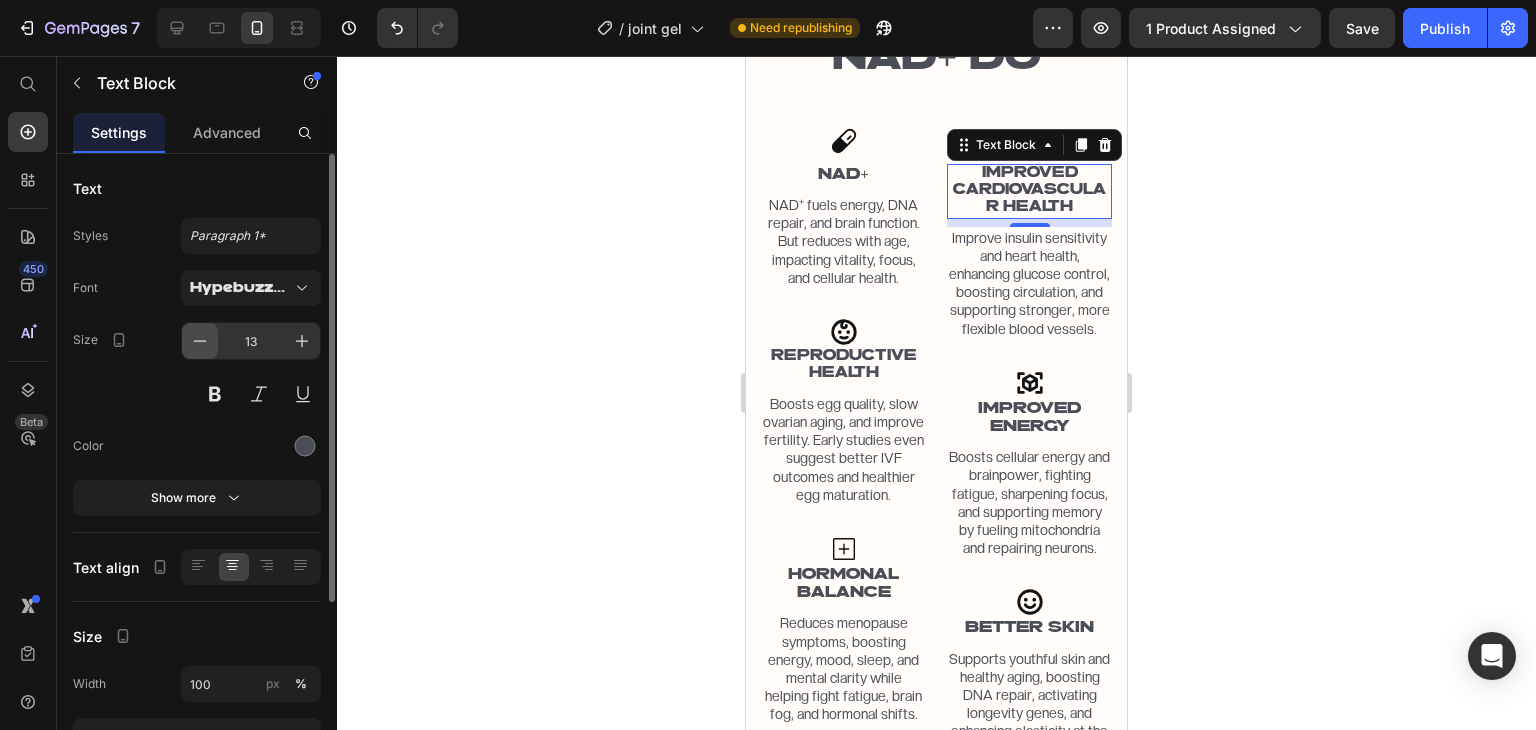 click 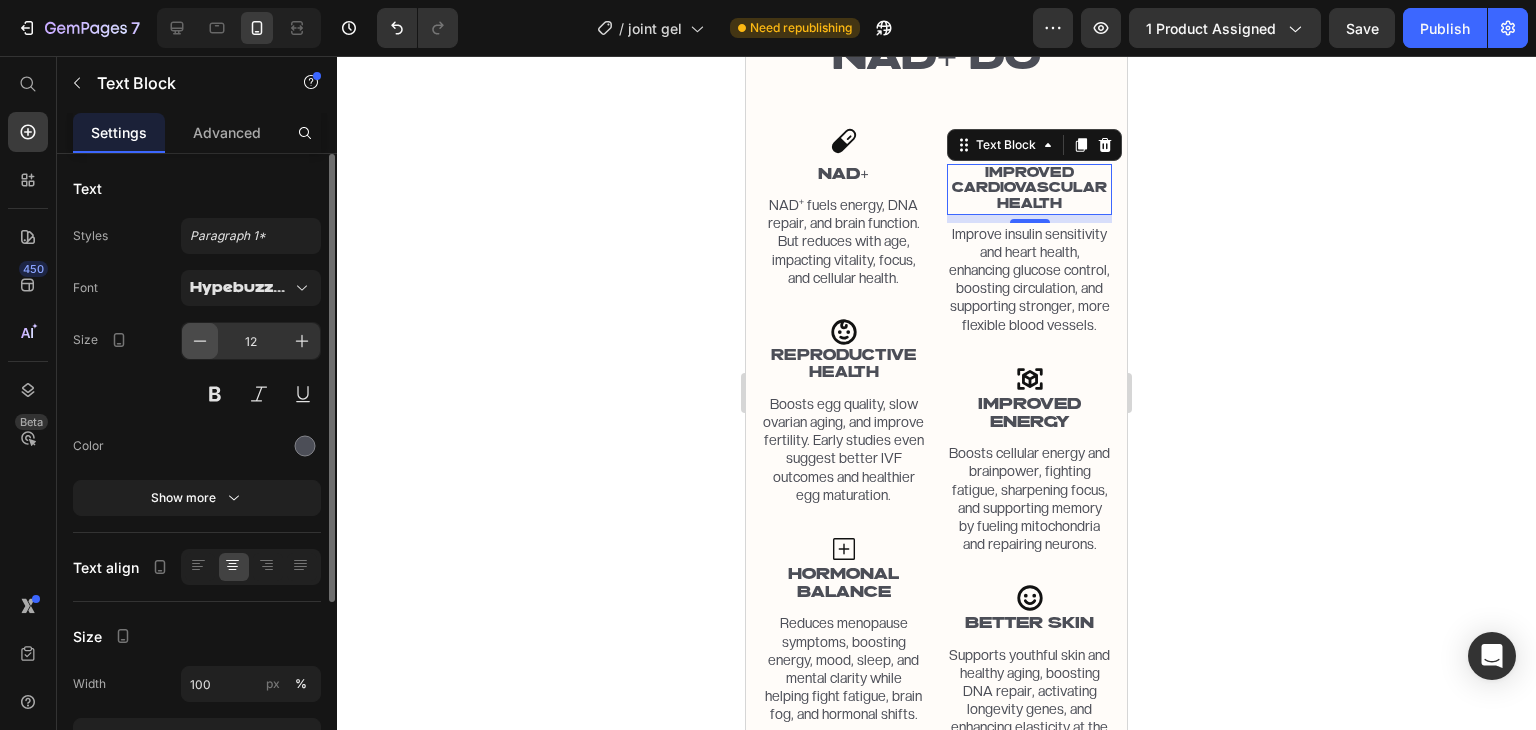 click 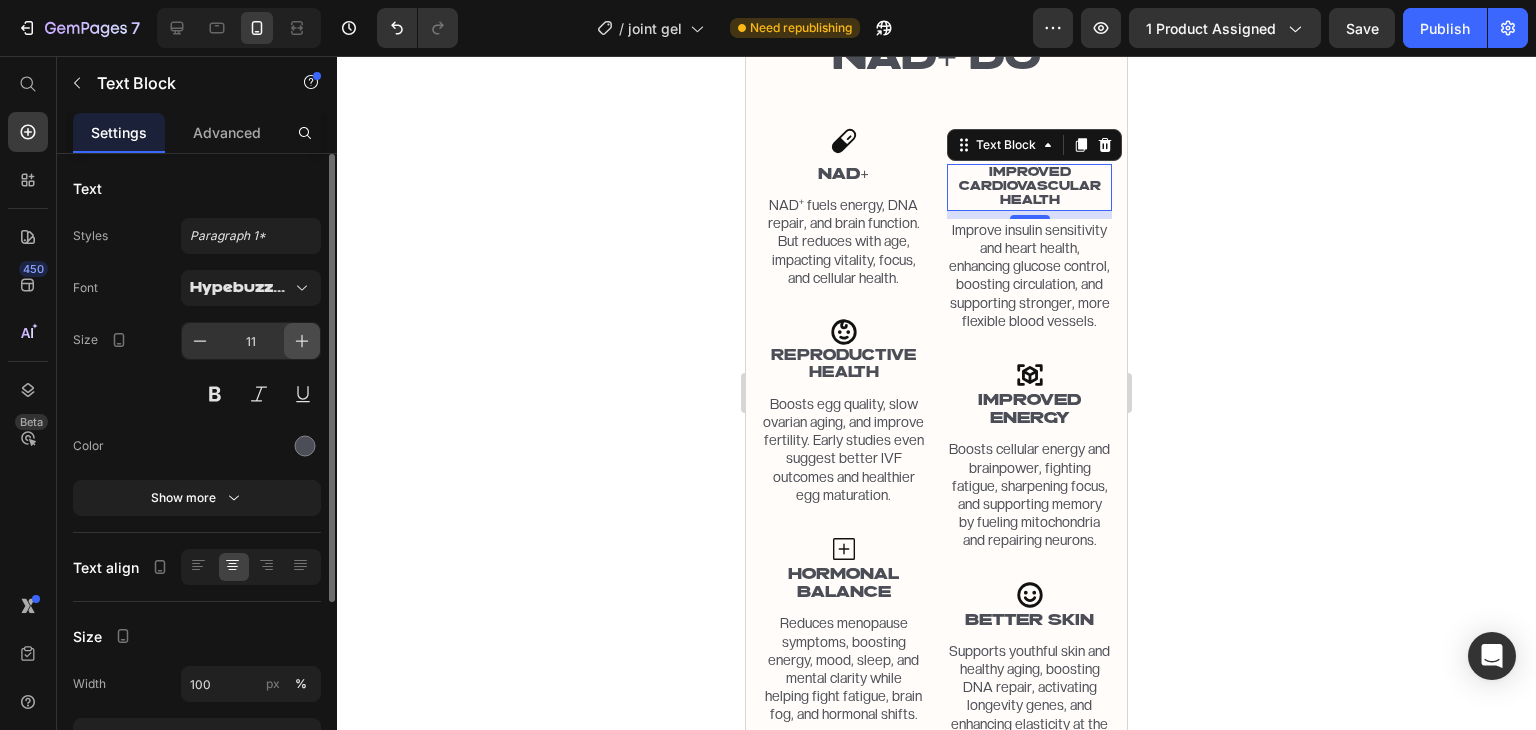 click 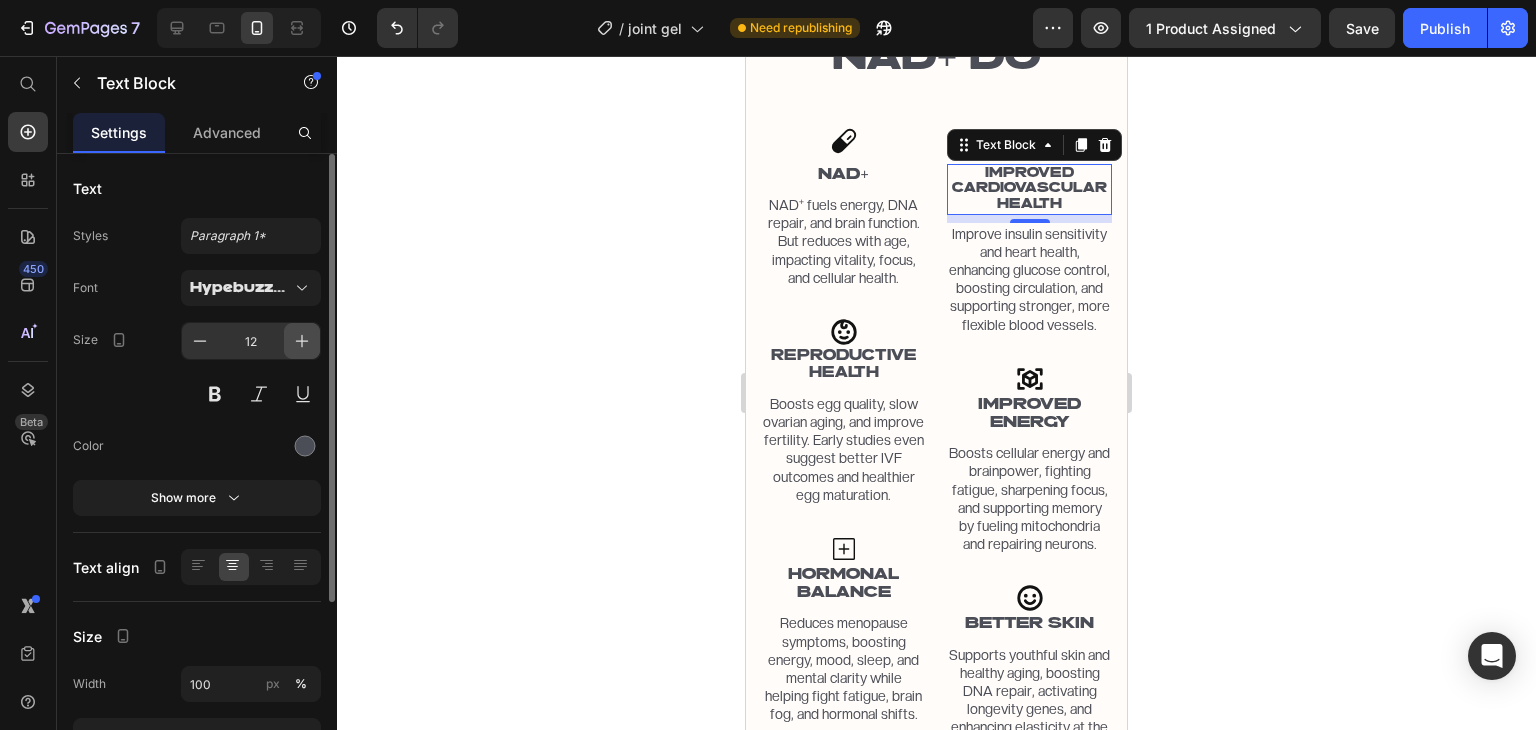click 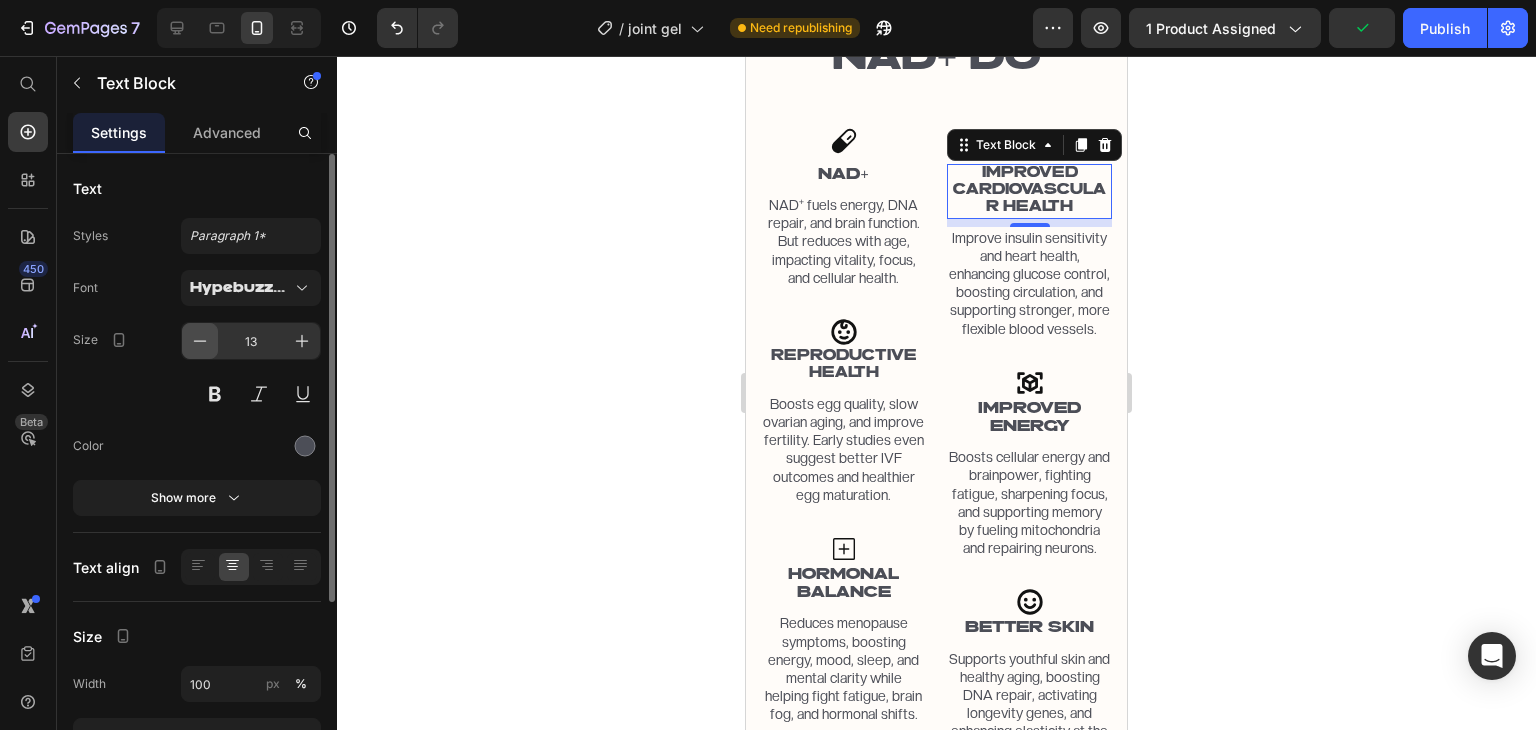 click 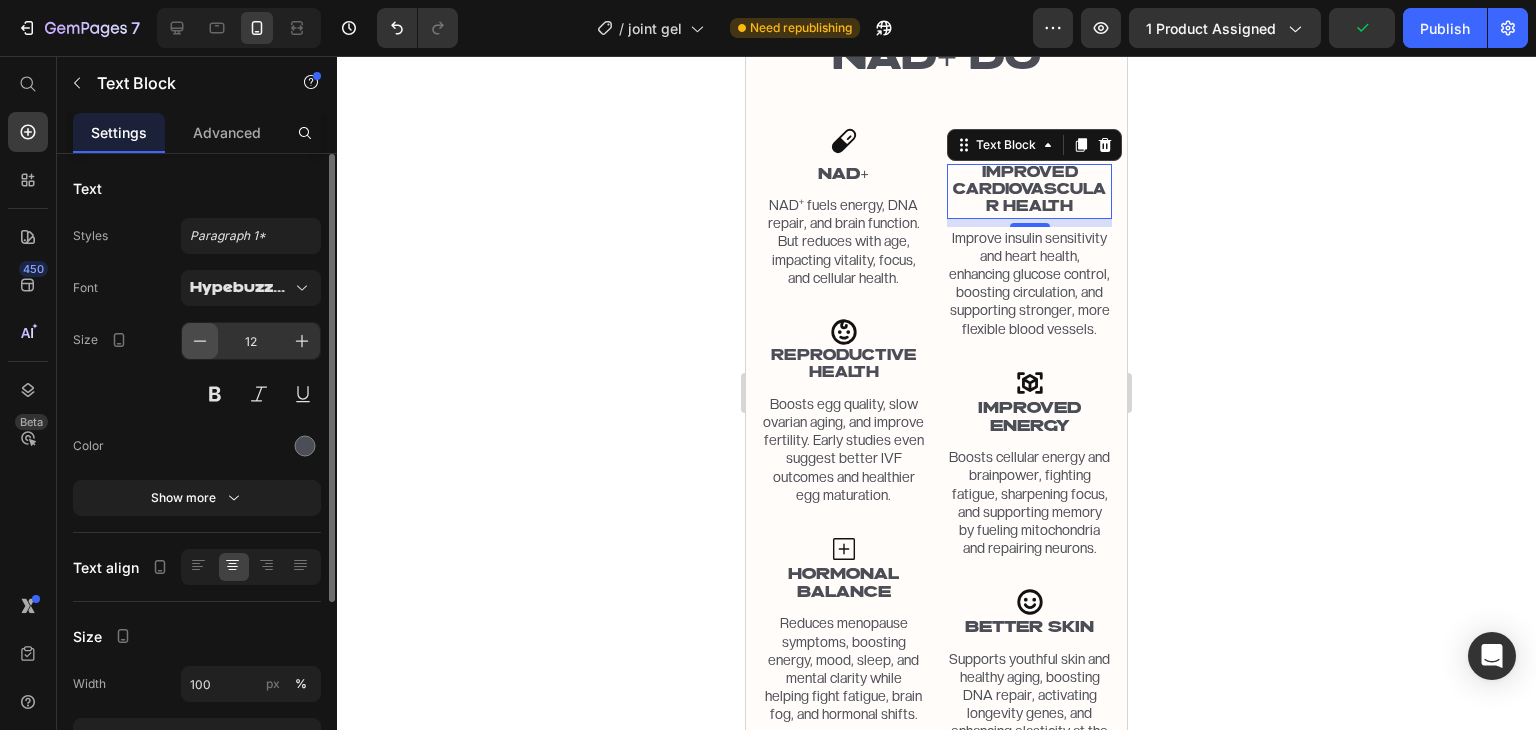 click 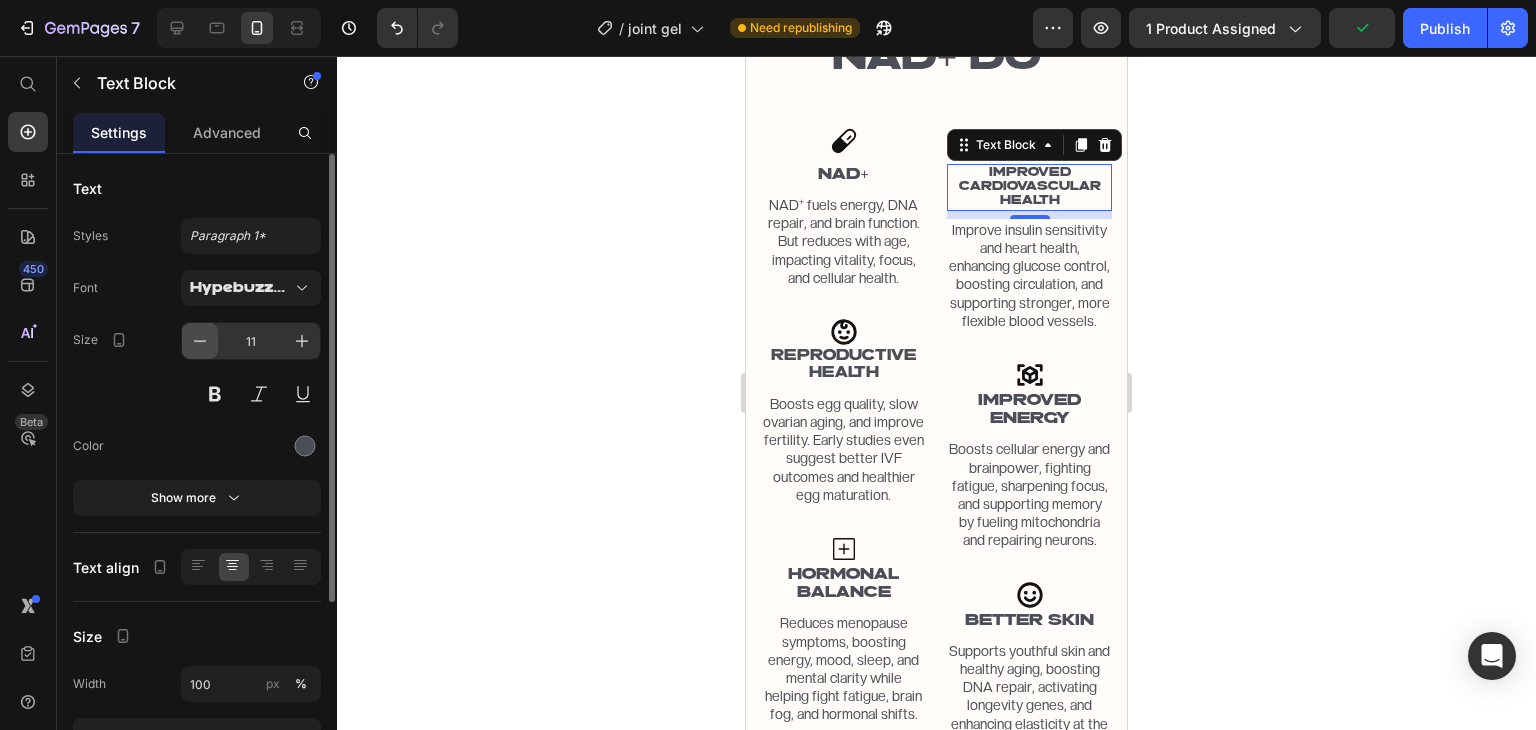 click 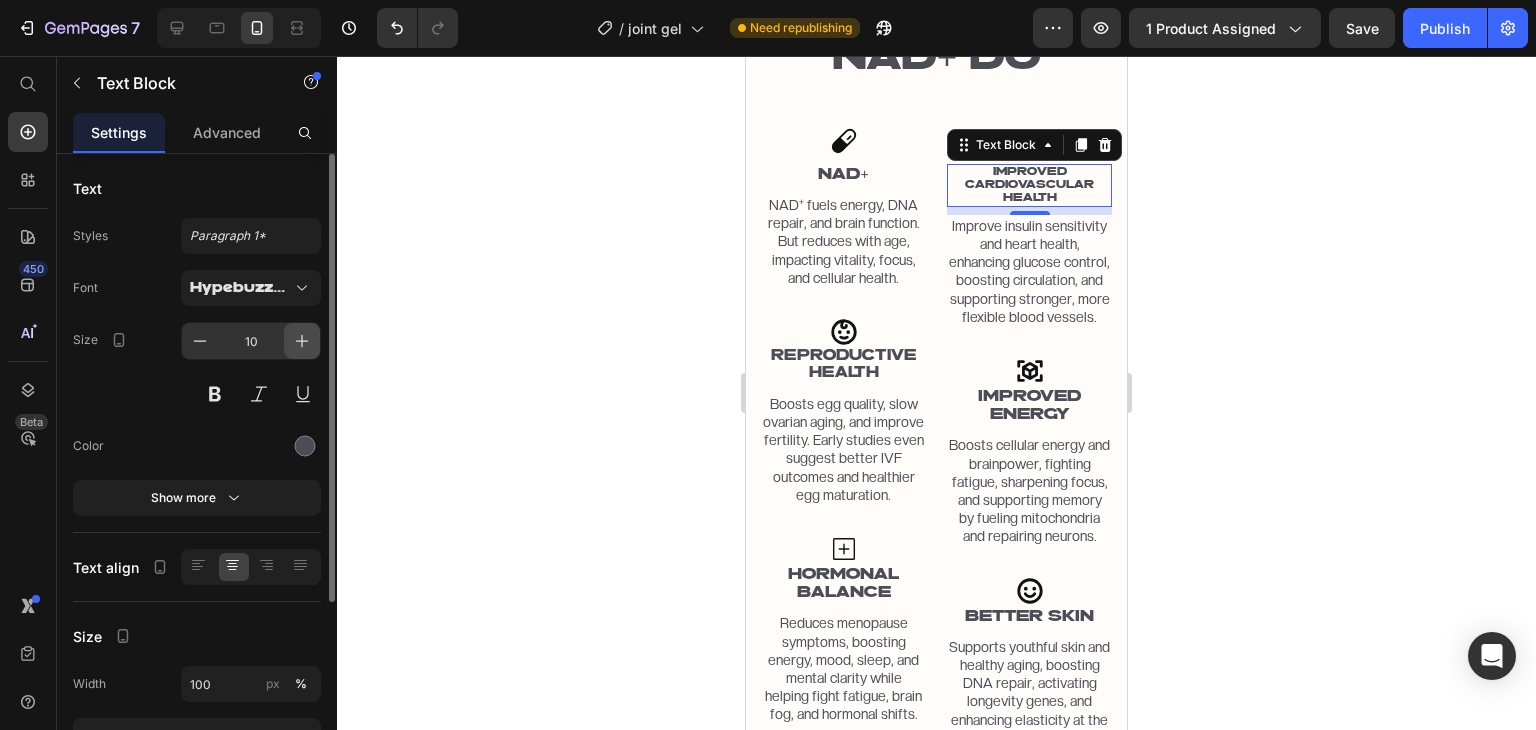 click 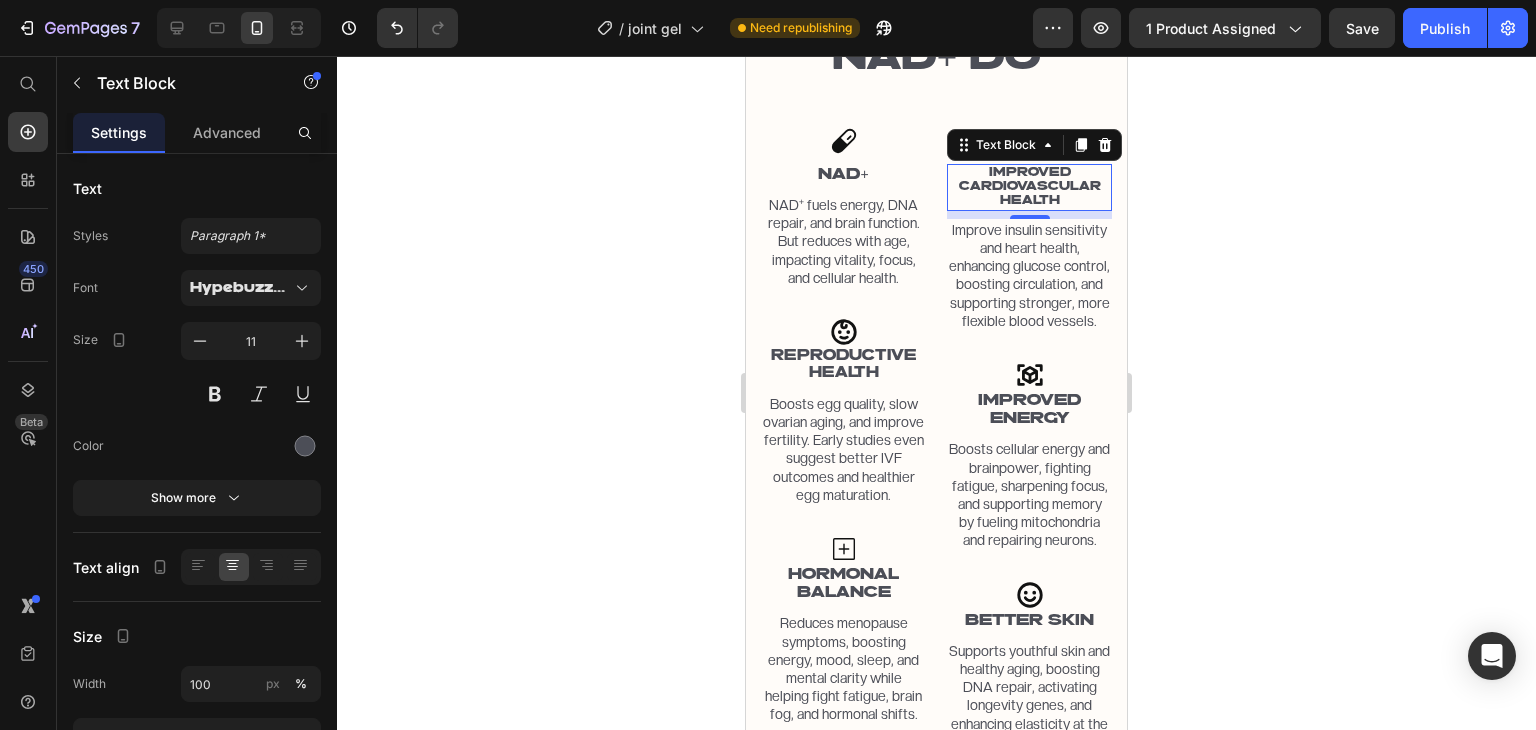 click 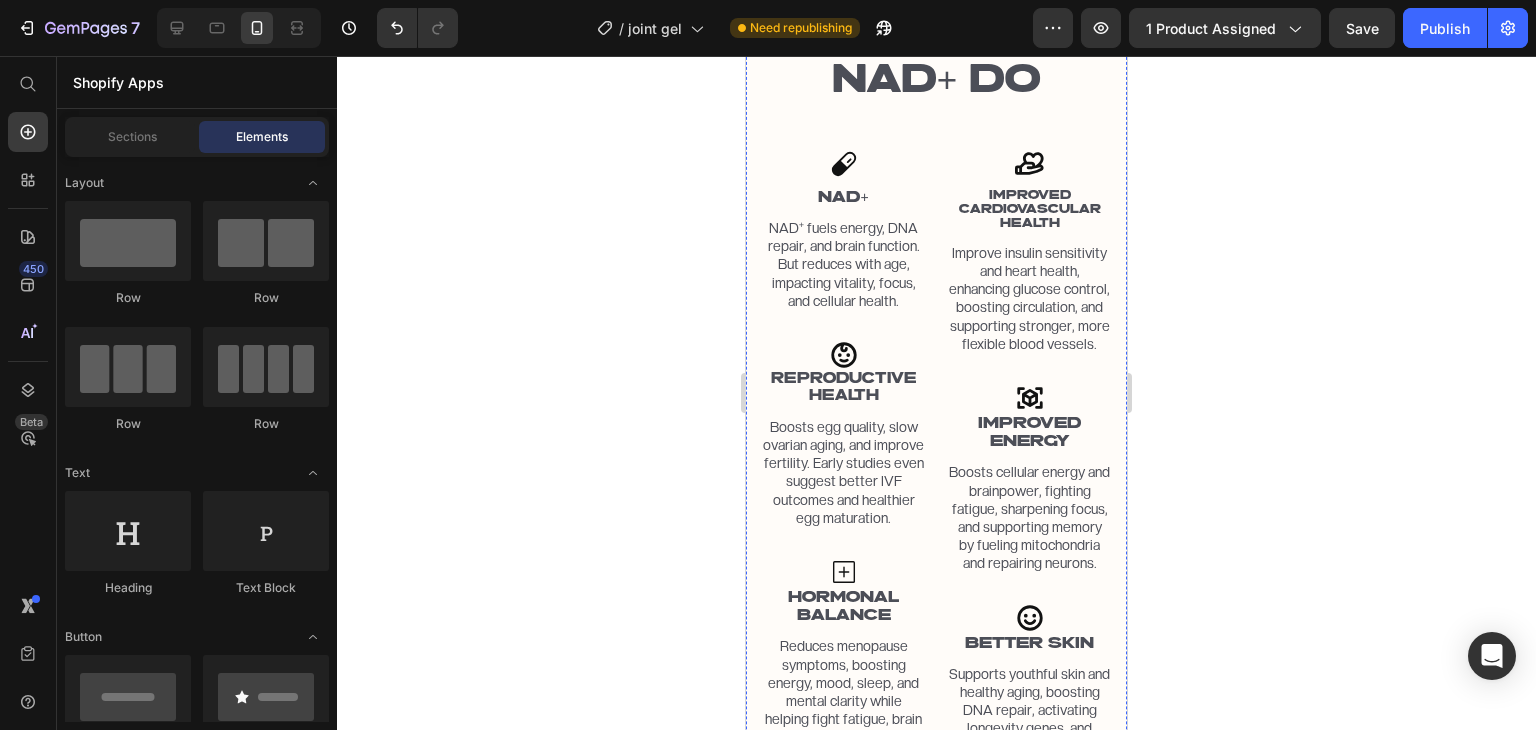scroll, scrollTop: 2161, scrollLeft: 0, axis: vertical 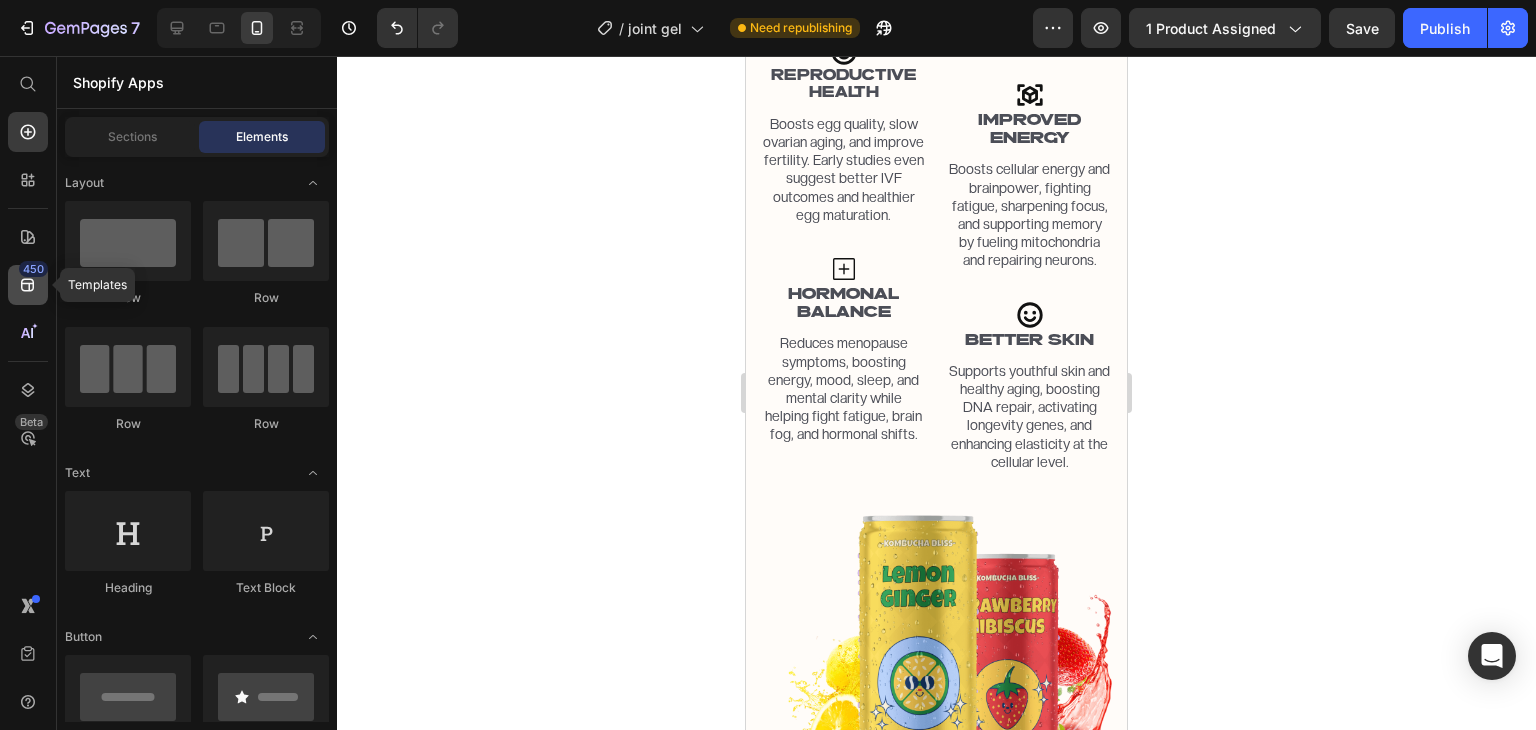 click on "450" 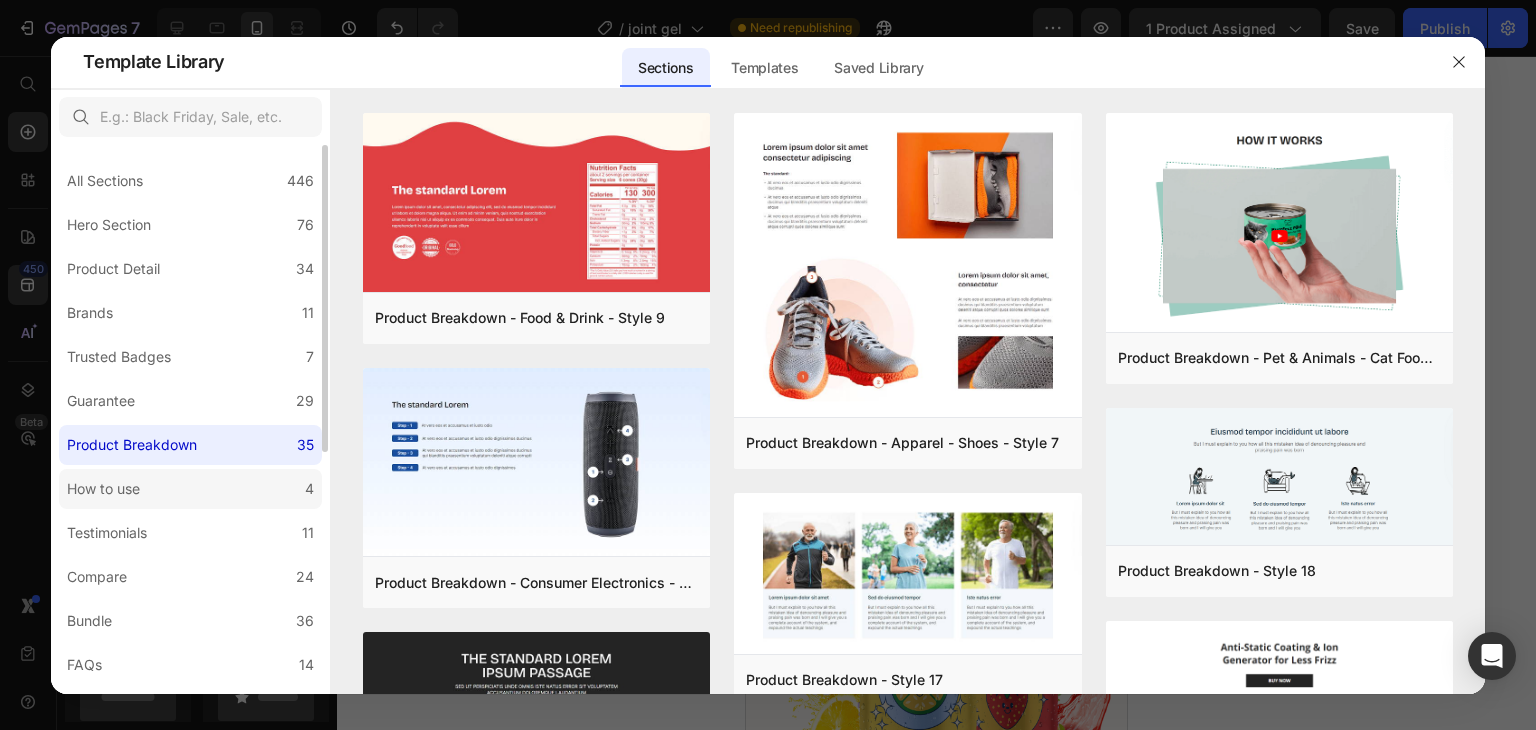 click on "How to use 4" 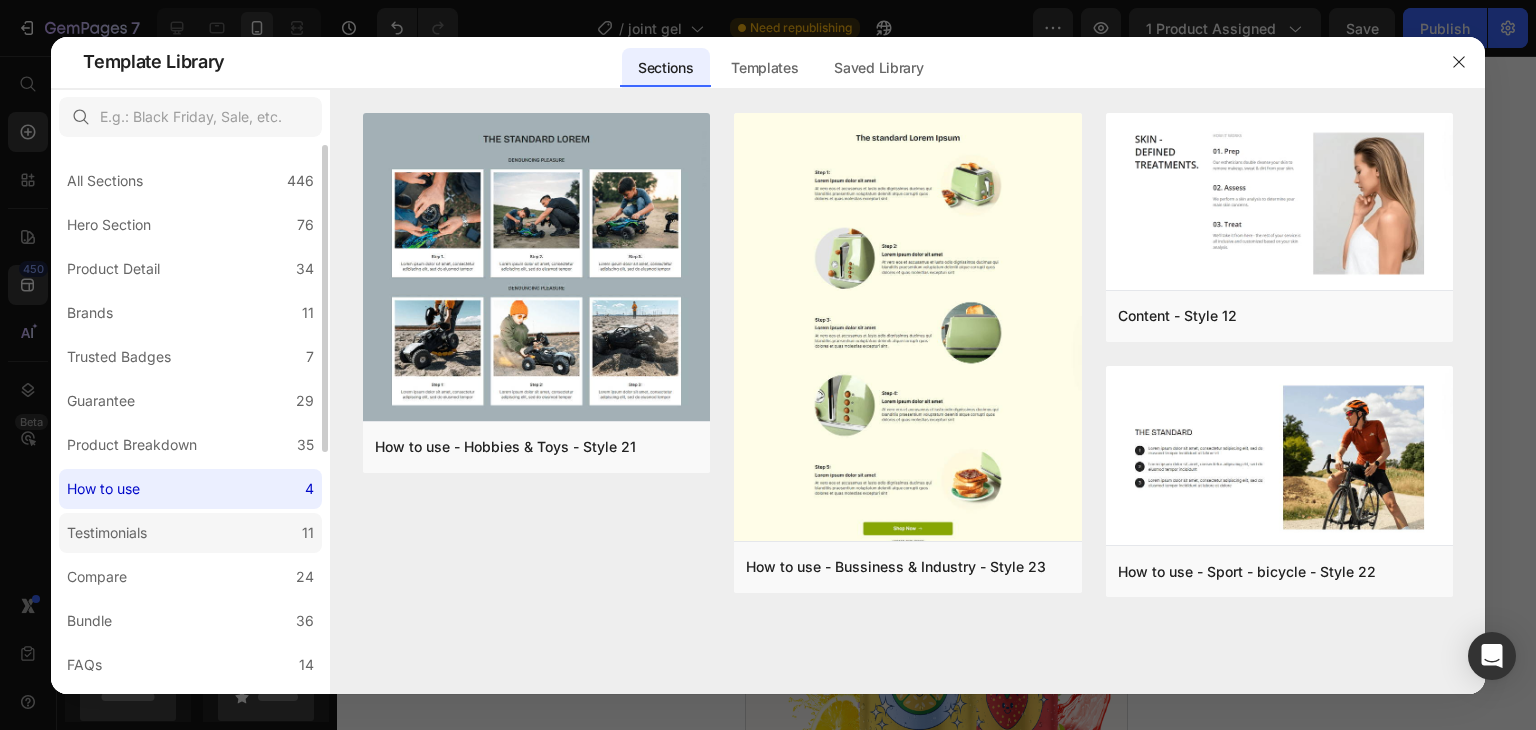 click on "Testimonials 11" 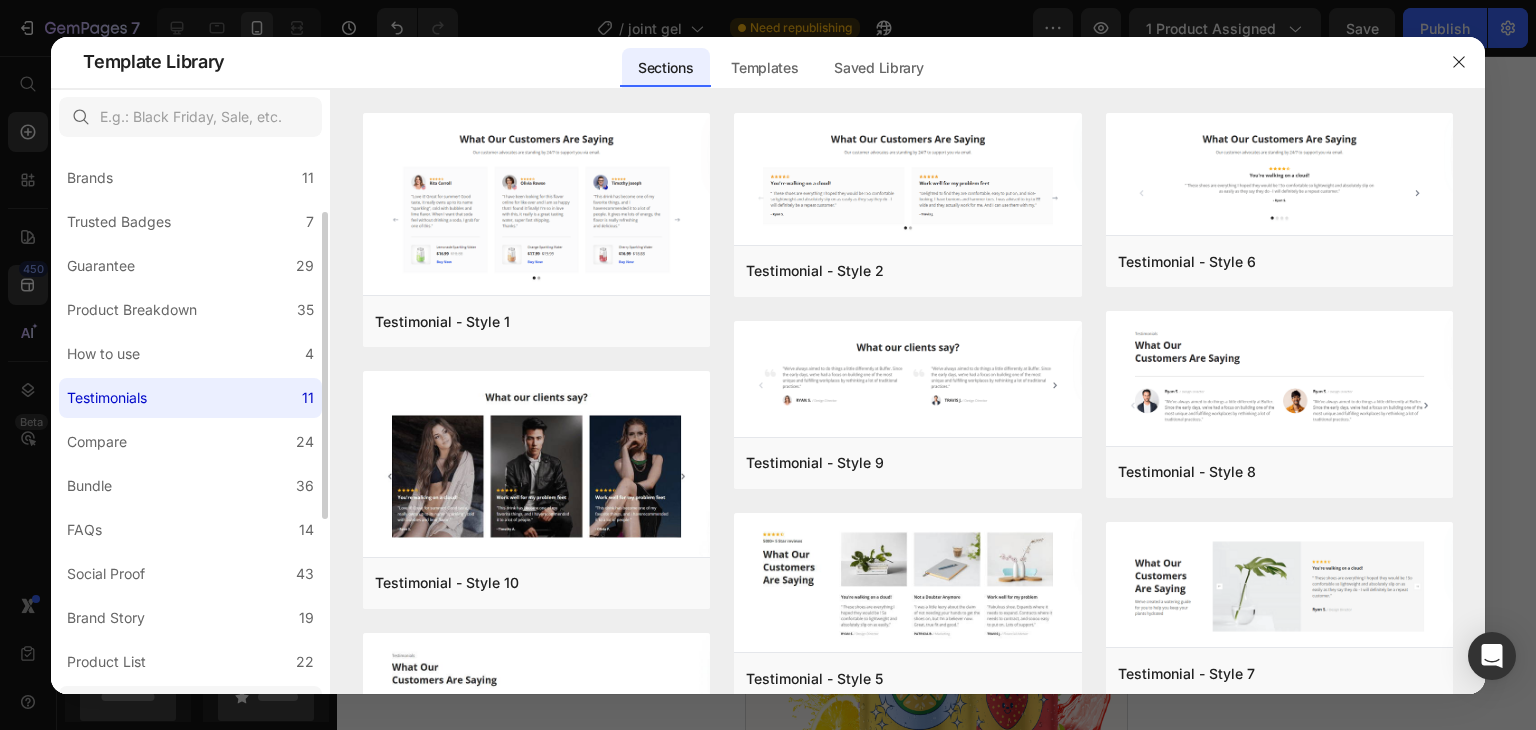 scroll, scrollTop: 136, scrollLeft: 0, axis: vertical 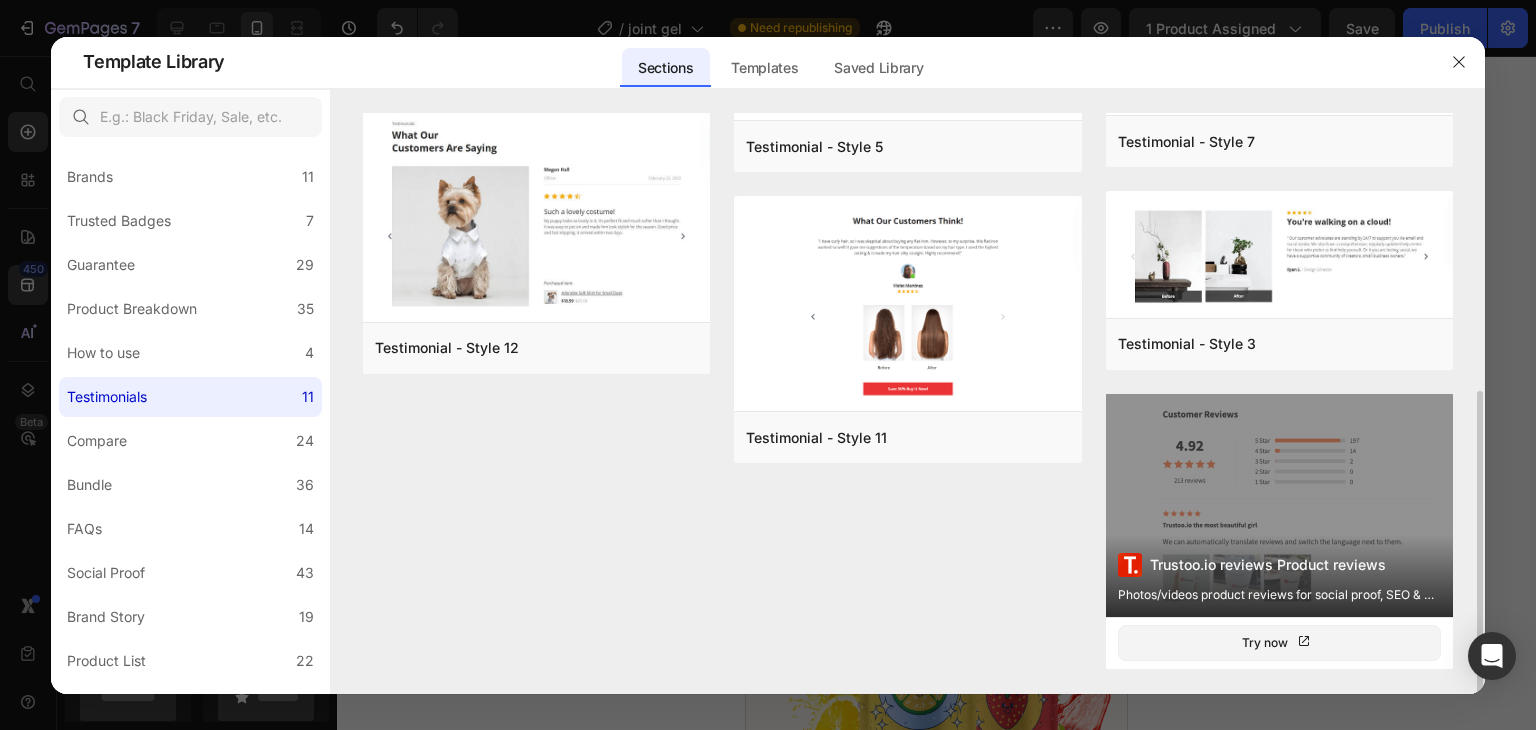 click on "Trustoo.io reviews Product reviews Photos/videos product reviews for social proof, SEO & UGC" at bounding box center [1279, 505] 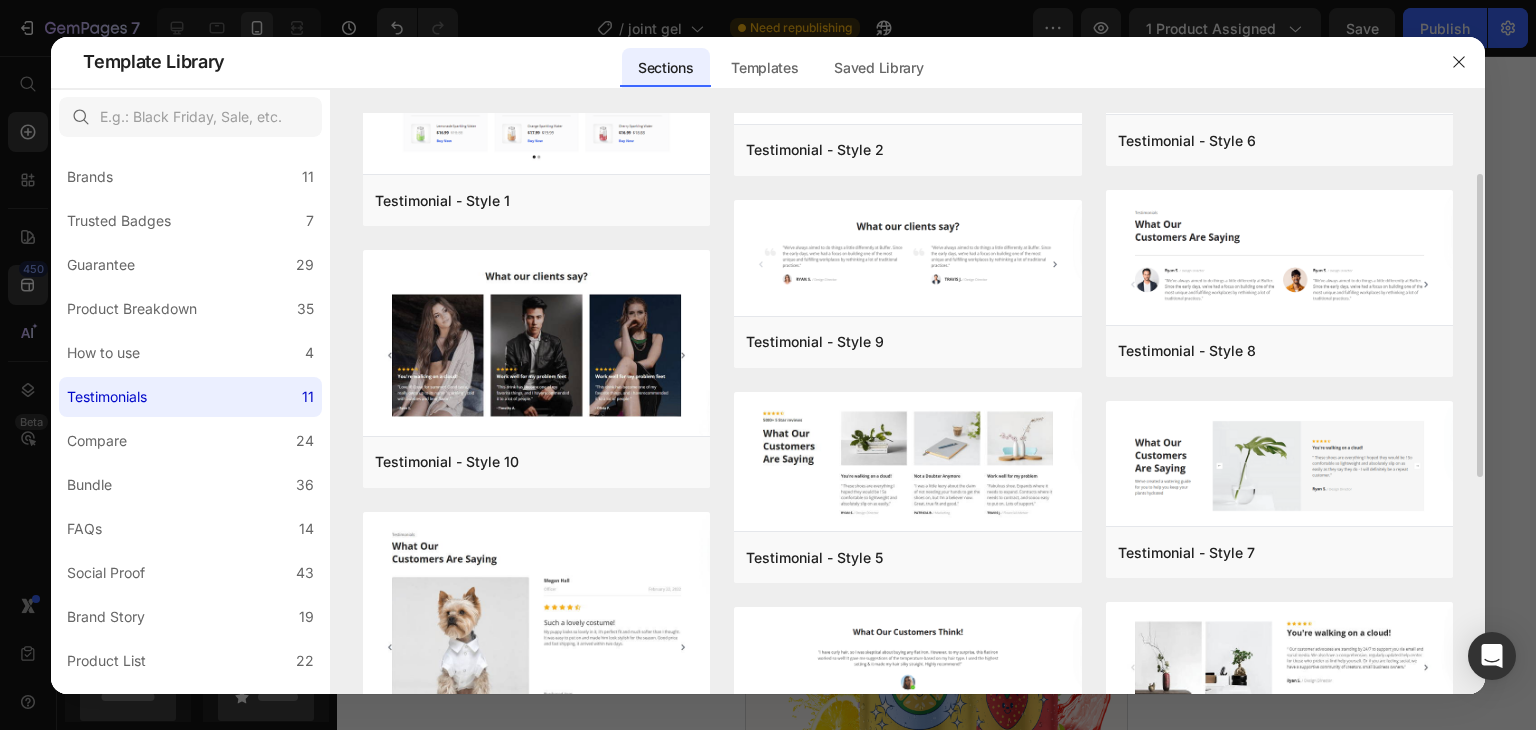 scroll, scrollTop: 120, scrollLeft: 0, axis: vertical 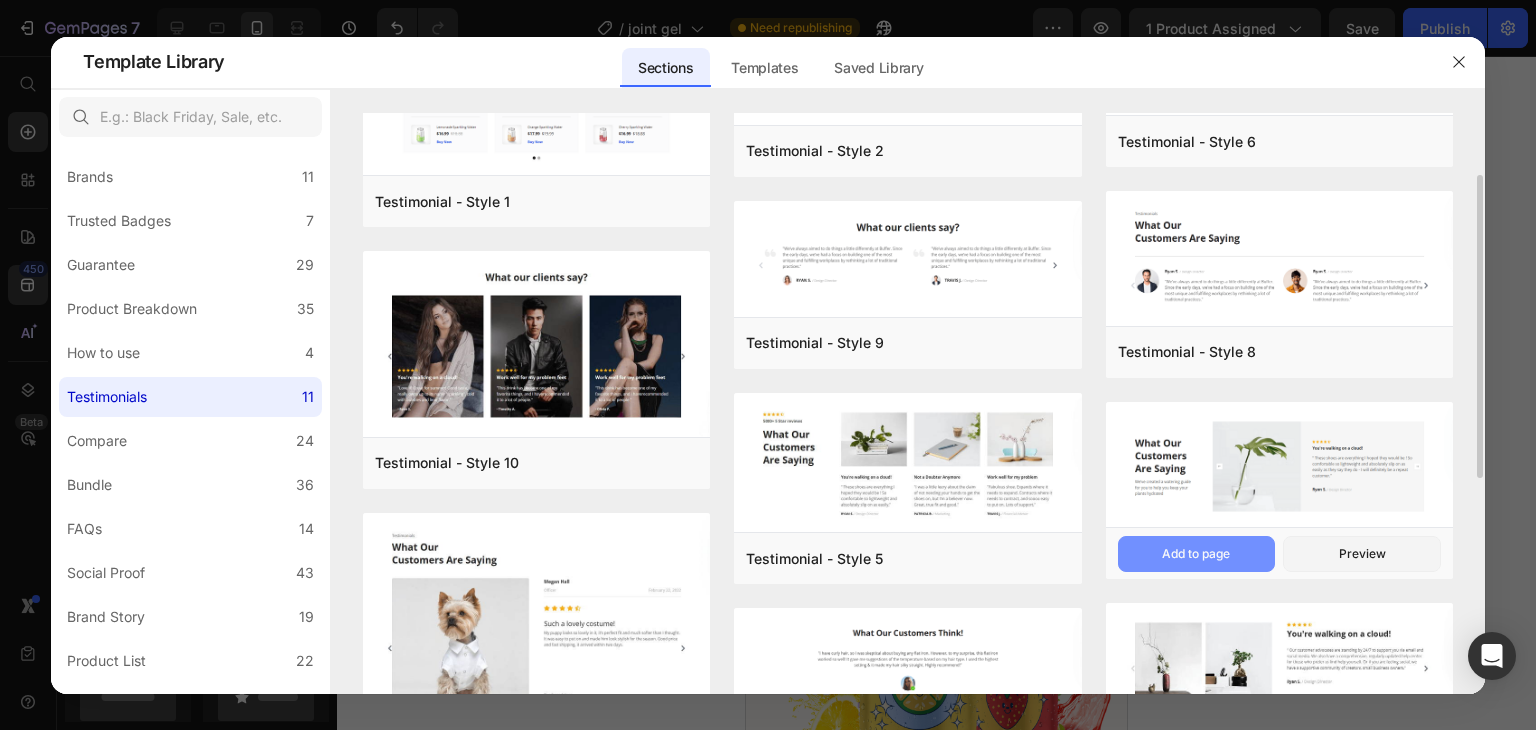 click on "Add to page" at bounding box center (1197, 554) 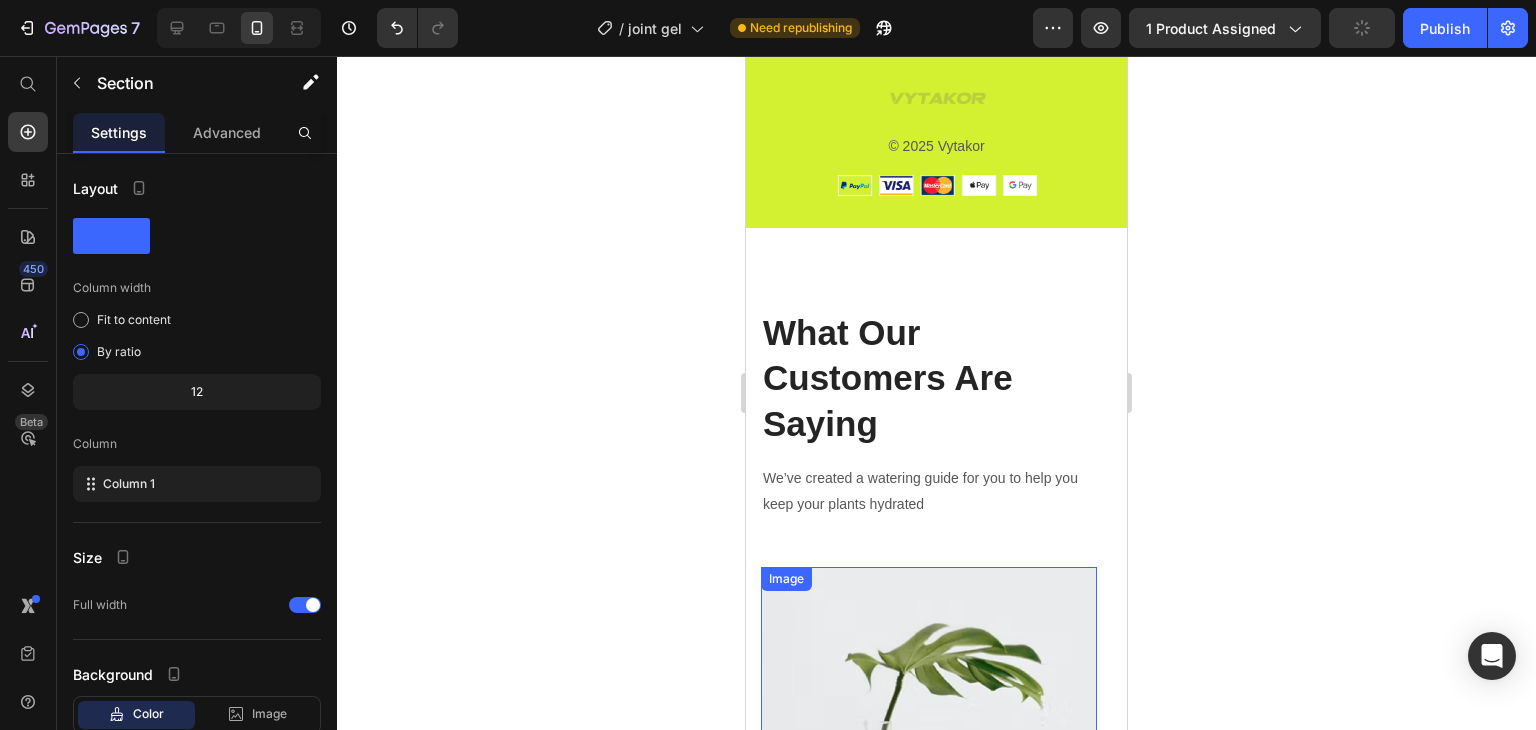scroll, scrollTop: 3444, scrollLeft: 0, axis: vertical 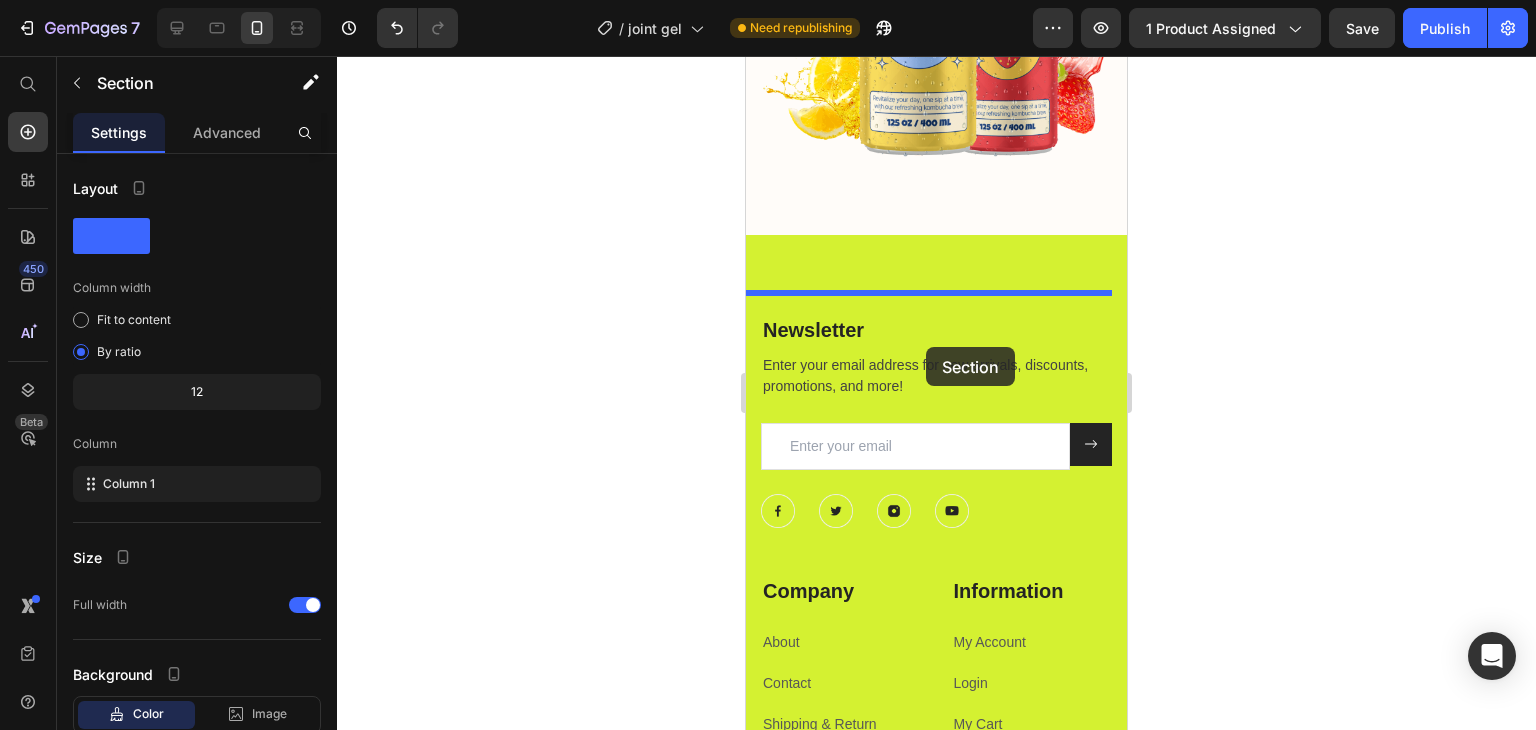 drag, startPoint x: 1026, startPoint y: 480, endPoint x: 926, endPoint y: 345, distance: 168.00298 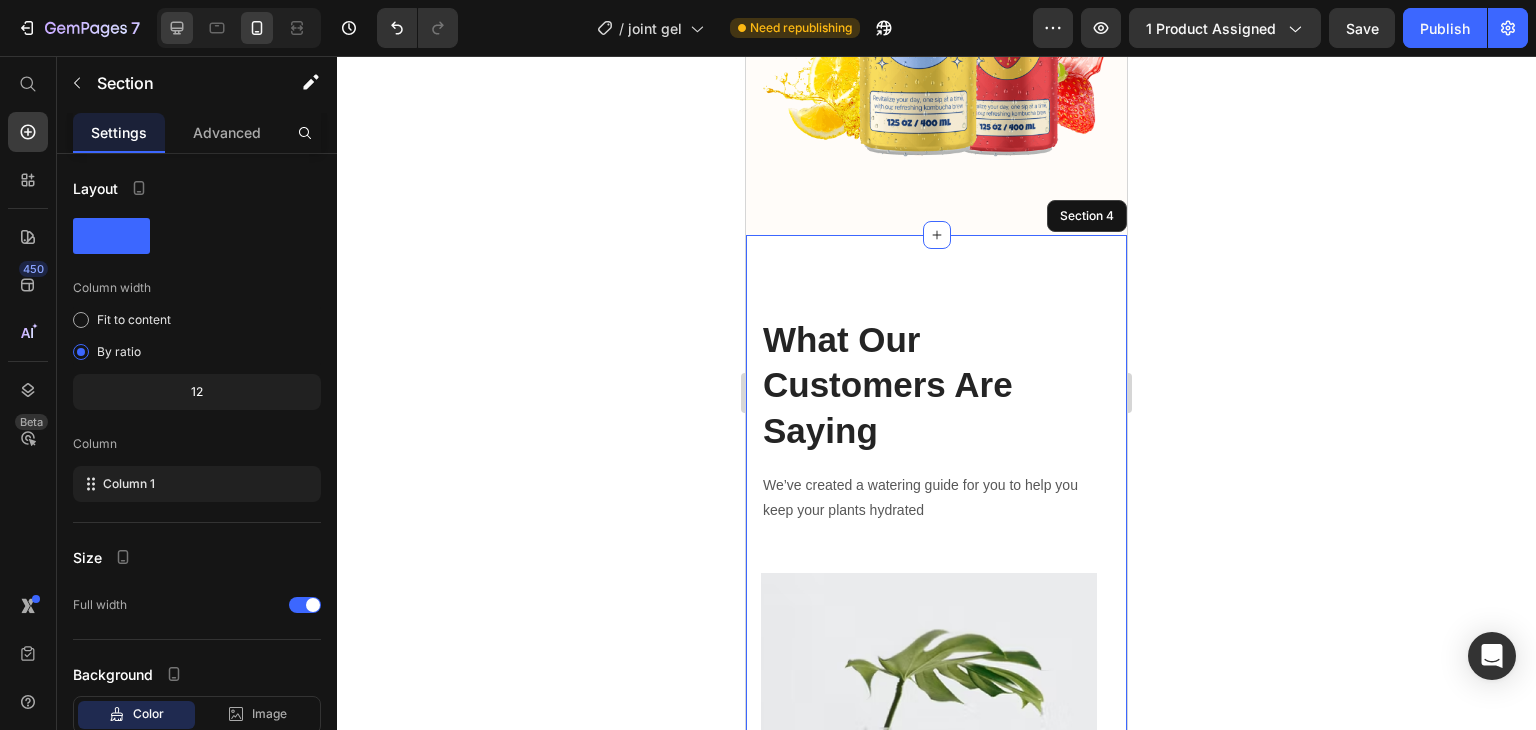 click 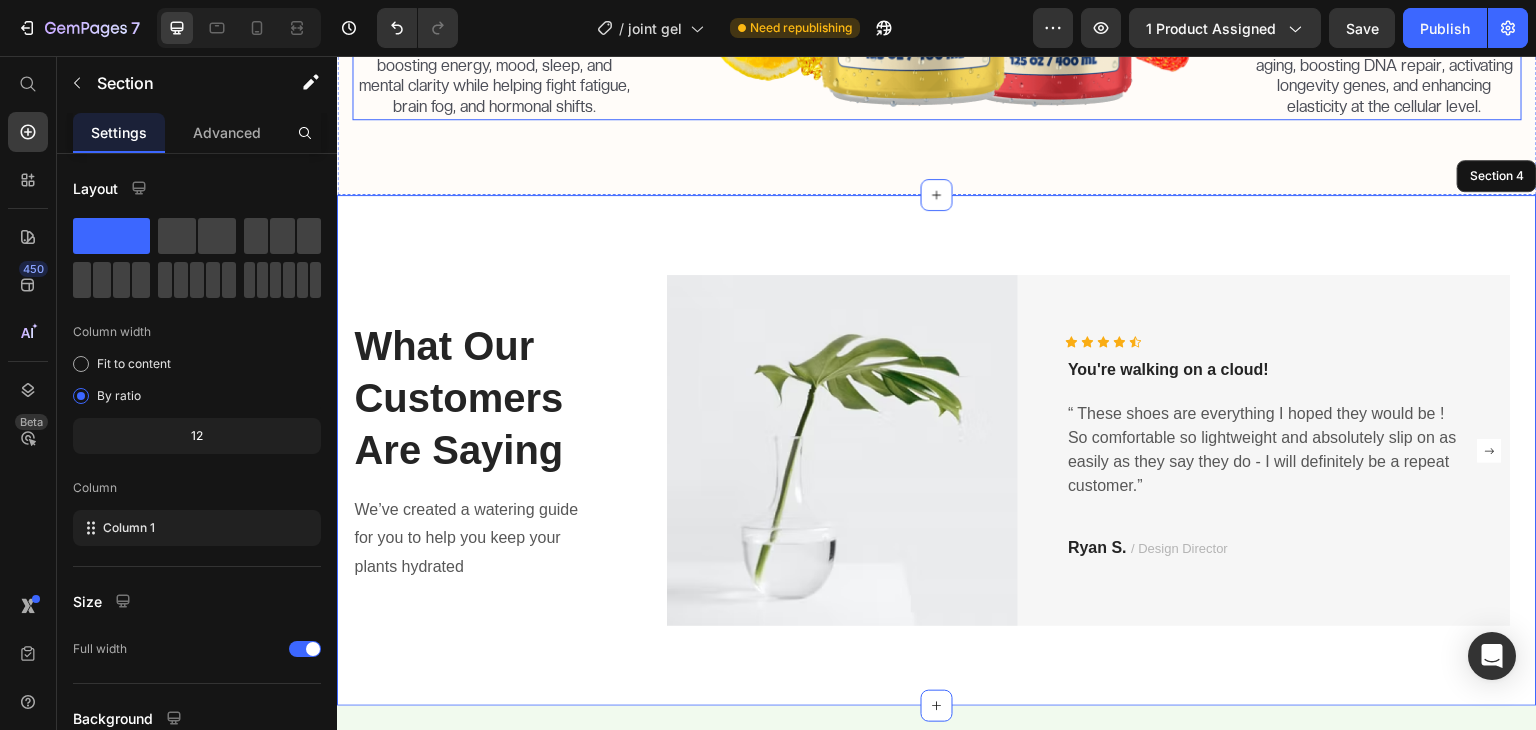 scroll, scrollTop: 1796, scrollLeft: 0, axis: vertical 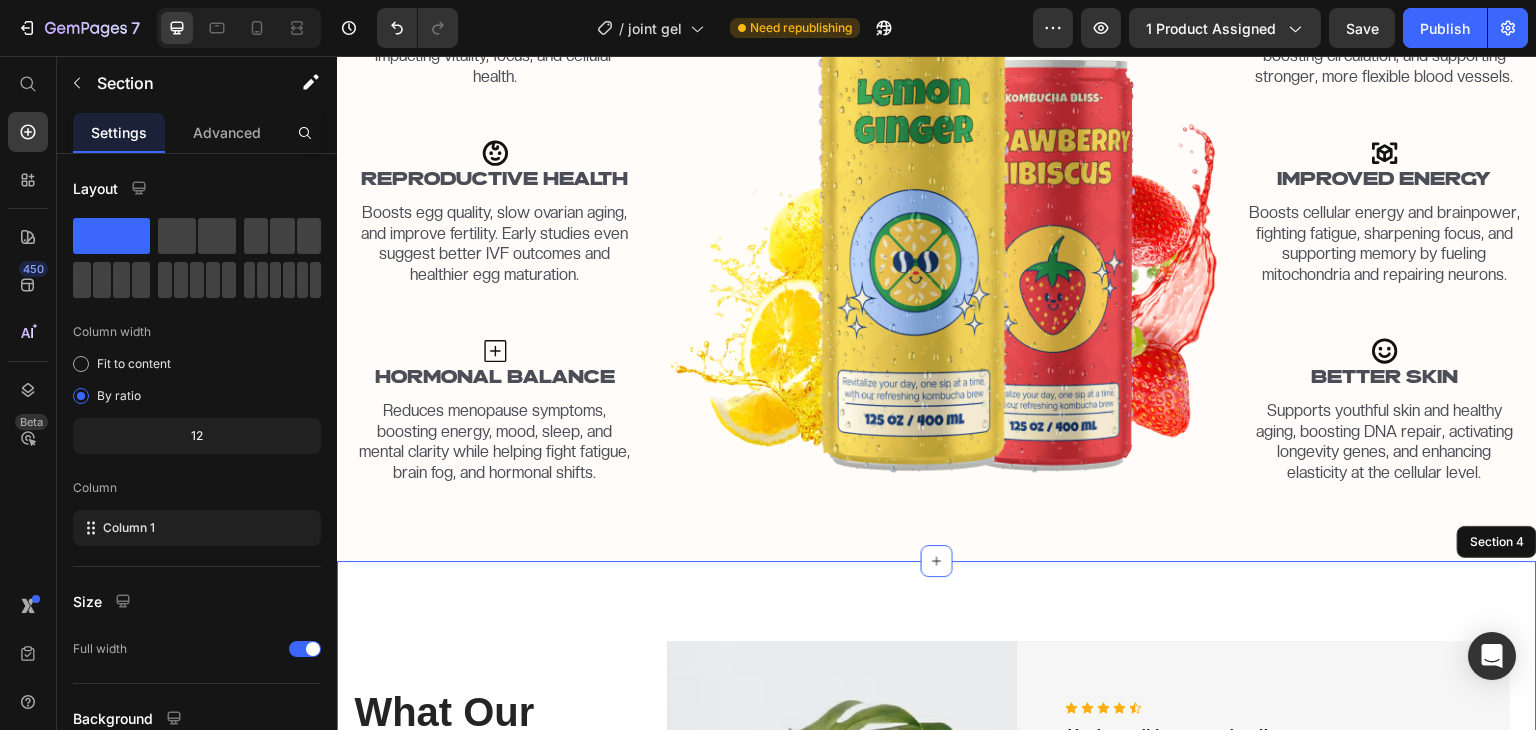 click on "What Our Customers Are Saying Heading We’ve created a watering guide for you to help you keep your plants hydrated Text block       Image                Icon                Icon                Icon                Icon
Icon Icon List Hoz You're walking on a cloud! Text block “ These shoes are everything I hoped they would be ! So comfortable so lightweight and absolutely slip on as easily as they say they do - I will definitely be a repeat customer.” Text block [FIRST] [LAST]   / Design Director Text block Row Row Image                Icon                Icon                Icon                Icon
Icon Icon List Hoz You're walking on a cloud! Text block “ These shoes are everything I hoped they would be ! So comfortable so lightweight and absolutely slip on as easily as they say they do - I will definitely be a repeat customer.” Text block [FIRST] [LAST]   / Design Director Text block Row Row       Carousel Row Section 4" at bounding box center [937, 816] 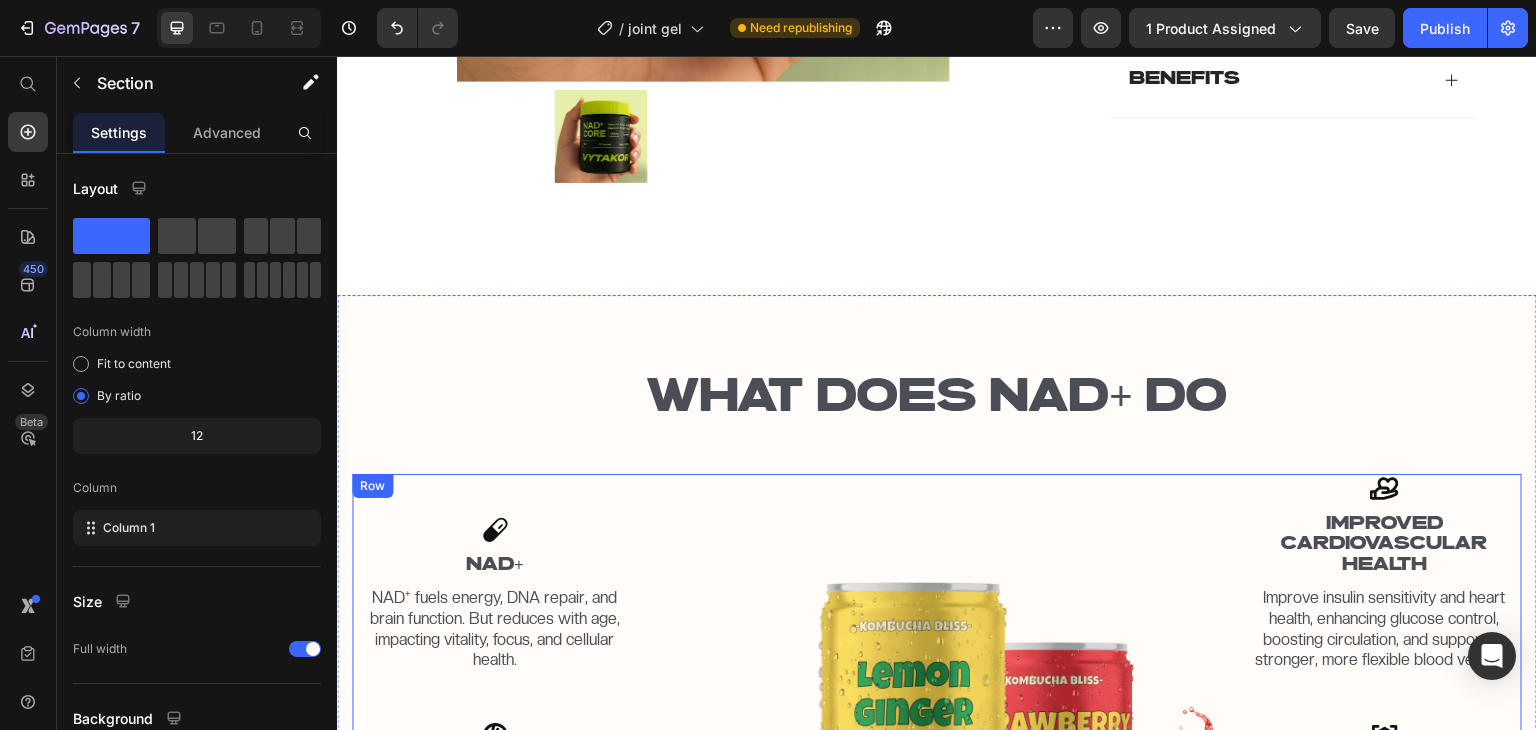 scroll, scrollTop: 1144, scrollLeft: 0, axis: vertical 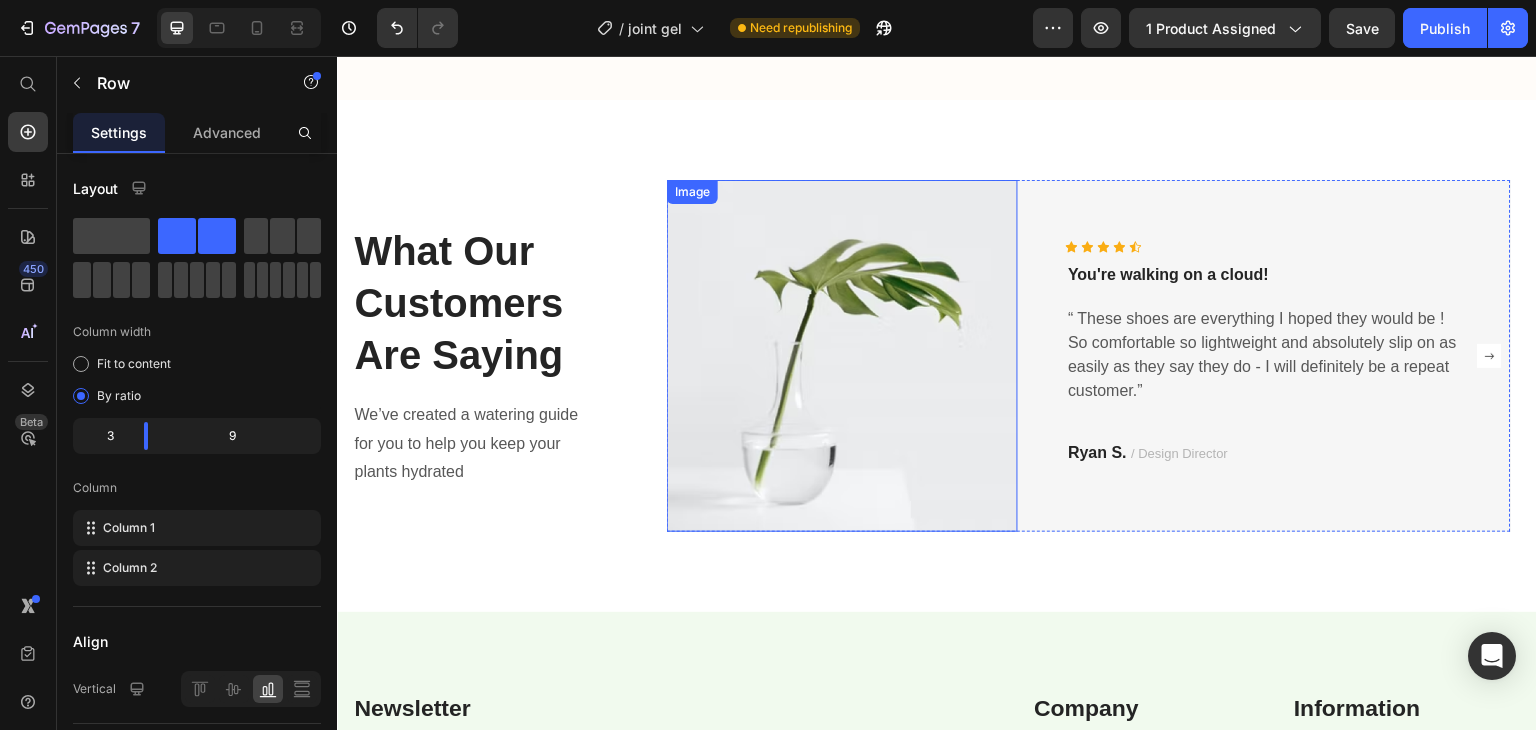 click at bounding box center [842, 355] 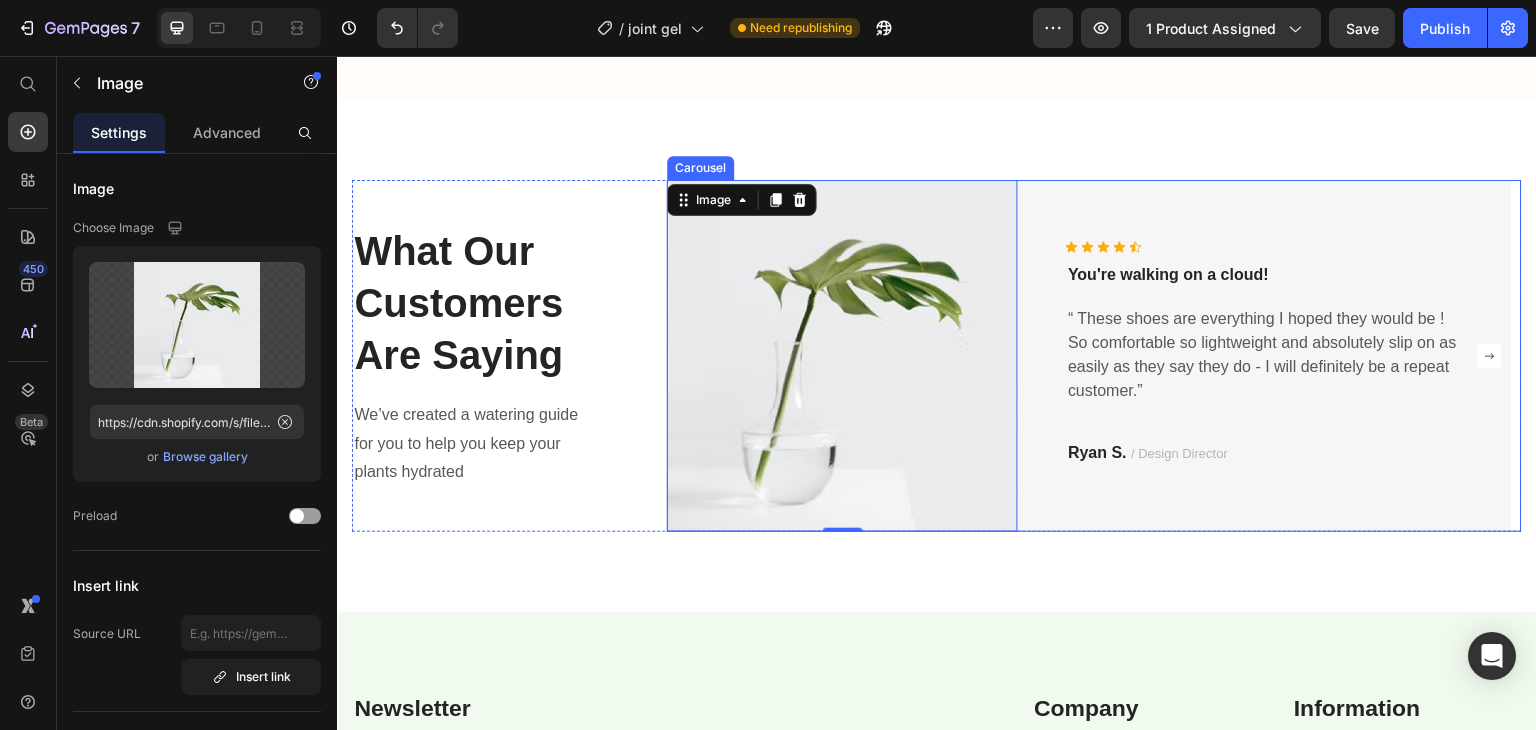 click 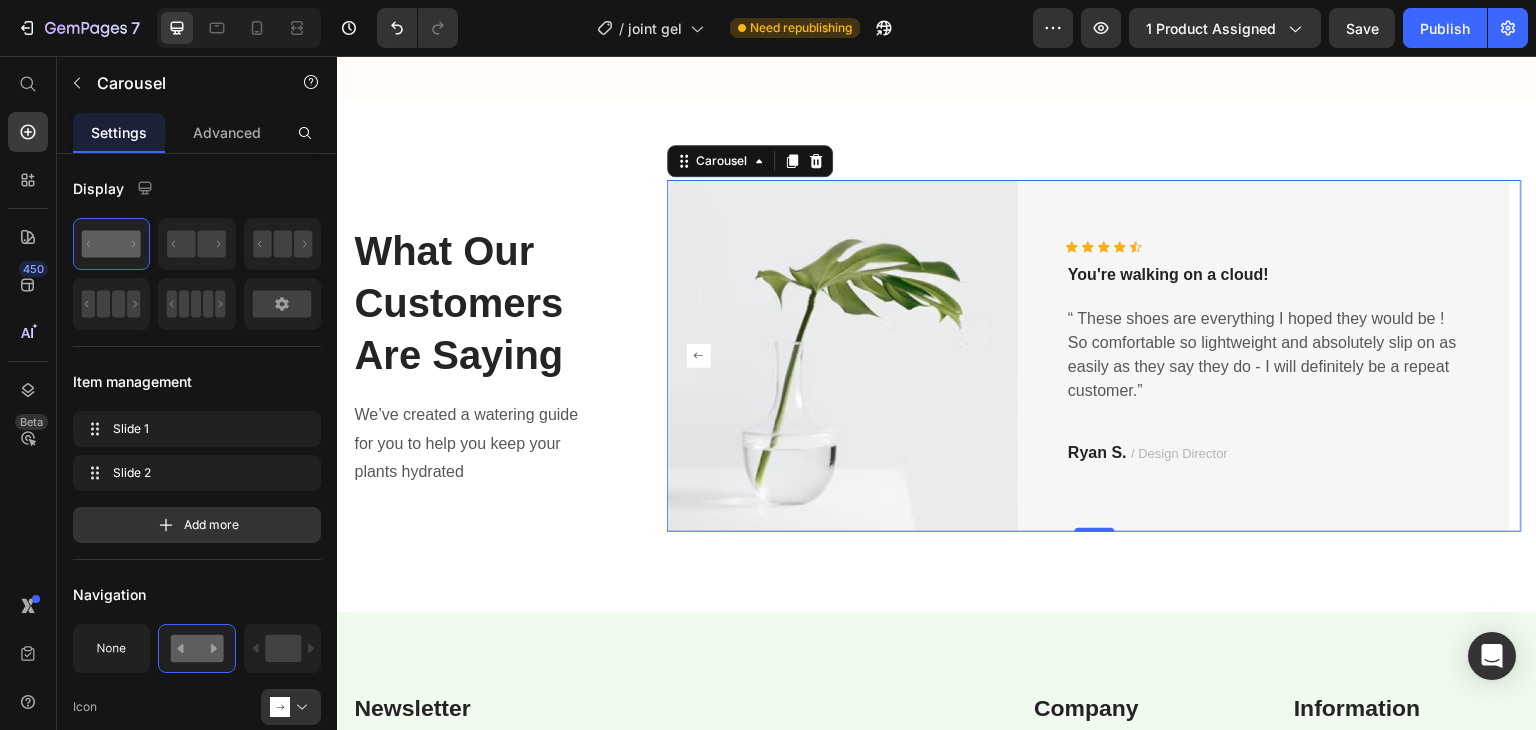 click 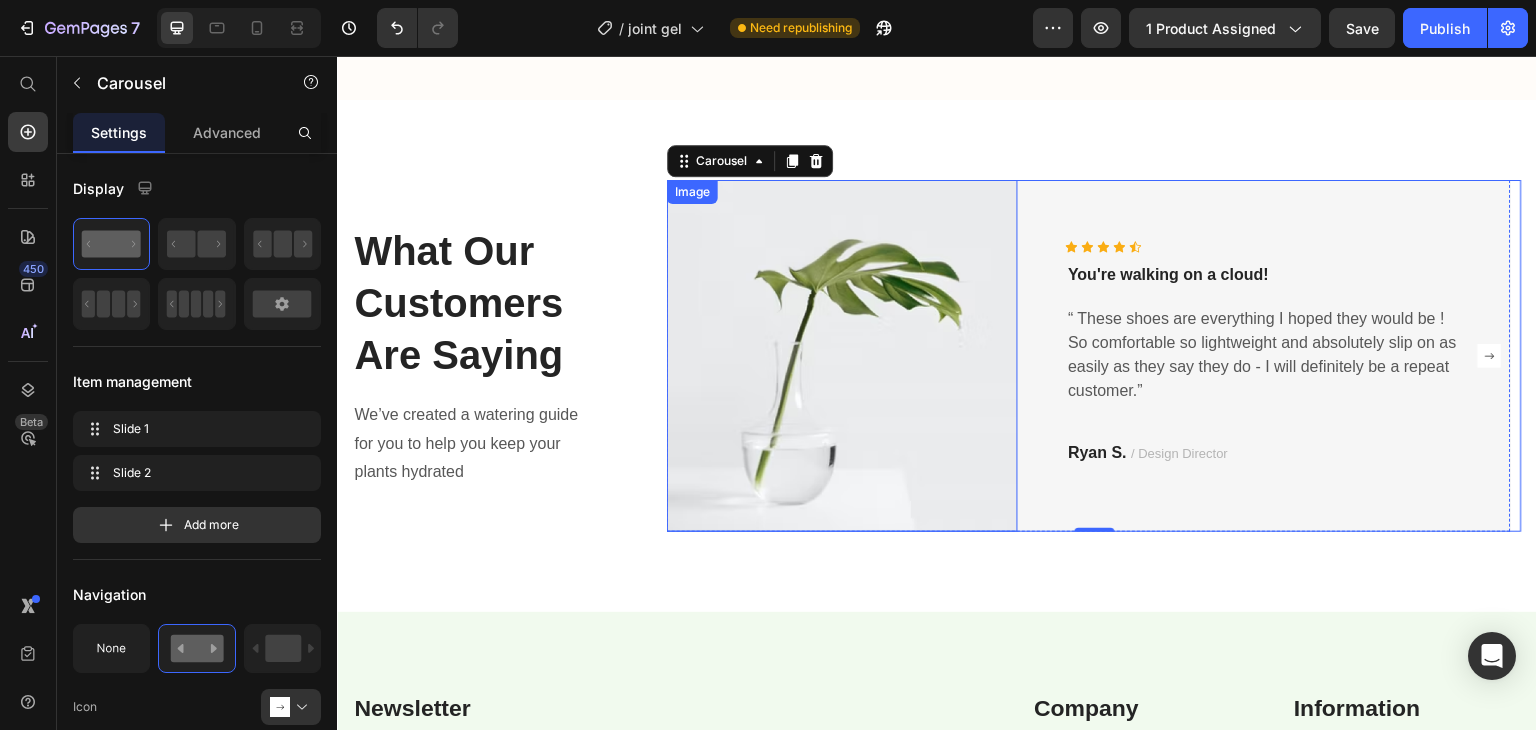 click at bounding box center [842, 355] 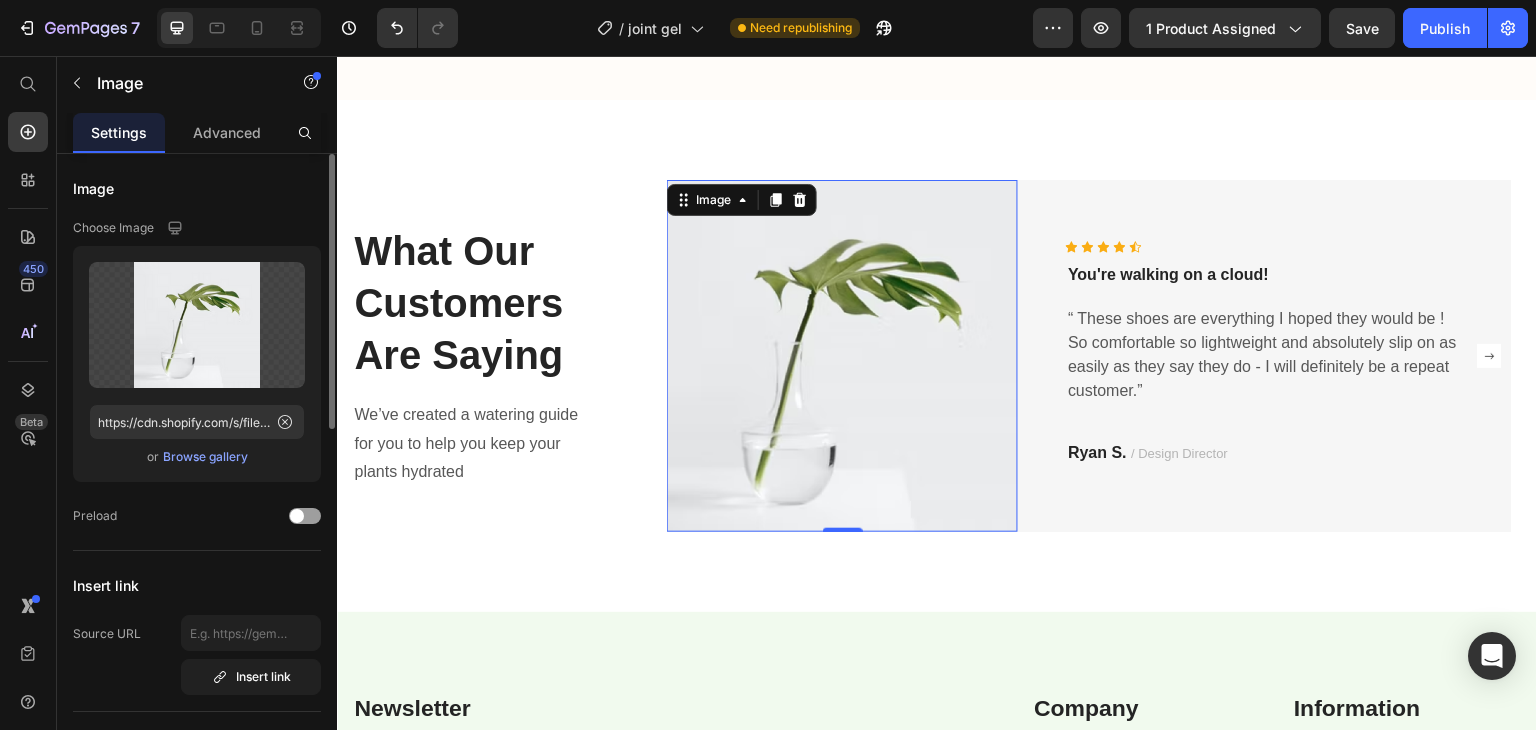 click on "Browse gallery" at bounding box center (205, 457) 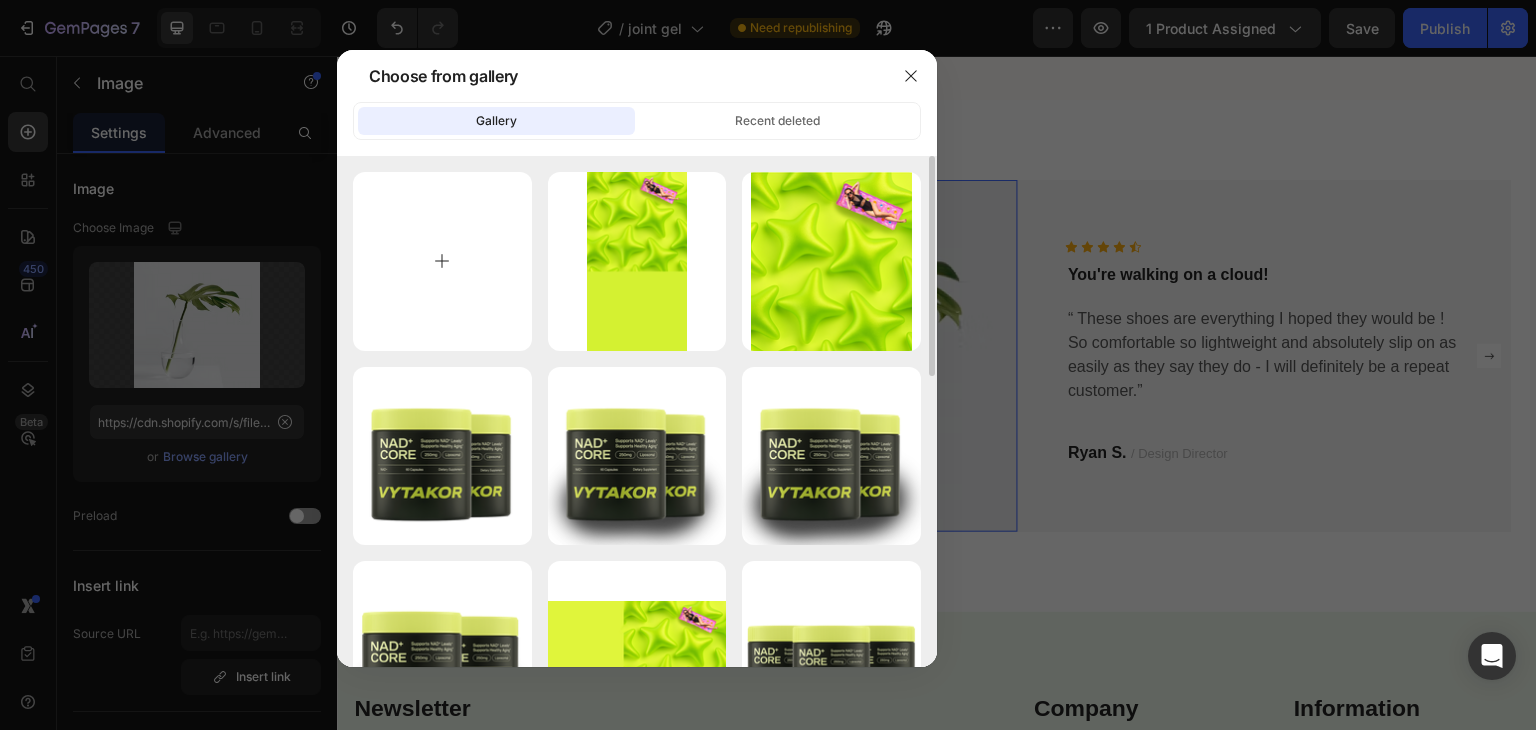 click at bounding box center (442, 261) 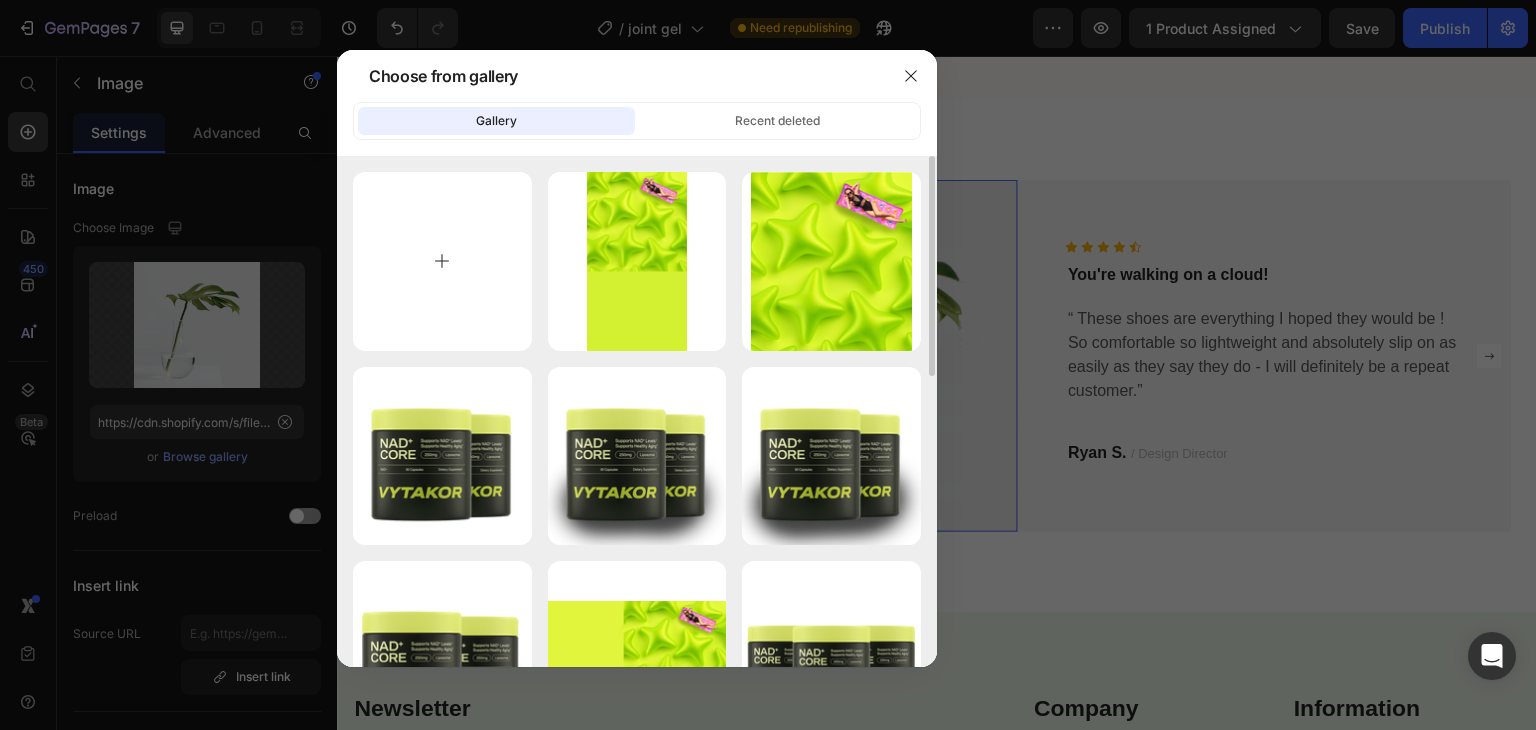 click at bounding box center [442, 261] 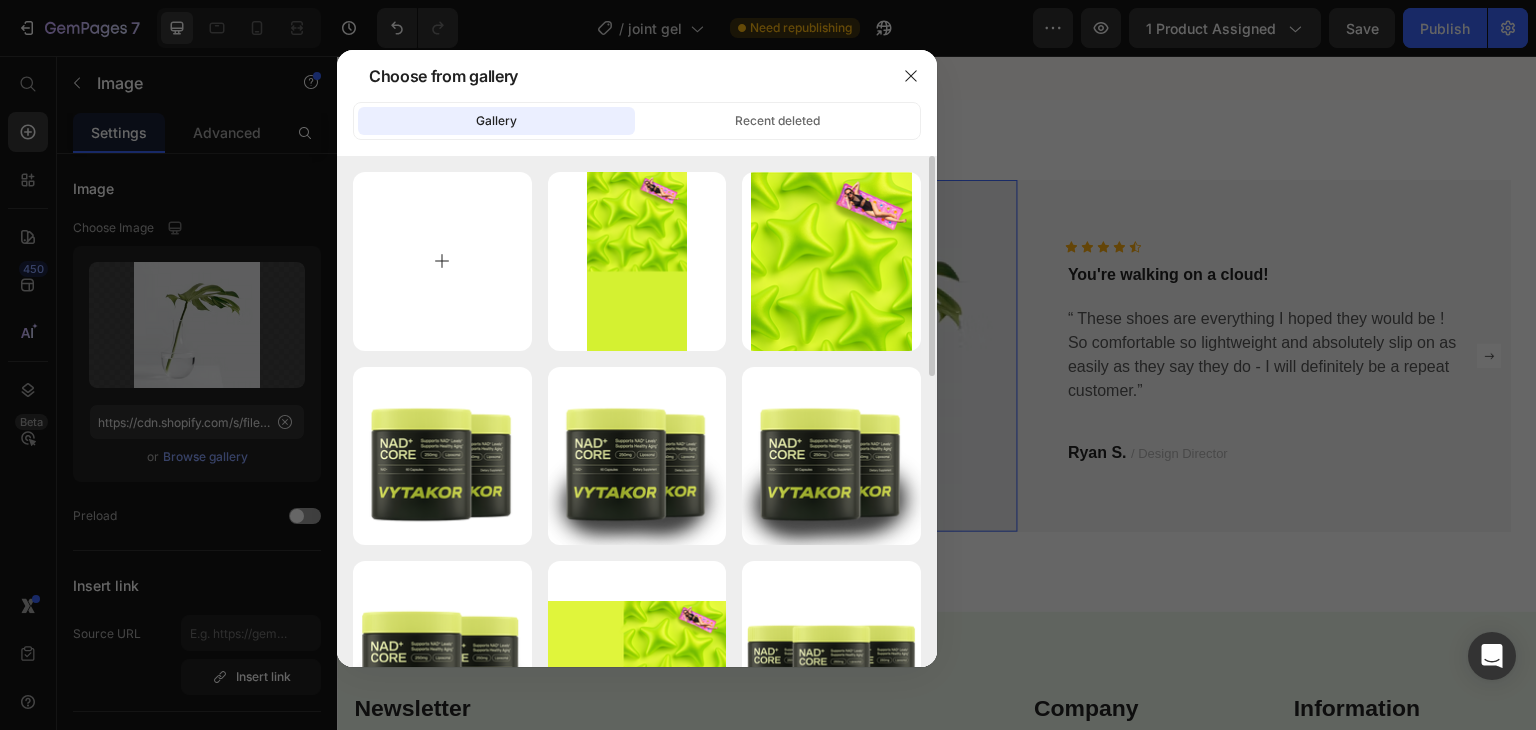 type on "C:\fakepath\Screenshot 2025-07-12 162805.png" 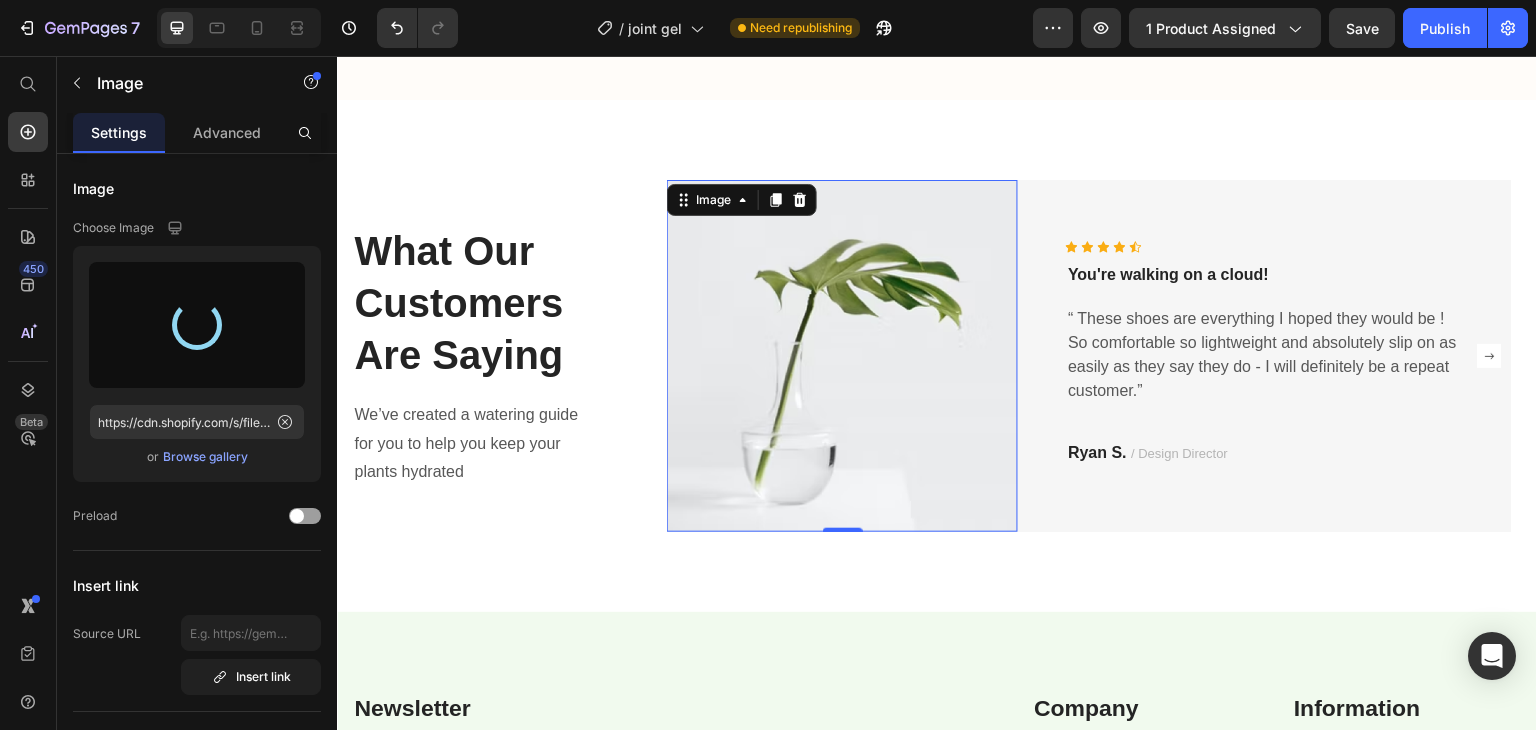 type on "https://cdn.shopify.com/s/files/1/0949/4311/7626/files/gempages_571853699110929632-a0fb489c-568f-4aca-aa77-0b9553ae8b11.png" 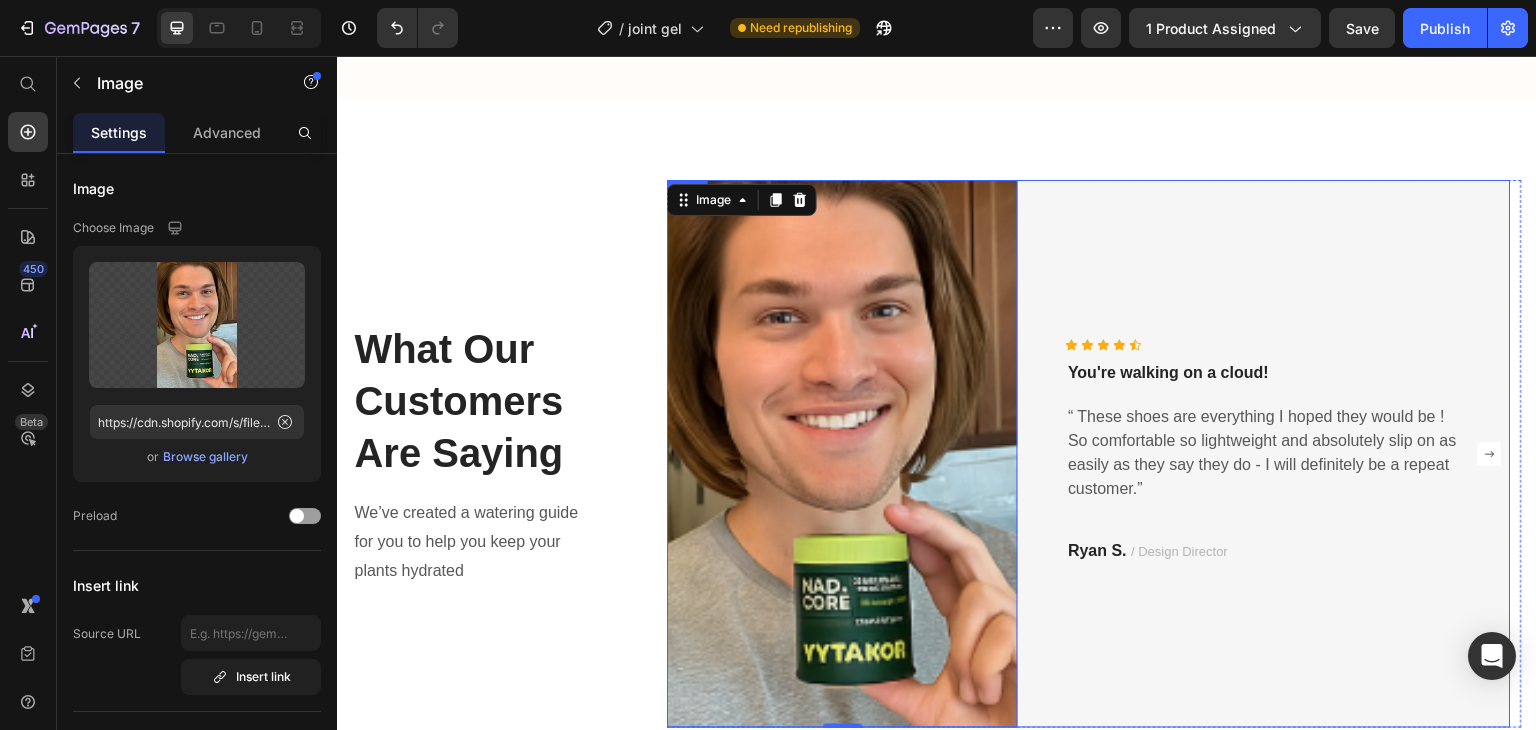 click on "Icon                Icon                Icon                Icon
Icon Icon List Hoz You're walking on a cloud! Text block “ These shoes are everything I hoped they would be ! So comfortable so lightweight and absolutely slip on as easily as they say they do - I will definitely be a repeat customer.” Text block Ryan S.   / Design Director Text block Row" at bounding box center [1264, 454] 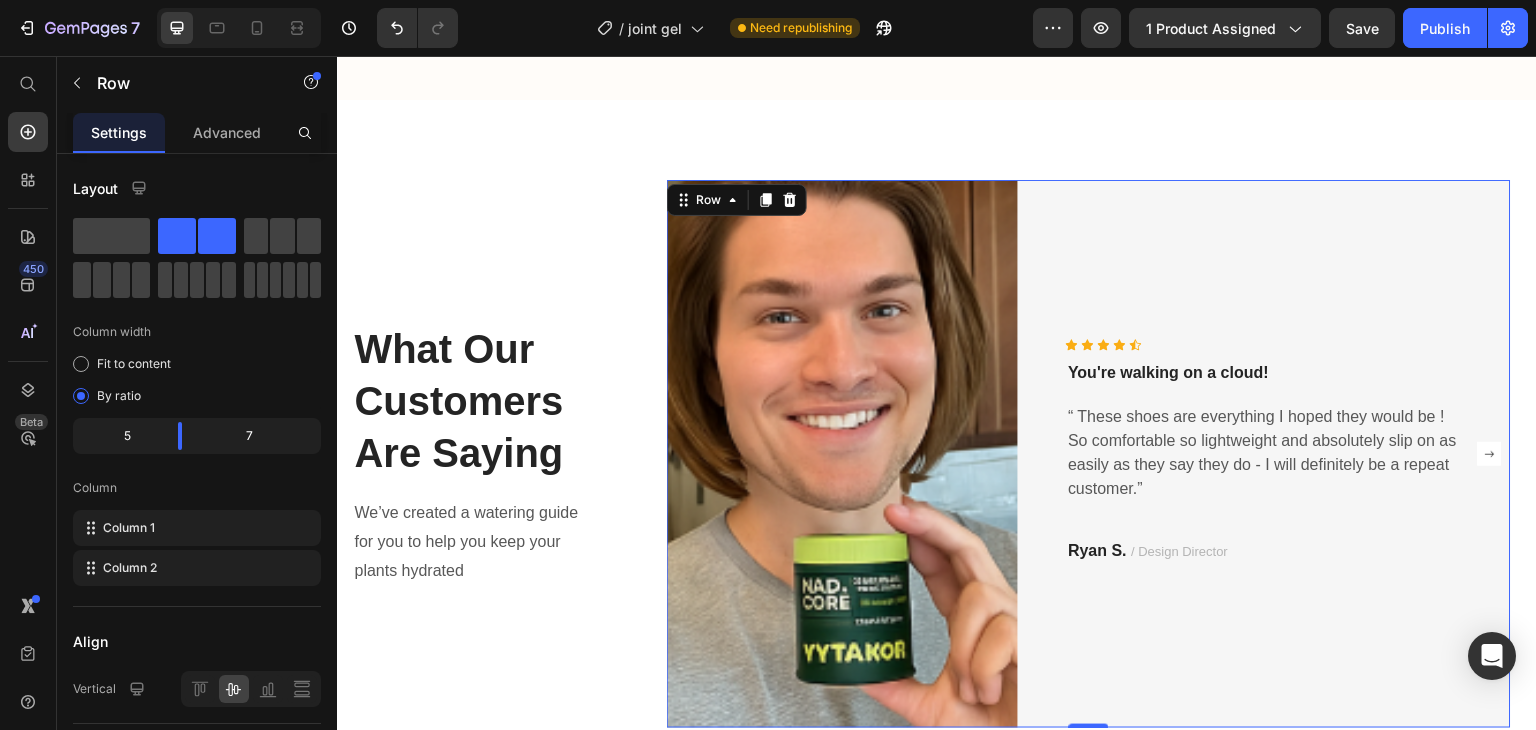 click on "What Our Customers Are Saying Heading We’ve created a watering guide for you to help you keep your plants hydrated Text block       Image                Icon                Icon                Icon                Icon
Icon Icon List Hoz You're walking on a cloud! Text block “ These shoes are everything I hoped they would be ! So comfortable so lightweight and absolutely slip on as easily as they say they do - I will definitely be a repeat customer.” Text block [FIRST] [LAST]   / Design Director Text block Row Row   0 Image                Icon                Icon                Icon                Icon
Icon Icon List Hoz You're walking on a cloud! Text block “ These shoes are everything I hoped they would be ! So comfortable so lightweight and absolutely slip on as easily as they say they do - I will definitely be a repeat customer.” Text block [FIRST] [LAST]   / Design Director Text block Row Row       Carousel Row Section 4" at bounding box center (937, 454) 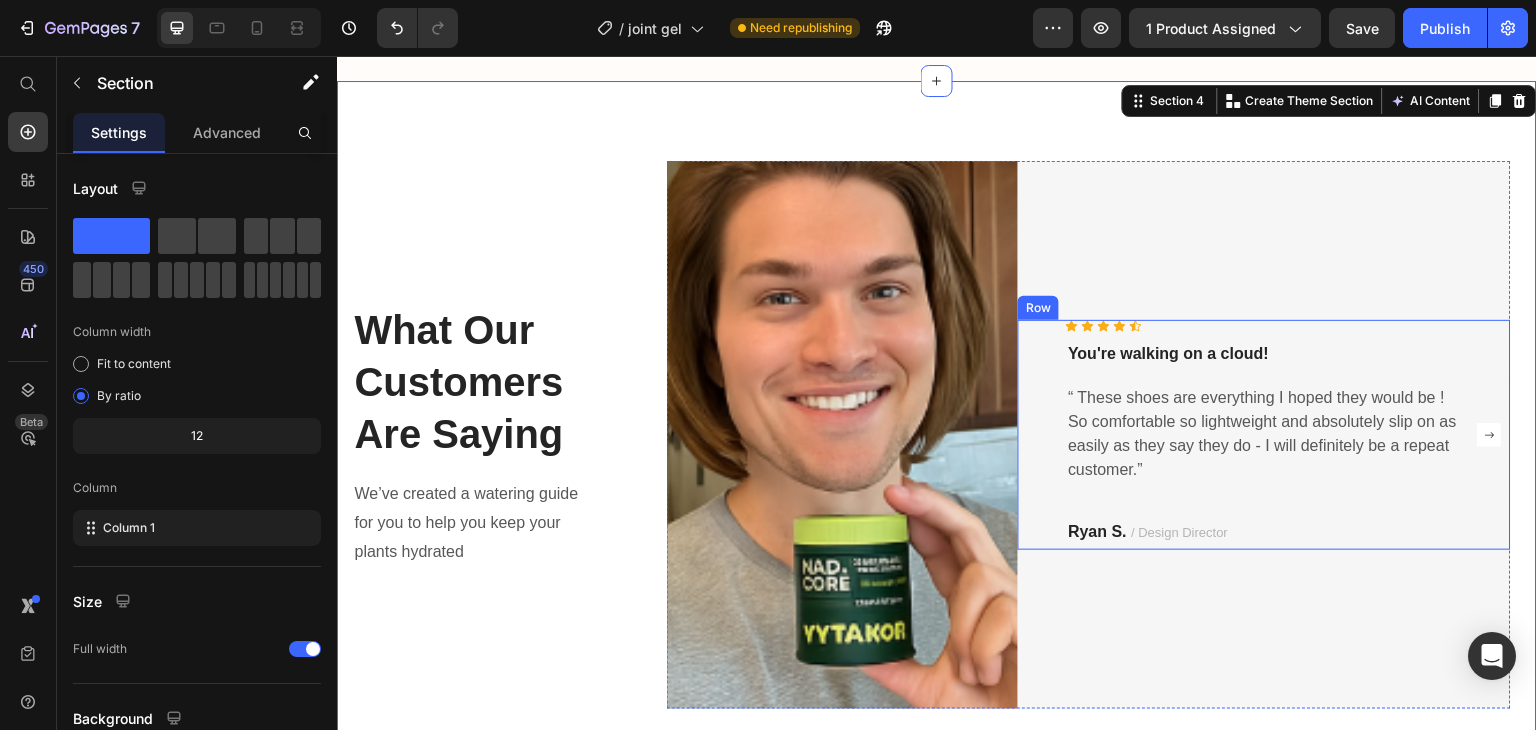 scroll, scrollTop: 2338, scrollLeft: 0, axis: vertical 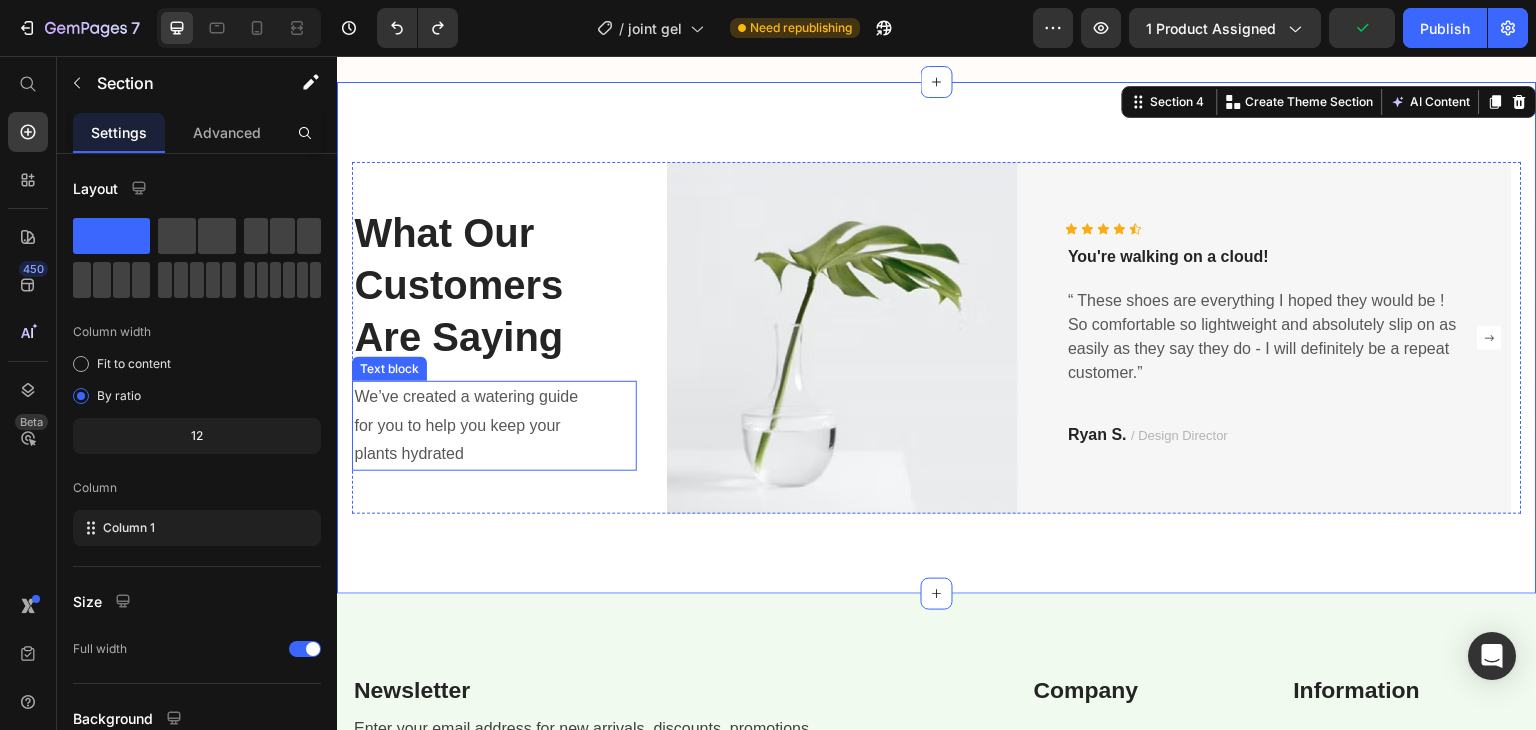 click on "We’ve created a watering guide for you to help you keep your plants hydrated" at bounding box center (470, 426) 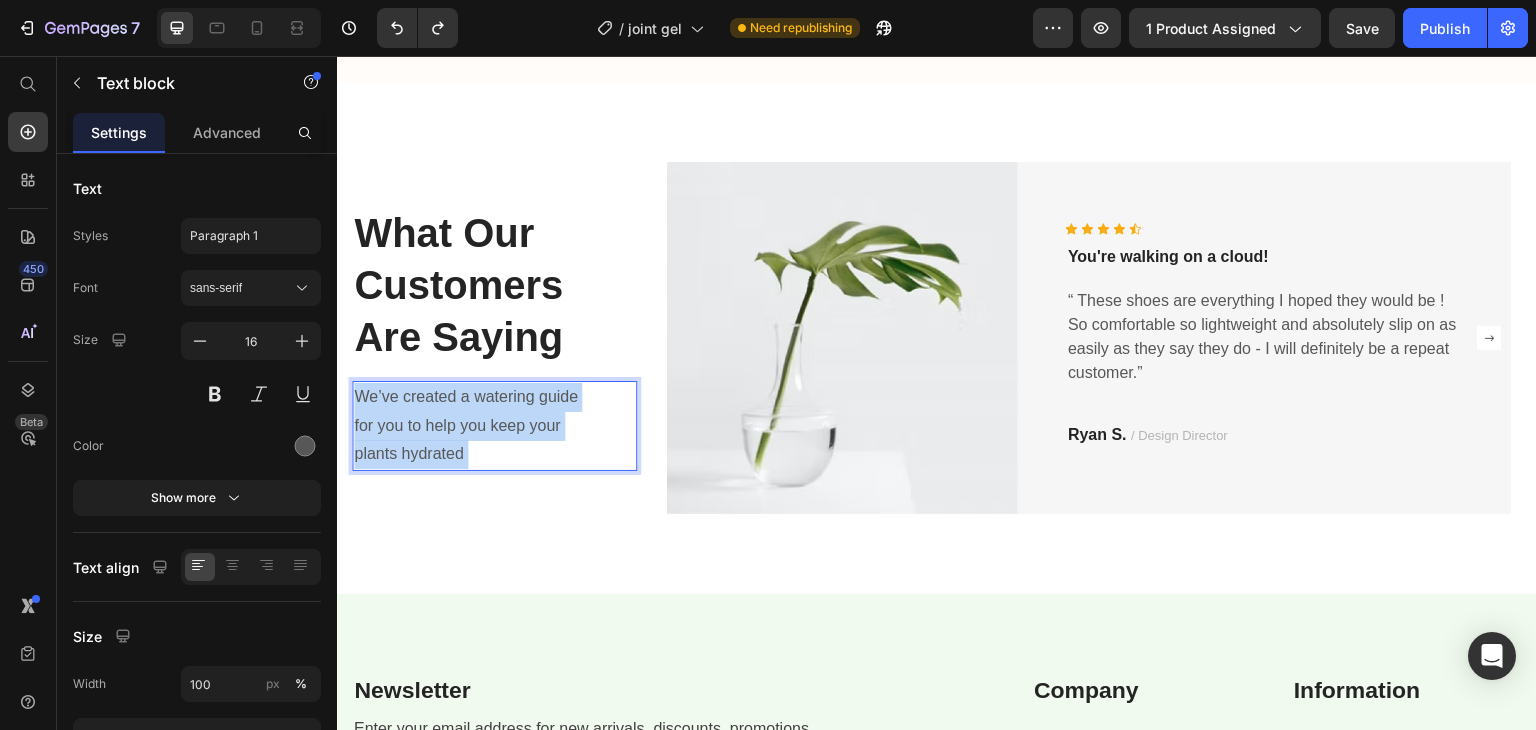 drag, startPoint x: 495, startPoint y: 475, endPoint x: 414, endPoint y: 418, distance: 99.04544 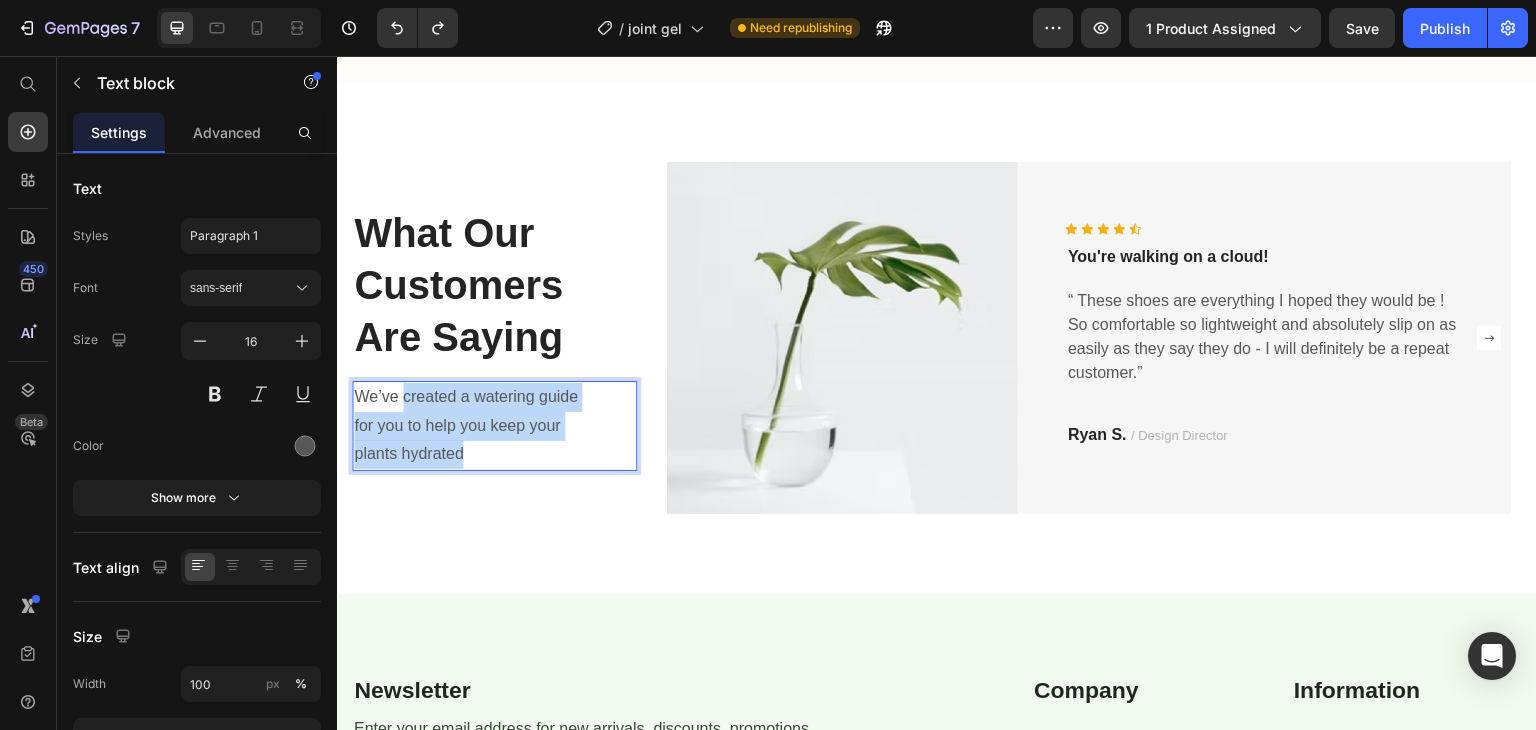 drag, startPoint x: 406, startPoint y: 418, endPoint x: 478, endPoint y: 482, distance: 96.332756 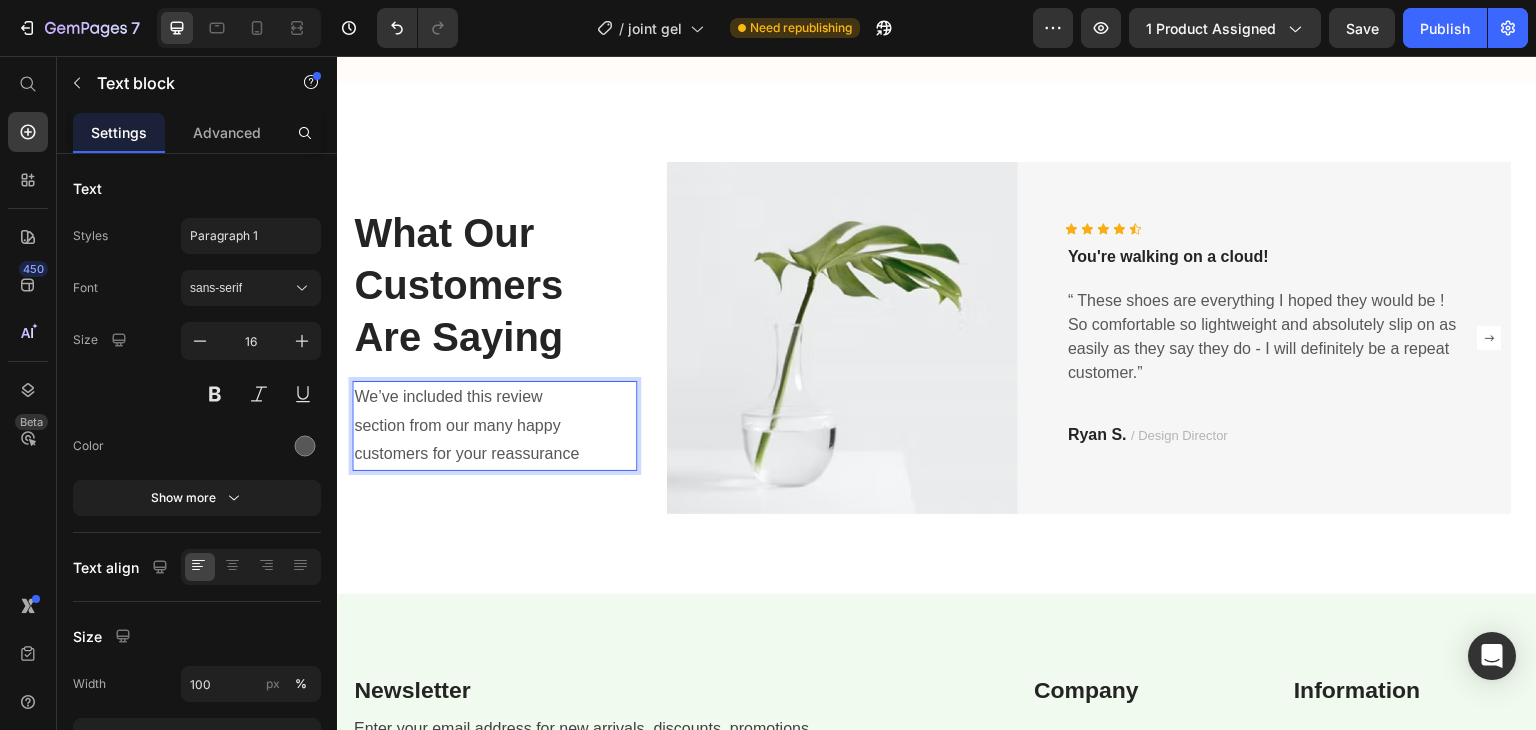 scroll, scrollTop: 2324, scrollLeft: 0, axis: vertical 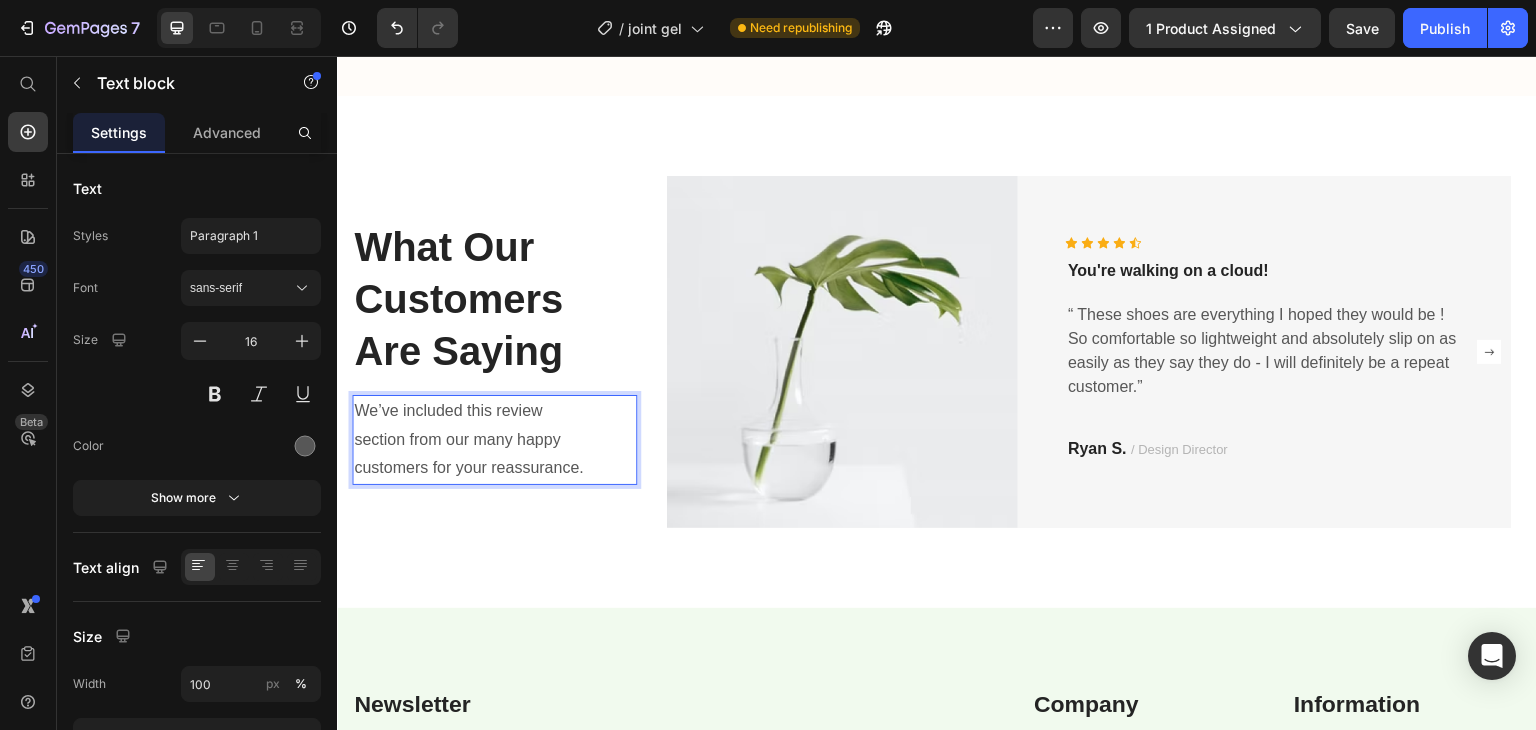 click on "We’ve included this review section from our many happy customers for your reassurance." at bounding box center [470, 440] 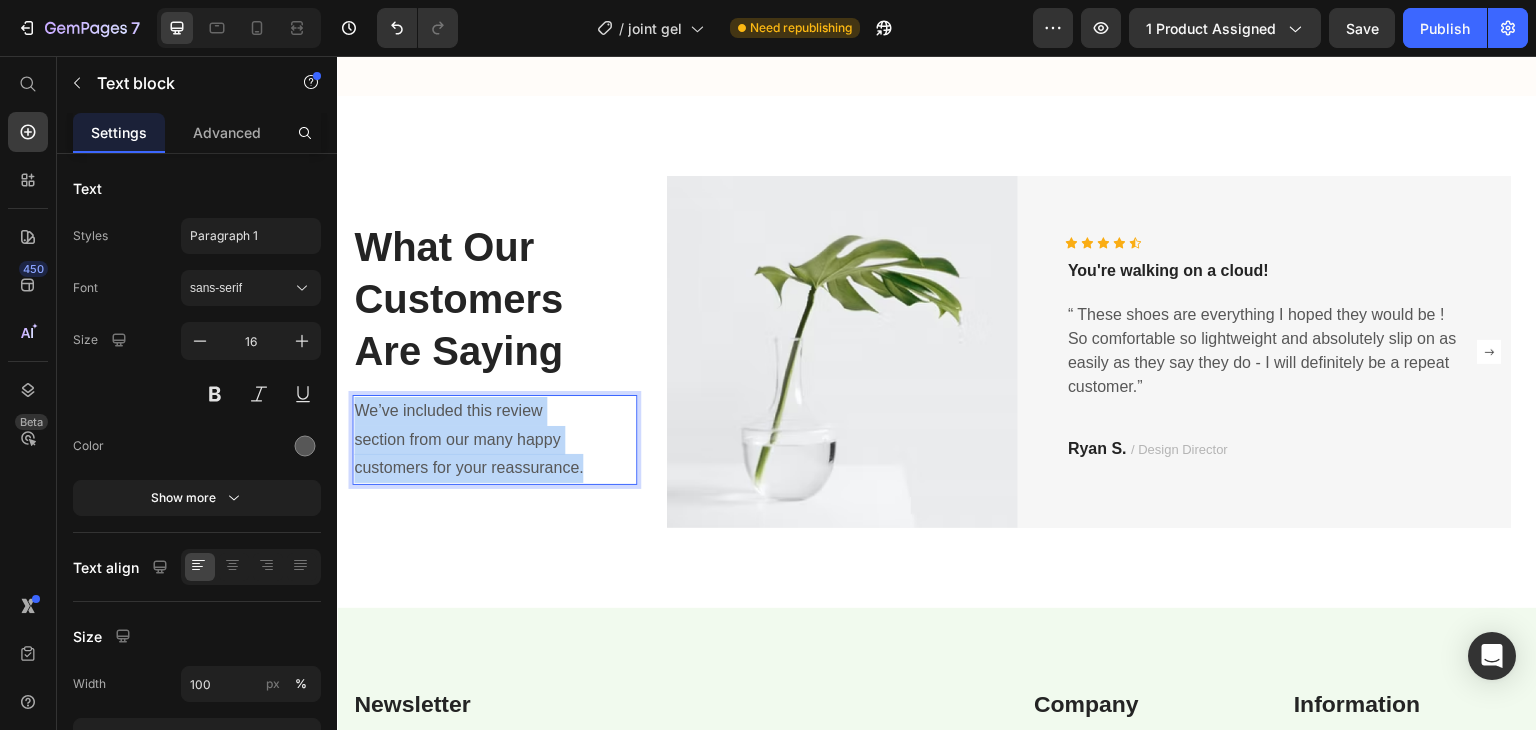 click on "We’ve included this review section from our many happy customers for your reassurance." at bounding box center (470, 440) 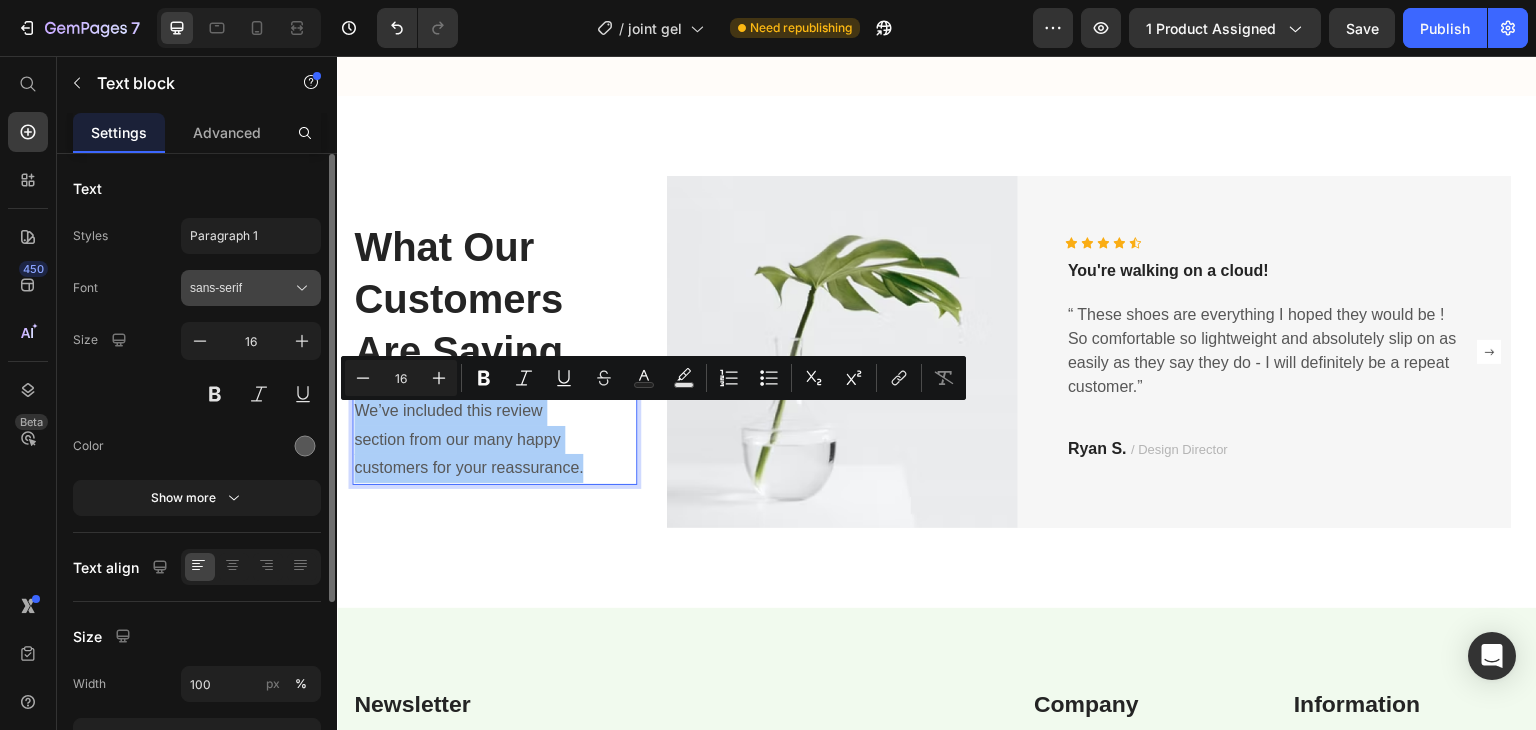 click on "sans-serif" at bounding box center [241, 288] 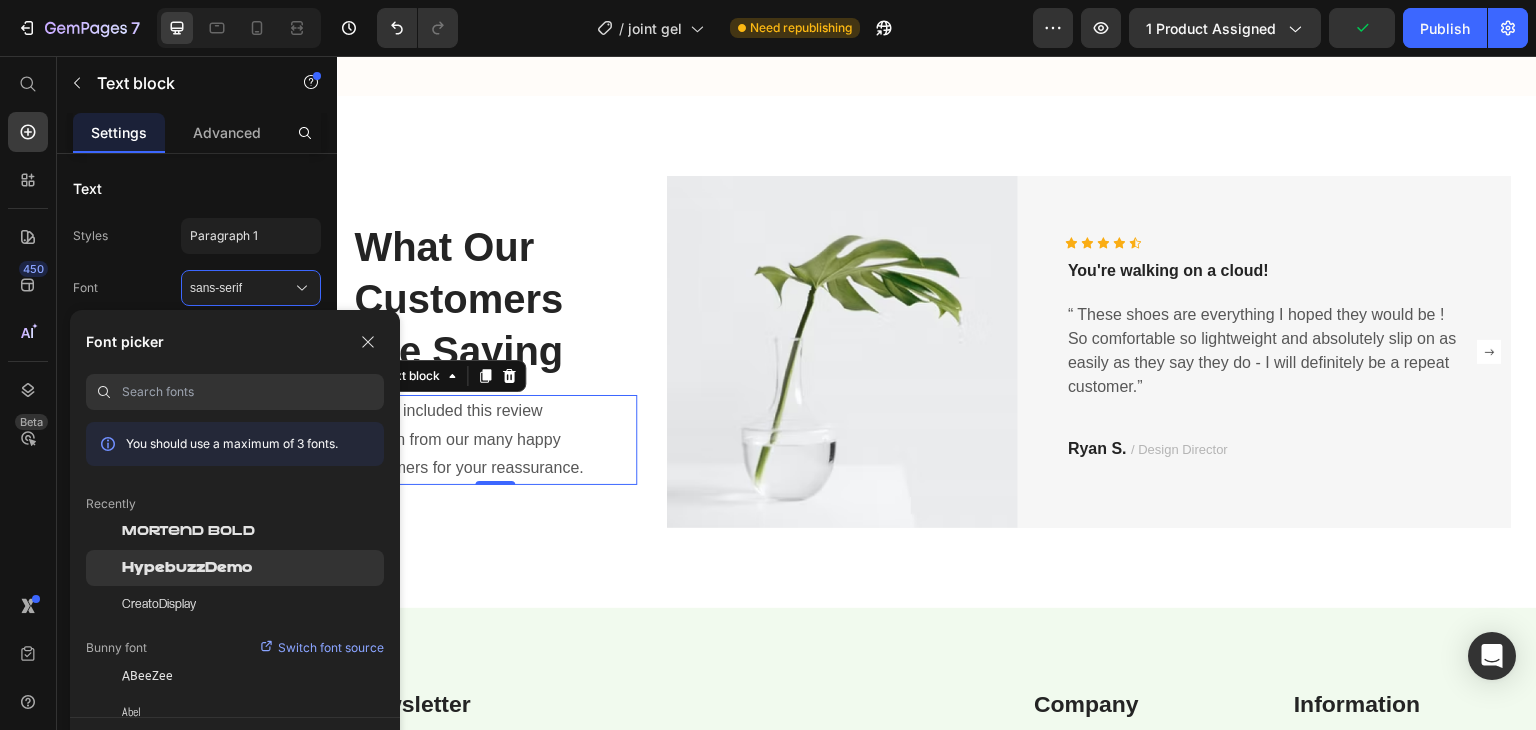 click on "HypebuzzDemo" at bounding box center [187, 568] 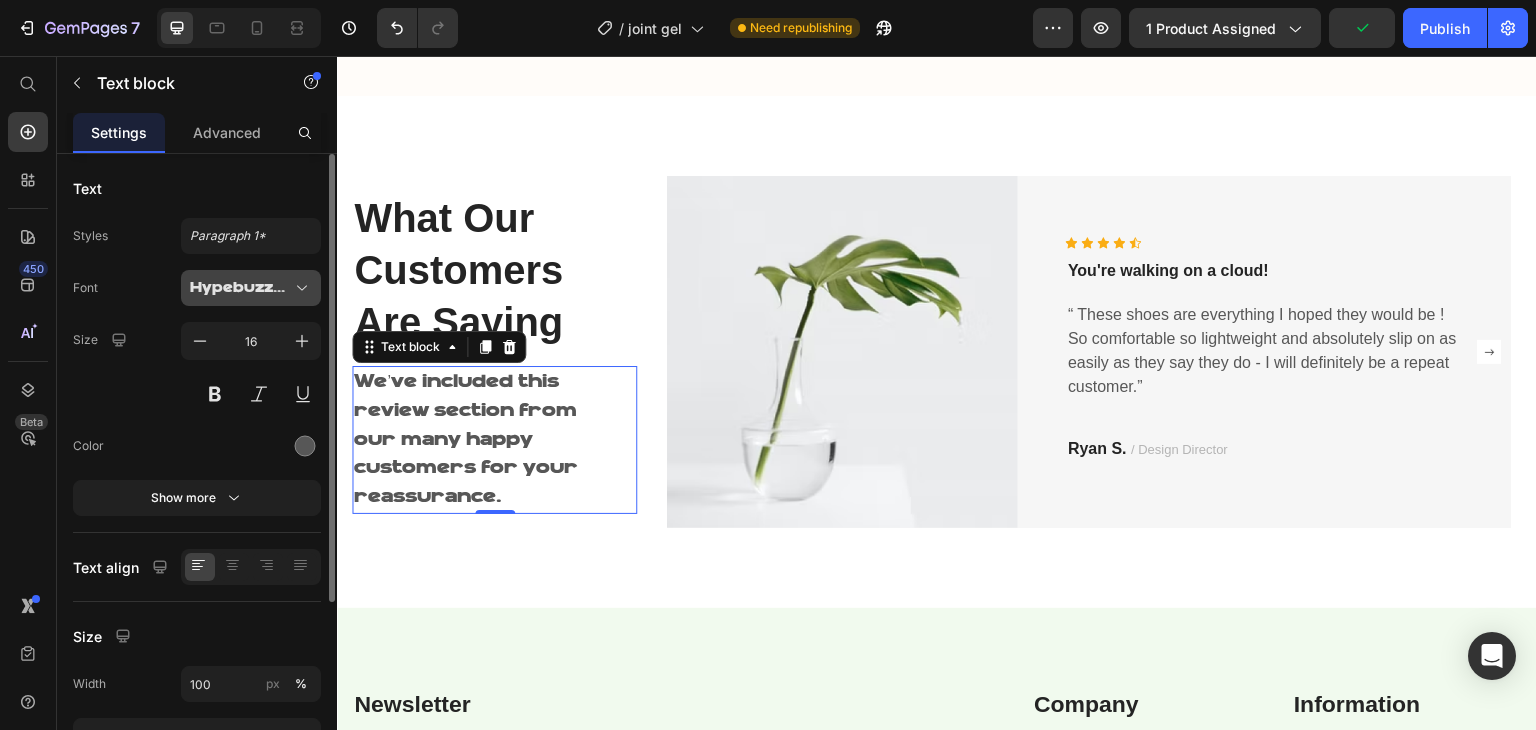 click on "HypebuzzDemo" at bounding box center (251, 288) 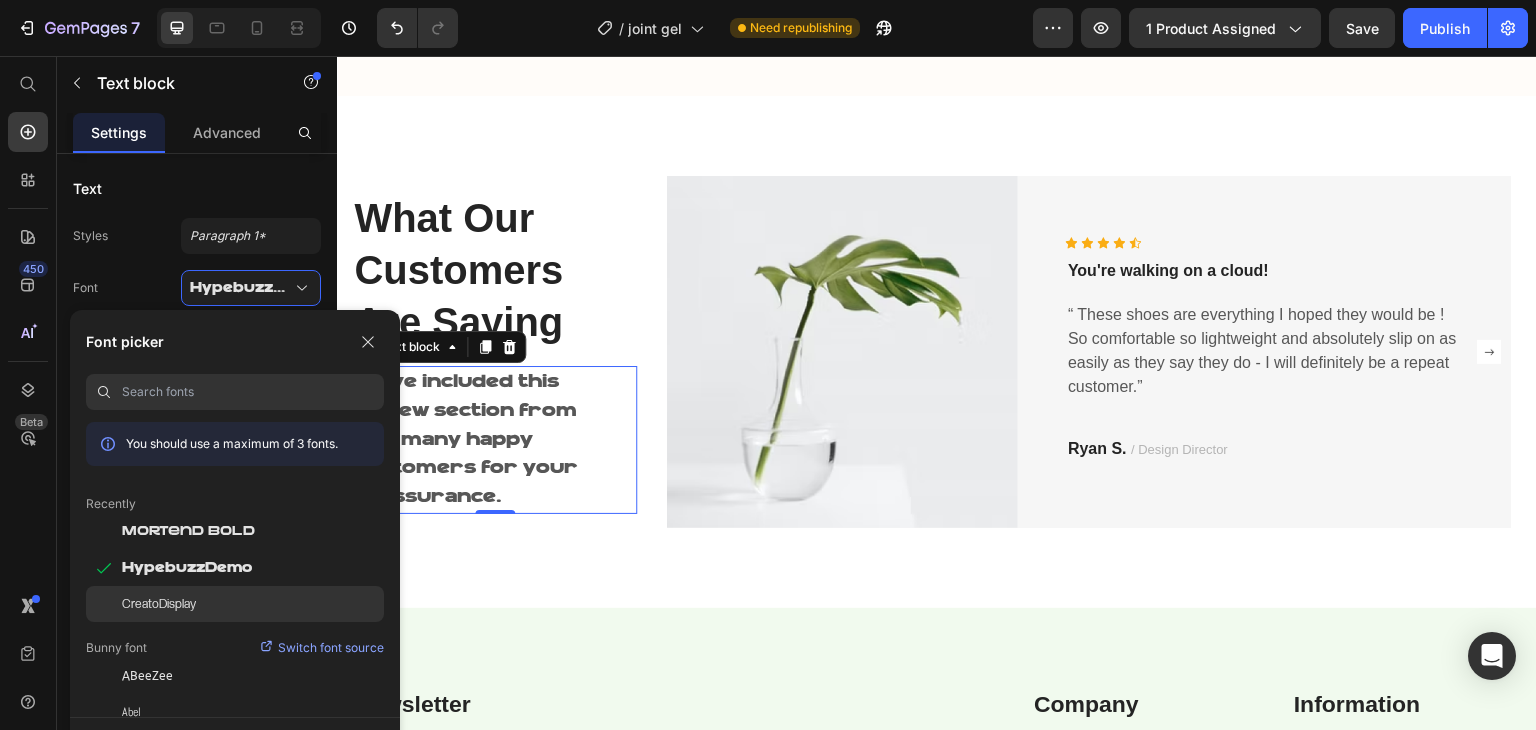 click on "CreatoDisplay" 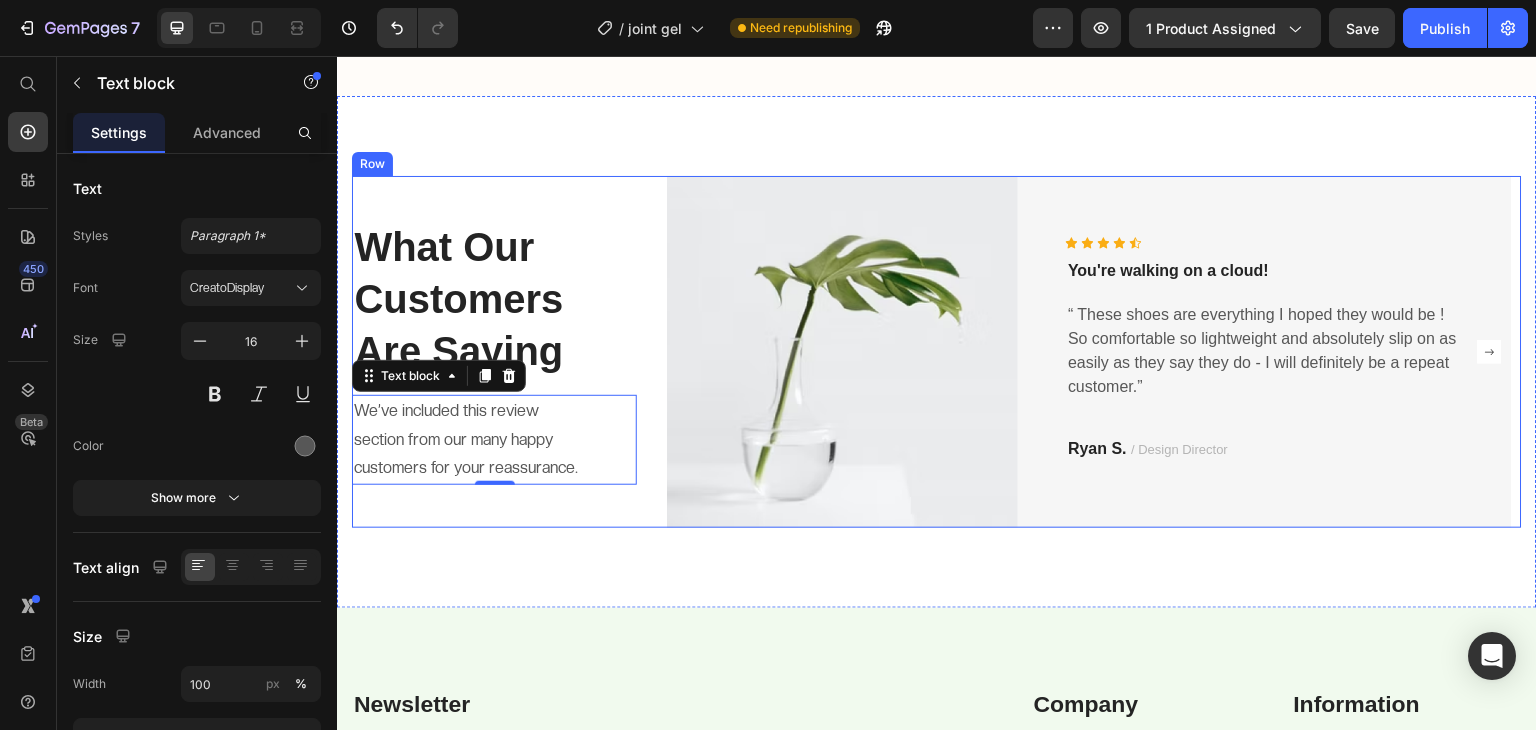 click on "What Our Customers Are Saying Heading We’ve included this review section from our many happy customers for your reassurance. Text block   0" at bounding box center (494, 351) 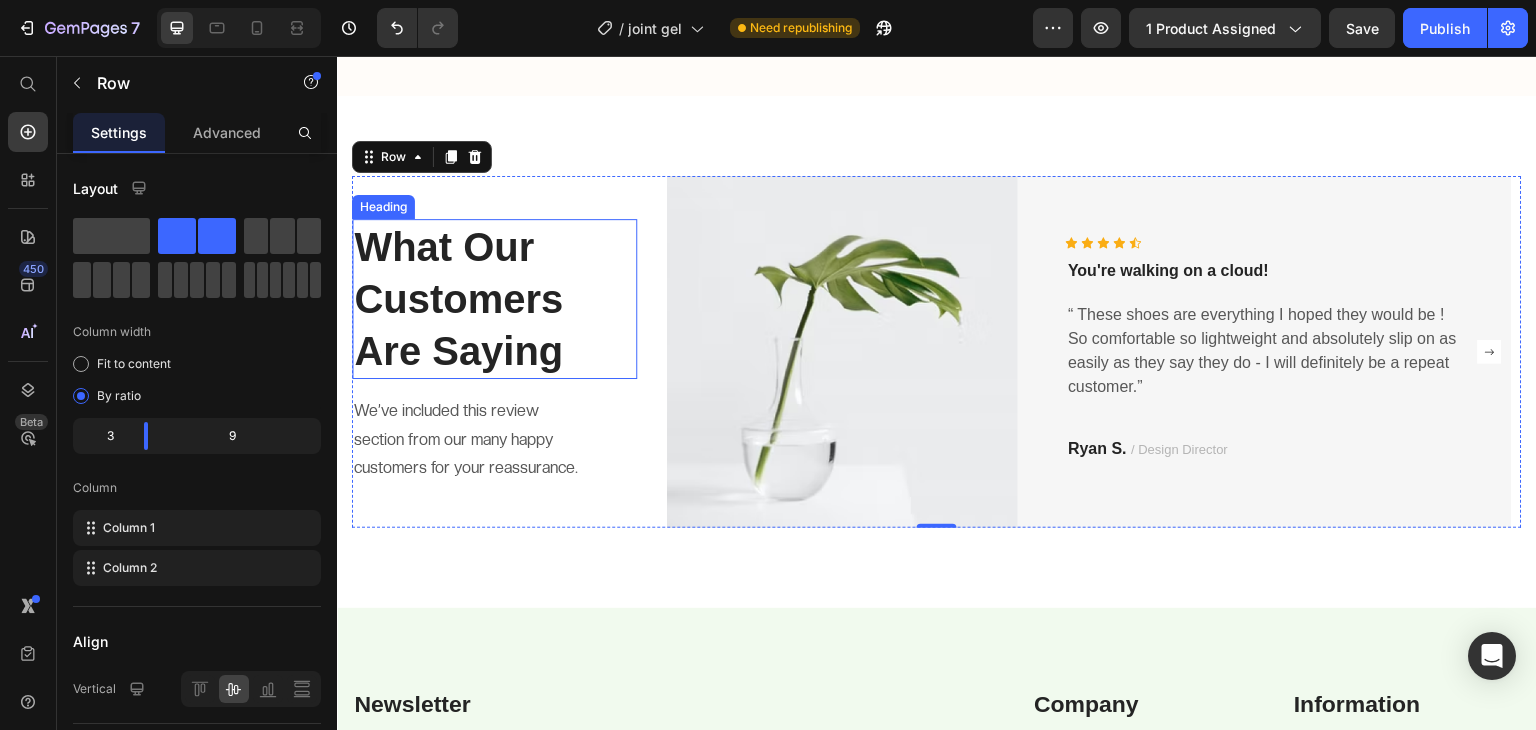 click on "What Our Customers Are Saying" at bounding box center (494, 299) 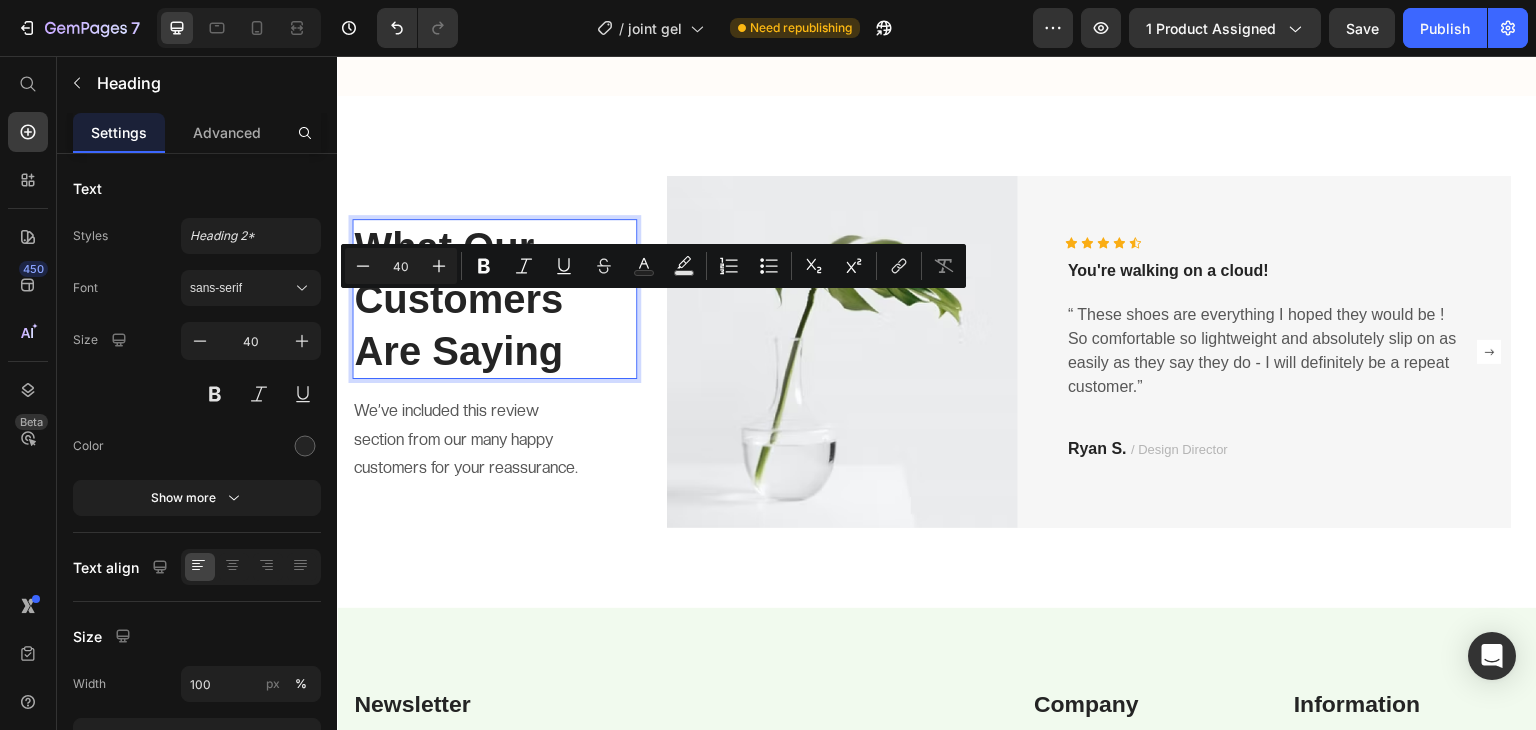 click on "What Our Customers Are Saying" at bounding box center (494, 299) 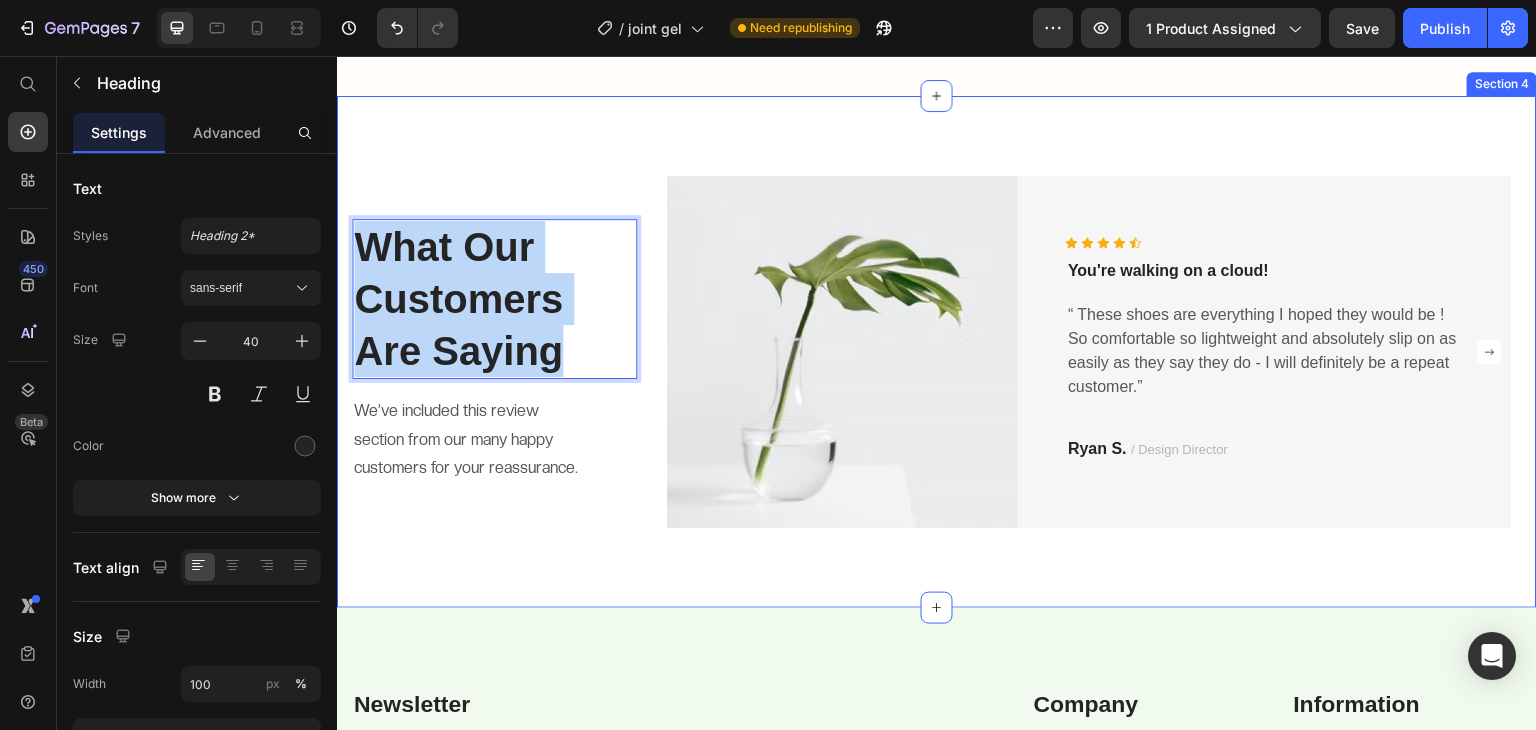 drag, startPoint x: 572, startPoint y: 382, endPoint x: 346, endPoint y: 259, distance: 257.3033 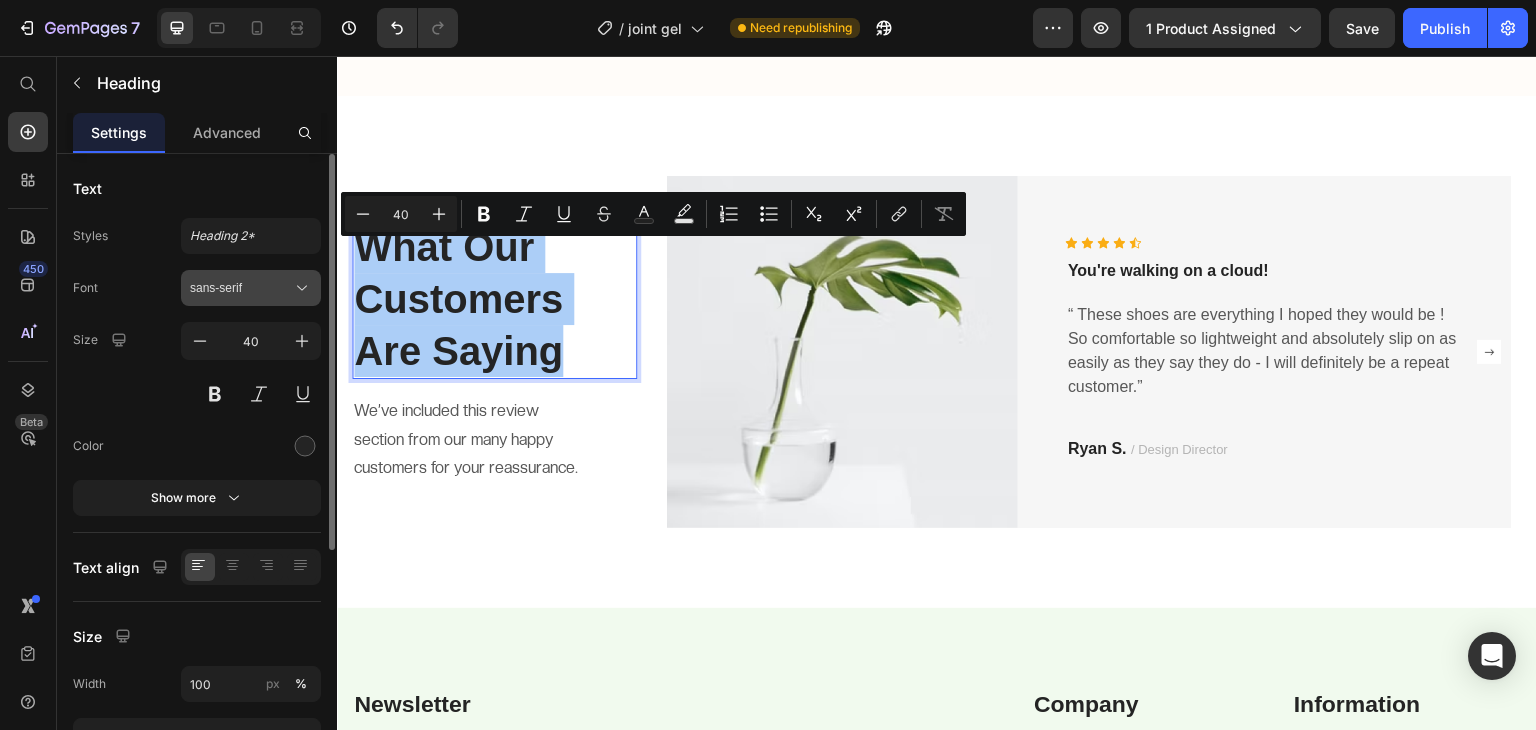 click on "sans-serif" at bounding box center (251, 288) 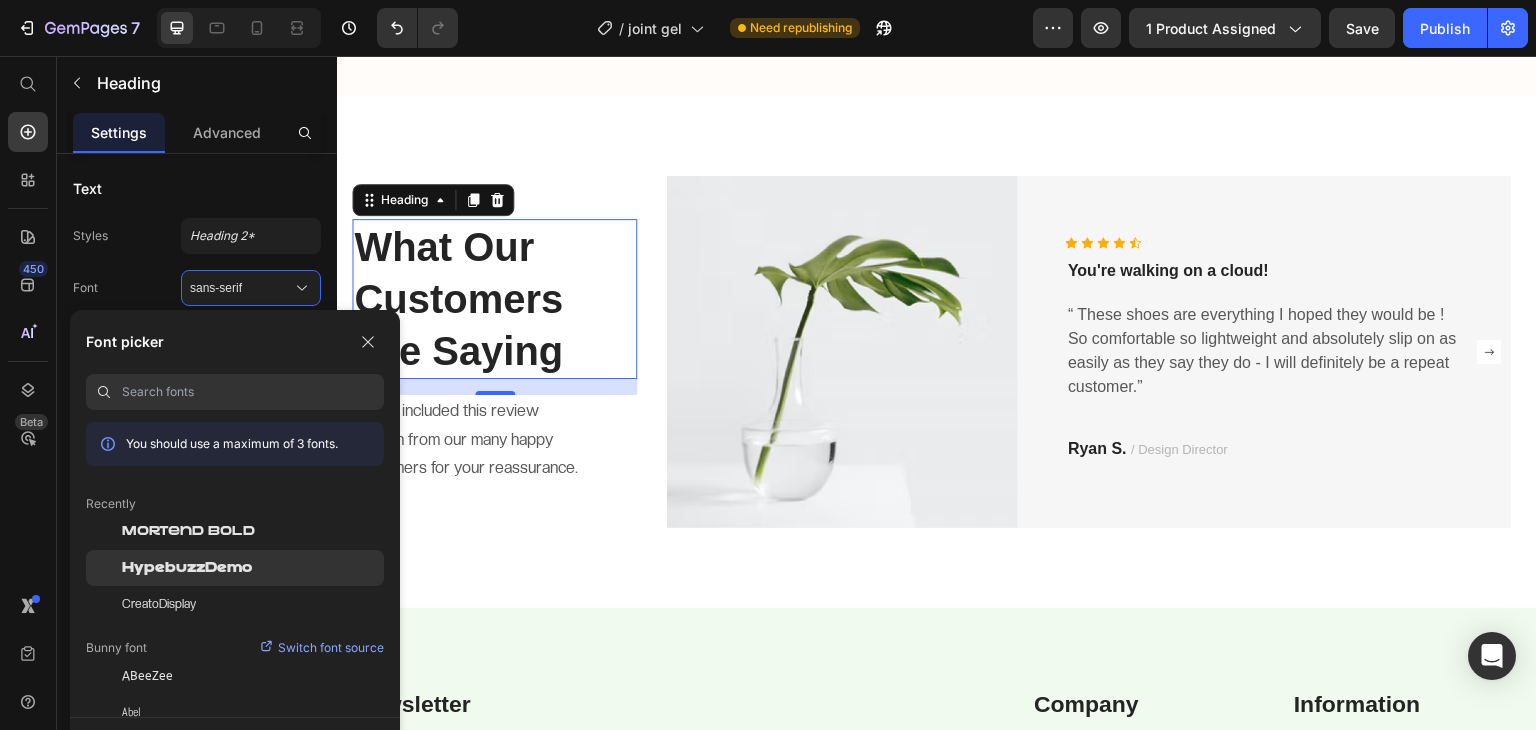 click on "HypebuzzDemo" 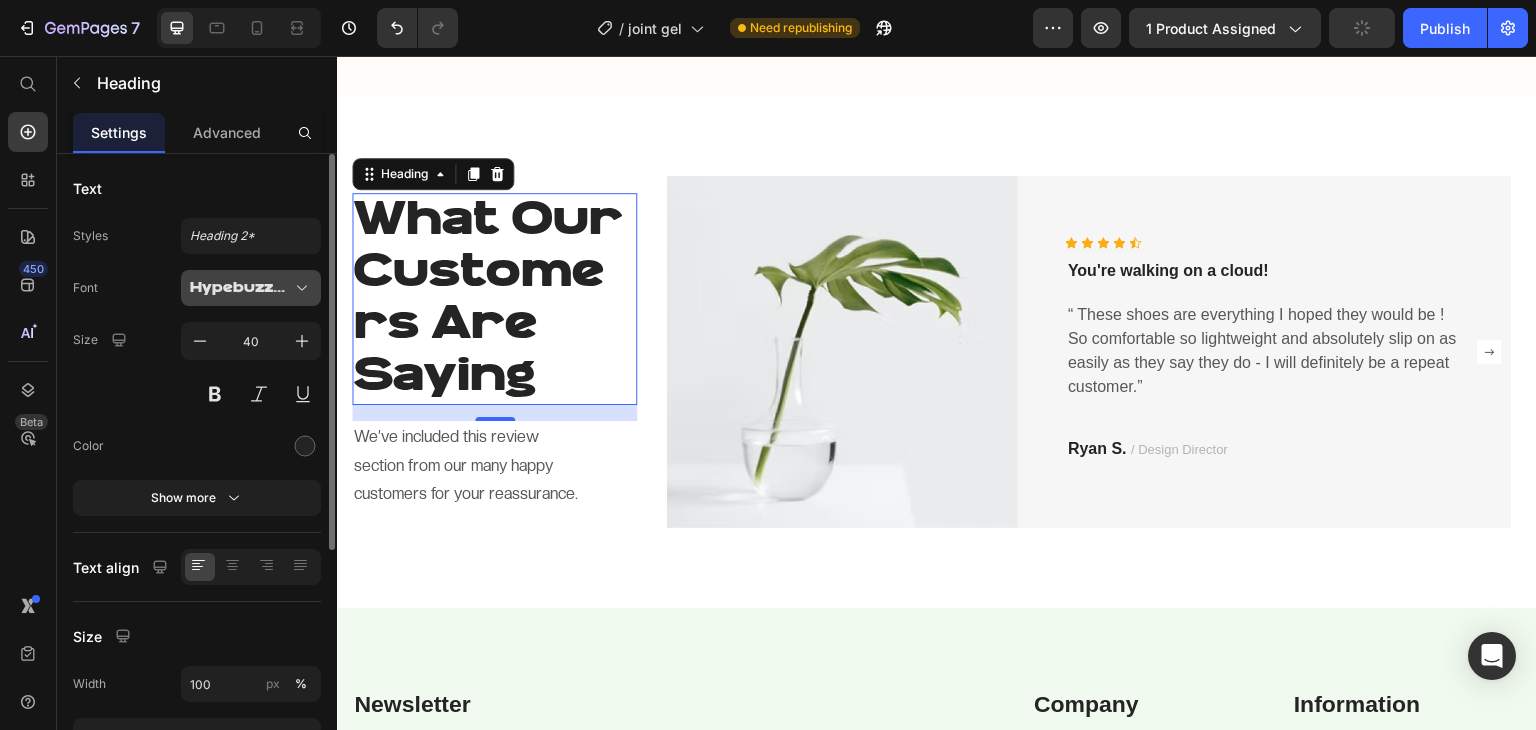 click 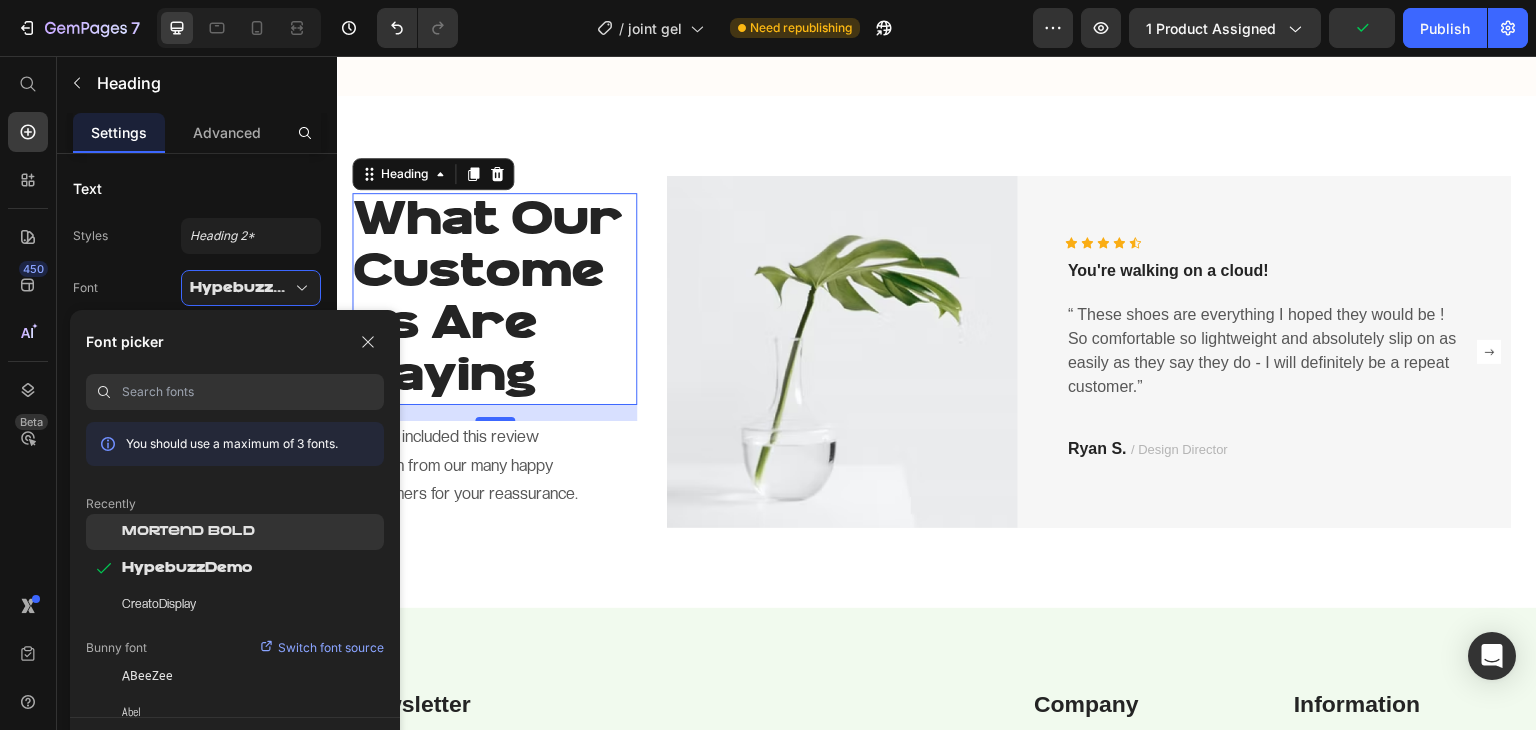 click on "Mortend Bold" at bounding box center (188, 532) 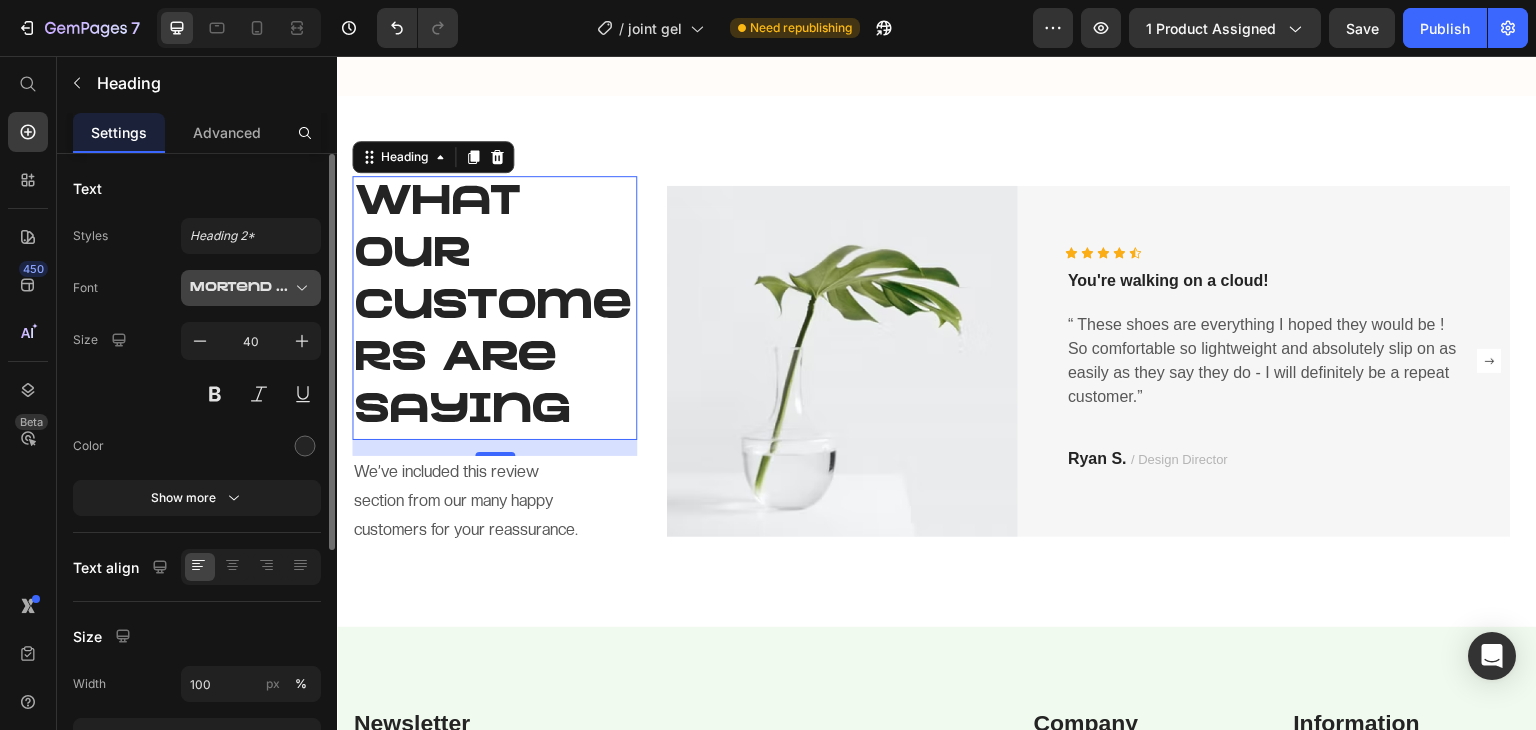 click on "Mortend Bold" at bounding box center (241, 288) 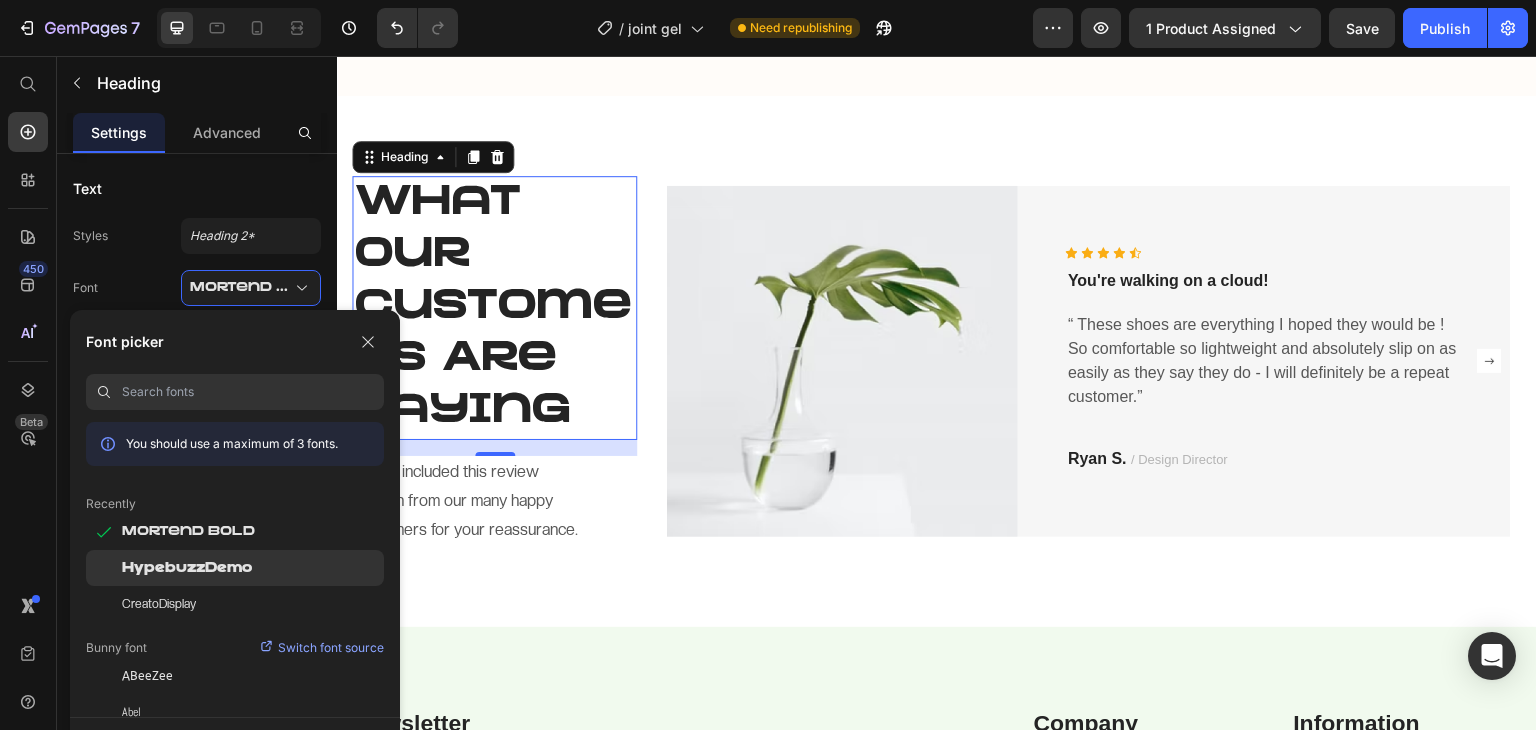 click on "HypebuzzDemo" at bounding box center [187, 568] 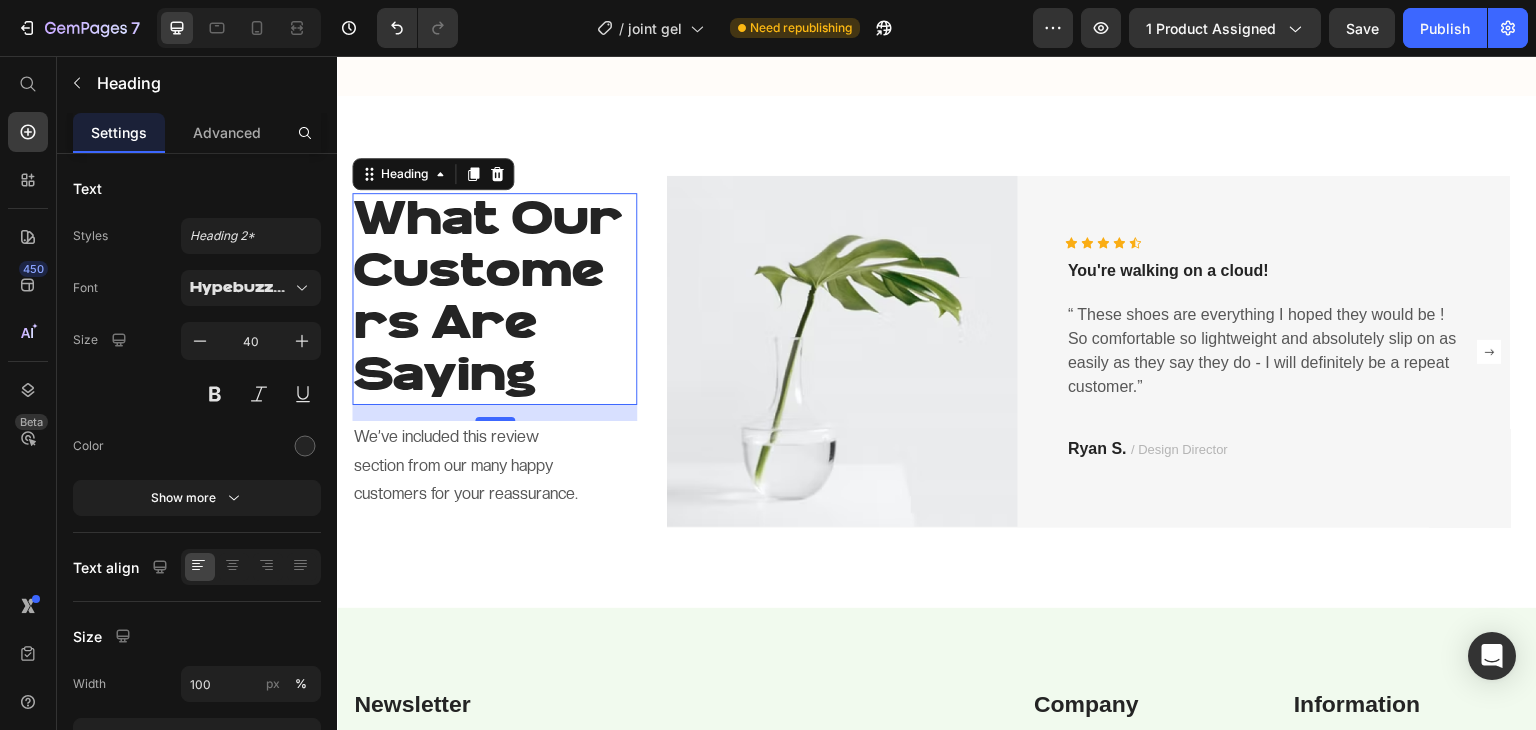 click on "What Our Customers Are Saying" at bounding box center (494, 299) 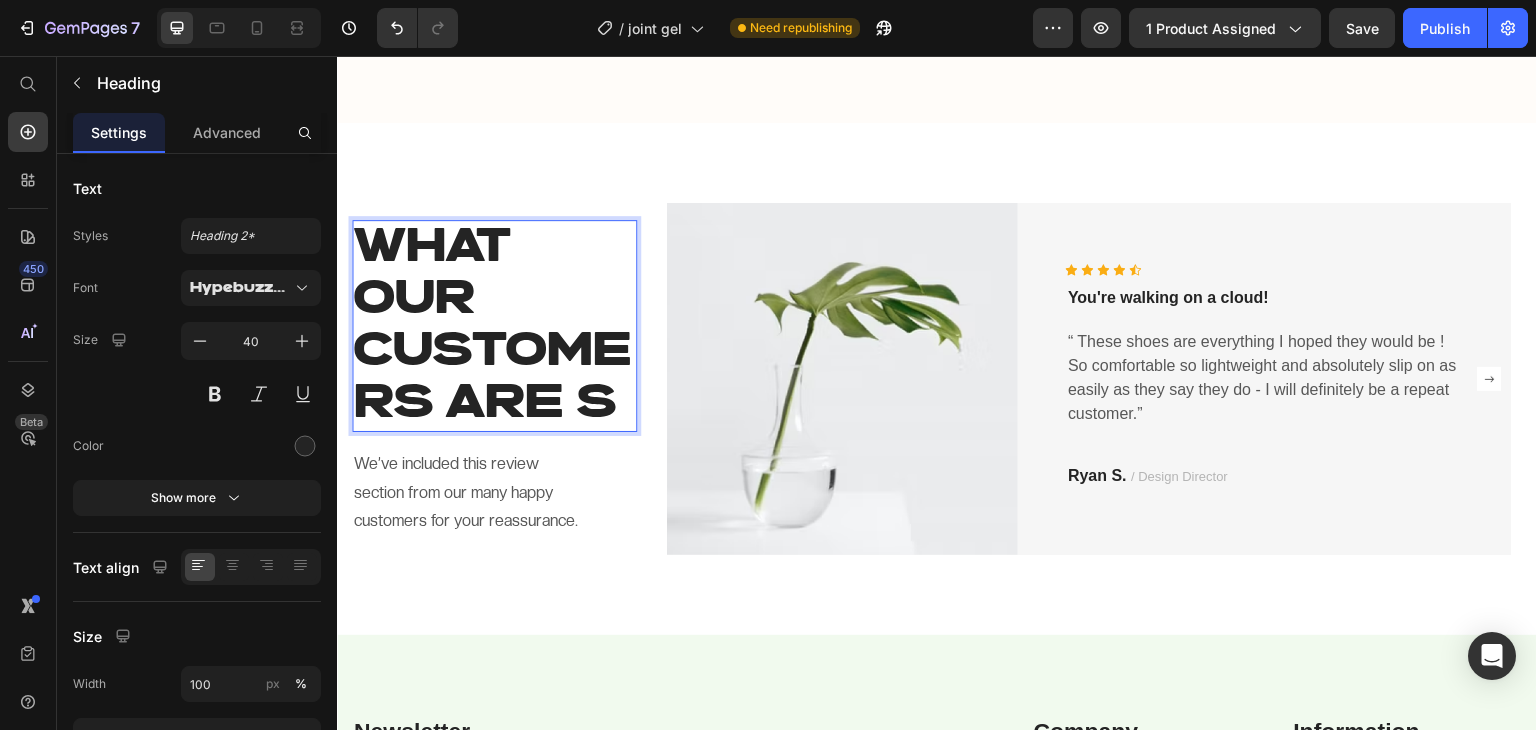 scroll, scrollTop: 2280, scrollLeft: 0, axis: vertical 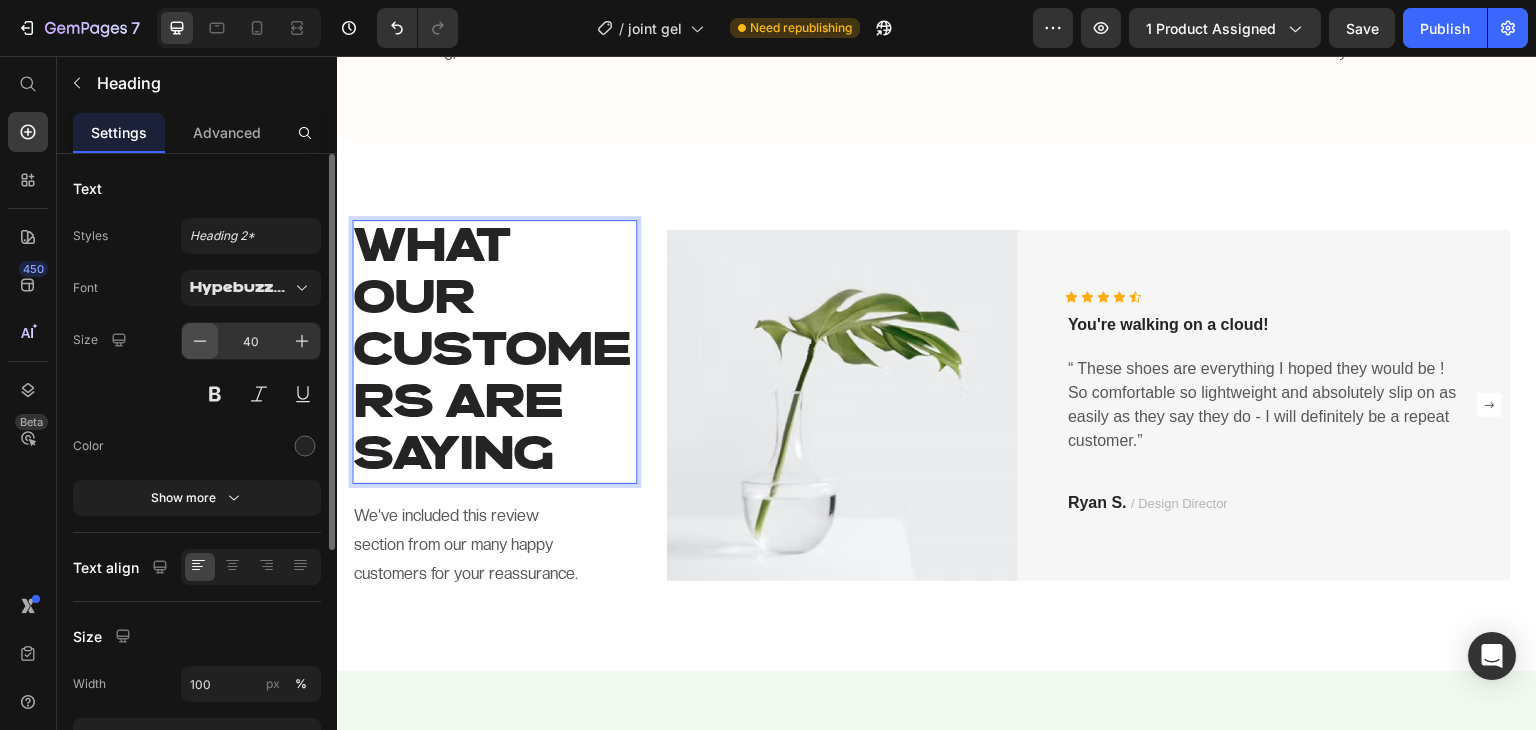 click 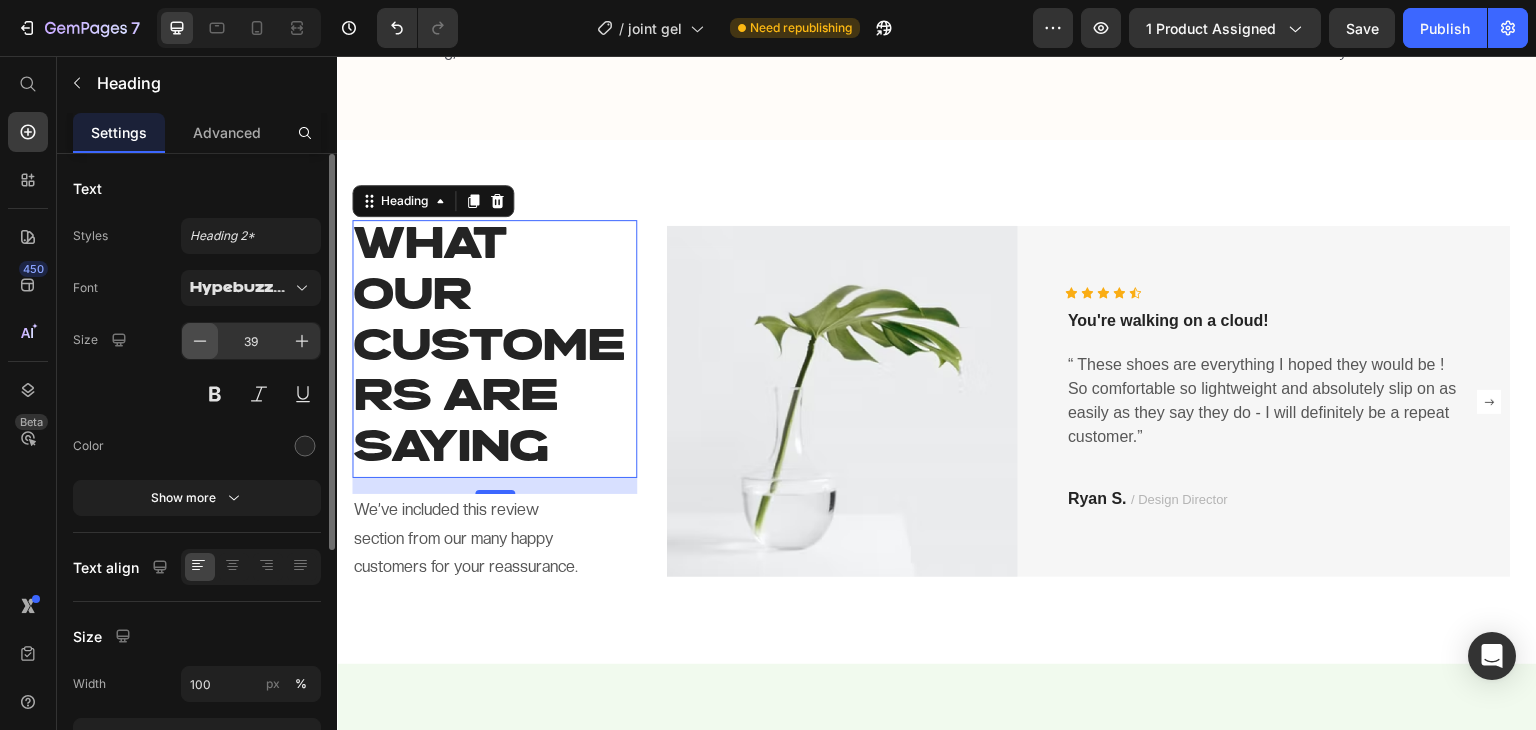 click 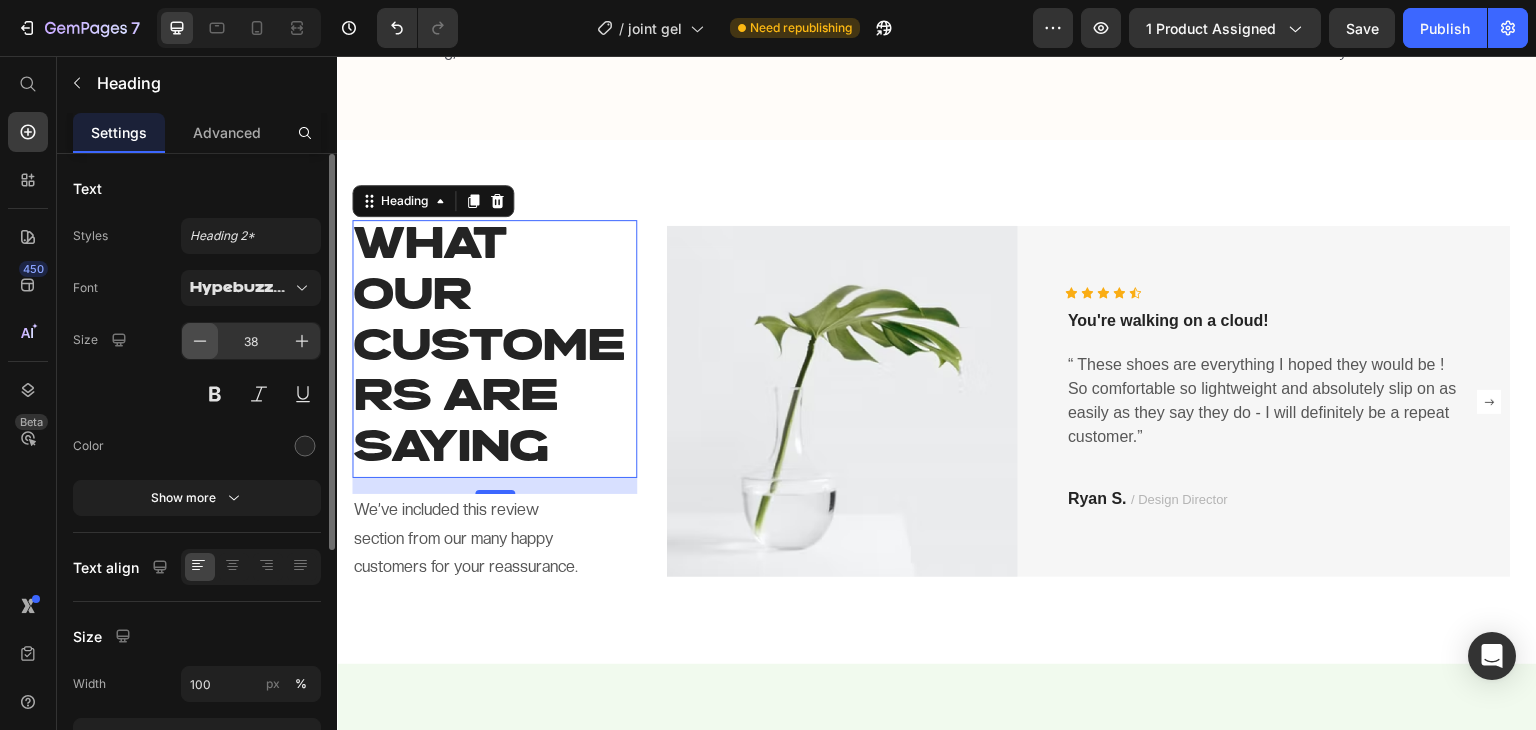 click 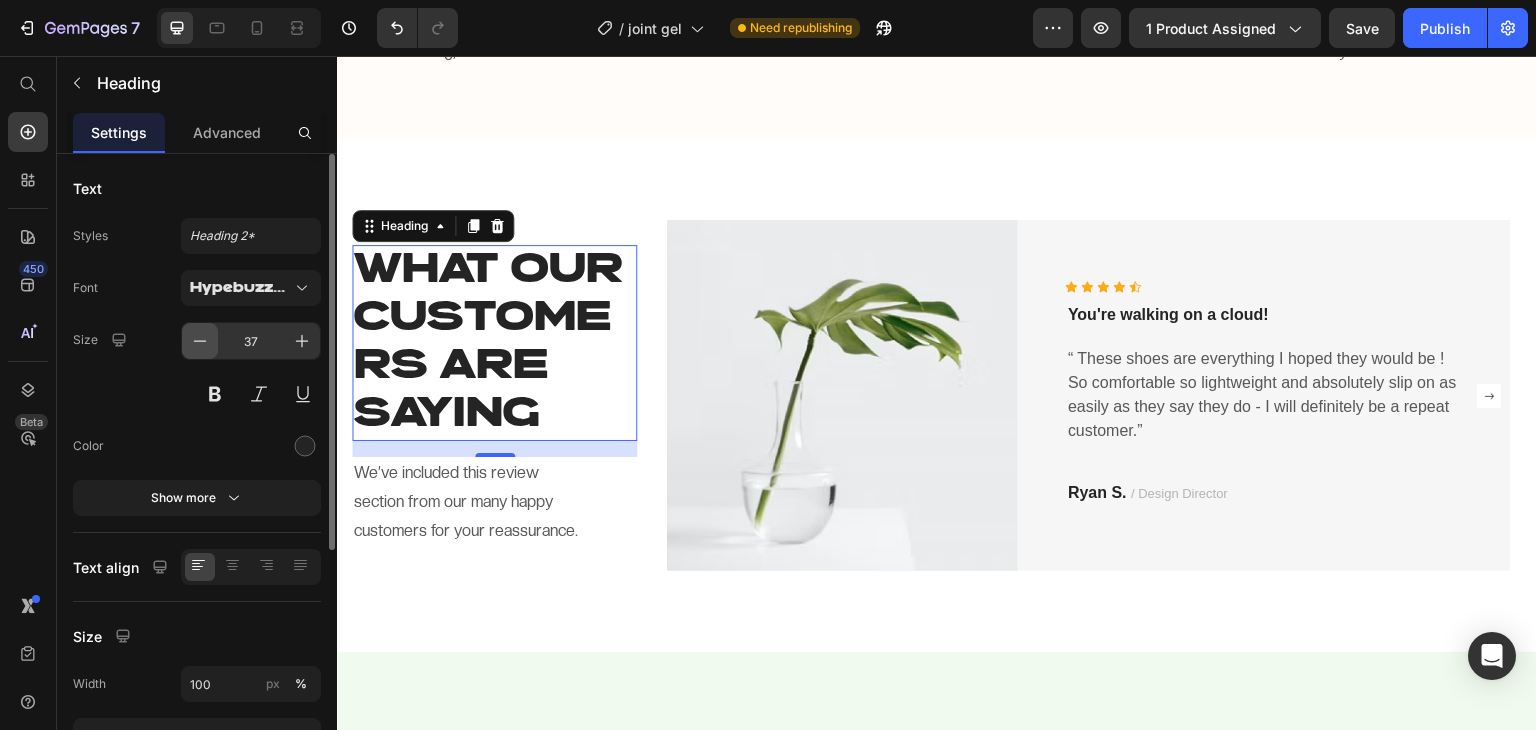 click 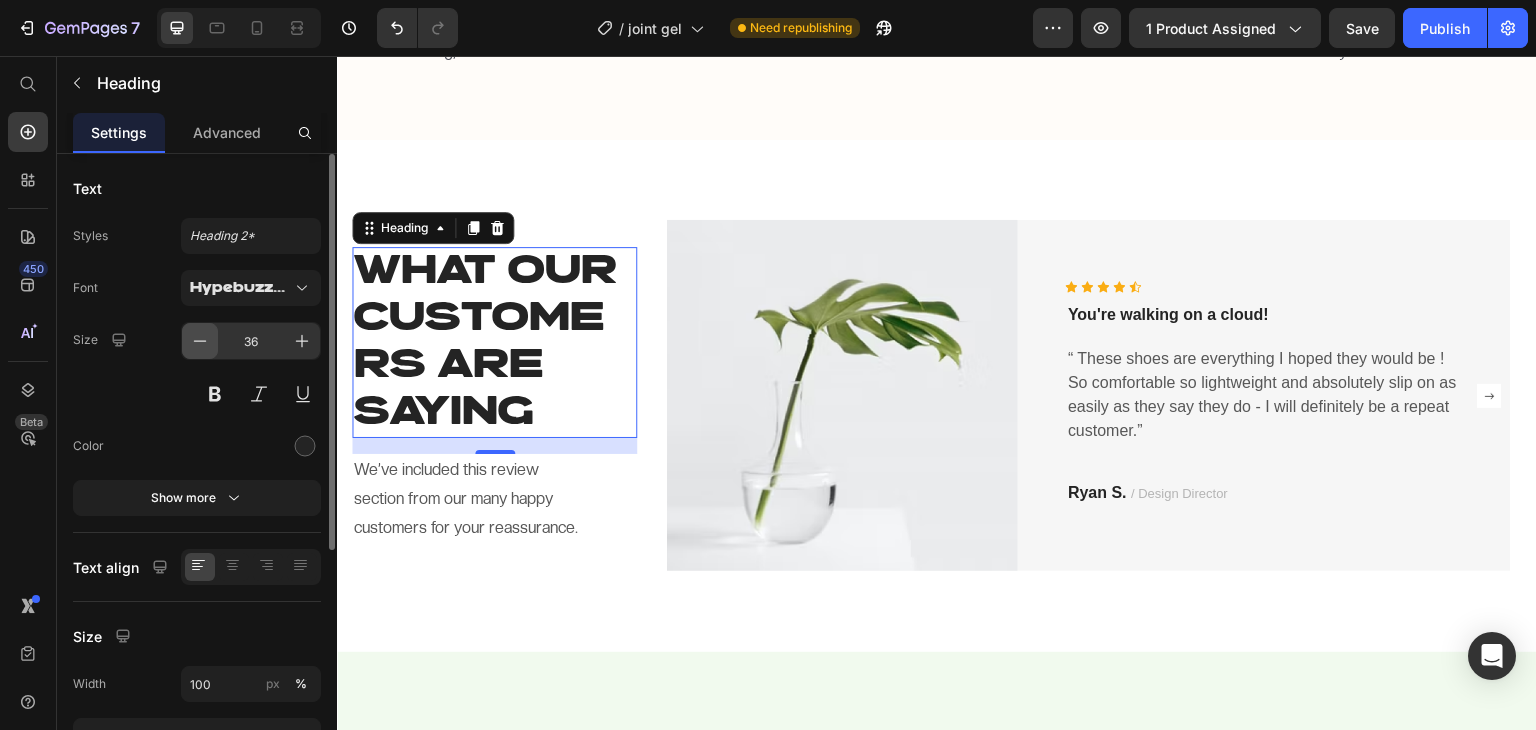 click 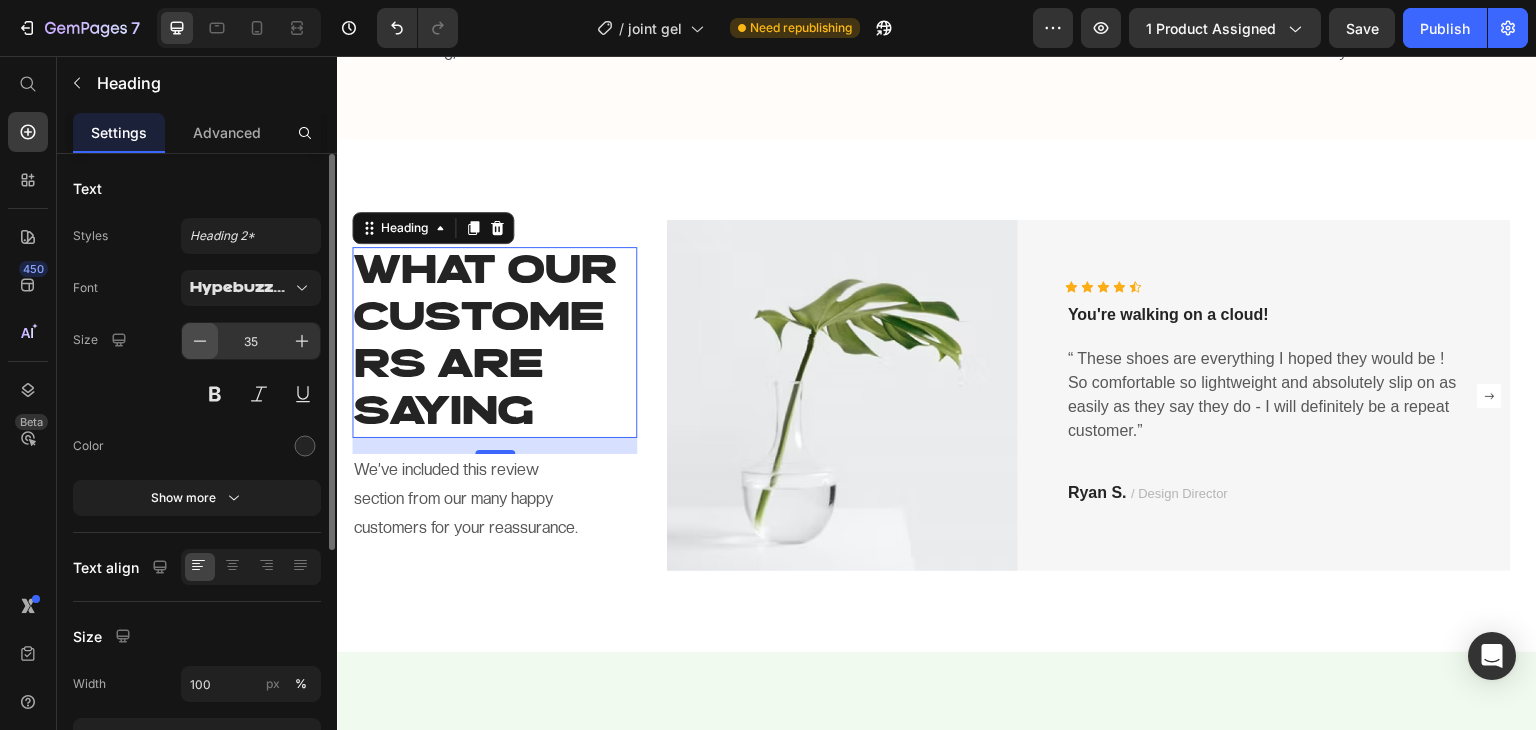 click 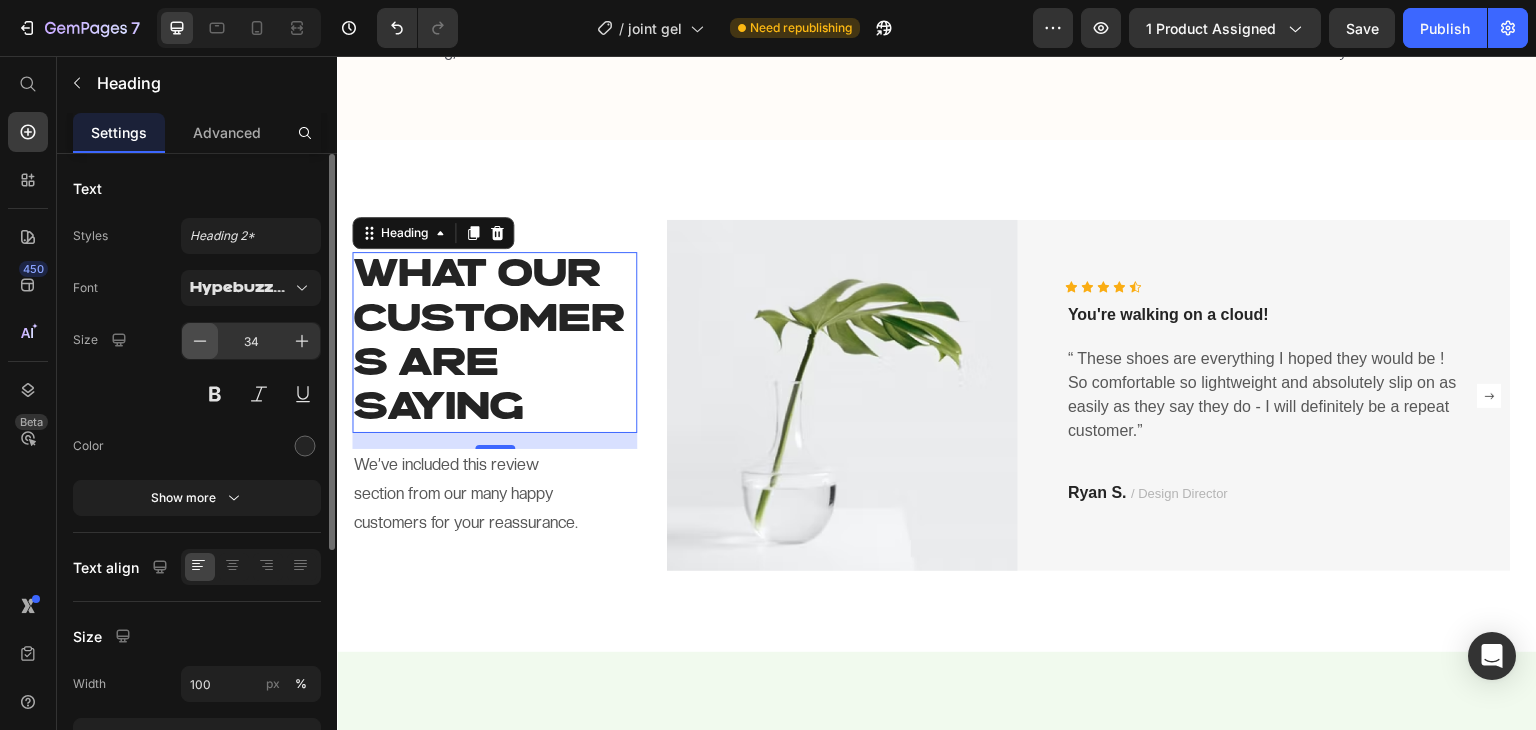 click 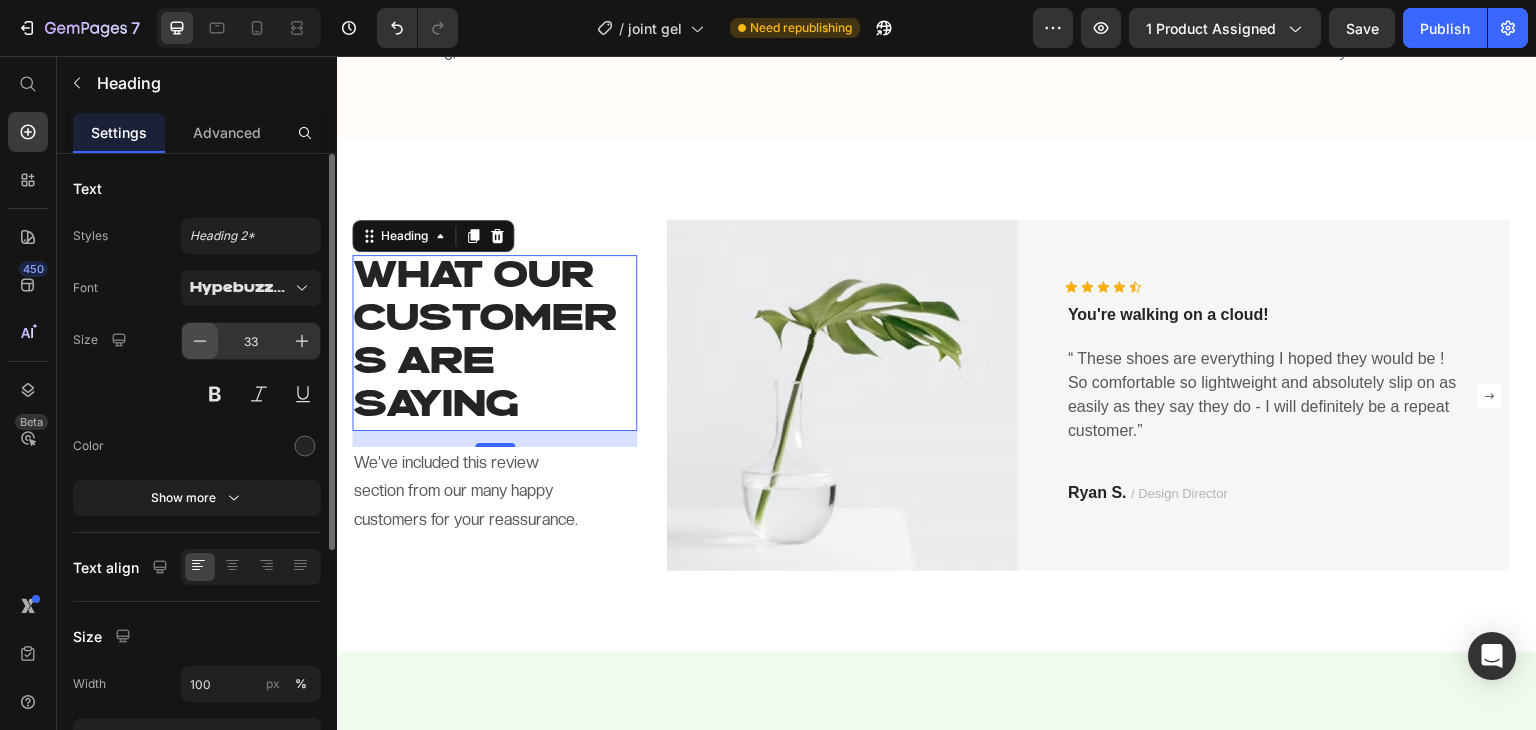 click 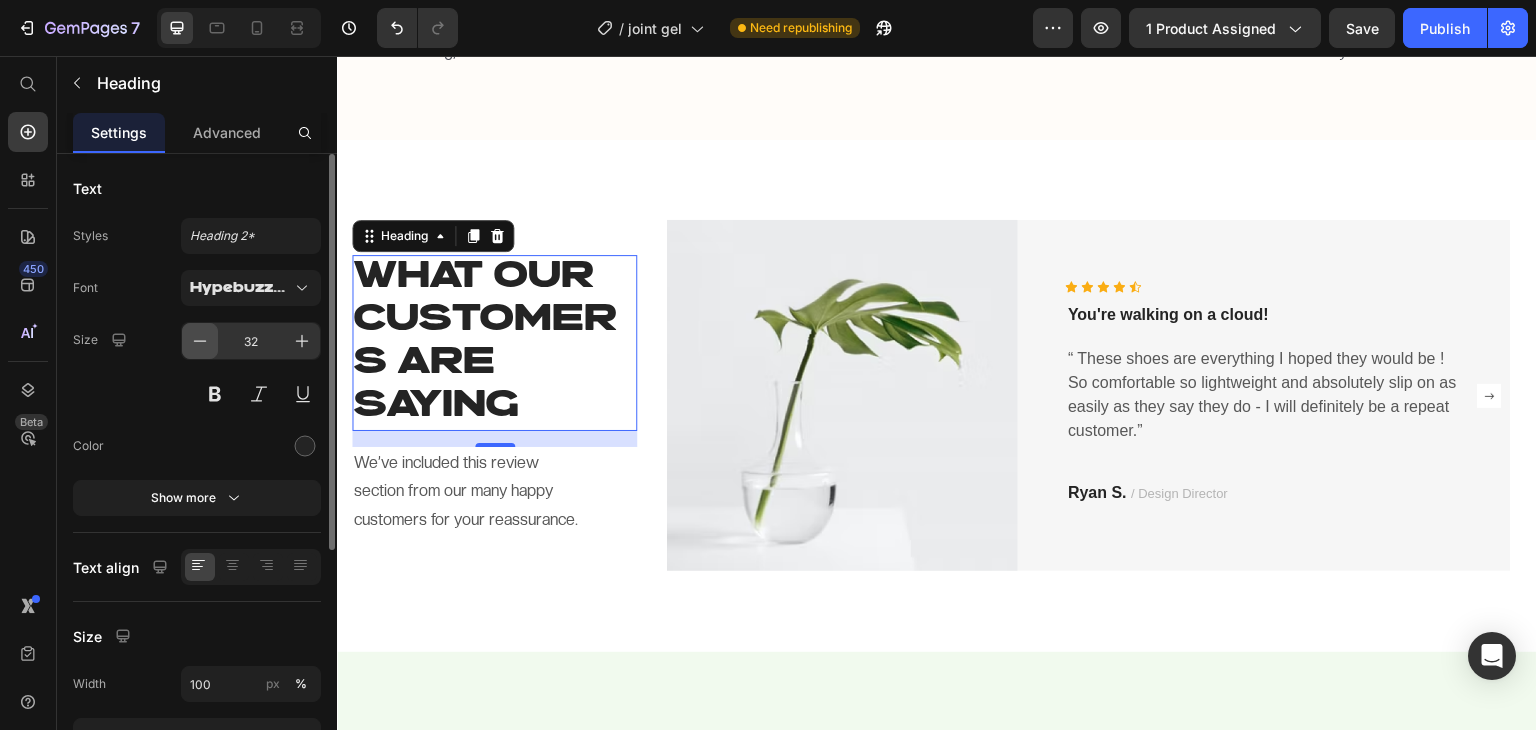 click 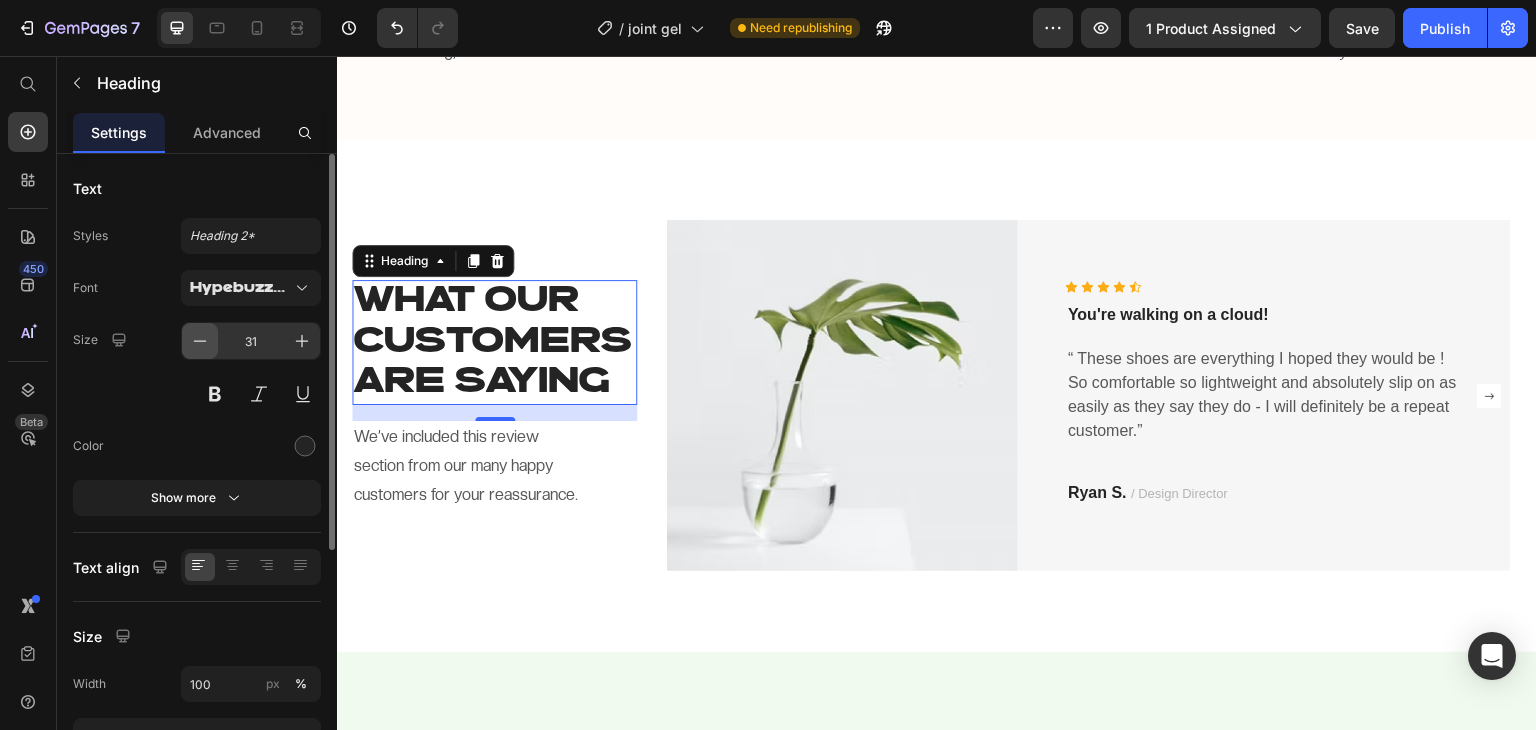 click 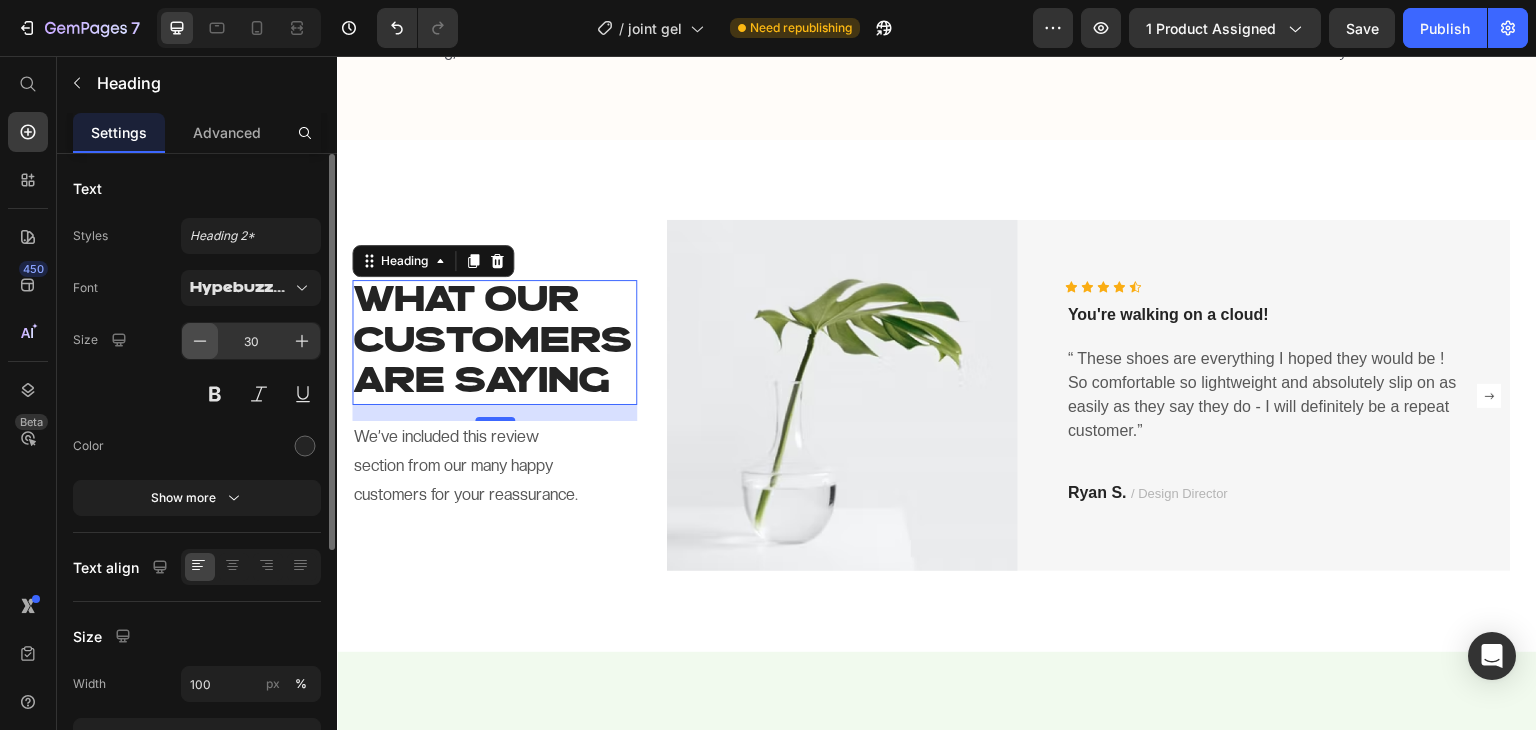click 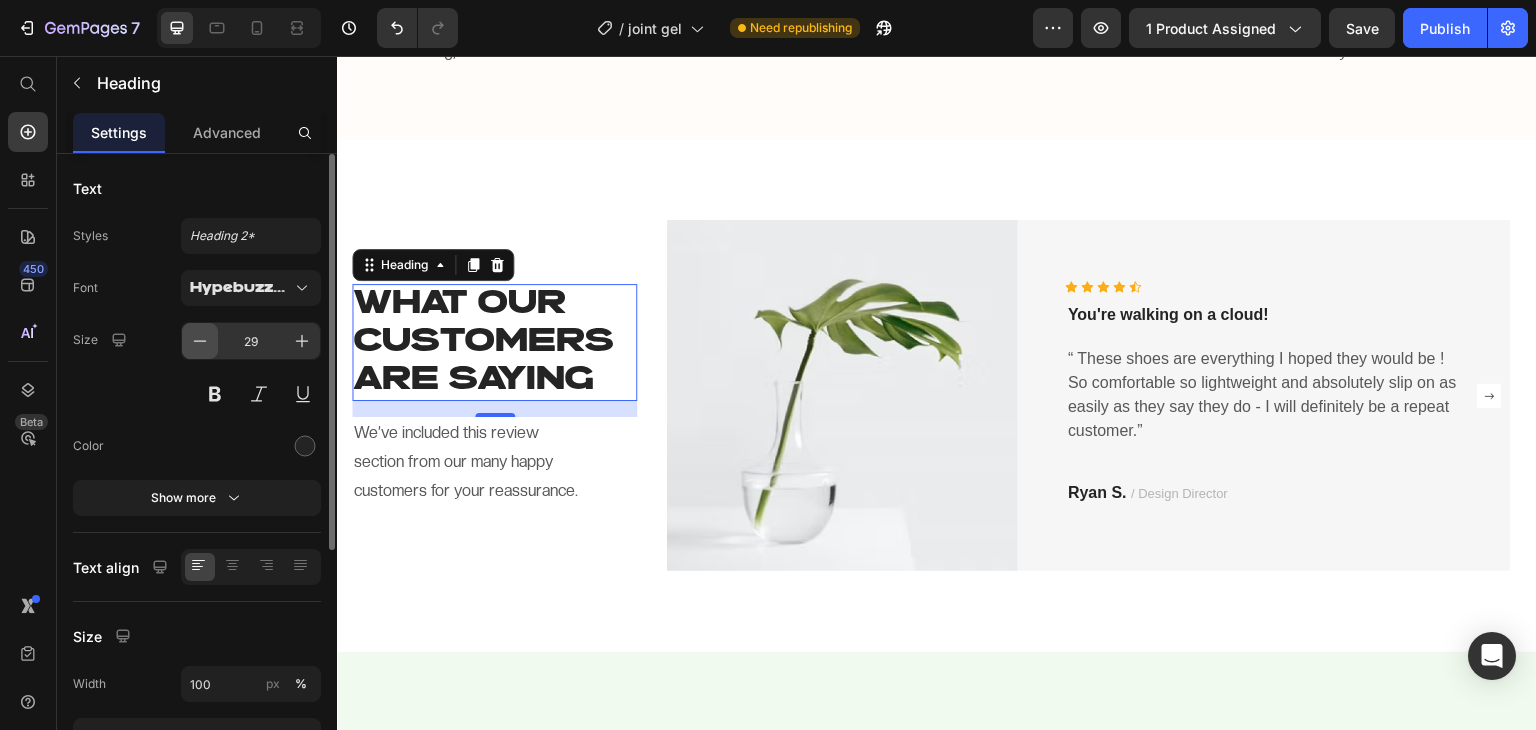 click 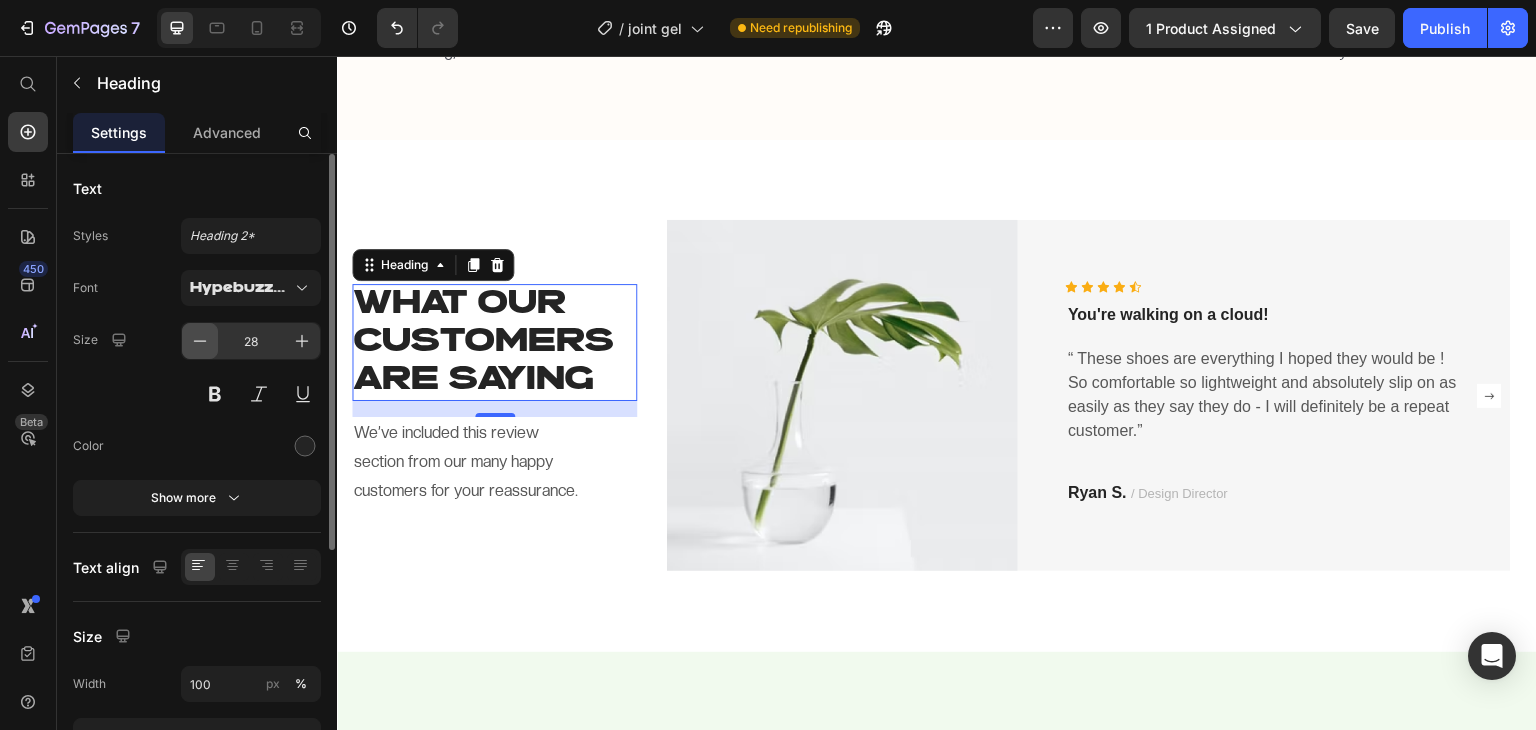 click 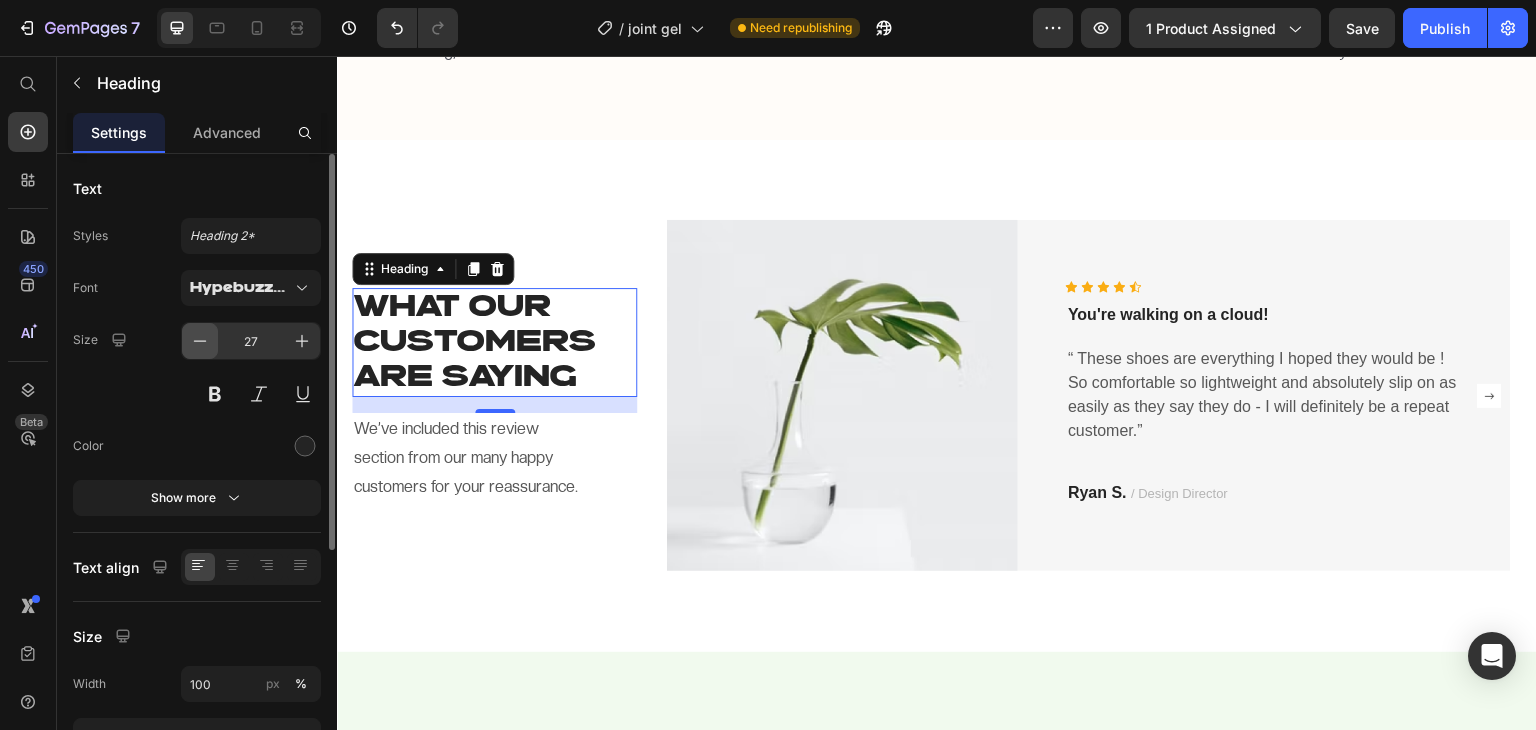 click 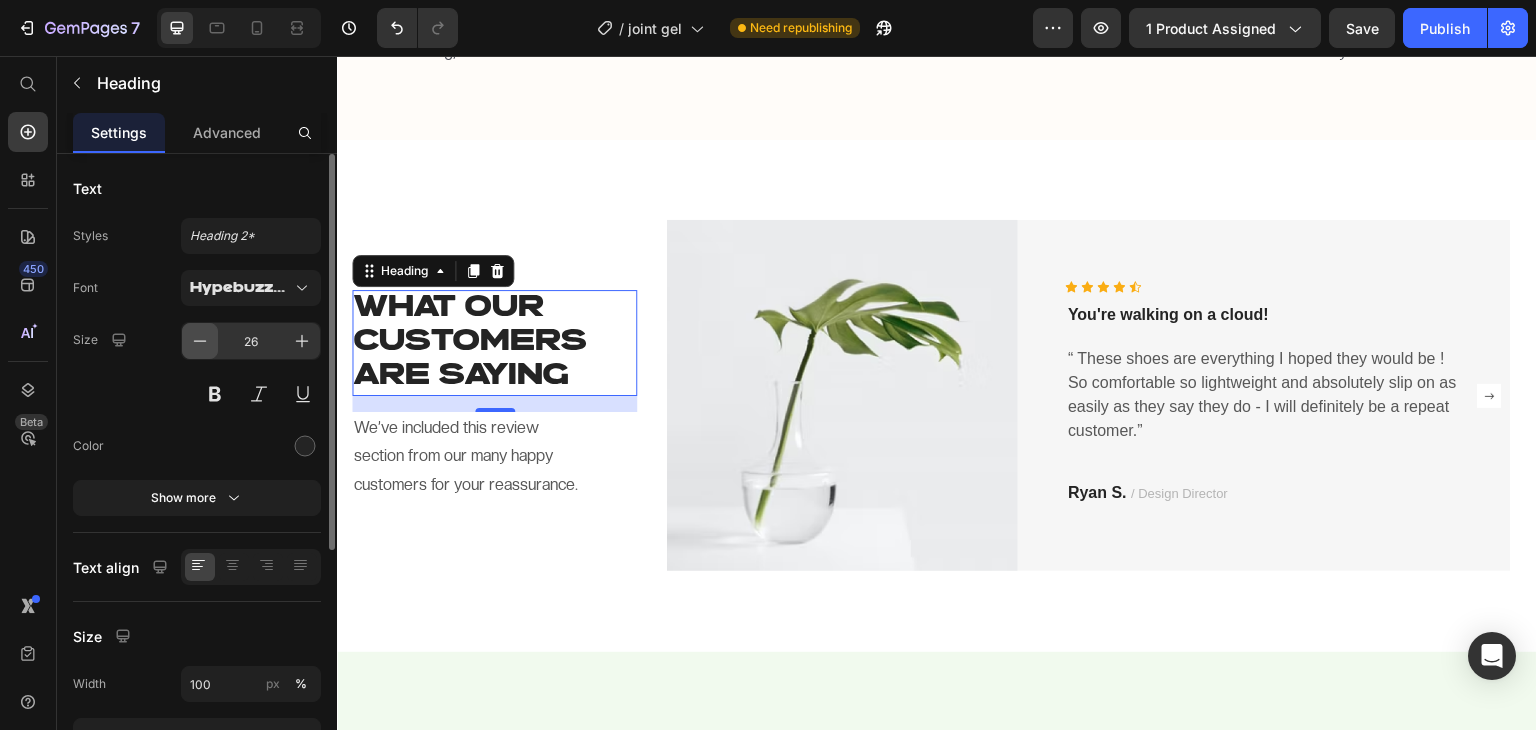 click 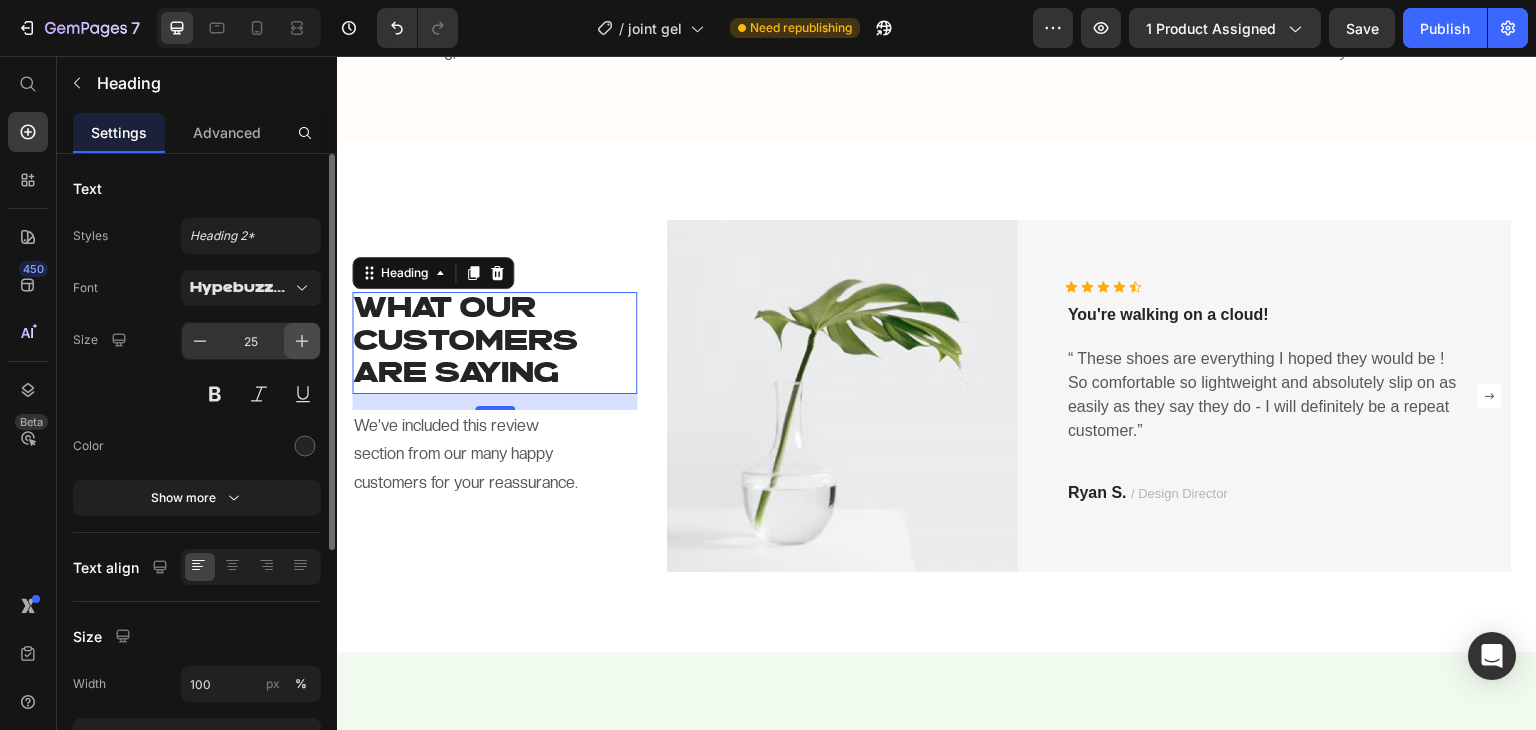 click 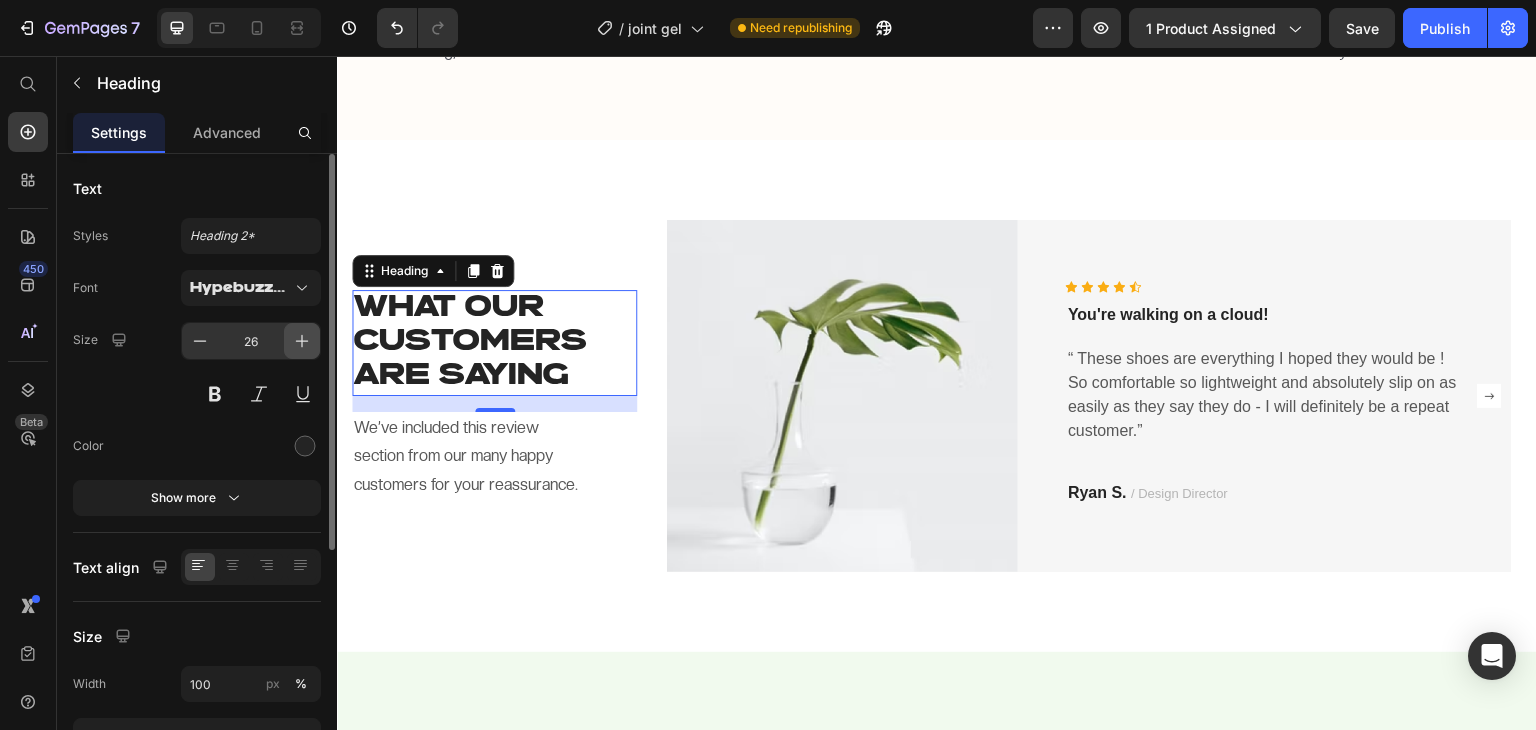 click 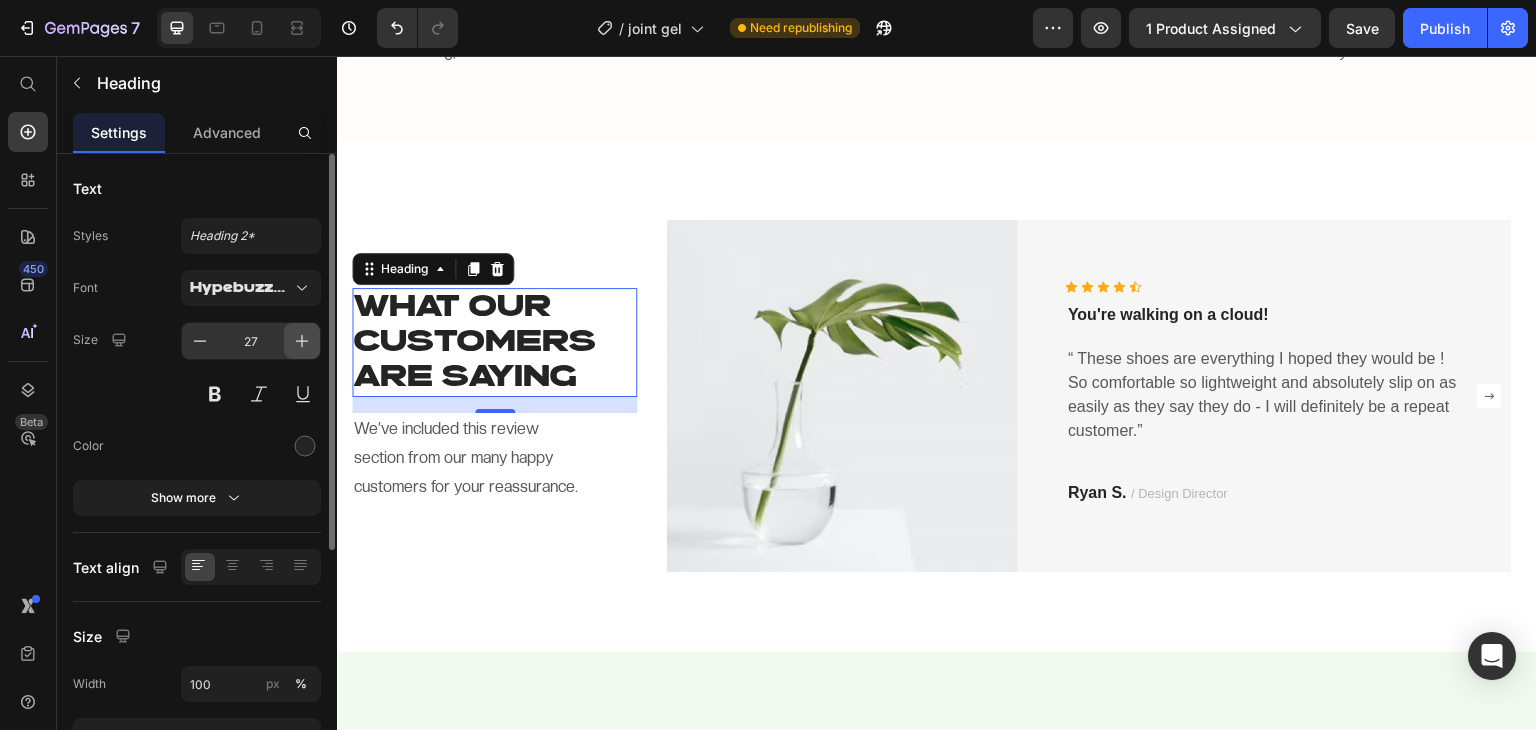 click 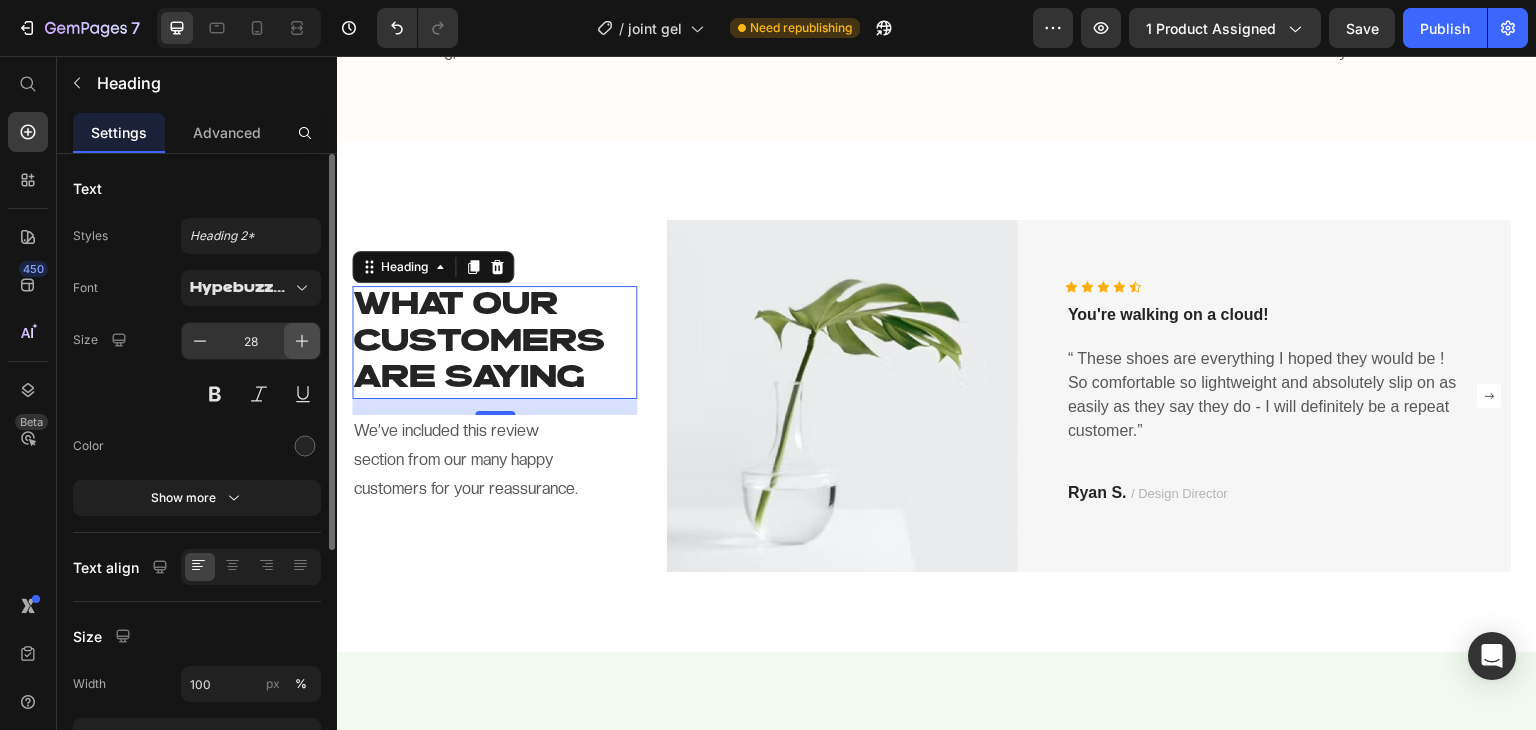 click 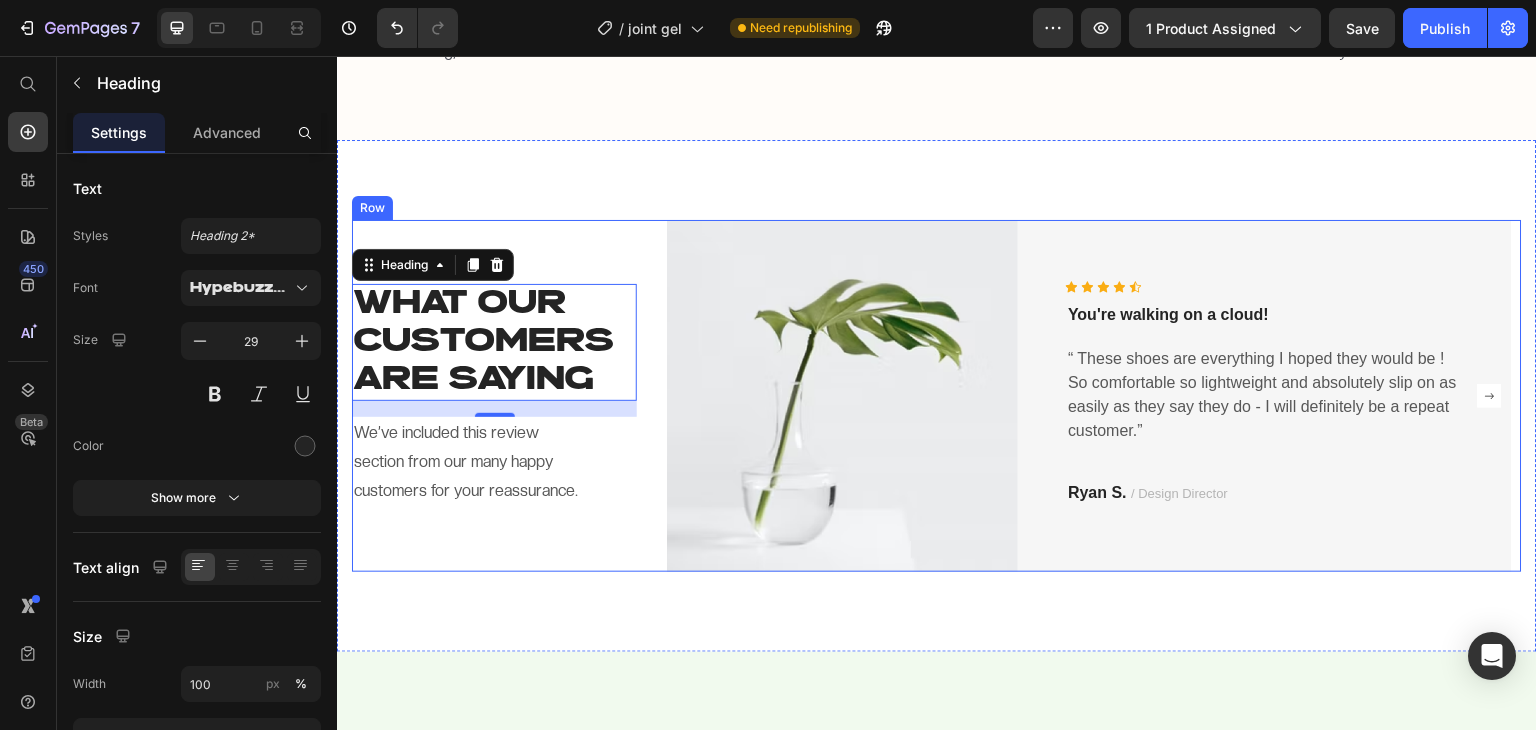 click on "WHAT OUR CUSTOMERS ARE SAYING Heading   16 We’ve included this review section from our many happy customers for your reassurance. Text block" at bounding box center (494, 395) 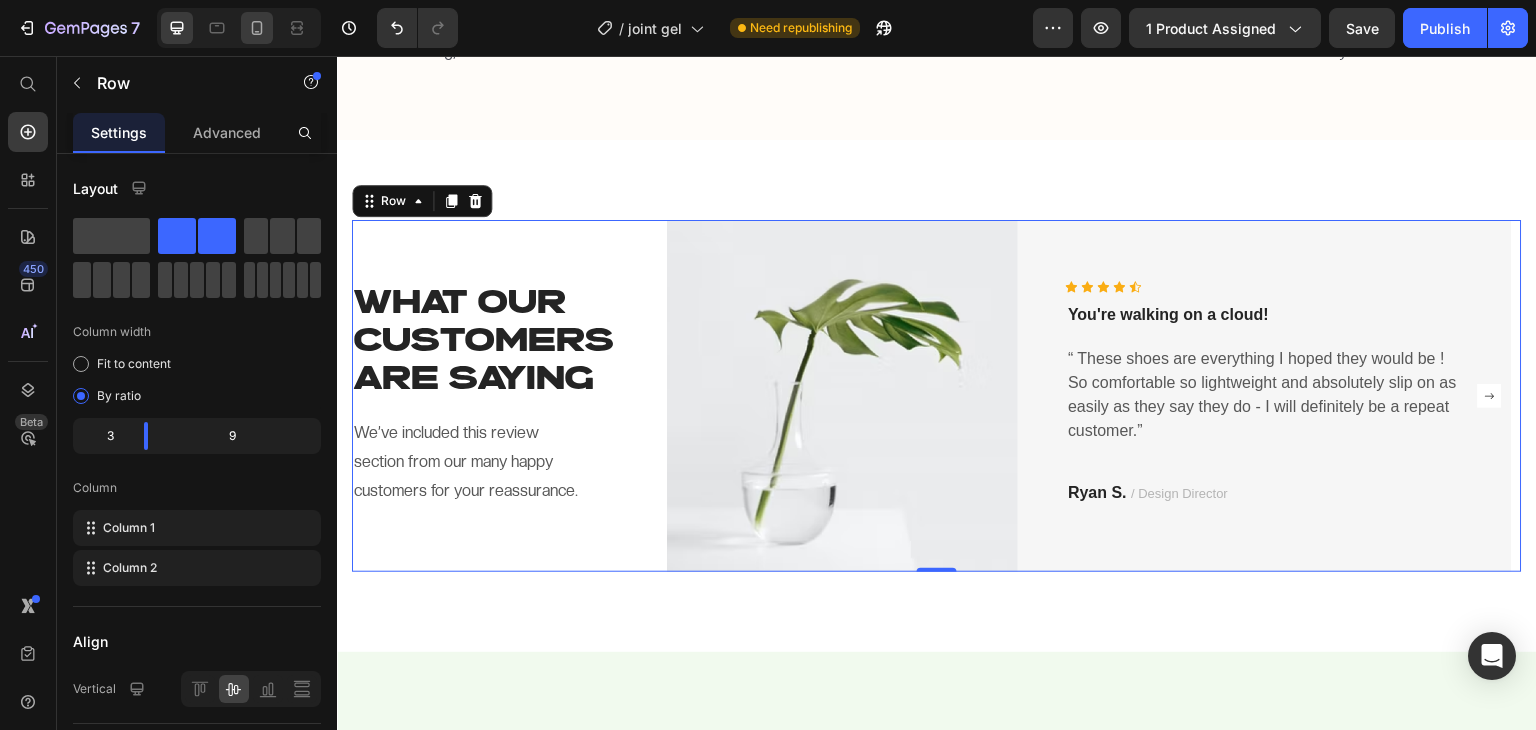 click 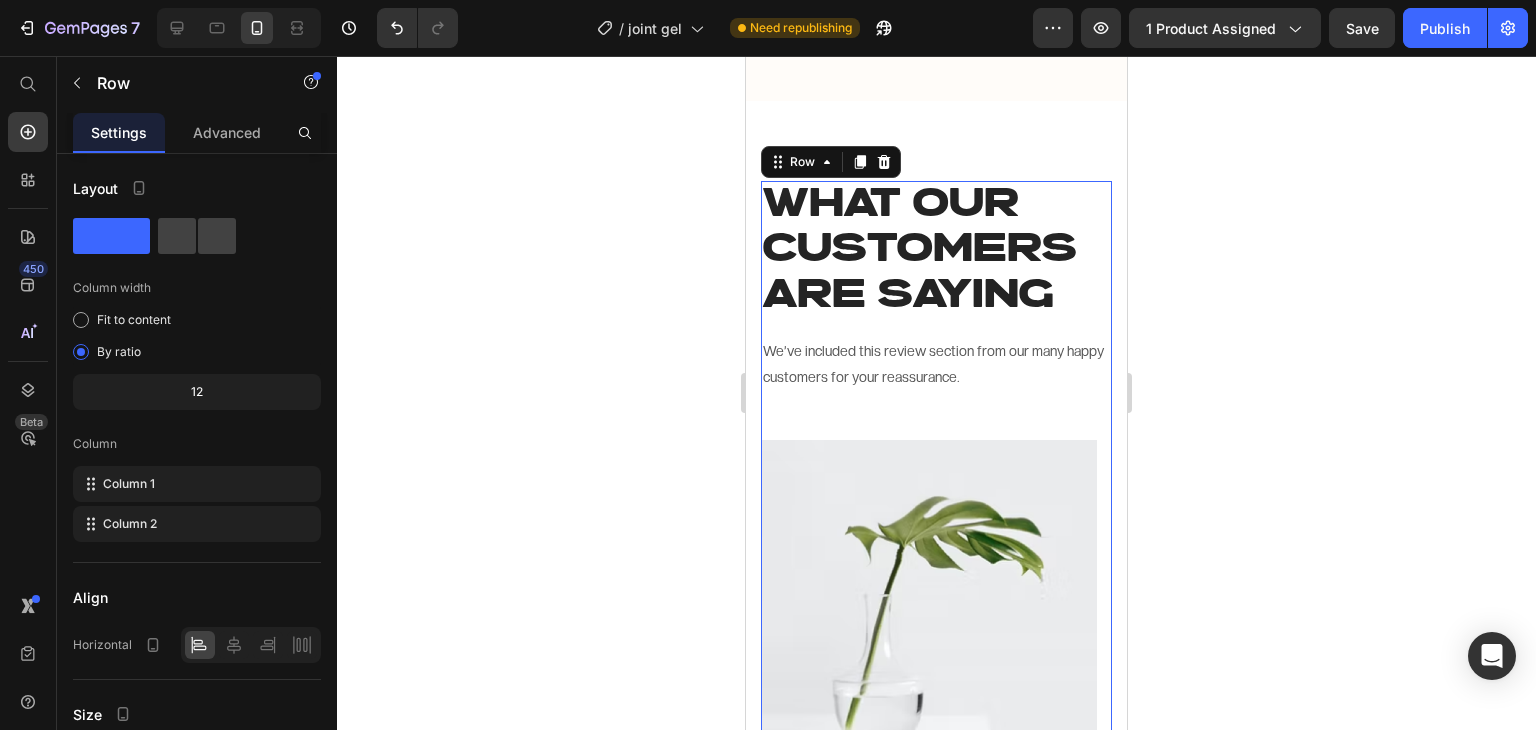 scroll, scrollTop: 2902, scrollLeft: 0, axis: vertical 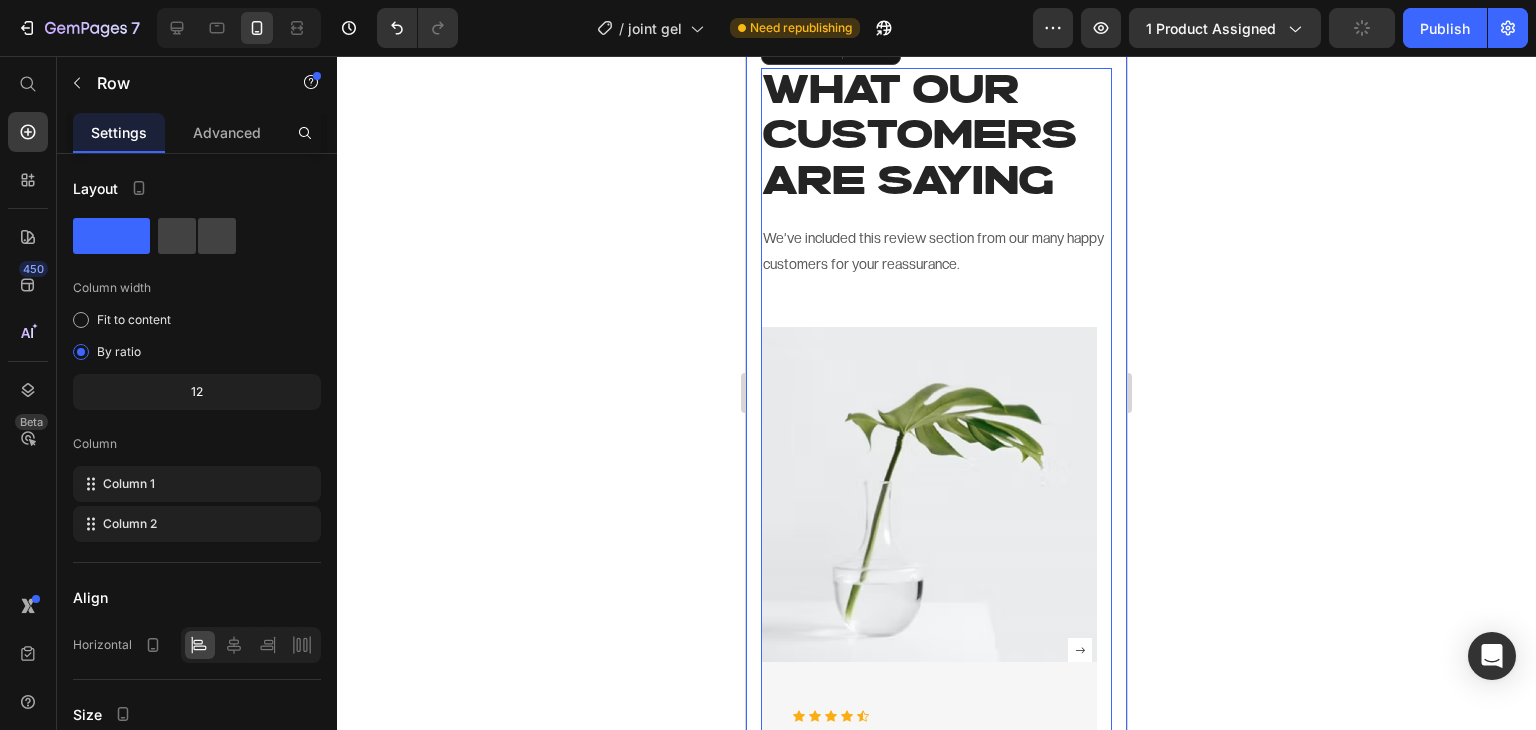 click 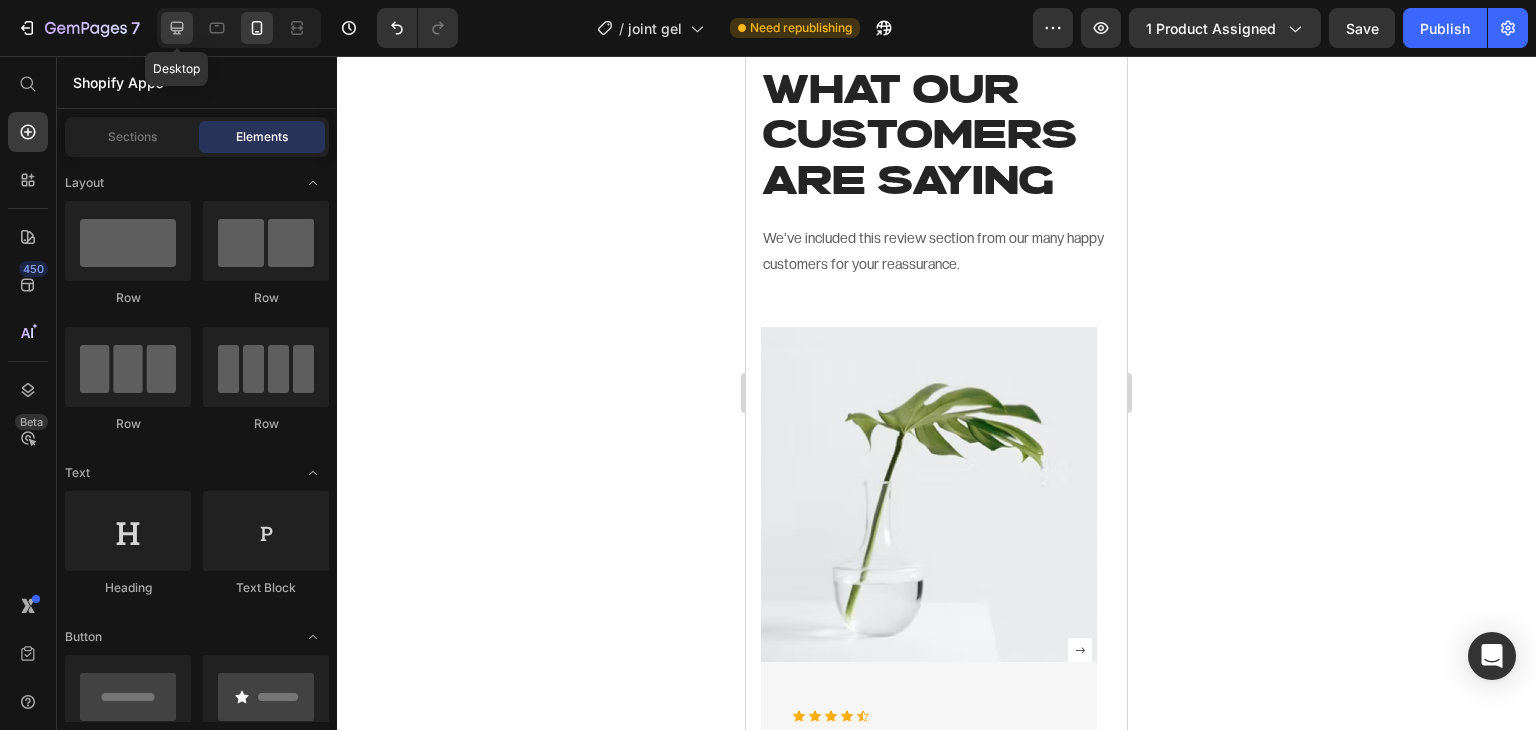 click 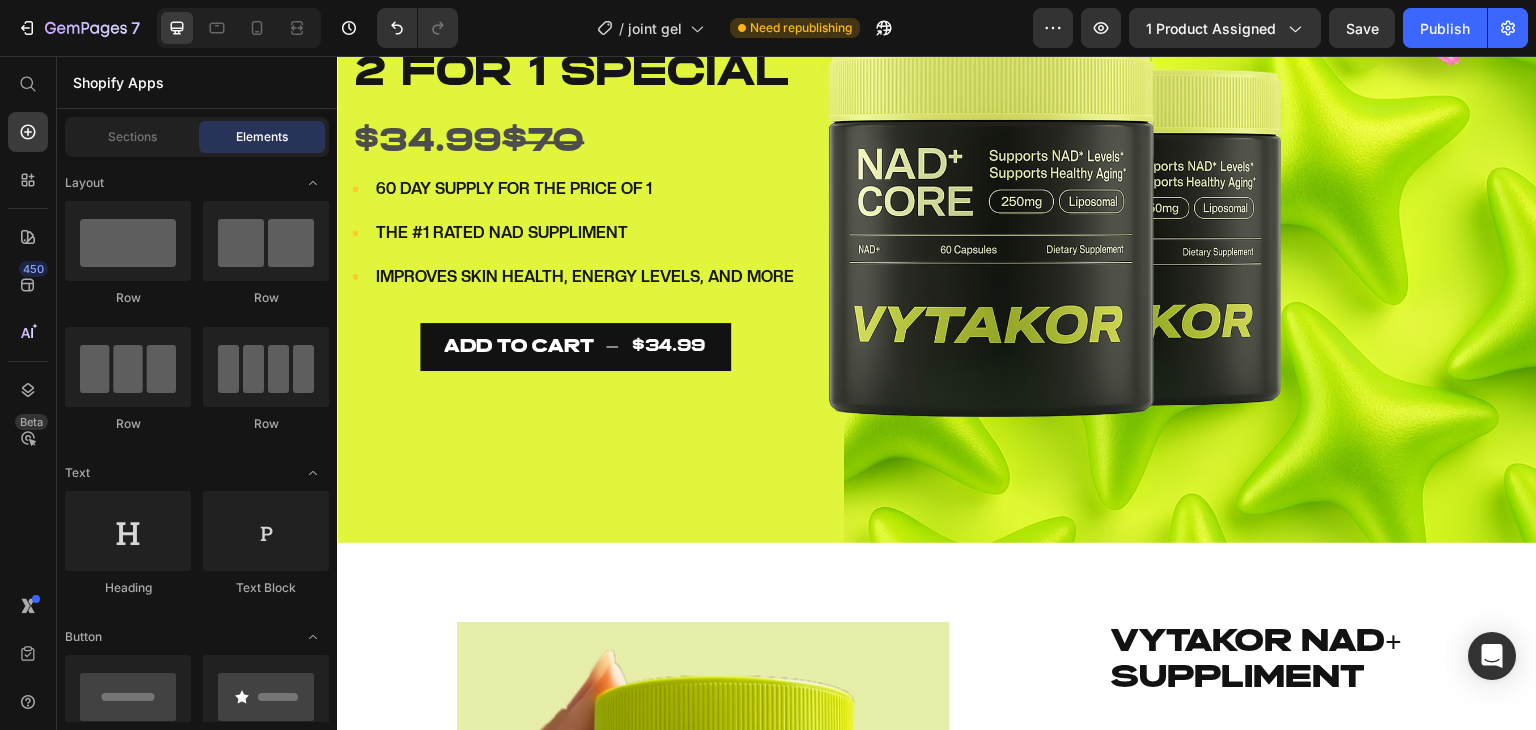 scroll, scrollTop: 104, scrollLeft: 0, axis: vertical 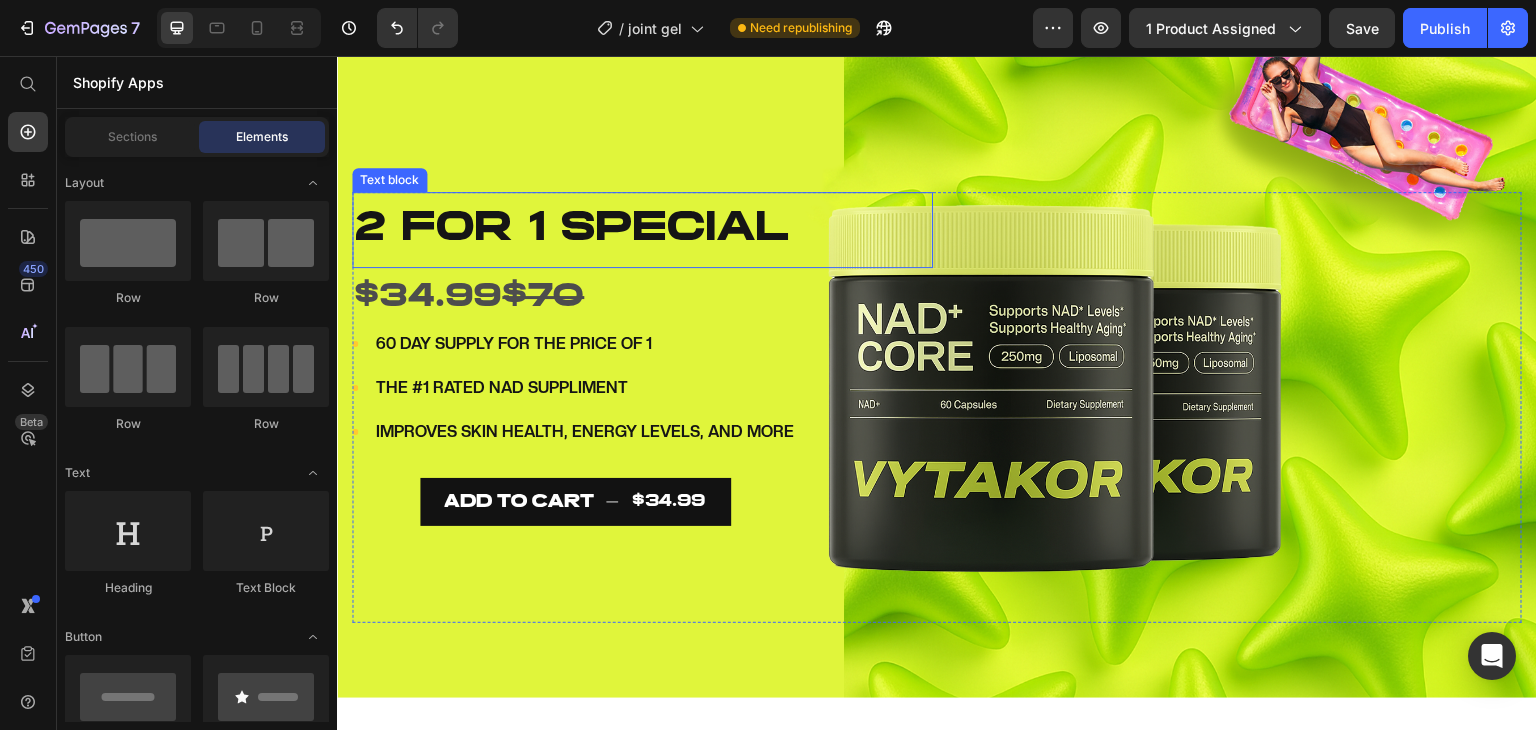 click on "2 for 1 special" at bounding box center [642, 230] 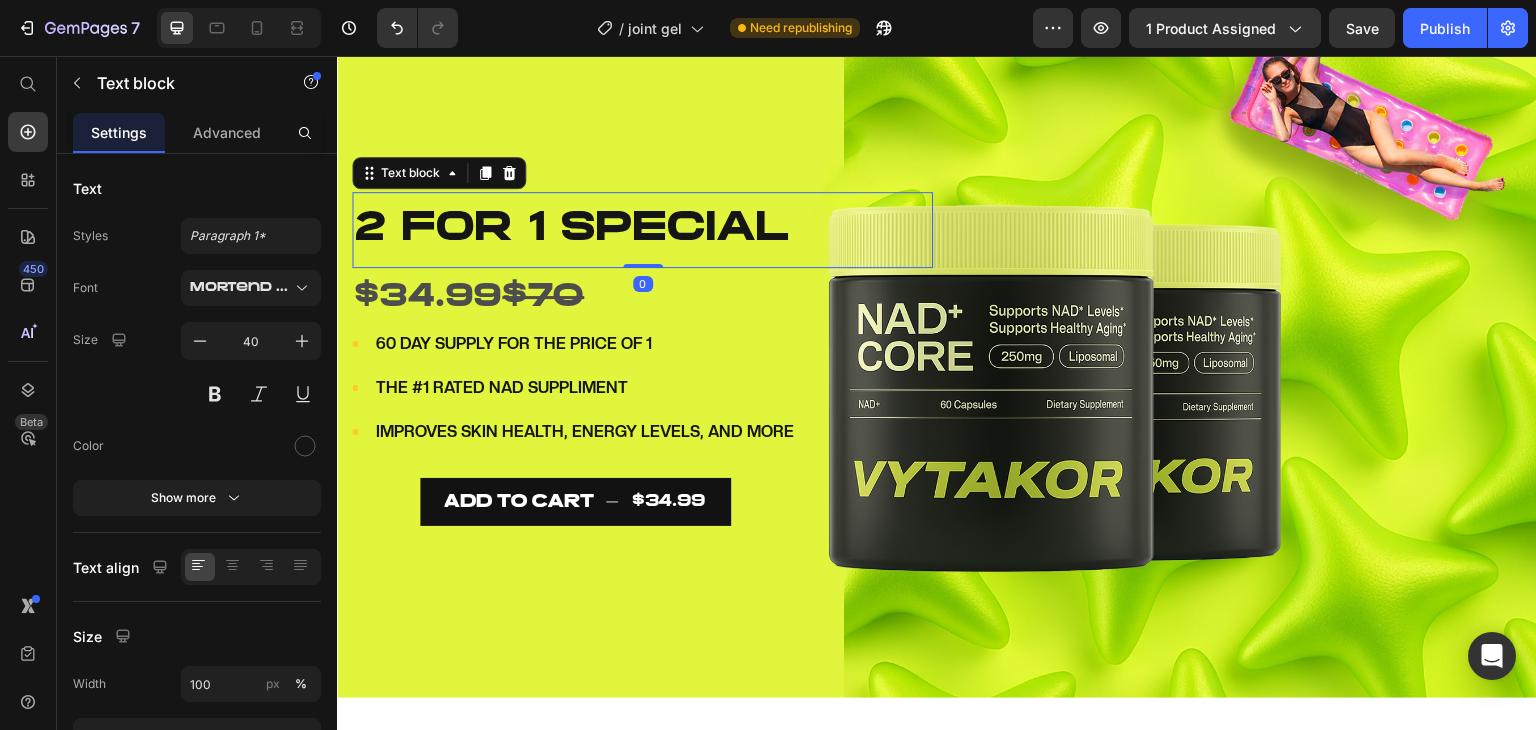 click on "2 for 1 special" at bounding box center [642, 230] 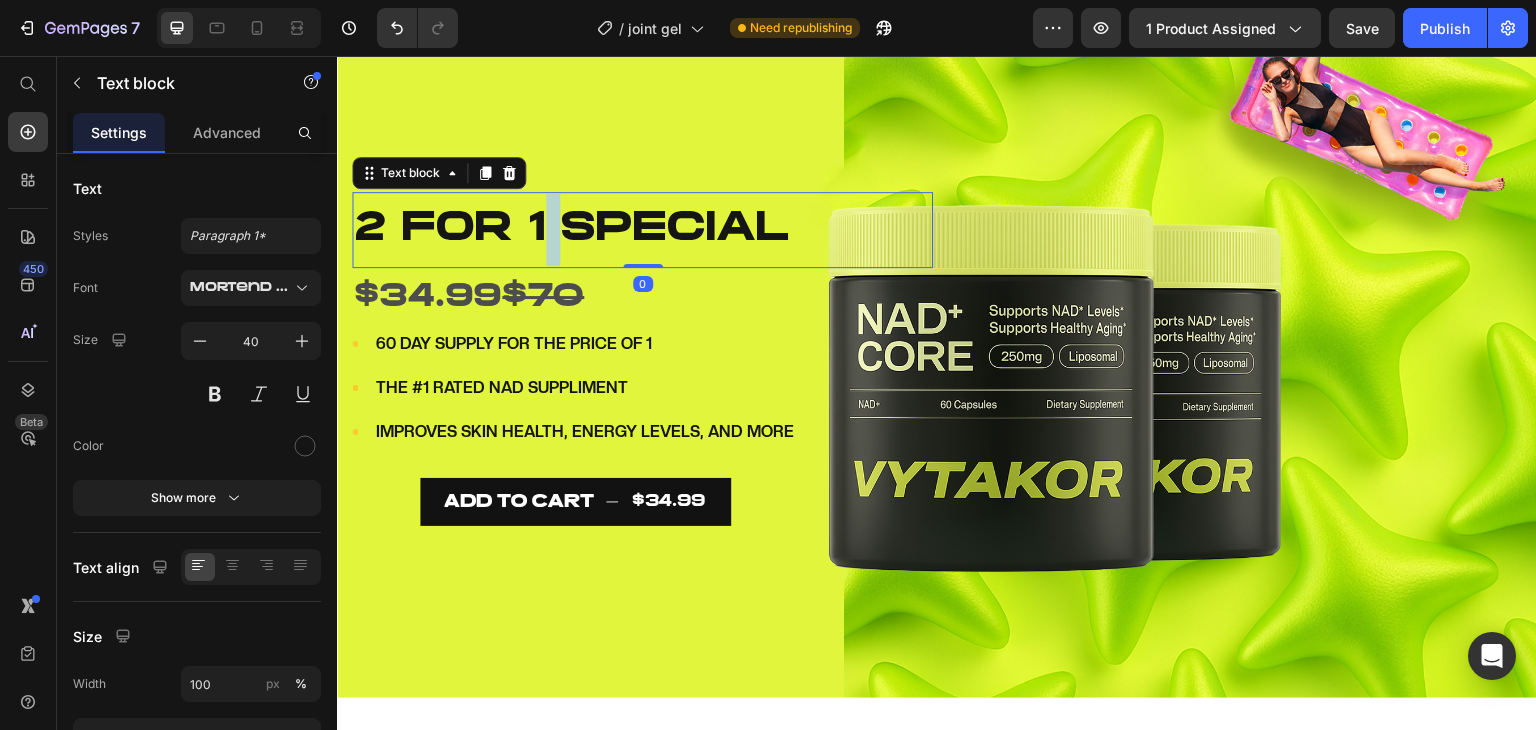 click on "2 for 1 special" at bounding box center (642, 230) 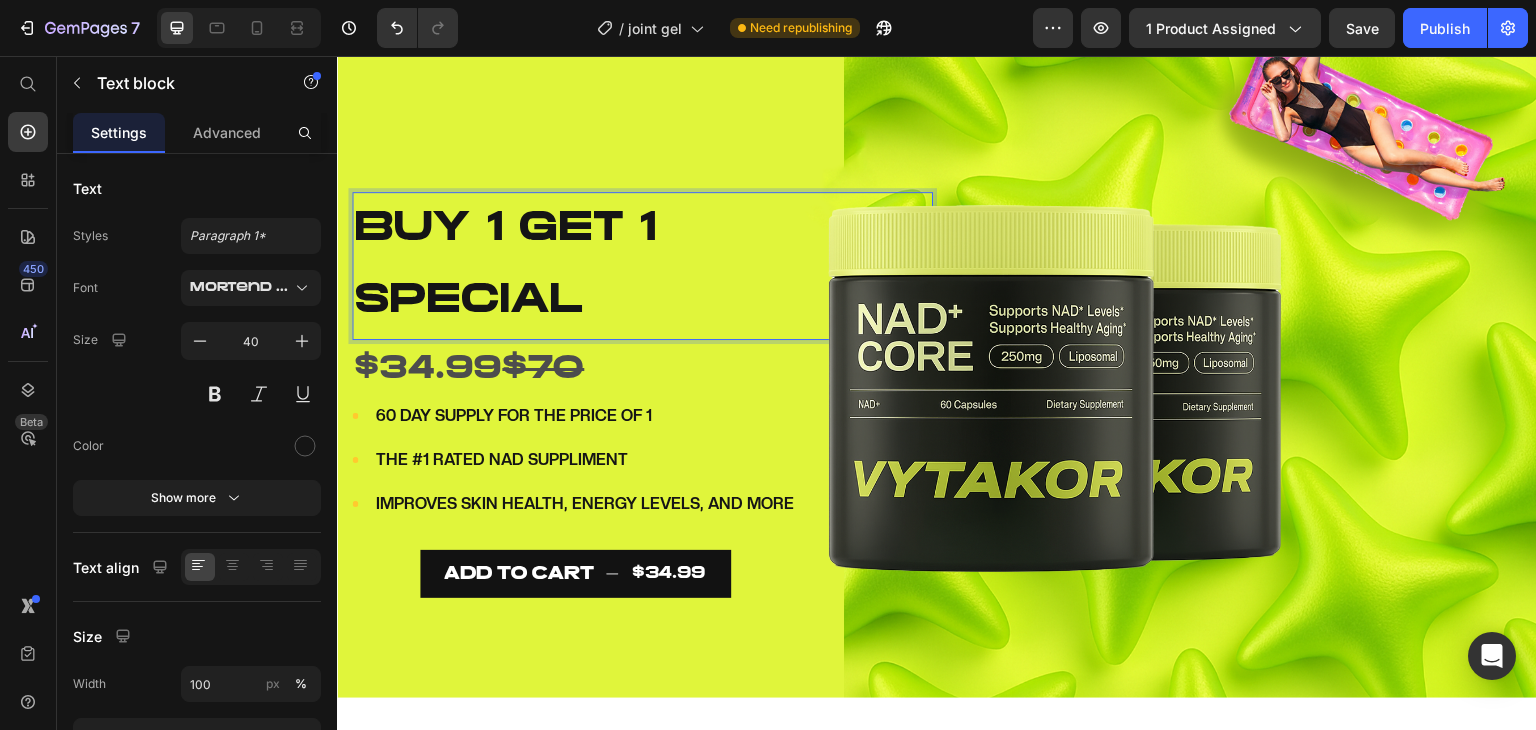 click on "60 DAY SUPPLY FOR THE PRICE OF 1" at bounding box center (585, 416) 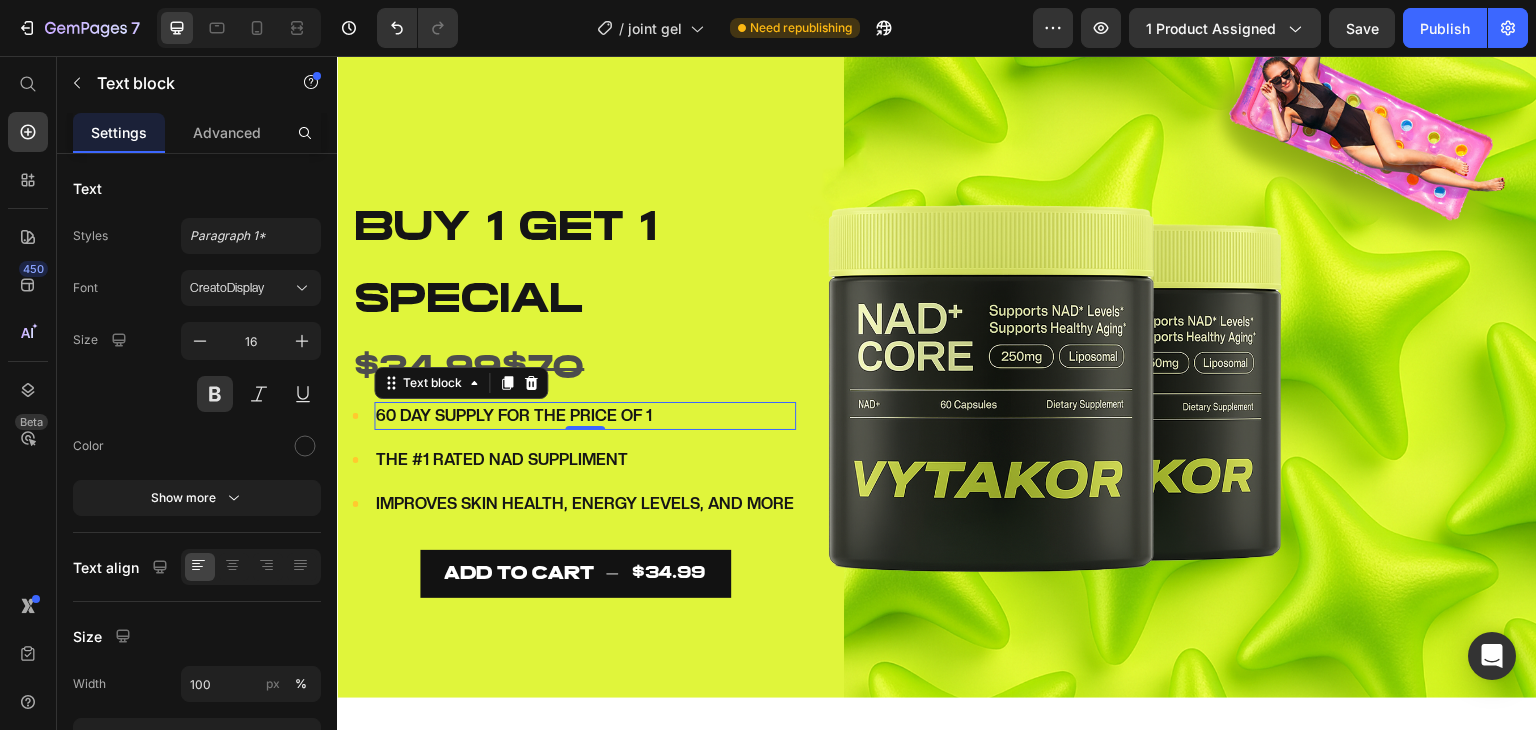click at bounding box center [1059, 360] 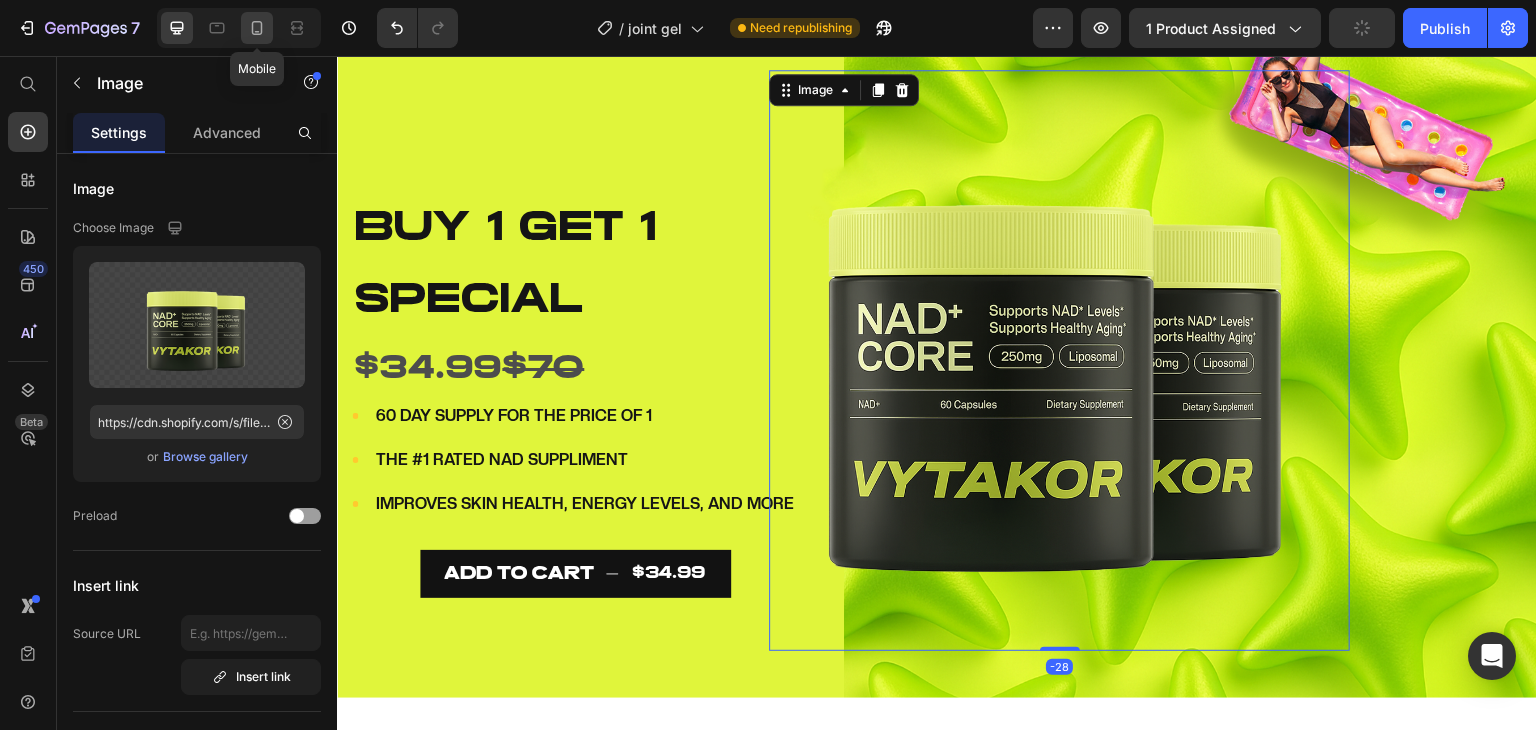 click 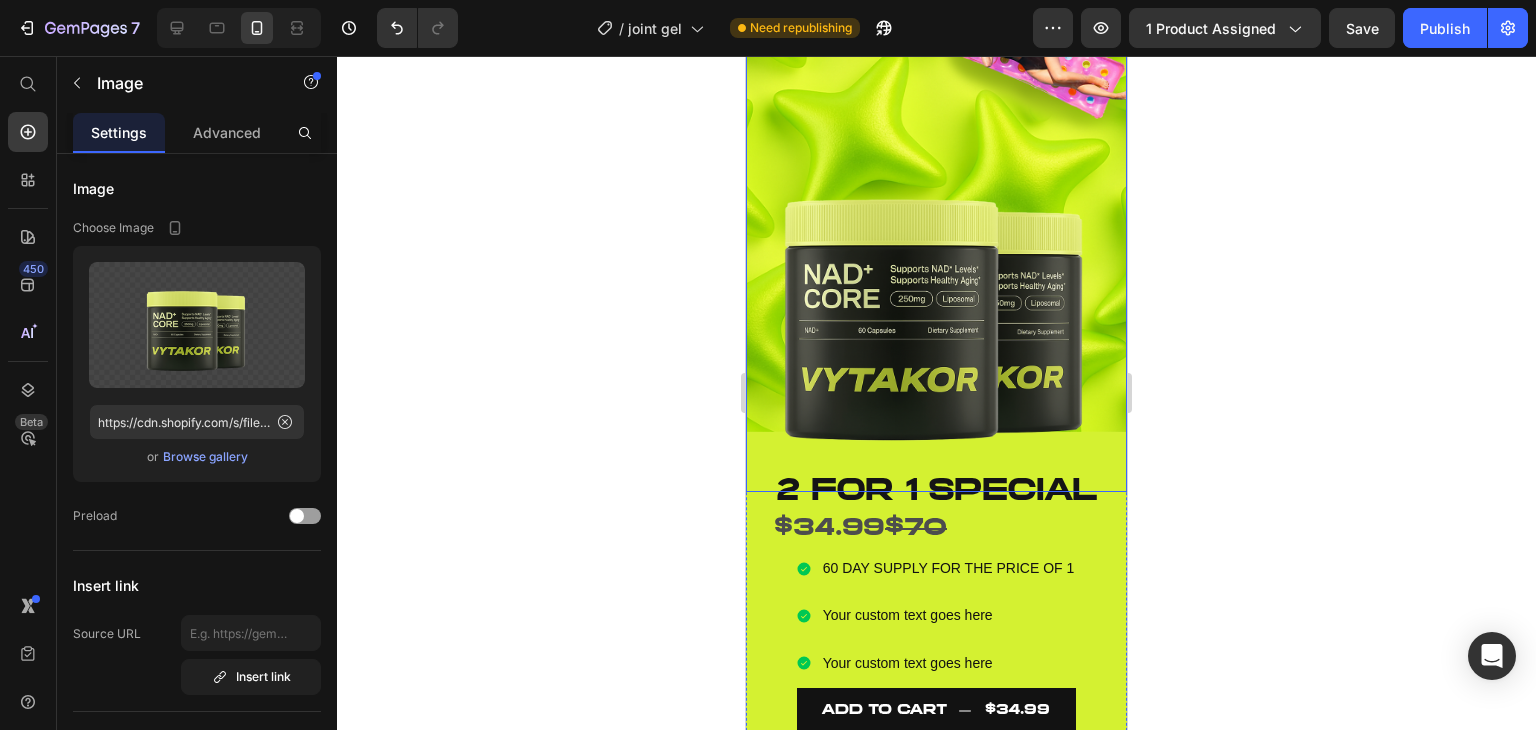 scroll, scrollTop: 131, scrollLeft: 0, axis: vertical 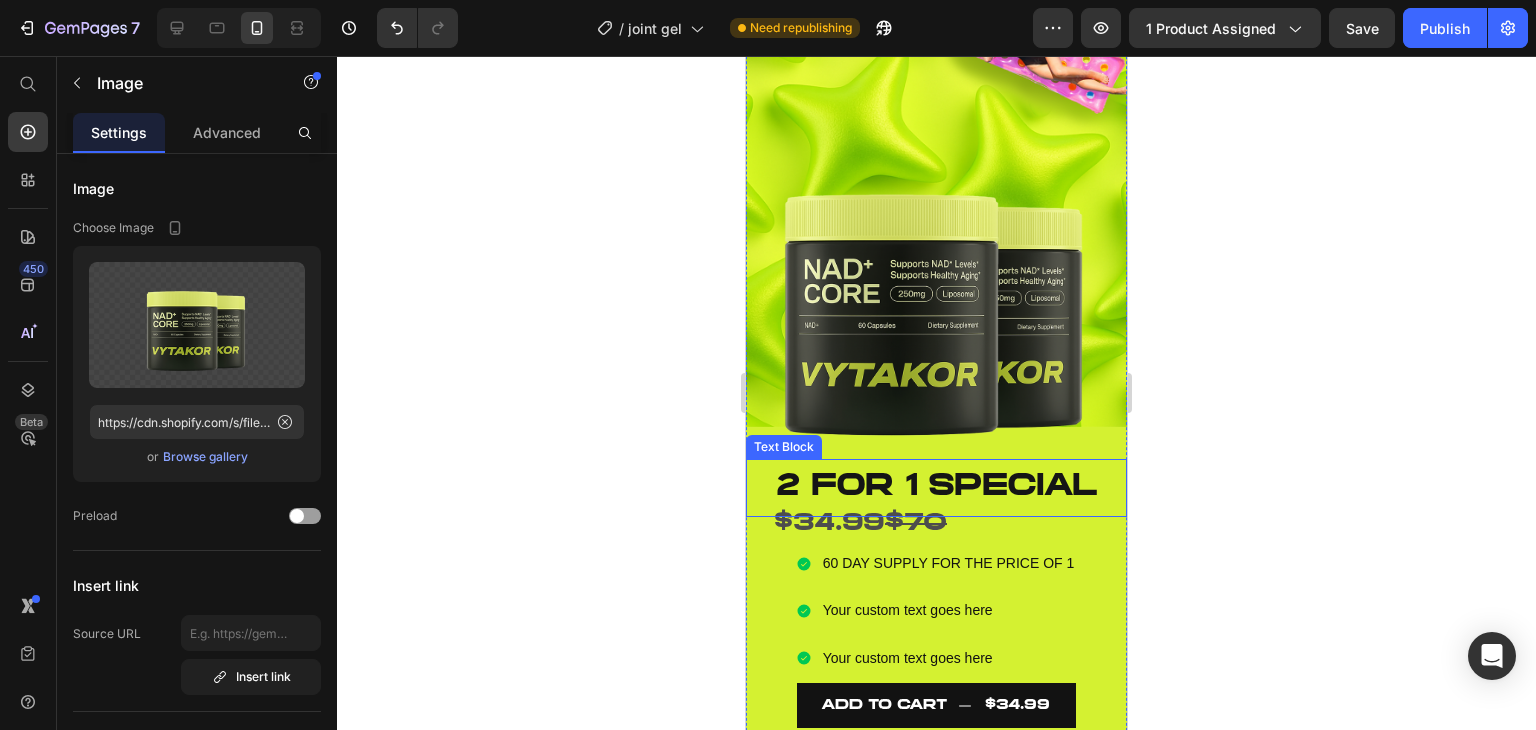 click on "2 FOR 1 SPECIAL" at bounding box center (936, 488) 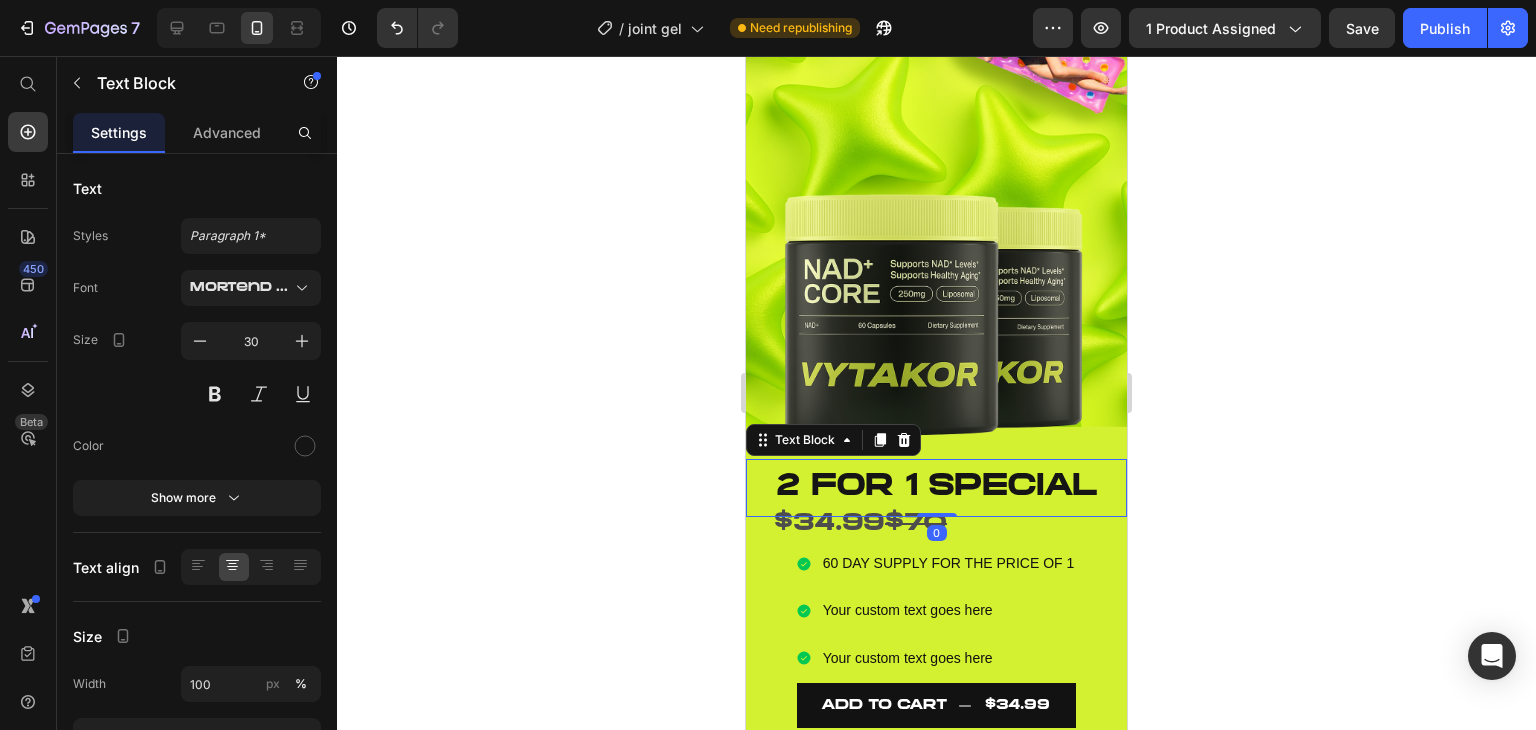 click on "2 FOR 1 SPECIAL" at bounding box center [936, 488] 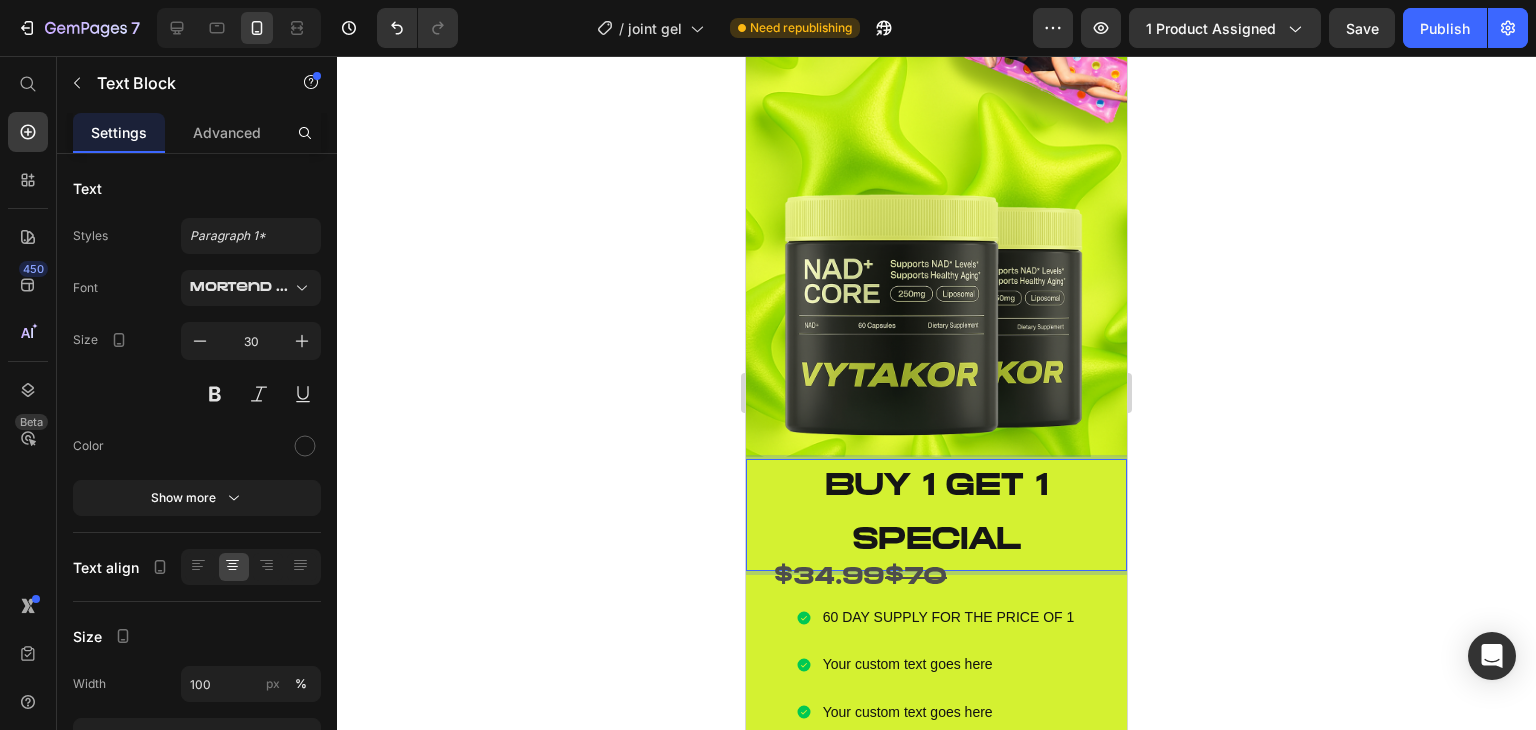 click 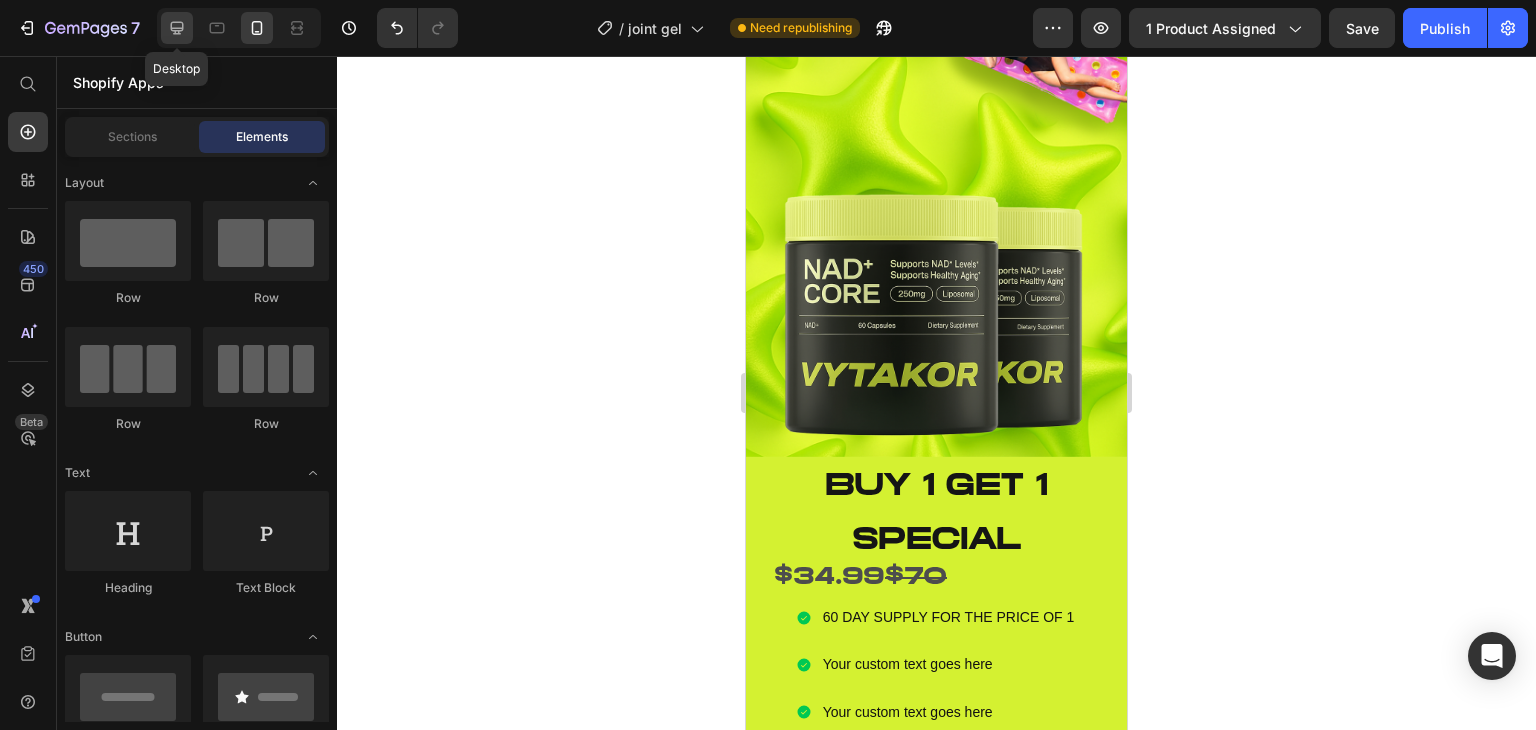 click 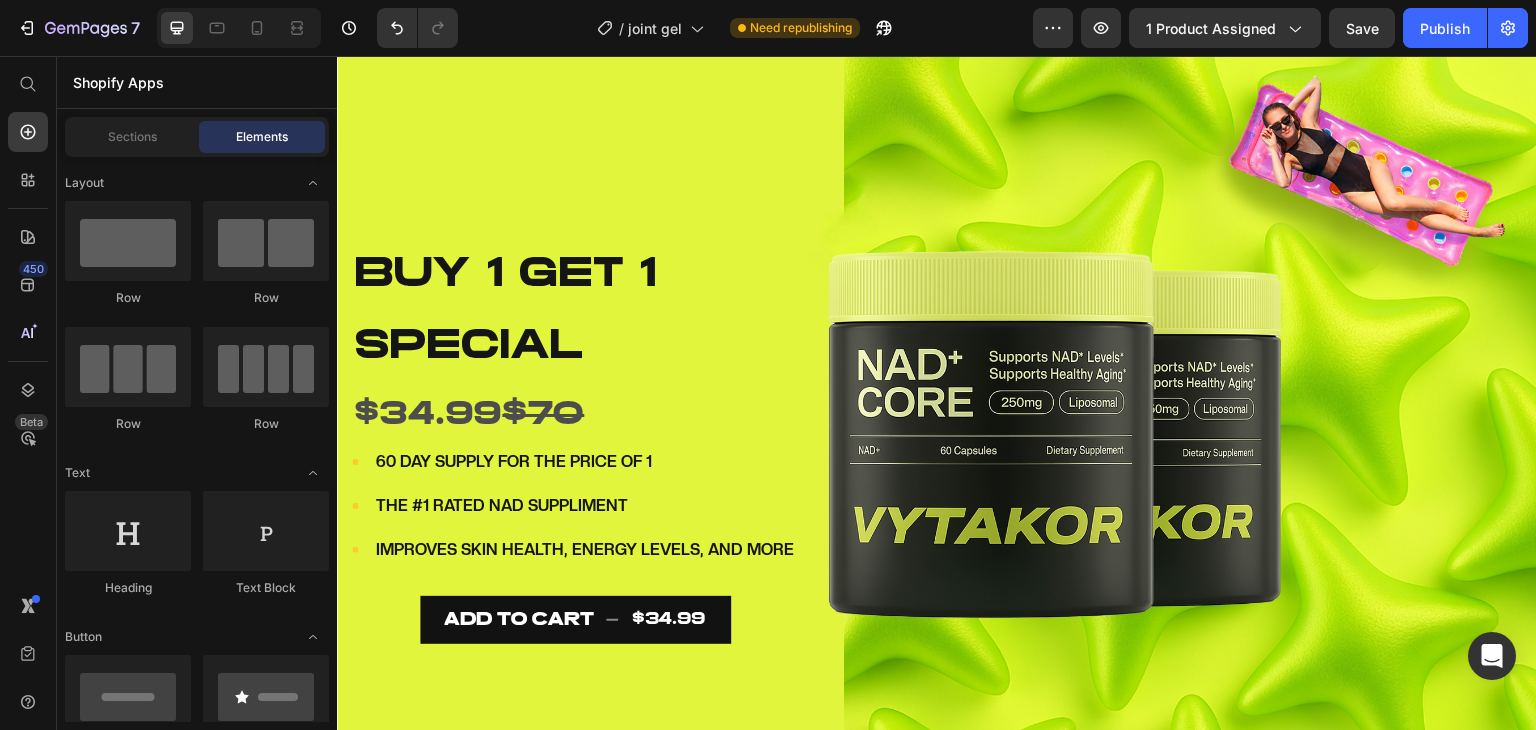 scroll, scrollTop: 59, scrollLeft: 0, axis: vertical 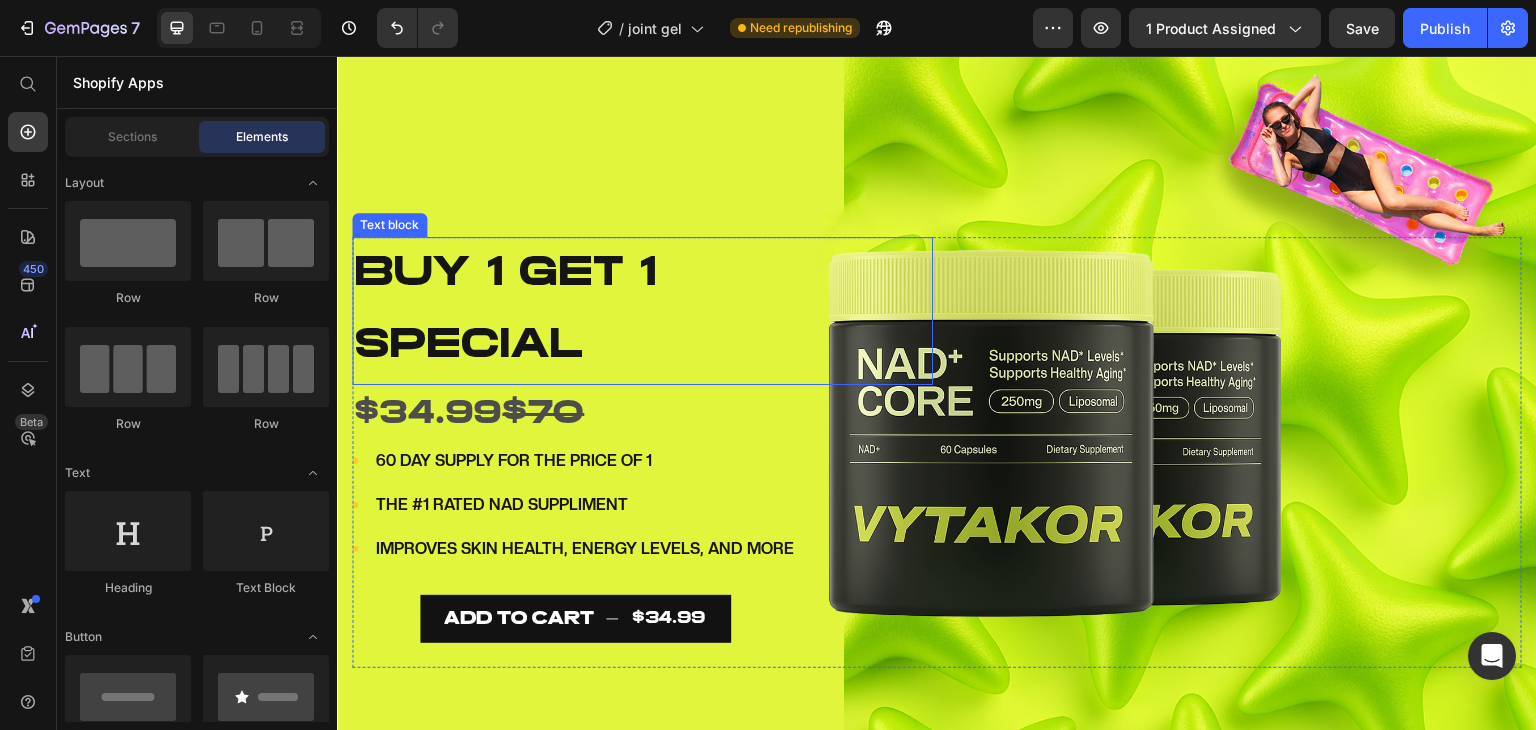 click on "BUY 1 GET 1" at bounding box center [642, 275] 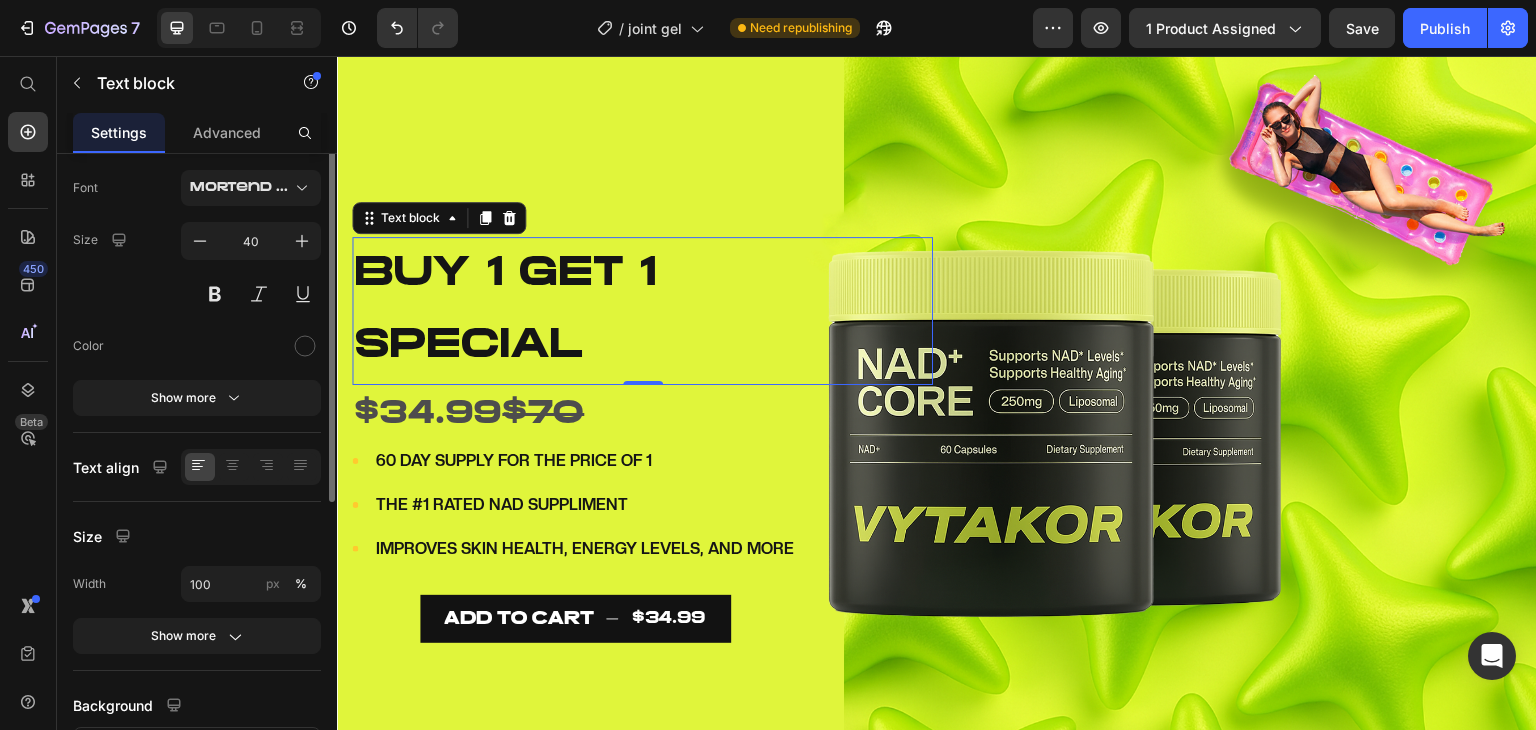 scroll, scrollTop: 0, scrollLeft: 0, axis: both 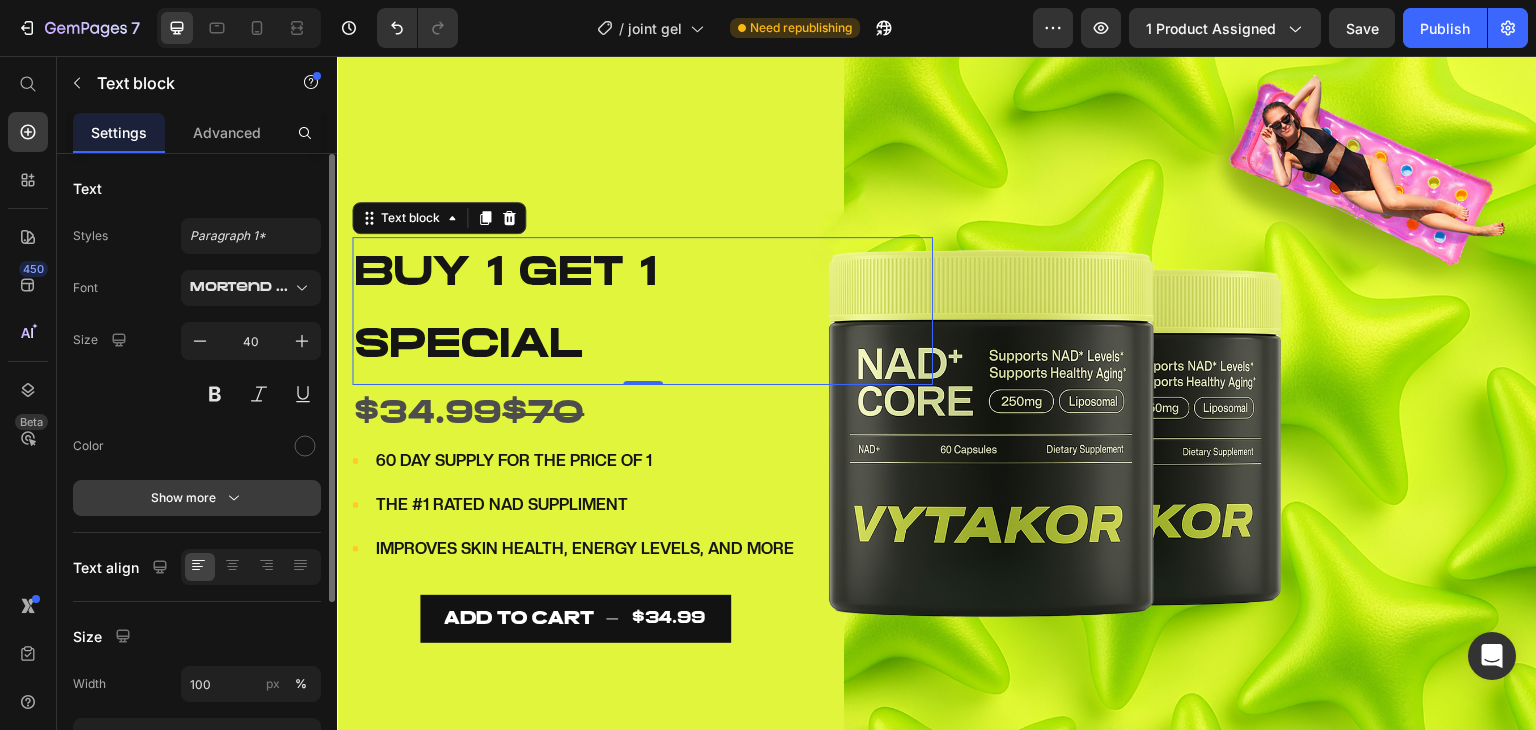 click on "Show more" at bounding box center (197, 498) 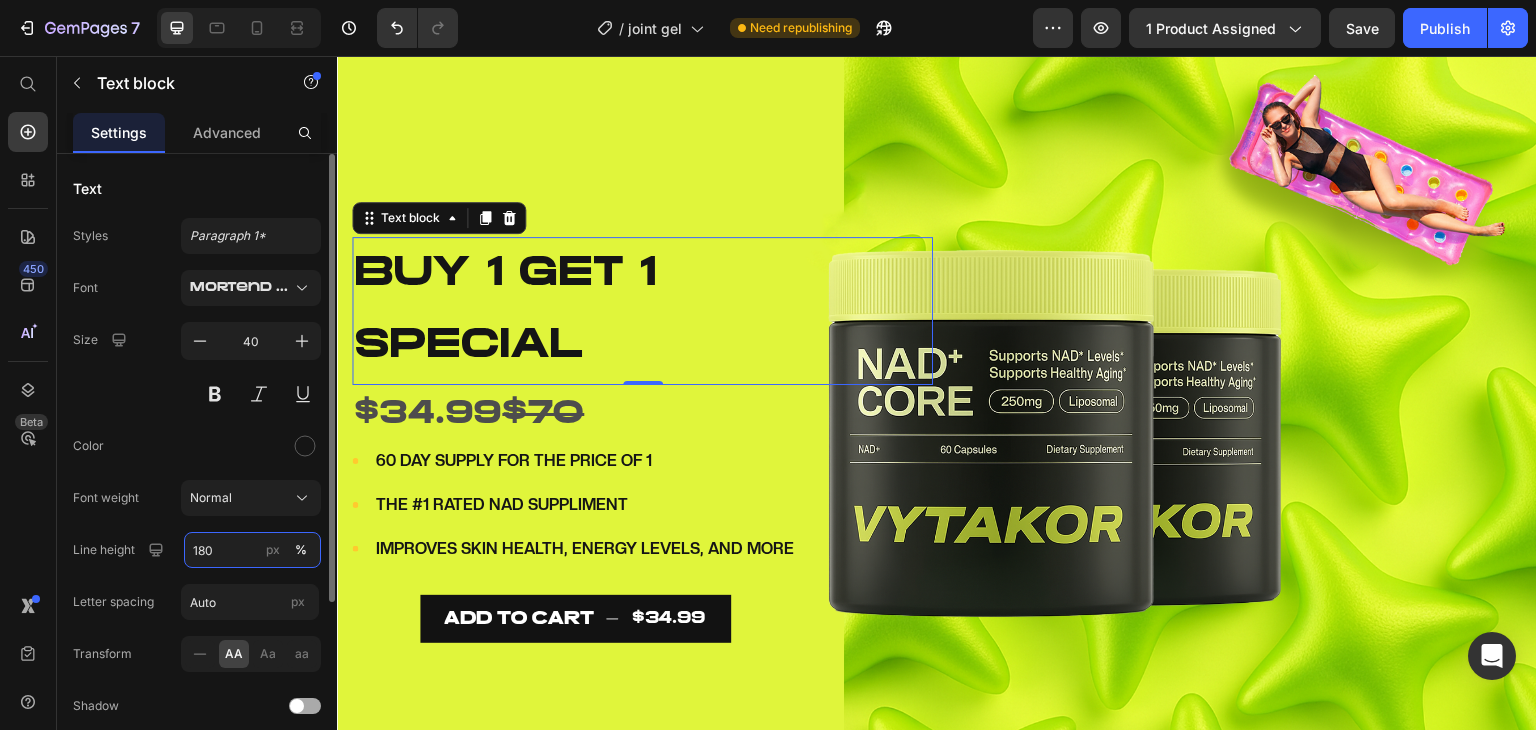 click on "180" at bounding box center [252, 550] 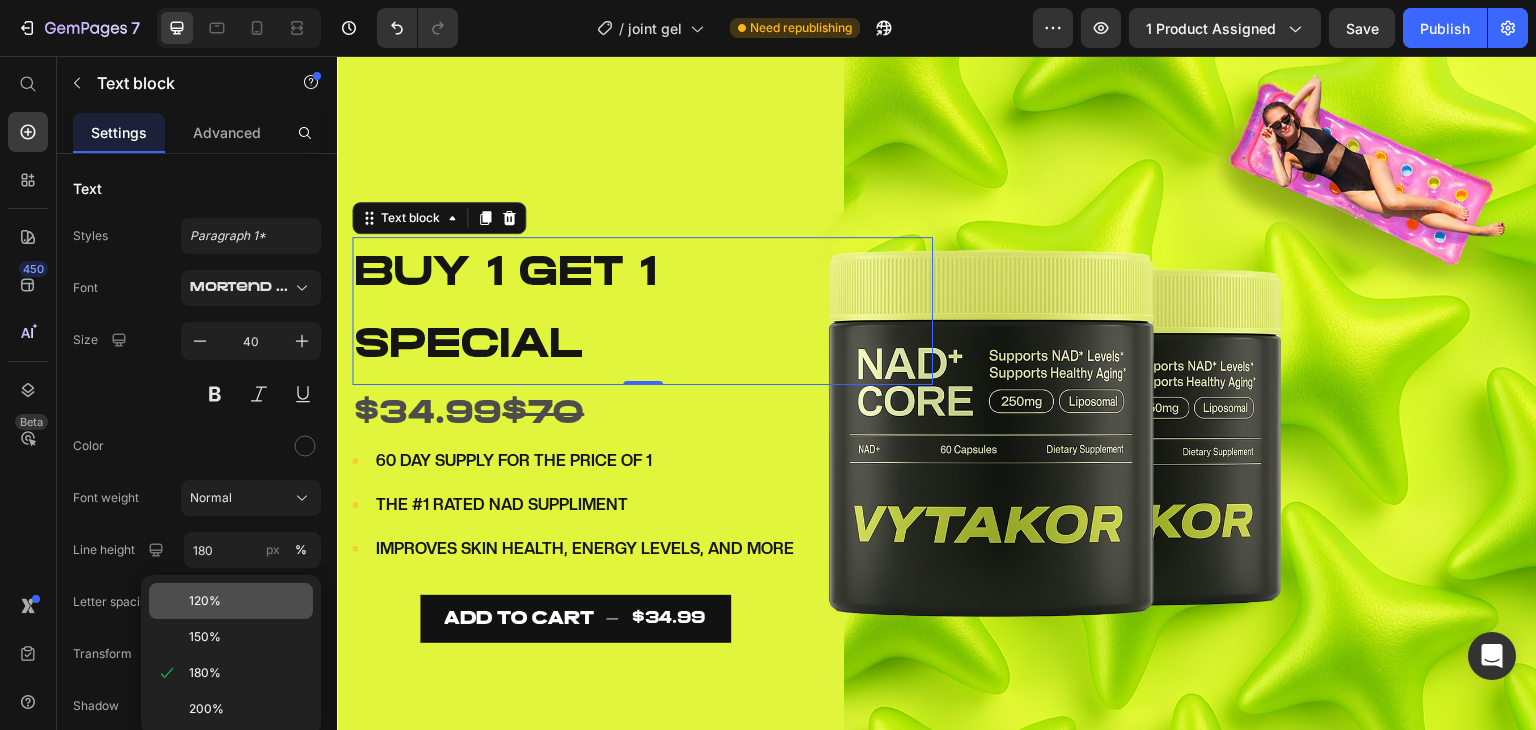 click on "120%" at bounding box center [205, 601] 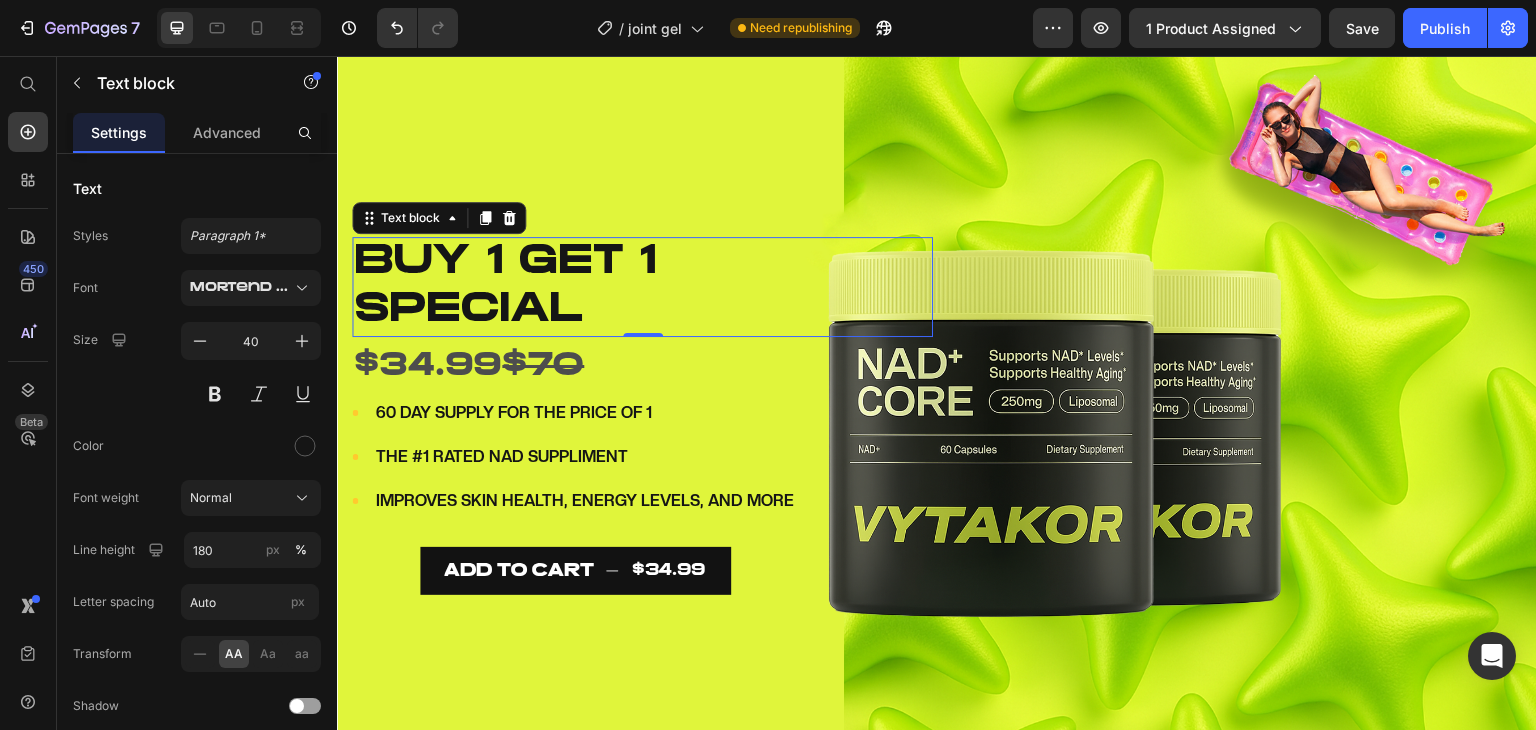 type on "120" 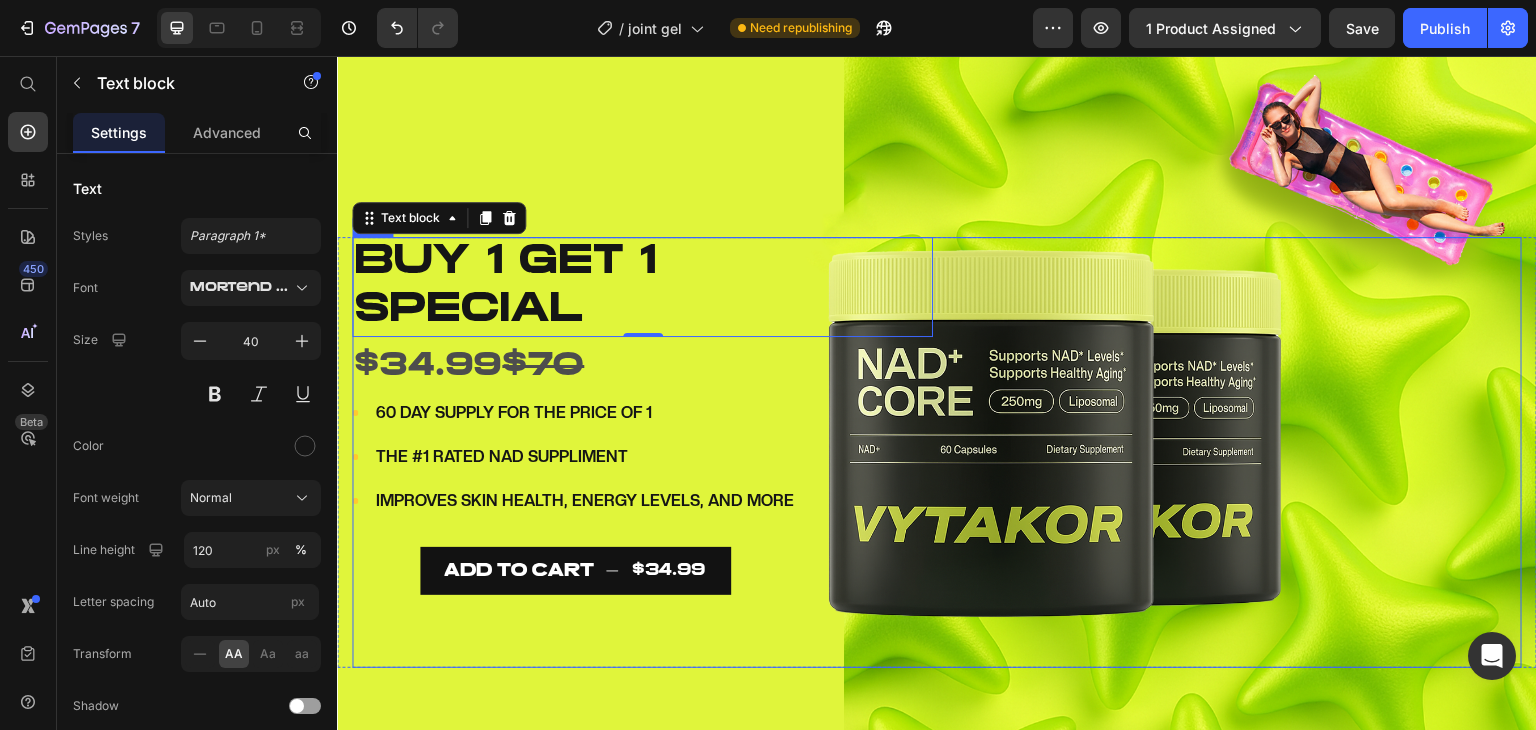 click on "BUY 1 GET 1  special  Text block   0 $34.99  $70 Text Block       Icon 60 DAY SUPPLY FOR THE PRICE OF 1 Text block       Icon THE #1 RATED NAD SUPPLIMENT Text block       Icon IMPROVES SKIN HEALTH, ENERGY LEVELS, AND MORE Text block Icon List ADD TO CART
$34.99 Add to Cart" at bounding box center [642, 452] 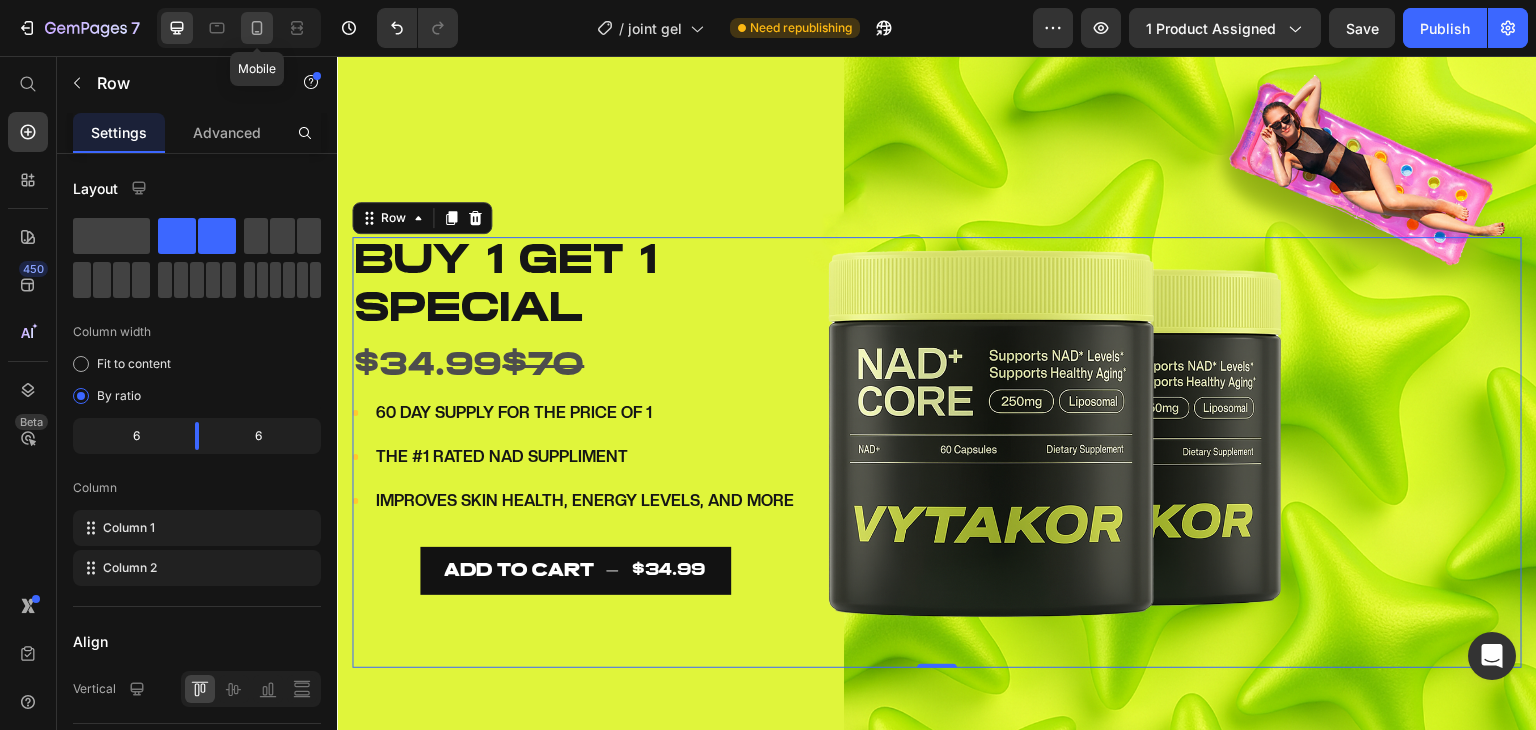 click 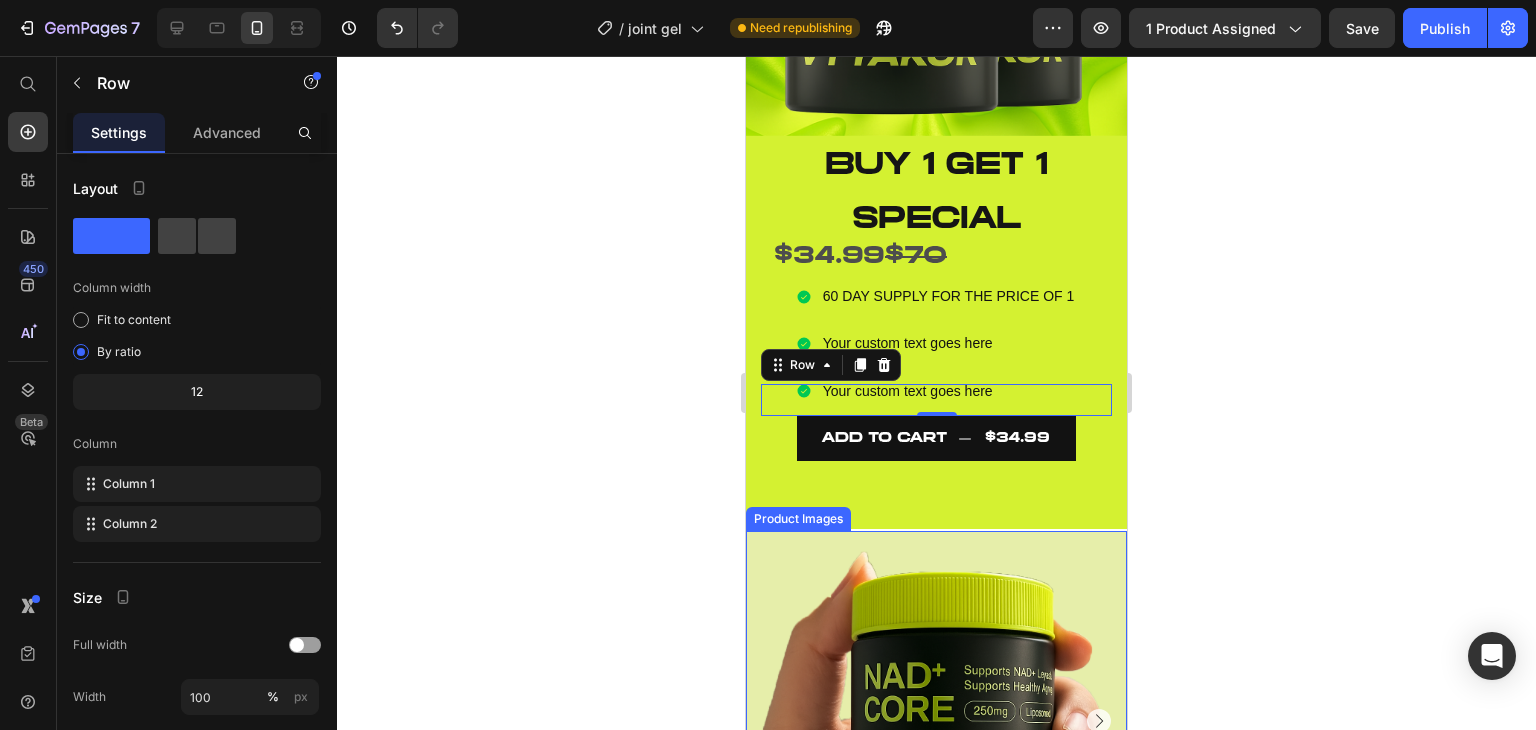 scroll, scrollTop: 432, scrollLeft: 0, axis: vertical 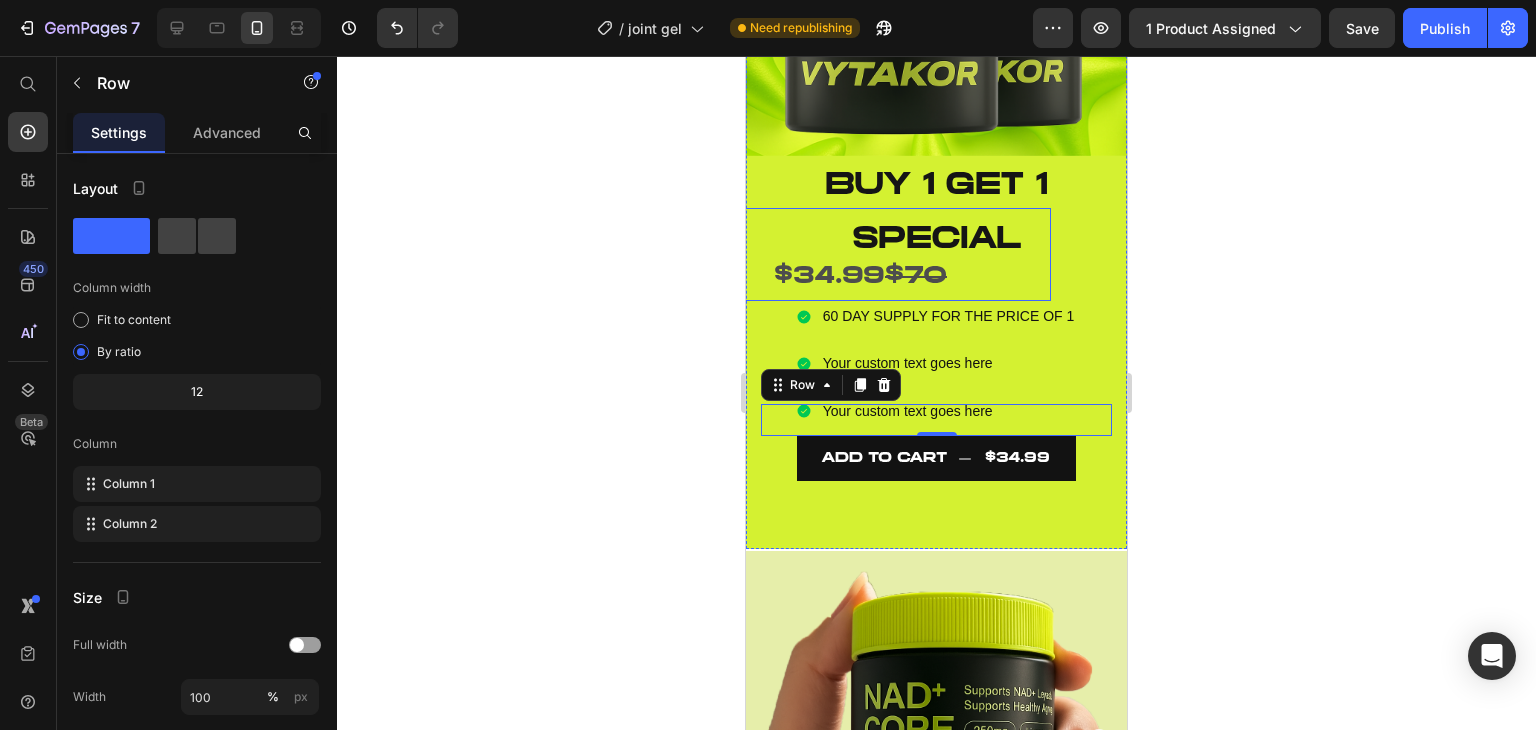 click on "$34.99  $70 Text Block" at bounding box center (860, 254) 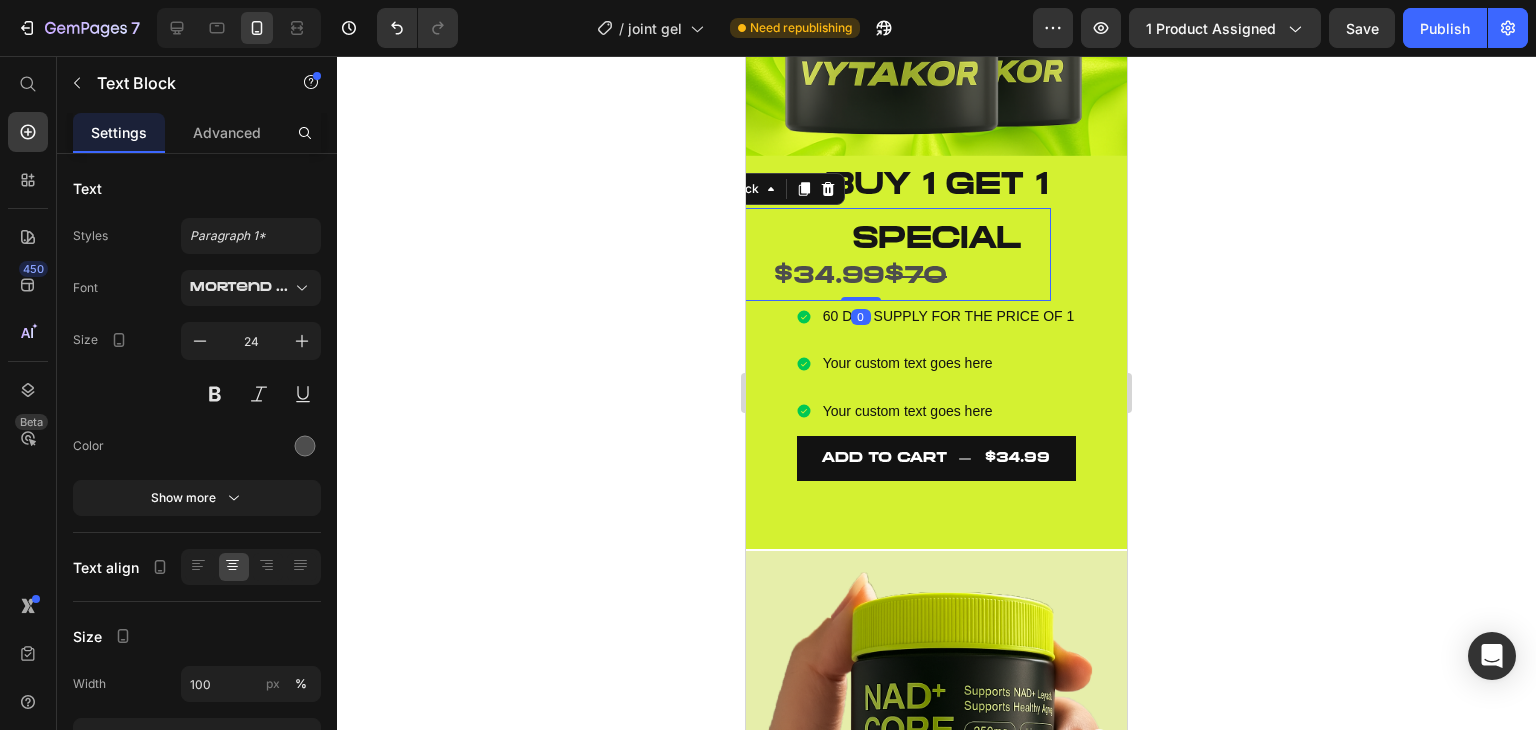 click on "BUY 1 GET 1 SPECIAL" at bounding box center (936, 214) 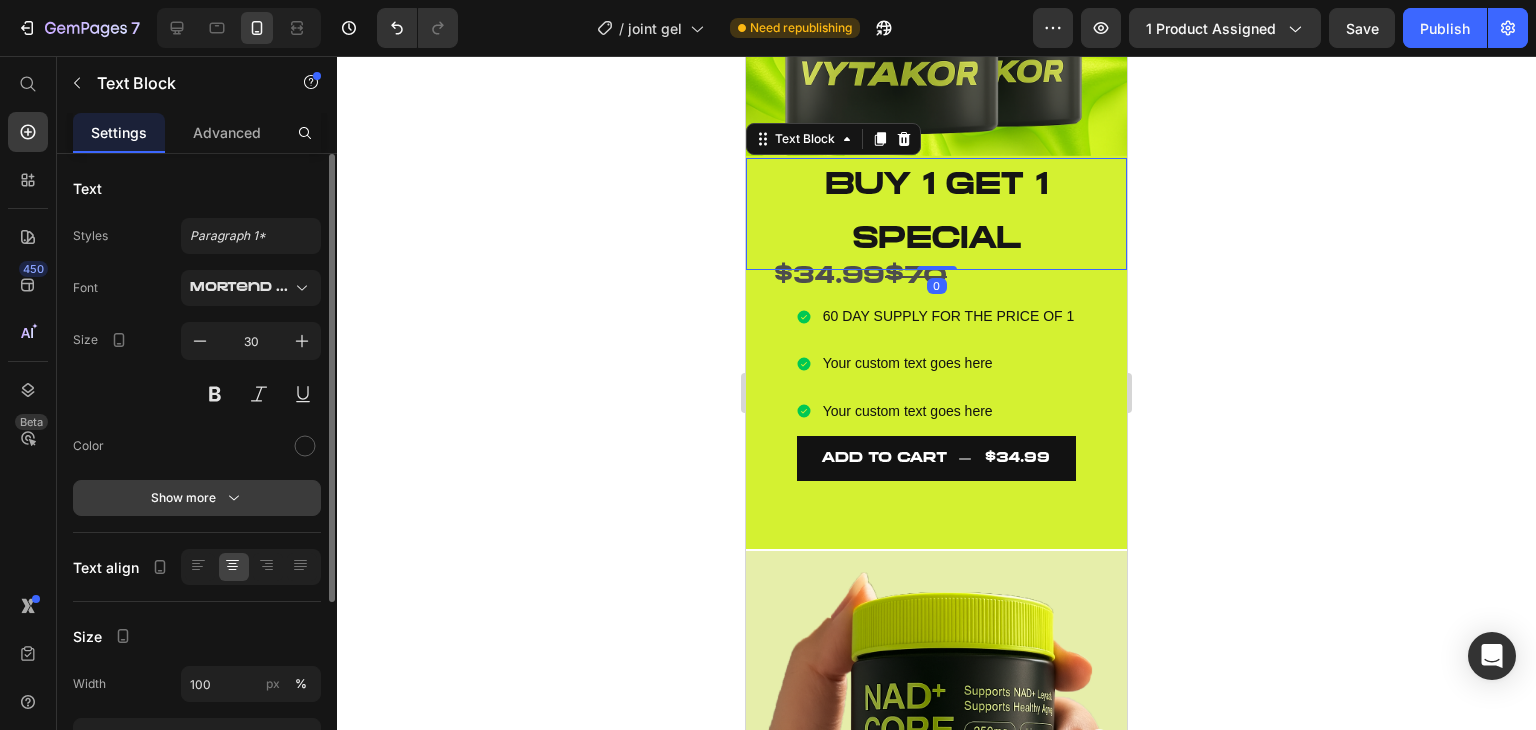 click on "Show more" at bounding box center (197, 498) 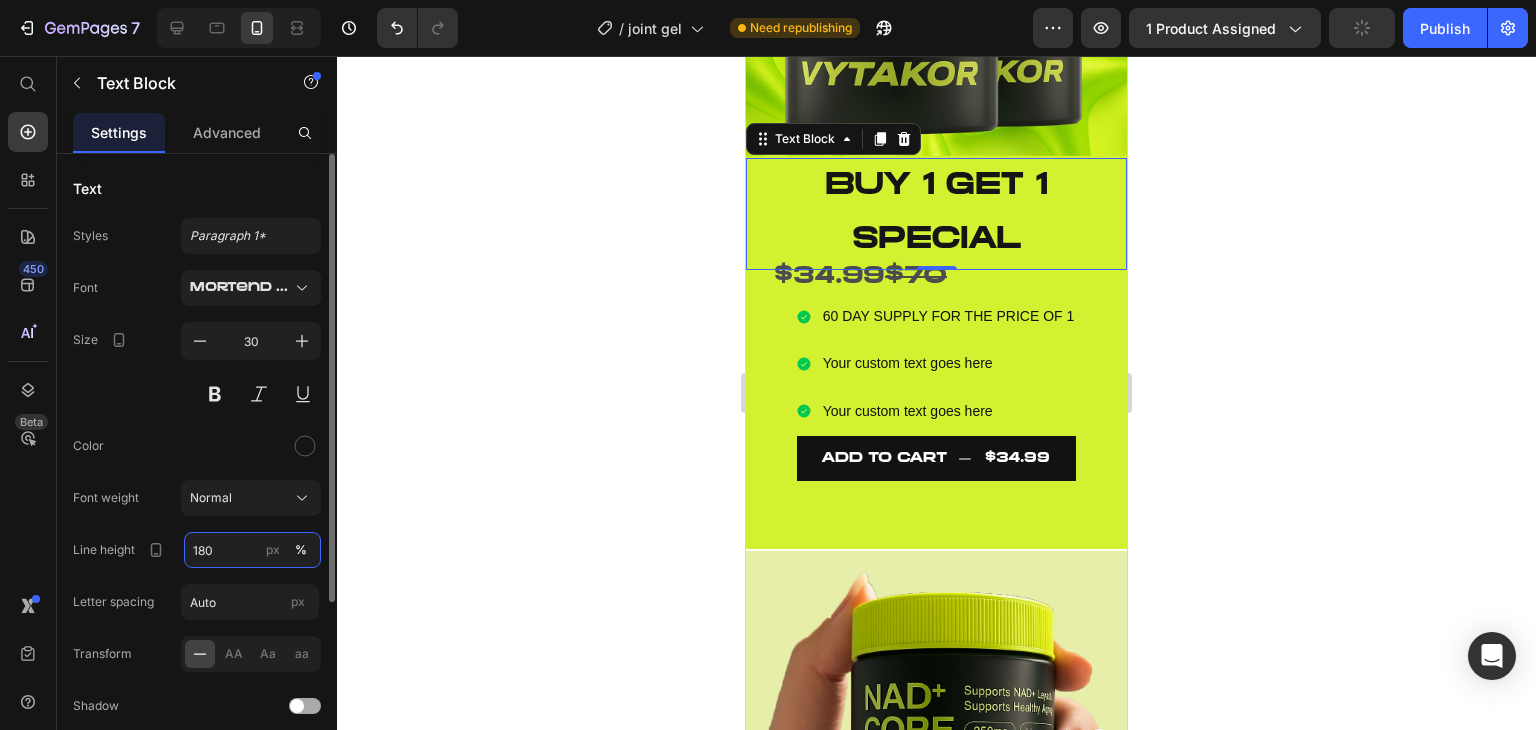 click on "180" at bounding box center (252, 550) 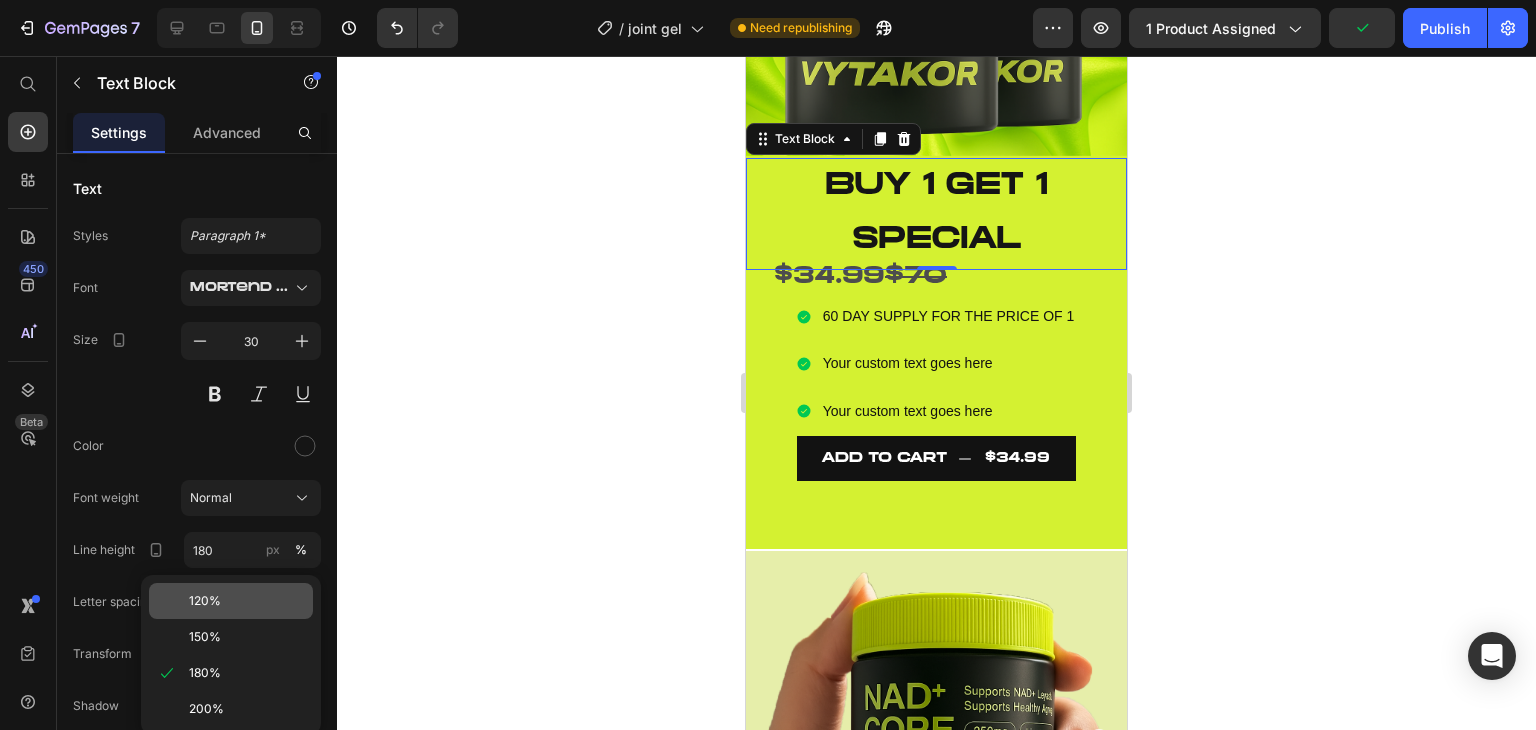 click on "120%" at bounding box center [205, 601] 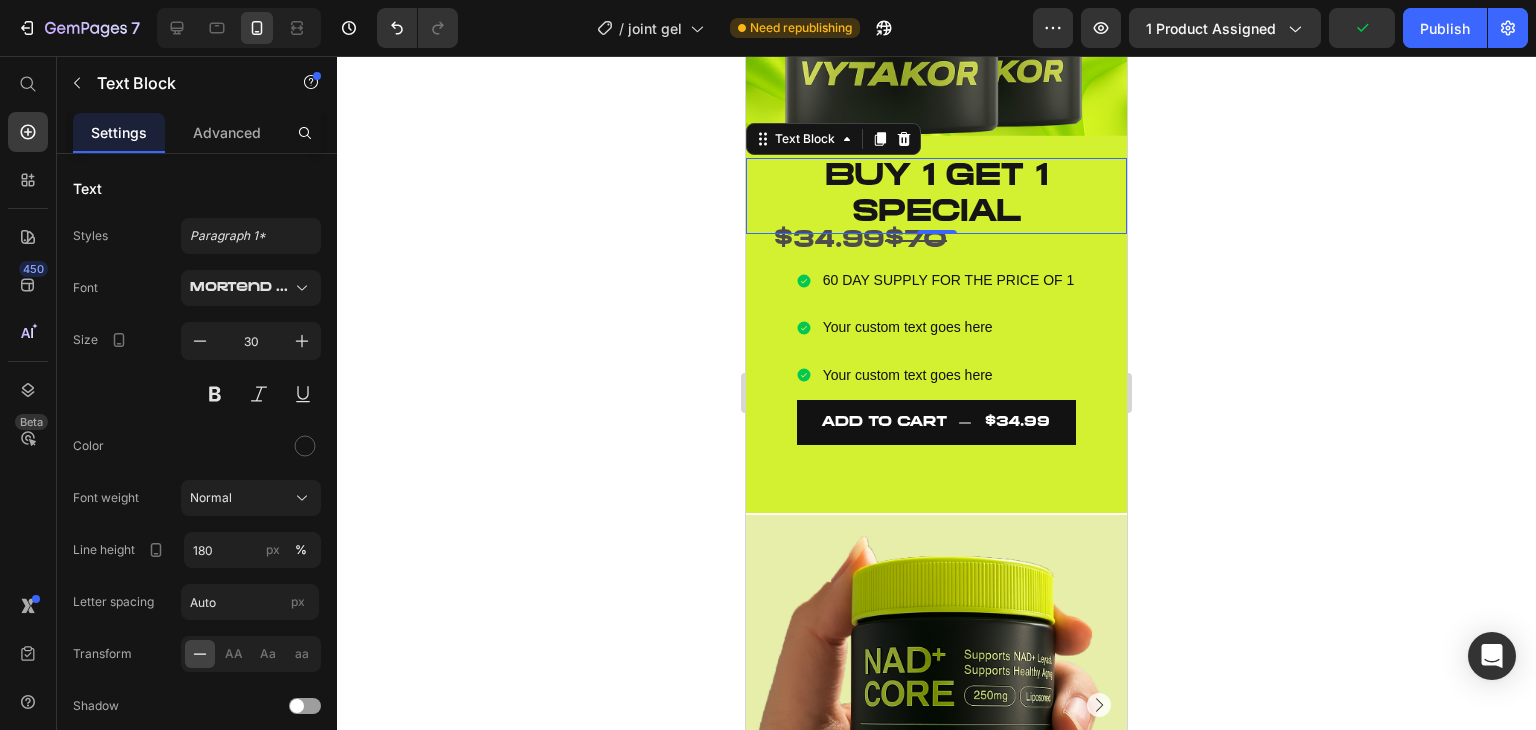 type on "120" 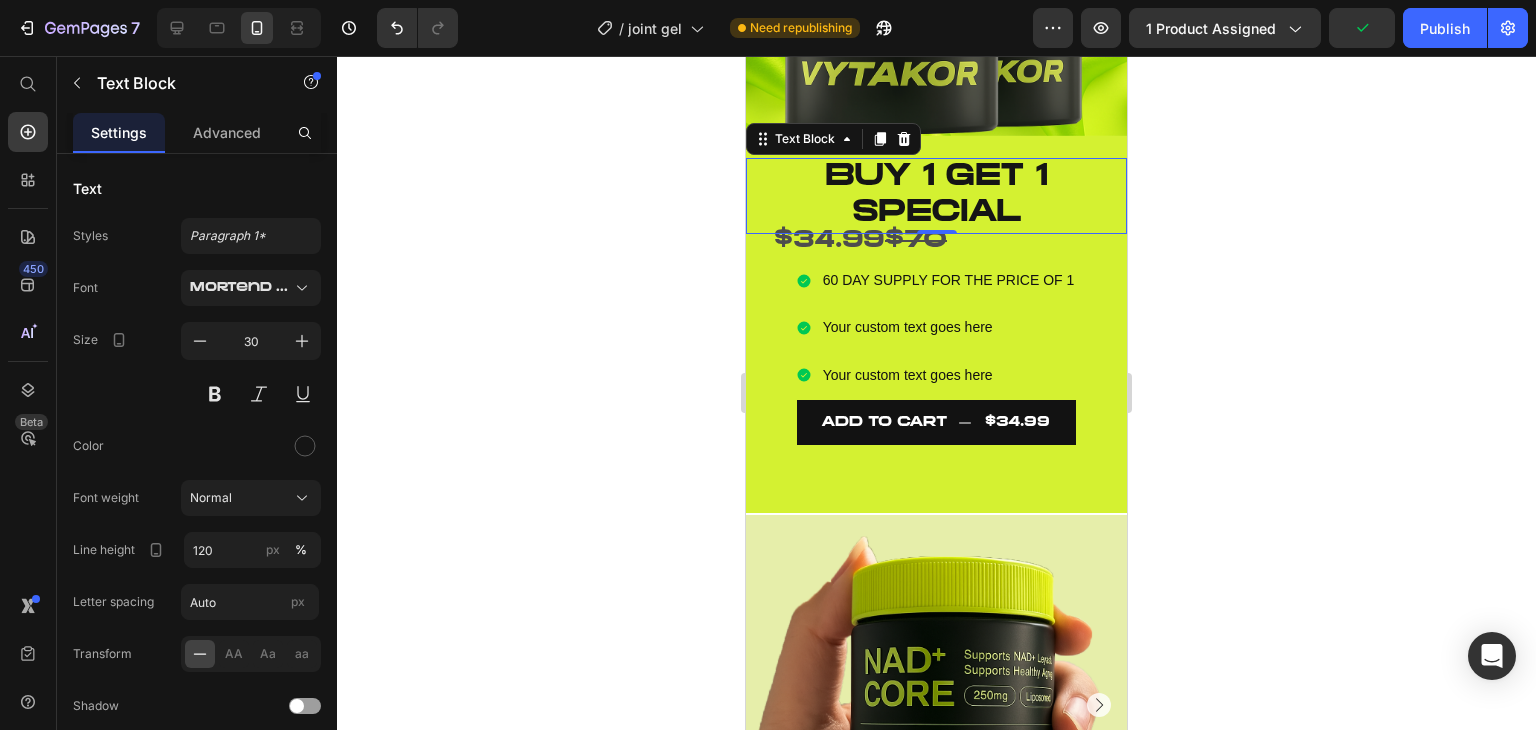 click 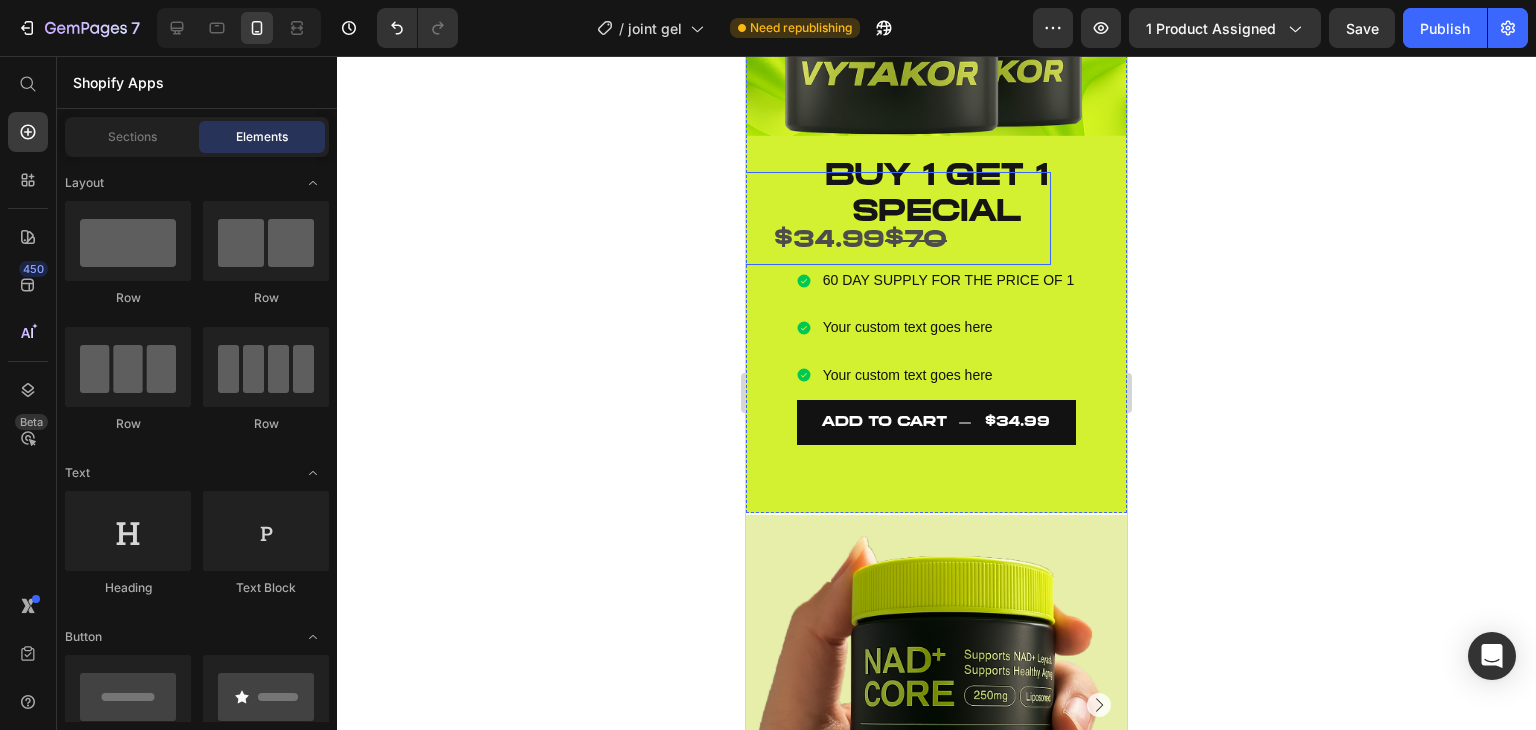 click on "$34.99  $70" at bounding box center (860, 241) 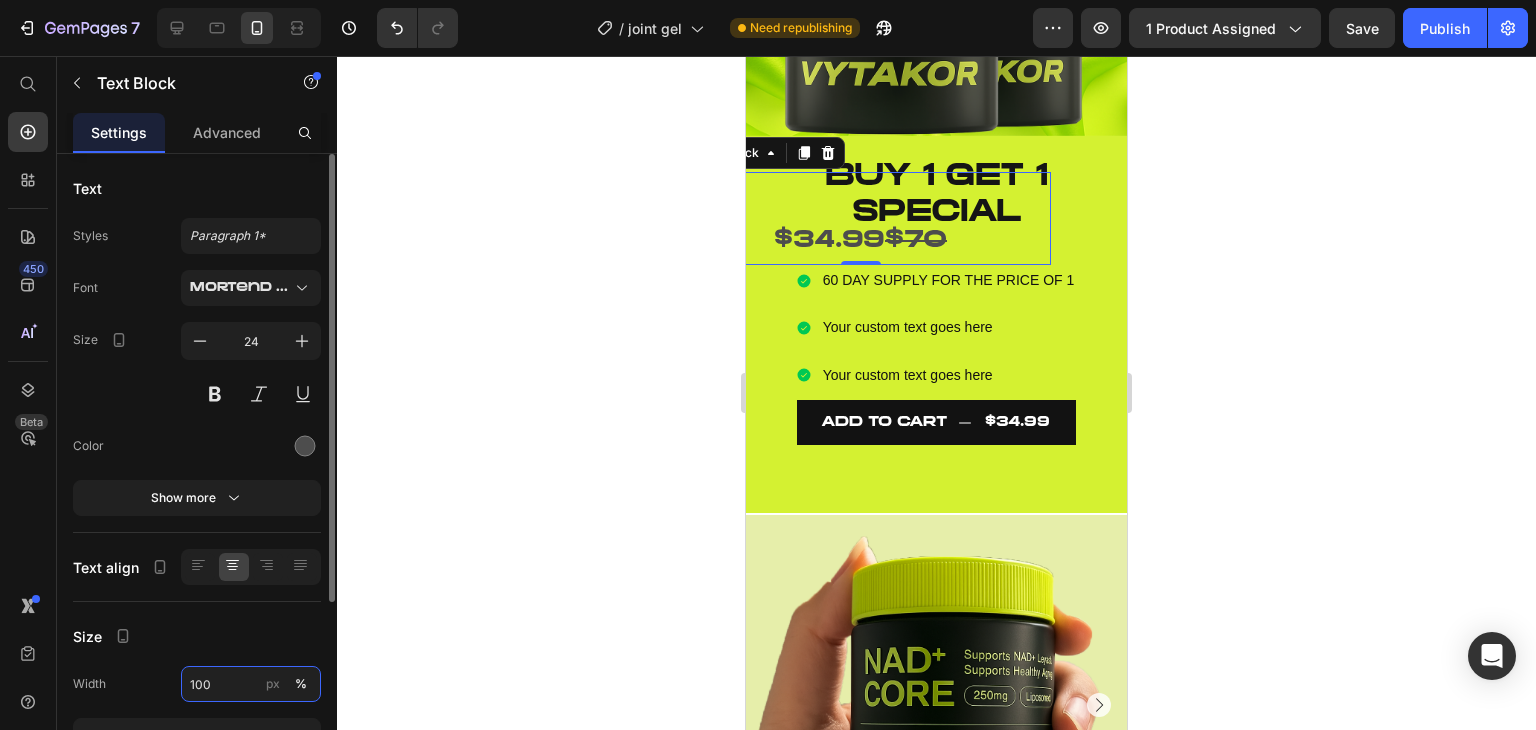 click on "100" at bounding box center [251, 684] 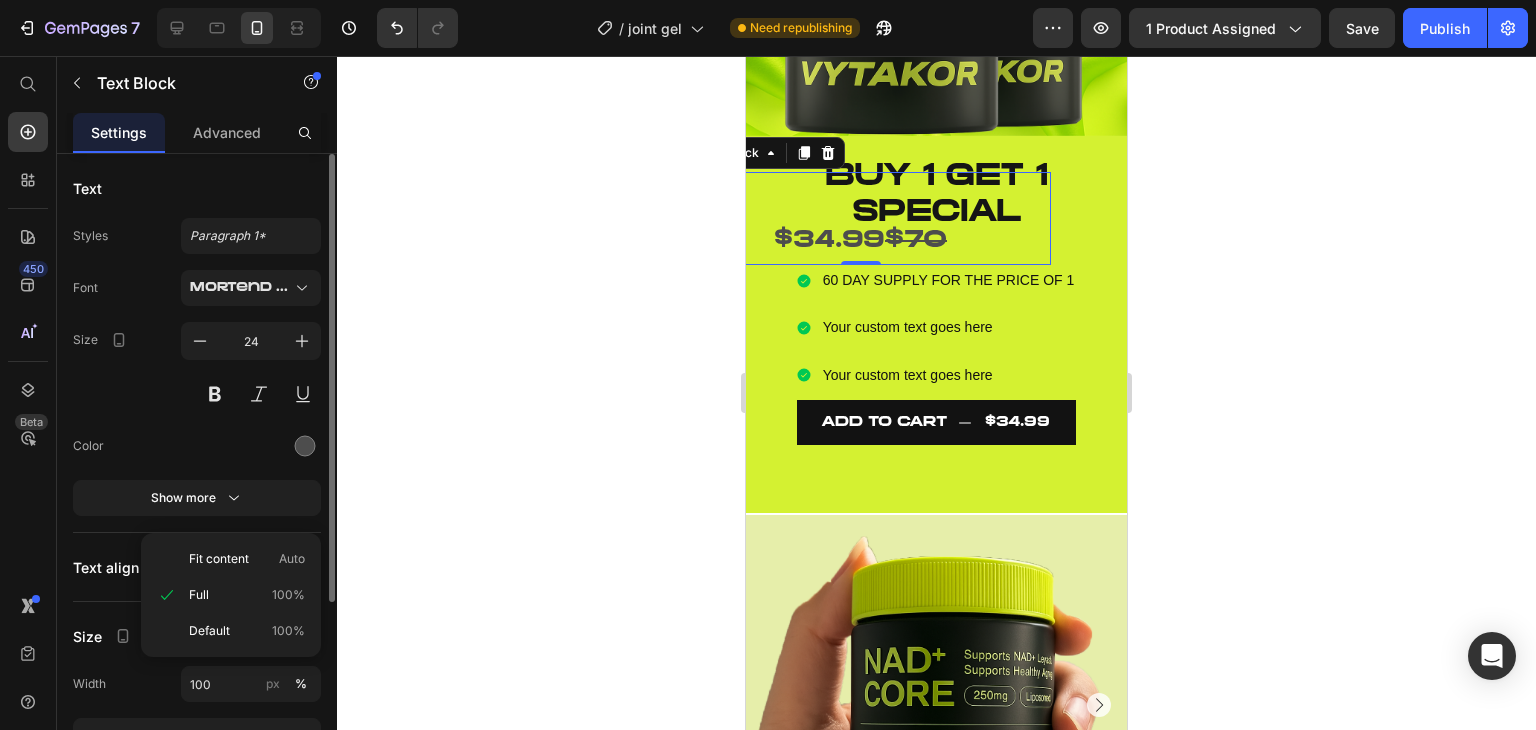 click on "Font Mortend Bold Size 24 Color Show more" at bounding box center [197, 393] 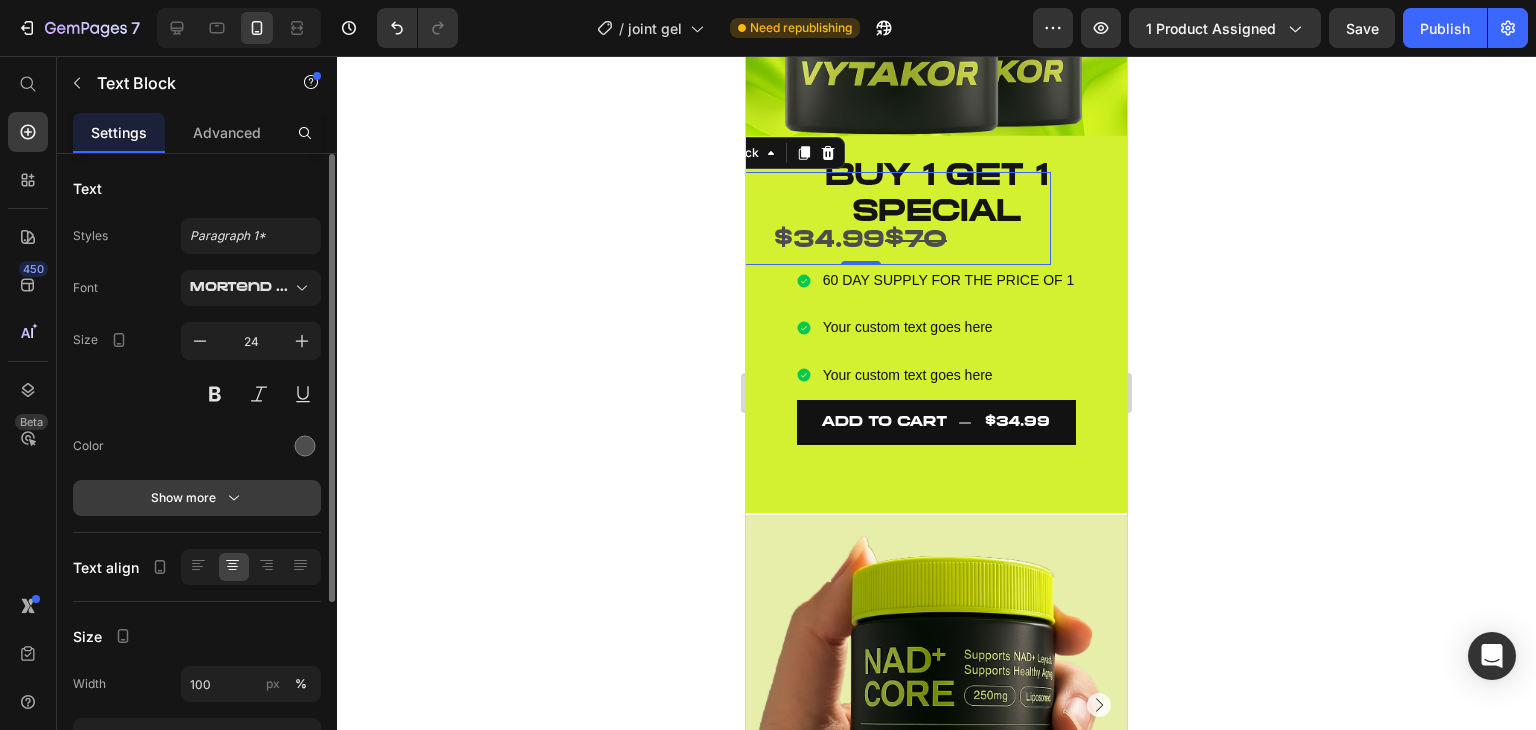 click on "Show more" at bounding box center (197, 498) 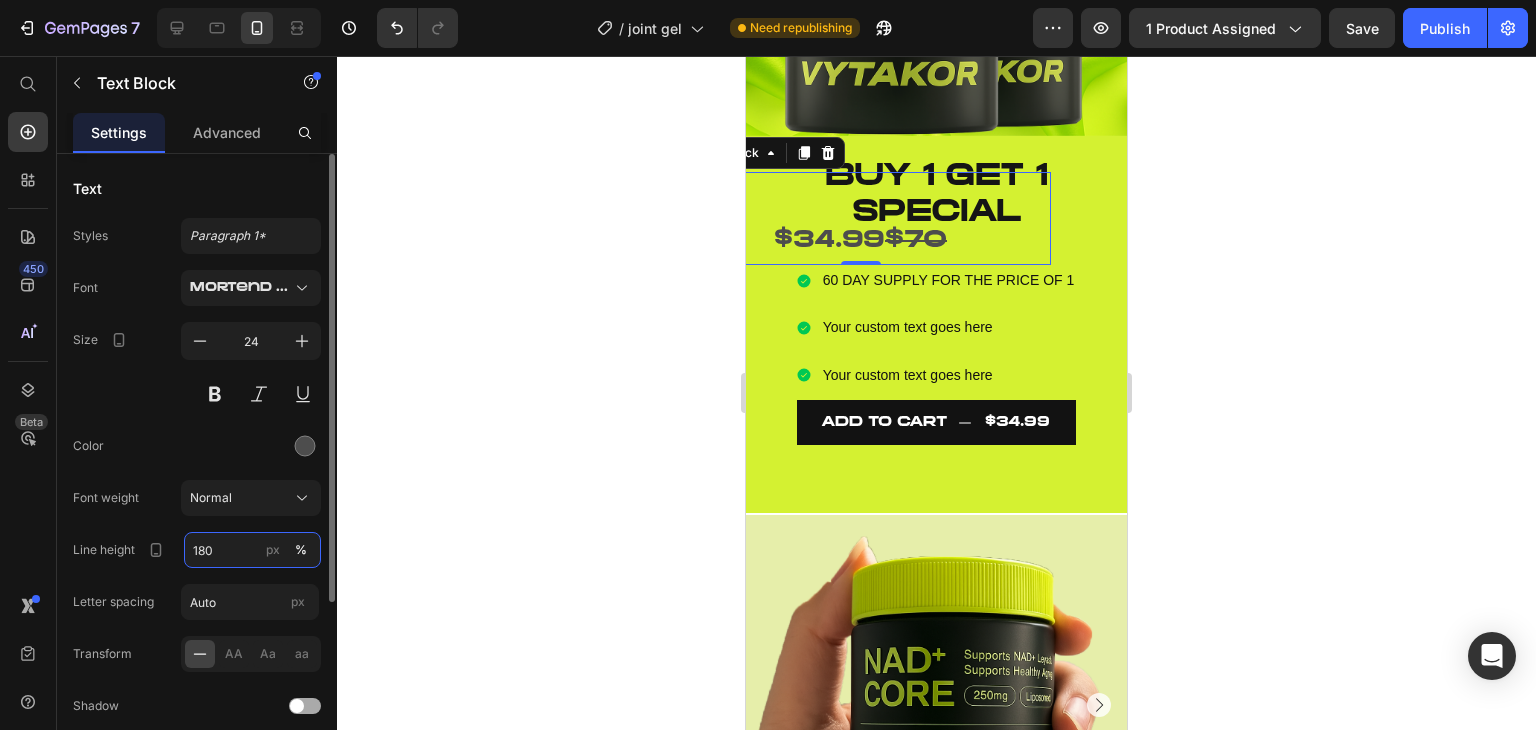 click on "180" at bounding box center (252, 550) 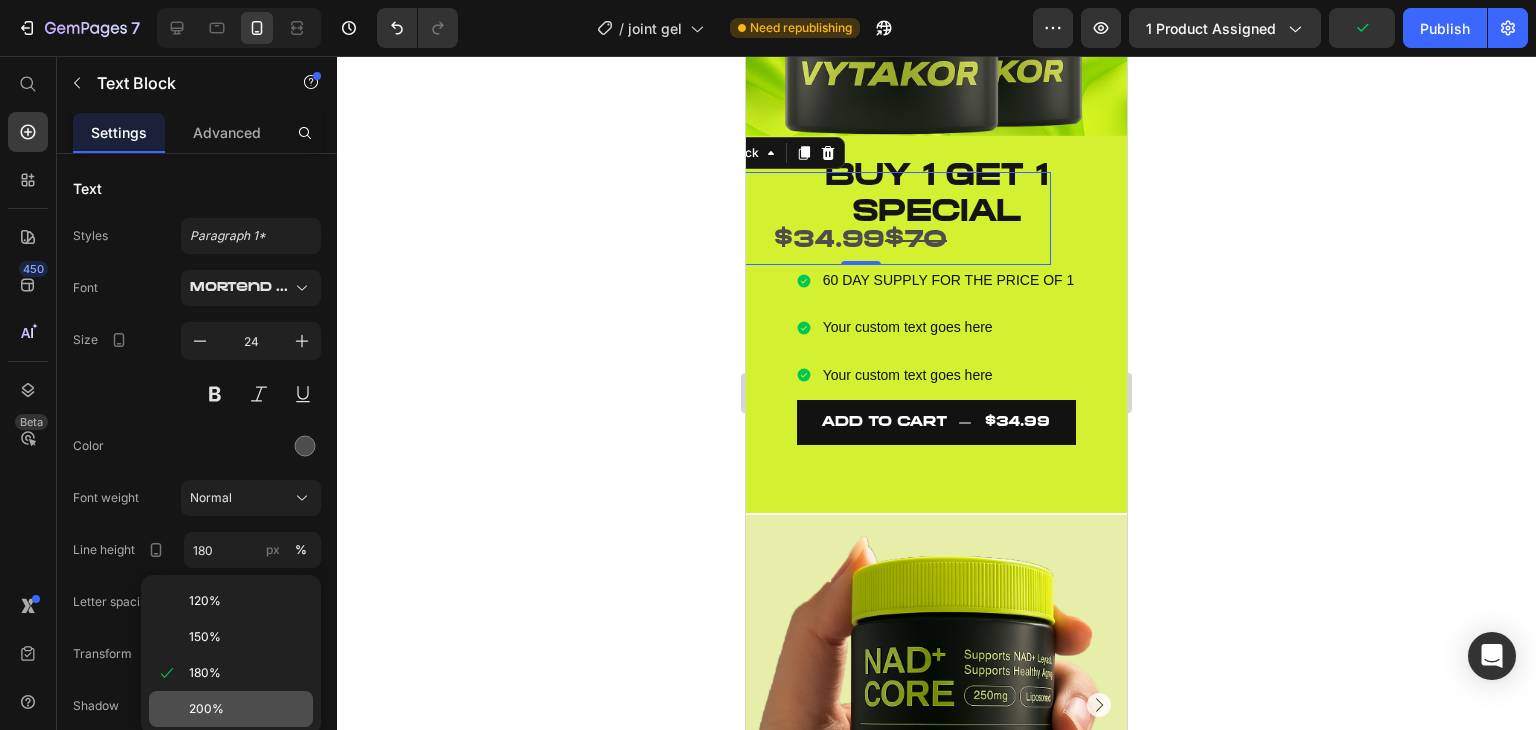 click on "200%" at bounding box center (206, 709) 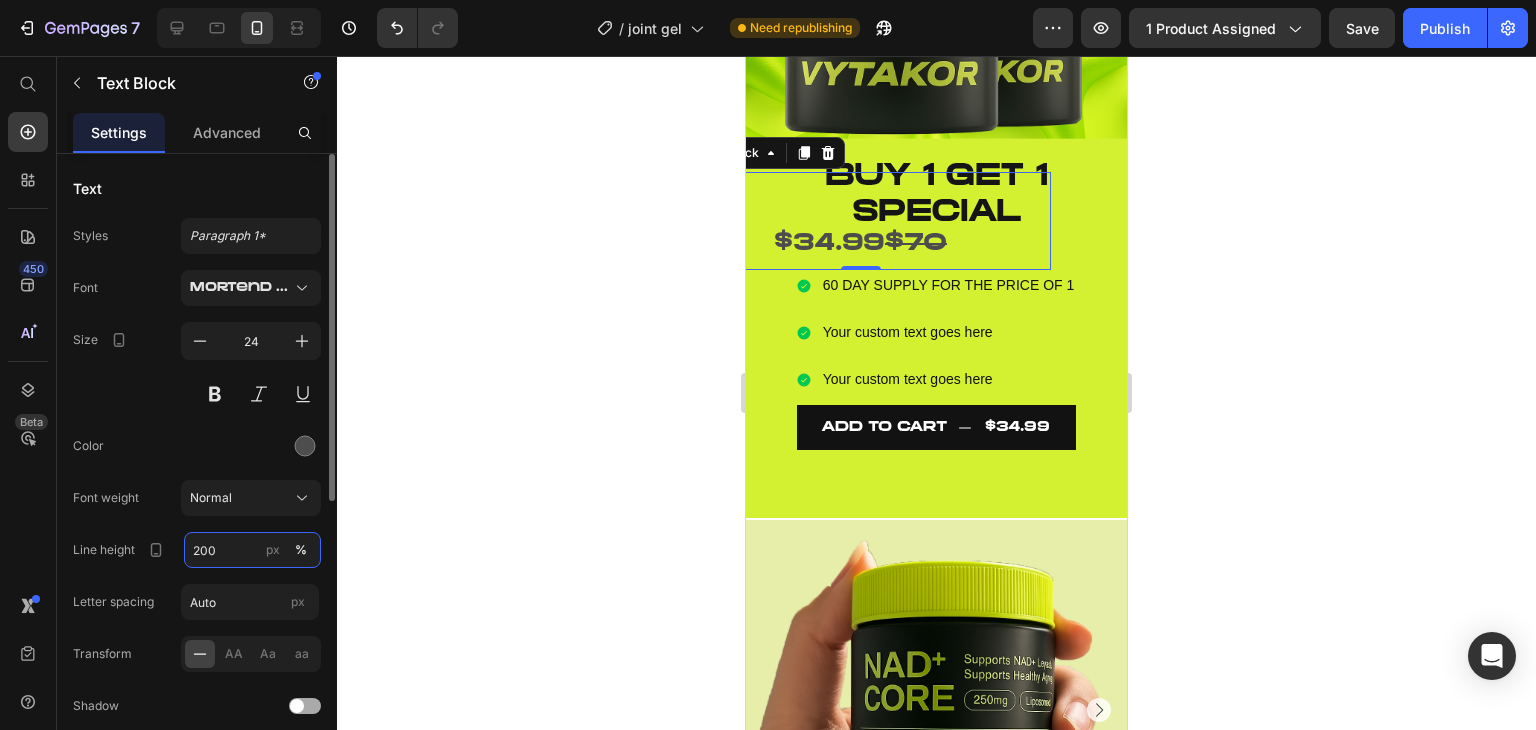 click on "200" at bounding box center [252, 550] 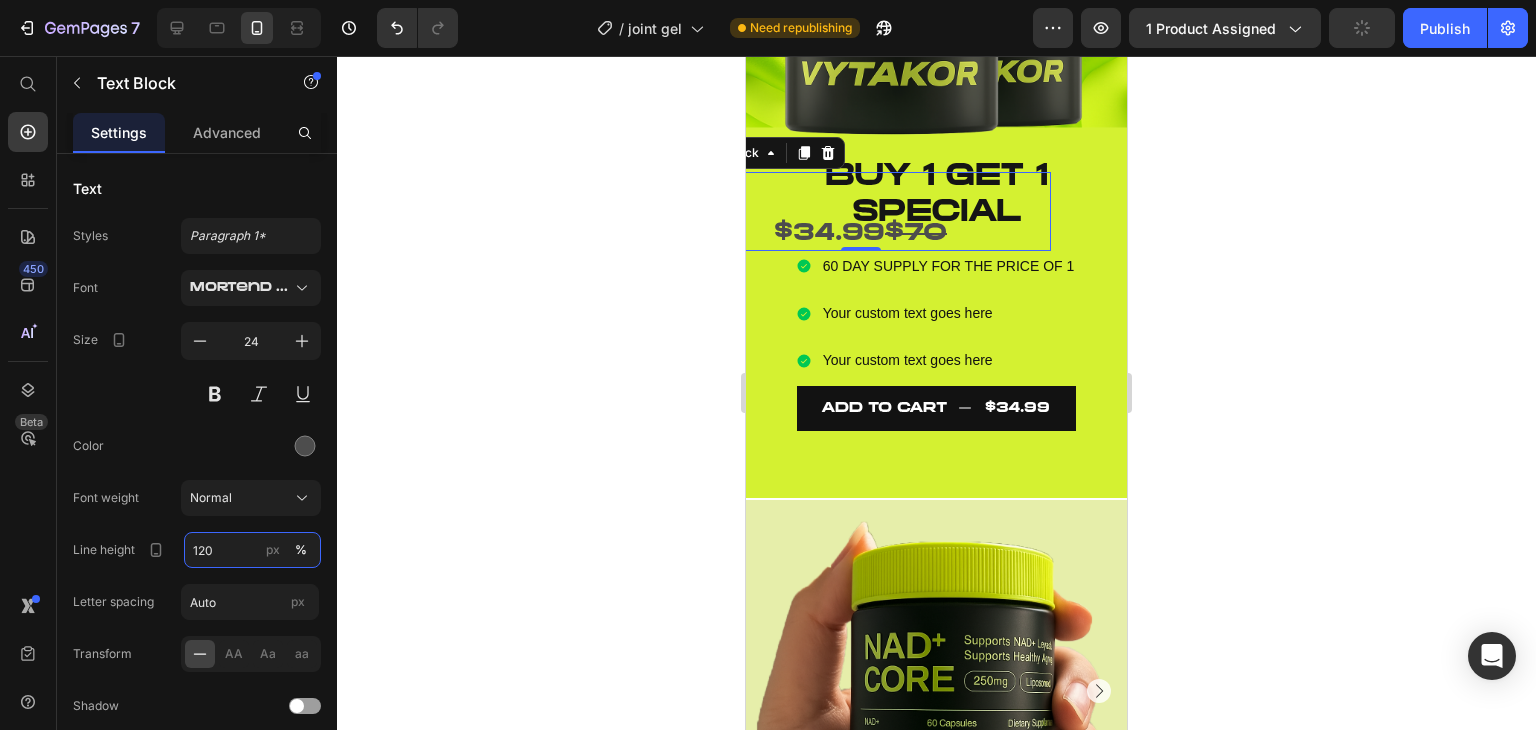 type on "120" 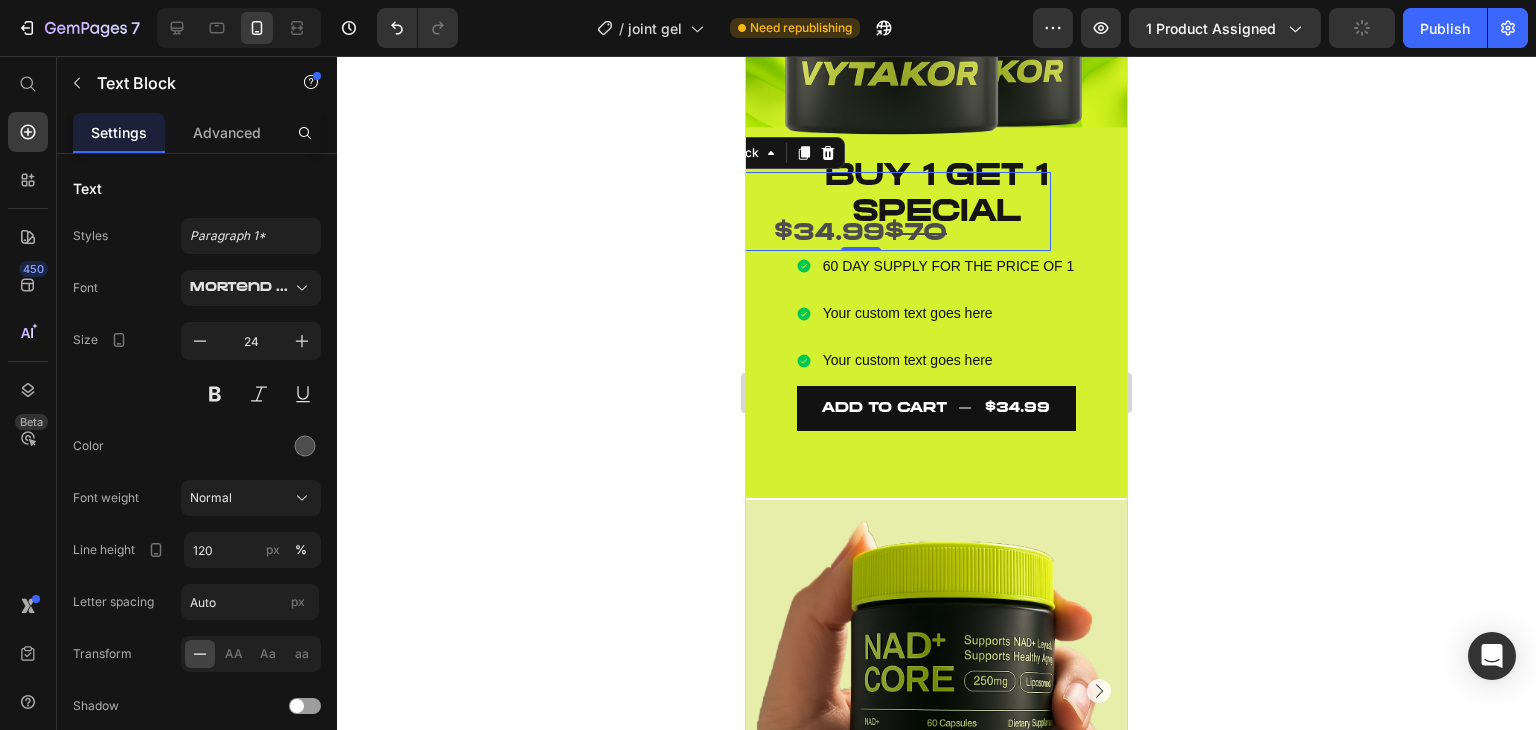 click on "$34.99  $70 Text Block   0" at bounding box center (860, 211) 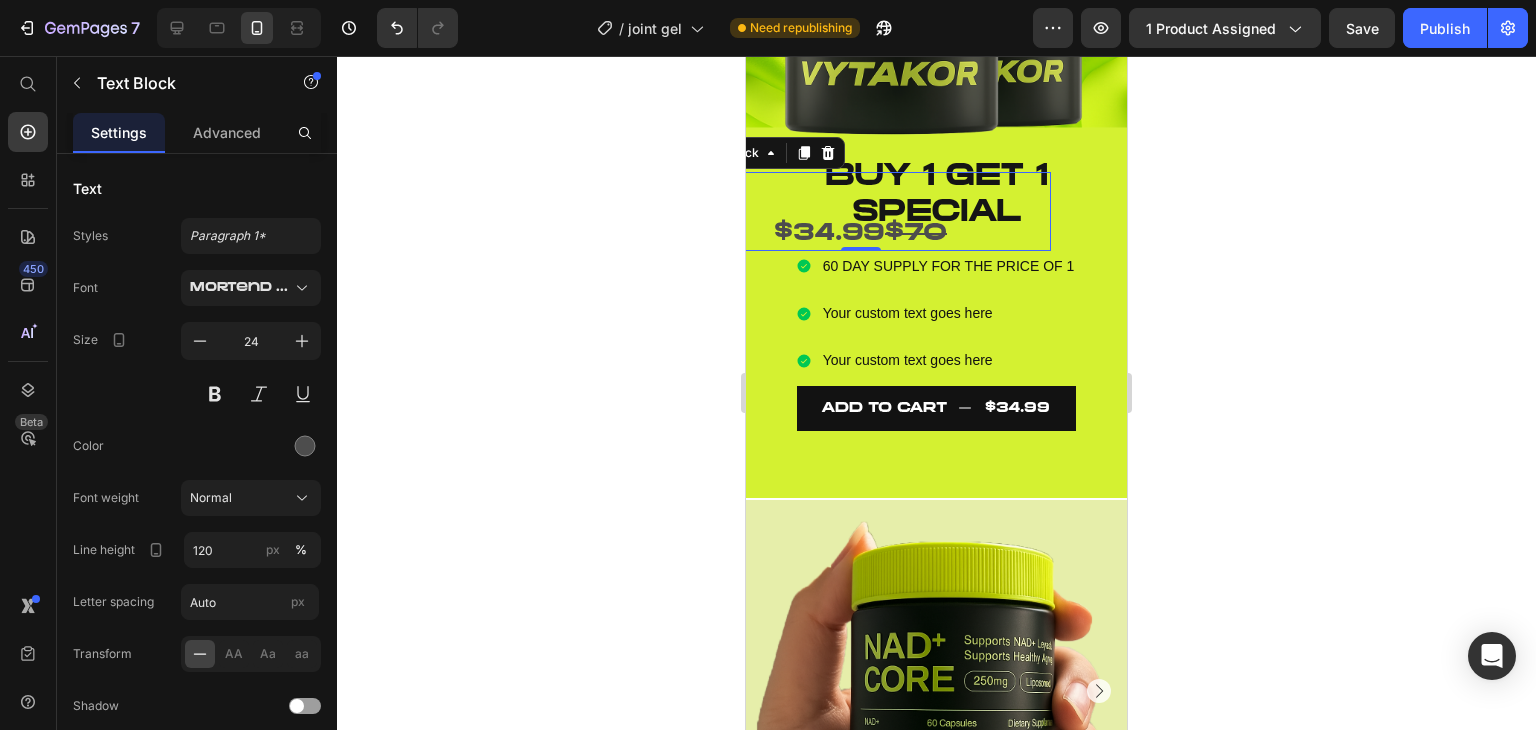 click on "$34.99  $70" at bounding box center (860, 234) 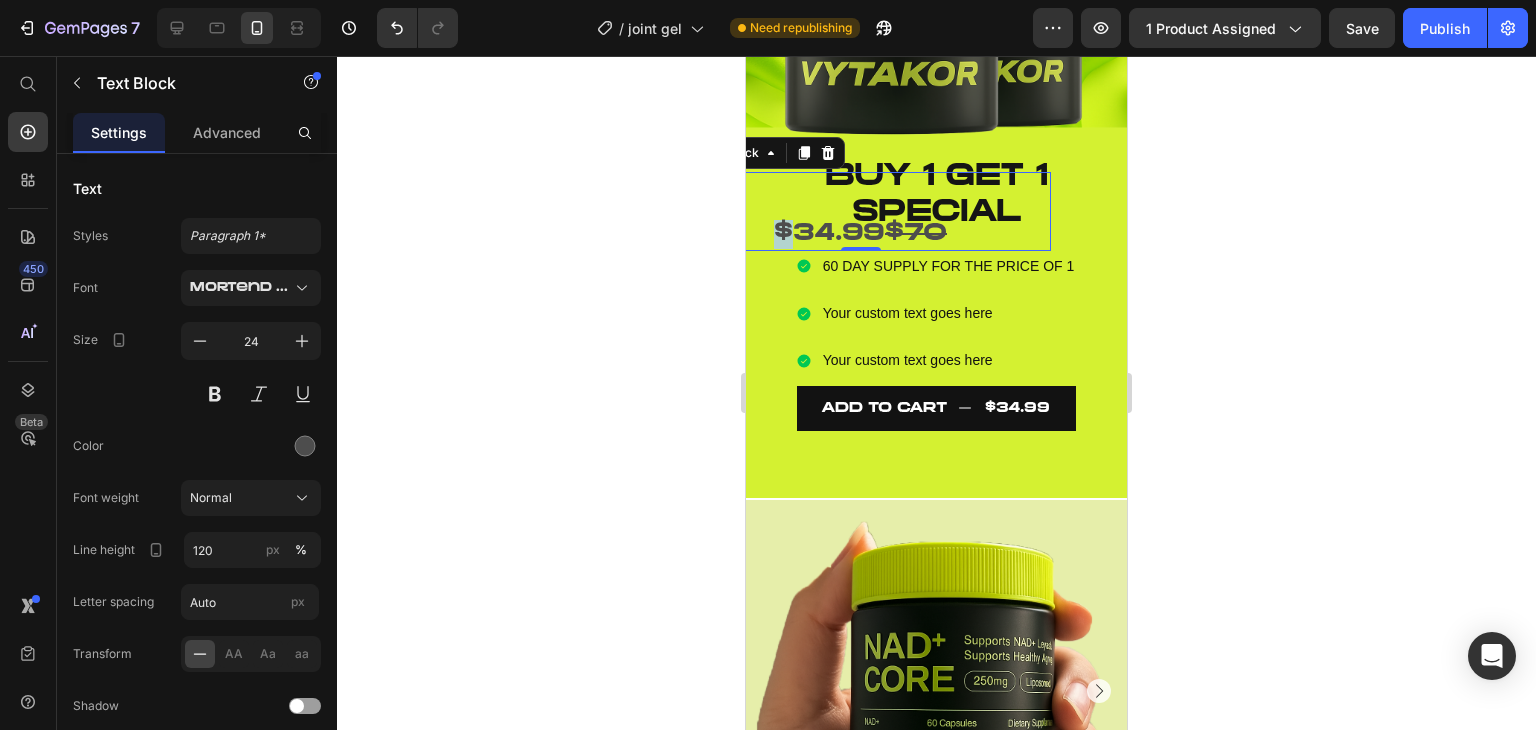 click on "$34.99  $70" at bounding box center (860, 234) 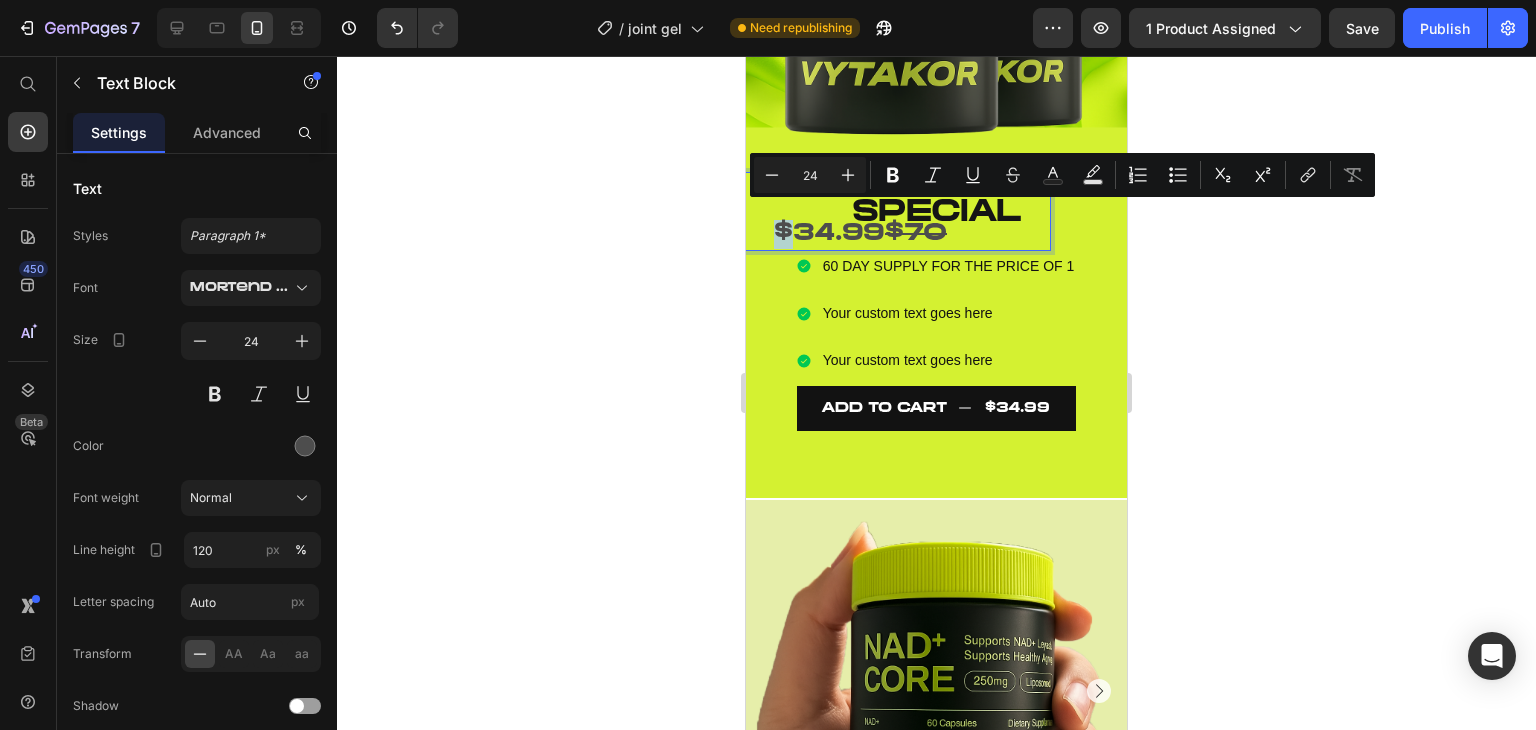 click on "$34.99  $70" at bounding box center (860, 234) 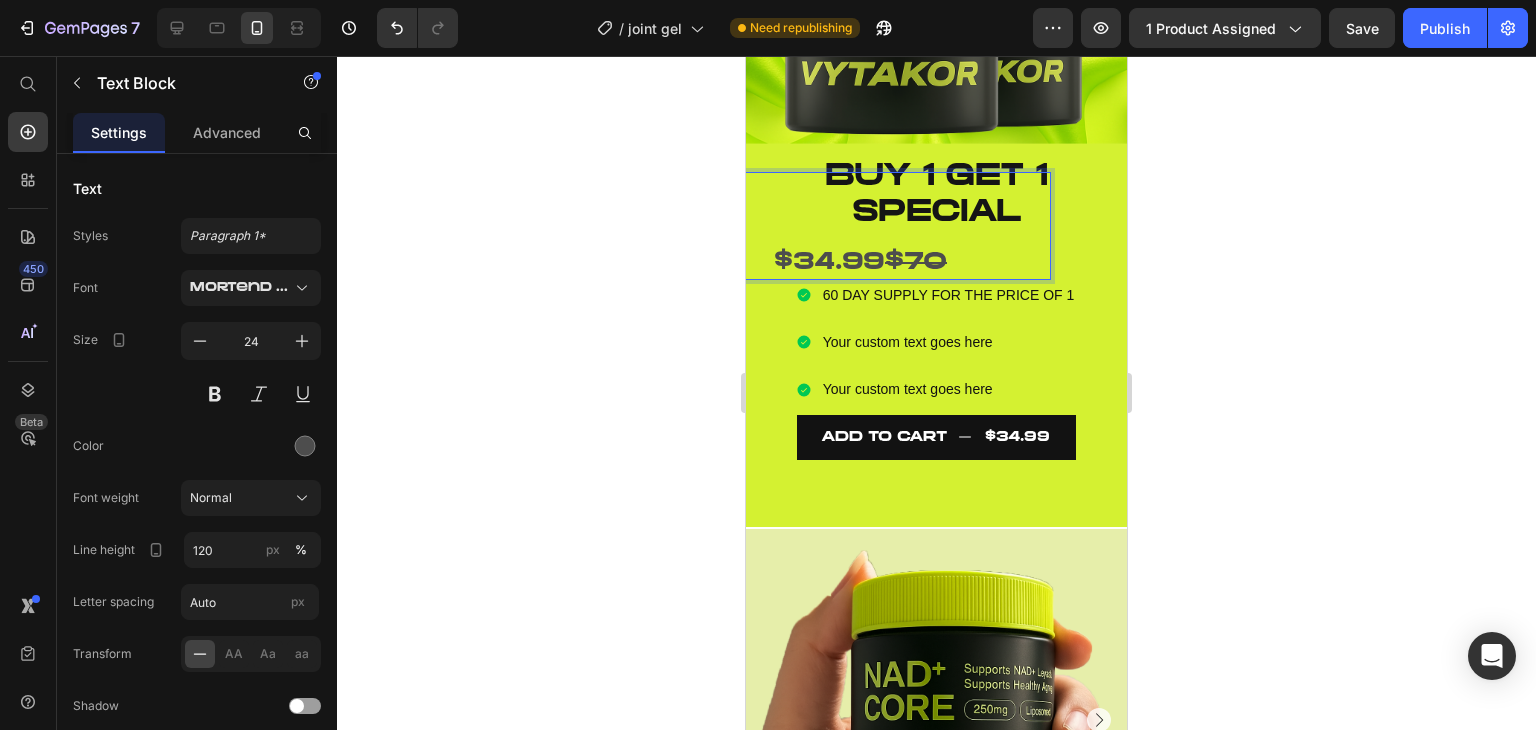 click 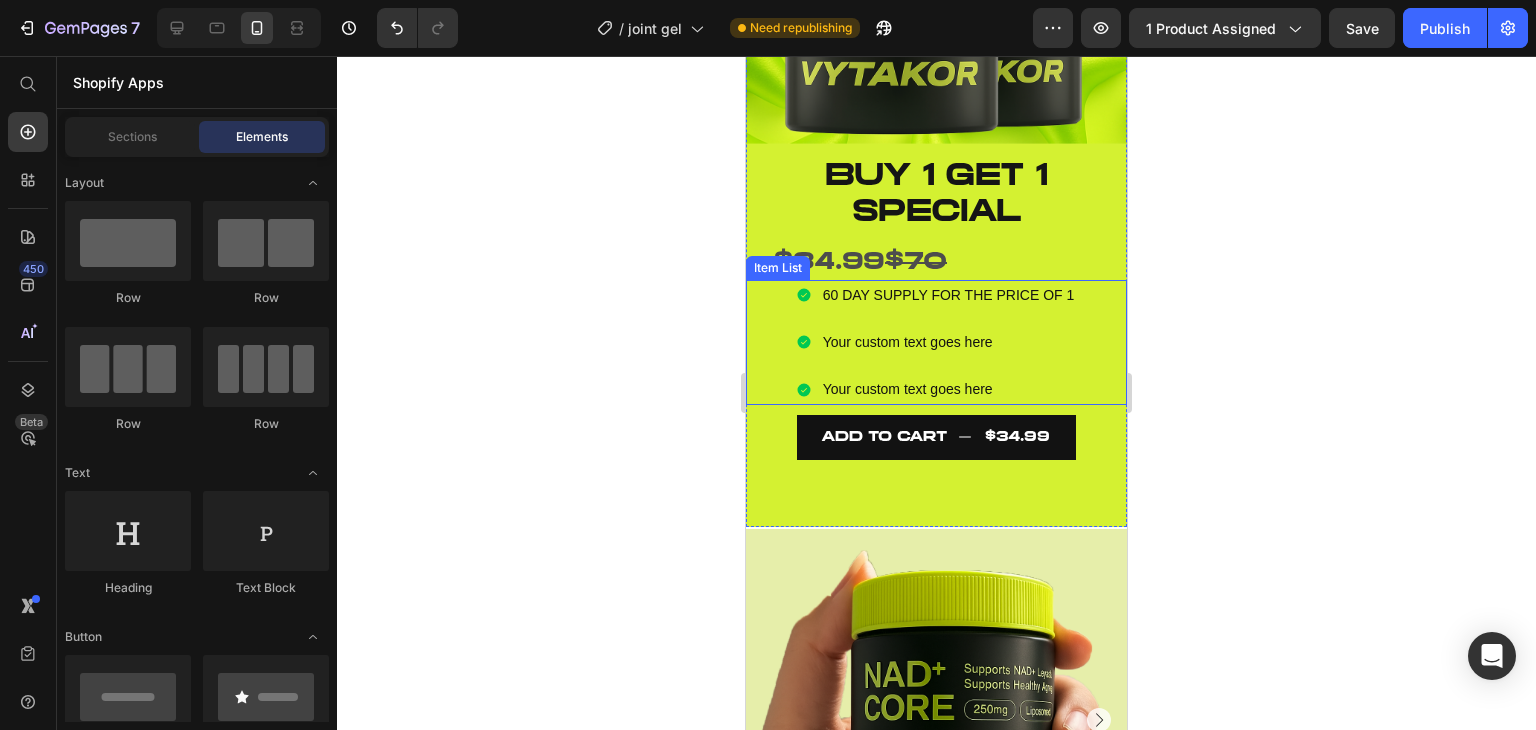 click on "60 DAY SUPPLY FOR THE PRICE OF 1" at bounding box center (949, 295) 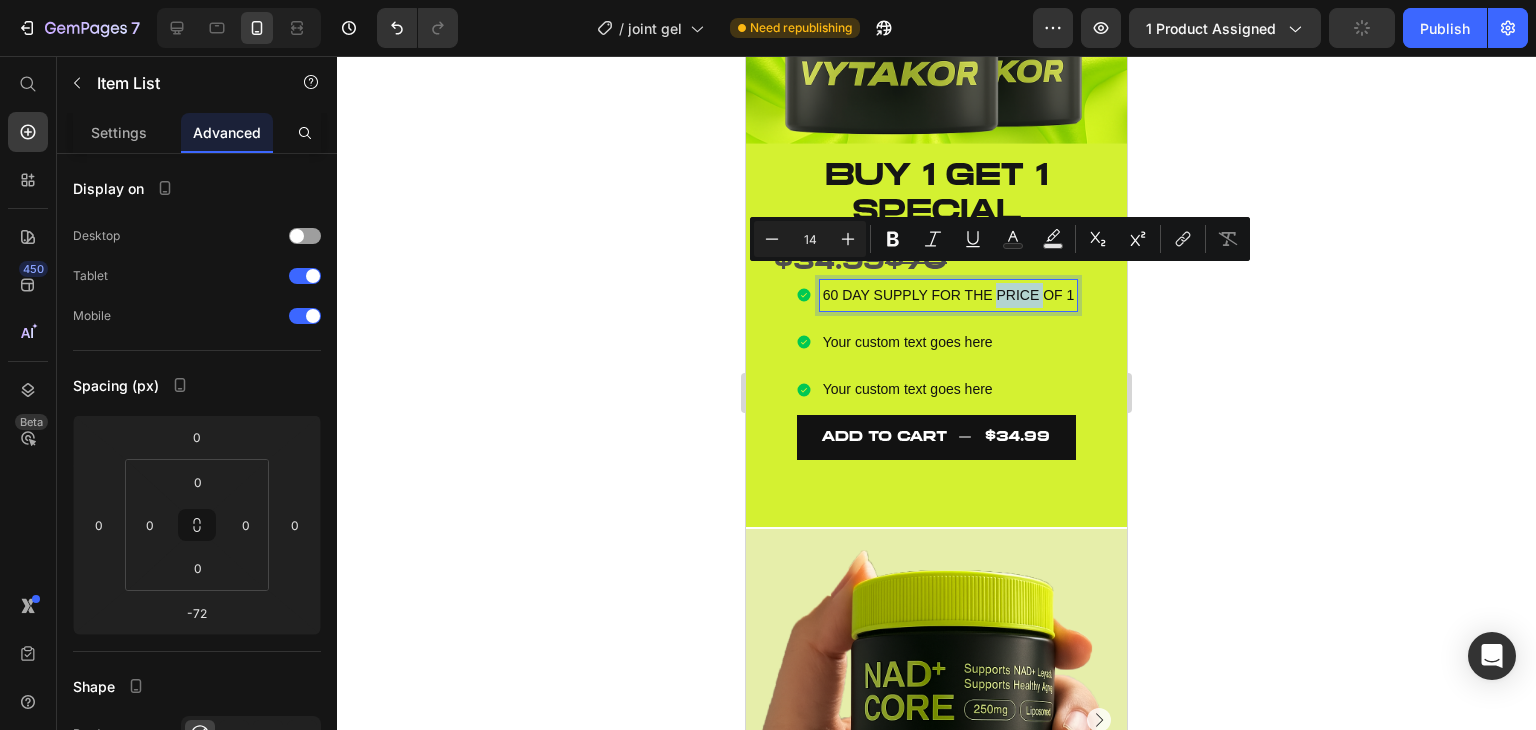 click on "60 DAY SUPPLY FOR THE PRICE OF 1" at bounding box center (949, 295) 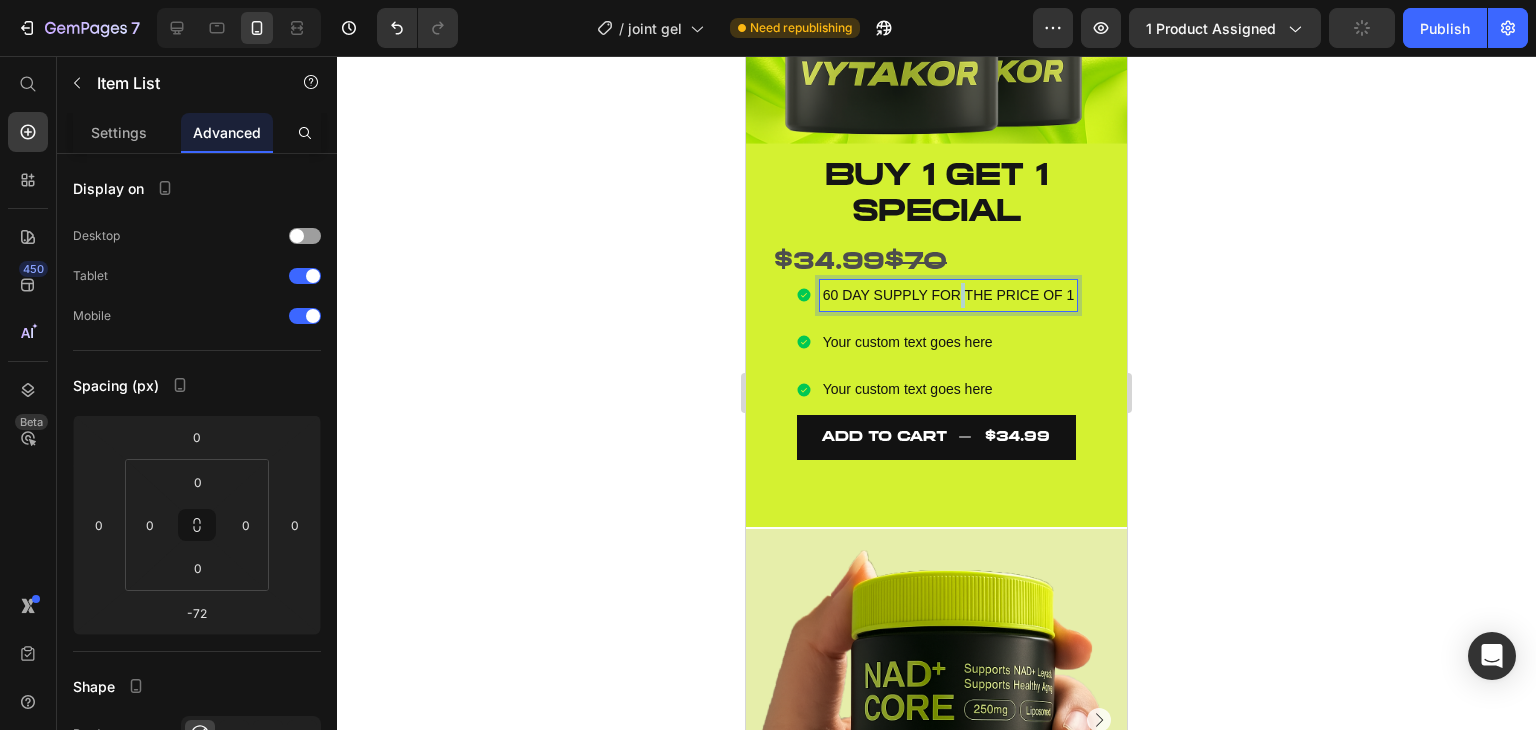 click on "60 DAY SUPPLY FOR THE PRICE OF 1" at bounding box center (949, 295) 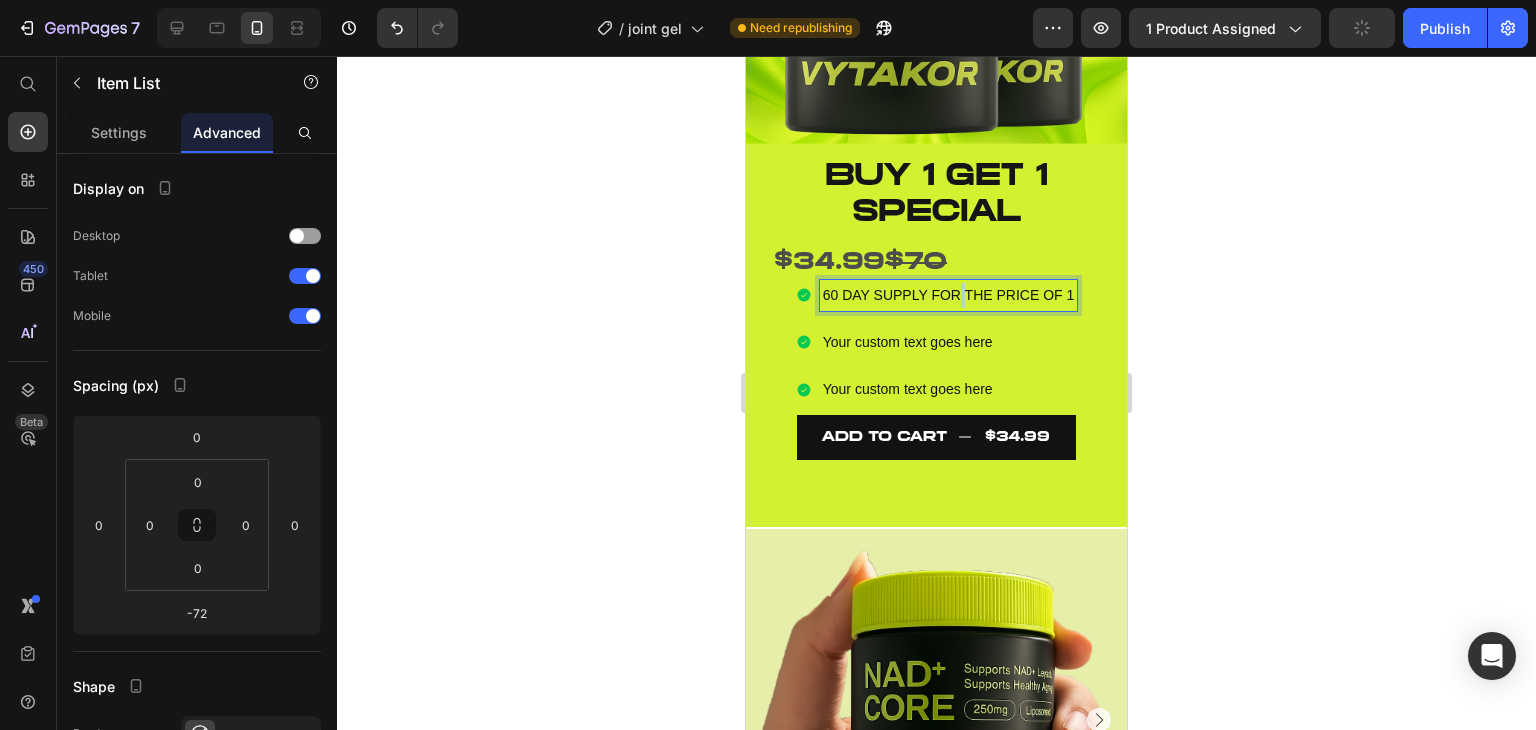 click on "60 DAY SUPPLY FOR THE PRICE OF 1" at bounding box center (949, 295) 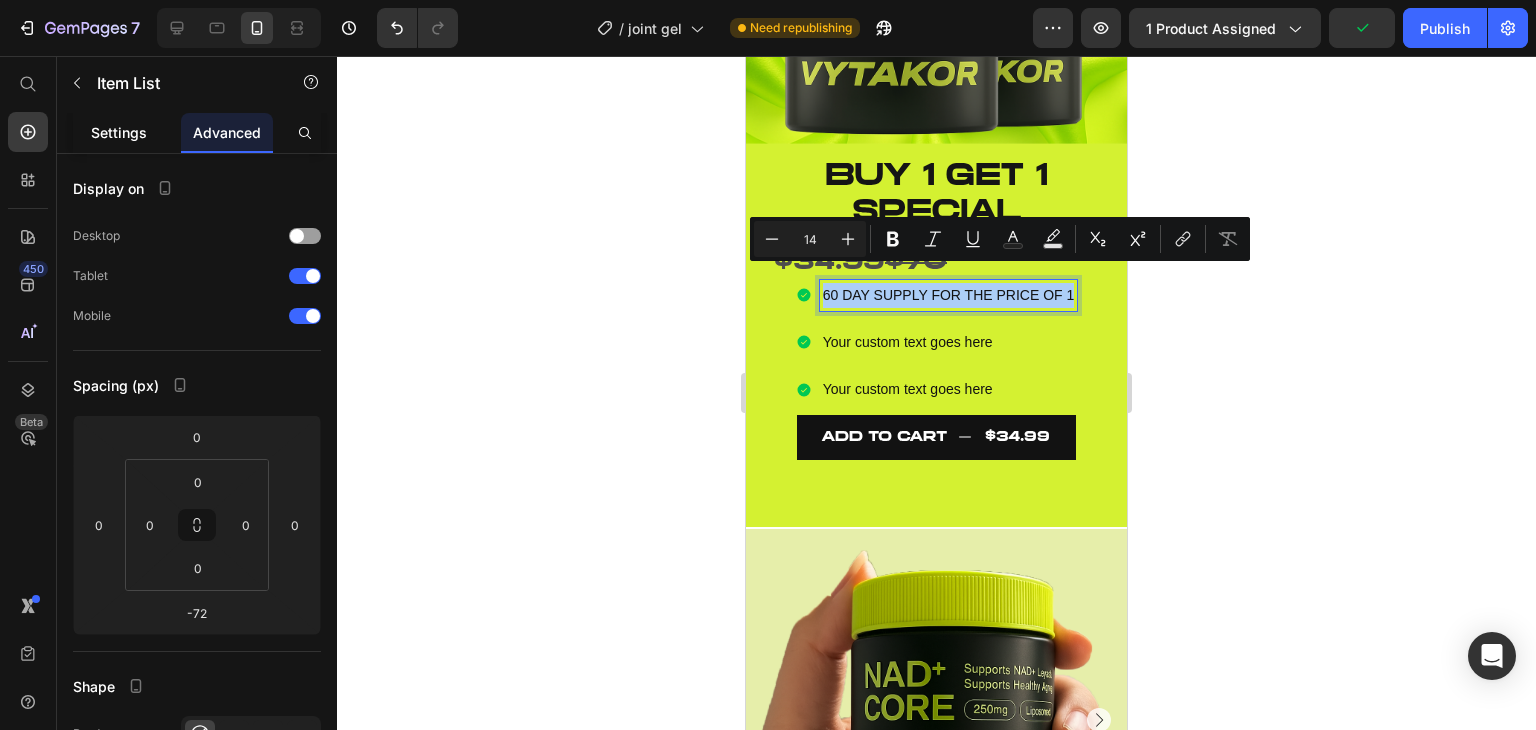 click on "Settings" at bounding box center [119, 132] 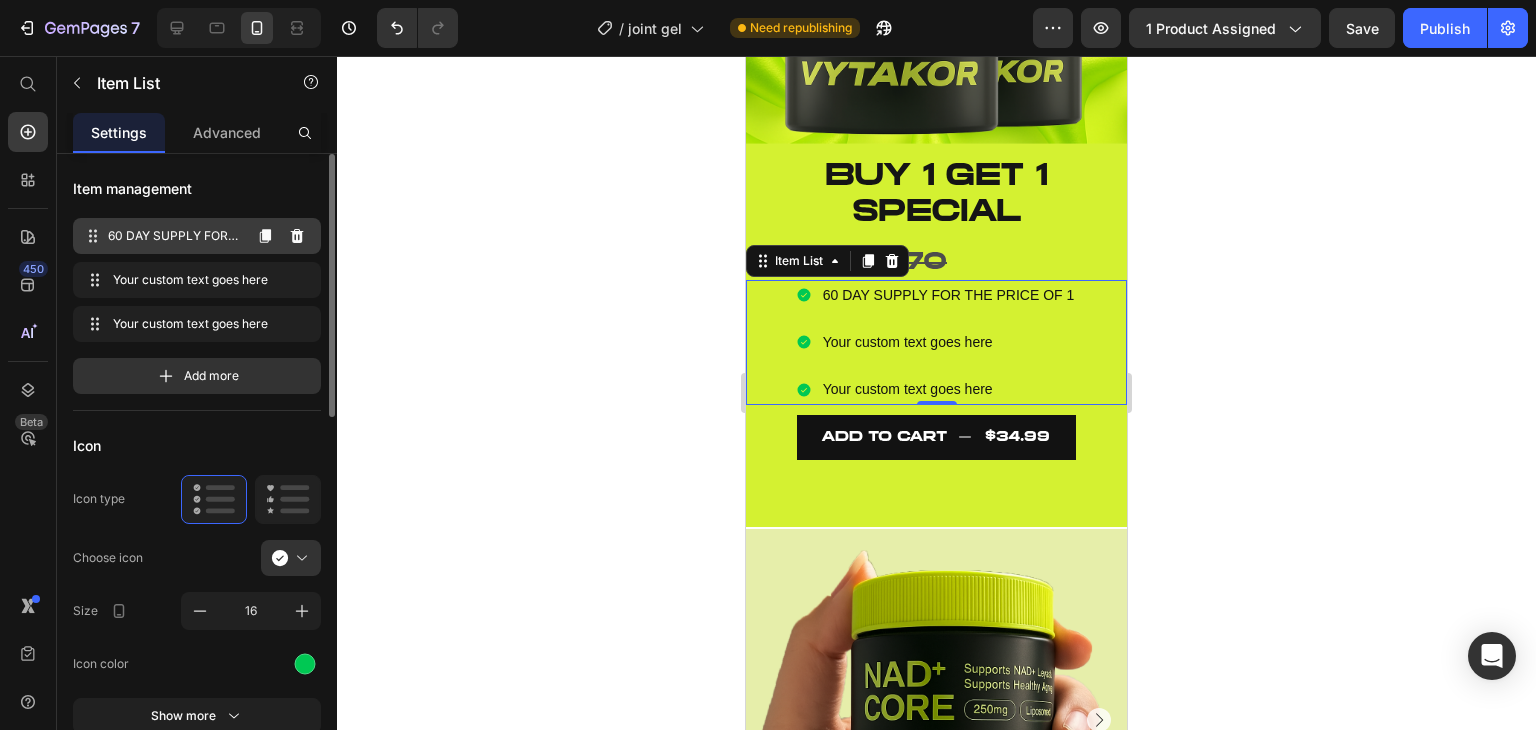 click on "60 DAY SUPPLY FOR THE PRICE OF 1 60 DAY SUPPLY FOR THE PRICE OF 1" at bounding box center (161, 236) 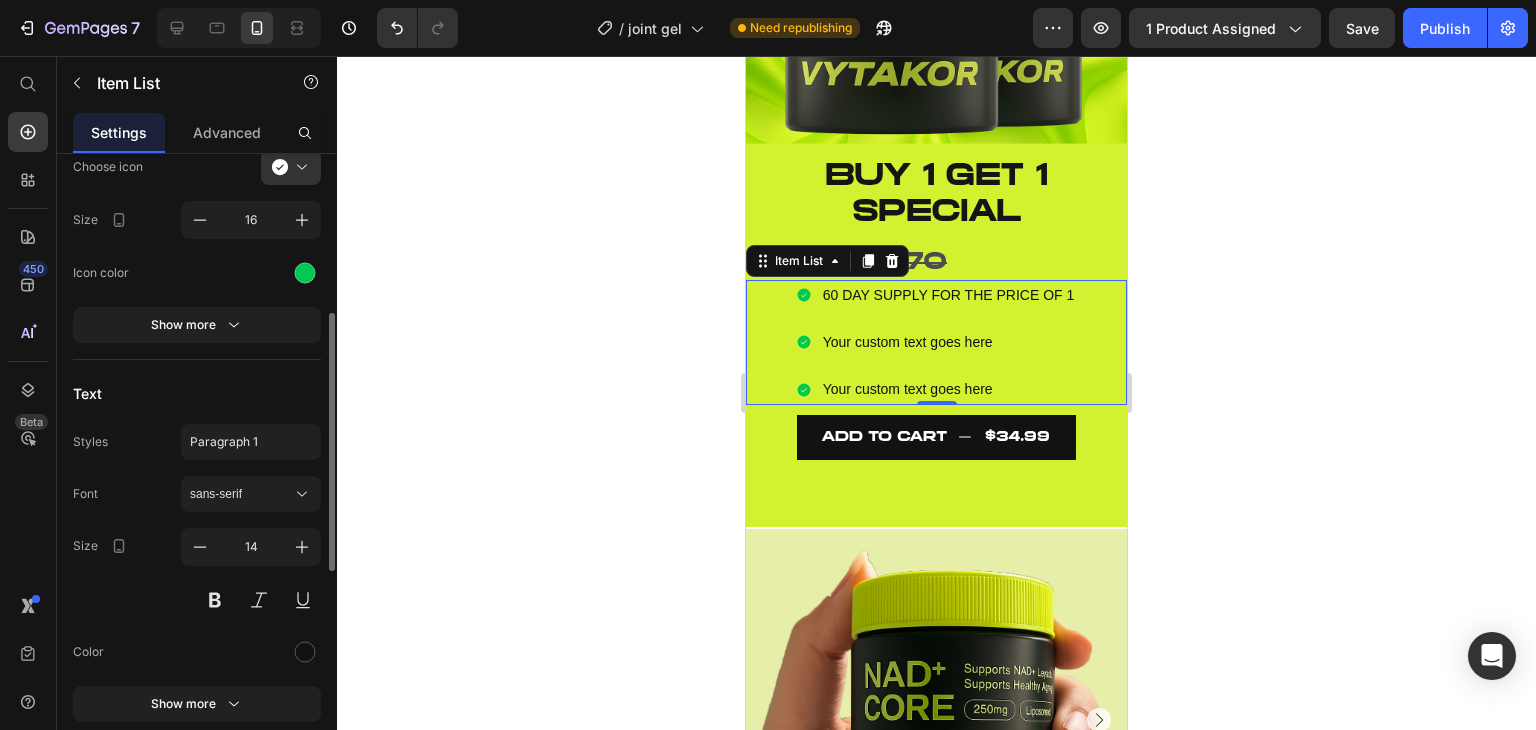 scroll, scrollTop: 393, scrollLeft: 0, axis: vertical 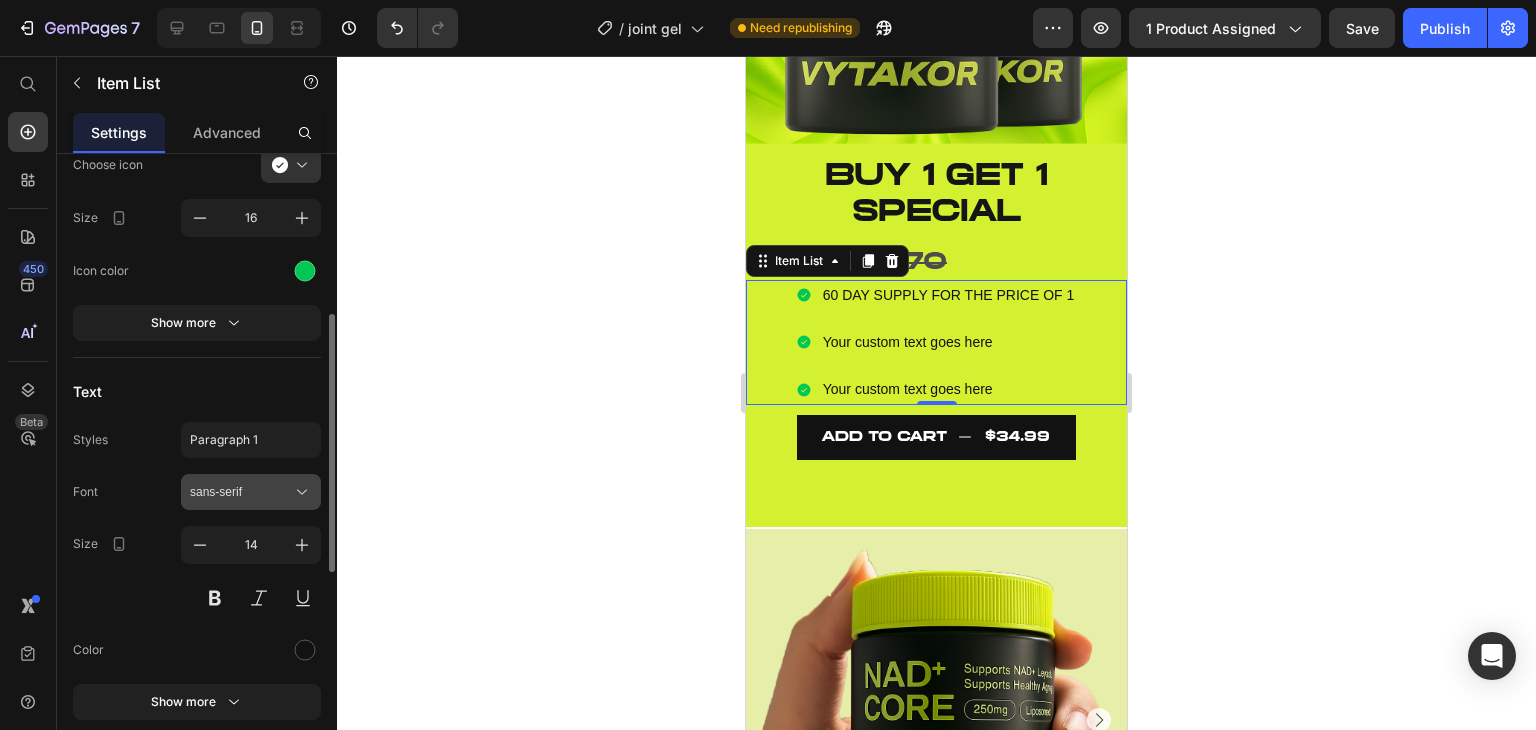 click on "sans-serif" at bounding box center (241, 492) 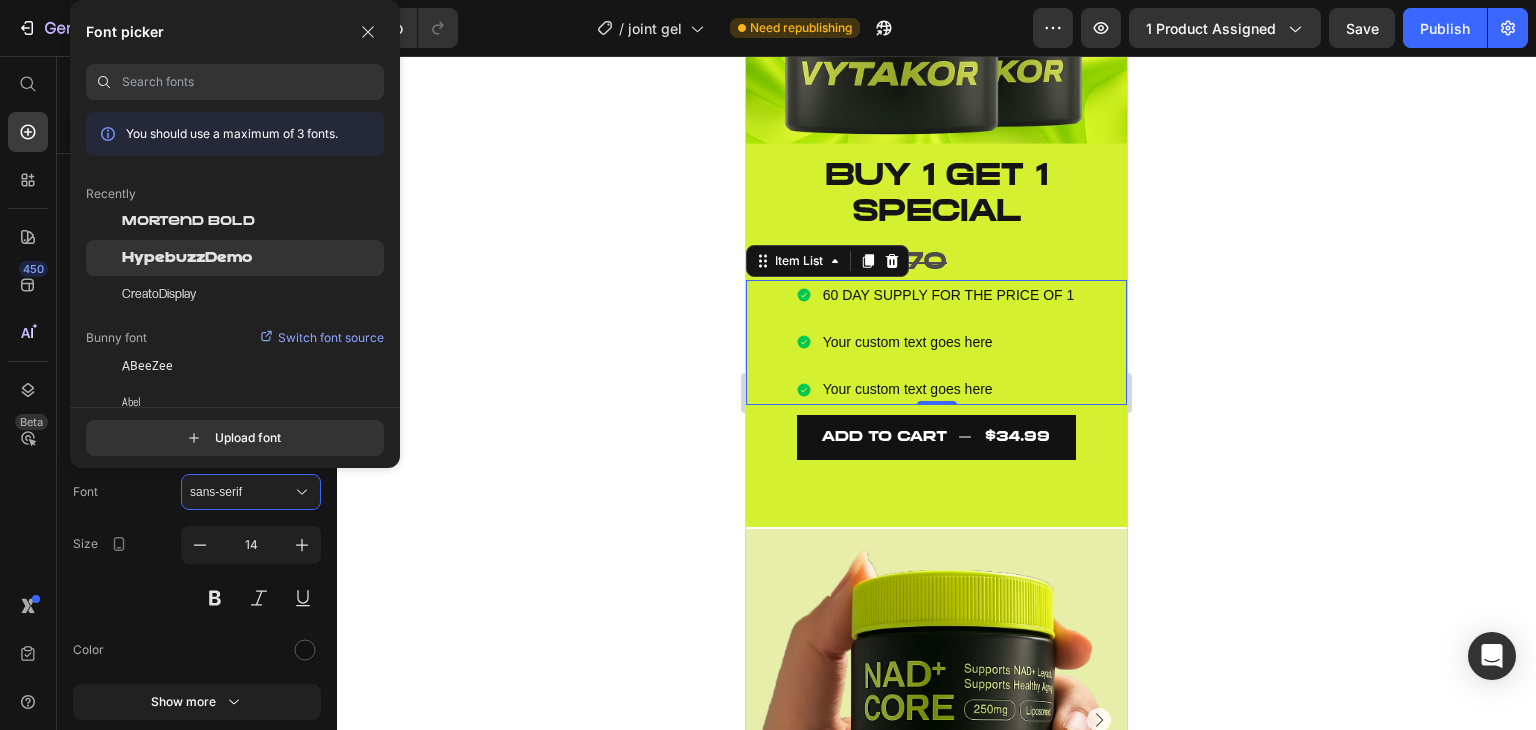 click on "HypebuzzDemo" 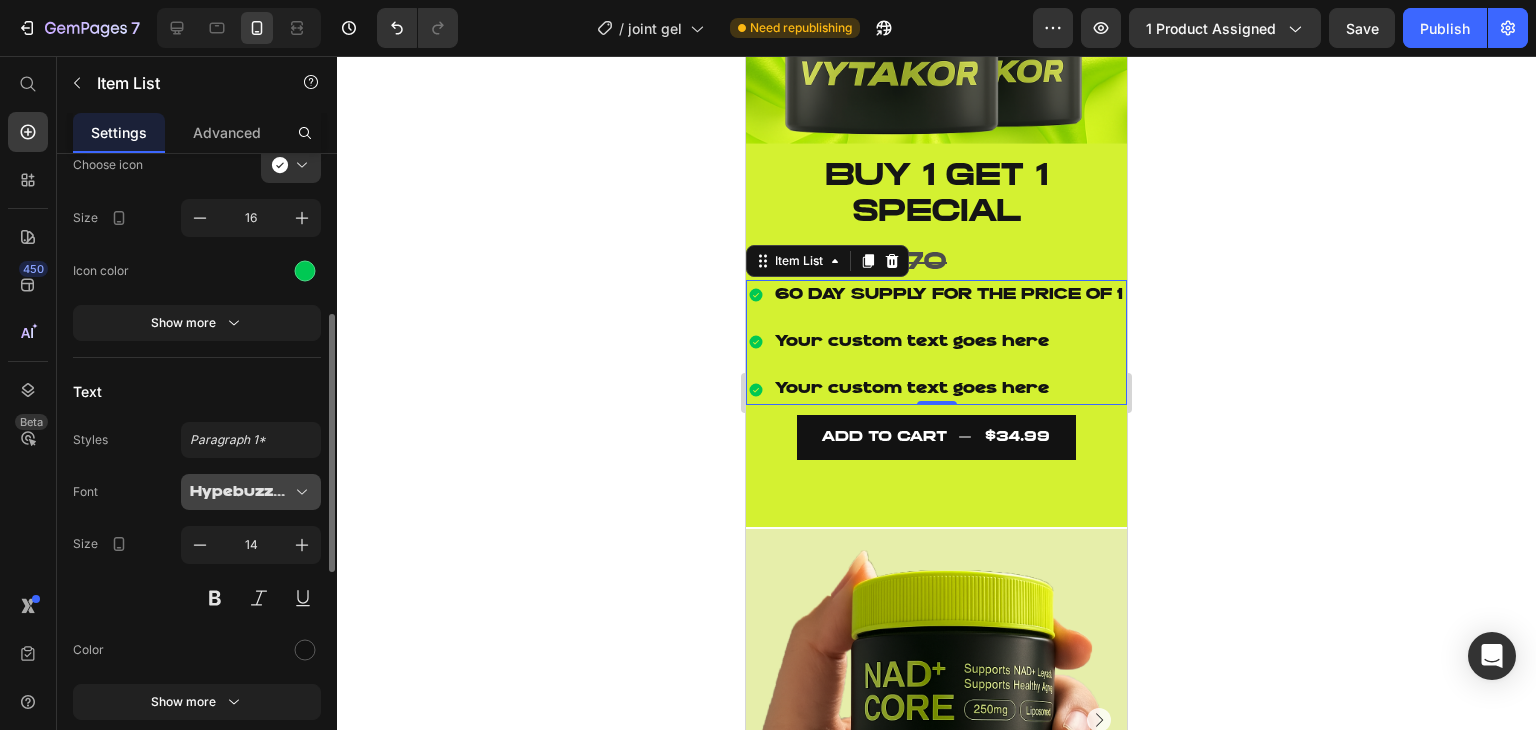click on "HypebuzzDemo" at bounding box center [241, 492] 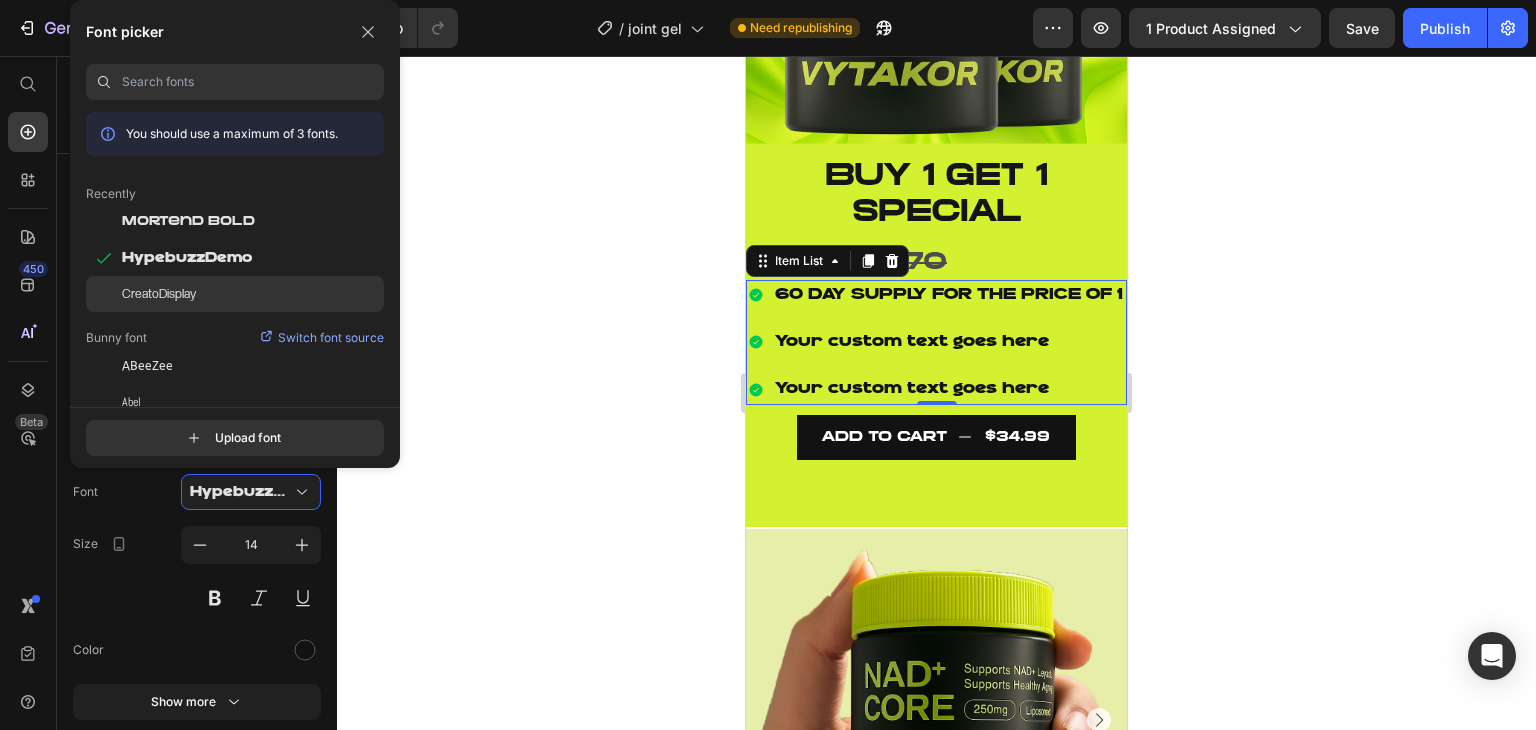 click on "CreatoDisplay" at bounding box center [159, 294] 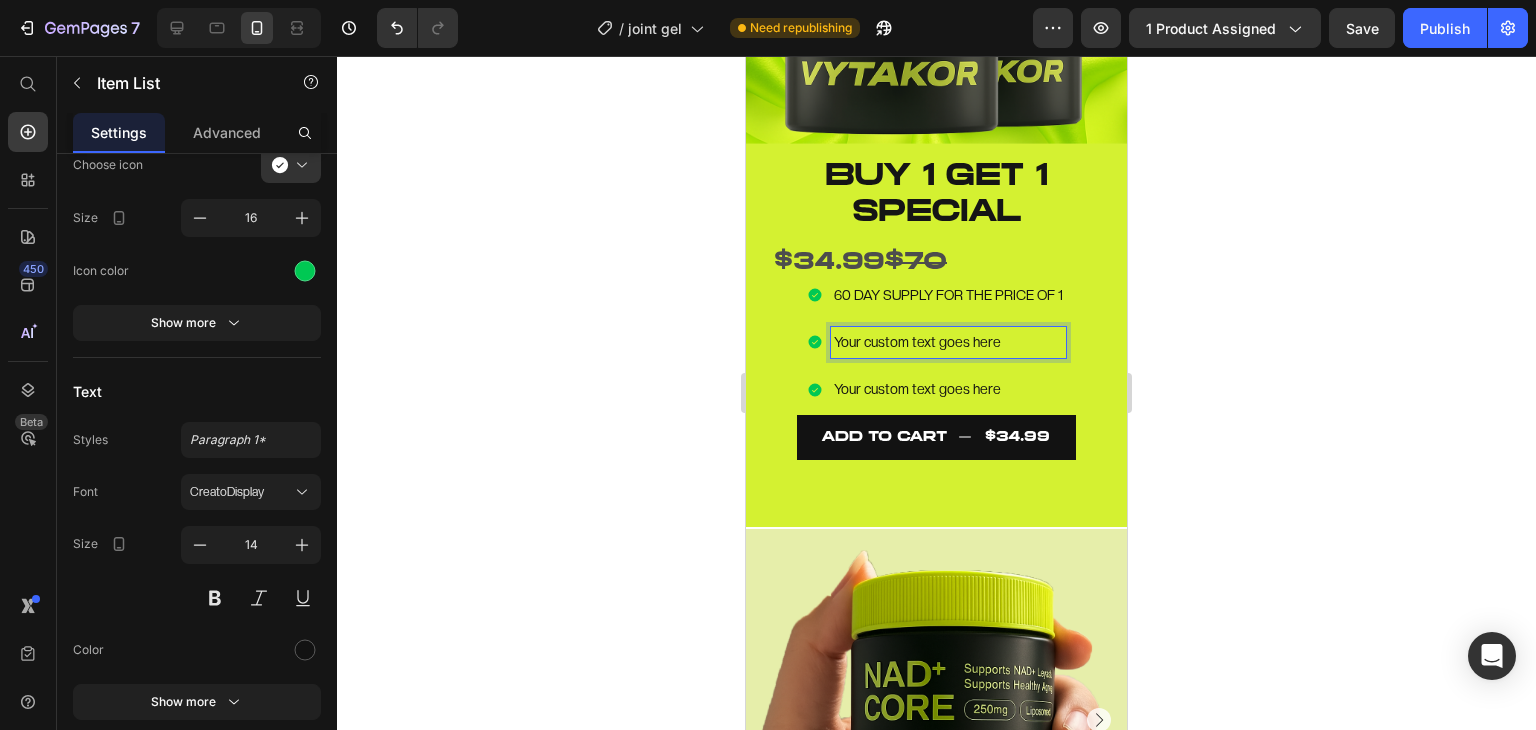 click on "Your custom text goes here" at bounding box center [948, 342] 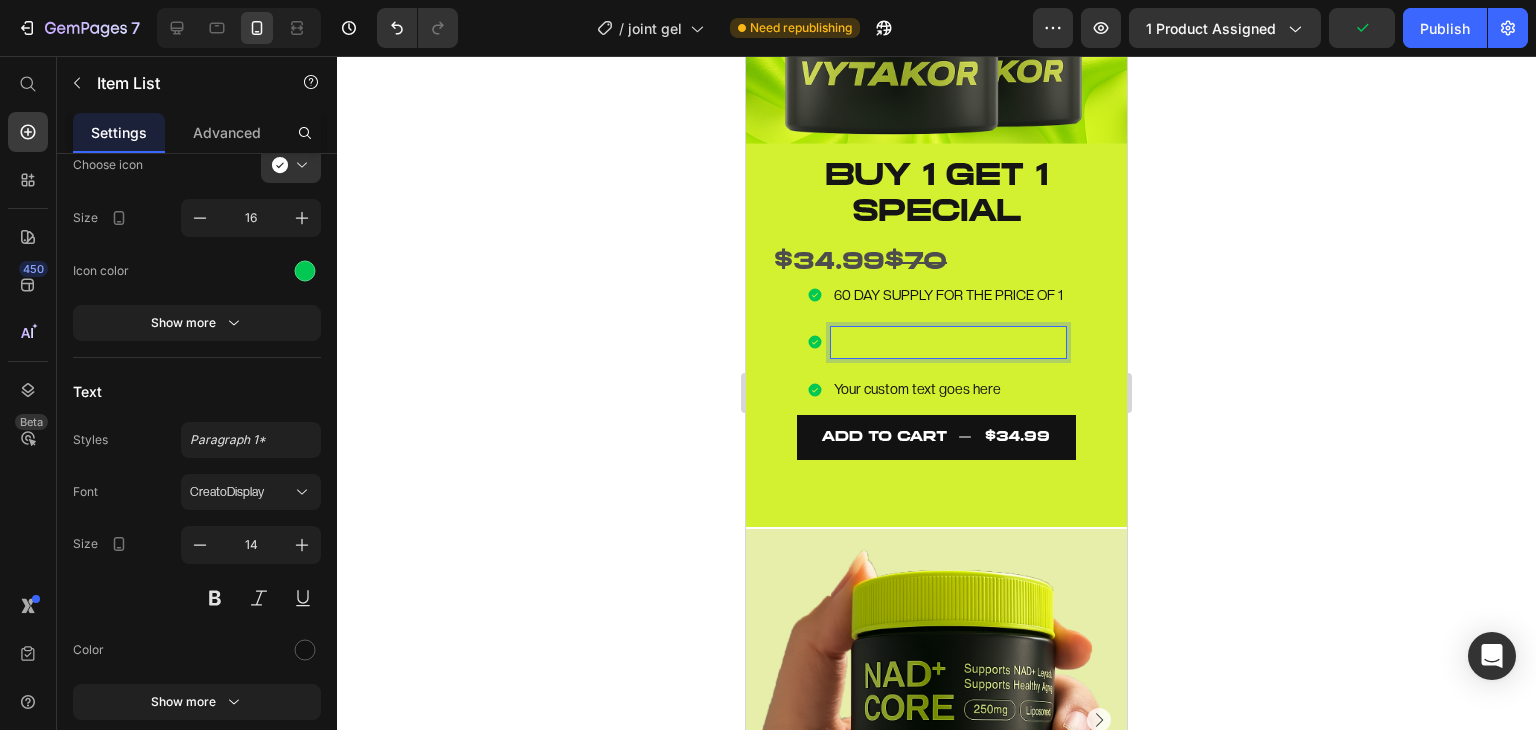 scroll, scrollTop: 428, scrollLeft: 0, axis: vertical 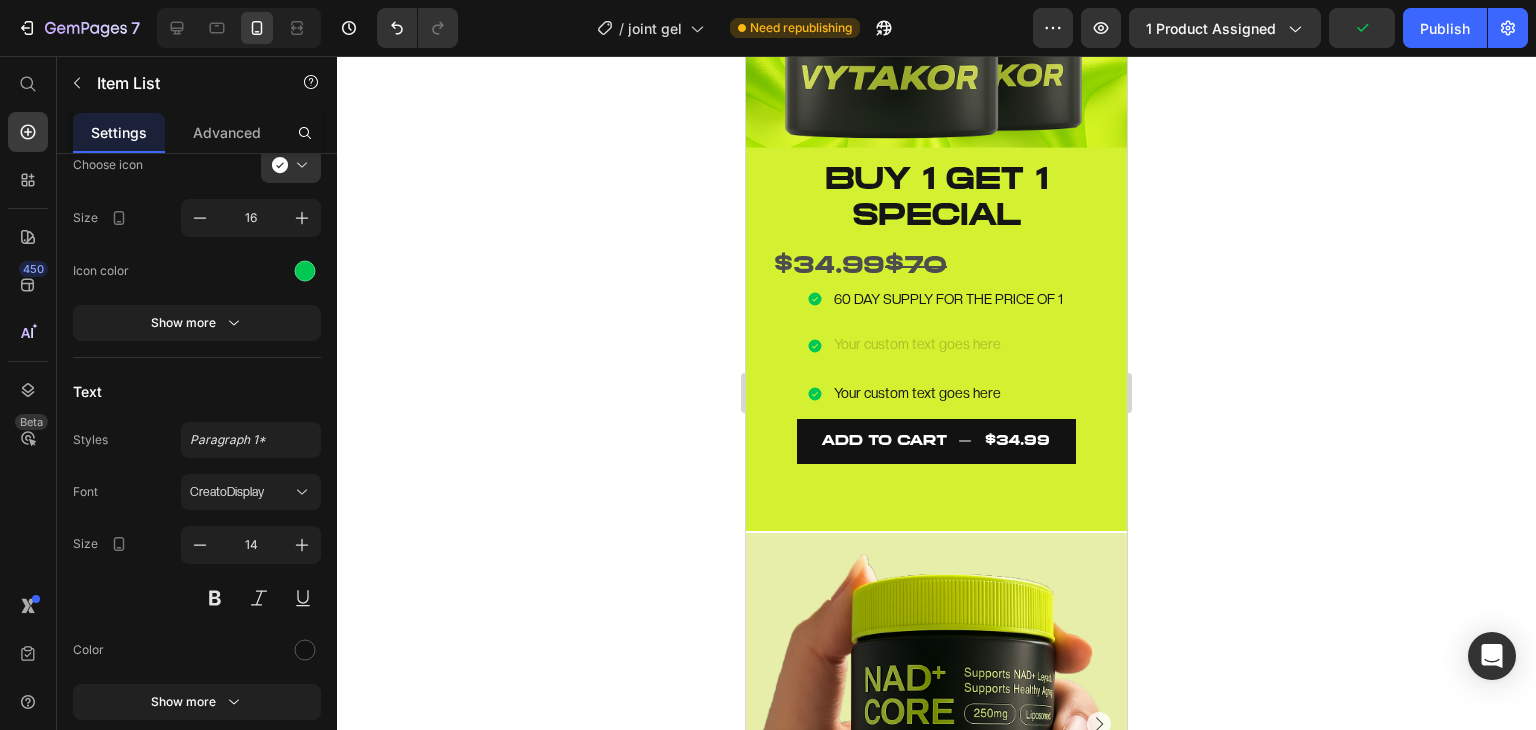 click at bounding box center (948, 346) 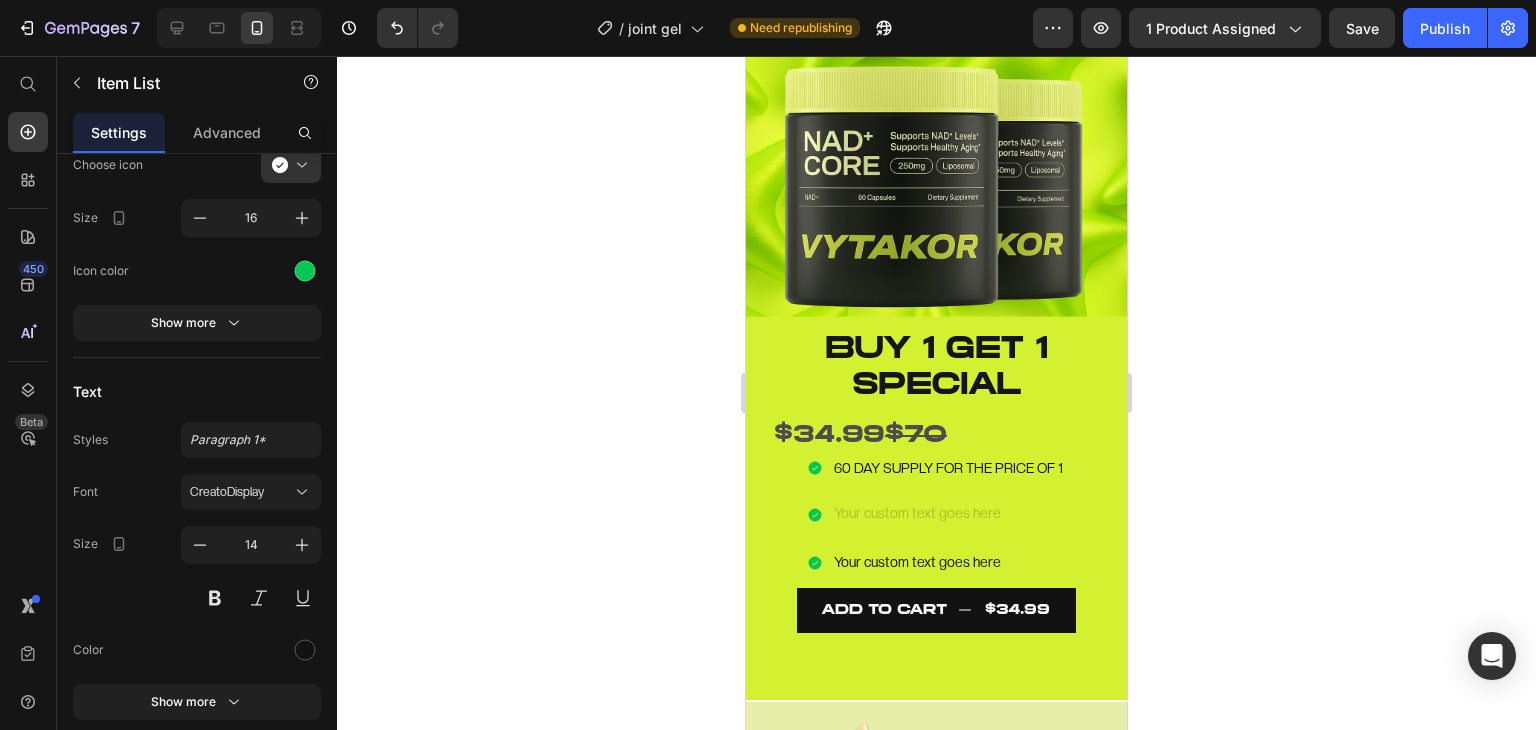scroll, scrollTop: 249, scrollLeft: 0, axis: vertical 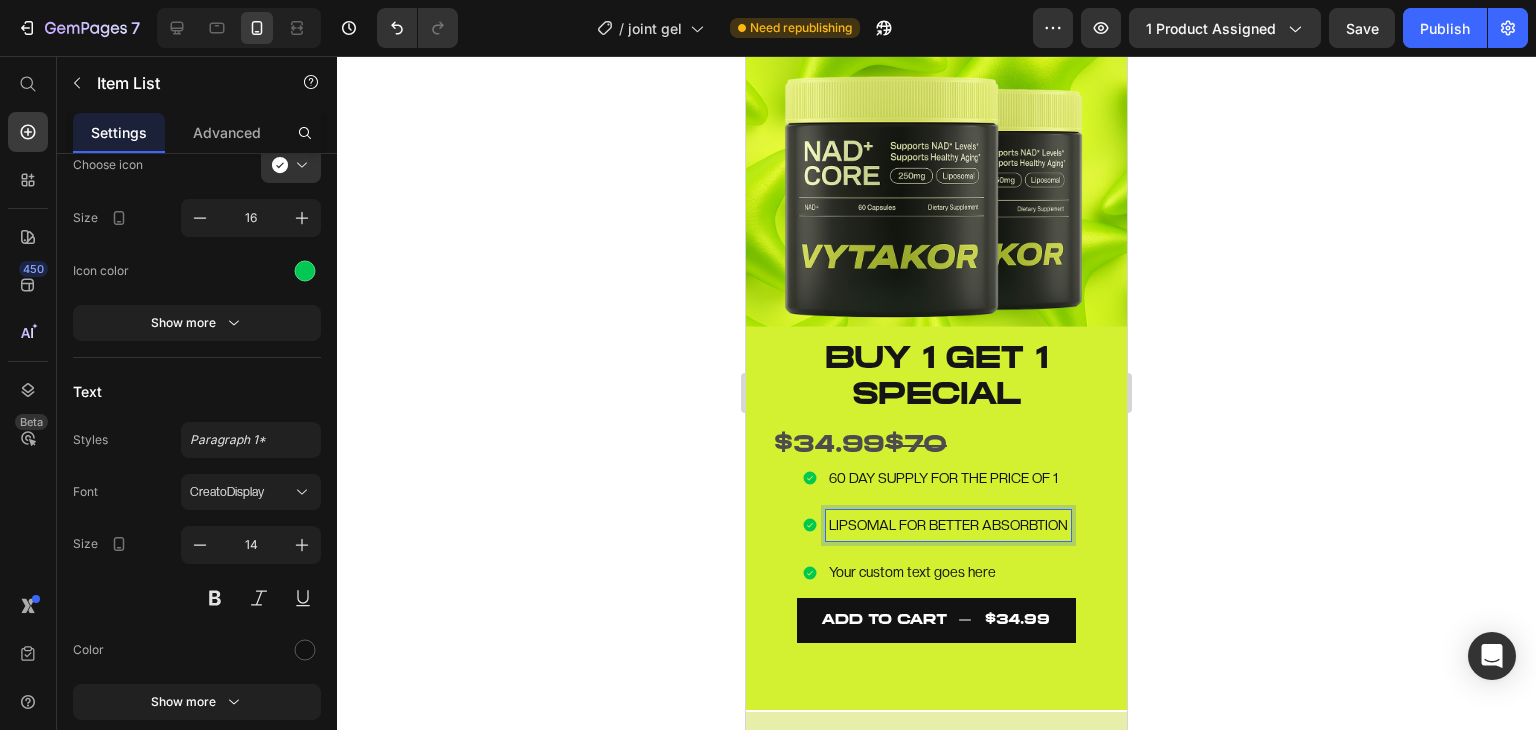 click on "LIPSOMAL FOR BETTER ABSORBTION" at bounding box center [948, 525] 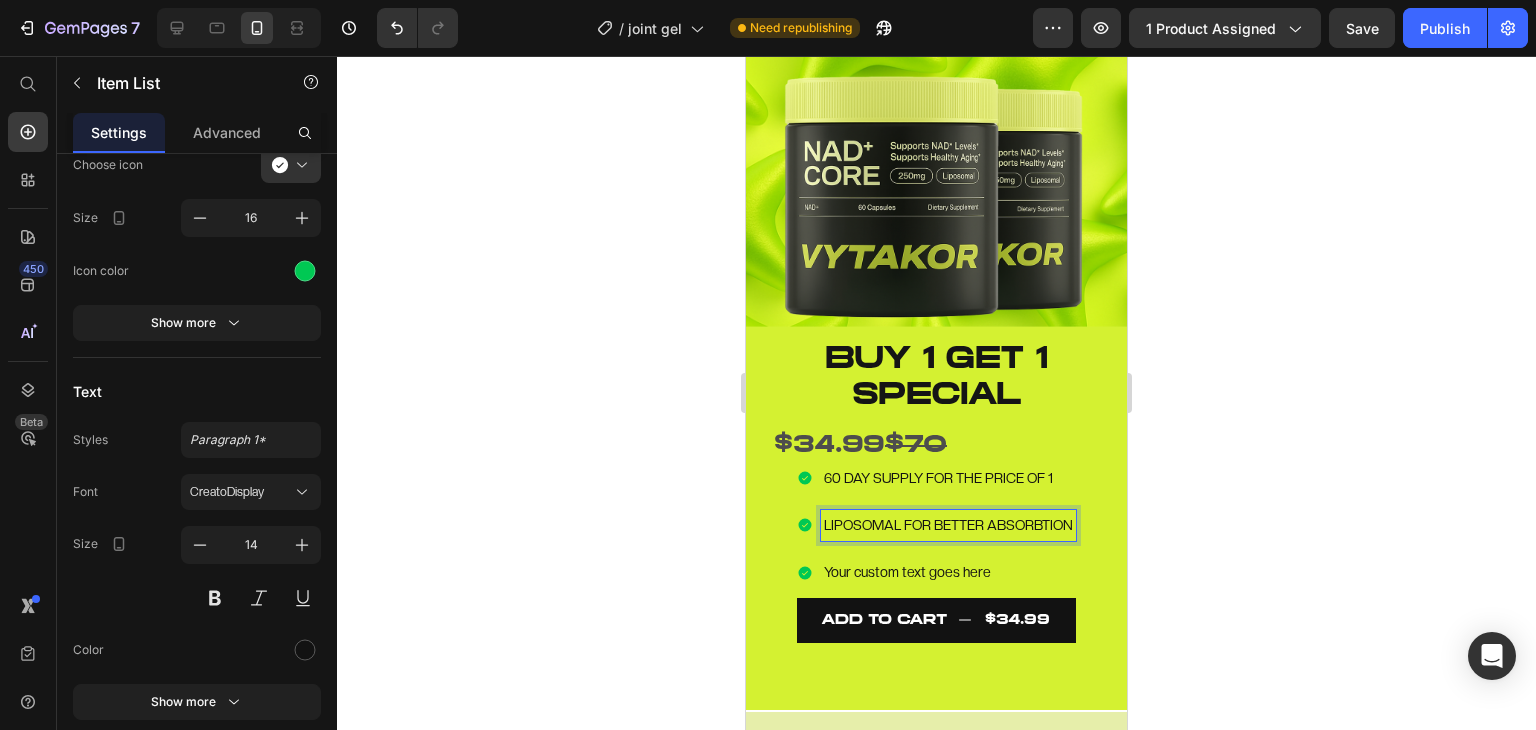 click on "Your custom text goes here" at bounding box center [948, 572] 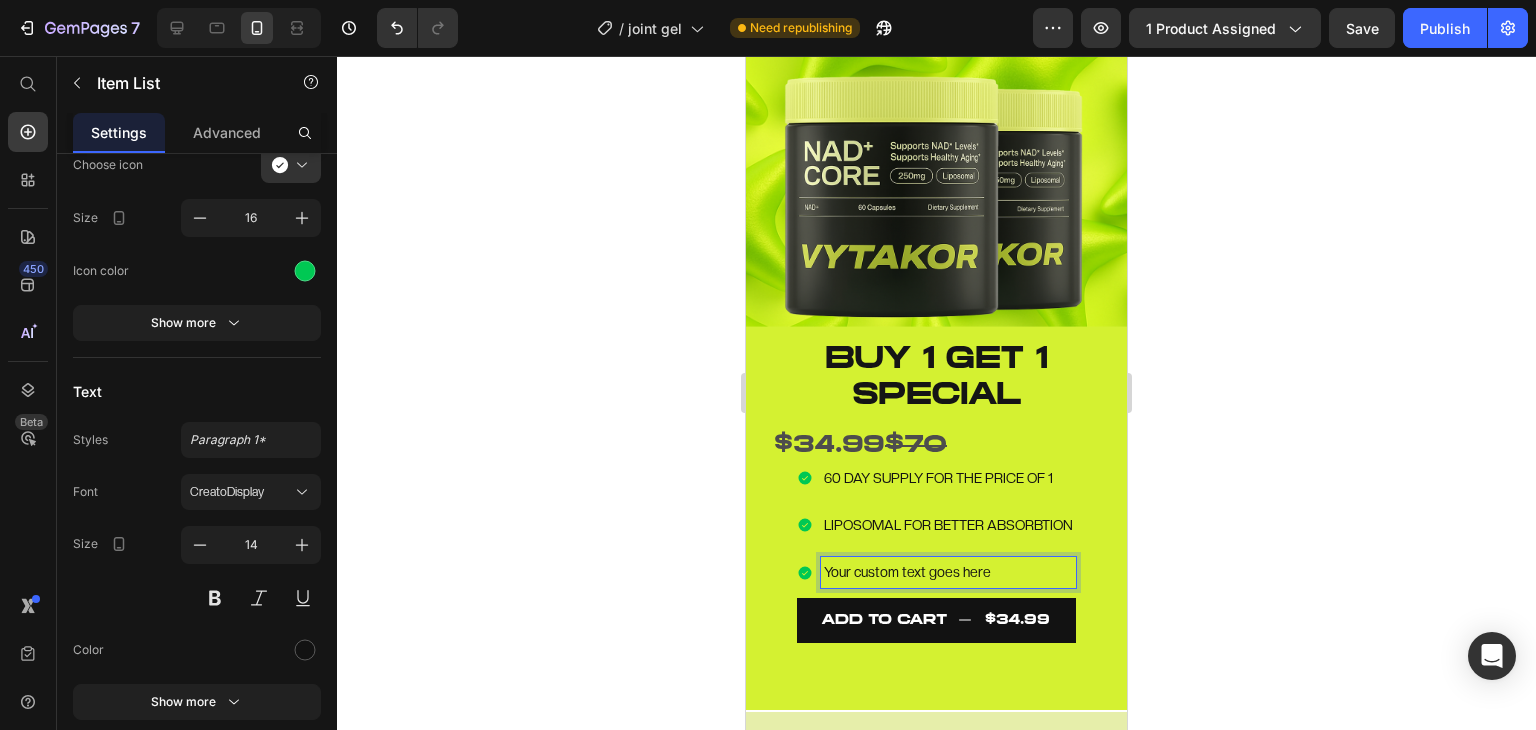 click on "Your custom text goes here" at bounding box center [948, 572] 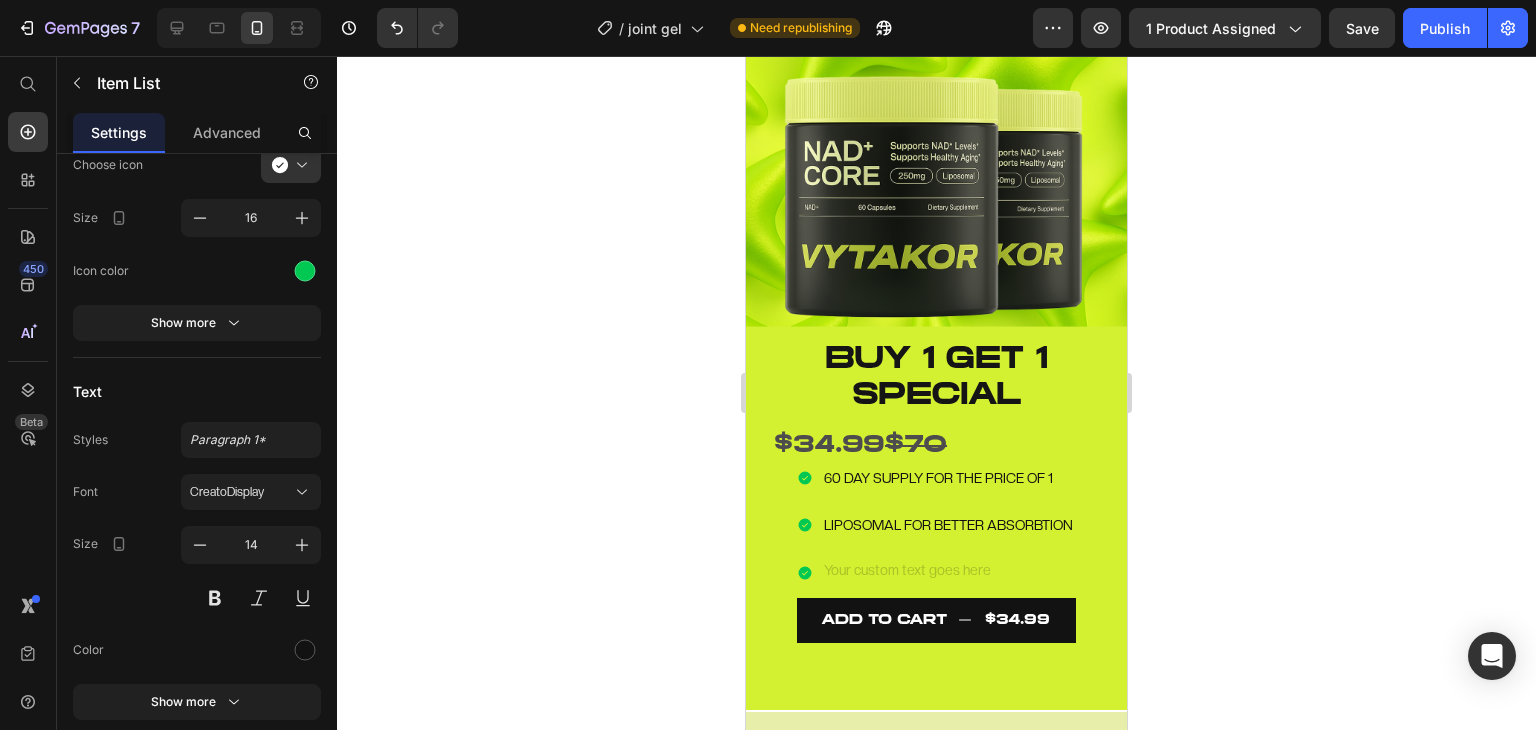 scroll, scrollTop: 244, scrollLeft: 0, axis: vertical 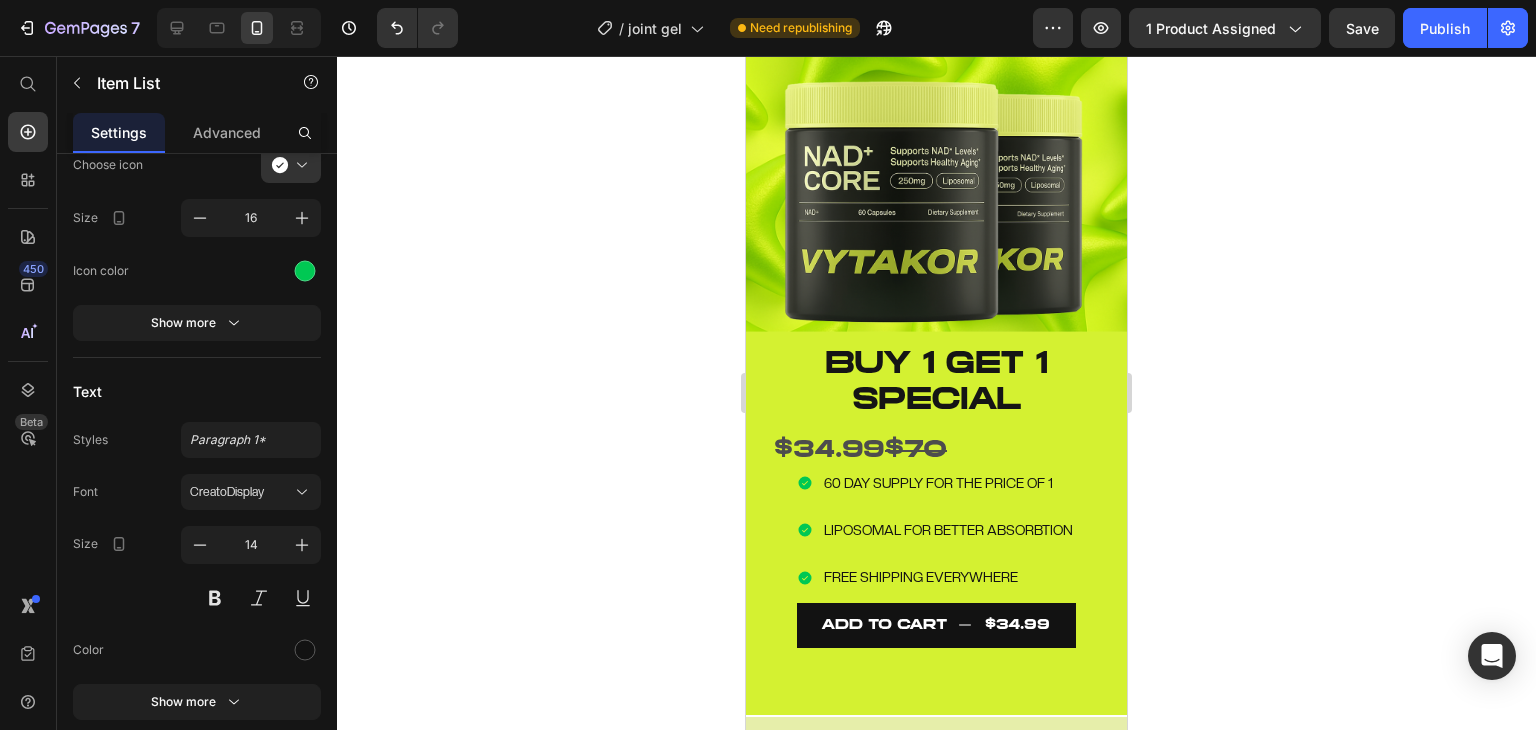 click 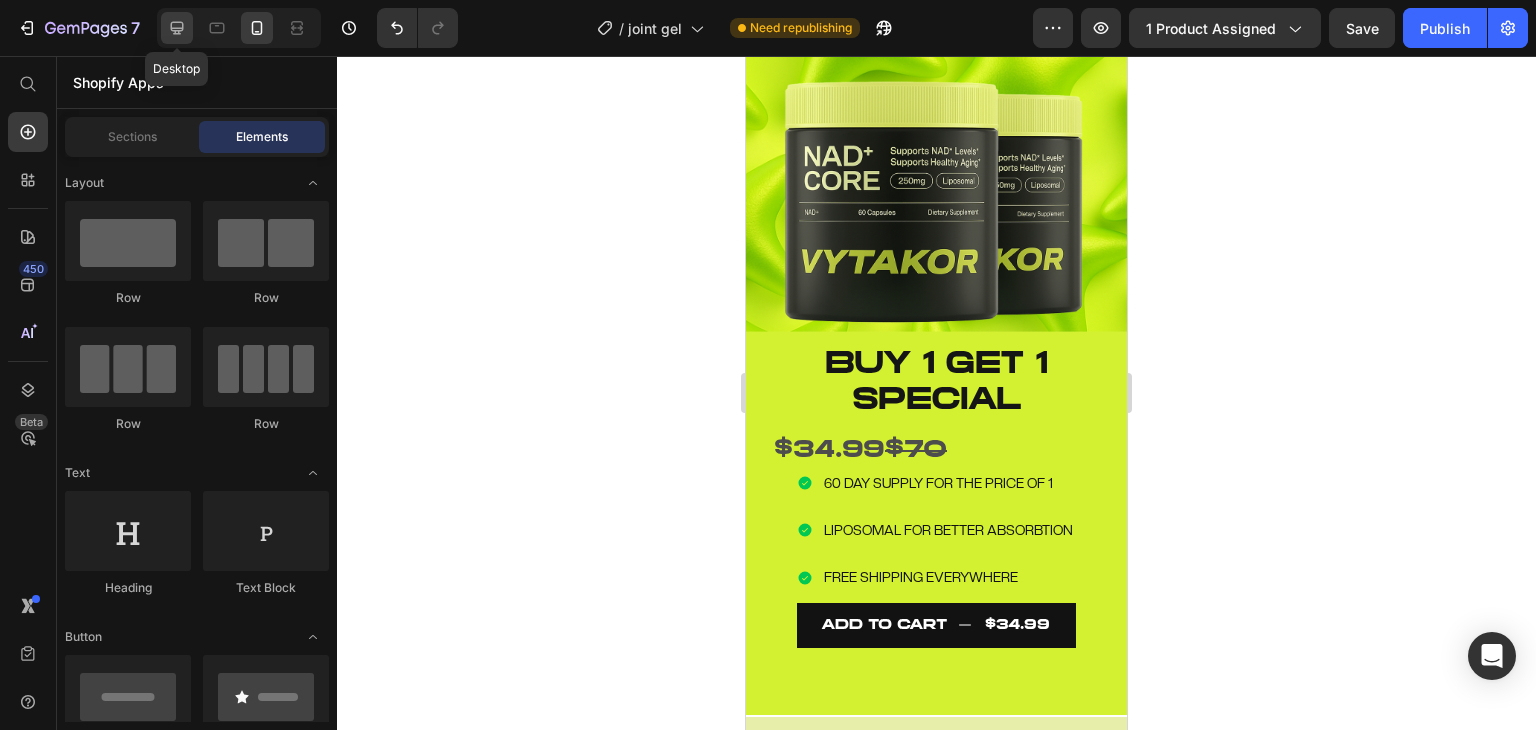 click 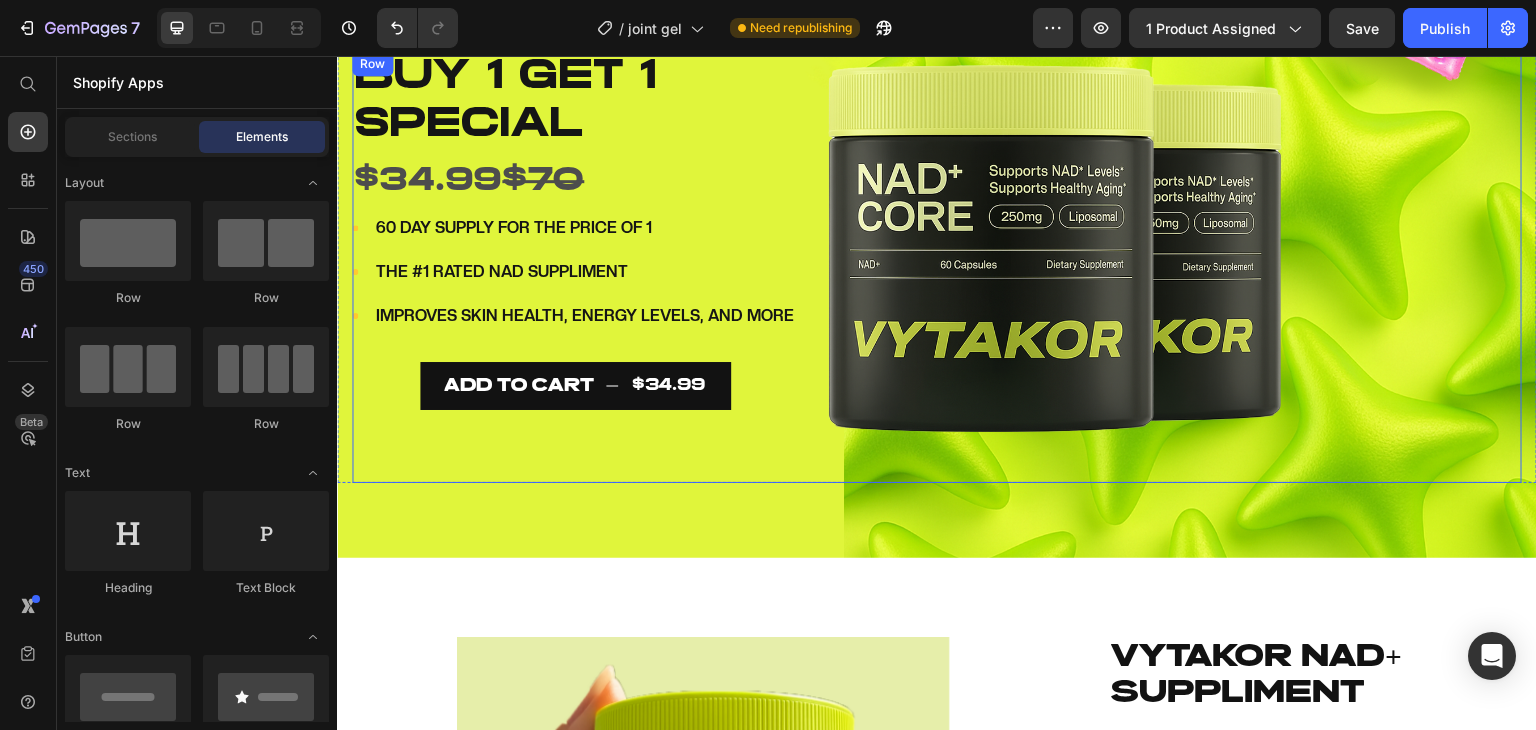 scroll, scrollTop: 212, scrollLeft: 0, axis: vertical 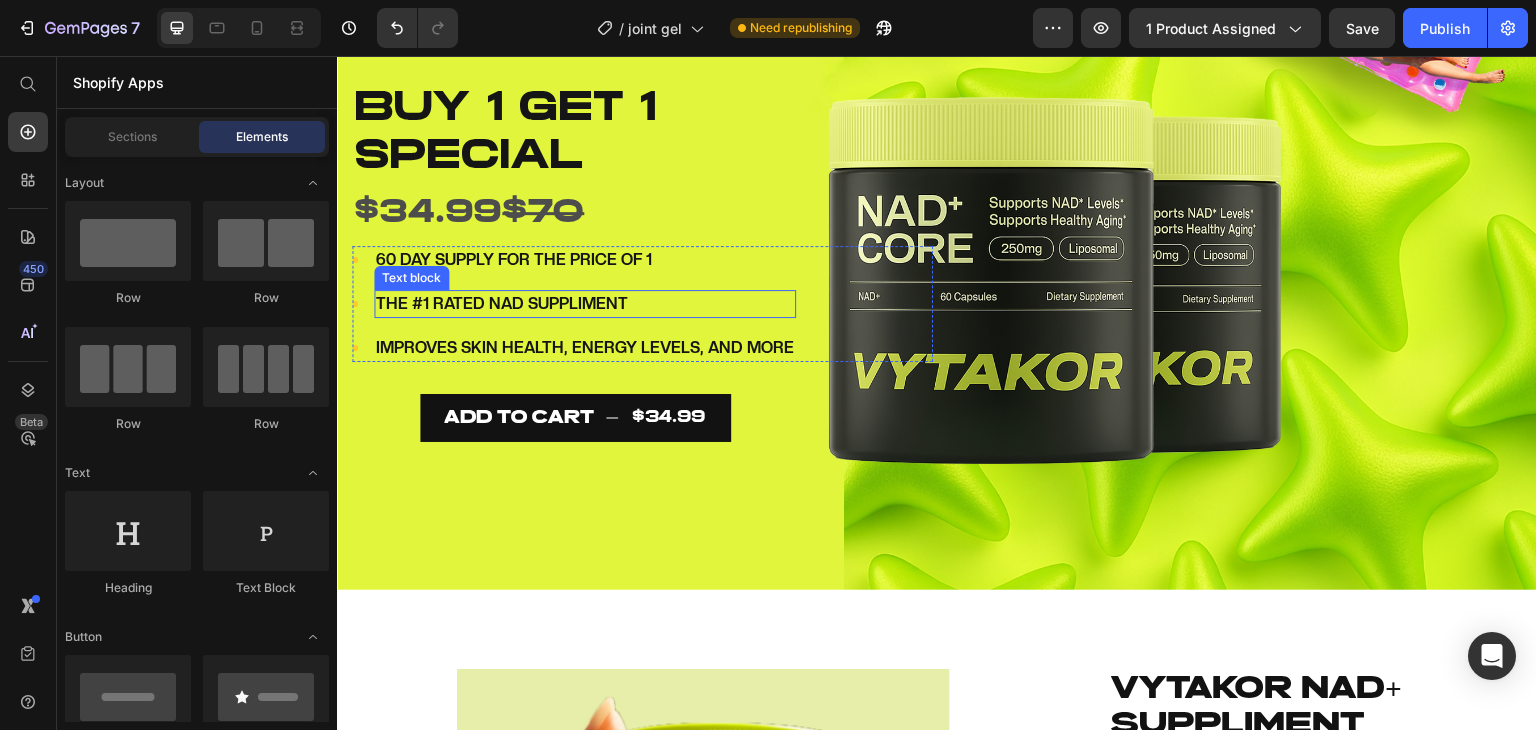 click on "THE #1 RATED NAD SUPPLIMENT" at bounding box center (502, 303) 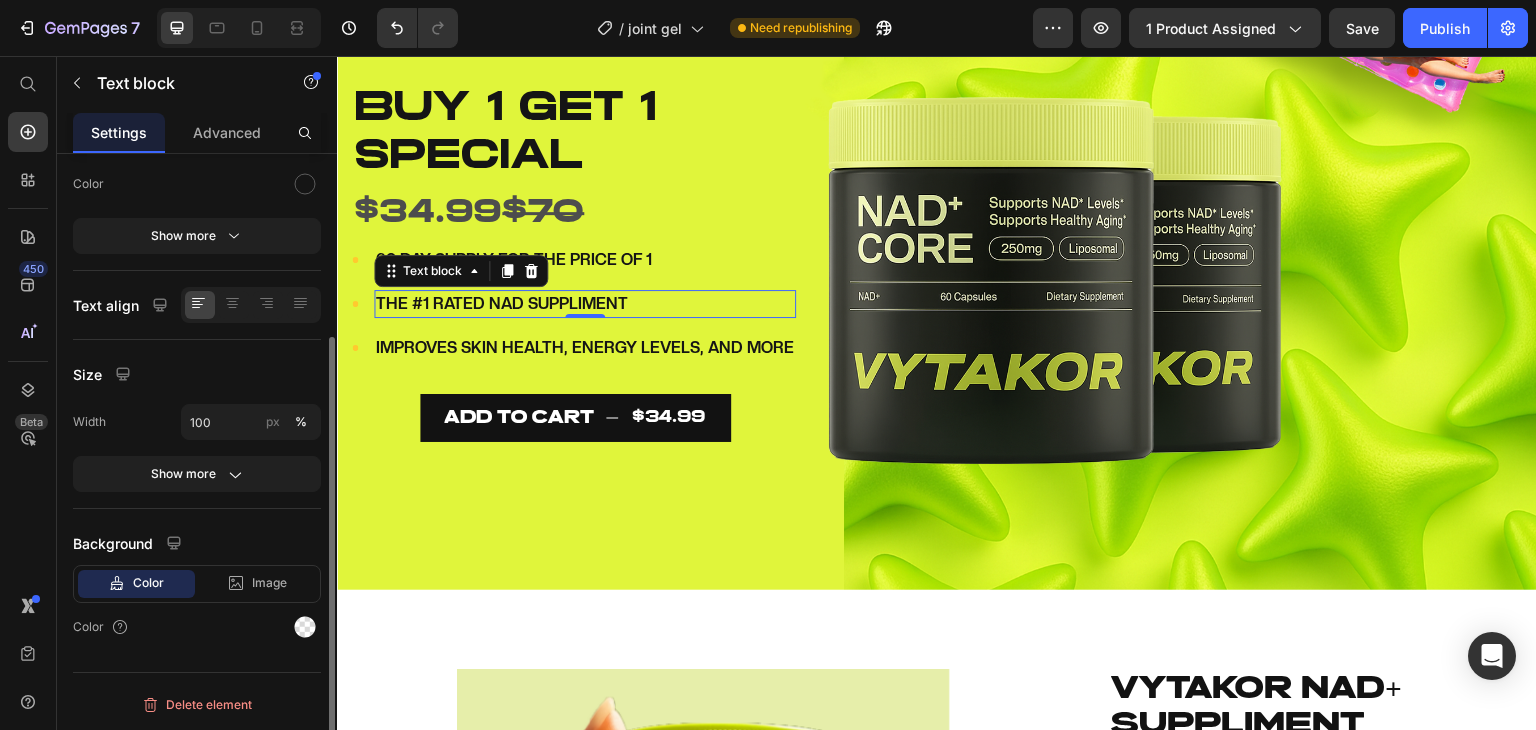 scroll, scrollTop: 0, scrollLeft: 0, axis: both 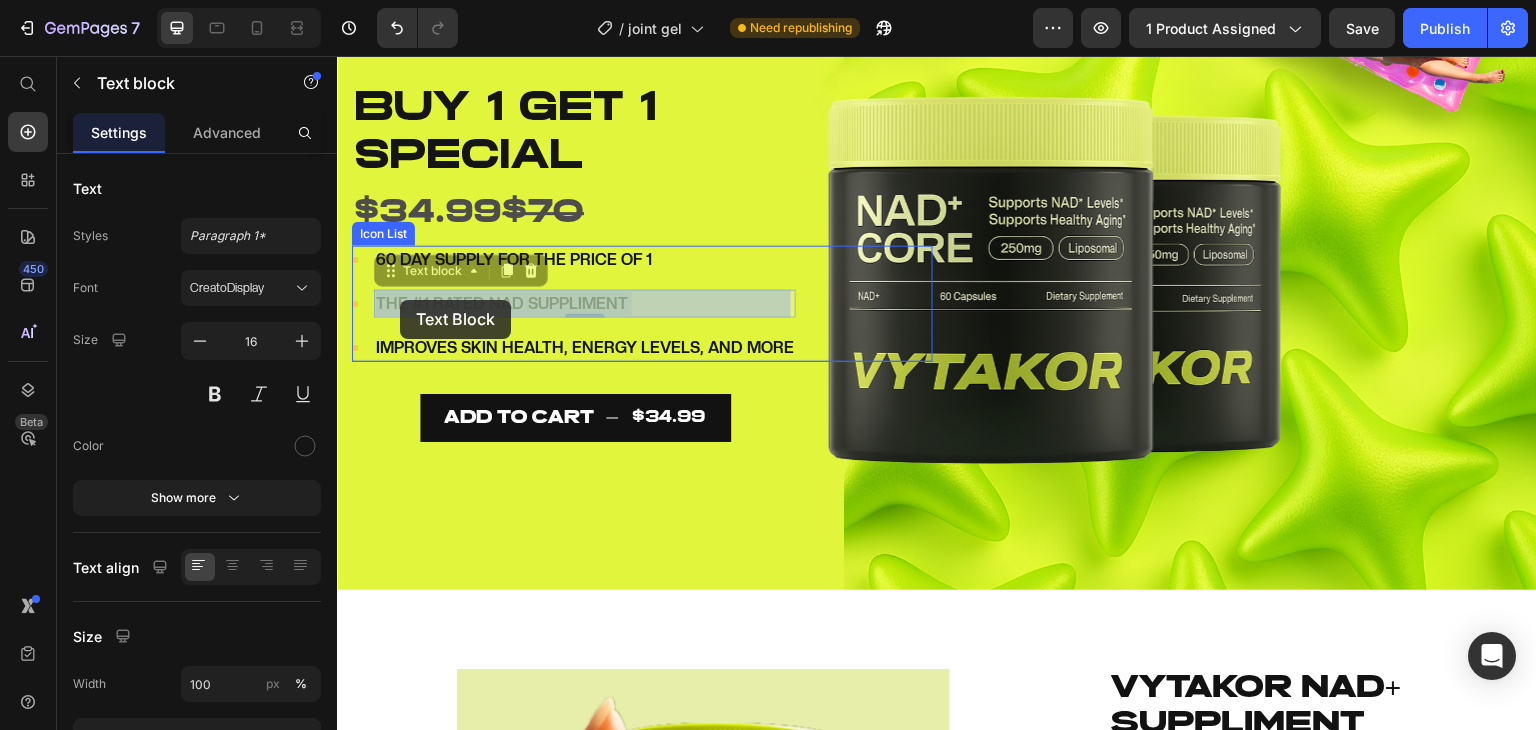 drag, startPoint x: 632, startPoint y: 304, endPoint x: 501, endPoint y: 300, distance: 131.06105 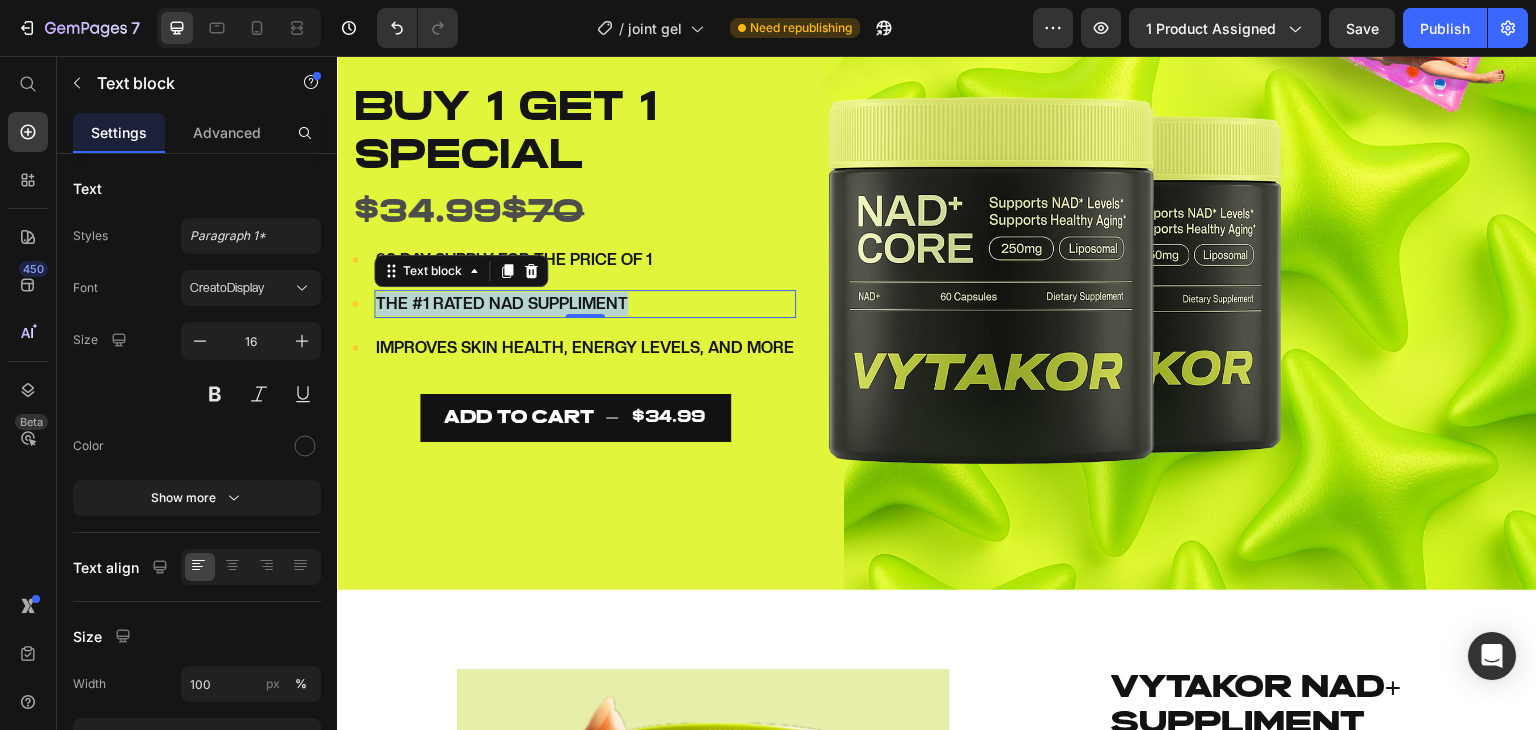 click on "THE #1 RATED NAD SUPPLIMENT" at bounding box center [502, 303] 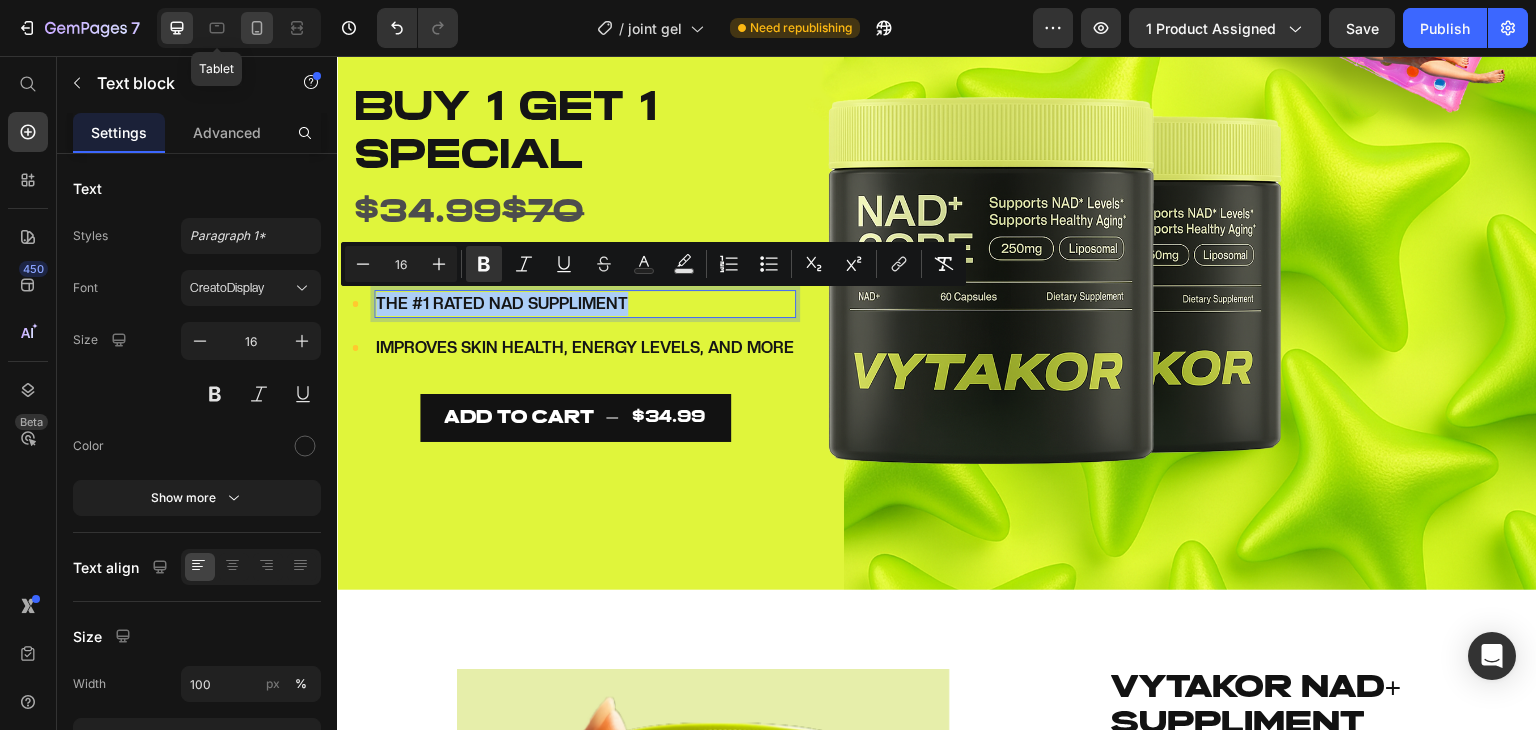 click 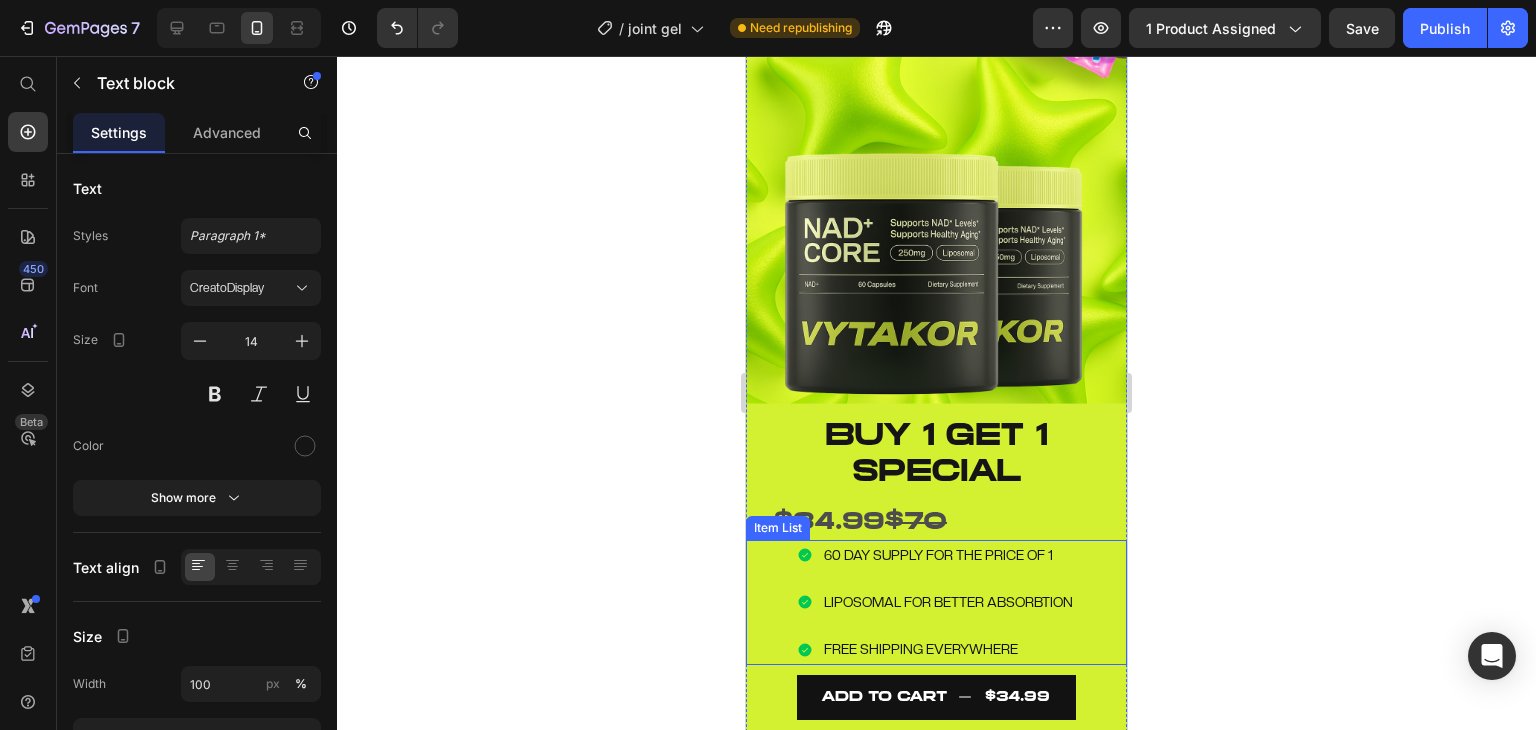 scroll, scrollTop: 142, scrollLeft: 0, axis: vertical 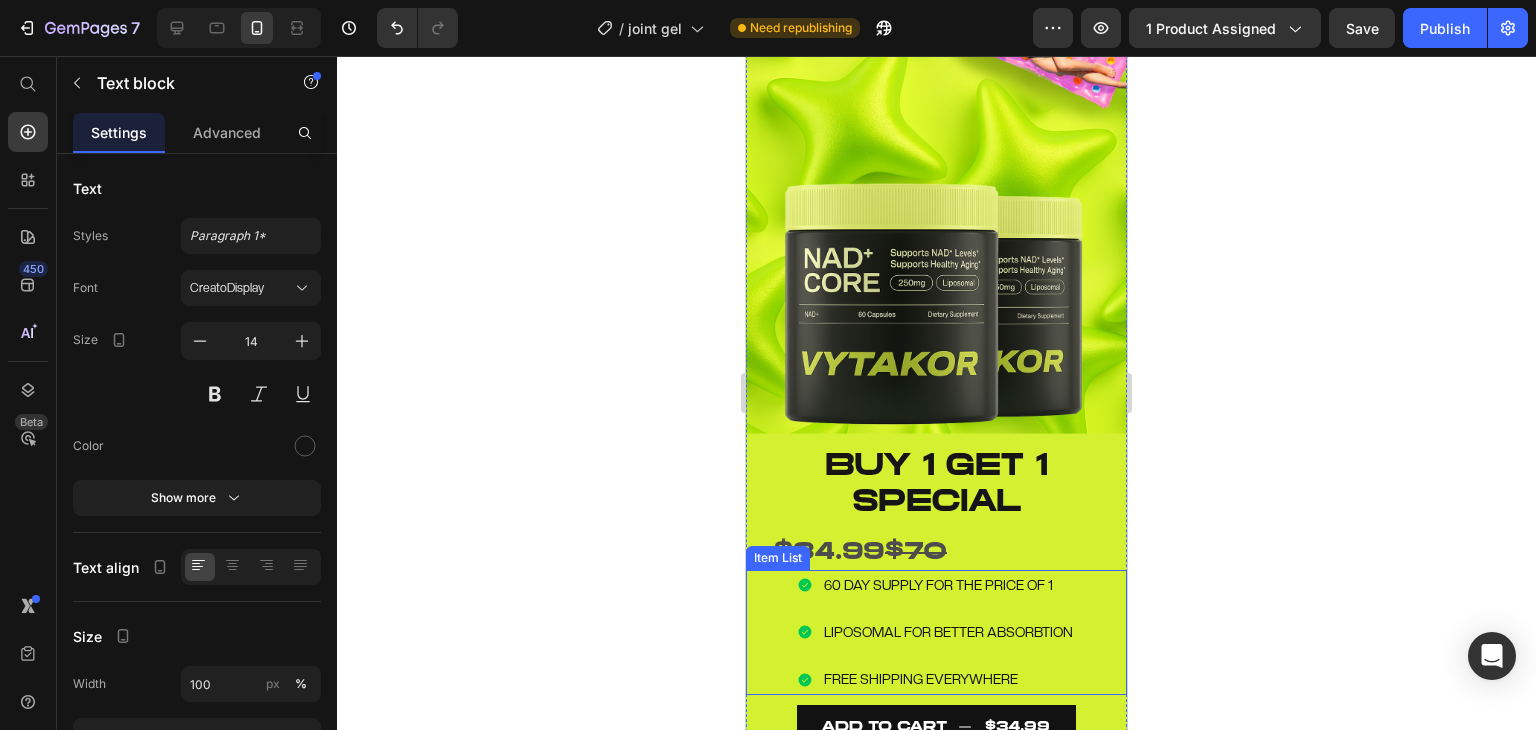 click on "LIPOSOMAL FOR BETTER ABSORBTION" at bounding box center (948, 632) 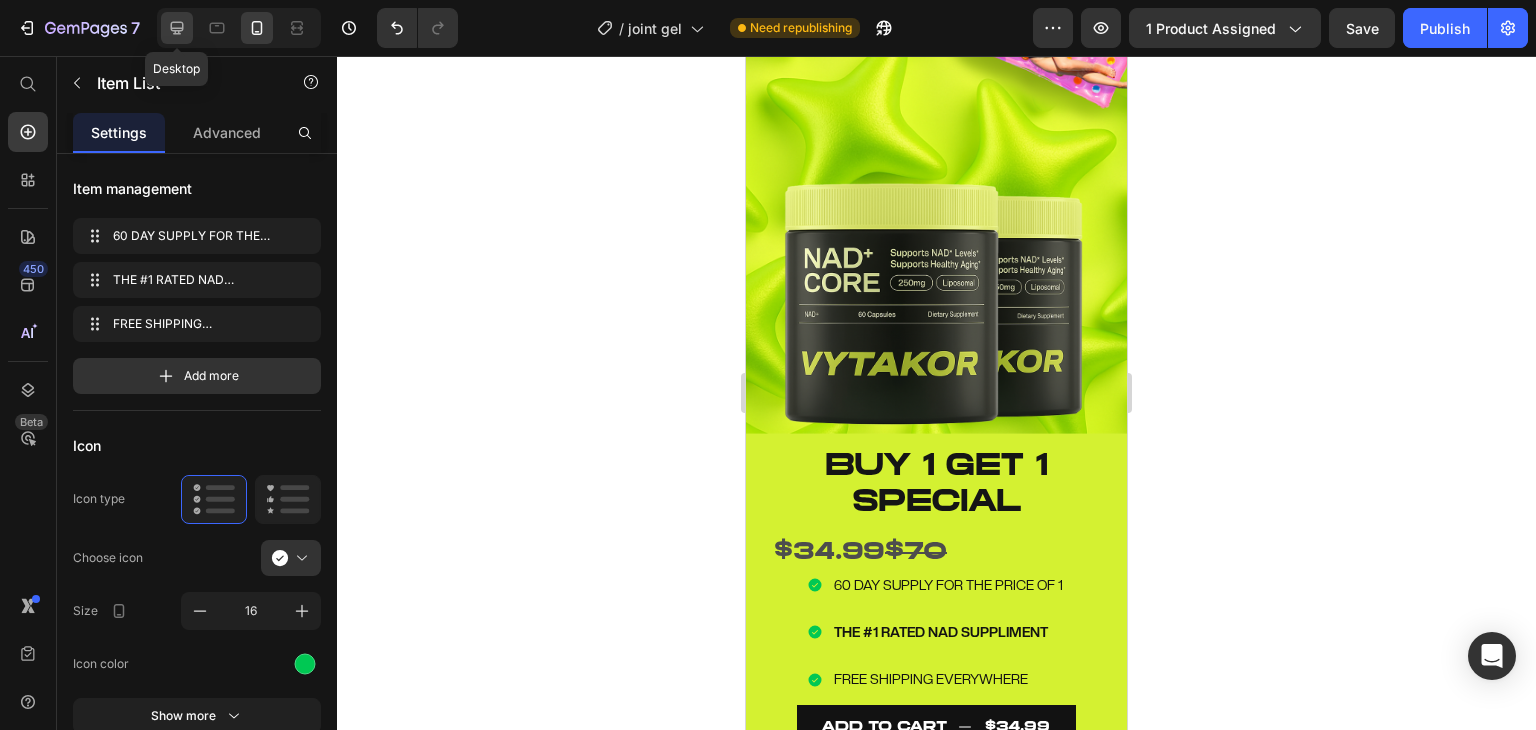 click 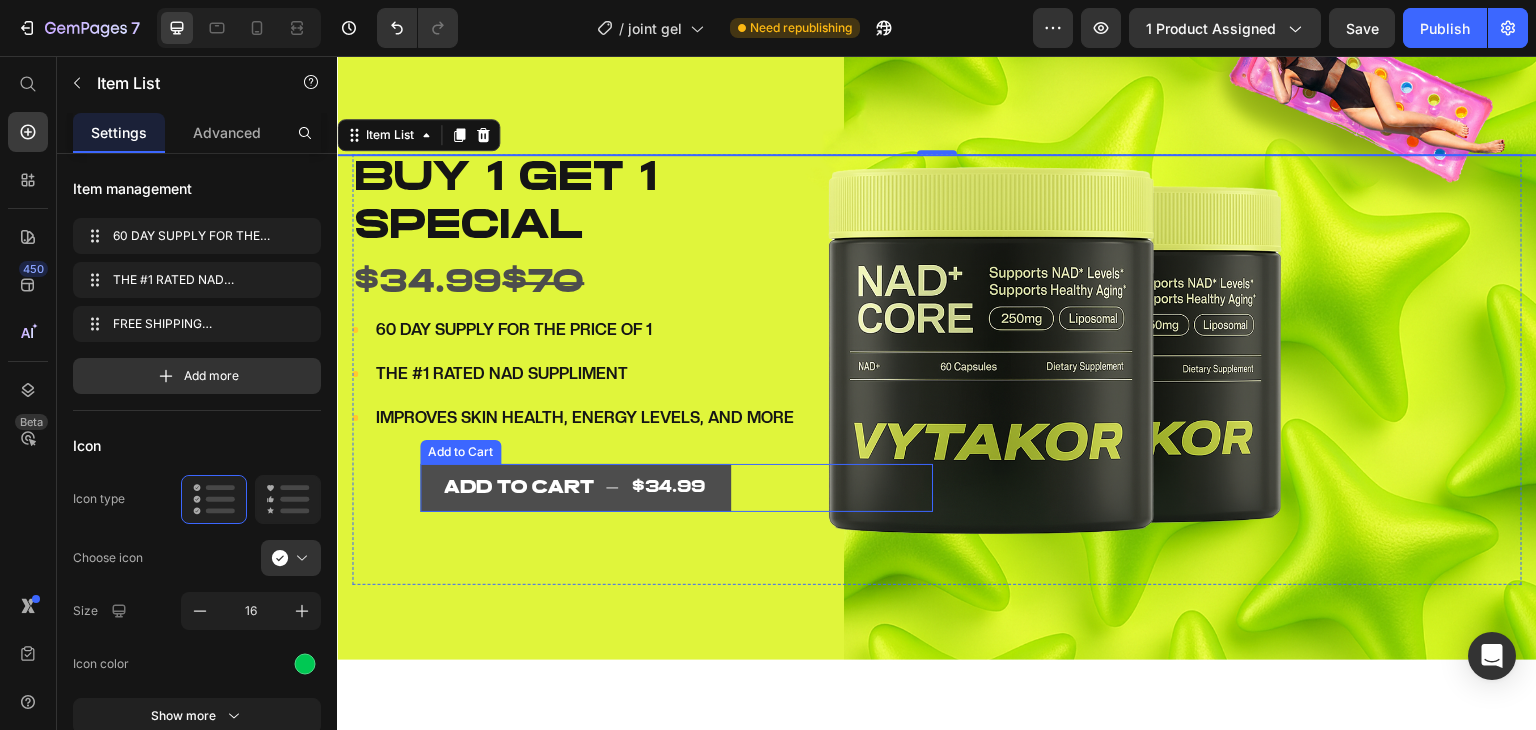 scroll, scrollTop: 169, scrollLeft: 0, axis: vertical 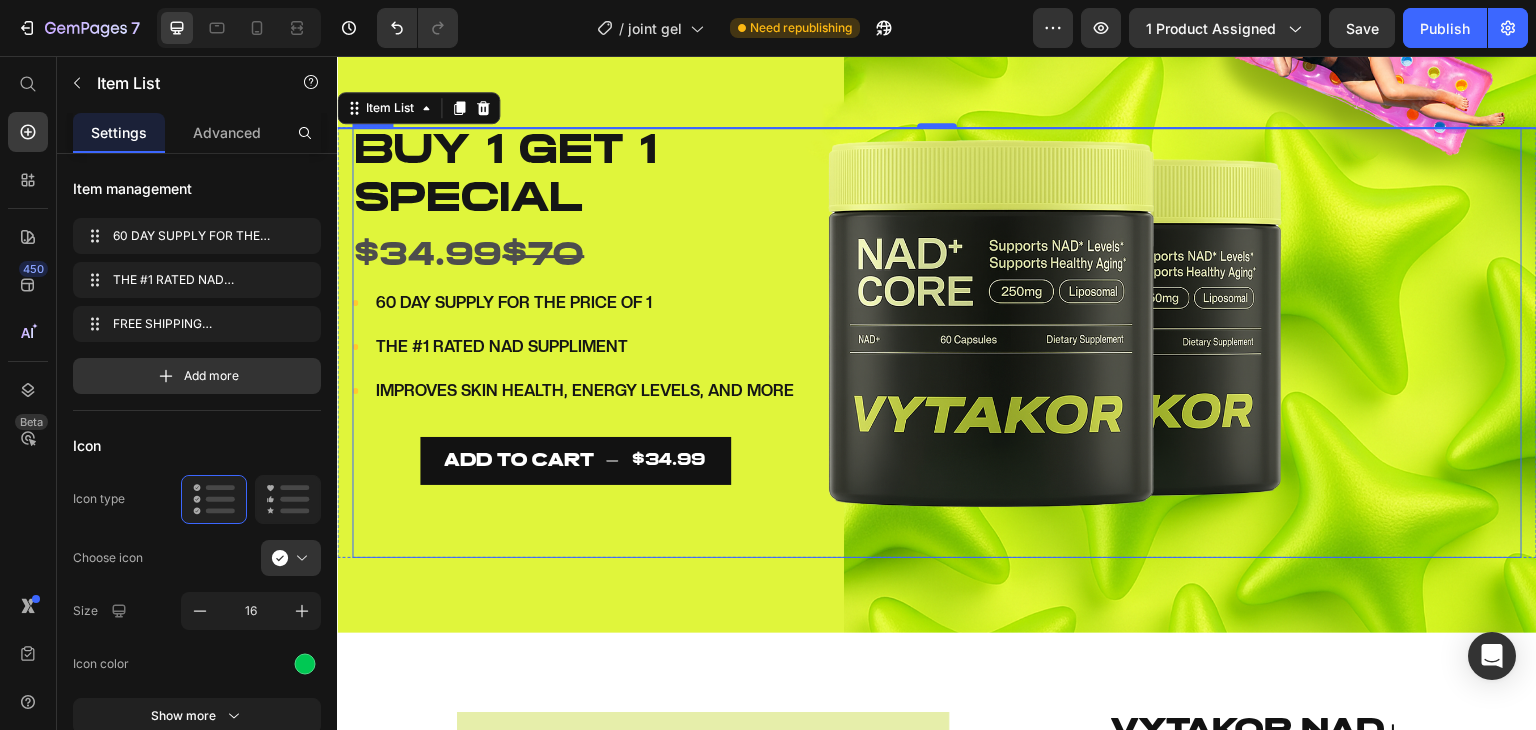 click on "BUY 1 GET 1  special  Text block $34.99  $70 Text Block       Icon 60 DAY SUPPLY FOR THE PRICE OF 1 Text block       Icon THE #1 RATED NAD SUPPLIMENT Text block       Icon IMPROVES SKIN HEALTH, ENERGY LEVELS, AND MORE Text block Icon List ADD TO CART
$34.99 Add to Cart" at bounding box center [642, 342] 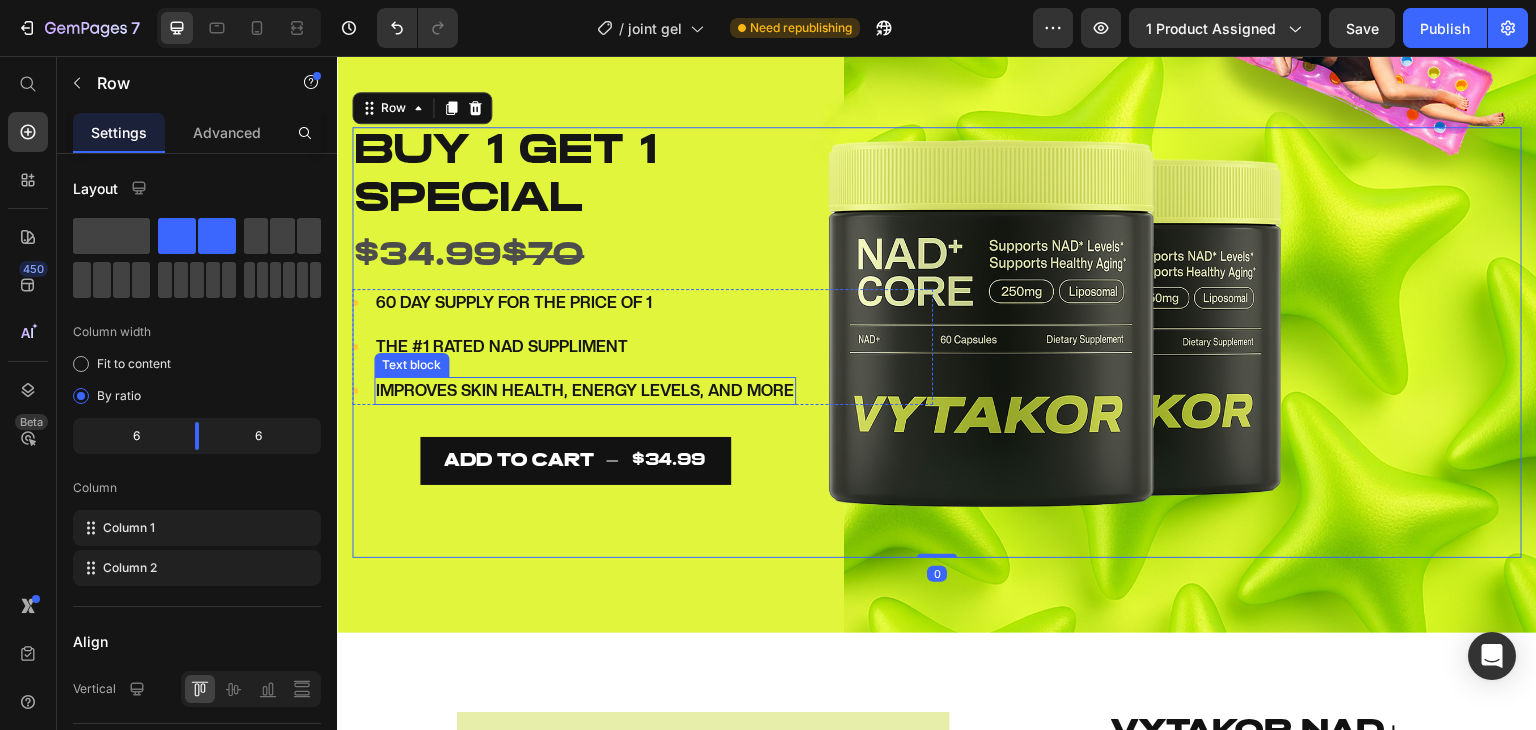 click on "IMPROVES SKIN HEALTH, ENERGY LEVELS, AND MORE" at bounding box center [585, 390] 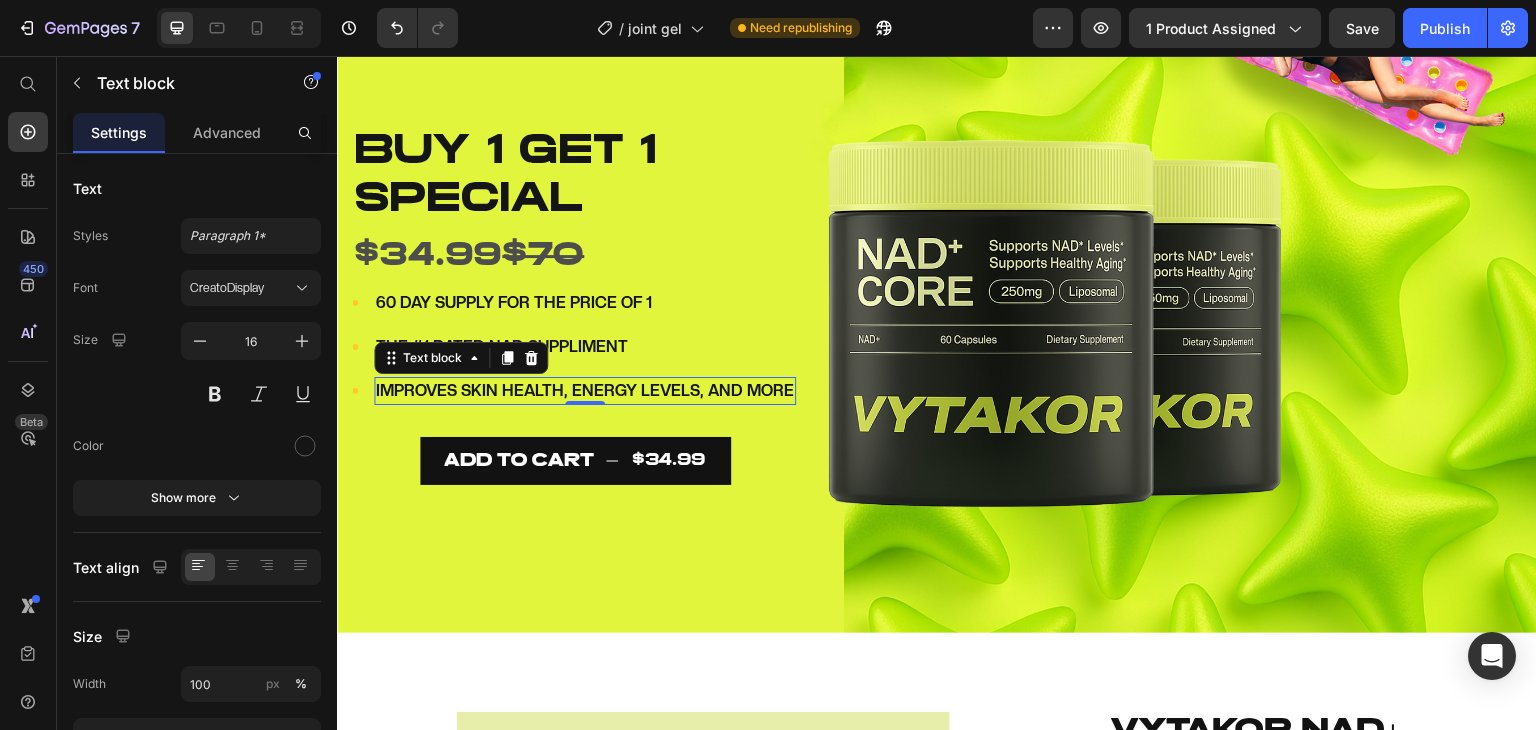 click on "IMPROVES SKIN HEALTH, ENERGY LEVELS, AND MORE" at bounding box center (585, 390) 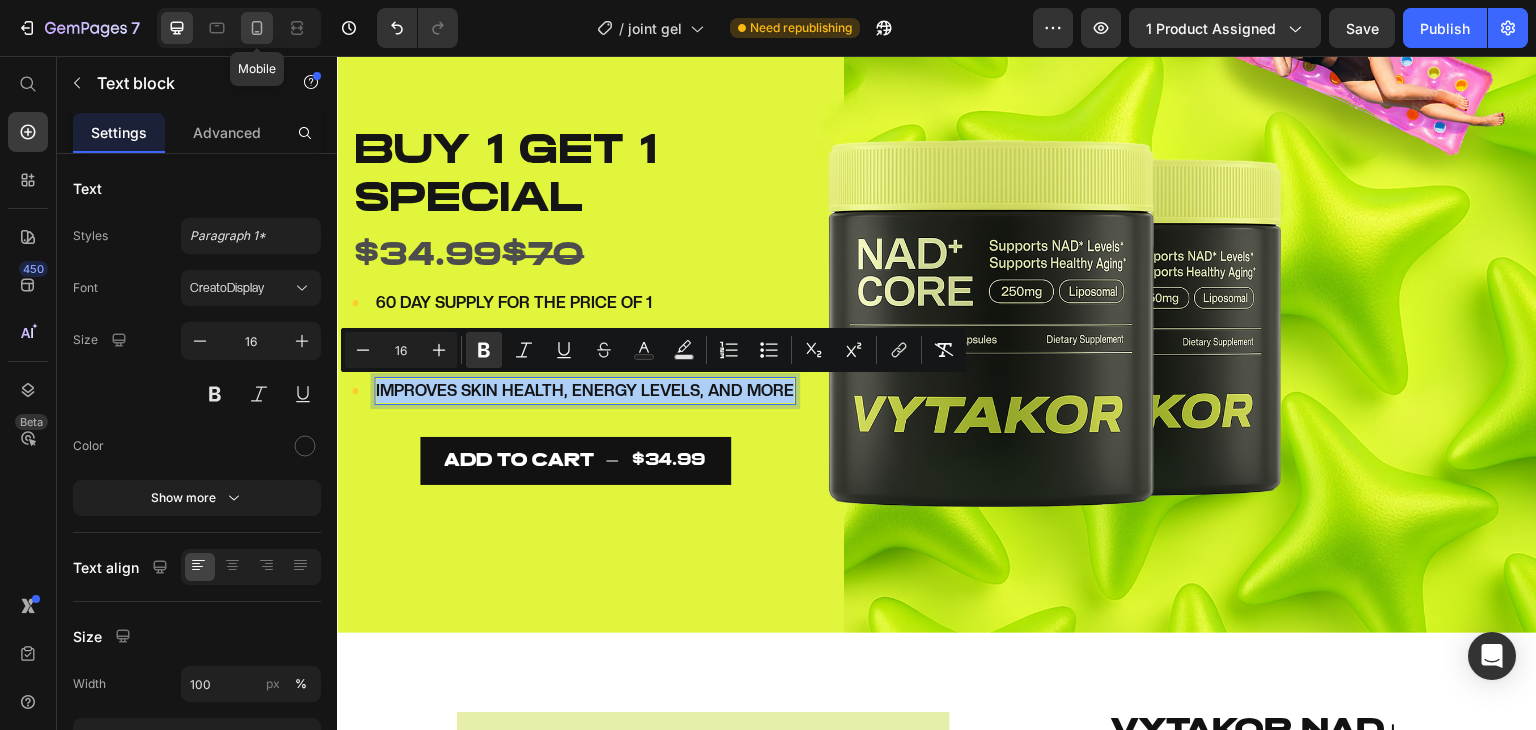 click 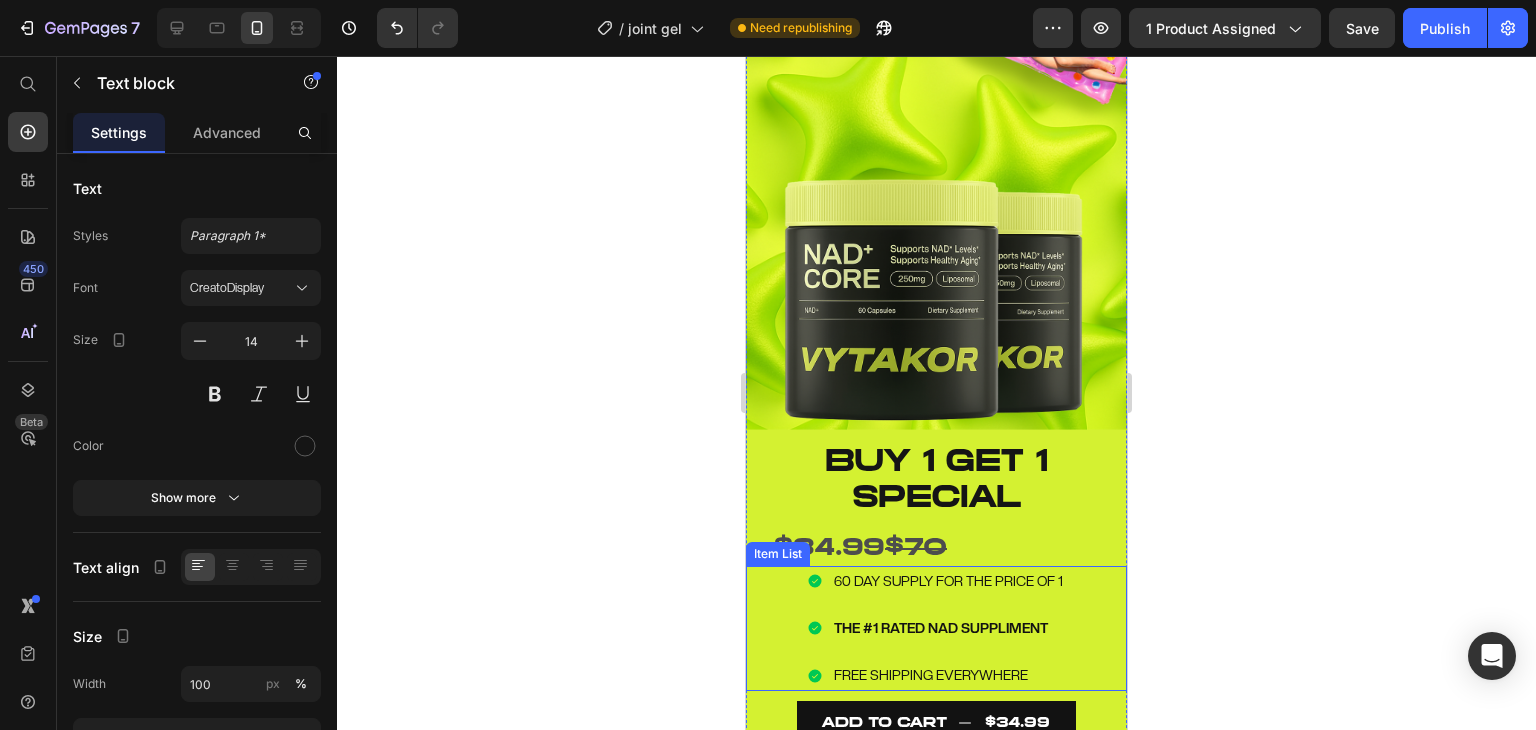 scroll, scrollTop: 152, scrollLeft: 0, axis: vertical 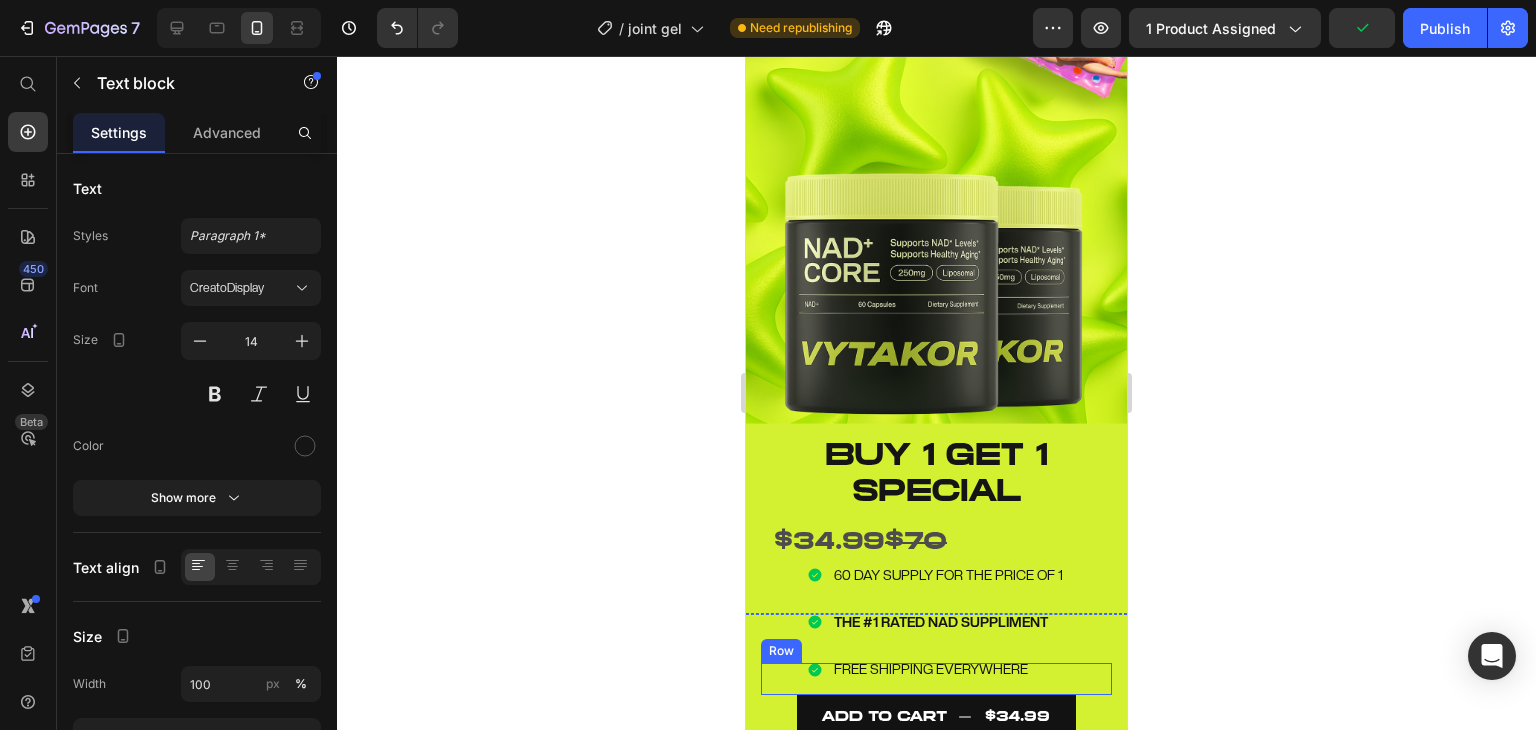 click on "BUY 1 GET 1  special  Text block $34.99  $70 Text Block       Icon 60 DAY SUPPLY FOR THE PRICE OF 1 Text block       Icon THE #1 RATED NAD SUPPLIMENT Text block       Icon IMPROVES SKIN HEALTH, ENERGY LEVELS, AND MORE Text block   0 Icon List ADD TO CART
$34.99 Add to Cart" at bounding box center (936, 679) 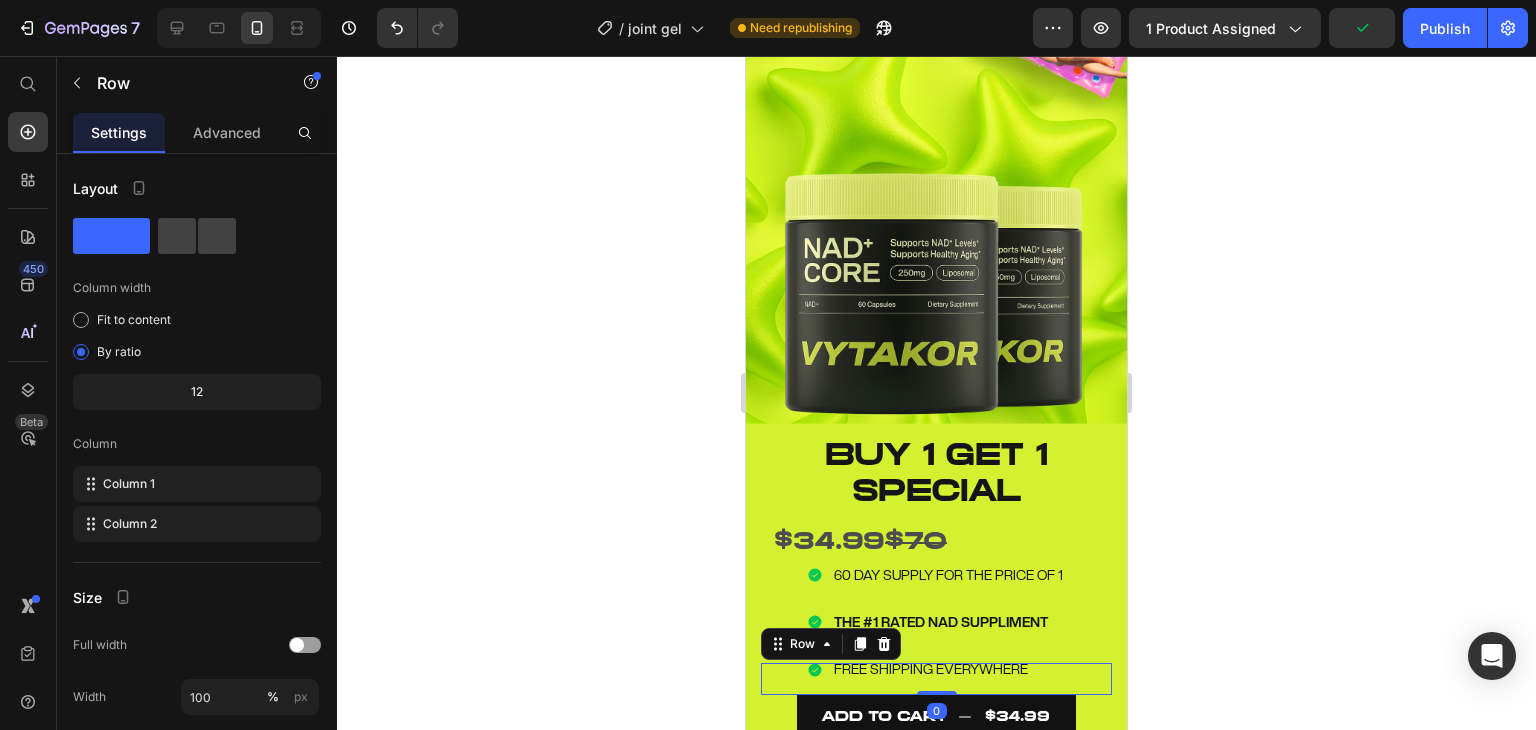 click on "BUY 1 GET 1  special  Text block $34.99  $70 Text Block       Icon 60 DAY SUPPLY FOR THE PRICE OF 1 Text block       Icon THE #1 RATED NAD SUPPLIMENT Text block       Icon IMPROVES SKIN HEALTH, ENERGY LEVELS, AND MORE Text block Icon List ADD TO CART
$34.99 Add to Cart" at bounding box center (936, 679) 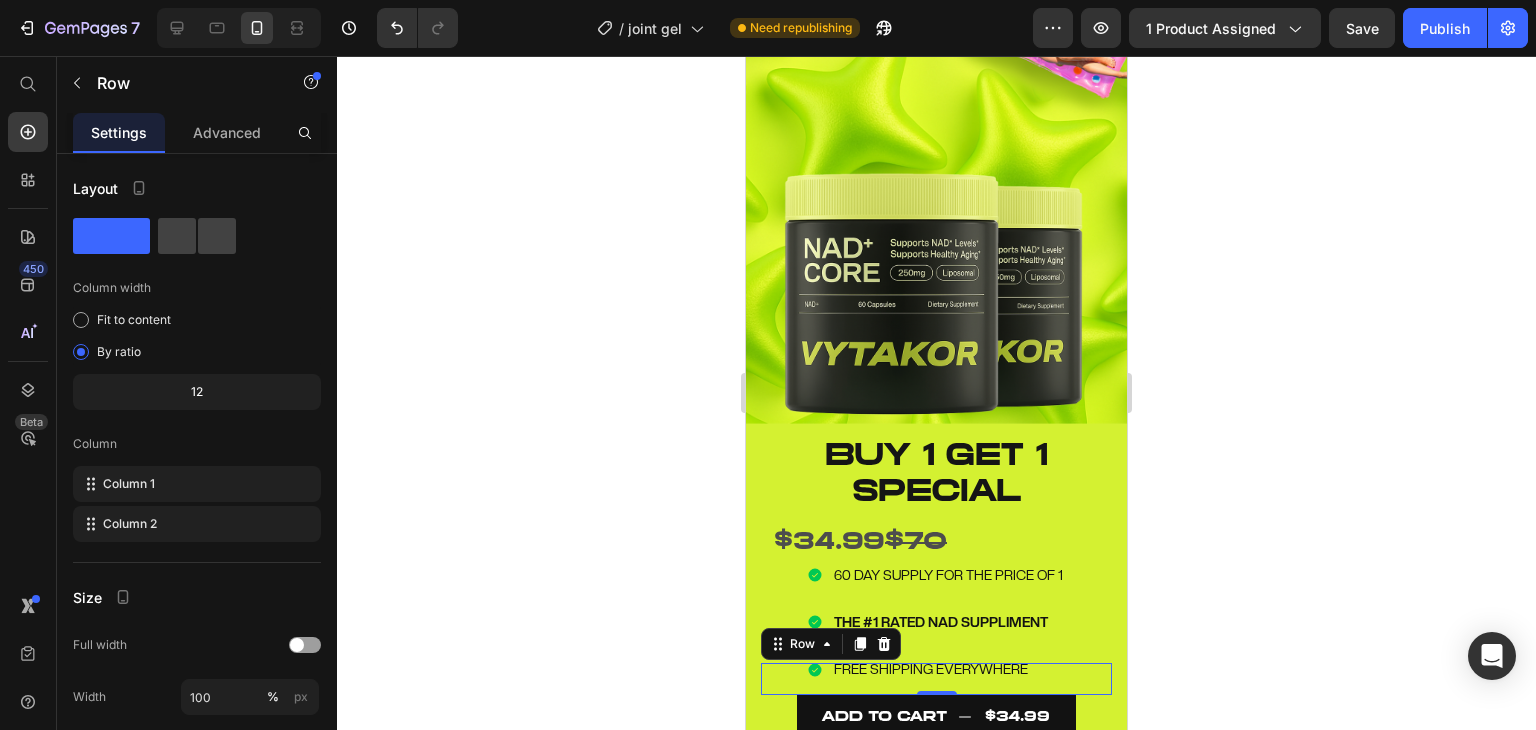 click on "BUY 1 GET 1  special  Text block $34.99  $70 Text Block       Icon 60 DAY SUPPLY FOR THE PRICE OF 1 Text block       Icon THE #1 RATED NAD SUPPLIMENT Text block       Icon IMPROVES SKIN HEALTH, ENERGY LEVELS, AND MORE Text block Icon List ADD TO CART
$34.99 Add to Cart" at bounding box center (936, 679) 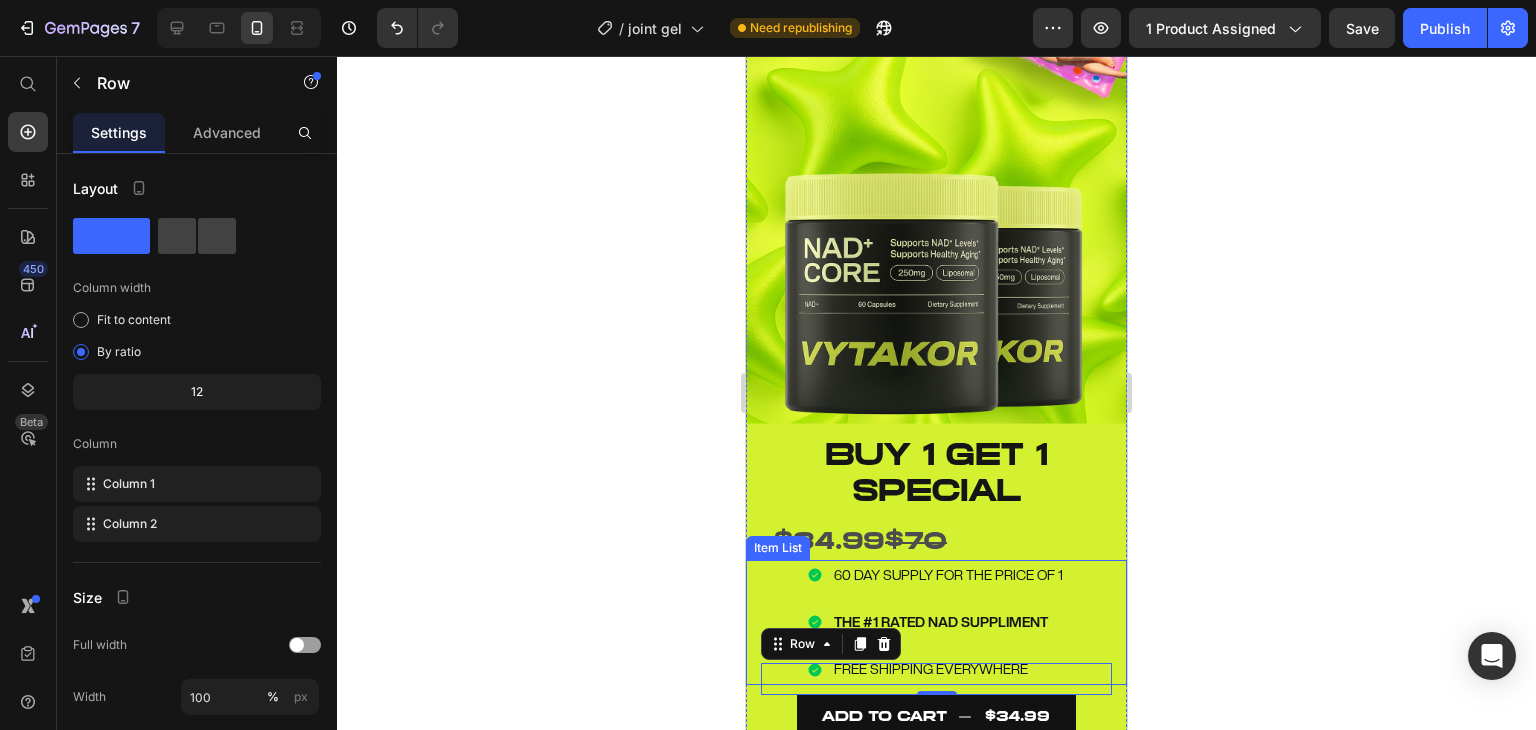 click on "FREE SHIPPING EVERYWHERE" at bounding box center [948, 669] 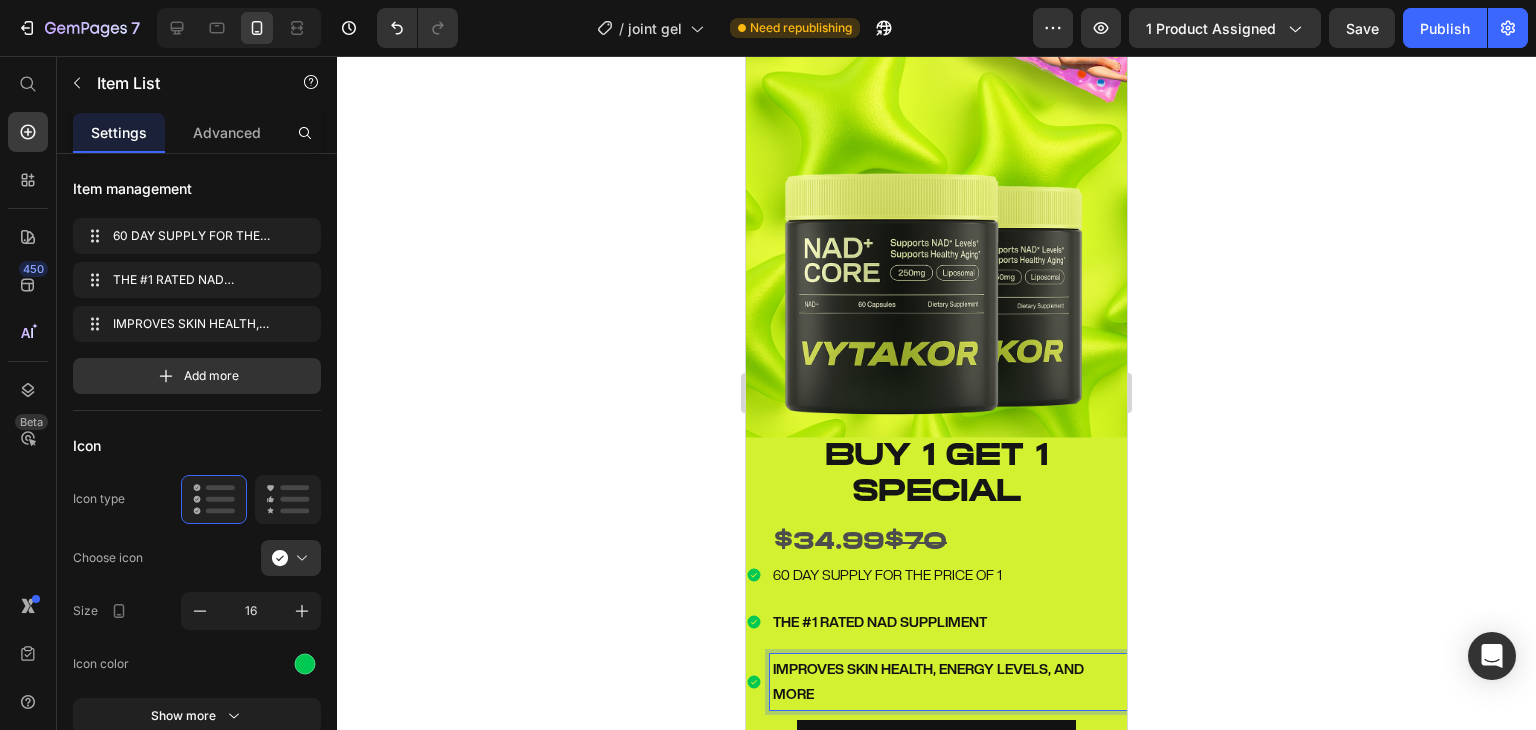 click on "60 DAY SUPPLY FOR THE PRICE OF 1" at bounding box center (948, 575) 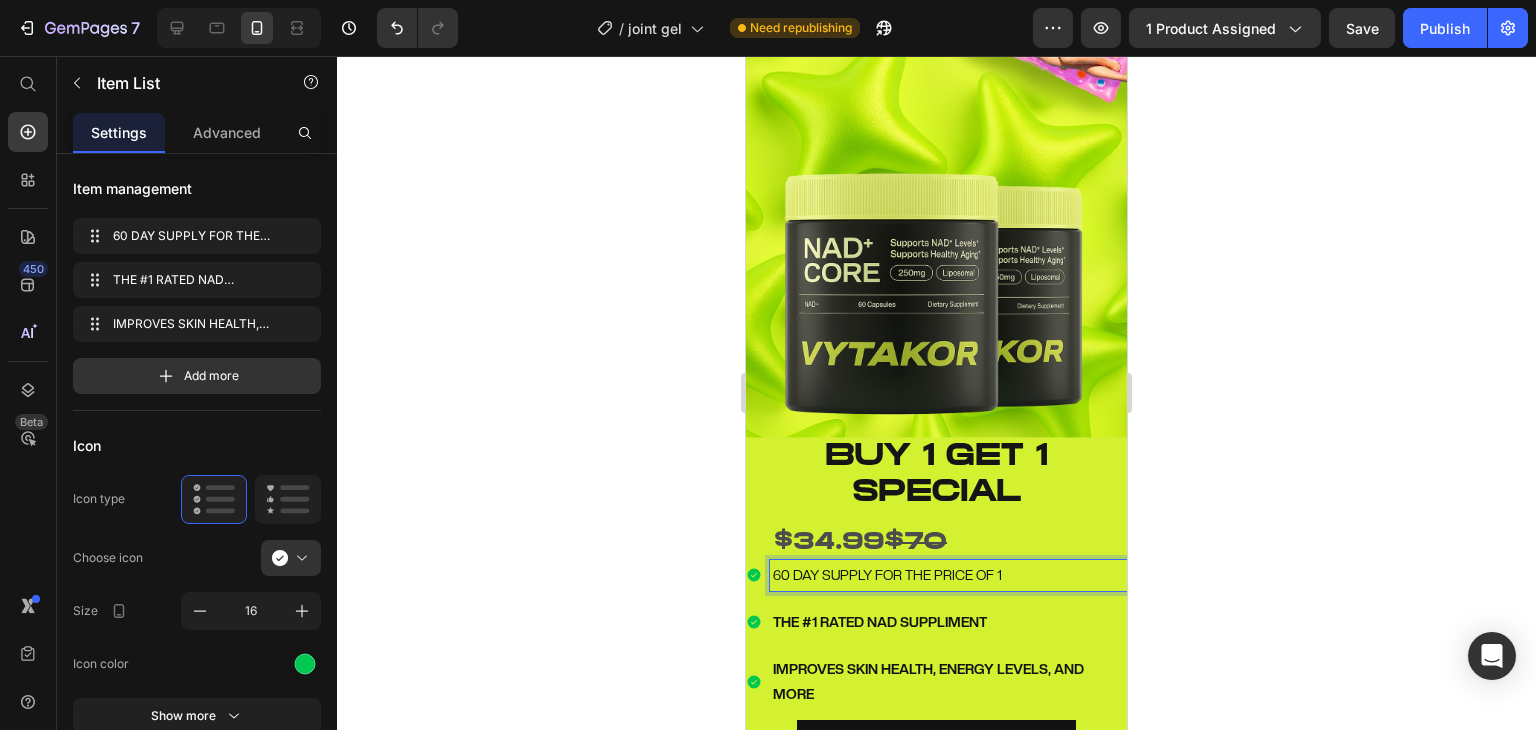 click on "60 DAY SUPPLY FOR THE PRICE OF 1" at bounding box center (948, 575) 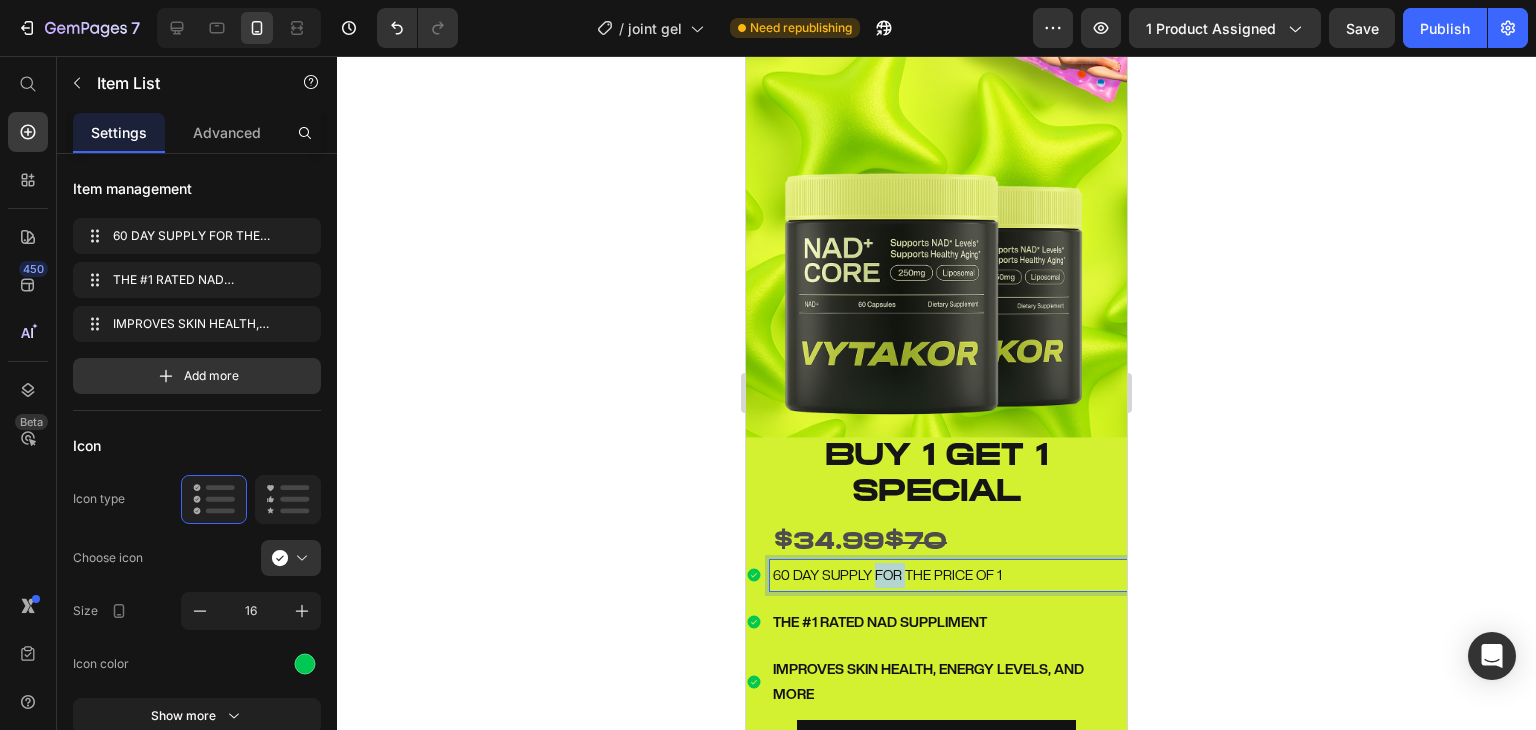 click on "60 DAY SUPPLY FOR THE PRICE OF 1" at bounding box center [948, 575] 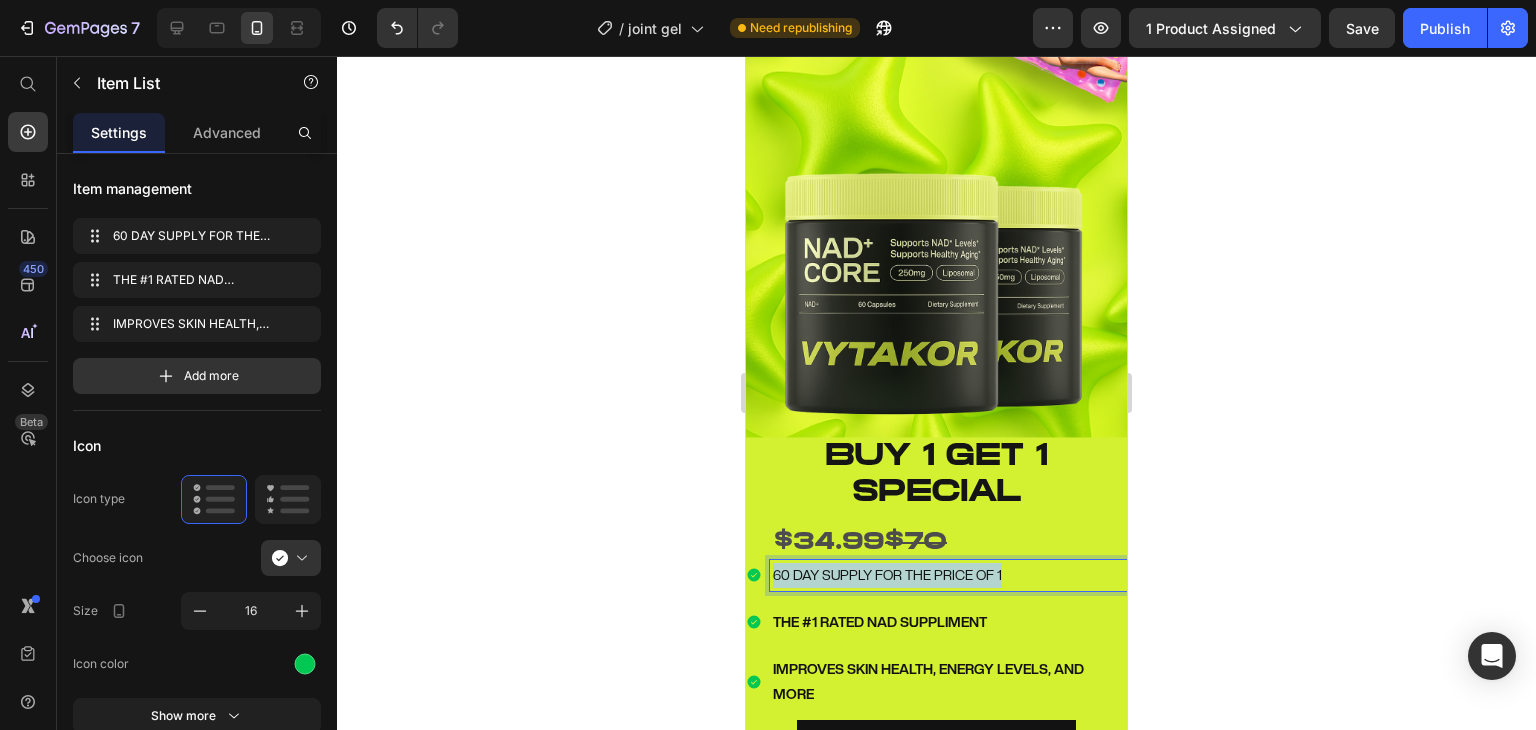 click on "60 DAY SUPPLY FOR THE PRICE OF 1" at bounding box center [948, 575] 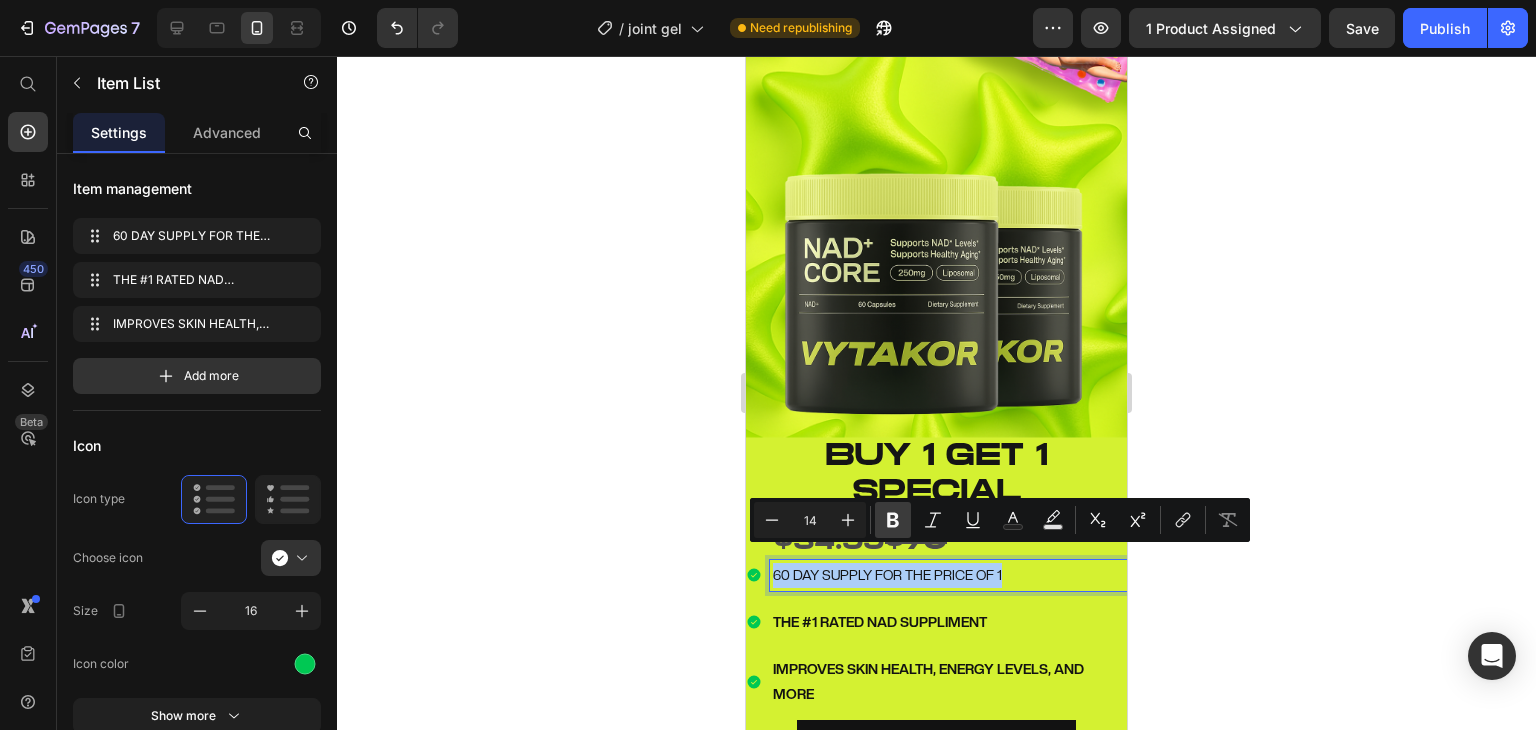 click on "Bold" at bounding box center [893, 520] 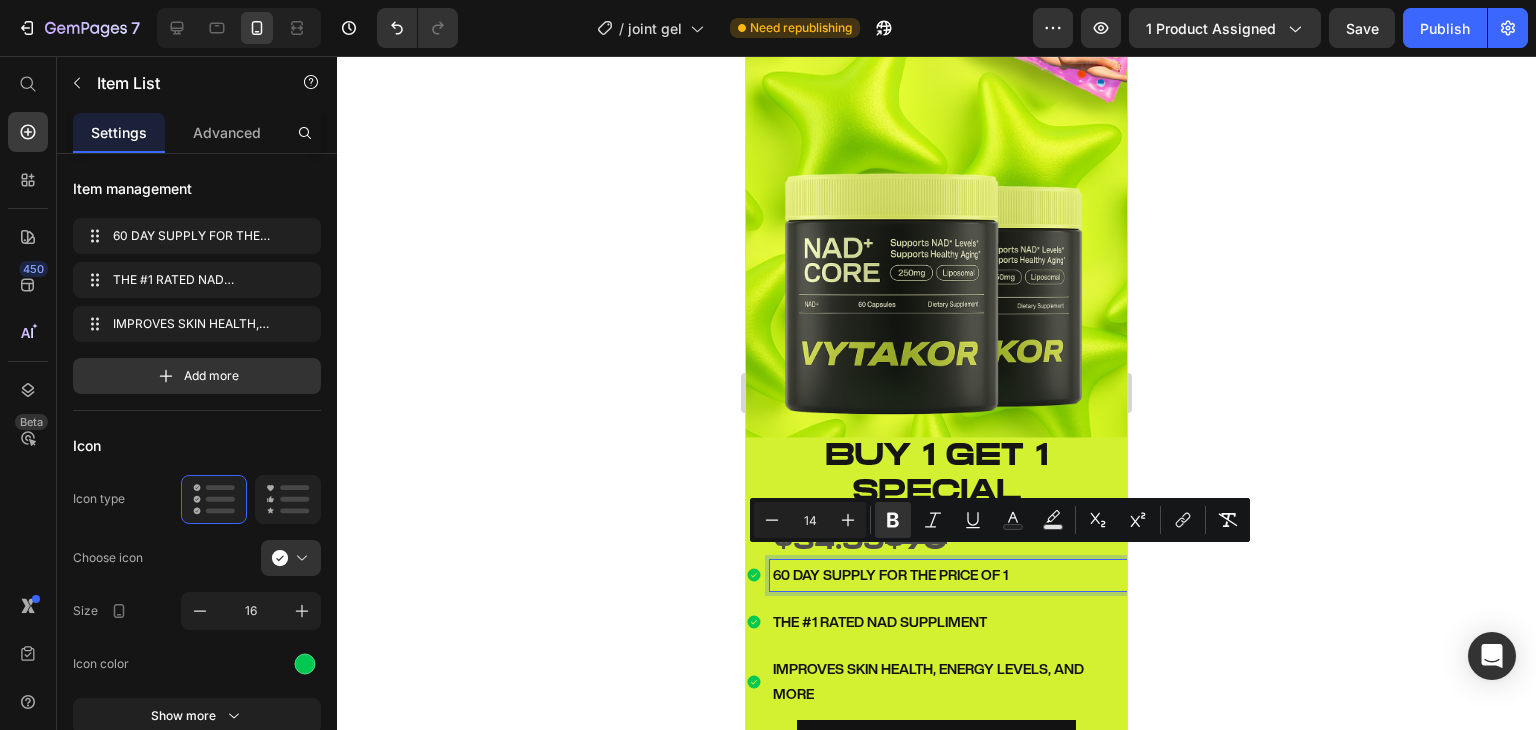 click on "IMPROVES SKIN HEALTH, ENERGY LEVELS, AND MORE" at bounding box center (948, 682) 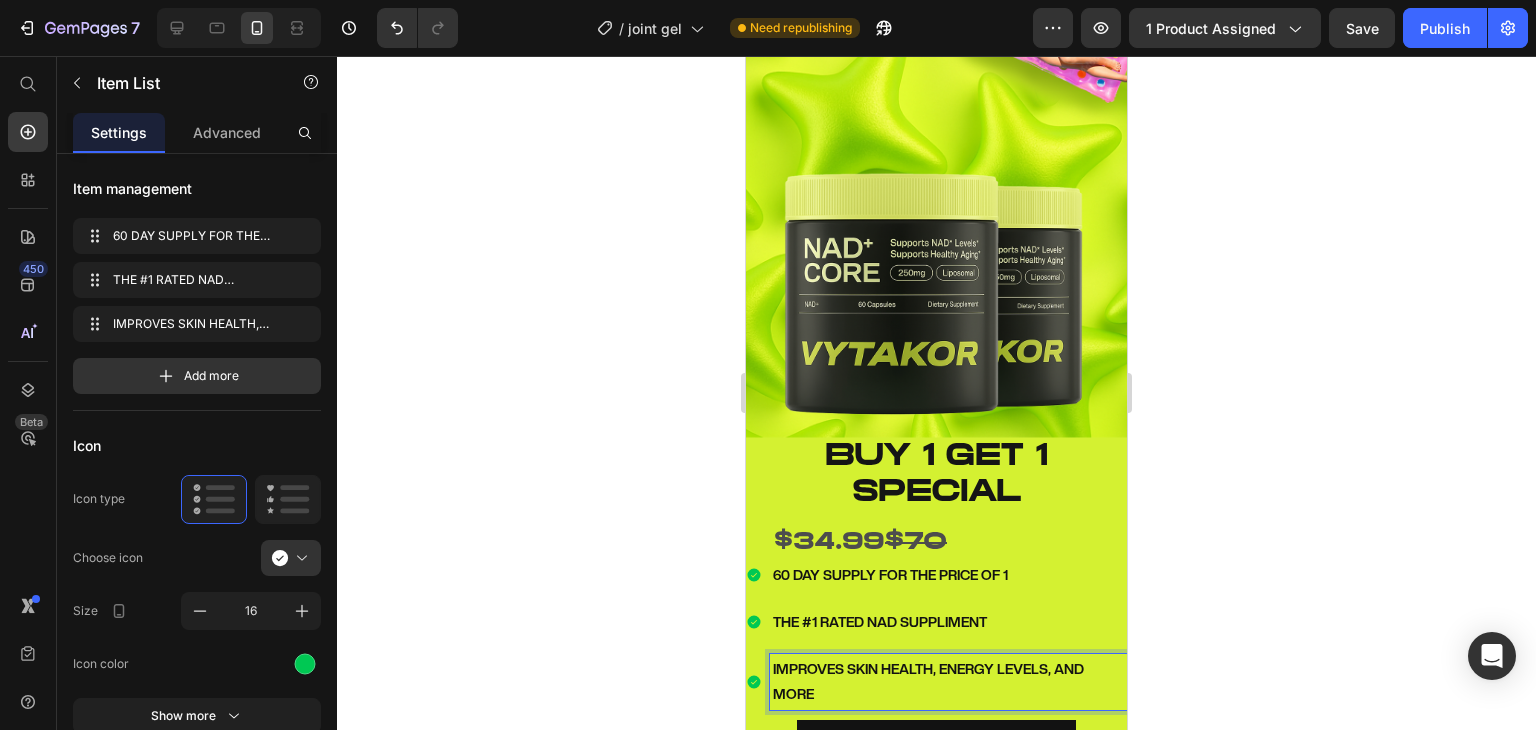 click on "IMPROVES SKIN HEALTH, ENERGY LEVELS, AND MORE" at bounding box center [928, 681] 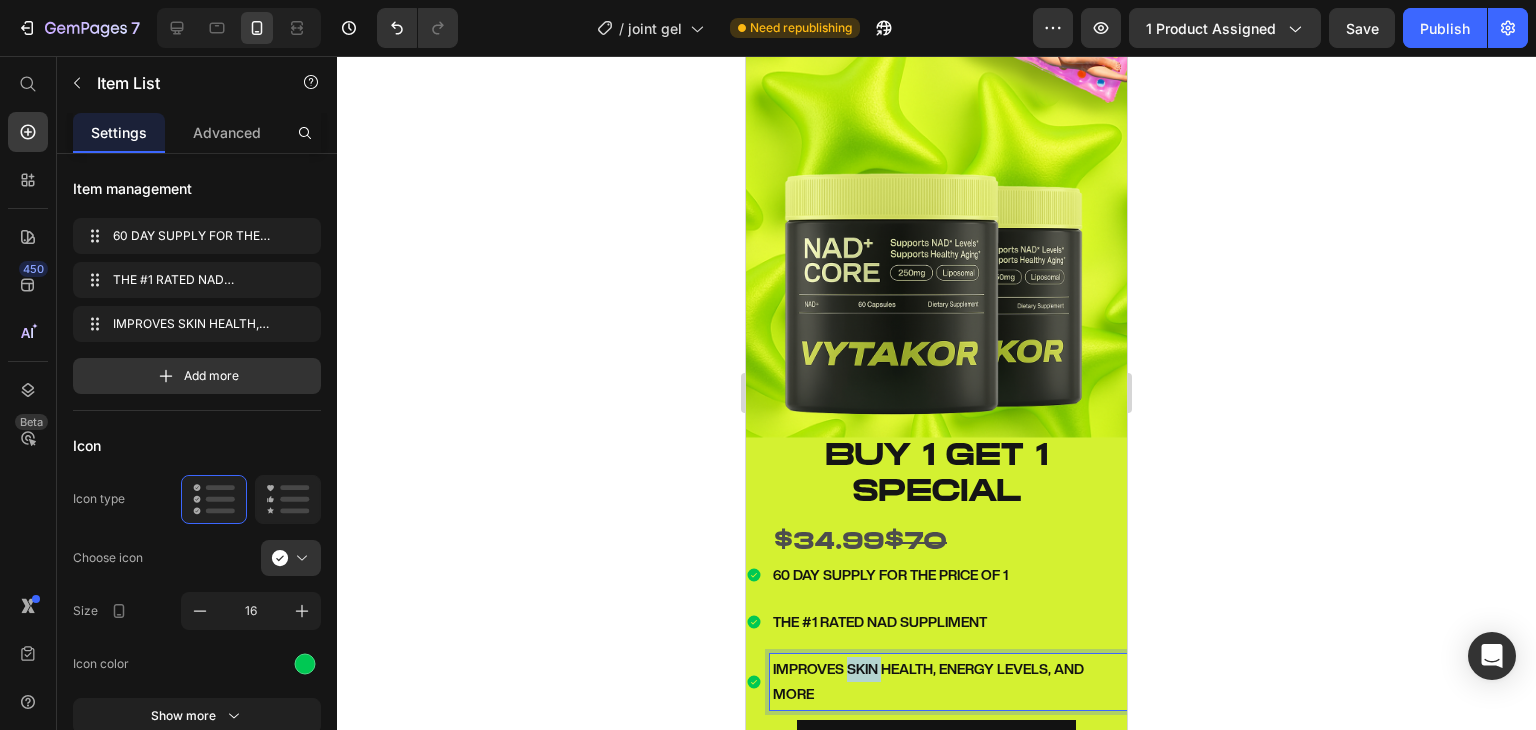 click on "IMPROVES SKIN HEALTH, ENERGY LEVELS, AND MORE" at bounding box center [928, 681] 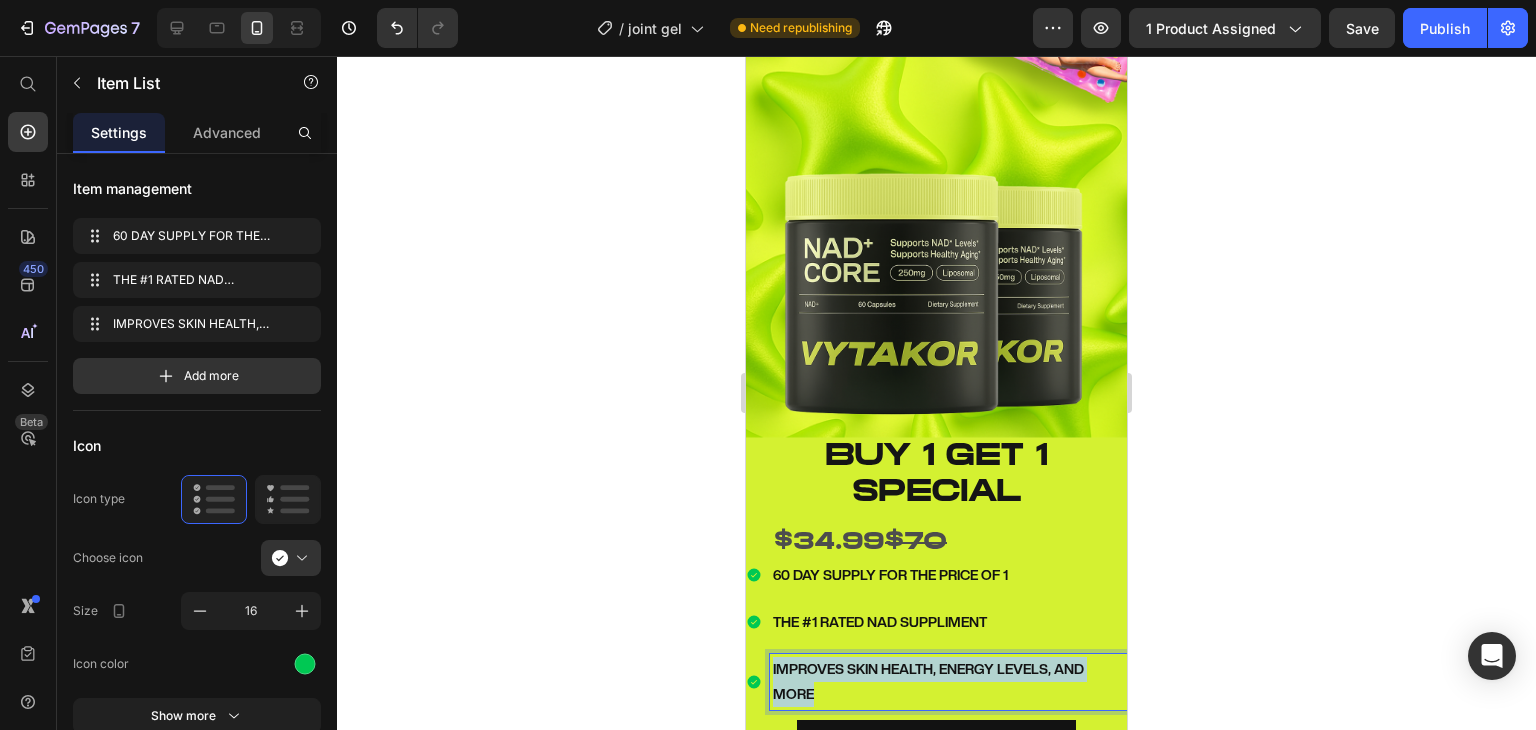 click on "IMPROVES SKIN HEALTH, ENERGY LEVELS, AND MORE" at bounding box center (928, 681) 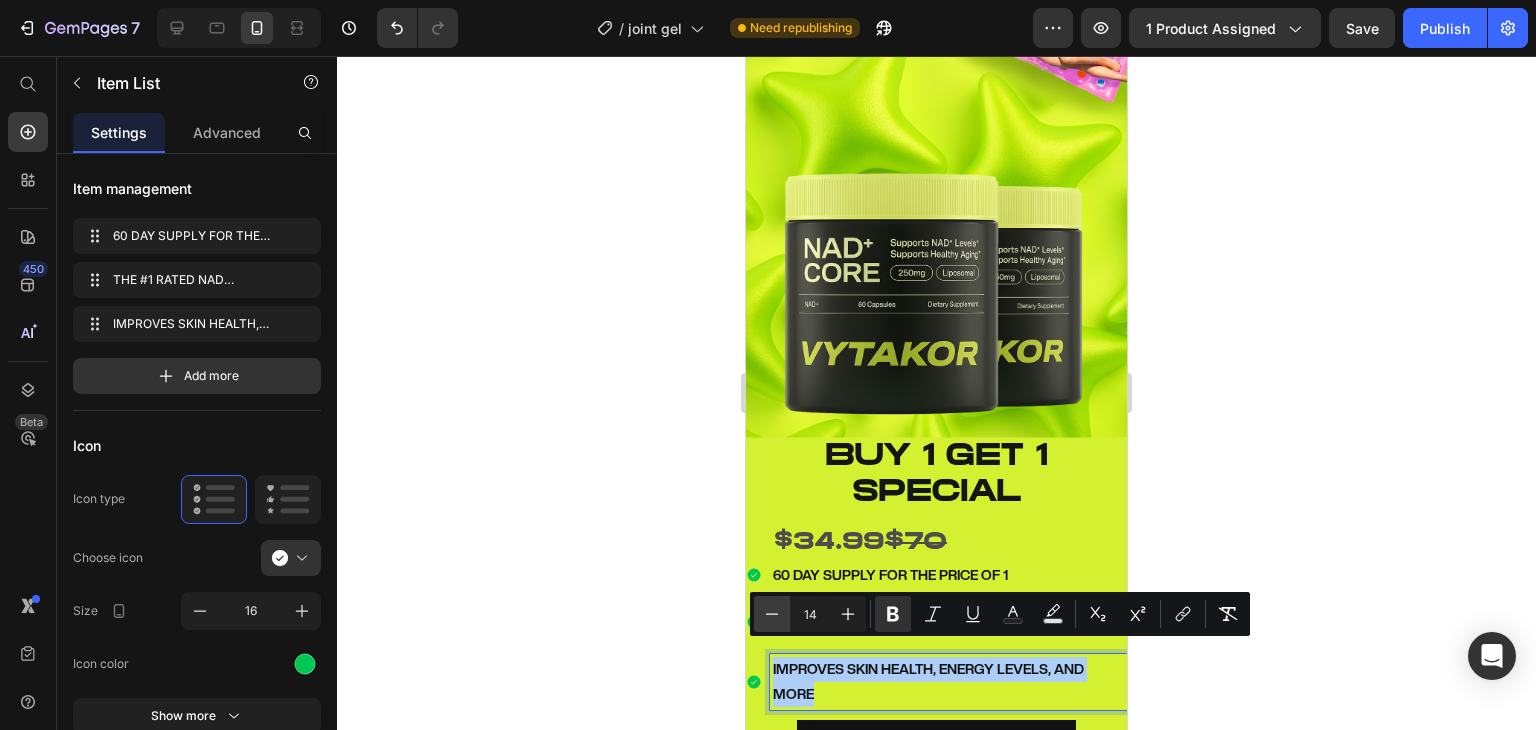 click on "Minus" at bounding box center (772, 614) 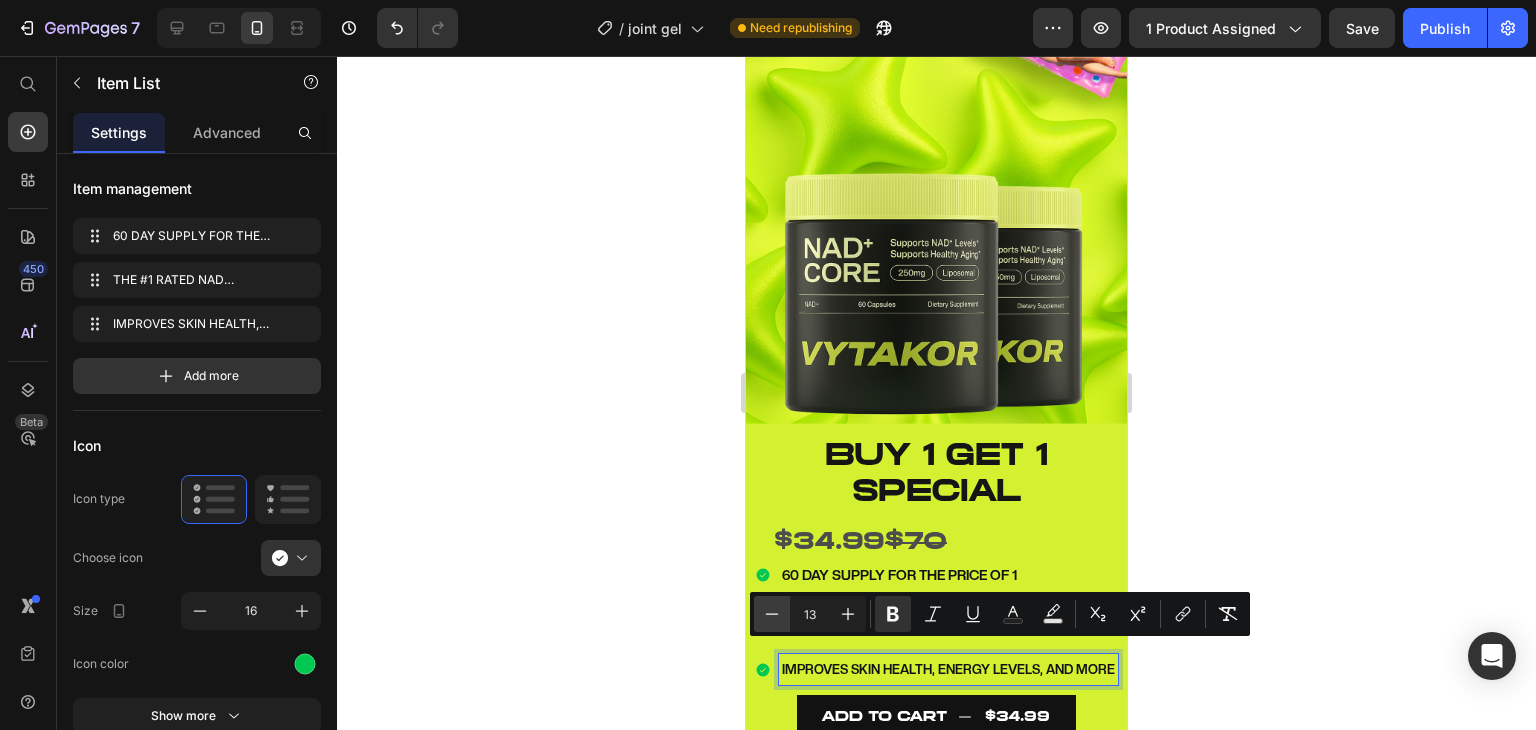 click on "Minus" at bounding box center (772, 614) 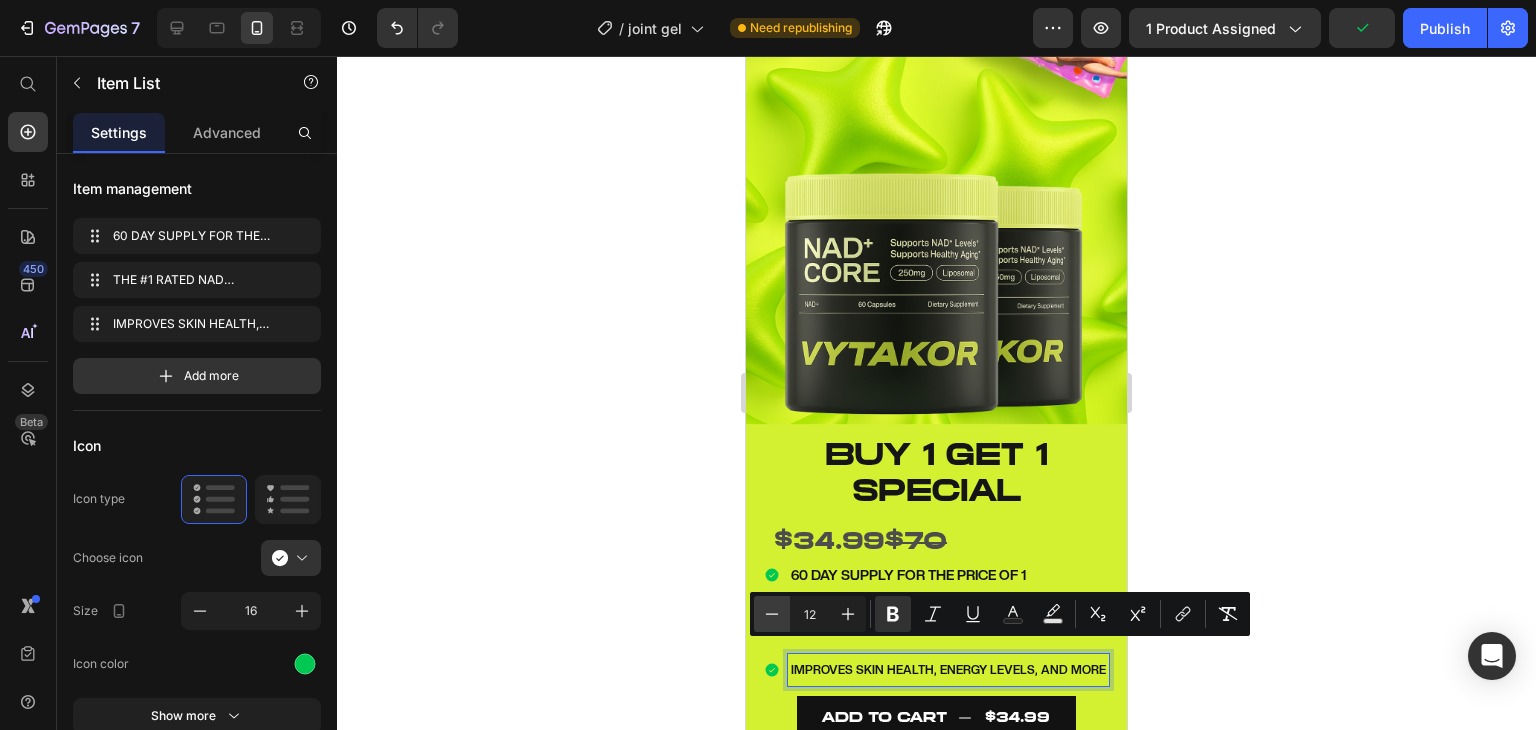click on "Minus" at bounding box center [772, 614] 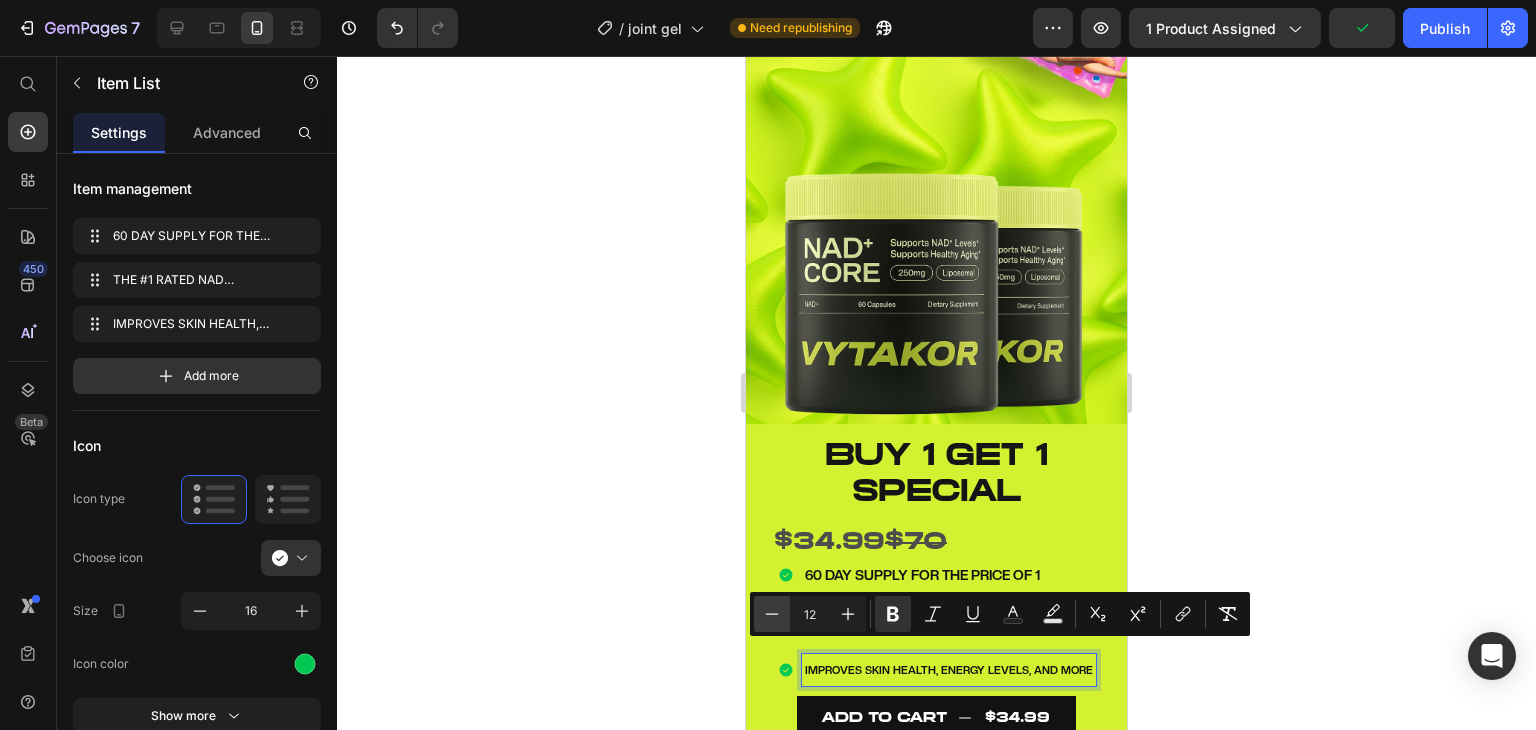 type on "11" 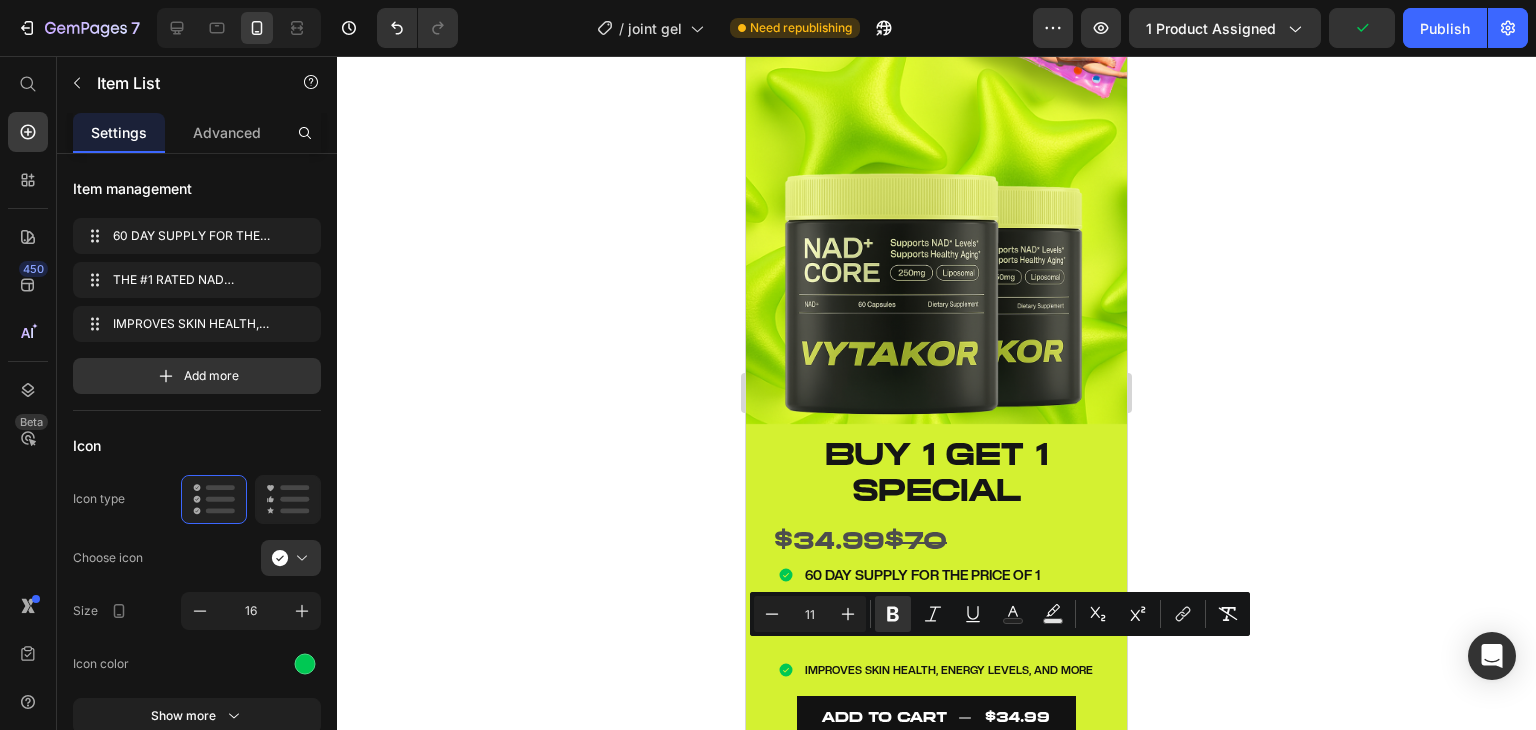 click 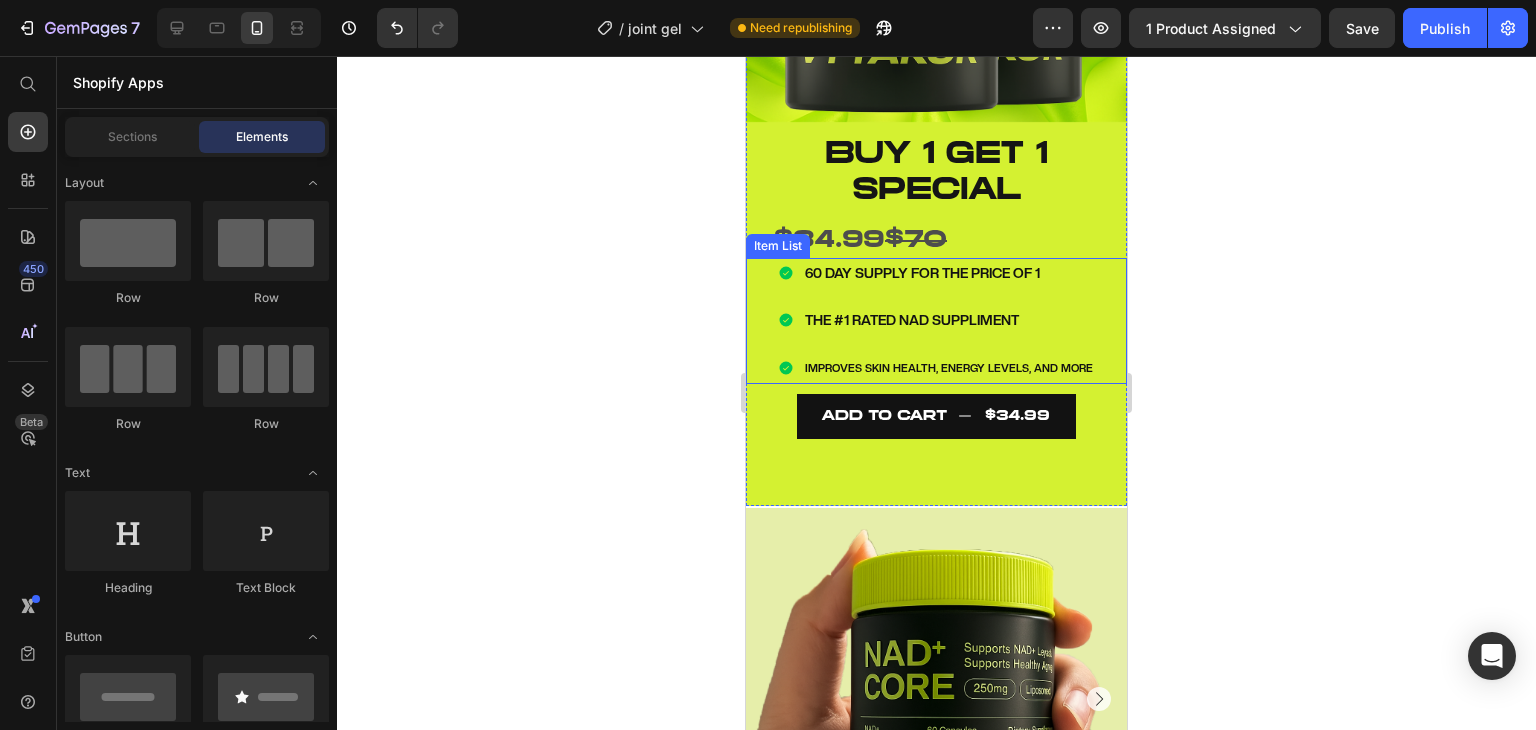 scroll, scrollTop: 455, scrollLeft: 0, axis: vertical 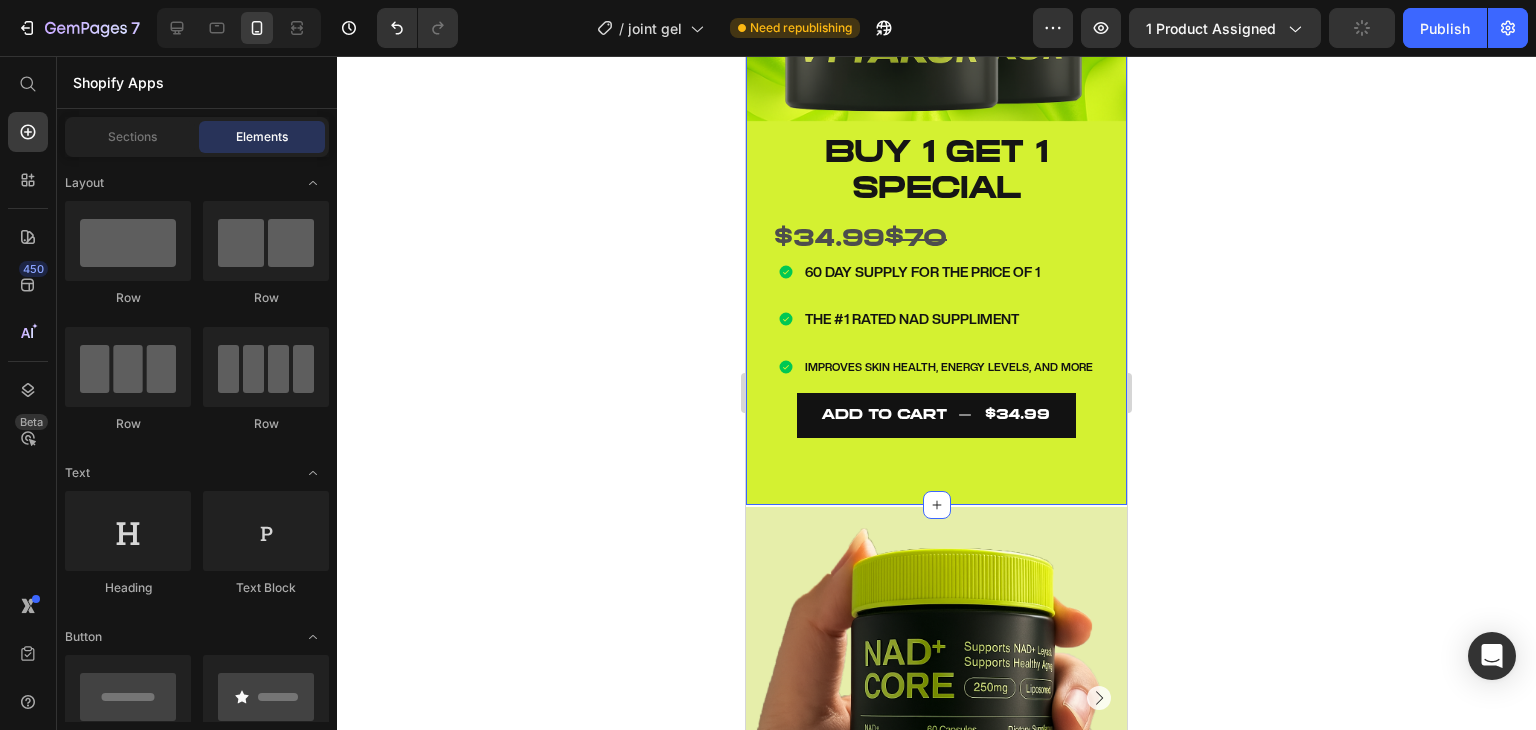 click on "Image BUY 1 GET 1 SPECIAL Text Block $34.99  $70 Text Block 60 DAY SUPPLY FOR THE PRICE OF 1 THE #1 RATED NAD SUPPLIMENT IMPROVES SKIN HEALTH, ENERGY LEVELS, AND MORE Item List BUY 1 GET 1  special  Text block $34.99  $70 Text Block       Icon 60 DAY SUPPLY FOR THE PRICE OF 1 Text block       Icon THE #1 RATED NAD SUPPLIMENT Text block       Icon IMPROVES SKIN HEALTH, ENERGY LEVELS, AND MORE Text block Icon List ADD TO CART
$34.99 Add to Cart Image Row ADD TO CART
$34.99 Add to Cart Product Section 1" at bounding box center (936, 73) 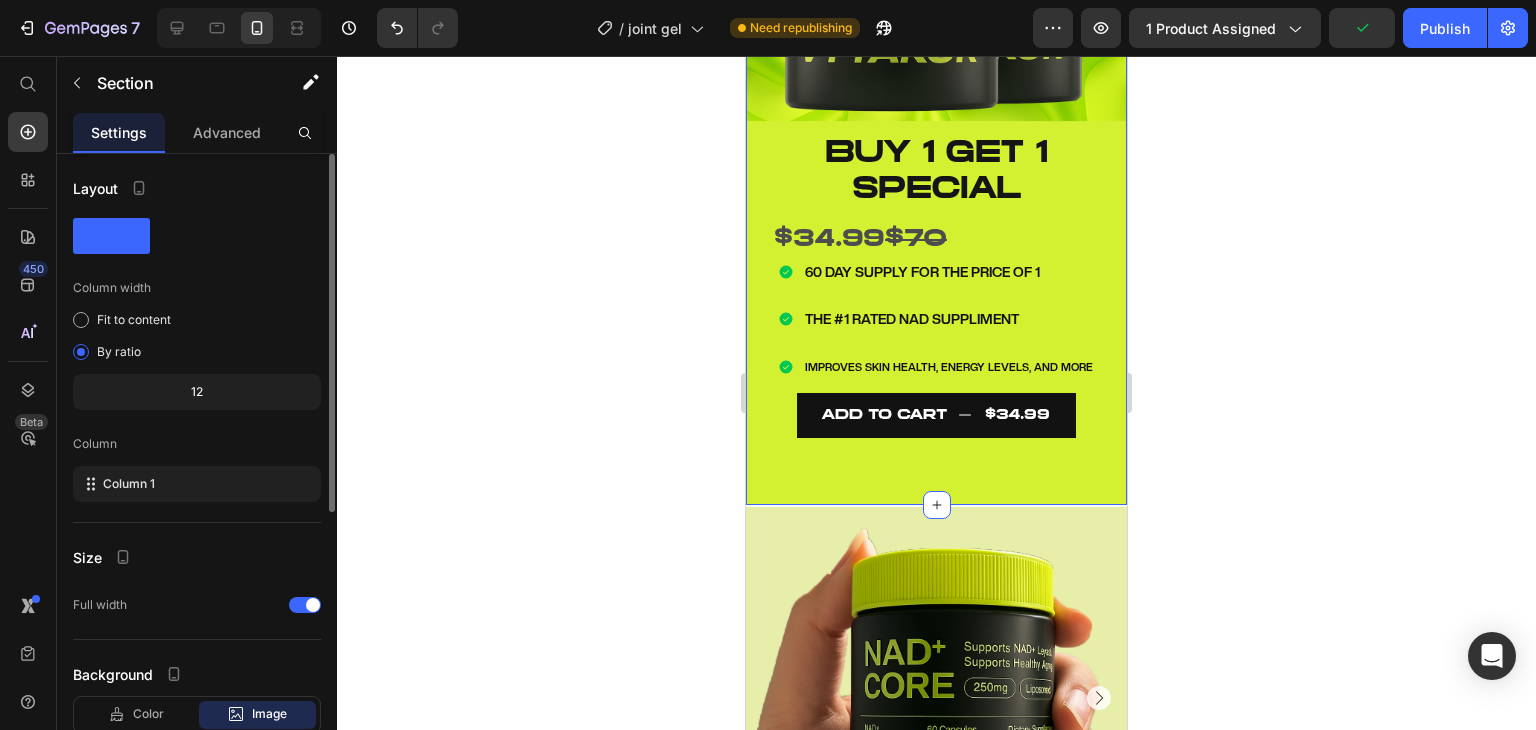 click on "Layout Column width Fit to content By ratio 12 Column Column 1 Size Full width Background Color Image Video  Choose Image  Upload Image https://cdn.shopify.com/s/files/1/0949/4311/7626/files/gempages_571853699110929632-e3b80c88-9119-47ae-873f-aaa6d3c43670.png  or   Browse gallery  Show more Preload  Delete element" at bounding box center (197, 714) 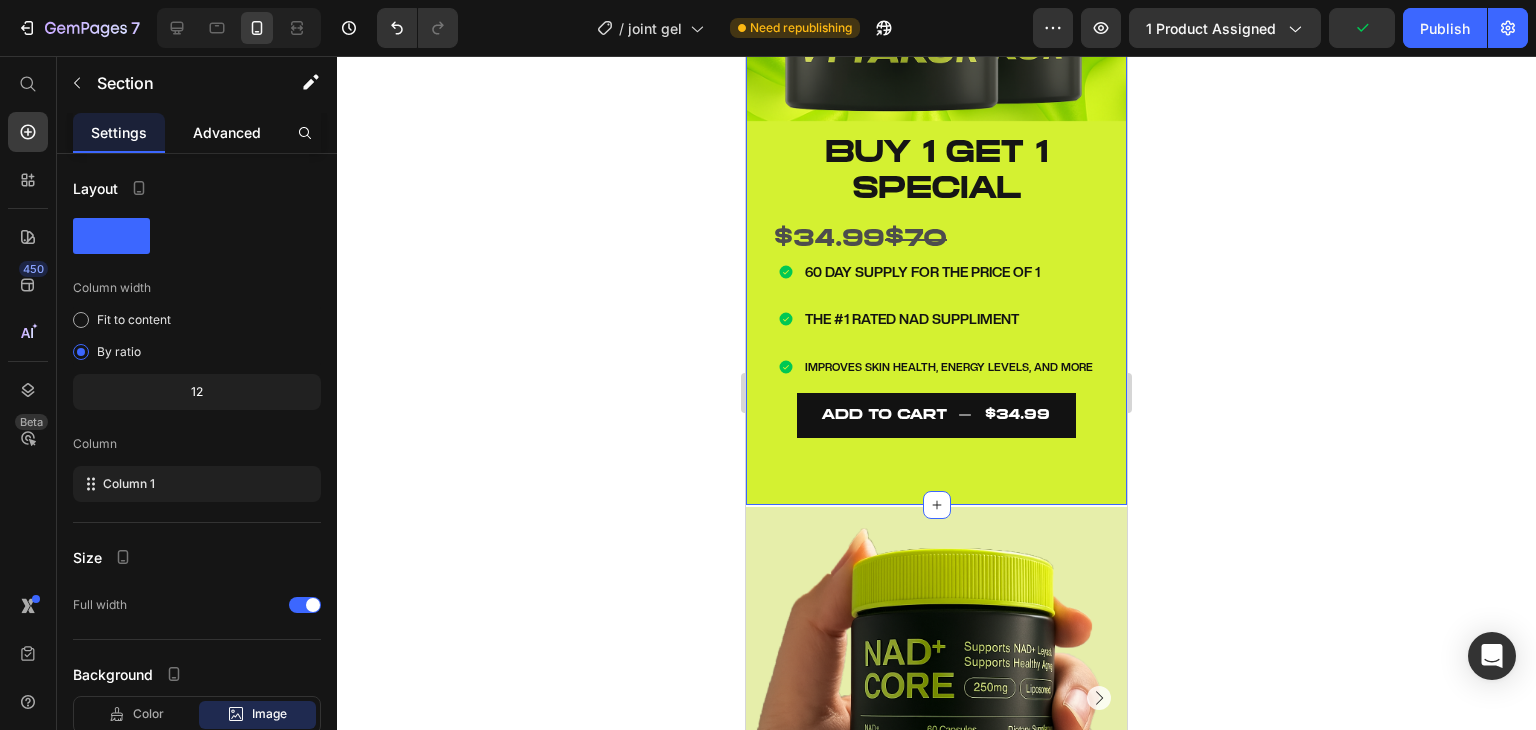click on "Advanced" 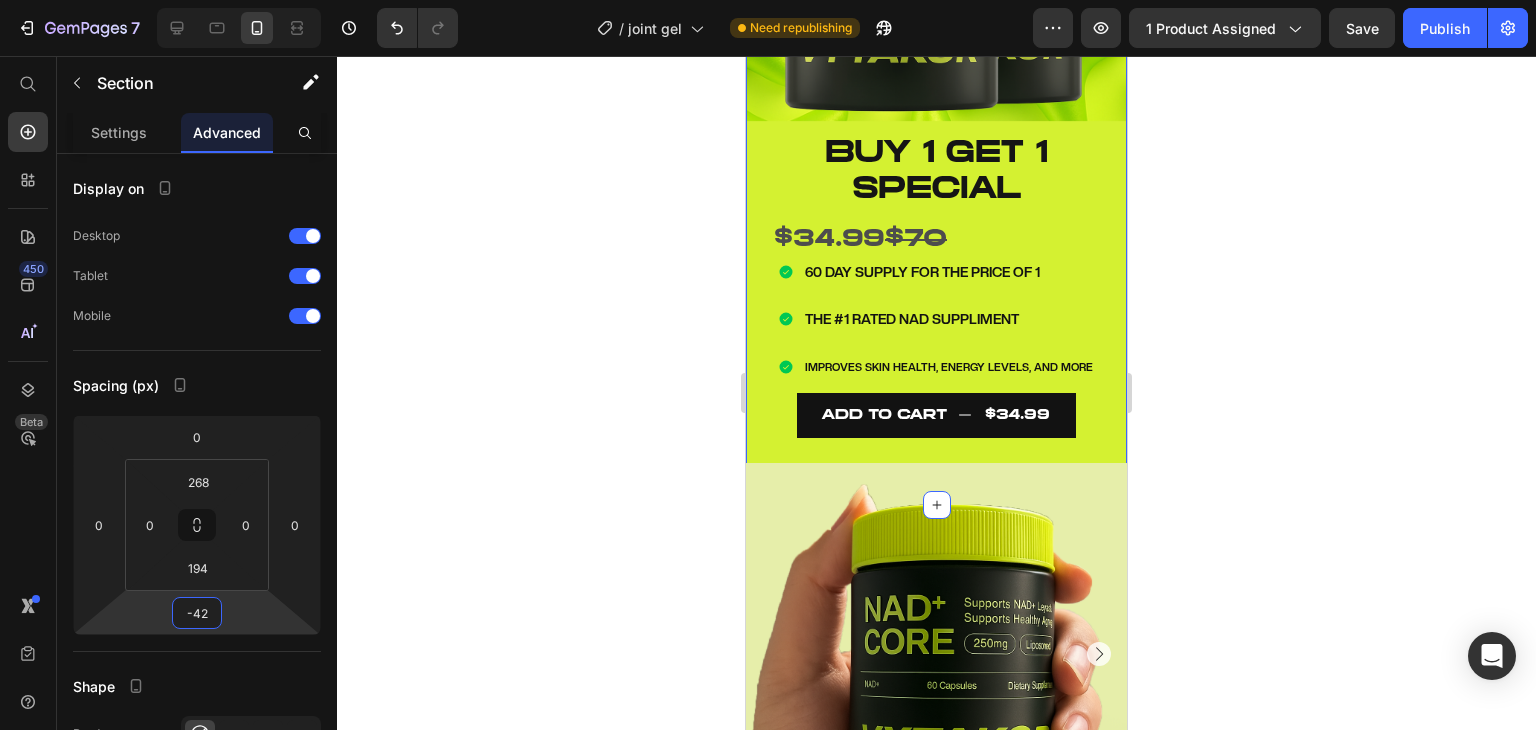 type on "-46" 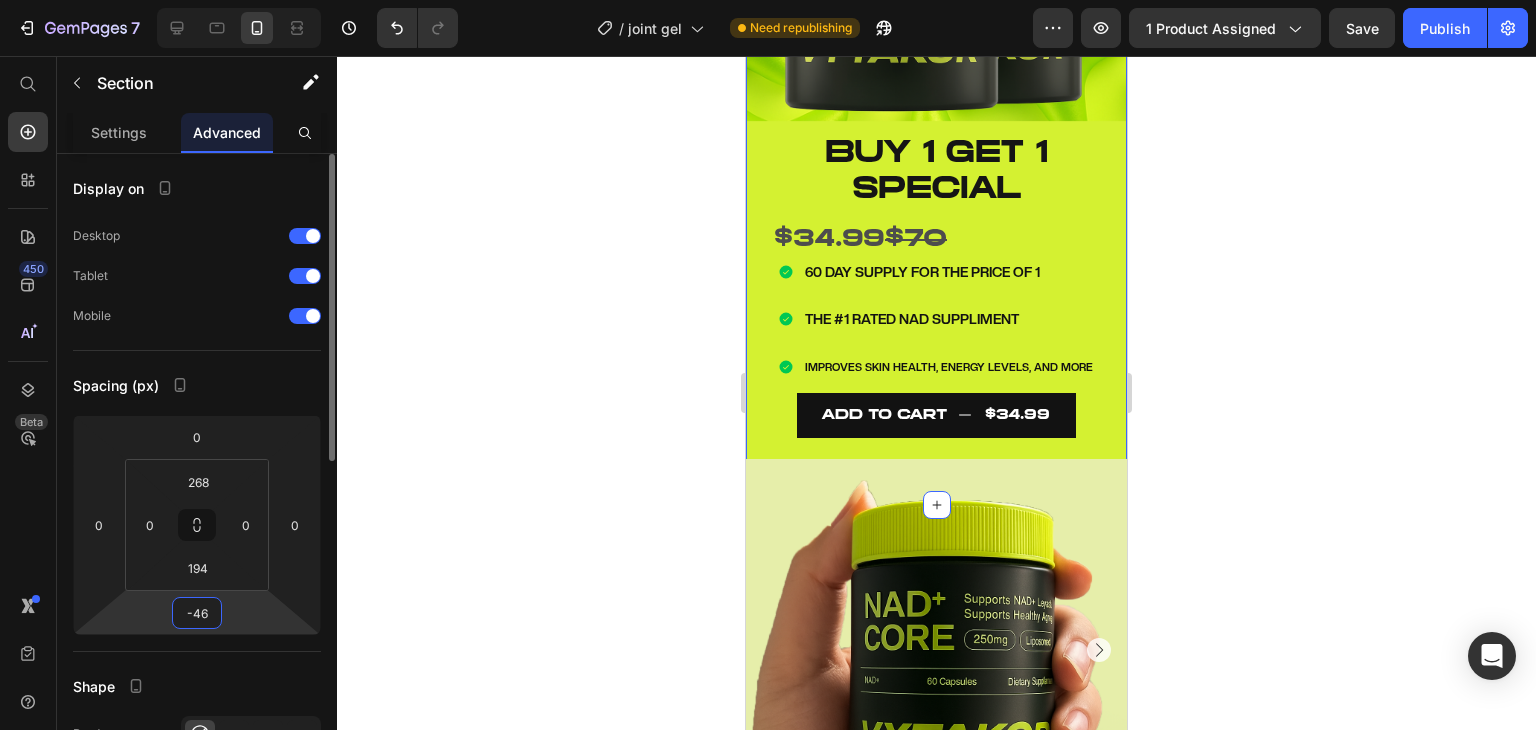 drag, startPoint x: 228, startPoint y: 593, endPoint x: 235, endPoint y: 617, distance: 25 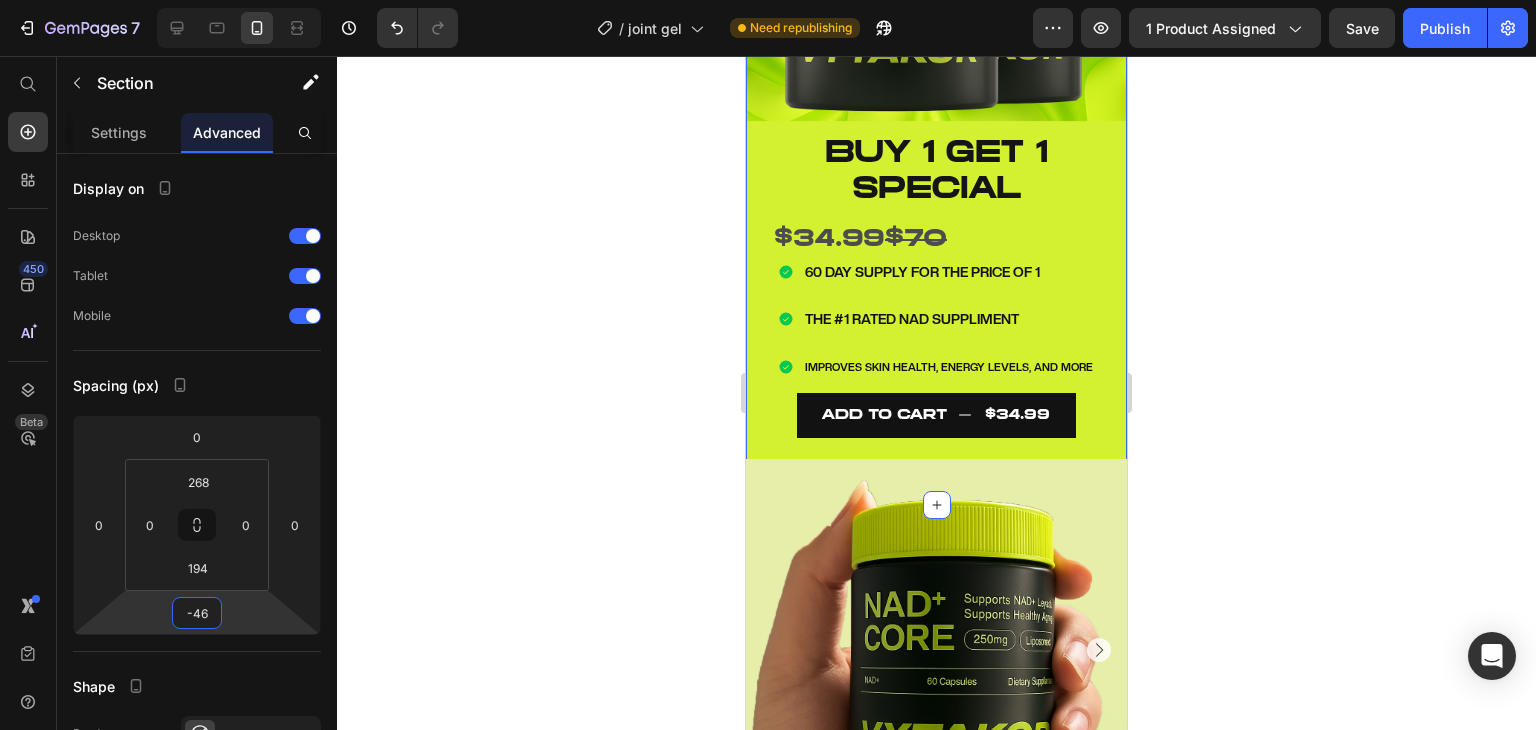 click 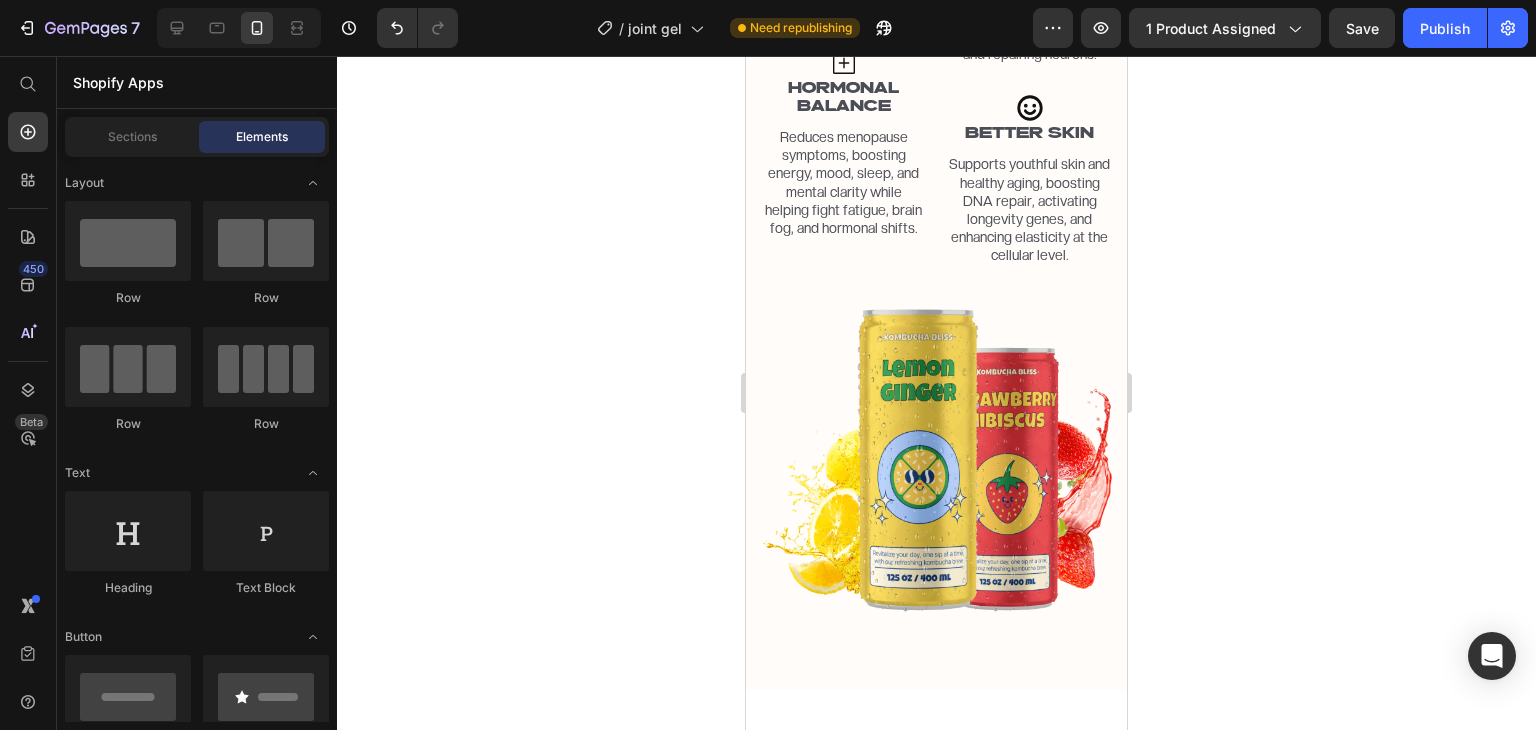 scroll, scrollTop: 2327, scrollLeft: 0, axis: vertical 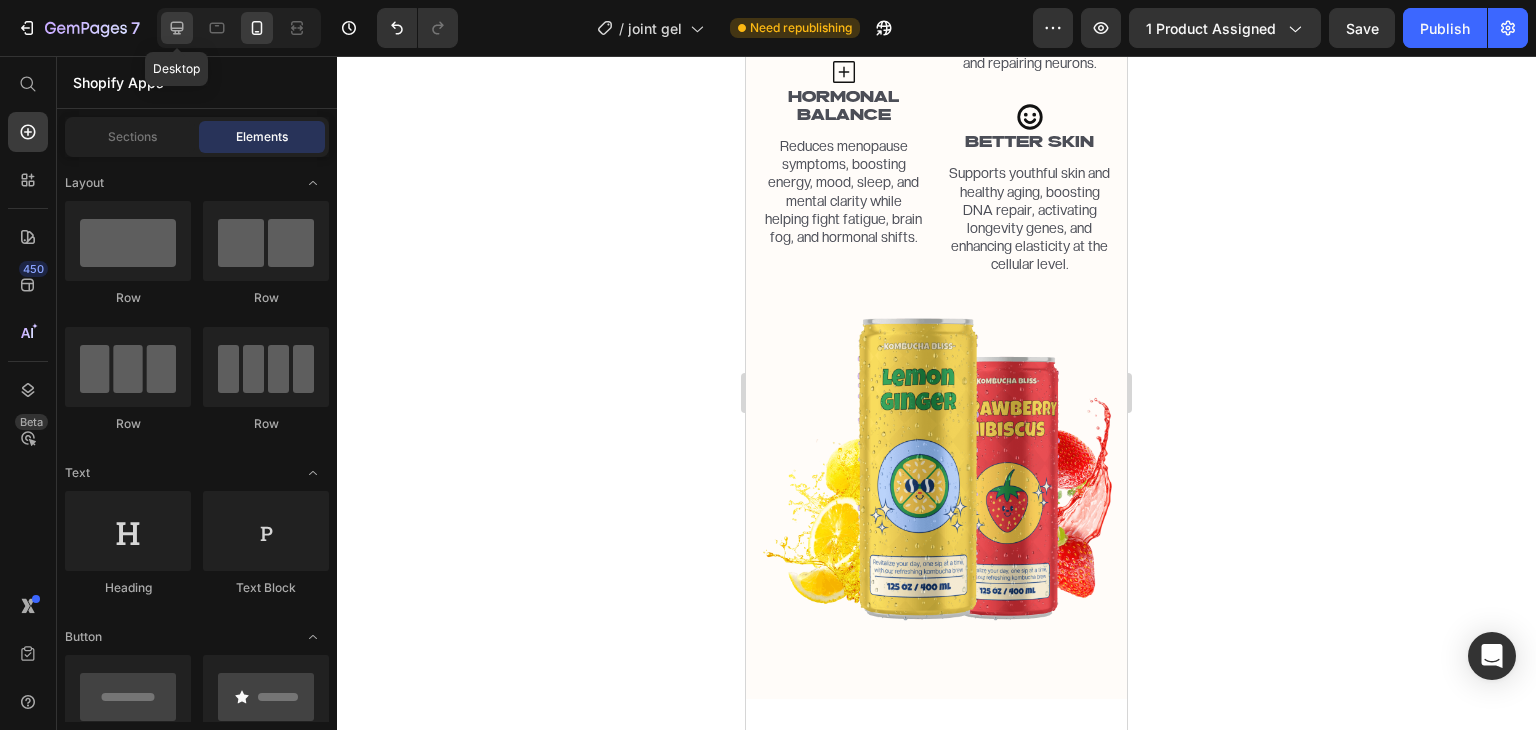 click 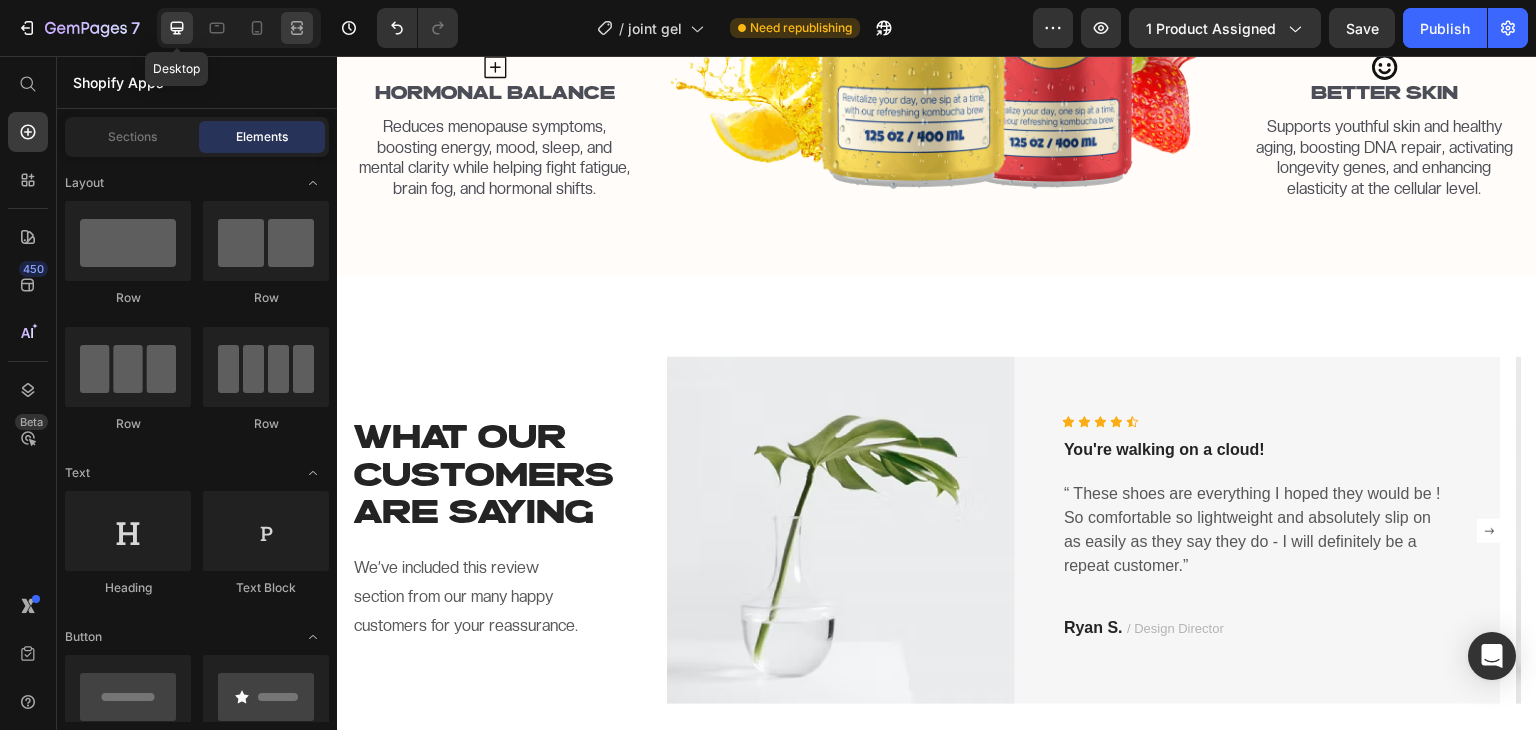 click 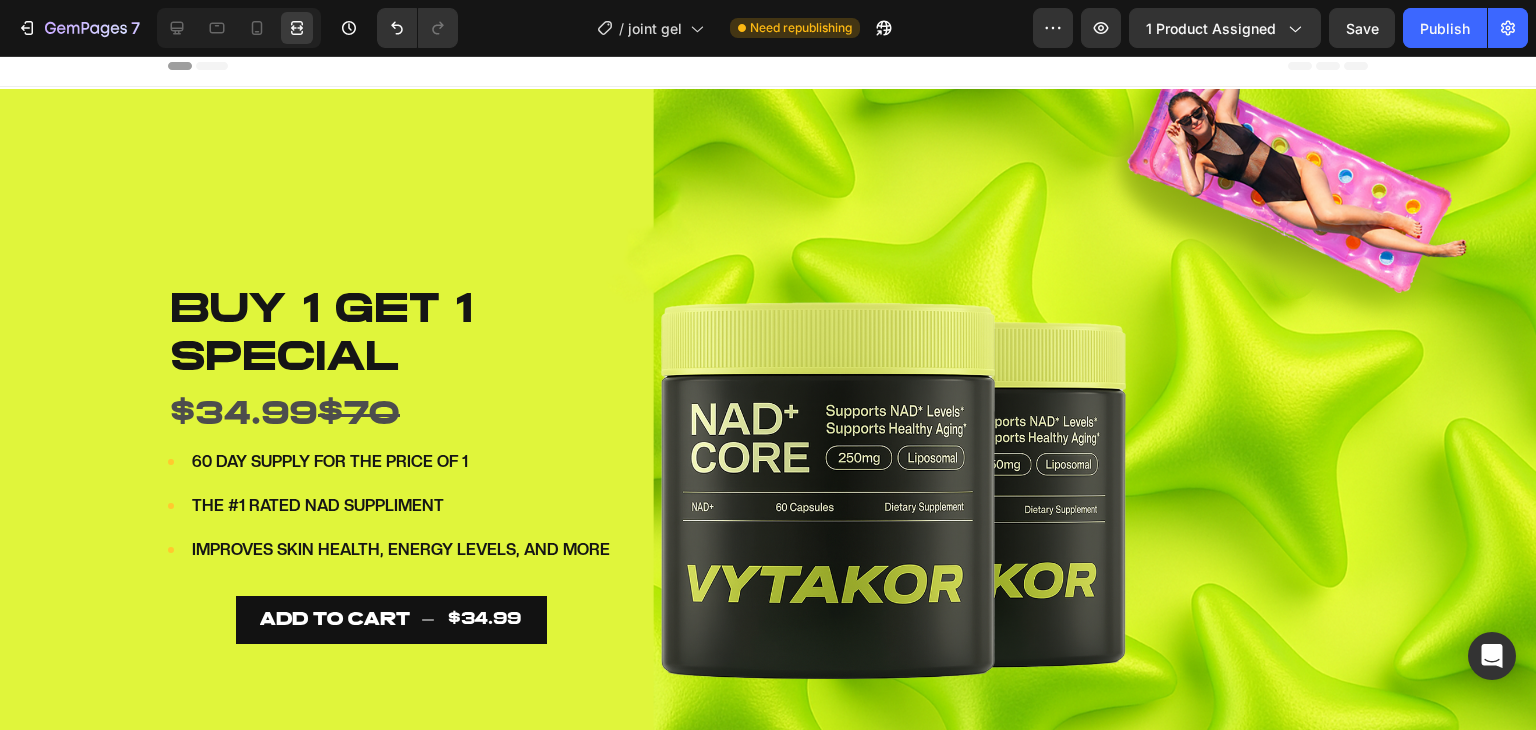 scroll, scrollTop: 8, scrollLeft: 0, axis: vertical 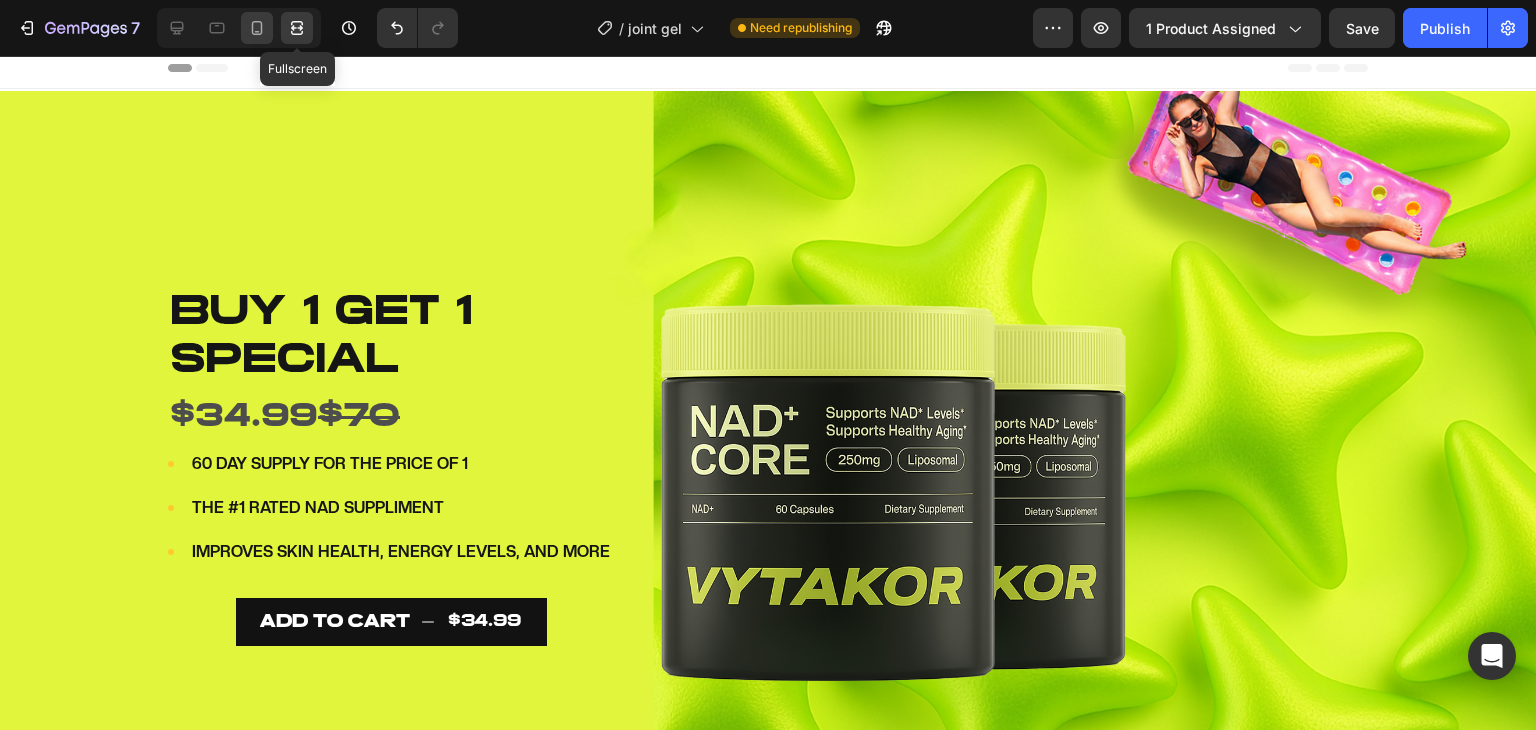 click 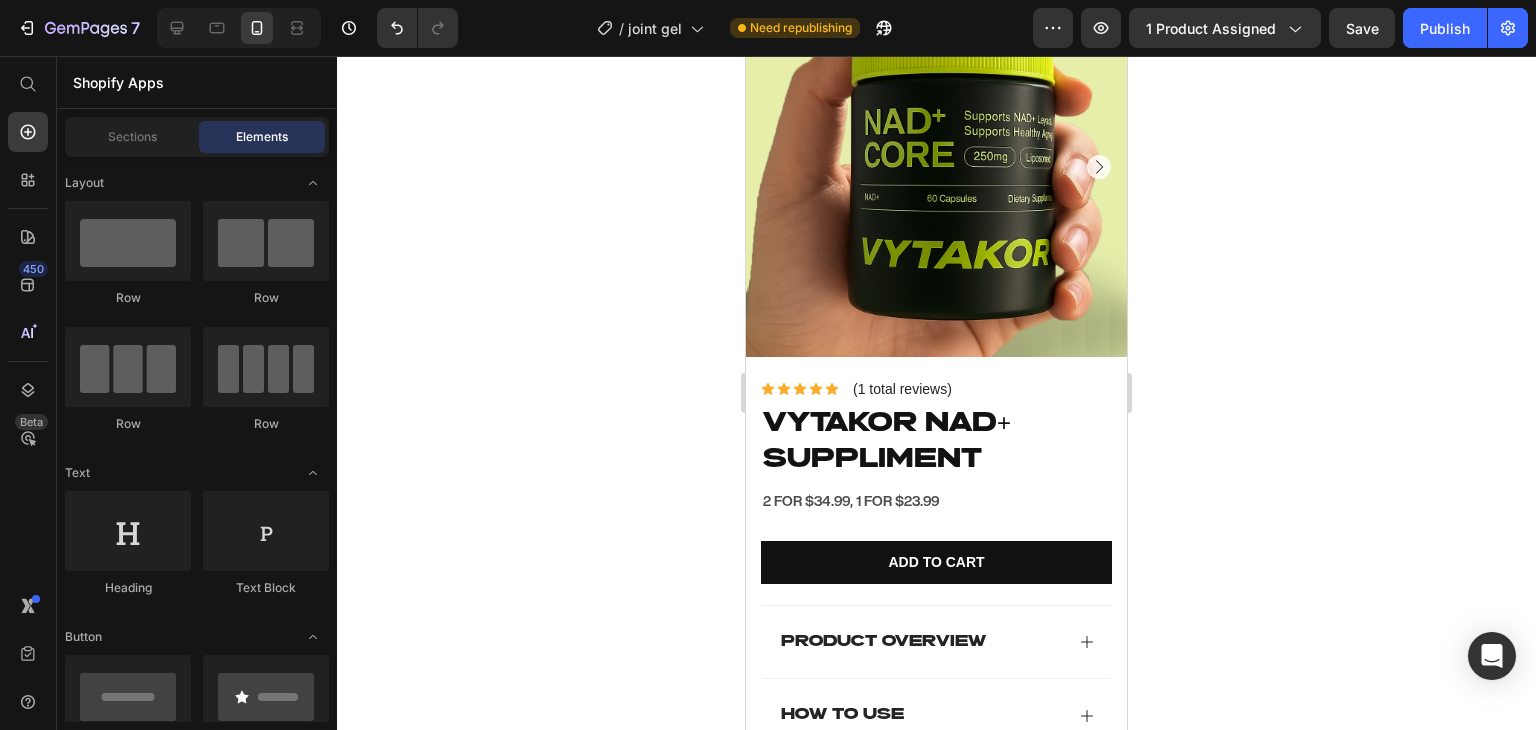 scroll, scrollTop: 936, scrollLeft: 0, axis: vertical 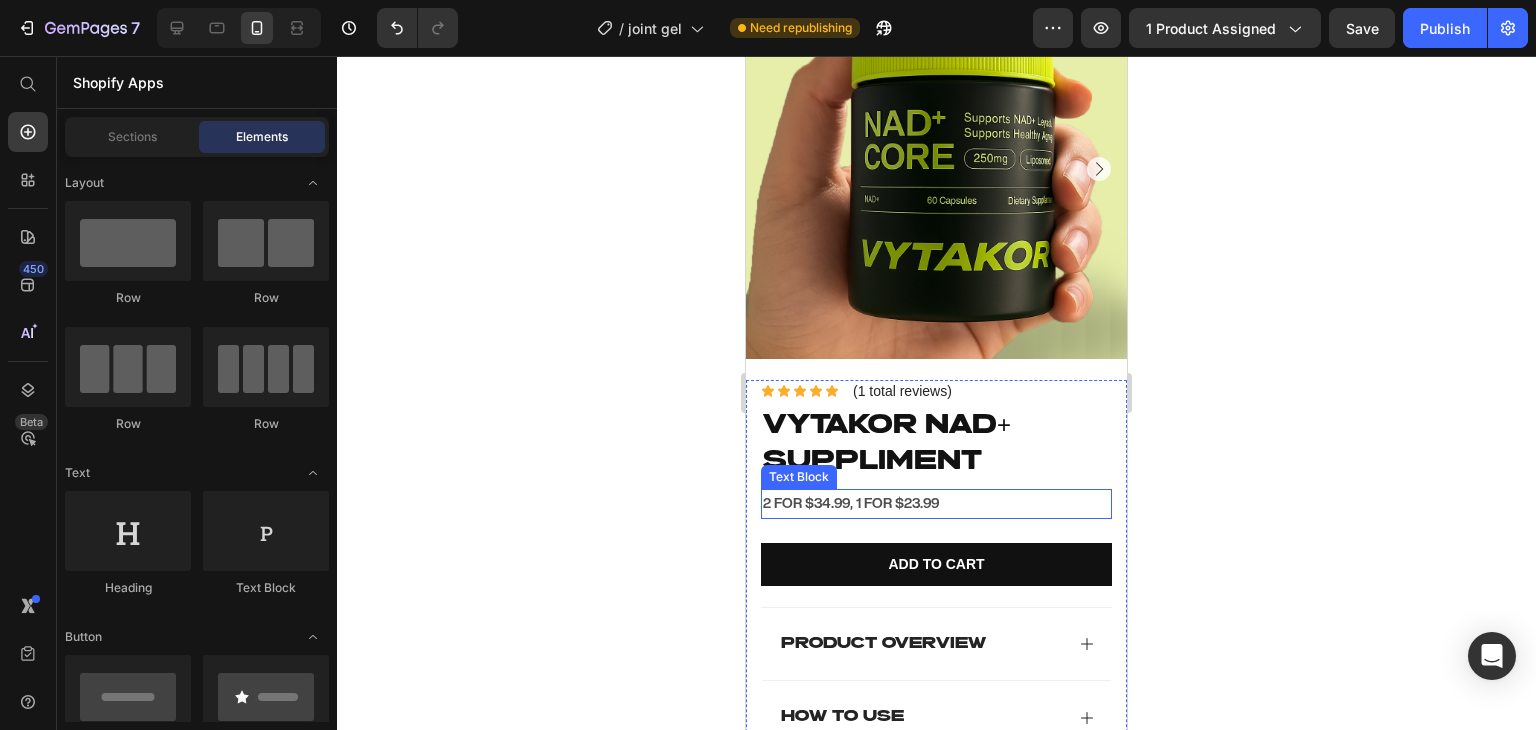 click on "2 FOR $34.99, 1 FOR $23.99" at bounding box center [936, 503] 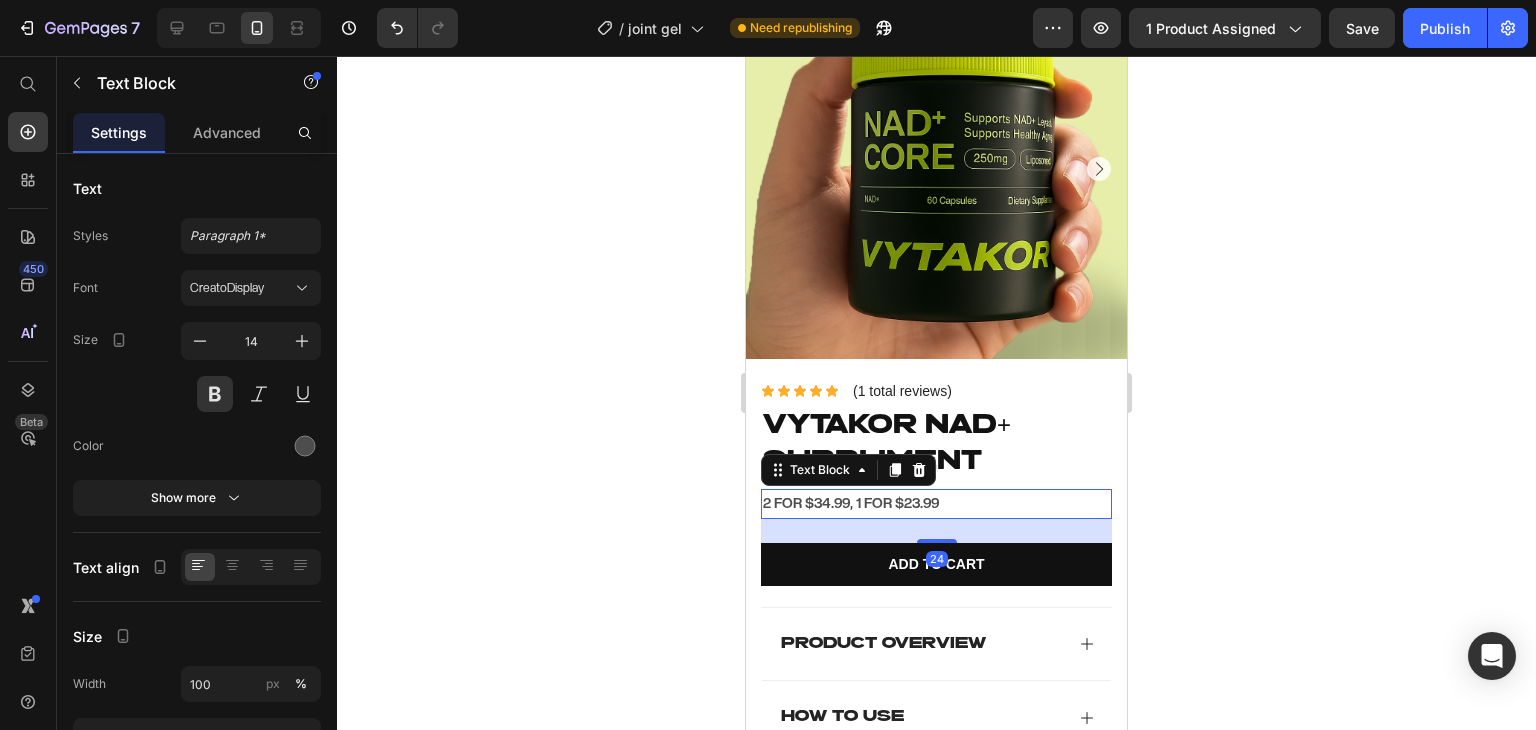 click on "2 FOR $34.99, 1 FOR $23.99" at bounding box center (936, 503) 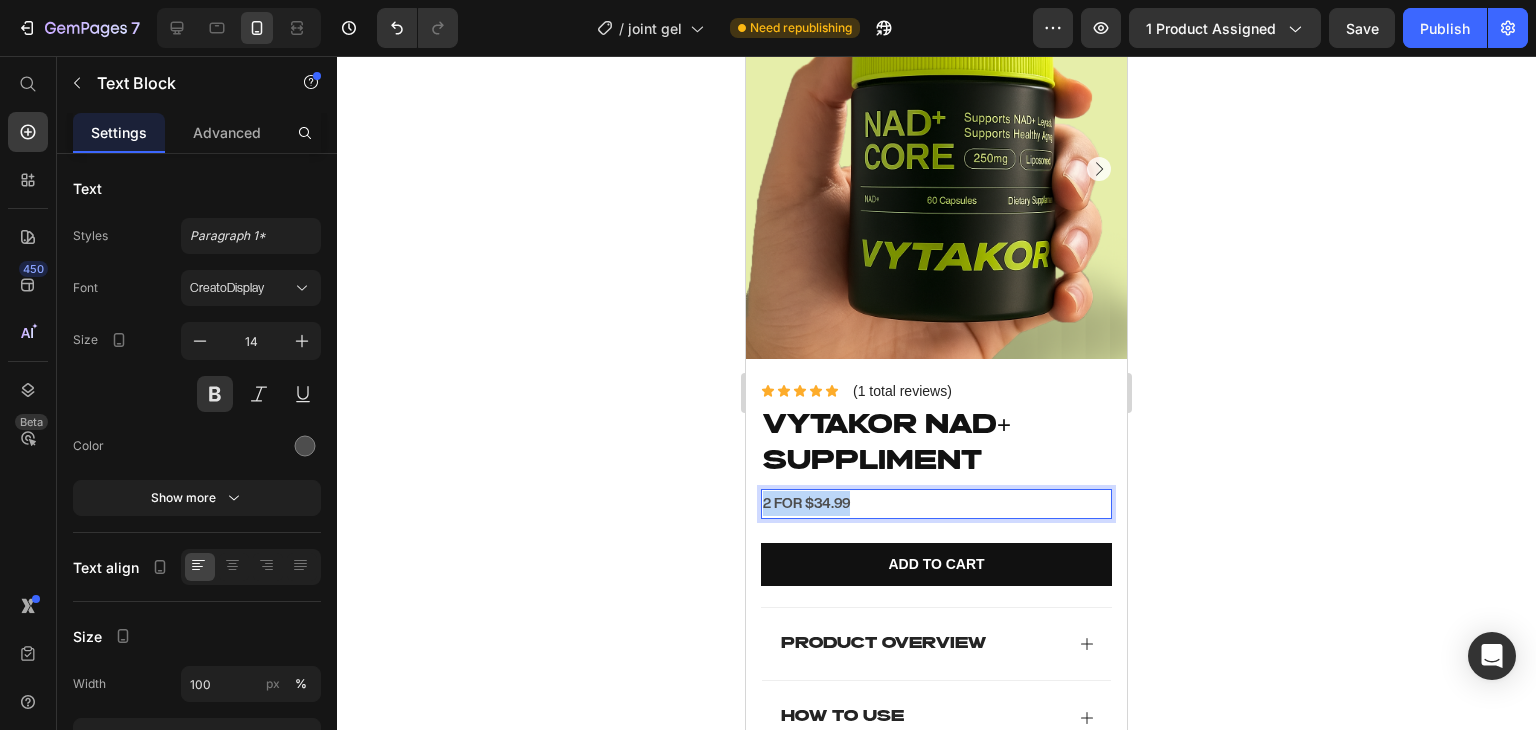 drag, startPoint x: 956, startPoint y: 472, endPoint x: 700, endPoint y: 527, distance: 261.84155 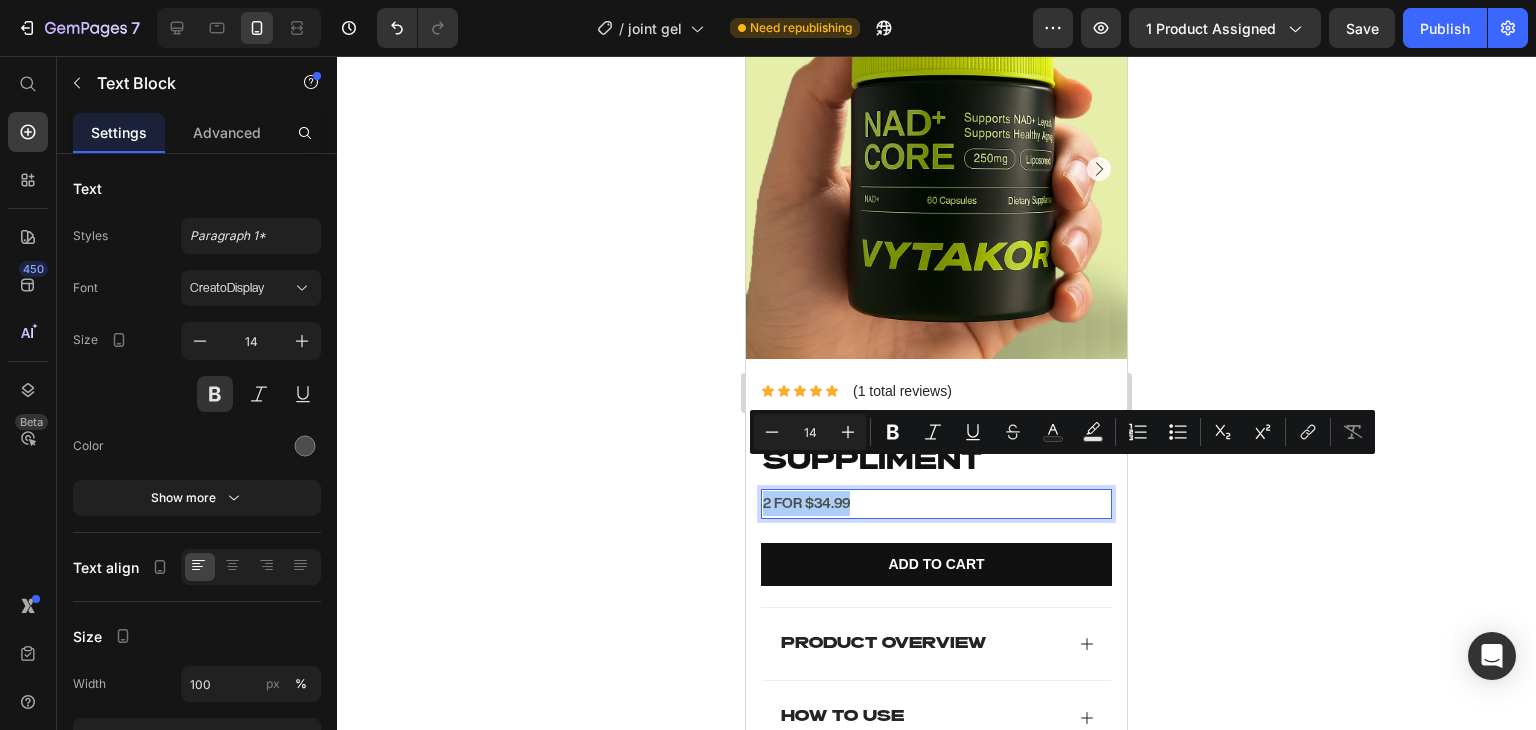 click 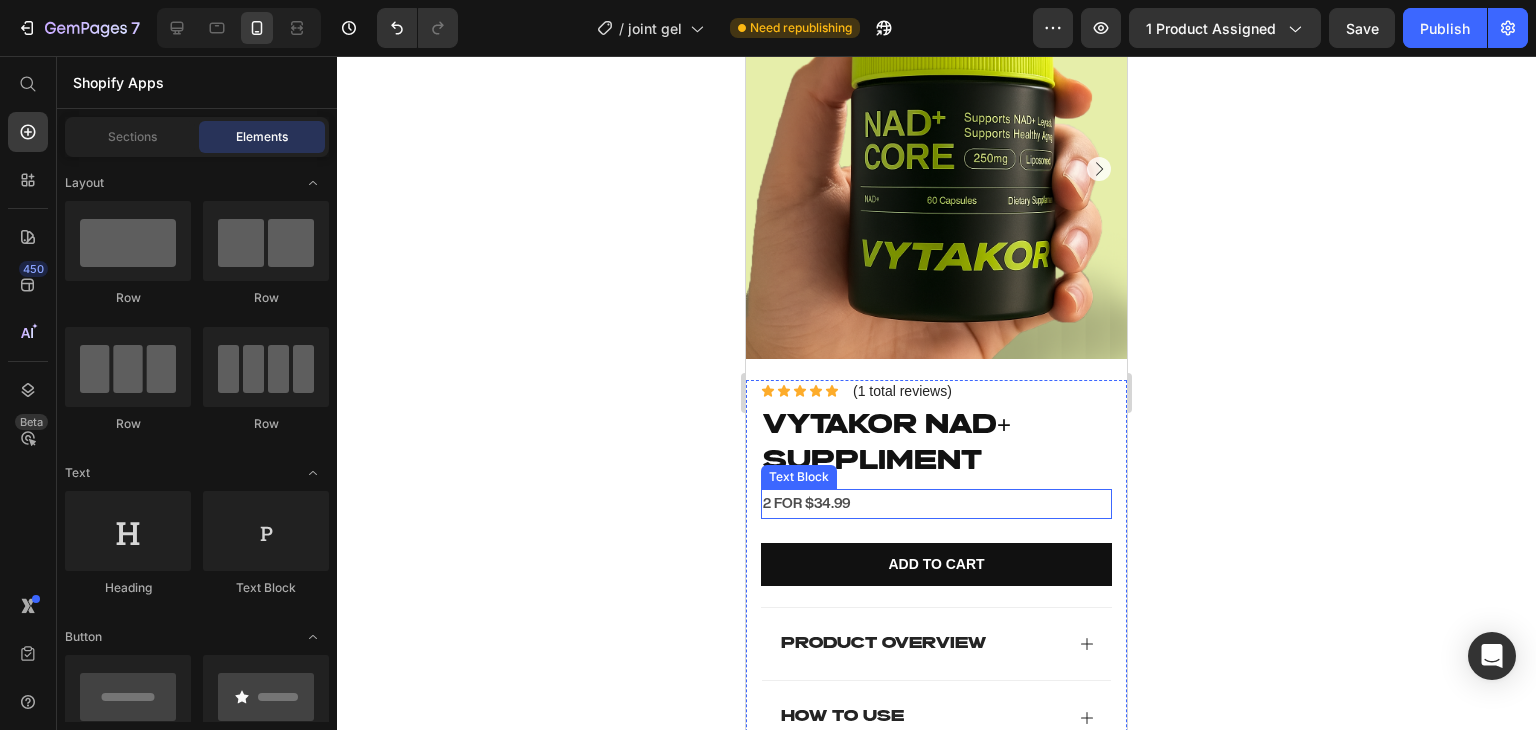 click on "2 FOR $34.99" at bounding box center (936, 503) 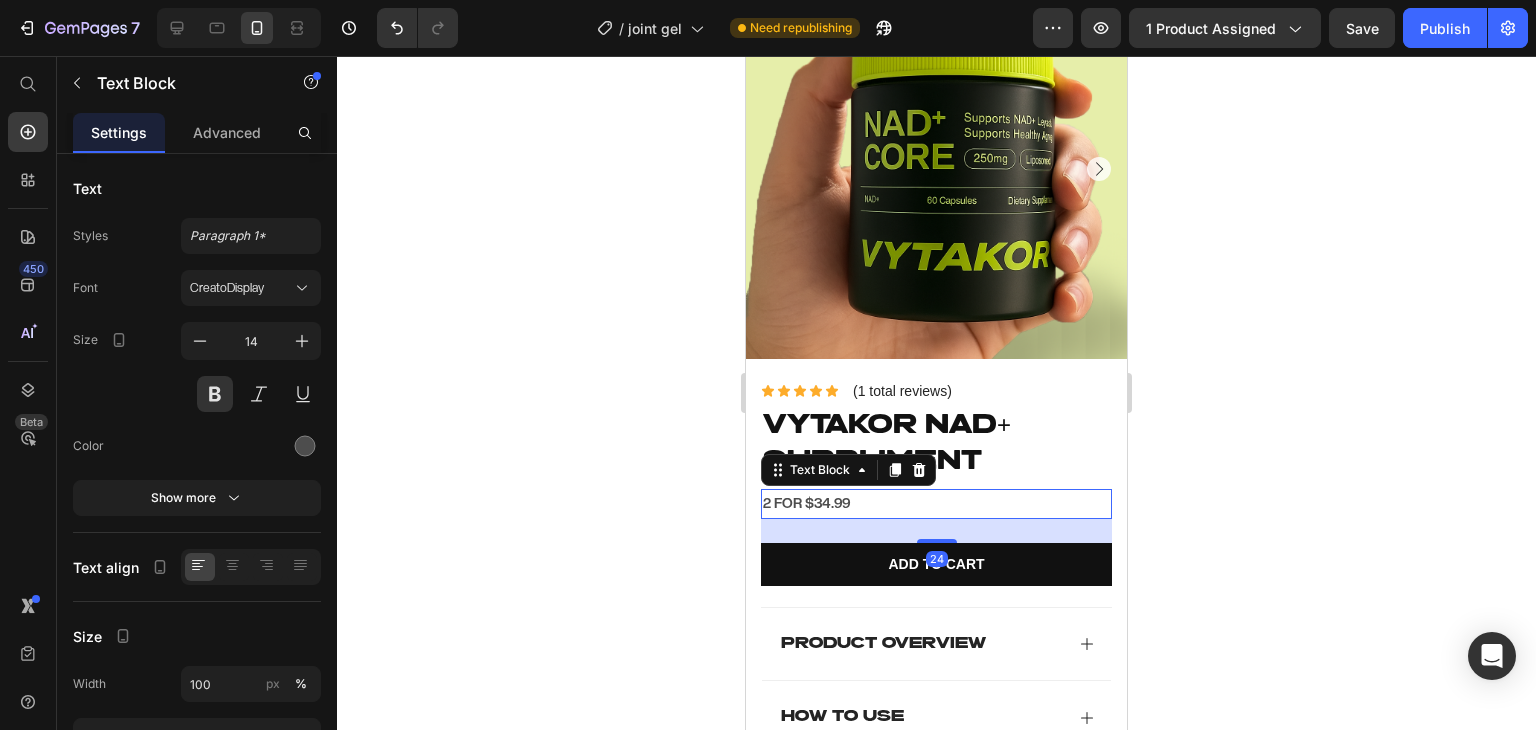 click 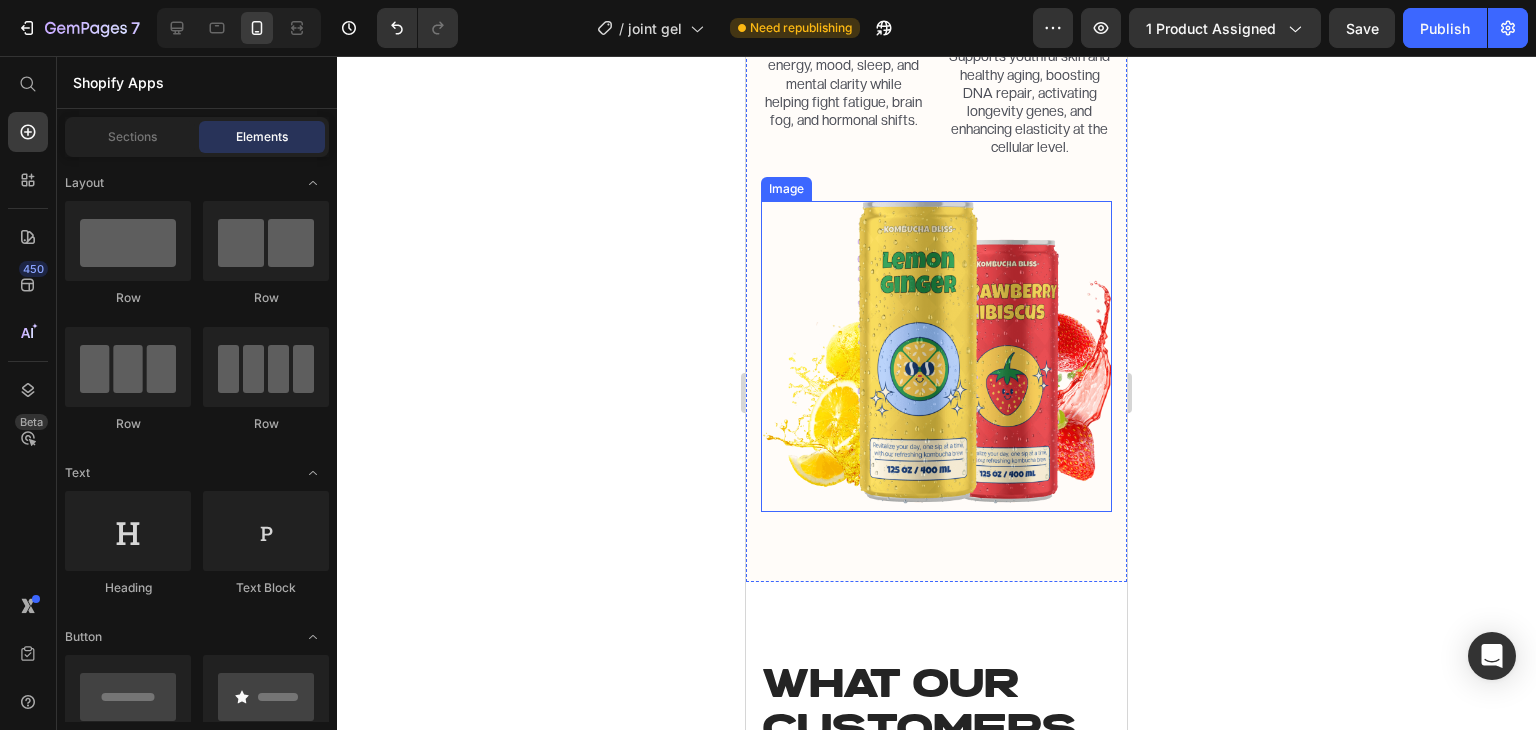 scroll, scrollTop: 2430, scrollLeft: 0, axis: vertical 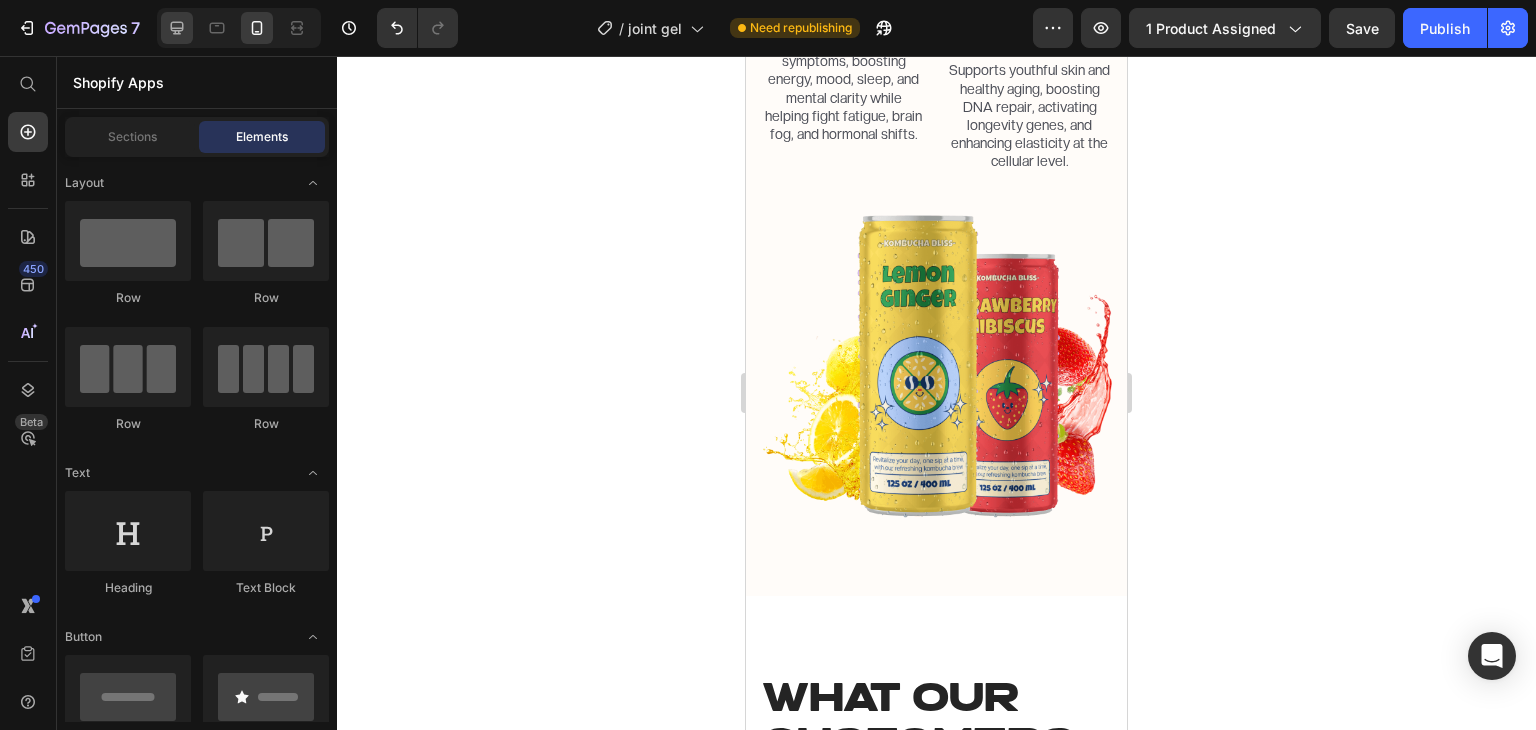 click 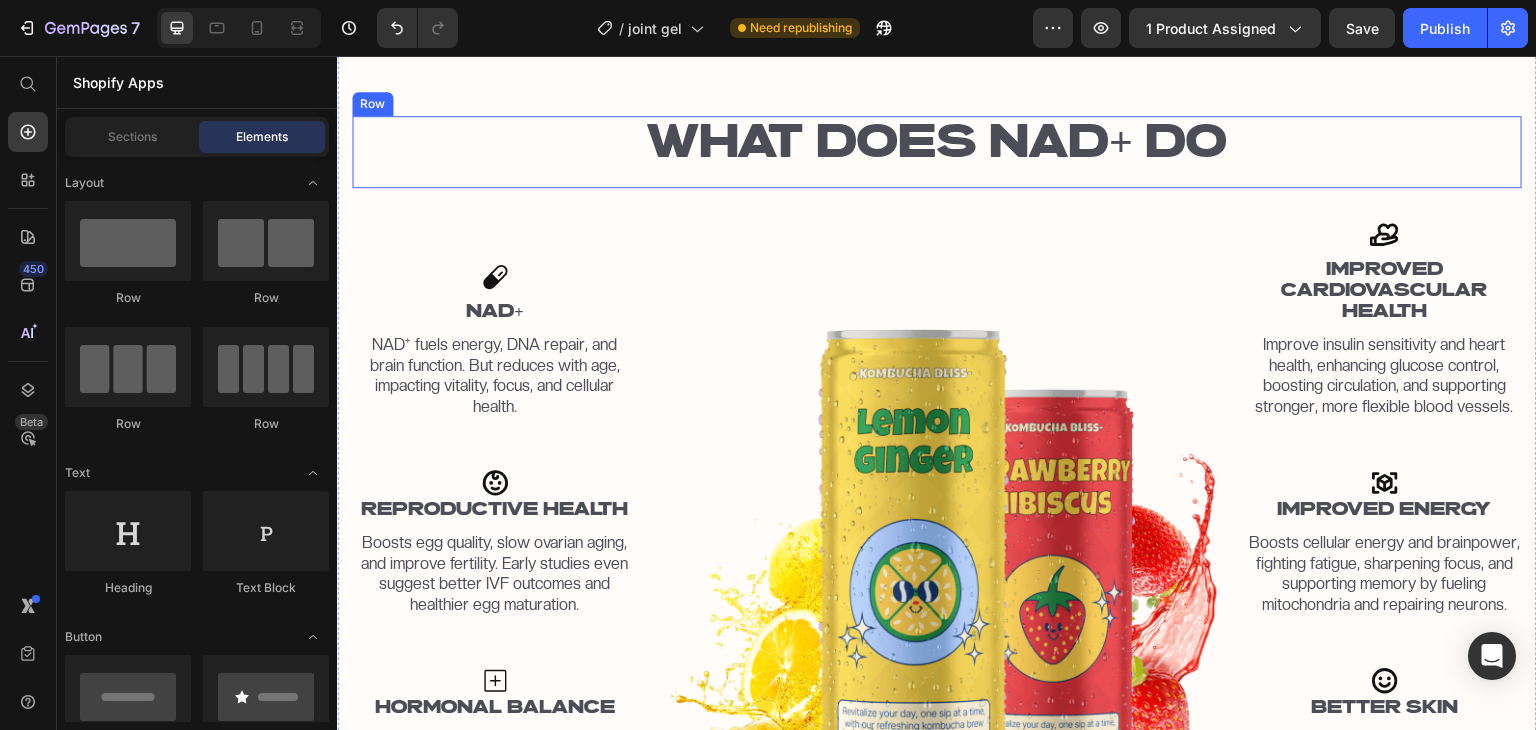 scroll, scrollTop: 1501, scrollLeft: 0, axis: vertical 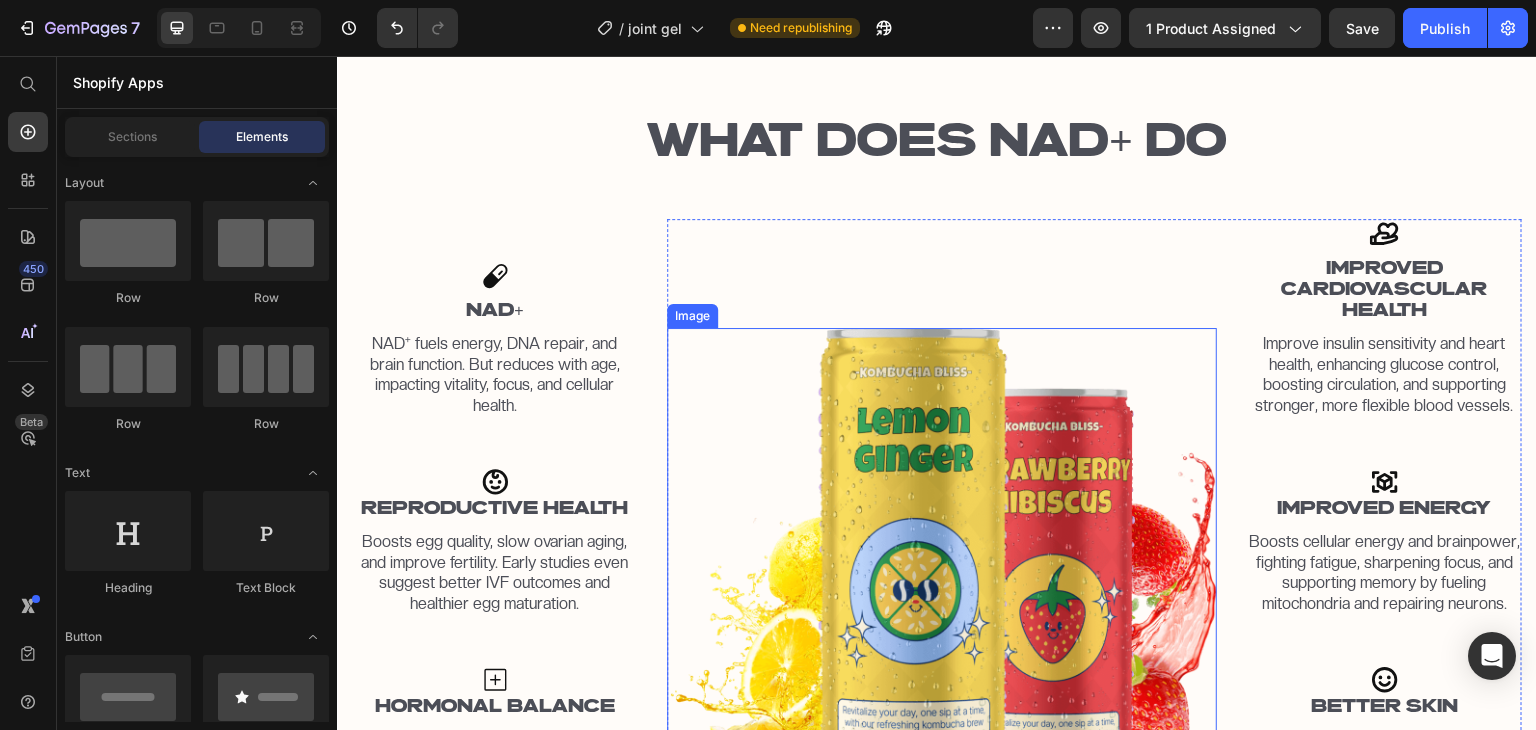 click at bounding box center (942, 571) 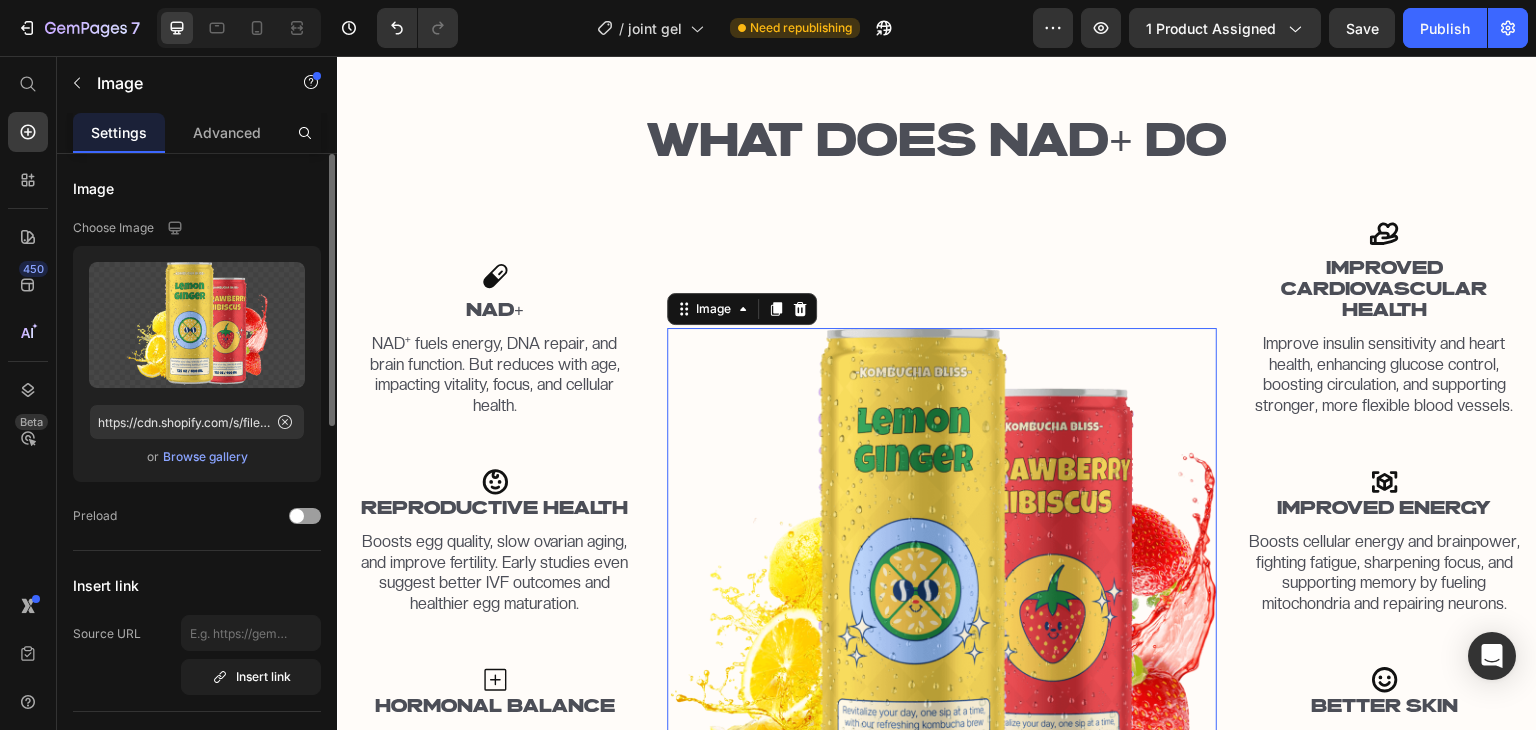 click on "Browse gallery" at bounding box center (205, 457) 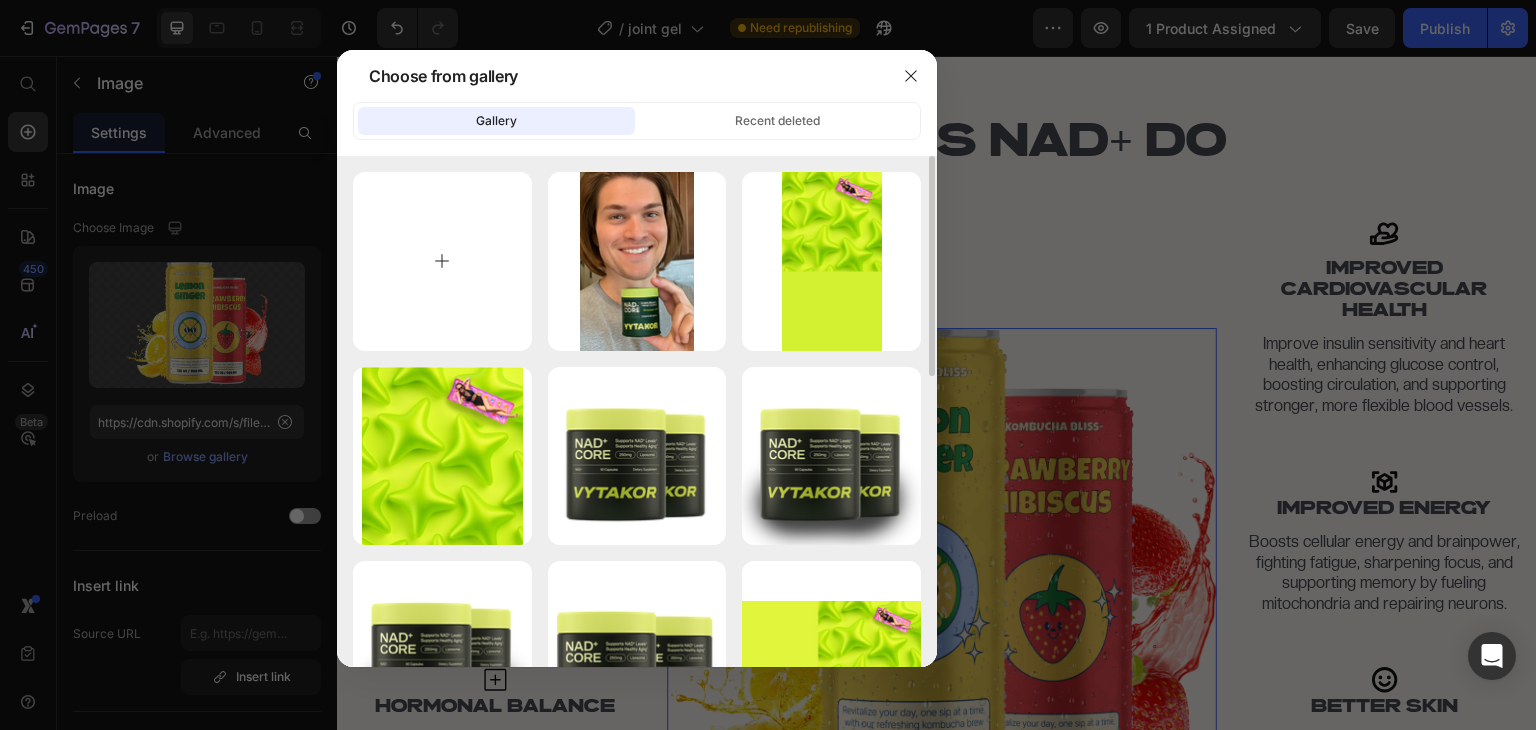 click at bounding box center [442, 261] 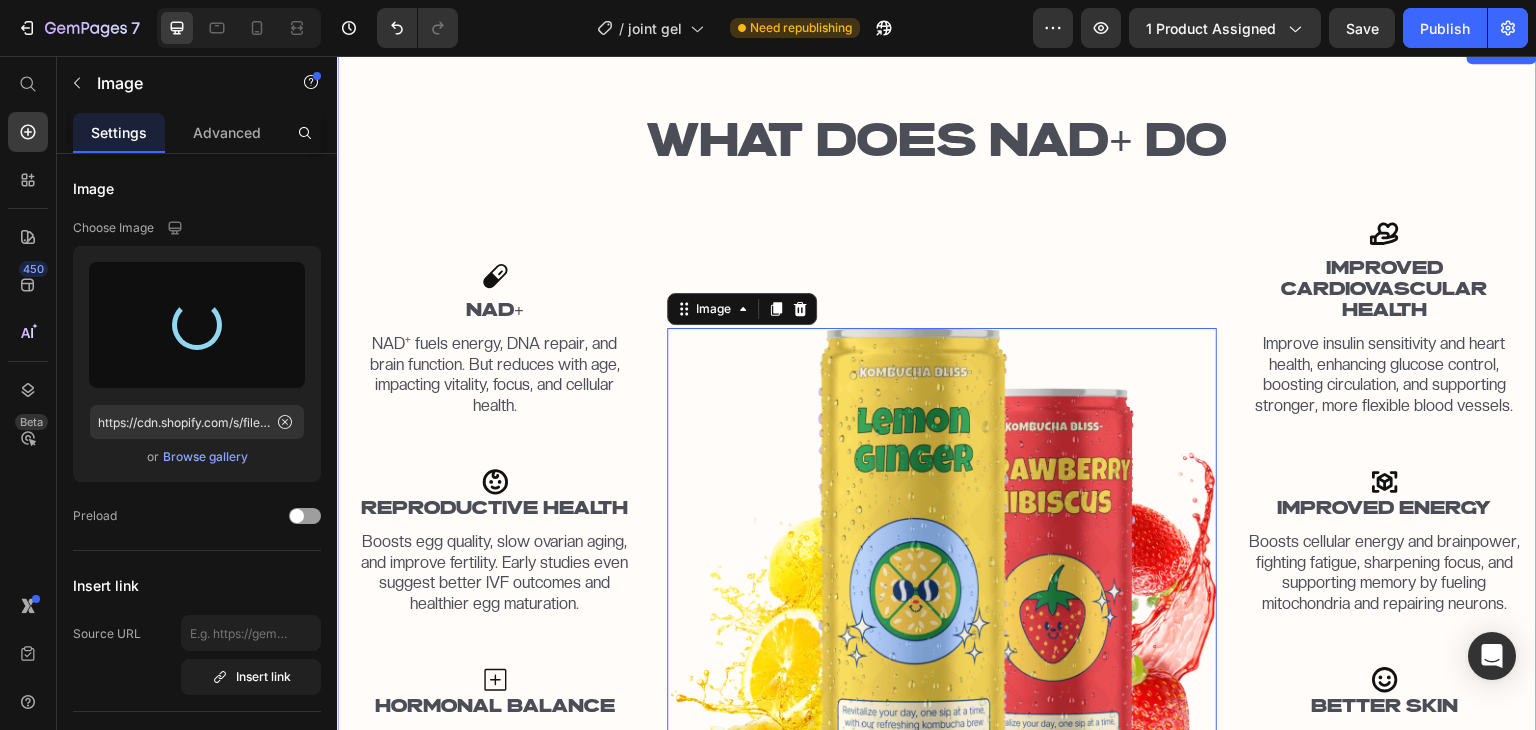 type on "https://cdn.shopify.com/s/files/1/0949/4311/7626/files/gempages_571853699110929632-81ac5994-754b-4c98-8e44-a660bc34db95.png" 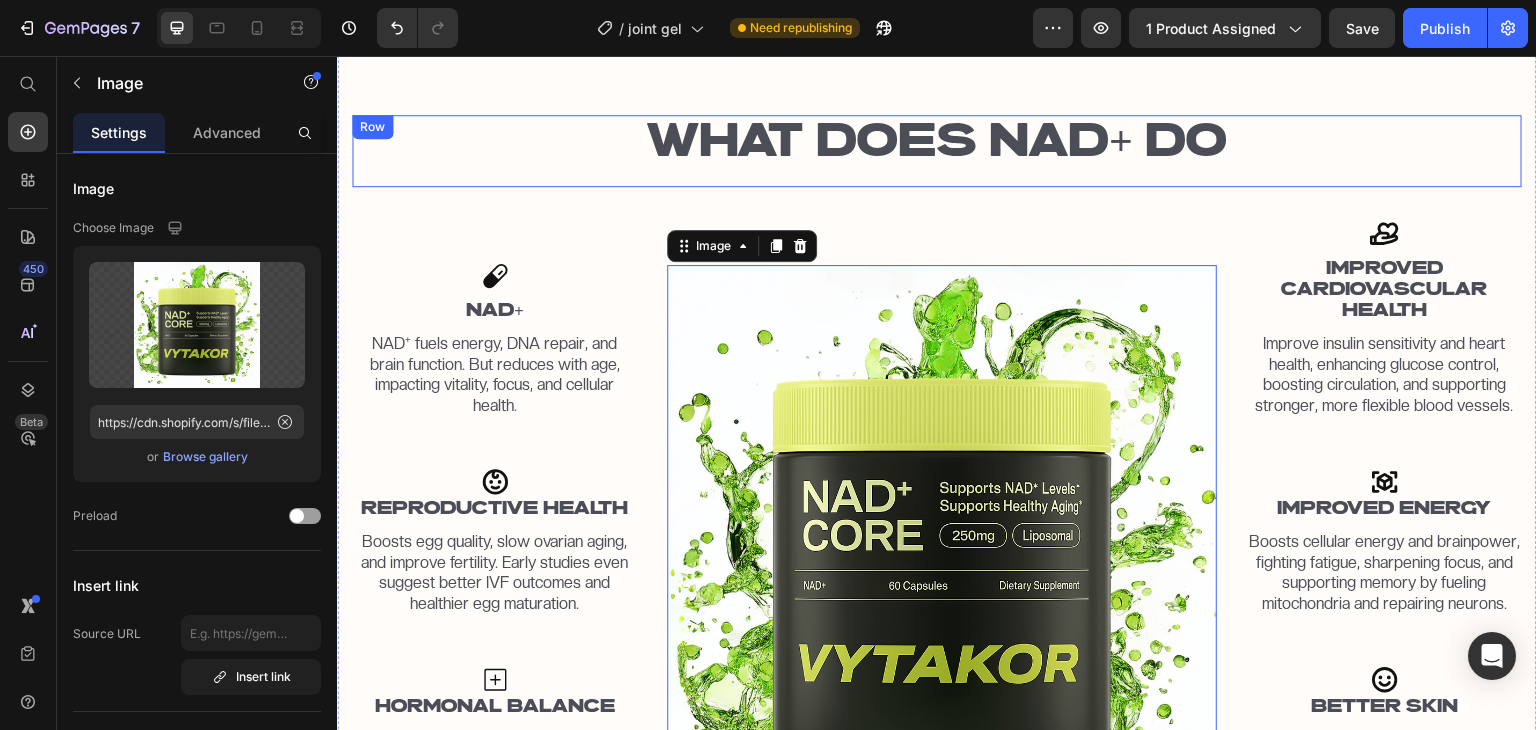 click on "WHAT DOES NAD+ DO" at bounding box center [937, 143] 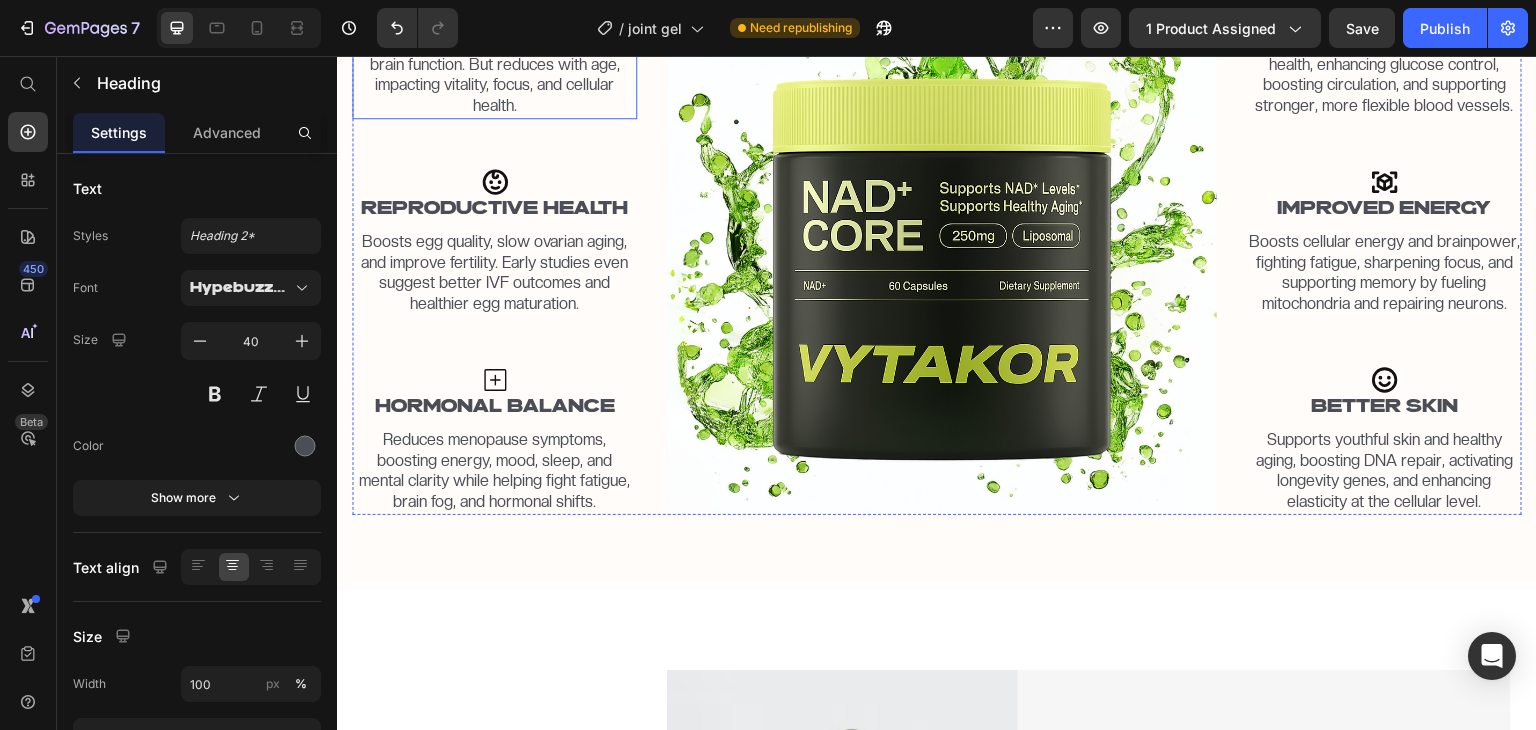 scroll, scrollTop: 1802, scrollLeft: 0, axis: vertical 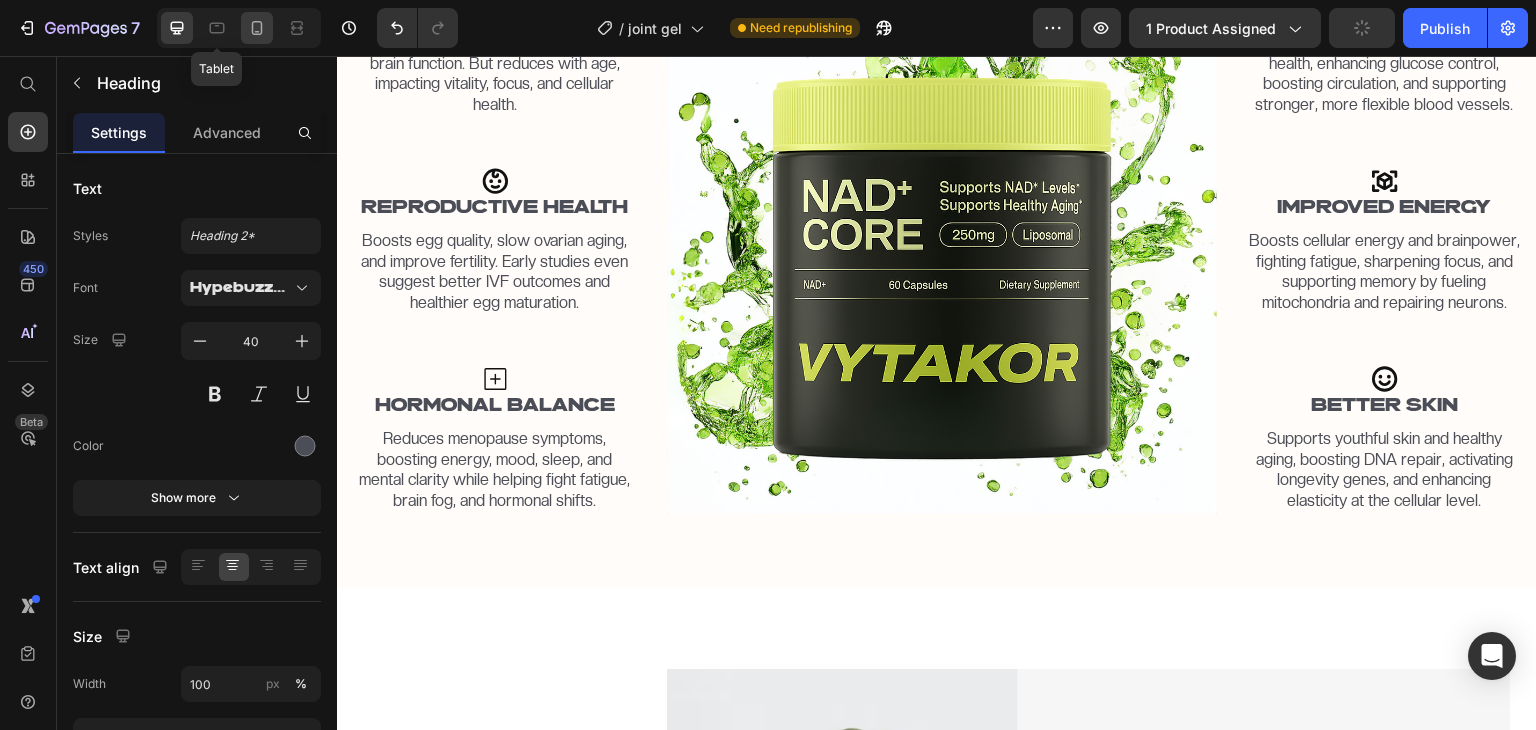 click 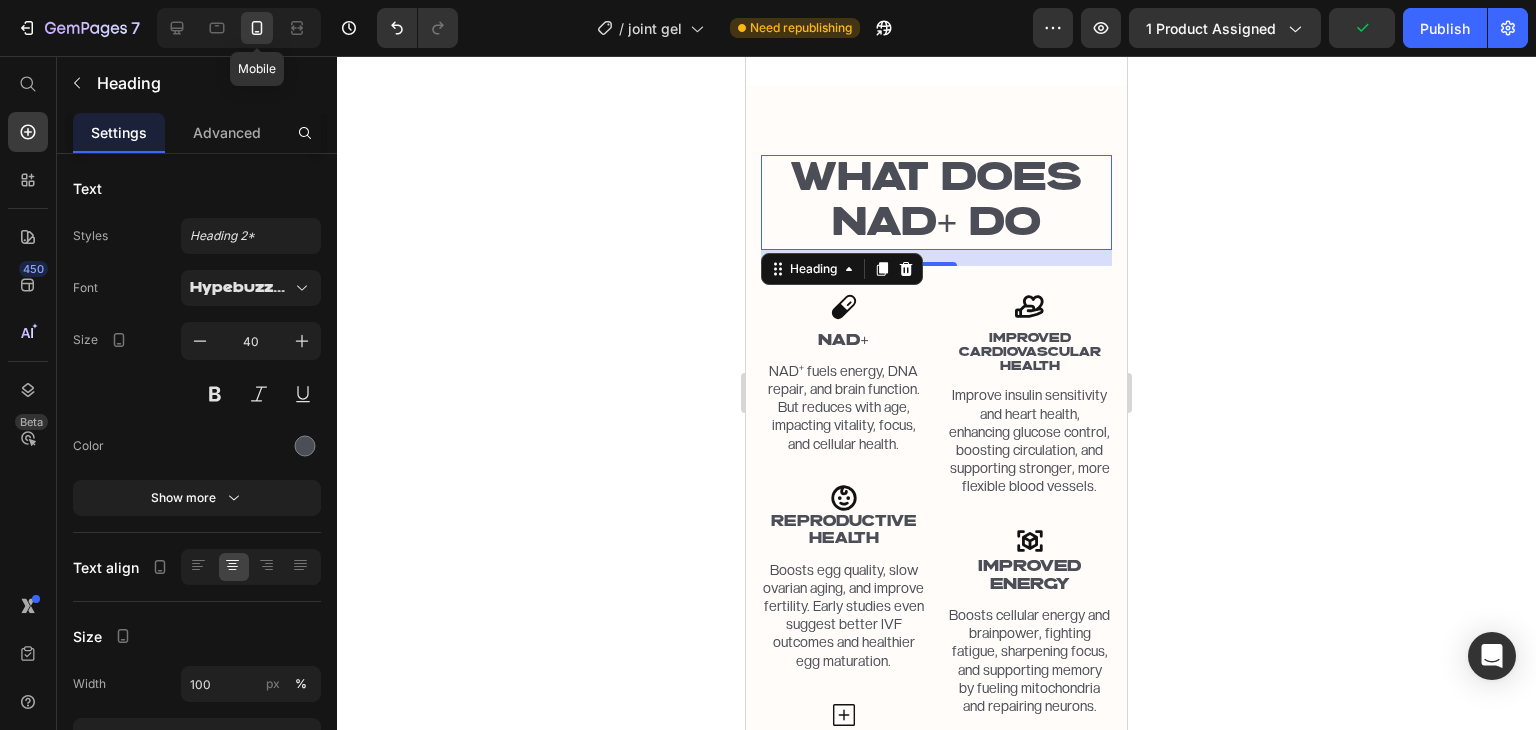 type on "35" 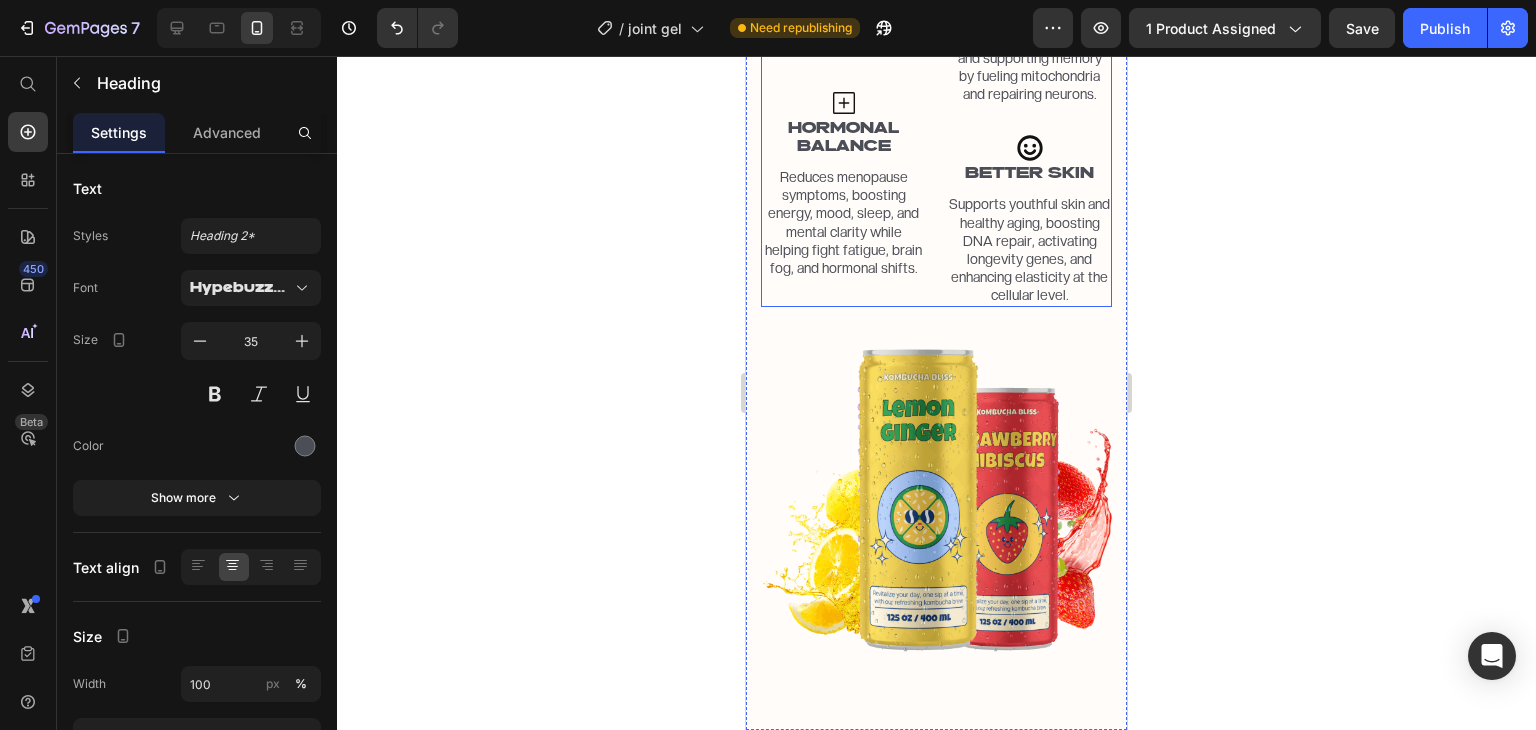 scroll, scrollTop: 2297, scrollLeft: 0, axis: vertical 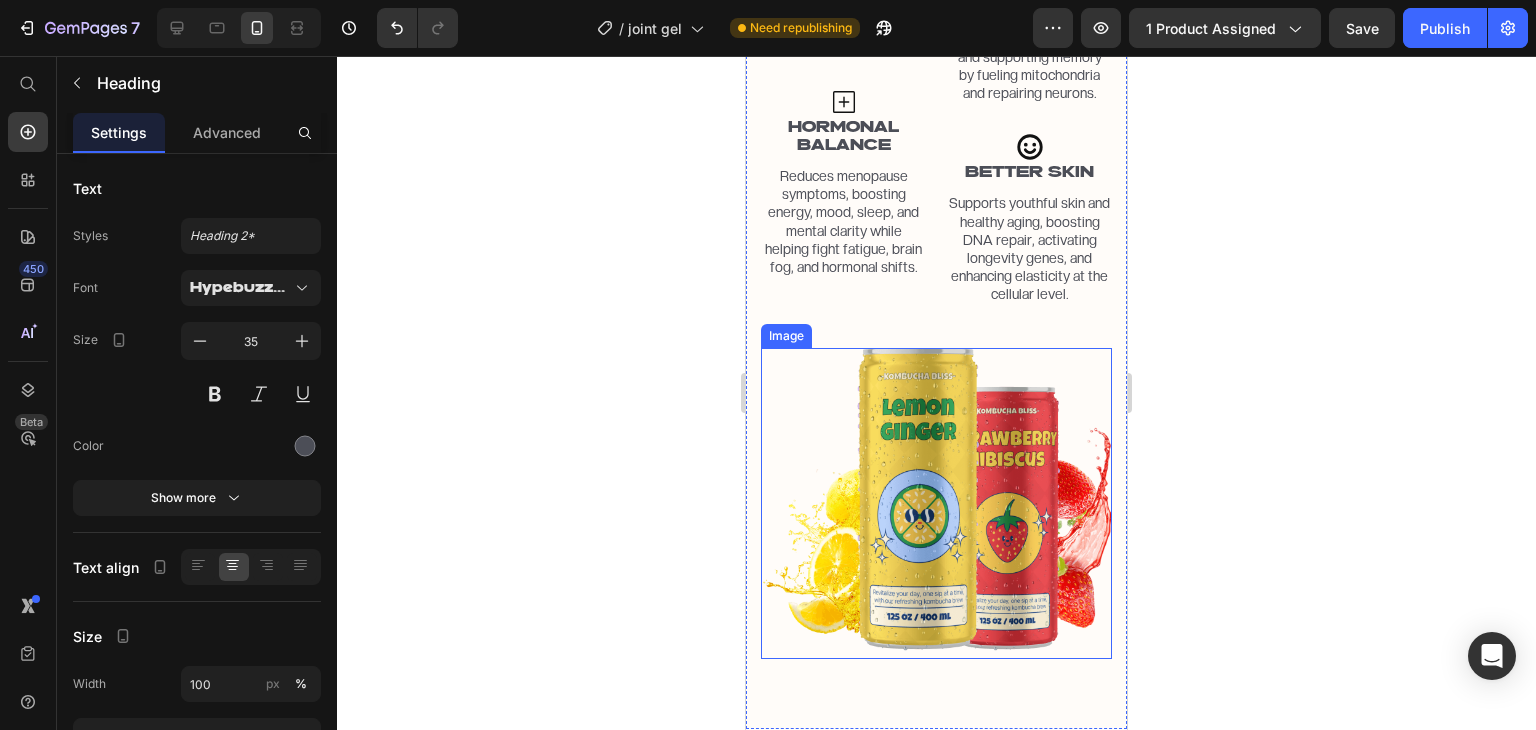 click at bounding box center (936, 503) 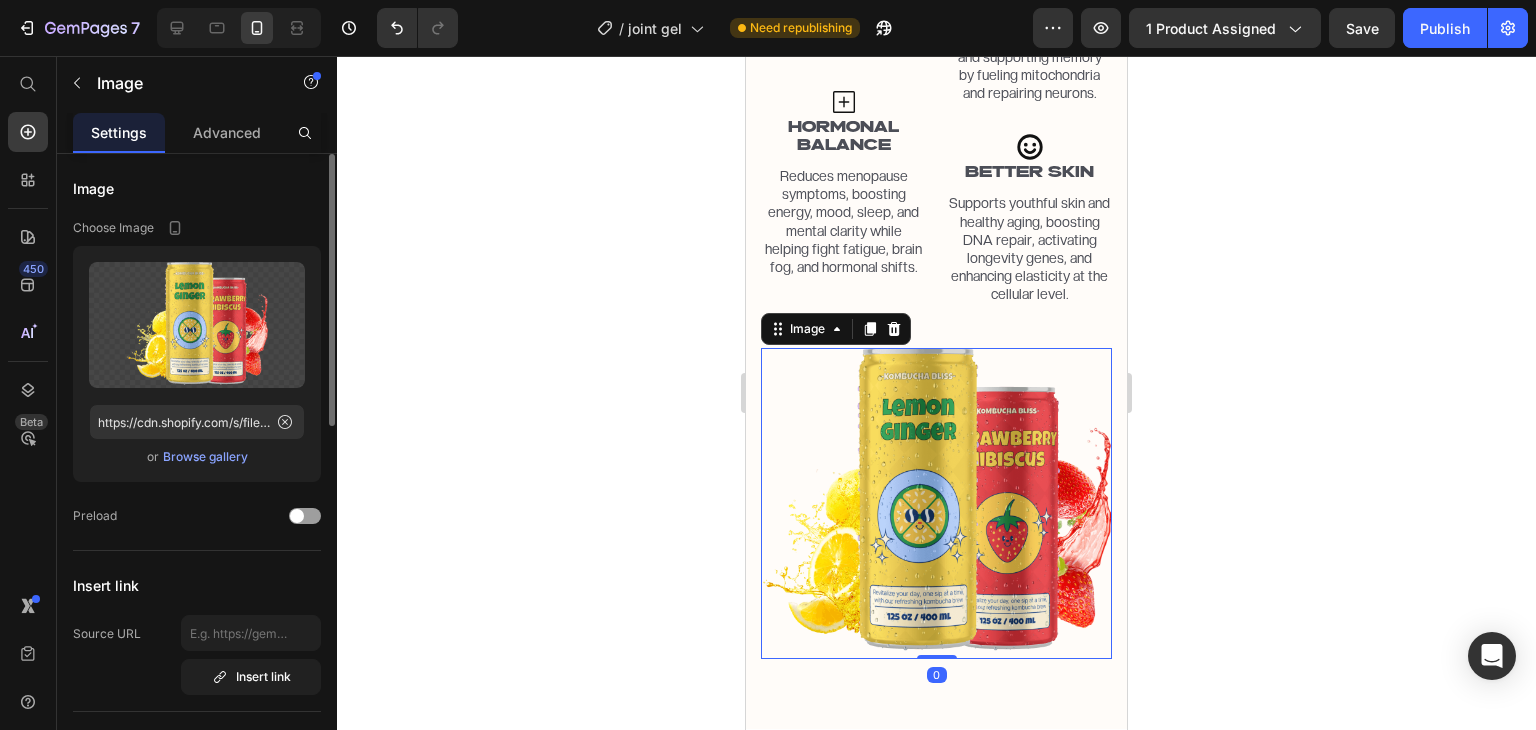 click on "Upload Image https://cdn.shopify.com/s/files/1/2005/9307/files/gempages_432750572815254551-abc48d02-8307-4adc-8c7f-6864145944dc.png?v=1716866776  or   Browse gallery" at bounding box center [197, 364] 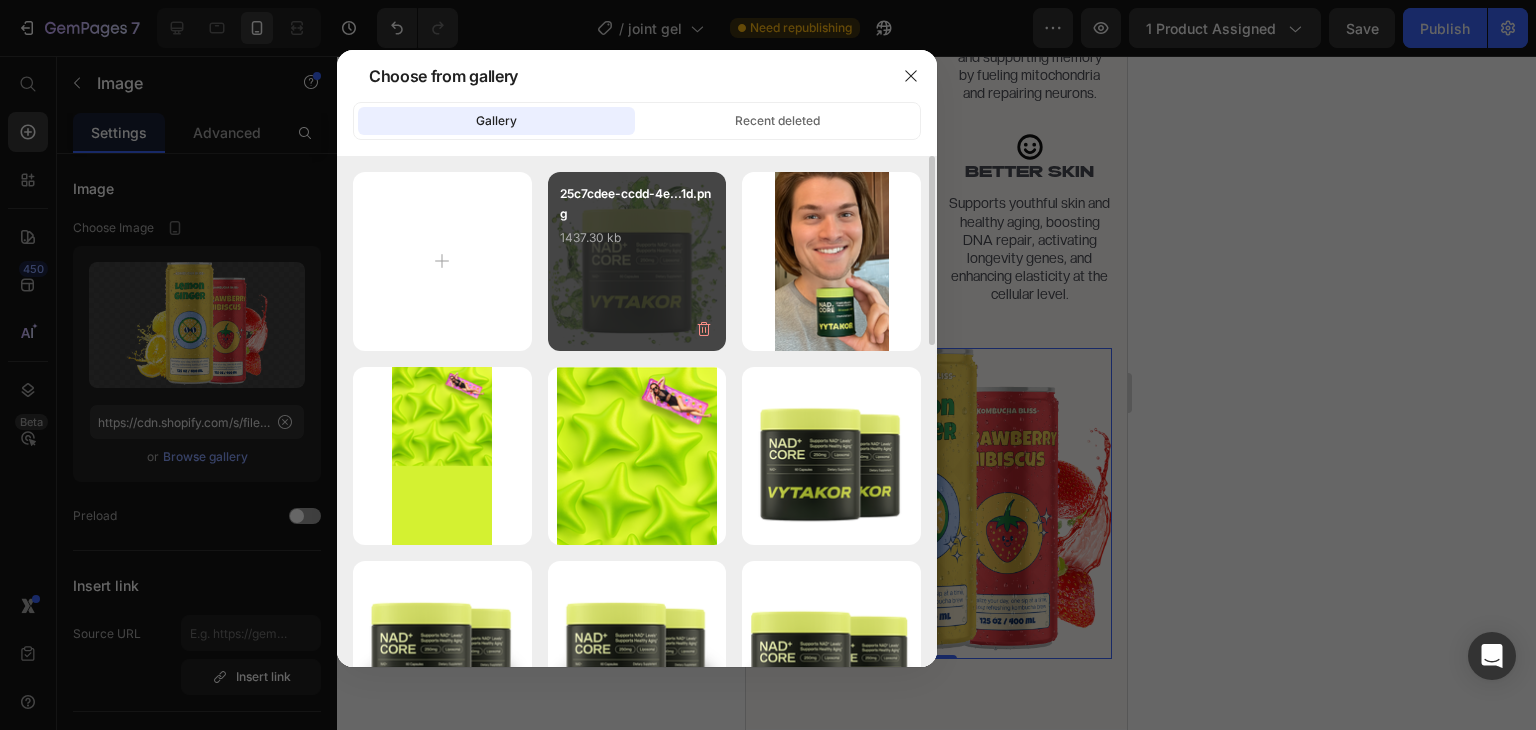 click on "25c7cdee-ccdd-4e...1d.png" at bounding box center [637, 204] 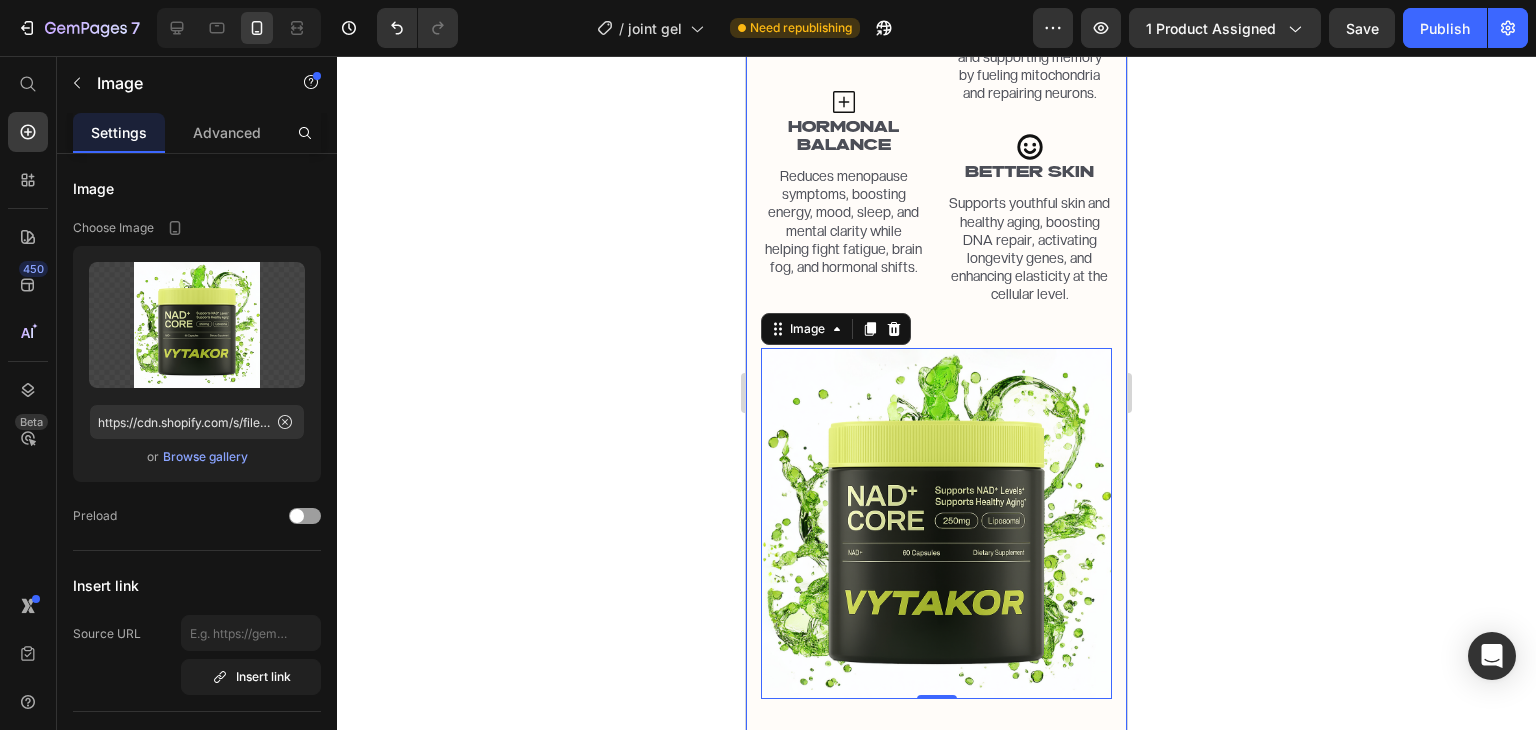 click on "WHAT DOES NAD+ DO Heading Row
Icon NAD+ Text Block NAD⁺ fuels energy, DNA repair, and brain function. But reduces with age, impacting vitality, focus, and cellular health. Text Block
Icon REPRODUCTIVE HEALTH  Text Block Boosts egg quality, slow ovarian aging, and improve fertility. Early studies even suggest better IVF outcomes and healthier egg maturation. Text Block
Icon HORMONAL BALANCE Text Block Reduces menopause symptoms, boosting energy, mood, sleep, and mental clarity while helping fight fatigue, brain fog, and hormonal shifts. Text Block Image
Icon IMPROVED CARDIOVASCULAR HEALTH Text Block Improve insulin sensitivity and heart health, enhancing glucose control, boosting circulation, and supporting stronger, more flexible blood vessels. Text Block
Icon IMPROVED ENERGY Text Block Boosts cellular energy and brainpower, fighting fatigue, sharpening focus, and supporting memory by fueling mitochondria and repairing neurons." at bounding box center (936, 119) 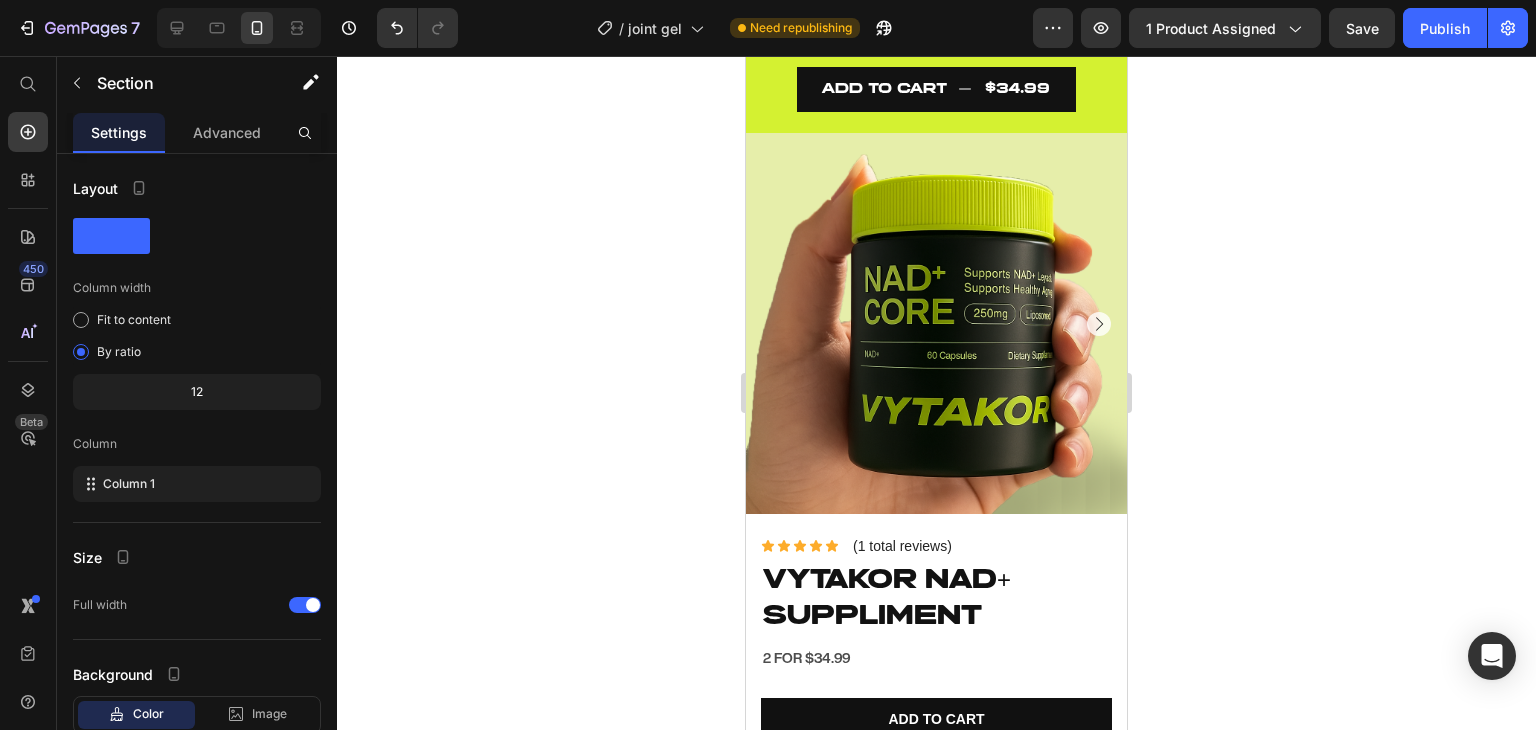 scroll, scrollTop: 846, scrollLeft: 0, axis: vertical 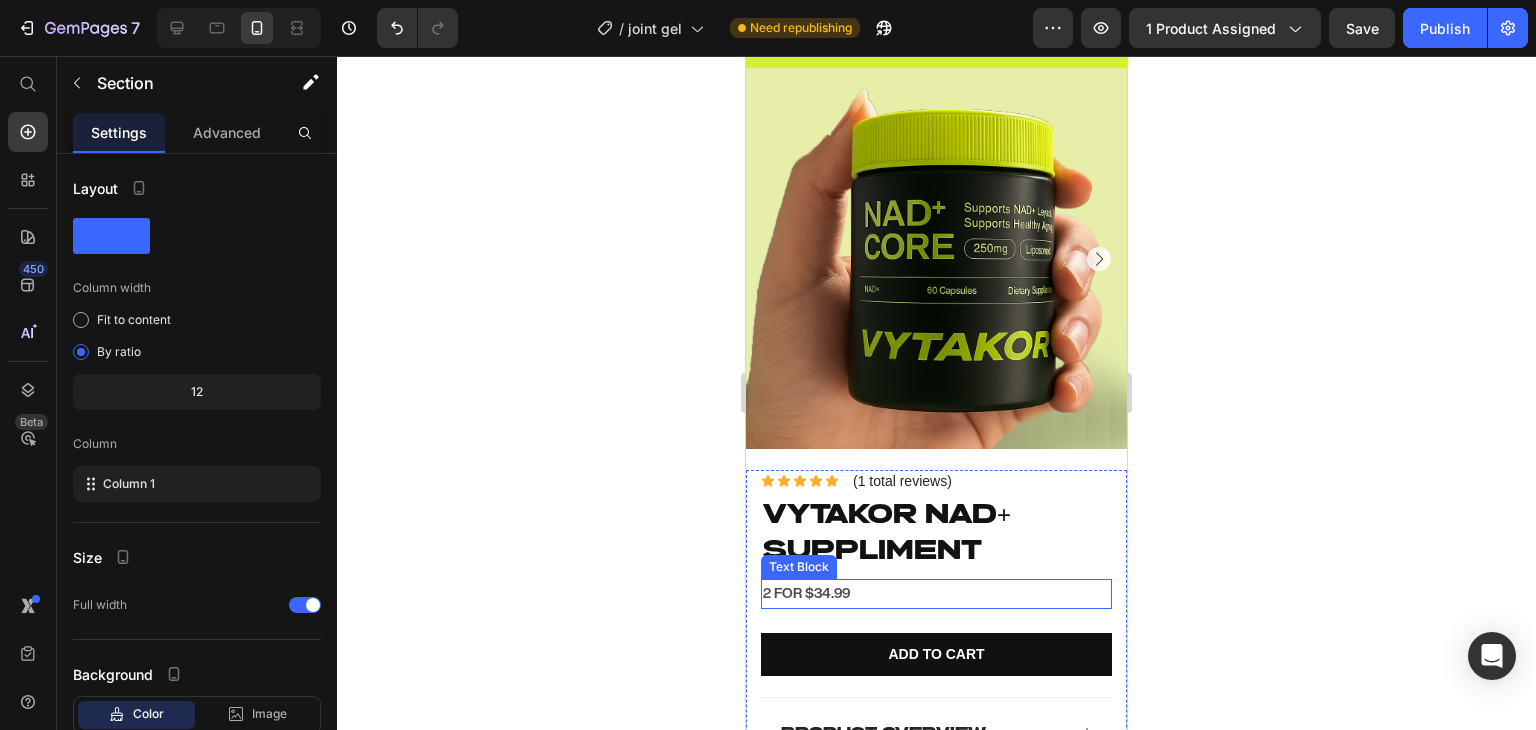 click on "2 FOR $34.99" at bounding box center (936, 593) 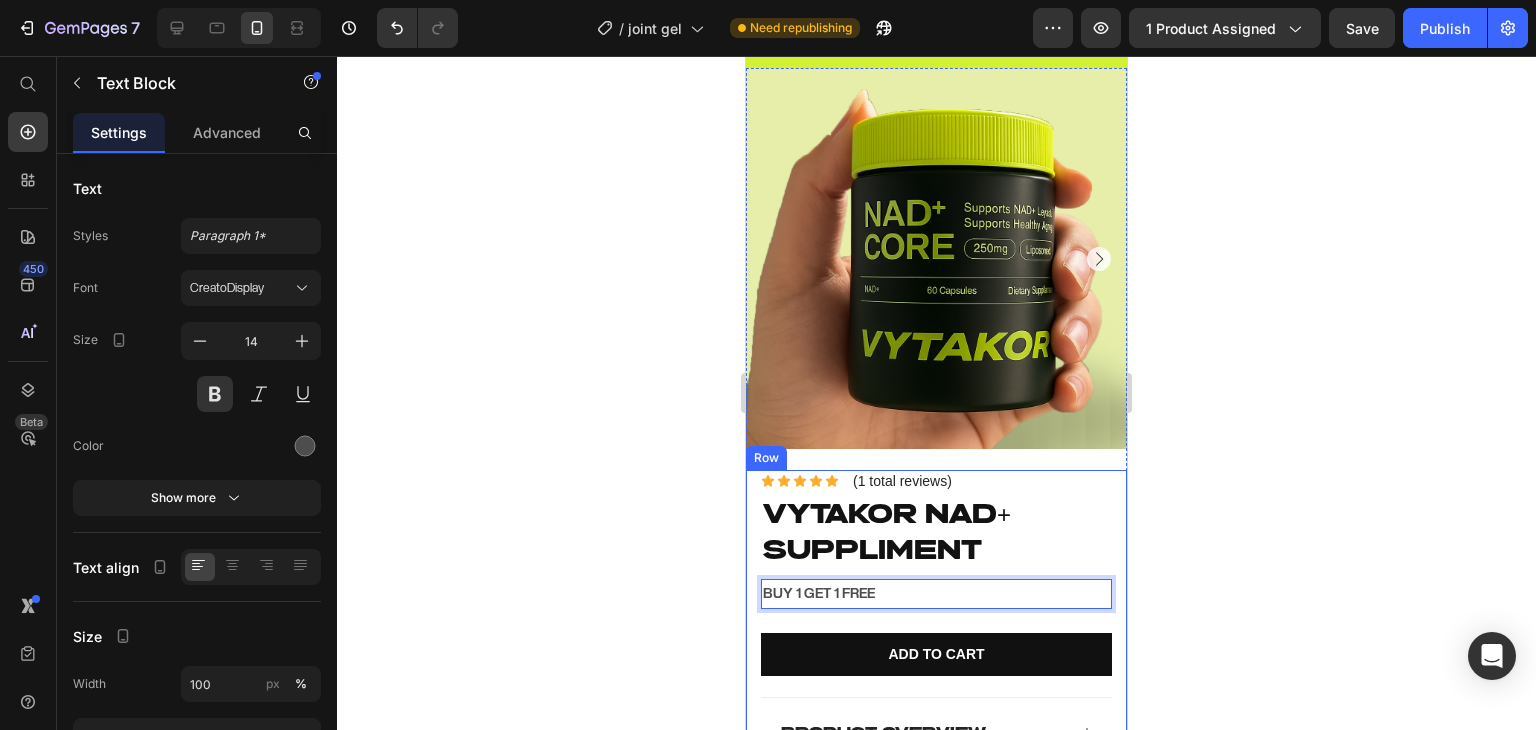 click 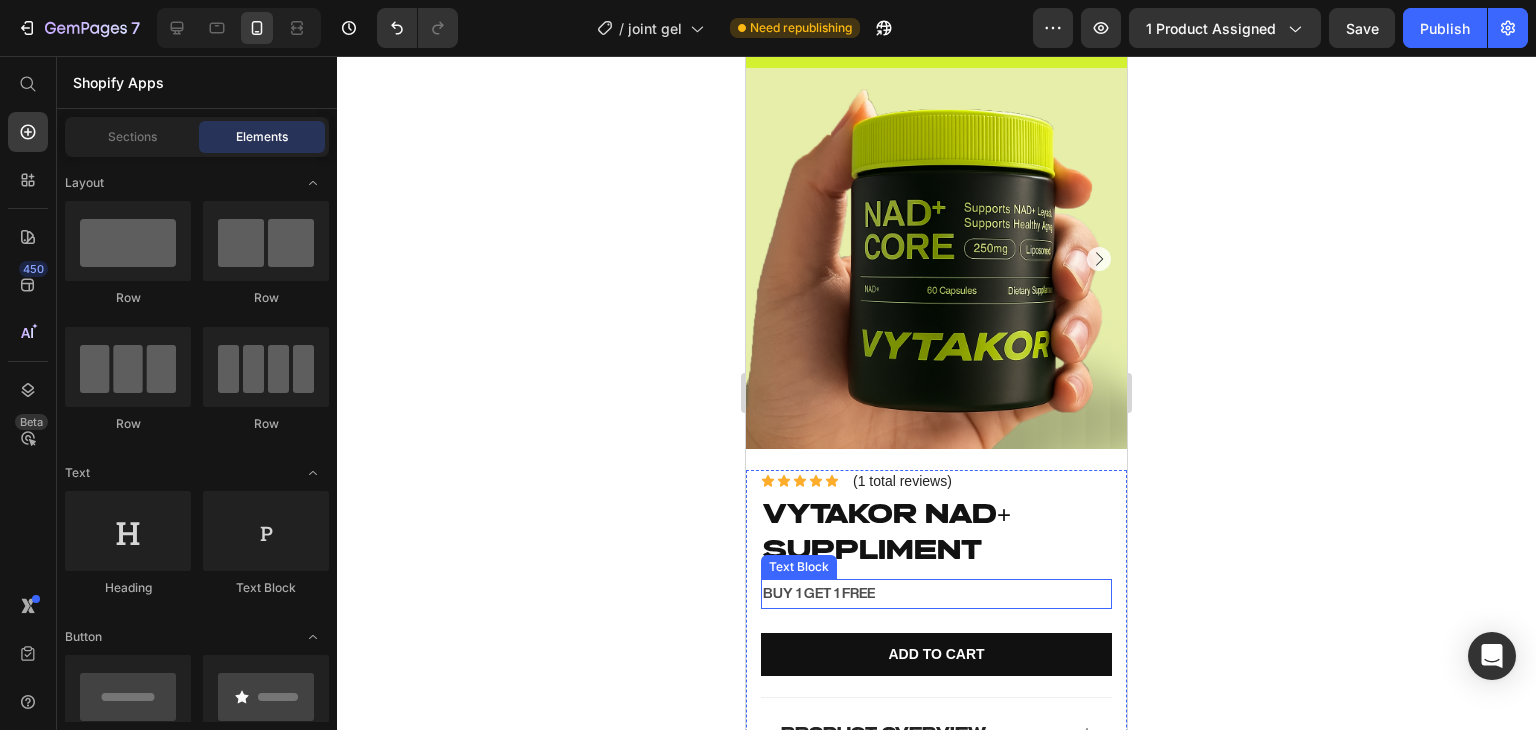click on "BUY 1 GET 1 FREE" at bounding box center (936, 593) 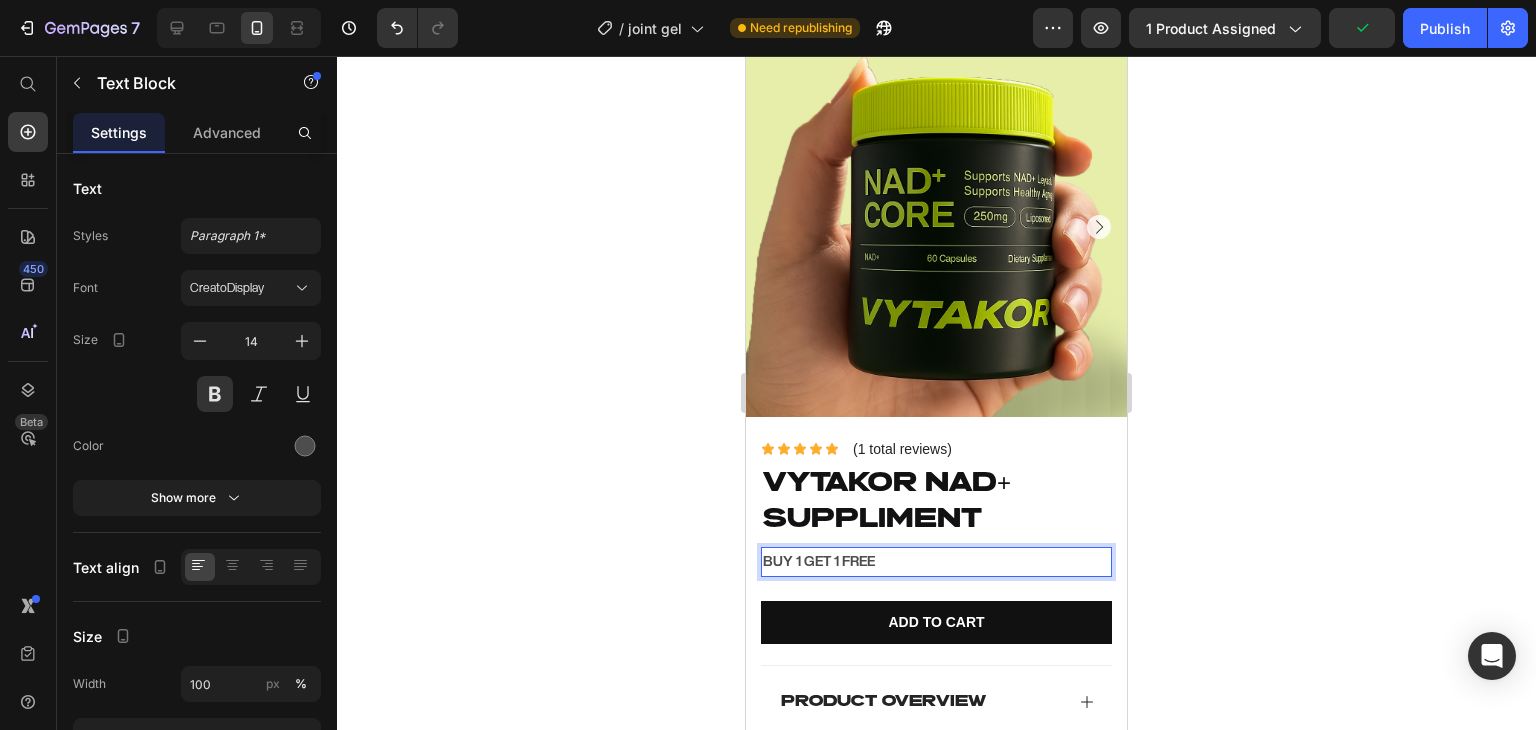 scroll, scrollTop: 898, scrollLeft: 0, axis: vertical 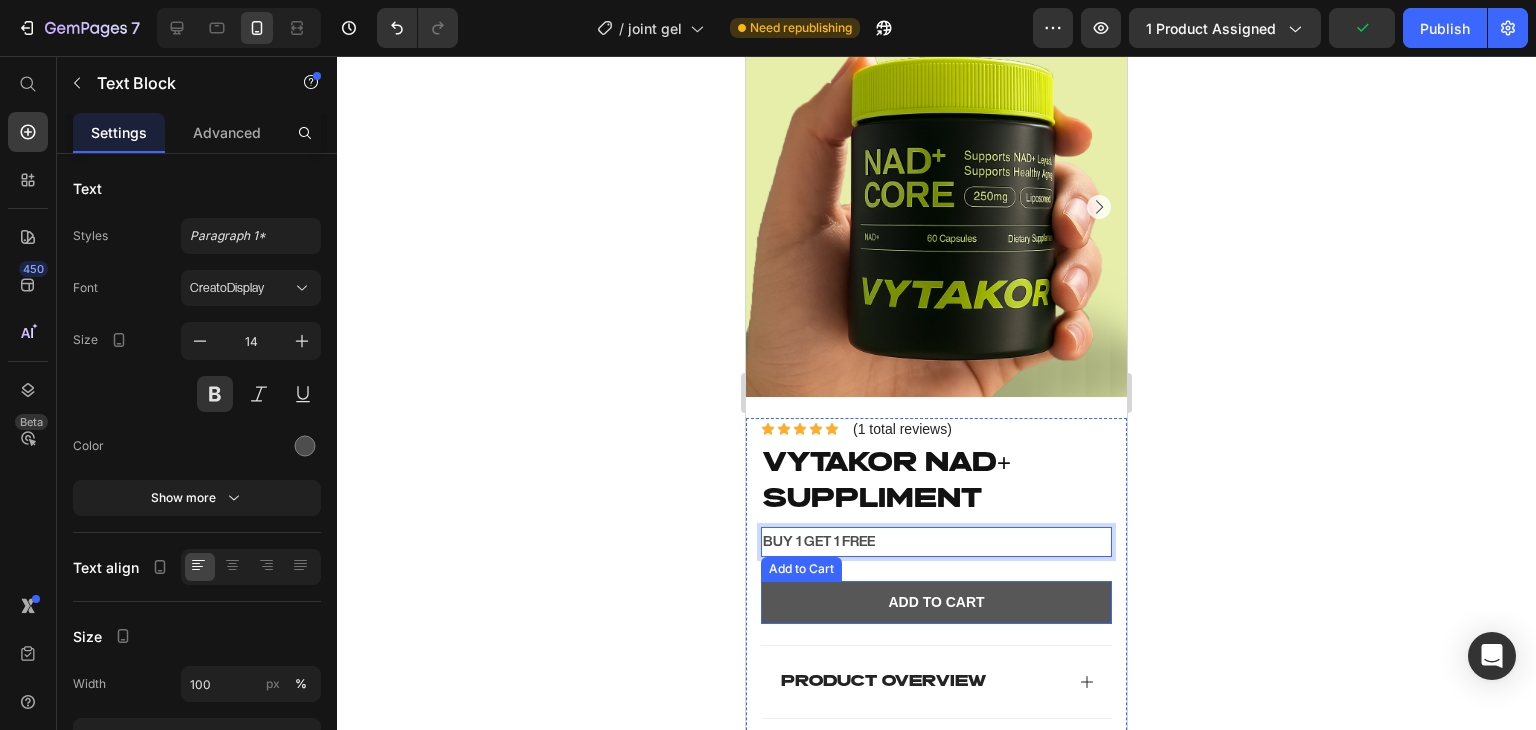 click on "Add to cart" at bounding box center [936, 603] 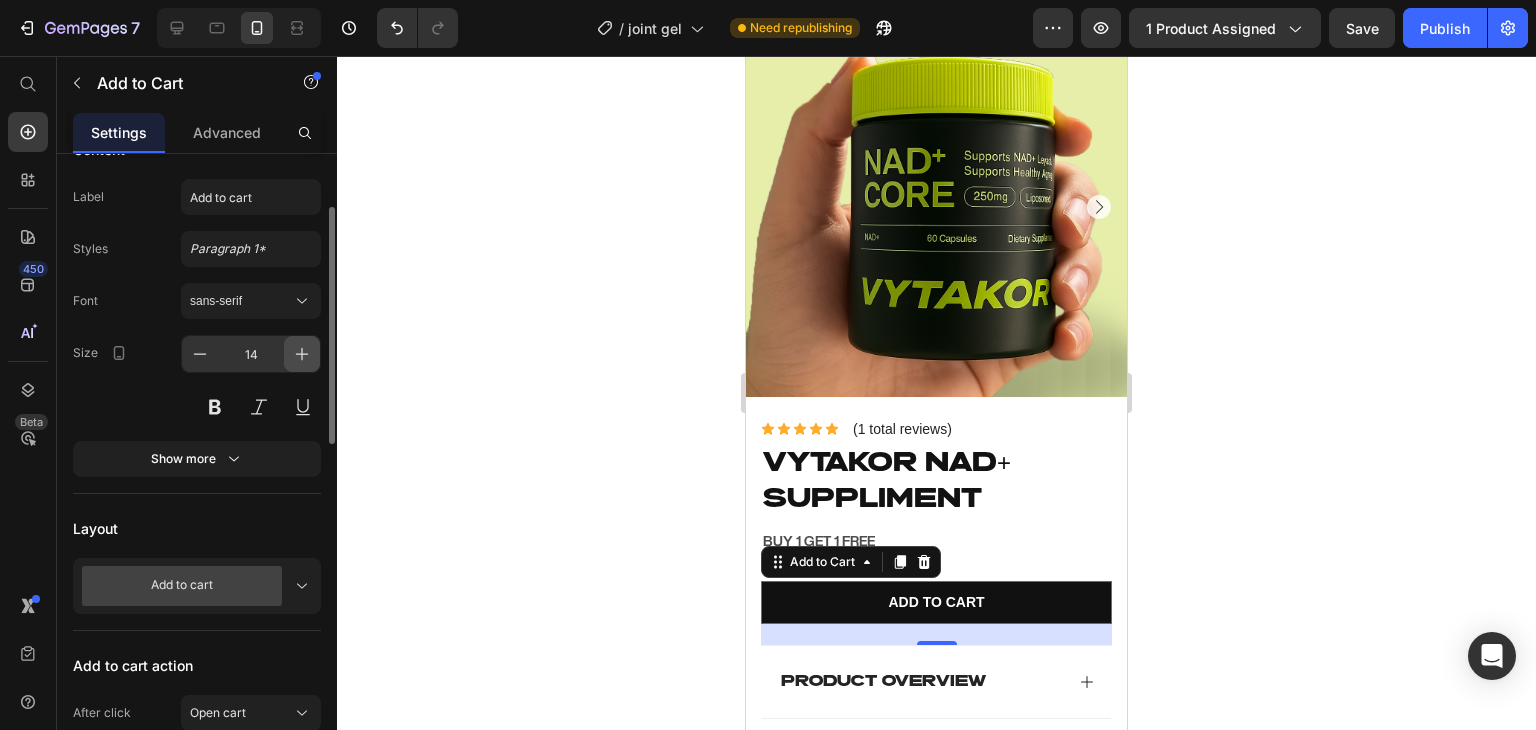 scroll, scrollTop: 206, scrollLeft: 0, axis: vertical 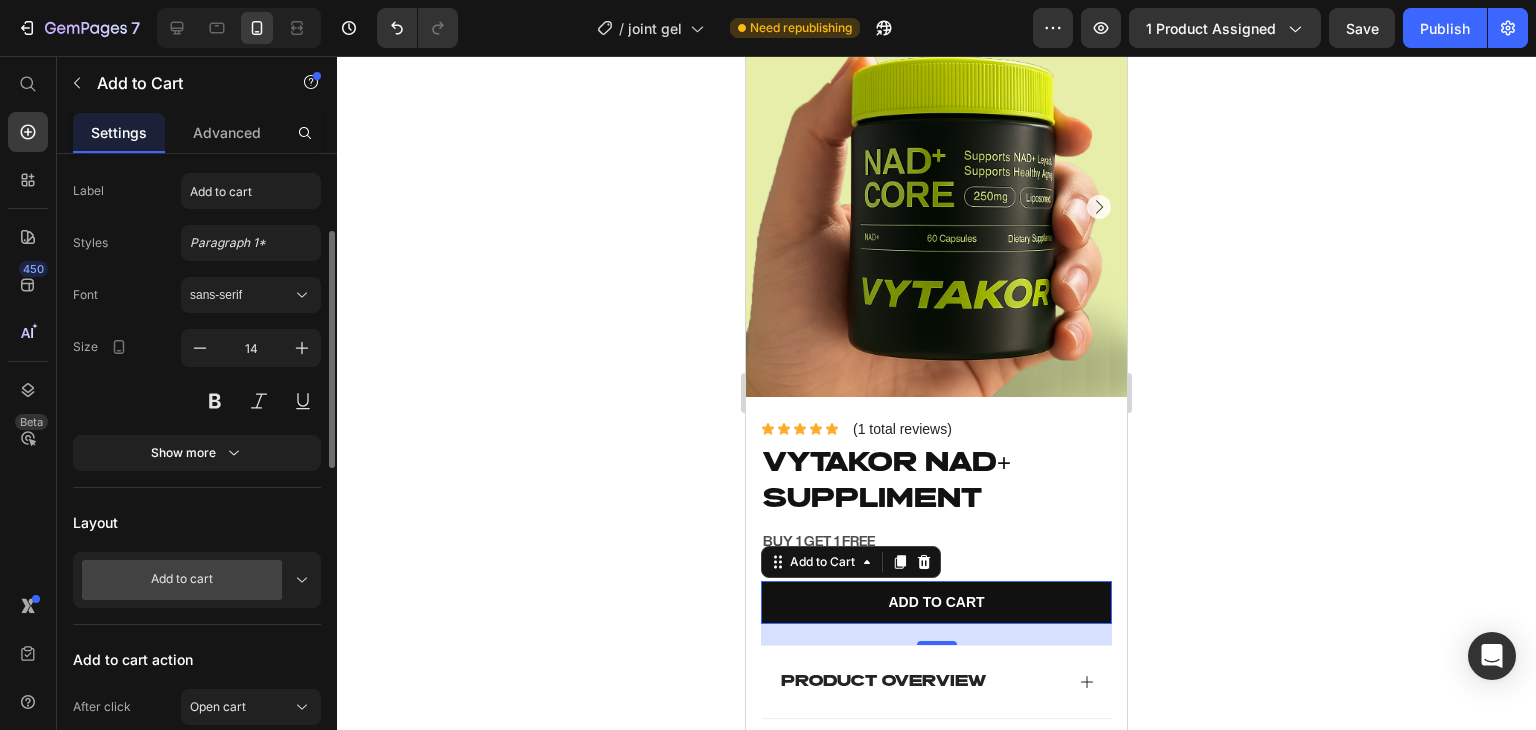 click 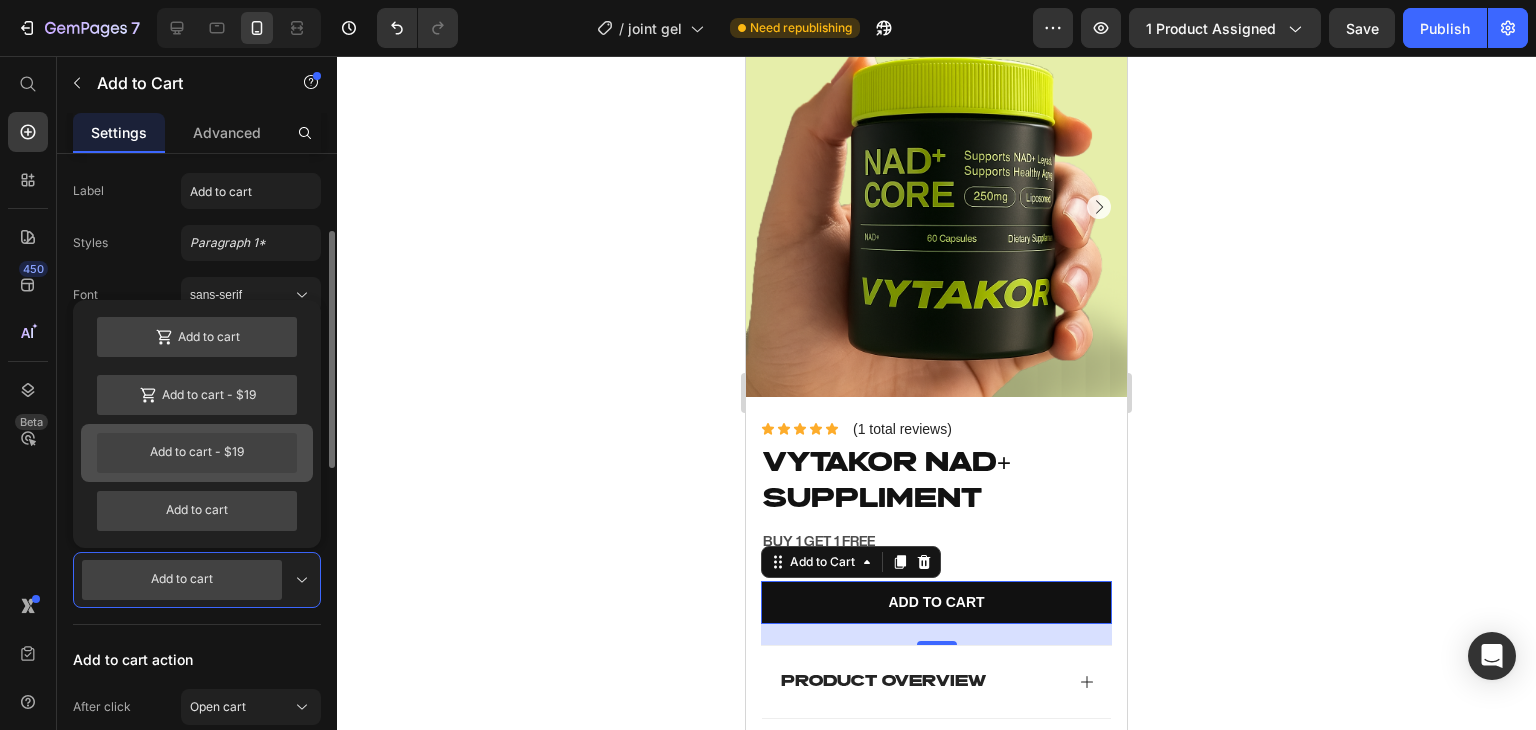 click on "Add to cart  -  $19" at bounding box center (197, 453) 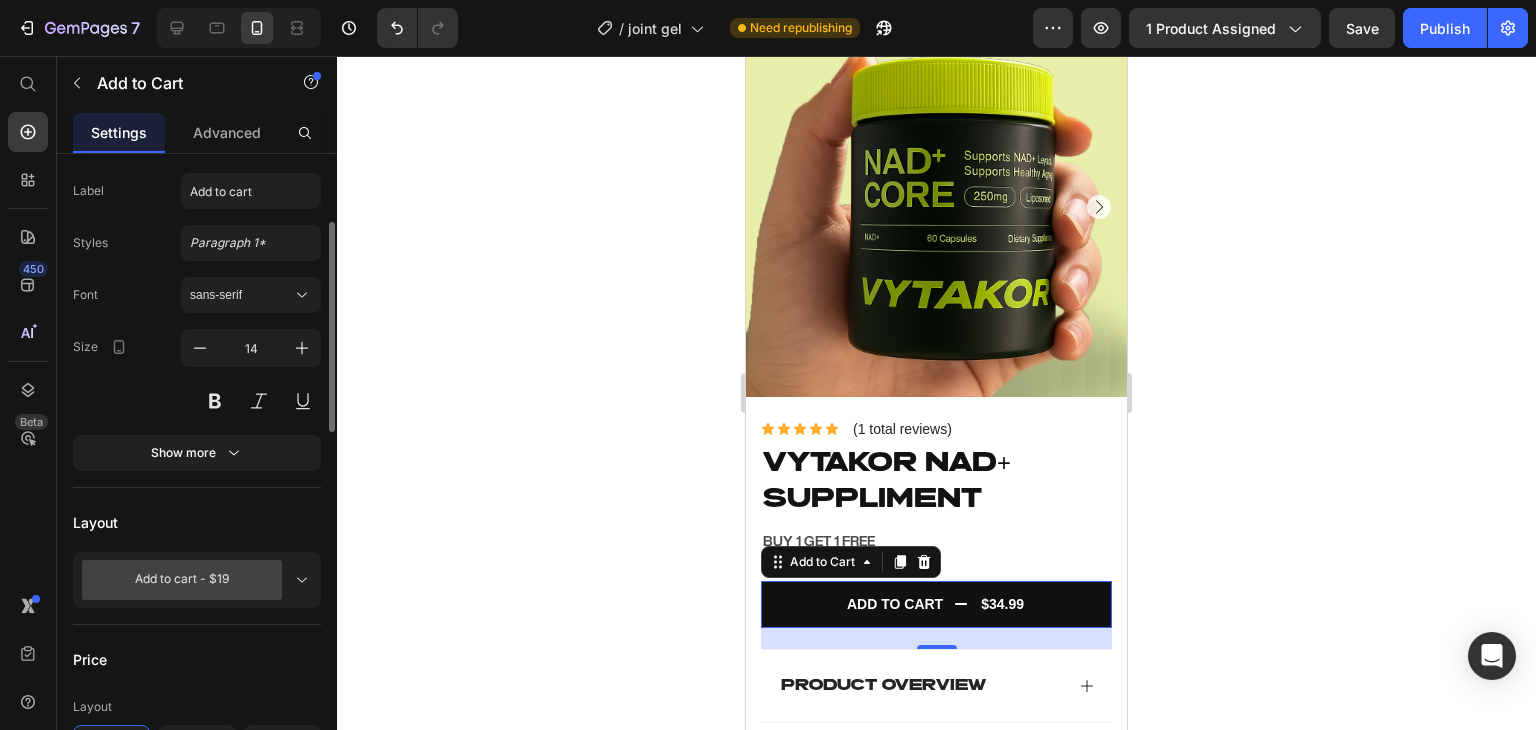 click 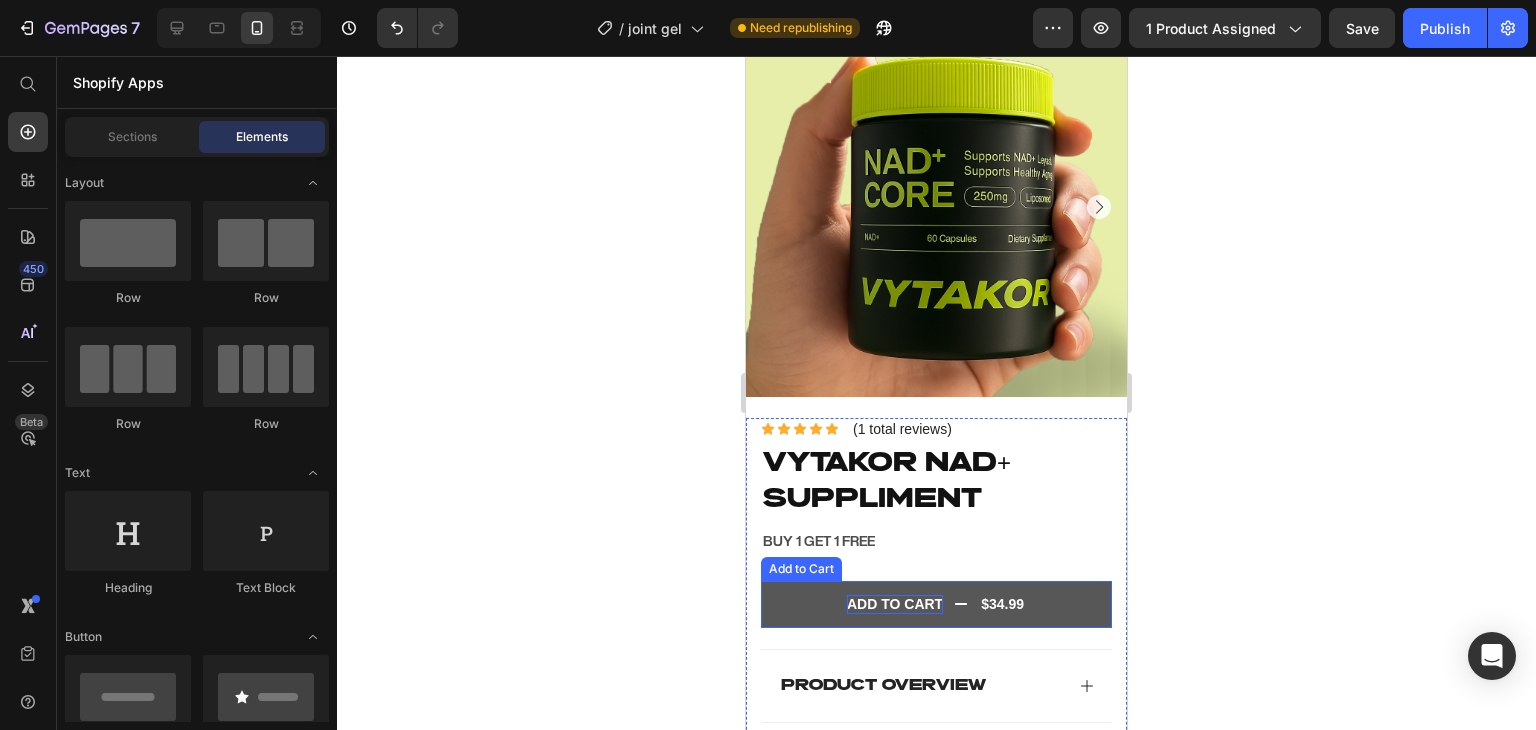 click on "Add to cart" at bounding box center (895, 605) 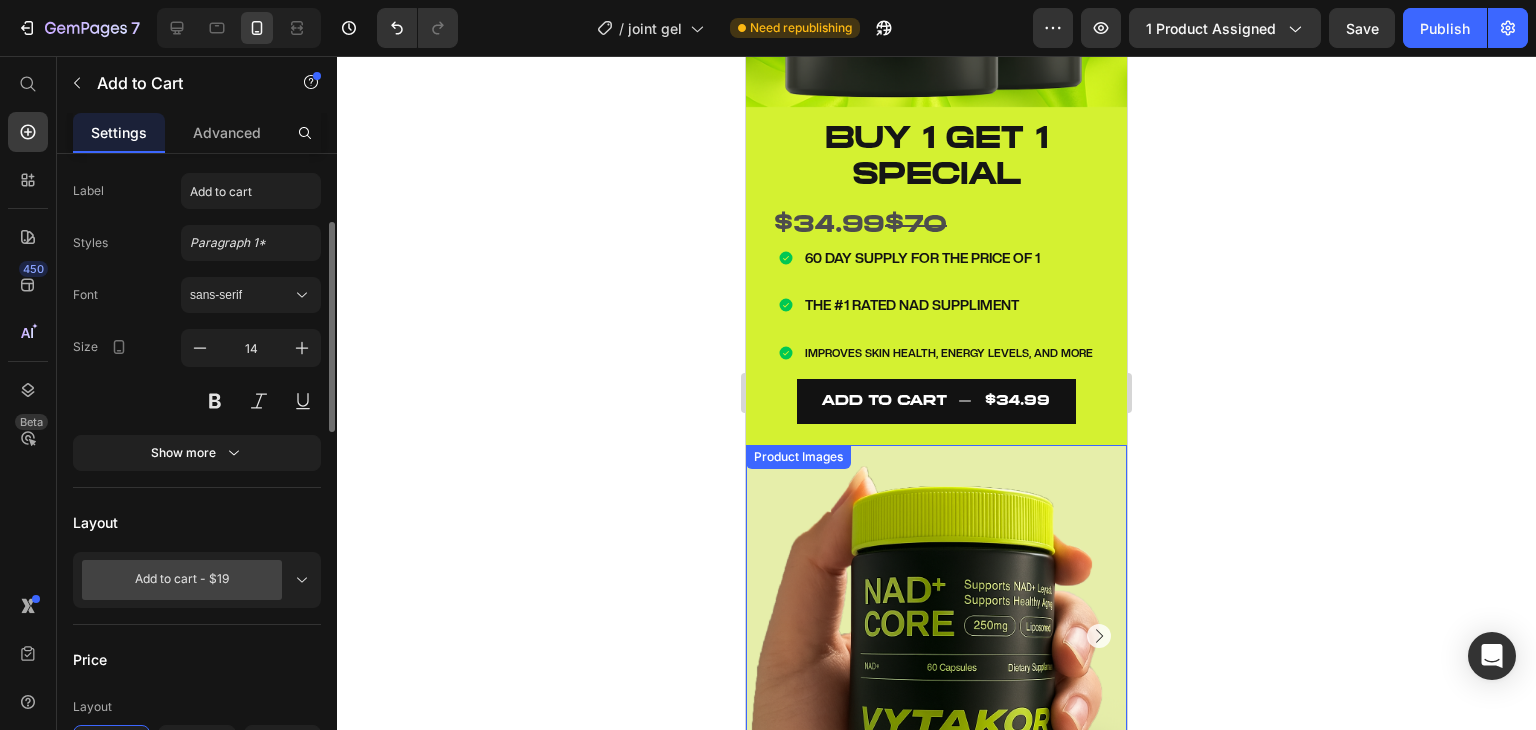 scroll, scrollTop: 487, scrollLeft: 0, axis: vertical 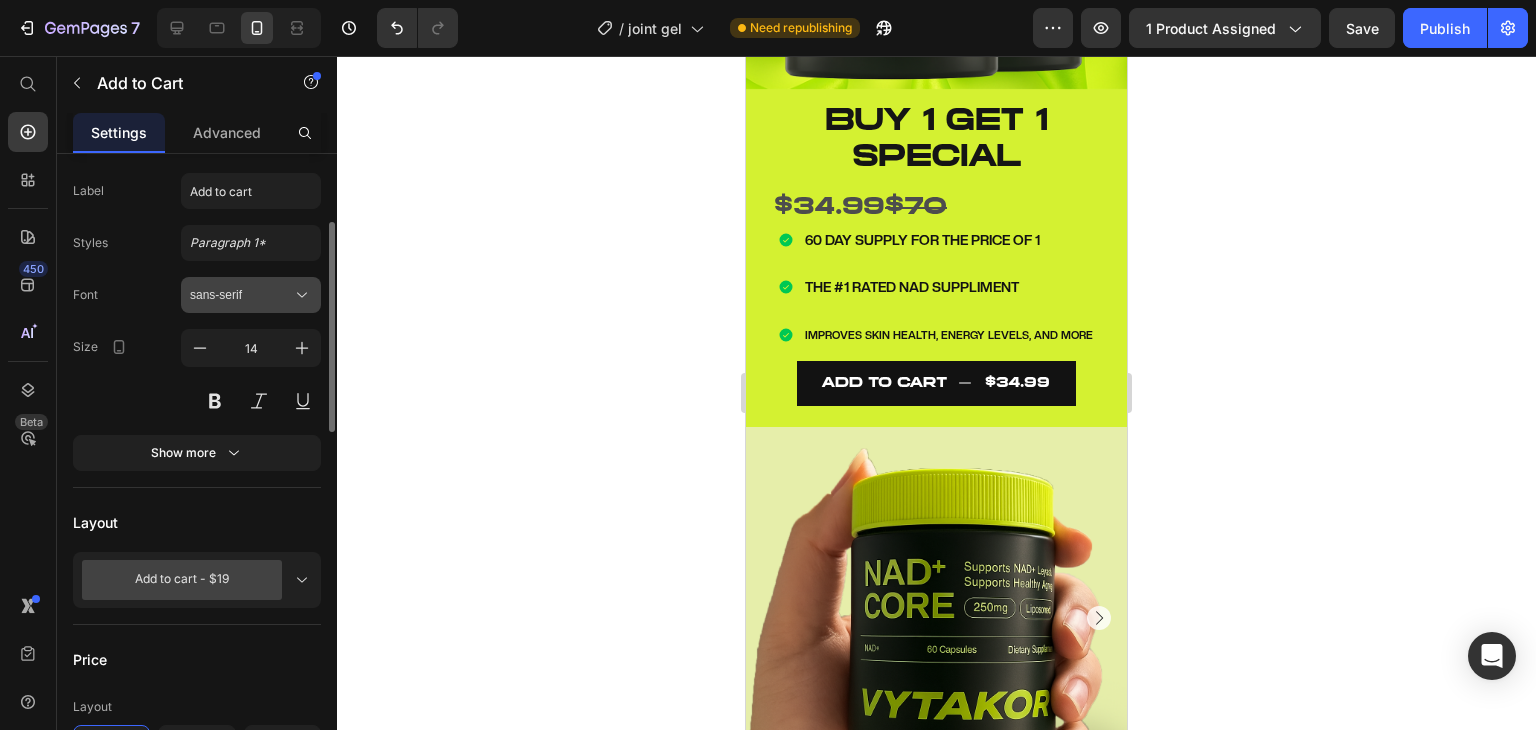 click on "sans-serif" at bounding box center [241, 295] 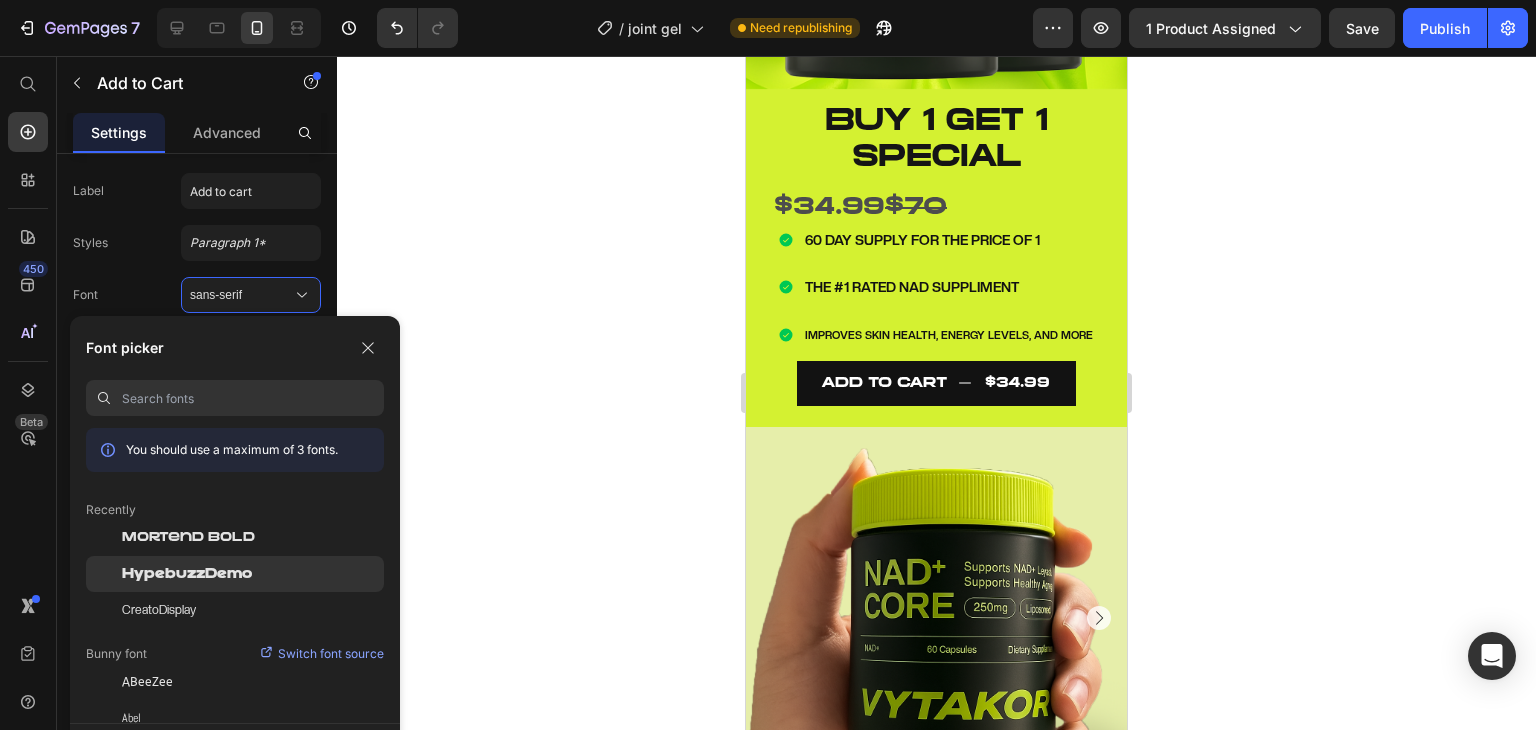 click on "HypebuzzDemo" 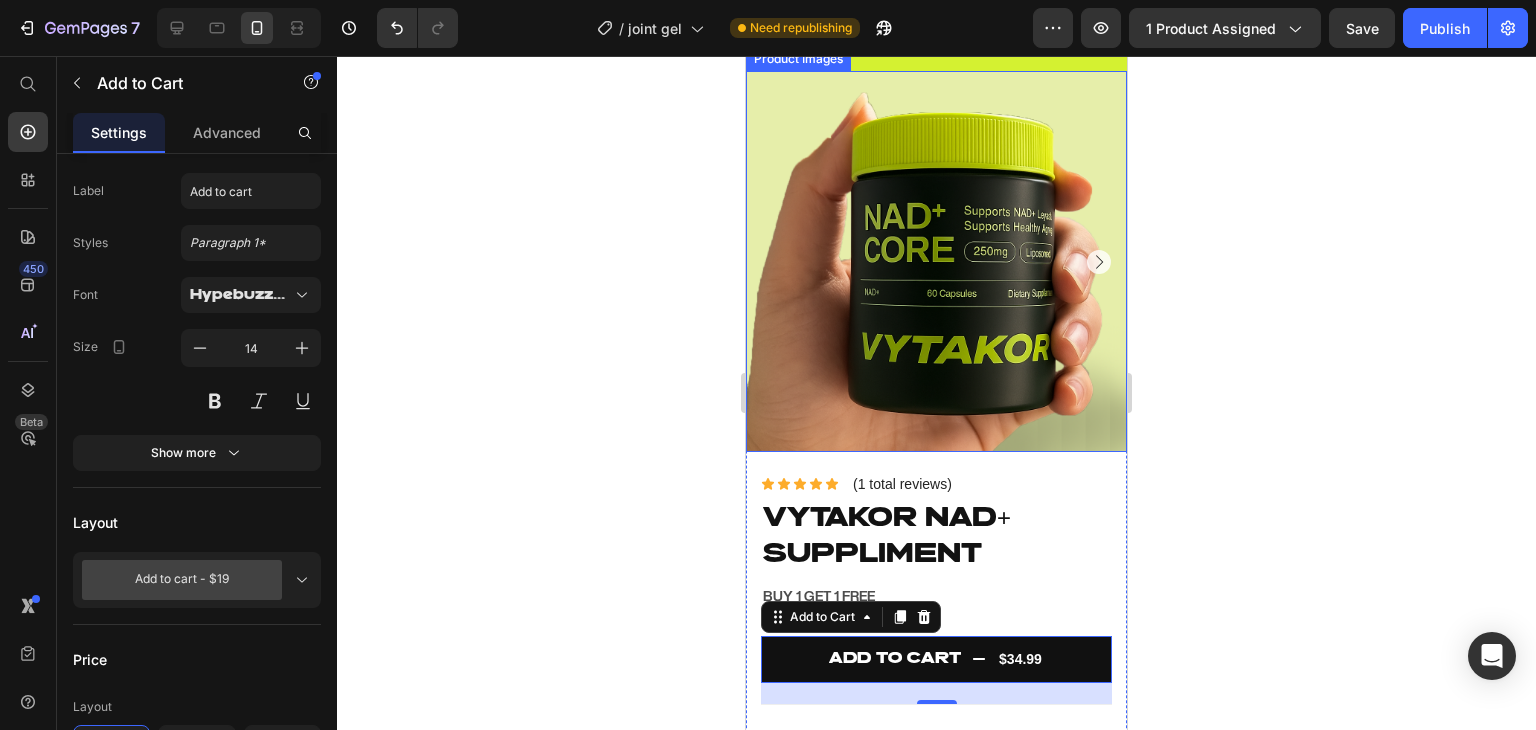 scroll, scrollTop: 845, scrollLeft: 0, axis: vertical 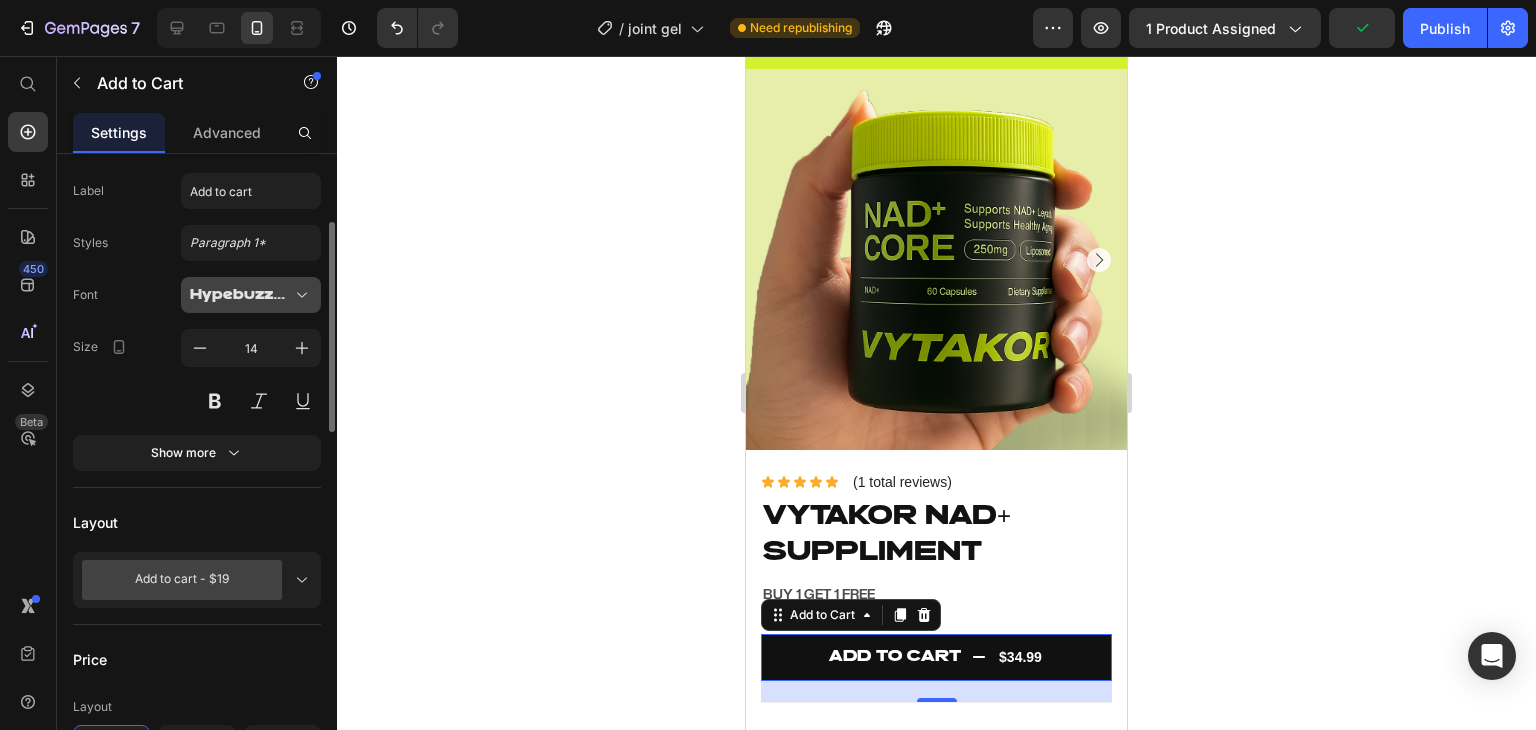 click on "HypebuzzDemo" at bounding box center [241, 295] 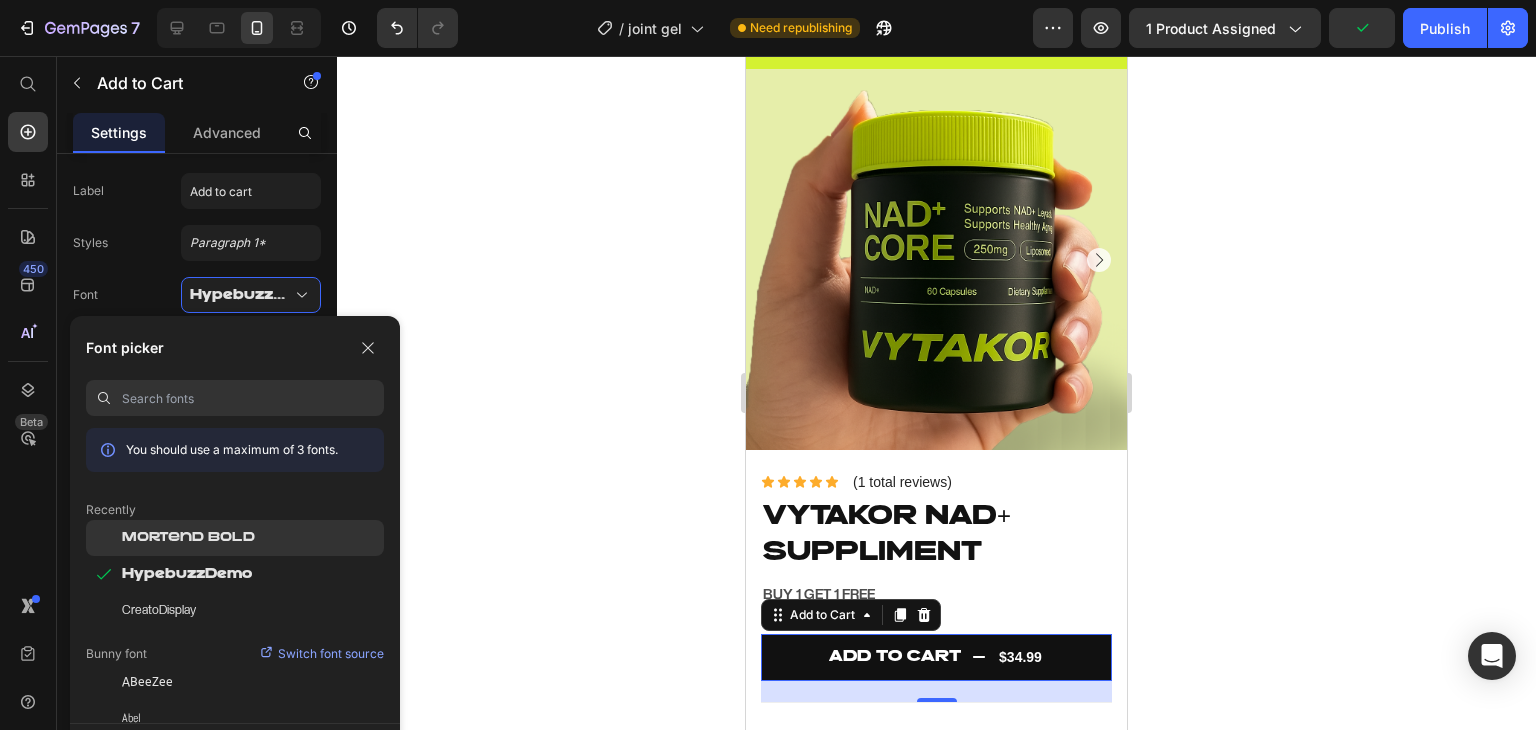 click on "Mortend Bold" 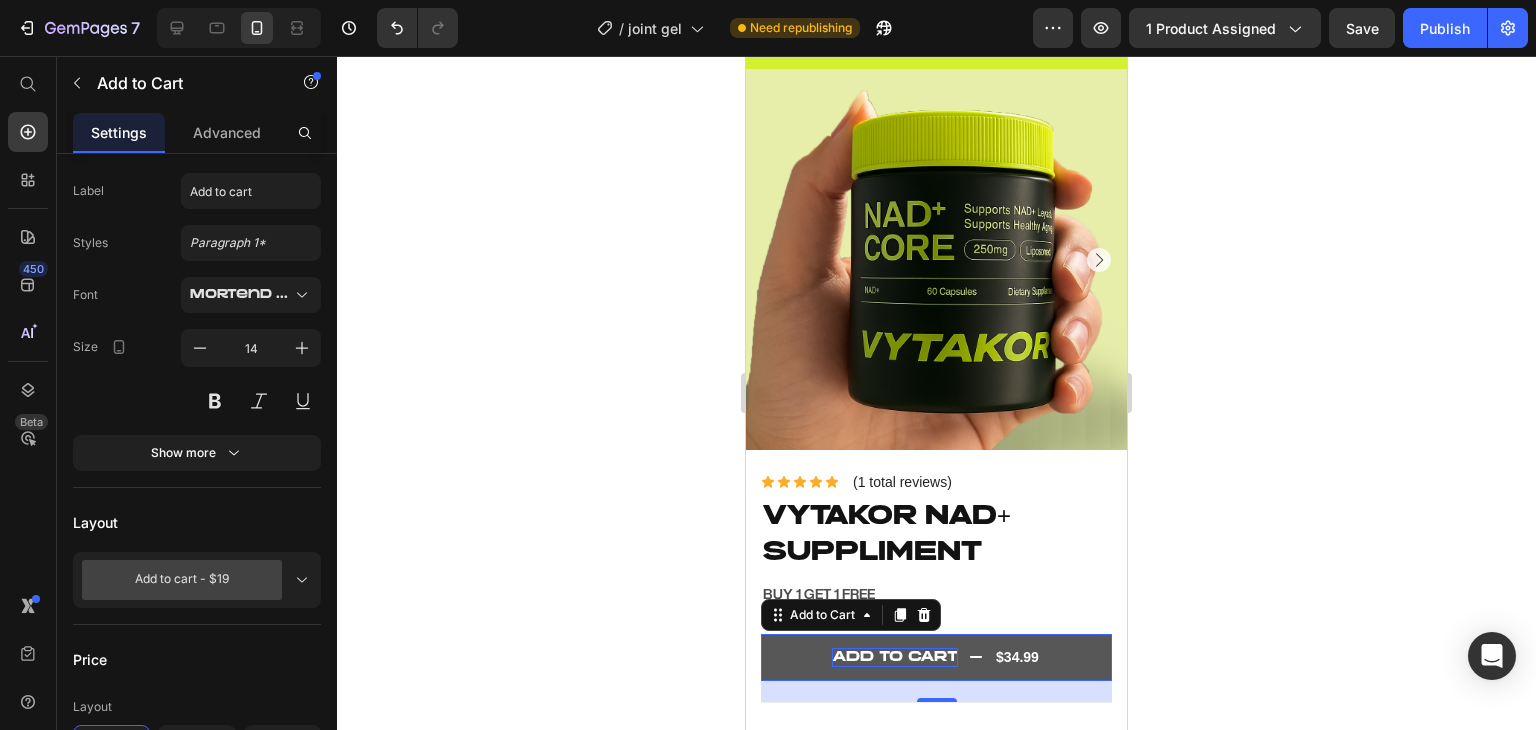 click on "Add to cart" at bounding box center [895, 658] 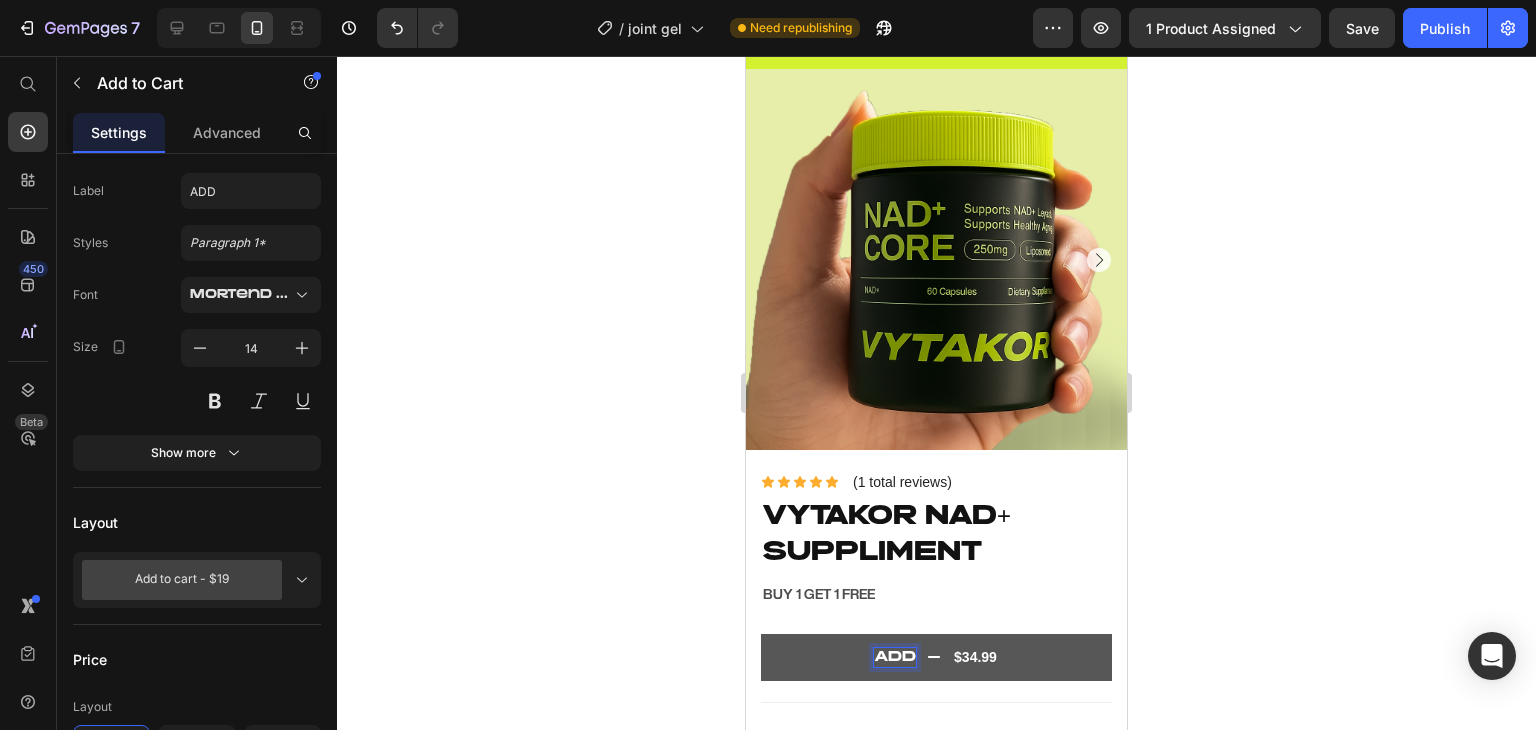 click on "ADD
$34.99" at bounding box center [936, 658] 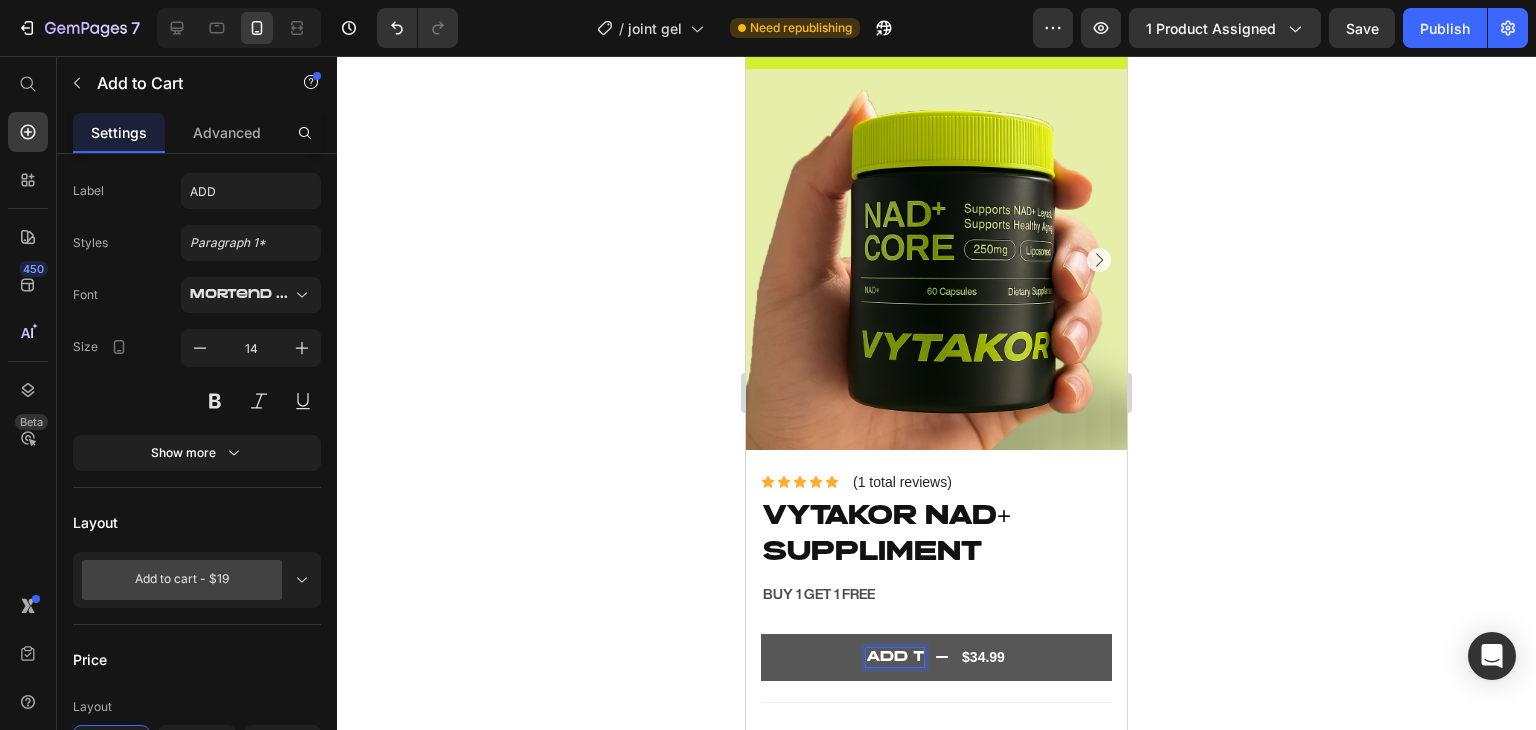 click on "ADD T
$34.99" at bounding box center (936, 658) 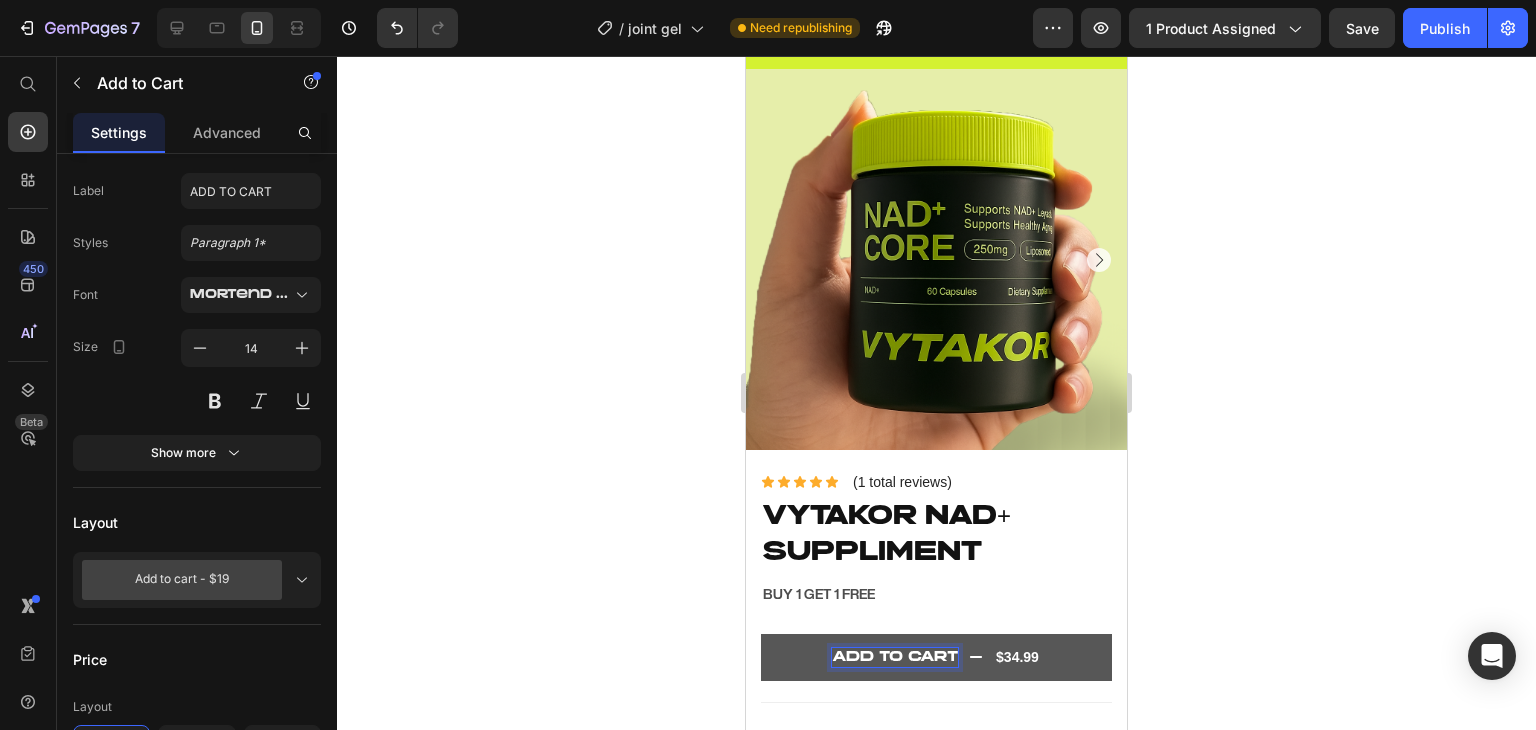 click on "ADD TO CART" at bounding box center [895, 658] 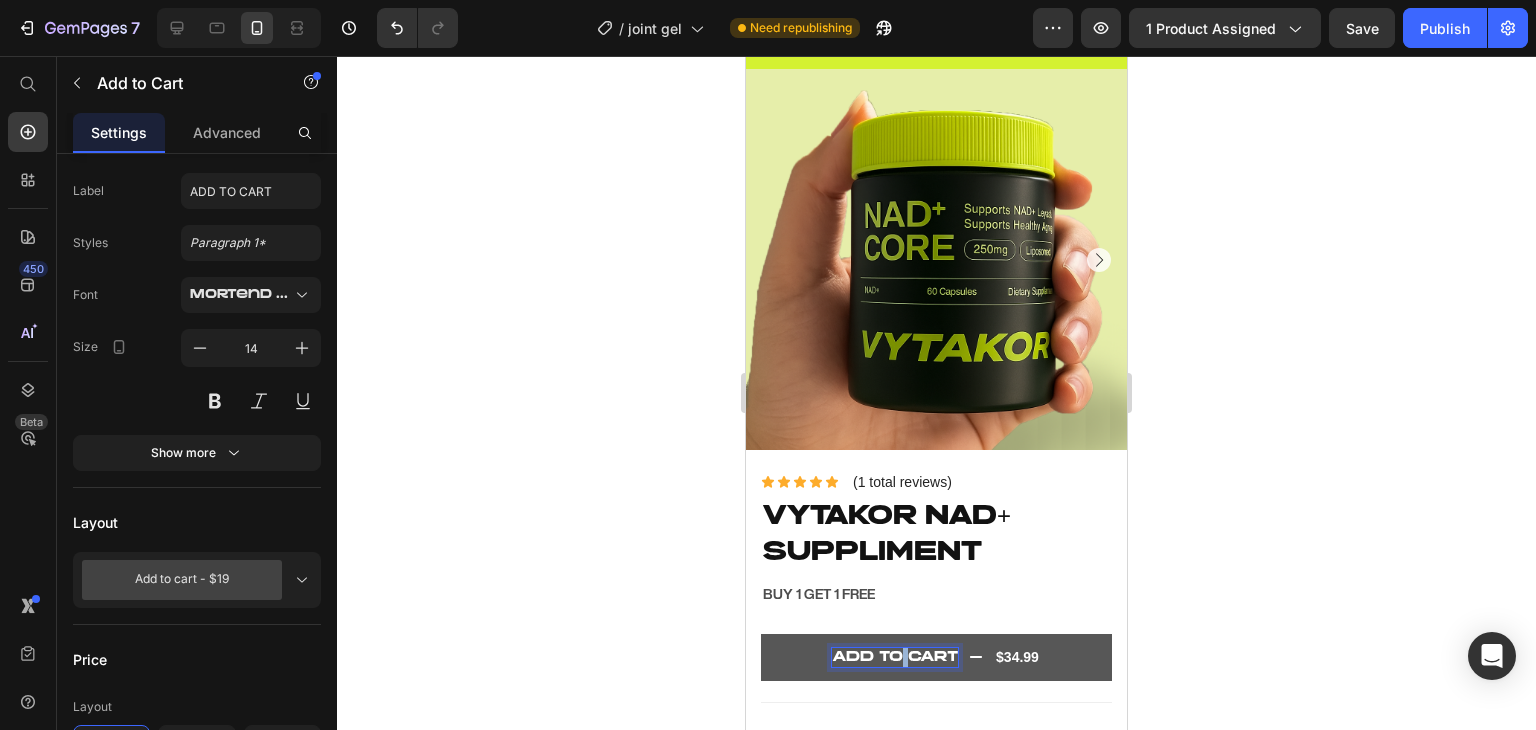 click on "ADD TO CART" at bounding box center (895, 658) 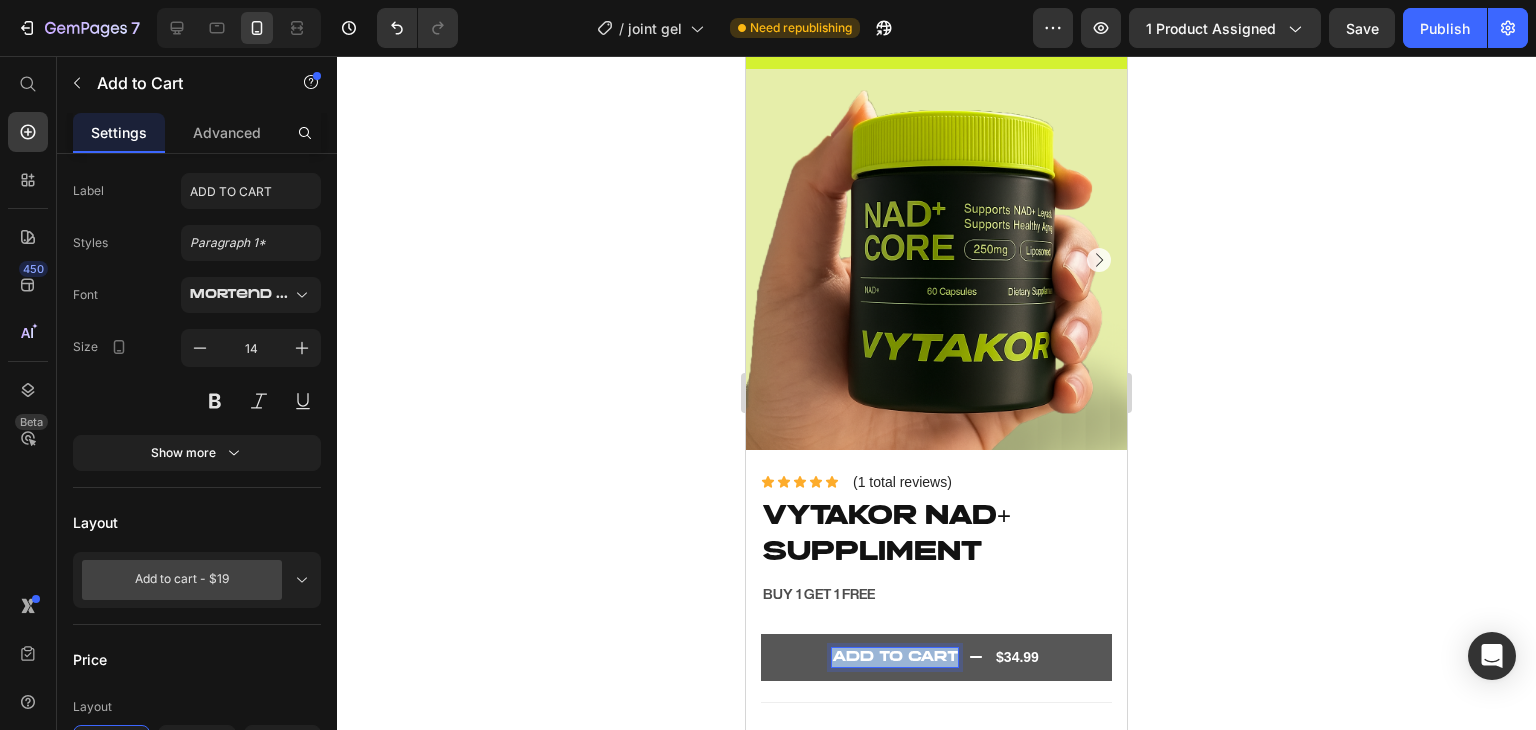 click on "ADD TO CART" at bounding box center [895, 658] 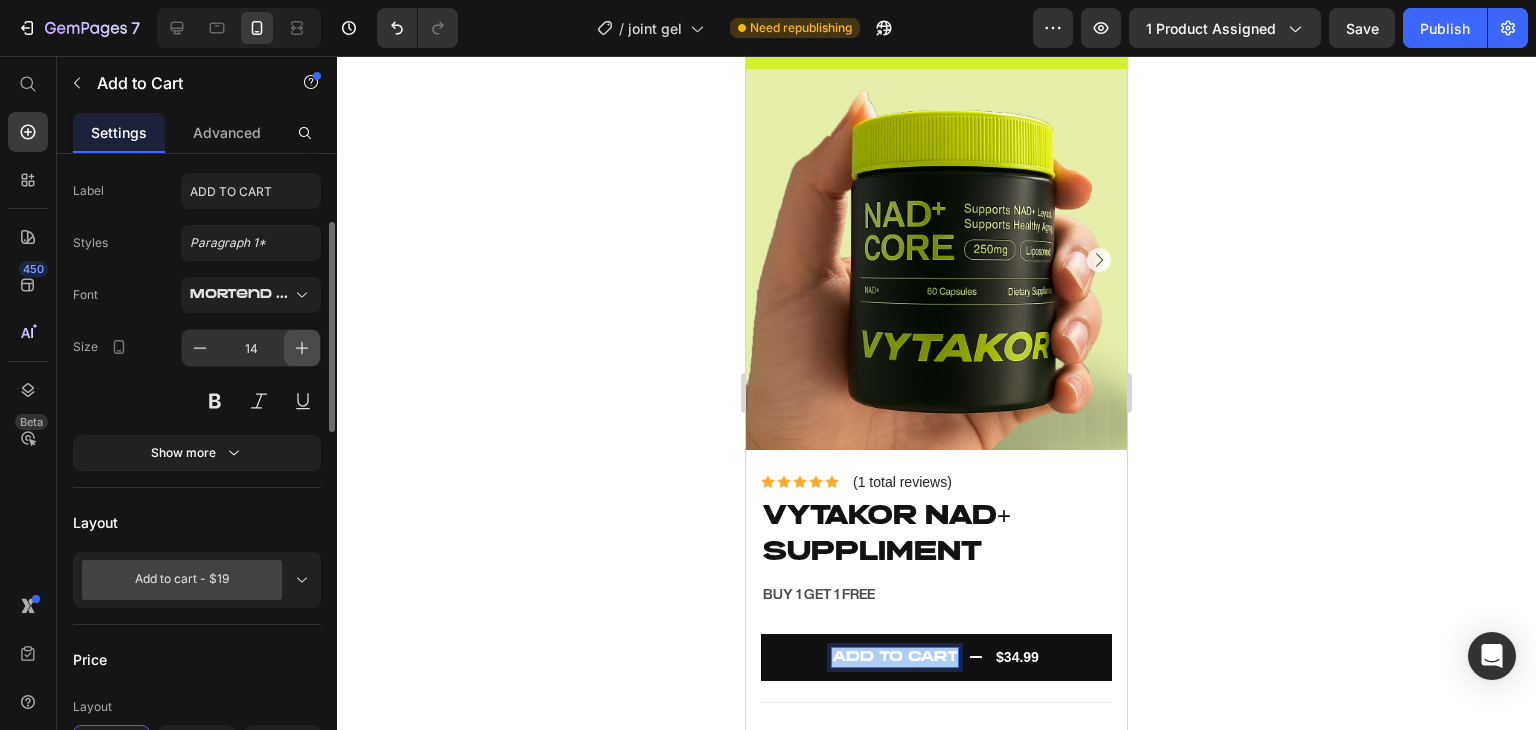 click 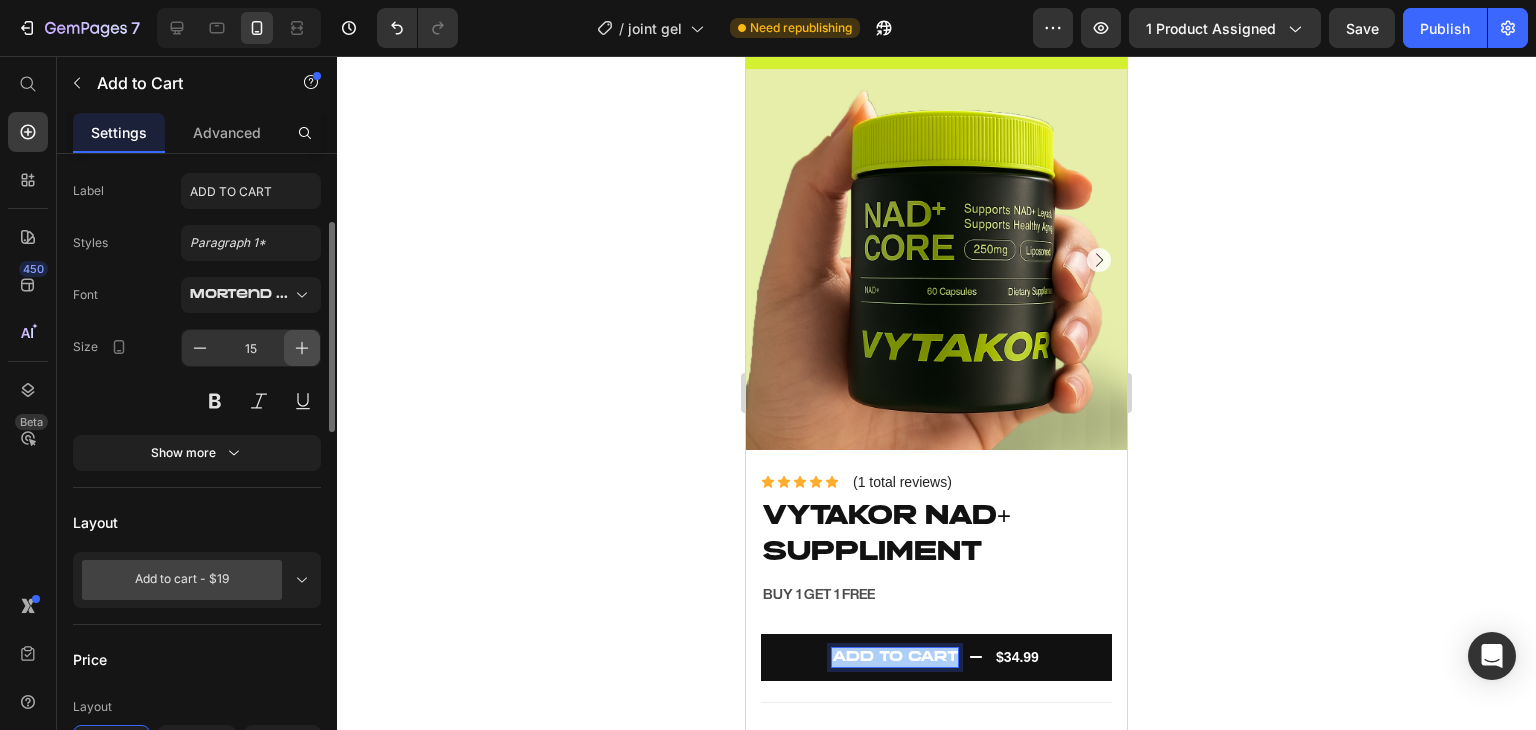 click 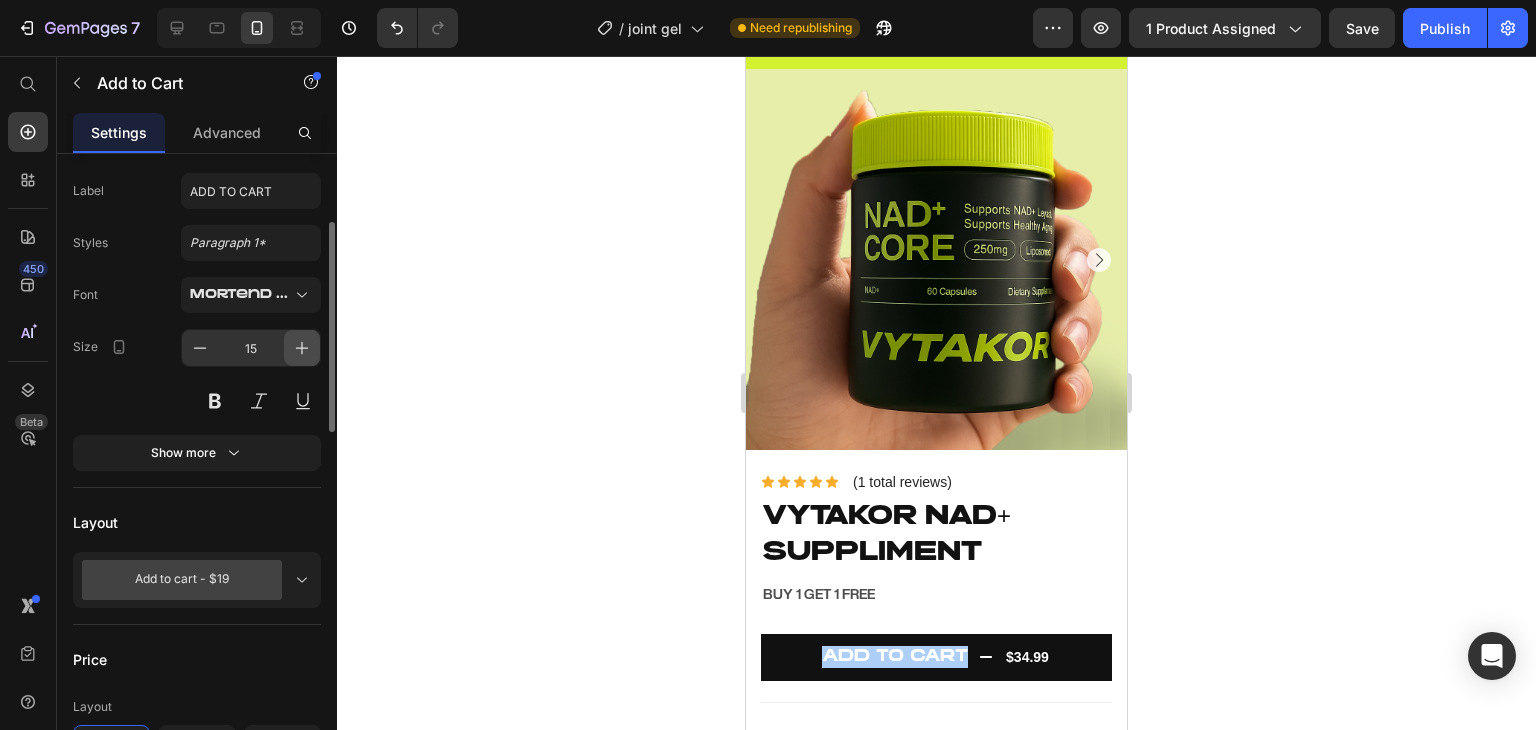 click 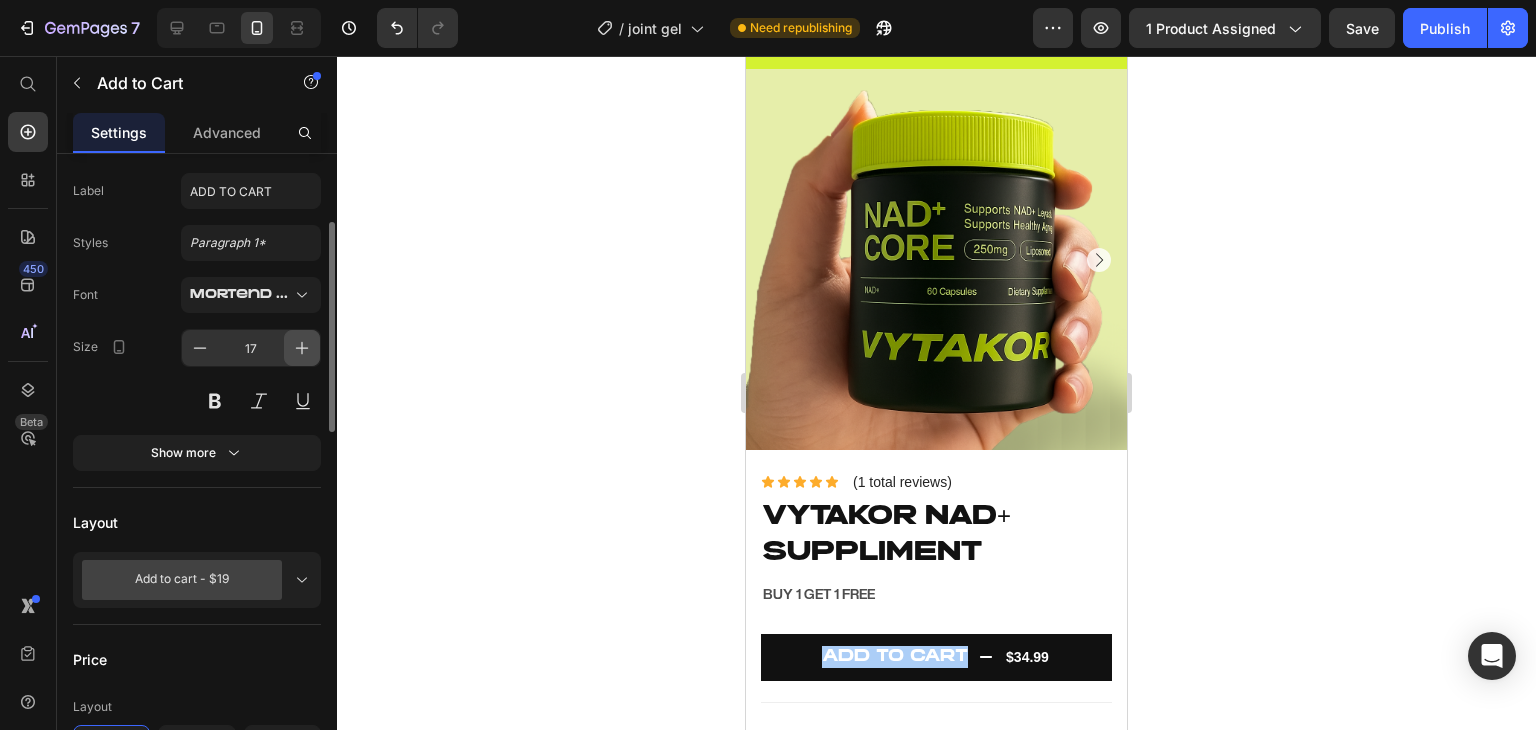 click 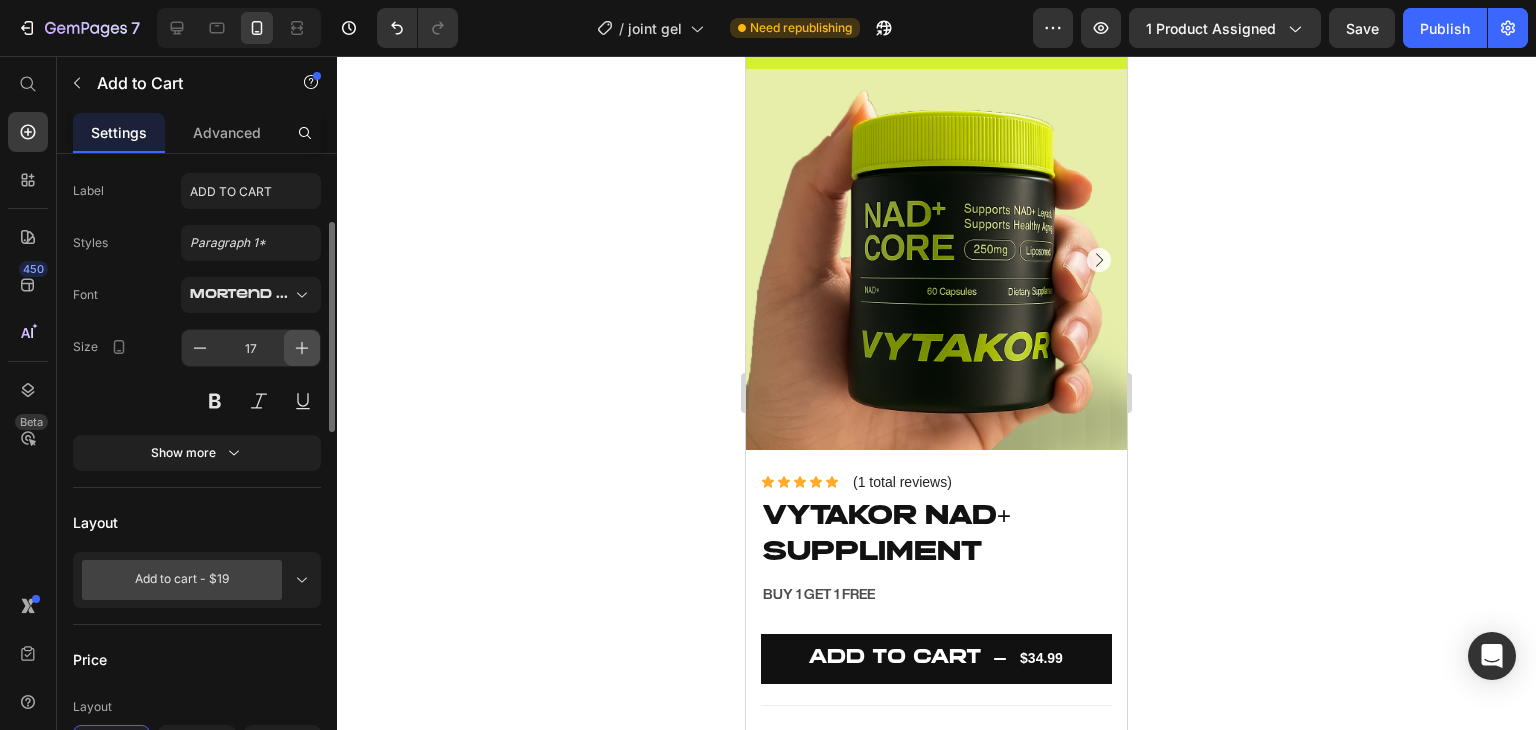 type on "19" 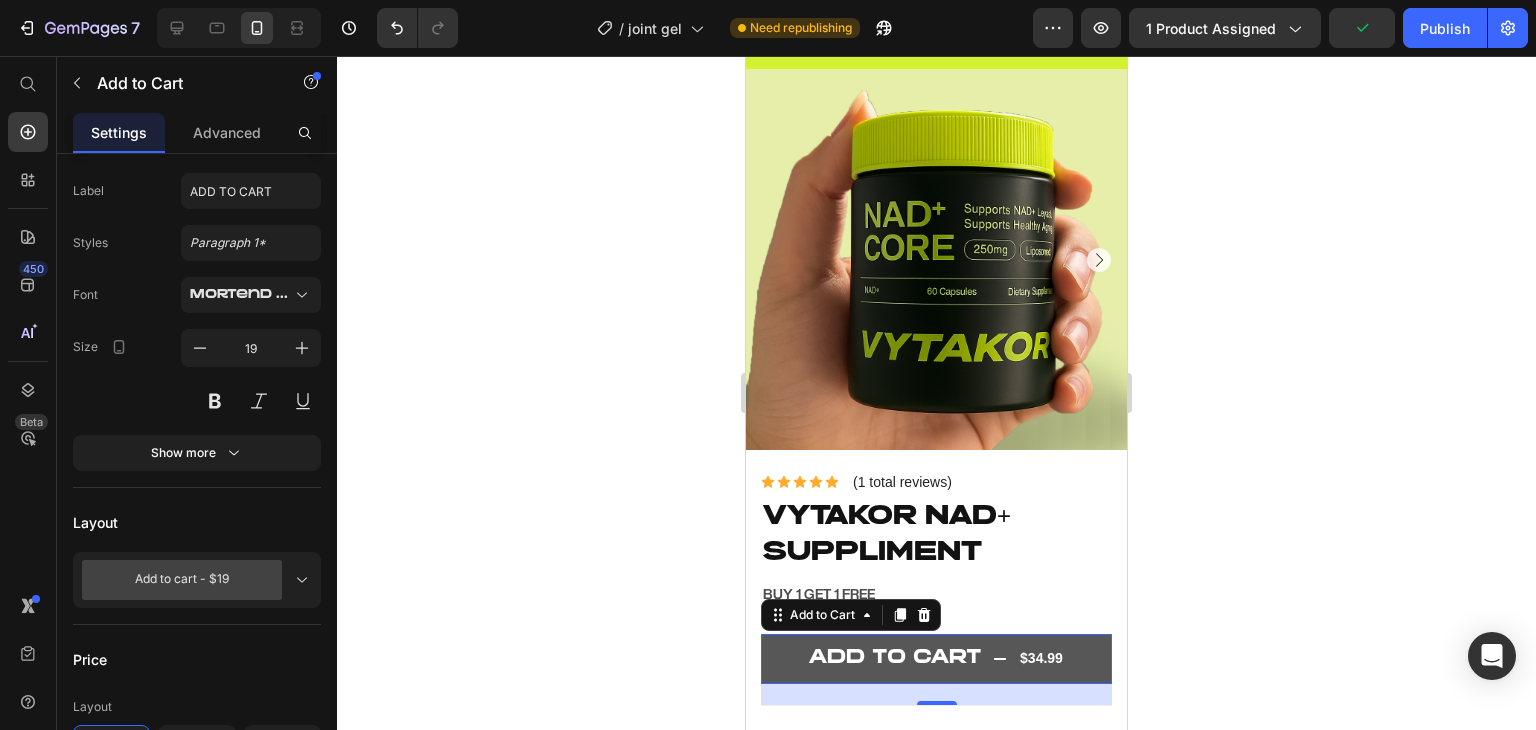 click on "$34.99" at bounding box center (1041, 659) 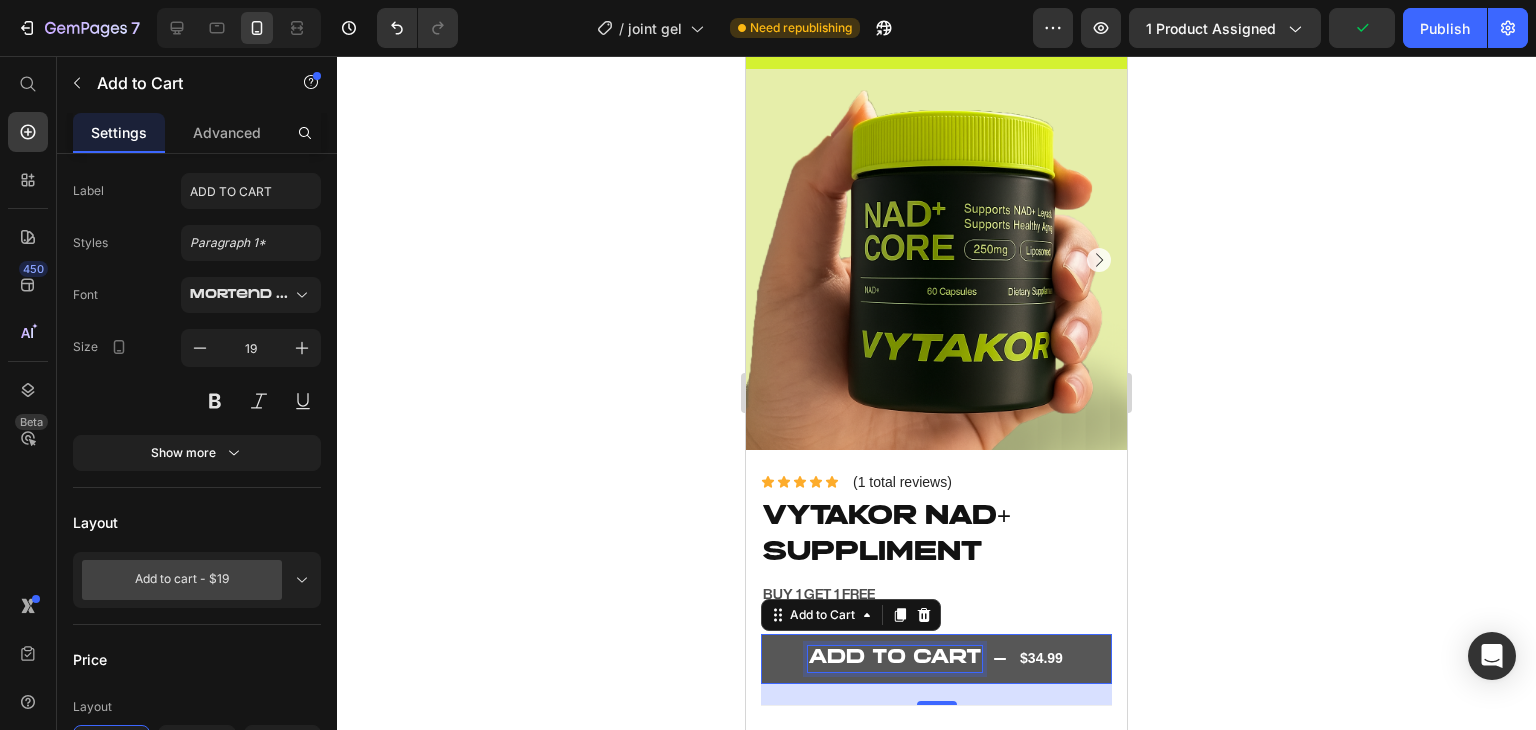 click on "$34.99" at bounding box center (1041, 659) 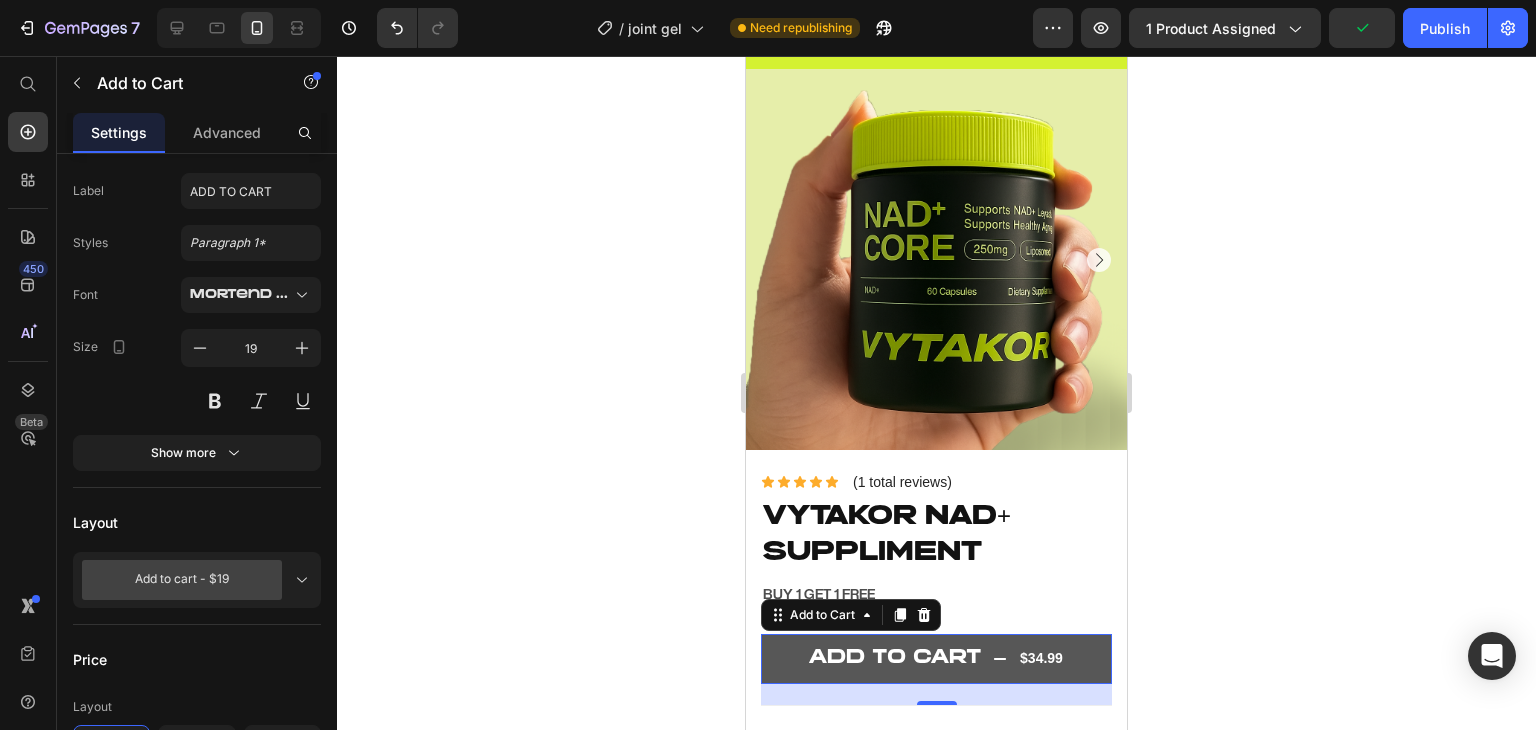 click on "$34.99" at bounding box center [1041, 659] 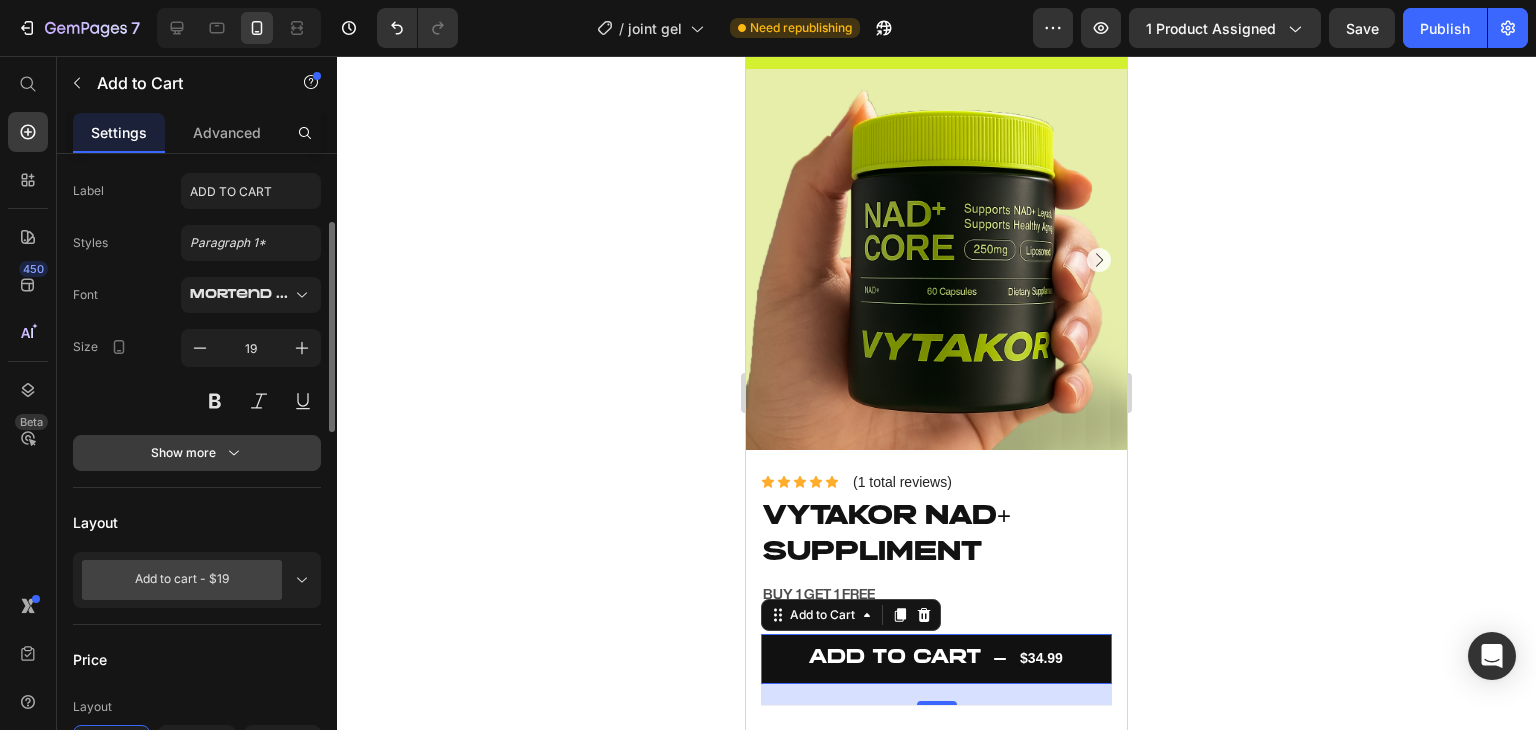 click on "Show more" at bounding box center (197, 453) 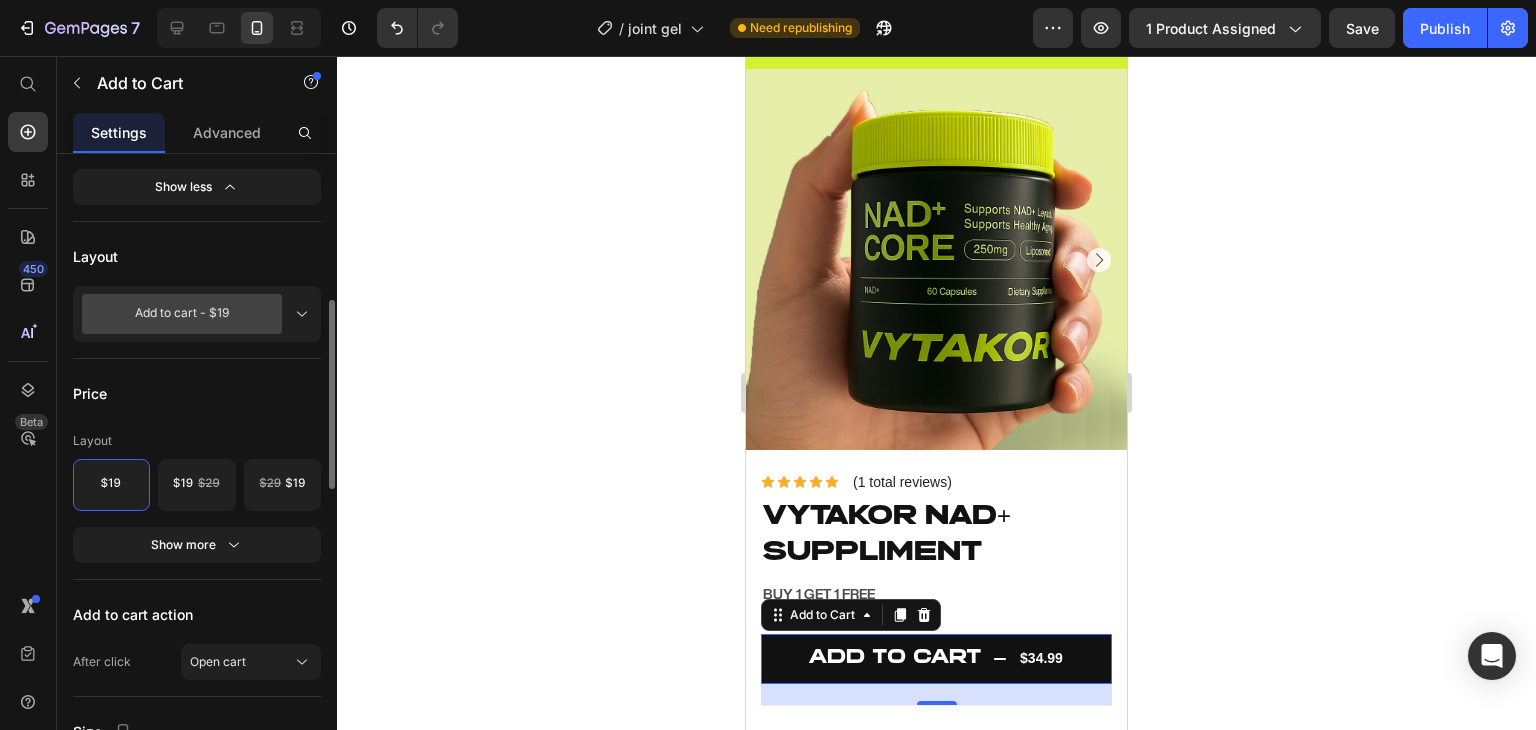 scroll, scrollTop: 680, scrollLeft: 0, axis: vertical 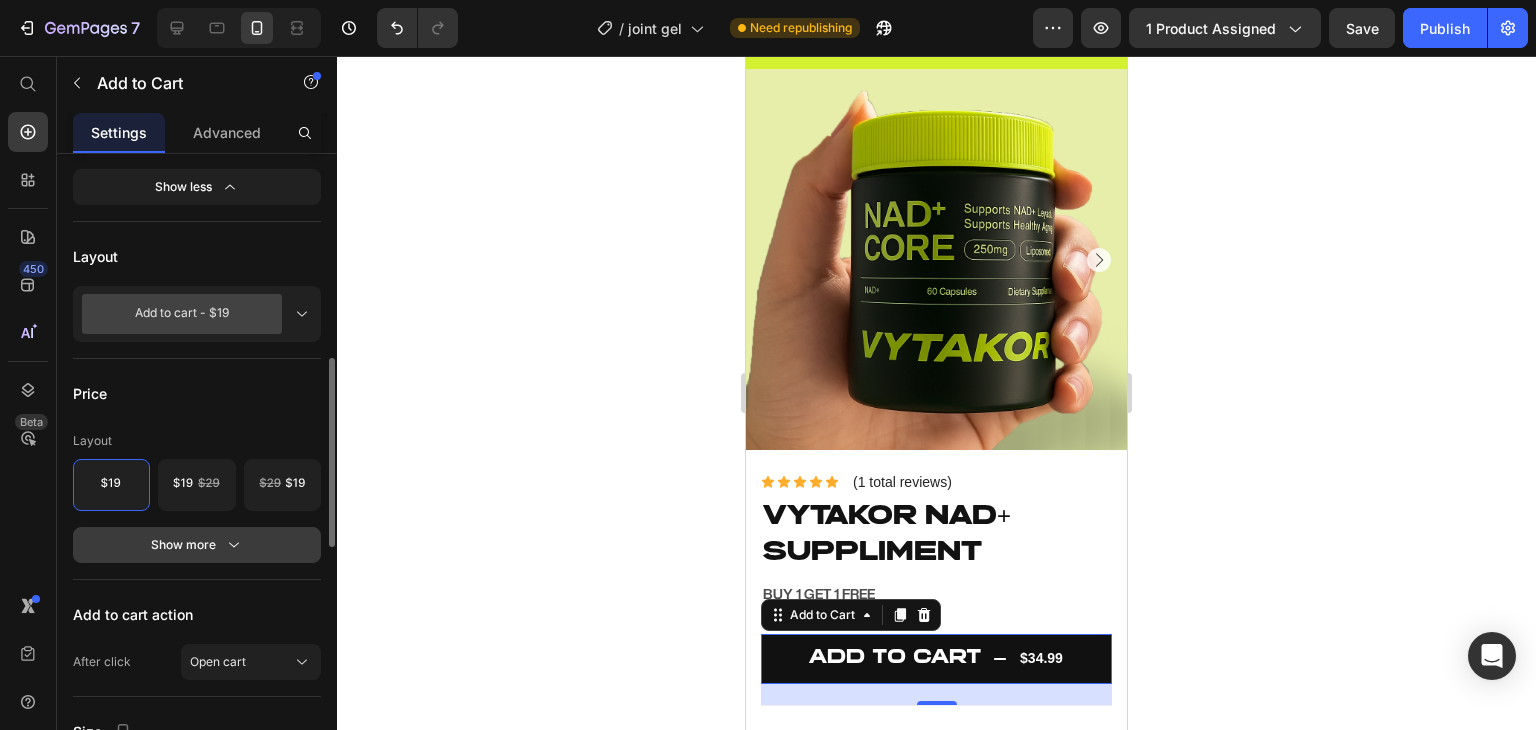 click 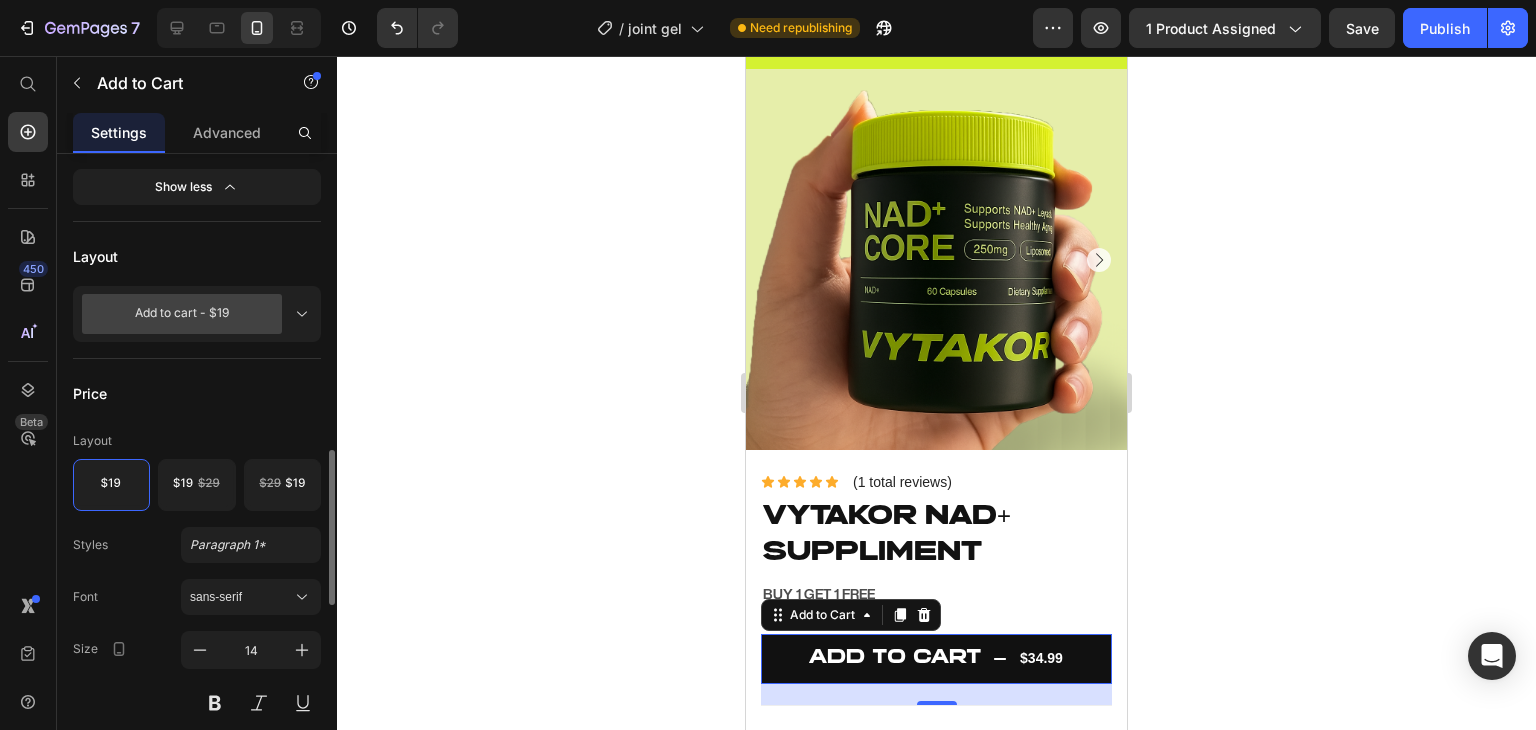 scroll, scrollTop: 785, scrollLeft: 0, axis: vertical 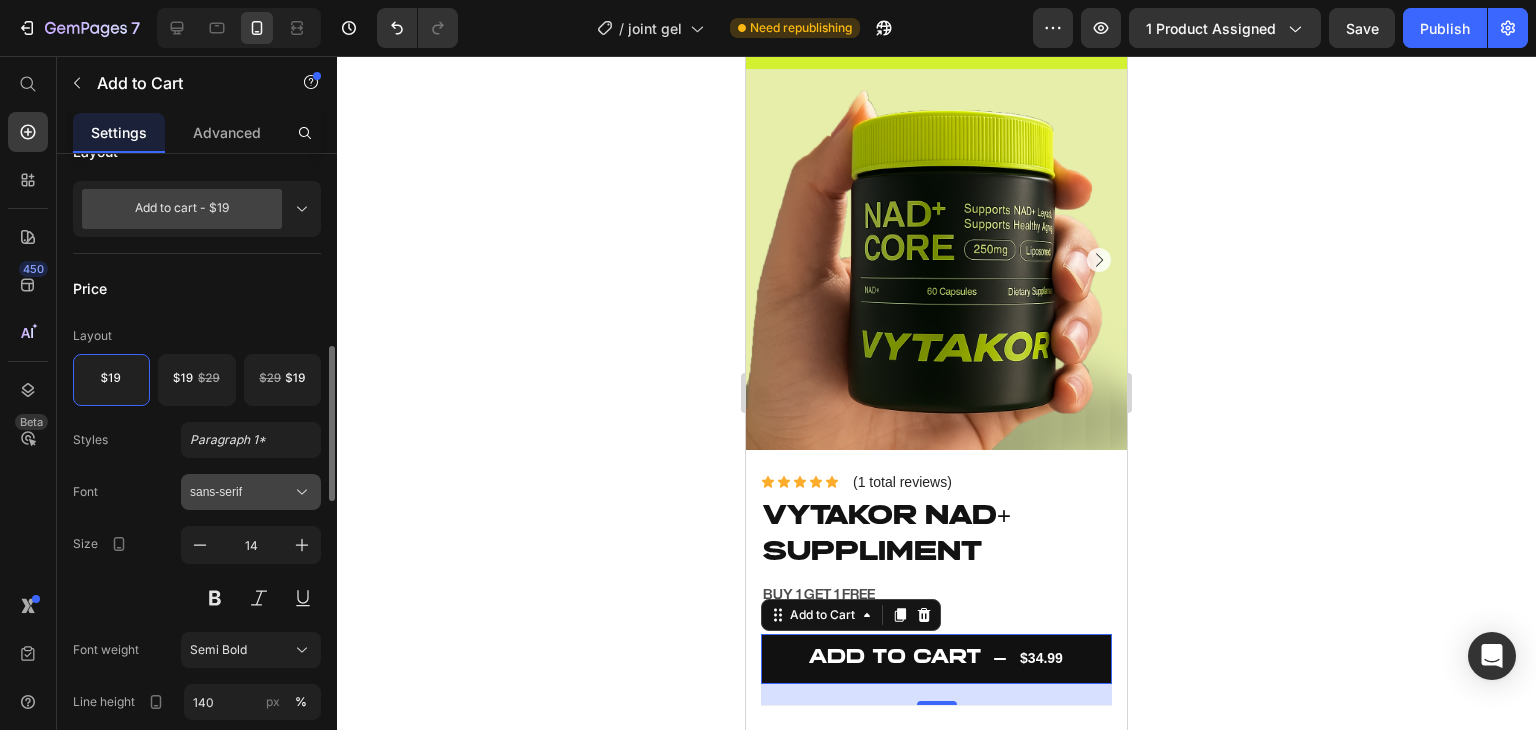 click on "sans-serif" at bounding box center (241, 492) 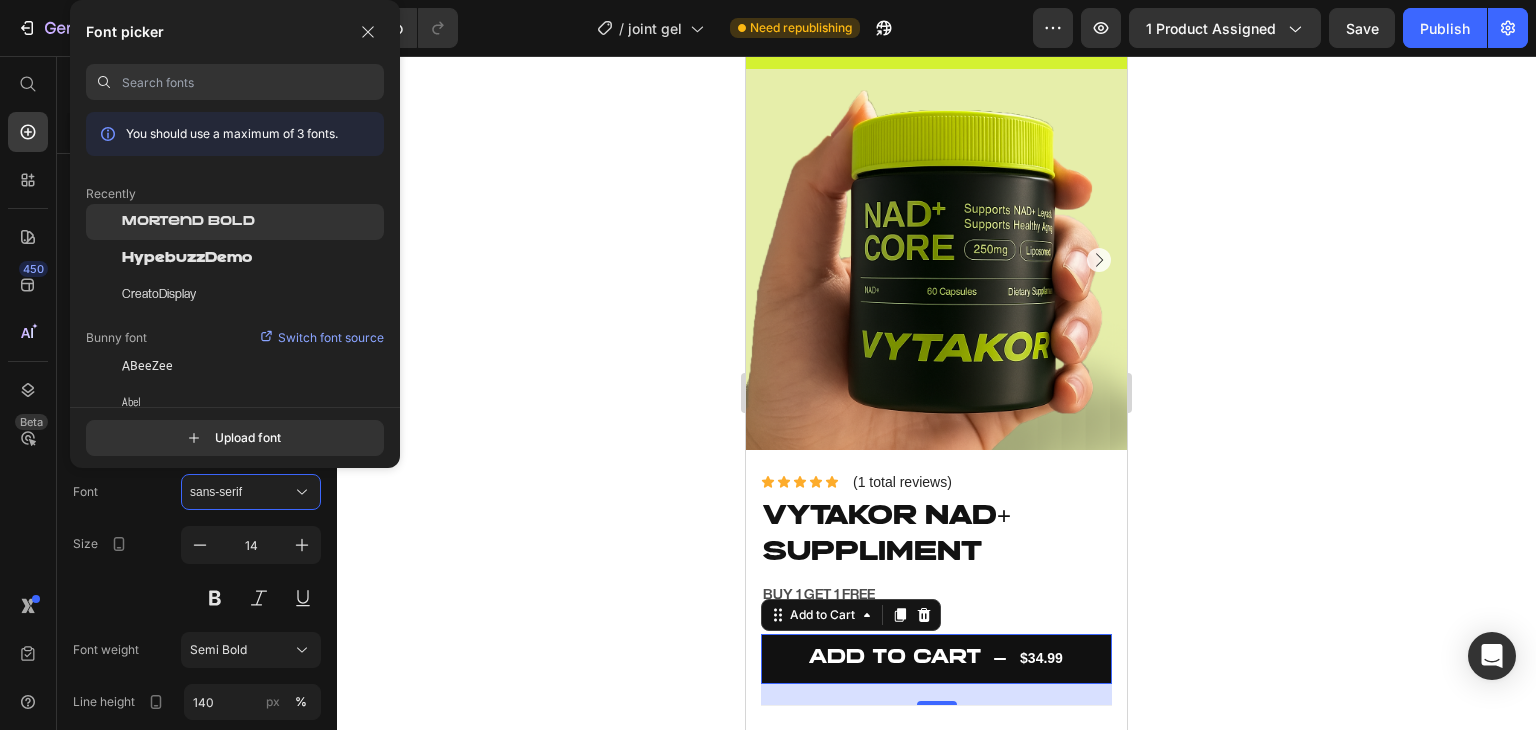 click on "Mortend Bold" at bounding box center (188, 222) 